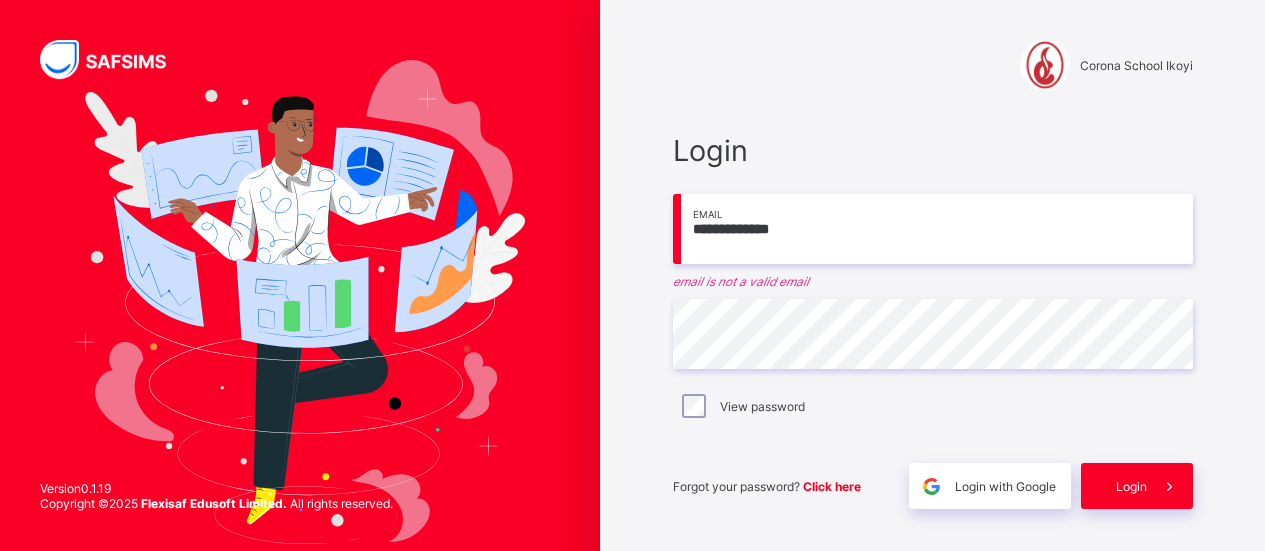 scroll, scrollTop: 0, scrollLeft: 0, axis: both 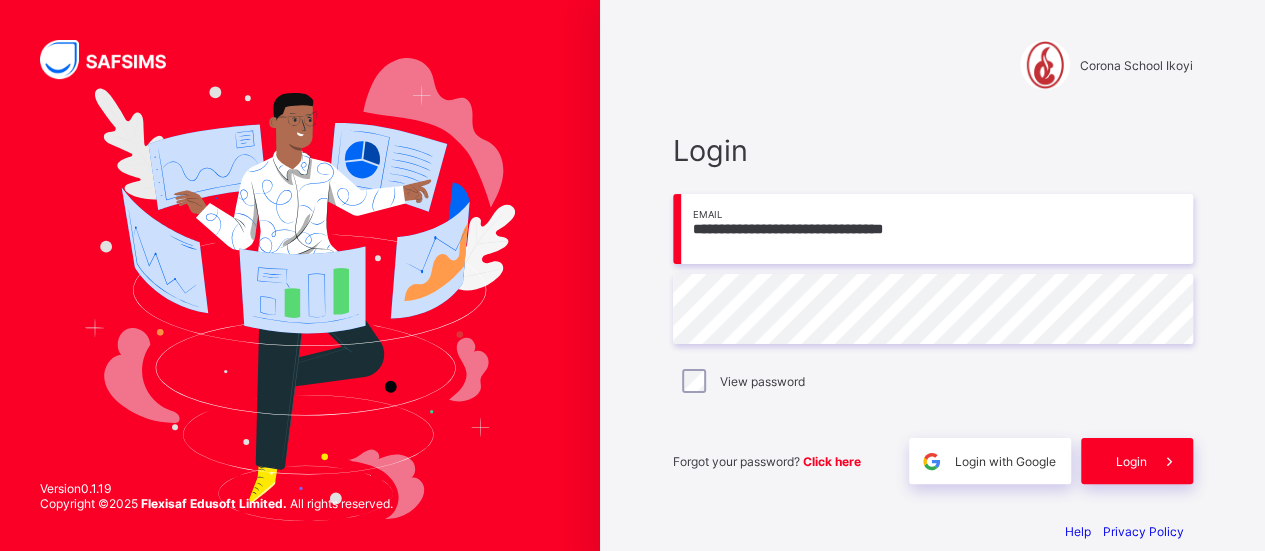 type on "**********" 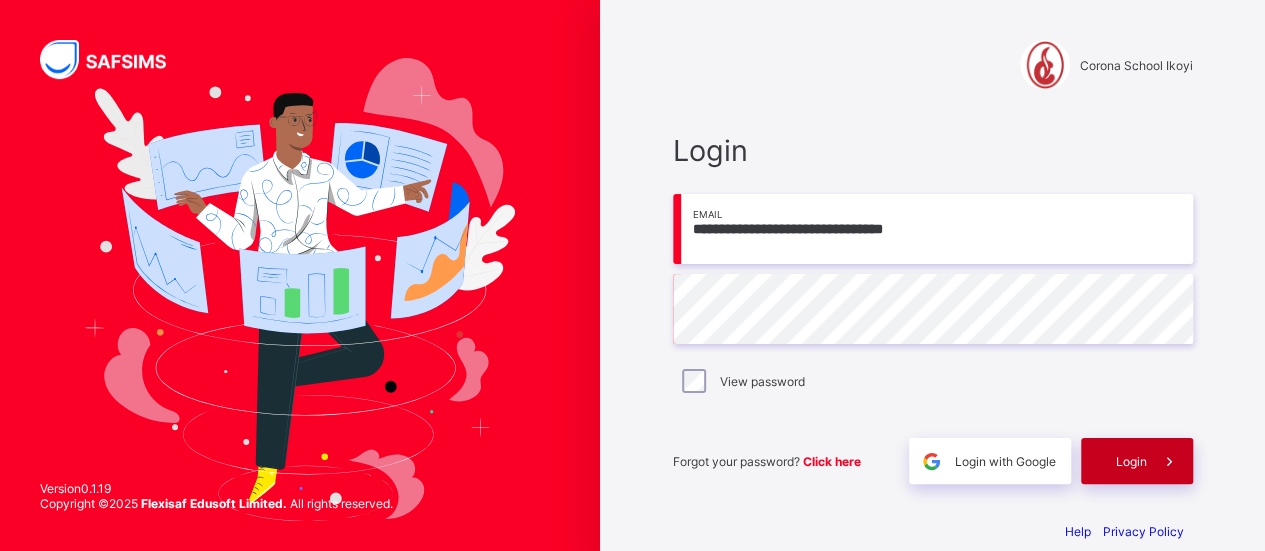 click on "Login" at bounding box center (1137, 461) 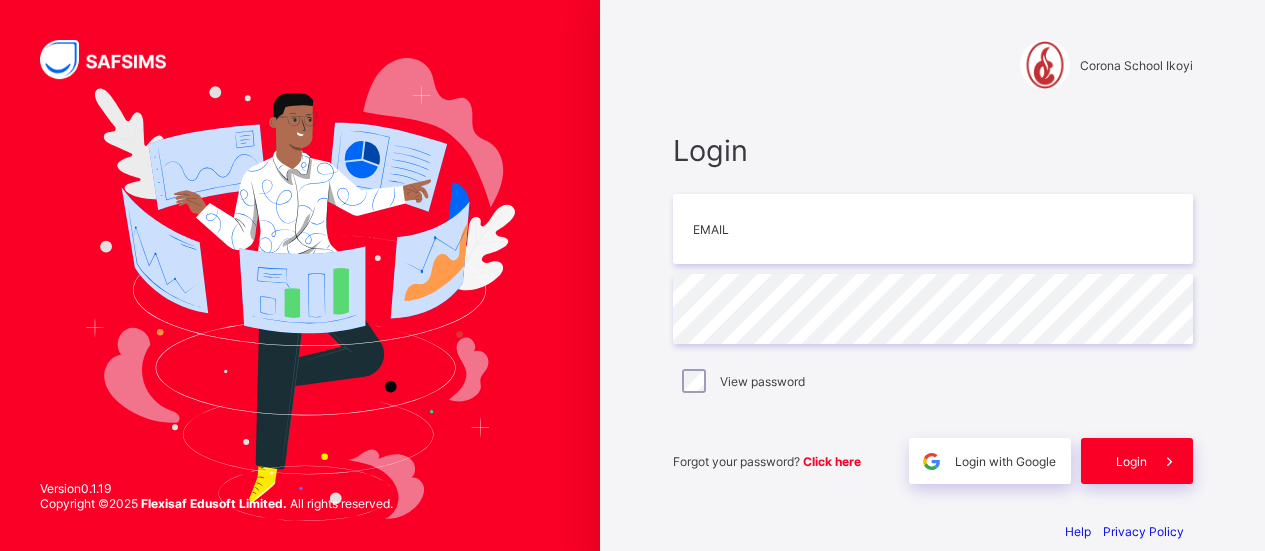 scroll, scrollTop: 0, scrollLeft: 0, axis: both 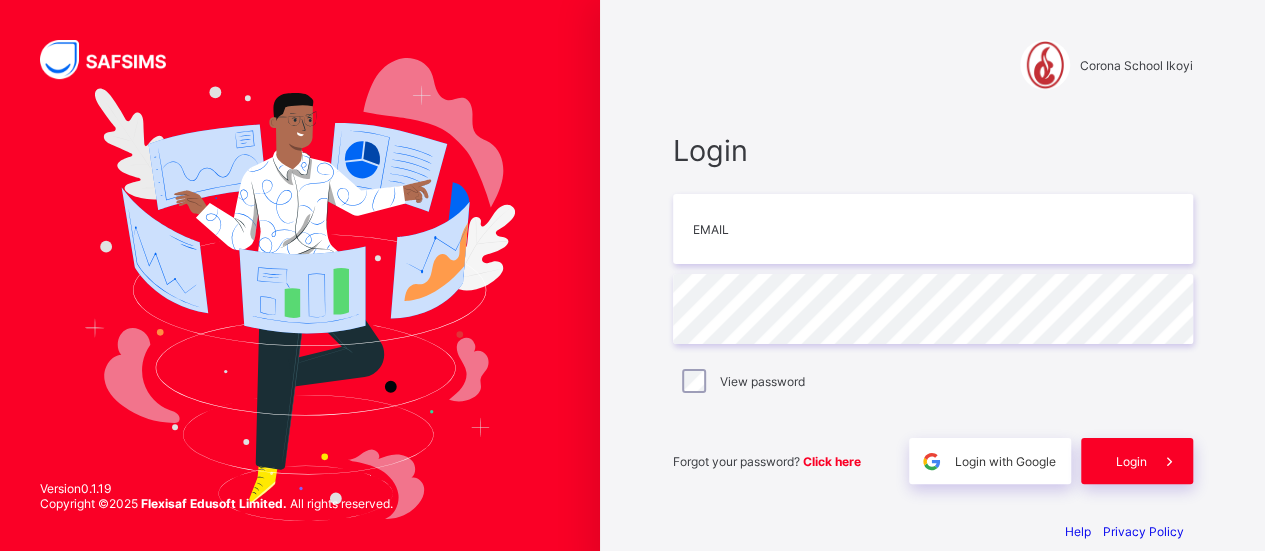 type on "**********" 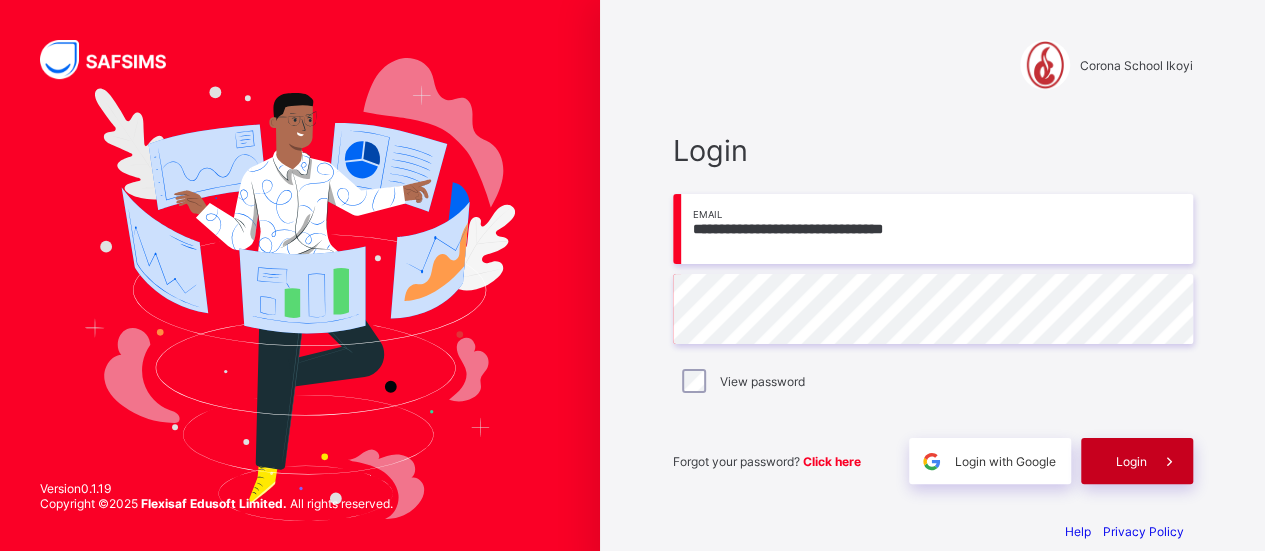 click at bounding box center [1170, 461] 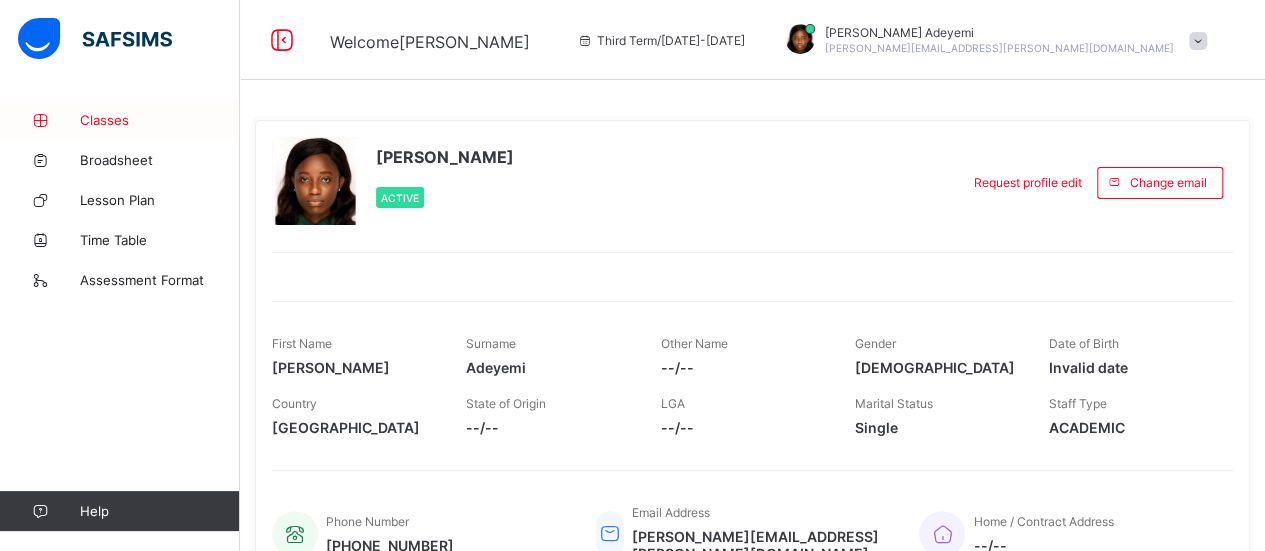 click on "Classes" at bounding box center [160, 120] 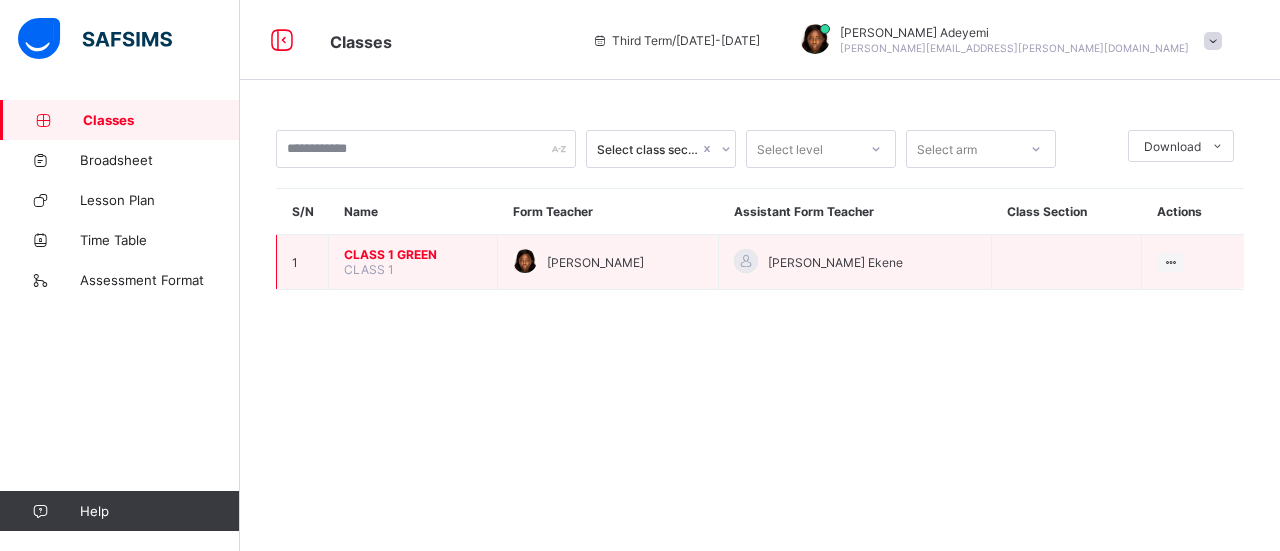 click on "CLASS 1   GREEN" at bounding box center [413, 254] 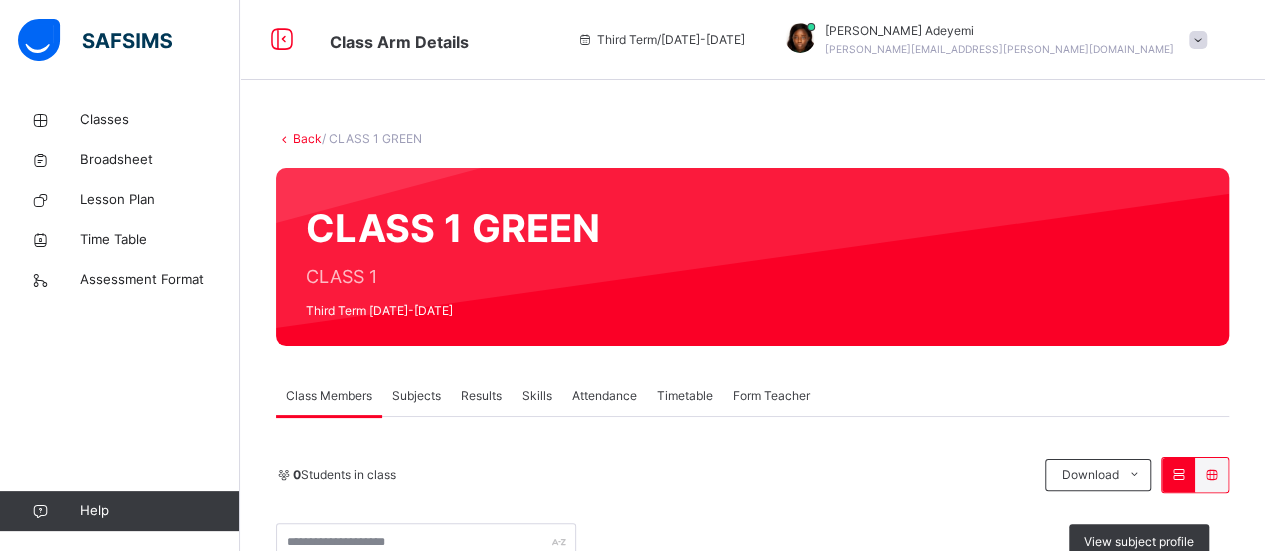 click on "Subjects" at bounding box center [416, 396] 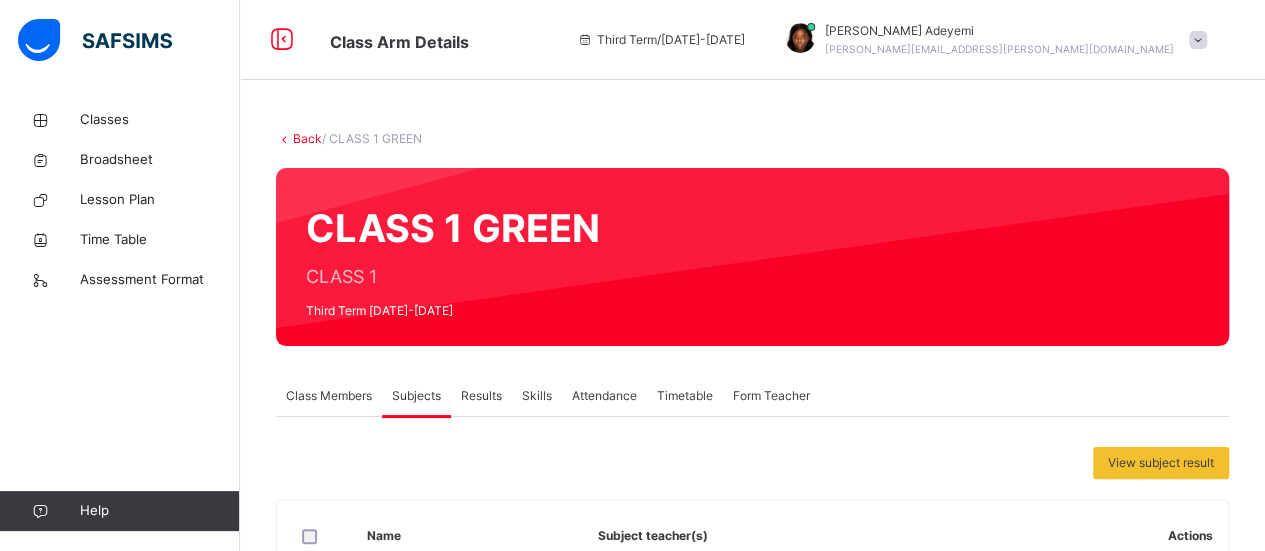 click on "Class Members" at bounding box center (329, 396) 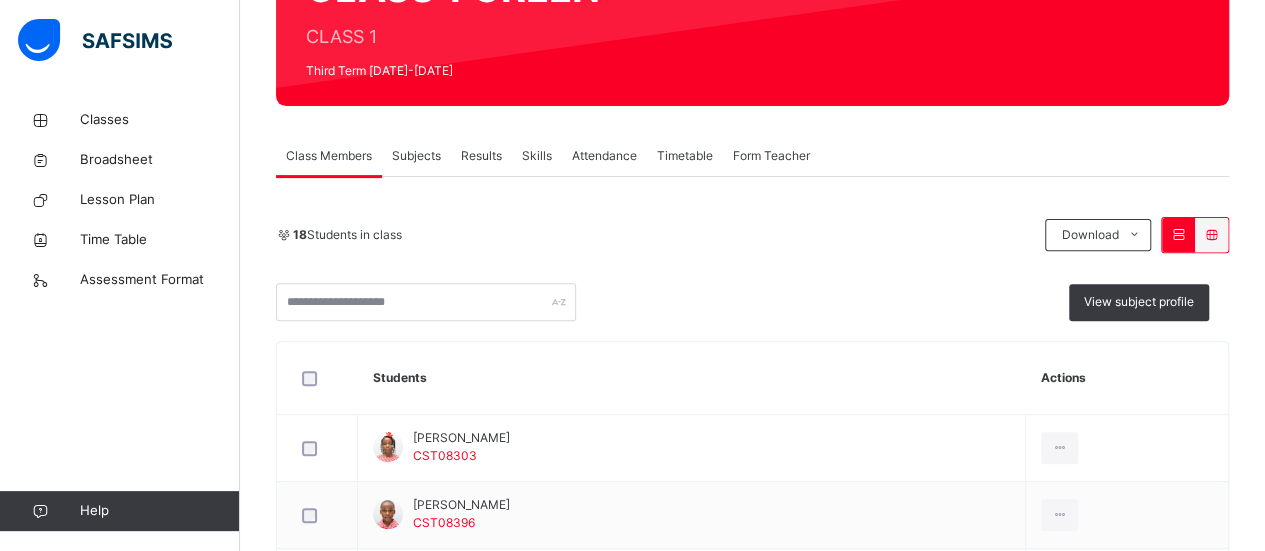 scroll, scrollTop: 270, scrollLeft: 0, axis: vertical 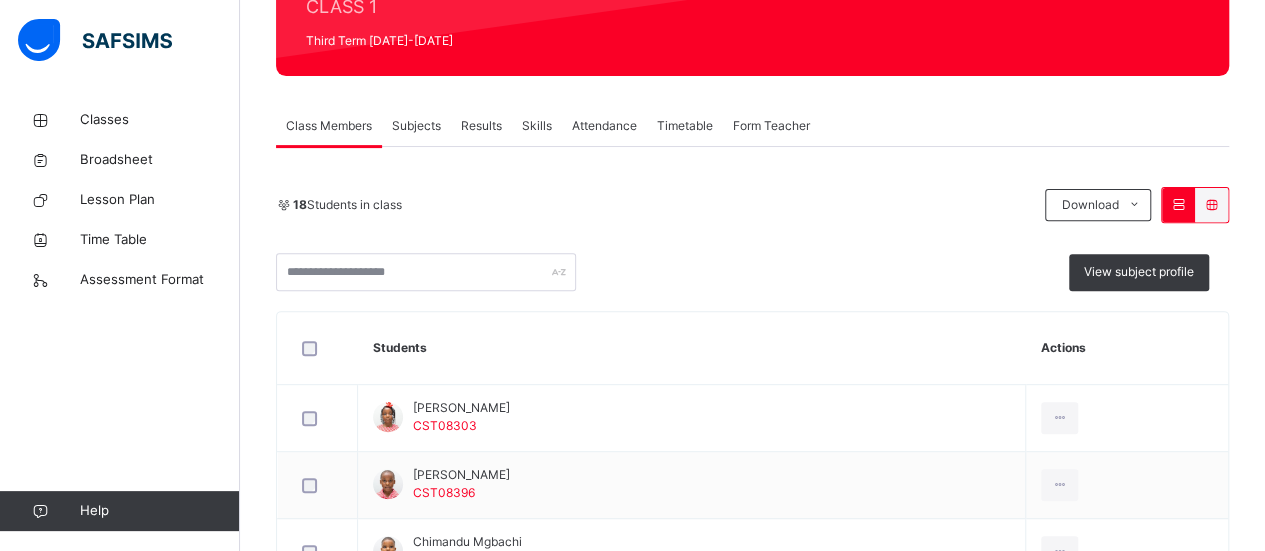 click on "Subjects" at bounding box center (416, 126) 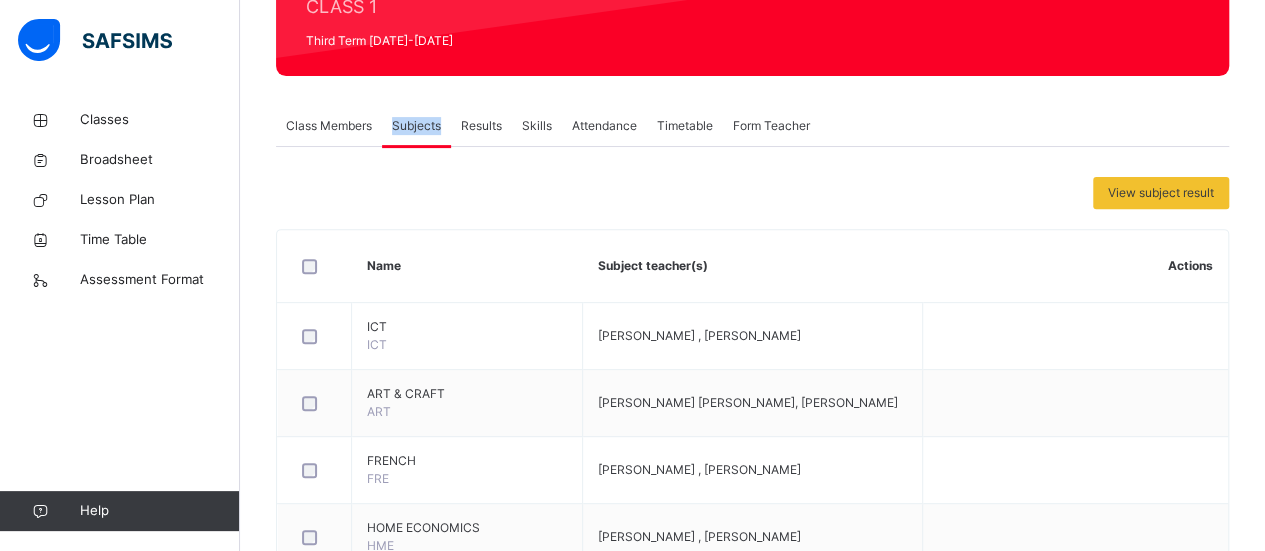 click on "Subjects" at bounding box center (416, 126) 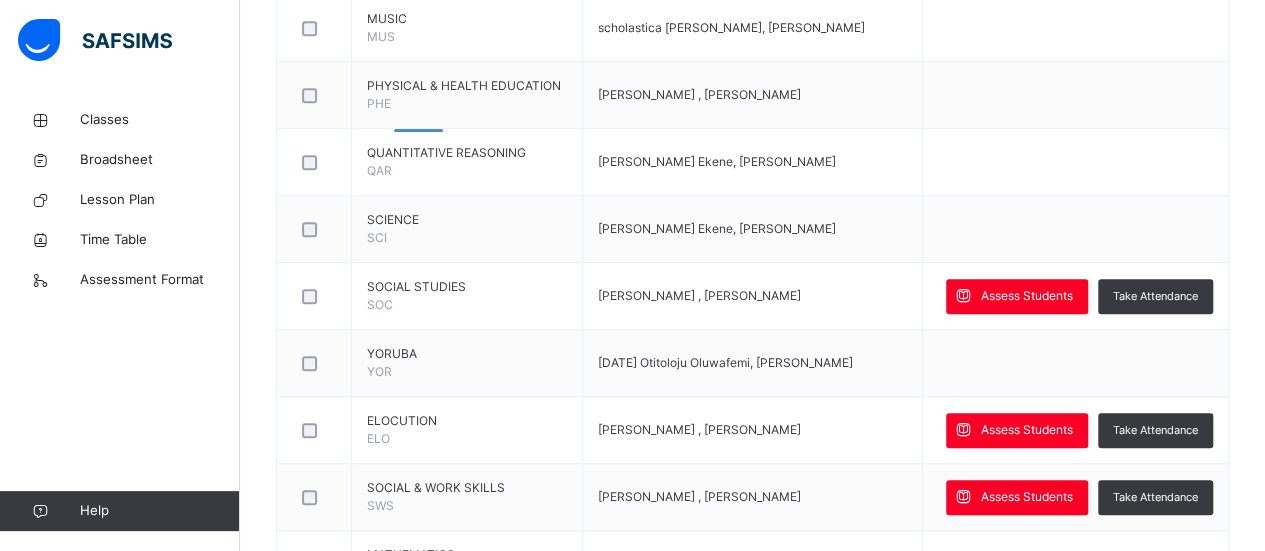 scroll, scrollTop: 853, scrollLeft: 0, axis: vertical 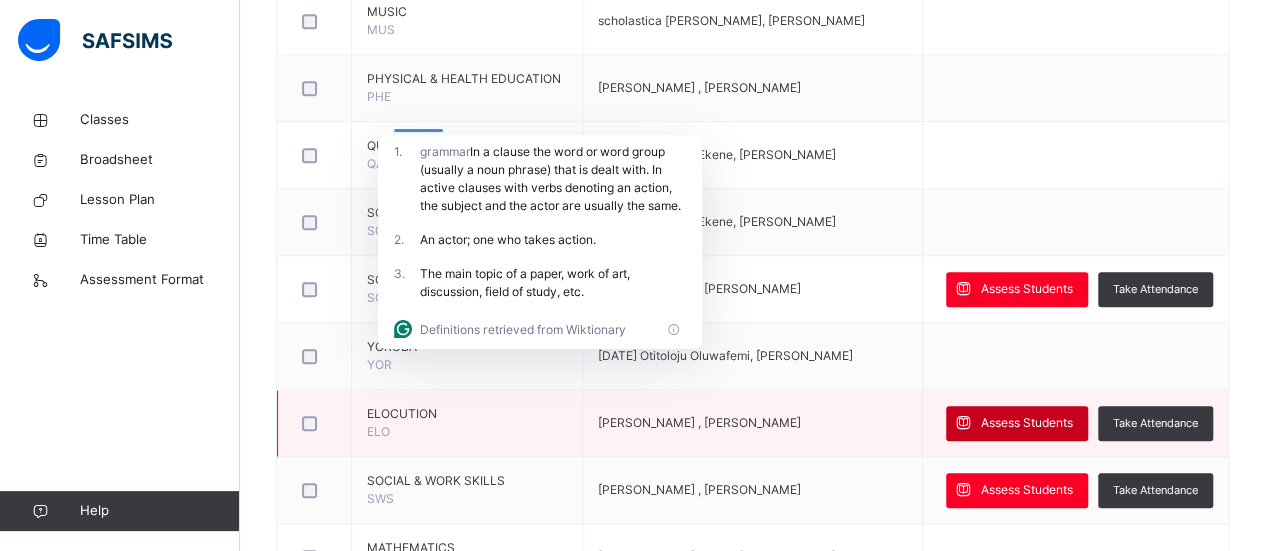 click on "Assess Students" at bounding box center (1027, 423) 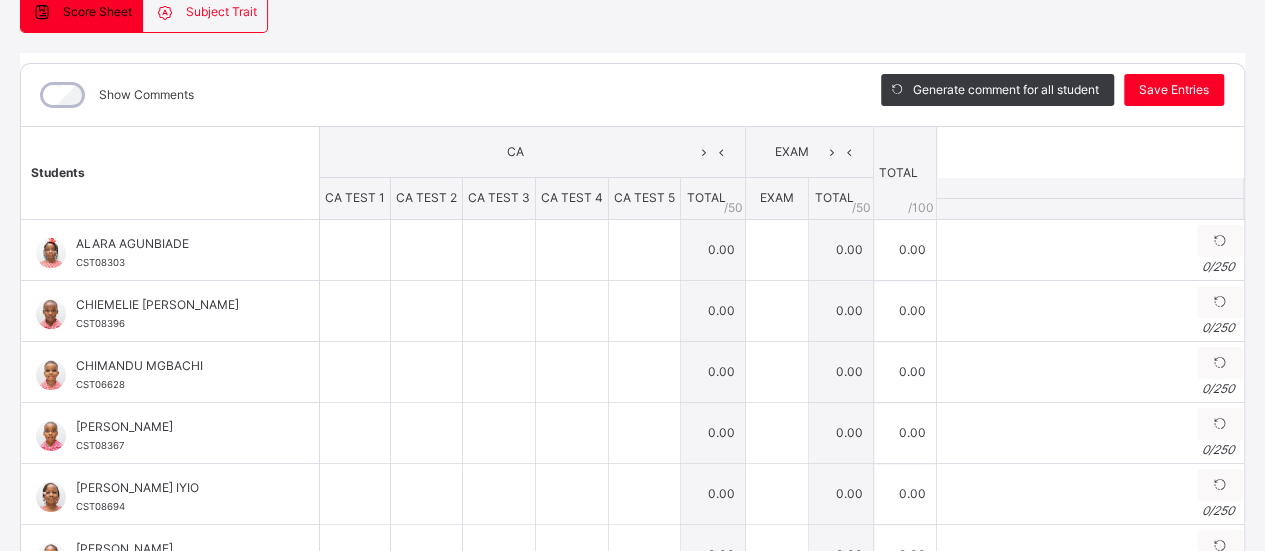 scroll, scrollTop: 216, scrollLeft: 0, axis: vertical 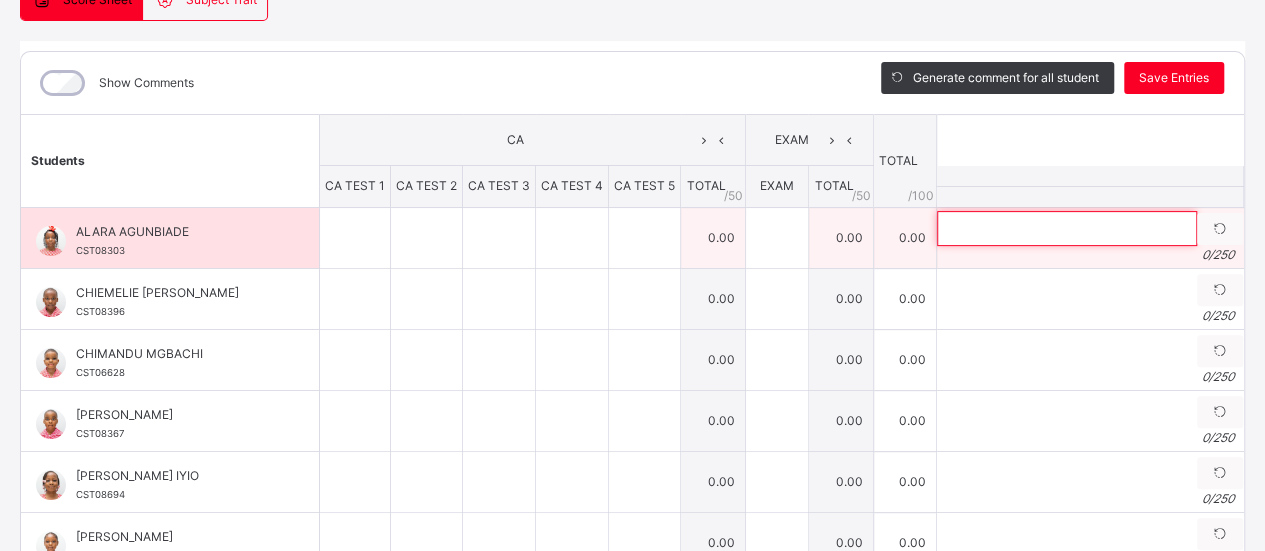 click at bounding box center (1067, 228) 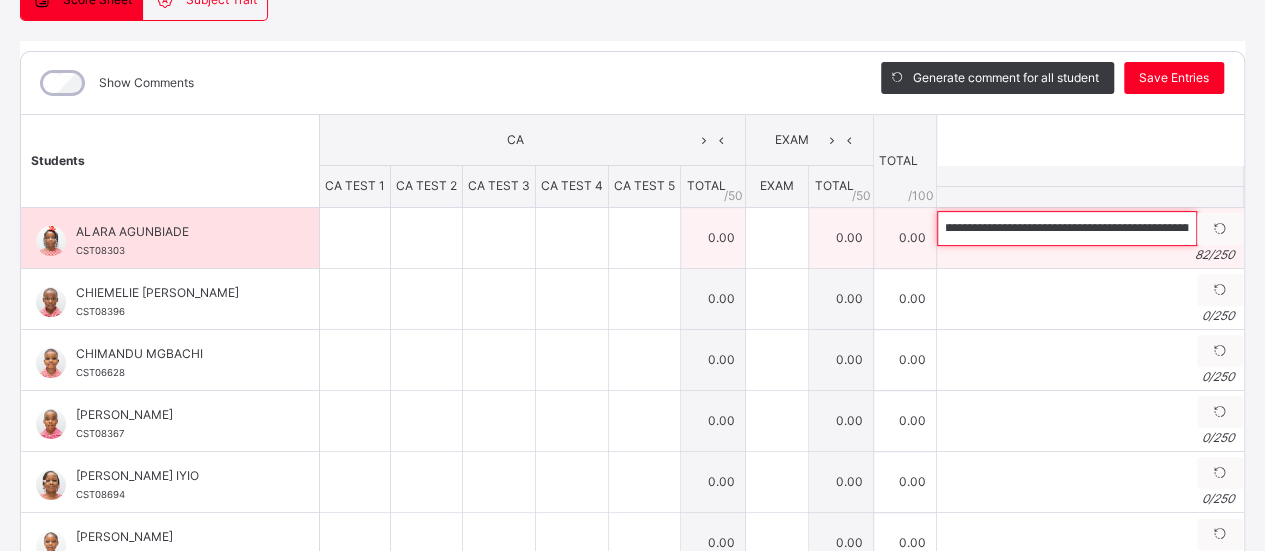 scroll, scrollTop: 0, scrollLeft: 0, axis: both 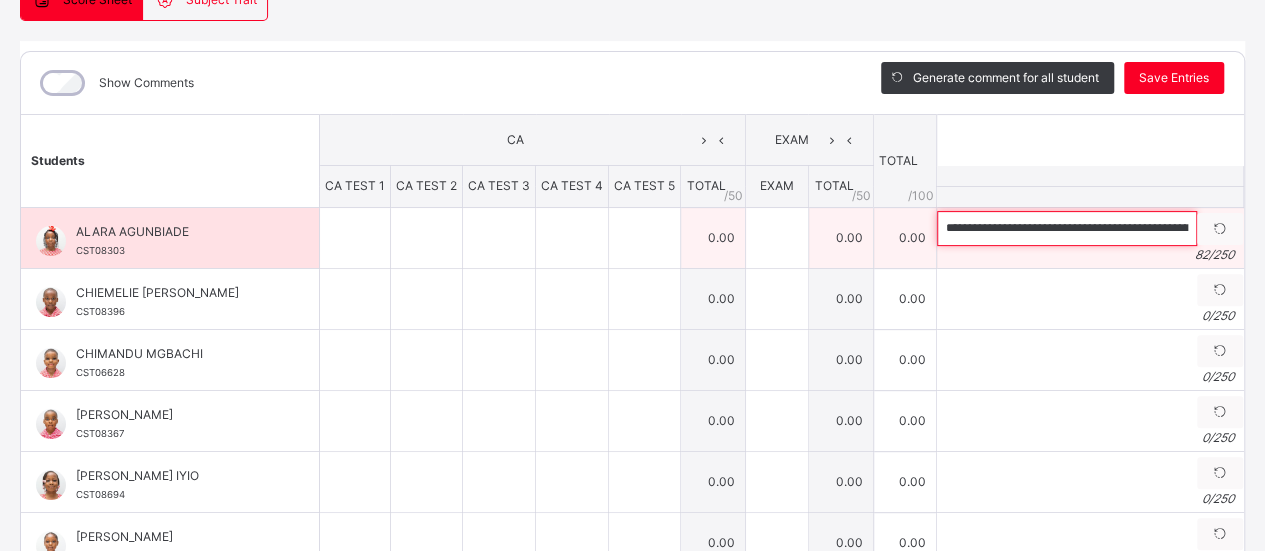 click on "**********" at bounding box center [1067, 228] 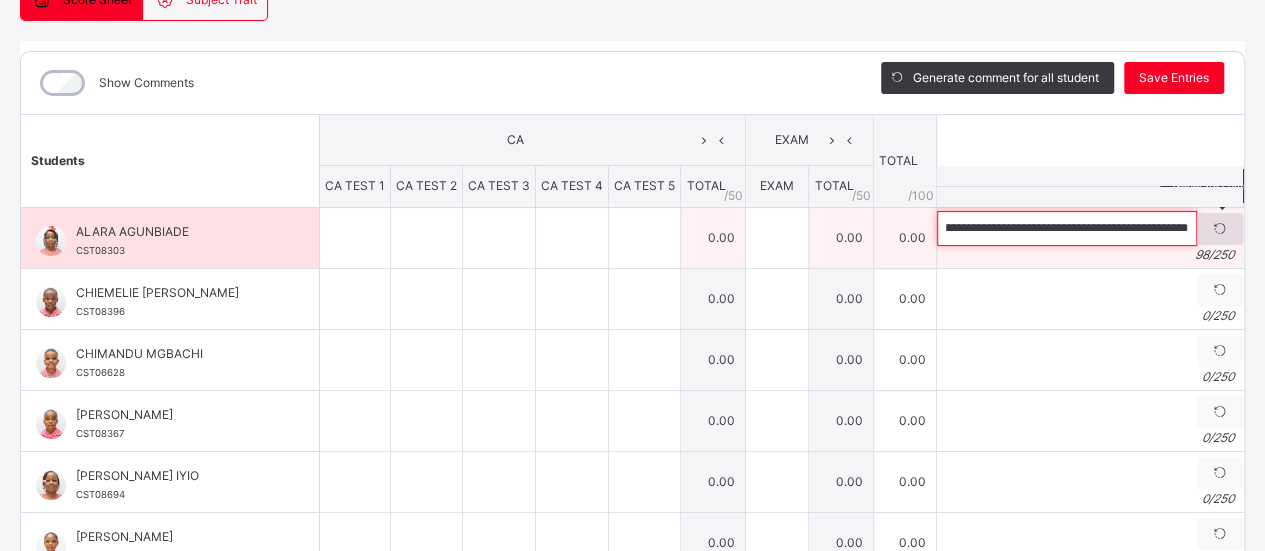 scroll, scrollTop: 0, scrollLeft: 326, axis: horizontal 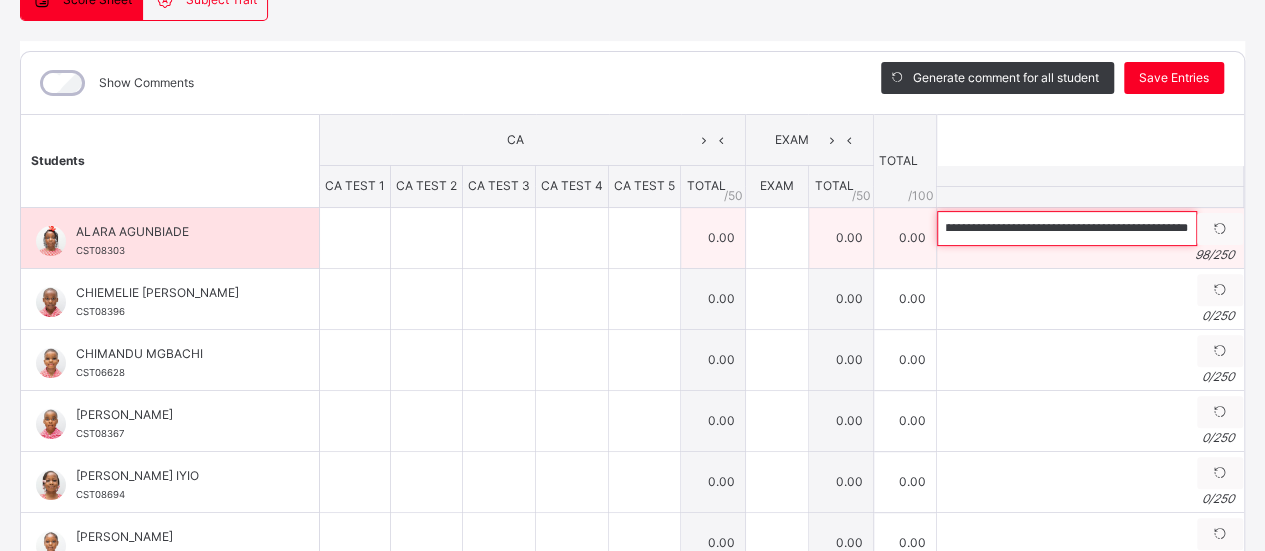 click on "**********" at bounding box center [1067, 228] 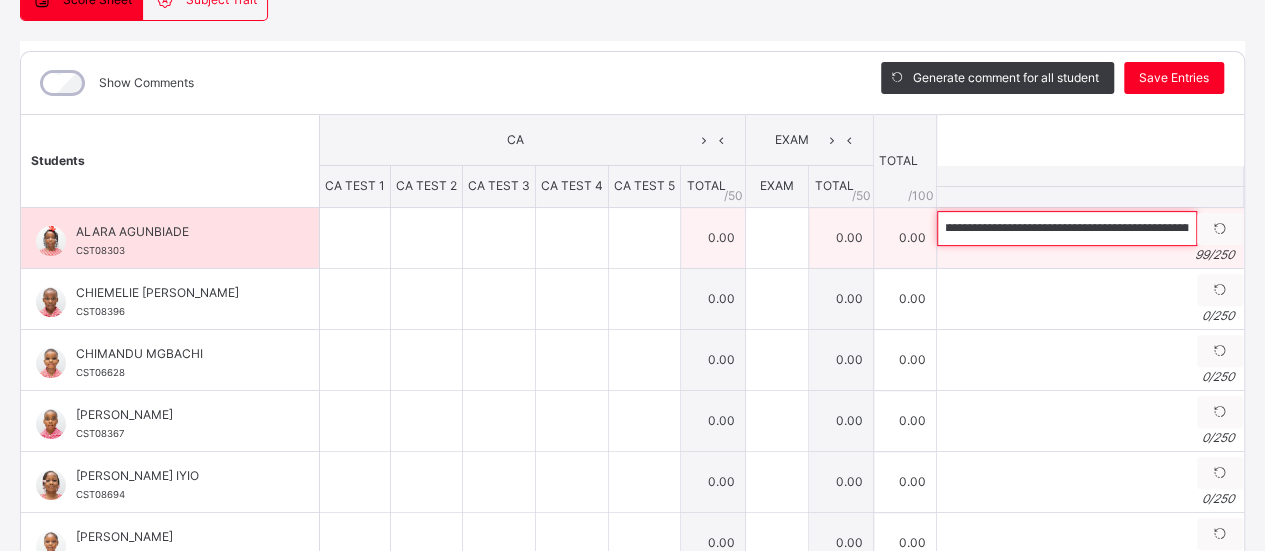 scroll, scrollTop: 0, scrollLeft: 0, axis: both 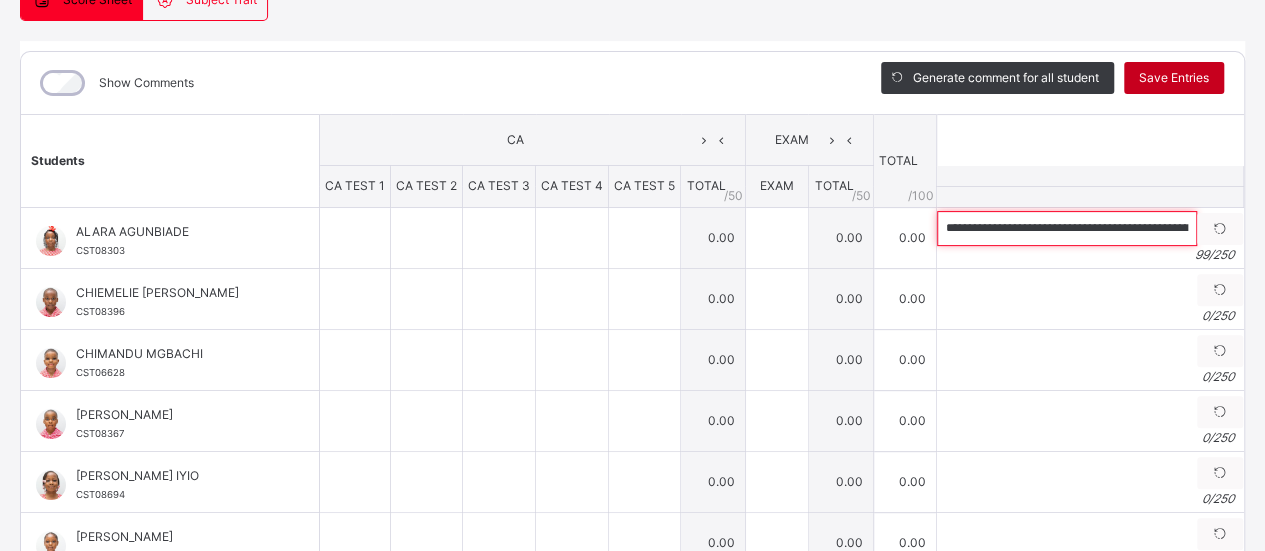 type on "**********" 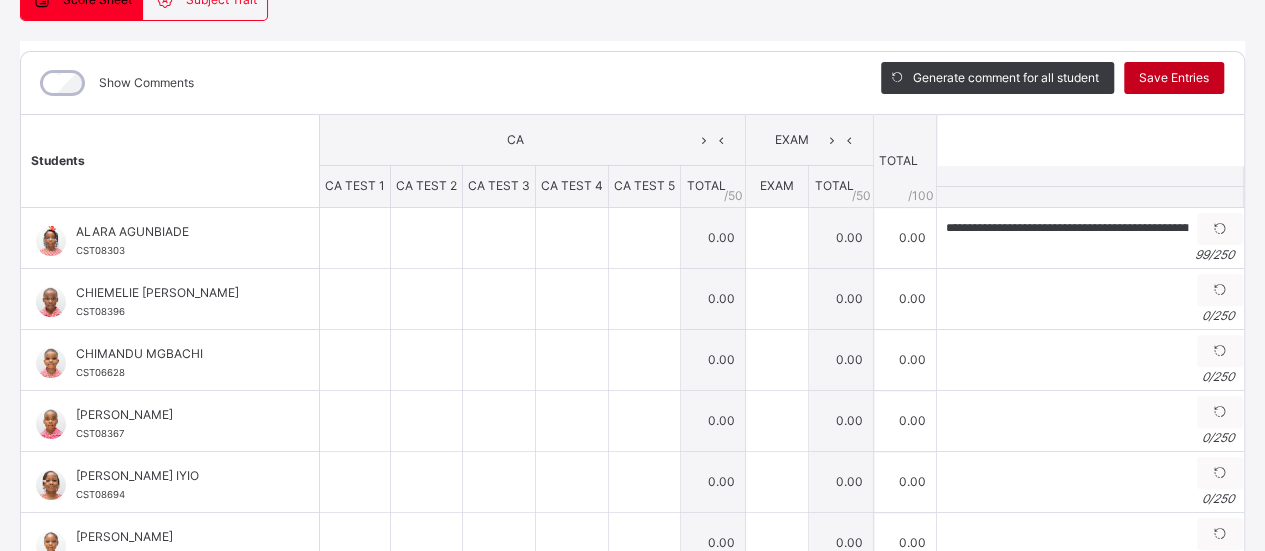click on "Save Entries" at bounding box center [1174, 78] 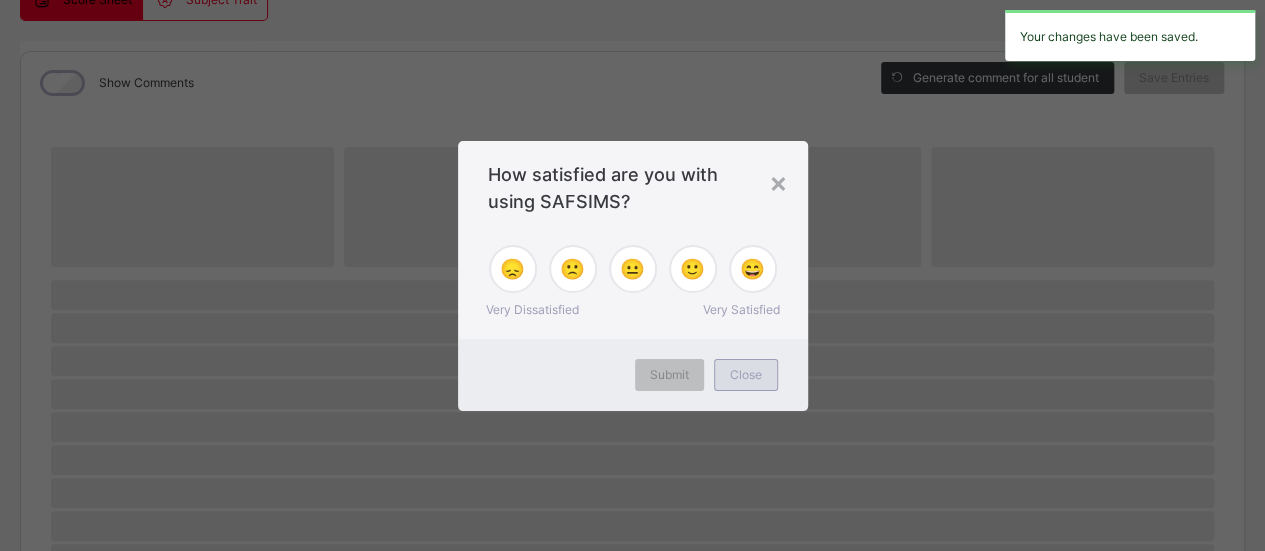 click on "Close" at bounding box center (746, 375) 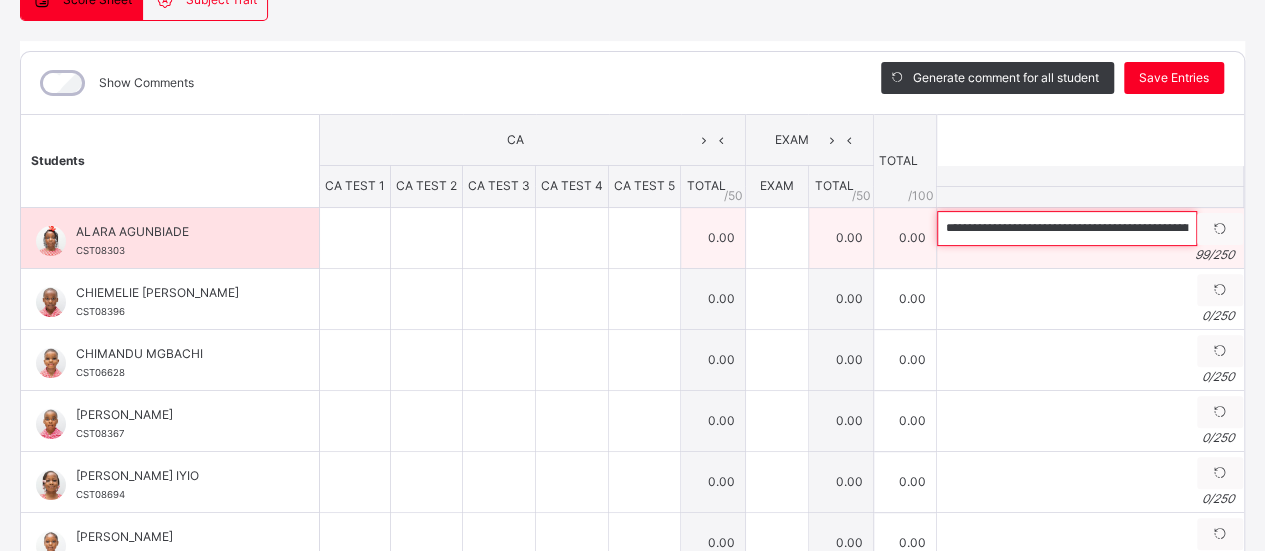 drag, startPoint x: 982, startPoint y: 225, endPoint x: 1053, endPoint y: 220, distance: 71.17584 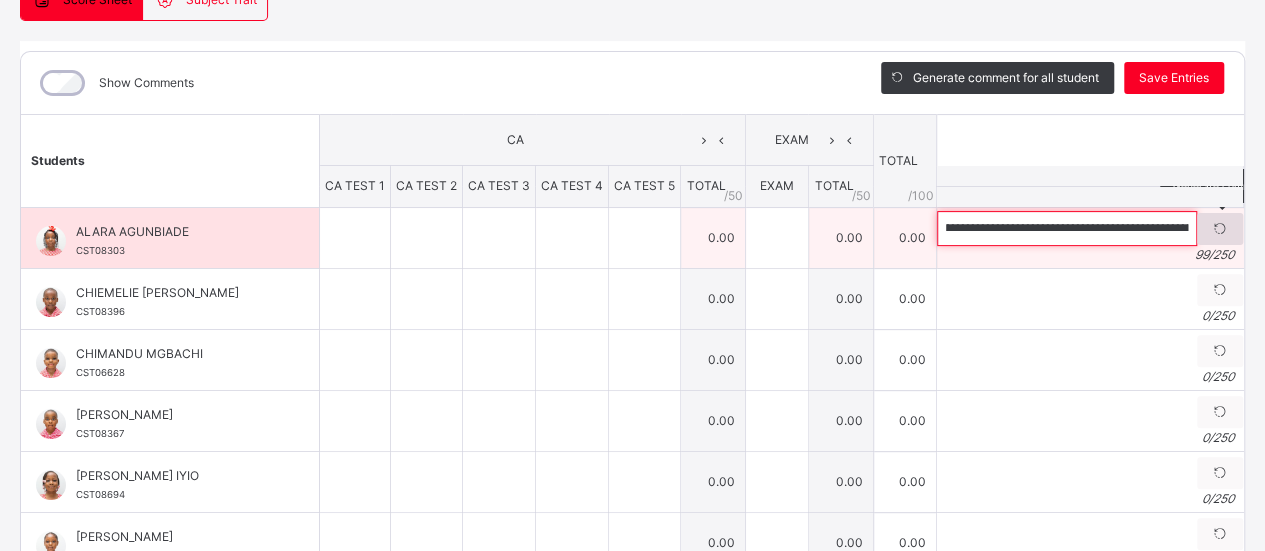 scroll, scrollTop: 0, scrollLeft: 330, axis: horizontal 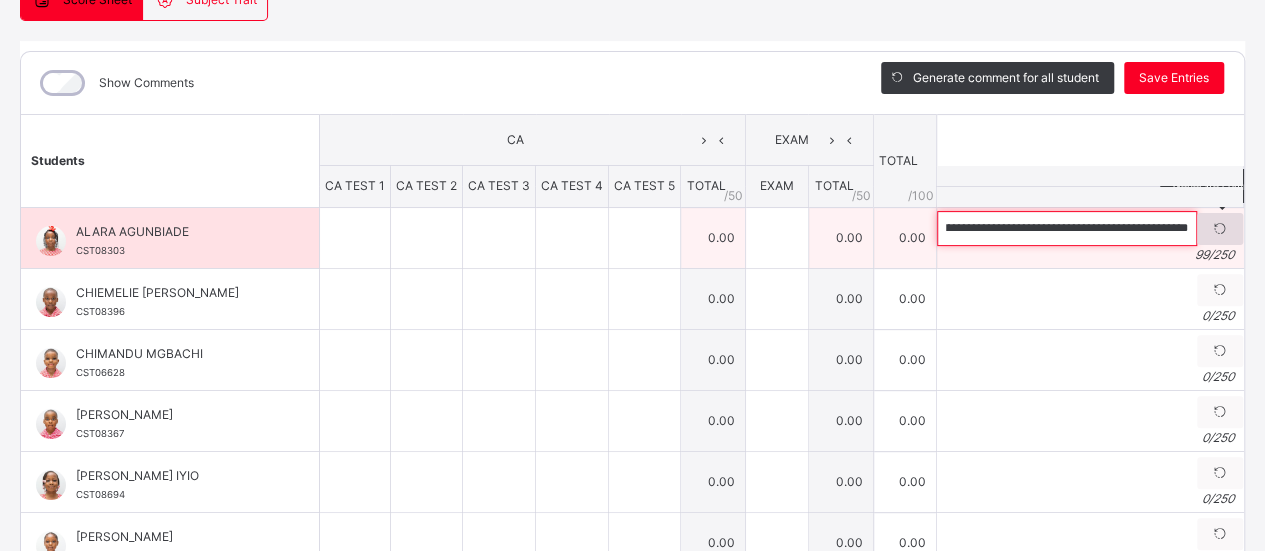 drag, startPoint x: 979, startPoint y: 229, endPoint x: 1217, endPoint y: 240, distance: 238.25406 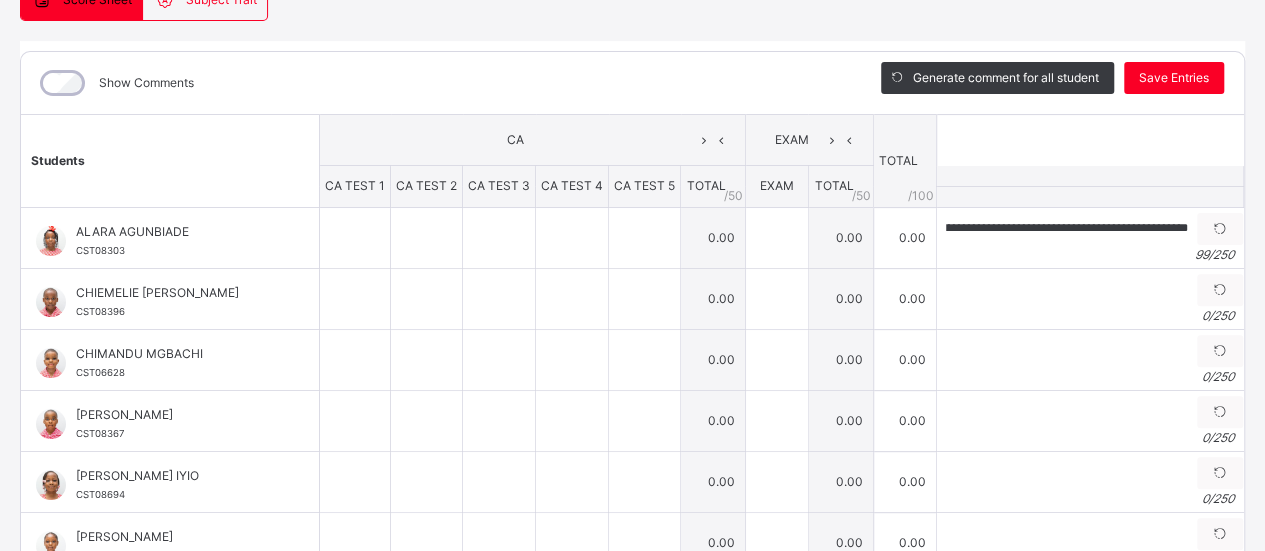 scroll, scrollTop: 0, scrollLeft: 0, axis: both 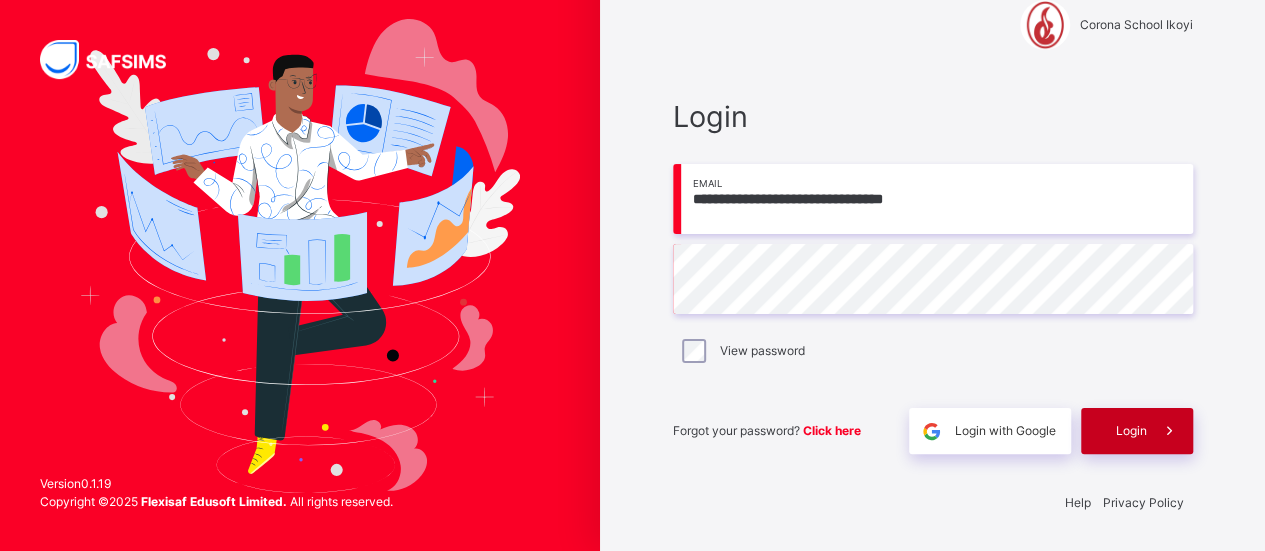 click on "Login" at bounding box center (1131, 431) 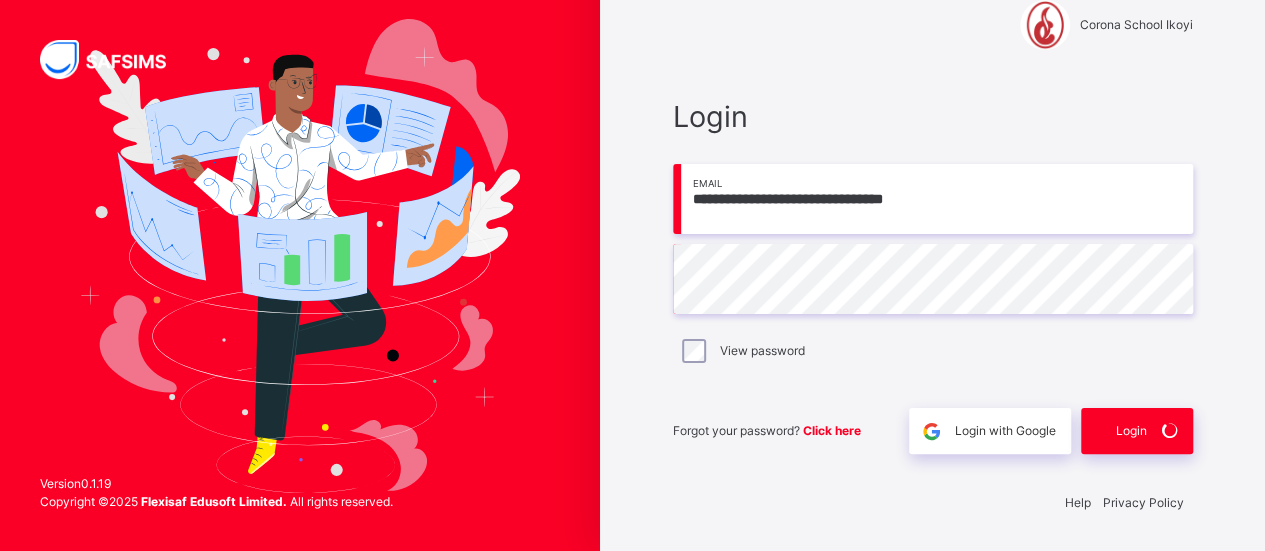 scroll, scrollTop: 0, scrollLeft: 0, axis: both 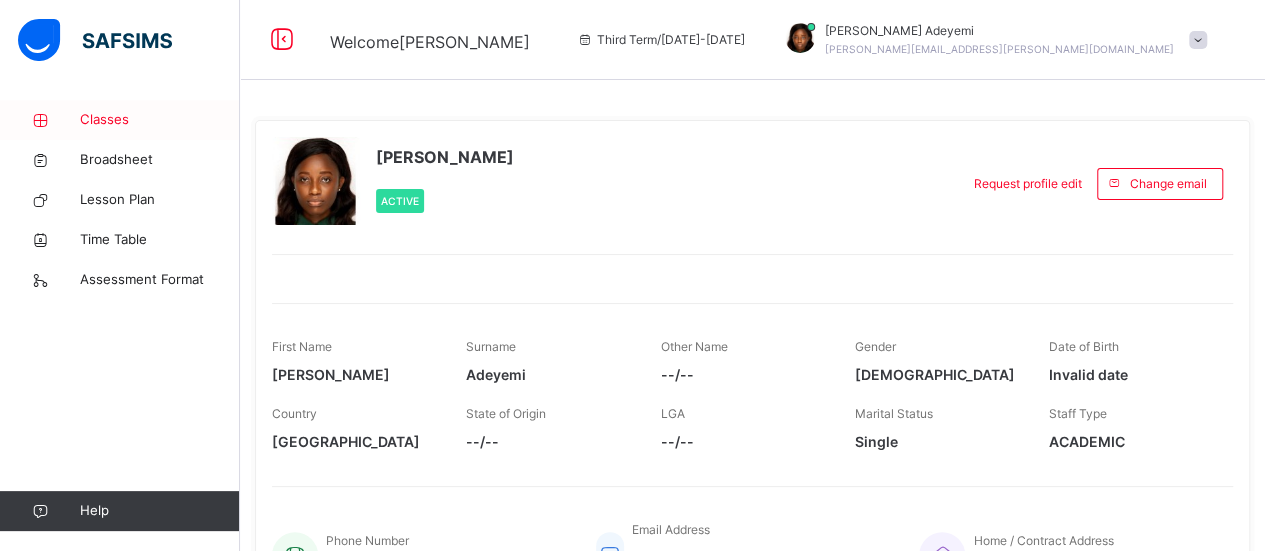 click on "Classes" at bounding box center (160, 120) 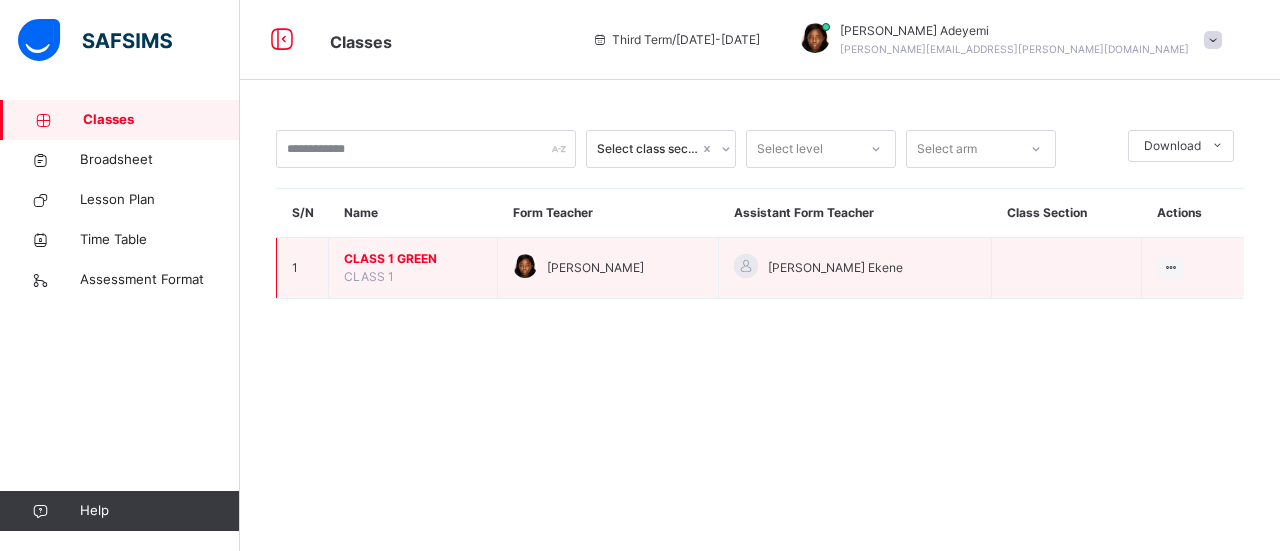 click on "CLASS 1   GREEN" at bounding box center [413, 259] 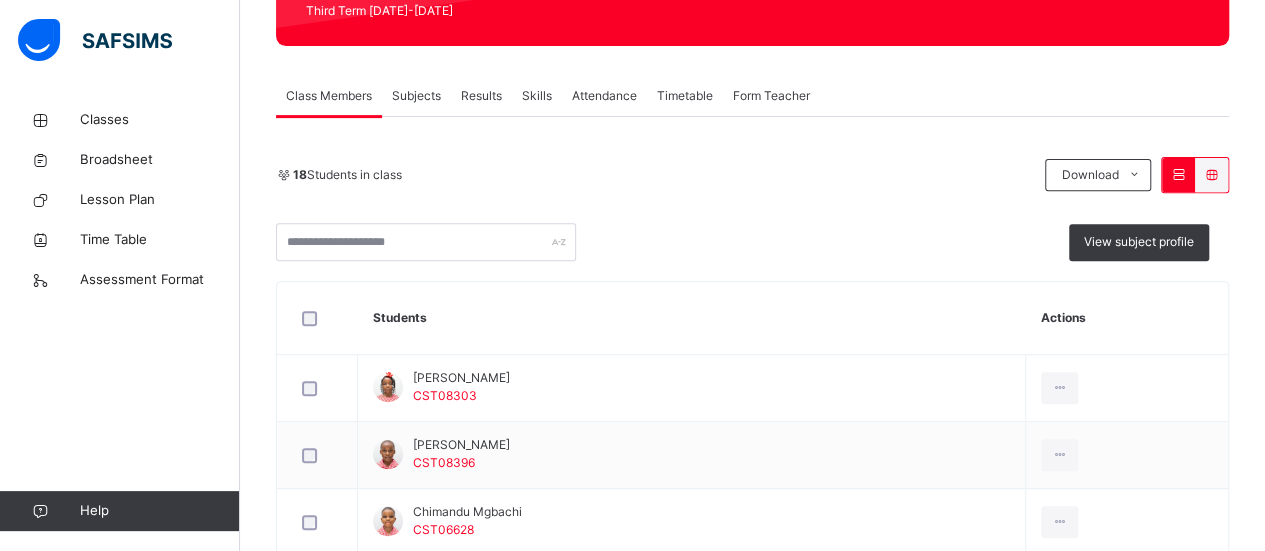 scroll, scrollTop: 222, scrollLeft: 0, axis: vertical 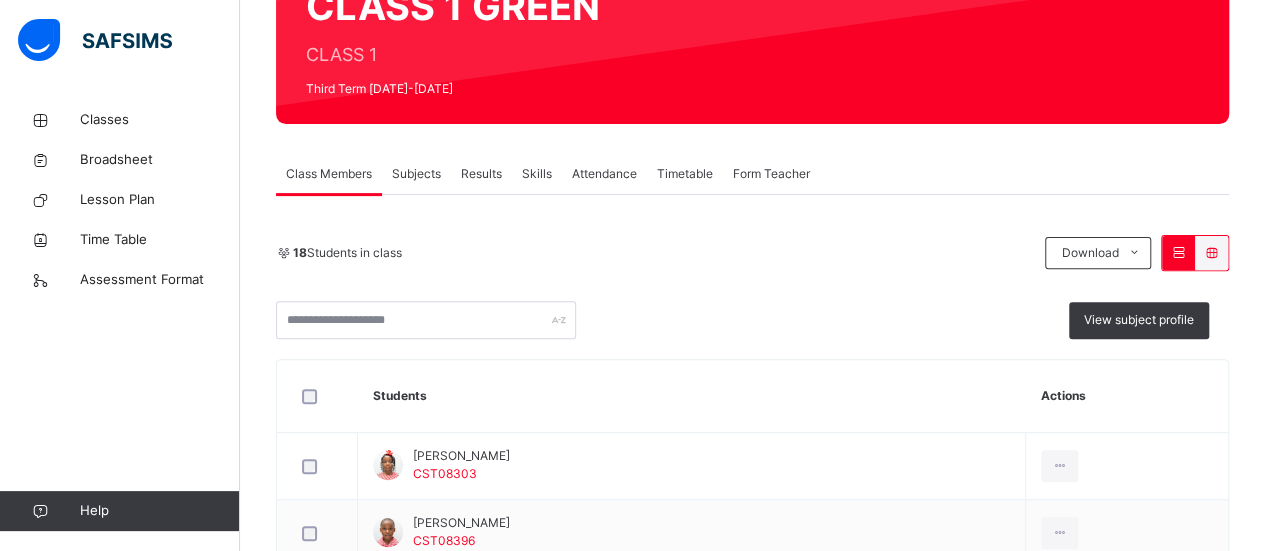 click on "Subjects" at bounding box center [416, 174] 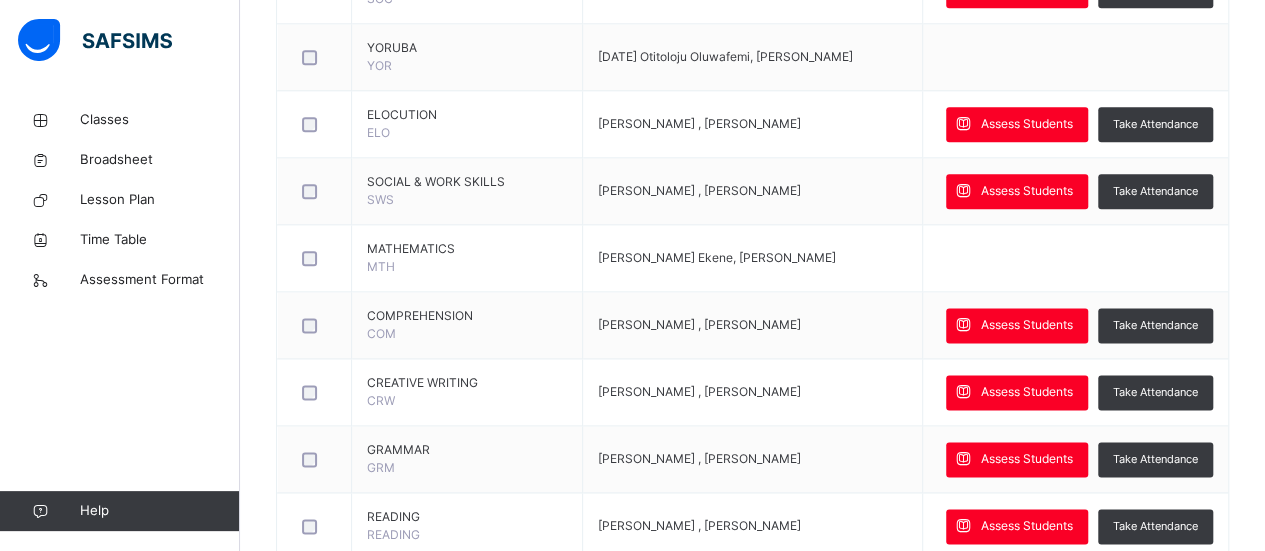 scroll, scrollTop: 1182, scrollLeft: 0, axis: vertical 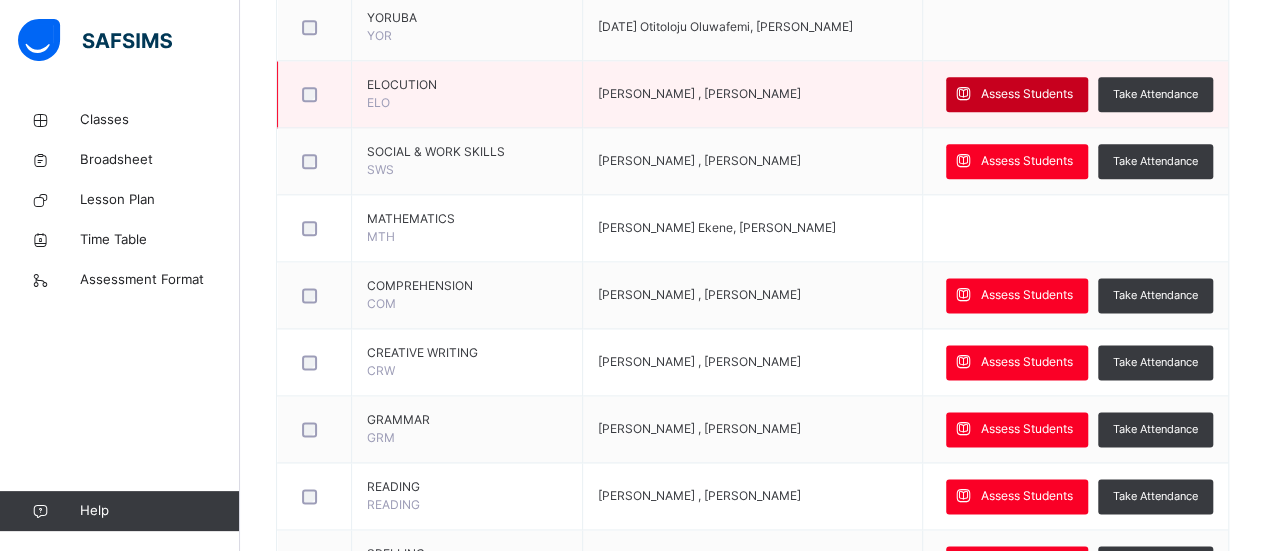 click on "Assess Students" at bounding box center (1017, 94) 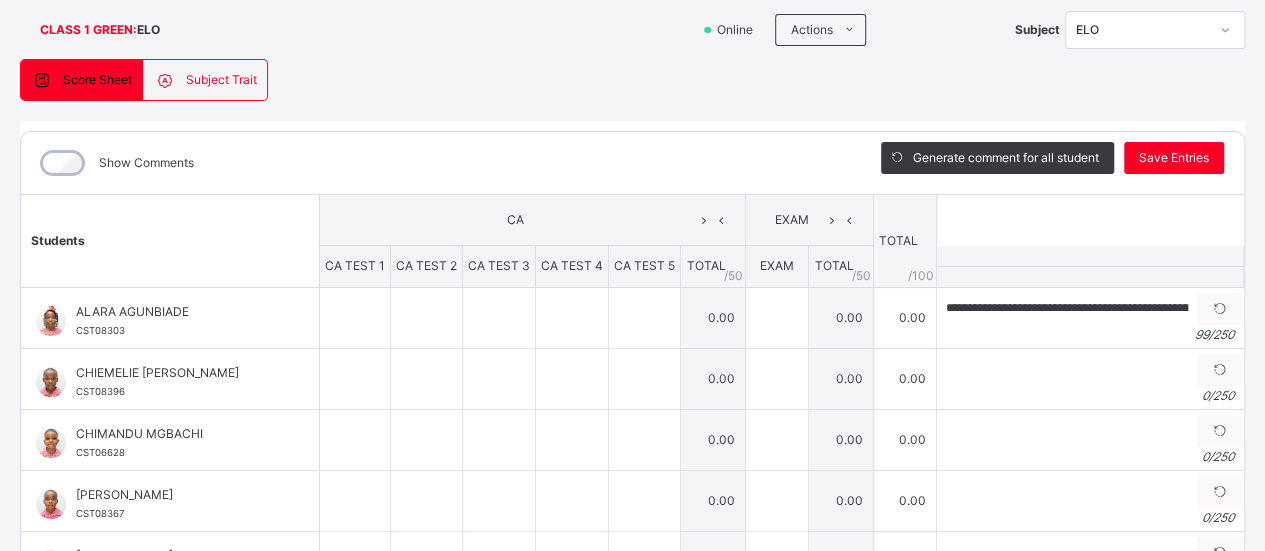 scroll, scrollTop: 141, scrollLeft: 0, axis: vertical 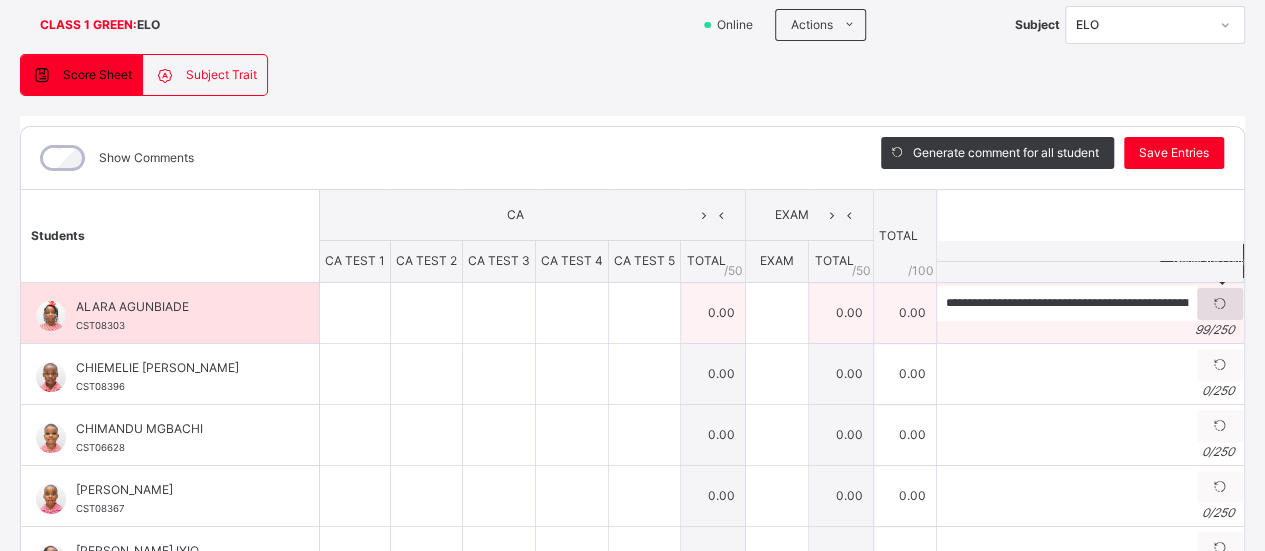 click at bounding box center [1220, 304] 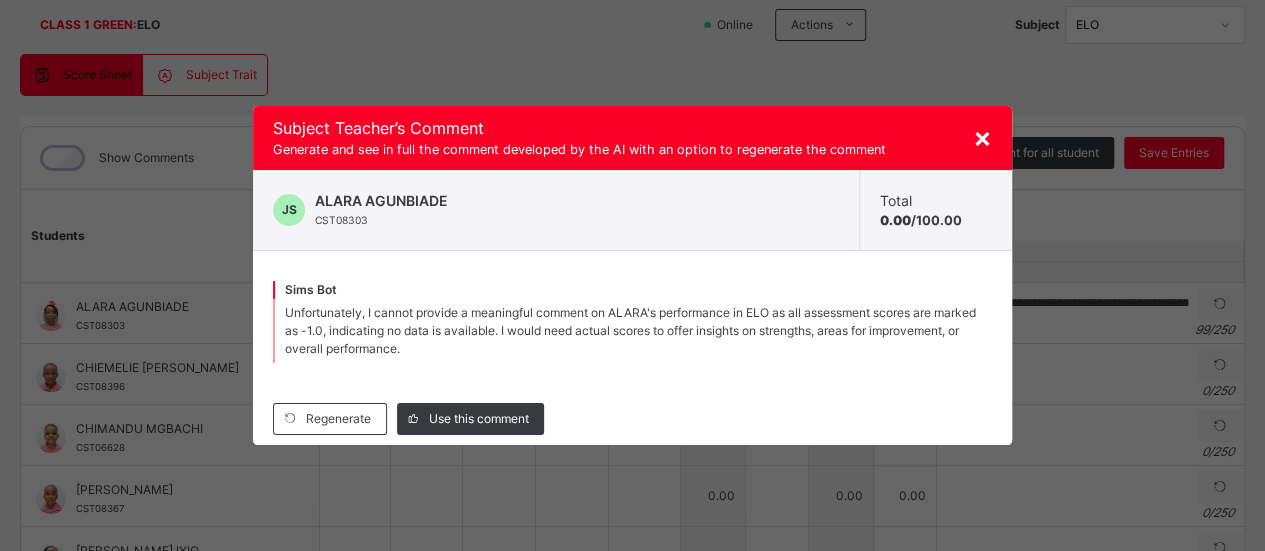 click on "×" at bounding box center [982, 137] 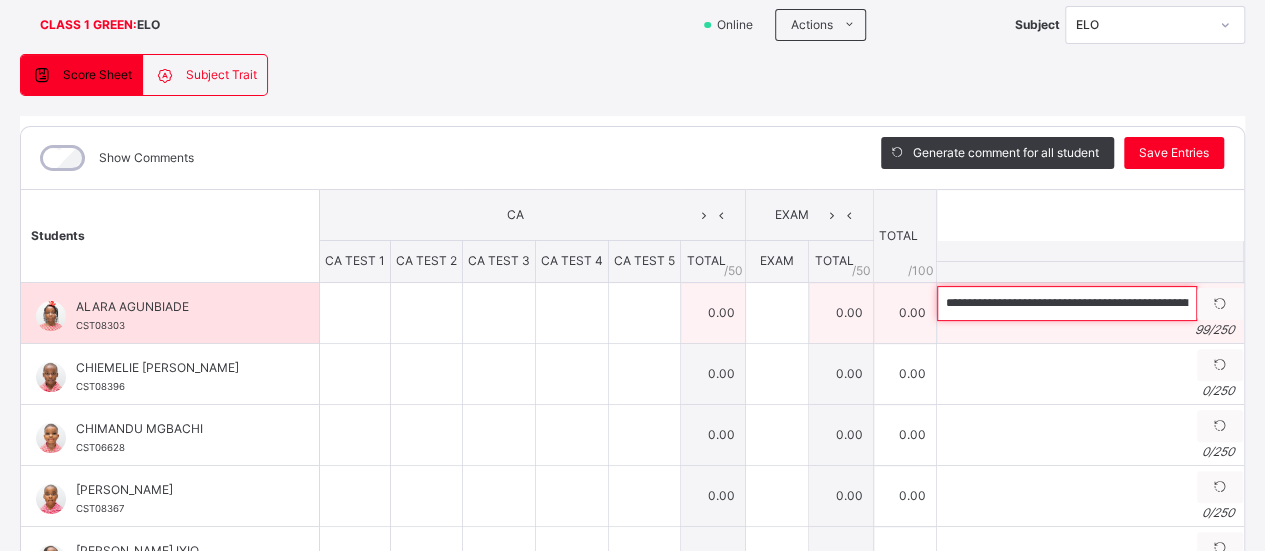 click on "**********" at bounding box center (1067, 303) 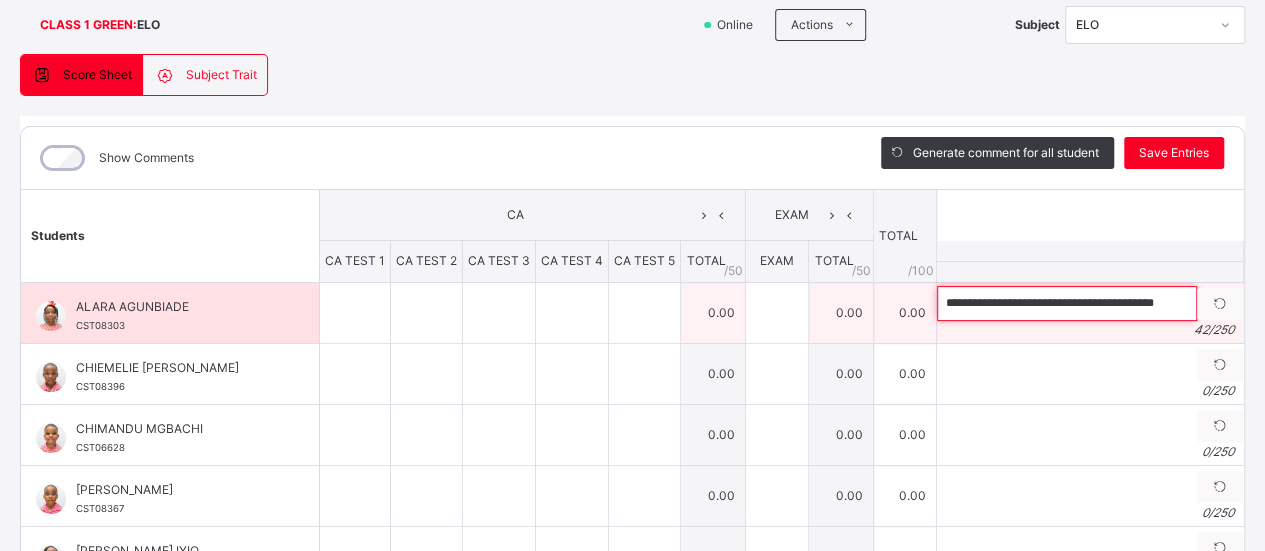 scroll, scrollTop: 0, scrollLeft: 0, axis: both 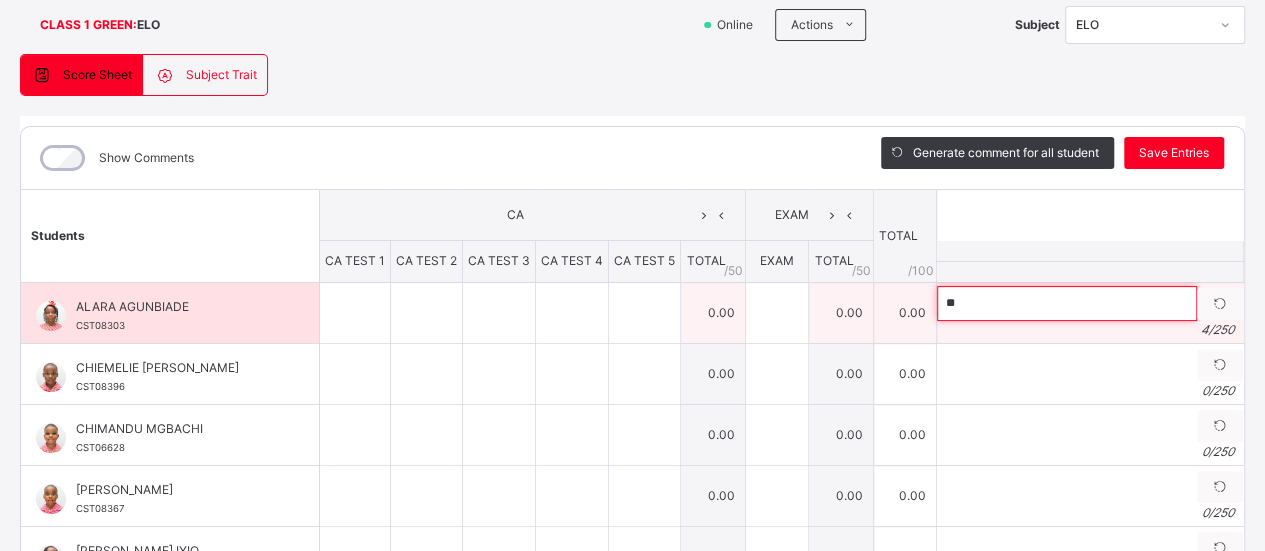 type on "*" 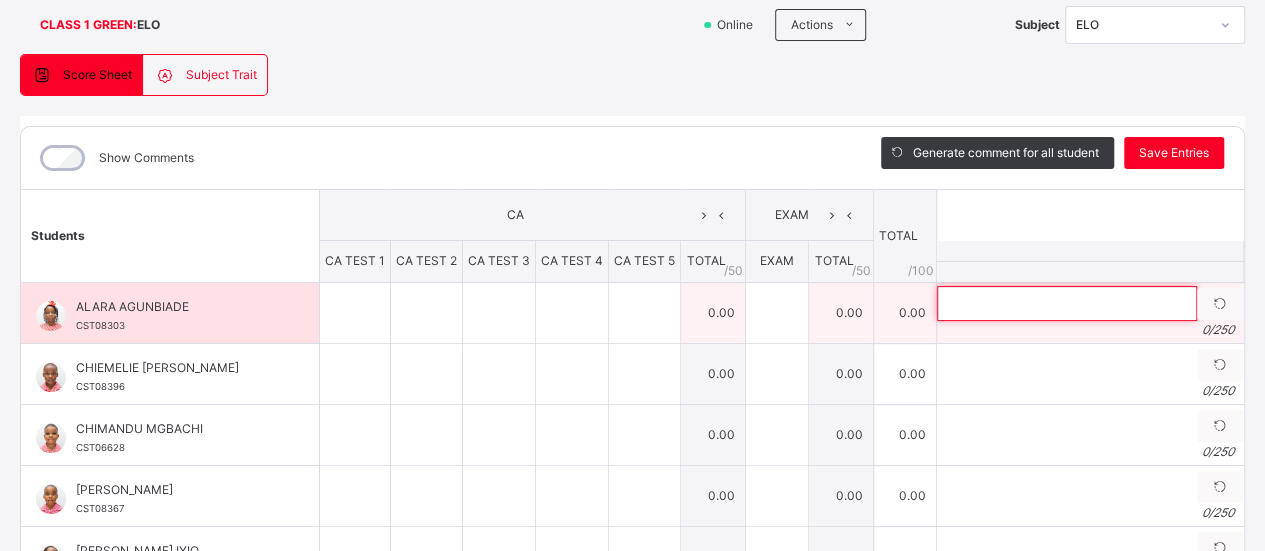 paste on "**********" 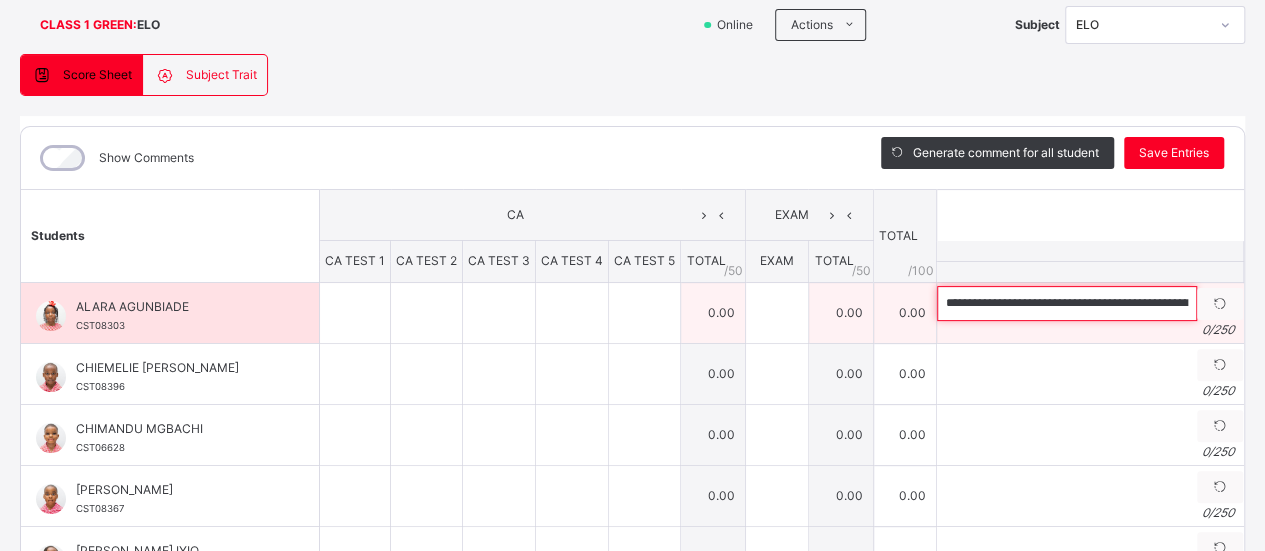 scroll, scrollTop: 0, scrollLeft: 330, axis: horizontal 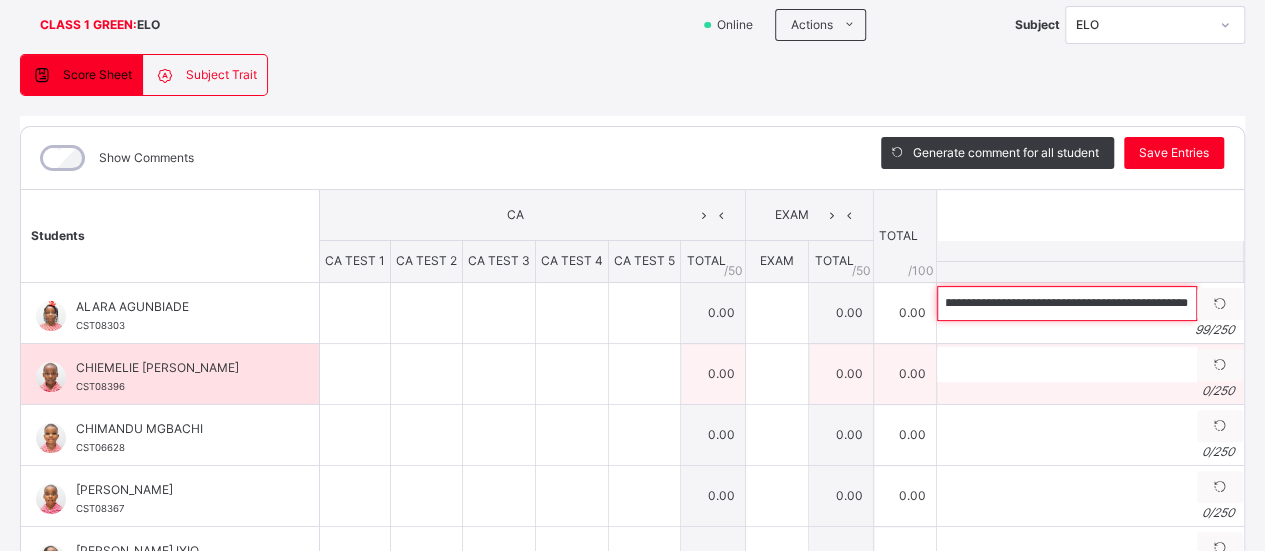 type on "**********" 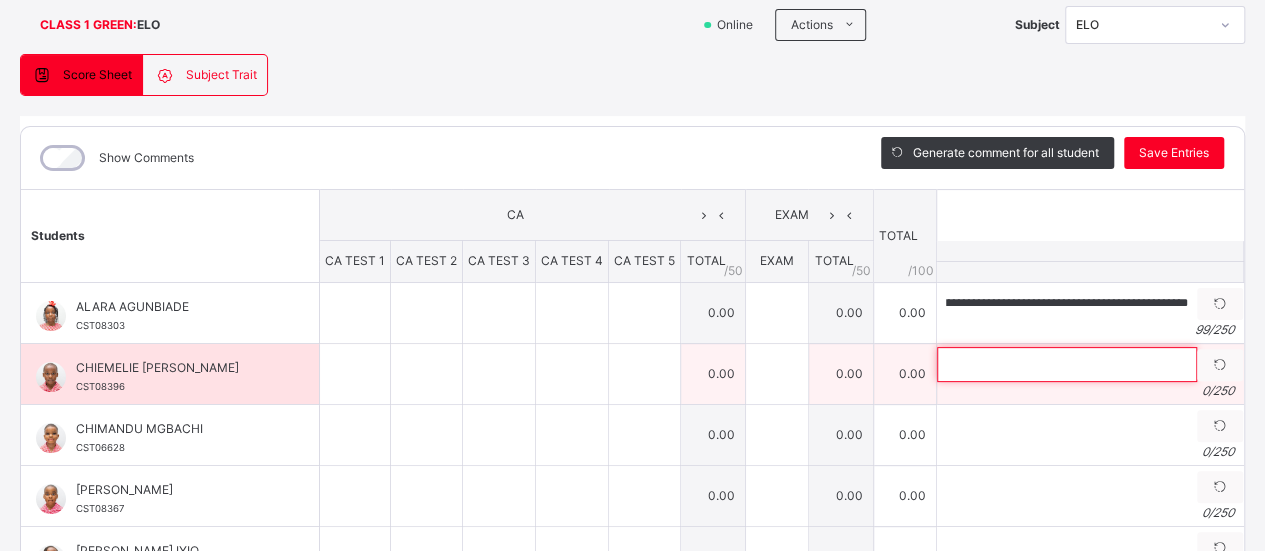 scroll, scrollTop: 0, scrollLeft: 0, axis: both 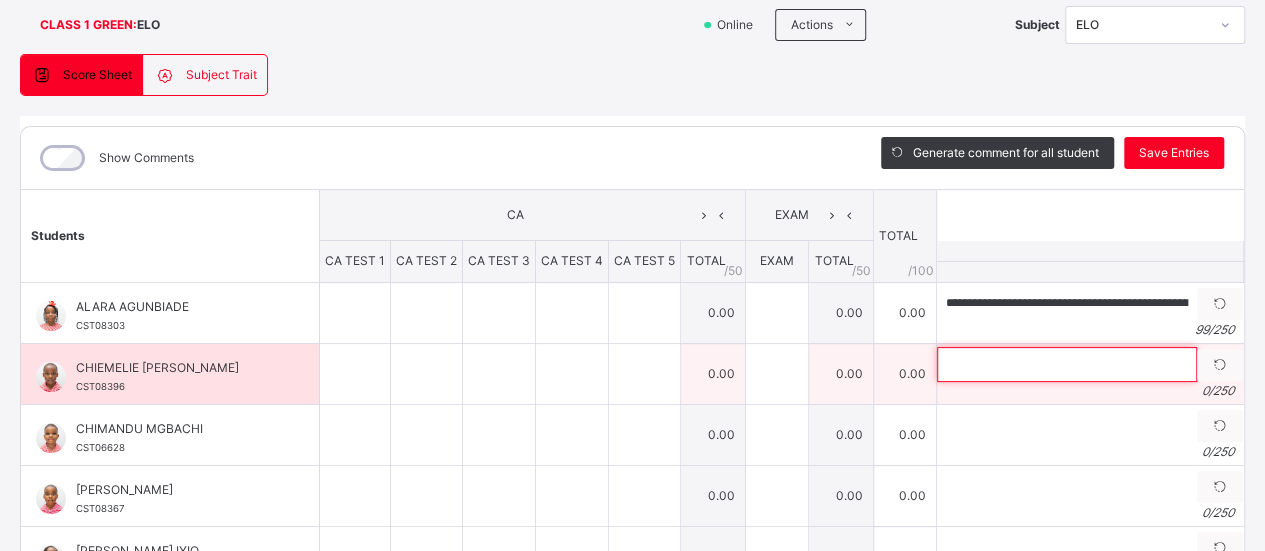 click at bounding box center [1067, 364] 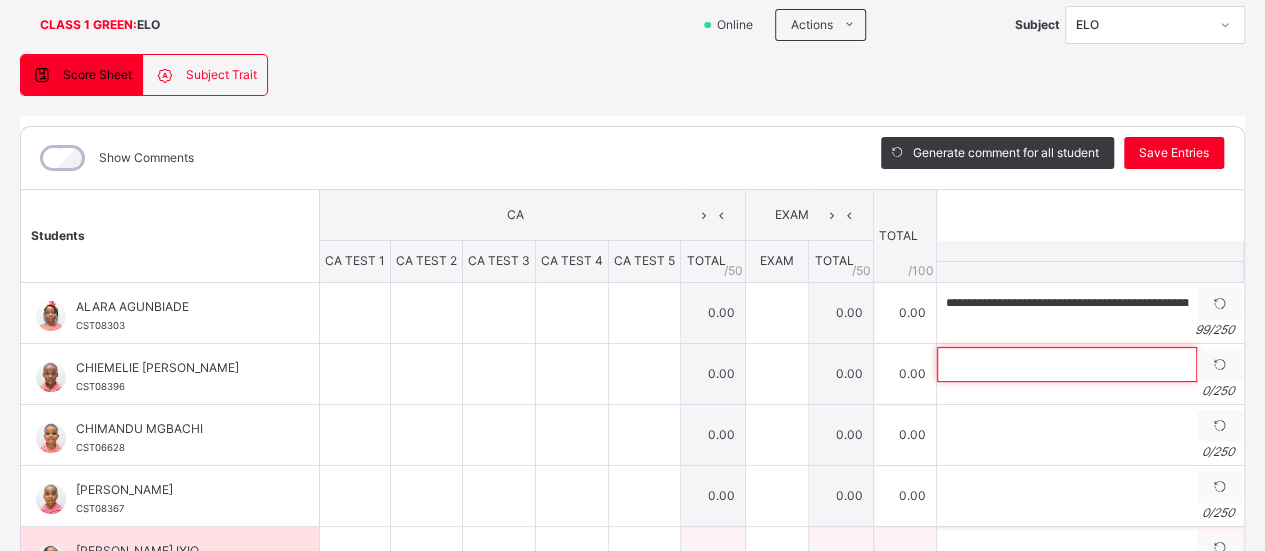 paste on "**********" 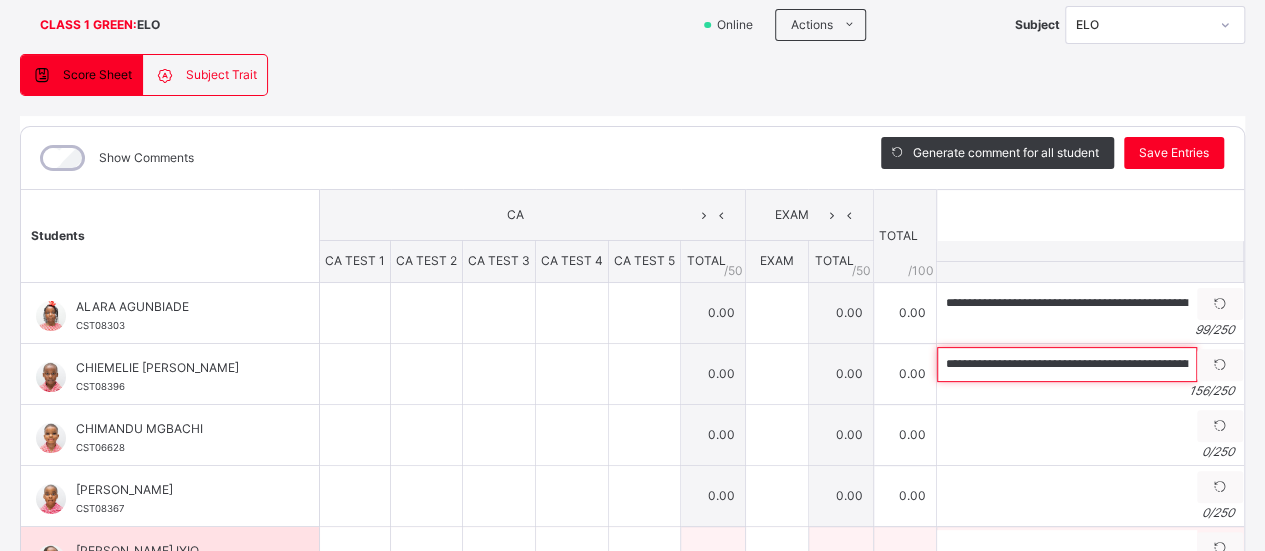 scroll, scrollTop: 0, scrollLeft: 630, axis: horizontal 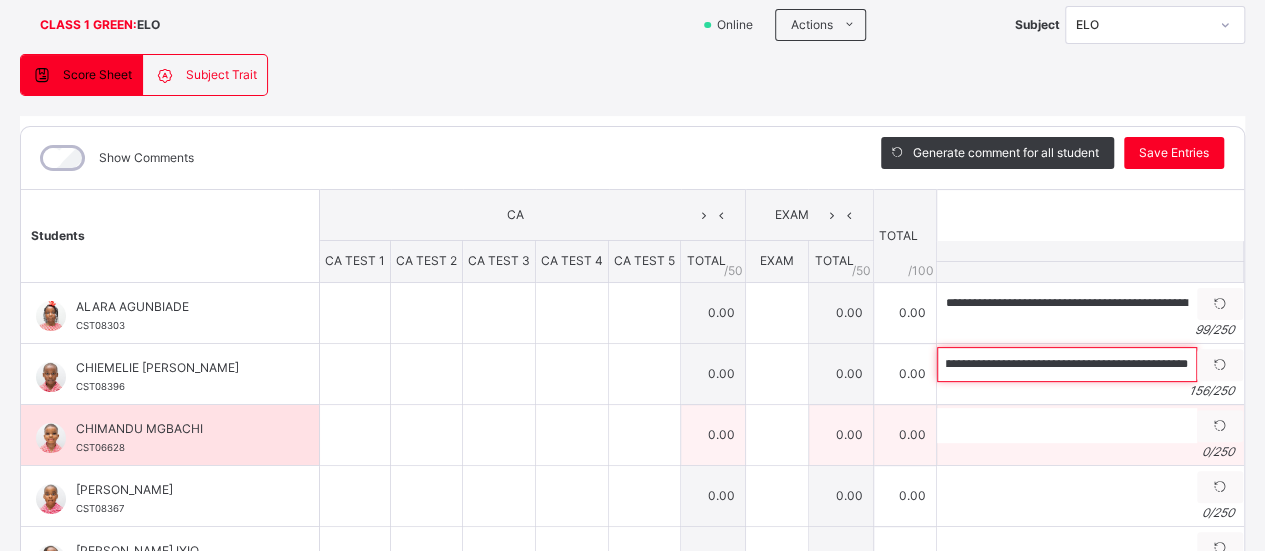 type on "**********" 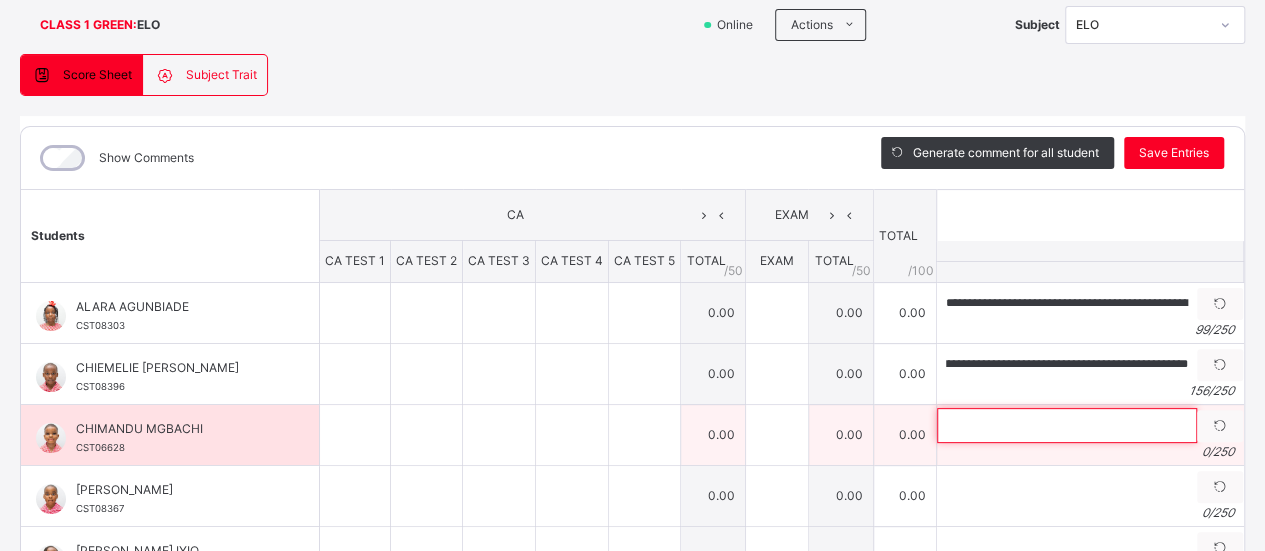 scroll, scrollTop: 0, scrollLeft: 0, axis: both 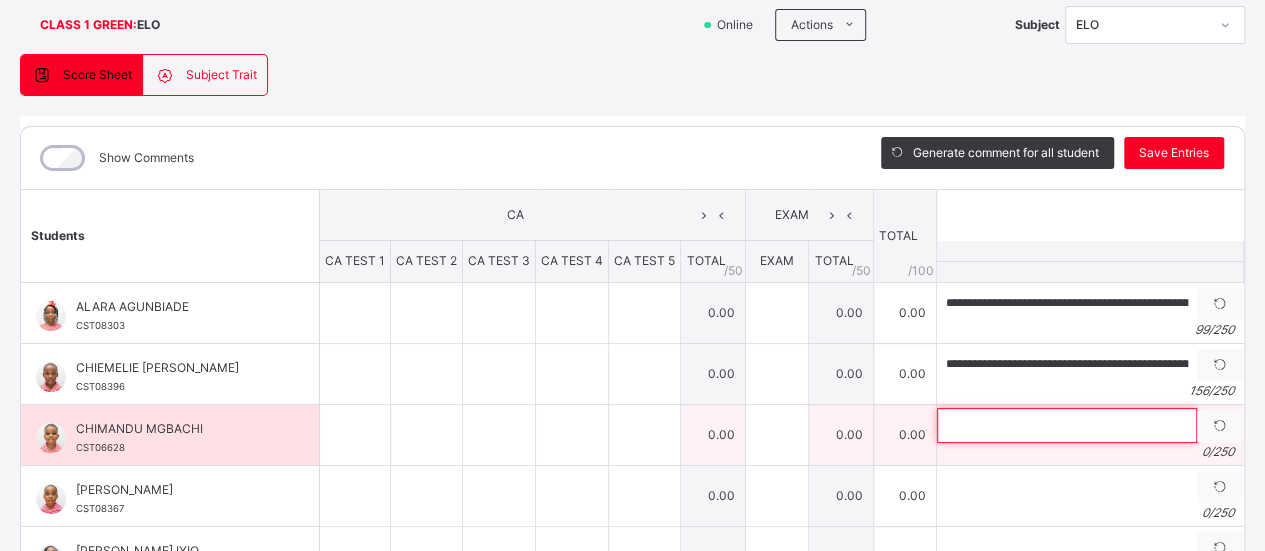 click at bounding box center [1067, 425] 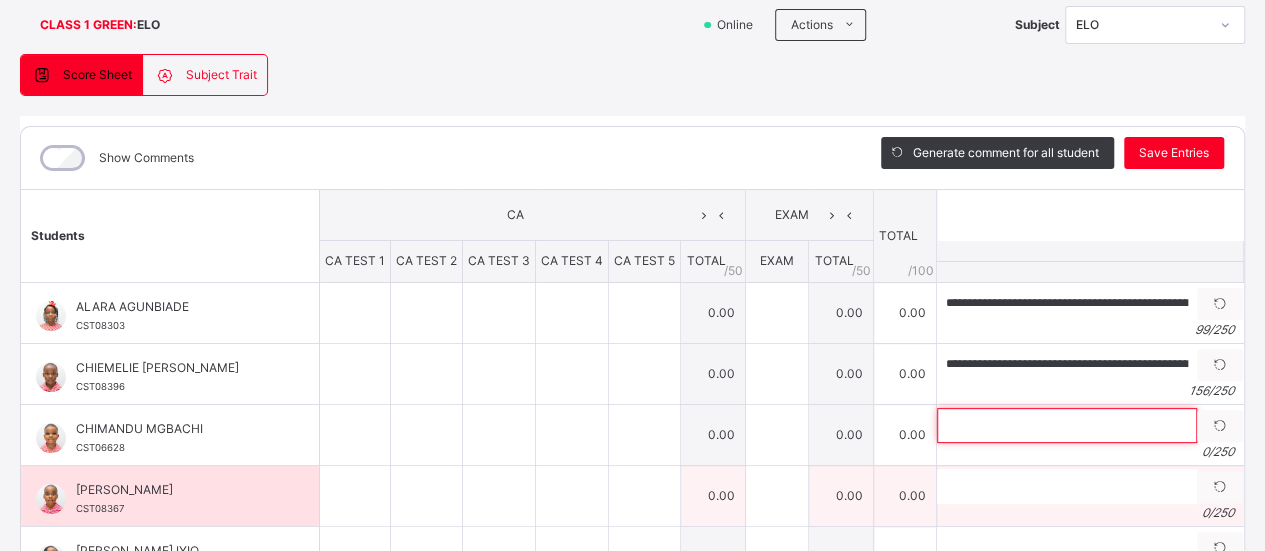 paste on "**********" 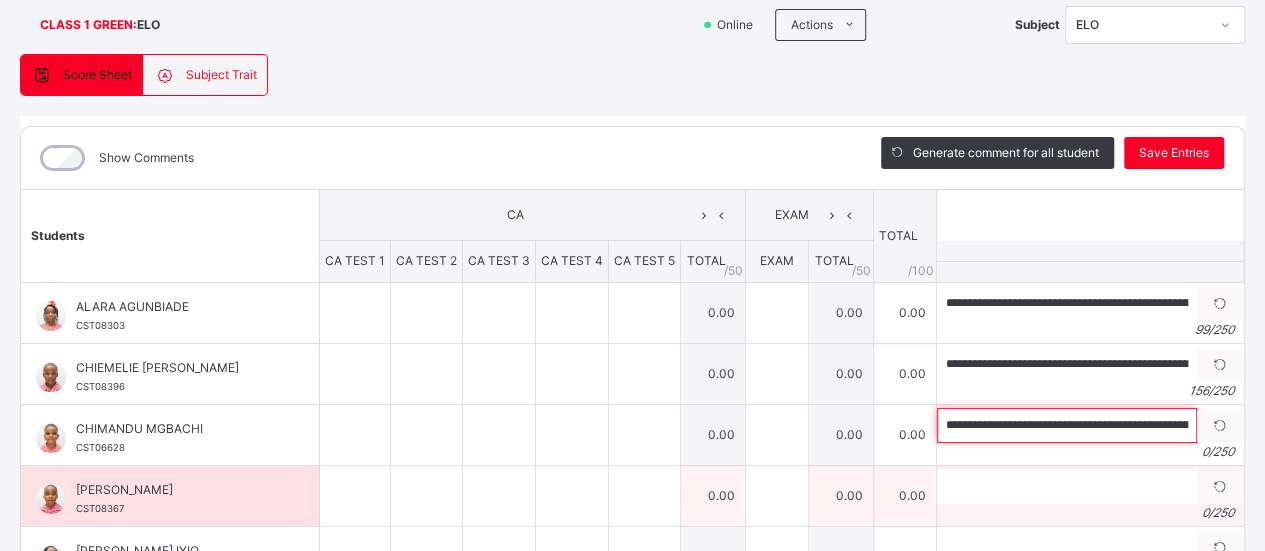 scroll, scrollTop: 0, scrollLeft: 330, axis: horizontal 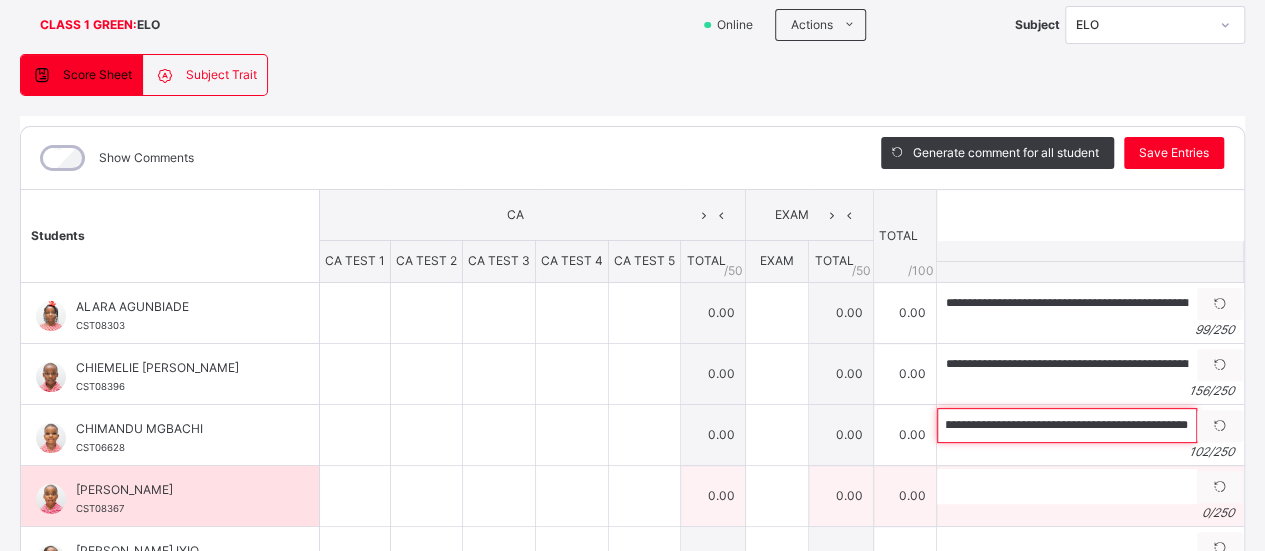 type on "**********" 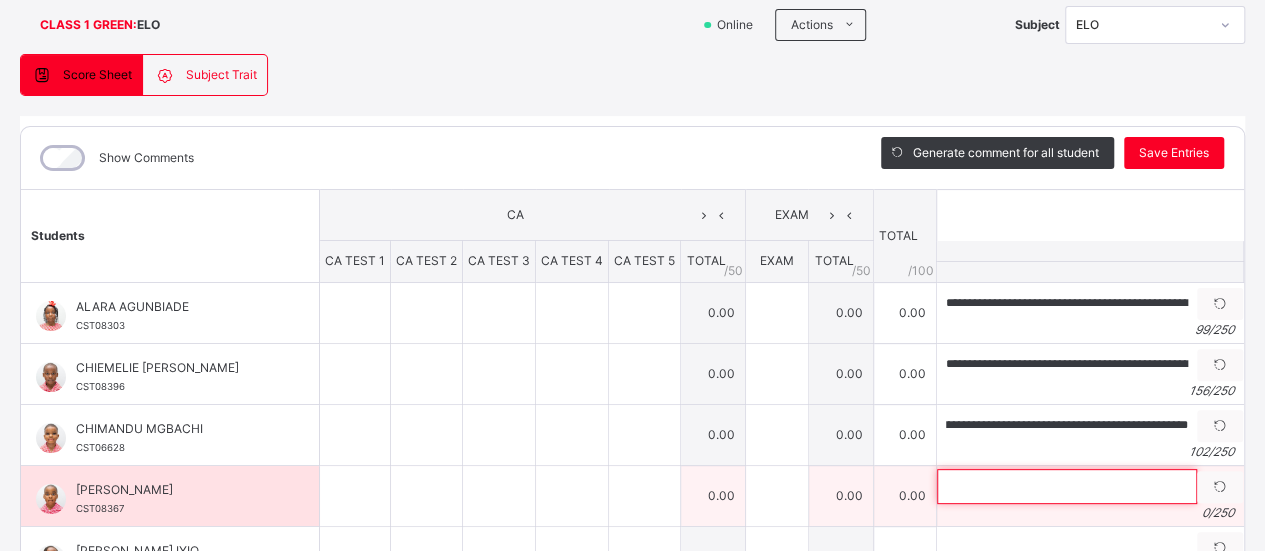 scroll, scrollTop: 0, scrollLeft: 0, axis: both 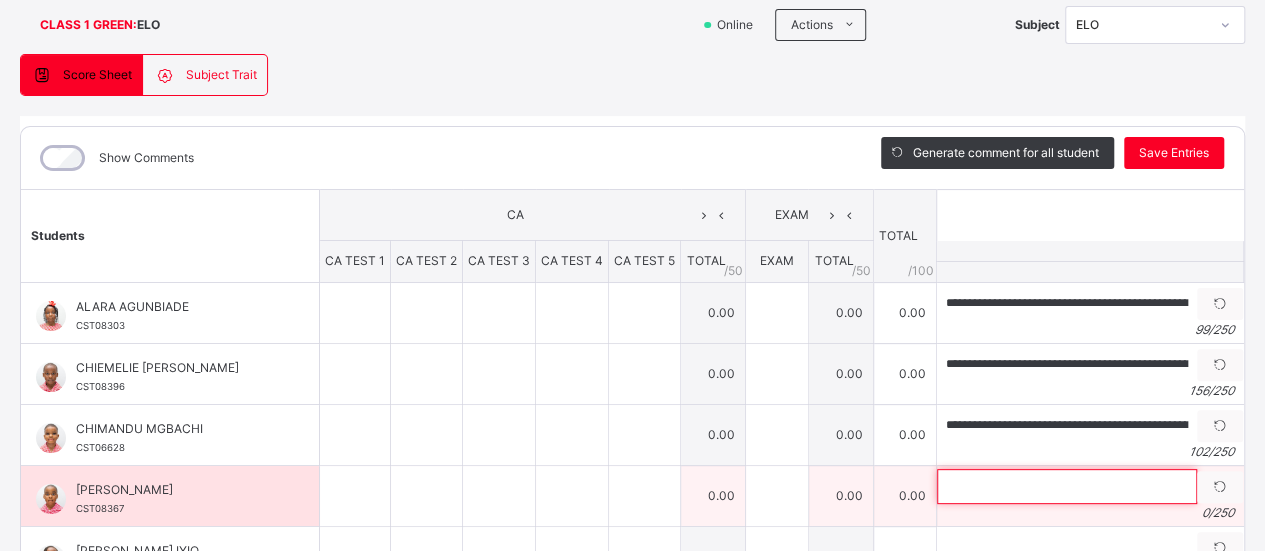 click at bounding box center [1067, 486] 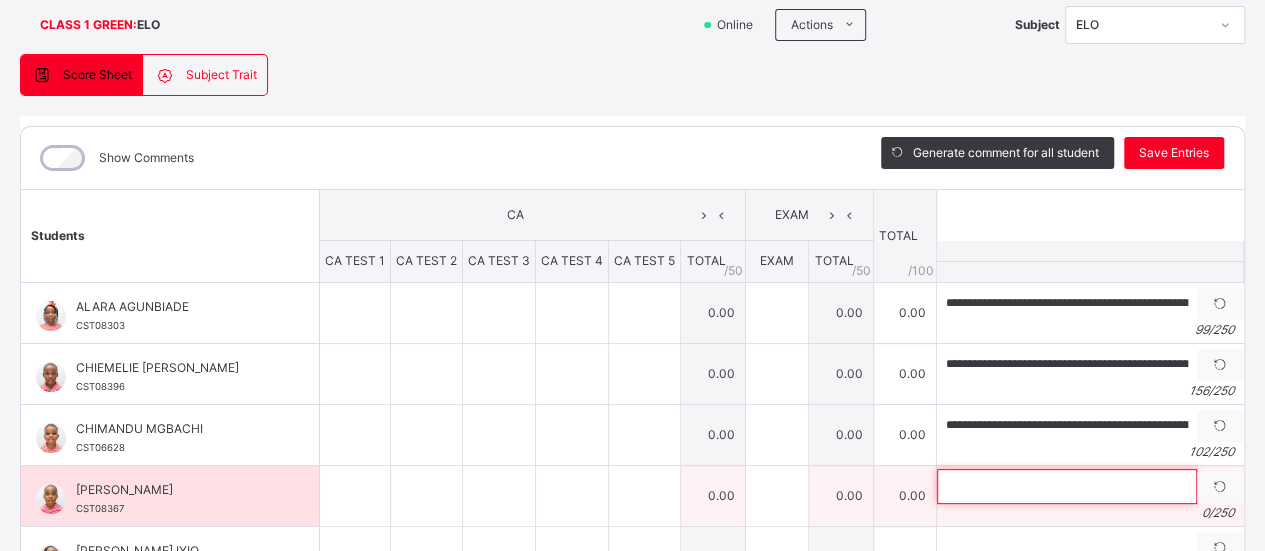 paste on "**********" 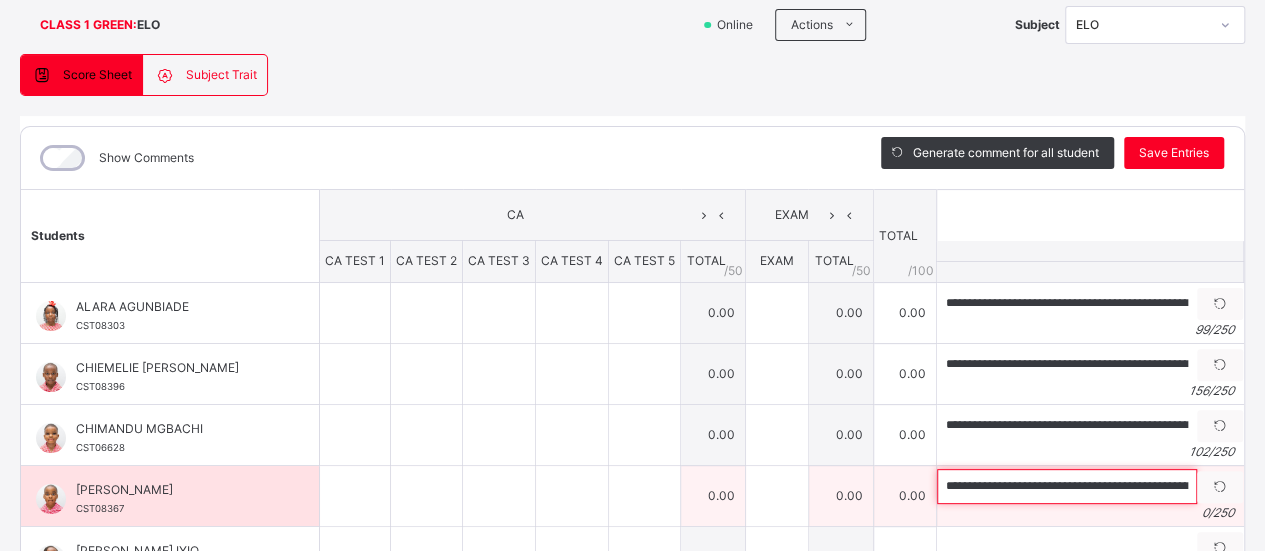 scroll, scrollTop: 0, scrollLeft: 268, axis: horizontal 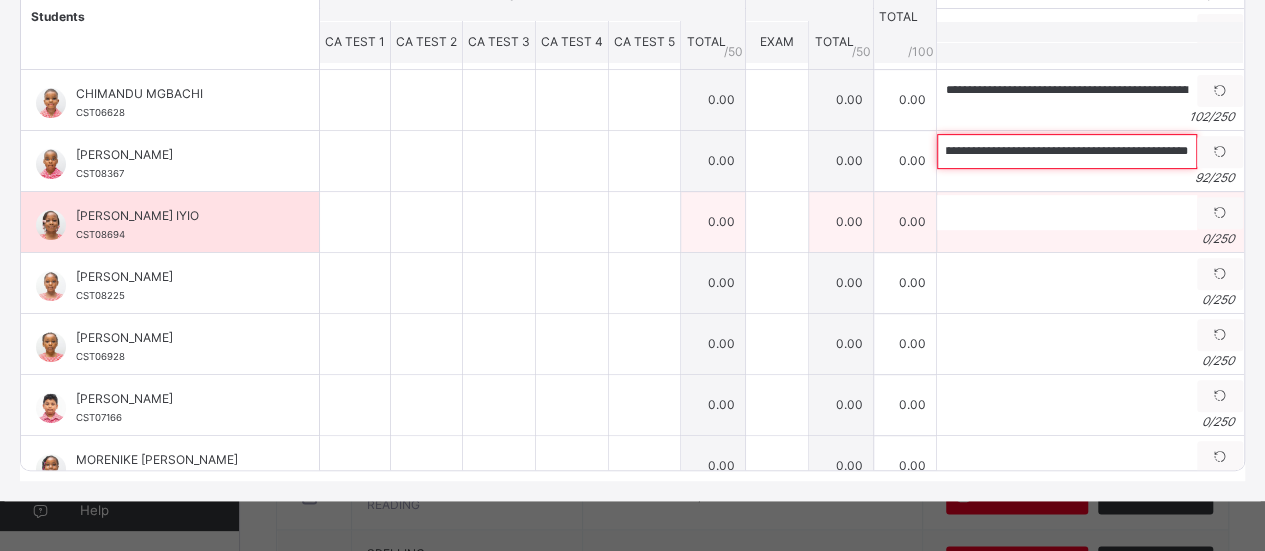 type on "**********" 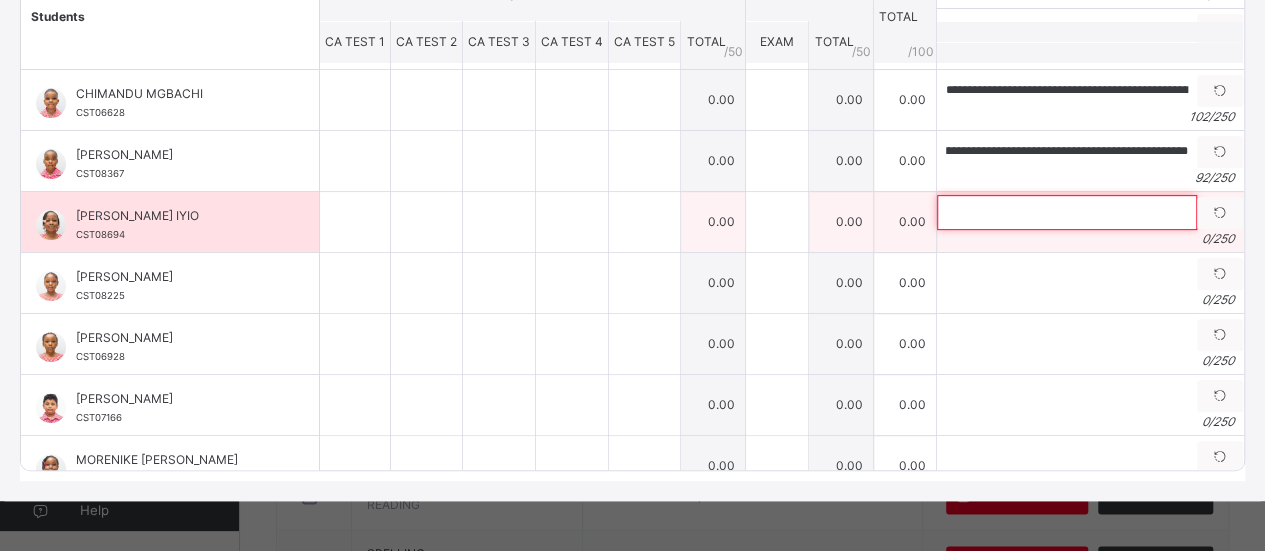 click at bounding box center [1067, 212] 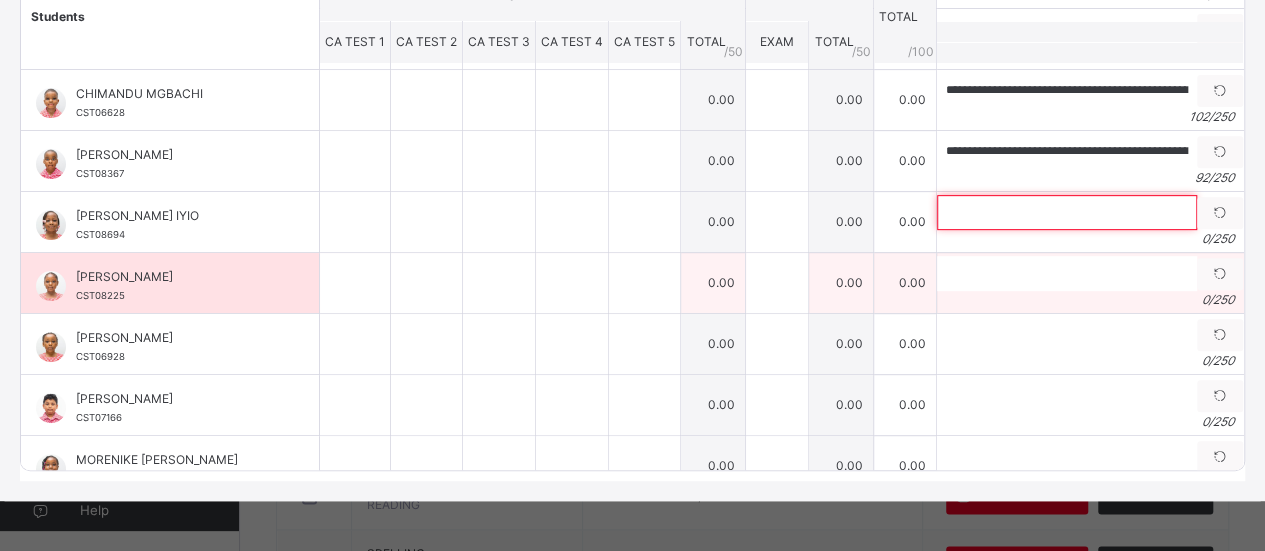 paste on "**********" 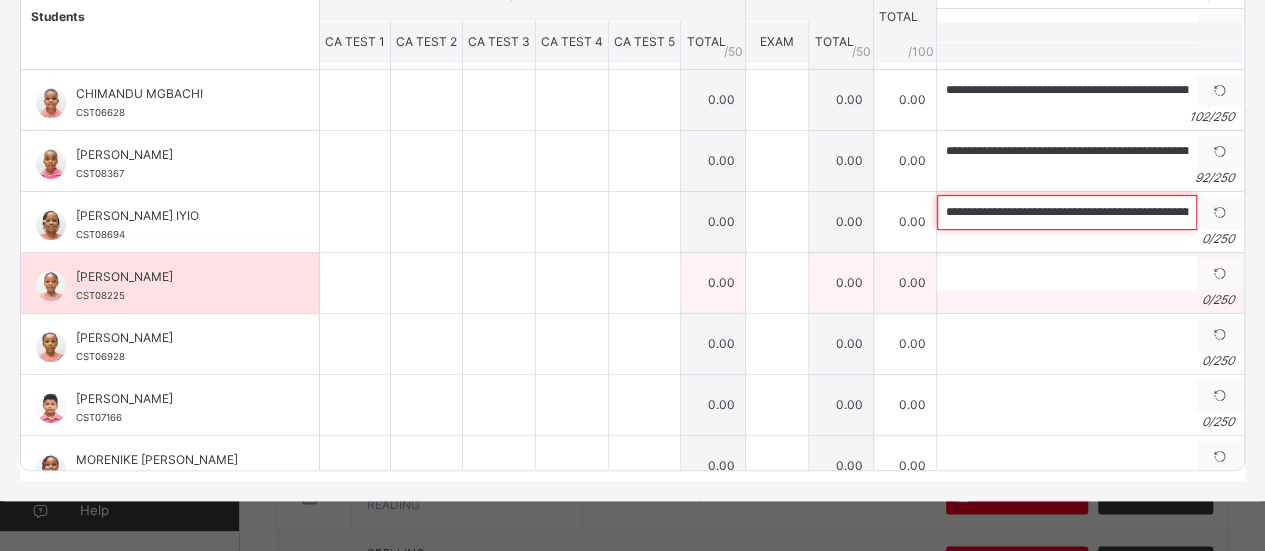 scroll, scrollTop: 0, scrollLeft: 273, axis: horizontal 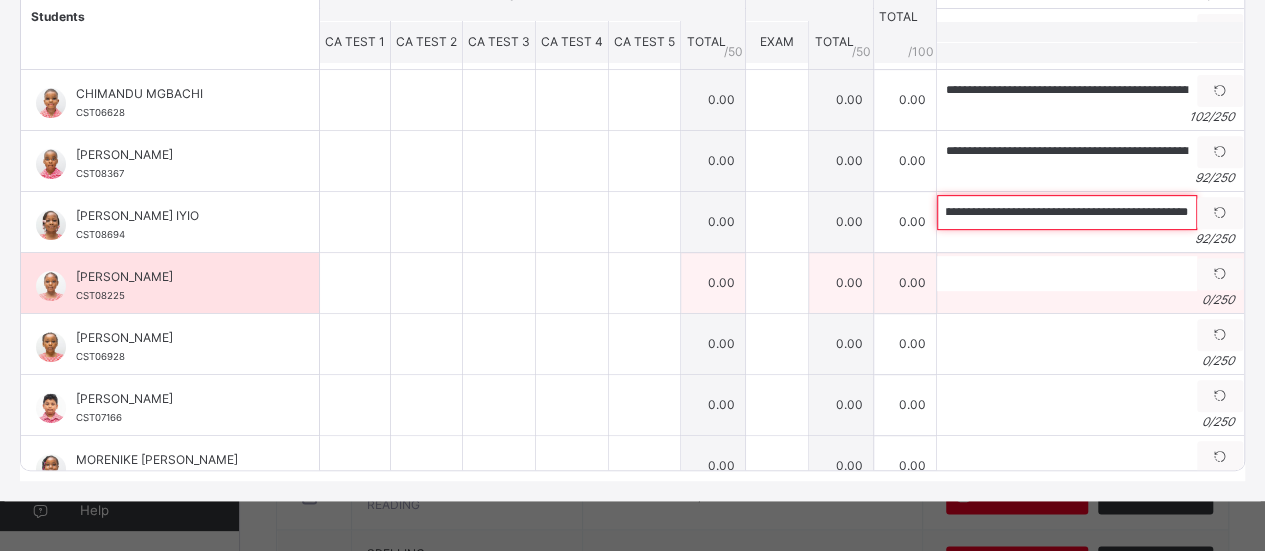 type on "**********" 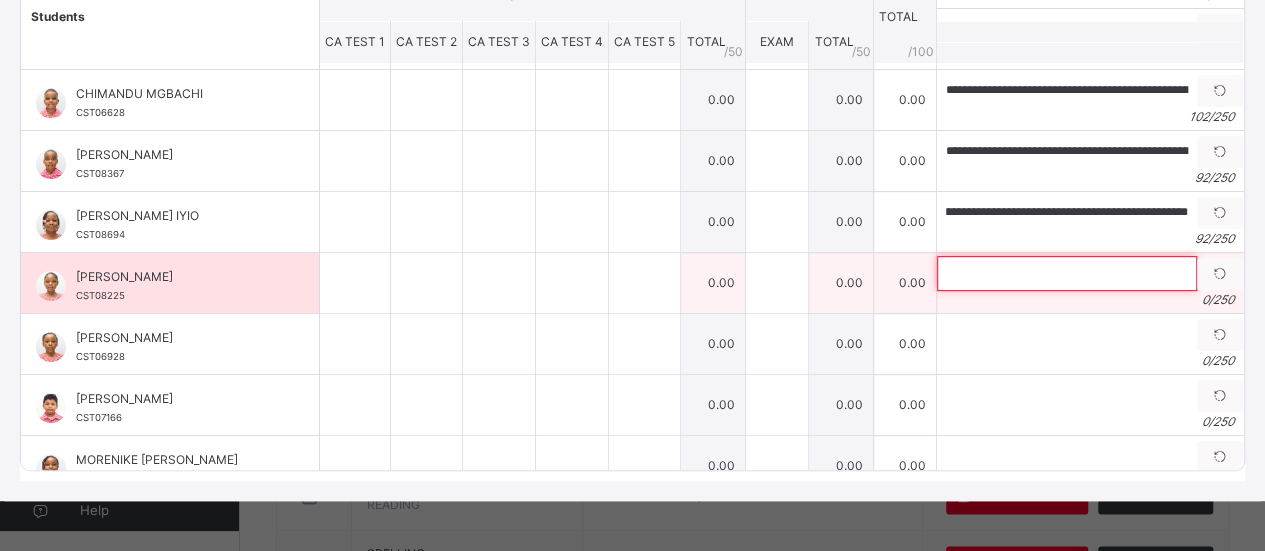scroll, scrollTop: 0, scrollLeft: 0, axis: both 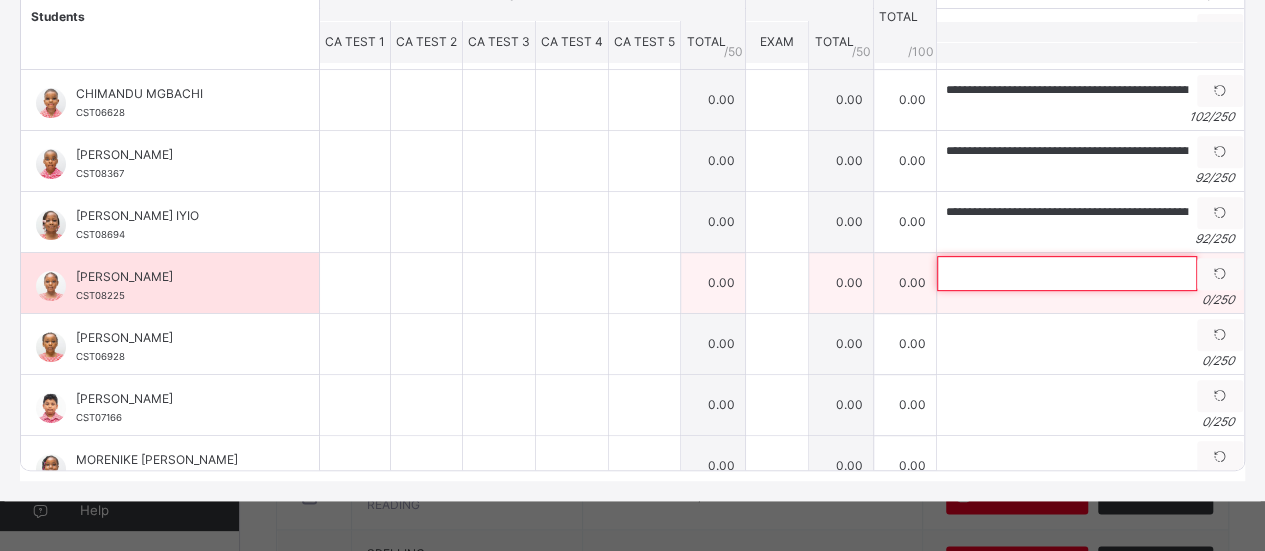 click at bounding box center [1067, 273] 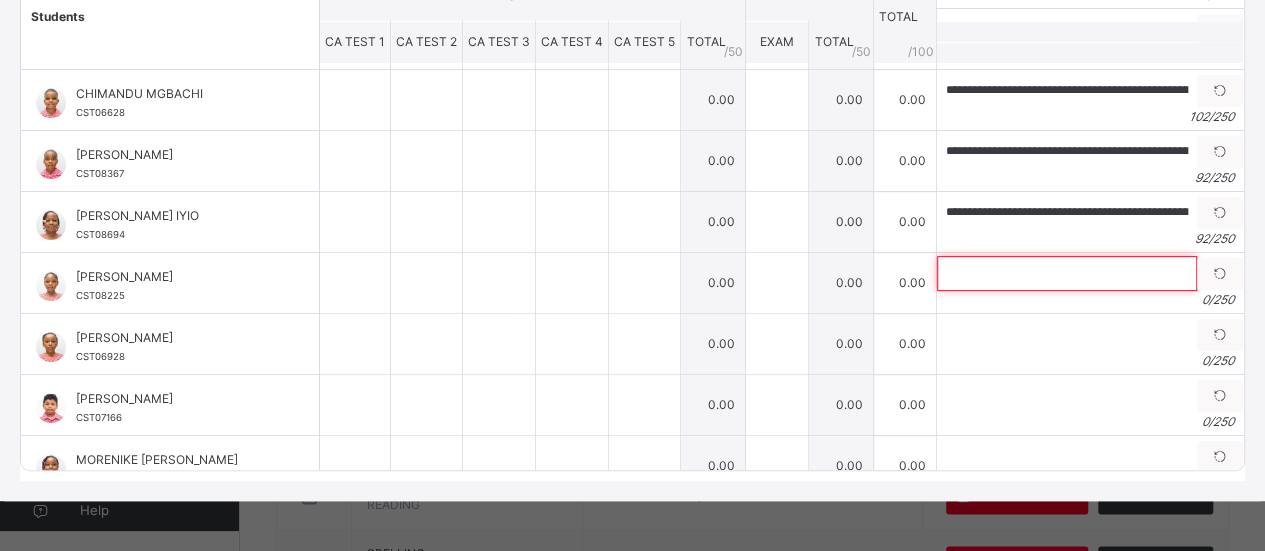 paste on "**********" 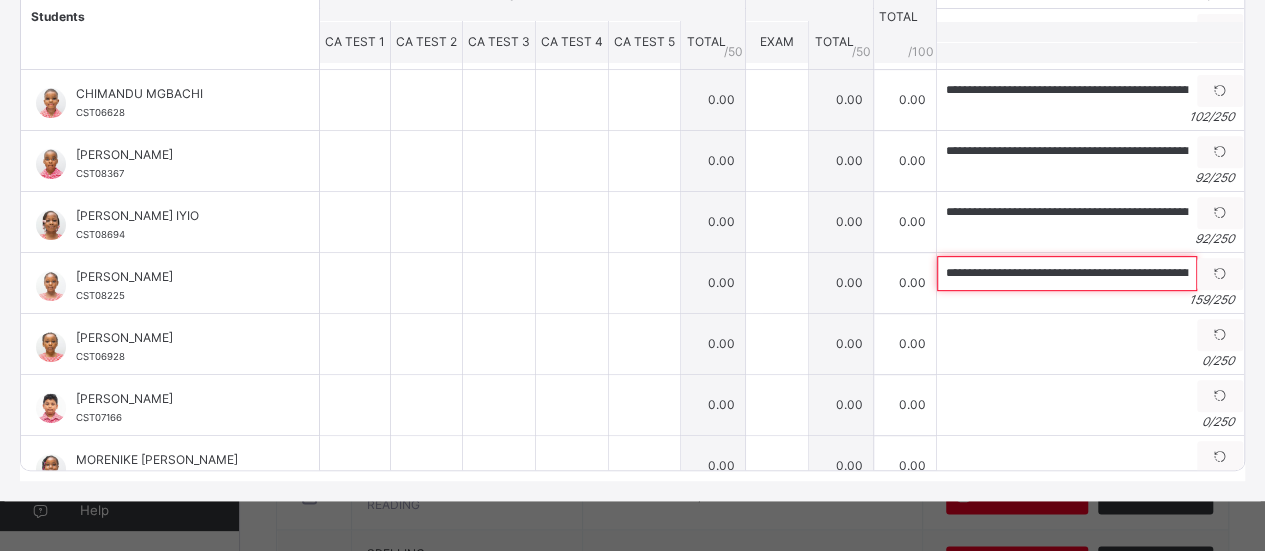 scroll, scrollTop: 0, scrollLeft: 653, axis: horizontal 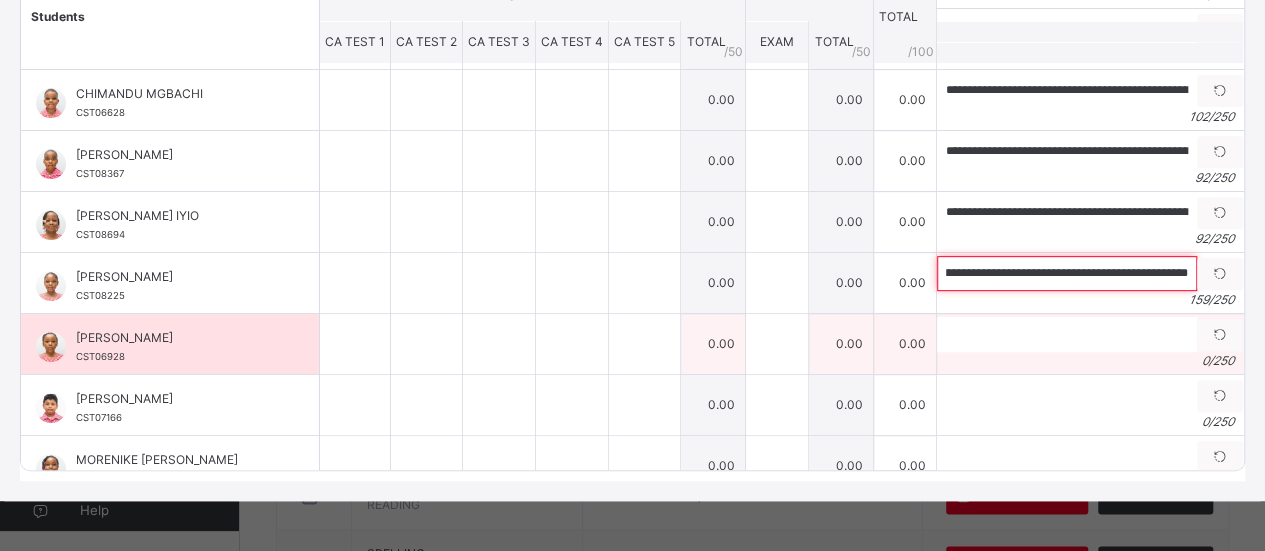 type on "**********" 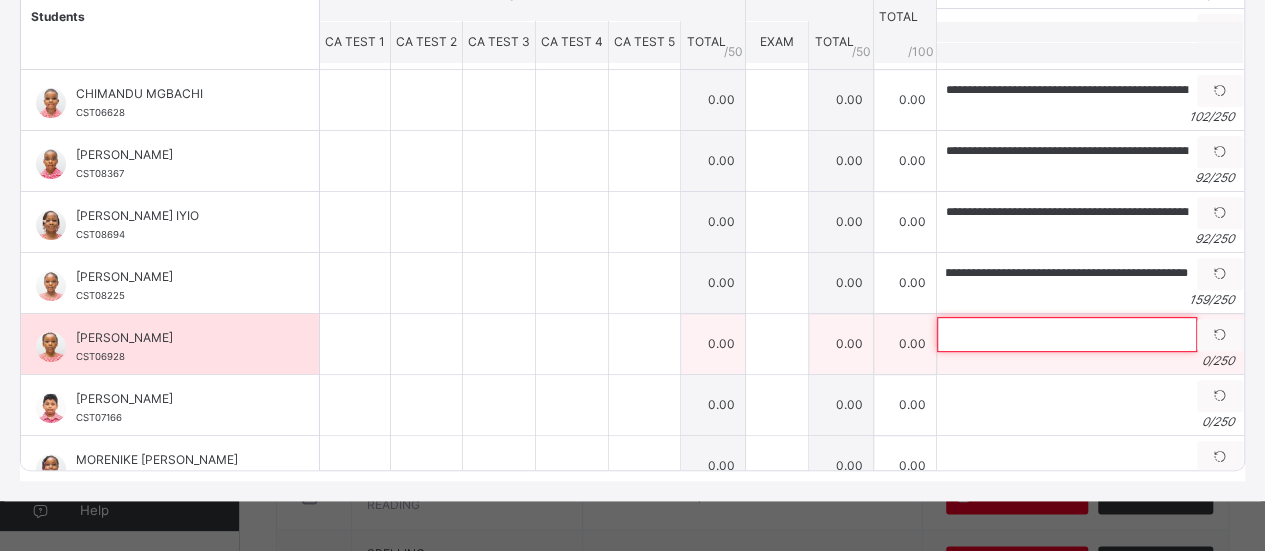 scroll, scrollTop: 0, scrollLeft: 0, axis: both 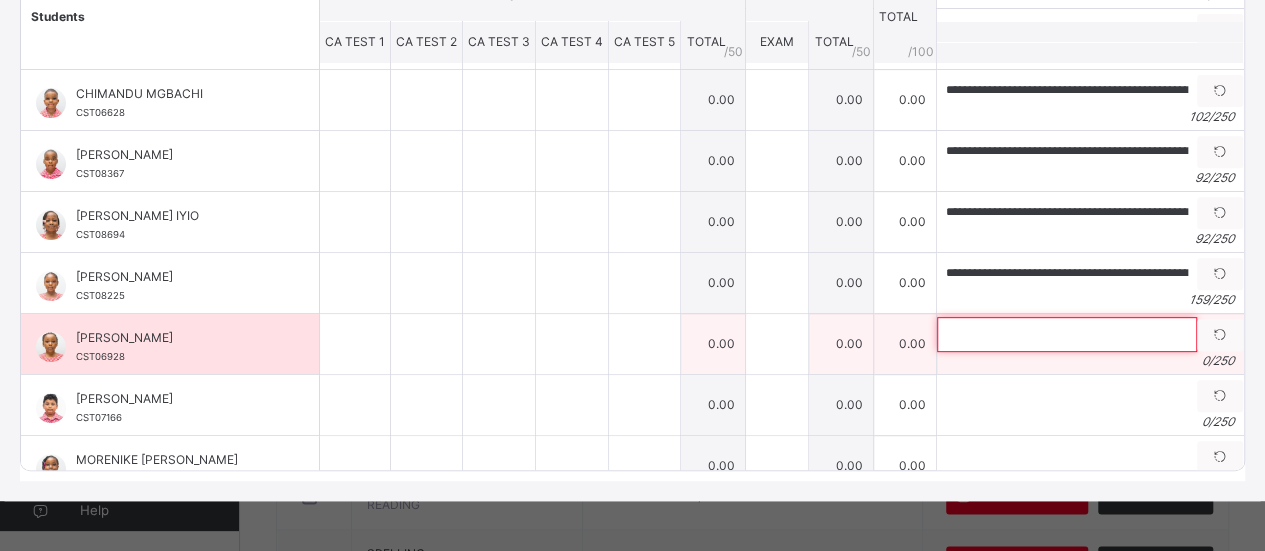 click at bounding box center [1067, 334] 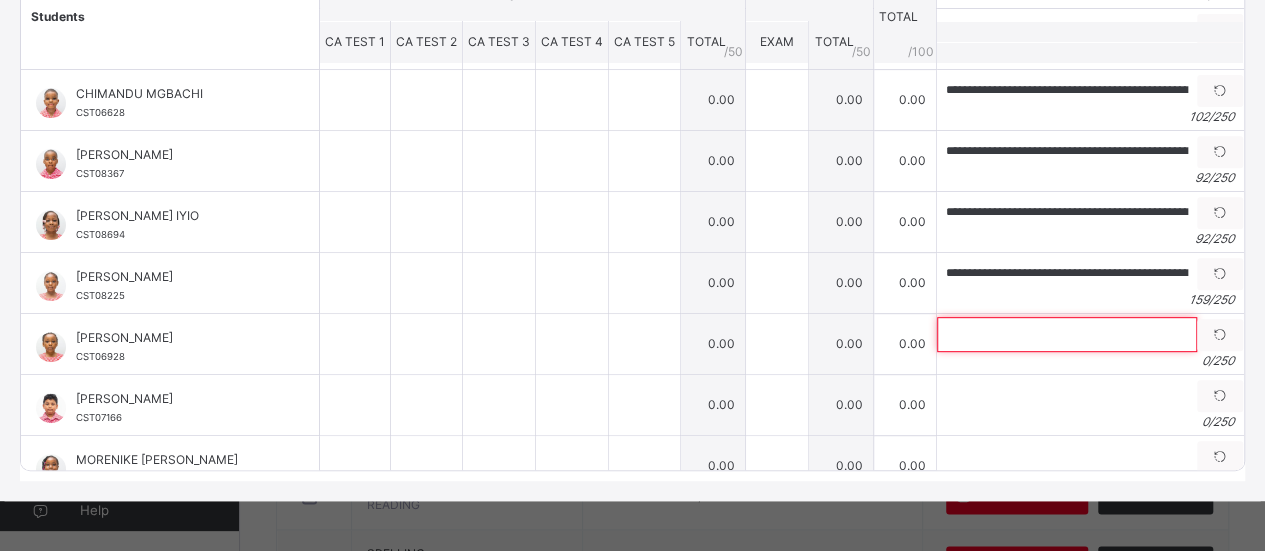 paste on "**********" 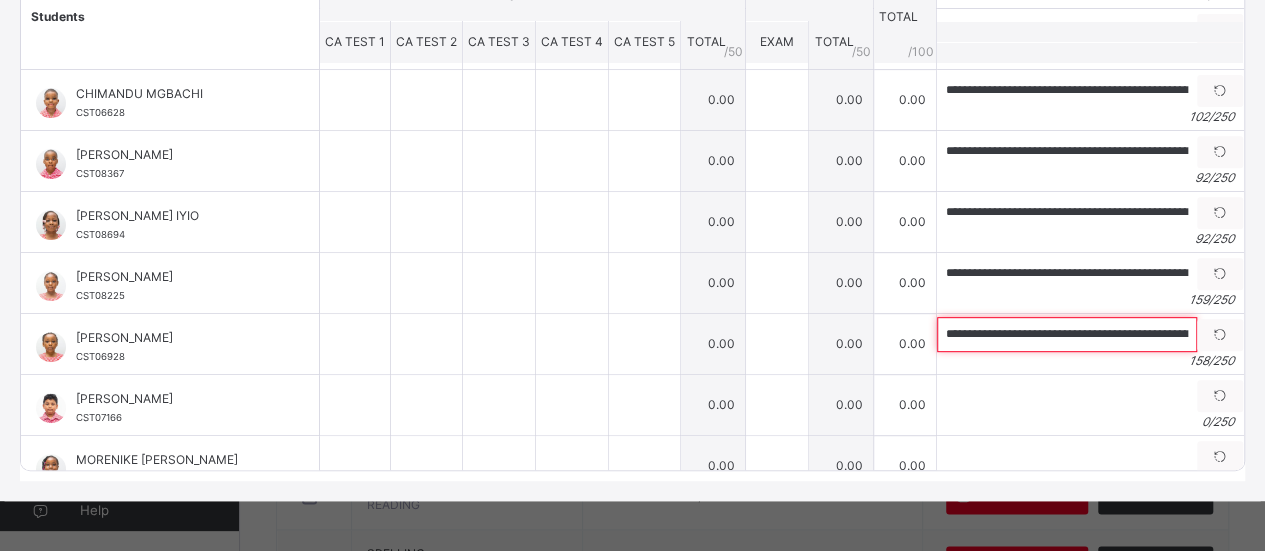 scroll, scrollTop: 0, scrollLeft: 650, axis: horizontal 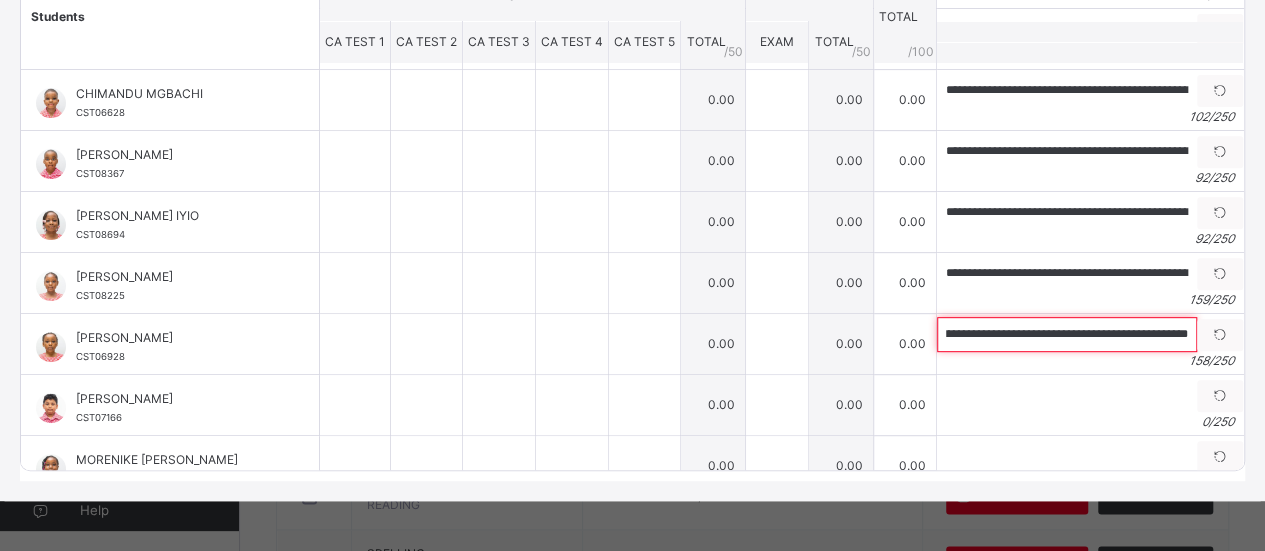type on "**********" 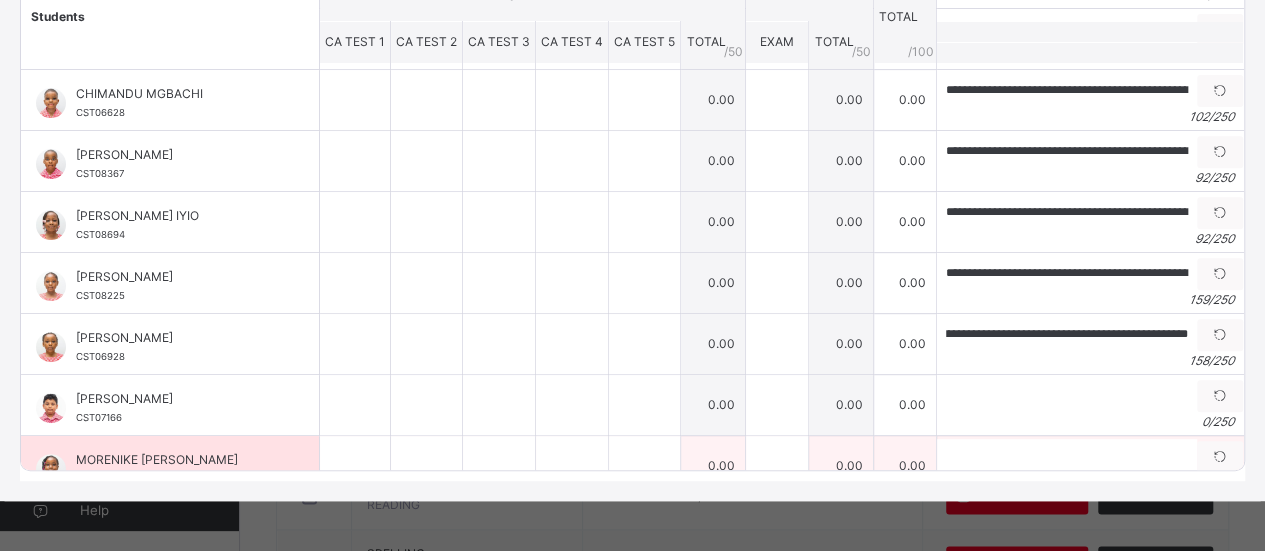 scroll, scrollTop: 0, scrollLeft: 0, axis: both 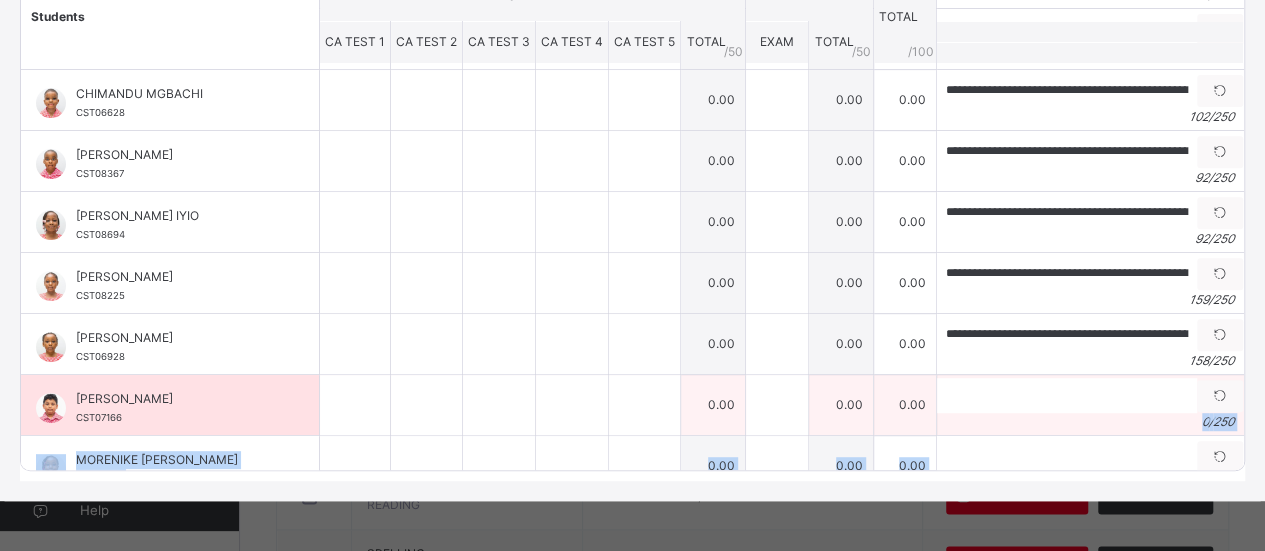 drag, startPoint x: 888, startPoint y: 502, endPoint x: 978, endPoint y: 385, distance: 147.61098 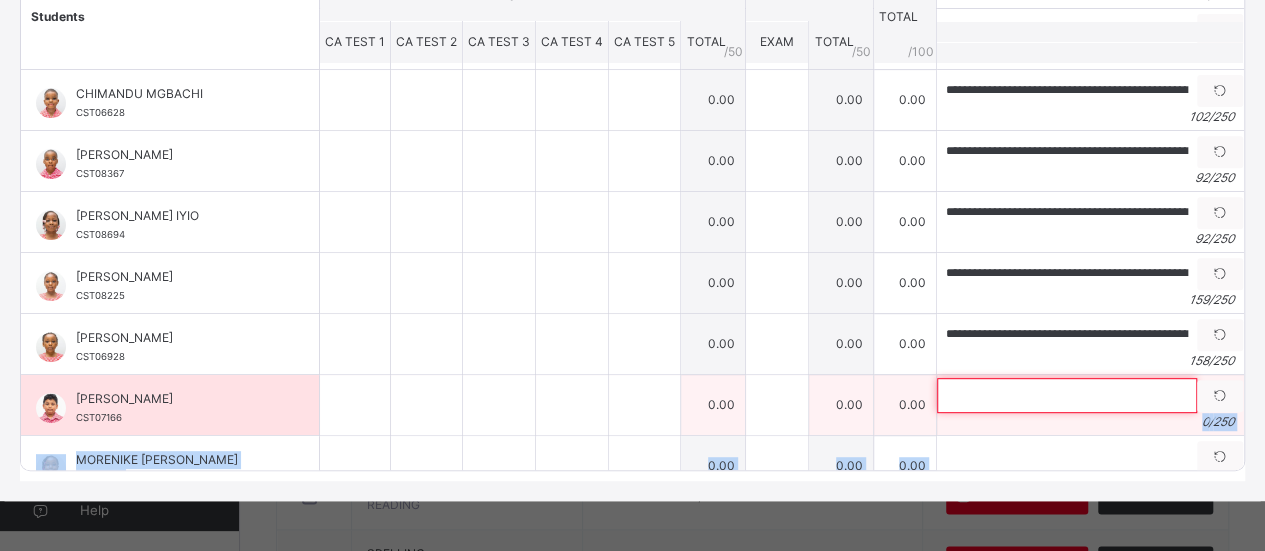 click at bounding box center [1067, 395] 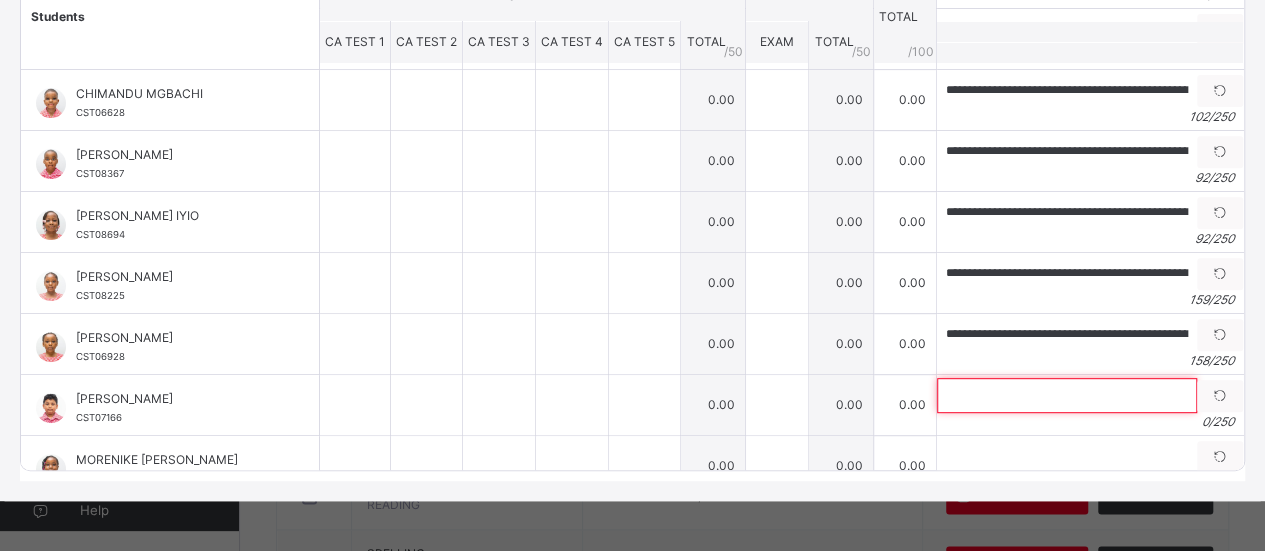 paste on "**********" 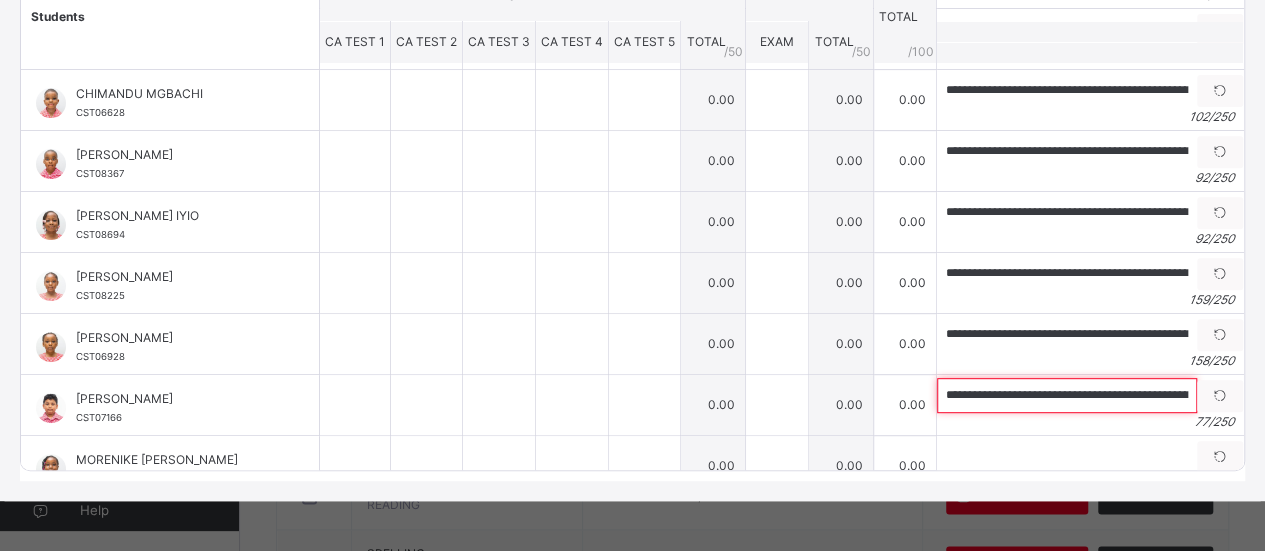 scroll, scrollTop: 0, scrollLeft: 204, axis: horizontal 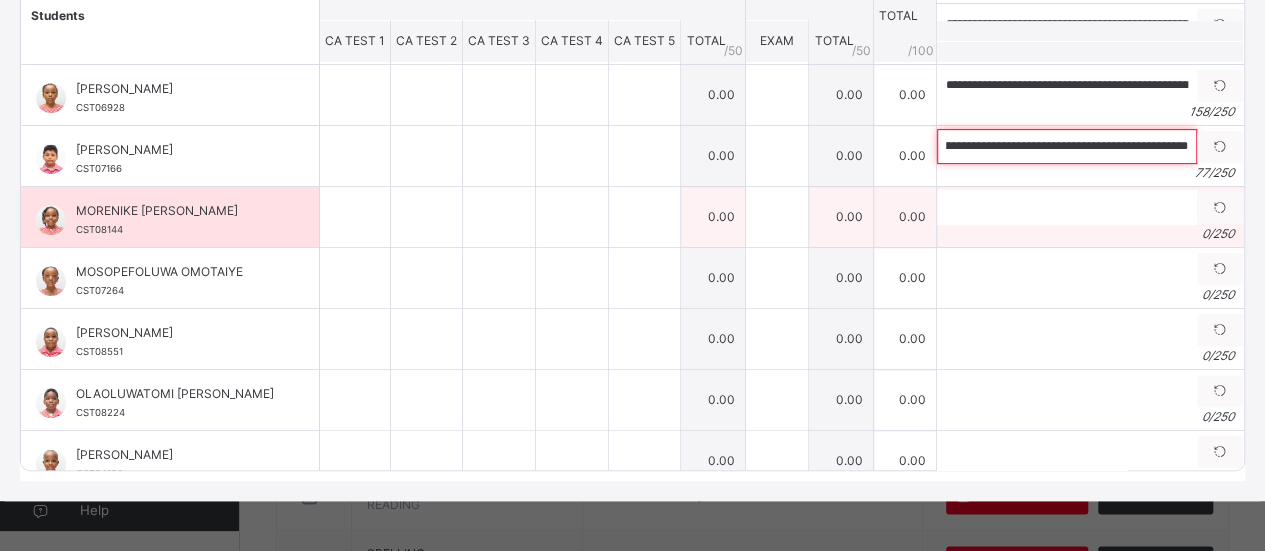 type on "**********" 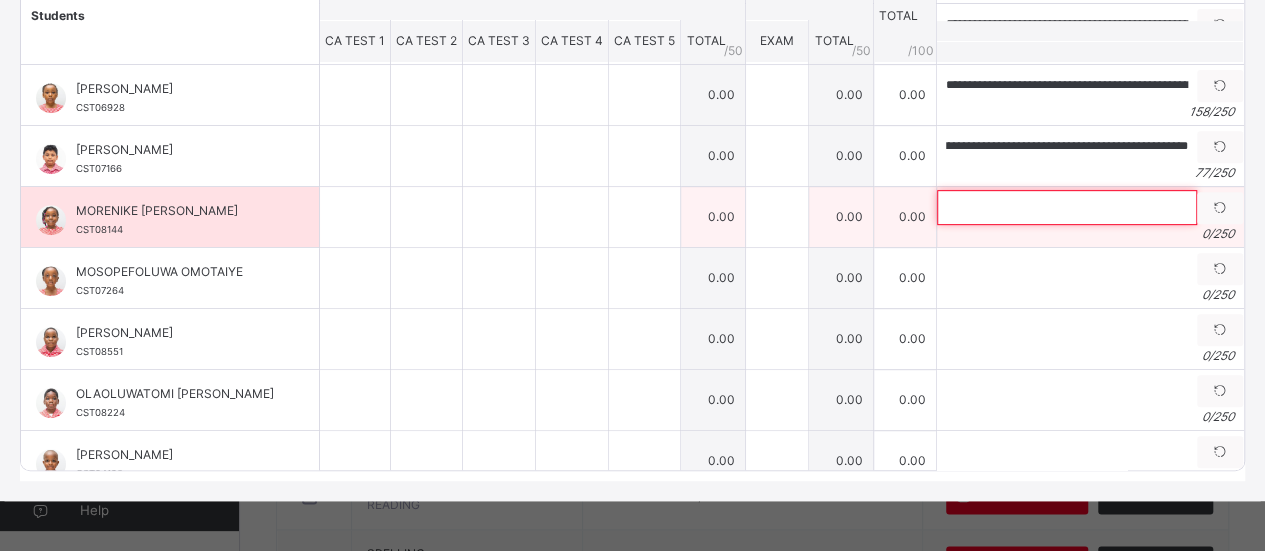 scroll, scrollTop: 0, scrollLeft: 0, axis: both 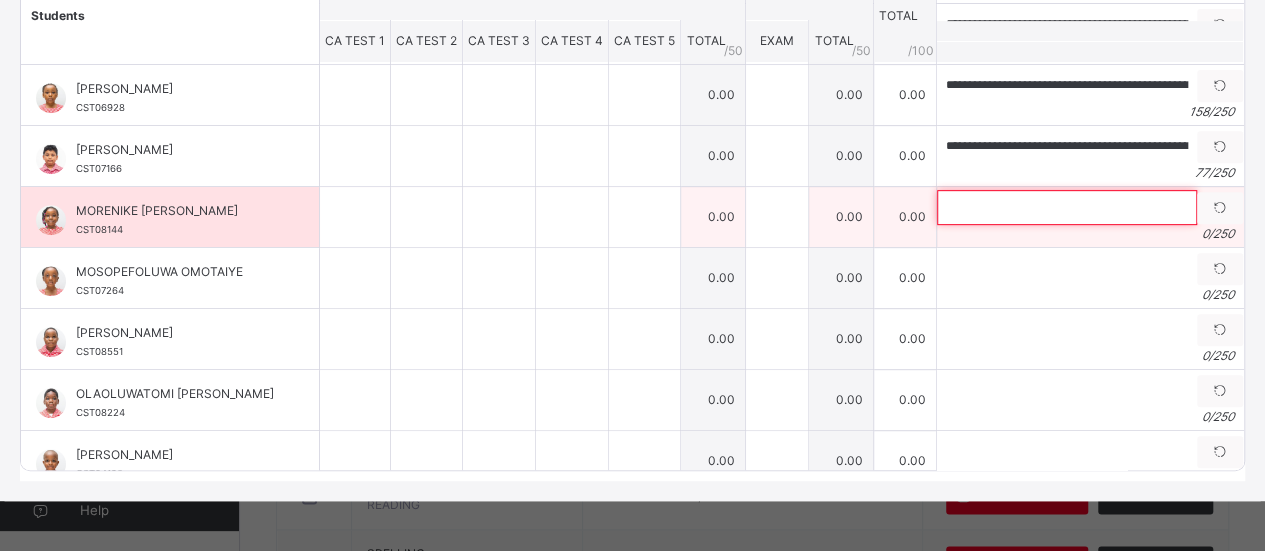 click at bounding box center (1067, 207) 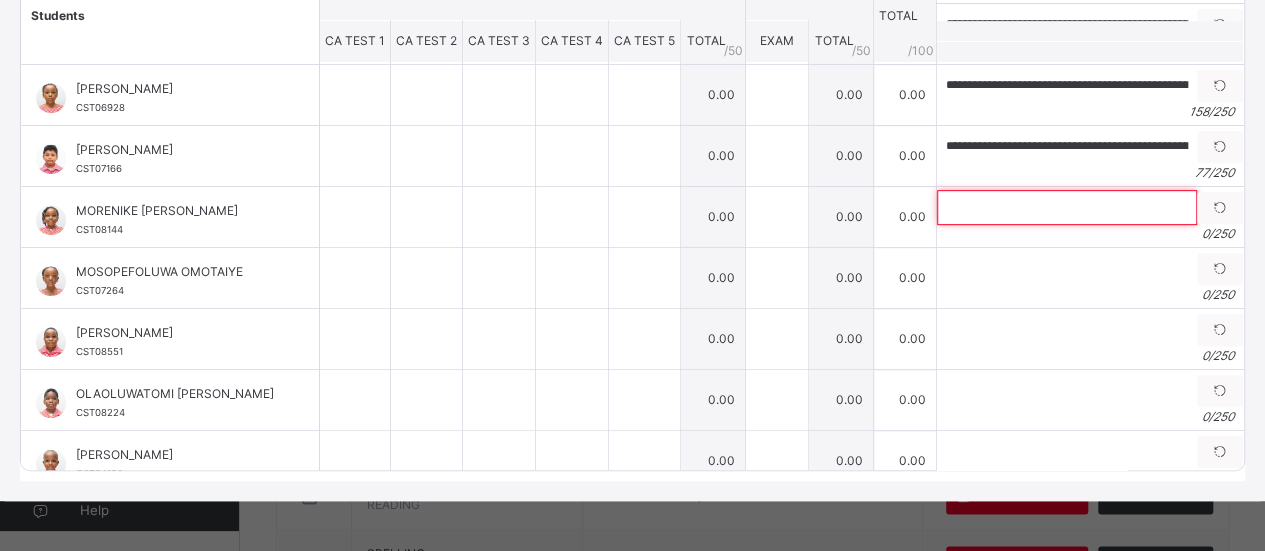 paste on "**********" 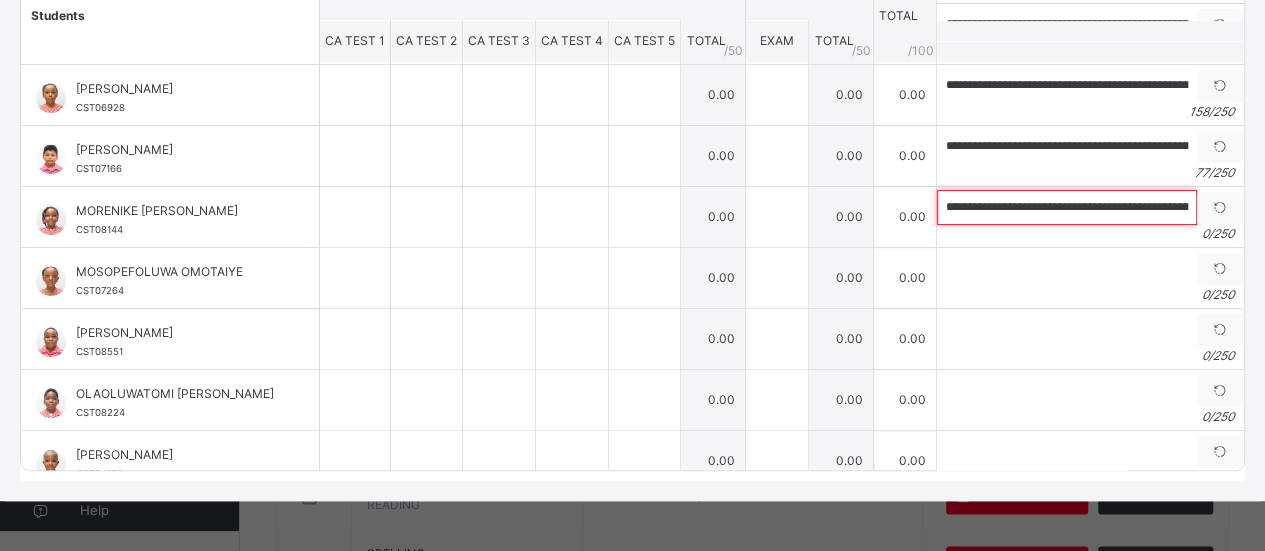 scroll, scrollTop: 0, scrollLeft: 270, axis: horizontal 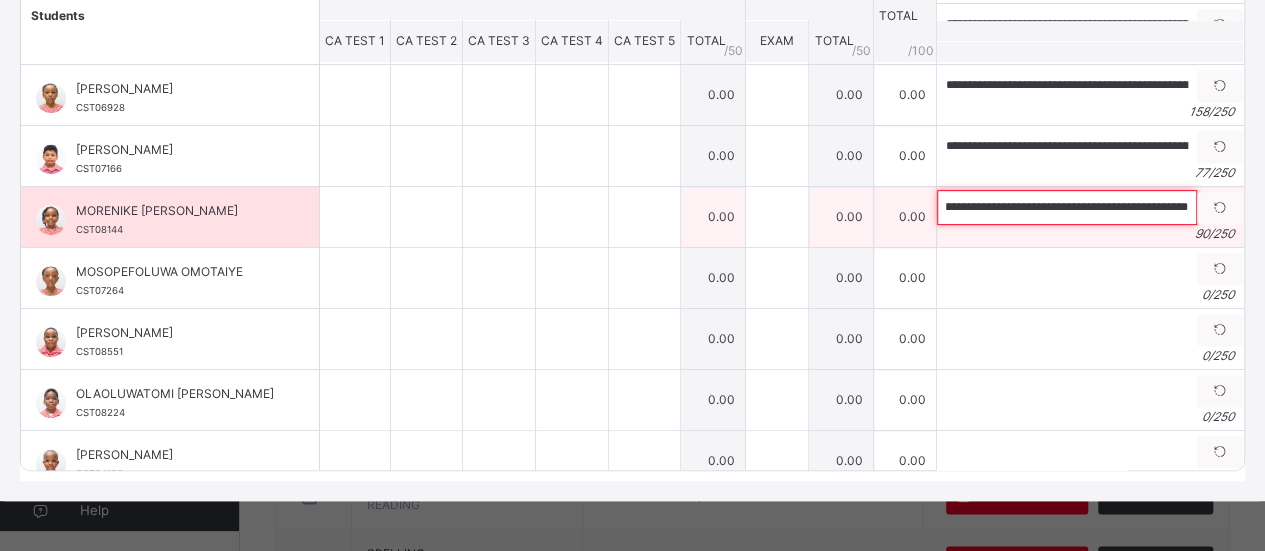 click on "**********" at bounding box center (1067, 207) 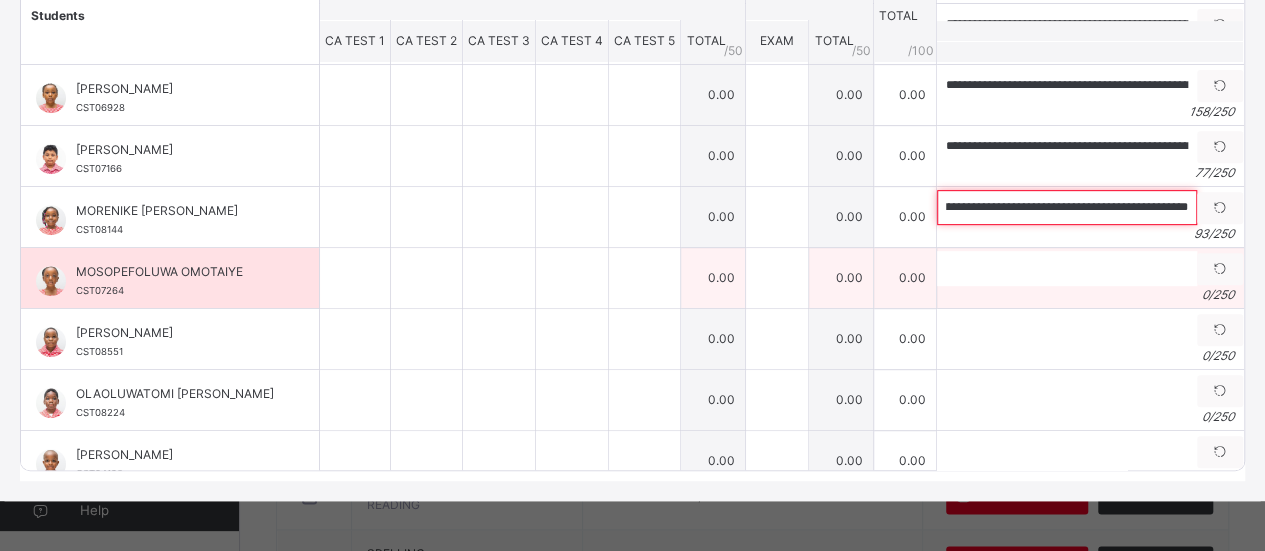 type on "**********" 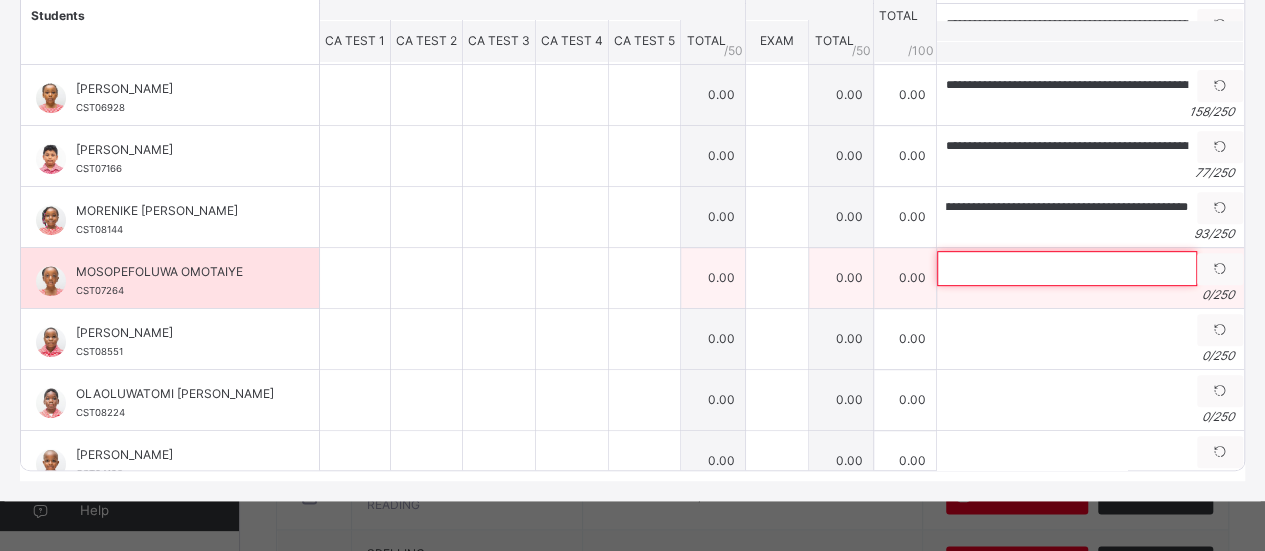 scroll, scrollTop: 0, scrollLeft: 0, axis: both 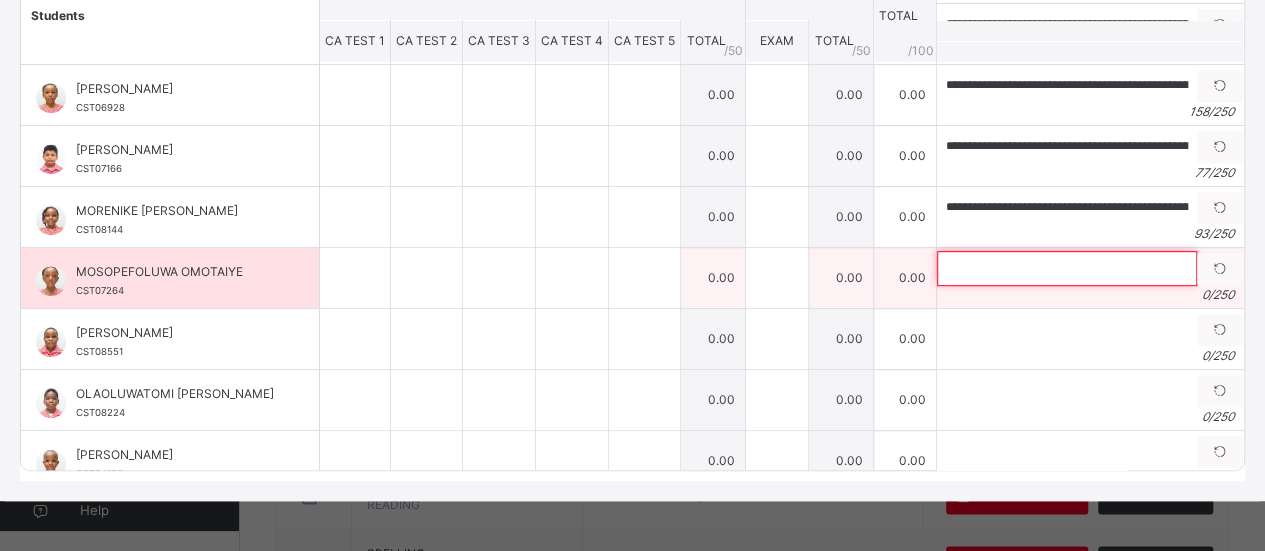 click at bounding box center [1067, 268] 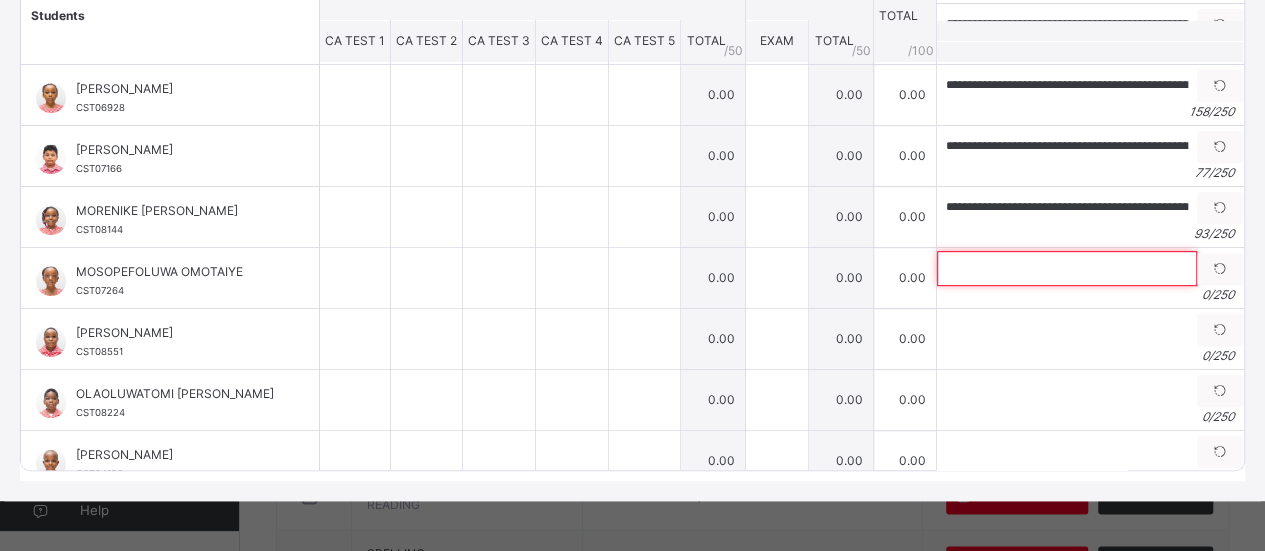 paste on "**********" 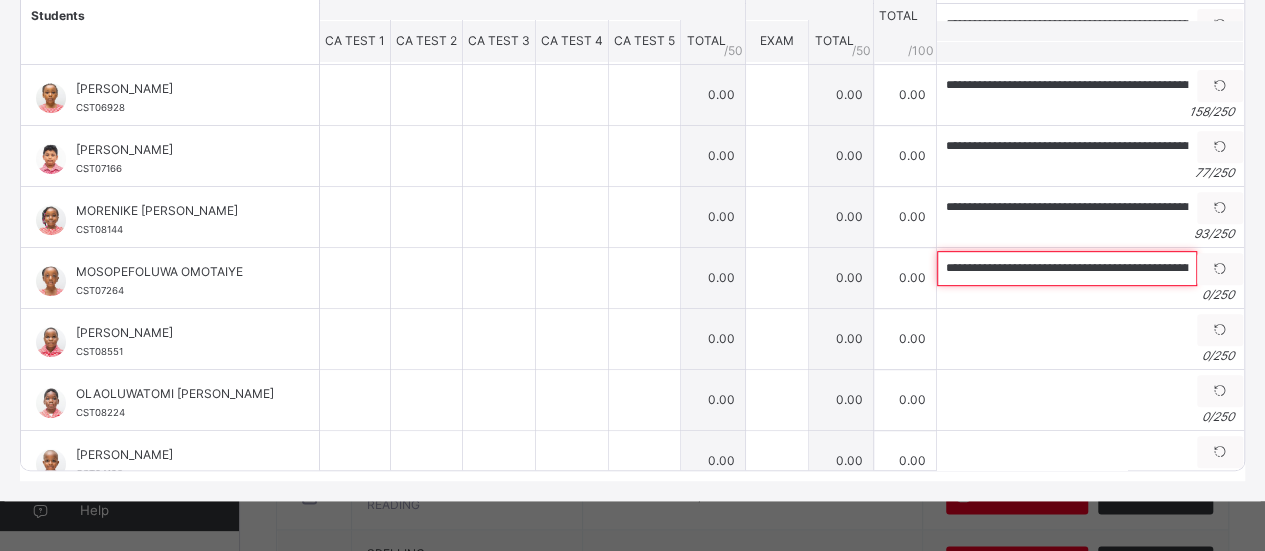 scroll, scrollTop: 0, scrollLeft: 389, axis: horizontal 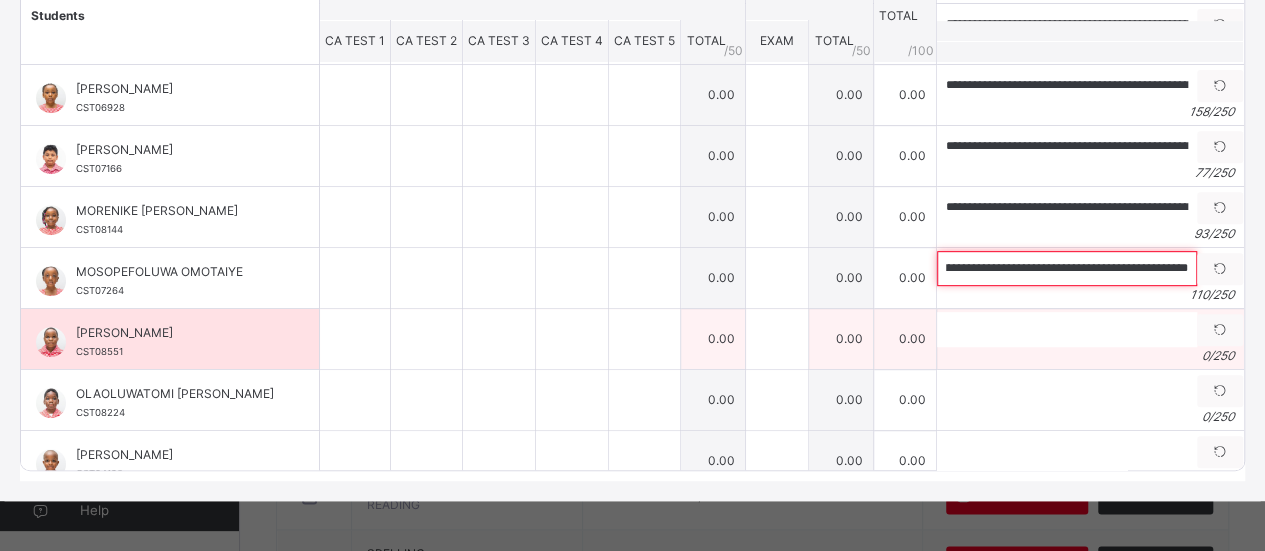 type on "**********" 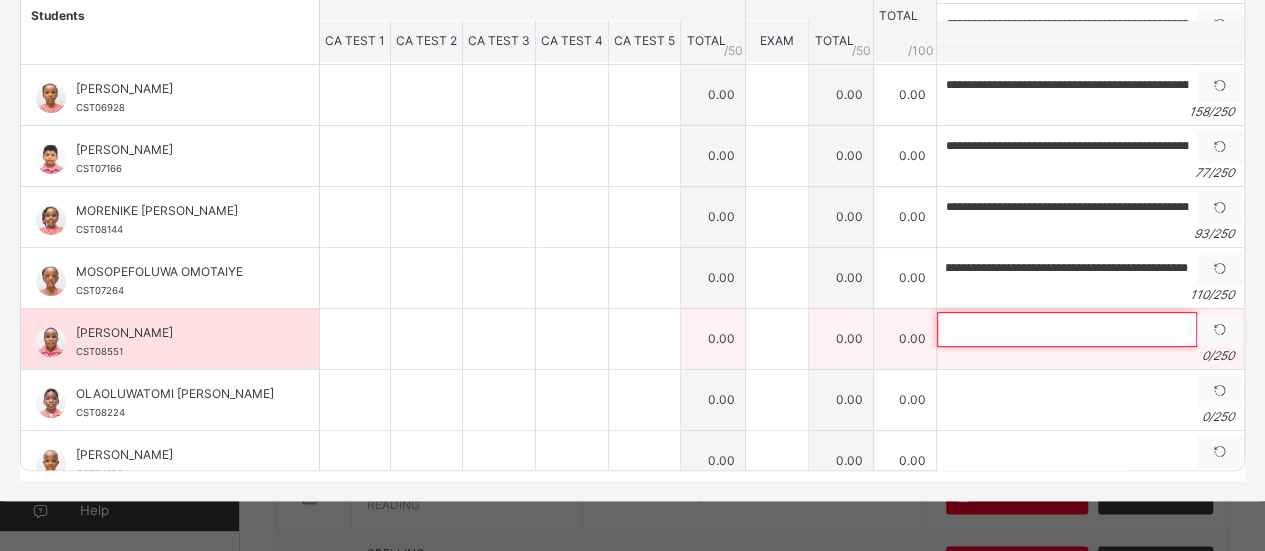 scroll, scrollTop: 0, scrollLeft: 0, axis: both 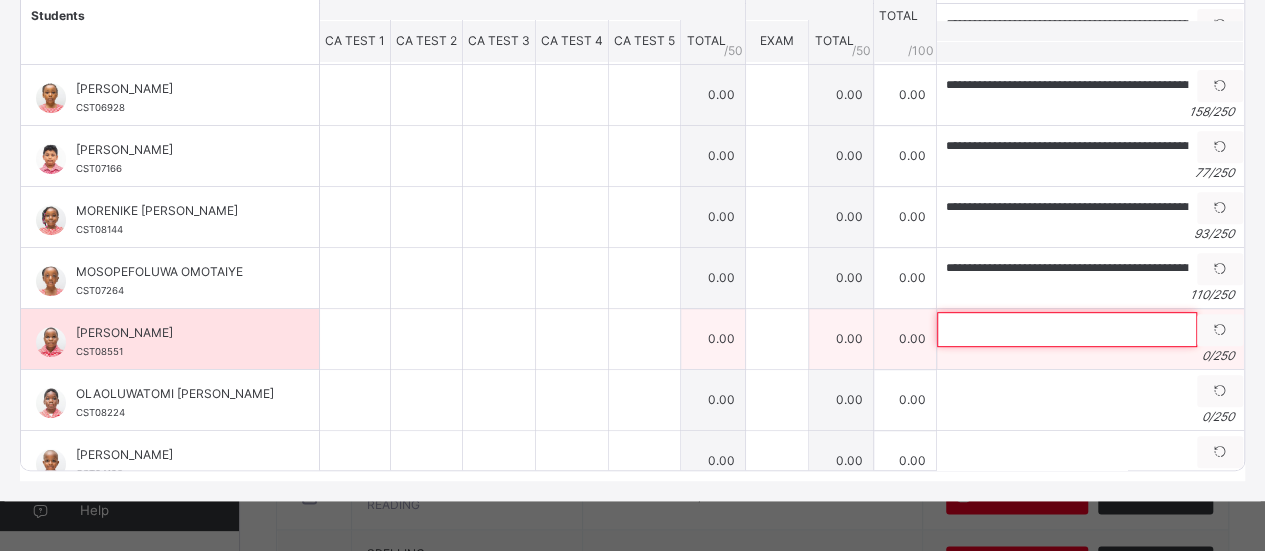 click at bounding box center (1067, 329) 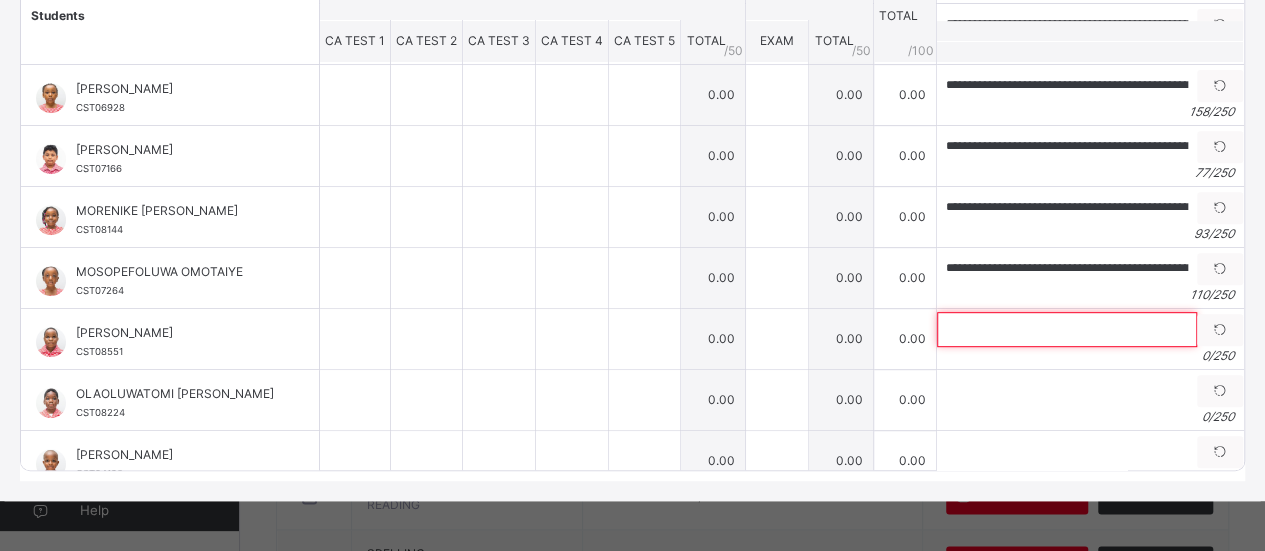 paste on "**********" 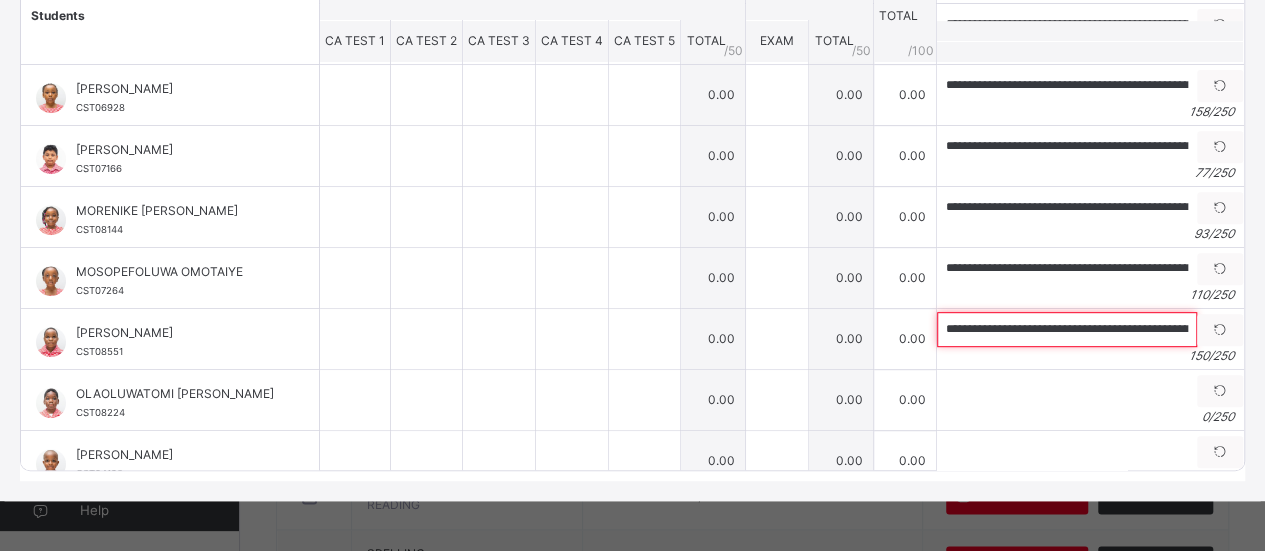 scroll, scrollTop: 0, scrollLeft: 596, axis: horizontal 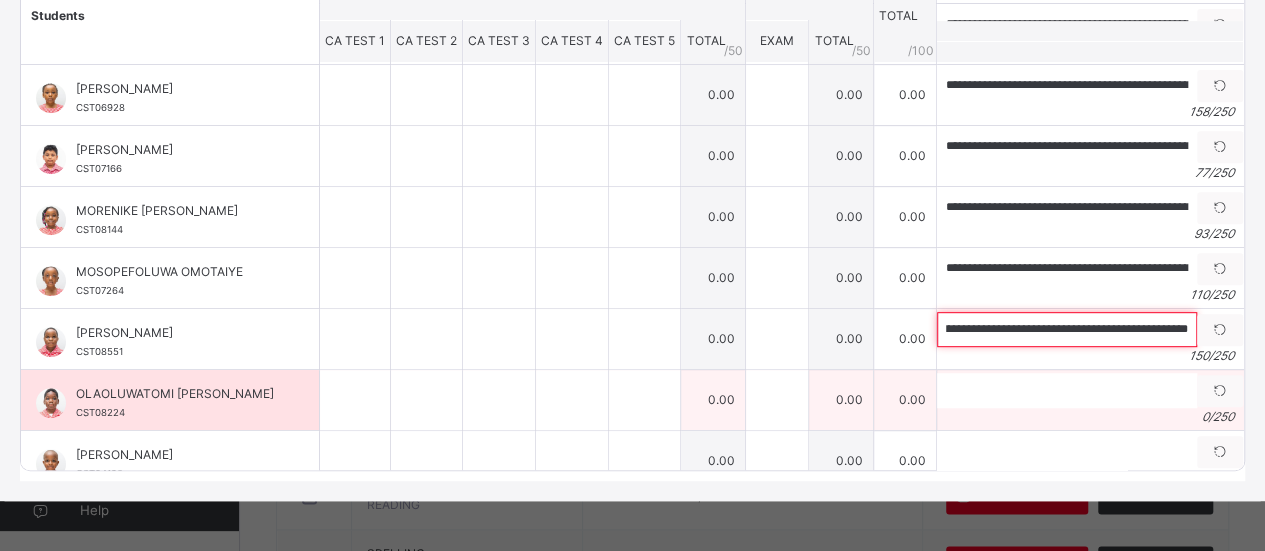 type on "**********" 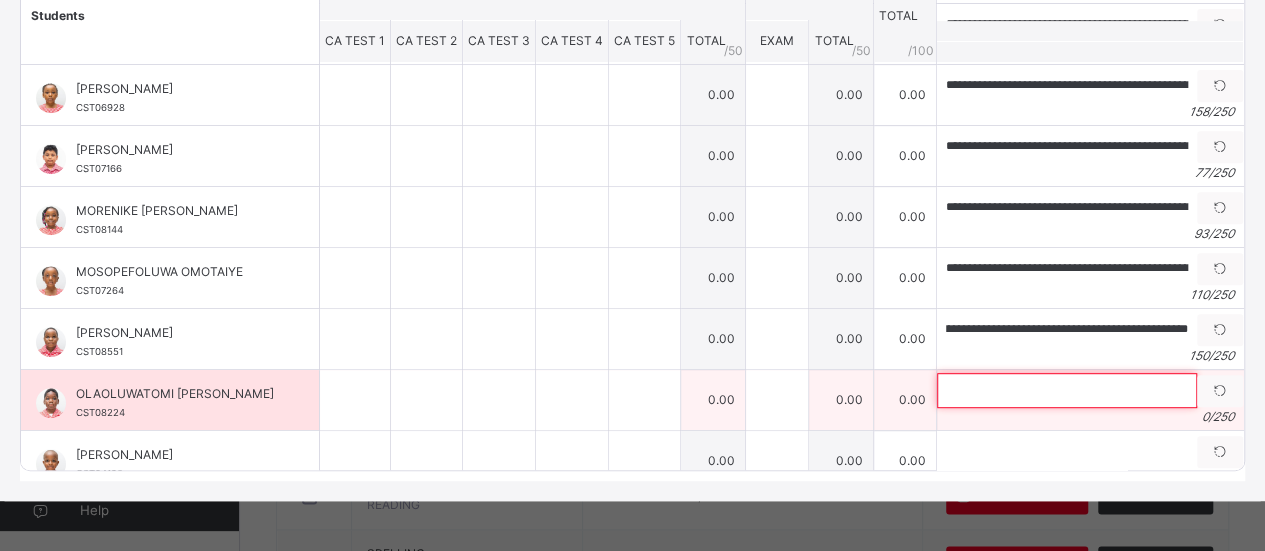 scroll, scrollTop: 0, scrollLeft: 0, axis: both 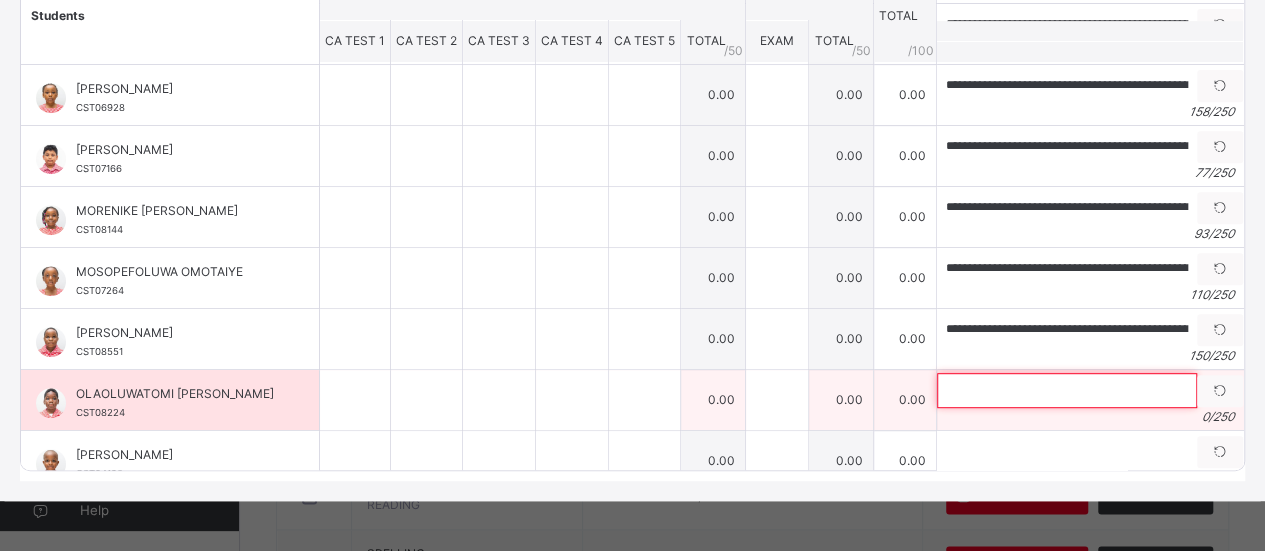 click at bounding box center (1067, 390) 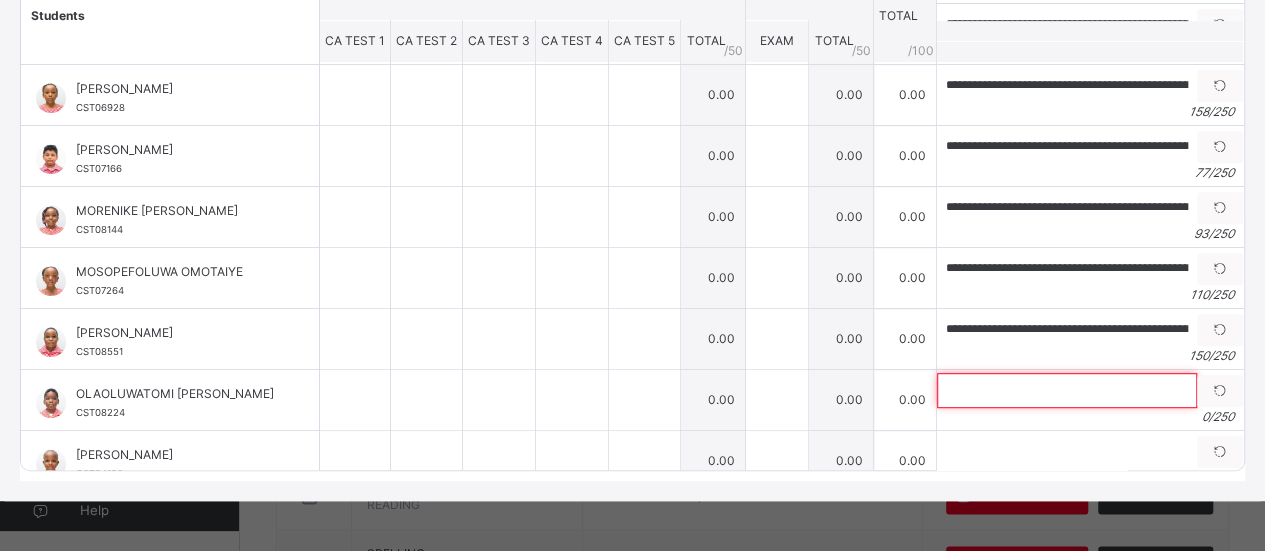 paste on "**********" 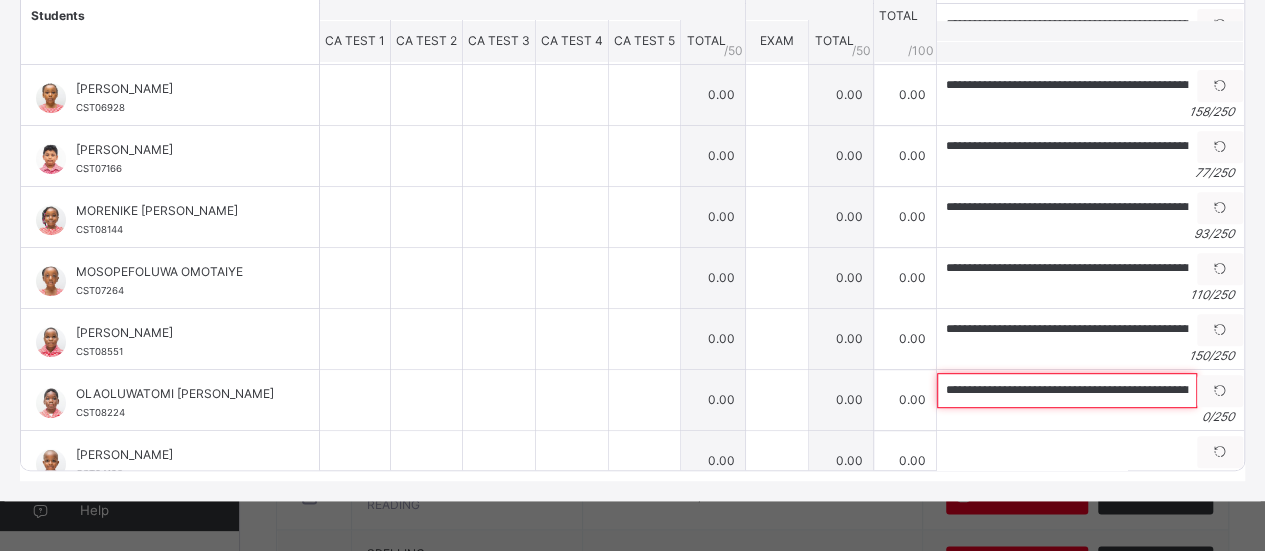 scroll, scrollTop: 0, scrollLeft: 298, axis: horizontal 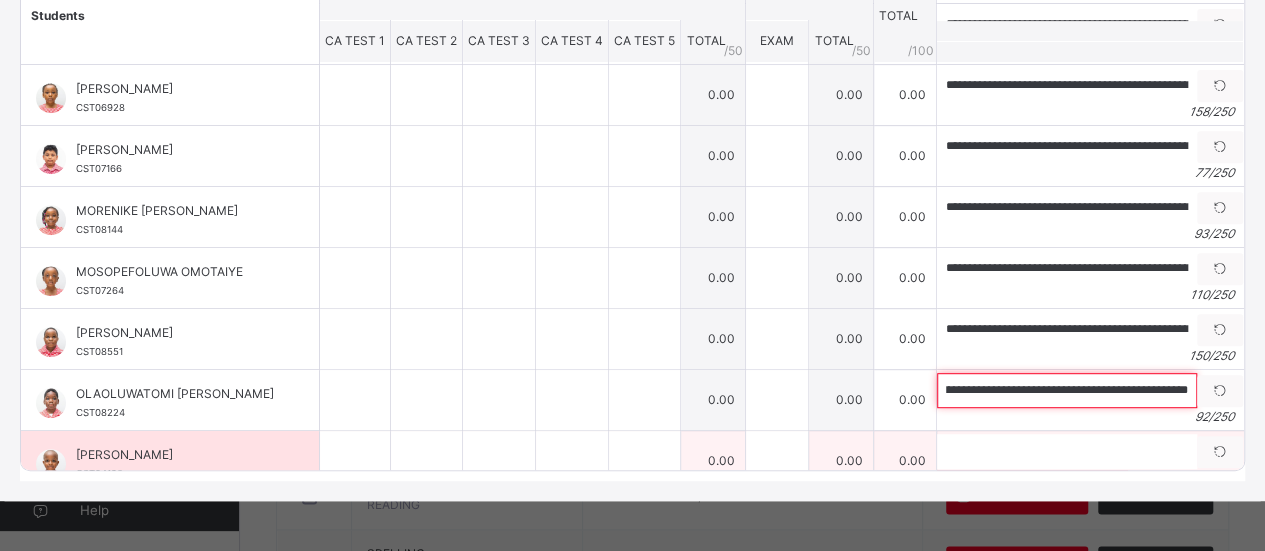 type on "**********" 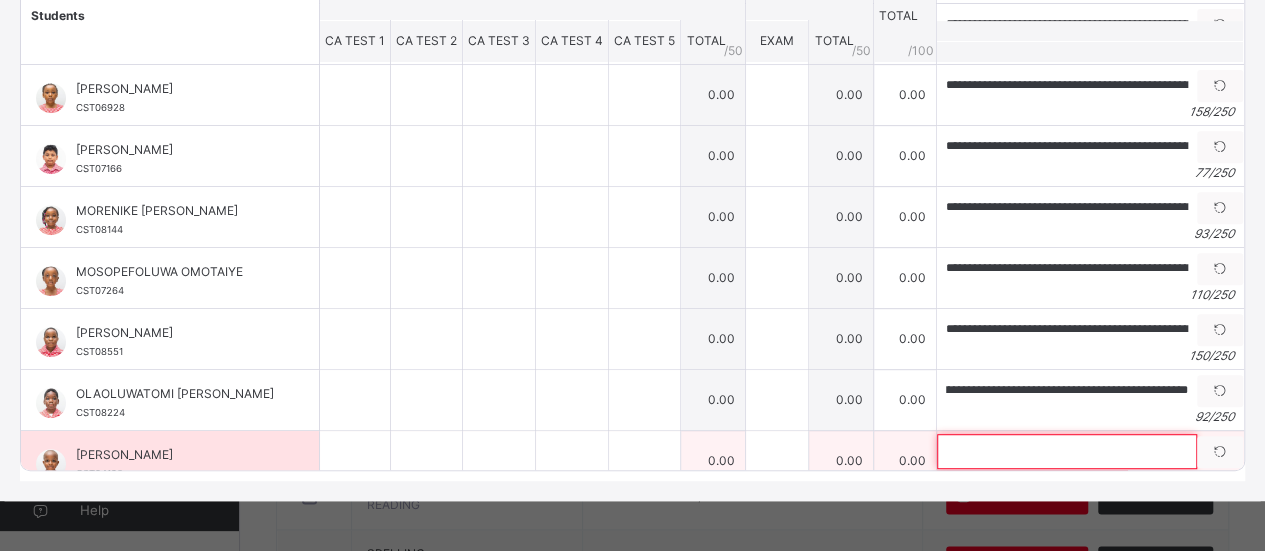 scroll, scrollTop: 0, scrollLeft: 0, axis: both 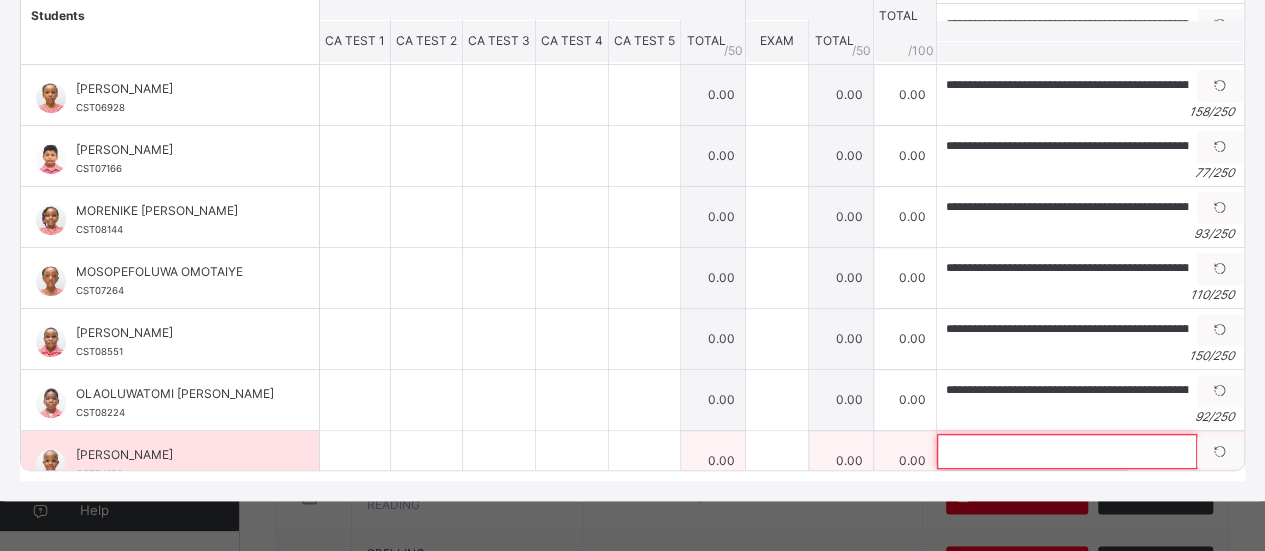 click at bounding box center [1067, 451] 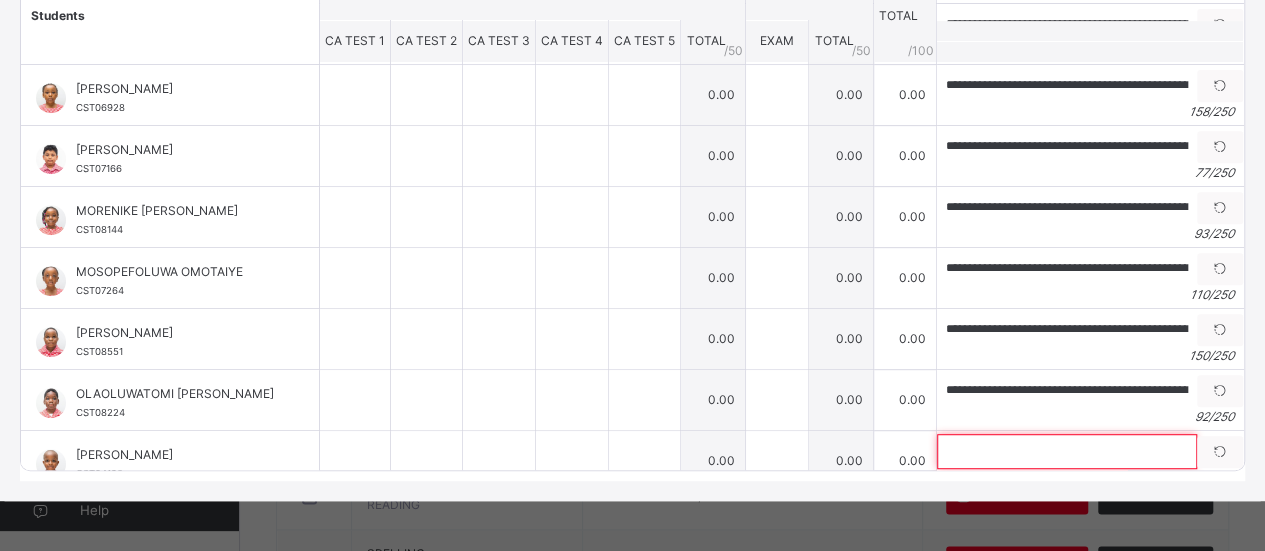 paste on "**********" 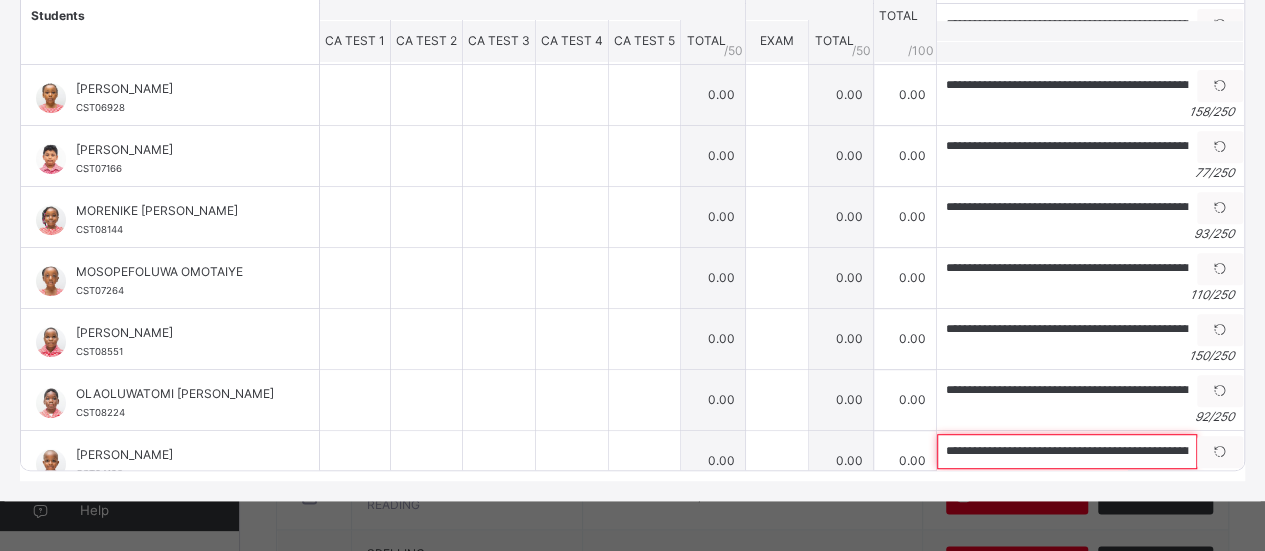 scroll, scrollTop: 0, scrollLeft: 628, axis: horizontal 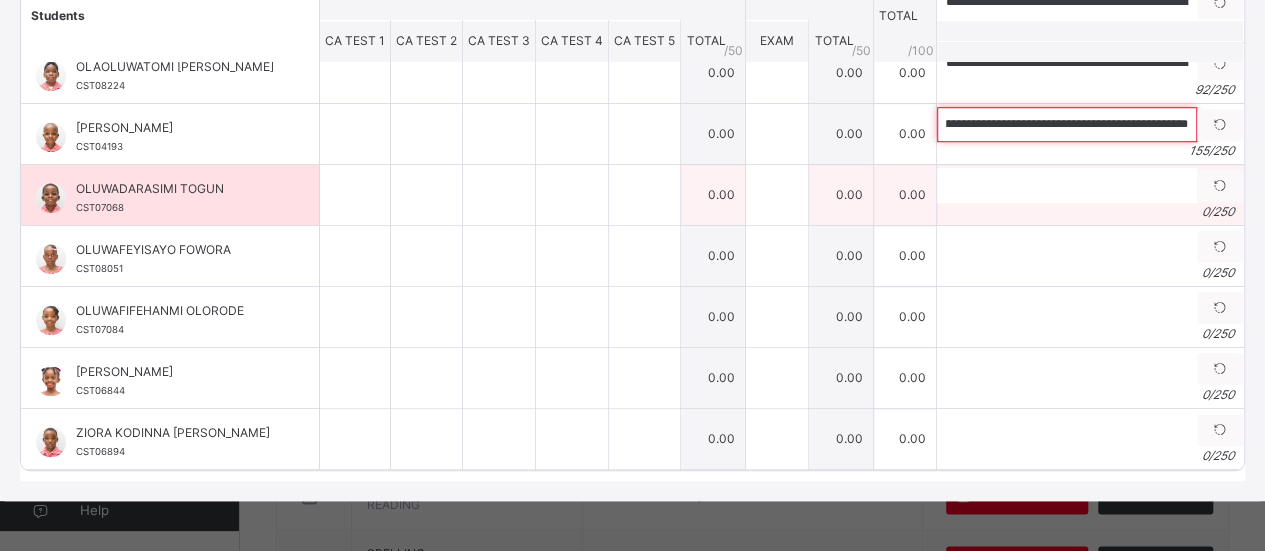 type on "**********" 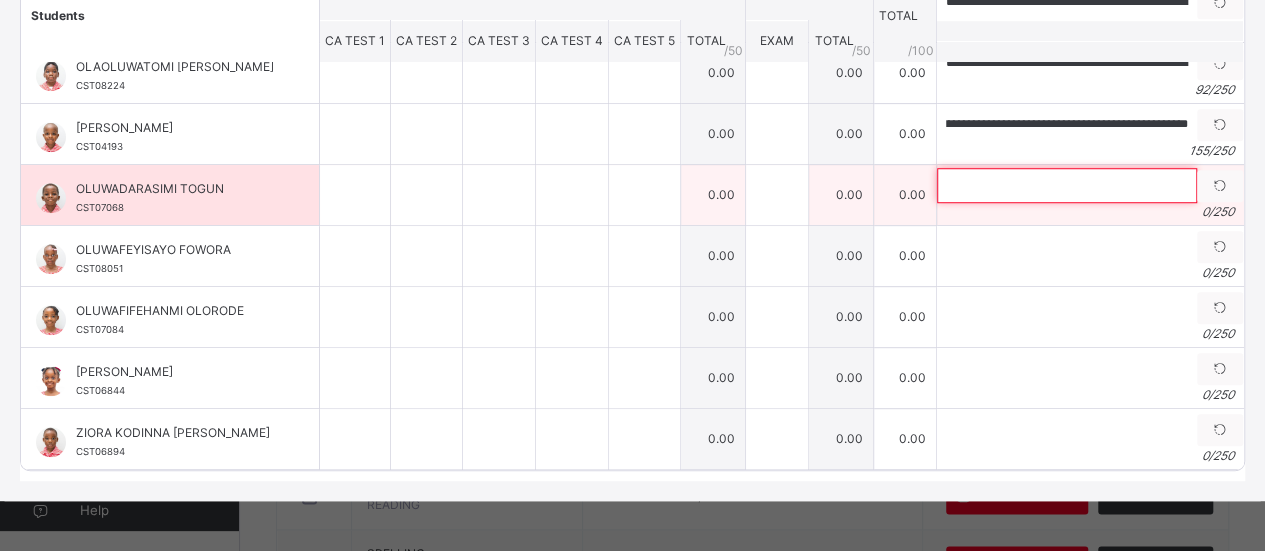 scroll, scrollTop: 0, scrollLeft: 0, axis: both 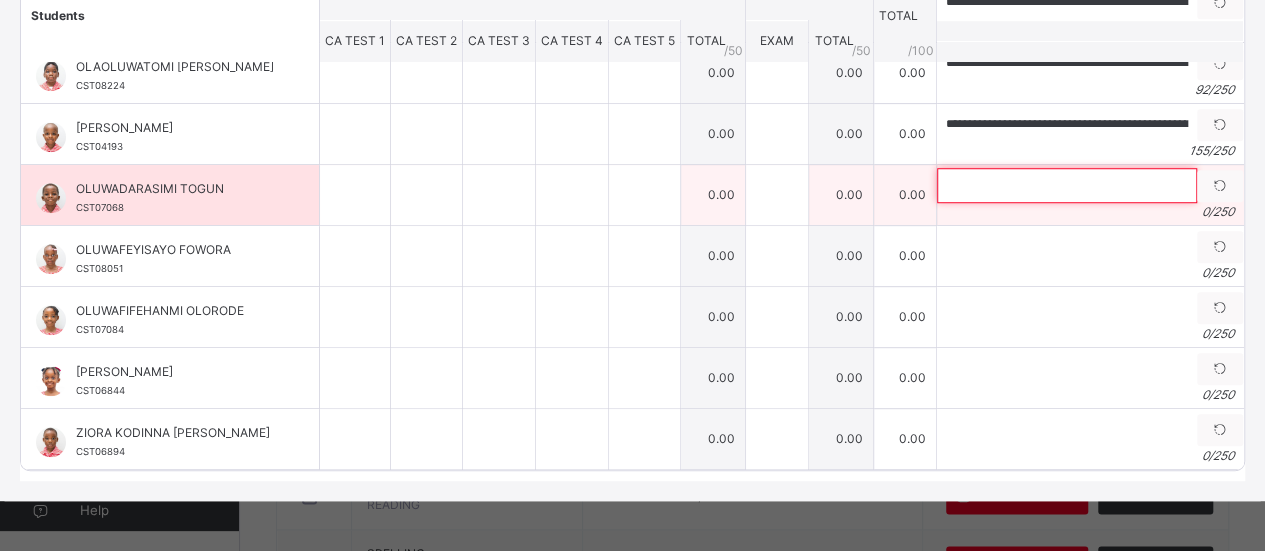 click at bounding box center (1067, 185) 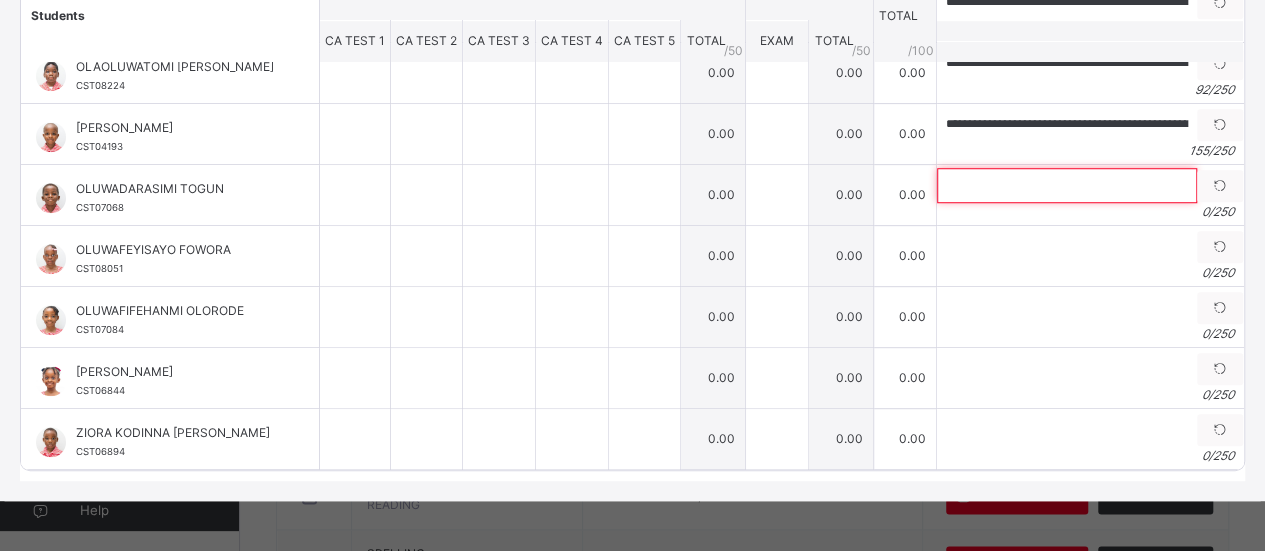 paste on "**********" 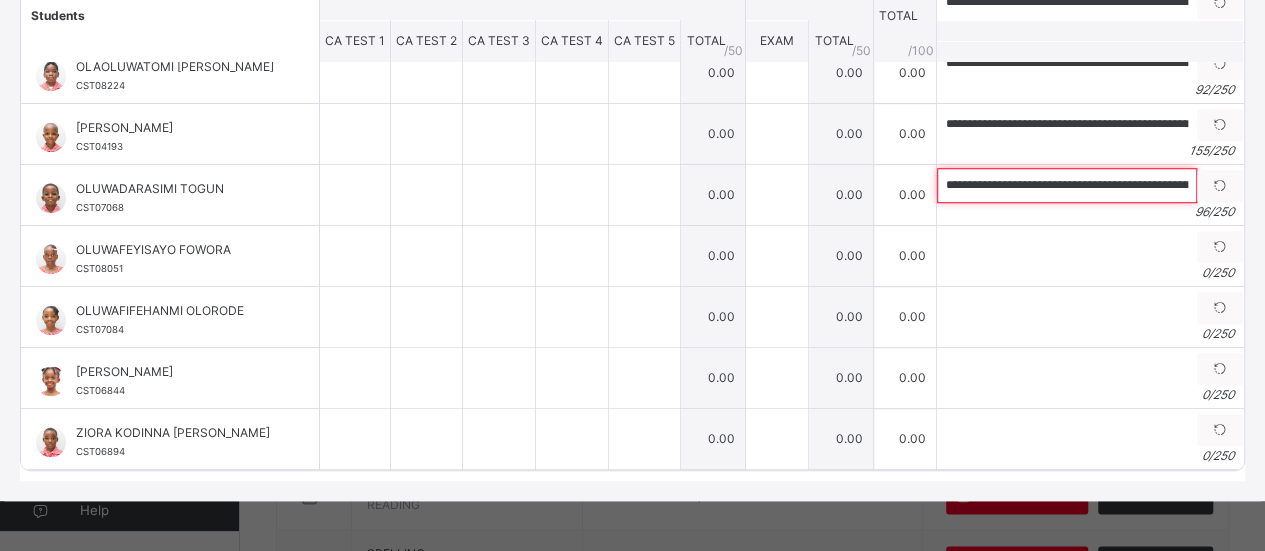 scroll, scrollTop: 0, scrollLeft: 296, axis: horizontal 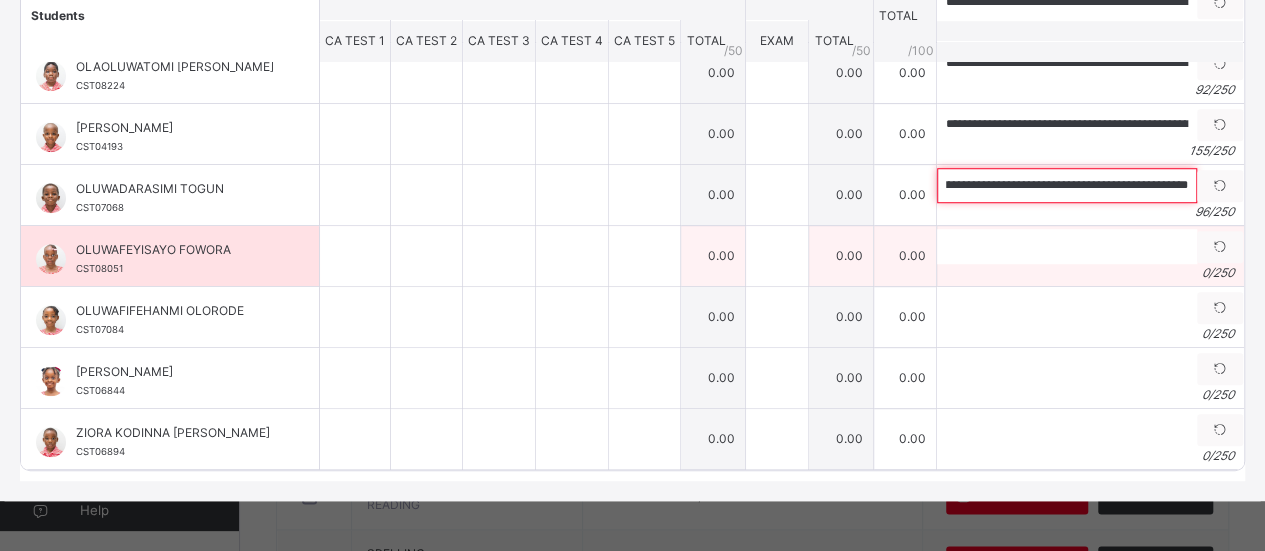 type on "**********" 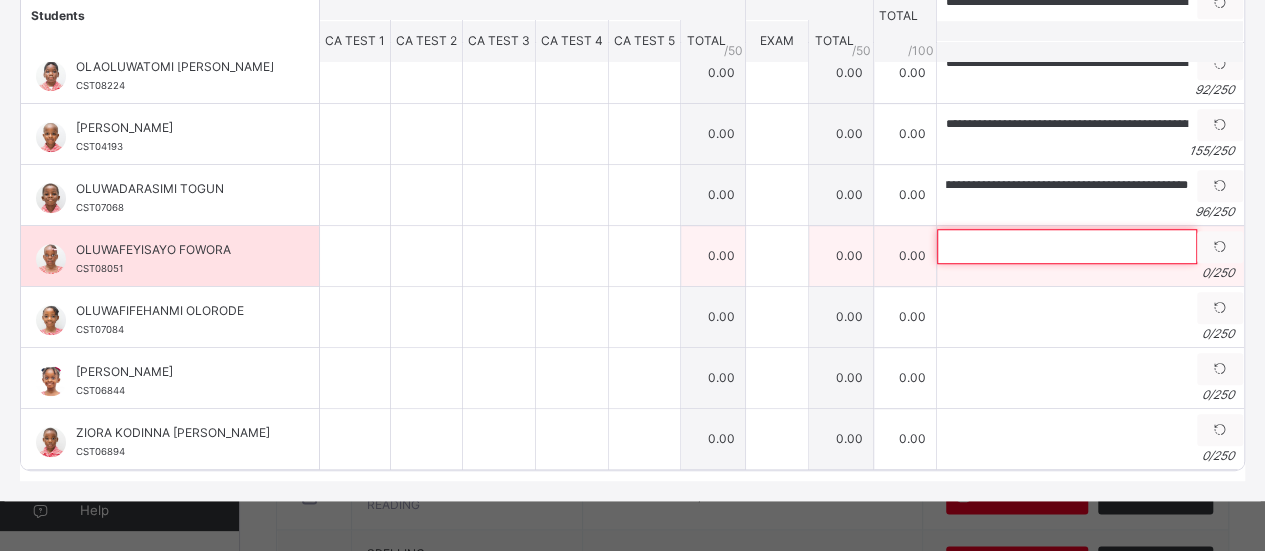 scroll, scrollTop: 0, scrollLeft: 0, axis: both 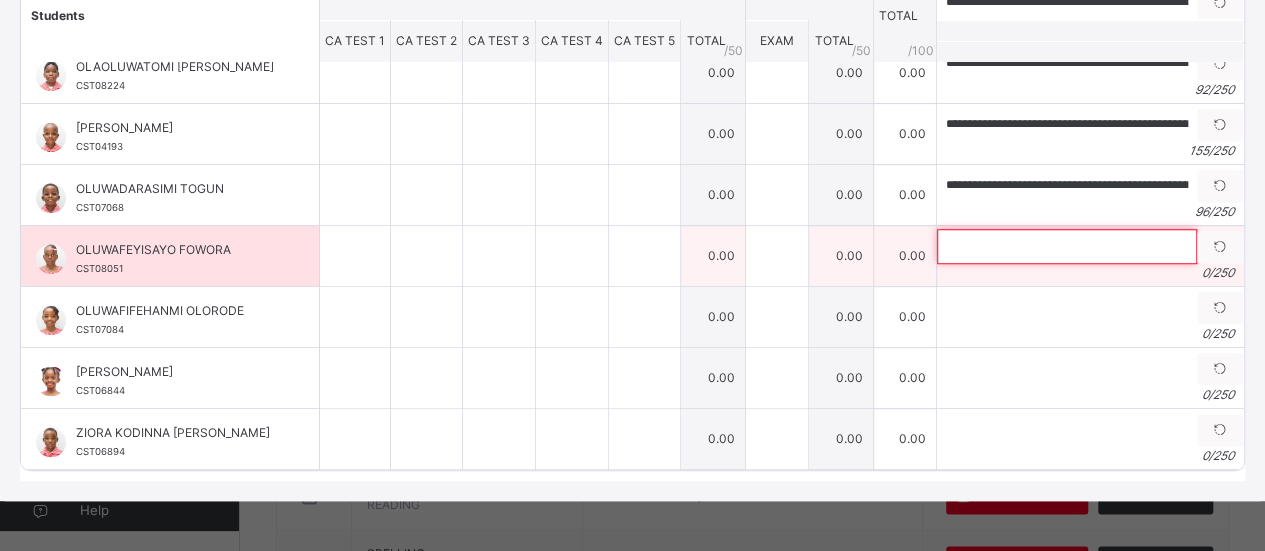 click at bounding box center [1067, 246] 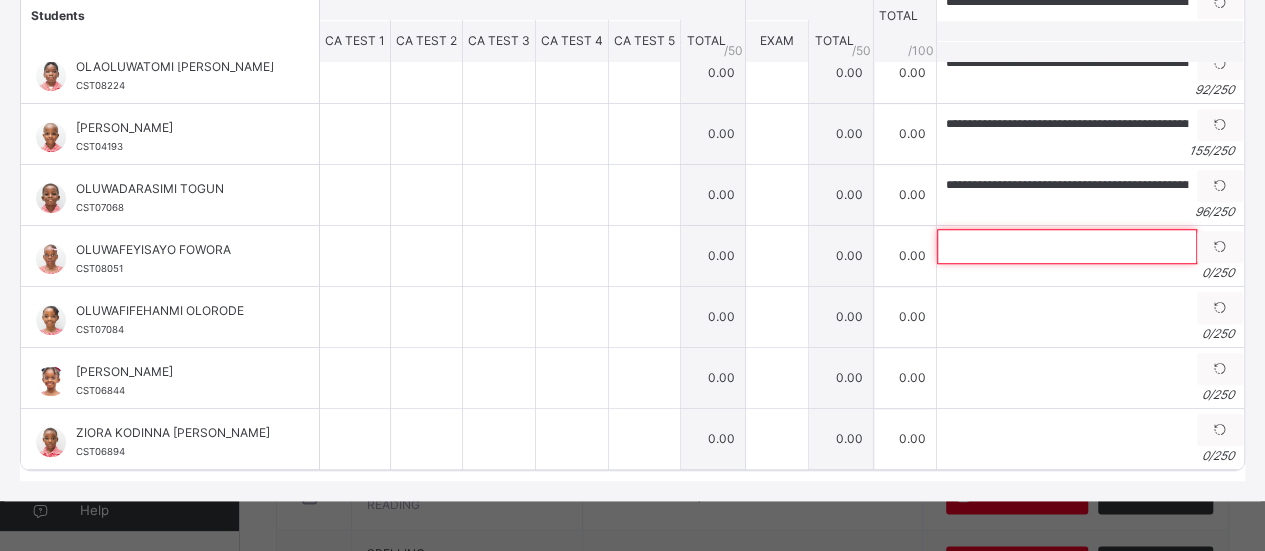 paste on "**********" 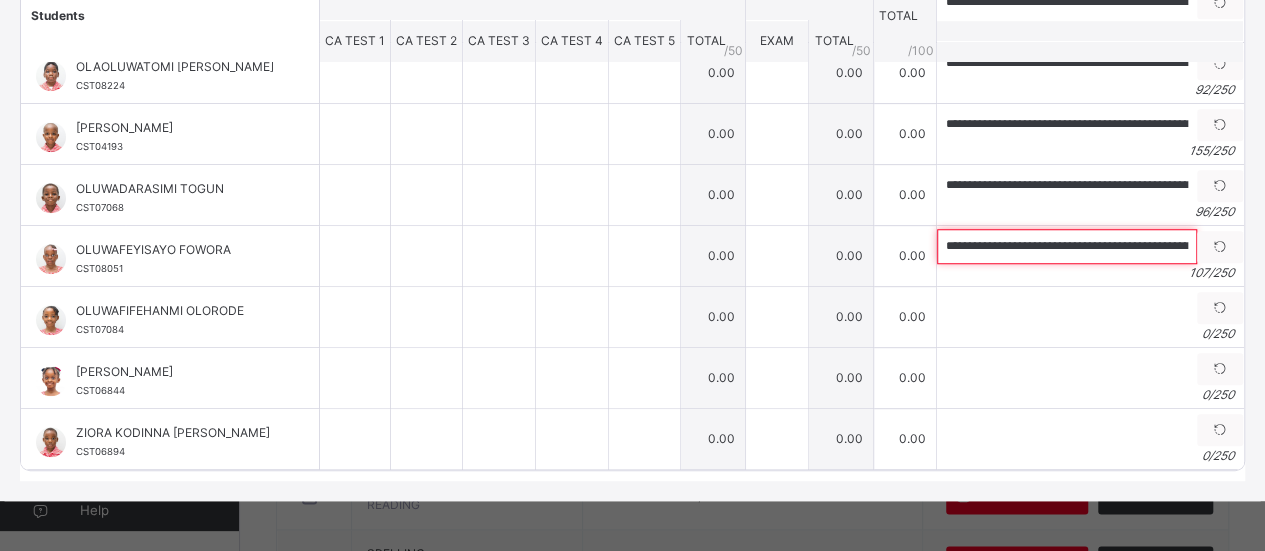 scroll, scrollTop: 0, scrollLeft: 383, axis: horizontal 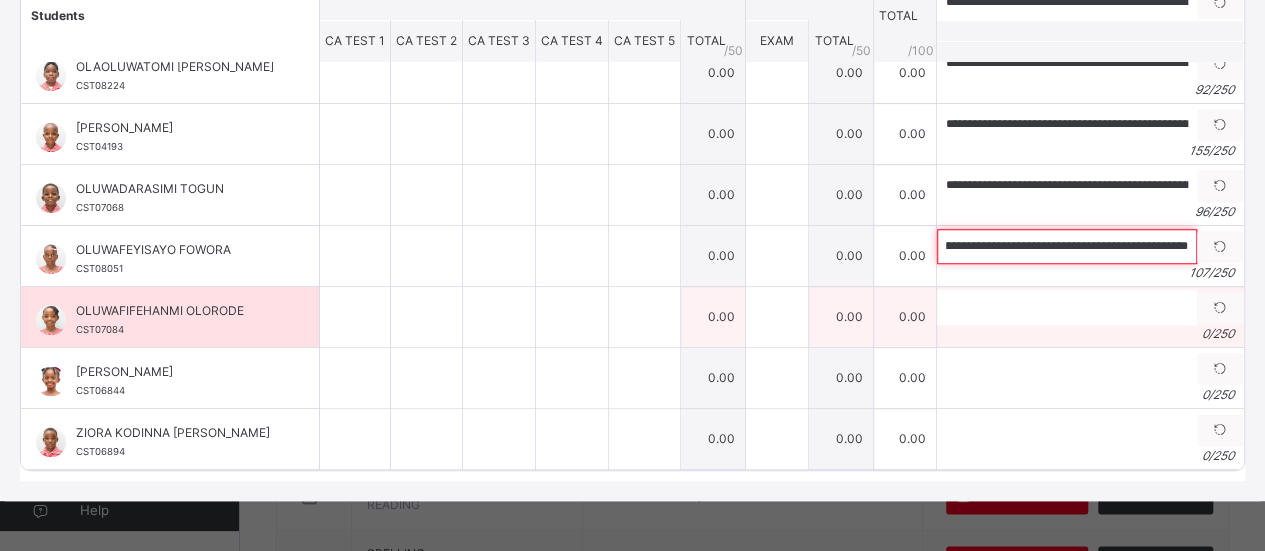 type on "**********" 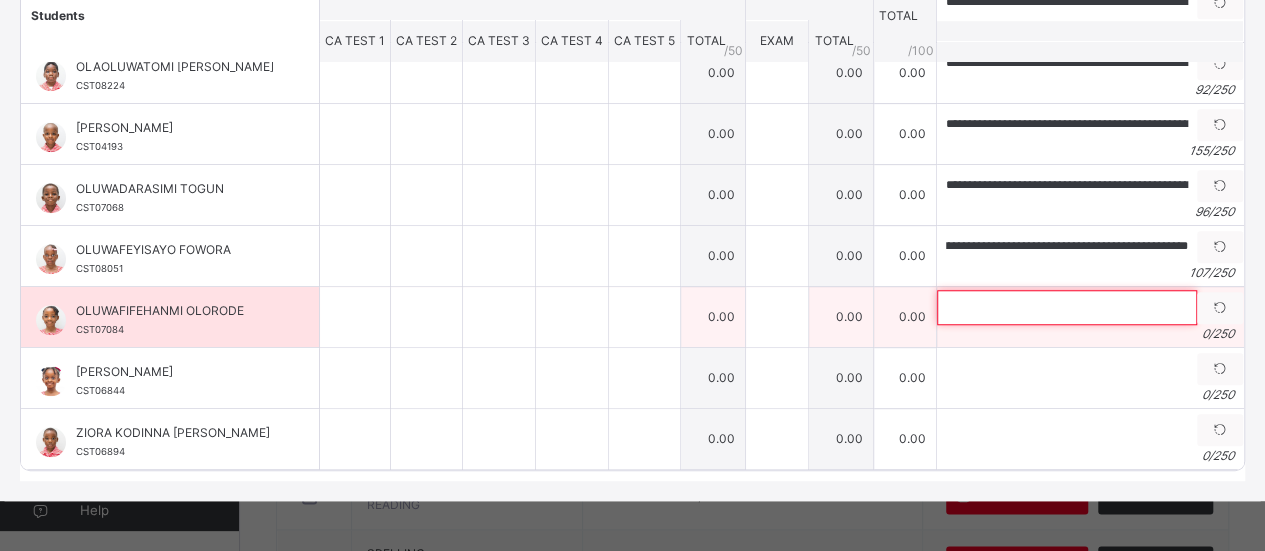 scroll, scrollTop: 0, scrollLeft: 0, axis: both 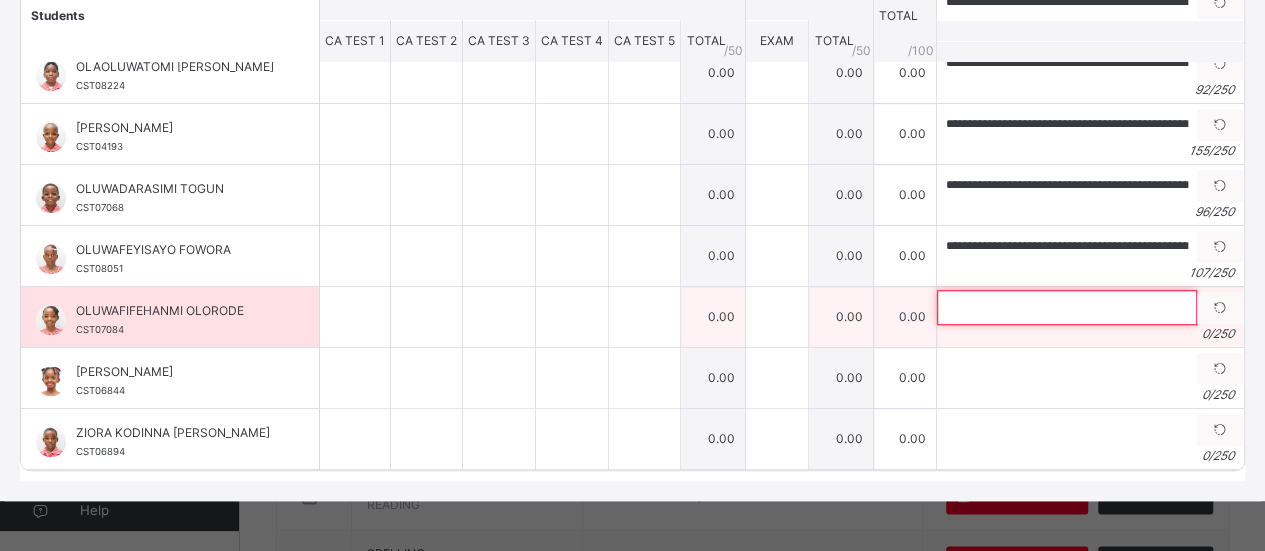 click at bounding box center [1067, 307] 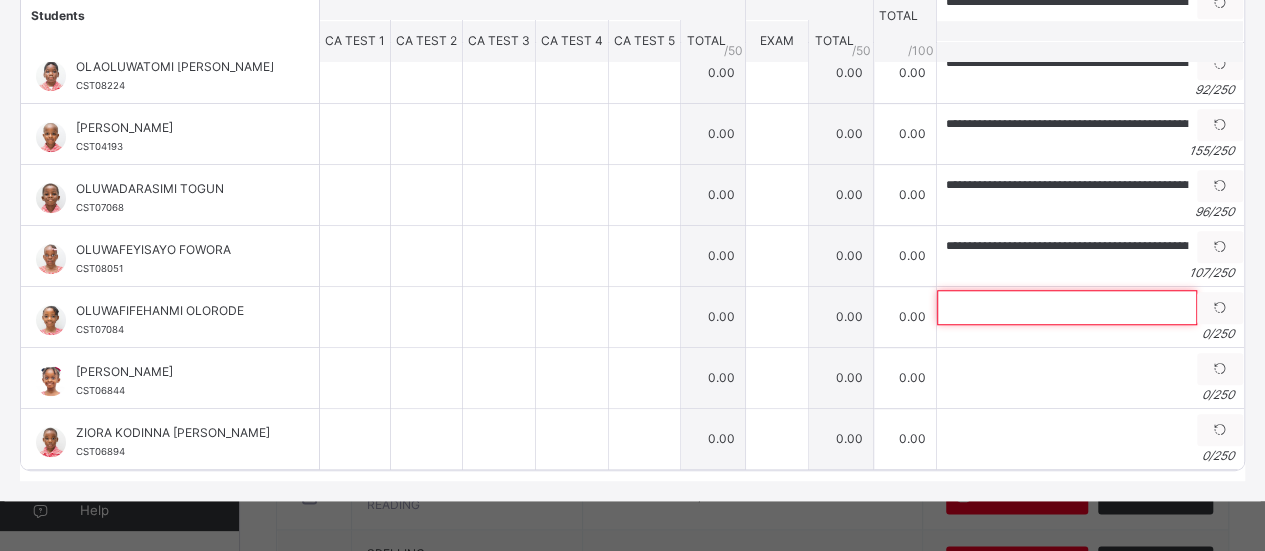 paste on "**********" 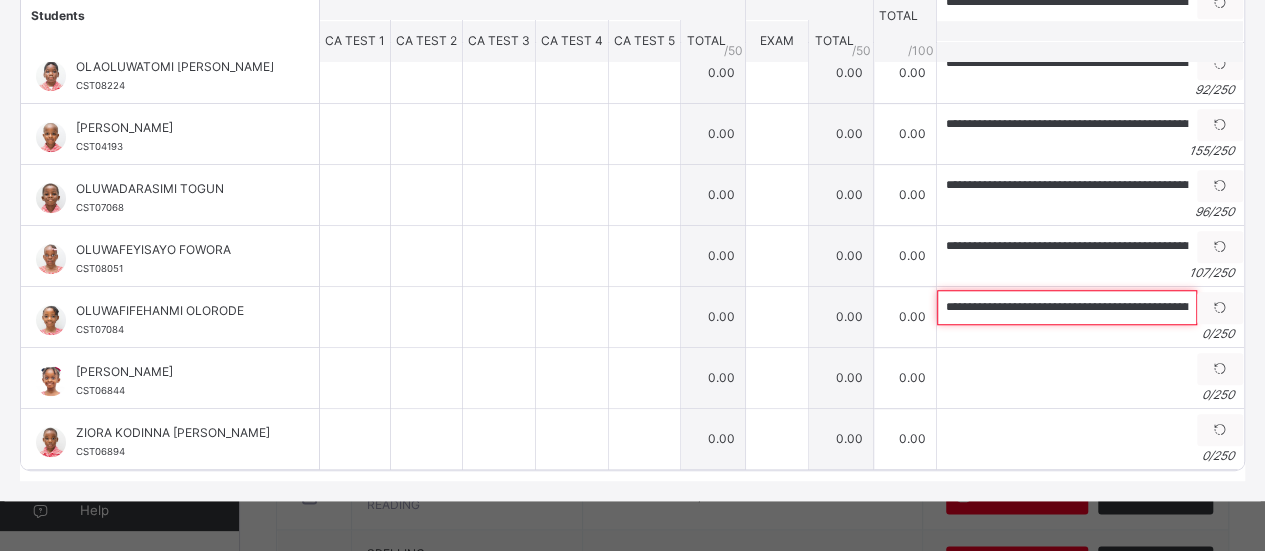 scroll, scrollTop: 0, scrollLeft: 455, axis: horizontal 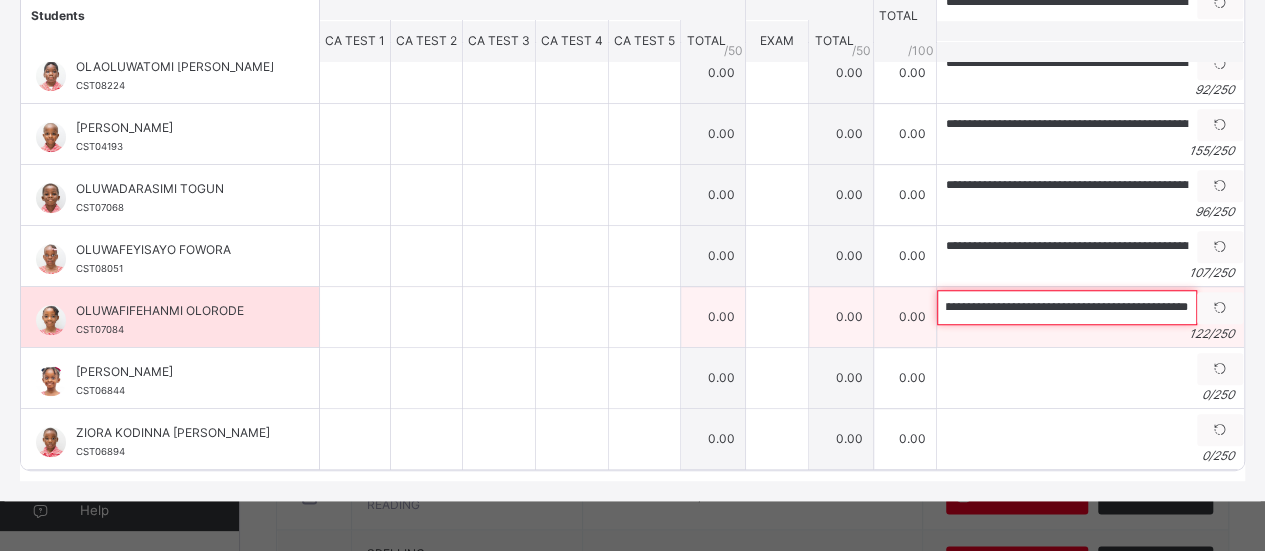 click on "**********" at bounding box center (1067, 307) 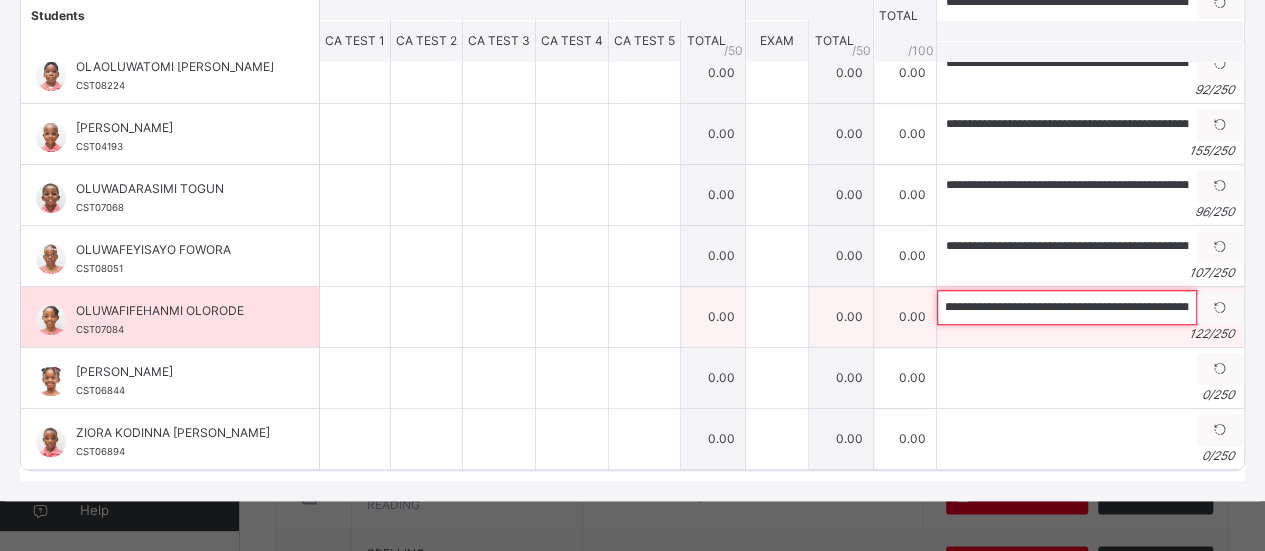 scroll, scrollTop: 0, scrollLeft: 0, axis: both 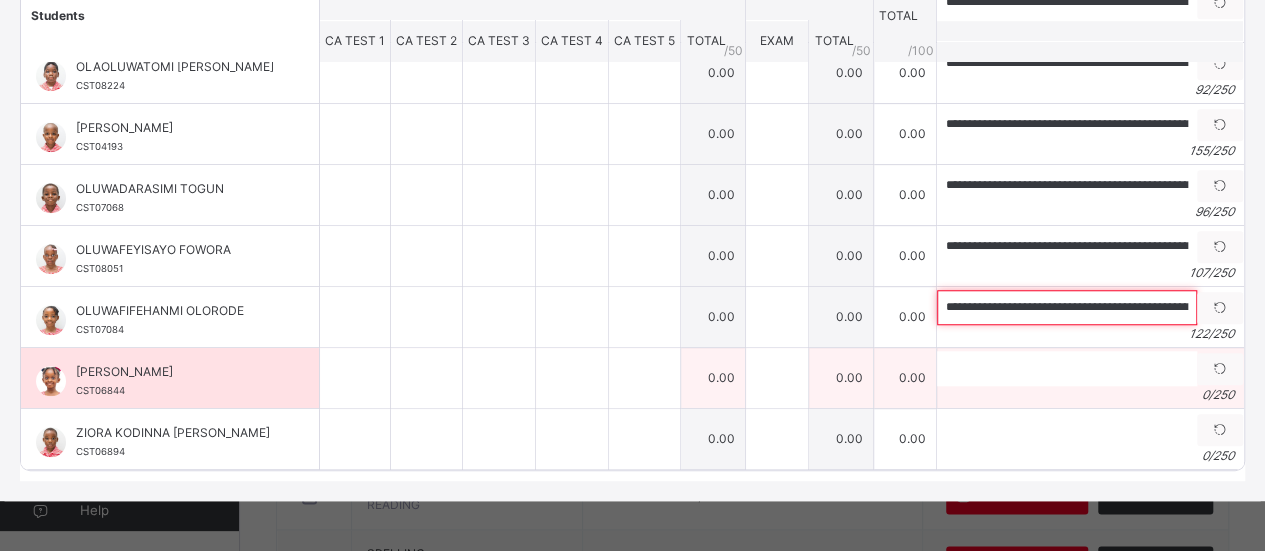 type on "**********" 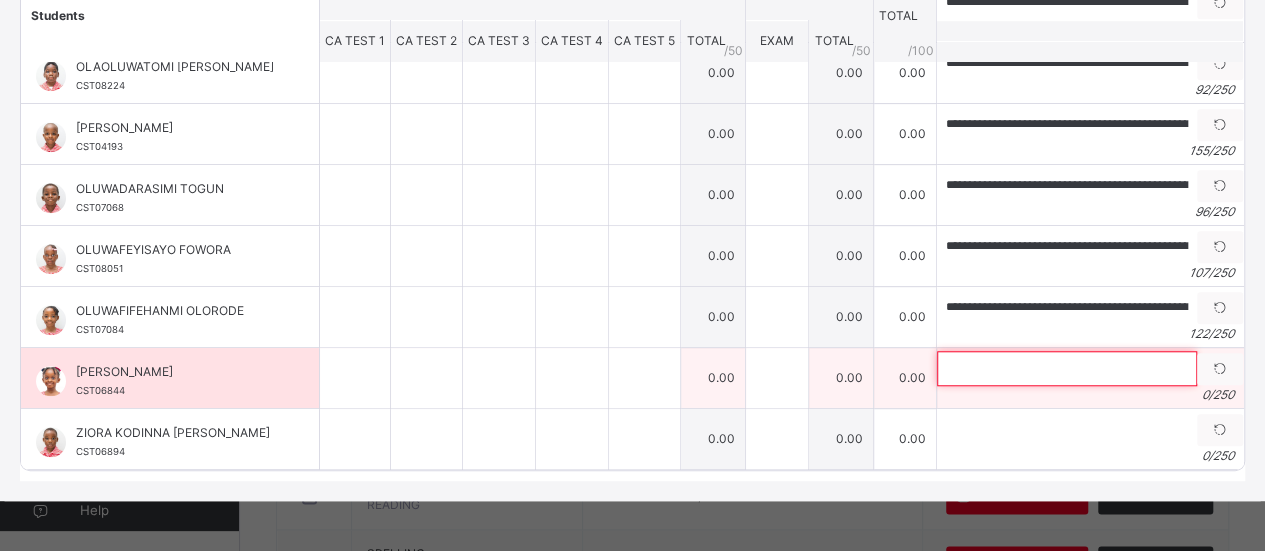 click at bounding box center [1067, 368] 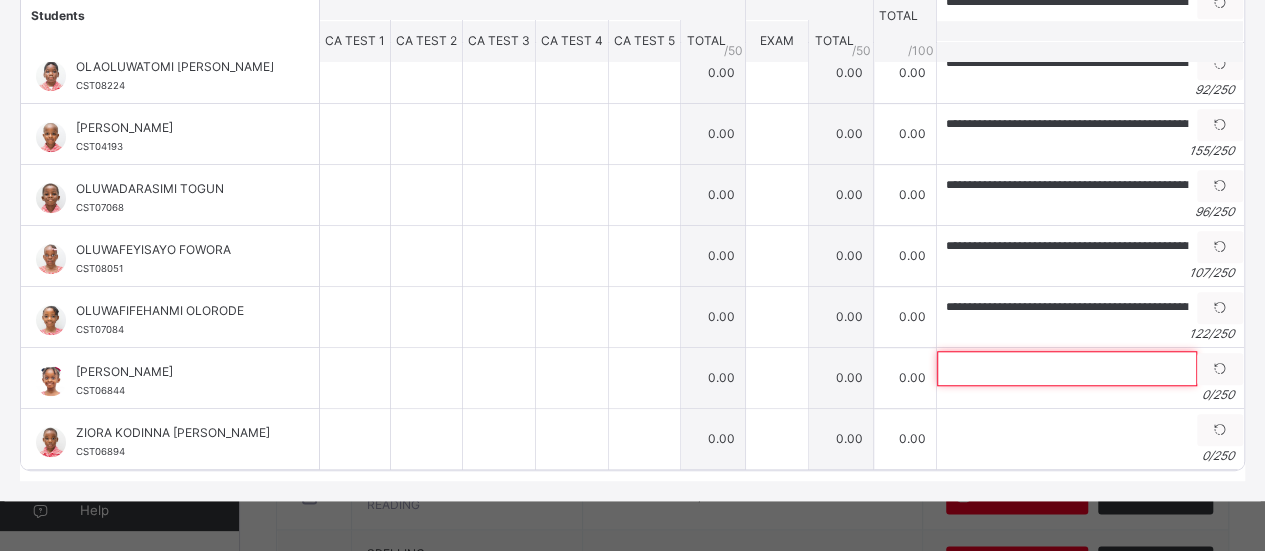 paste on "**********" 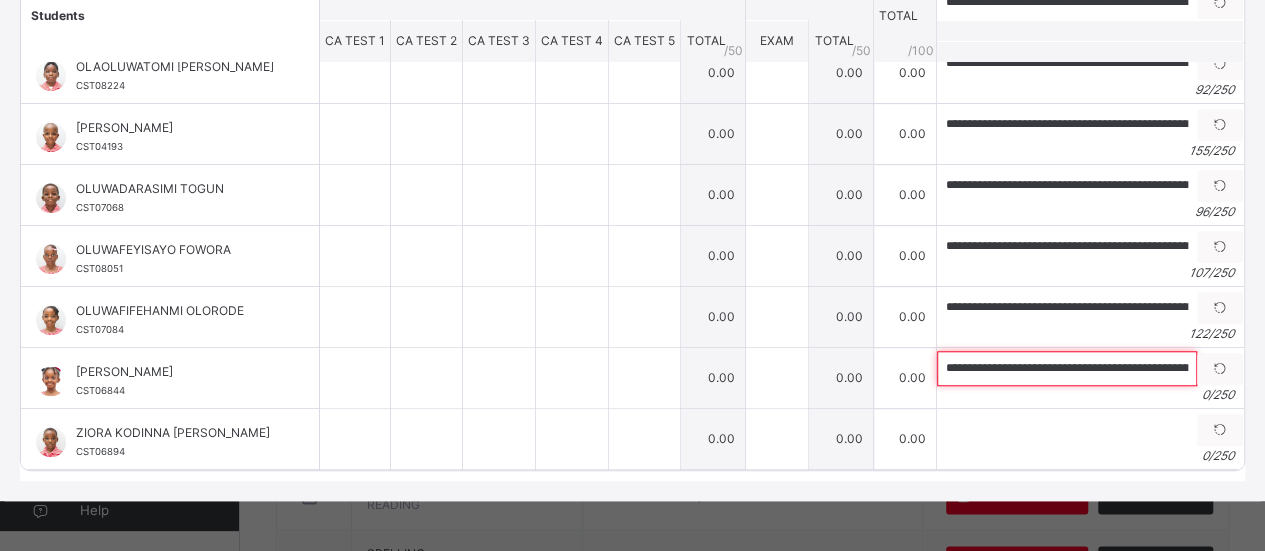 scroll, scrollTop: 0, scrollLeft: 295, axis: horizontal 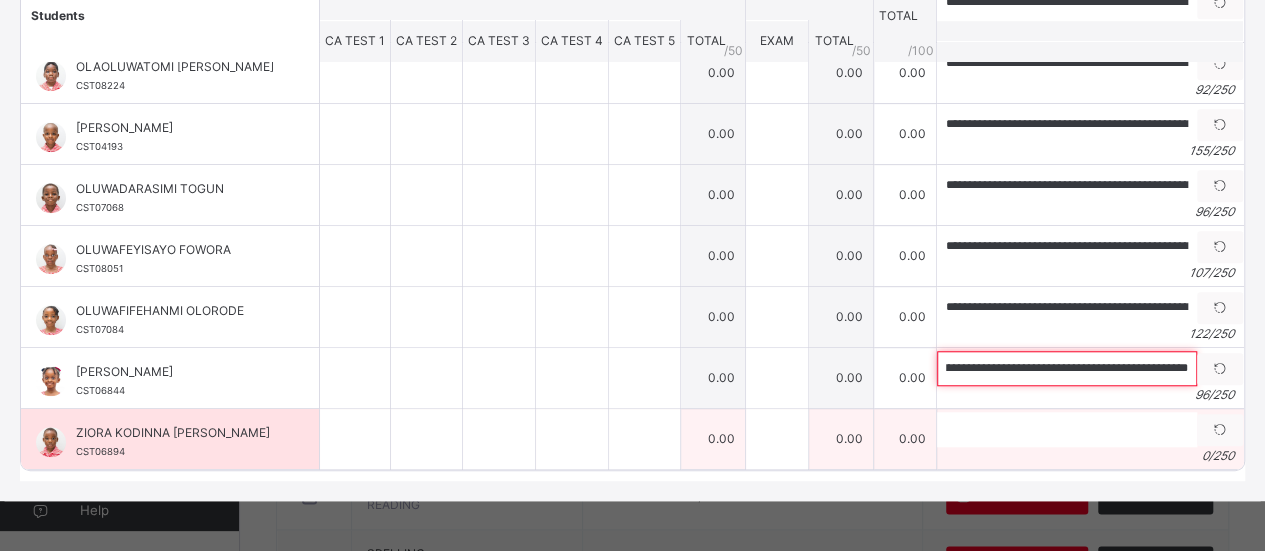 type on "**********" 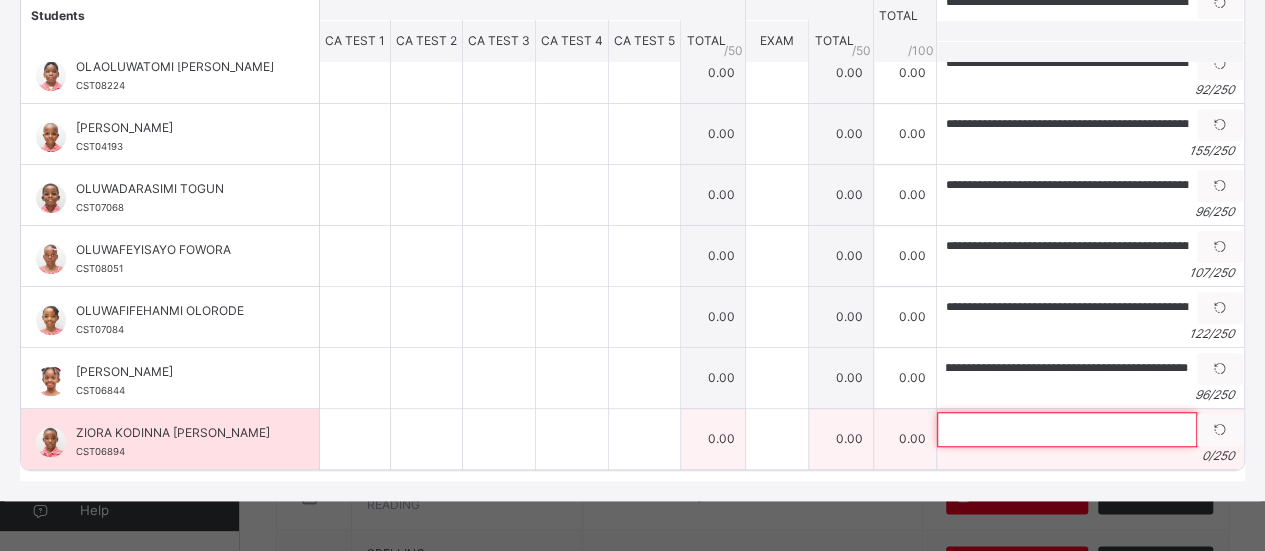 scroll, scrollTop: 0, scrollLeft: 0, axis: both 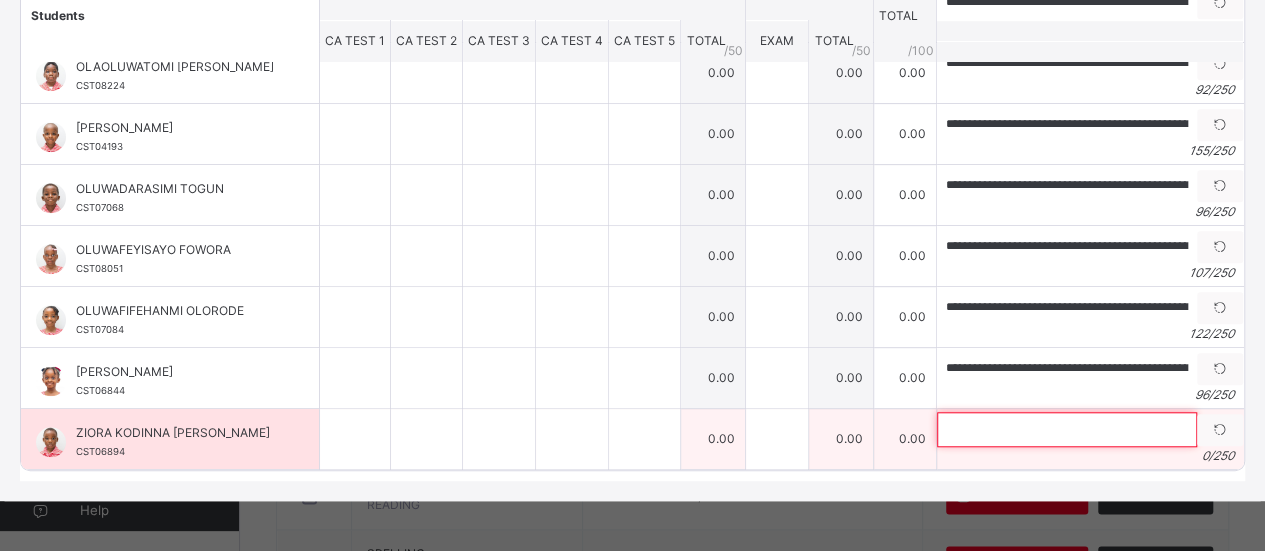click at bounding box center (1067, 429) 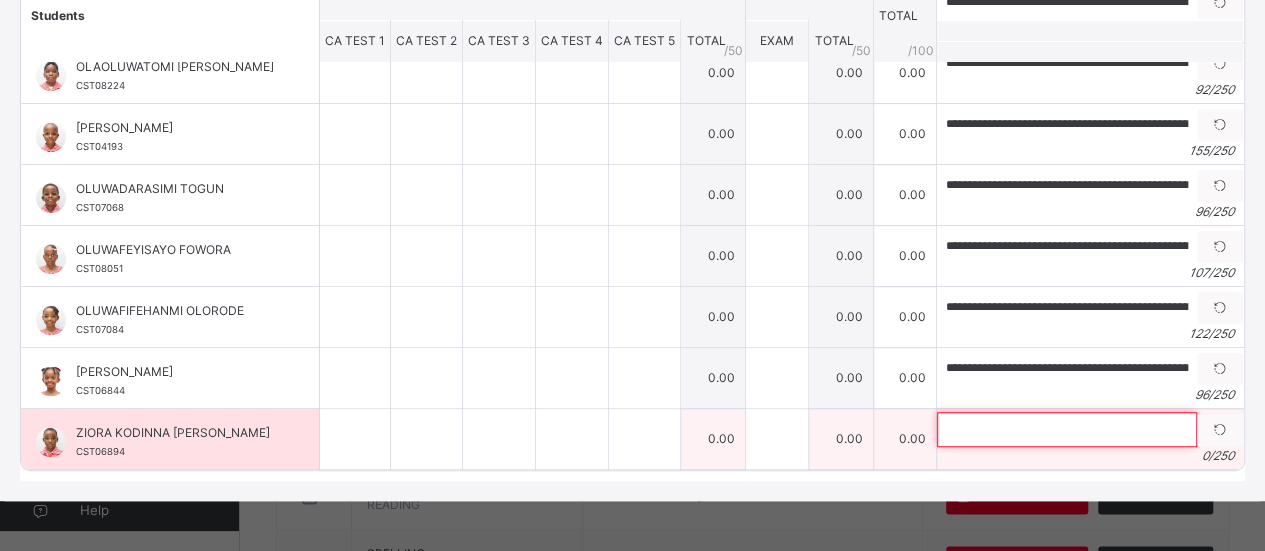 paste on "**********" 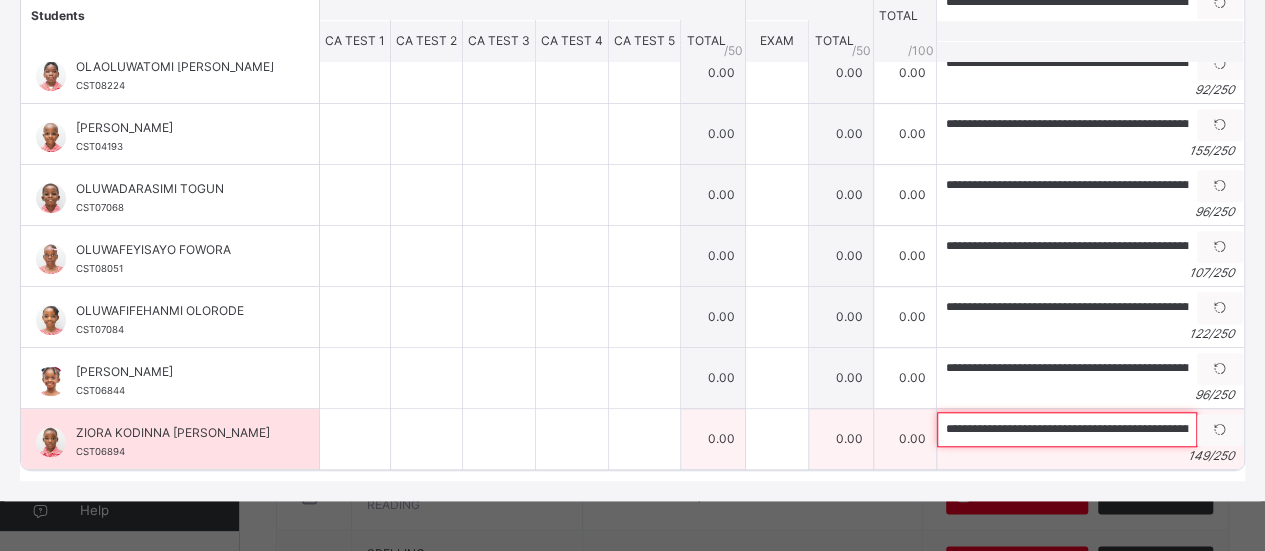 scroll, scrollTop: 0, scrollLeft: 585, axis: horizontal 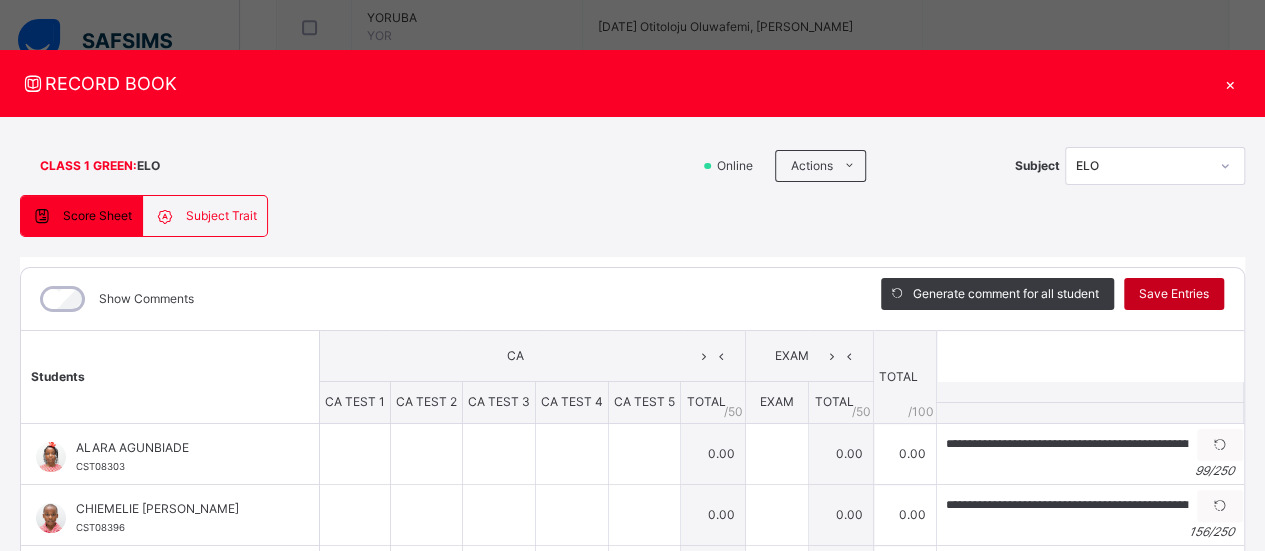 type on "**********" 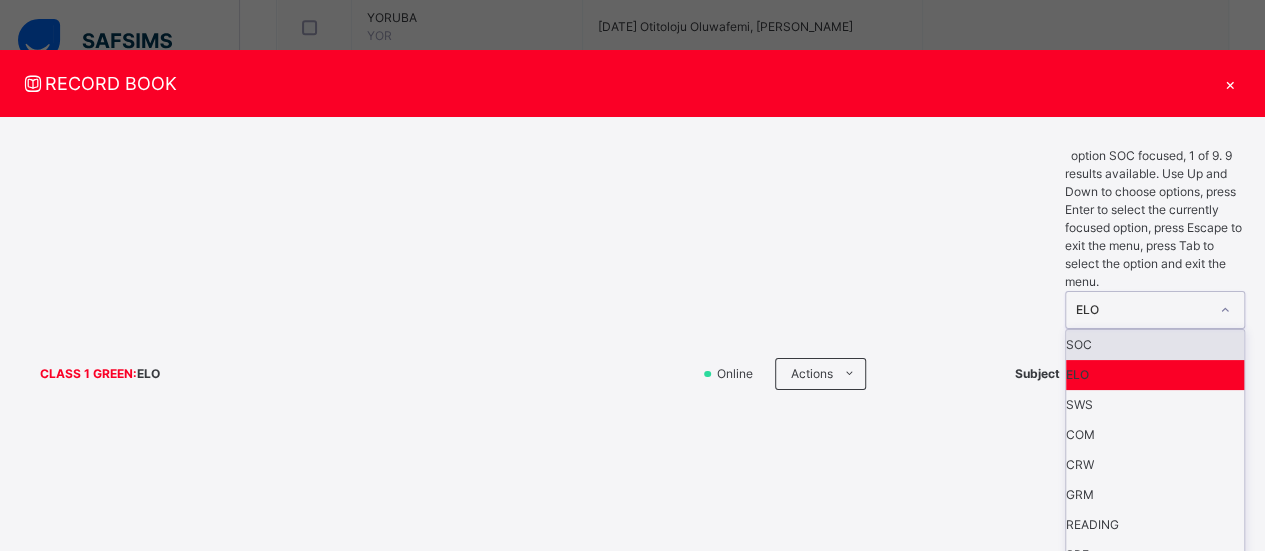 click on "ELO" at bounding box center [1142, 310] 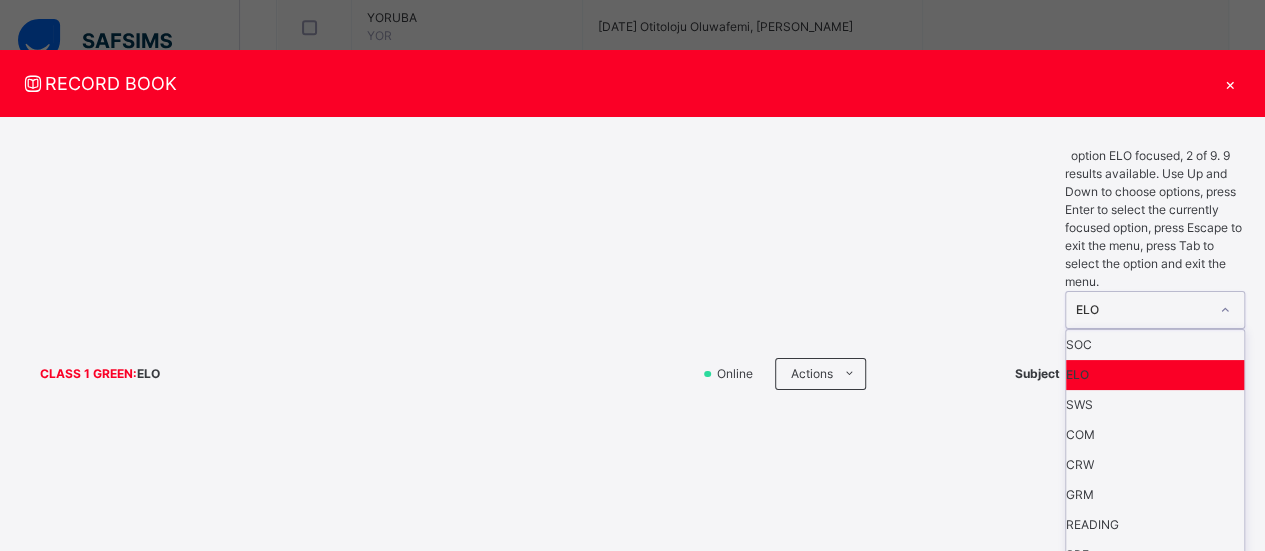 scroll, scrollTop: 6, scrollLeft: 0, axis: vertical 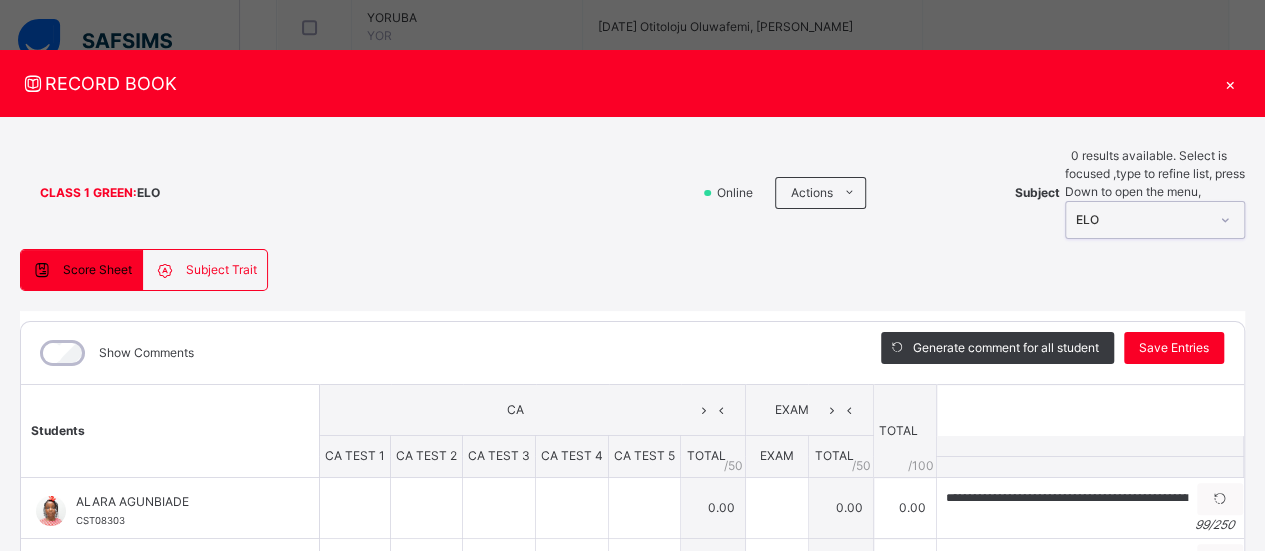 click on "ELO" at bounding box center [1136, 220] 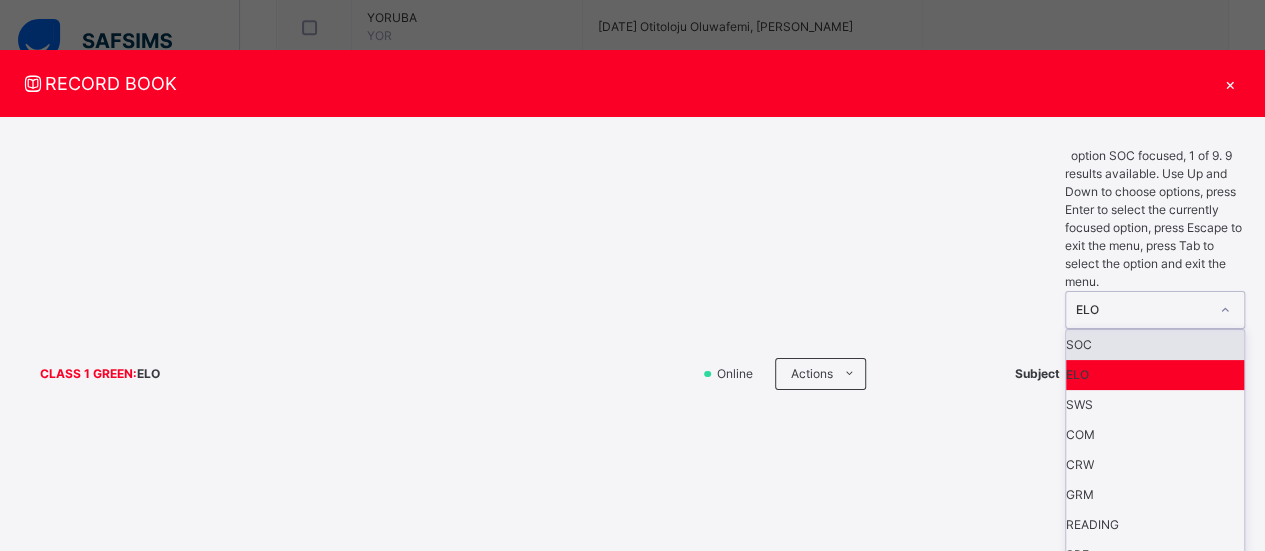 click at bounding box center (1225, 310) 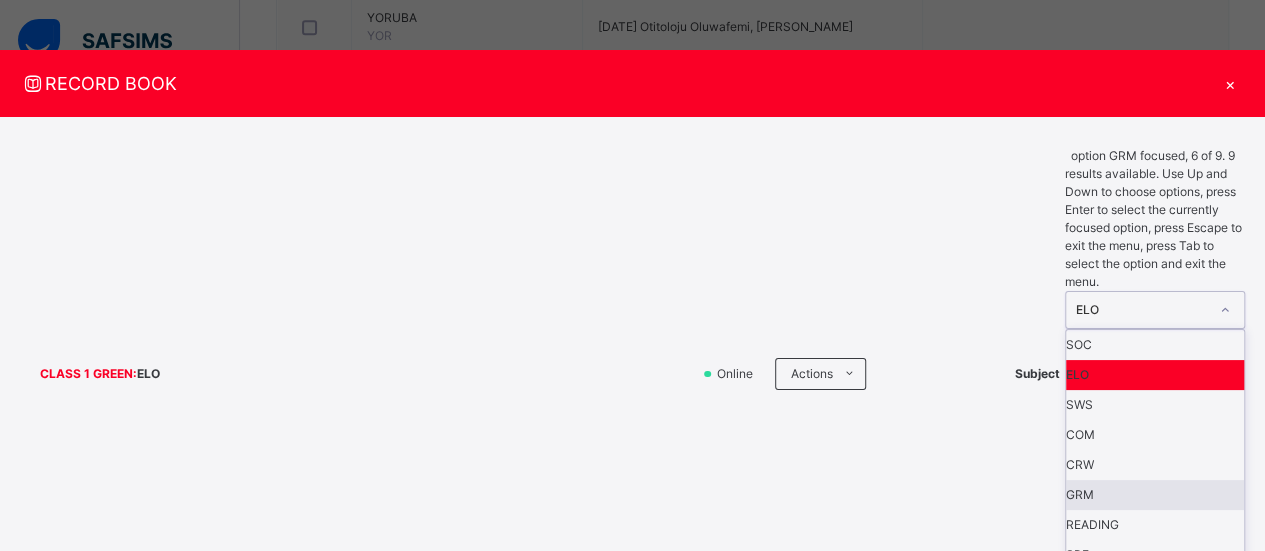 scroll, scrollTop: 6, scrollLeft: 0, axis: vertical 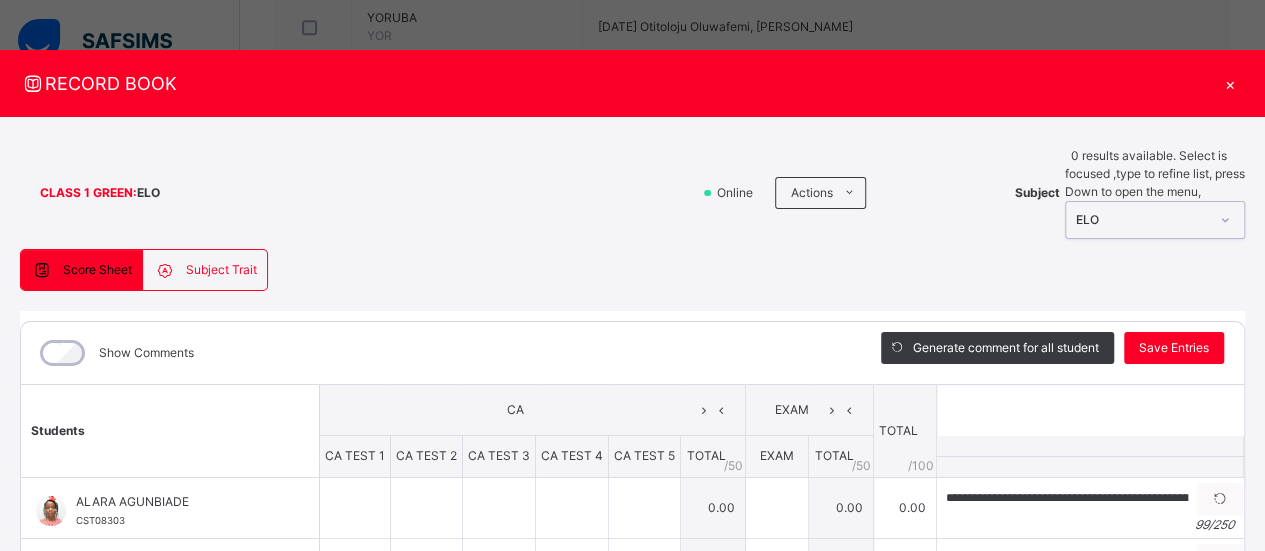 click on "ELO" at bounding box center (1142, 220) 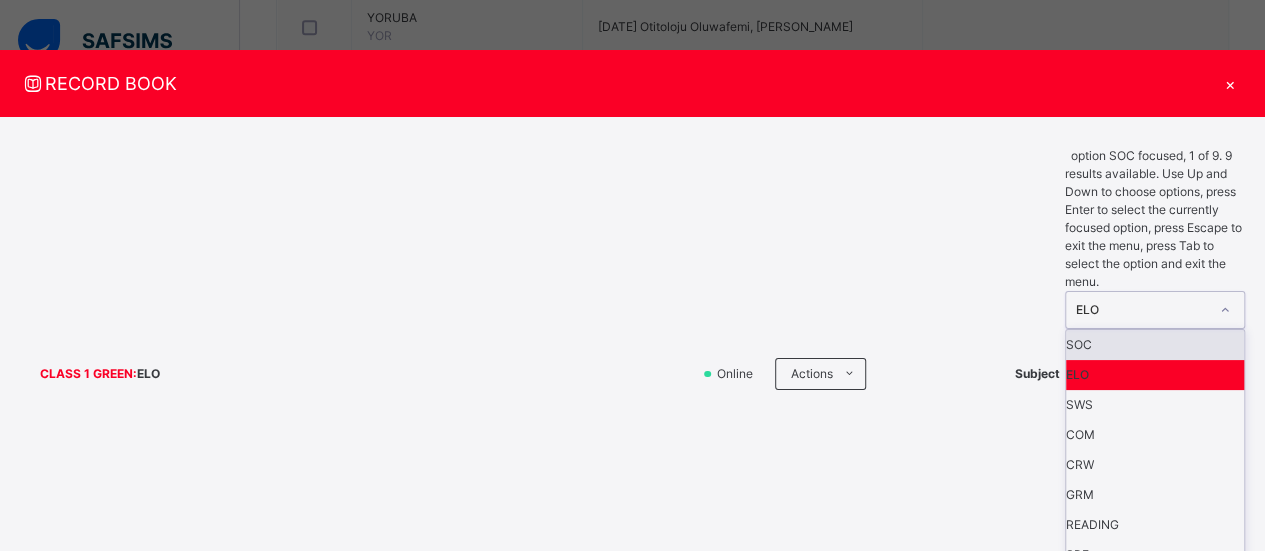 click on "ELO" at bounding box center (1142, 310) 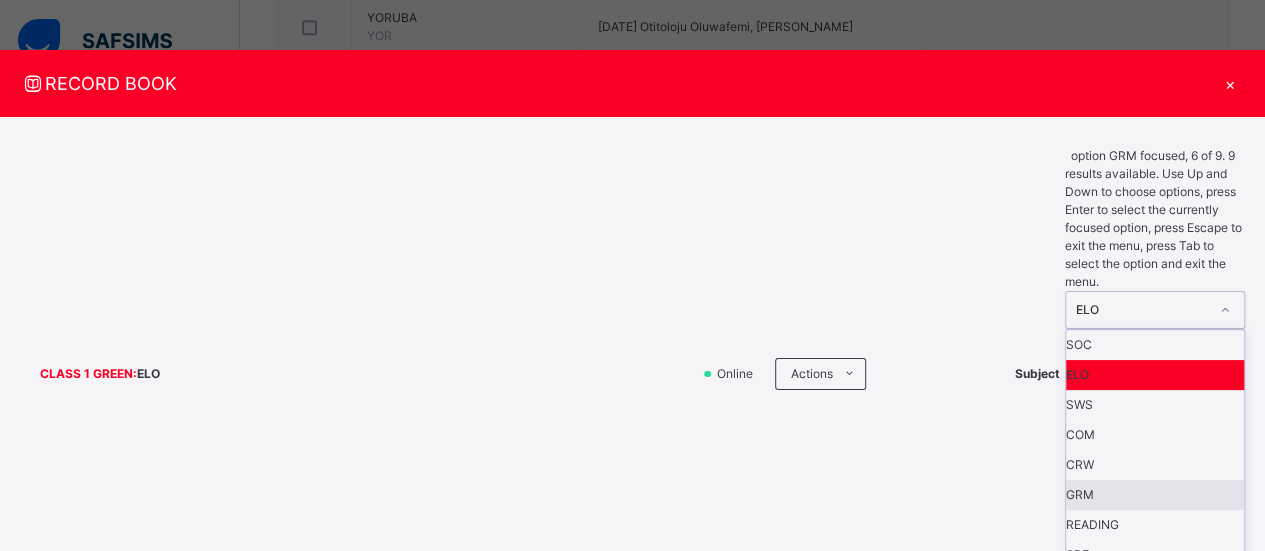 click on "GRM" at bounding box center [1155, 495] 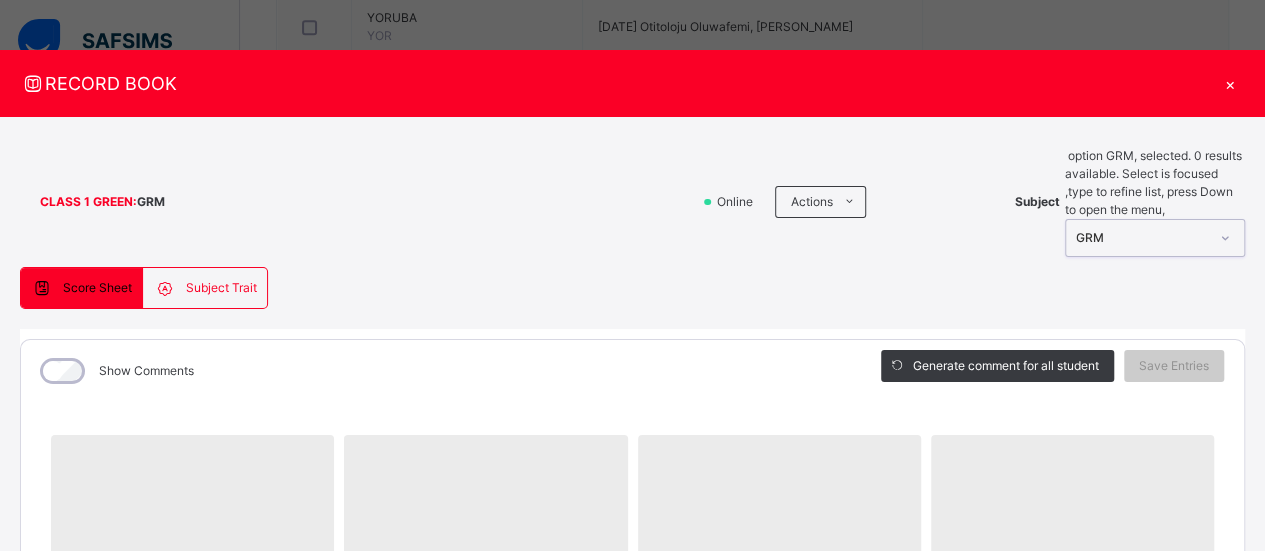 click on "GRM" at bounding box center (1155, 238) 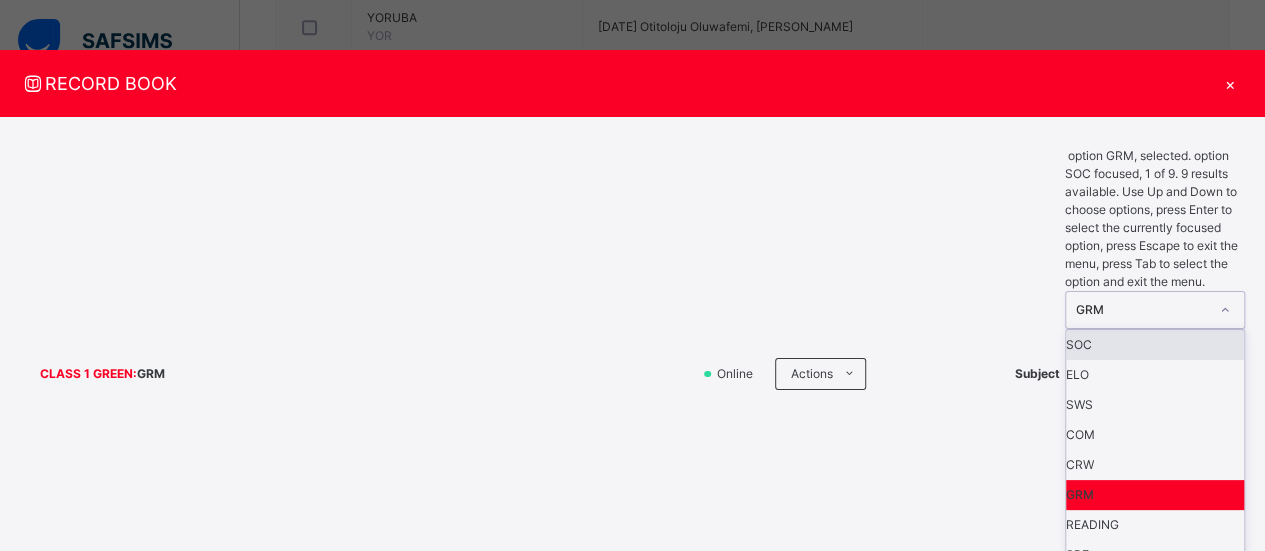 scroll, scrollTop: 6, scrollLeft: 0, axis: vertical 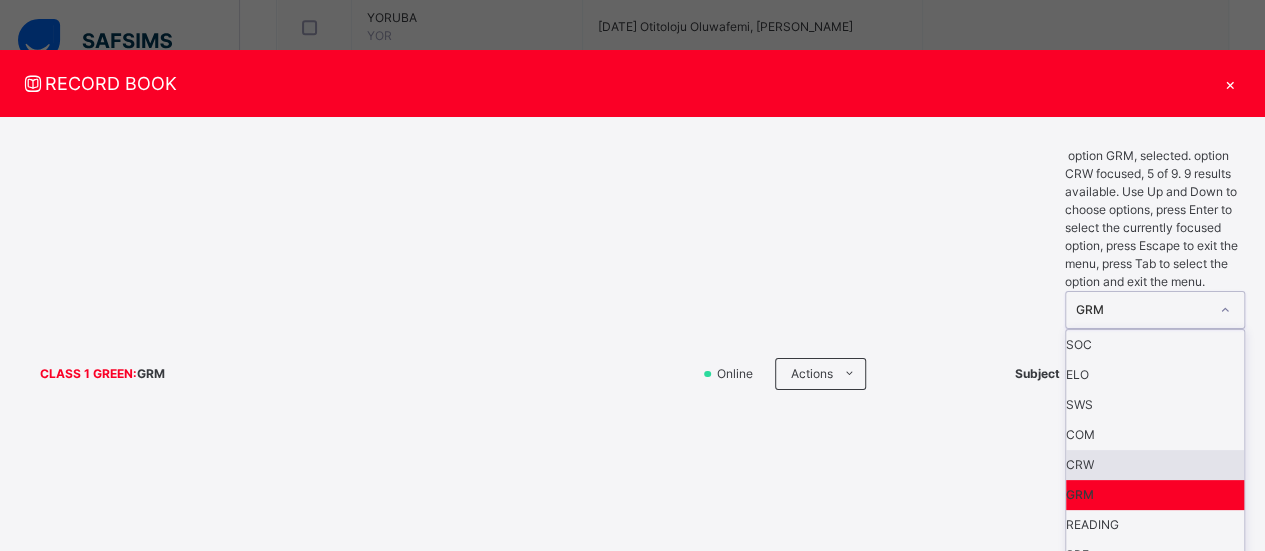 click on "Score Sheet Subject Trait Score Sheet Subject Trait Show Comments   Generate comment for all student   Save Entries Class Level:  CLASS 1   GREEN Subject:  GRM Session:  2024/2025 Session Session:  Third Term ‌ ‌ ‌ ‌ ‌ ‌ ‌ ‌ ‌ ‌ ‌ ‌ ‌ ‌ ‌ ‌ ‌ ‌ ‌ ‌ ‌ ‌ ‌ ‌ ‌ ‌ ‌ ‌ ‌   ×   Subject Teacher’s Comment Generate and see in full the comment developed by the AI with an option to regenerate the comment Sims Bot Please wait while the Sims Bot generates comments for all your students ALARA  AGUNBIADE CHIEMELIE  OKAFOR  CHIMANDU  MGBACHI  DAVID   DADA  DOREEN  IYIO  EHIKOWOICHO   ALI  EMMANUELLA  OBIOHA ETHAN  SONAWANE  MORENIKE TIARAOLUWANI  ADEYEMI  MOSOPEFOLUWA  OMOTAIYE OBINNA  NWAGBARA  OLAOLUWATOMI JAMIN  OGUNTUYO OLUMIDUN  LASISI  OLUWADARASIMI  TOGUN  OLUWAFEYISAYO   FOWORA  OLUWAFIFEHANMI  OLORODE TEMILOLUWA  FASUYI  ZIORA KODINNA LEO  IWUAGWU Select a Student Select a student from the list to the left to view and enter subject trait records" at bounding box center [632, 1193] 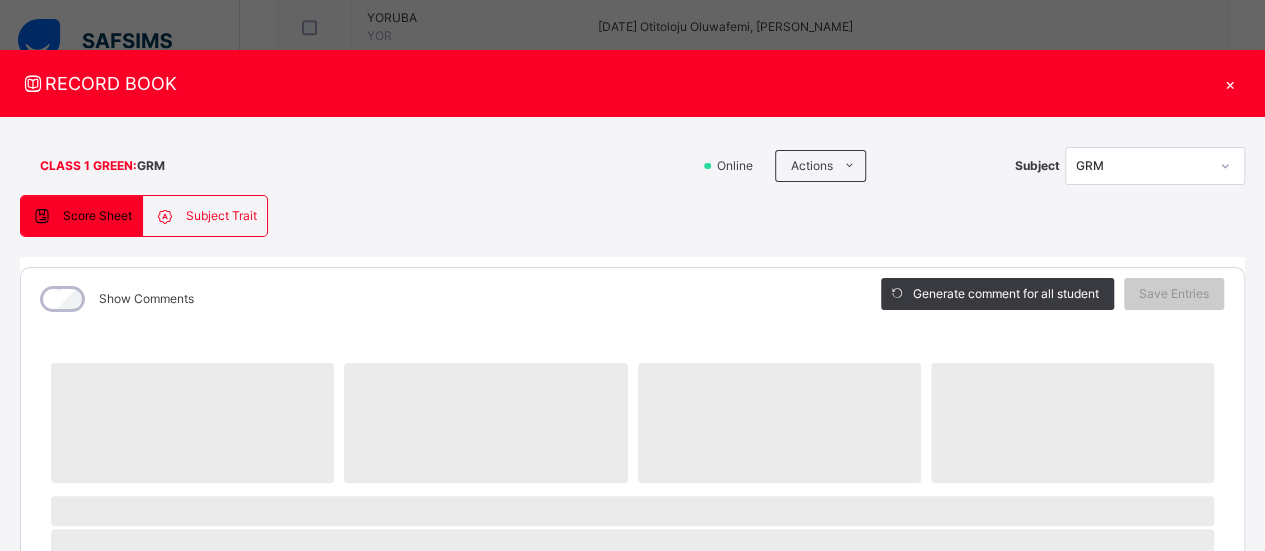 click on "×" at bounding box center [1230, 83] 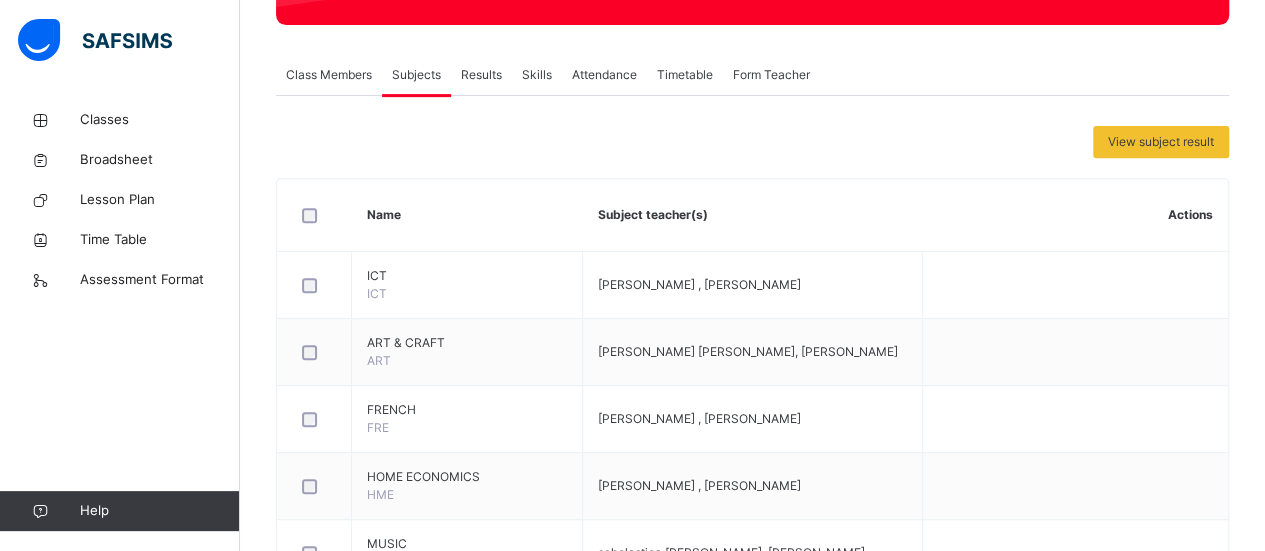 scroll, scrollTop: 297, scrollLeft: 0, axis: vertical 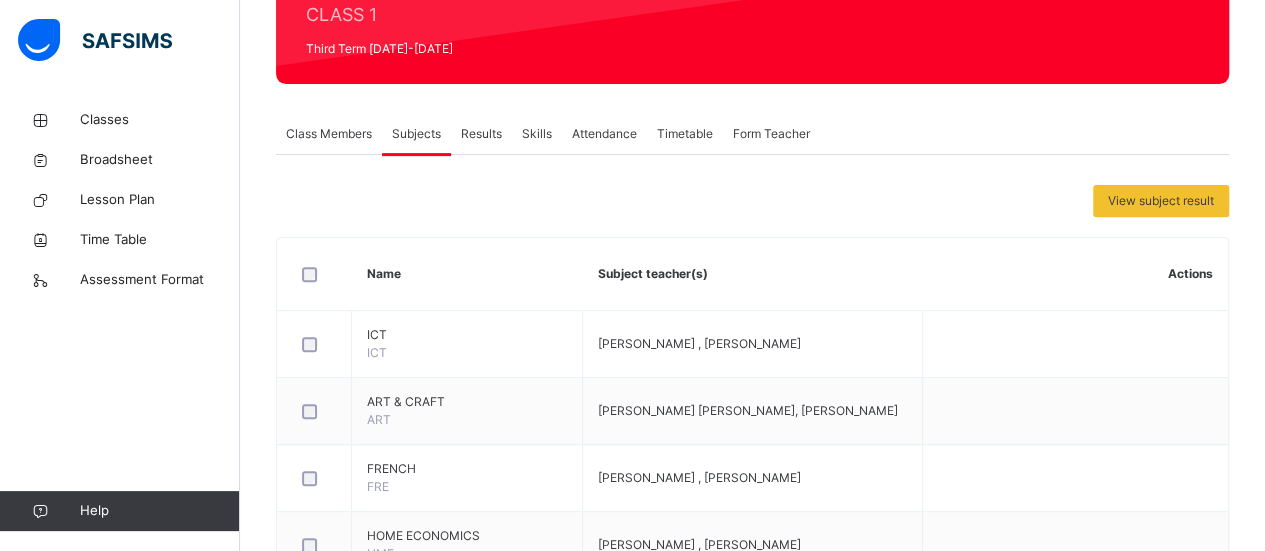 click on "Actions" at bounding box center (1075, 274) 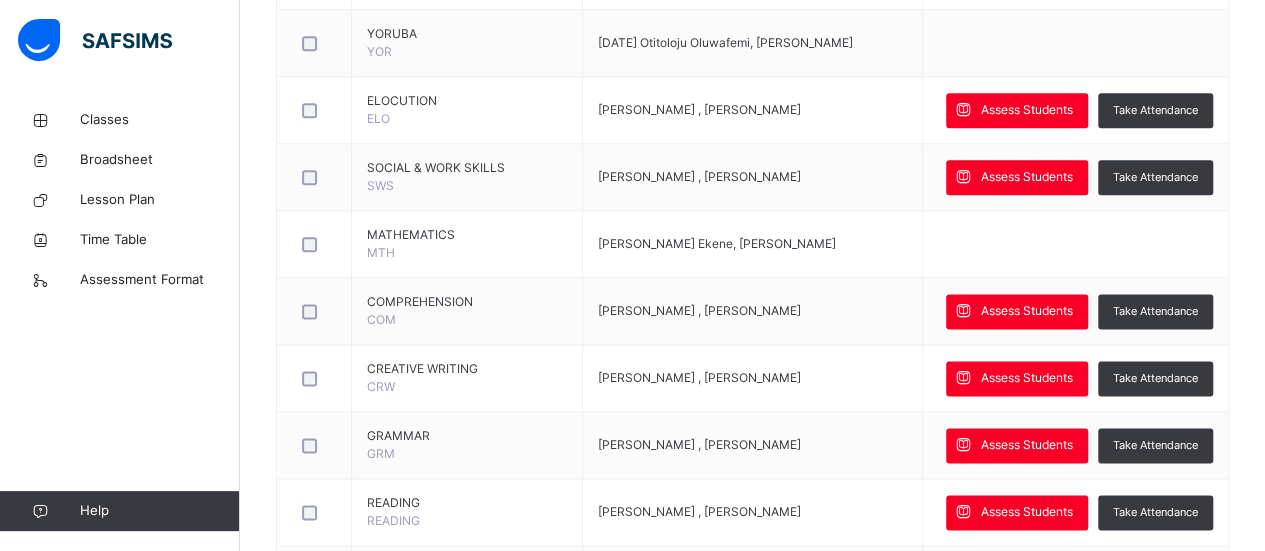 scroll, scrollTop: 1337, scrollLeft: 0, axis: vertical 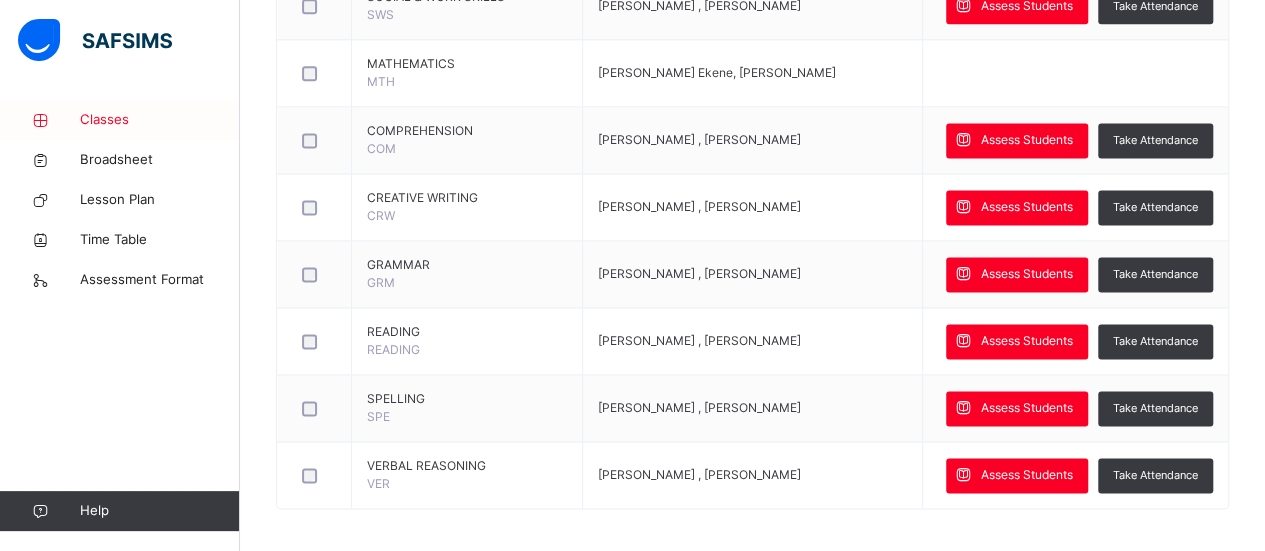 click on "Classes" at bounding box center [160, 120] 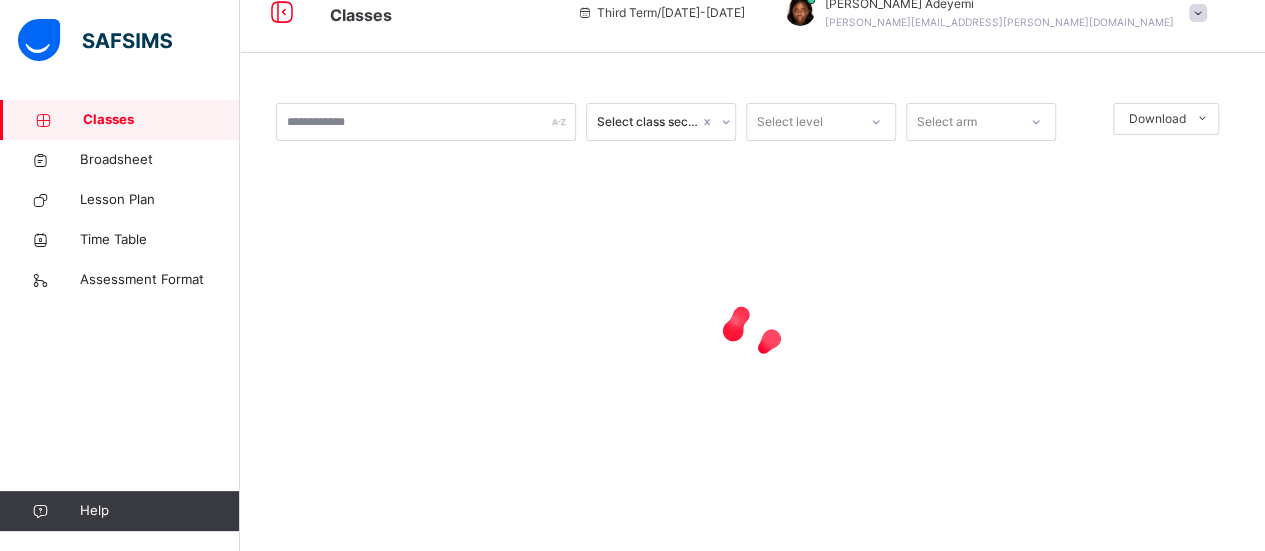 scroll, scrollTop: 0, scrollLeft: 0, axis: both 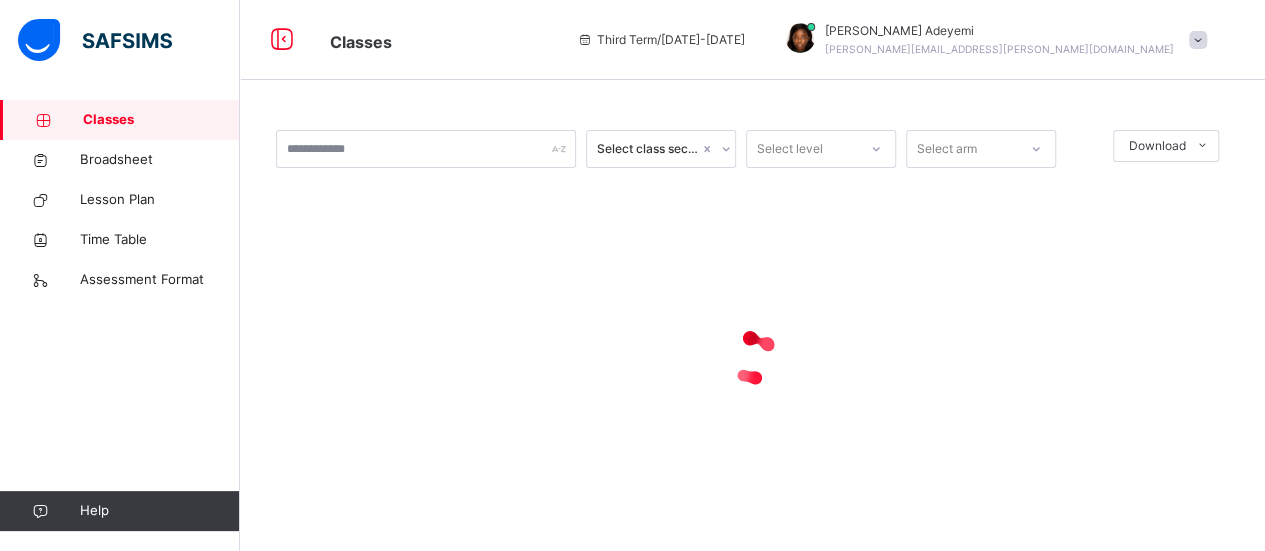 click on "Classes" at bounding box center (161, 120) 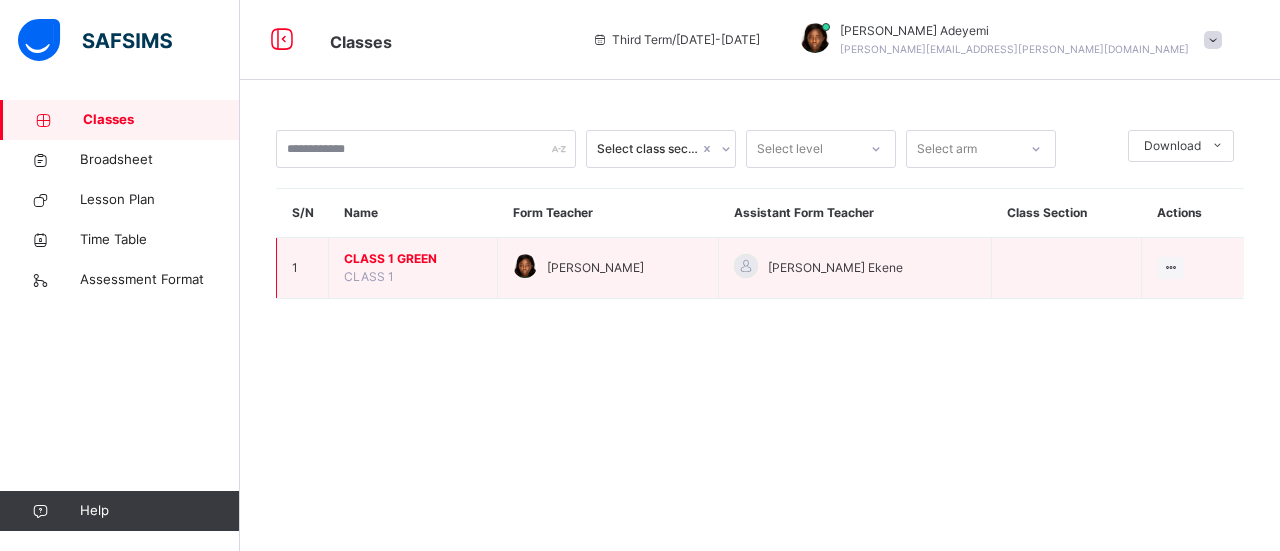 click on "CLASS 1   GREEN" at bounding box center (413, 259) 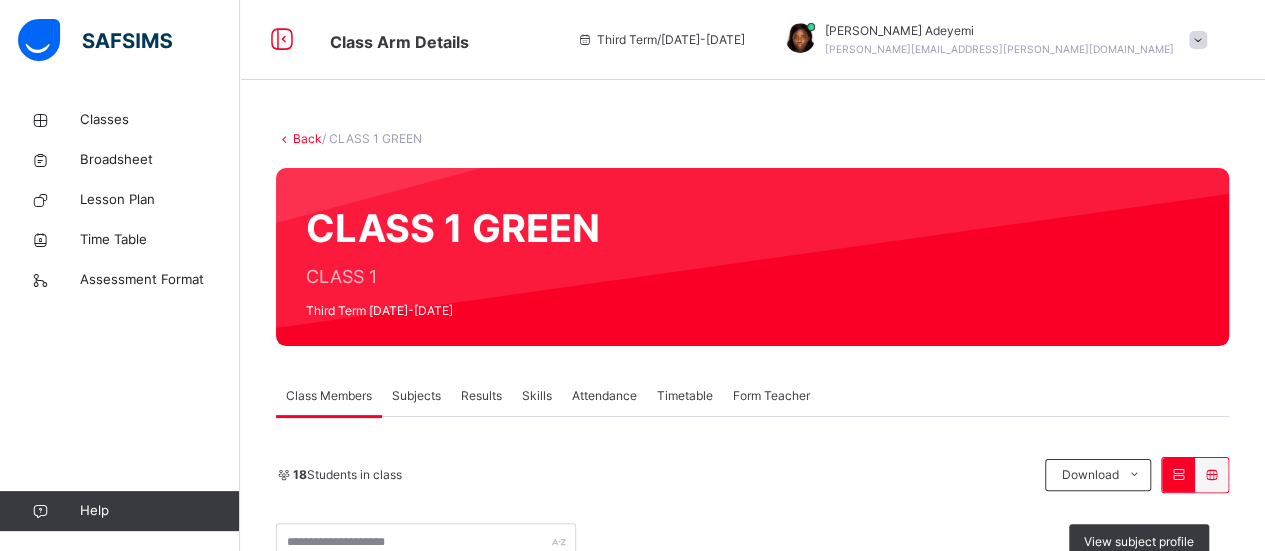 click on "Results" at bounding box center [481, 396] 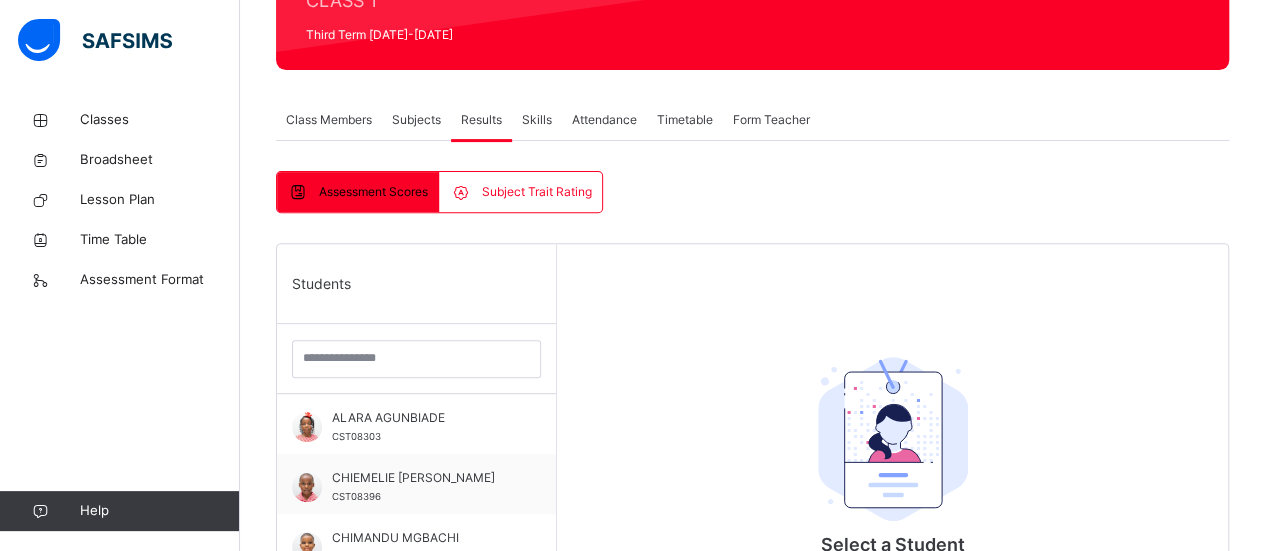 scroll, scrollTop: 281, scrollLeft: 0, axis: vertical 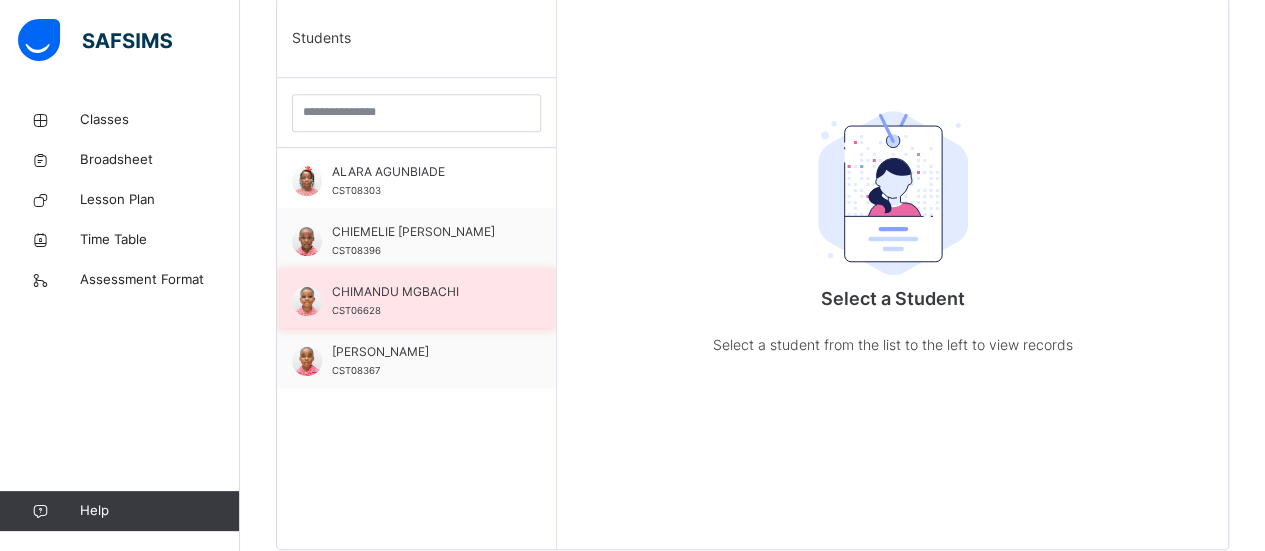 click on "CHIMANDU  MGBACHI" at bounding box center (421, 292) 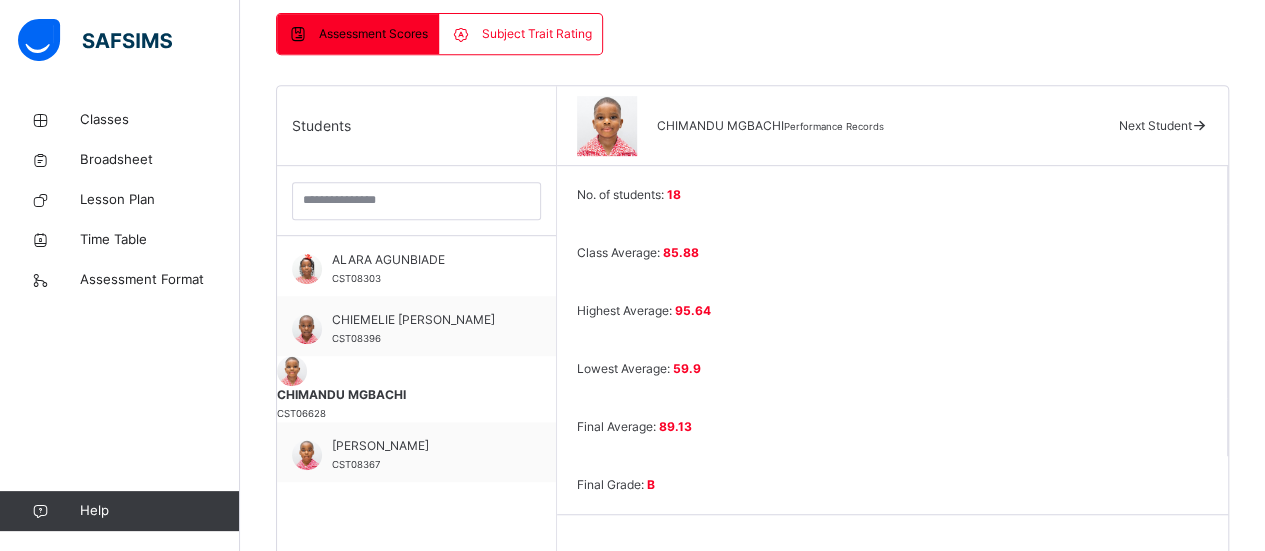 scroll, scrollTop: 426, scrollLeft: 0, axis: vertical 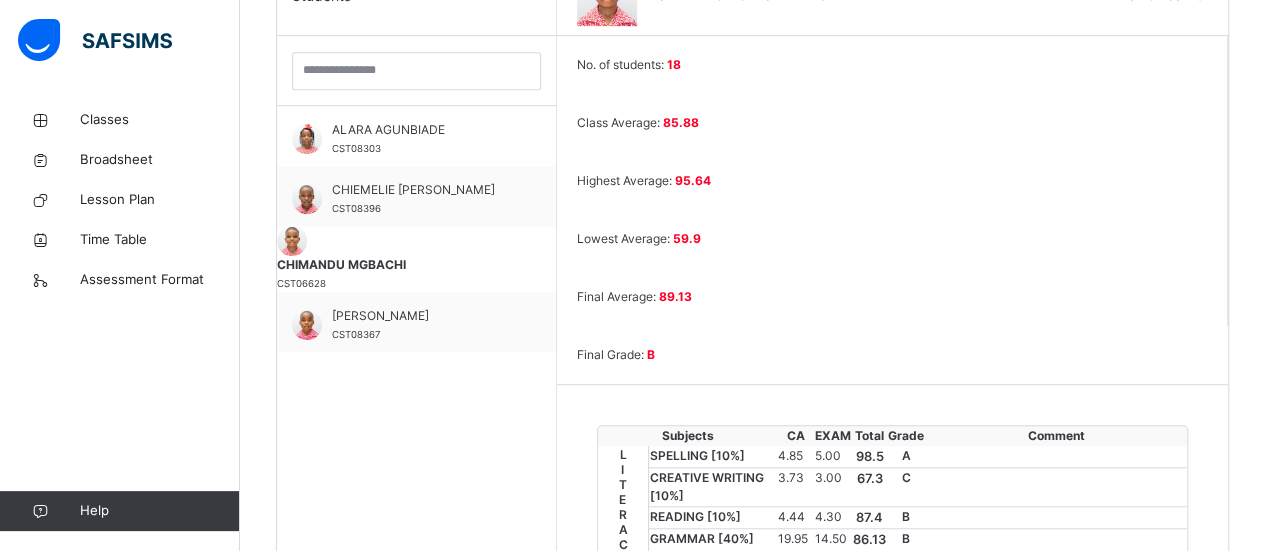 click on "Back  / CLASS 1 GREEN CLASS 1 GREEN CLASS 1 Third Term 2024-2025 Class Members Subjects Results Skills Attendance Timetable Form Teacher Results More Options   18  Students in class Download Pdf Report Excel Report View subject profile Corona School Ikoyi Date: 15th Jul 2025, 9:45:23 am Class Members Class:  CLASS 1 GREEN Total no. of Students:  18 Term:  Third Term Session:  2024-2025 S/NO Admission No. Last Name First Name Other Name 1 CST08303 AGUNBIADE ALARA 2 CST08396 OKAFOR  CHIEMELIE 3 CST06628 MGBACHI  CHIMANDU 4 CST08367 DADA  DAVID  5 CST08694 IYIO  DOREEN 6 CST08225 ALI  EHIKOWOICHO  7 CST06928 OBIOHA EMMANUELLA 8 CST07166 SONAWANE  ETHAN 9 CST08144 ADEYEMI  MORENIKE TIARAOLUWANI 10 CST07264 OMOTAIYE MOSOPEFOLUWA 11 CST08551 NWAGBARA  OBINNA 12 CST08224 OGUNTUYO OLAOLUWATOMI JAMIN 13 CST04193 LASISI  OLUMIDUN 14 CST07068 TOGUN  OLUWADARASIMI 15 CST08051 FOWORA  OLUWAFEYISAYO  16 CST07084 OLORODE OLUWAFIFEHANMI 17 CST06844 FASUYI  TEMILOLUWA 18 CST06894 IWUAGWU ZIORA KODINNA LEO Students Actions ×" at bounding box center [752, 526] 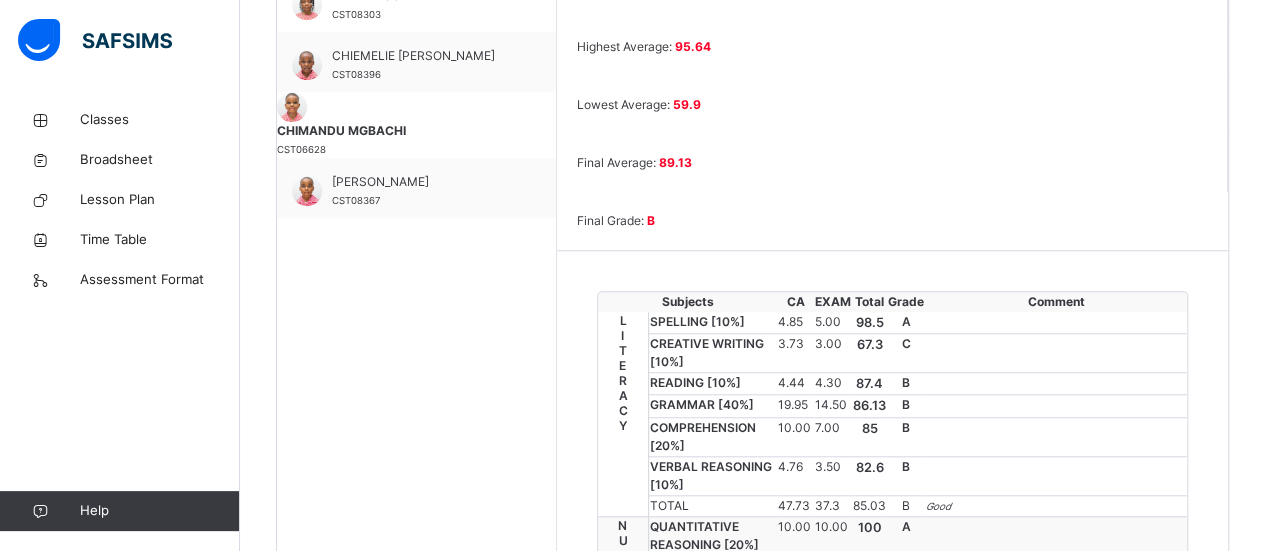 scroll, scrollTop: 691, scrollLeft: 0, axis: vertical 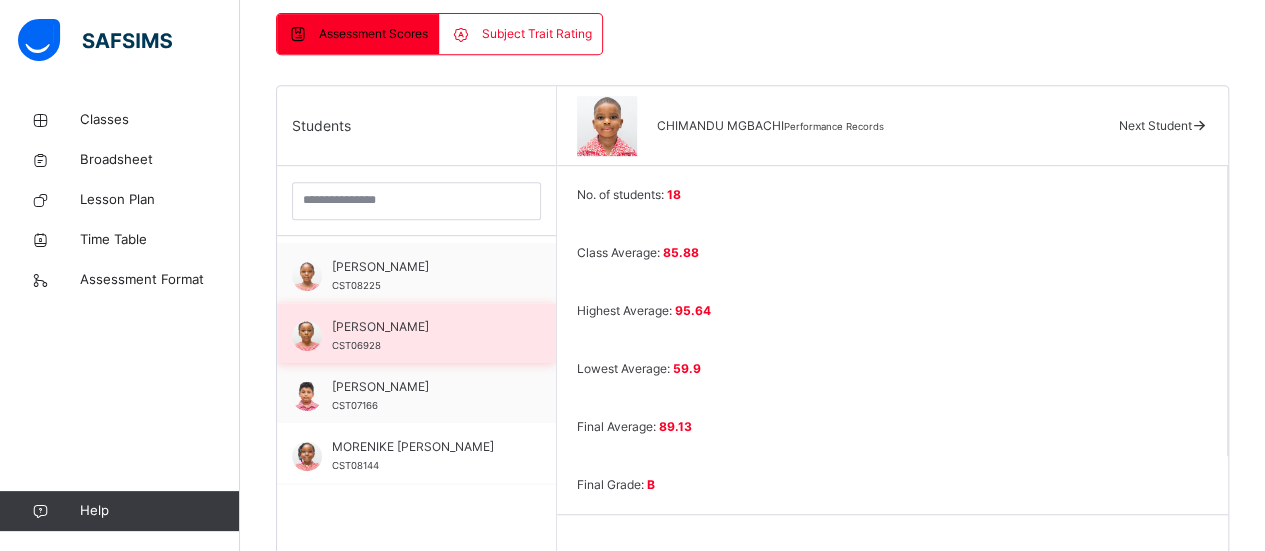 click on "EMMANUELLA  OBIOHA CST06928" at bounding box center [421, 336] 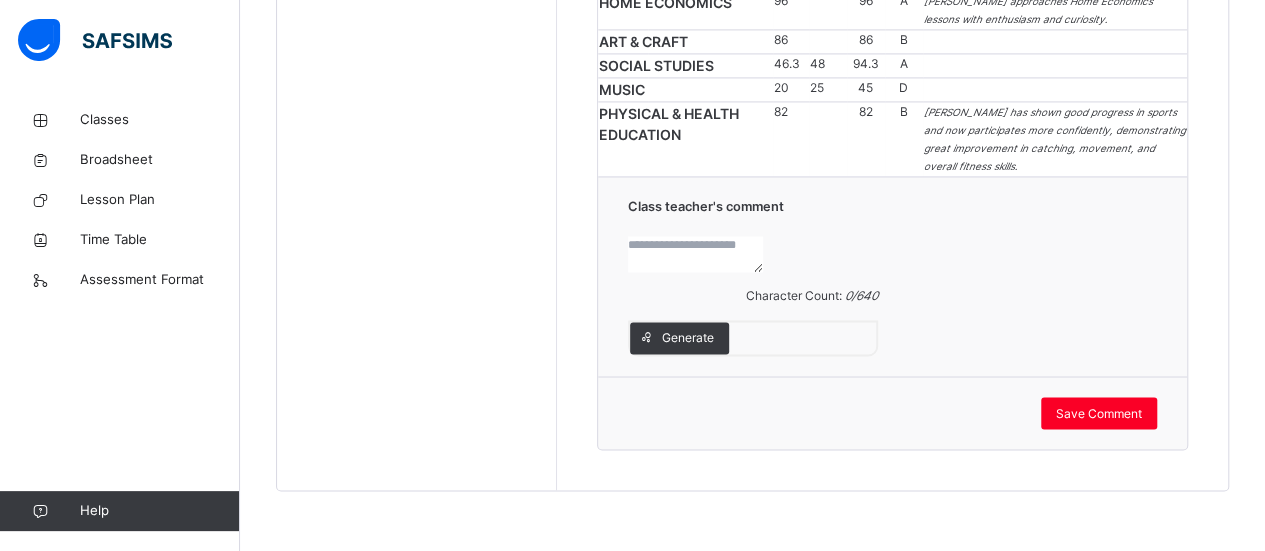 scroll, scrollTop: 2435, scrollLeft: 0, axis: vertical 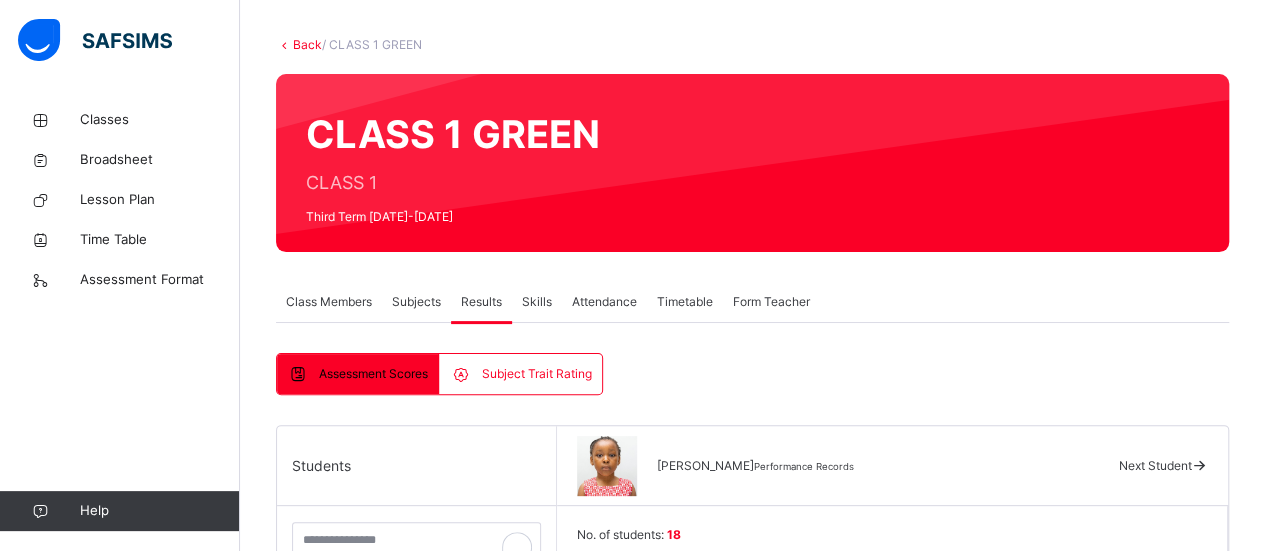click on "Subjects" at bounding box center (416, 302) 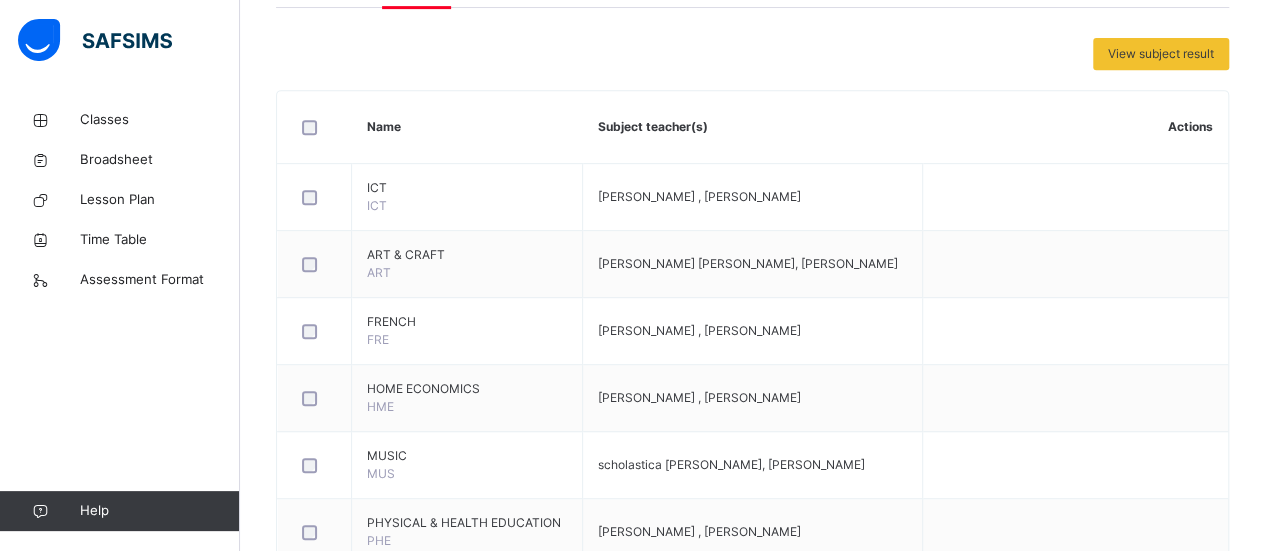 scroll, scrollTop: 418, scrollLeft: 0, axis: vertical 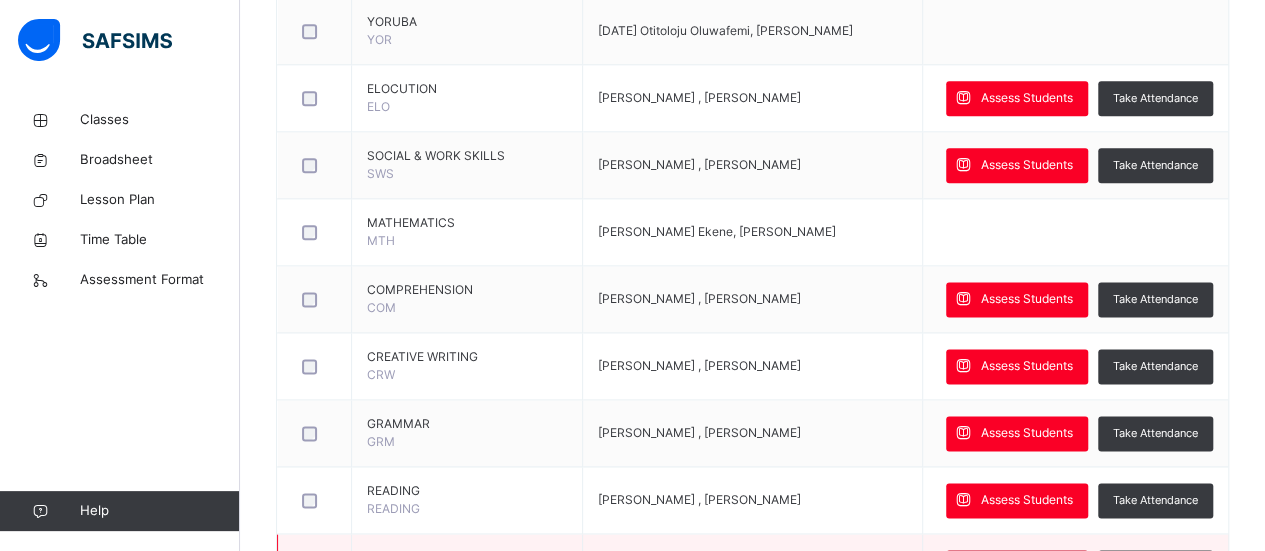 click on "Assess Students Take Attendance" at bounding box center (1075, 165) 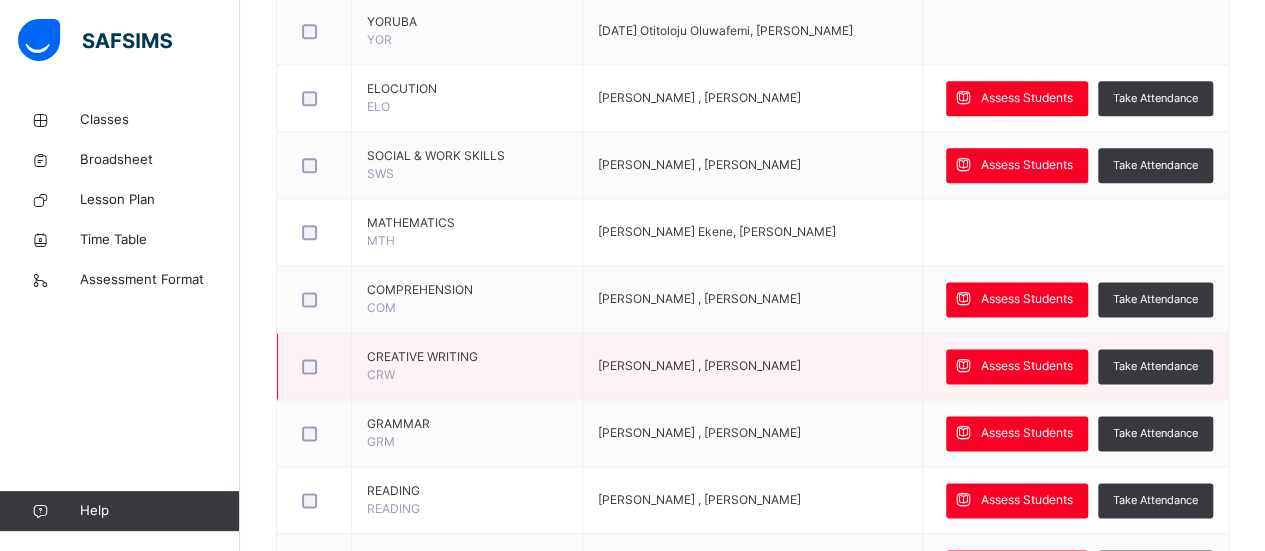 click on "[PERSON_NAME] , [PERSON_NAME]" at bounding box center [753, 366] 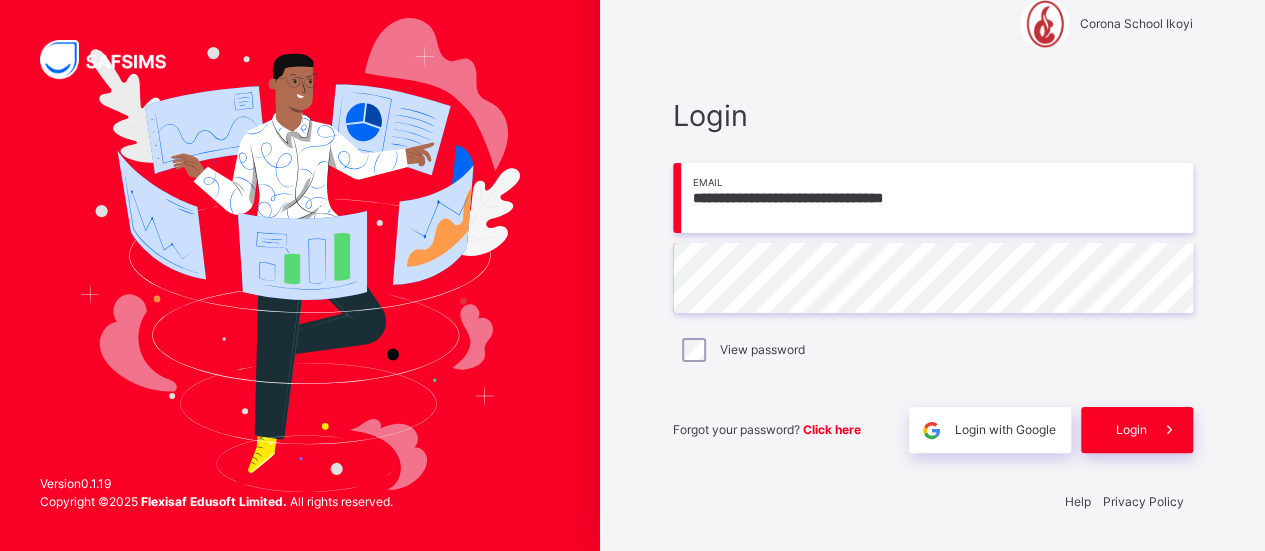 scroll, scrollTop: 40, scrollLeft: 0, axis: vertical 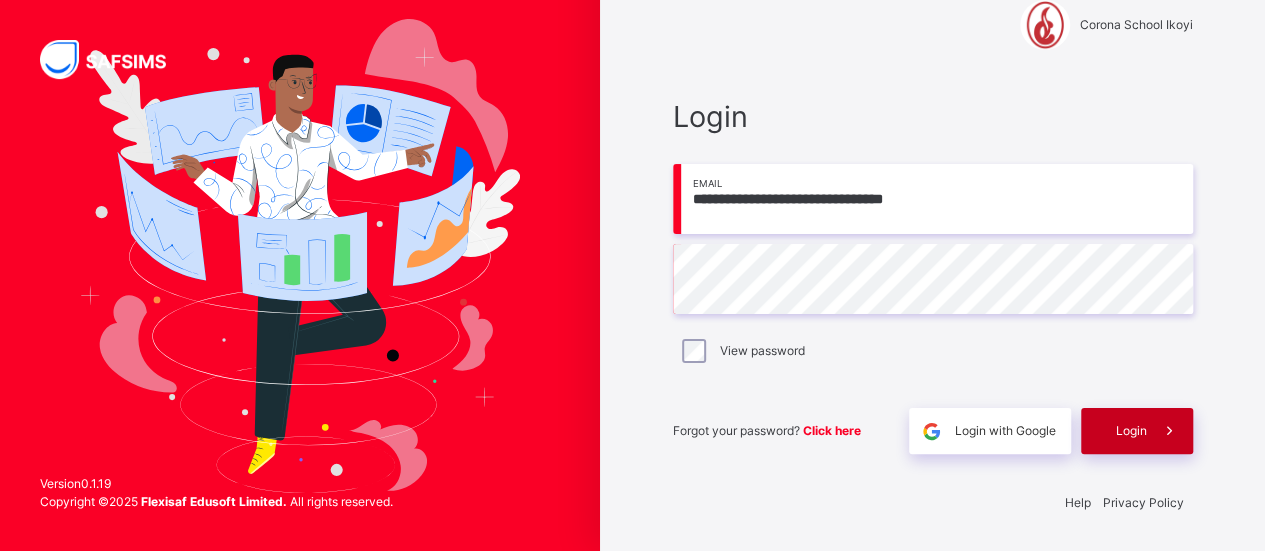 click on "Login" at bounding box center [1137, 431] 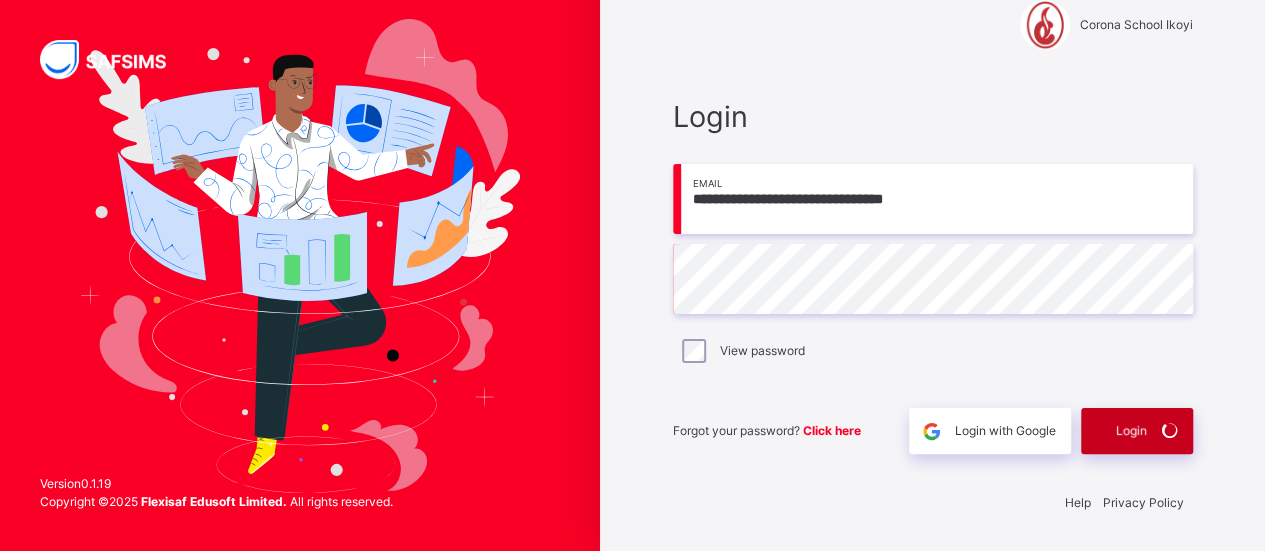 scroll, scrollTop: 0, scrollLeft: 0, axis: both 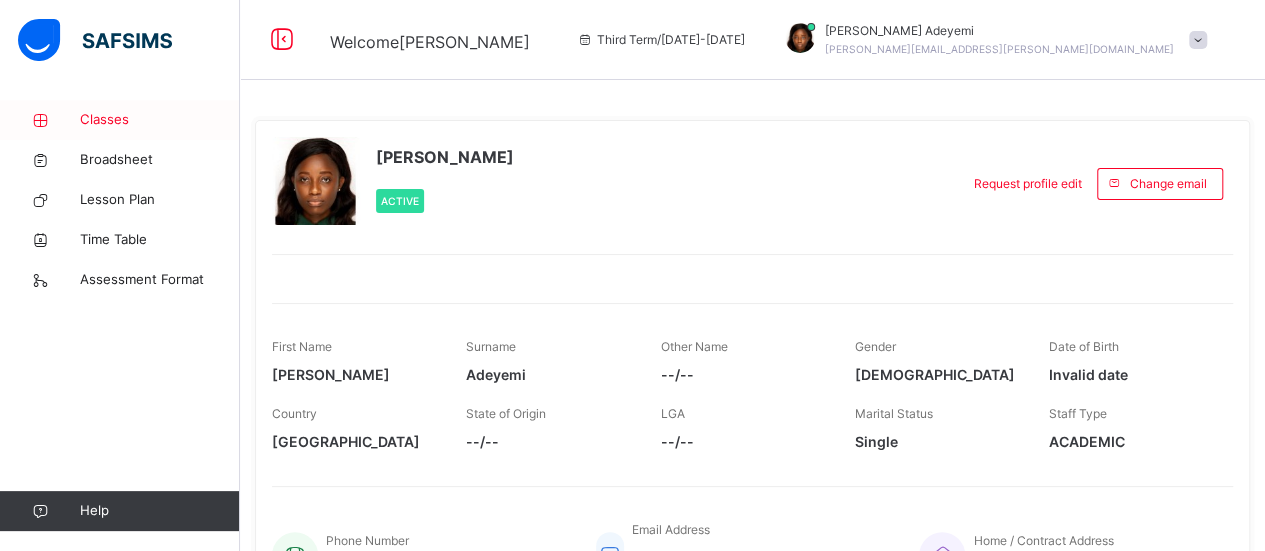 click on "Classes" at bounding box center (160, 120) 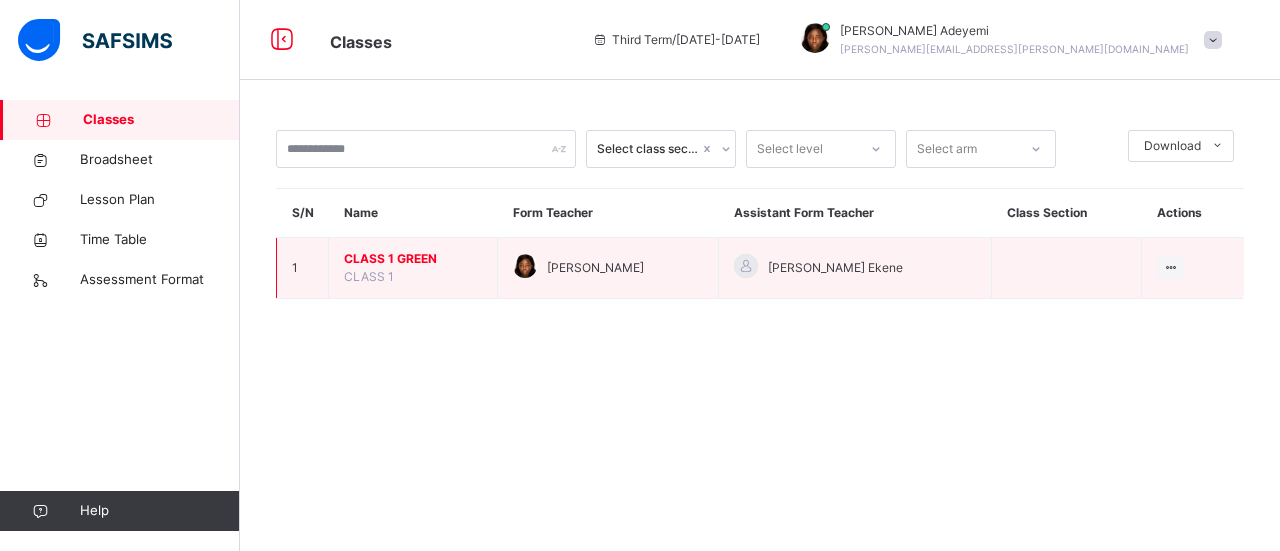 click on "CLASS 1   GREEN" at bounding box center [413, 259] 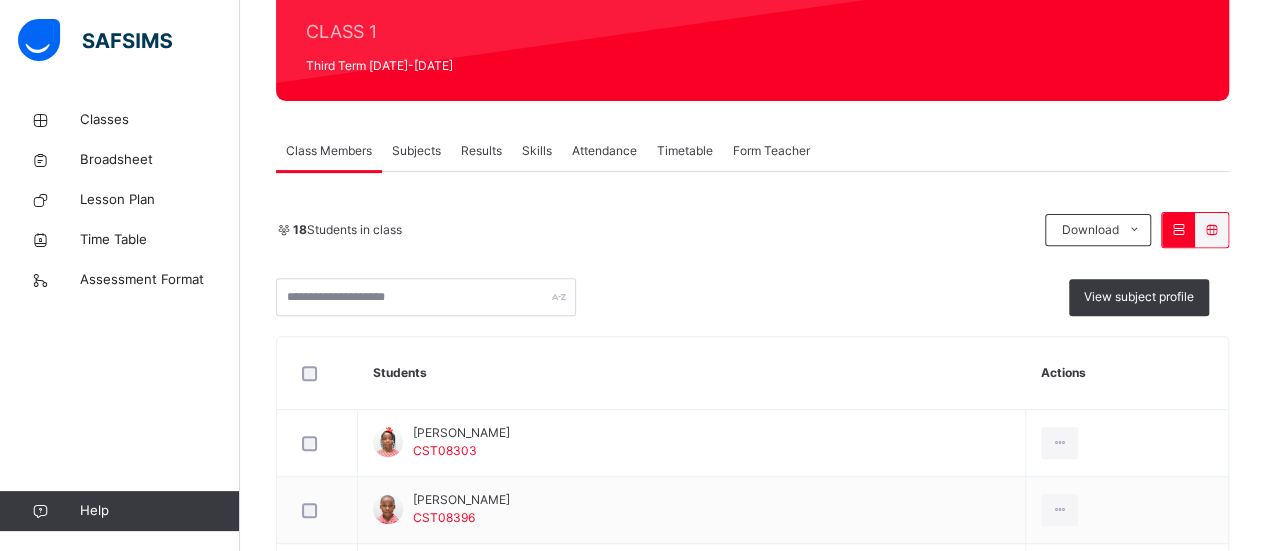 scroll, scrollTop: 240, scrollLeft: 0, axis: vertical 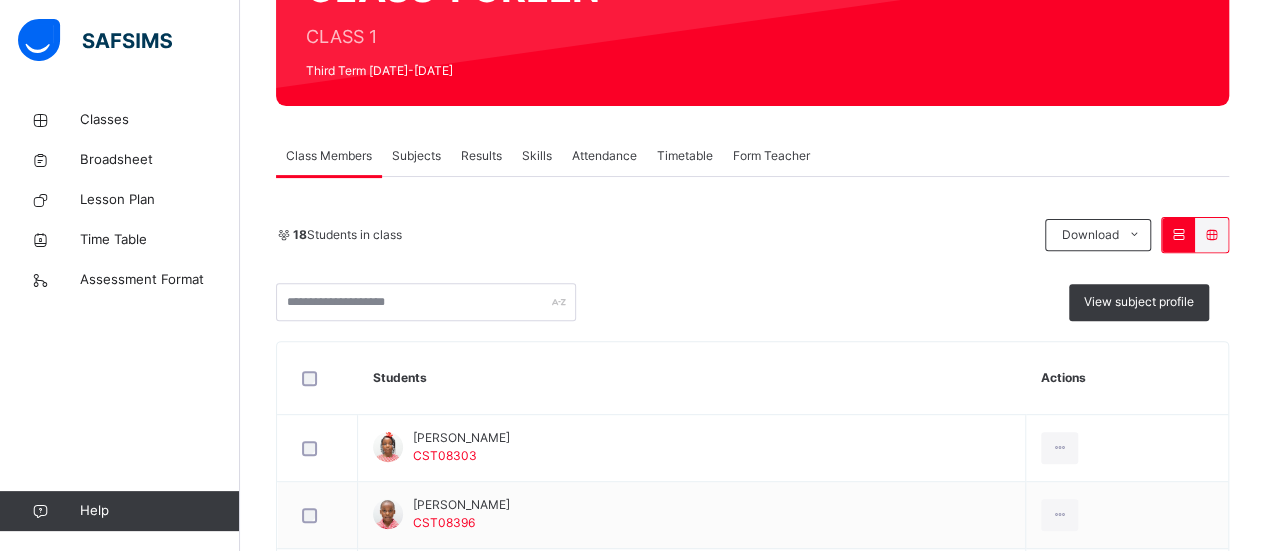click on "Subjects" at bounding box center (416, 156) 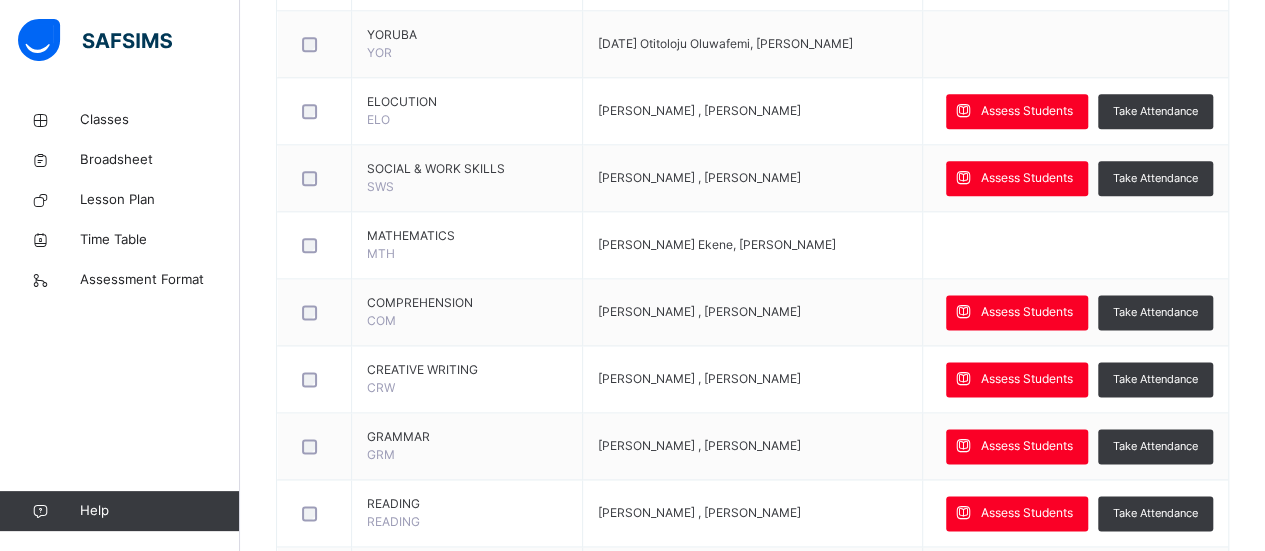 scroll, scrollTop: 1138, scrollLeft: 0, axis: vertical 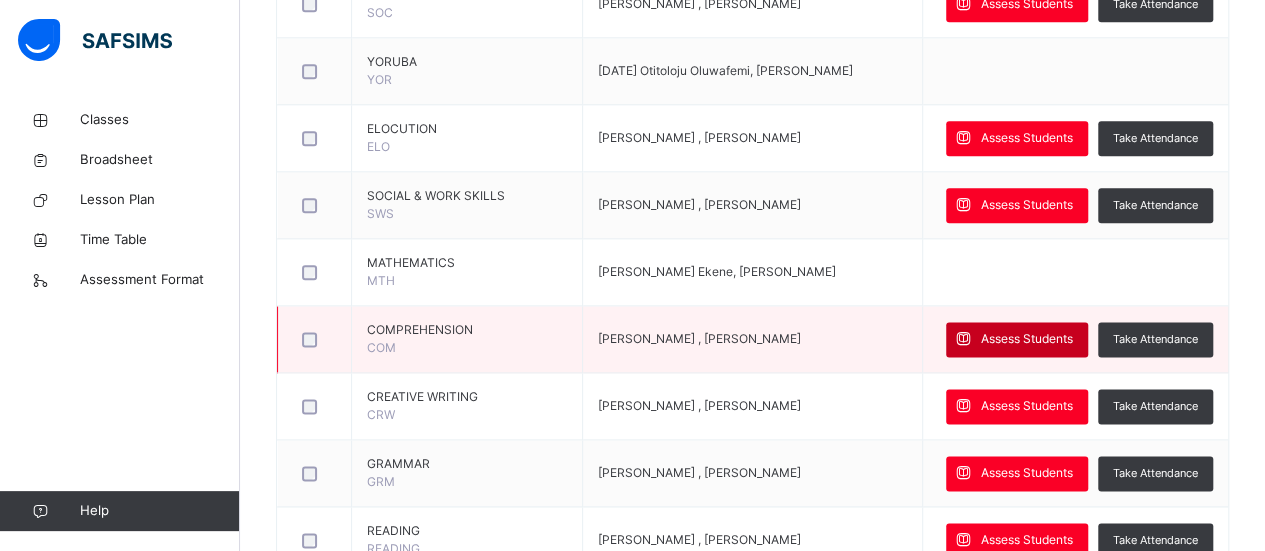 click on "Assess Students" at bounding box center [1027, 339] 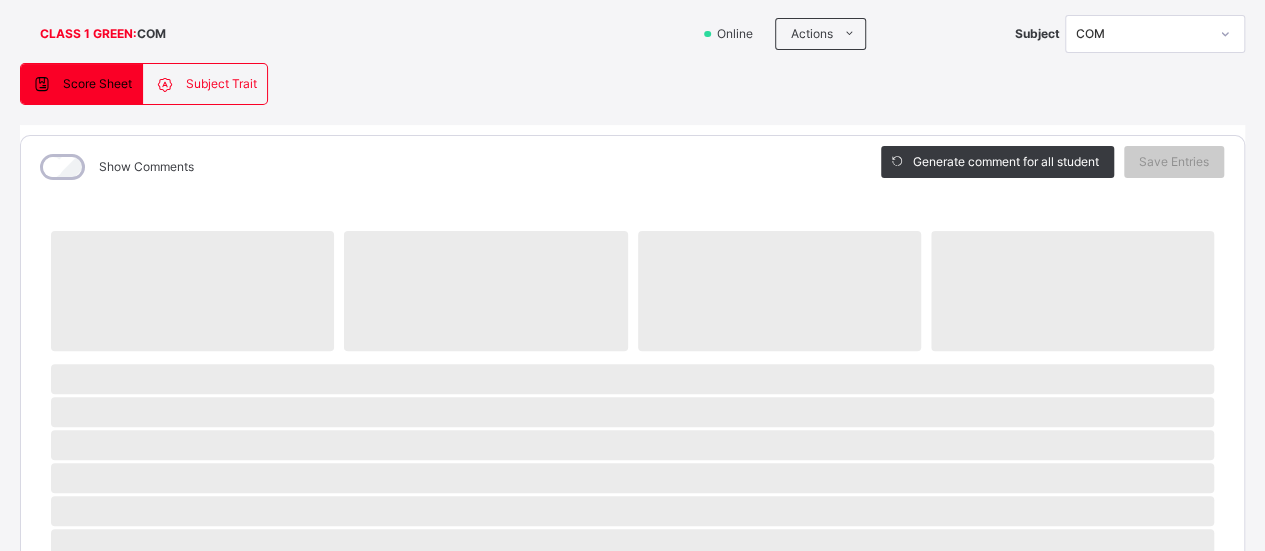 scroll, scrollTop: 126, scrollLeft: 0, axis: vertical 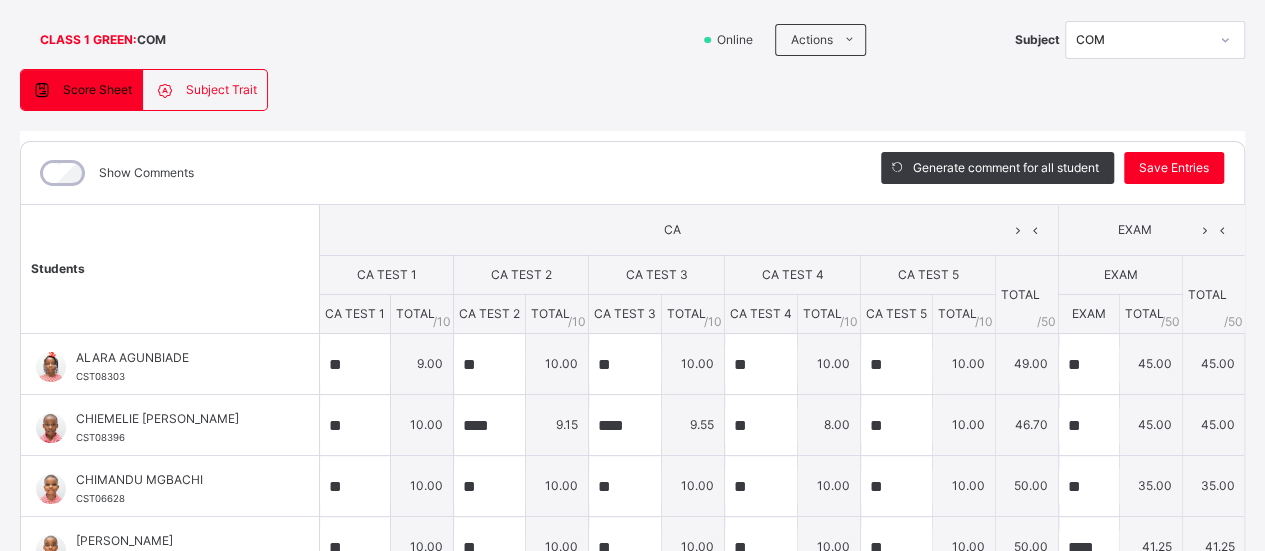 type on "**" 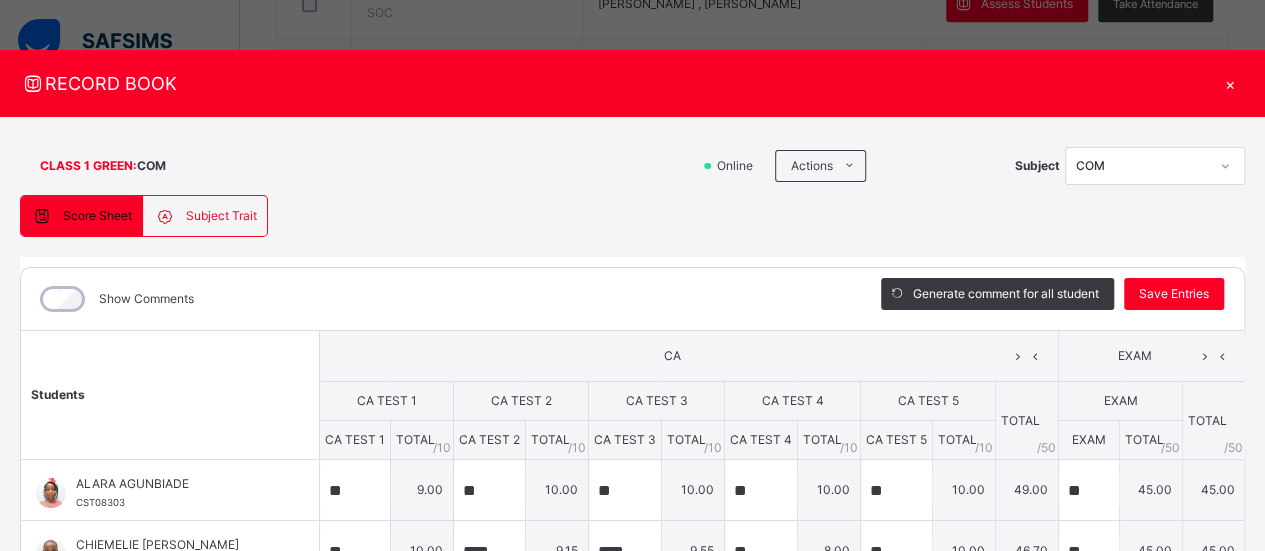 click on "Show Comments" at bounding box center (115, 299) 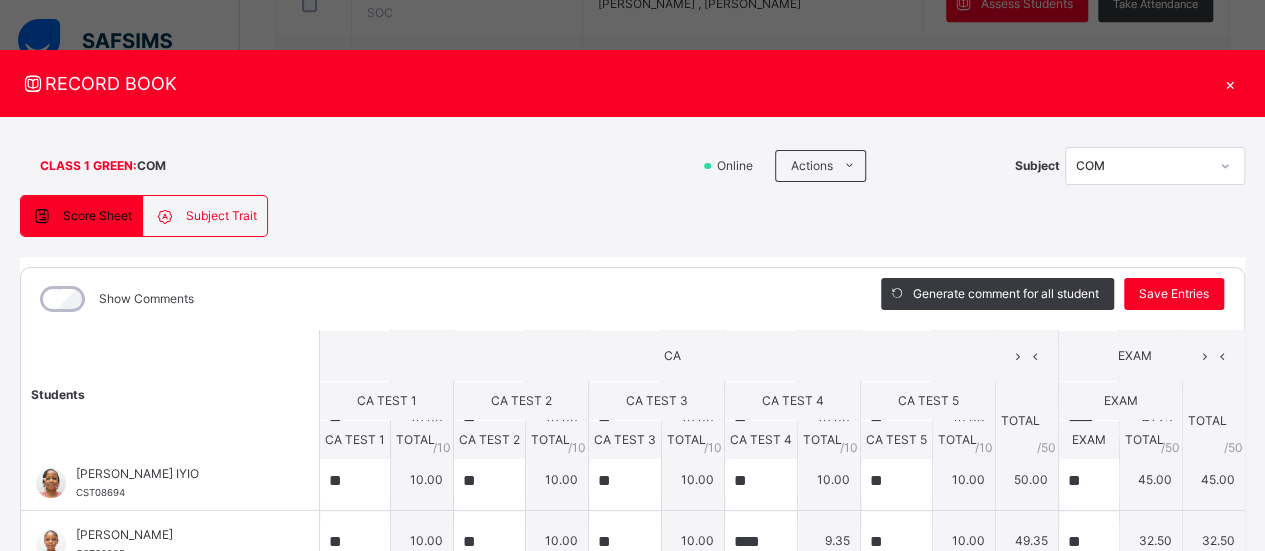 scroll, scrollTop: 0, scrollLeft: 0, axis: both 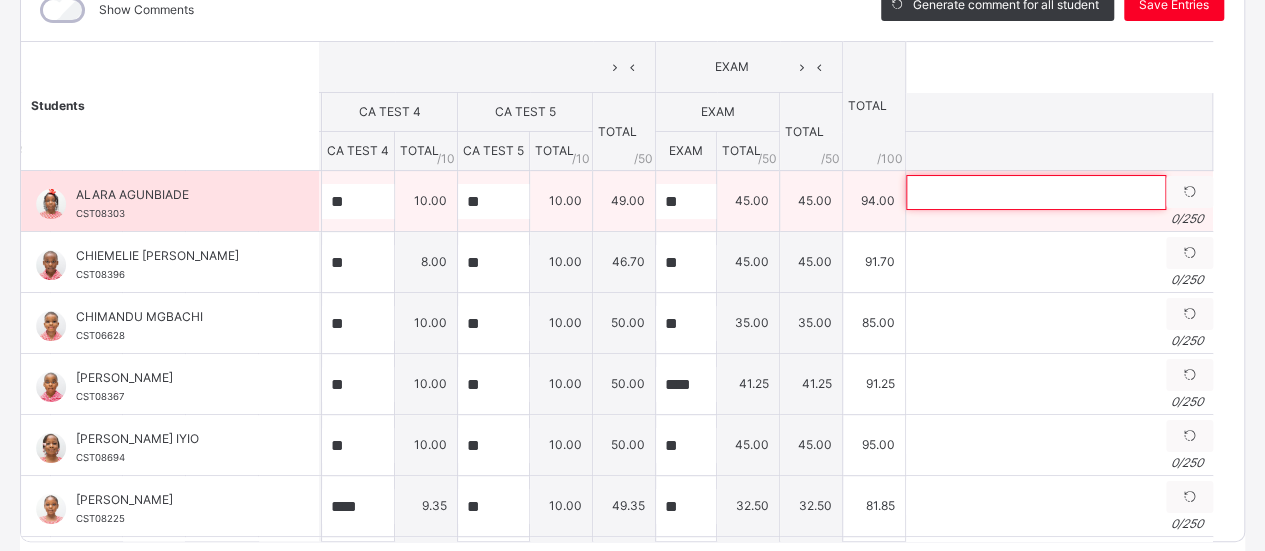 click at bounding box center [1036, 192] 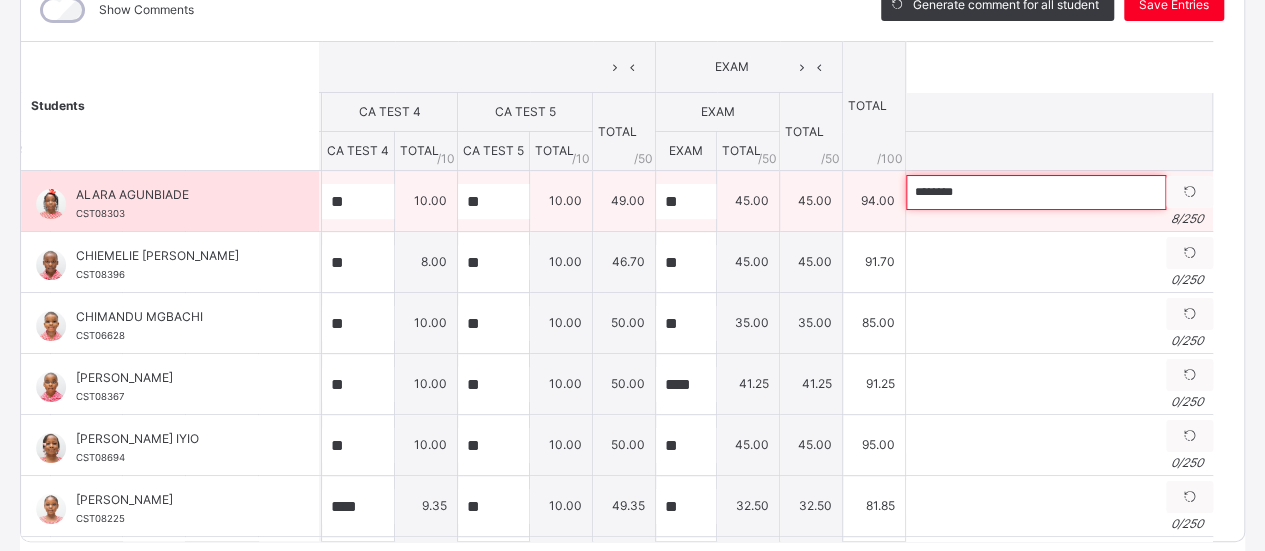 paste on "**********" 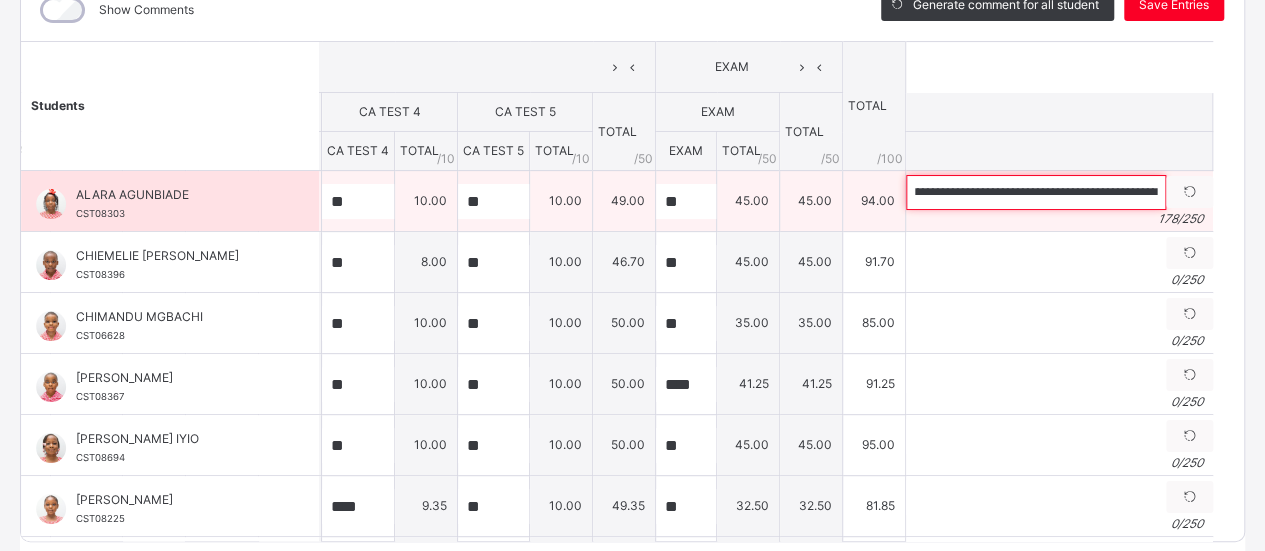 scroll, scrollTop: 0, scrollLeft: 0, axis: both 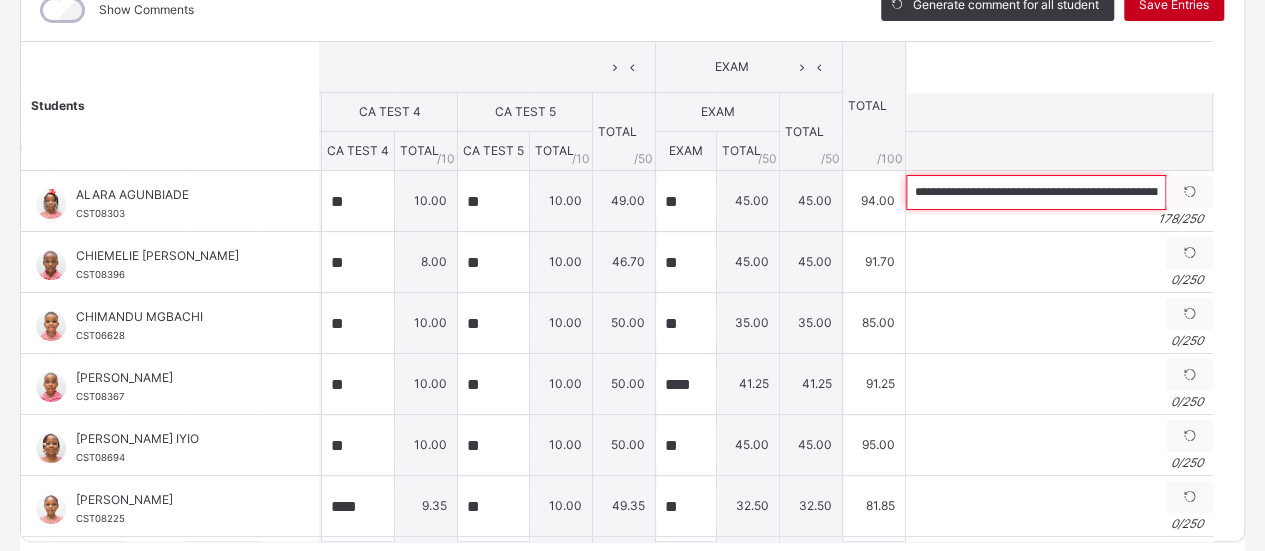 type on "**********" 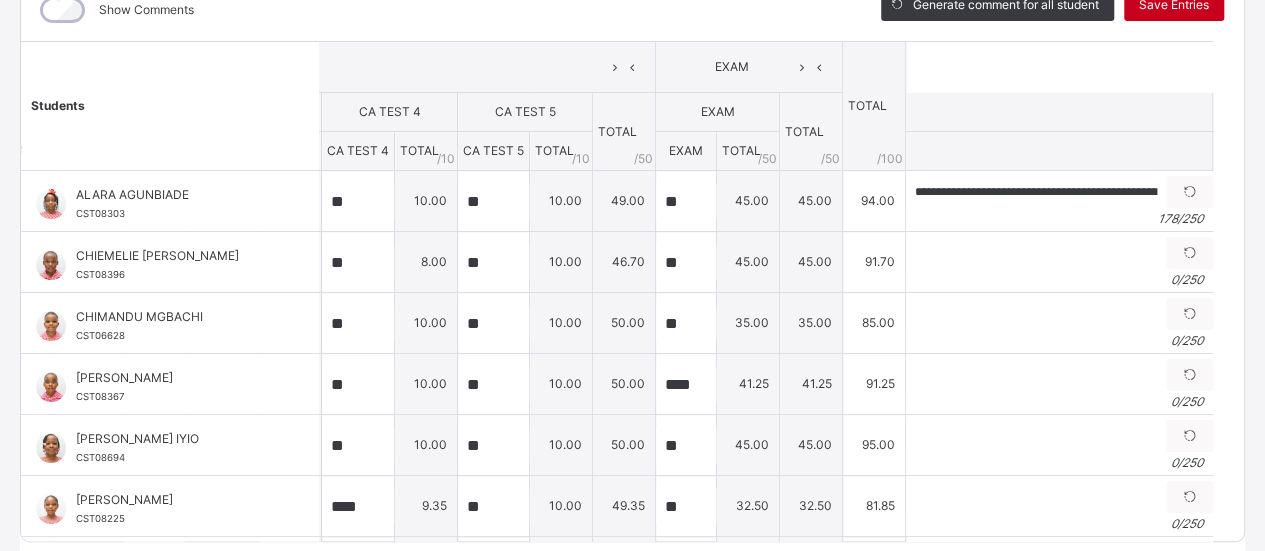 click on "Save Entries" at bounding box center [1174, 5] 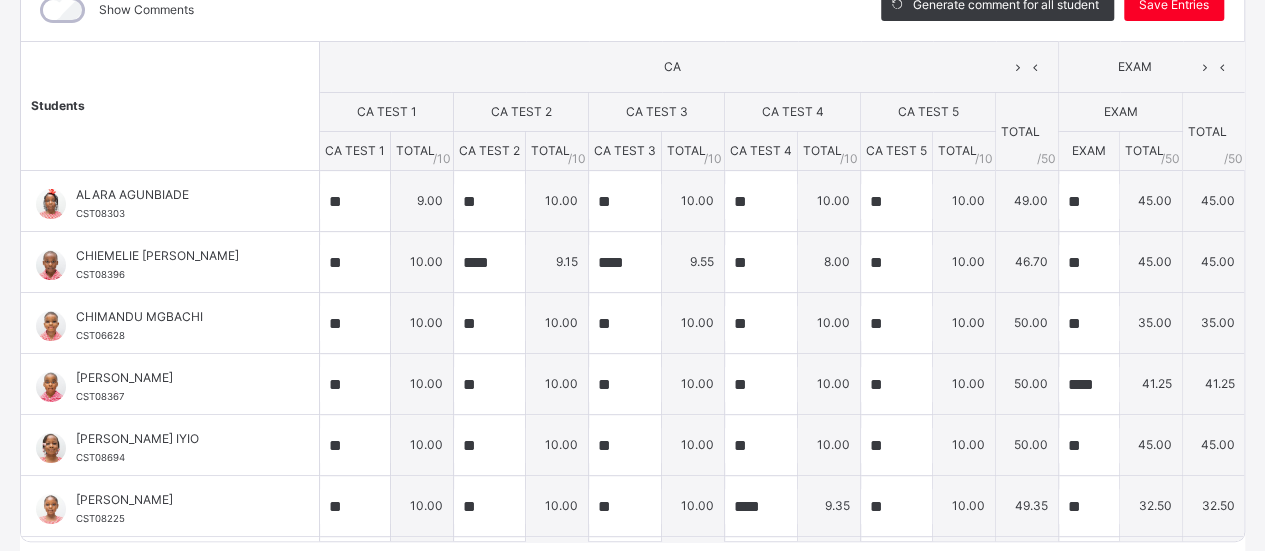 scroll, scrollTop: 0, scrollLeft: 403, axis: horizontal 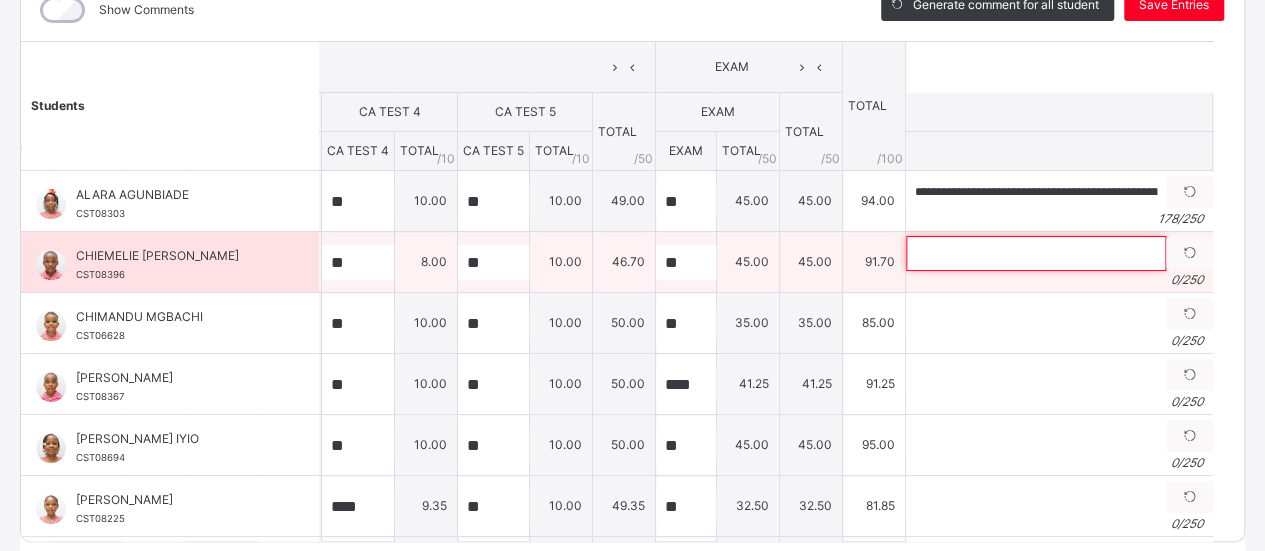 click at bounding box center (1036, 253) 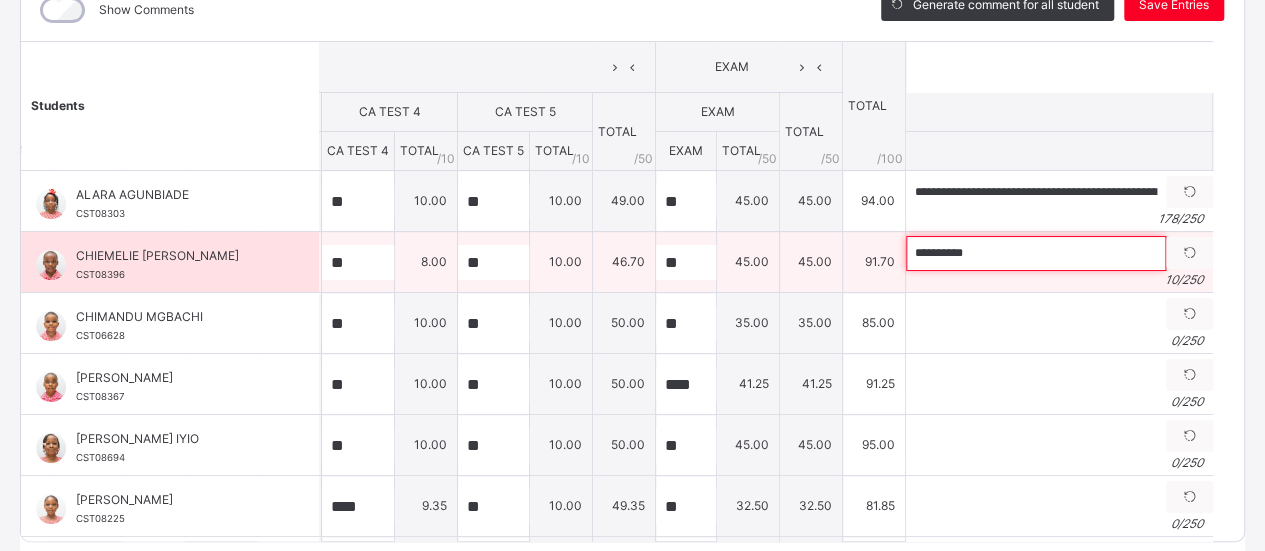 paste on "**********" 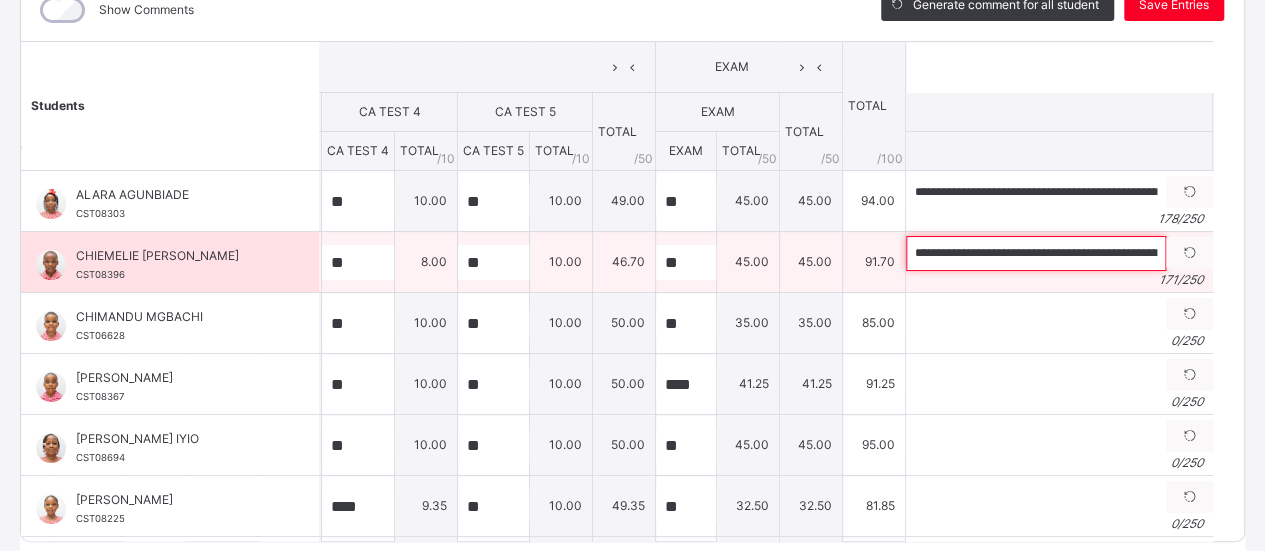 scroll, scrollTop: 0, scrollLeft: 724, axis: horizontal 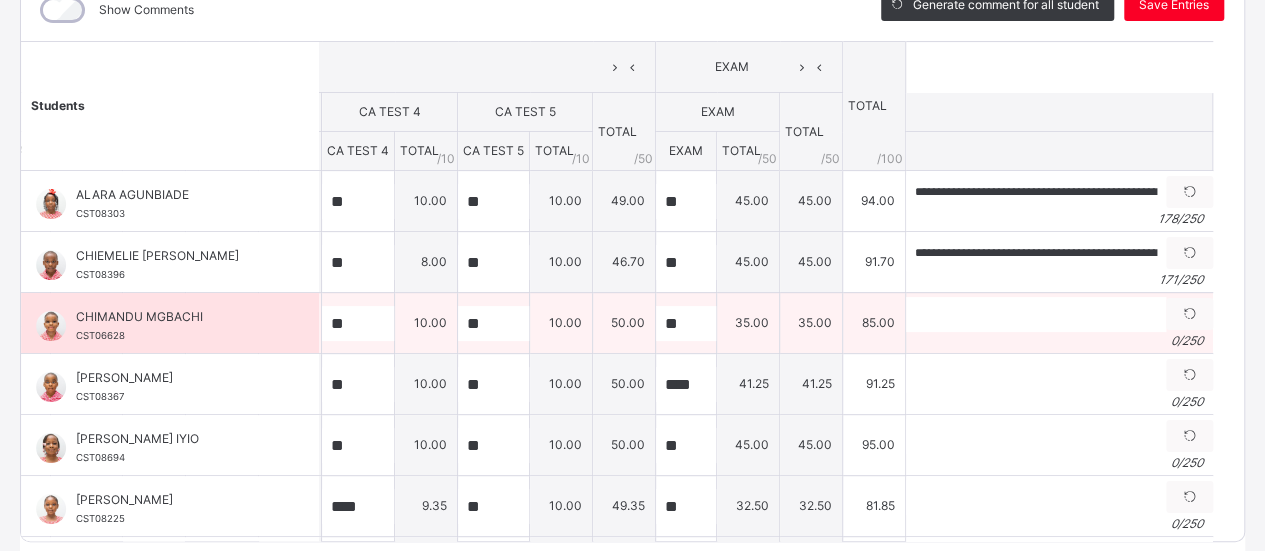 click on "Generate comment 0 / 250" at bounding box center [1059, 323] 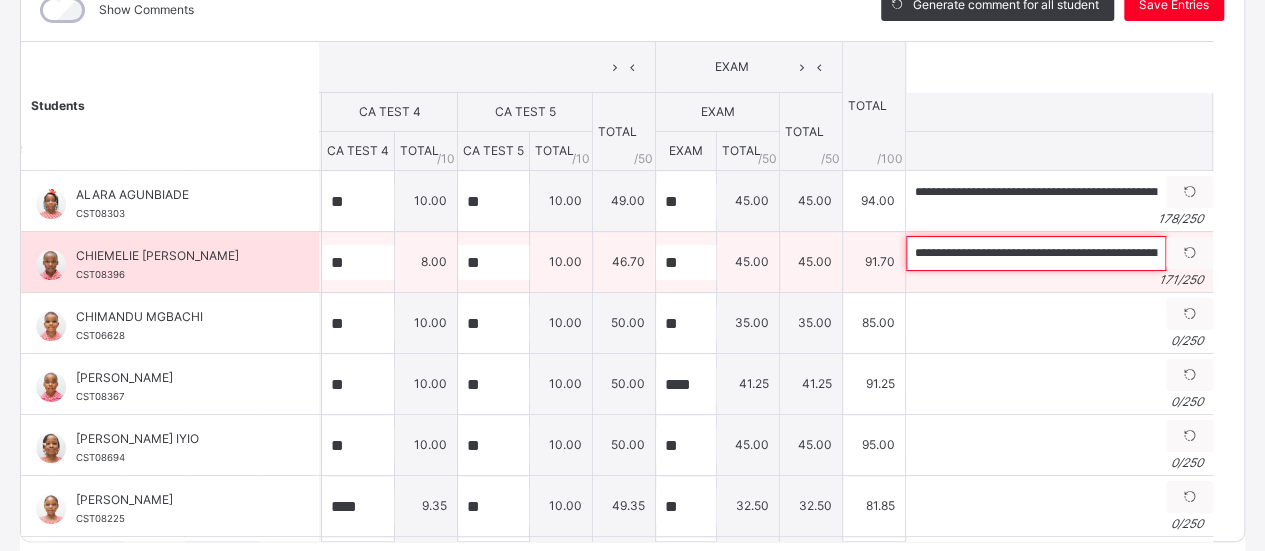 click on "**********" at bounding box center [1036, 253] 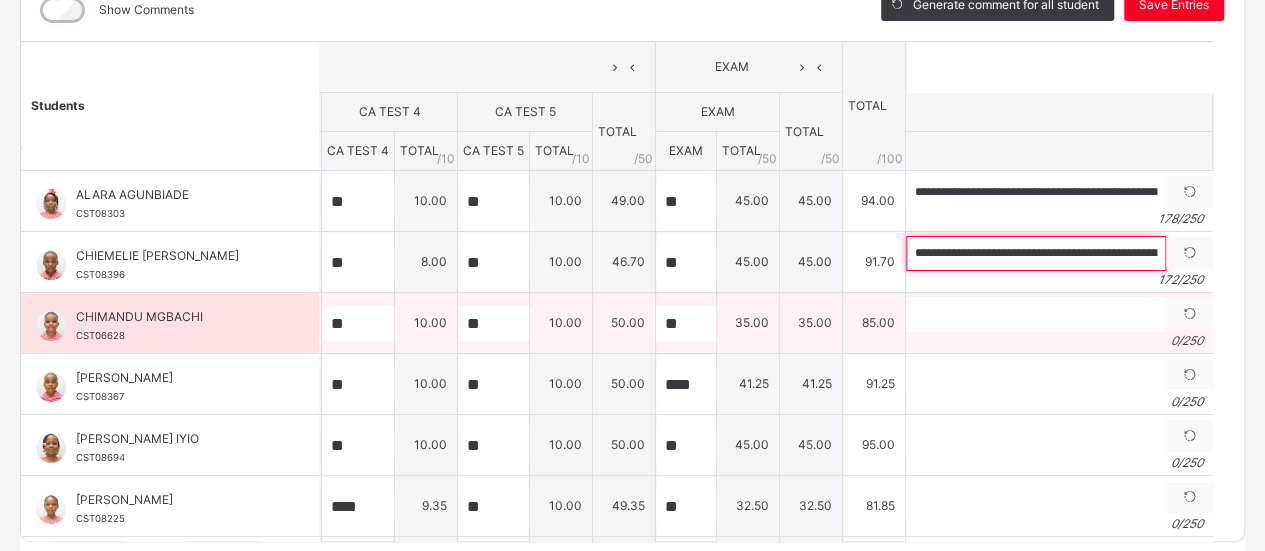 type on "**********" 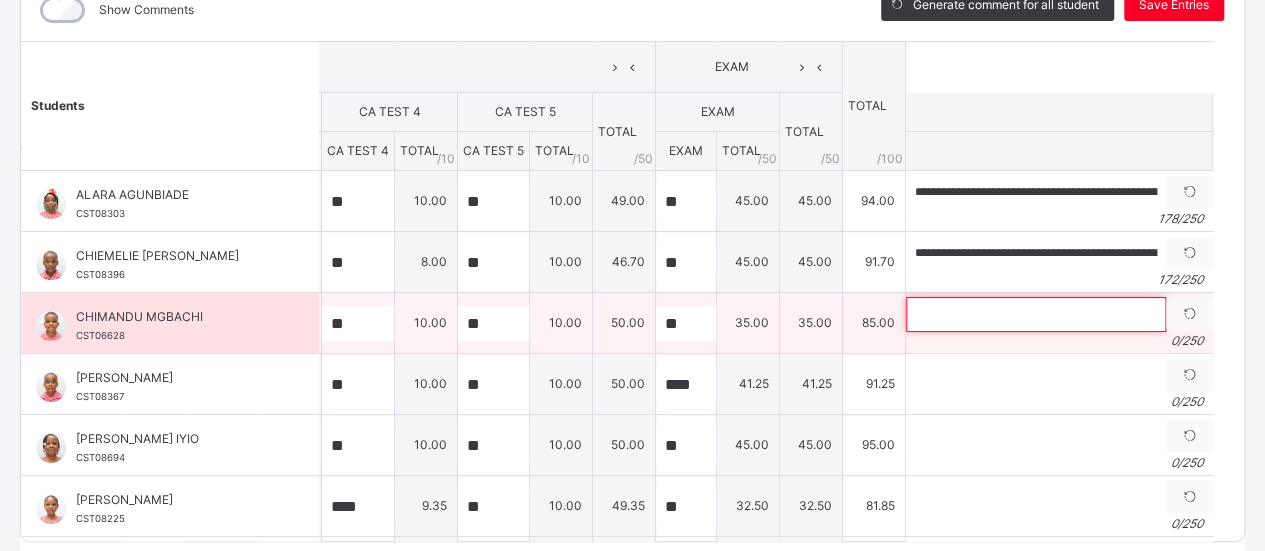 click at bounding box center [1036, 314] 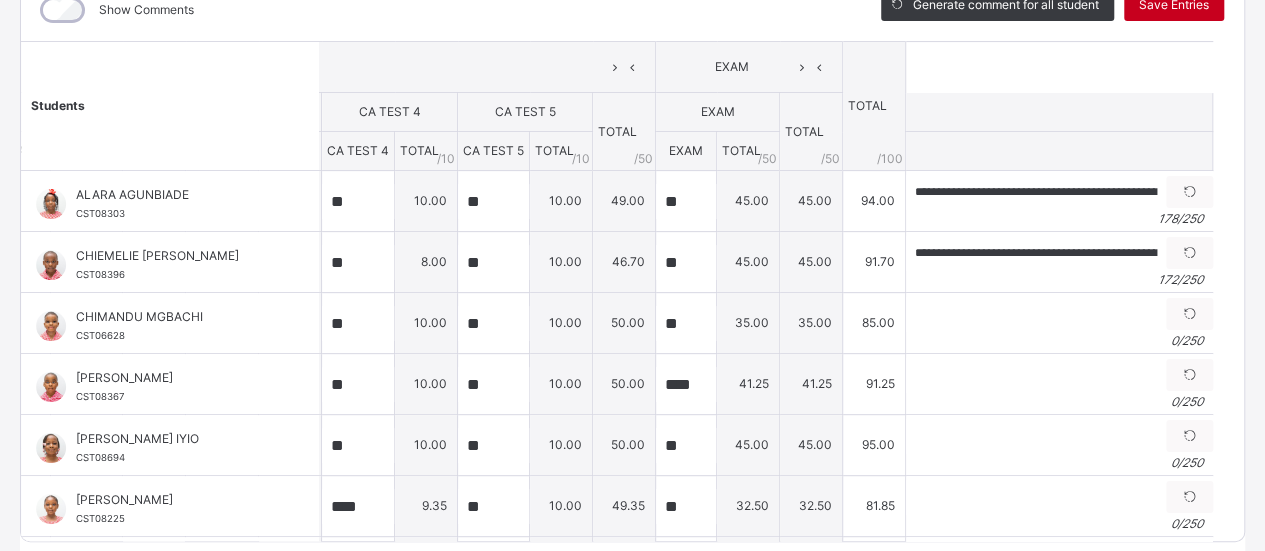 click on "Save Entries" at bounding box center [1174, 5] 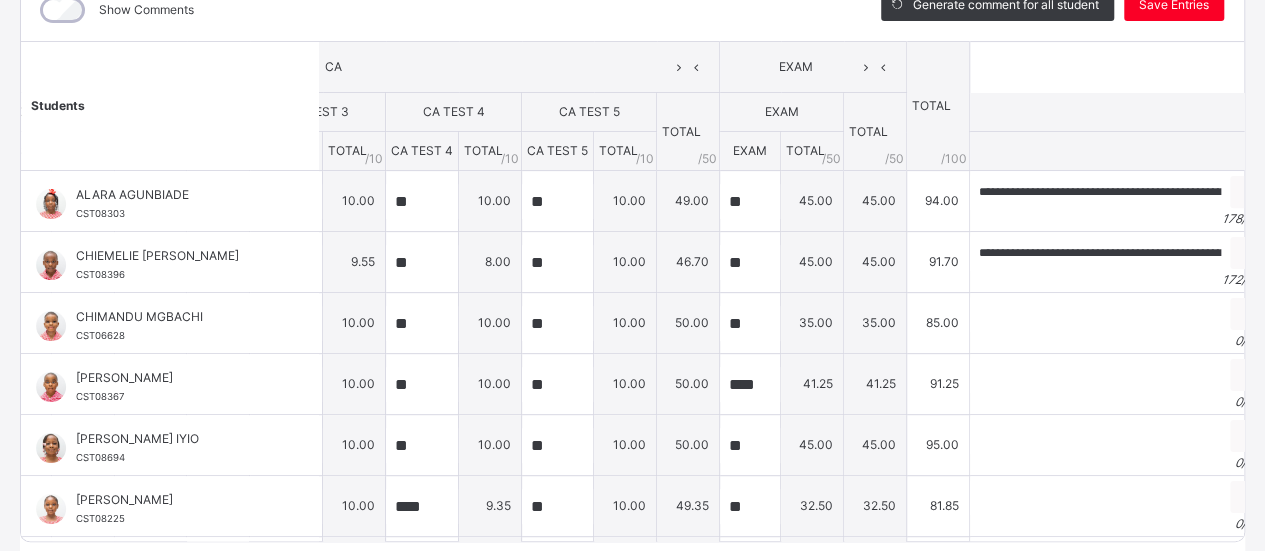 scroll, scrollTop: 0, scrollLeft: 403, axis: horizontal 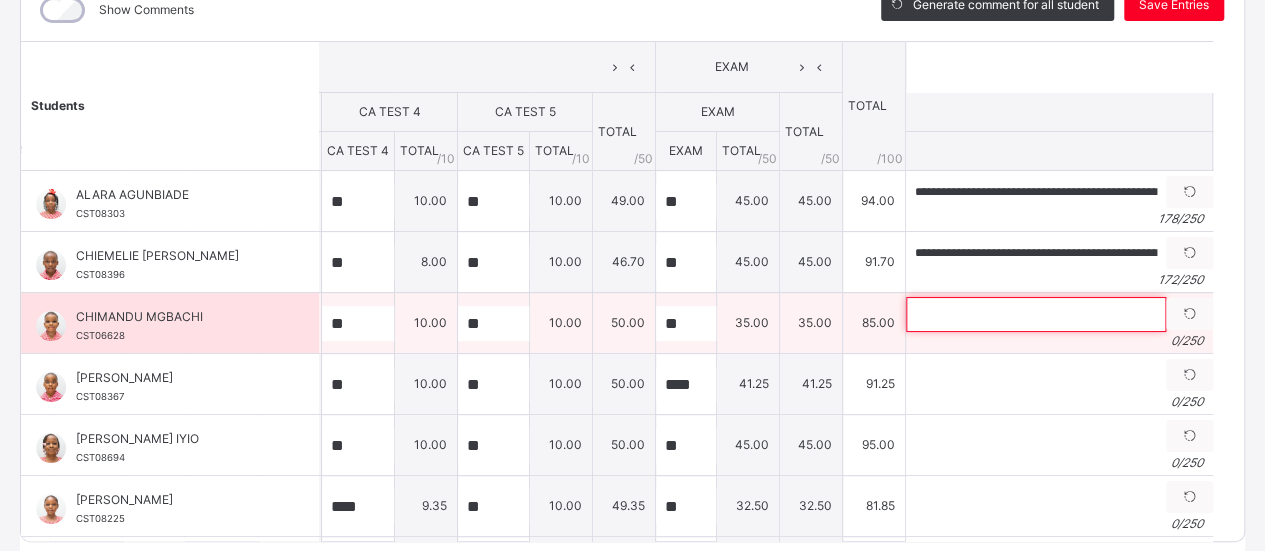 click at bounding box center (1036, 314) 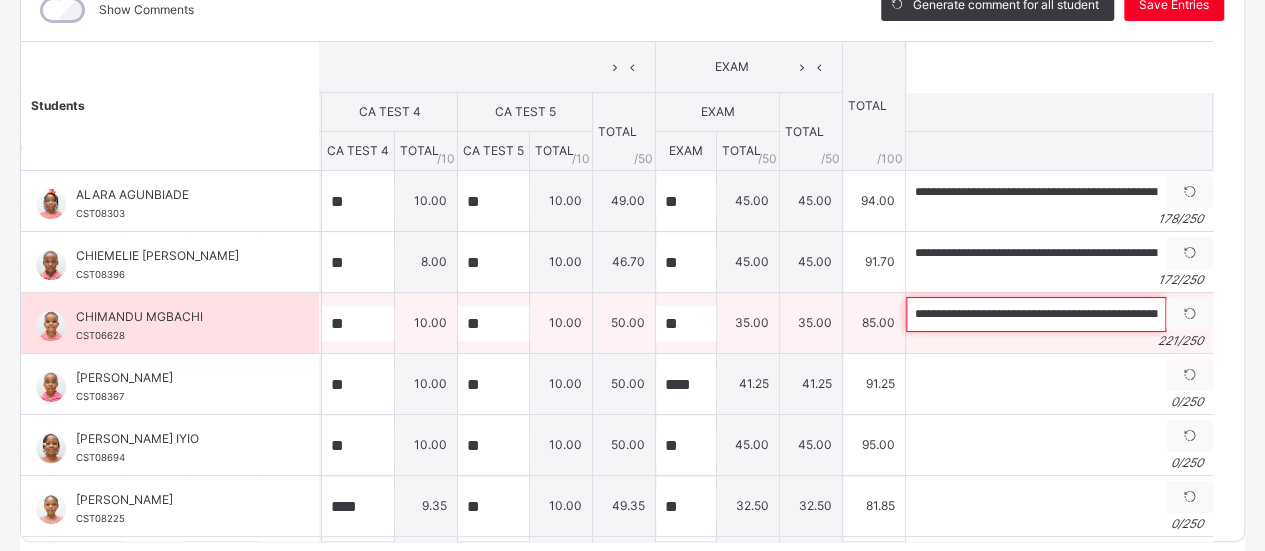 scroll, scrollTop: 0, scrollLeft: 992, axis: horizontal 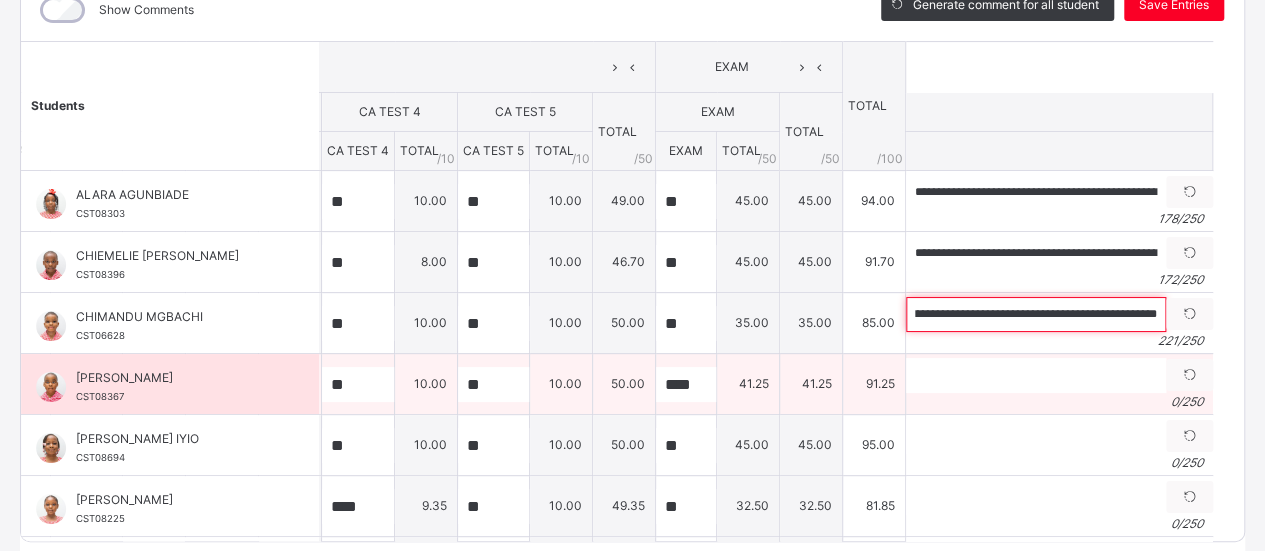 type on "**********" 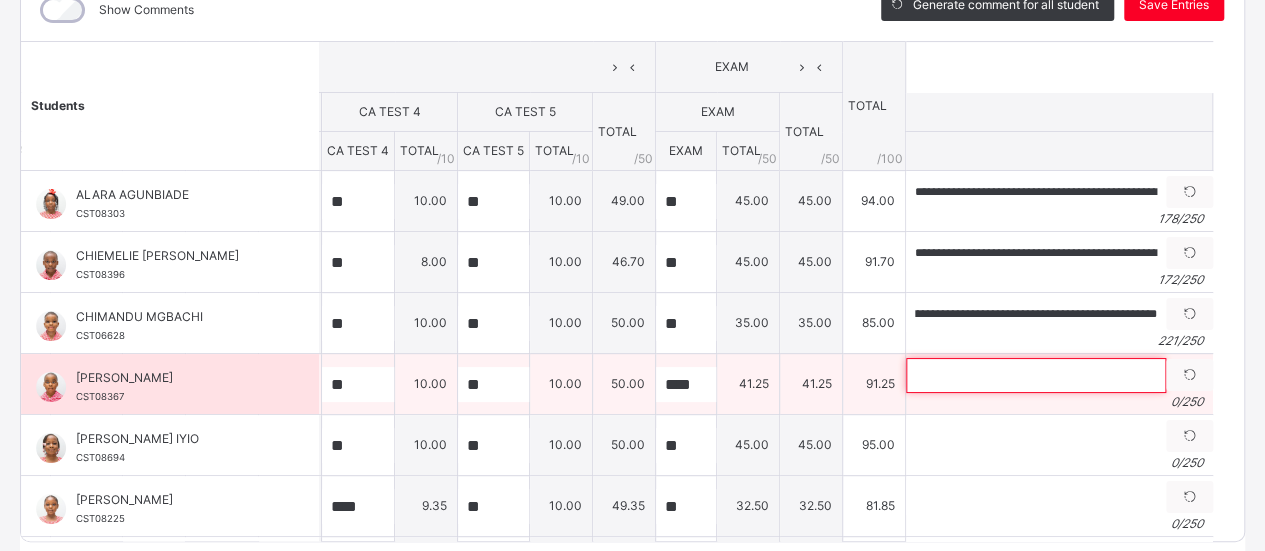 scroll, scrollTop: 0, scrollLeft: 0, axis: both 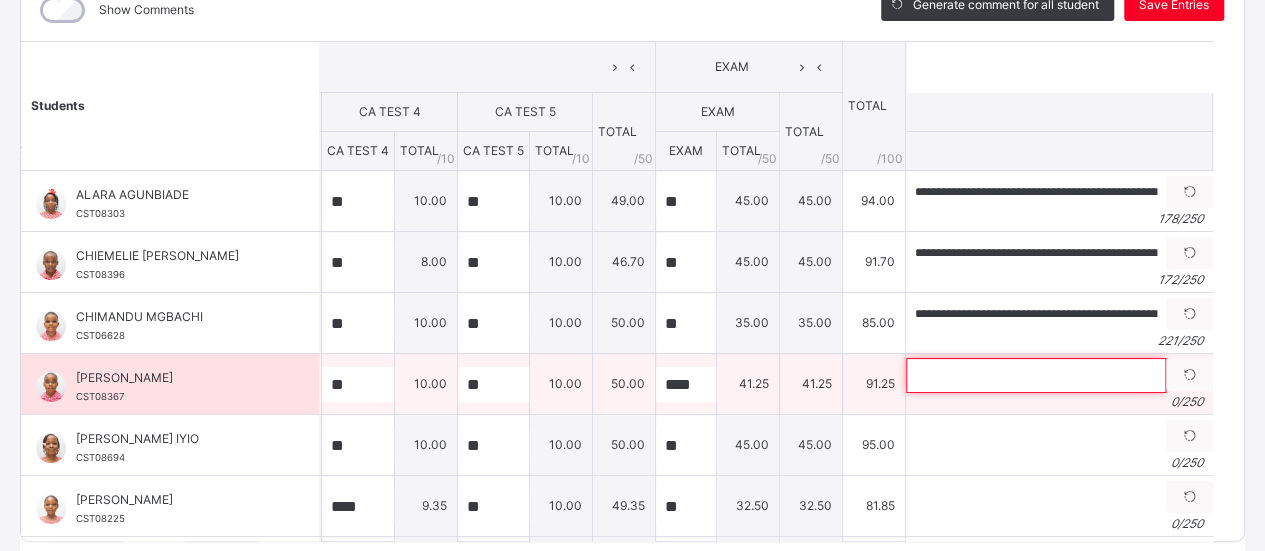click at bounding box center [1036, 375] 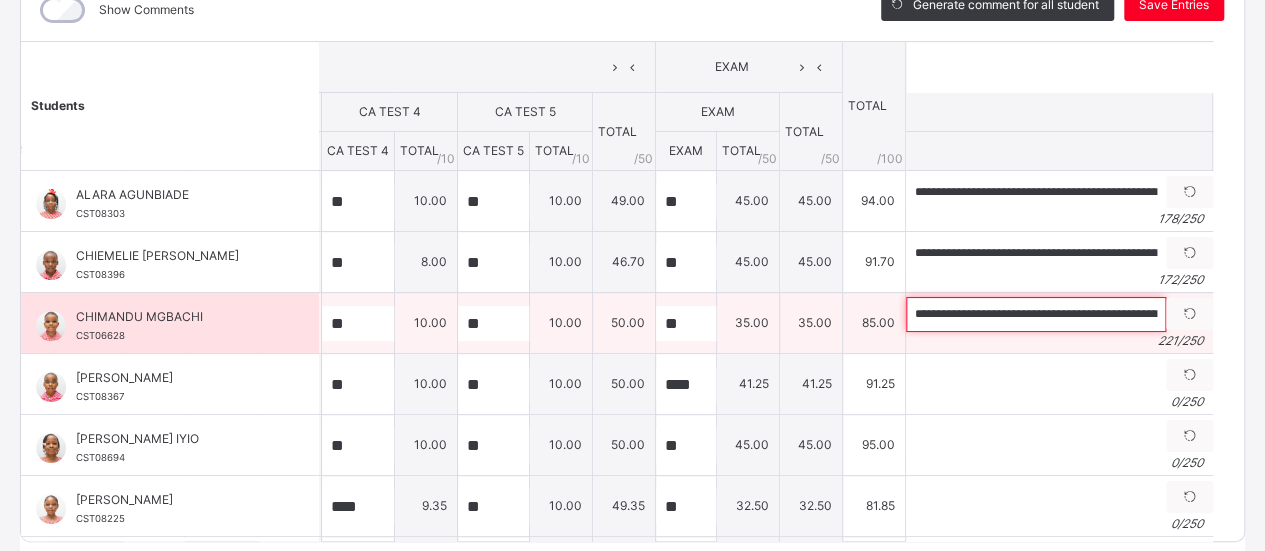 click on "**********" at bounding box center [1036, 314] 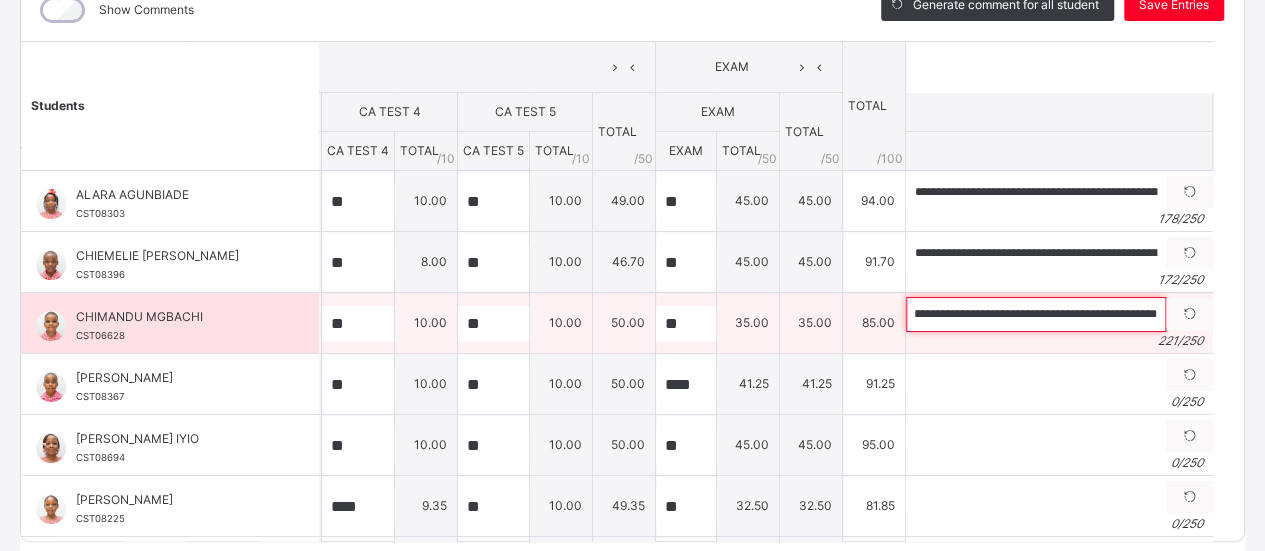 scroll, scrollTop: 0, scrollLeft: 992, axis: horizontal 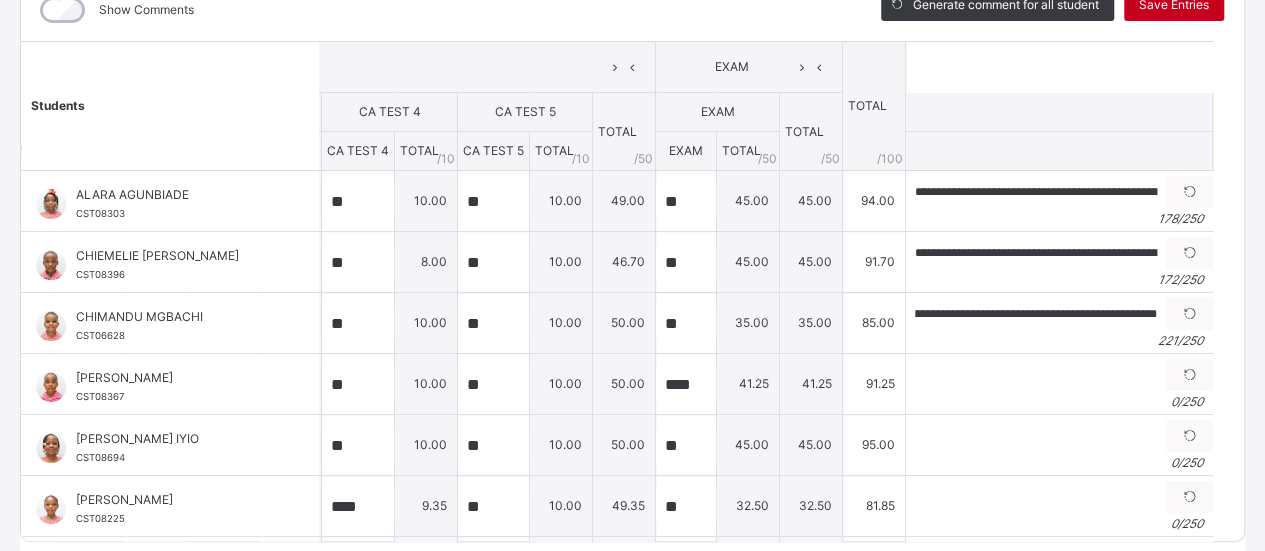 click on "Save Entries" at bounding box center [1174, 5] 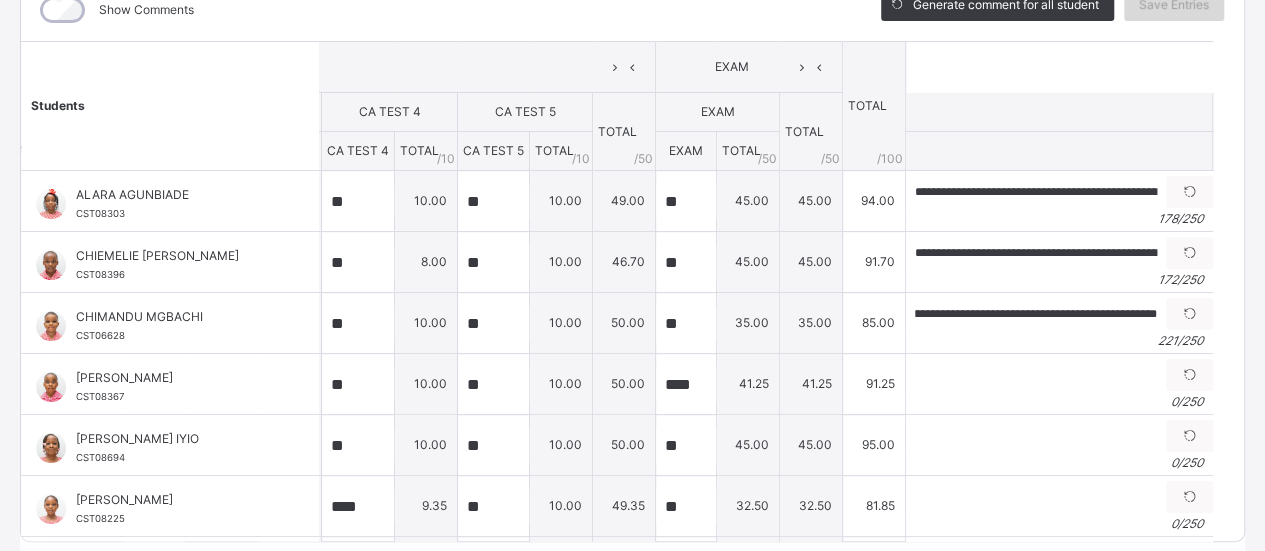 scroll, scrollTop: 0, scrollLeft: 0, axis: both 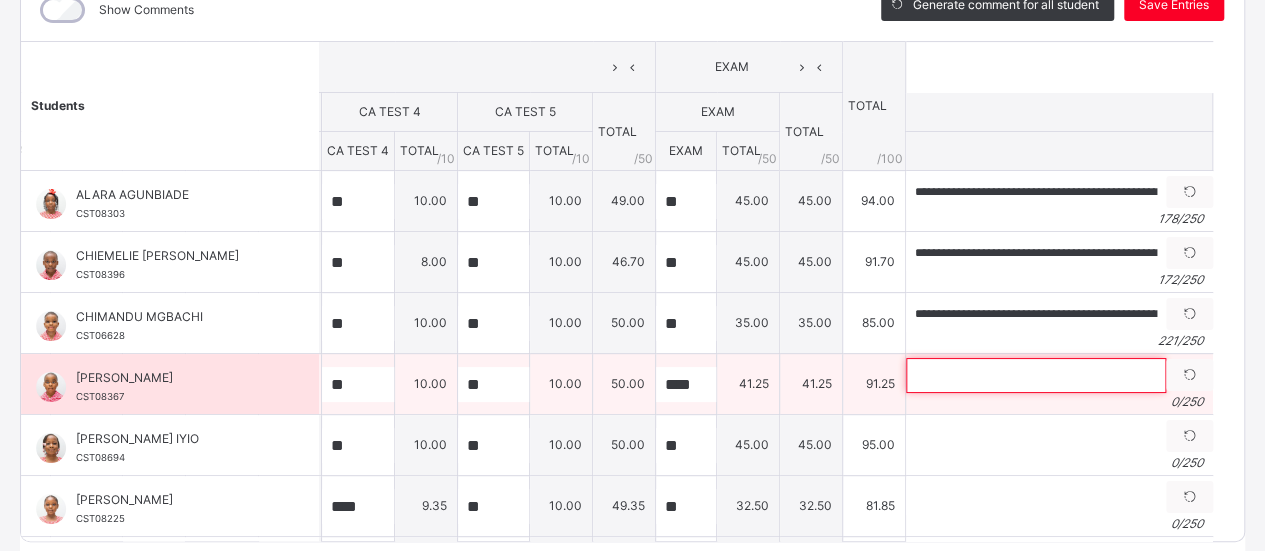 click at bounding box center (1036, 375) 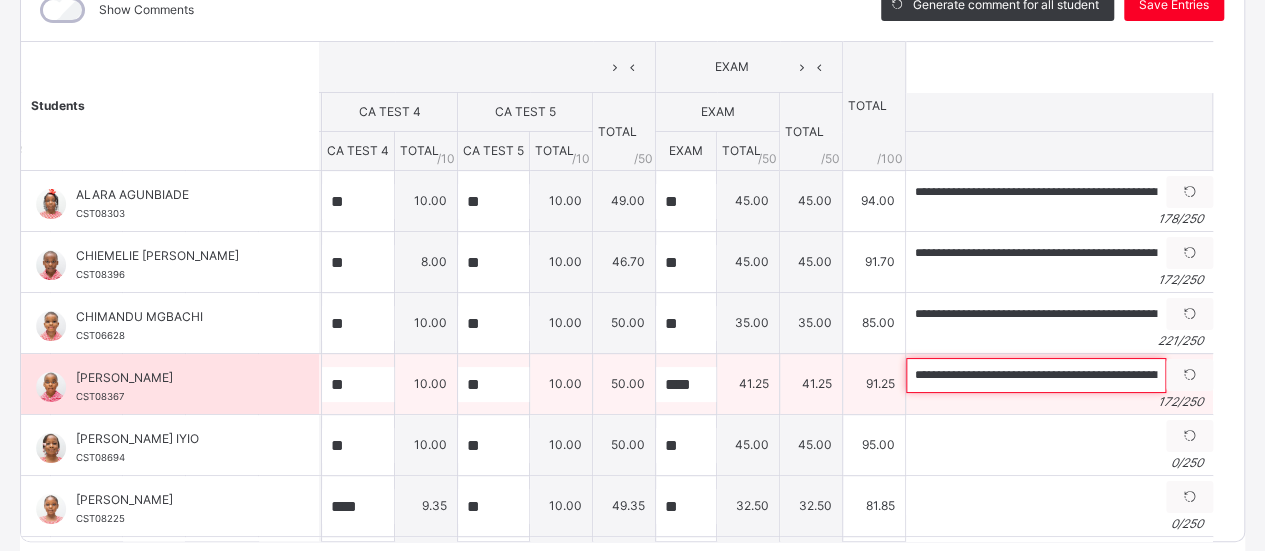 scroll, scrollTop: 0, scrollLeft: 738, axis: horizontal 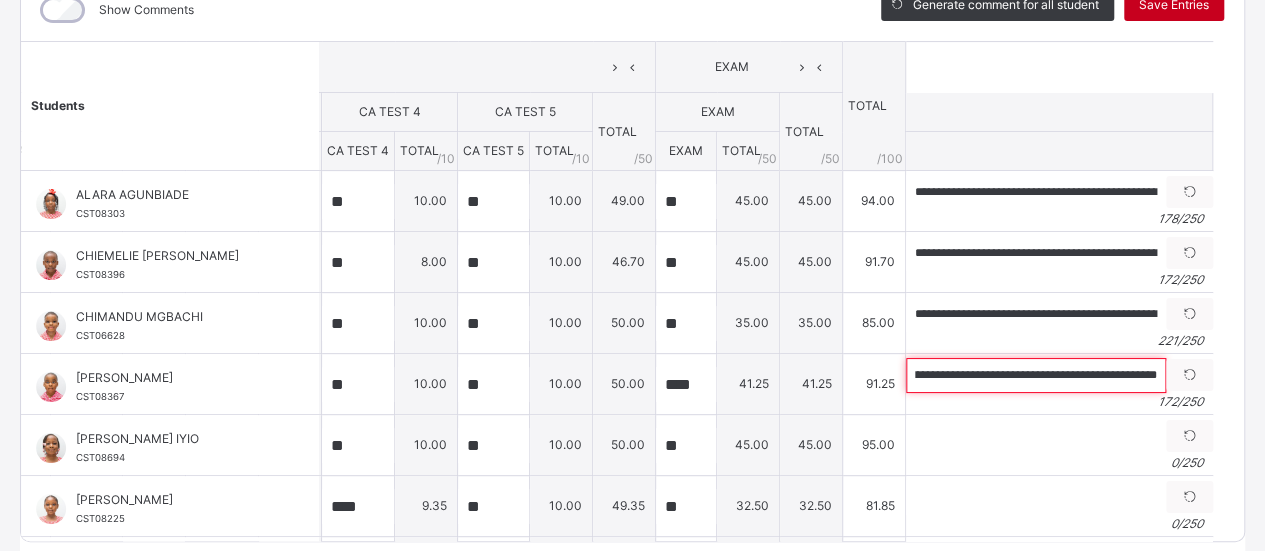 type on "**********" 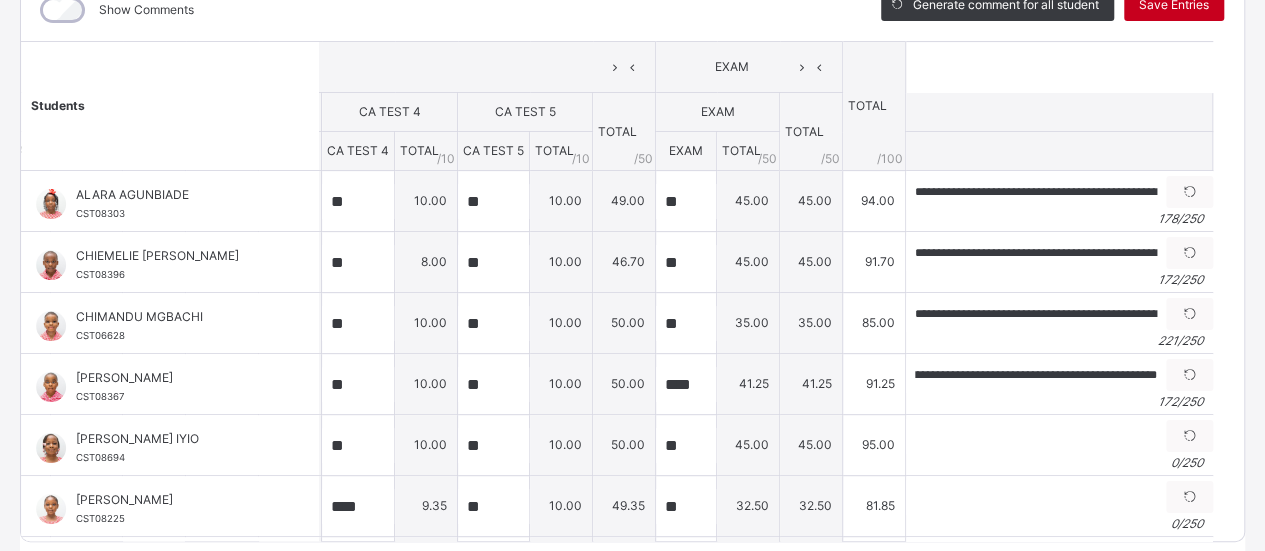 scroll, scrollTop: 0, scrollLeft: 0, axis: both 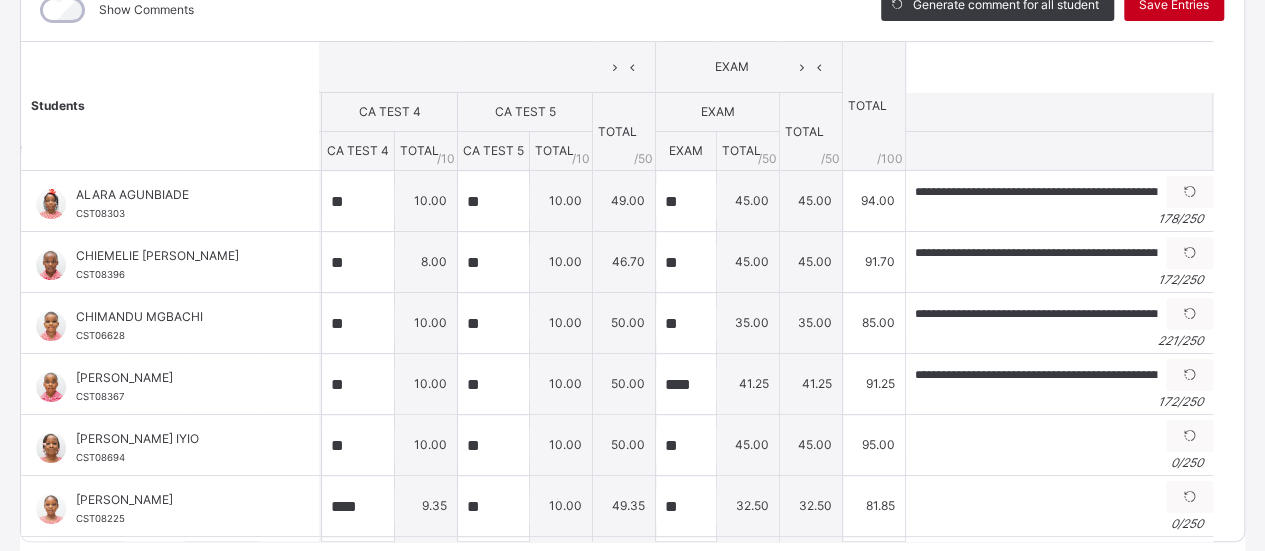 click on "Save Entries" at bounding box center [1174, 5] 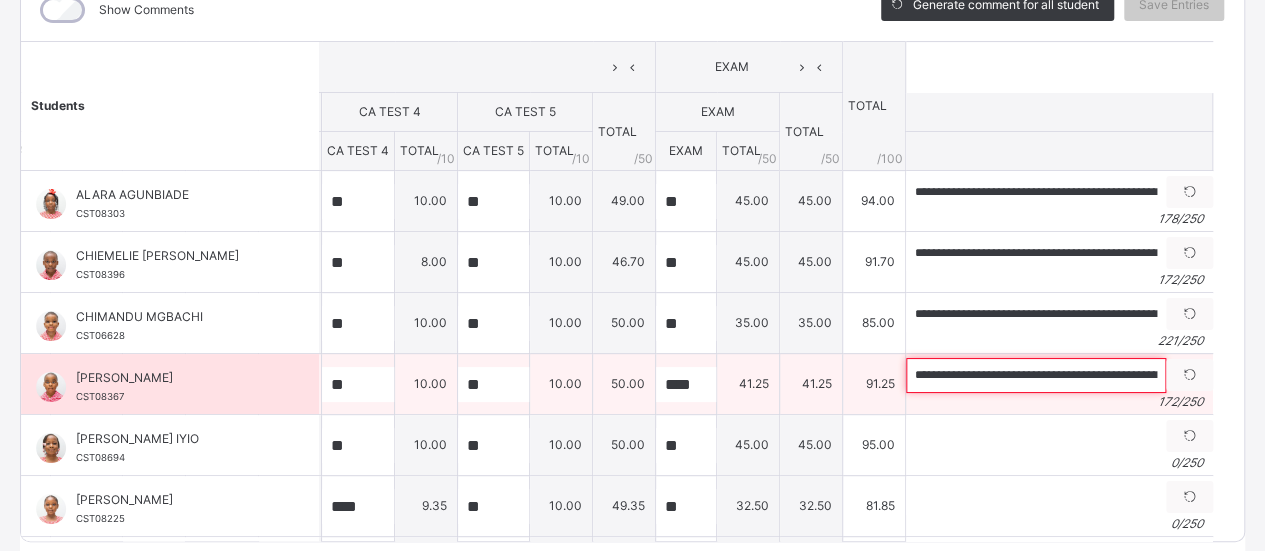 click on "**********" at bounding box center [1036, 375] 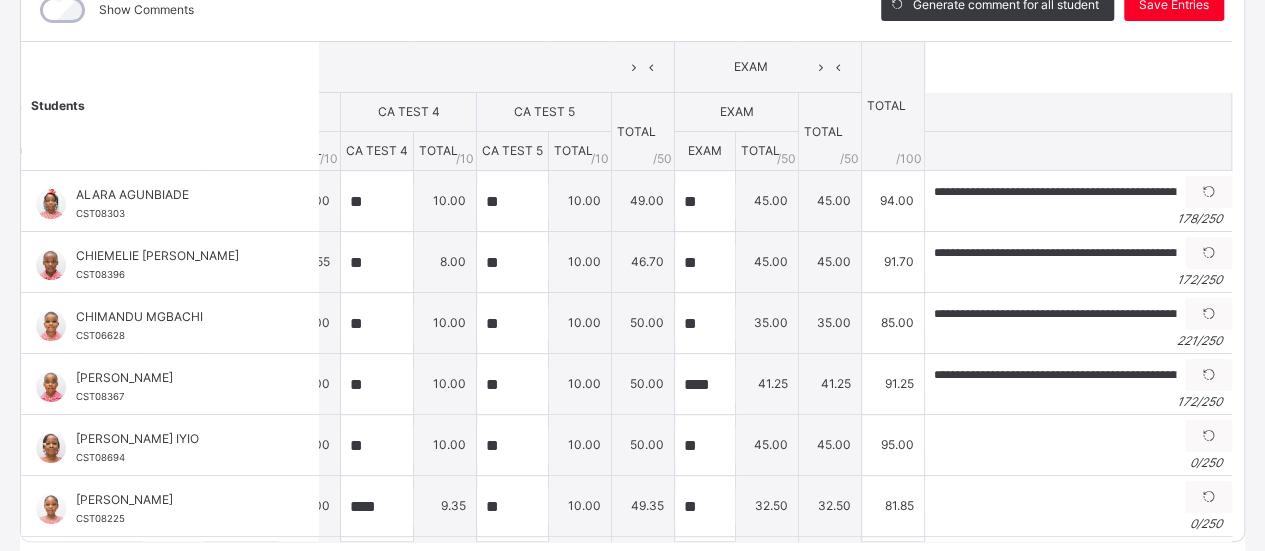 scroll, scrollTop: 0, scrollLeft: 403, axis: horizontal 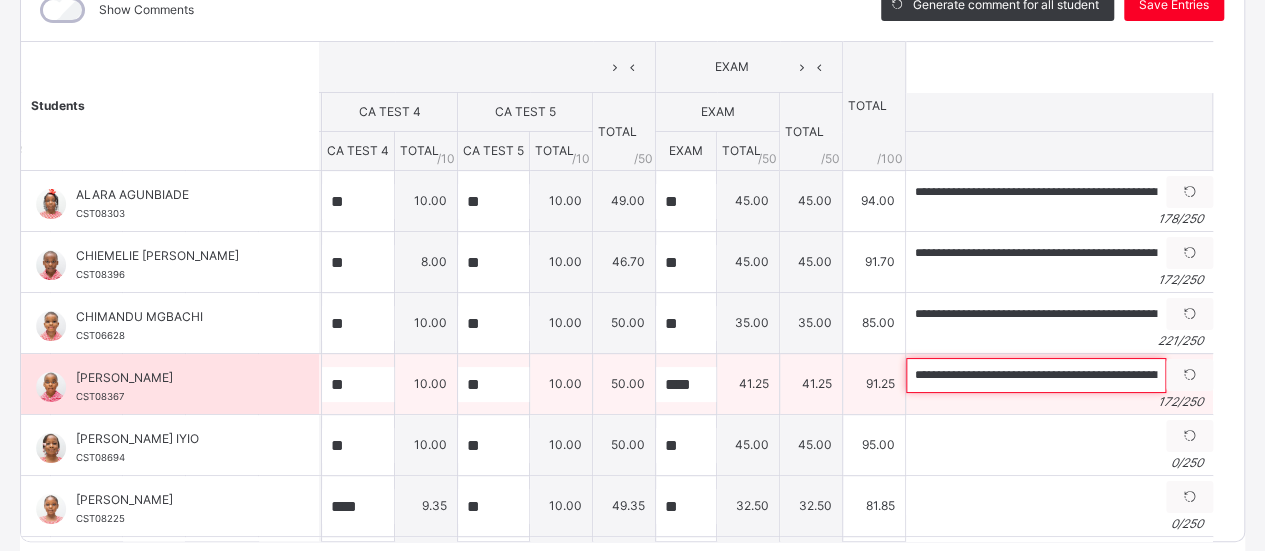 click on "**********" at bounding box center [1036, 375] 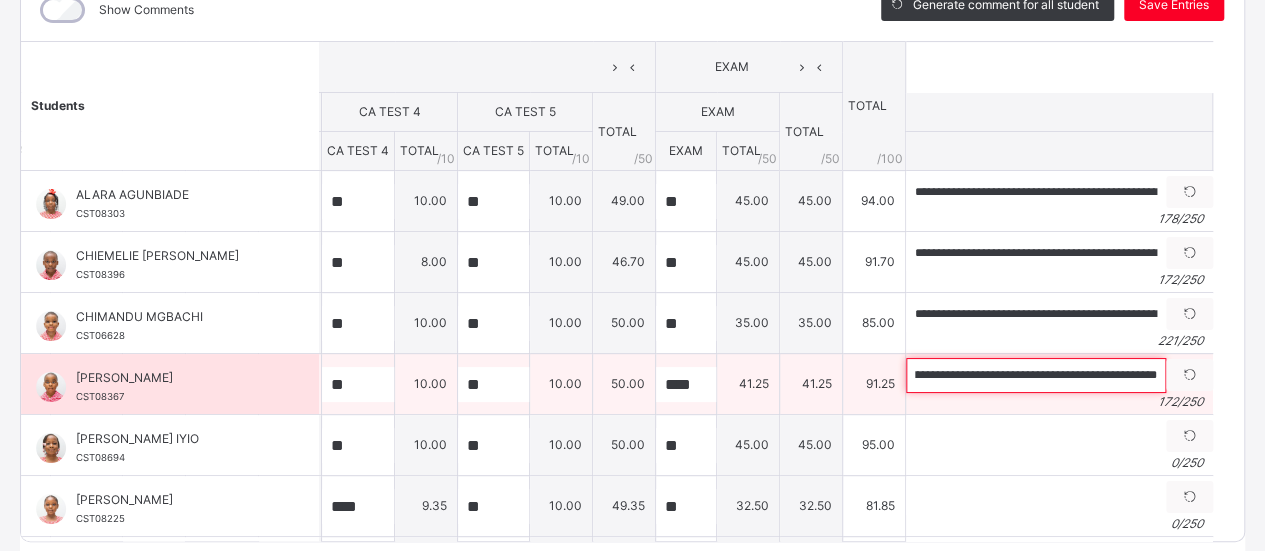 scroll, scrollTop: 0, scrollLeft: 738, axis: horizontal 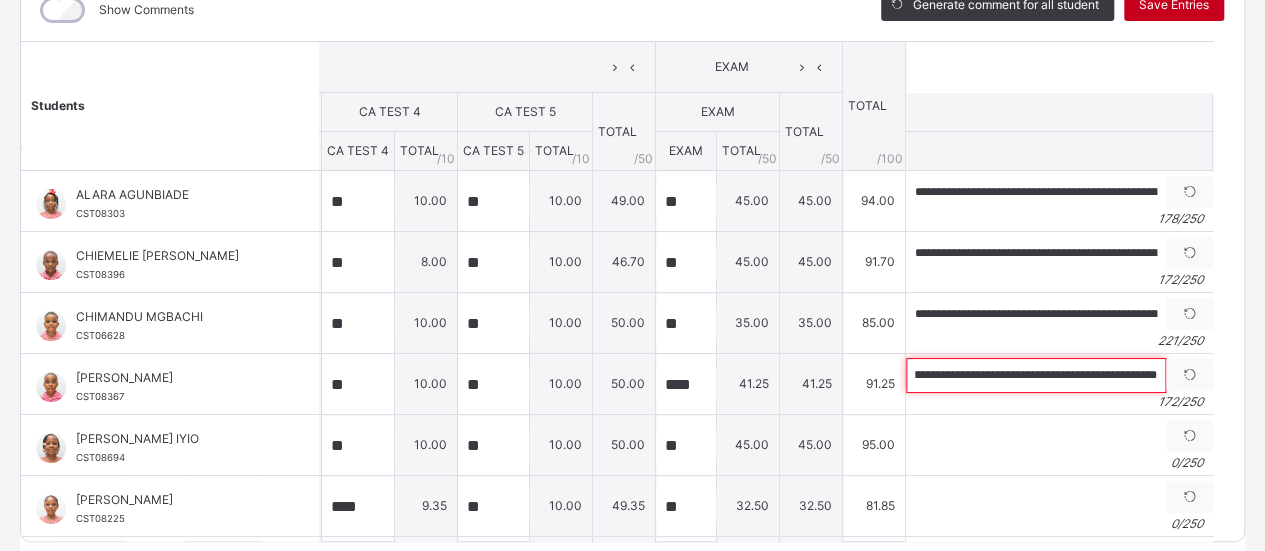 type on "**********" 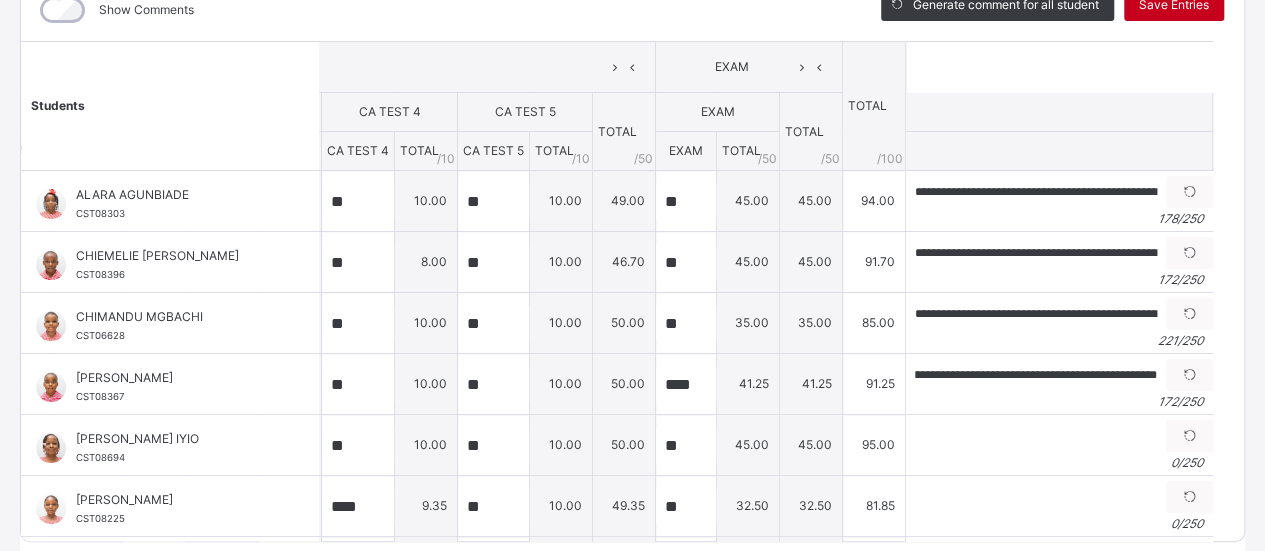 click on "Save Entries" at bounding box center (1174, 5) 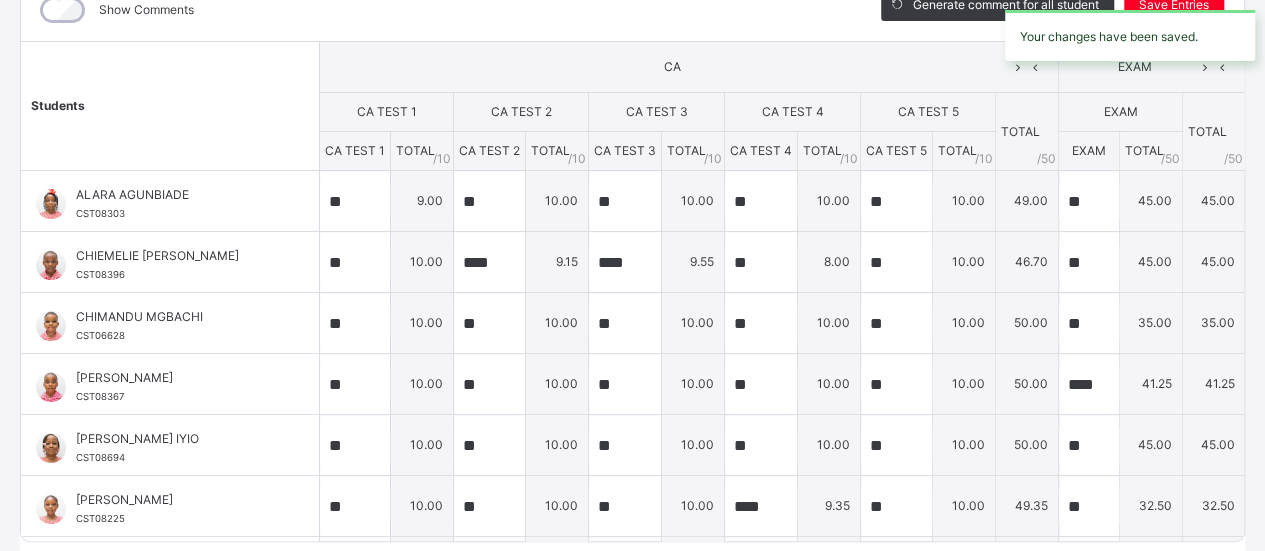 scroll, scrollTop: 0, scrollLeft: 403, axis: horizontal 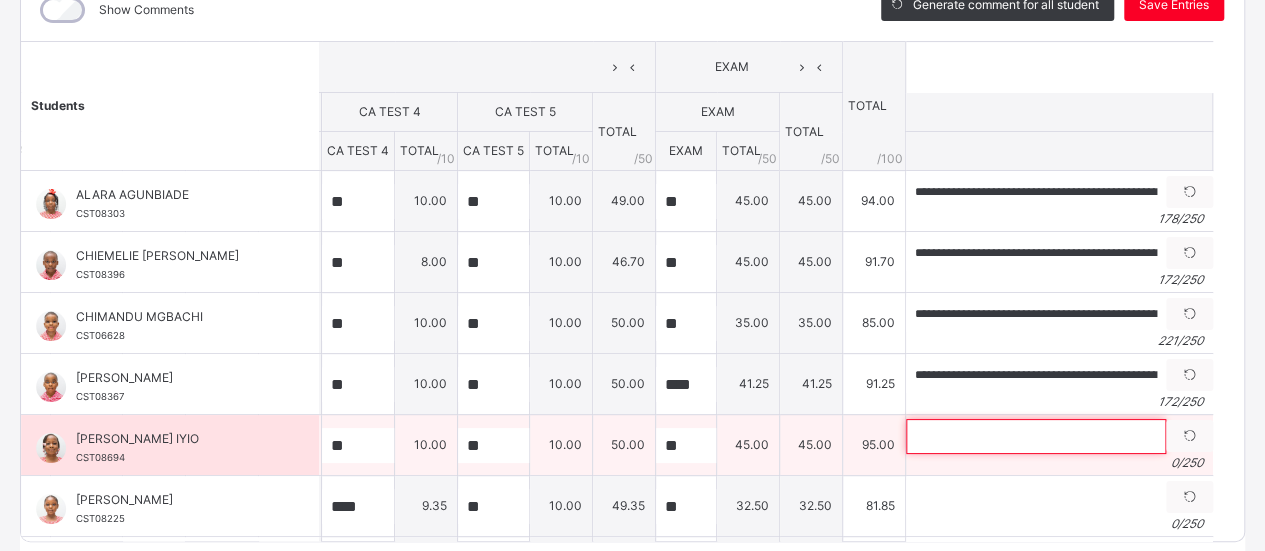 click at bounding box center [1036, 436] 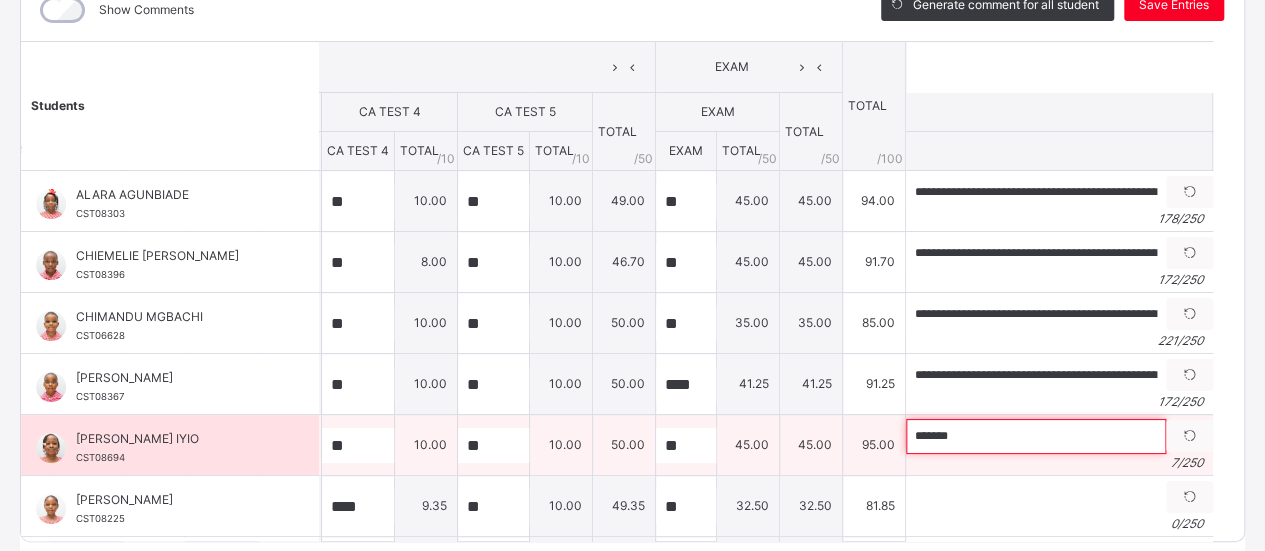 paste on "**********" 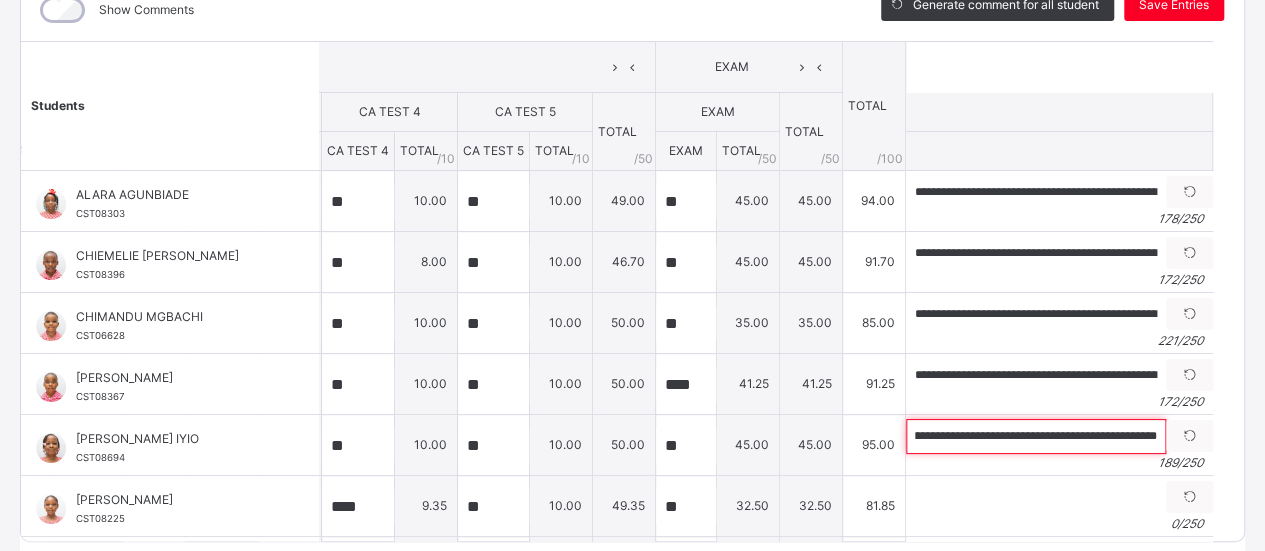 scroll, scrollTop: 0, scrollLeft: 824, axis: horizontal 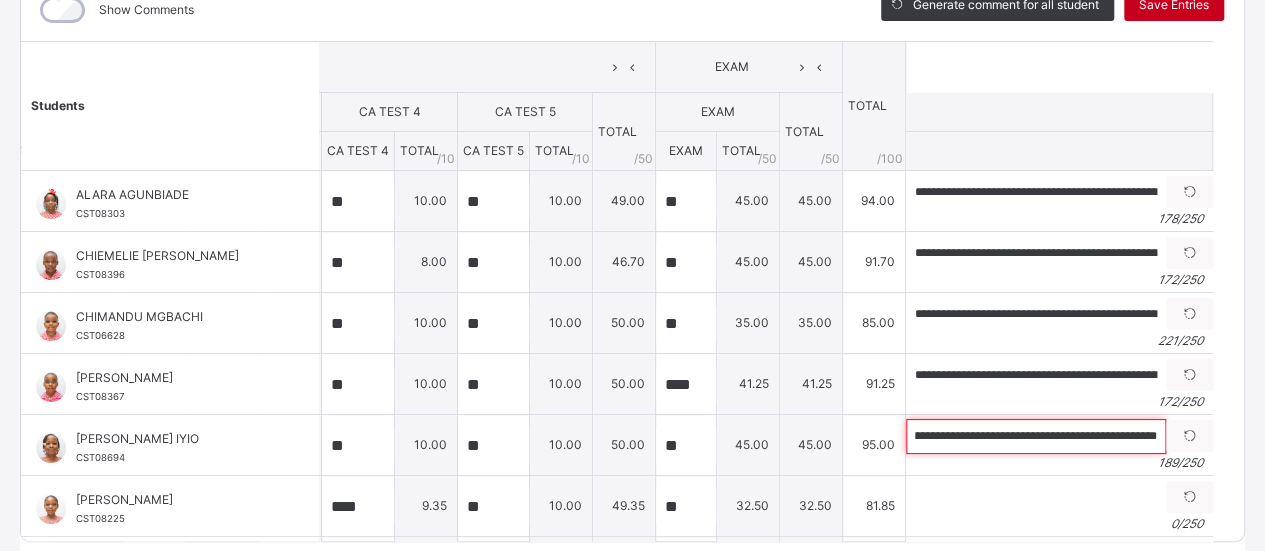 type on "**********" 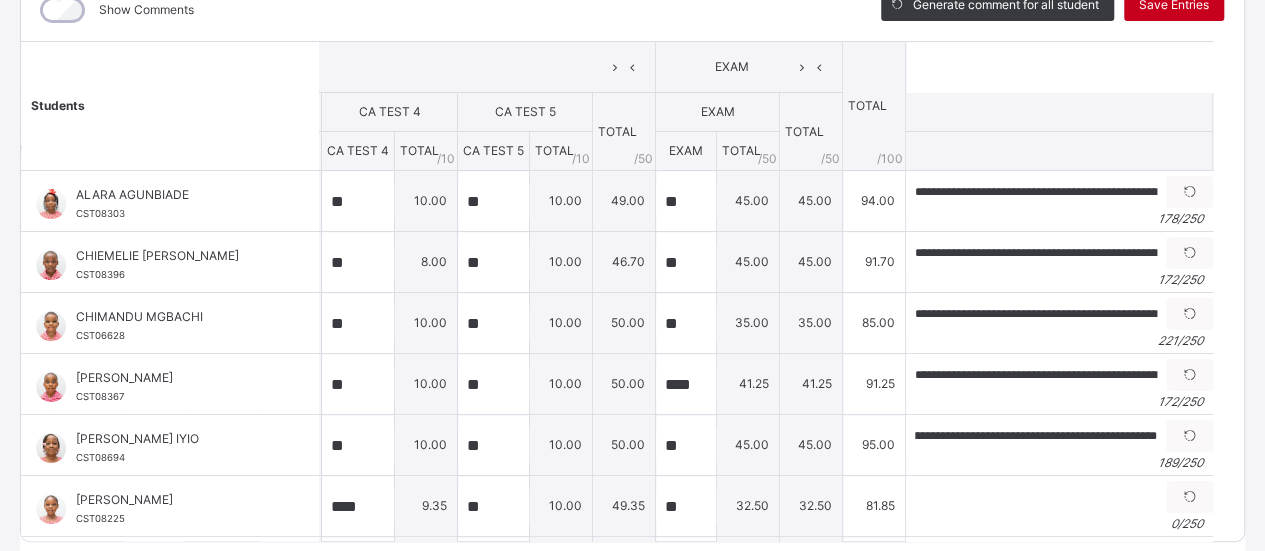 scroll, scrollTop: 0, scrollLeft: 0, axis: both 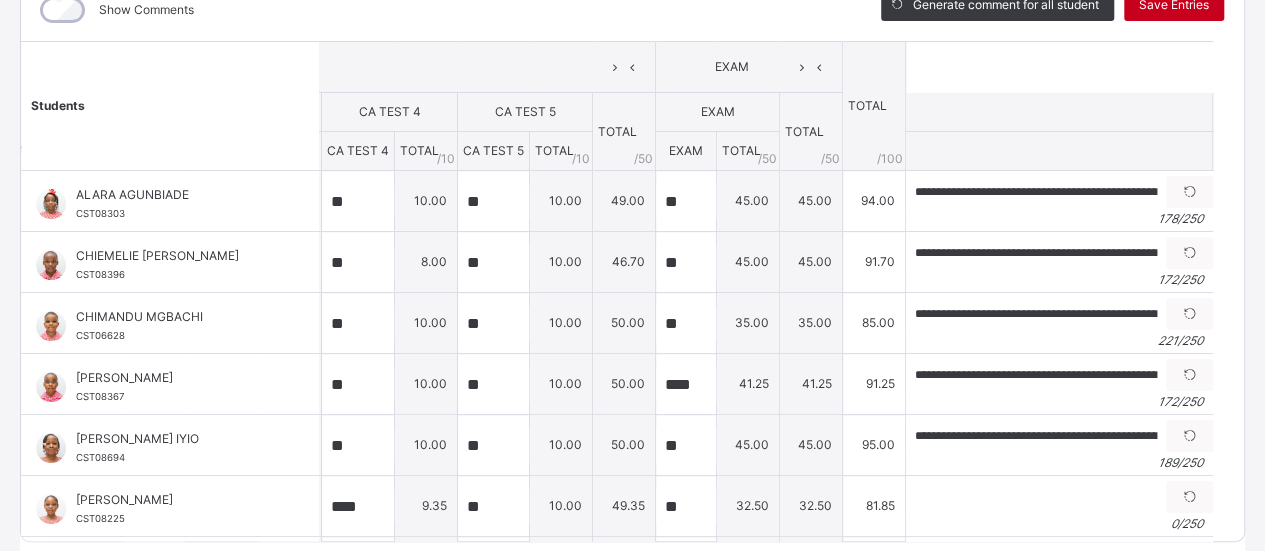 click on "Save Entries" at bounding box center [1174, 5] 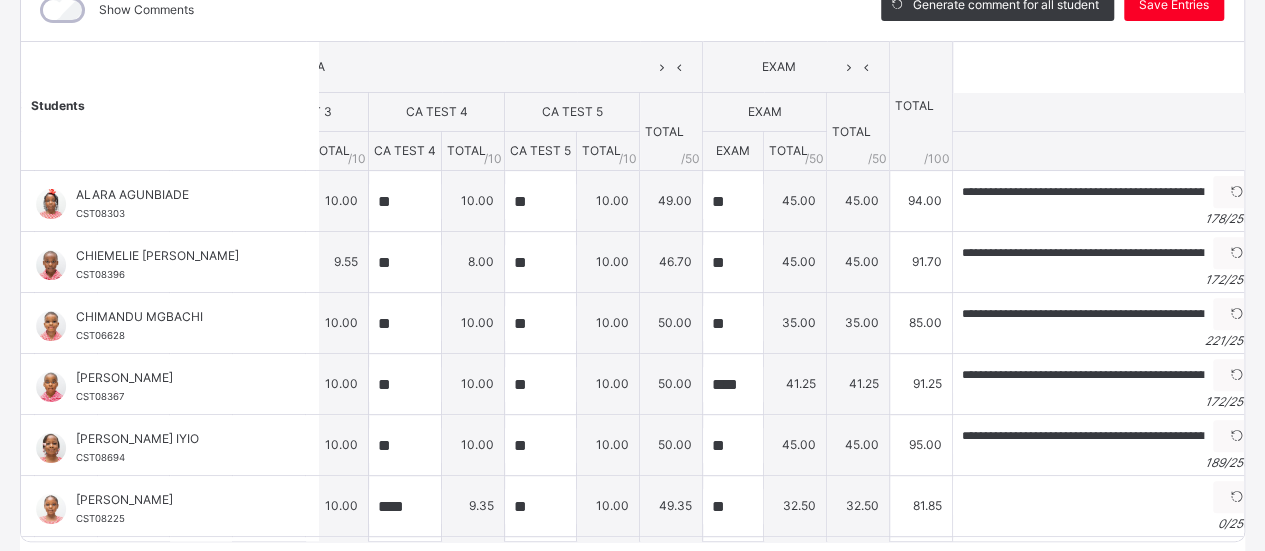 scroll, scrollTop: 0, scrollLeft: 403, axis: horizontal 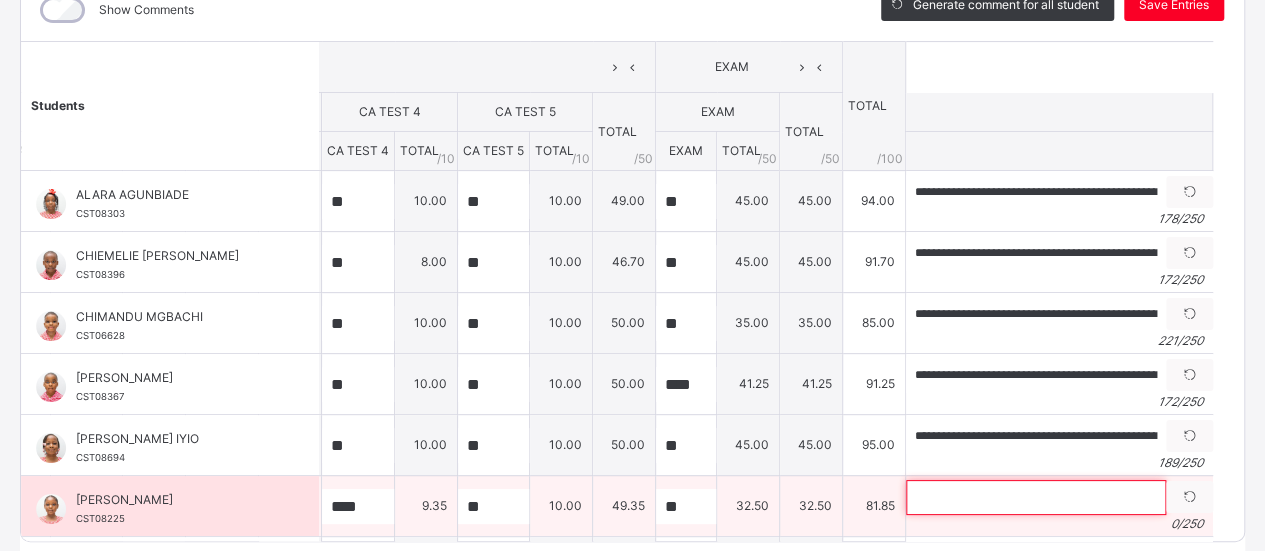 click at bounding box center (1036, 497) 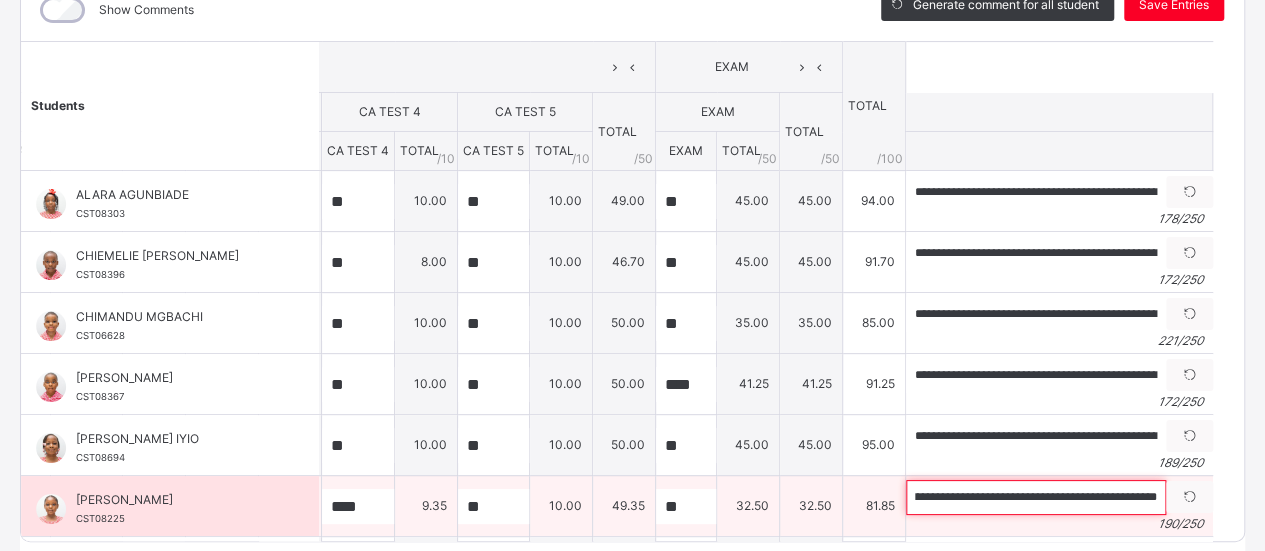 scroll, scrollTop: 0, scrollLeft: 831, axis: horizontal 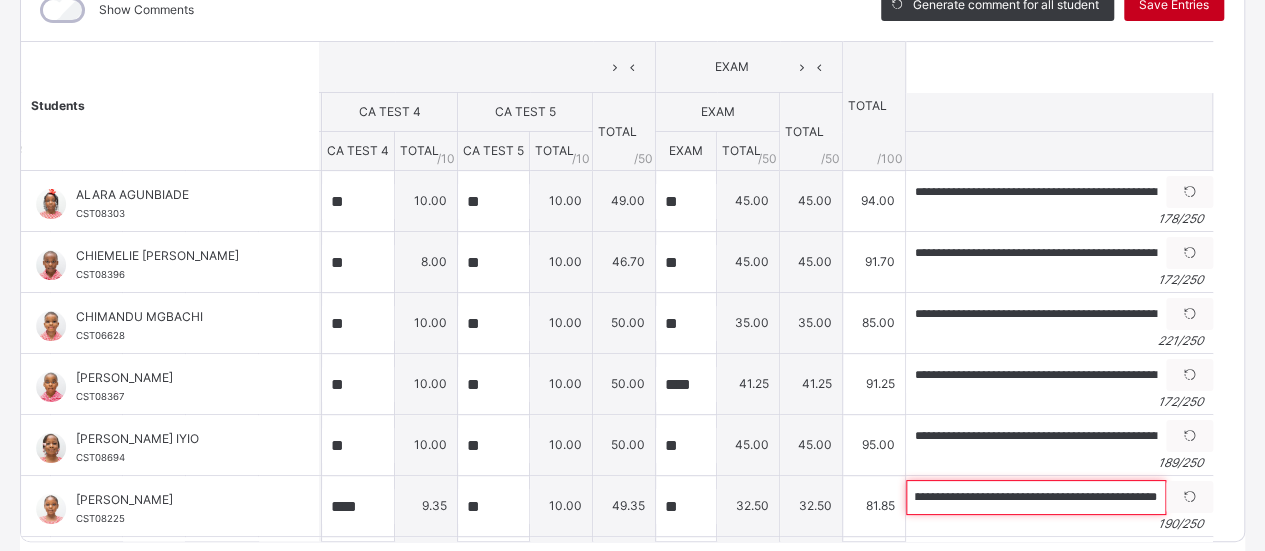 type on "**********" 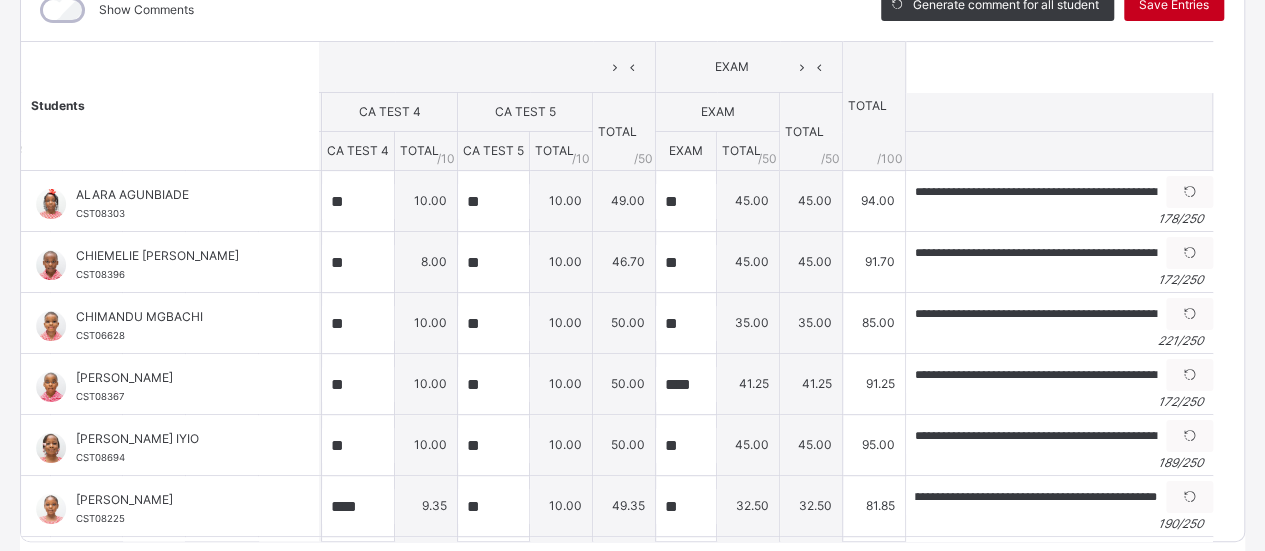 scroll, scrollTop: 0, scrollLeft: 0, axis: both 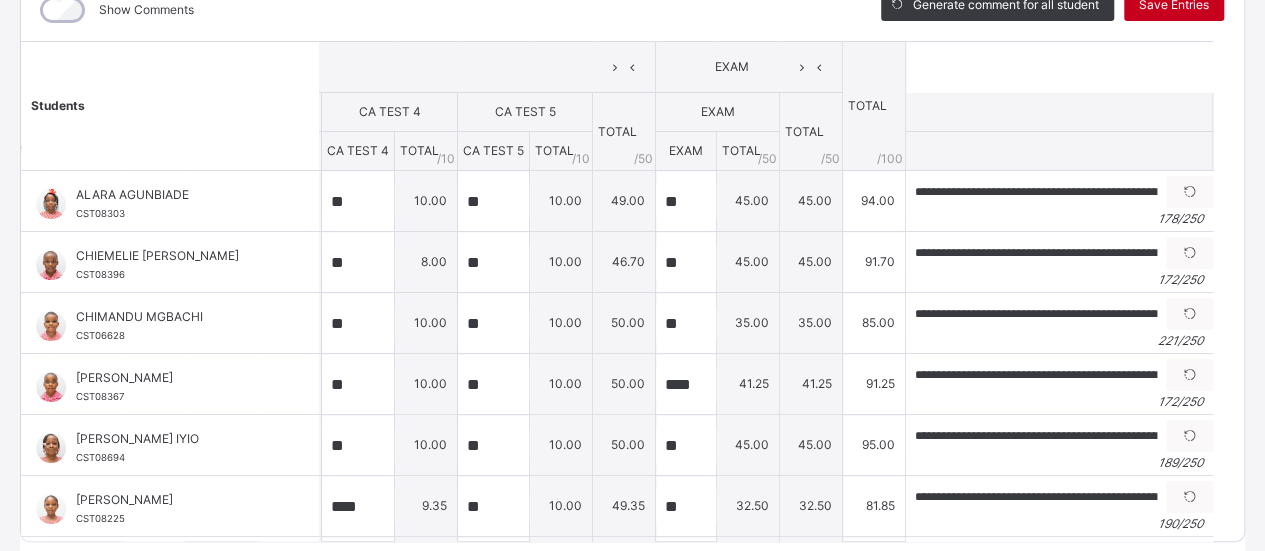 click on "Save Entries" at bounding box center [1174, 5] 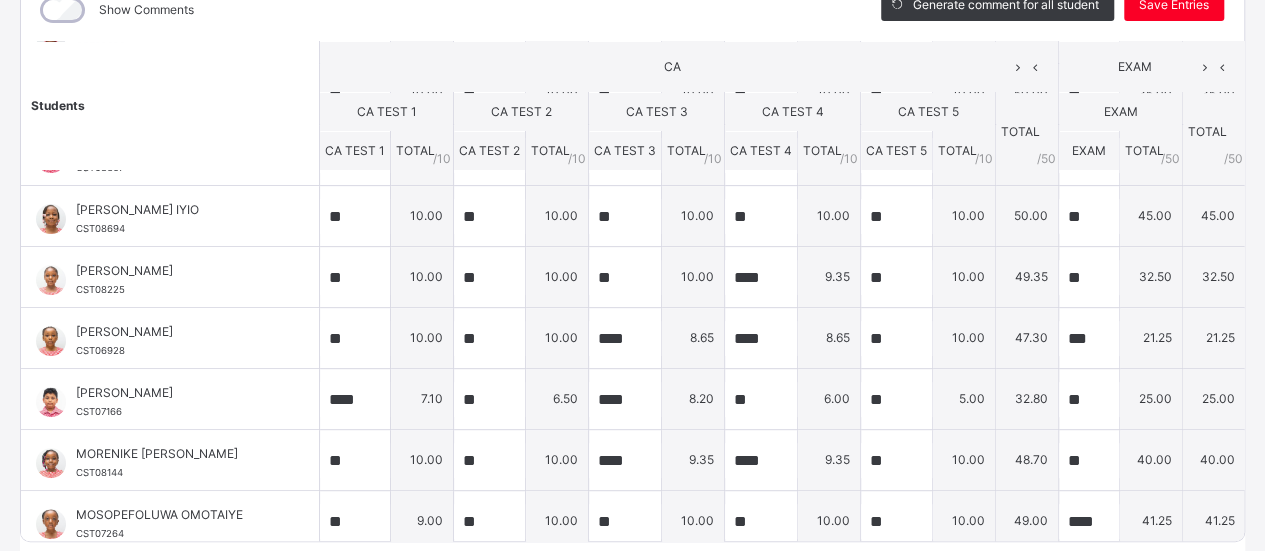 scroll, scrollTop: 164, scrollLeft: 0, axis: vertical 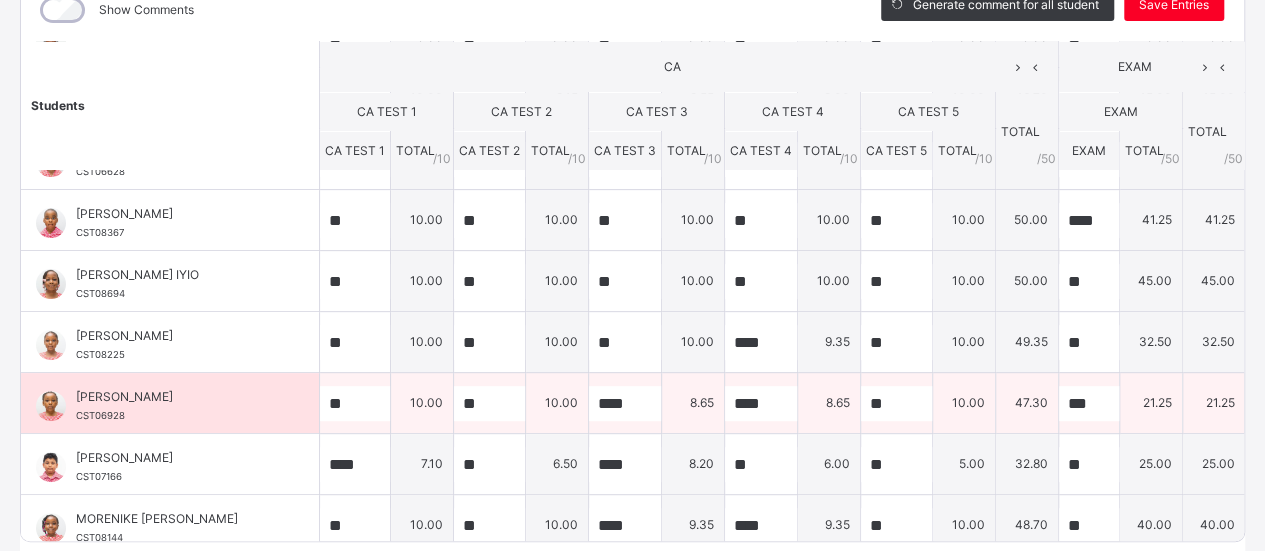 click on "[PERSON_NAME]" at bounding box center (175, 397) 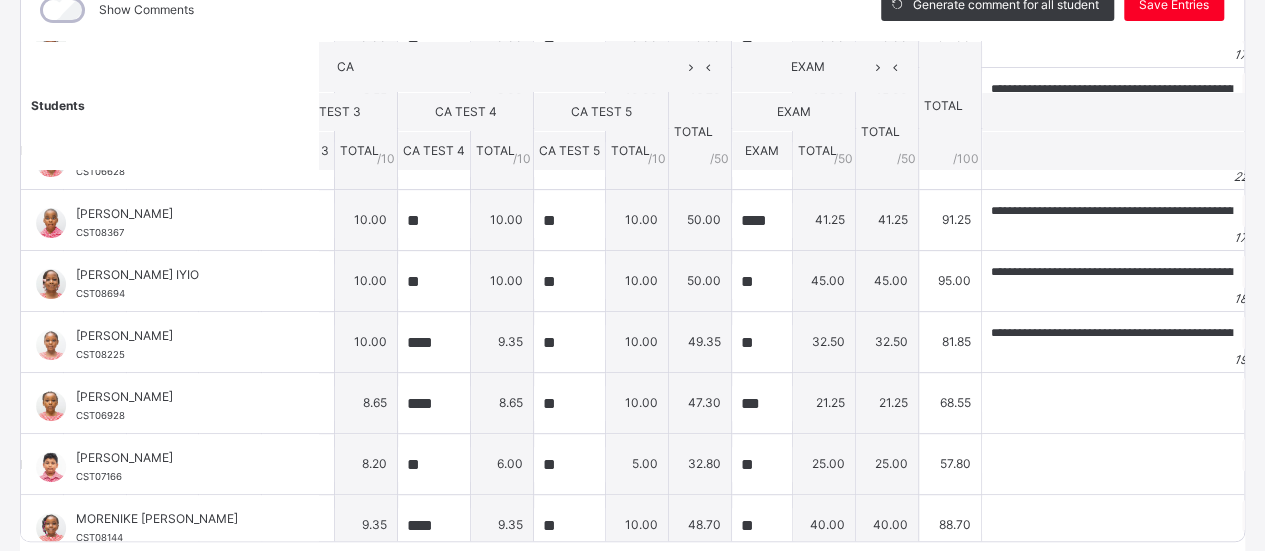 scroll, scrollTop: 164, scrollLeft: 403, axis: both 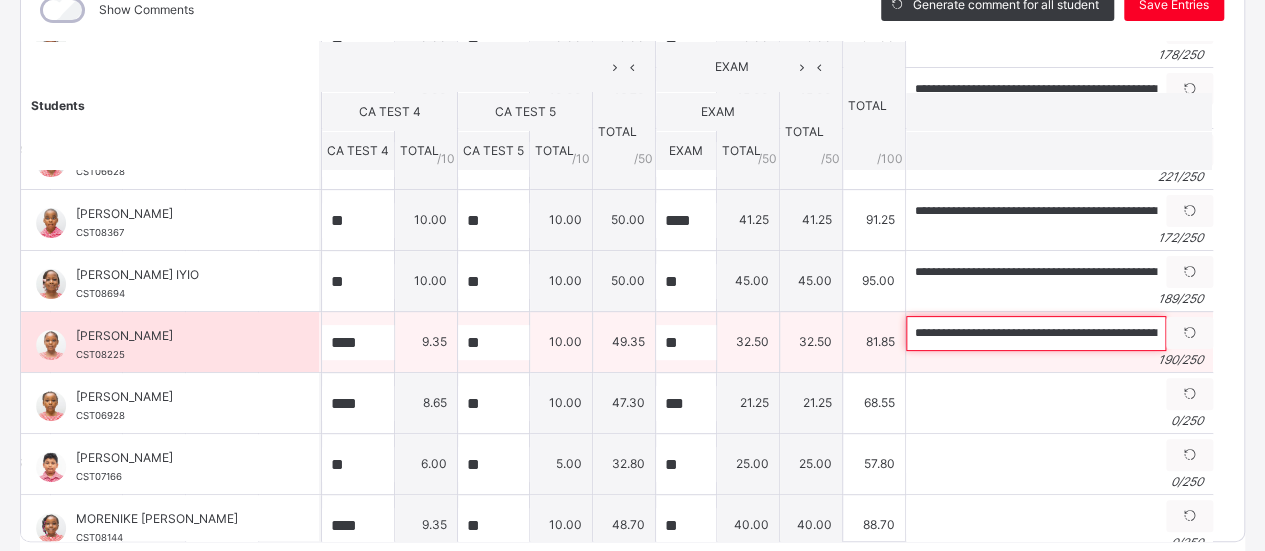 drag, startPoint x: 986, startPoint y: 329, endPoint x: 1014, endPoint y: 339, distance: 29.732138 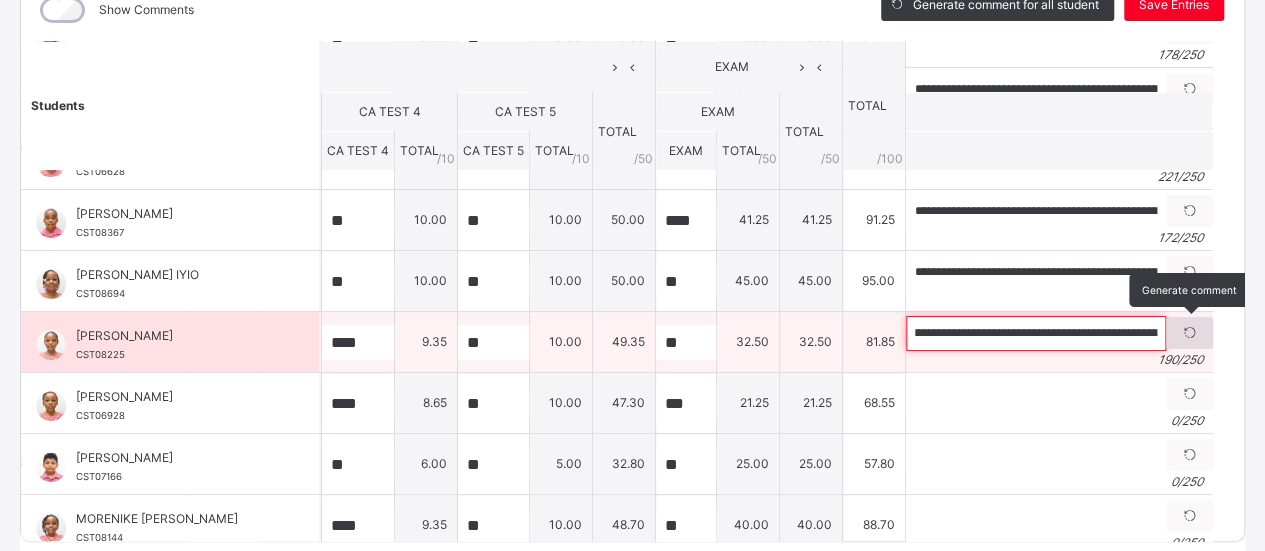 scroll, scrollTop: 0, scrollLeft: 831, axis: horizontal 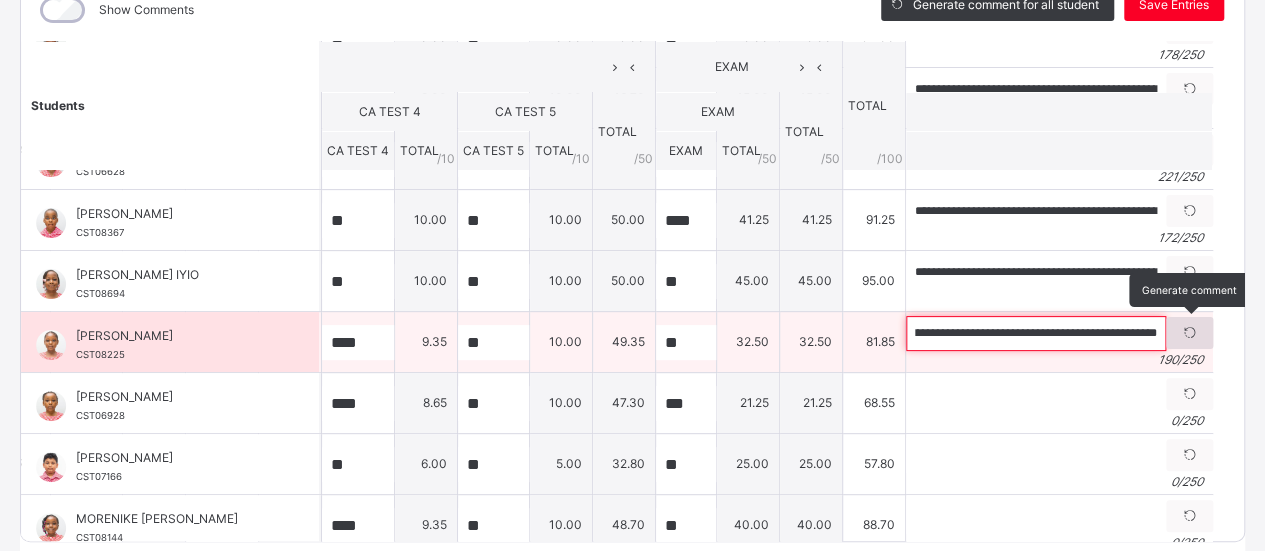 drag, startPoint x: 983, startPoint y: 331, endPoint x: 1182, endPoint y: 338, distance: 199.12308 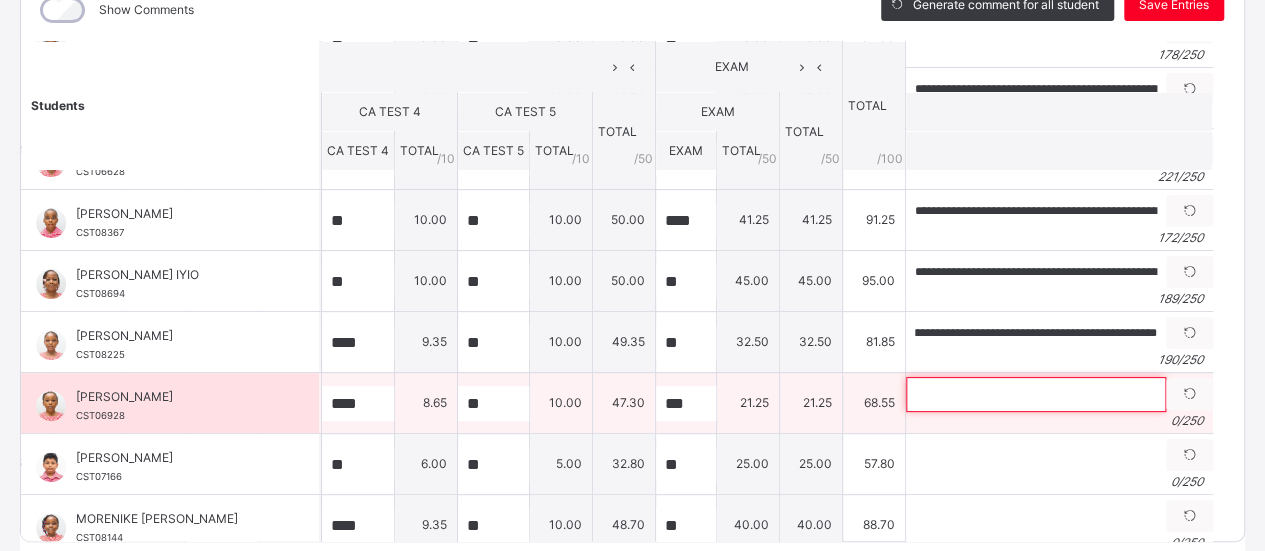 scroll, scrollTop: 0, scrollLeft: 0, axis: both 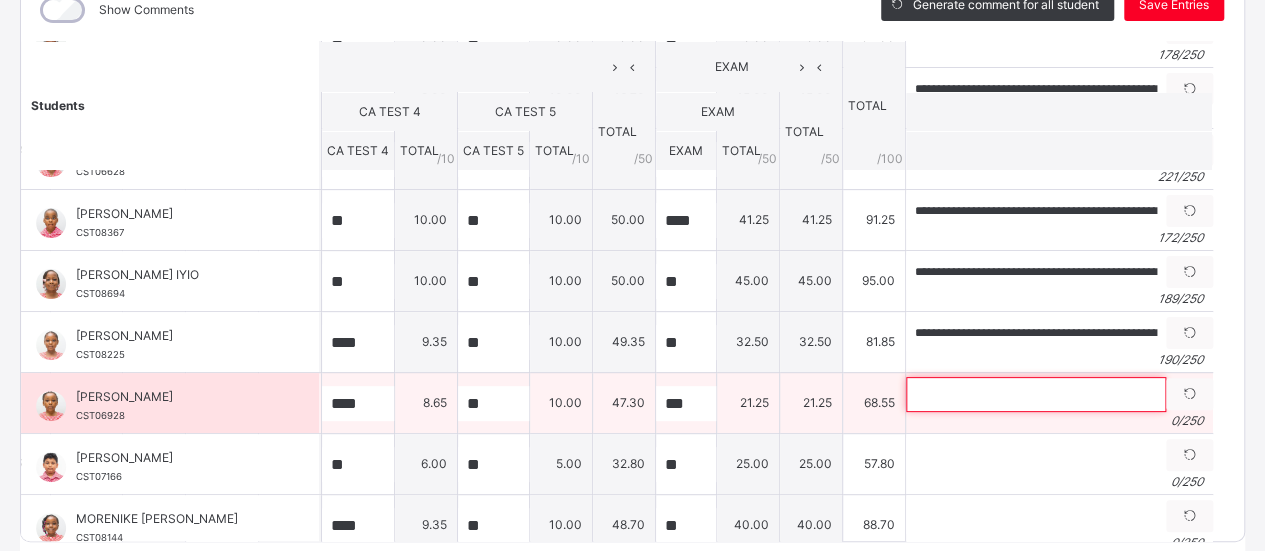 click at bounding box center (1036, 394) 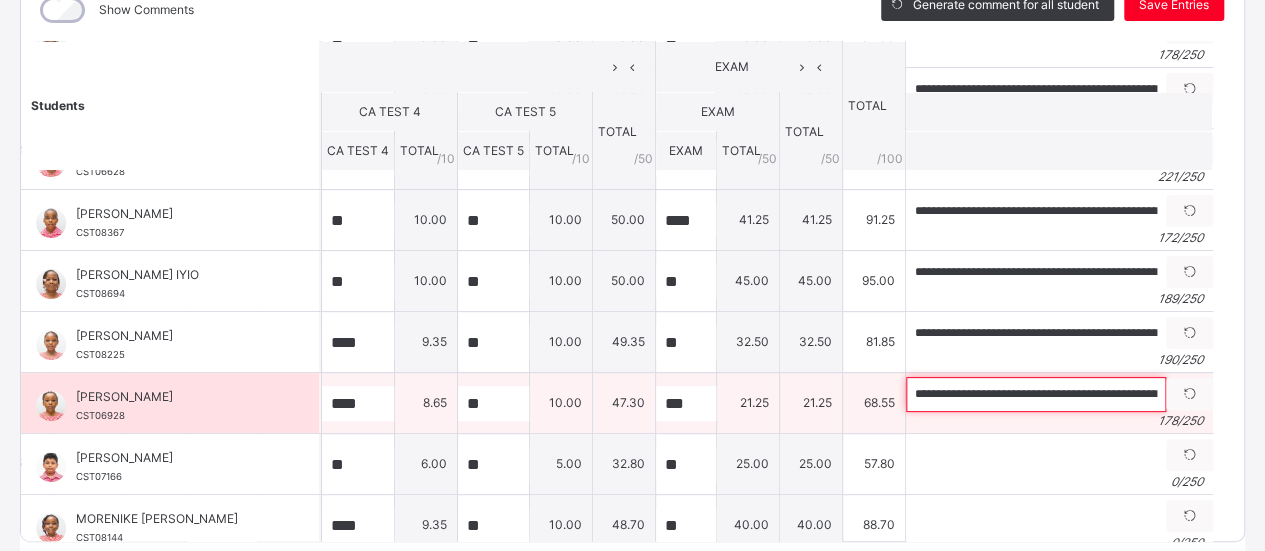 scroll, scrollTop: 0, scrollLeft: 757, axis: horizontal 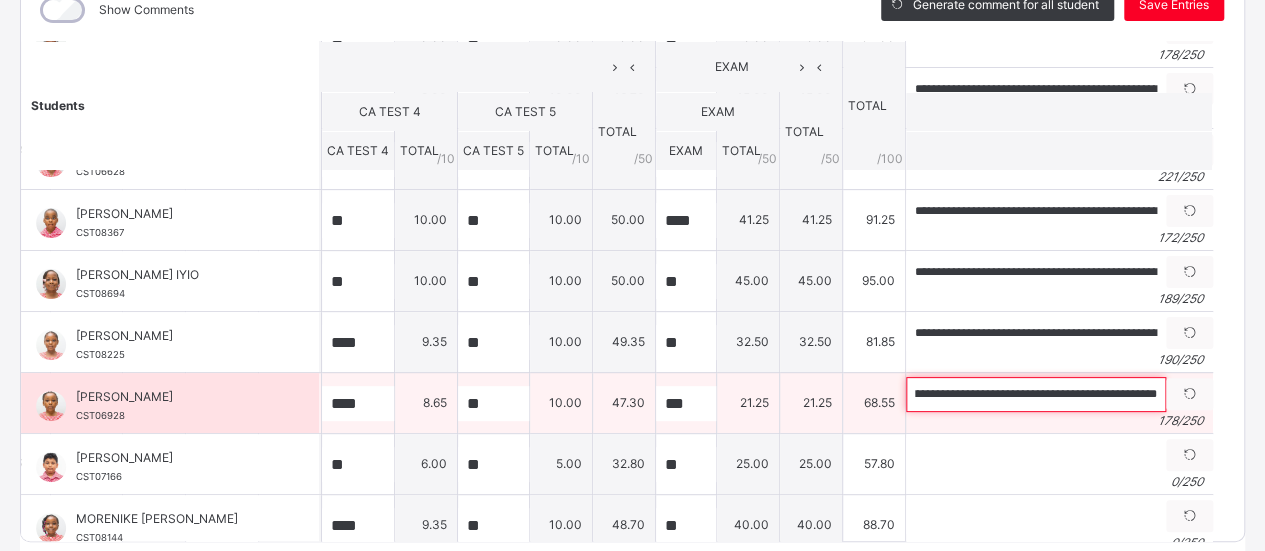 click on "**********" at bounding box center [1036, 394] 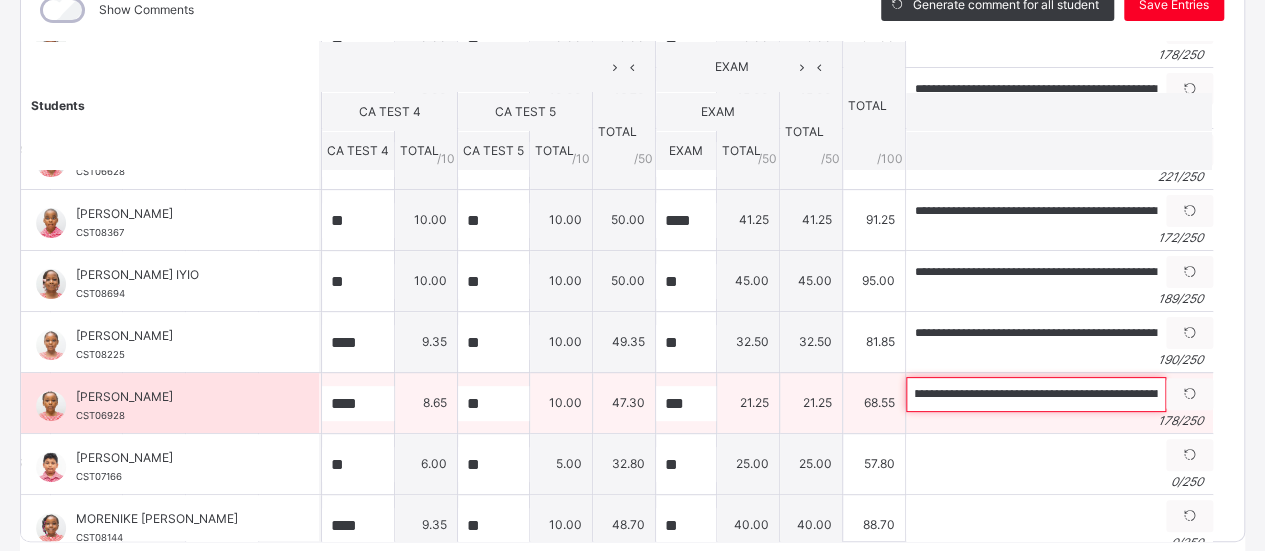 scroll, scrollTop: 0, scrollLeft: 0, axis: both 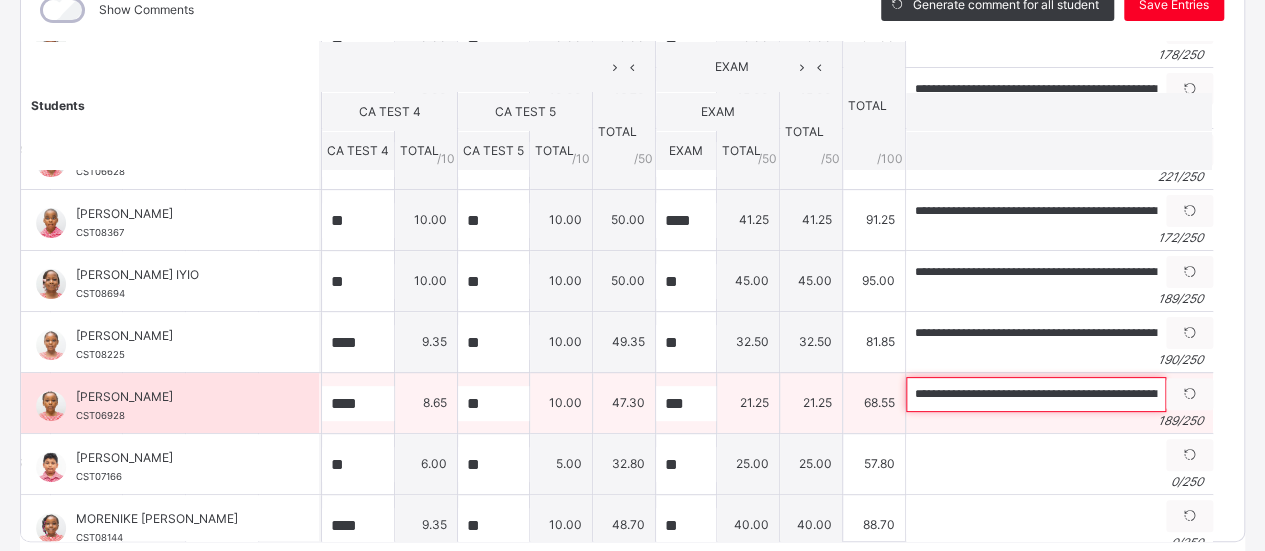 click on "**********" at bounding box center [1036, 394] 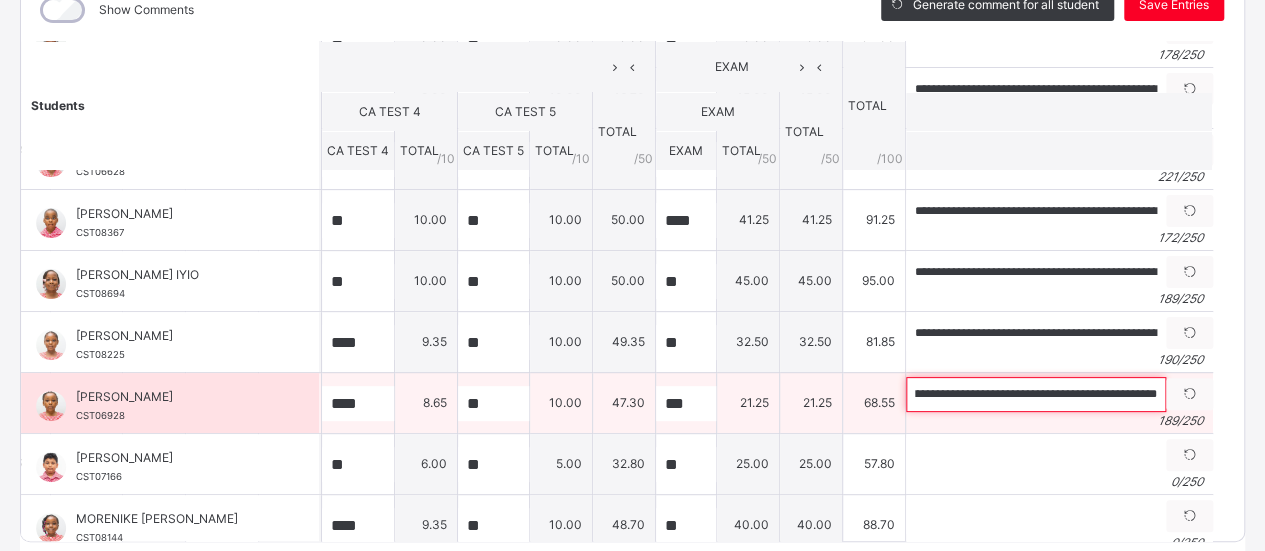scroll, scrollTop: 0, scrollLeft: 828, axis: horizontal 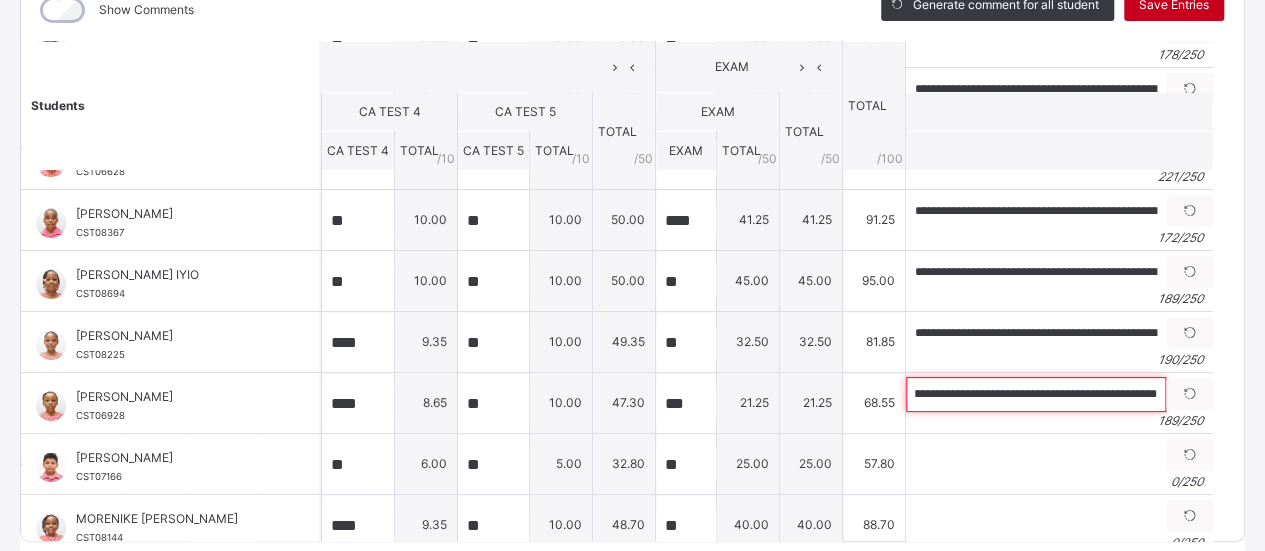 type on "**********" 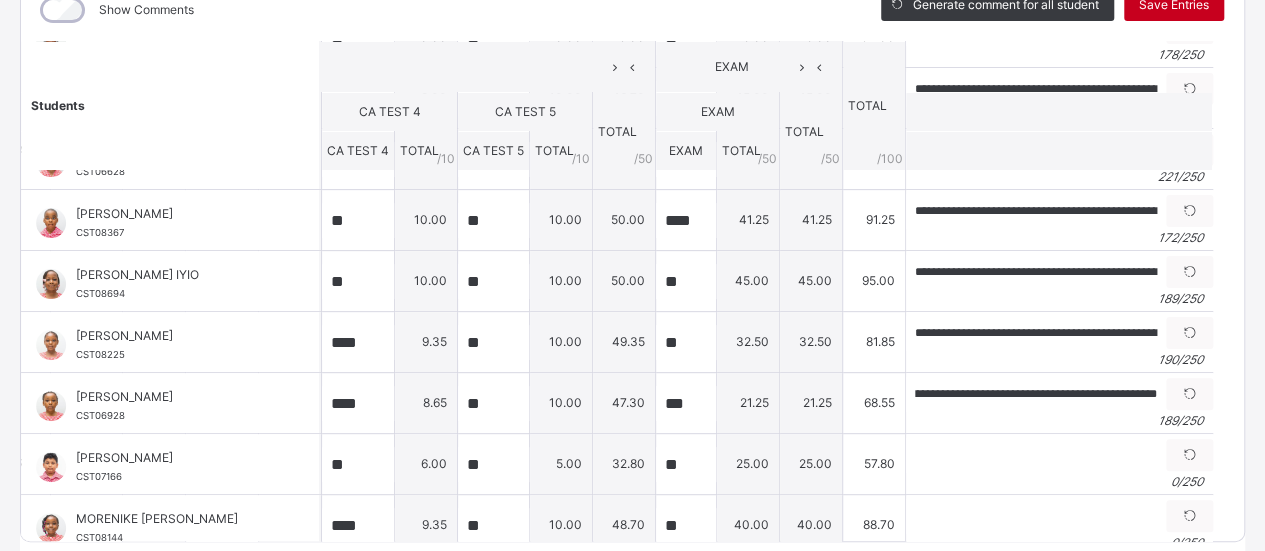 scroll, scrollTop: 0, scrollLeft: 0, axis: both 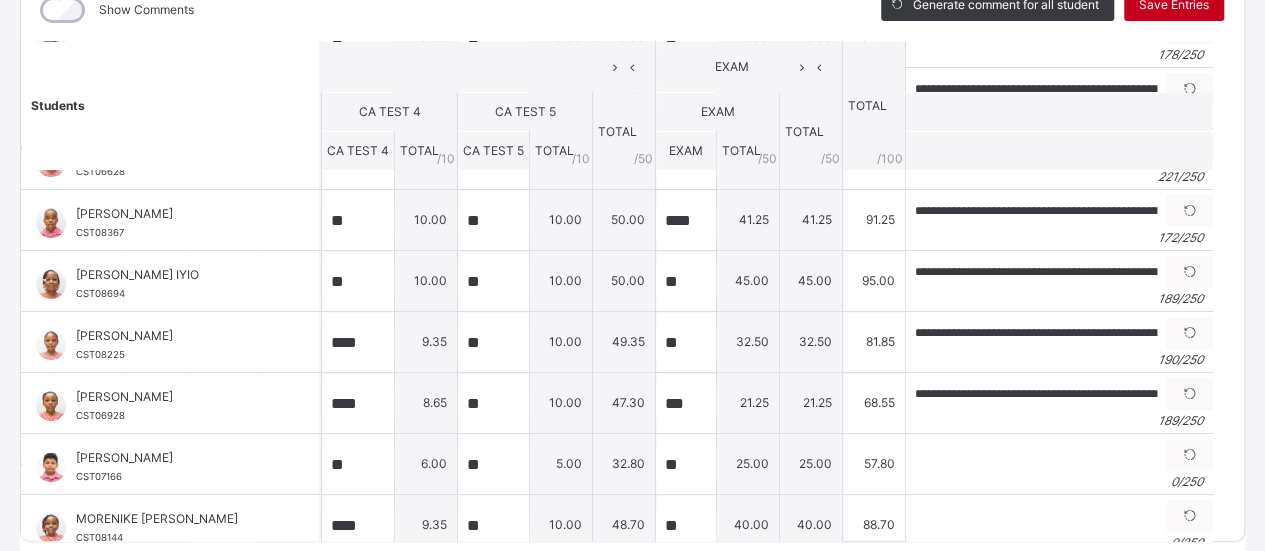 click on "Save Entries" at bounding box center (1174, 5) 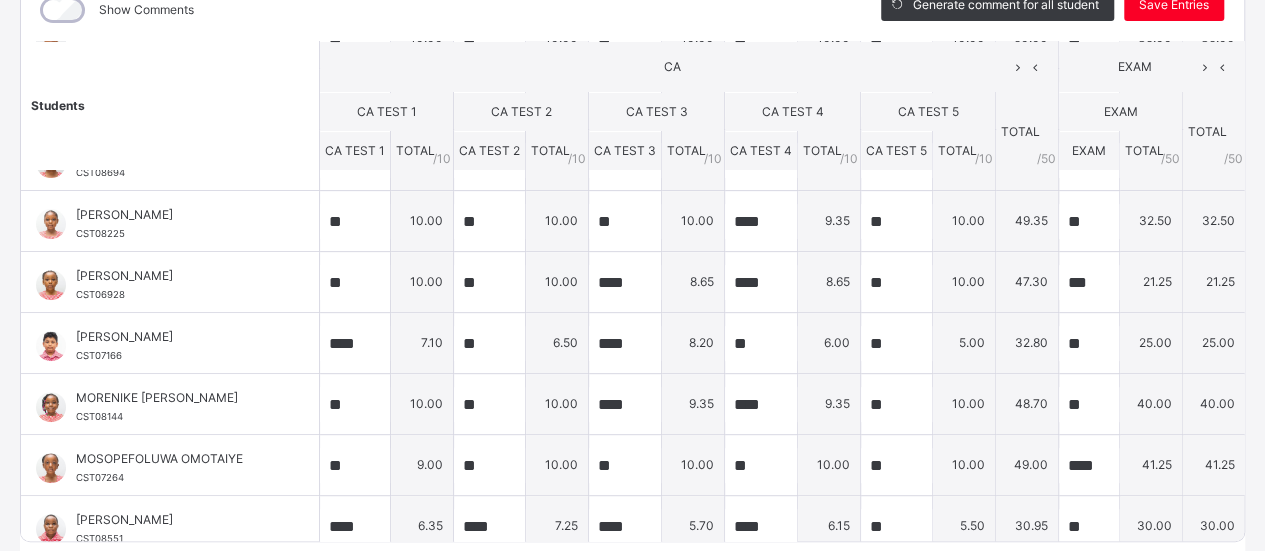 scroll, scrollTop: 289, scrollLeft: 0, axis: vertical 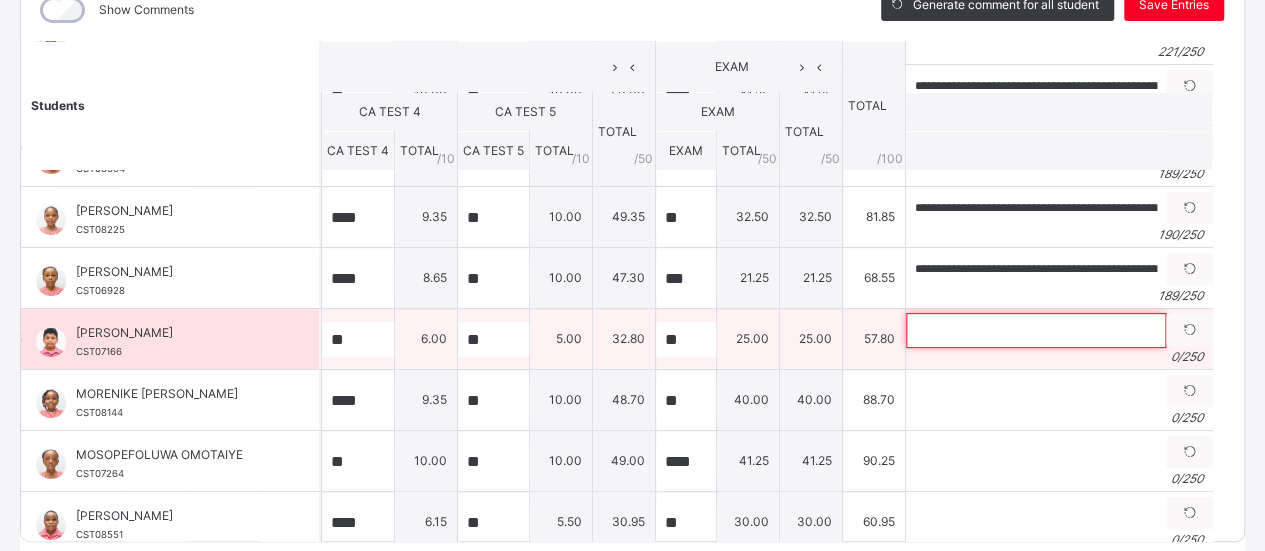 click at bounding box center [1036, 330] 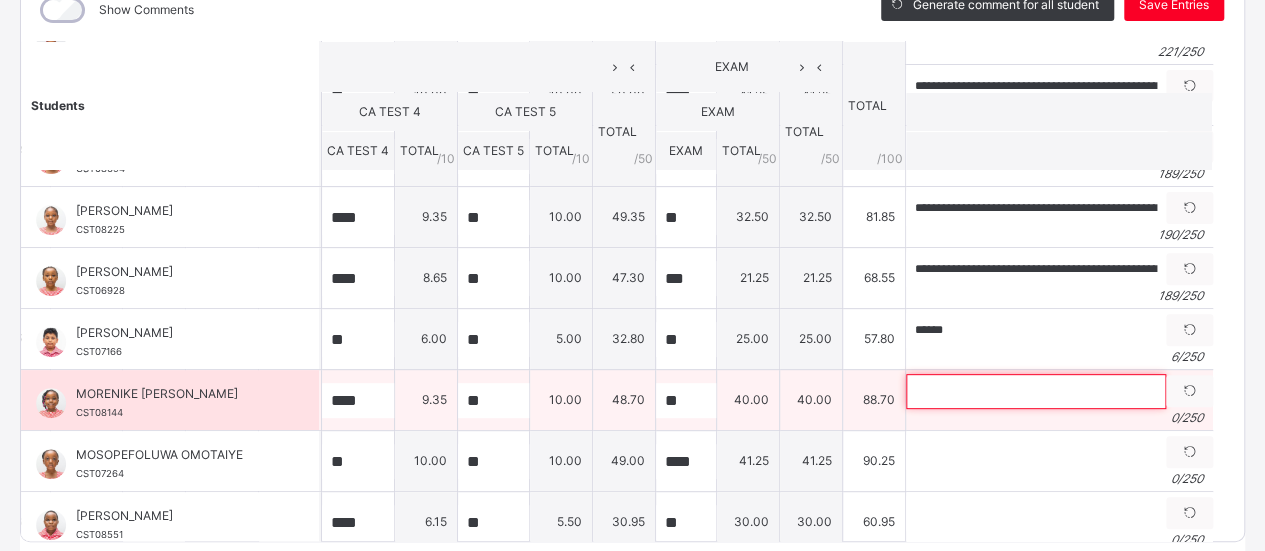 click at bounding box center (1036, 391) 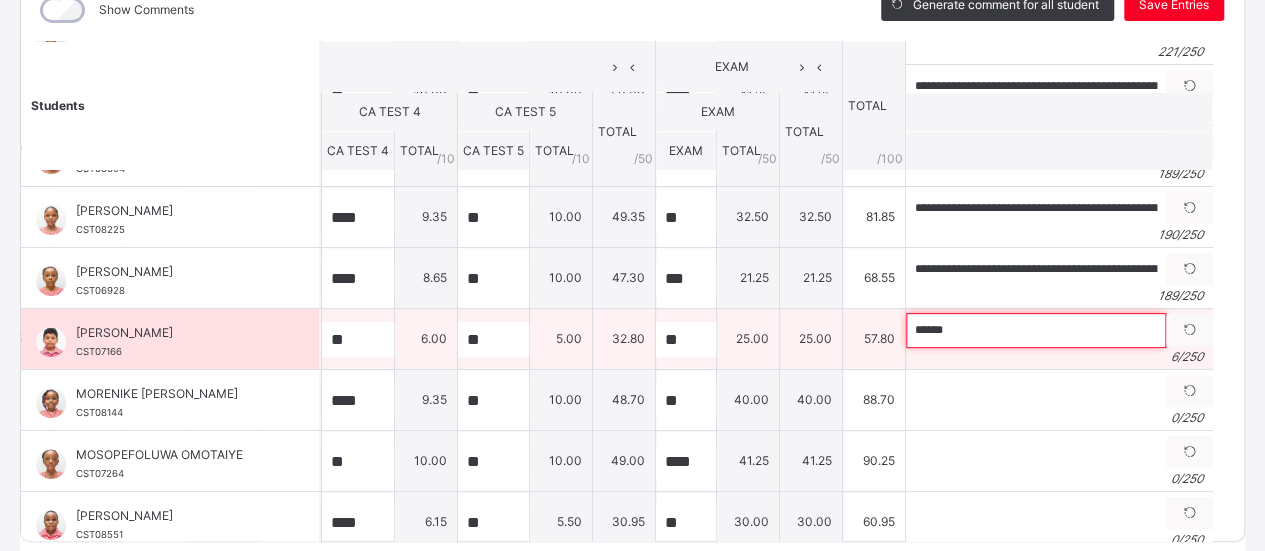 click on "*****" at bounding box center (1036, 330) 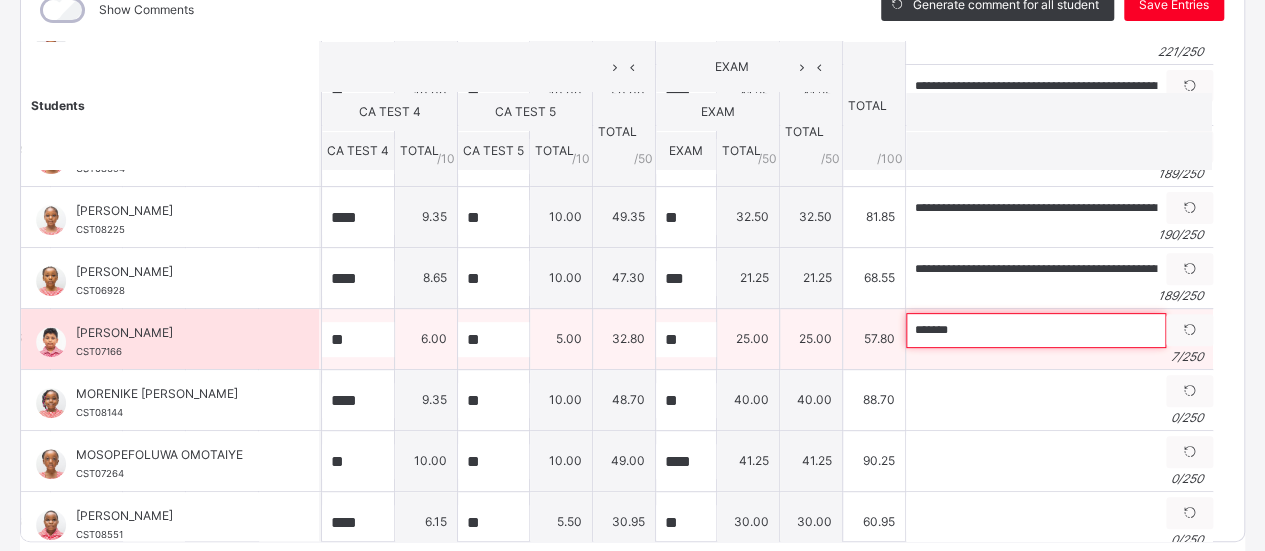 paste on "**********" 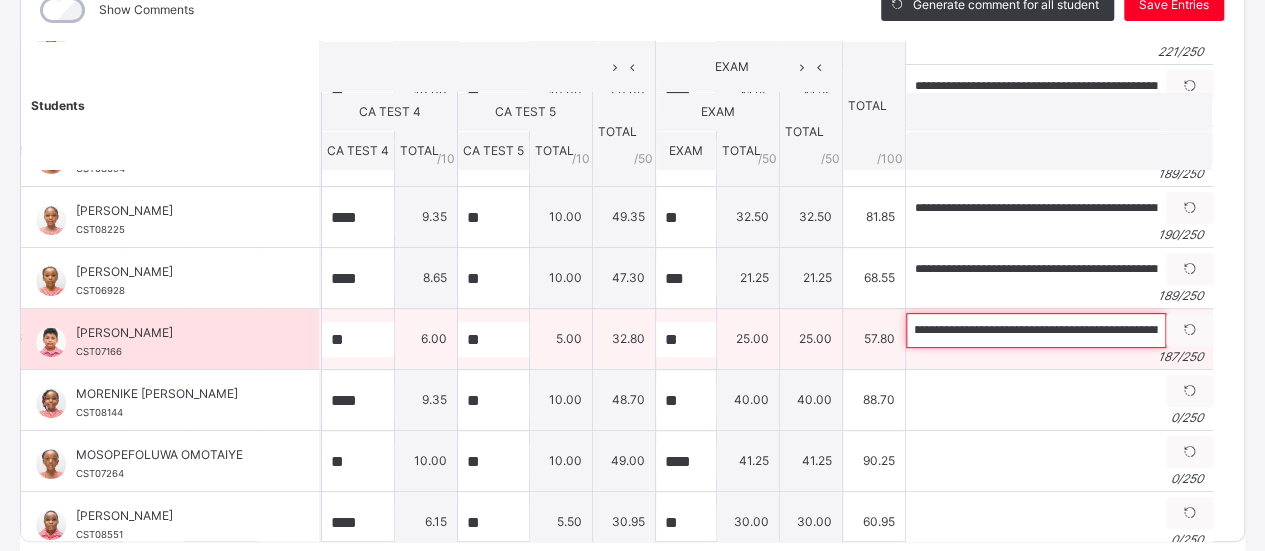 scroll, scrollTop: 0, scrollLeft: 434, axis: horizontal 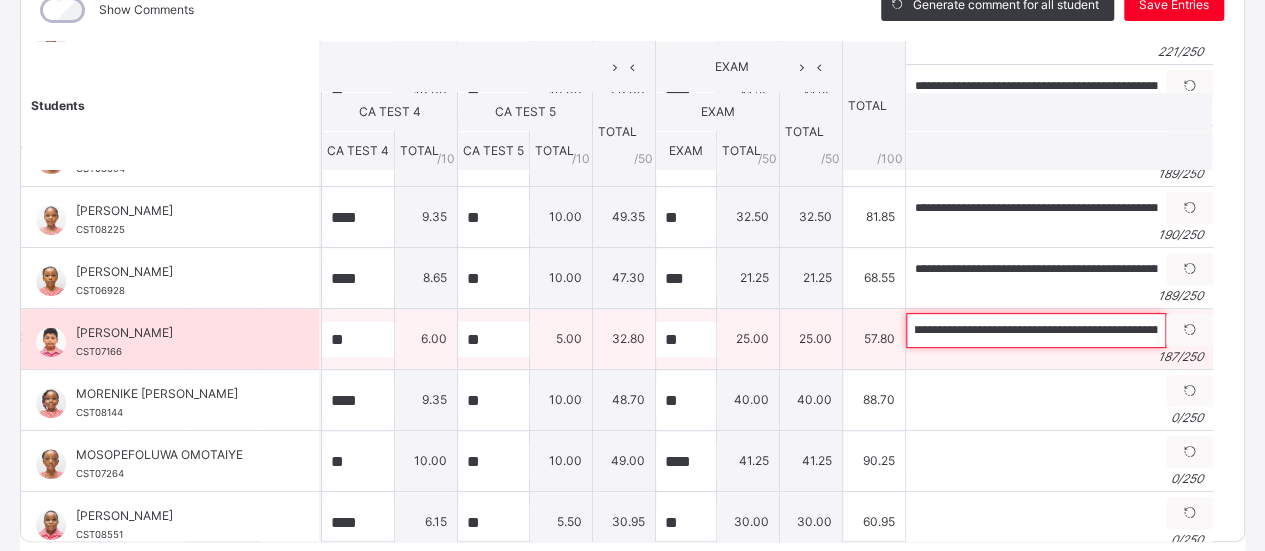 click on "**********" at bounding box center (1036, 330) 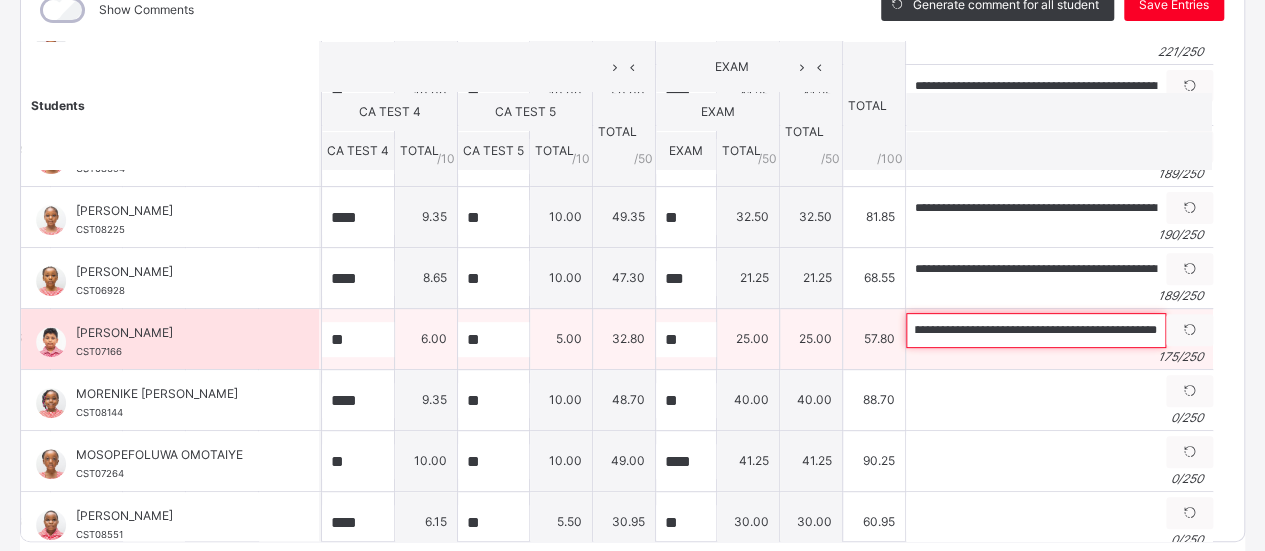 scroll, scrollTop: 0, scrollLeft: 748, axis: horizontal 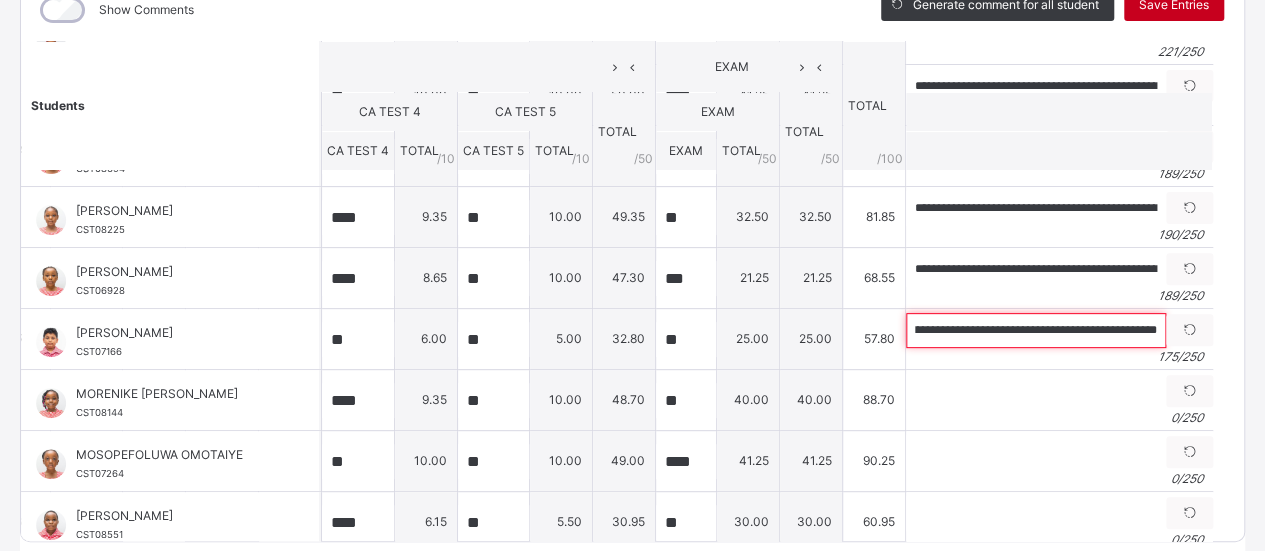 type on "**********" 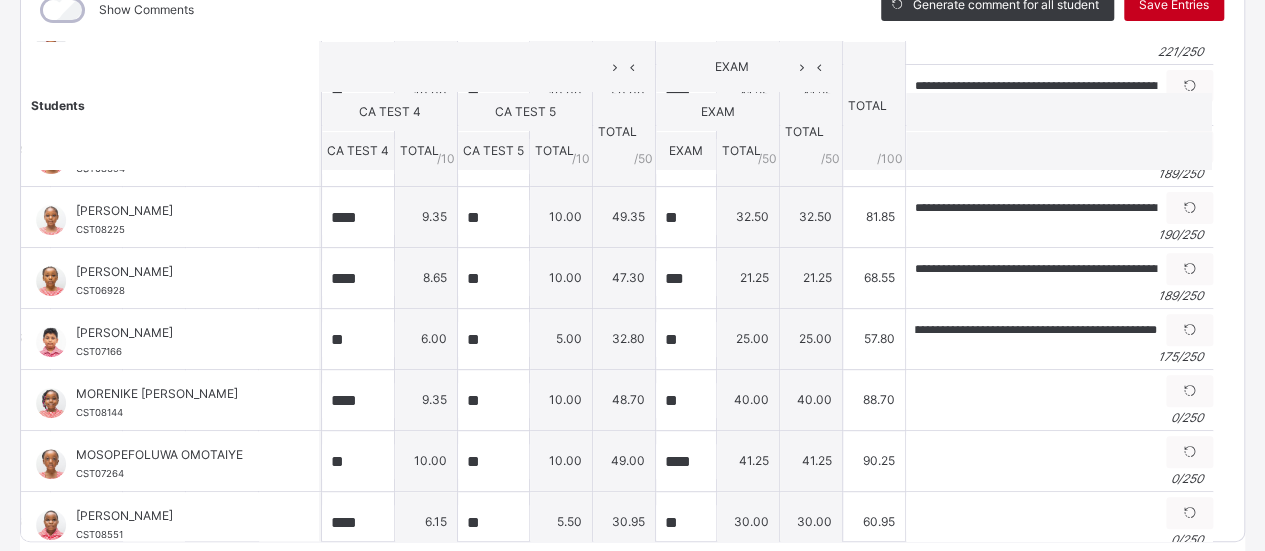 scroll, scrollTop: 0, scrollLeft: 0, axis: both 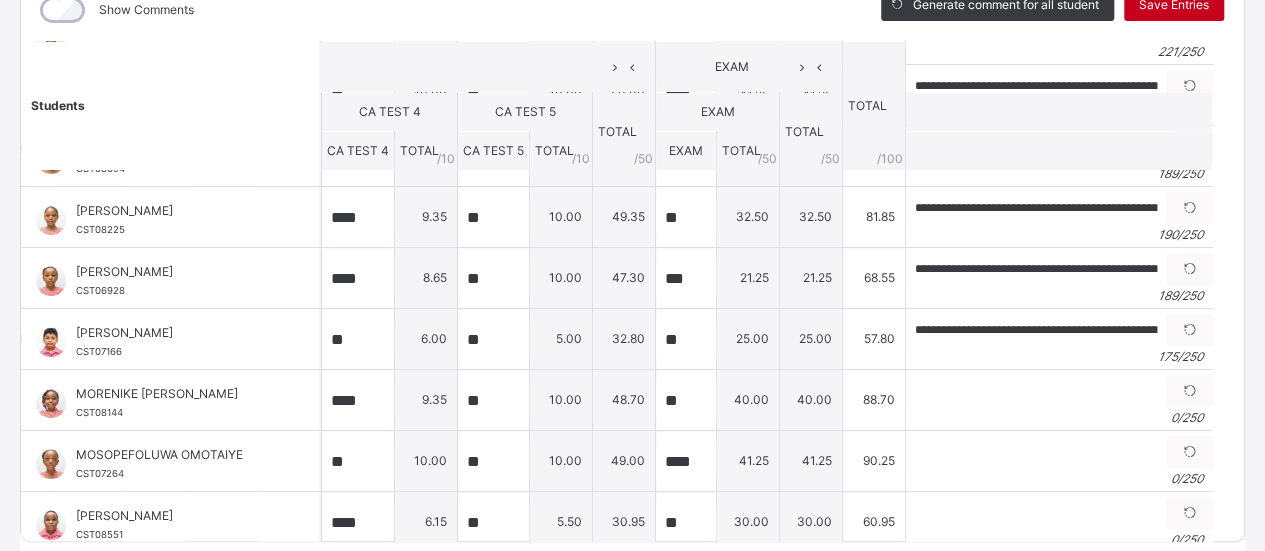 click on "Save Entries" at bounding box center [1174, 5] 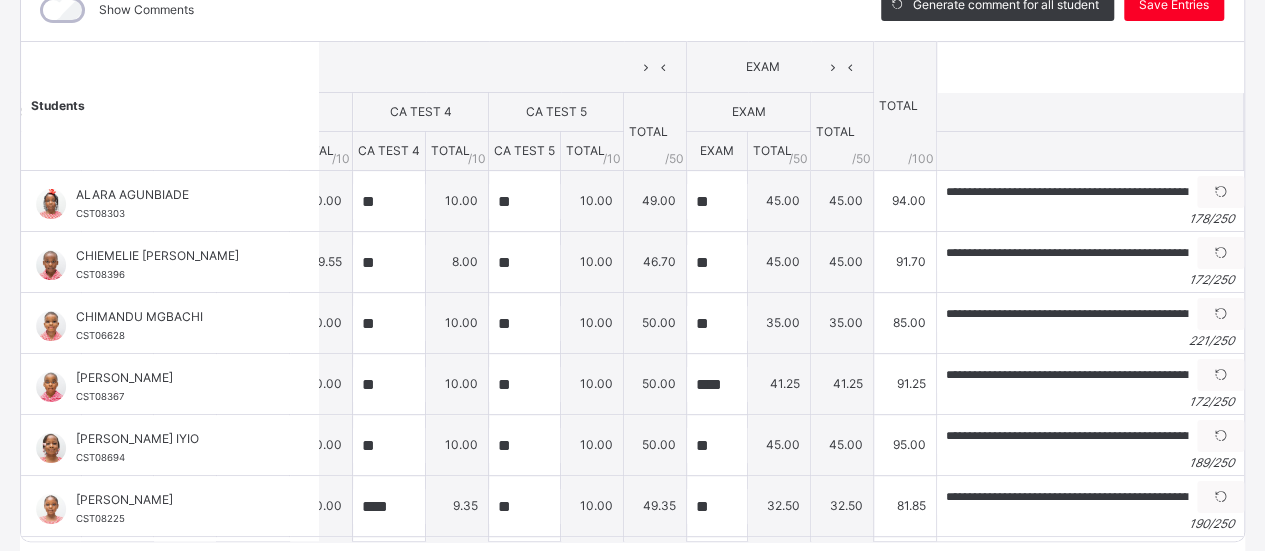 scroll, scrollTop: 0, scrollLeft: 403, axis: horizontal 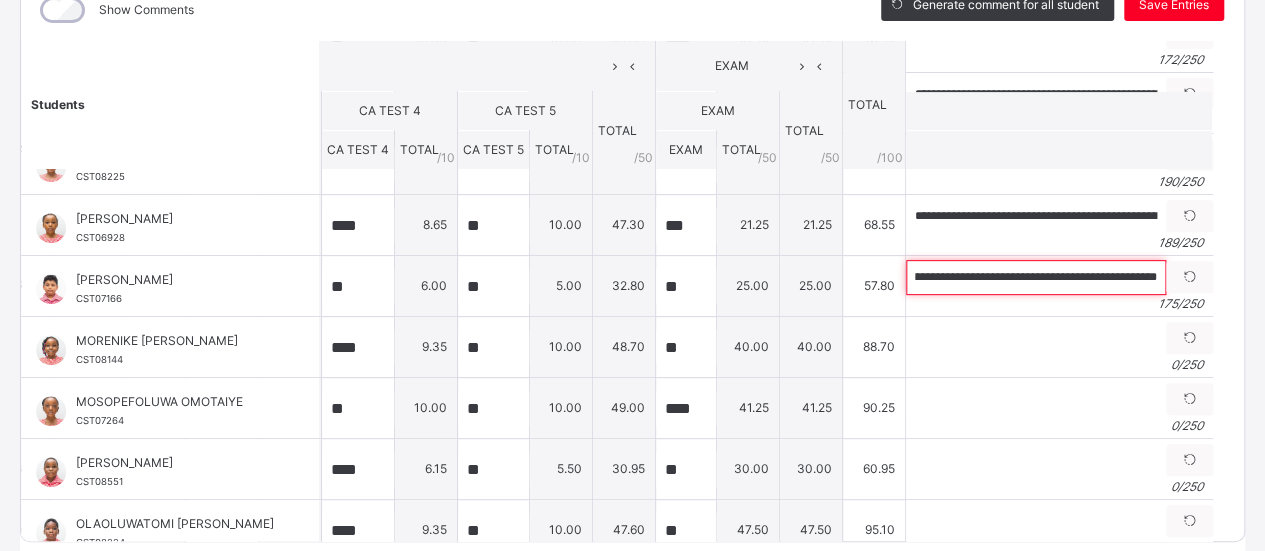 drag, startPoint x: 947, startPoint y: 275, endPoint x: 1218, endPoint y: 279, distance: 271.0295 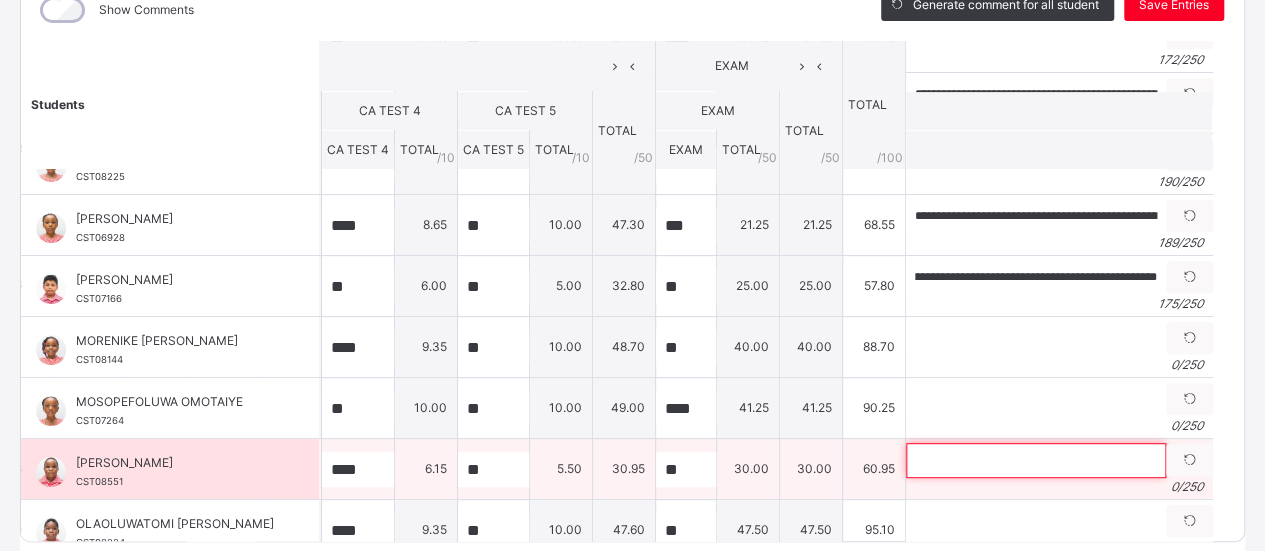 scroll, scrollTop: 0, scrollLeft: 0, axis: both 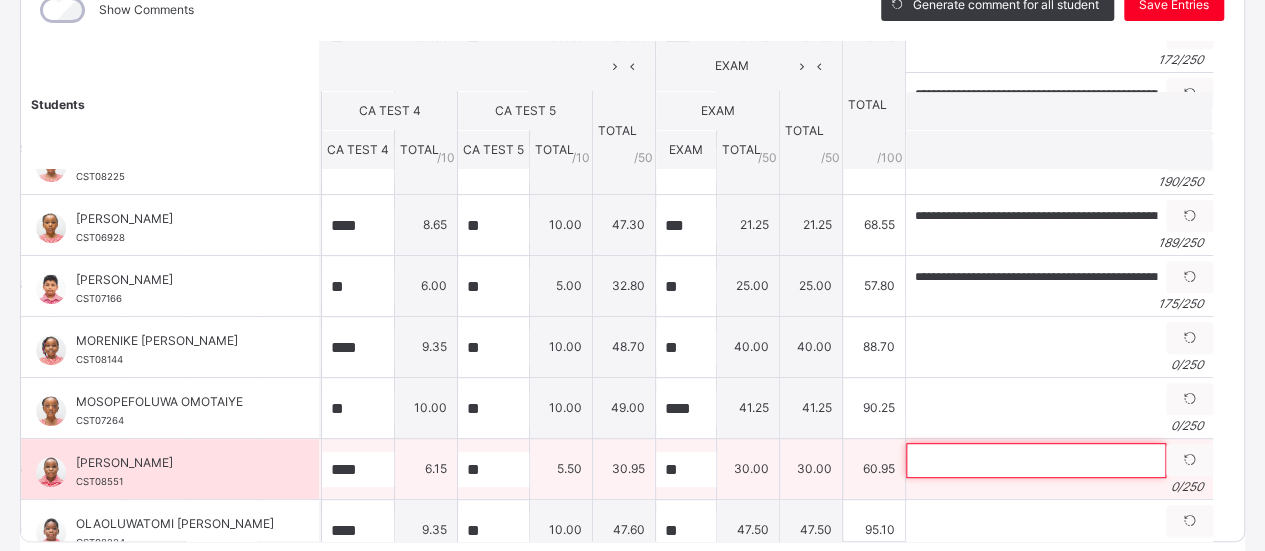 click at bounding box center [1036, 460] 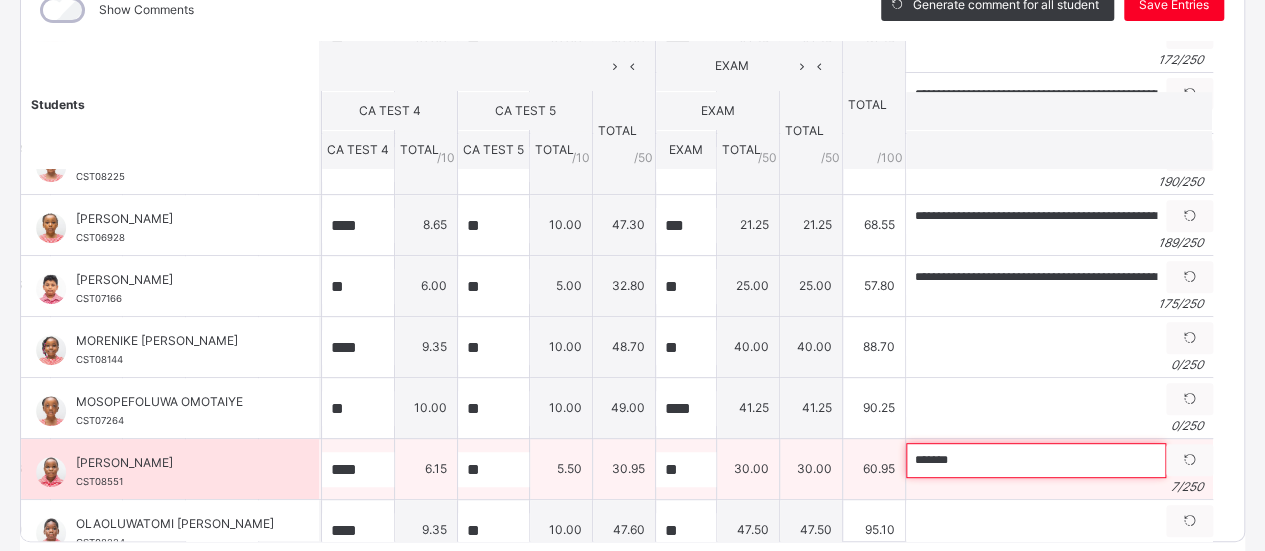 paste on "**********" 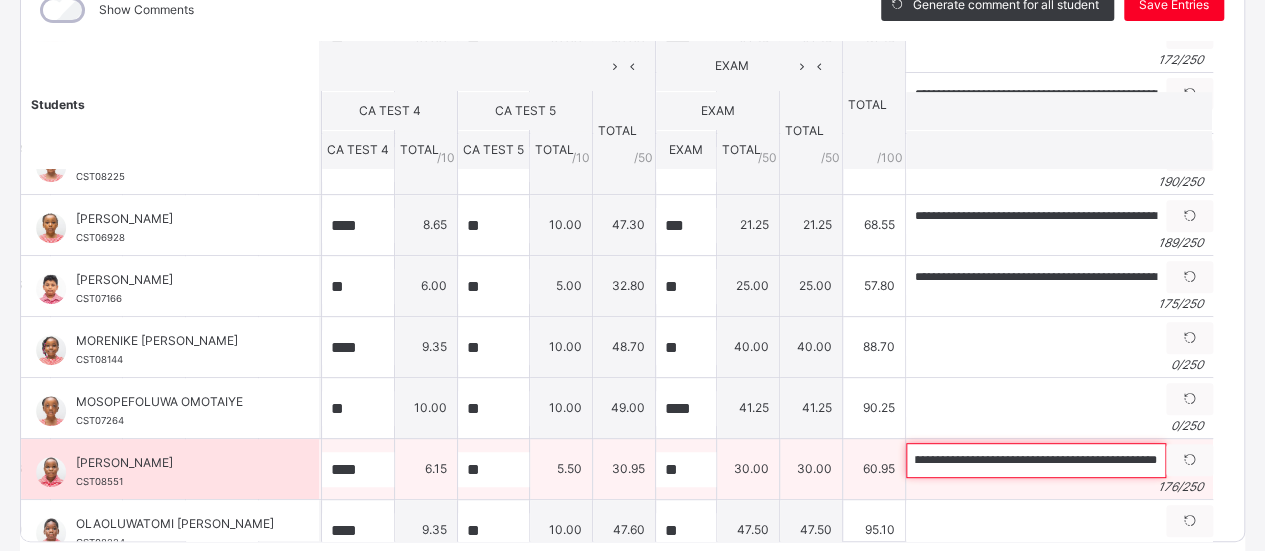 scroll, scrollTop: 0, scrollLeft: 755, axis: horizontal 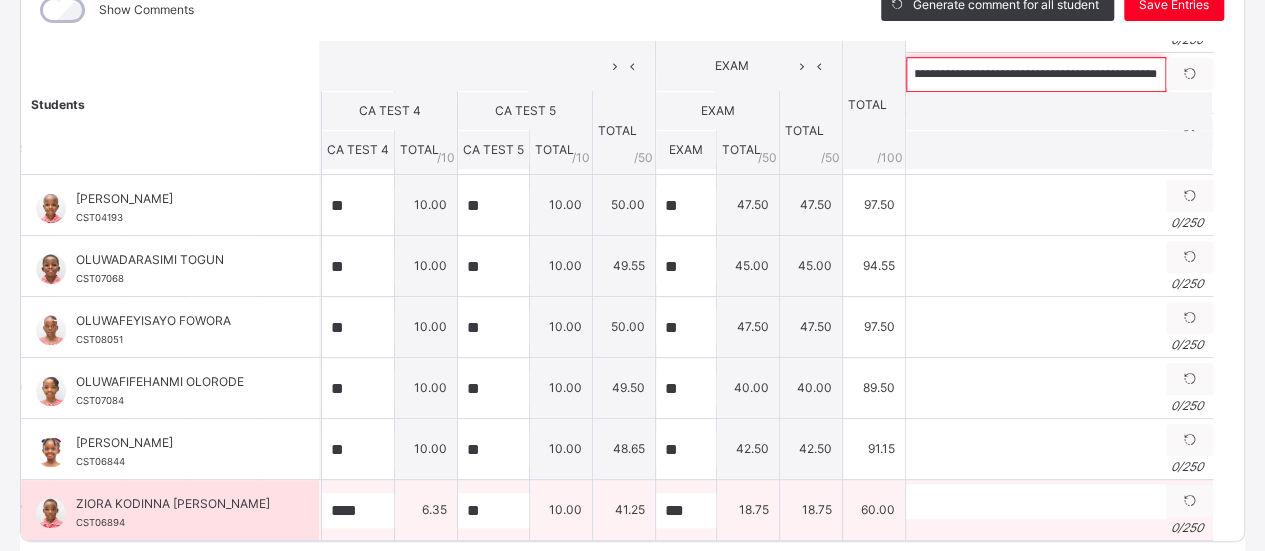 type on "**********" 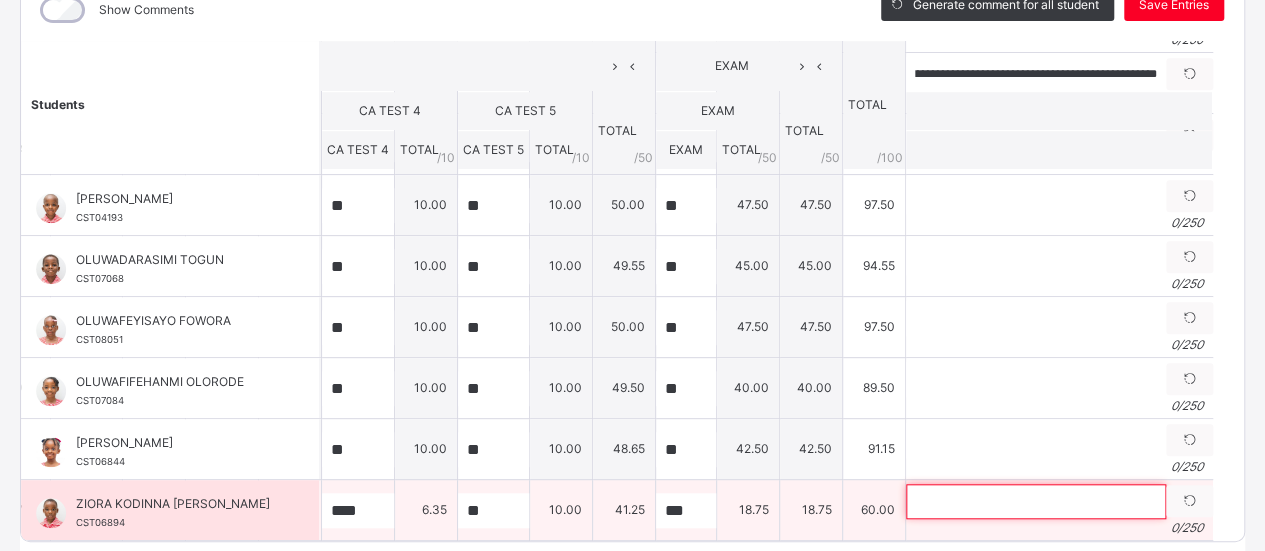 click at bounding box center (1036, 501) 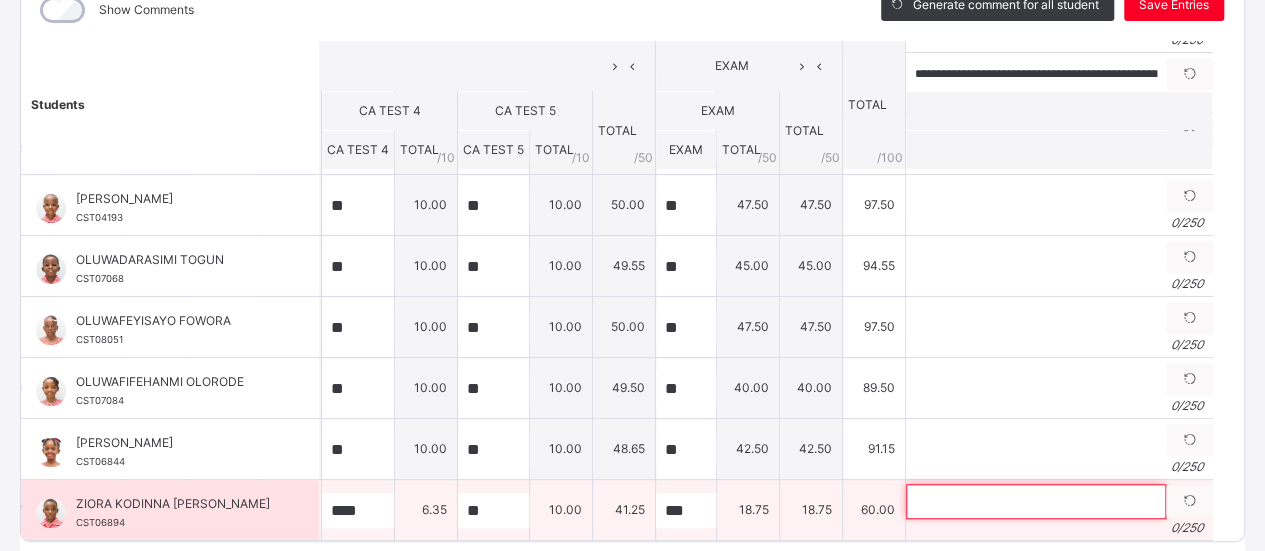 type on "*" 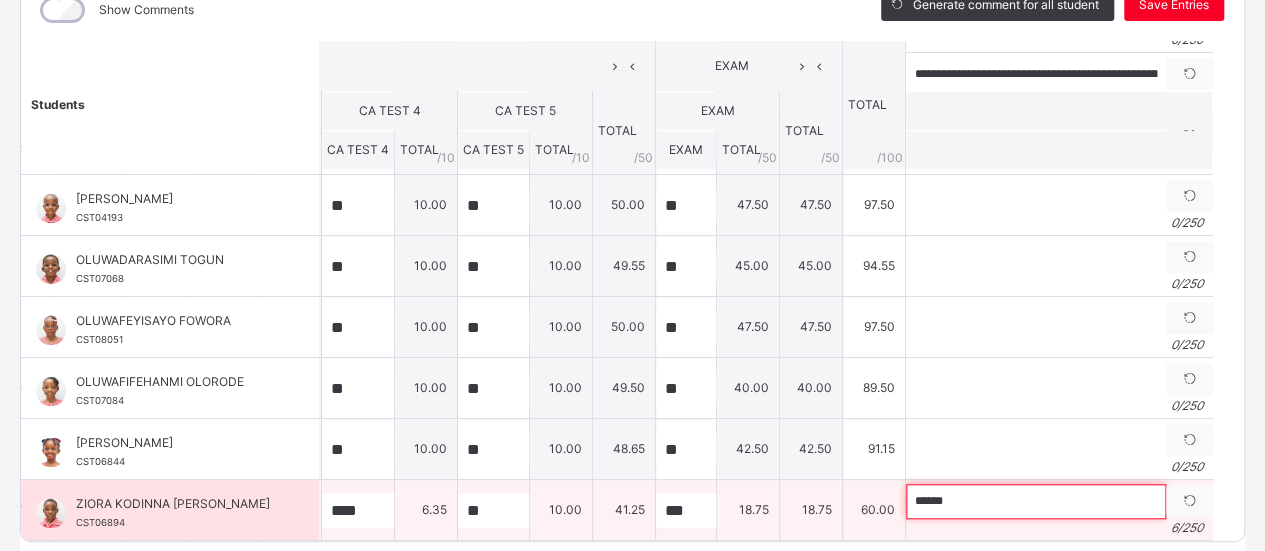 paste on "**********" 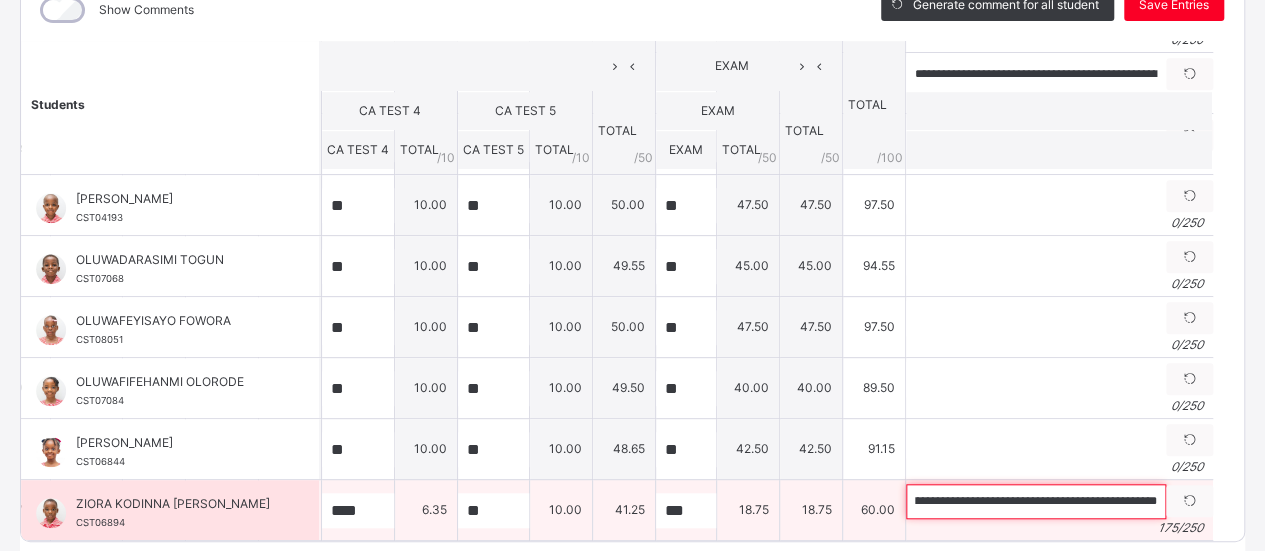 scroll, scrollTop: 0, scrollLeft: 744, axis: horizontal 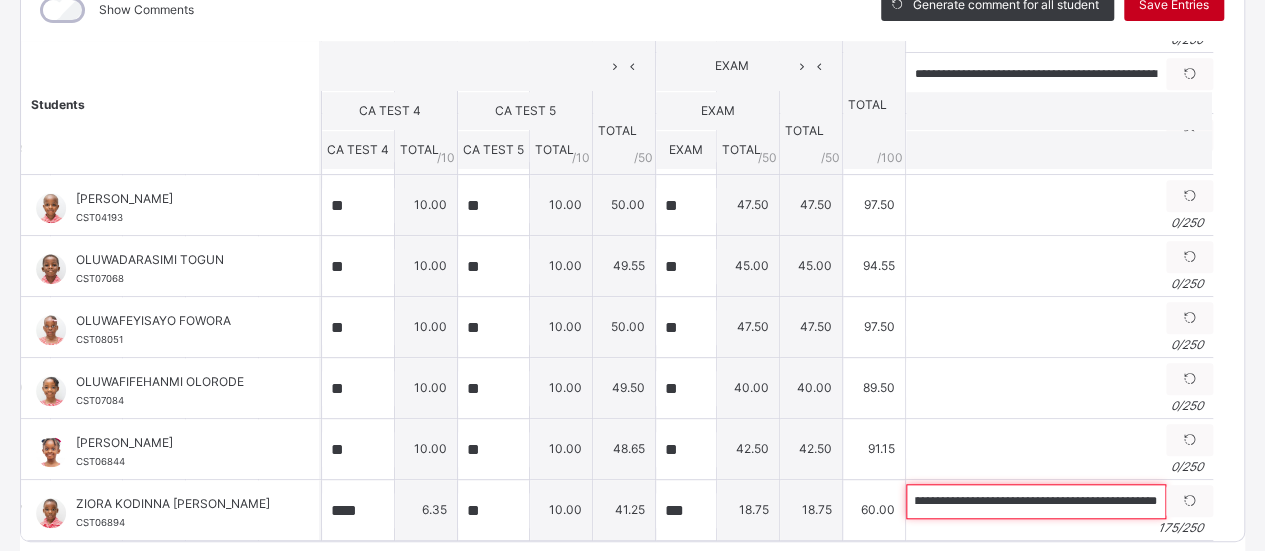 type on "**********" 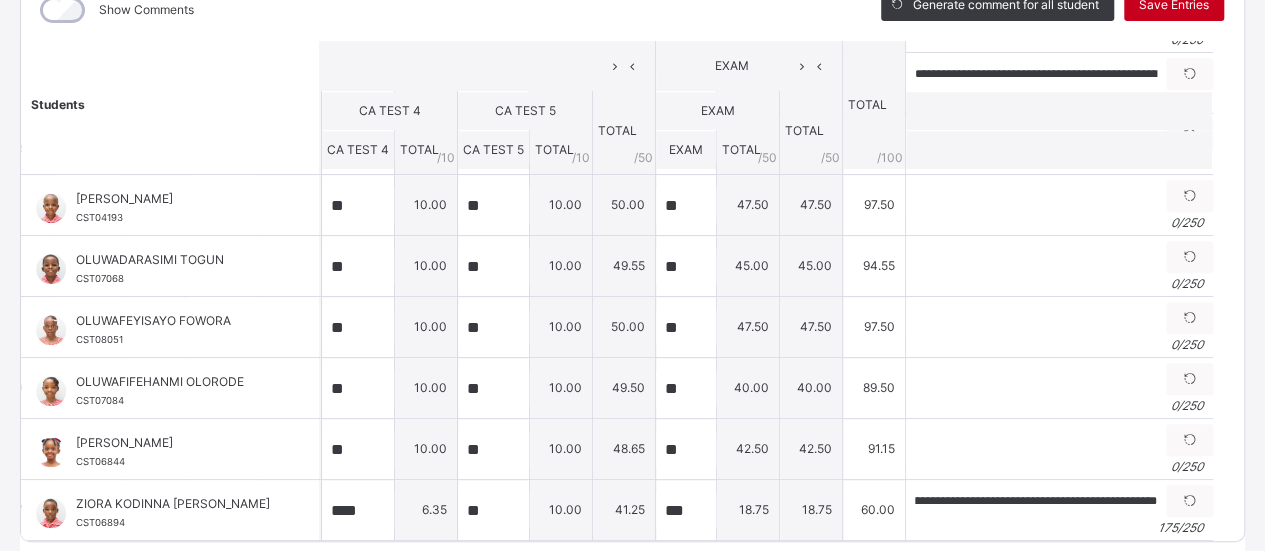 scroll, scrollTop: 0, scrollLeft: 0, axis: both 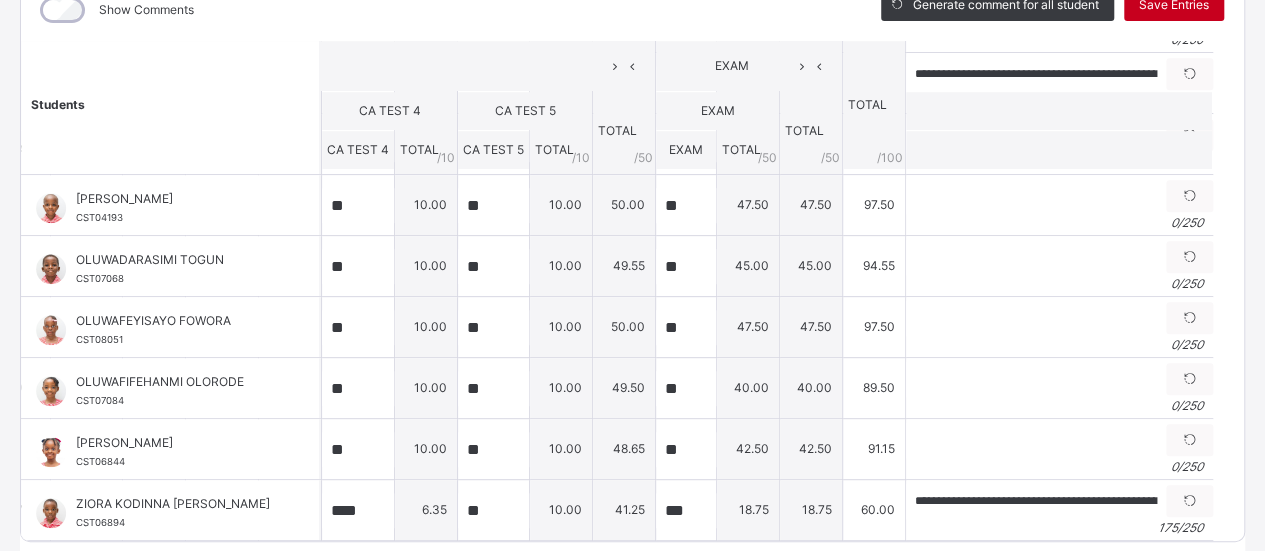 click on "Save Entries" at bounding box center [1174, 5] 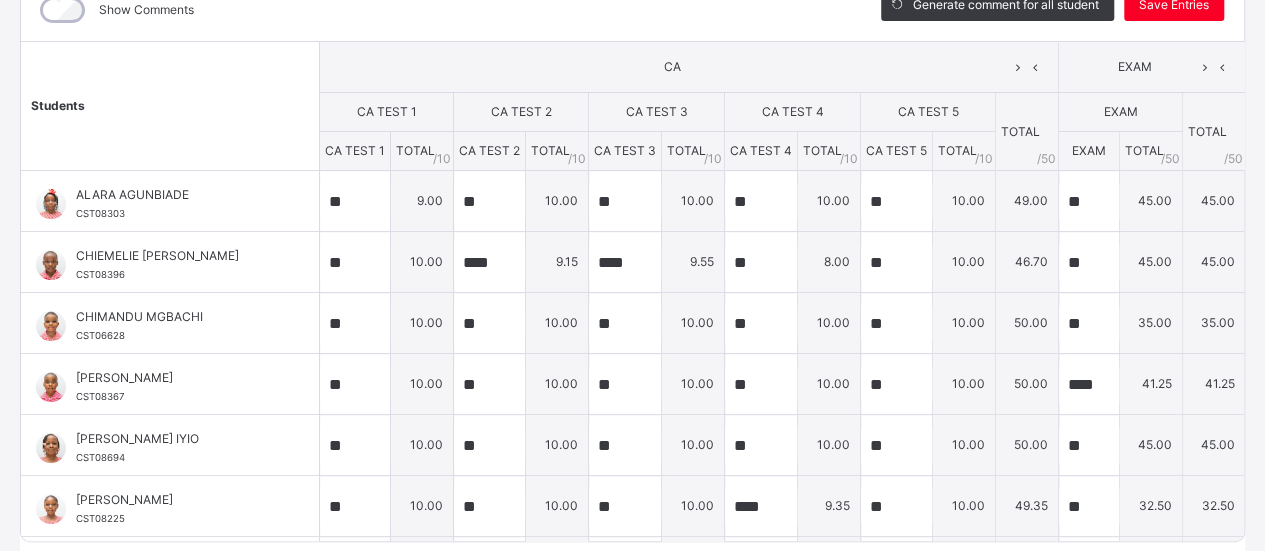 scroll, scrollTop: 0, scrollLeft: 403, axis: horizontal 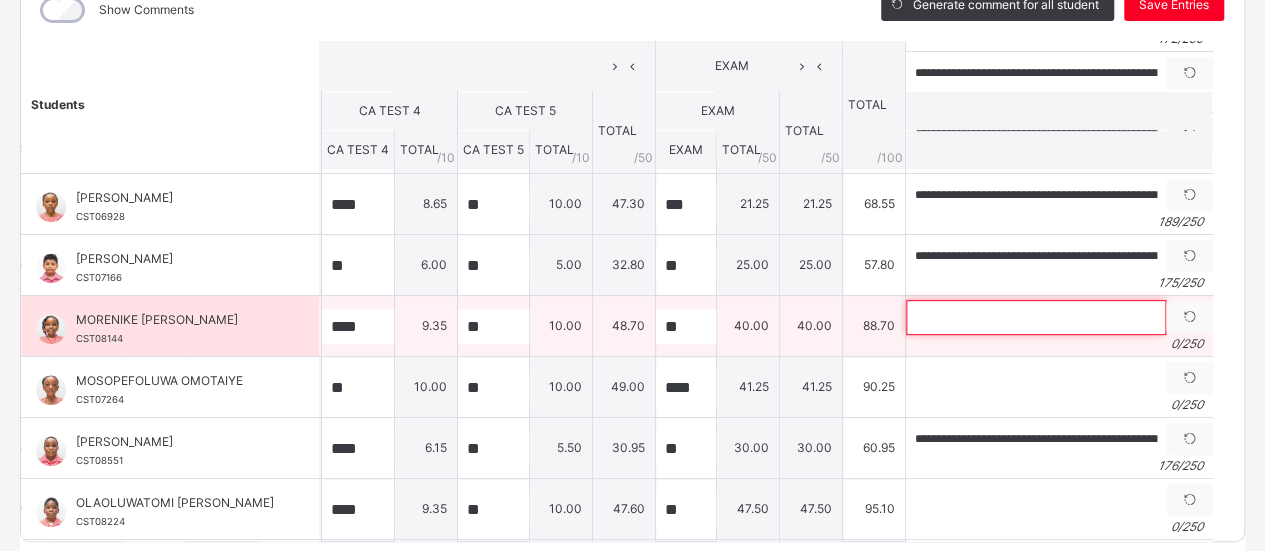 click at bounding box center (1036, 317) 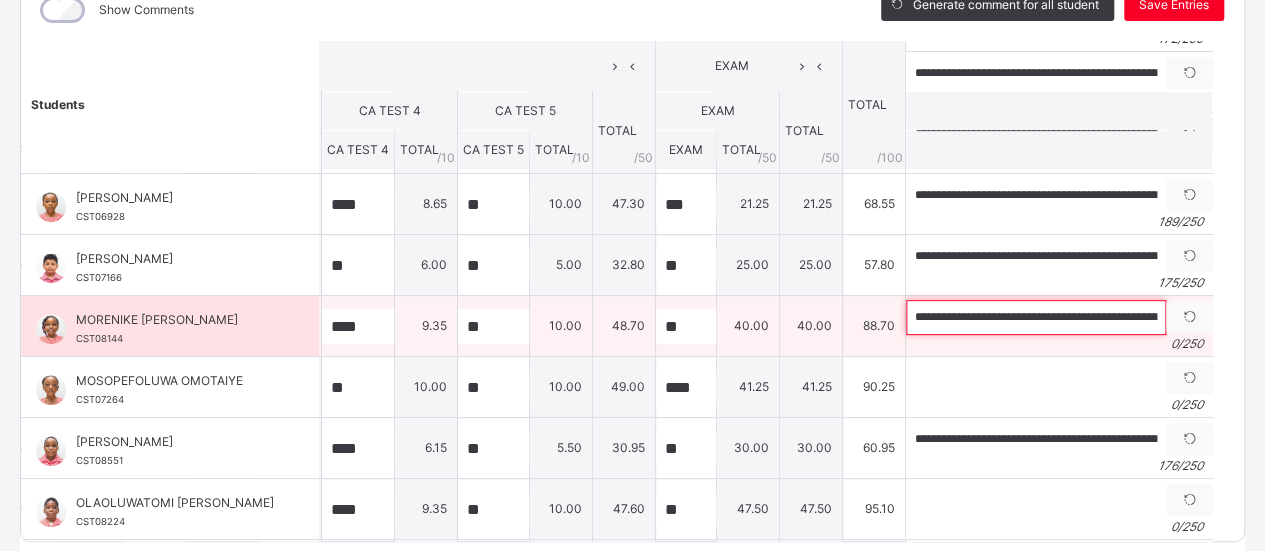 scroll, scrollTop: 0, scrollLeft: 653, axis: horizontal 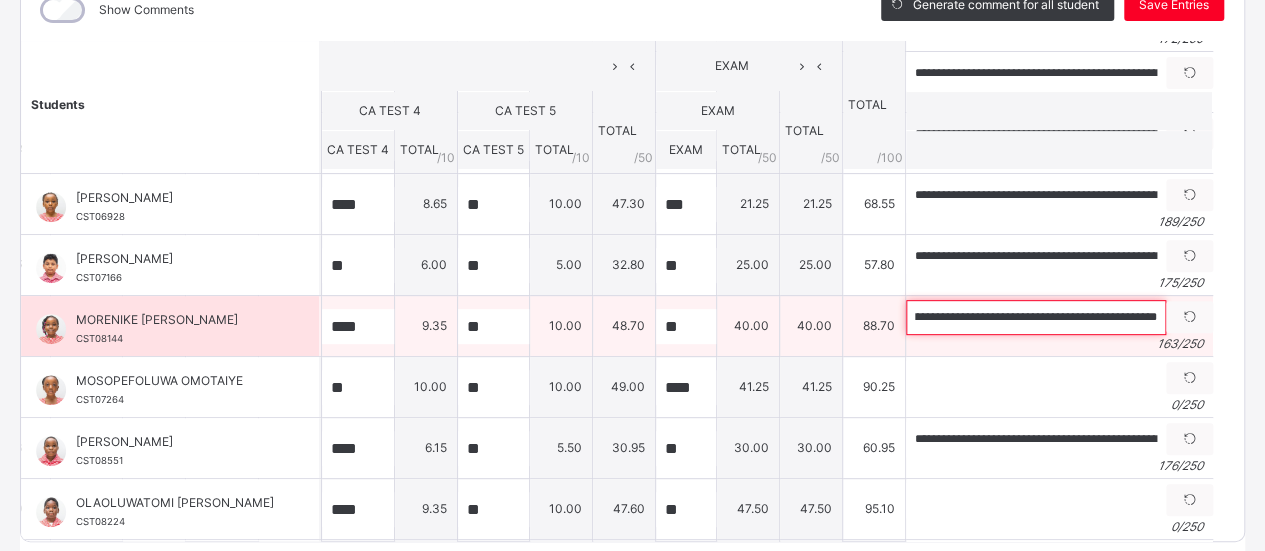 click on "**********" at bounding box center [1036, 317] 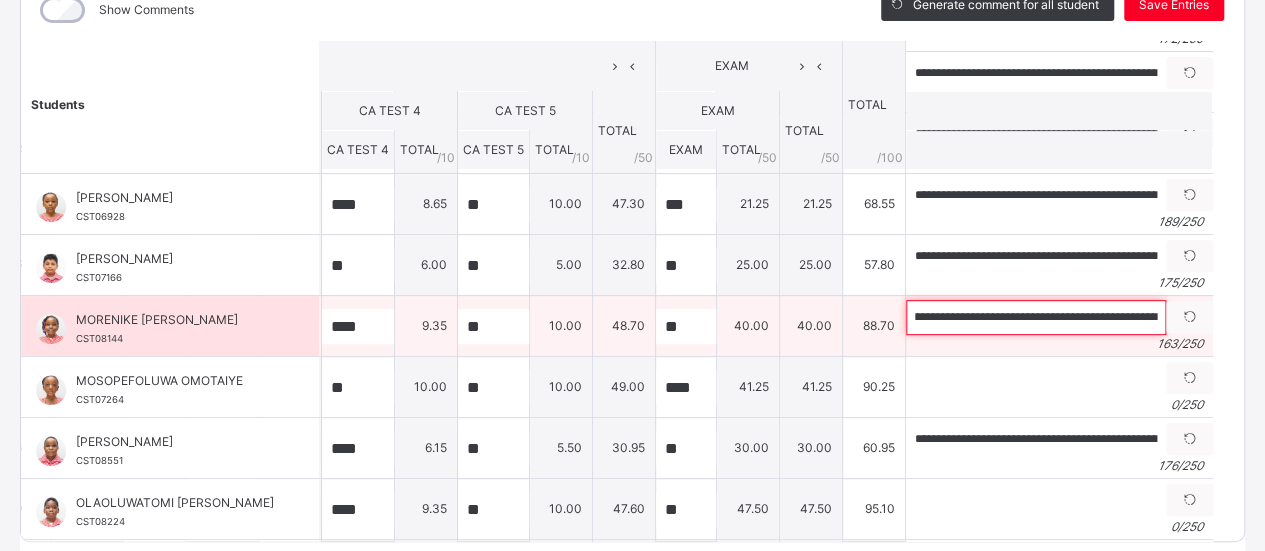 scroll, scrollTop: 0, scrollLeft: 0, axis: both 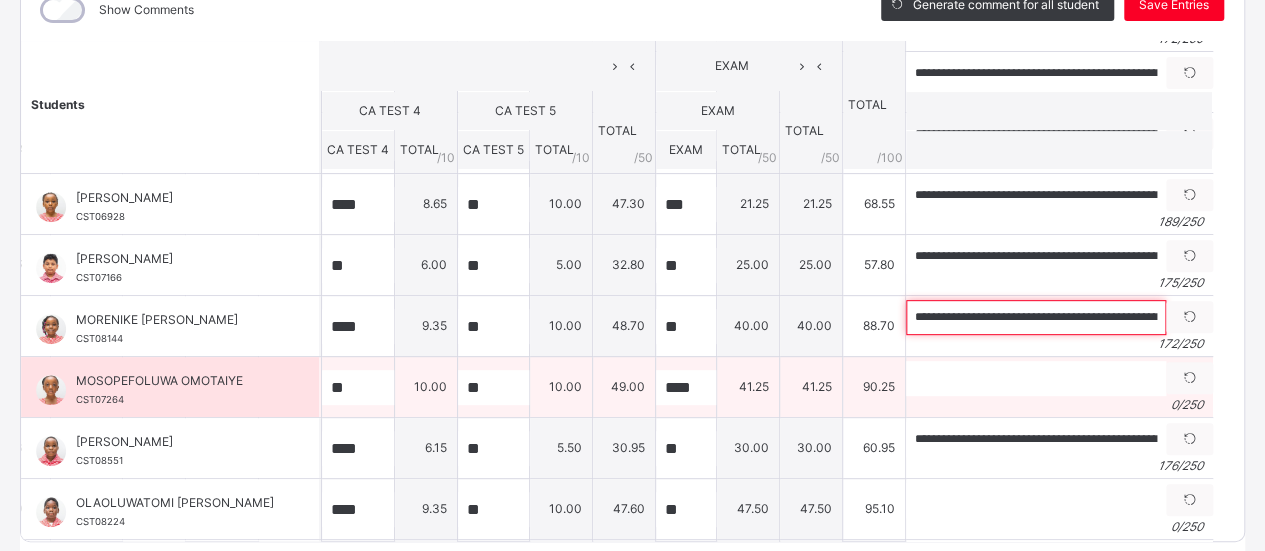 type on "**********" 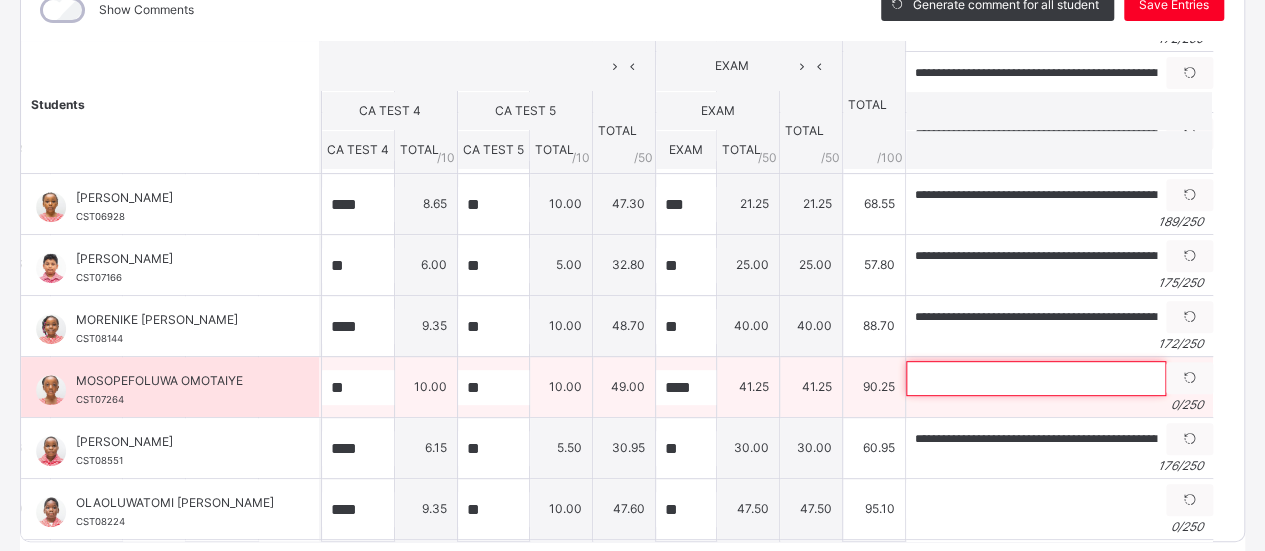 click at bounding box center [1036, 378] 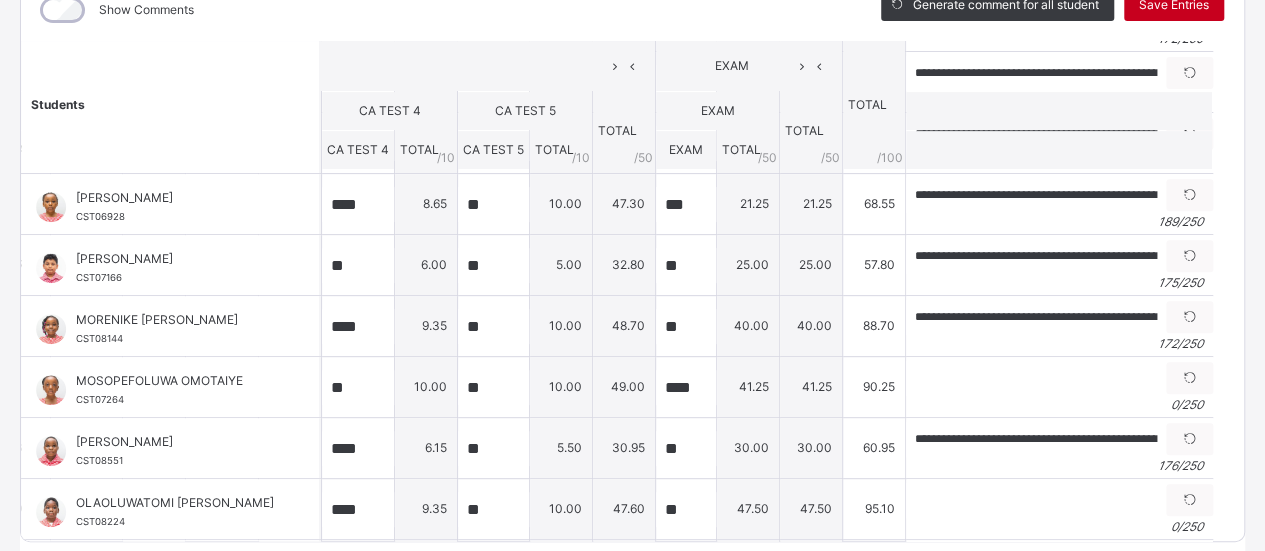click on "Save Entries" at bounding box center [1174, 5] 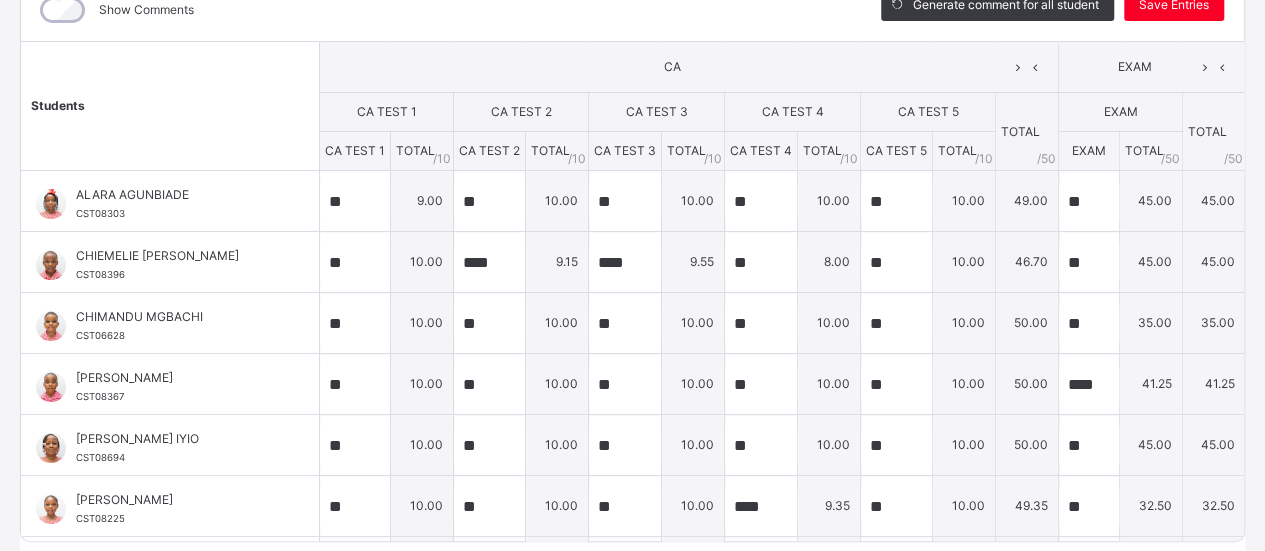 scroll, scrollTop: 289, scrollLeft: 25, axis: both 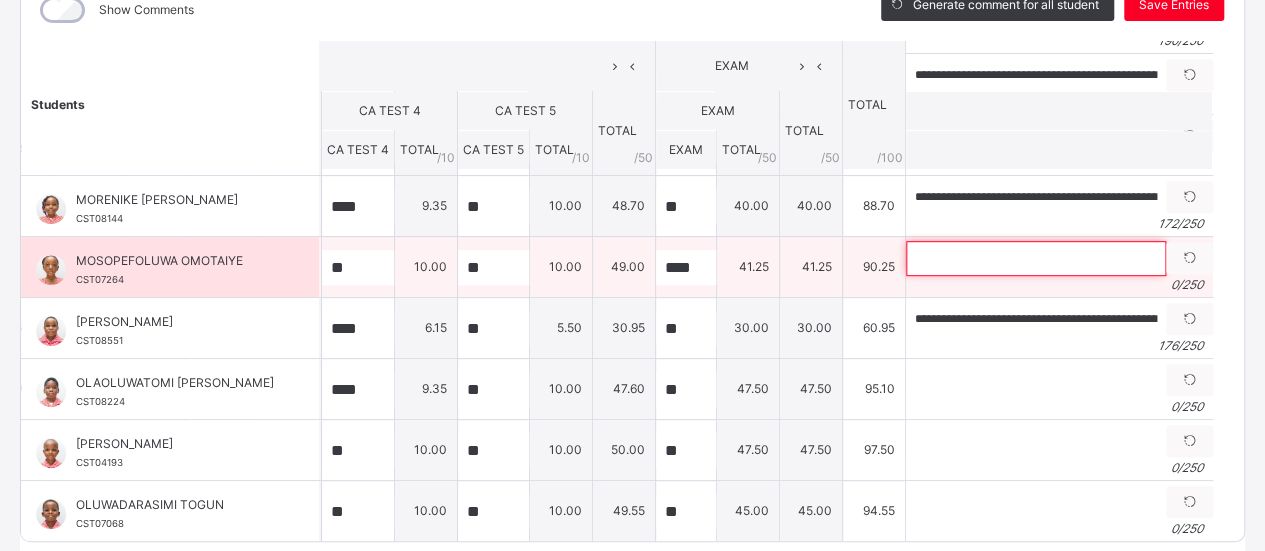 click at bounding box center [1036, 258] 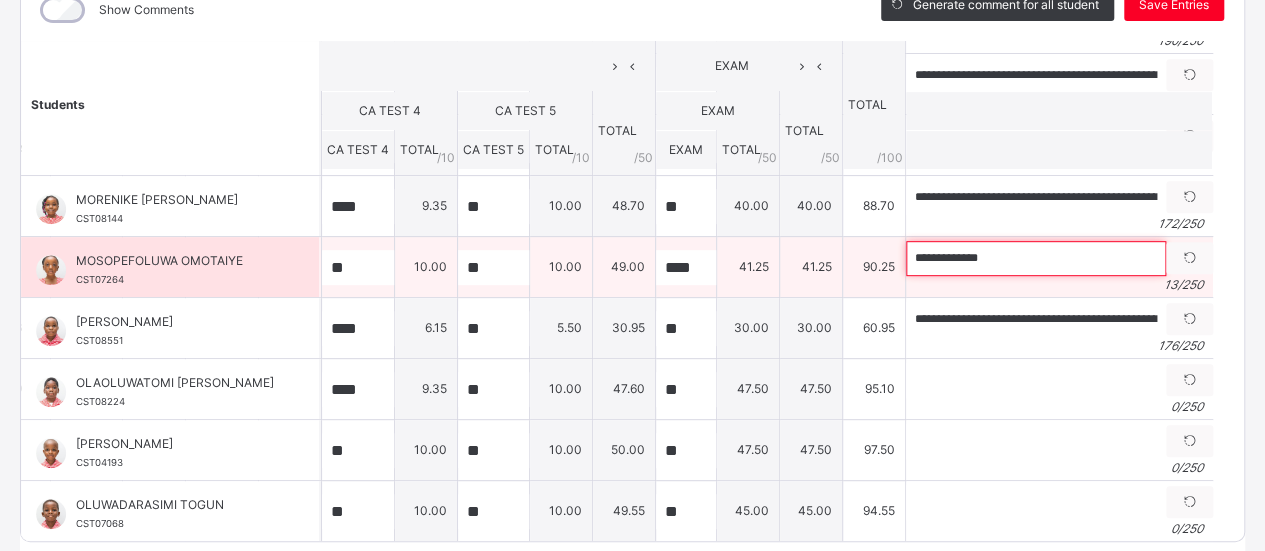 paste on "**********" 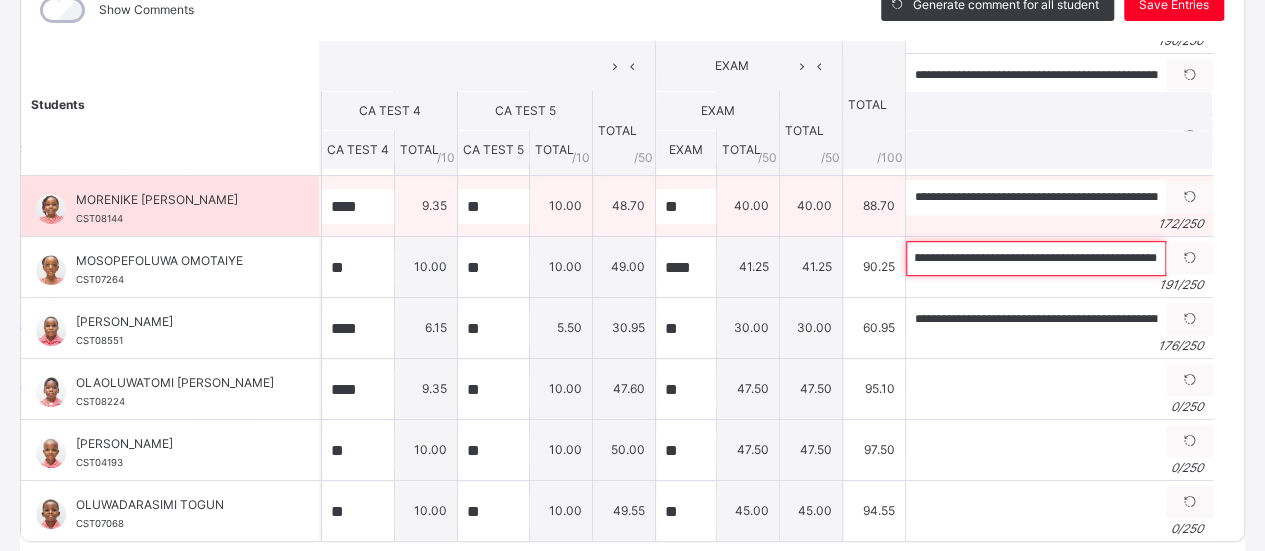 scroll, scrollTop: 0, scrollLeft: 844, axis: horizontal 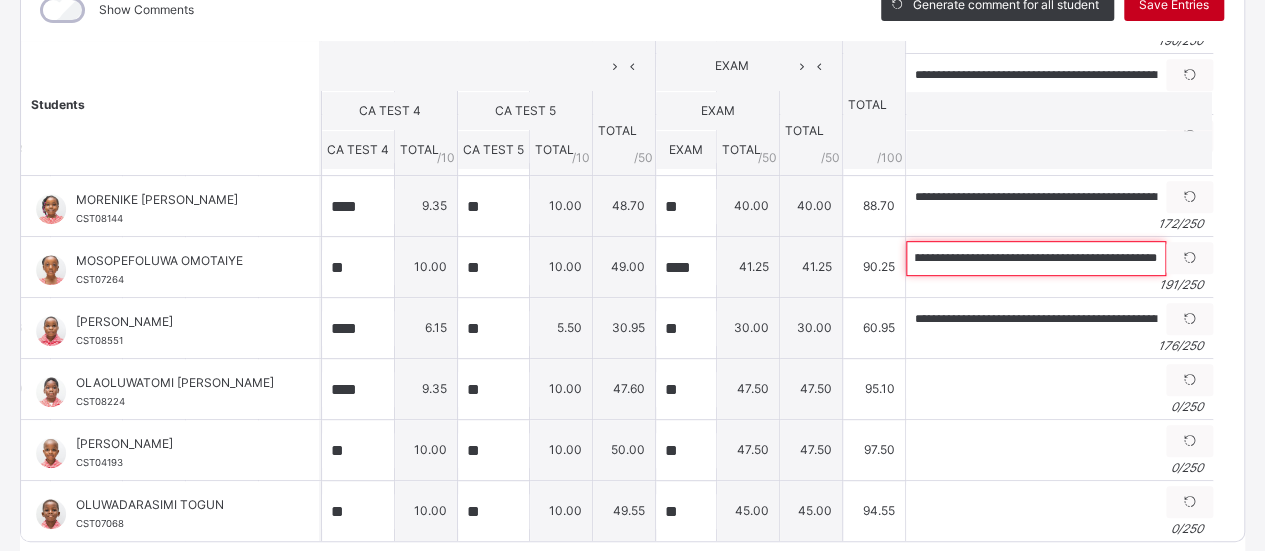 type on "**********" 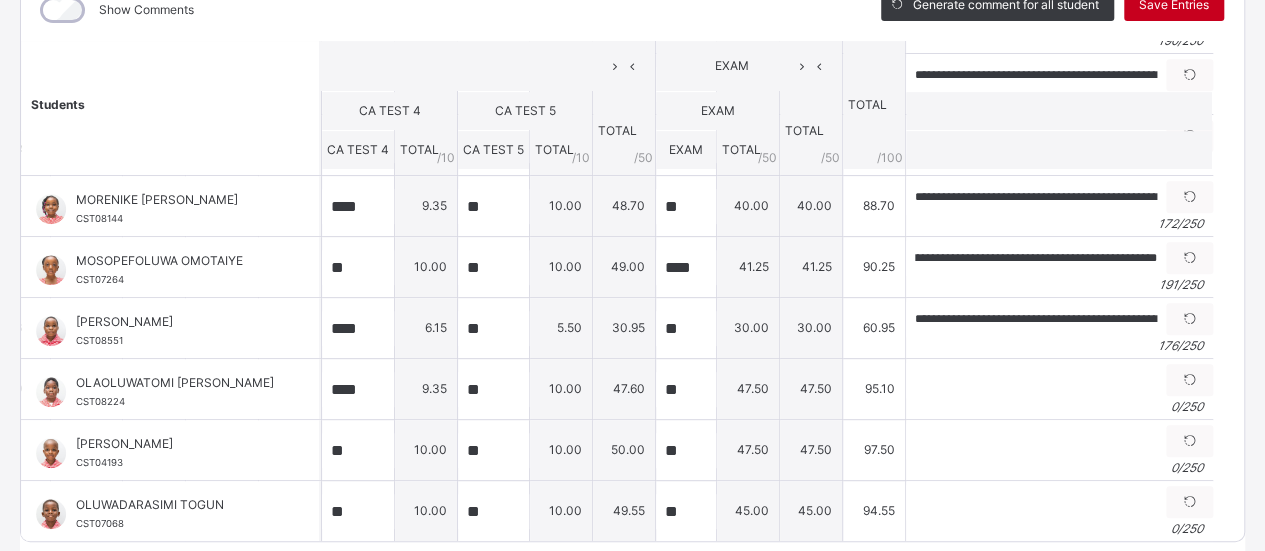 scroll, scrollTop: 0, scrollLeft: 0, axis: both 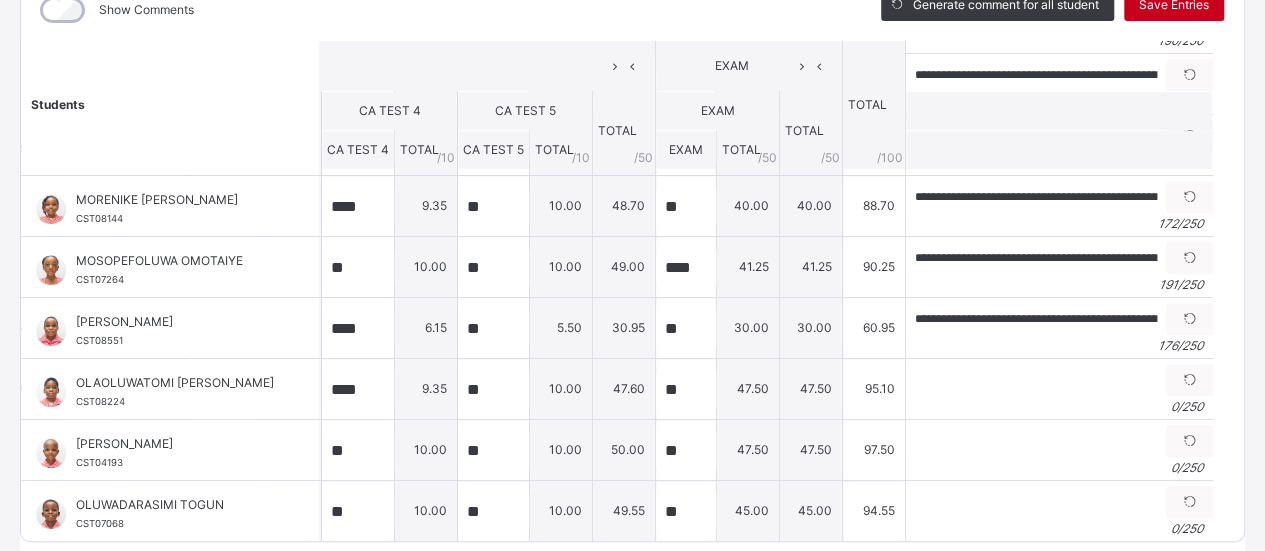 click on "Save Entries" at bounding box center [1174, 5] 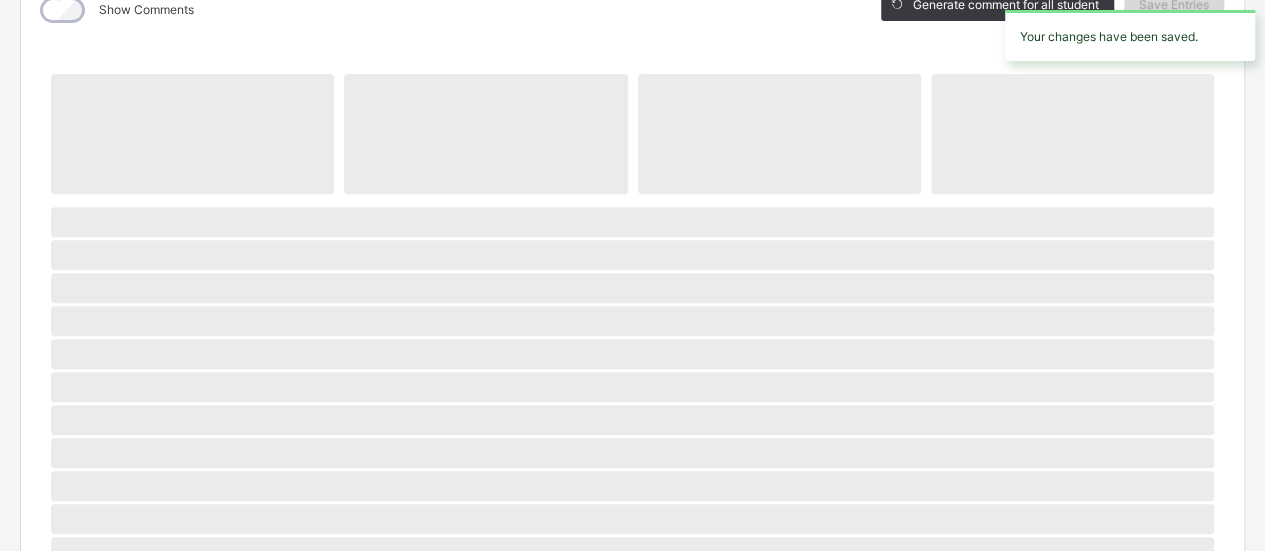 scroll, scrollTop: 289, scrollLeft: 0, axis: vertical 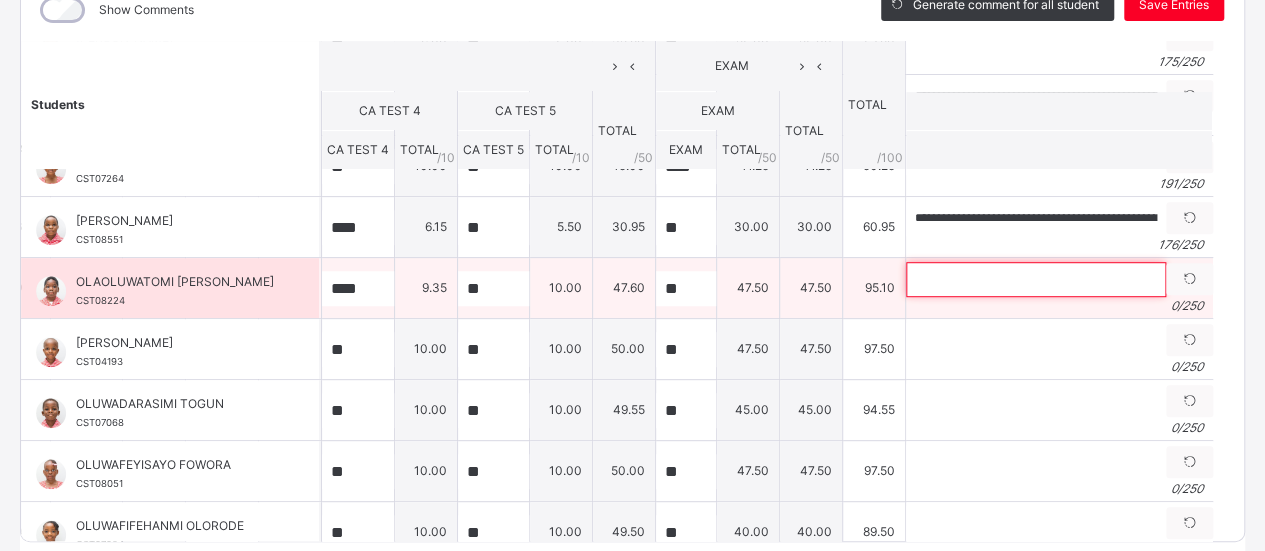 click at bounding box center (1036, 279) 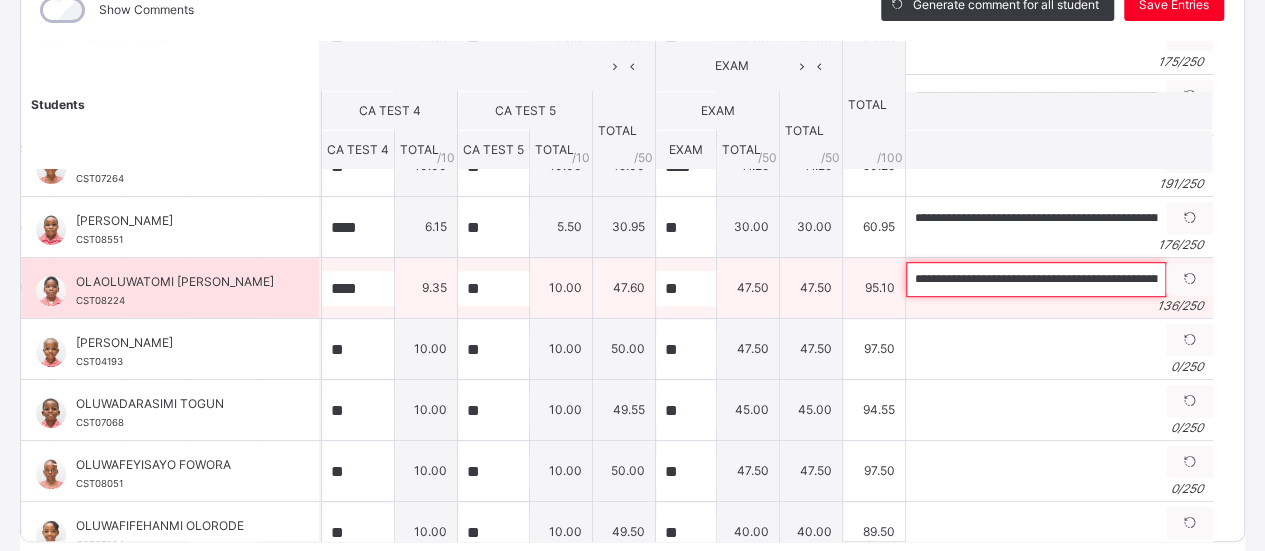 scroll, scrollTop: 0, scrollLeft: 524, axis: horizontal 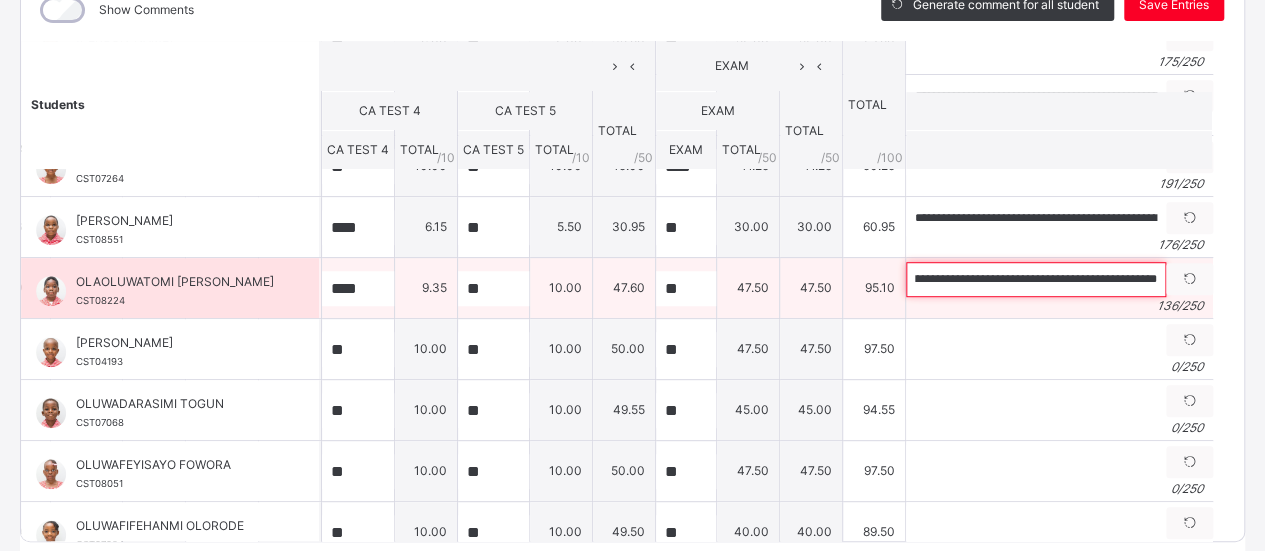 click on "**********" at bounding box center (1036, 279) 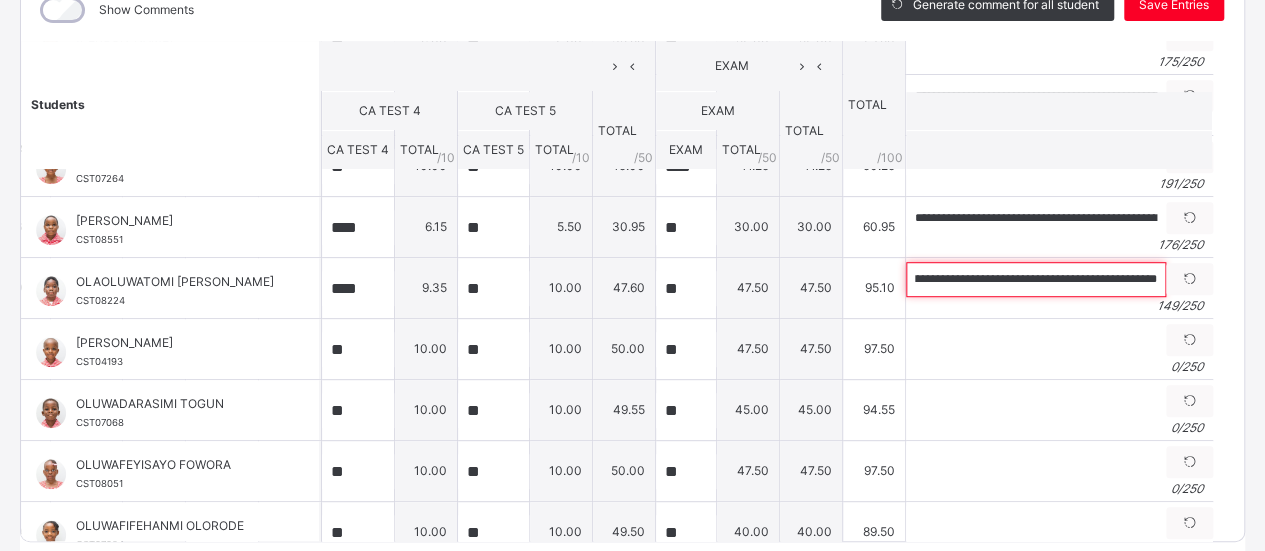 scroll, scrollTop: 0, scrollLeft: 604, axis: horizontal 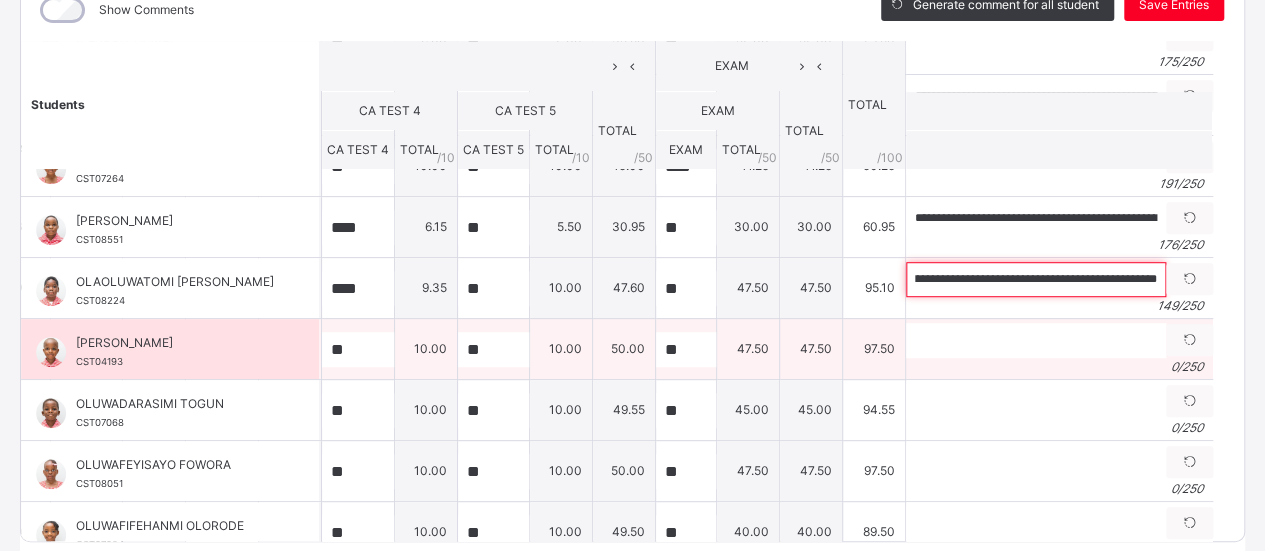 type on "**********" 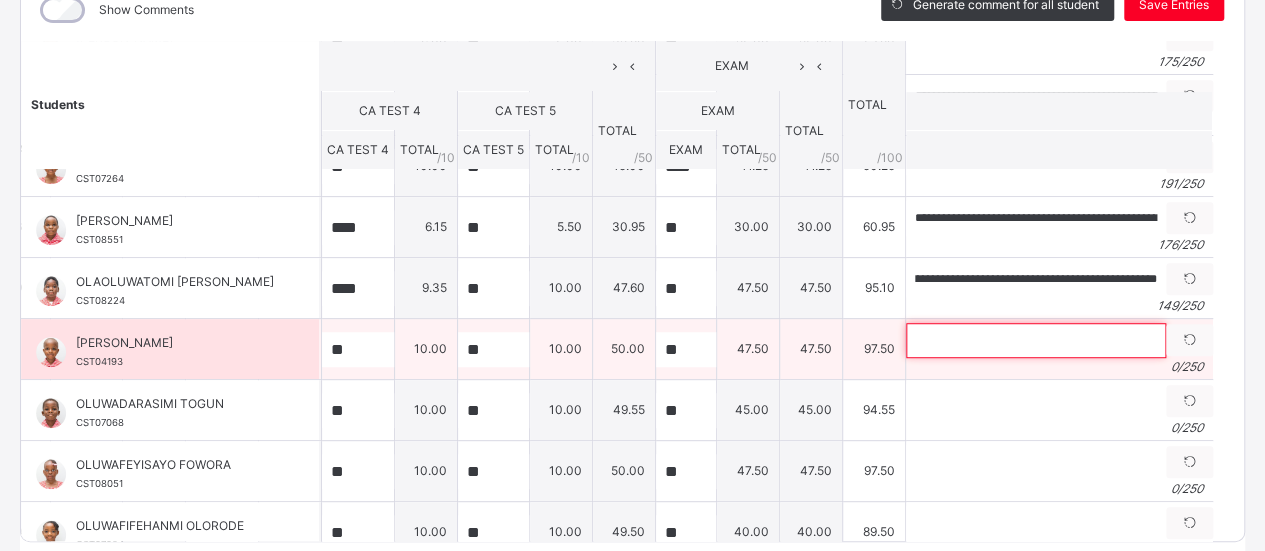 scroll, scrollTop: 0, scrollLeft: 0, axis: both 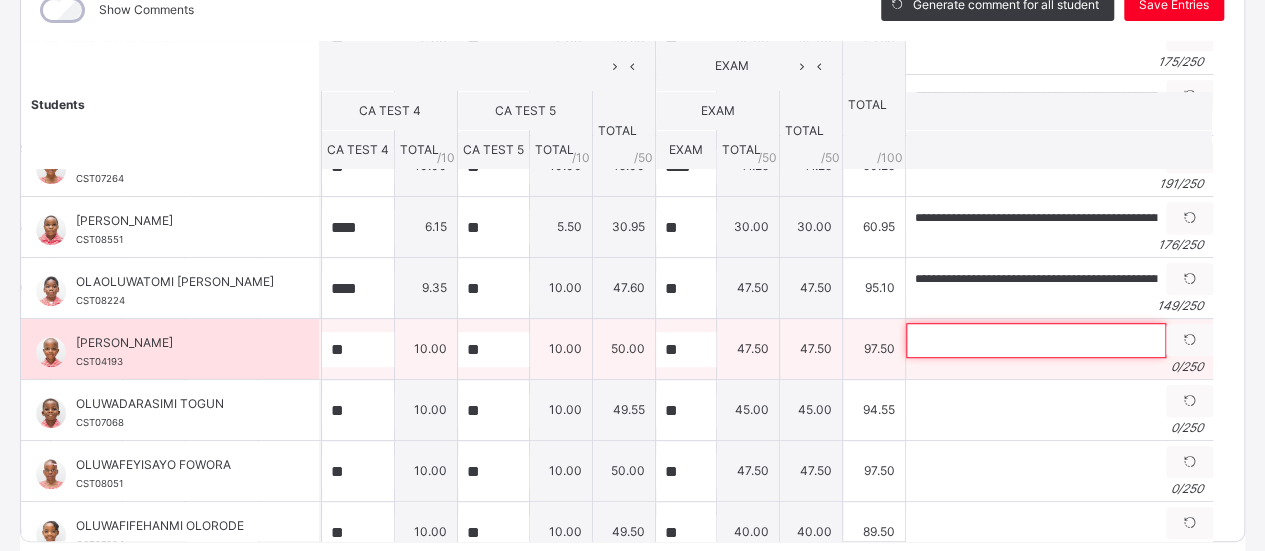 click at bounding box center (1036, 340) 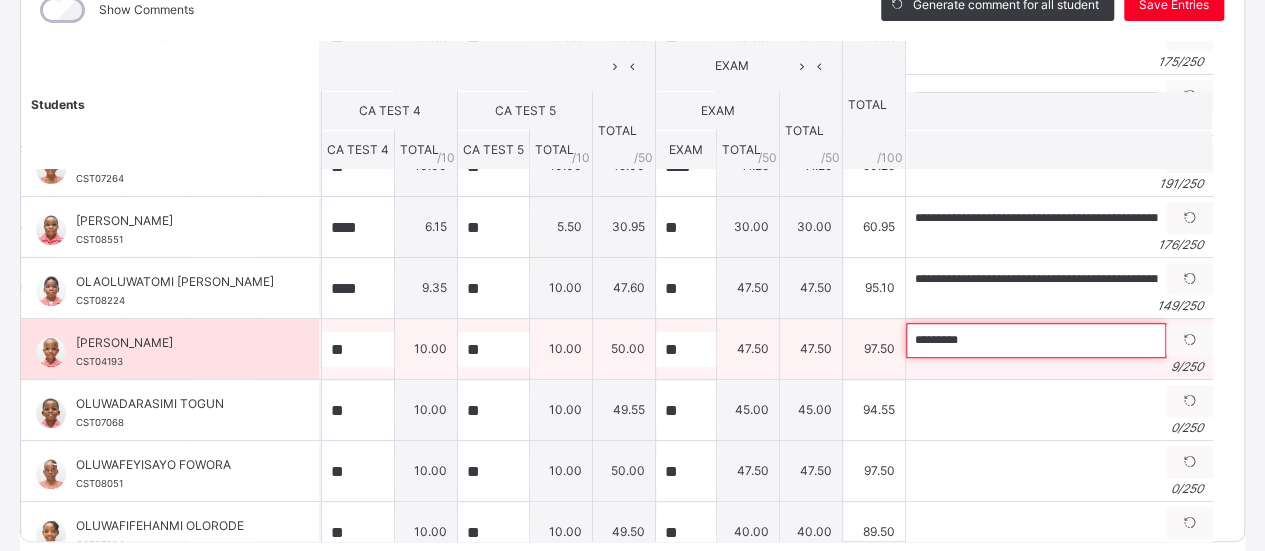 paste on "**********" 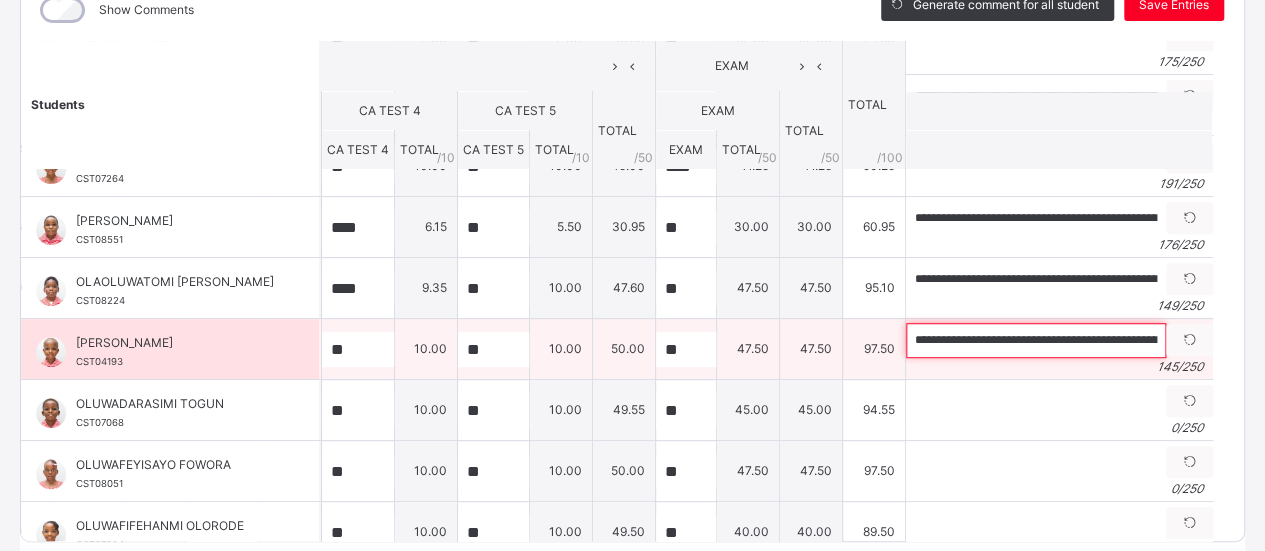 scroll, scrollTop: 0, scrollLeft: 580, axis: horizontal 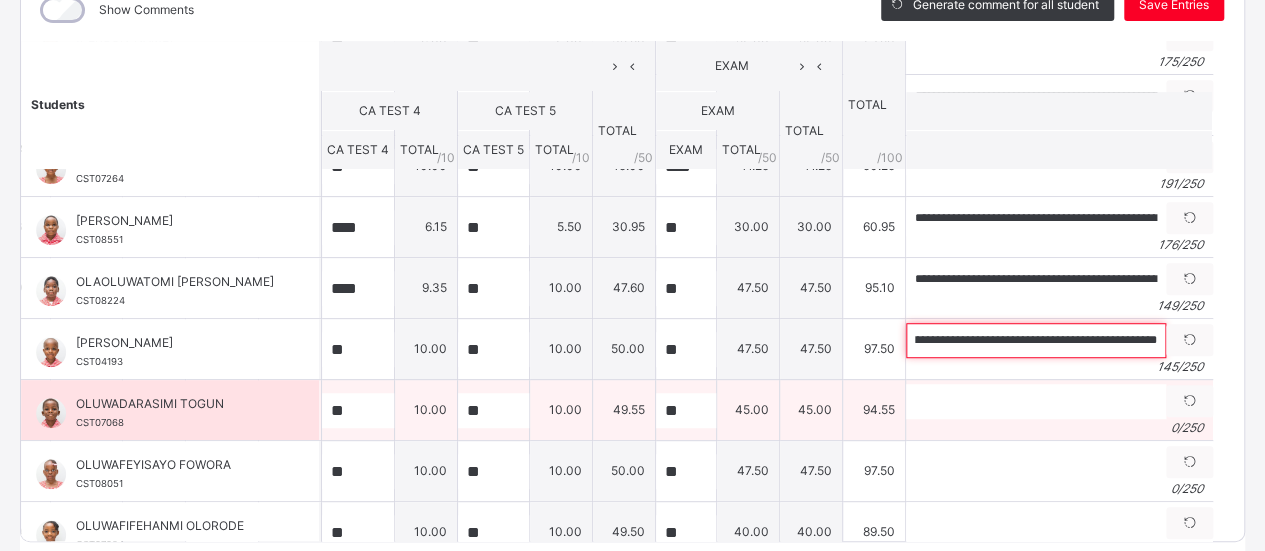 type on "**********" 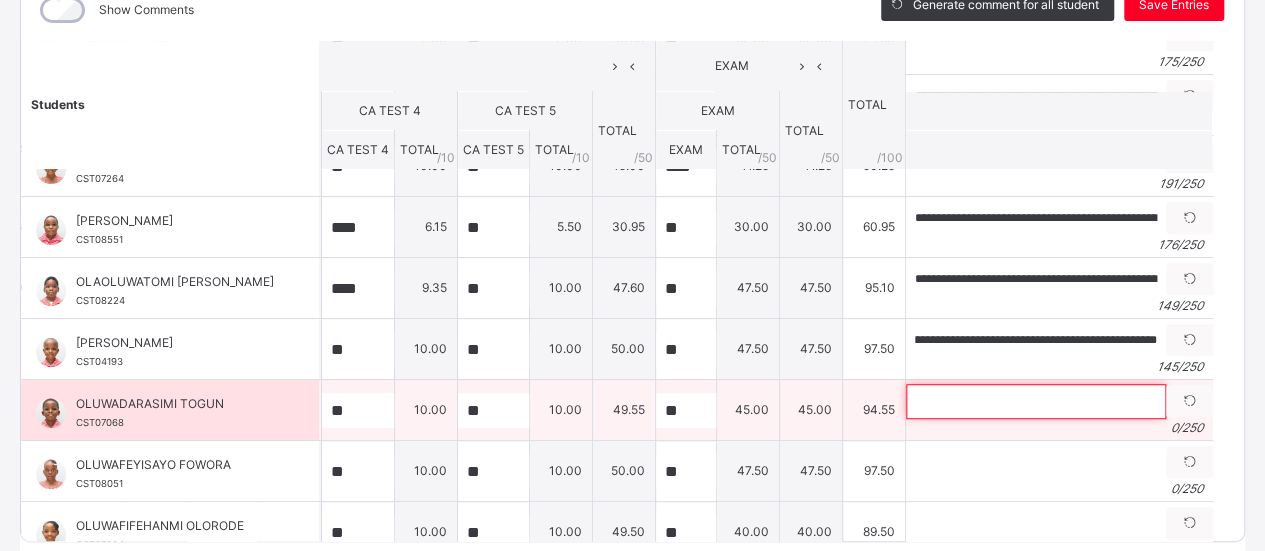scroll, scrollTop: 0, scrollLeft: 0, axis: both 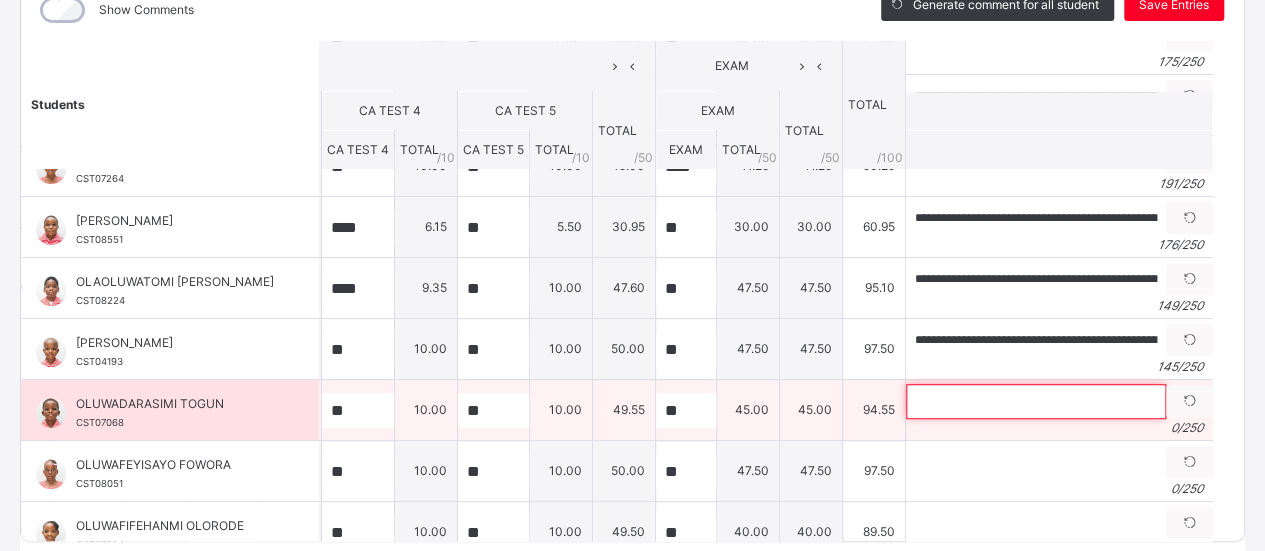 click at bounding box center [1036, 401] 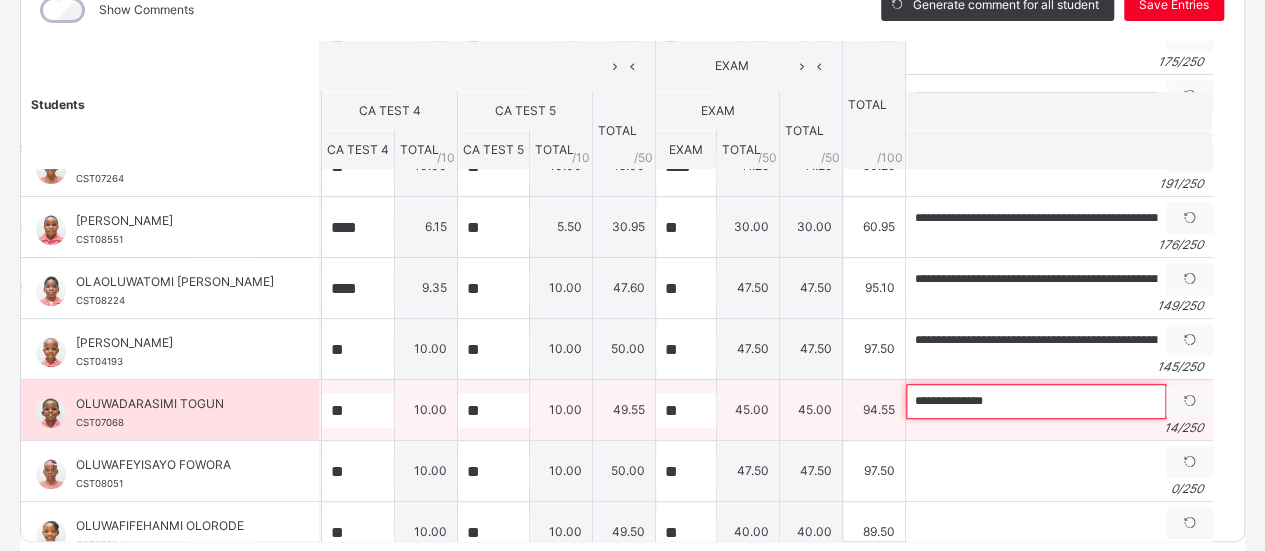 paste on "**********" 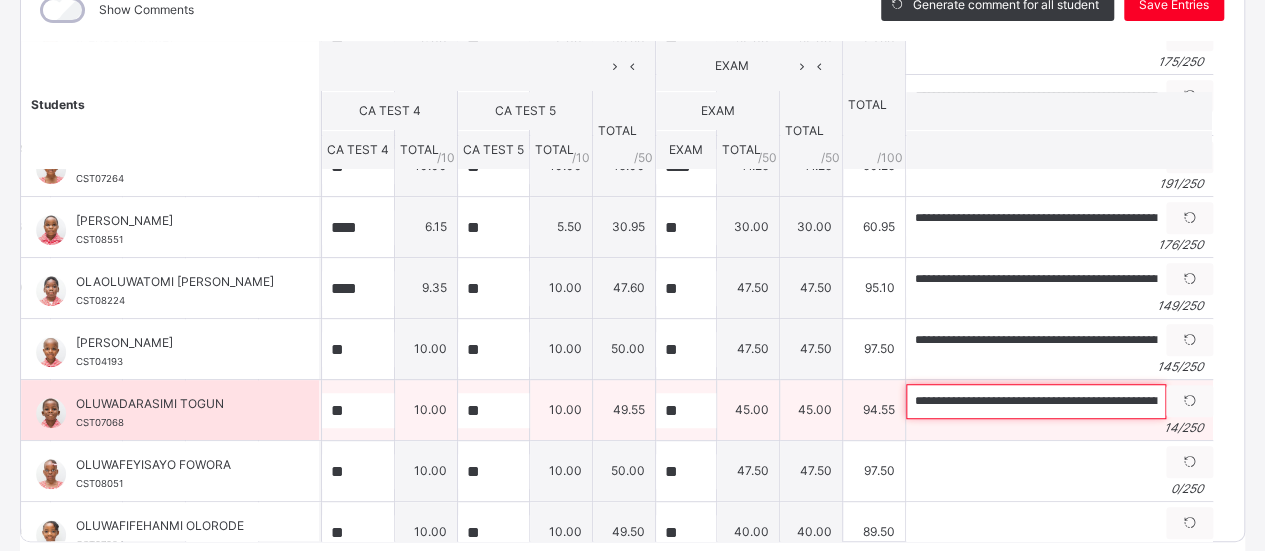scroll, scrollTop: 0, scrollLeft: 610, axis: horizontal 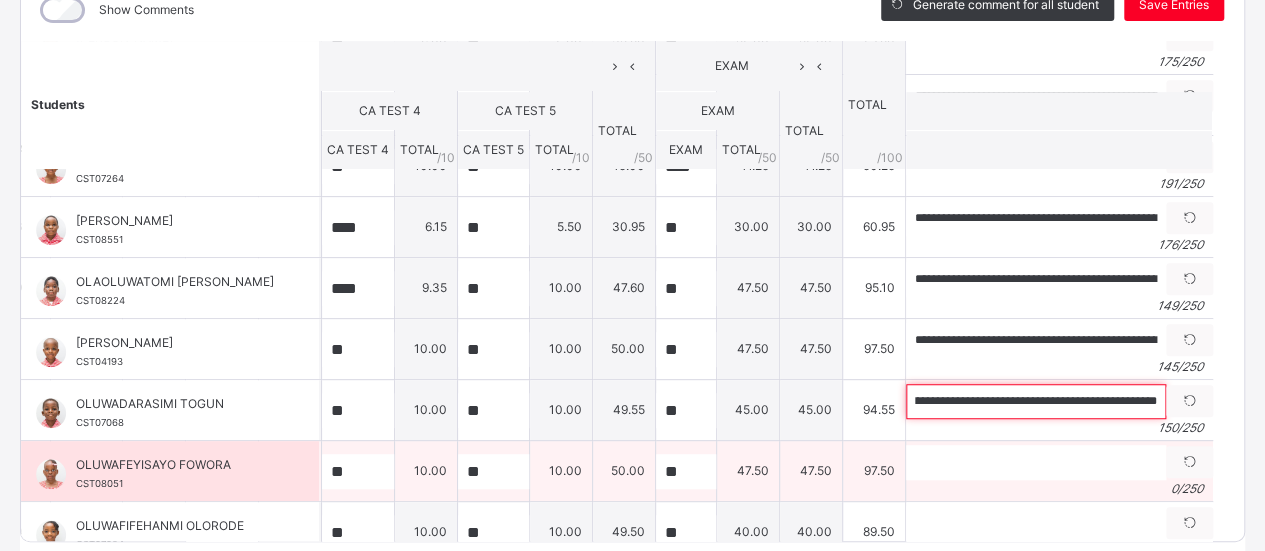 type on "**********" 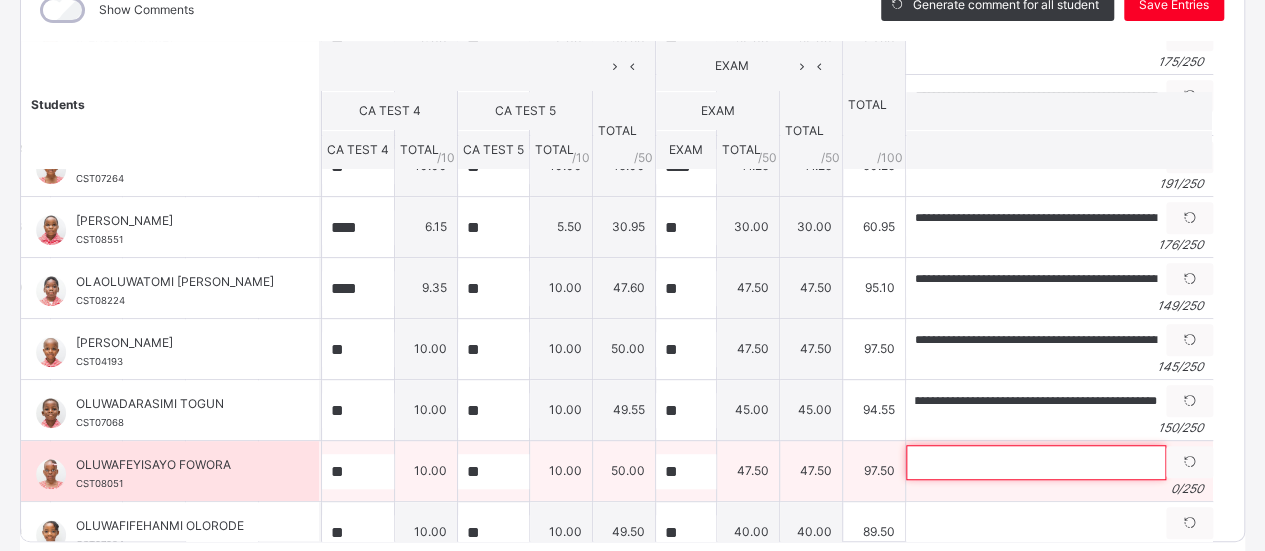 scroll, scrollTop: 0, scrollLeft: 0, axis: both 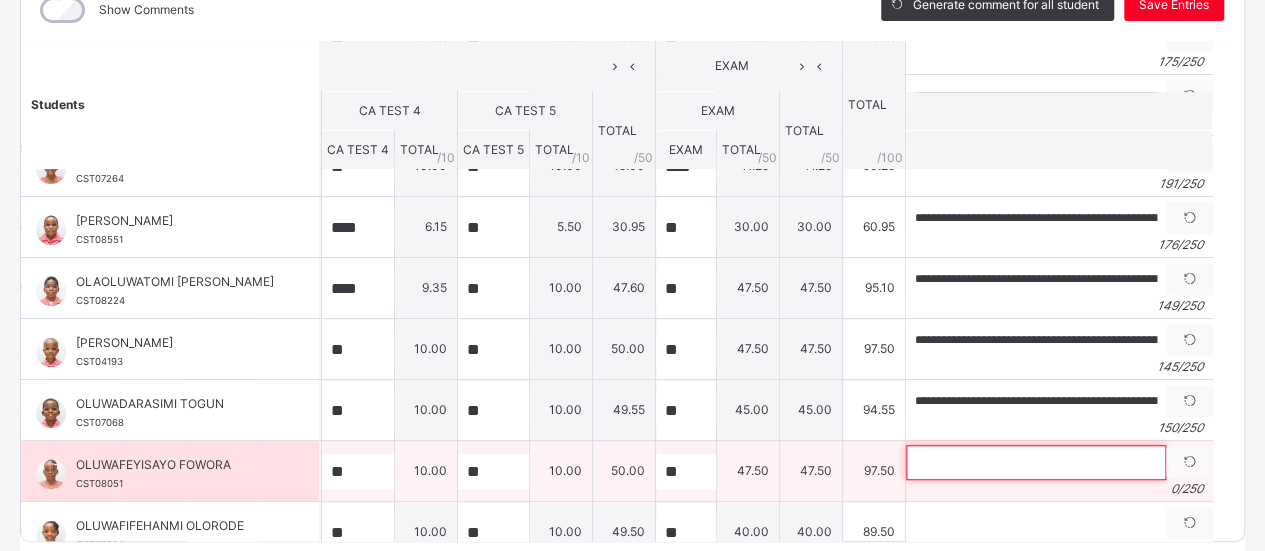click at bounding box center [1036, 462] 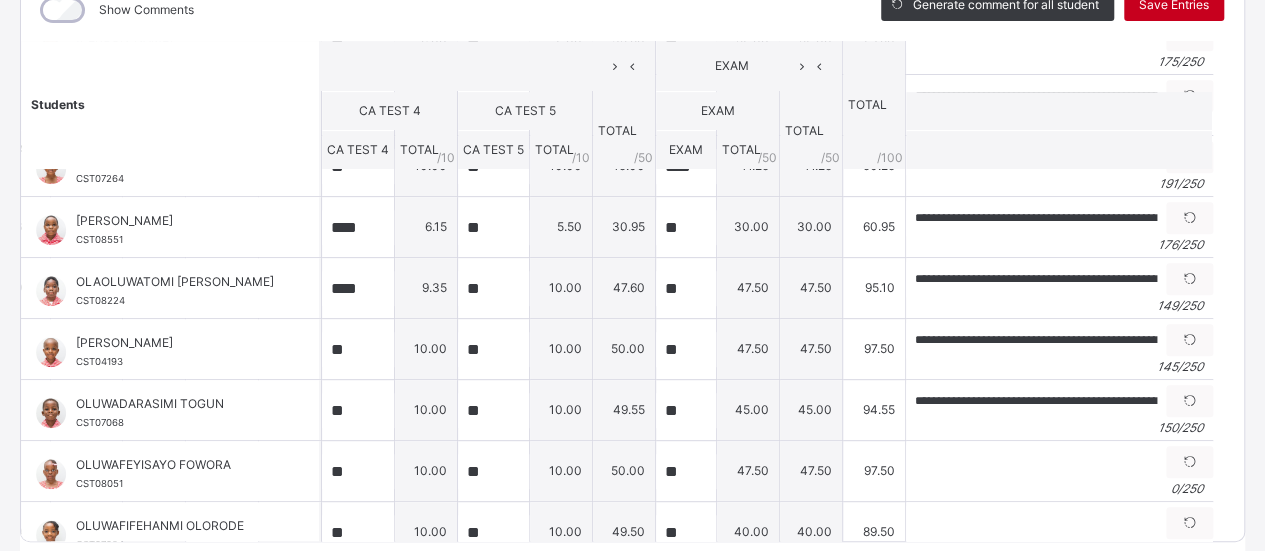 click on "Save Entries" at bounding box center (1174, 5) 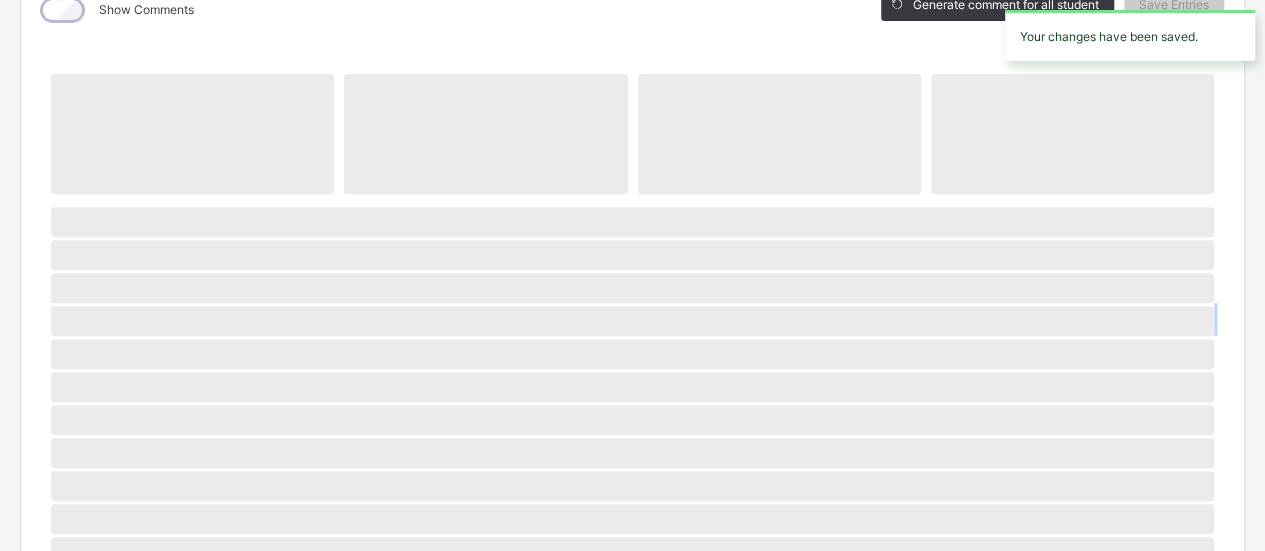 drag, startPoint x: 1246, startPoint y: 307, endPoint x: 1263, endPoint y: 379, distance: 73.97973 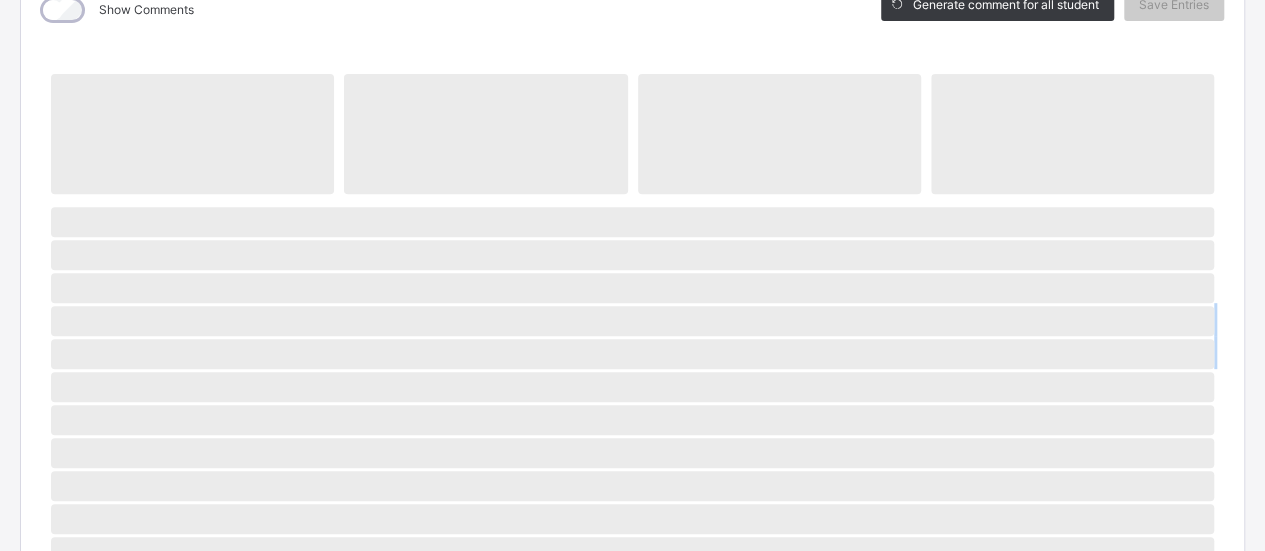 drag, startPoint x: 1203, startPoint y: 325, endPoint x: 1229, endPoint y: 489, distance: 166.04819 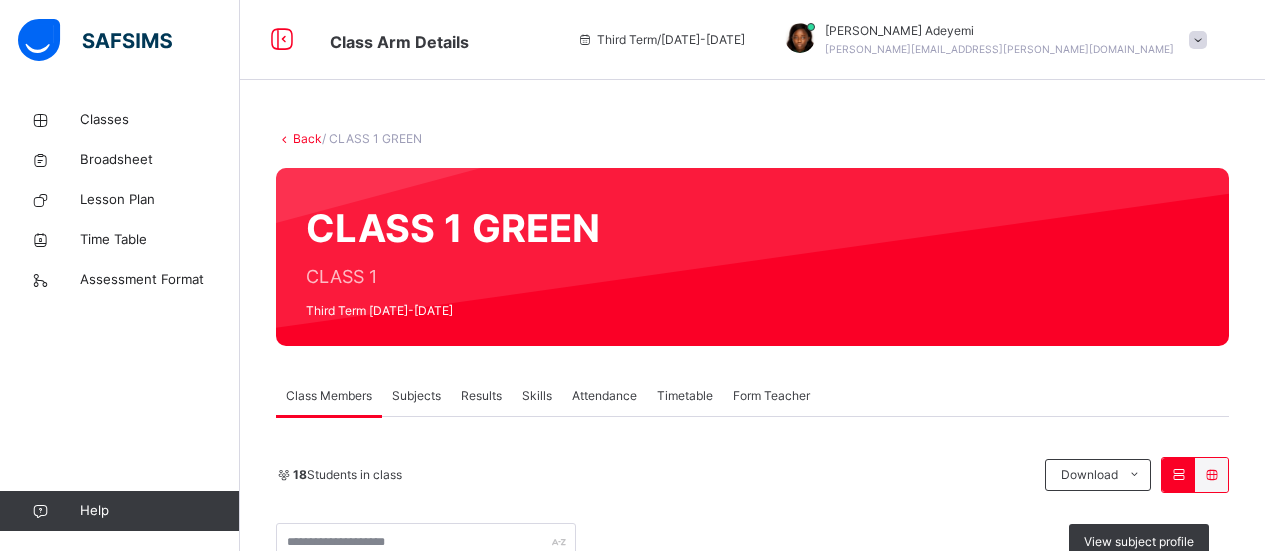 scroll, scrollTop: 26, scrollLeft: 0, axis: vertical 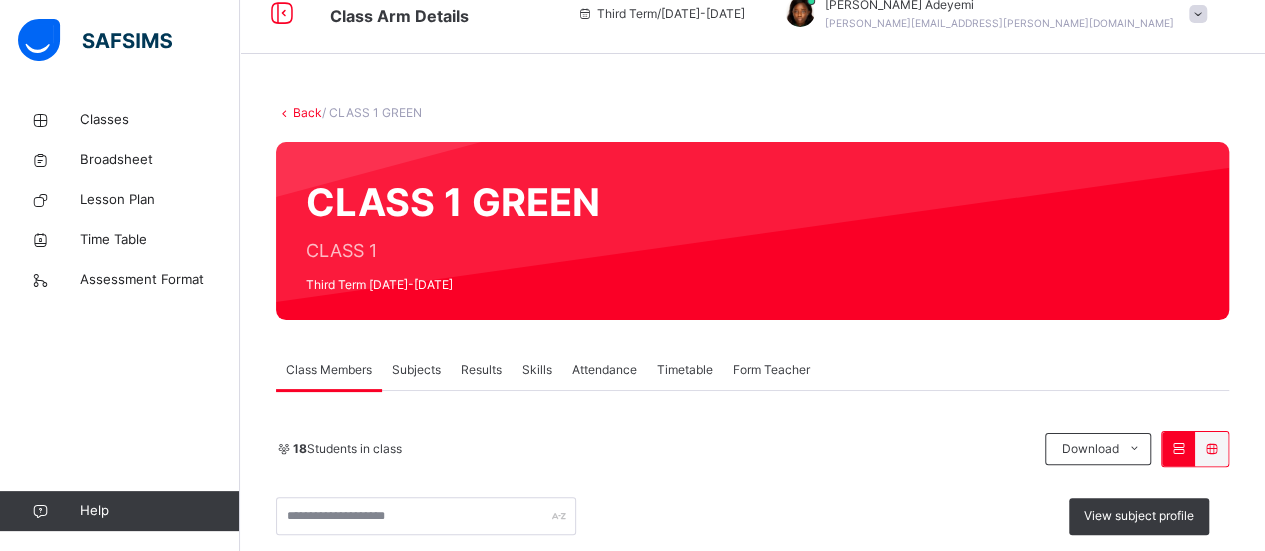 click on "Subjects" at bounding box center [416, 370] 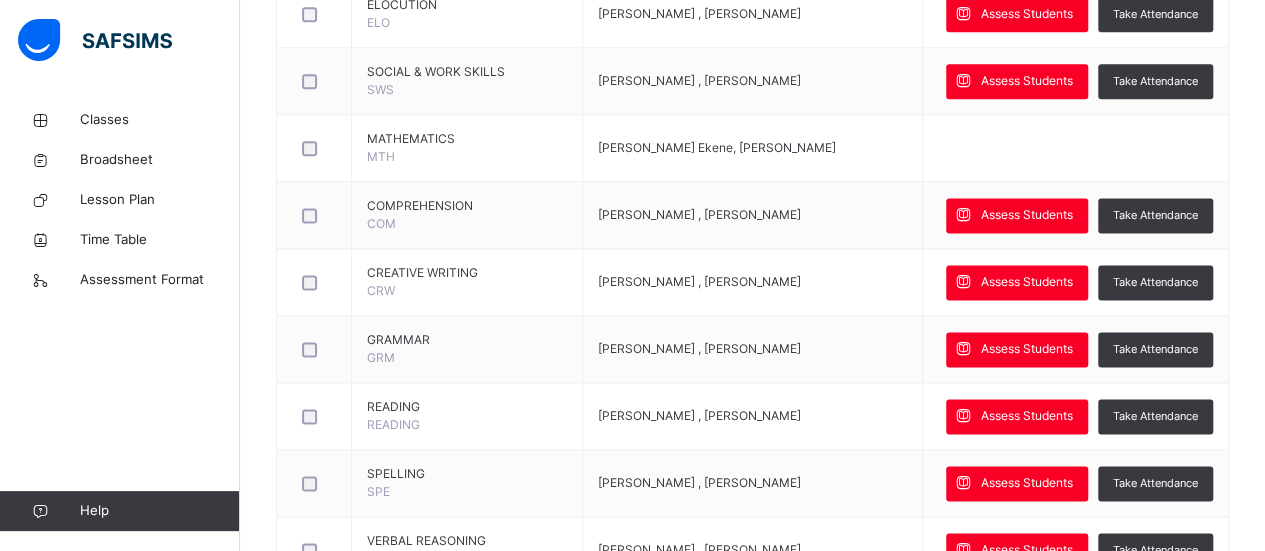 scroll, scrollTop: 1337, scrollLeft: 0, axis: vertical 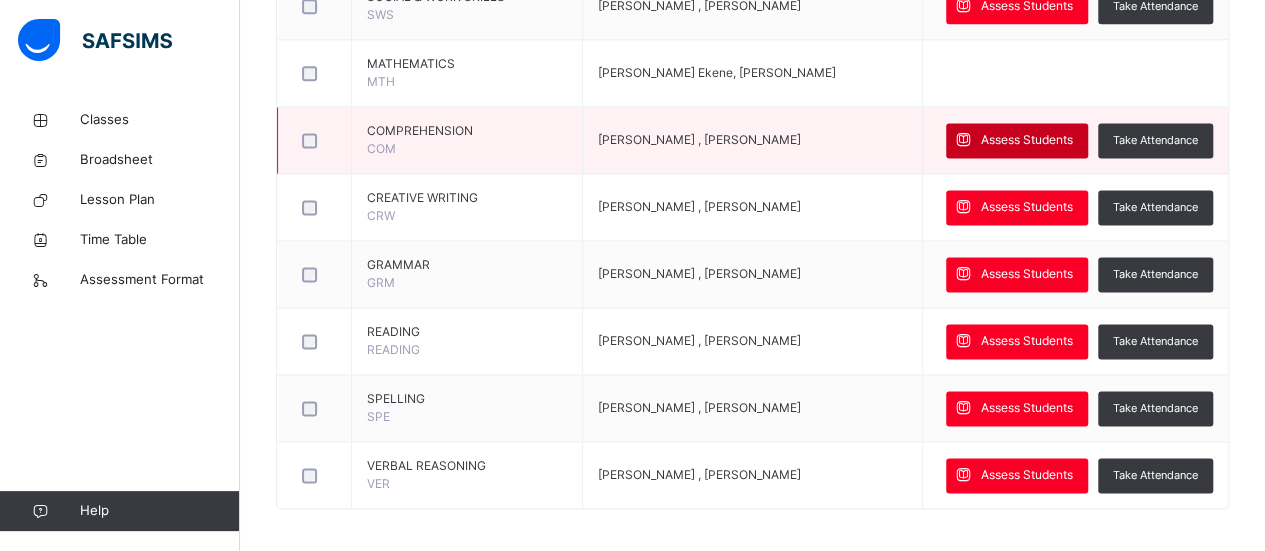 click on "Assess Students" at bounding box center (1017, 140) 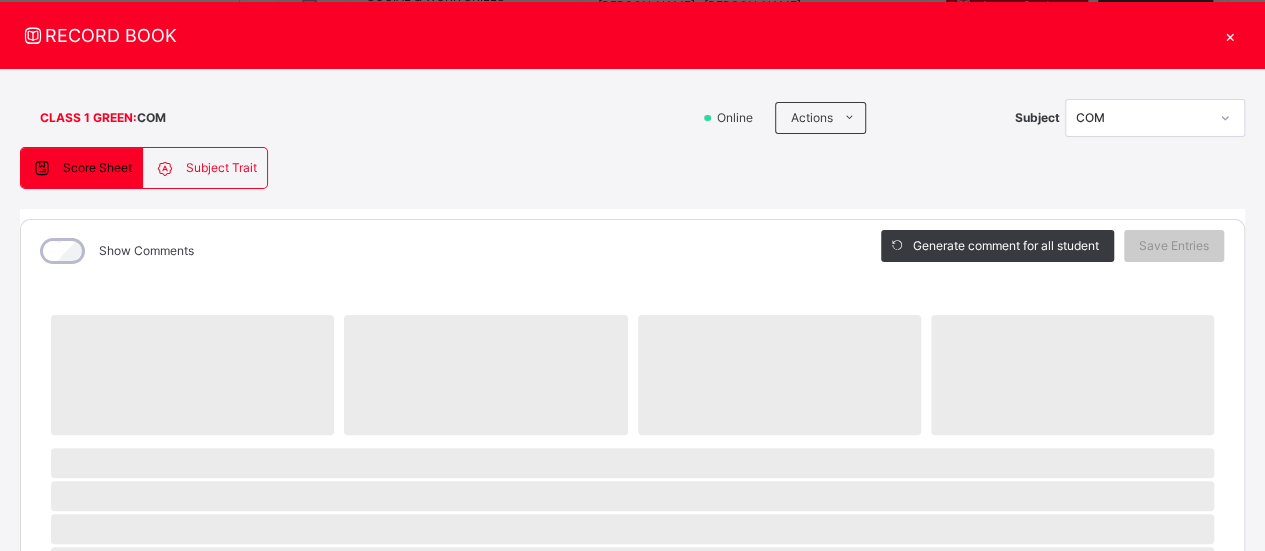scroll, scrollTop: 0, scrollLeft: 0, axis: both 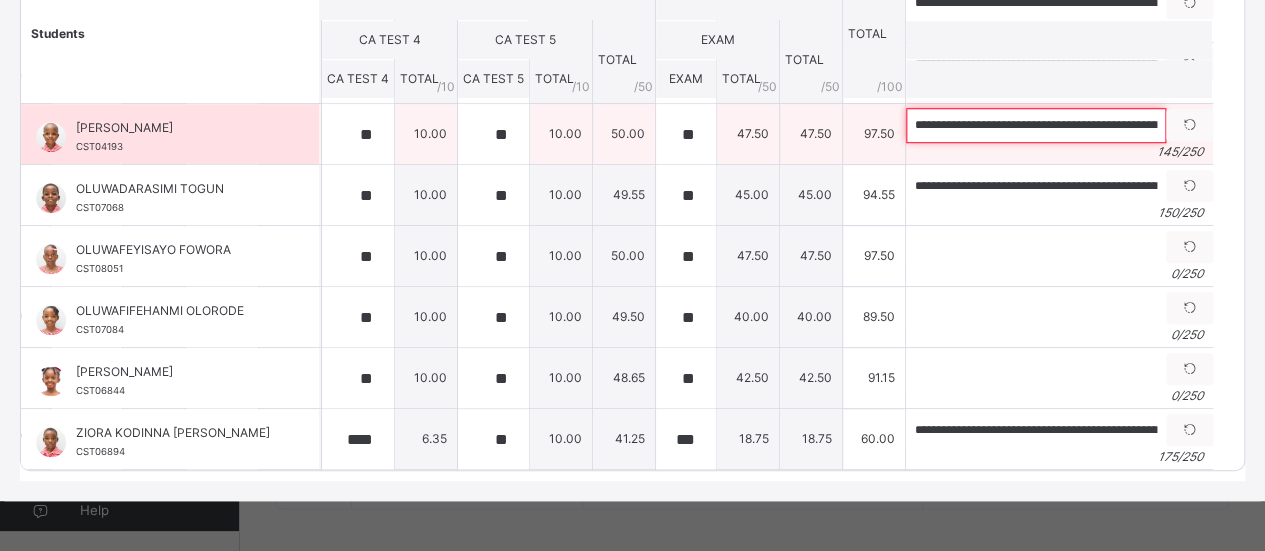 click on "**********" at bounding box center (1036, 125) 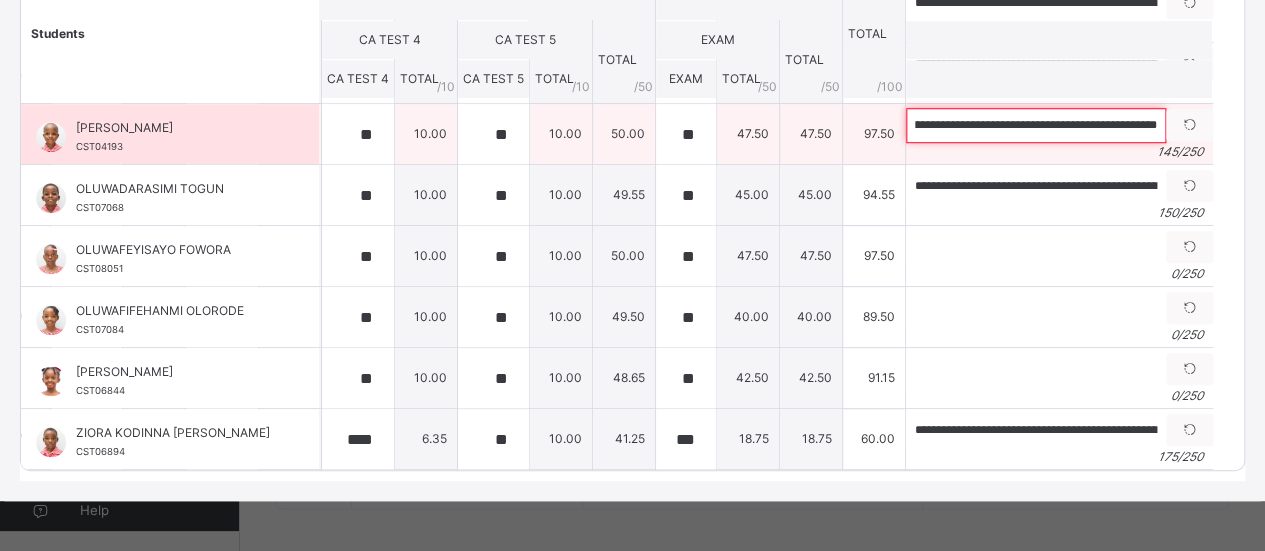 scroll, scrollTop: 0, scrollLeft: 580, axis: horizontal 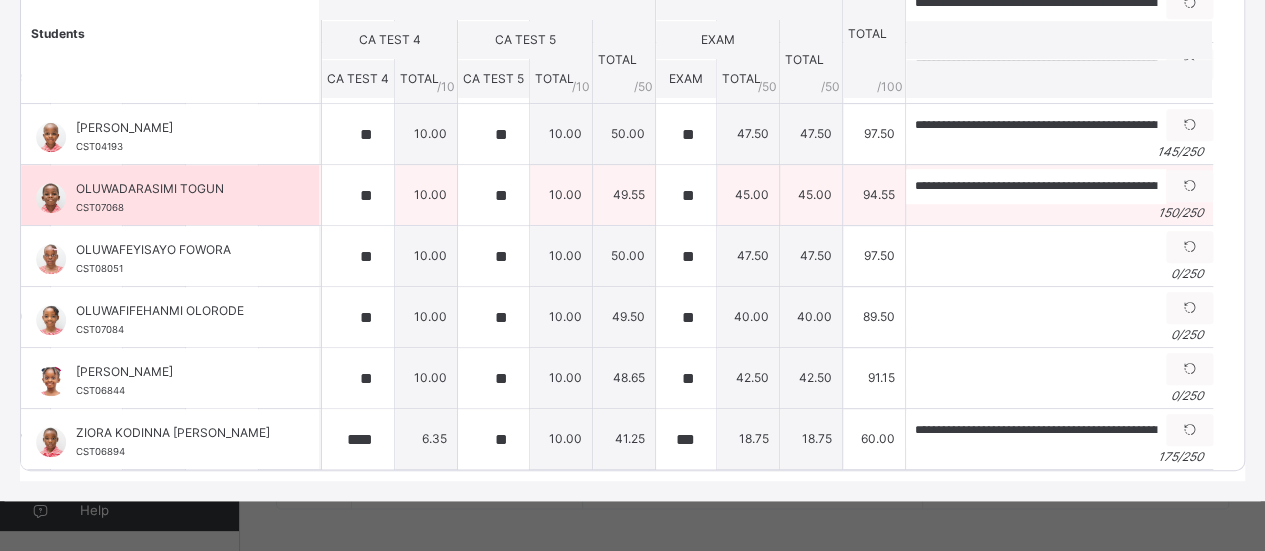 click on "150 / 250" at bounding box center (1059, 213) 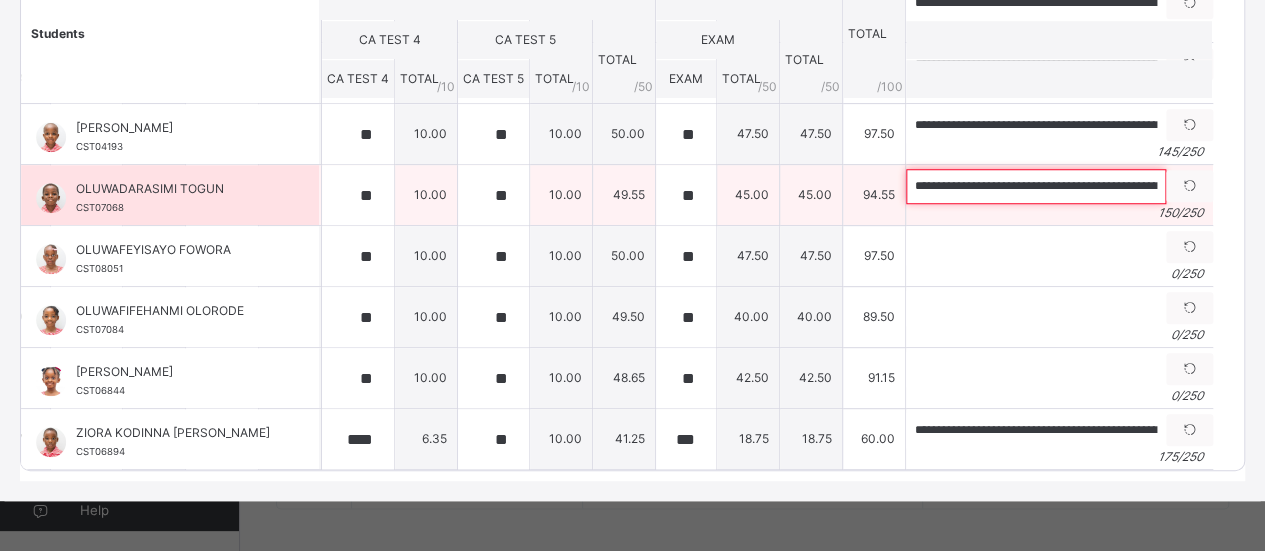 click on "**********" at bounding box center (1036, 186) 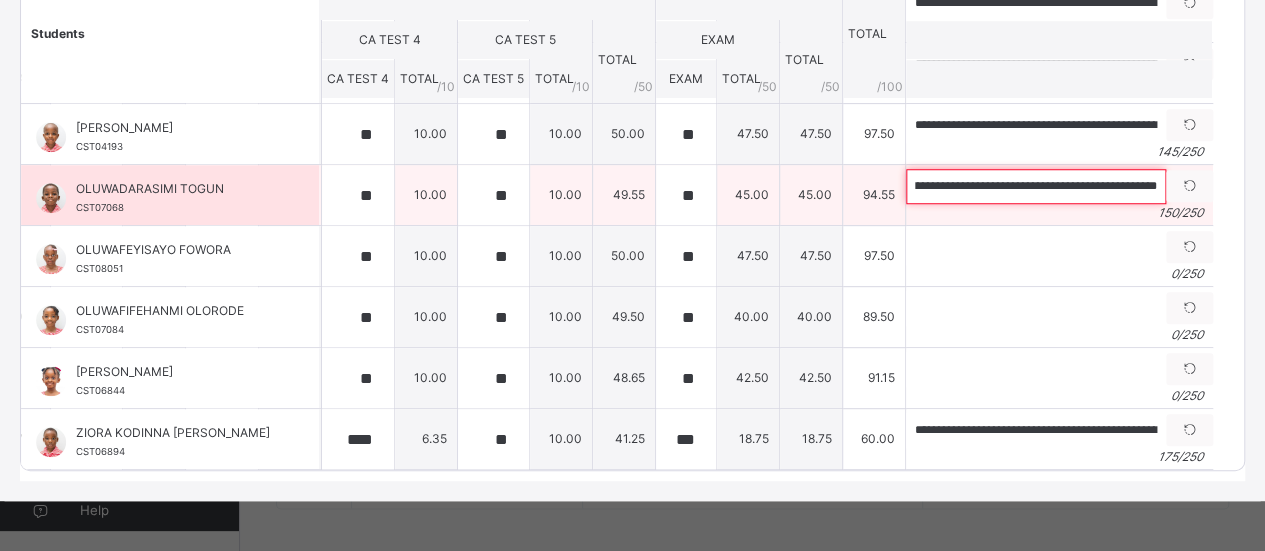 scroll, scrollTop: 0, scrollLeft: 610, axis: horizontal 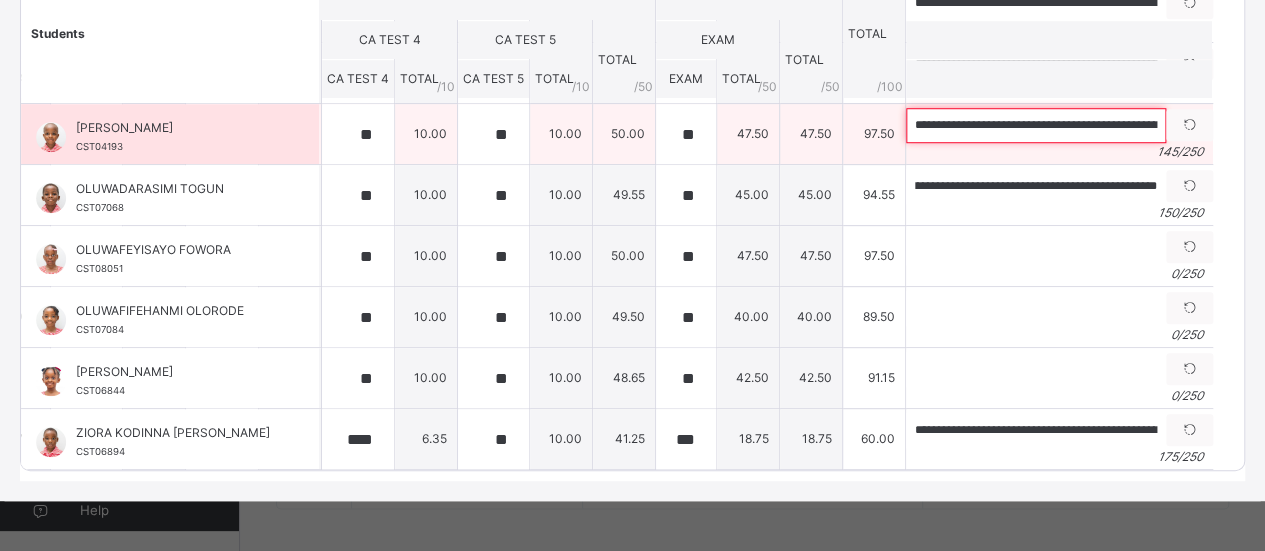 click on "**********" at bounding box center (1036, 125) 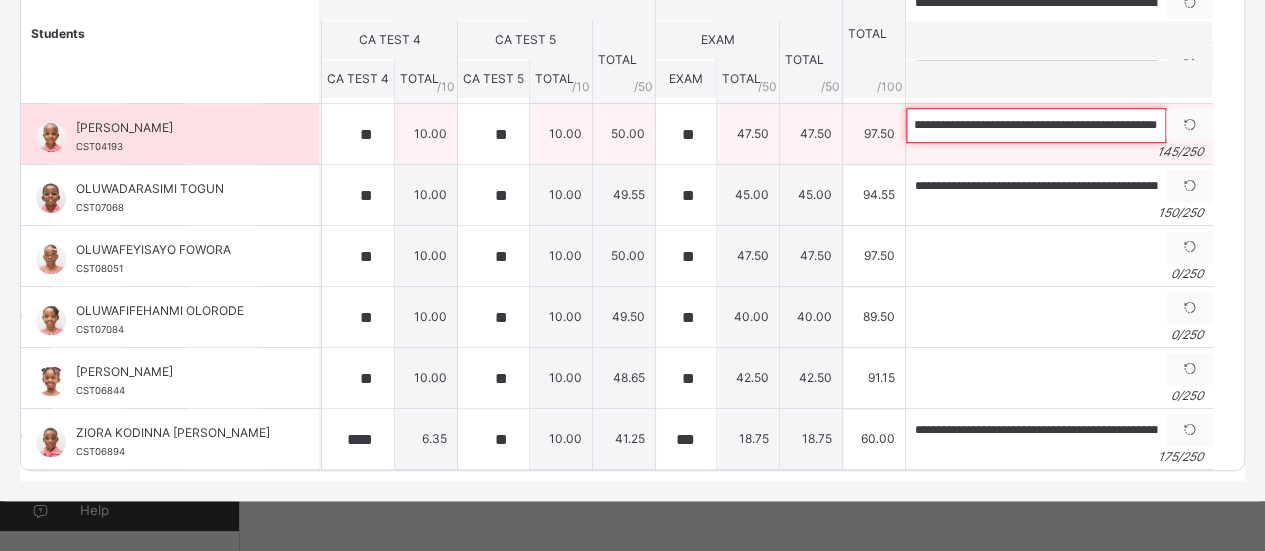 scroll, scrollTop: 0, scrollLeft: 580, axis: horizontal 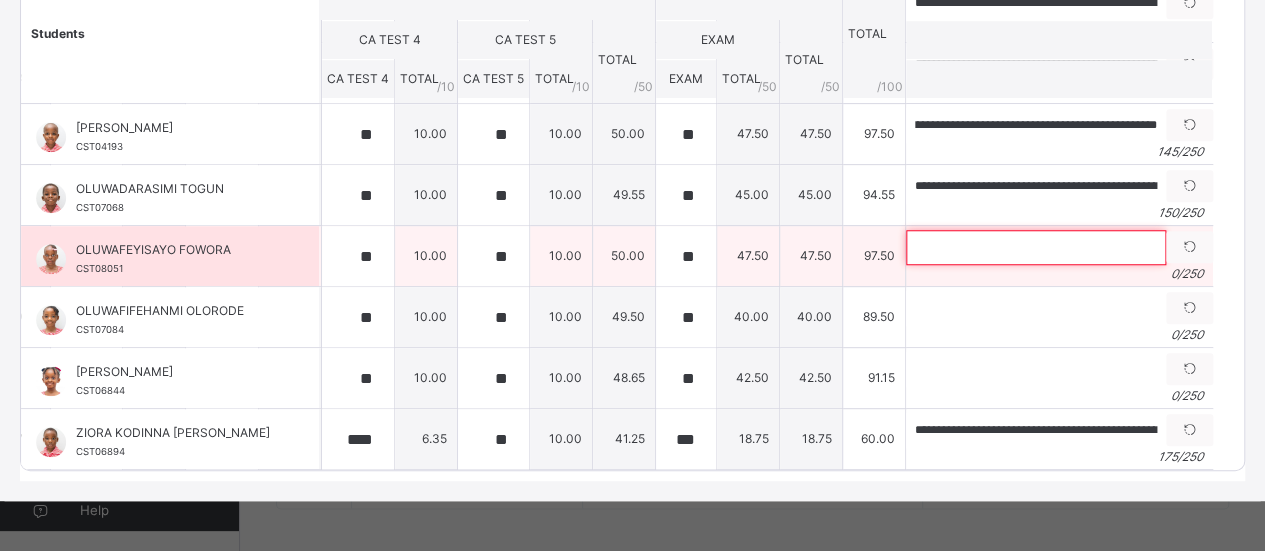 click at bounding box center [1036, 247] 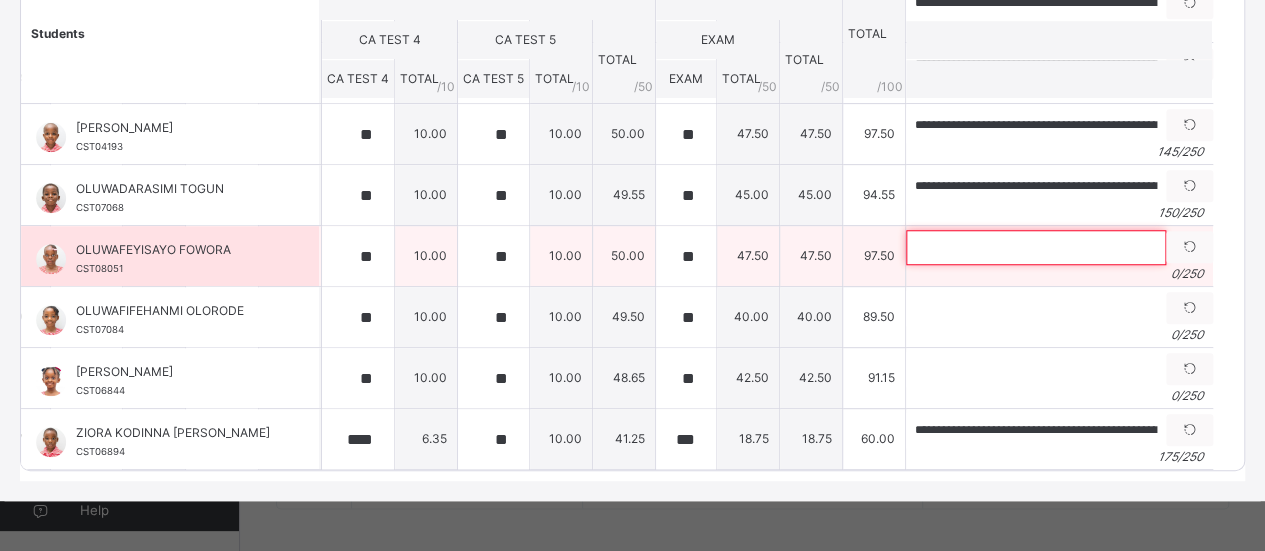 click at bounding box center [1036, 247] 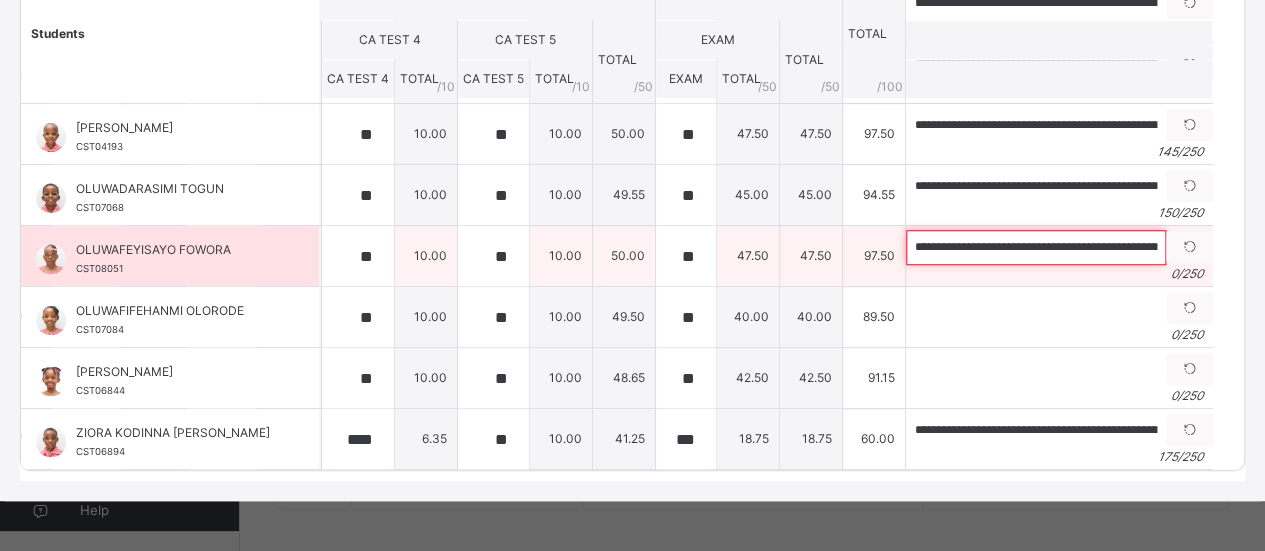 scroll, scrollTop: 0, scrollLeft: 940, axis: horizontal 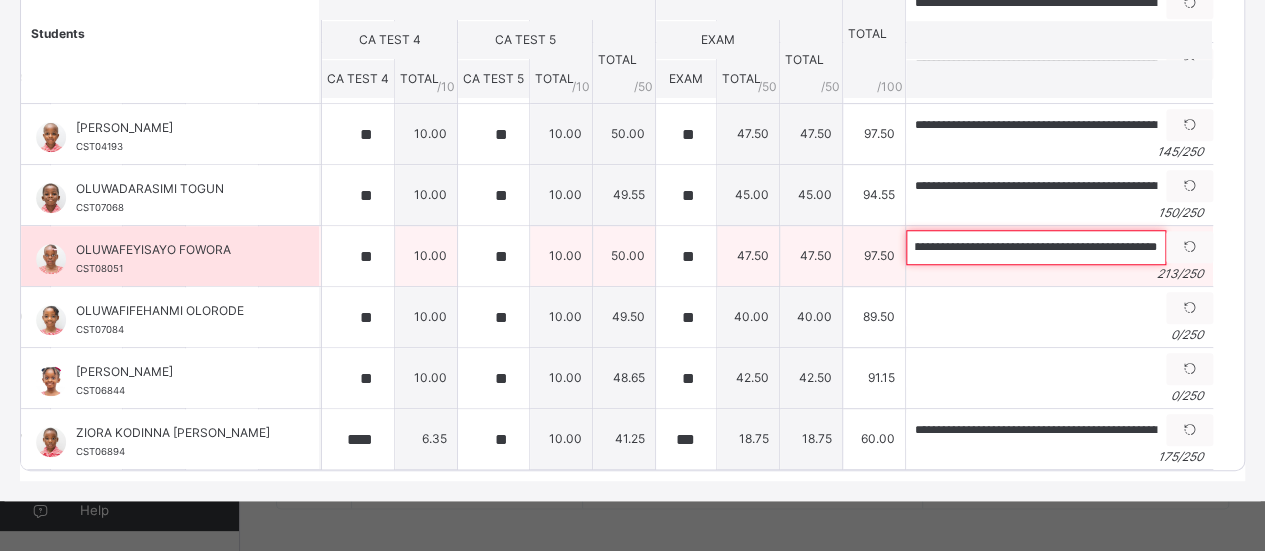 click on "**********" at bounding box center (1036, 247) 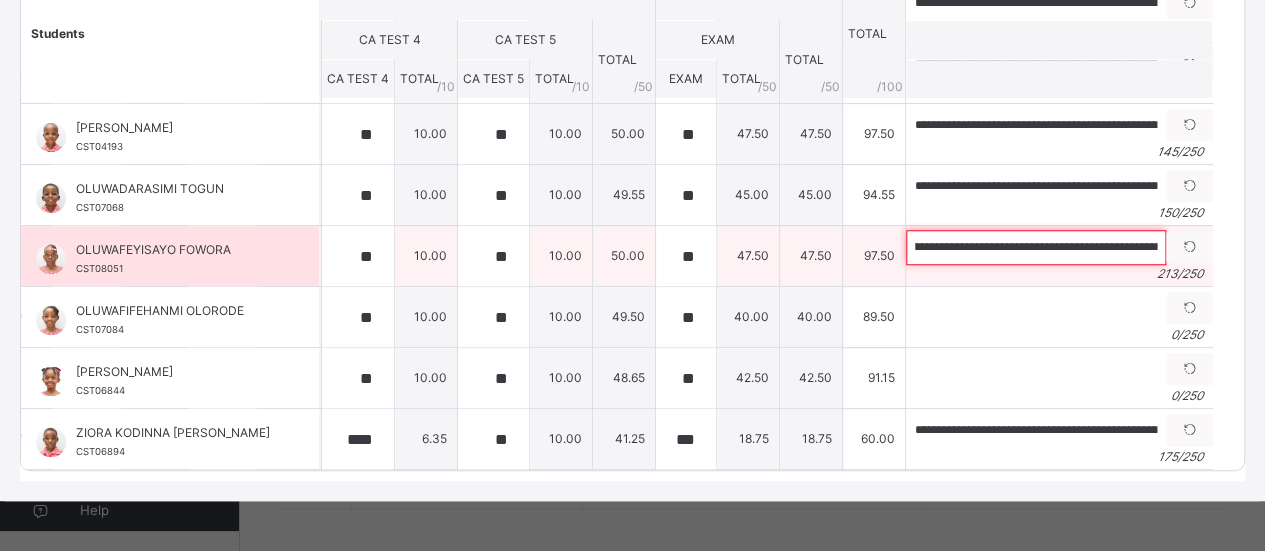 scroll, scrollTop: 0, scrollLeft: 0, axis: both 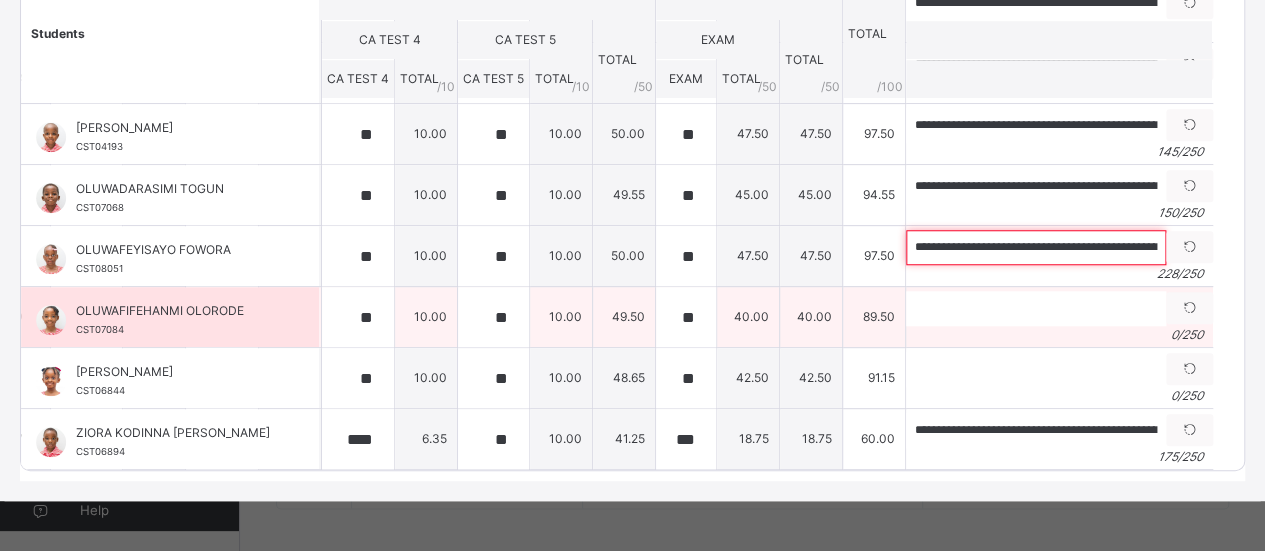 type on "**********" 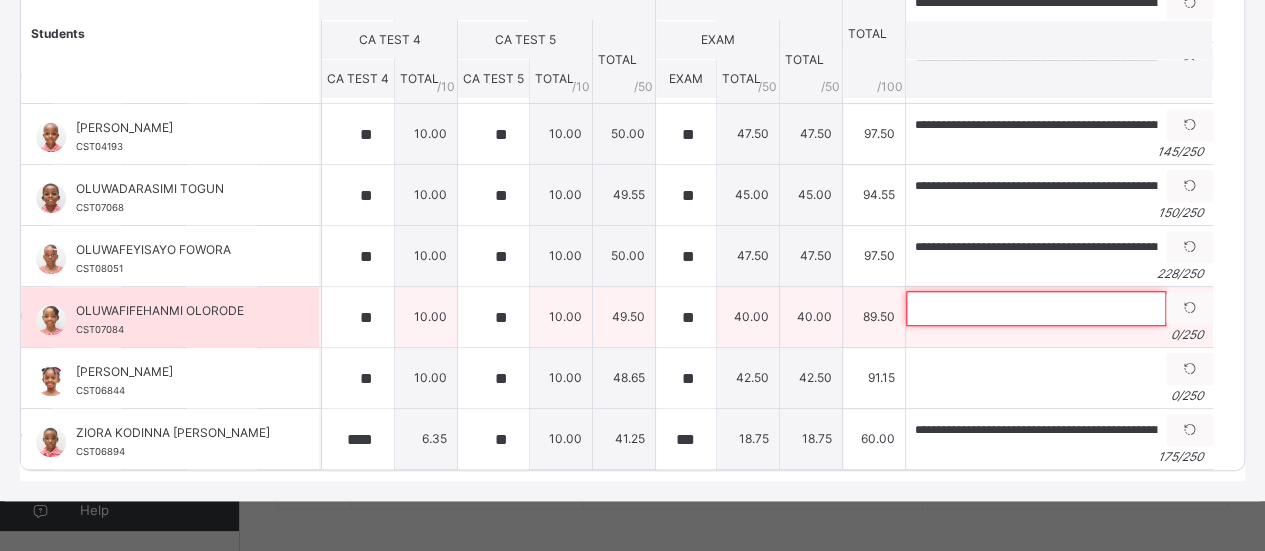 click at bounding box center (1036, 308) 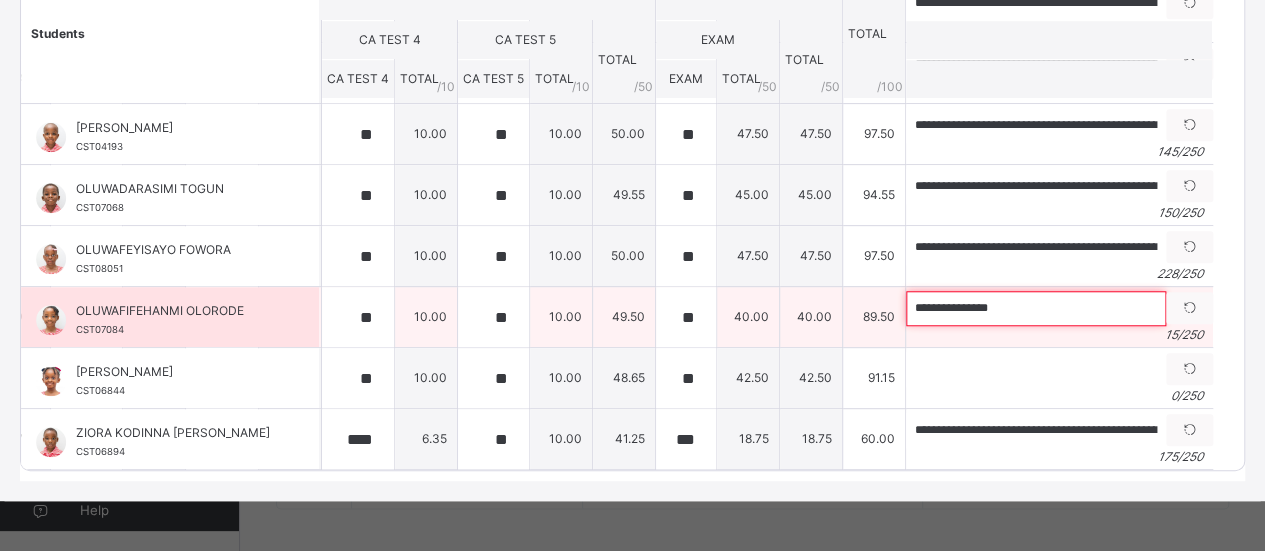 paste on "**********" 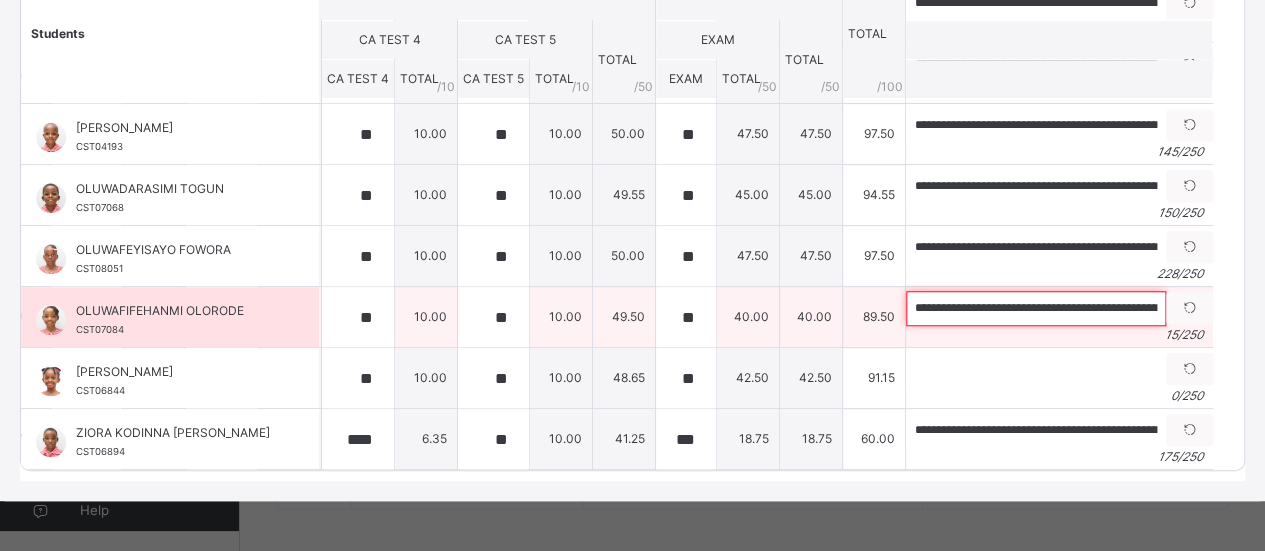scroll, scrollTop: 0, scrollLeft: 1031, axis: horizontal 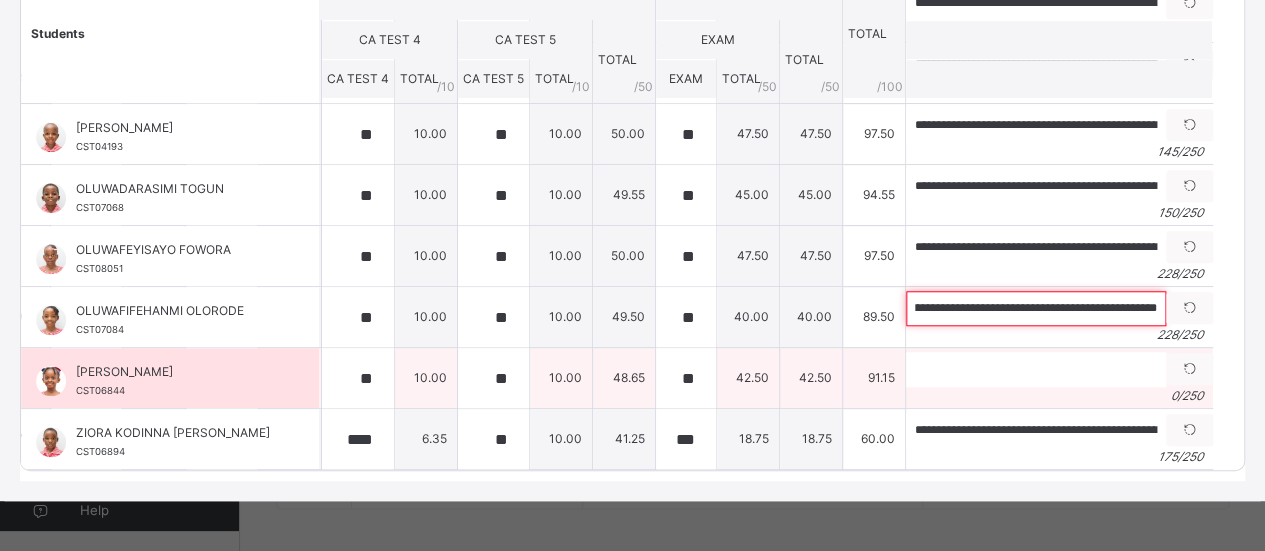 type on "**********" 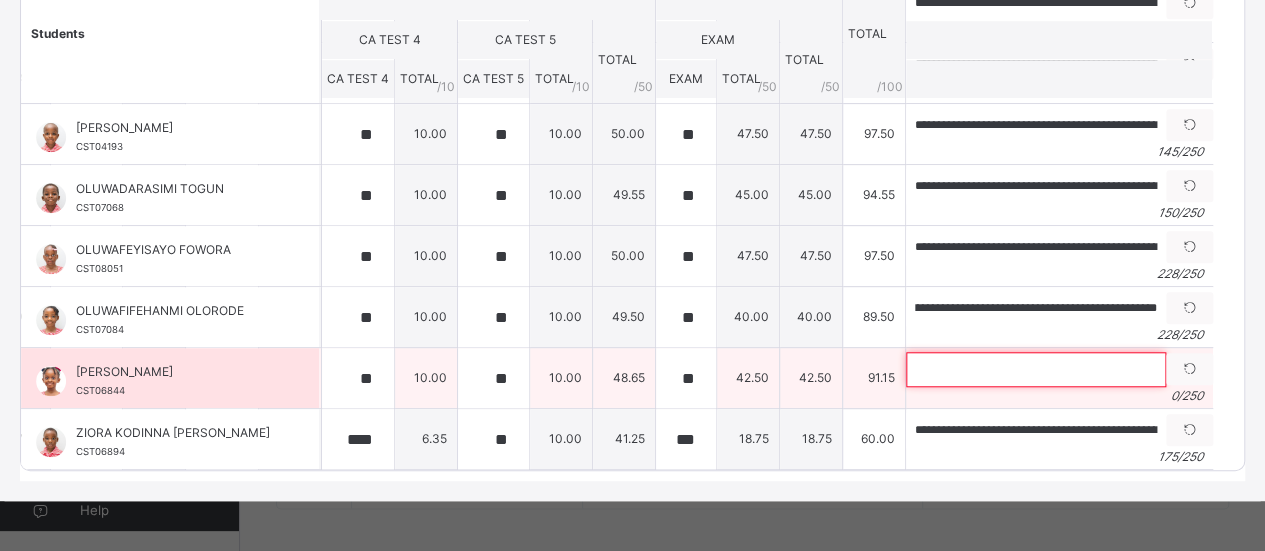 scroll, scrollTop: 0, scrollLeft: 0, axis: both 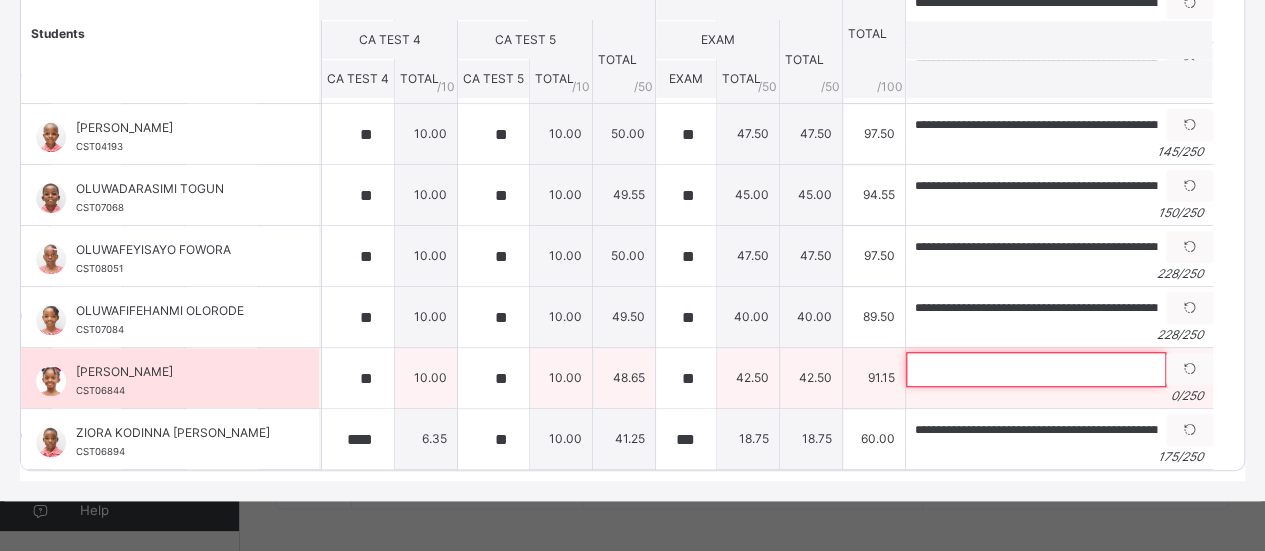 click at bounding box center (1036, 369) 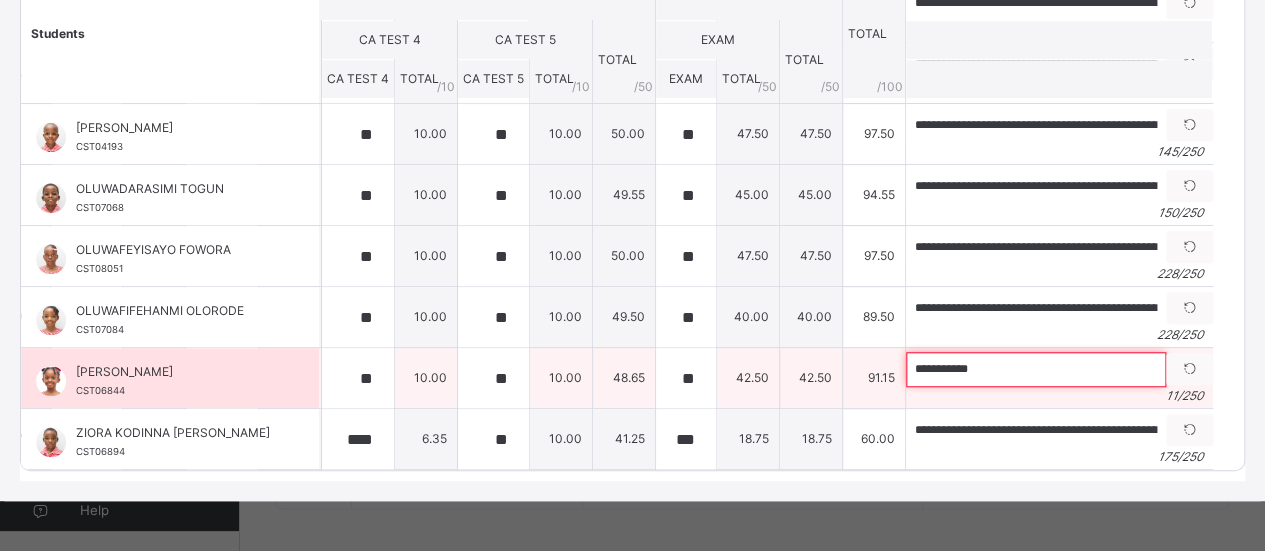 paste on "**********" 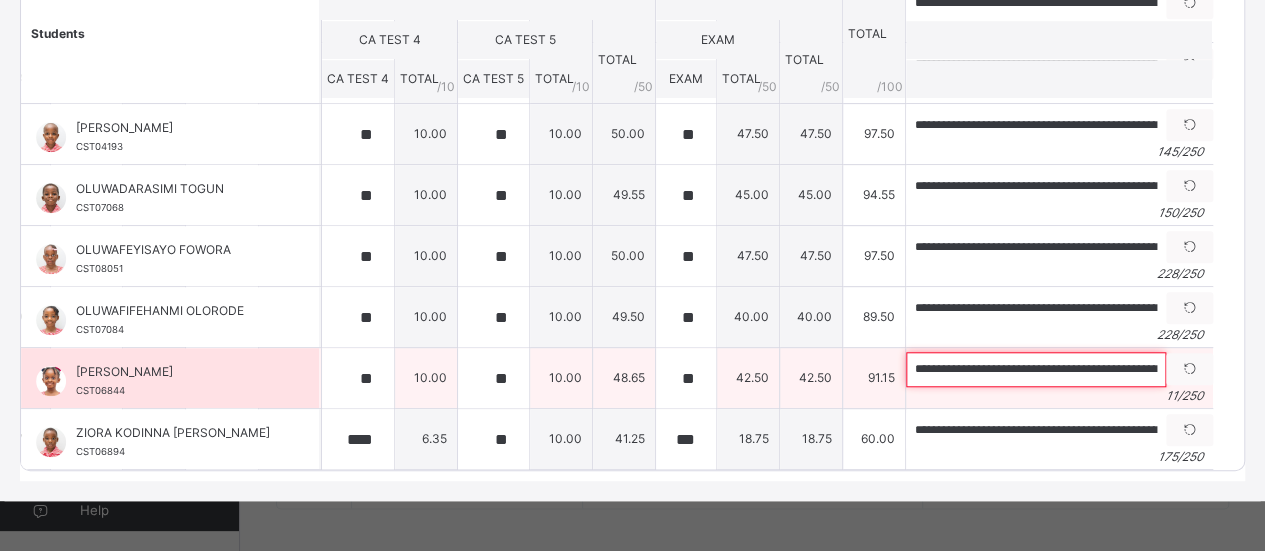 scroll, scrollTop: 0, scrollLeft: 1006, axis: horizontal 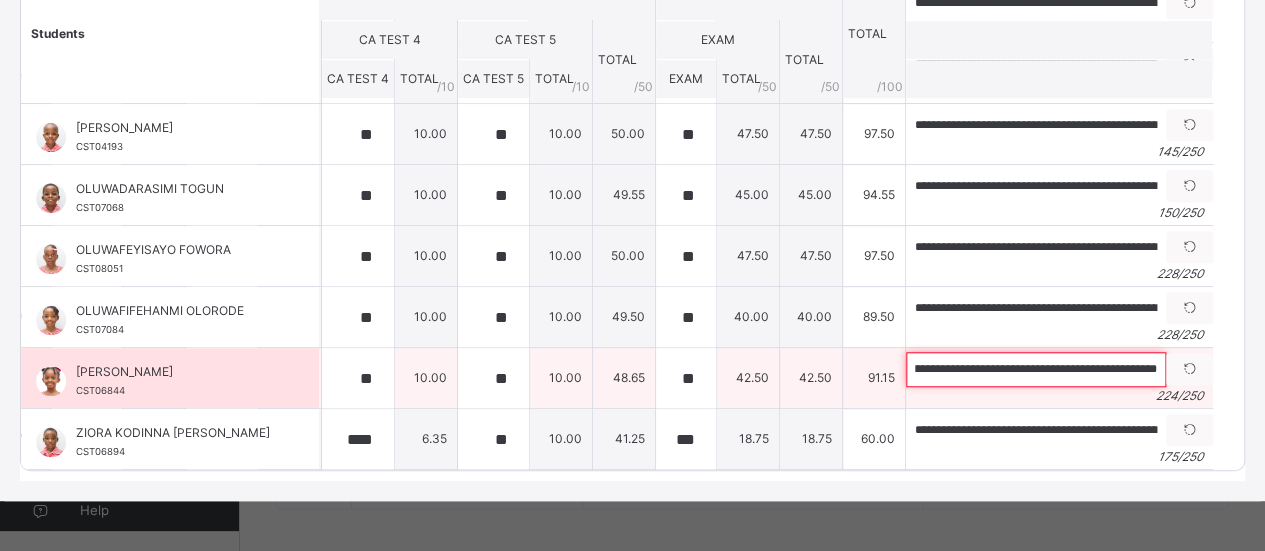click on "**********" at bounding box center [1036, 369] 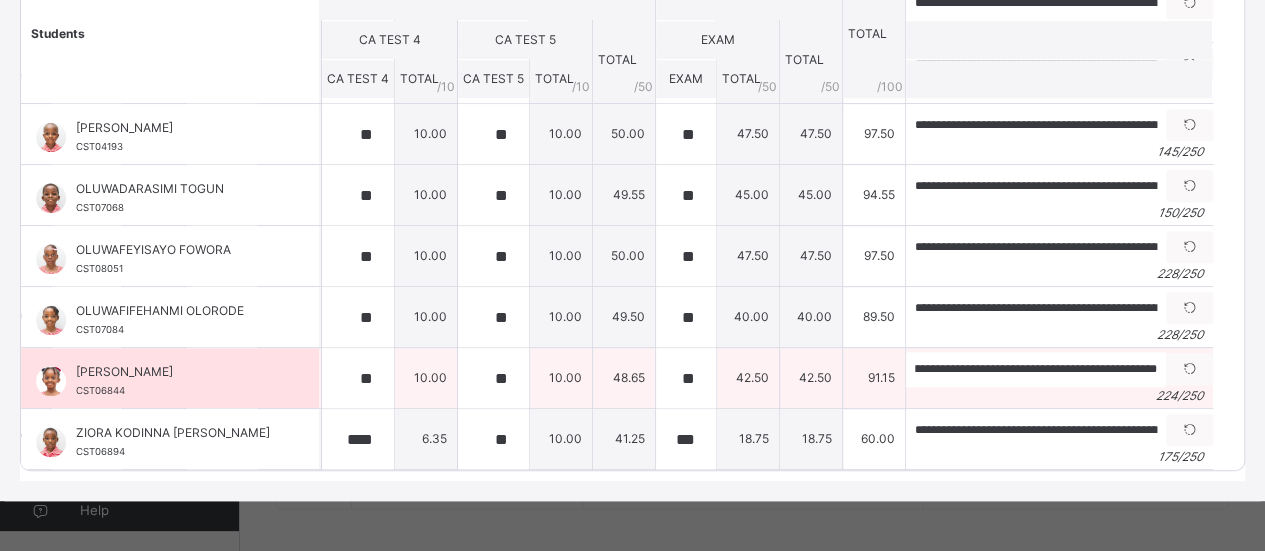 scroll, scrollTop: 0, scrollLeft: 0, axis: both 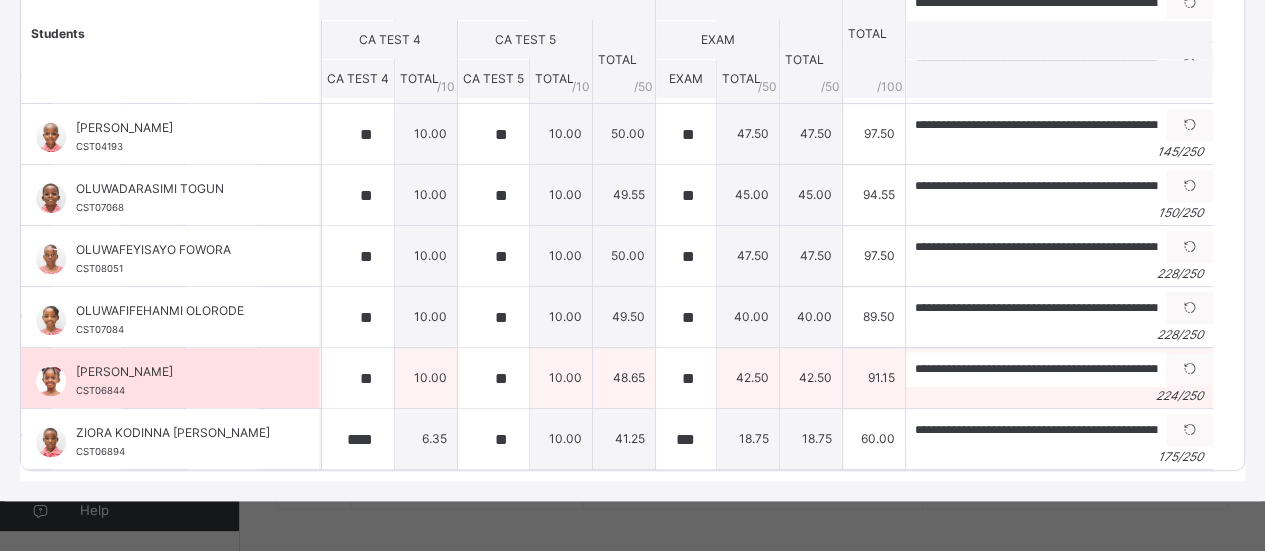 click on "224 / 250" at bounding box center (1059, 396) 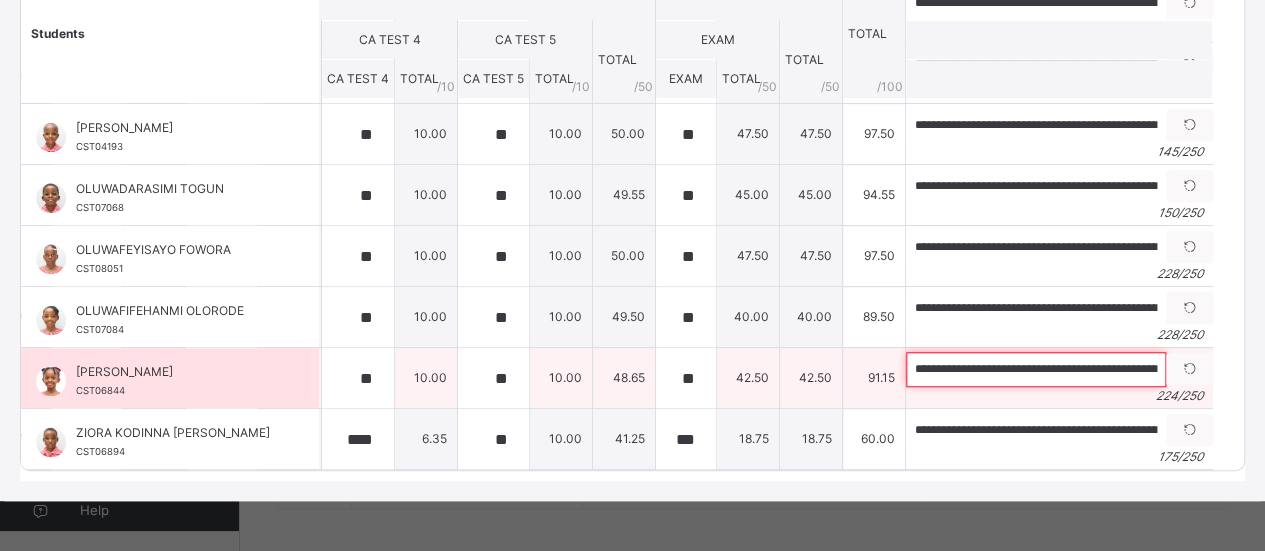click on "**********" at bounding box center [1036, 369] 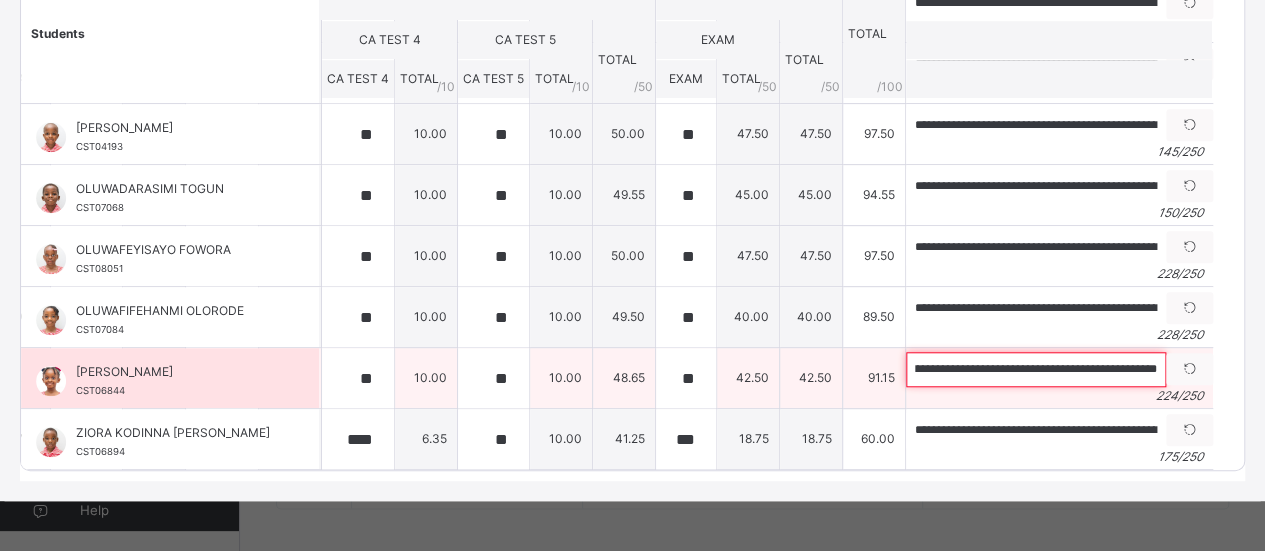 scroll, scrollTop: 0, scrollLeft: 1006, axis: horizontal 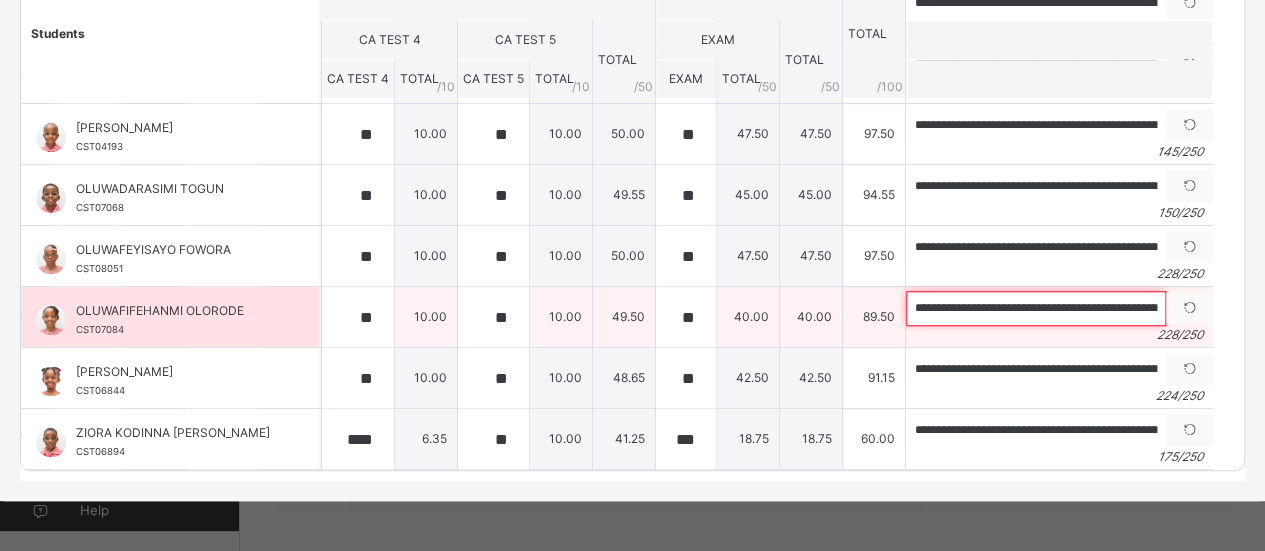 click on "**********" at bounding box center (1036, 308) 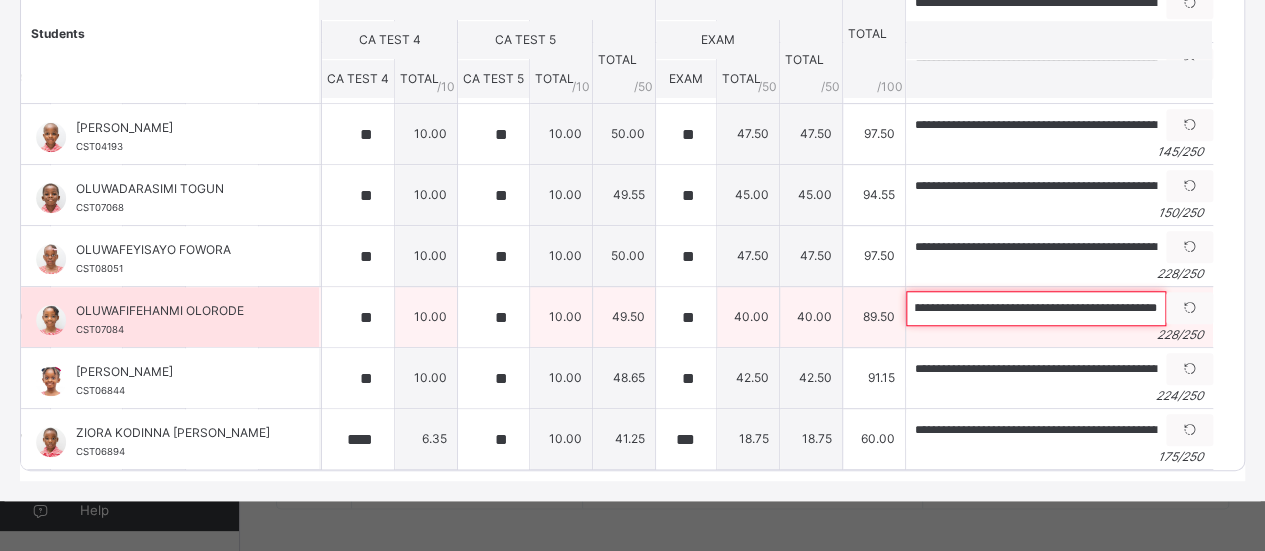 scroll, scrollTop: 0, scrollLeft: 1031, axis: horizontal 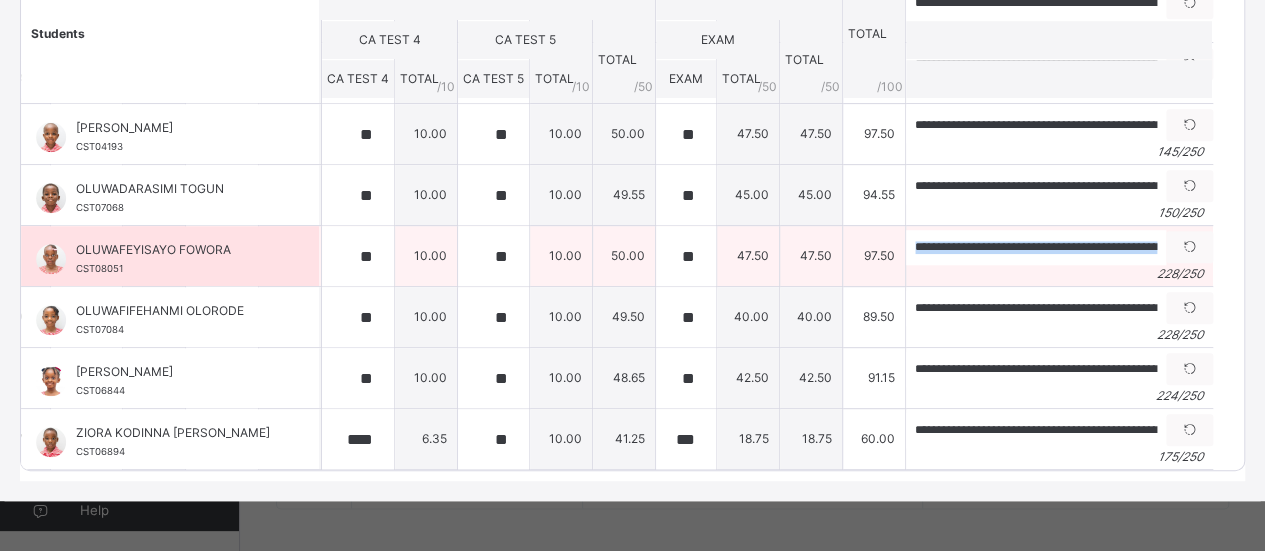 drag, startPoint x: 995, startPoint y: 237, endPoint x: 986, endPoint y: 223, distance: 16.643316 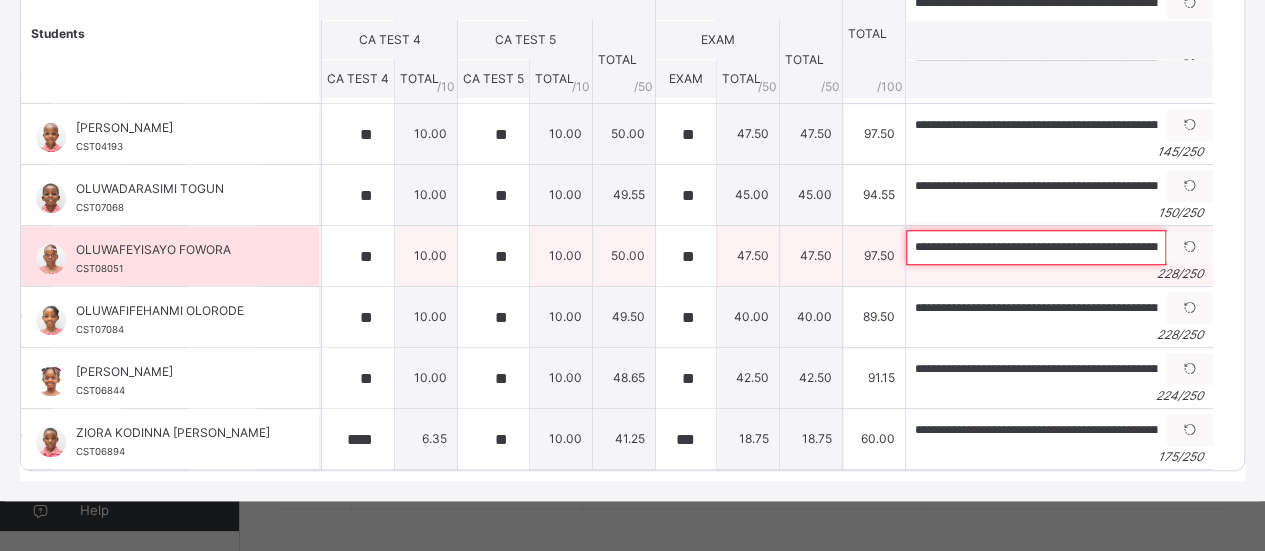 click on "**********" at bounding box center (1036, 247) 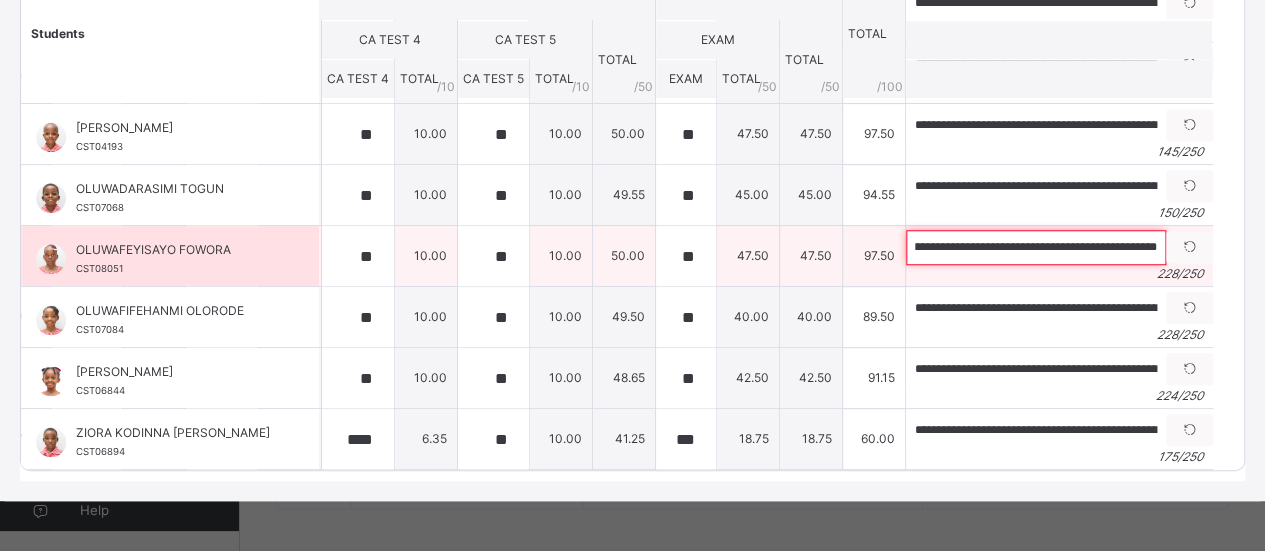 scroll, scrollTop: 0, scrollLeft: 1032, axis: horizontal 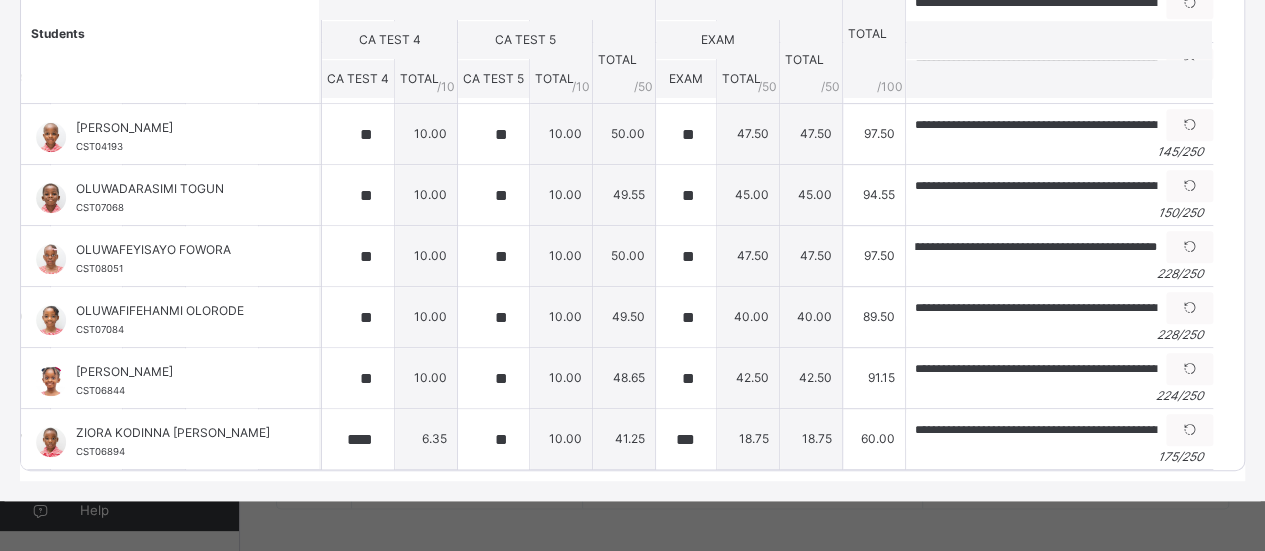 click on "**********" at bounding box center (632, 220) 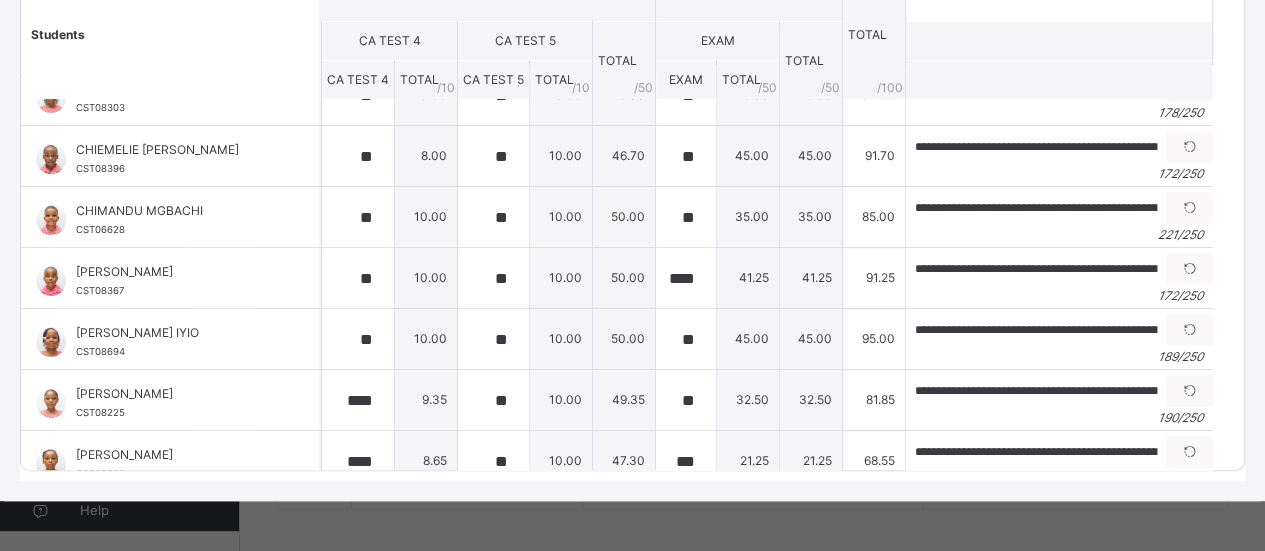 scroll, scrollTop: 0, scrollLeft: 403, axis: horizontal 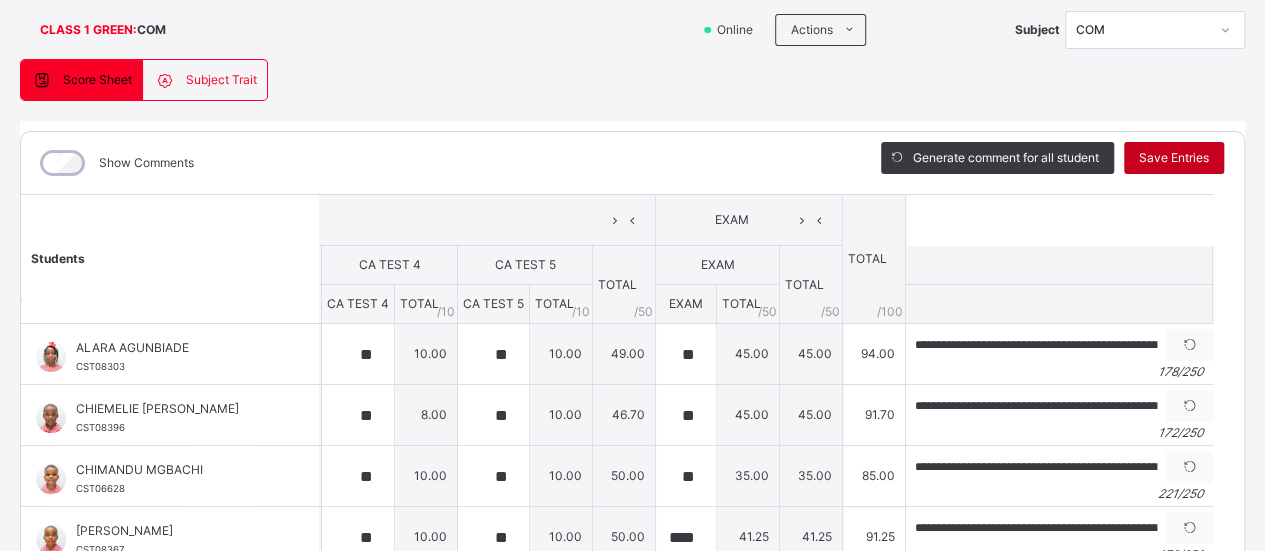 click on "Save Entries" at bounding box center [1174, 158] 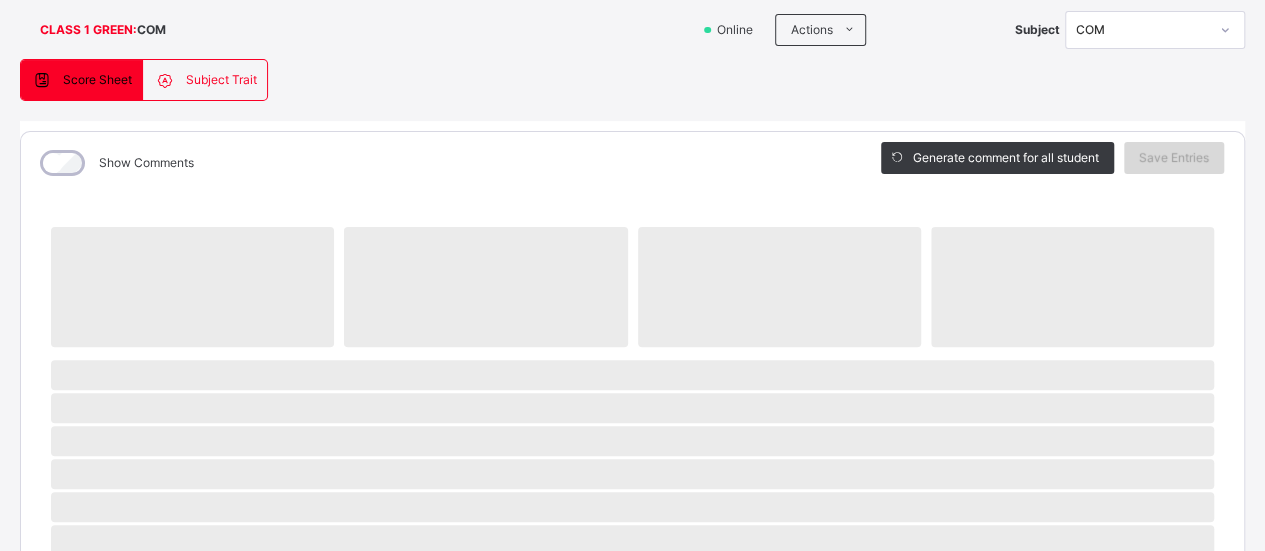 scroll, scrollTop: 136, scrollLeft: 0, axis: vertical 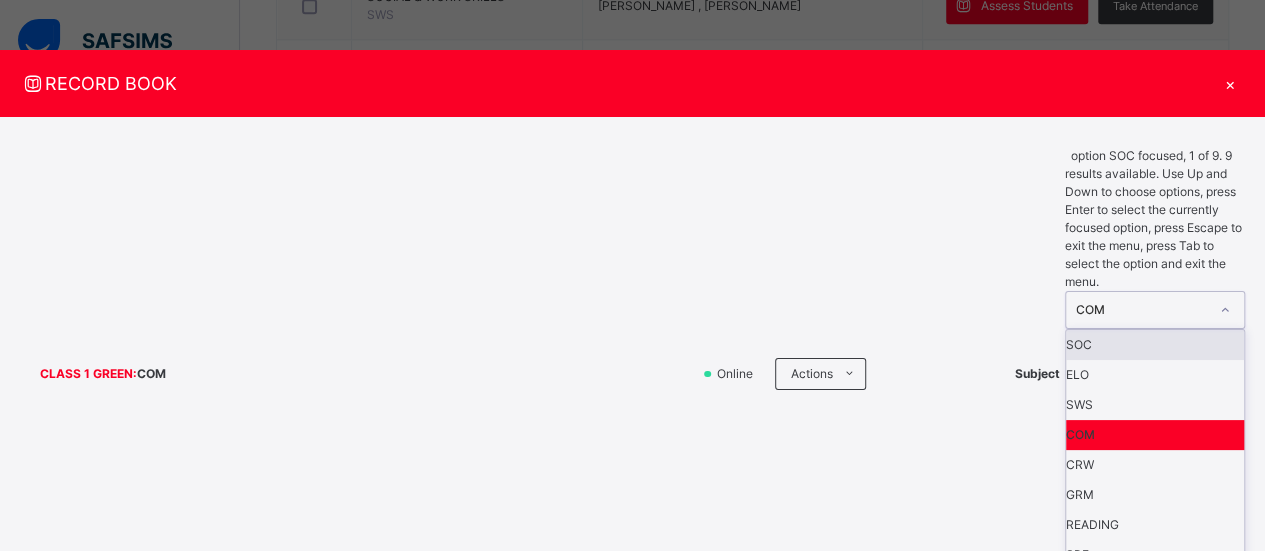 click on "COM" at bounding box center [1142, 310] 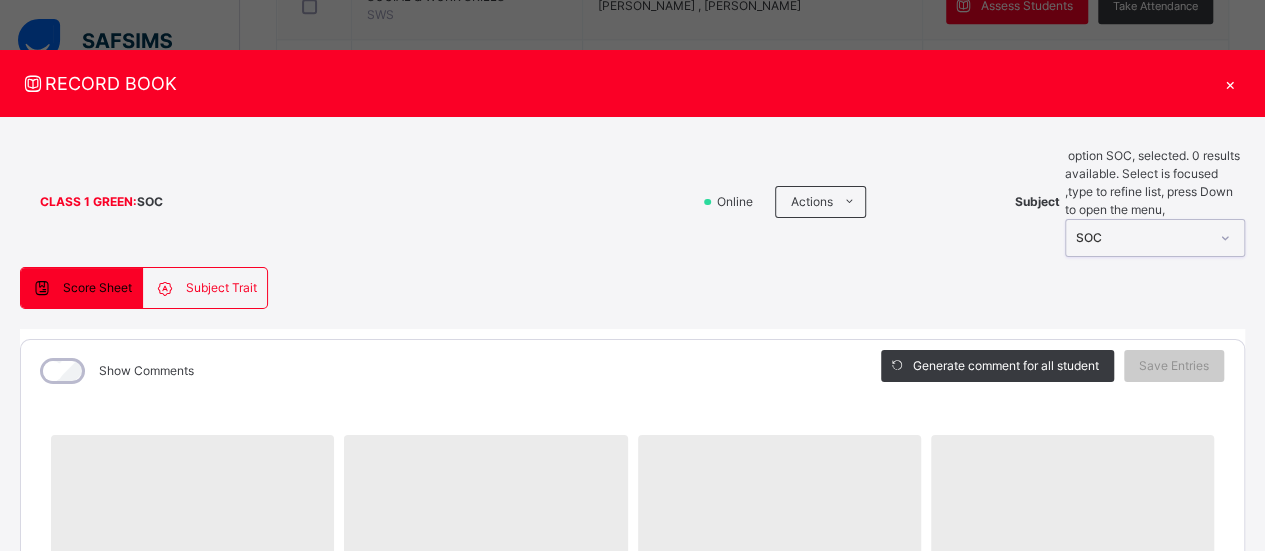 scroll, scrollTop: 0, scrollLeft: 0, axis: both 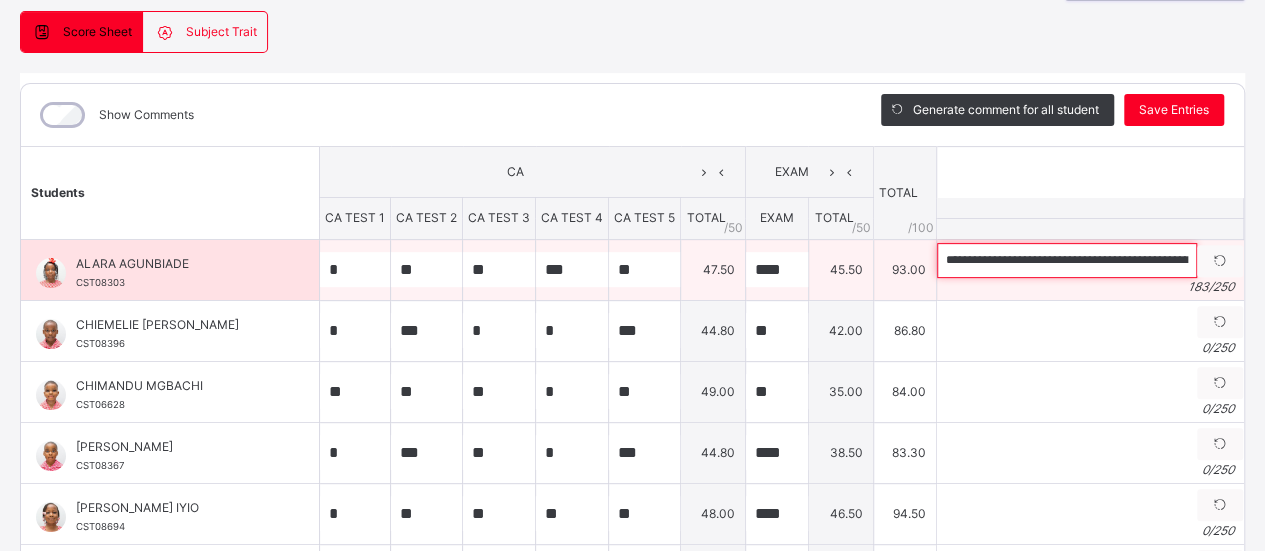 click on "**********" at bounding box center (1067, 260) 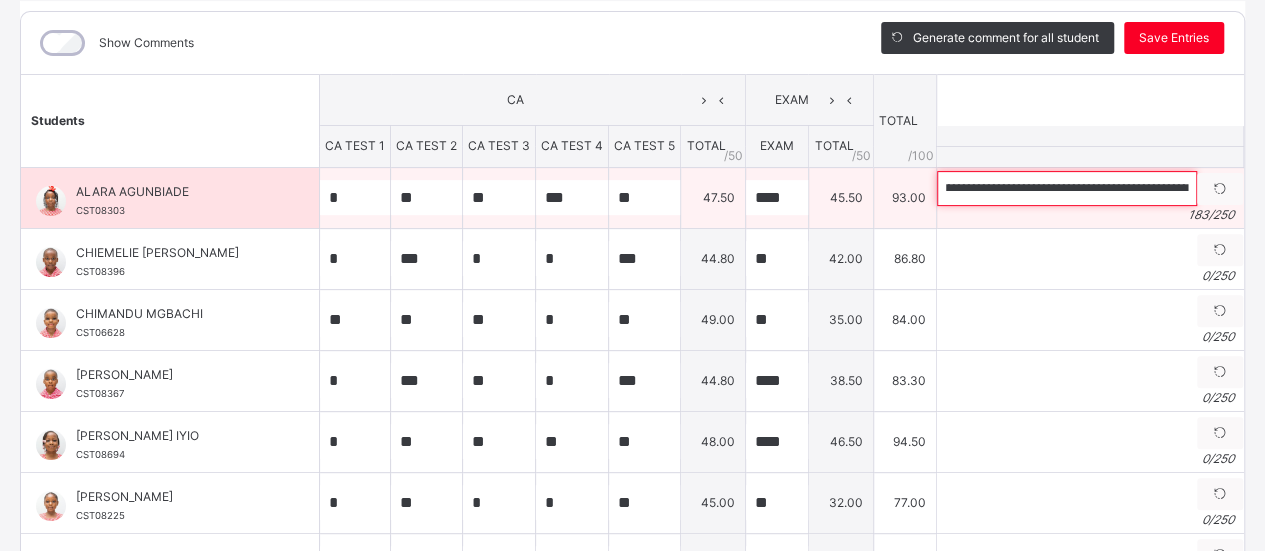 scroll, scrollTop: 0, scrollLeft: 0, axis: both 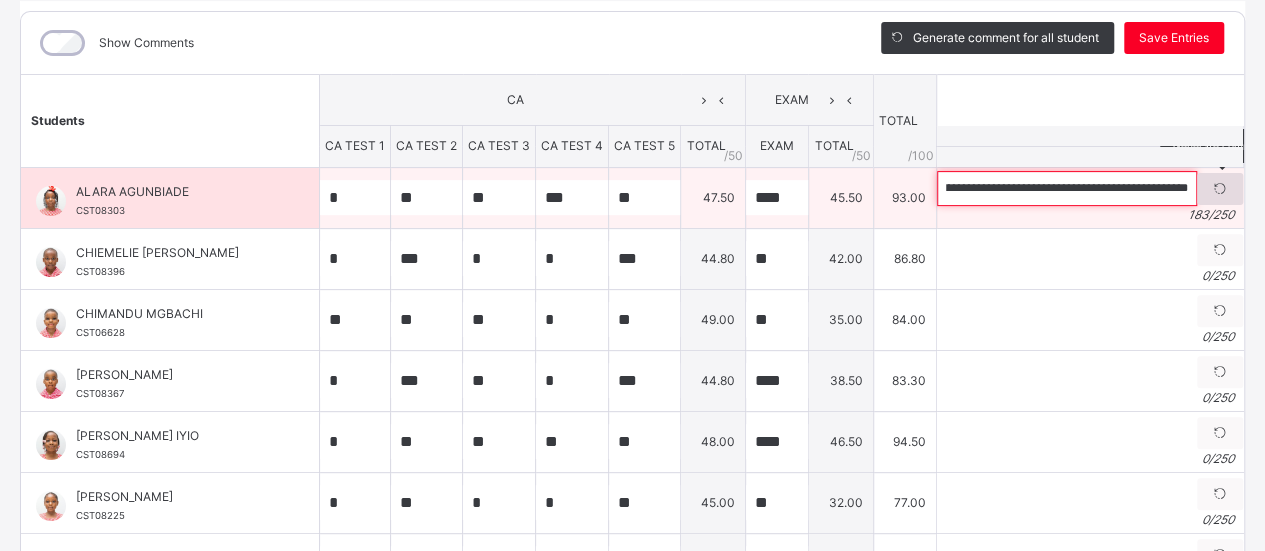drag, startPoint x: 945, startPoint y: 185, endPoint x: 1202, endPoint y: 193, distance: 257.12448 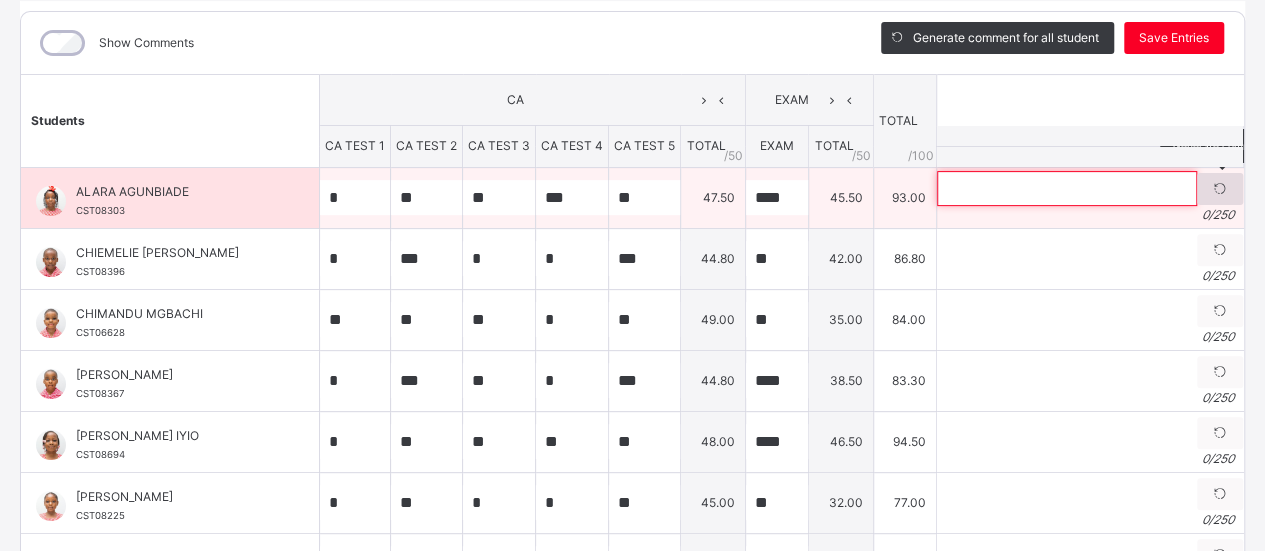 scroll, scrollTop: 0, scrollLeft: 0, axis: both 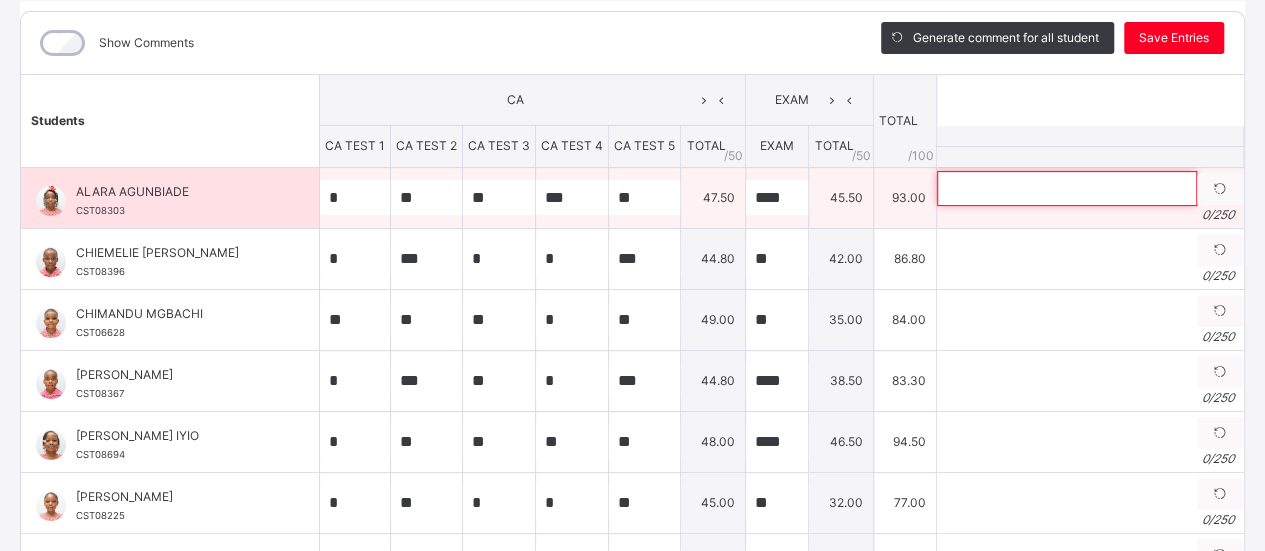 paste on "**********" 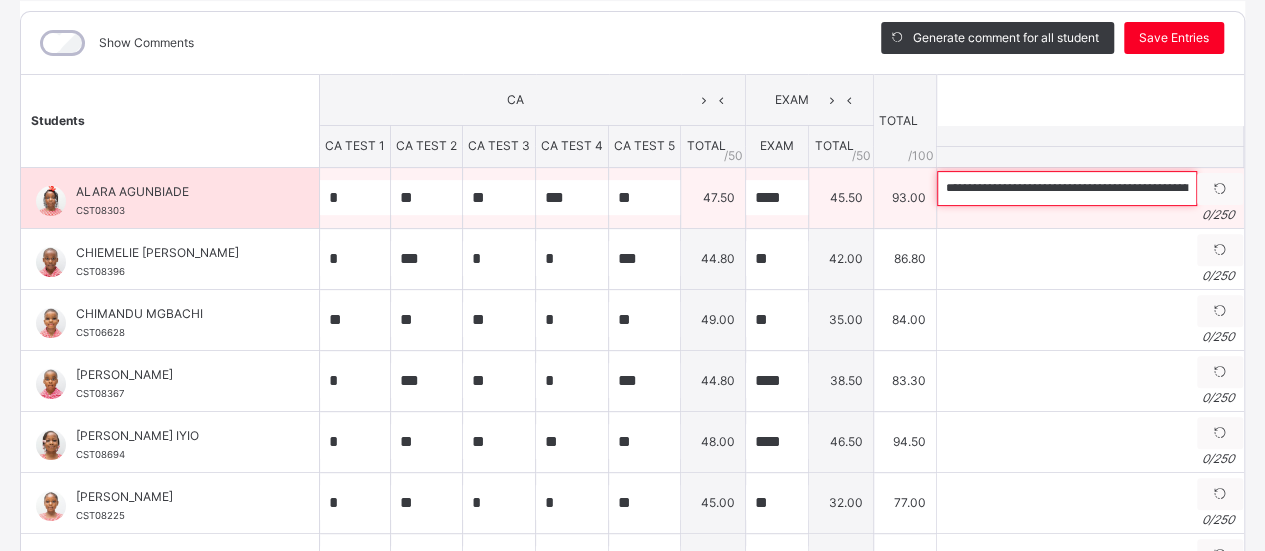 scroll, scrollTop: 0, scrollLeft: 976, axis: horizontal 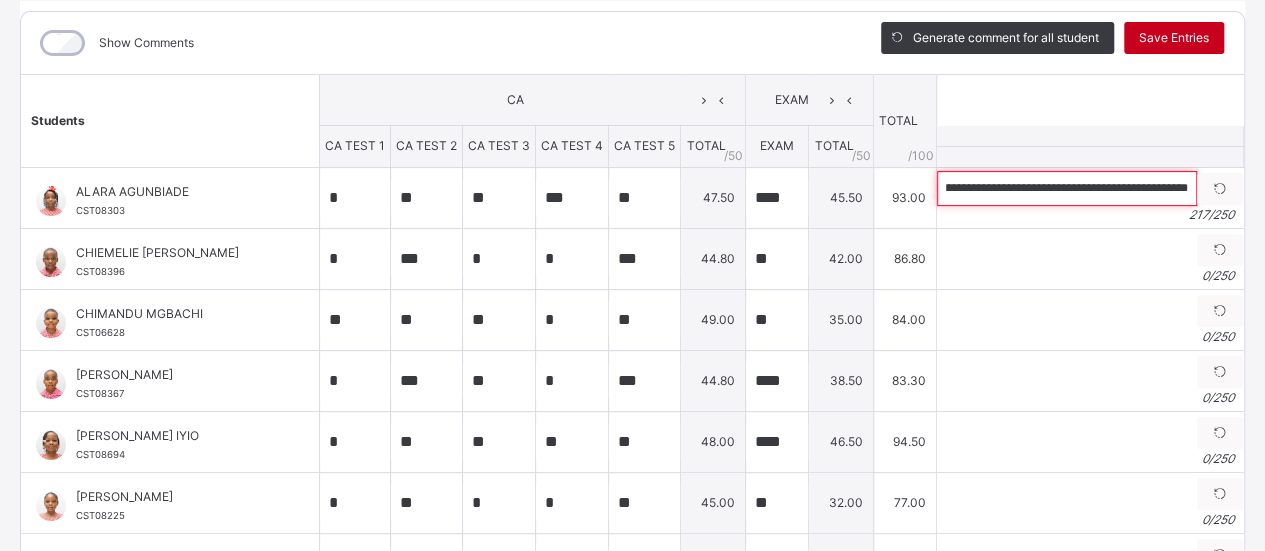 type on "**********" 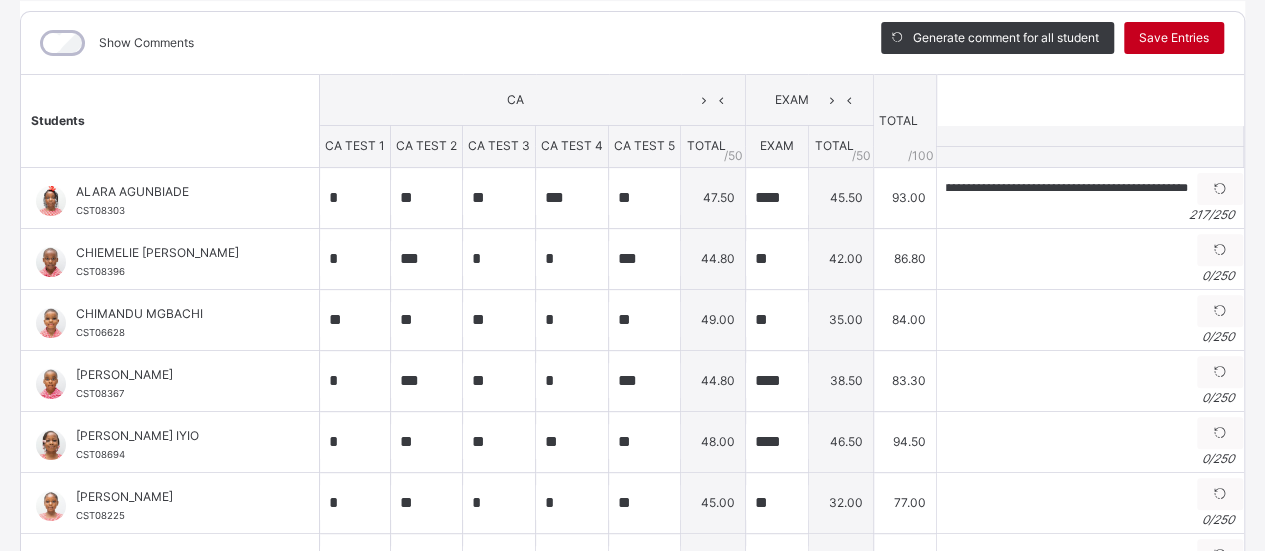 scroll, scrollTop: 0, scrollLeft: 0, axis: both 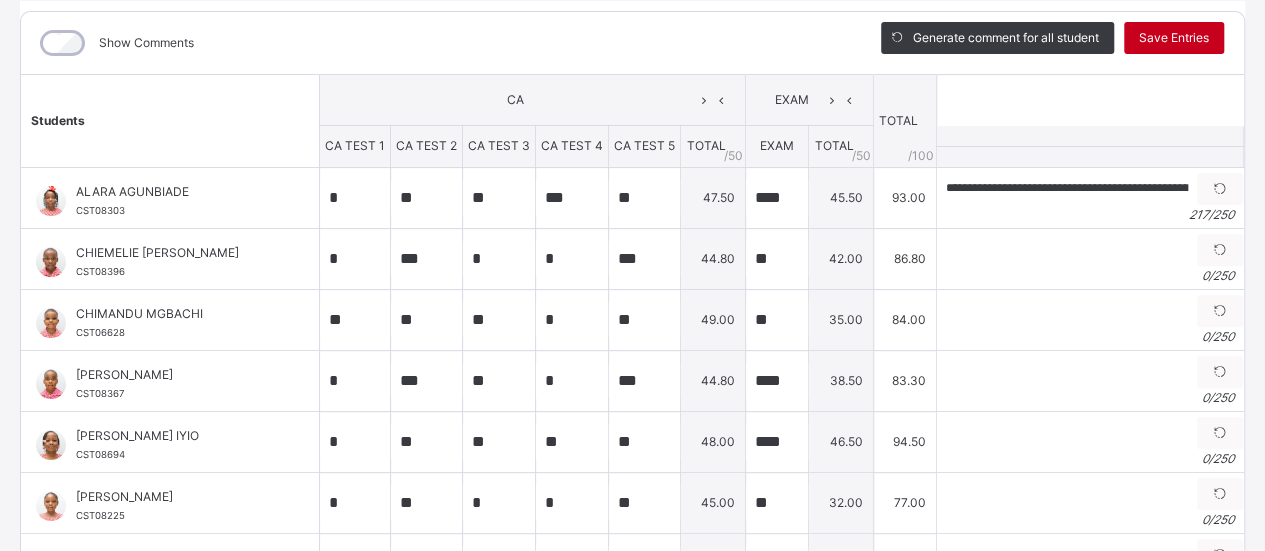 click on "Save Entries" at bounding box center (1174, 38) 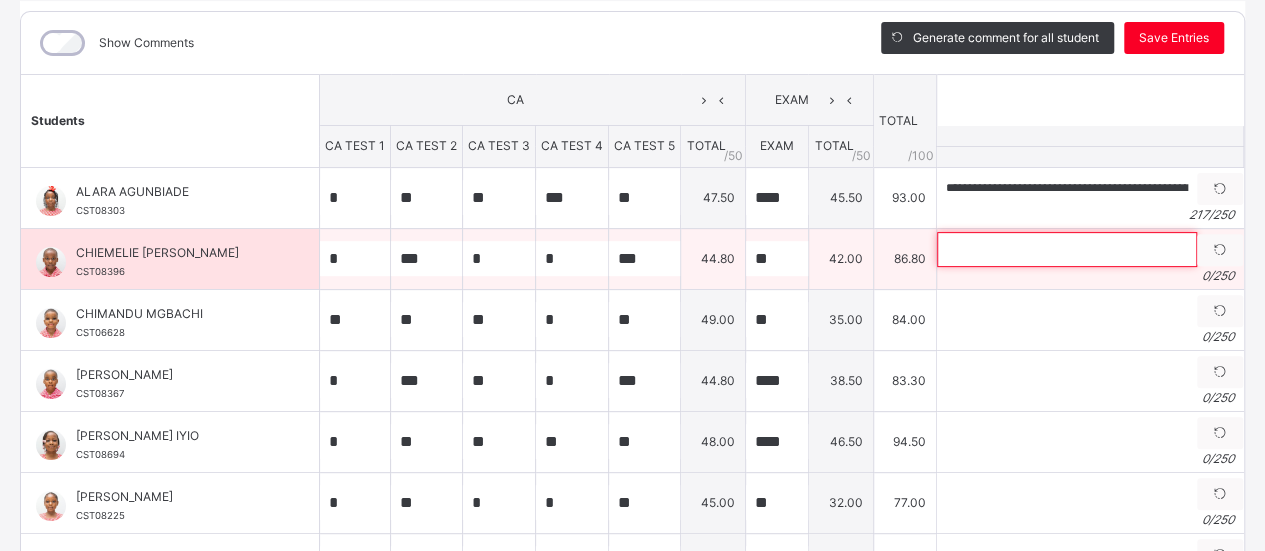 click at bounding box center (1067, 249) 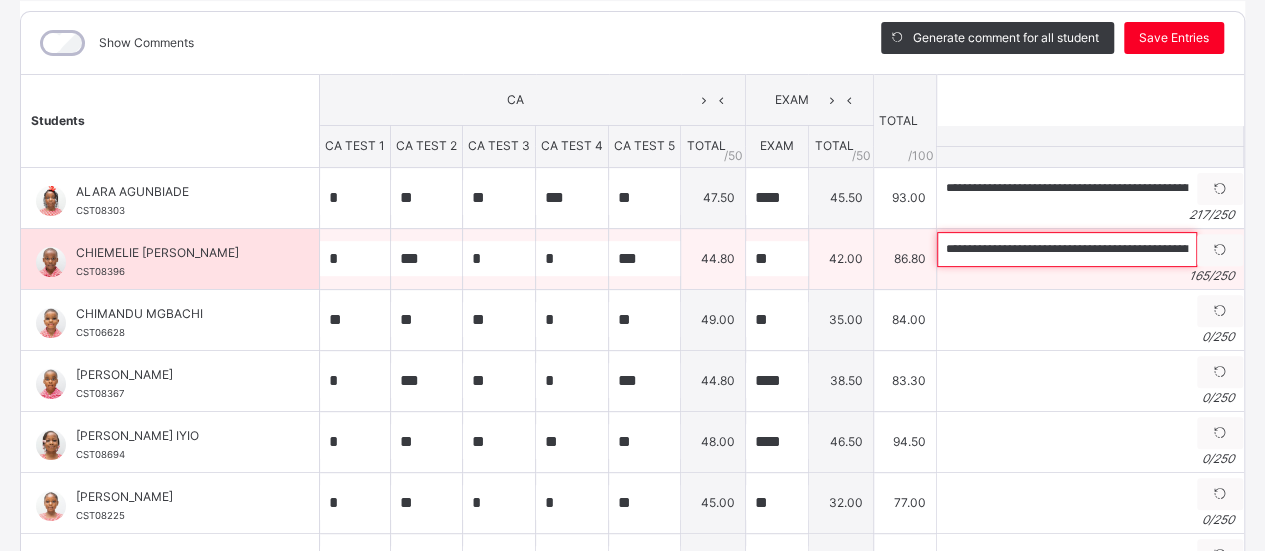 scroll, scrollTop: 0, scrollLeft: 669, axis: horizontal 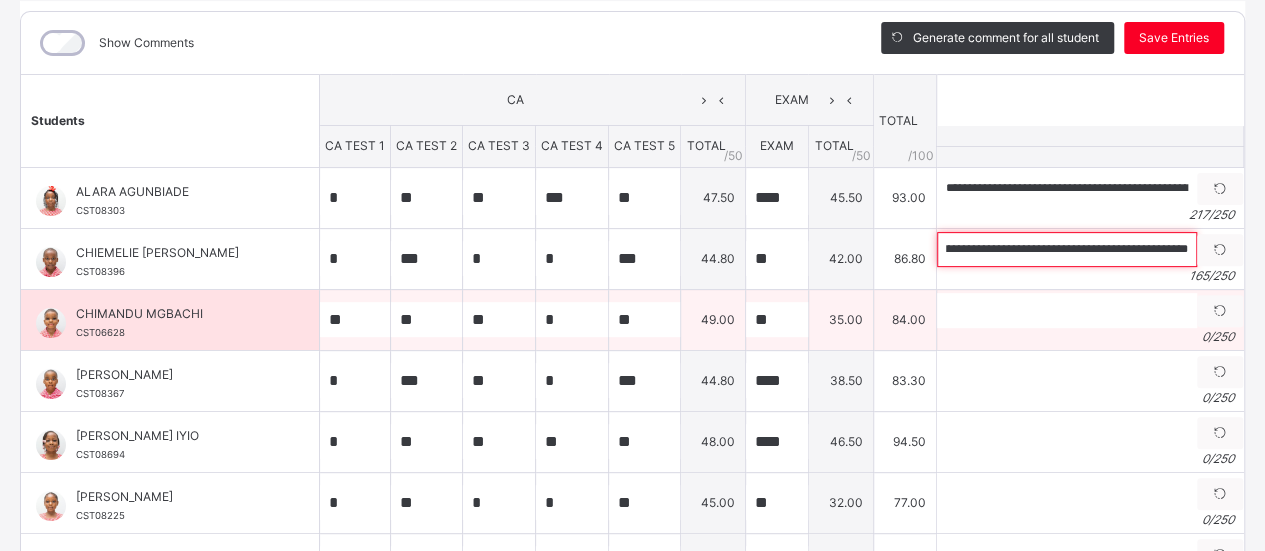 type on "**********" 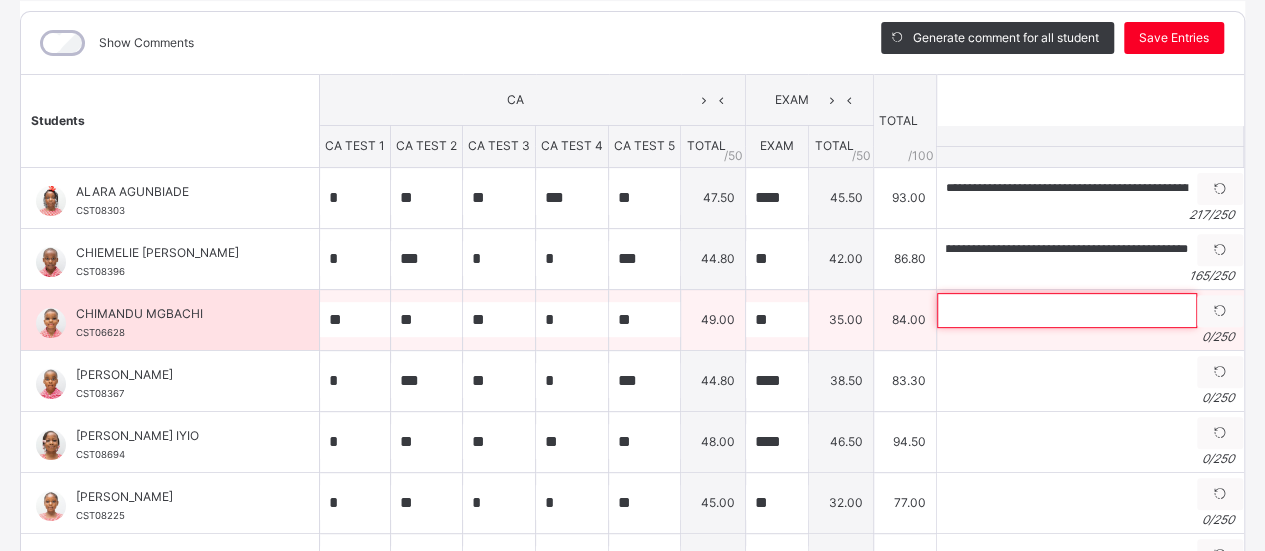 scroll, scrollTop: 0, scrollLeft: 0, axis: both 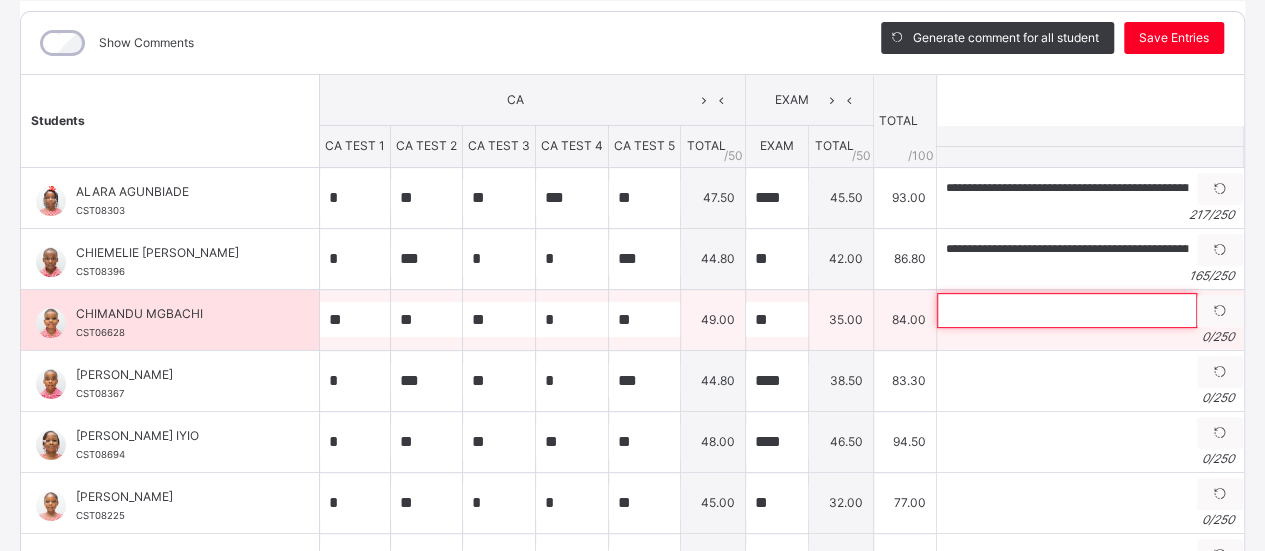 click at bounding box center (1067, 310) 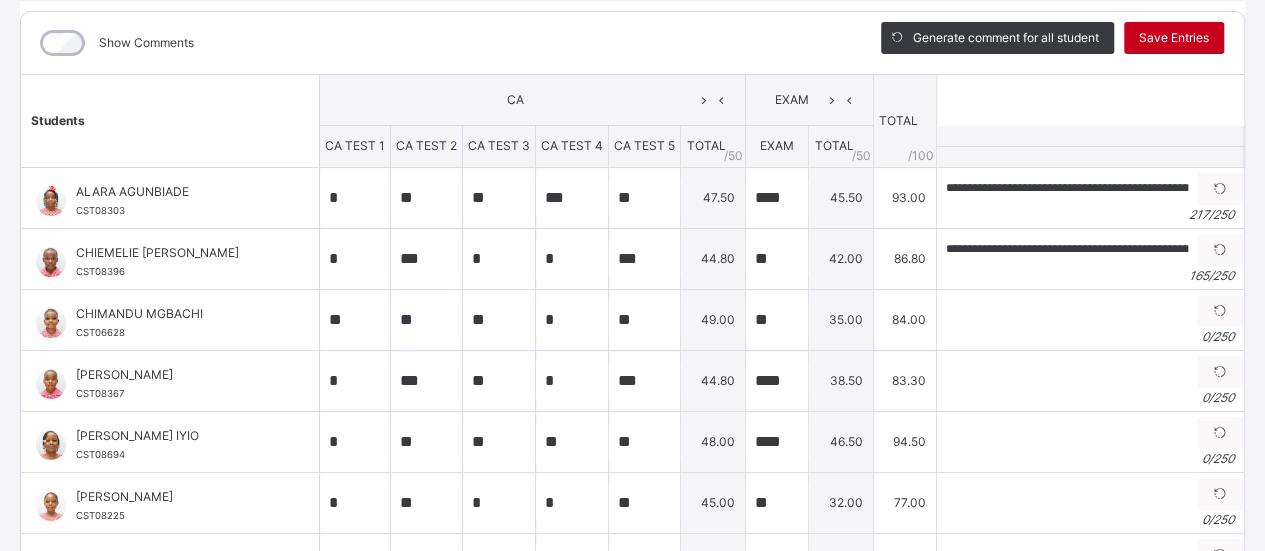 click on "Save Entries" at bounding box center (1174, 38) 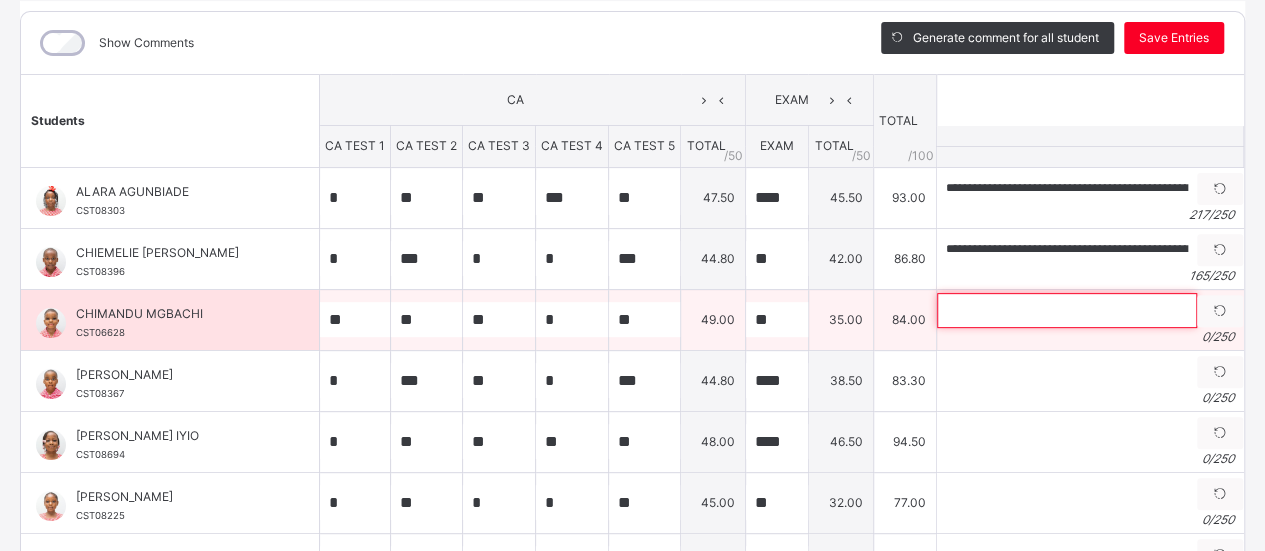 click at bounding box center (1067, 310) 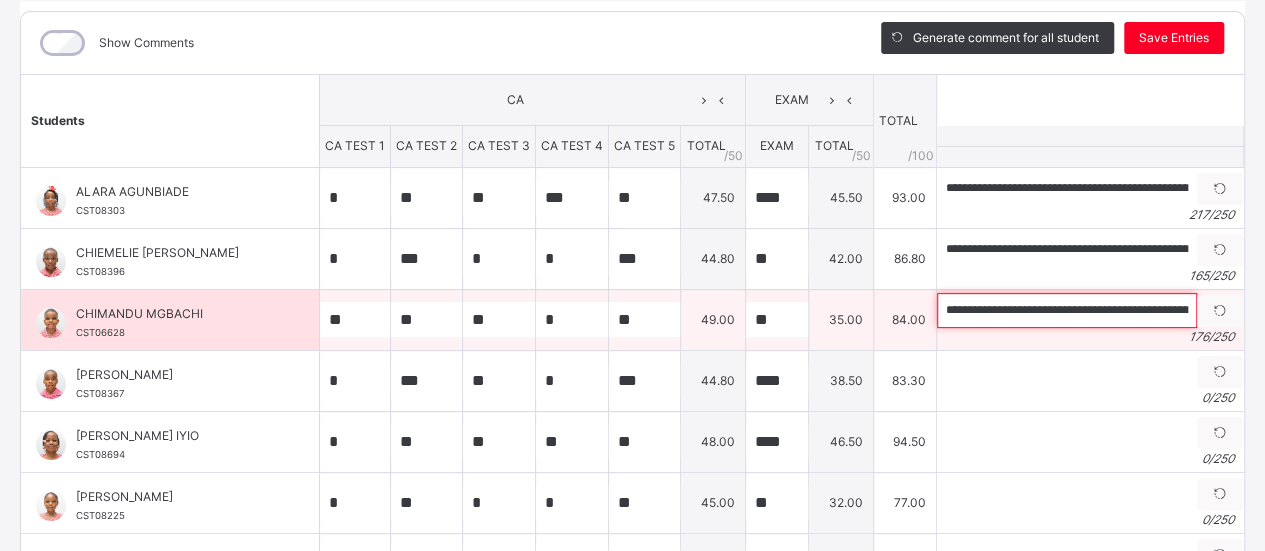 scroll, scrollTop: 0, scrollLeft: 765, axis: horizontal 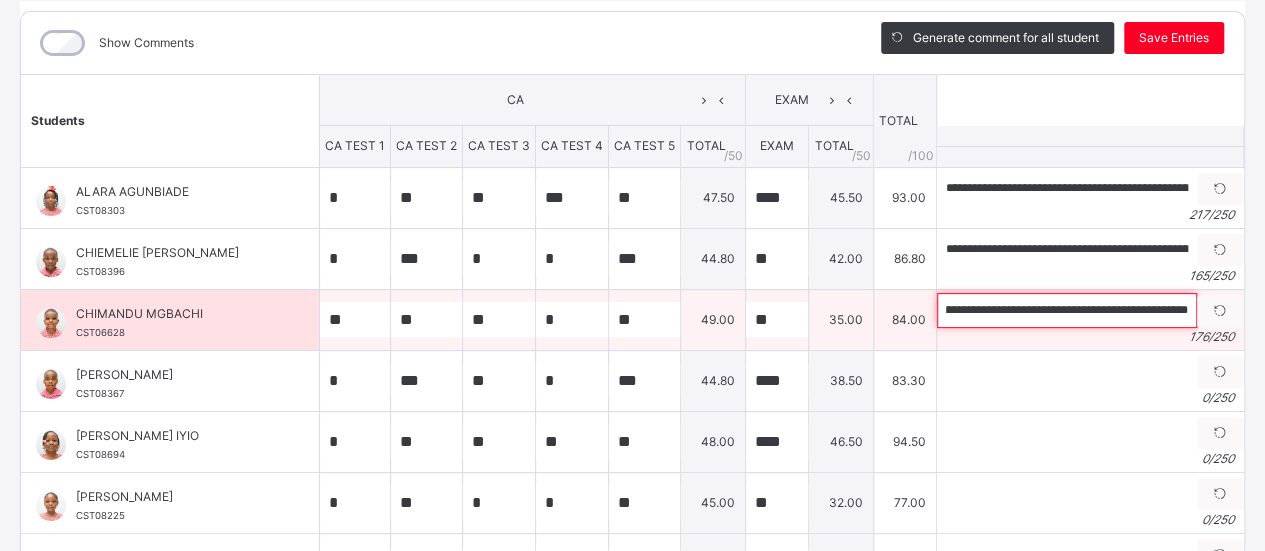 click on "**********" at bounding box center [1067, 310] 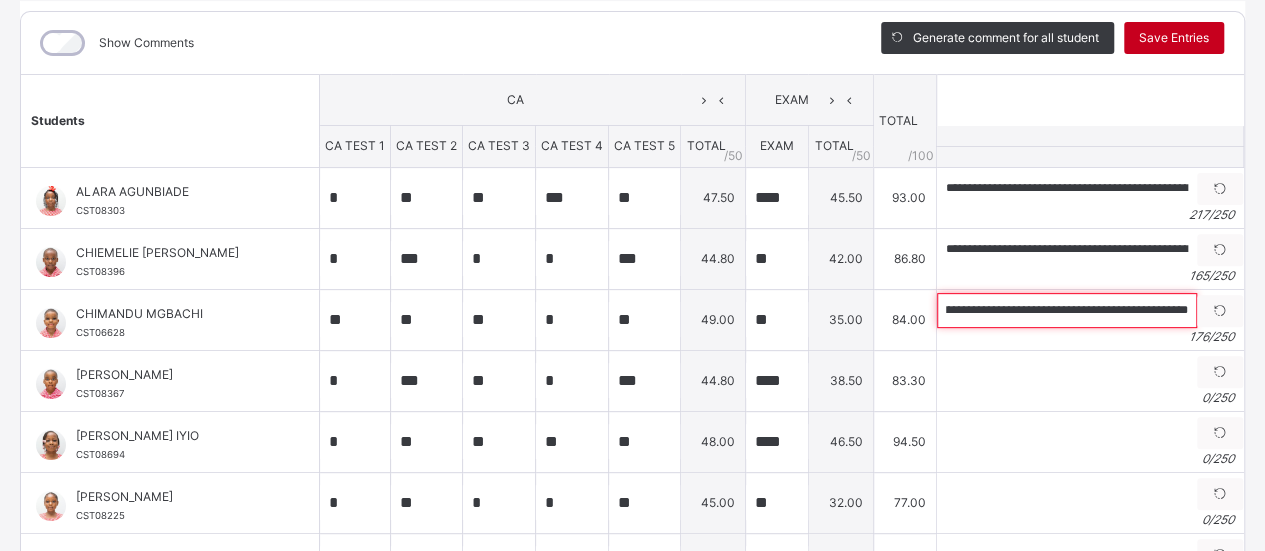 type on "**********" 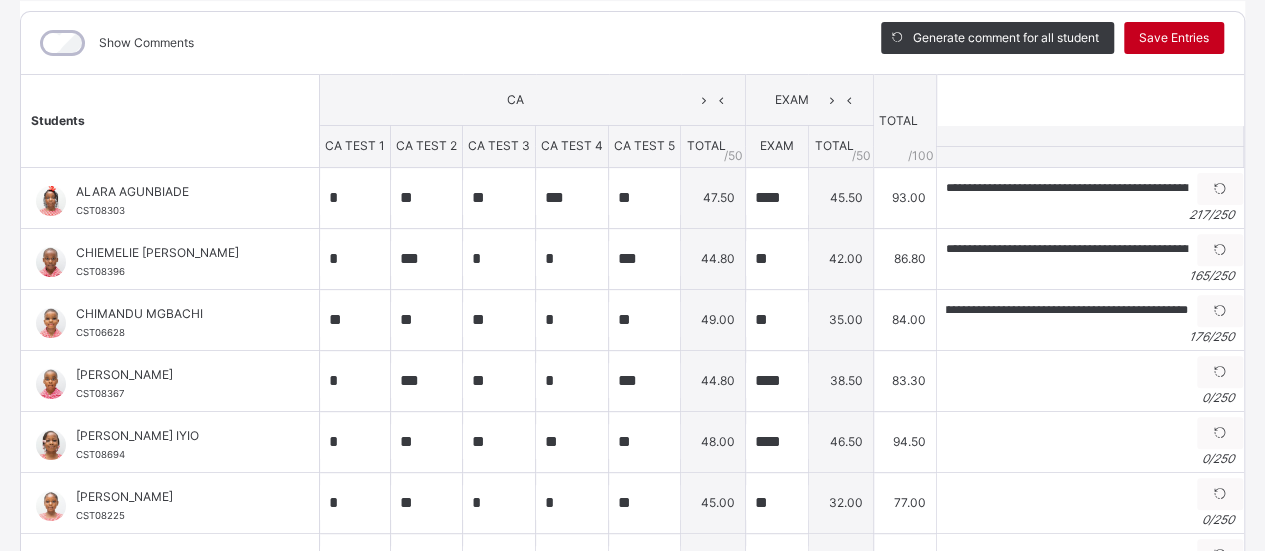 scroll, scrollTop: 0, scrollLeft: 0, axis: both 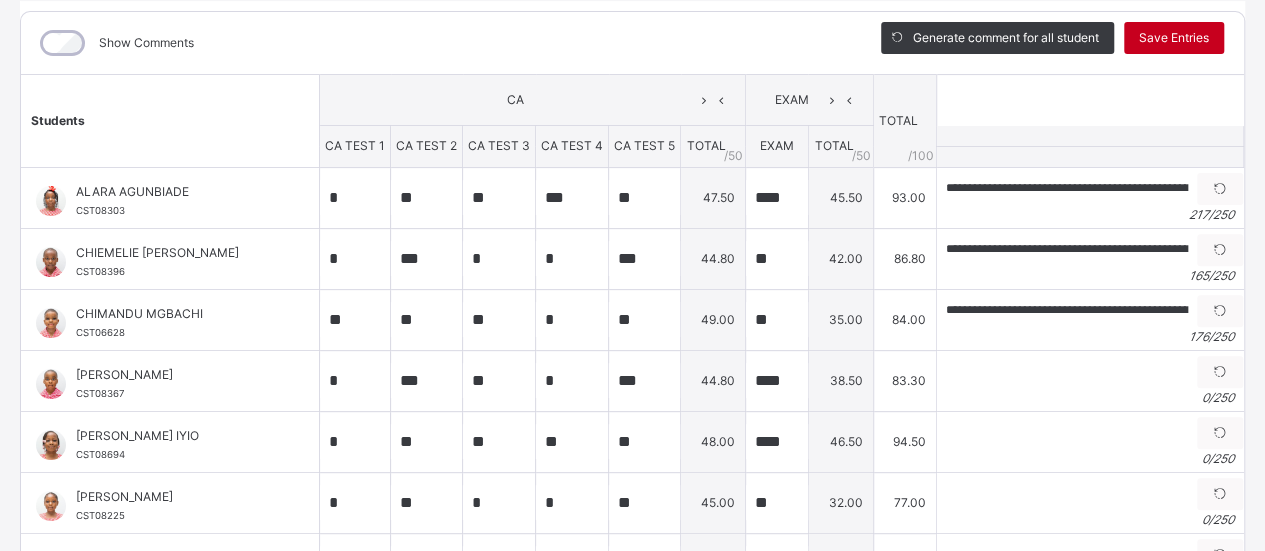 click on "Save Entries" at bounding box center (1174, 38) 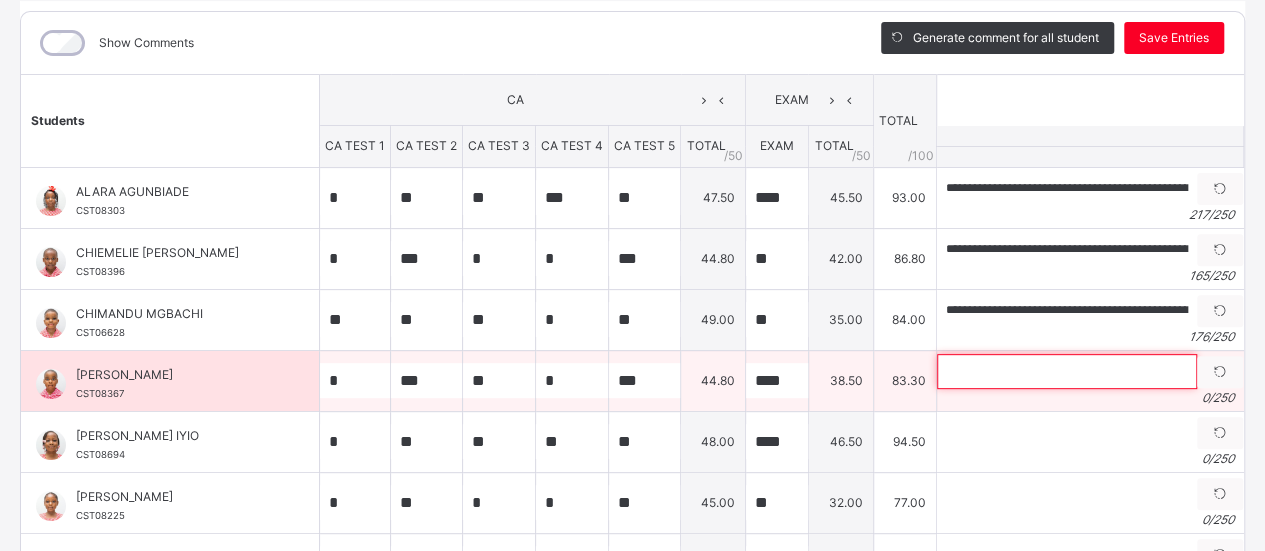 click at bounding box center (1067, 371) 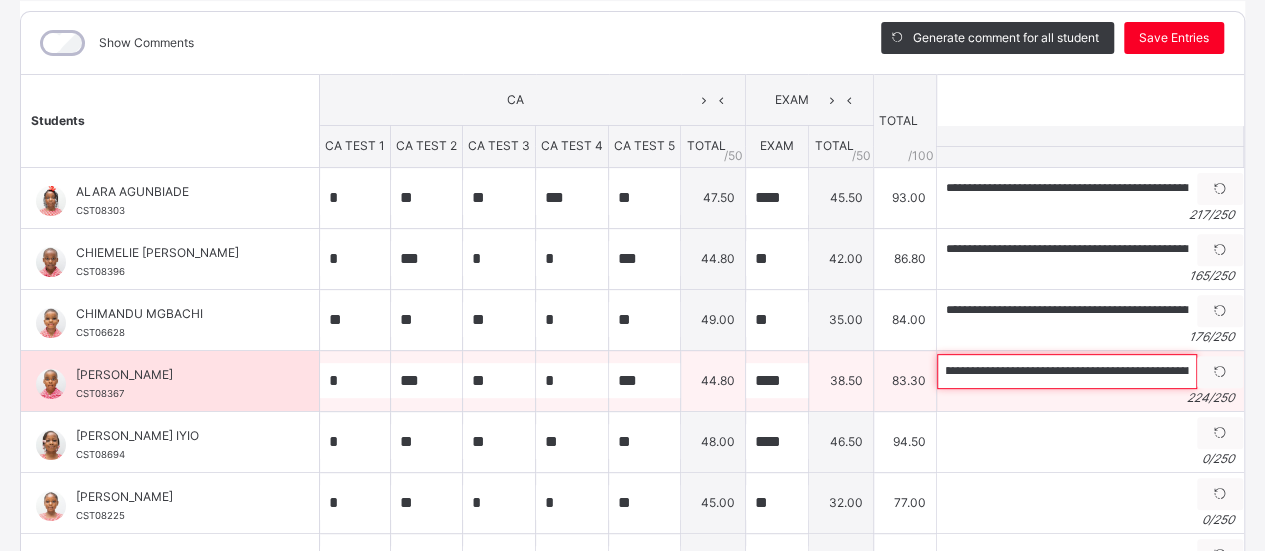 scroll, scrollTop: 0, scrollLeft: 0, axis: both 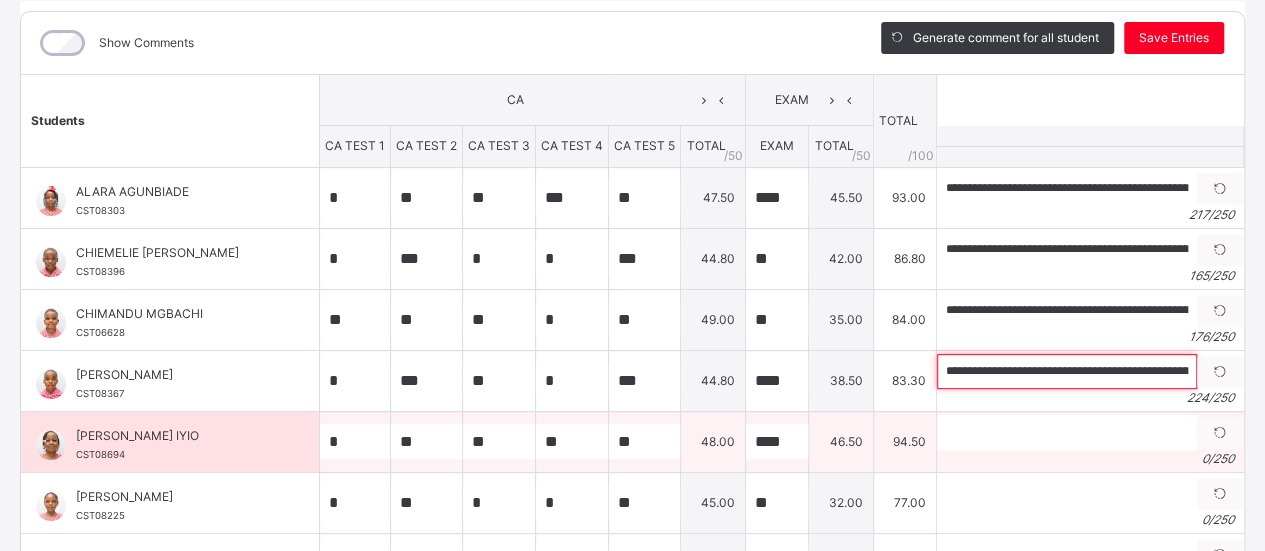 type on "**********" 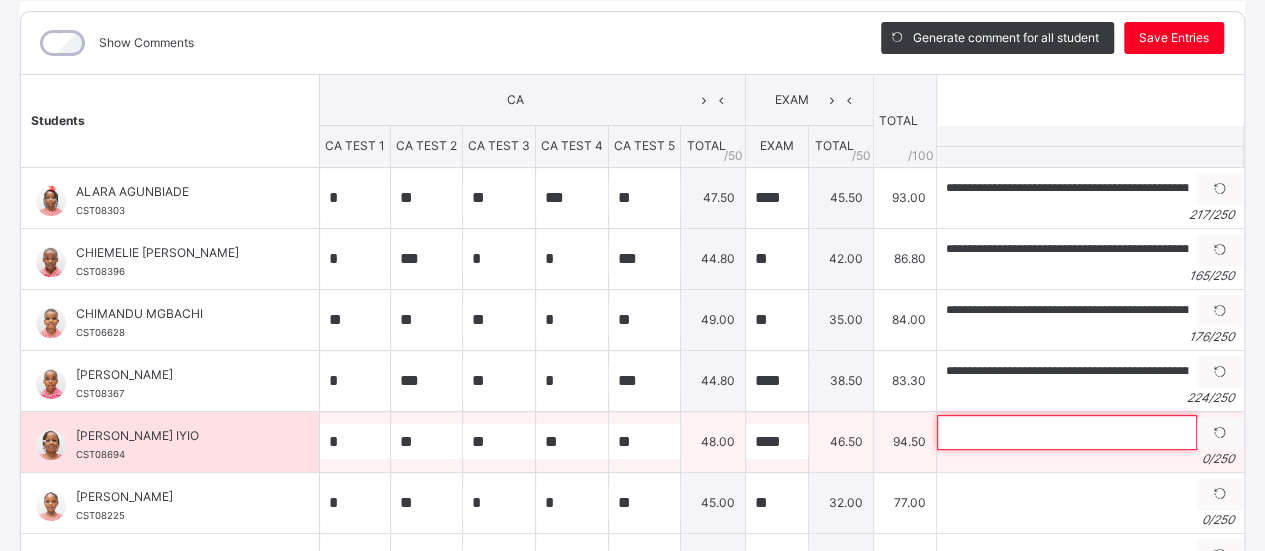 click at bounding box center (1067, 432) 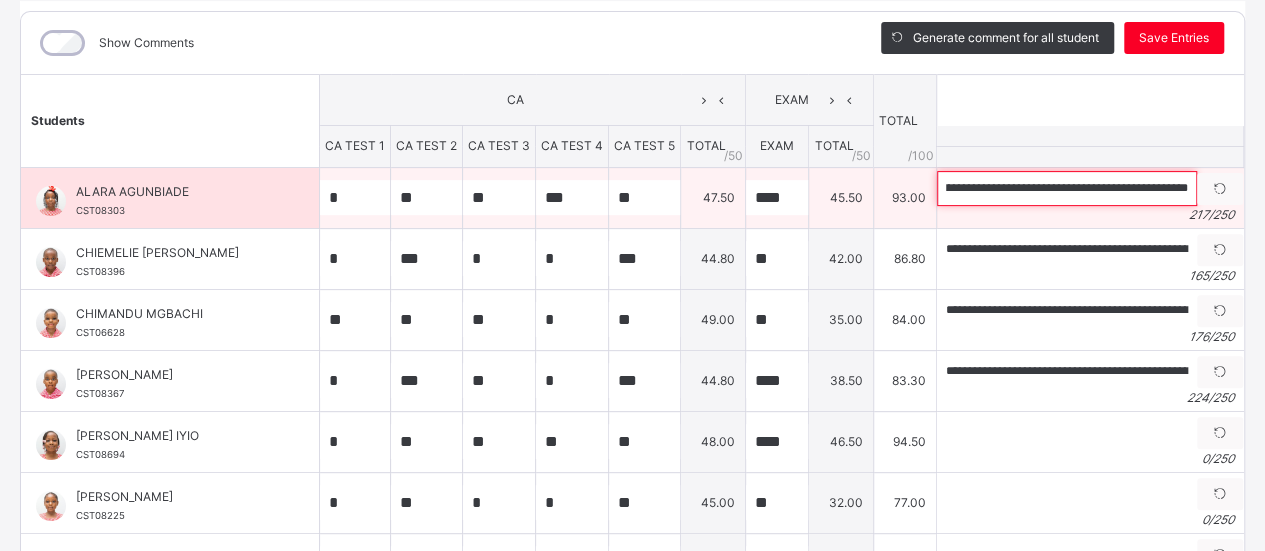 scroll, scrollTop: 0, scrollLeft: 976, axis: horizontal 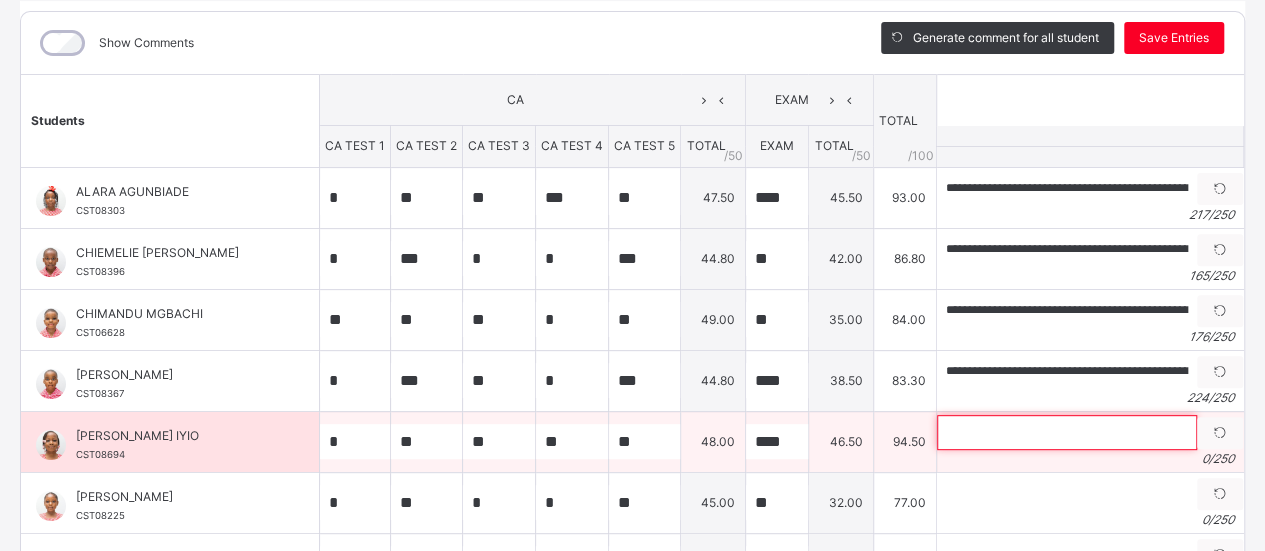 click at bounding box center [1067, 432] 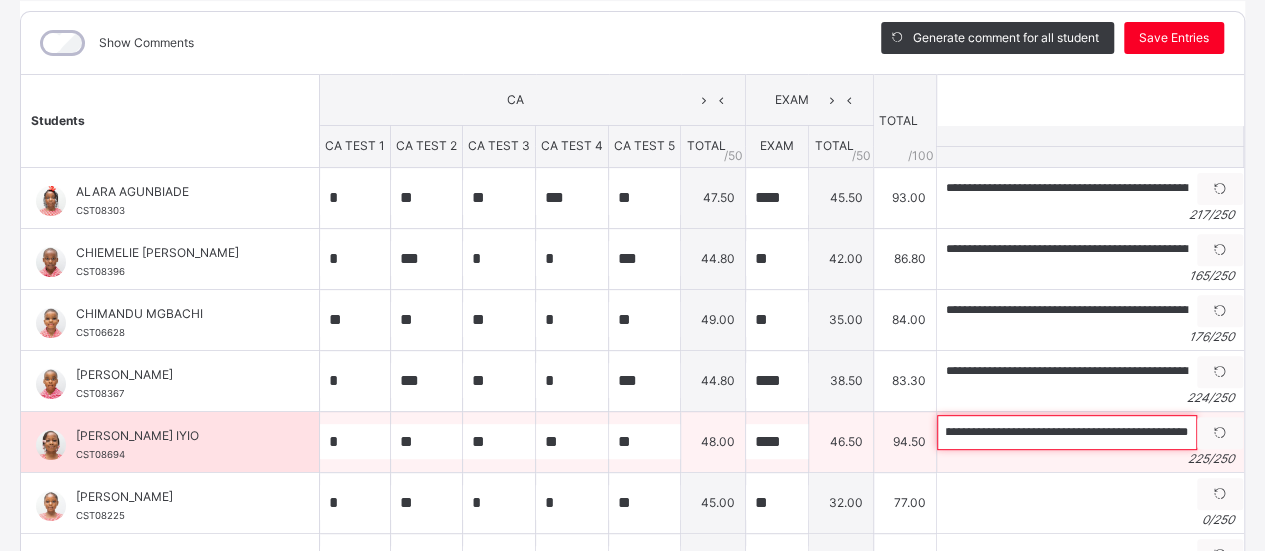 scroll, scrollTop: 0, scrollLeft: 1037, axis: horizontal 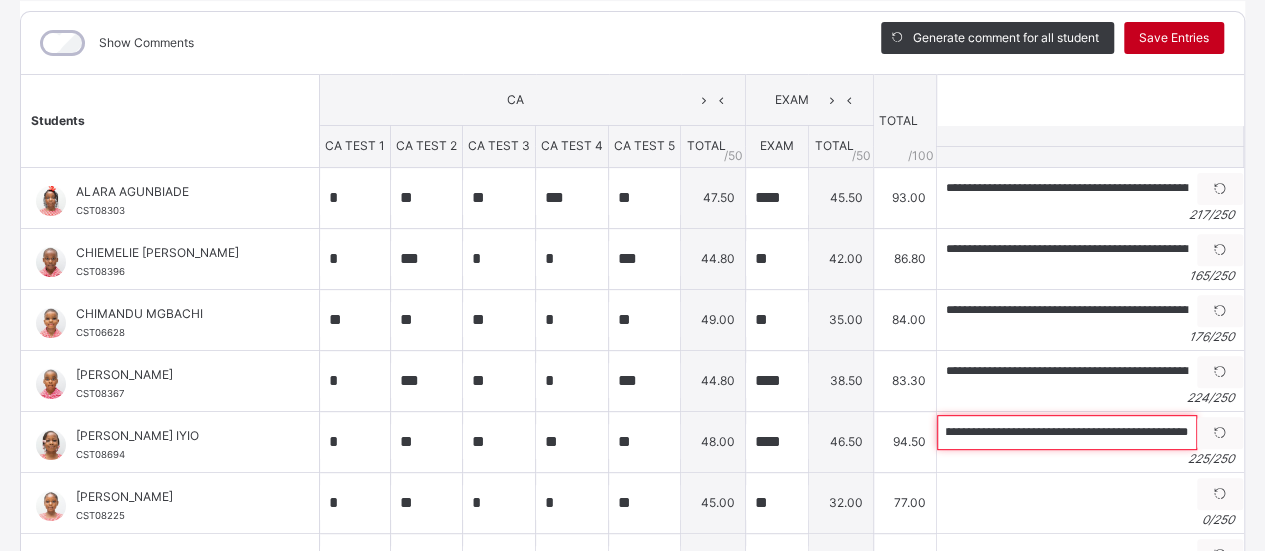 type on "**********" 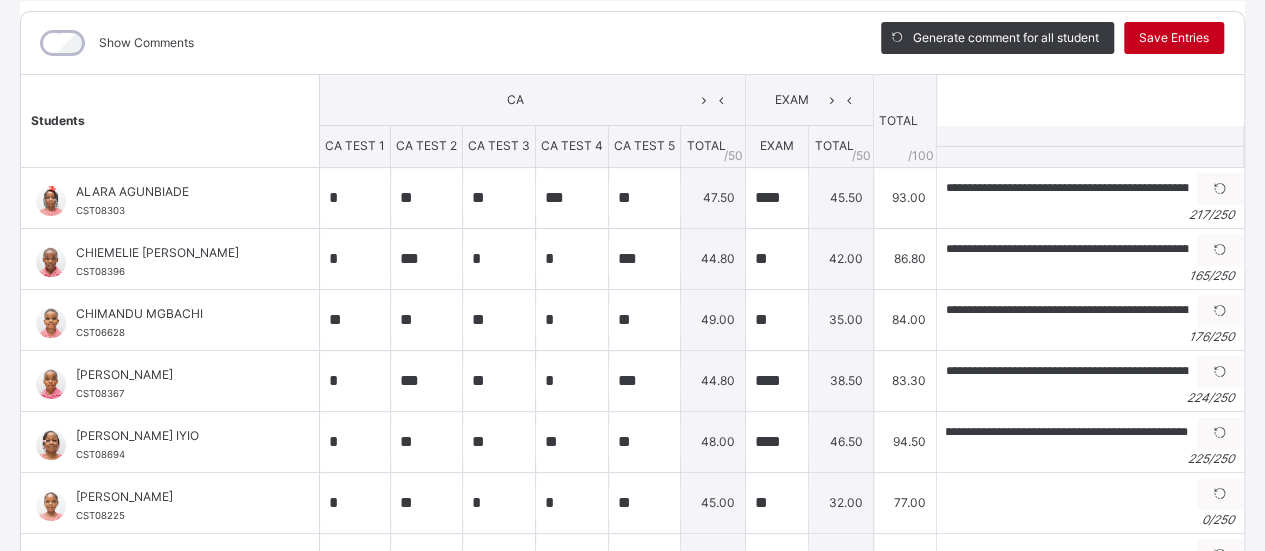 scroll, scrollTop: 0, scrollLeft: 0, axis: both 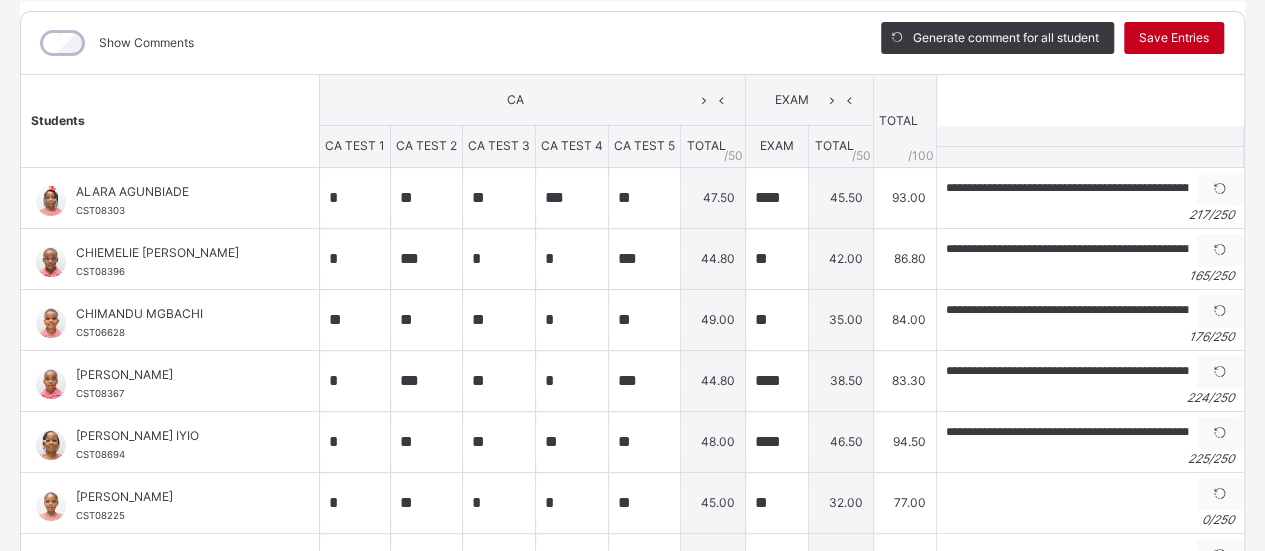click on "Save Entries" at bounding box center [1174, 38] 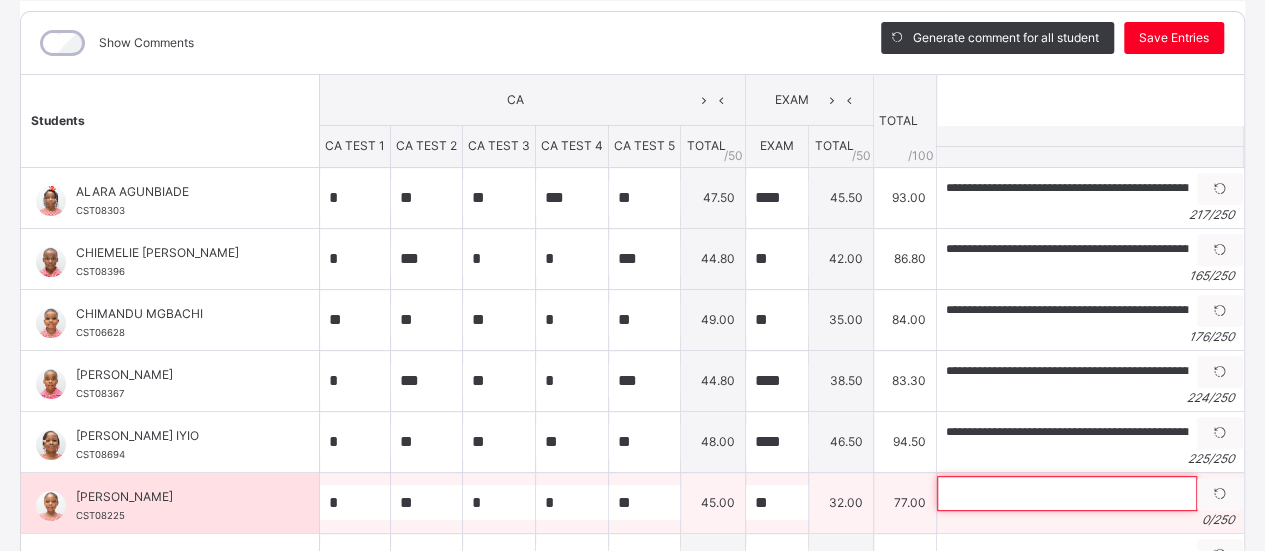 click at bounding box center (1067, 493) 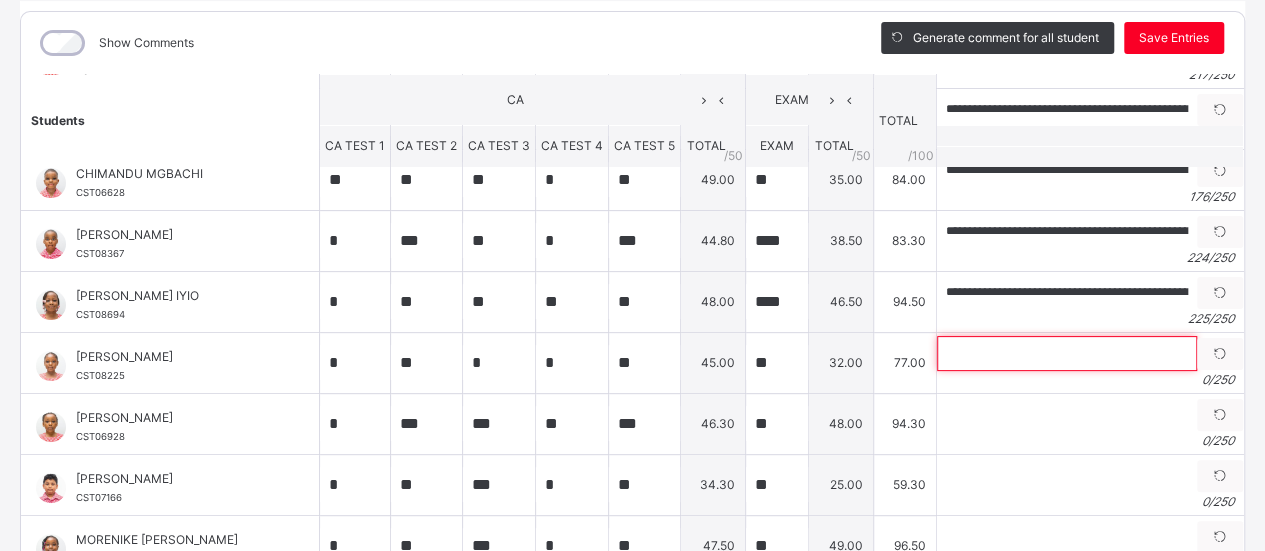 scroll, scrollTop: 141, scrollLeft: 0, axis: vertical 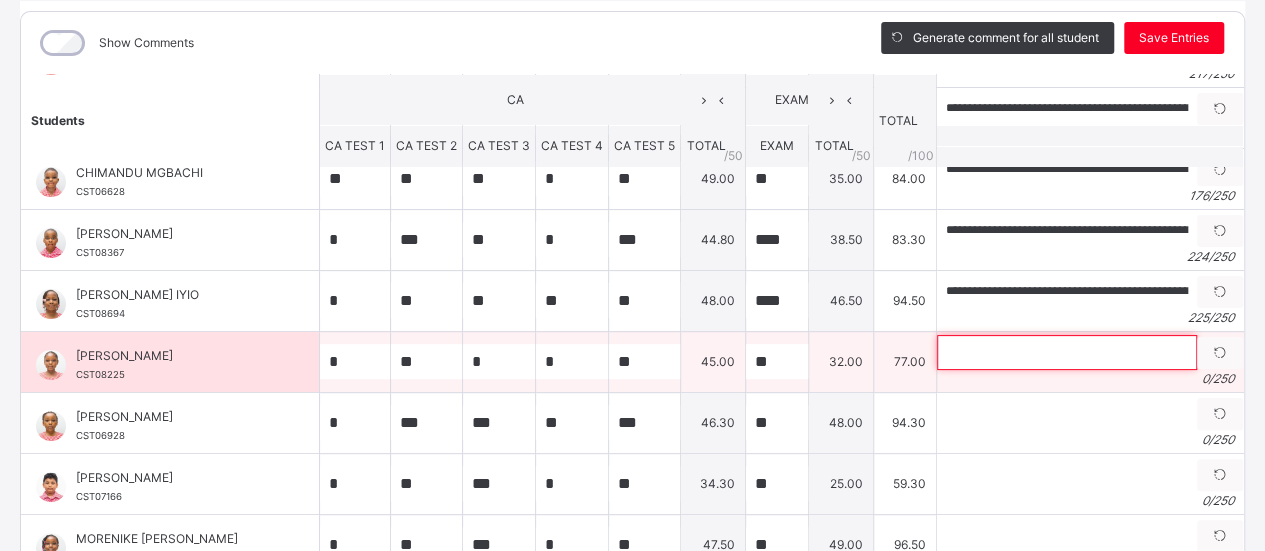 click at bounding box center (1067, 352) 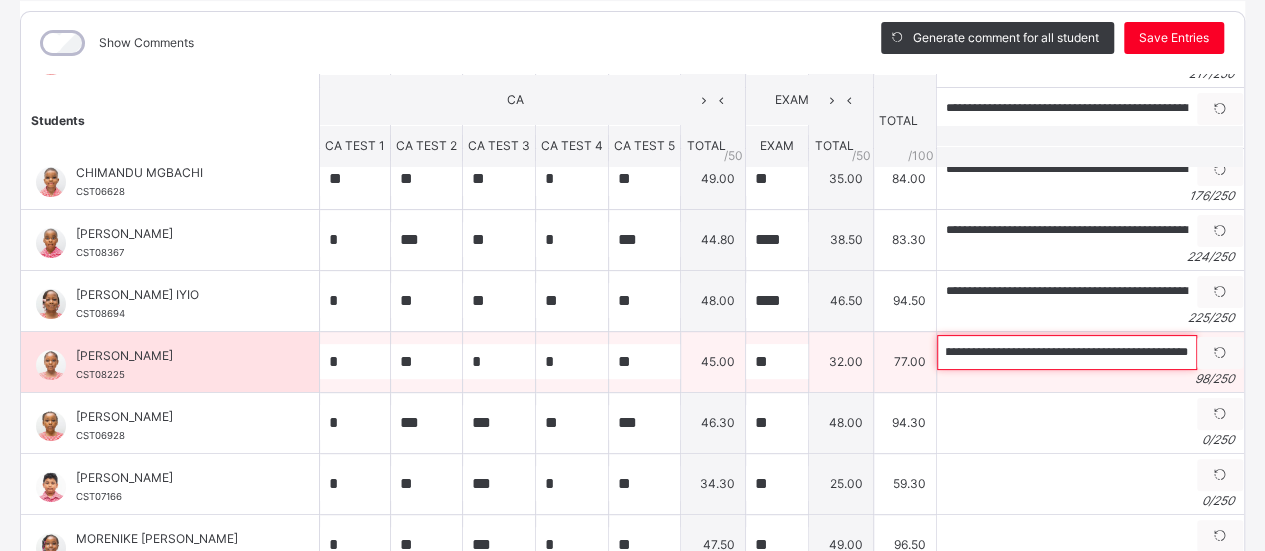 scroll, scrollTop: 0, scrollLeft: 306, axis: horizontal 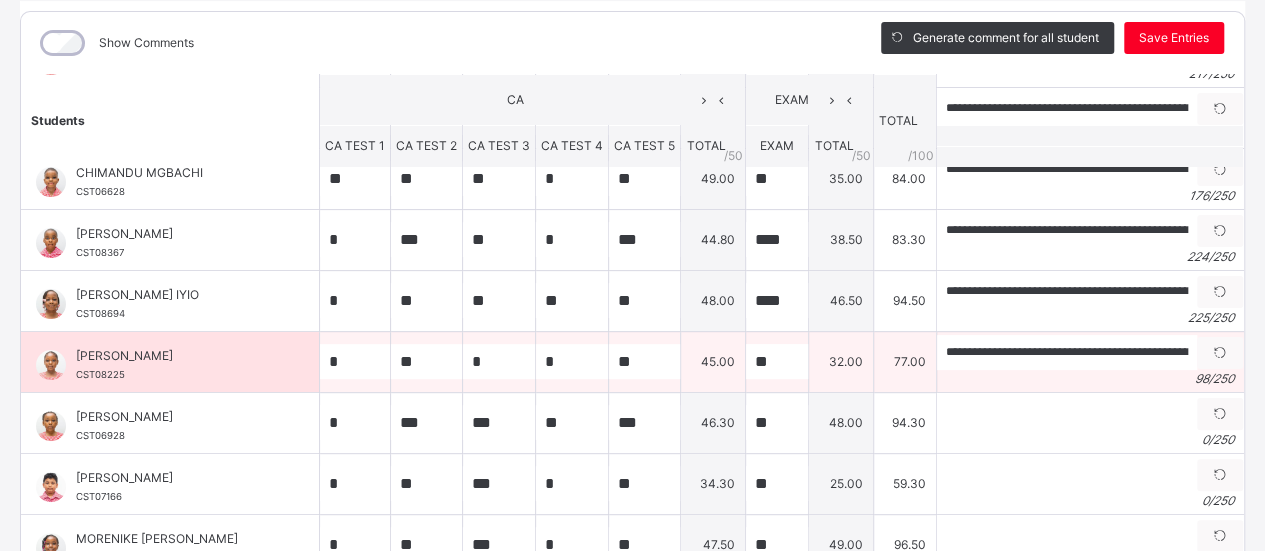 click on "98 / 250" at bounding box center [1090, 379] 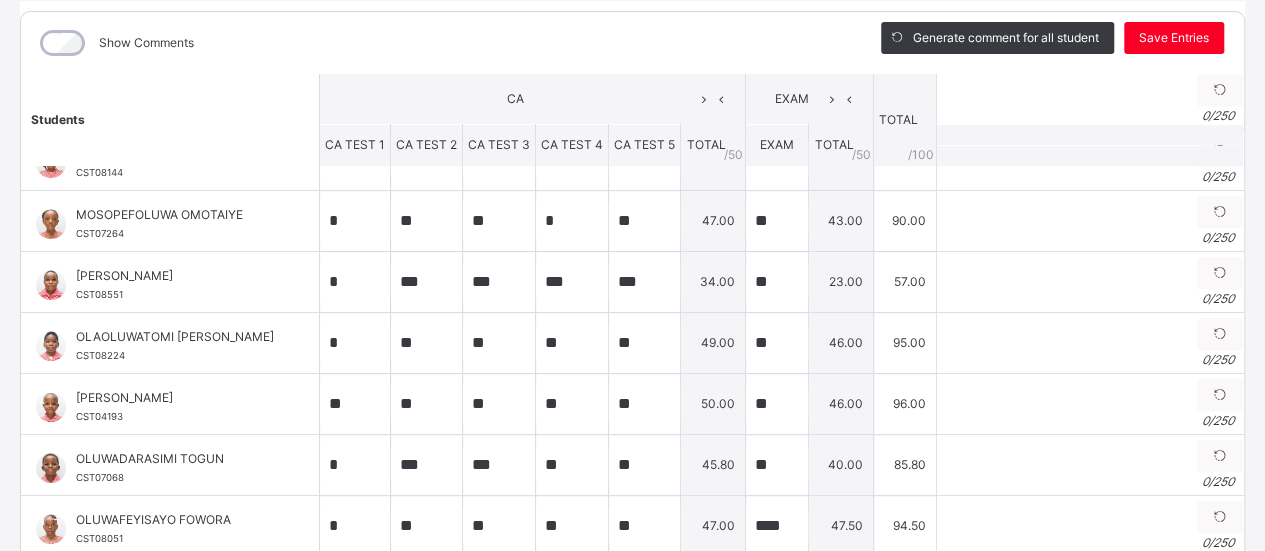 scroll, scrollTop: 565, scrollLeft: 0, axis: vertical 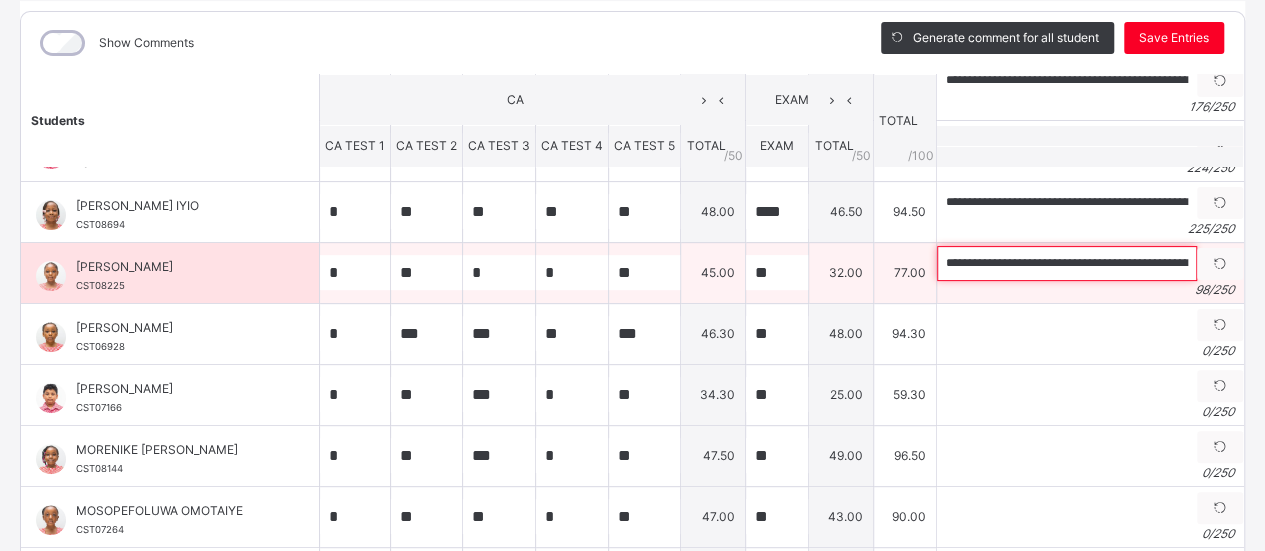 click on "**********" at bounding box center (1067, 263) 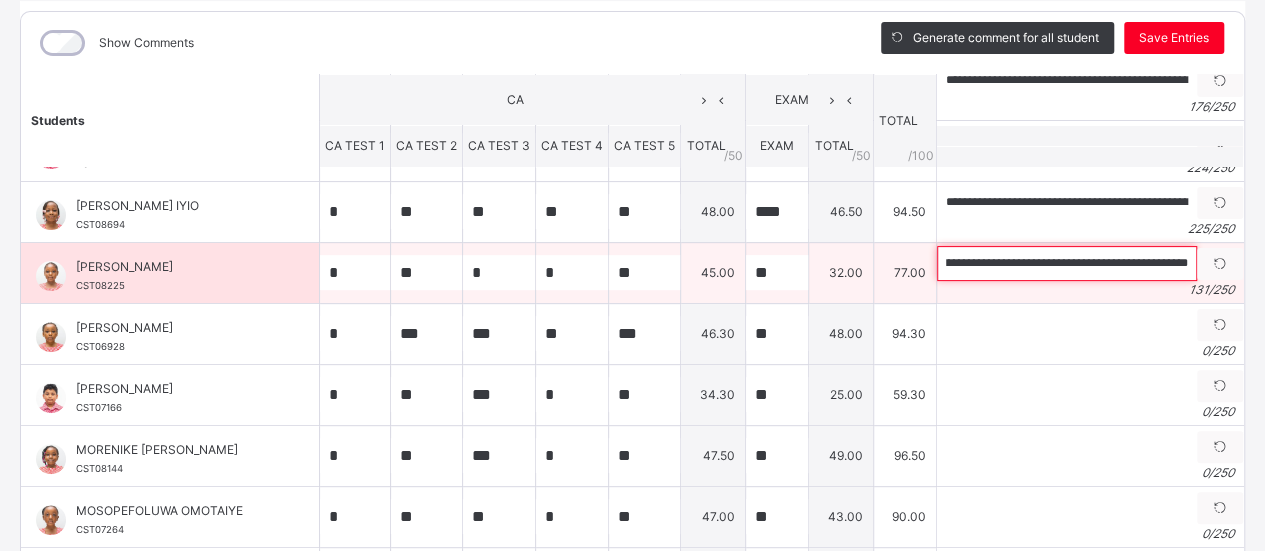 scroll, scrollTop: 0, scrollLeft: 504, axis: horizontal 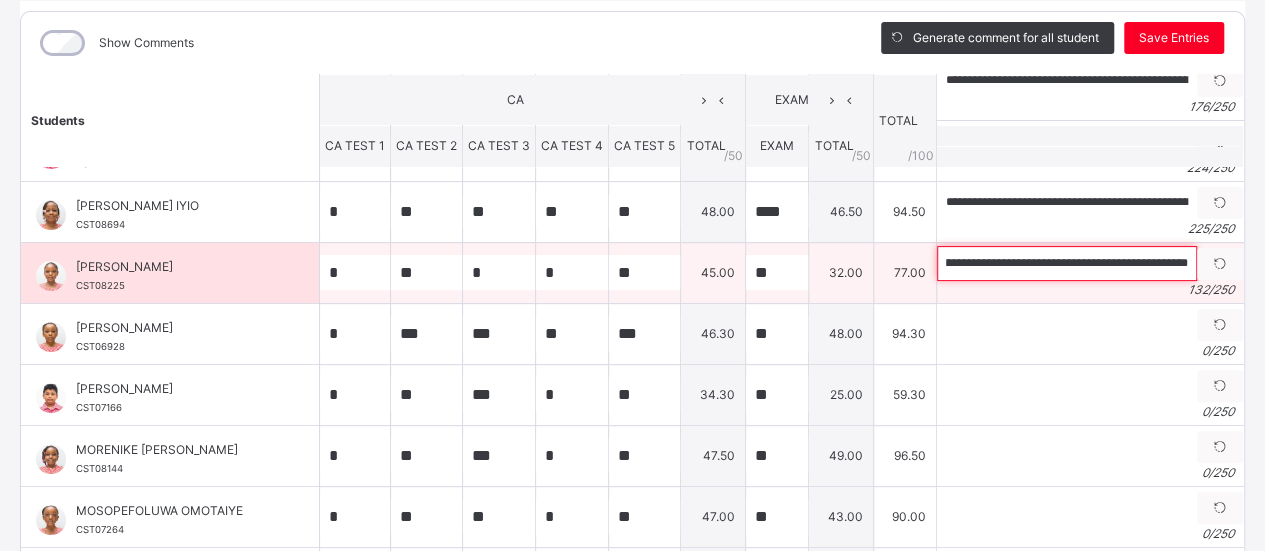 type on "**********" 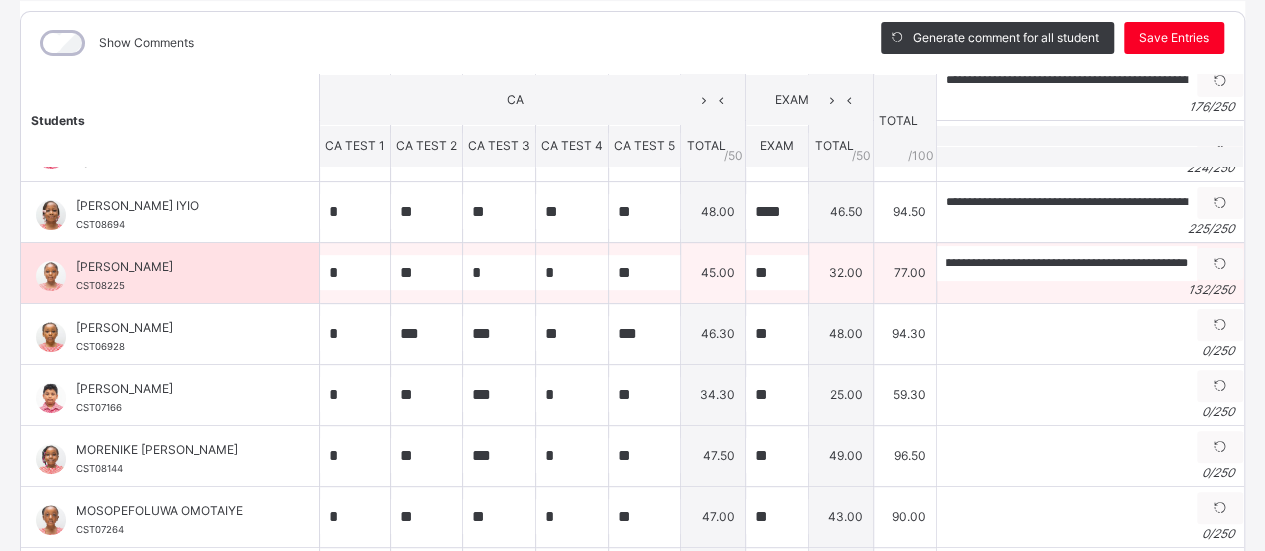 scroll, scrollTop: 0, scrollLeft: 0, axis: both 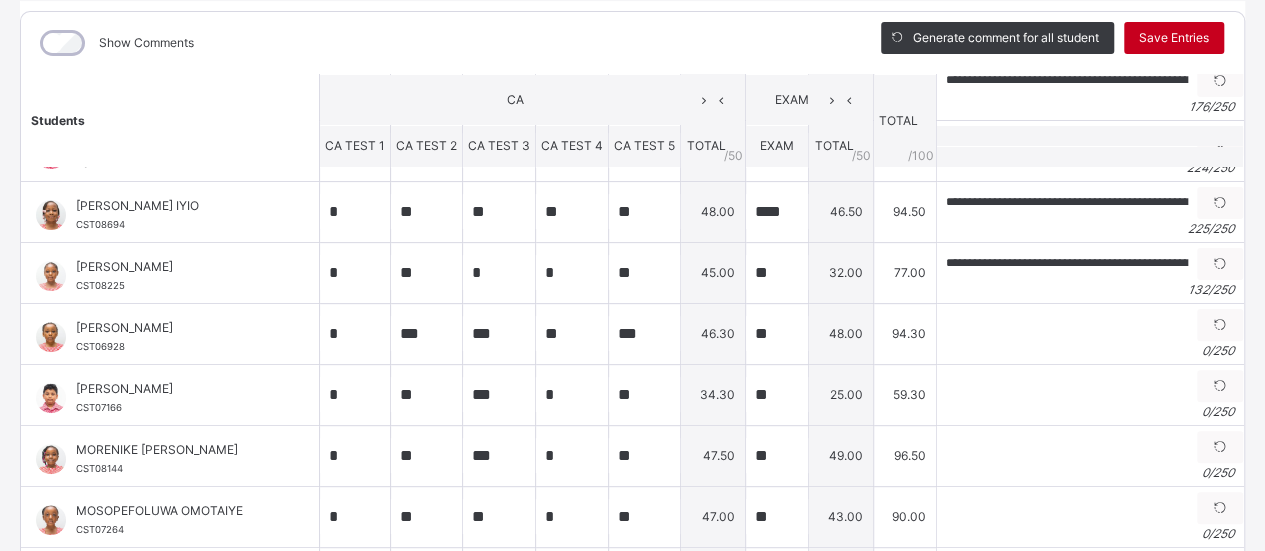 click on "Save Entries" at bounding box center [1174, 38] 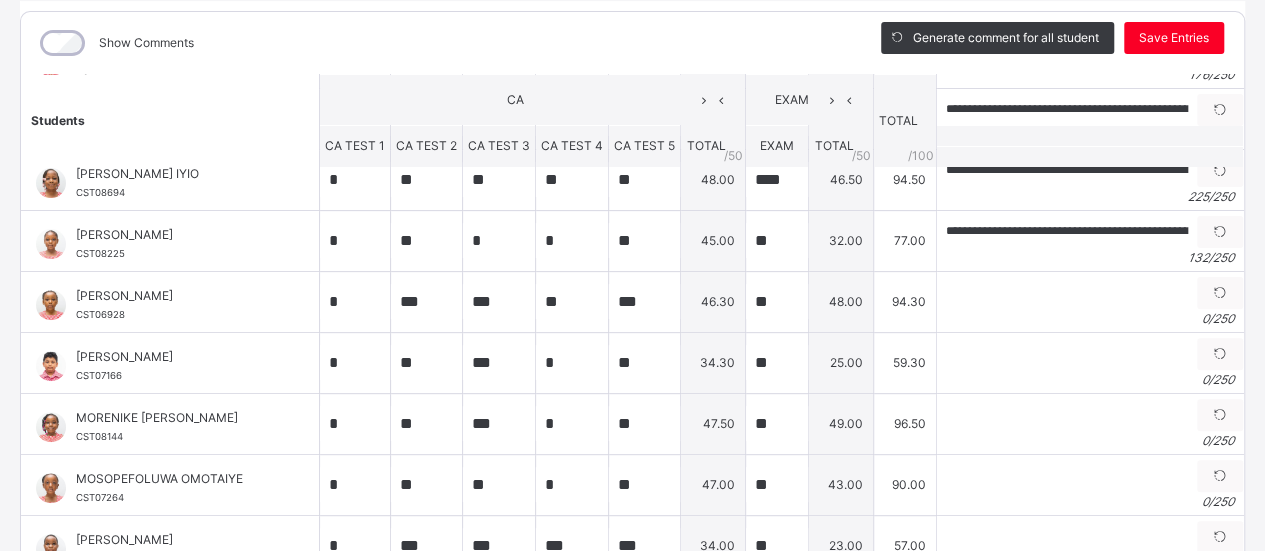 scroll, scrollTop: 270, scrollLeft: 0, axis: vertical 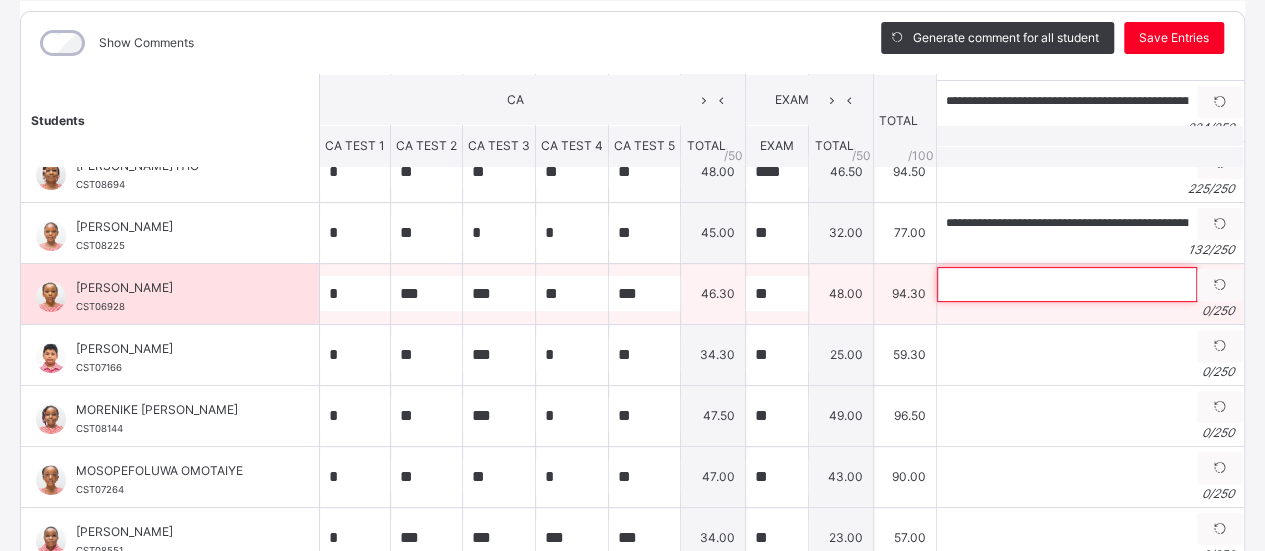 click at bounding box center (1067, 284) 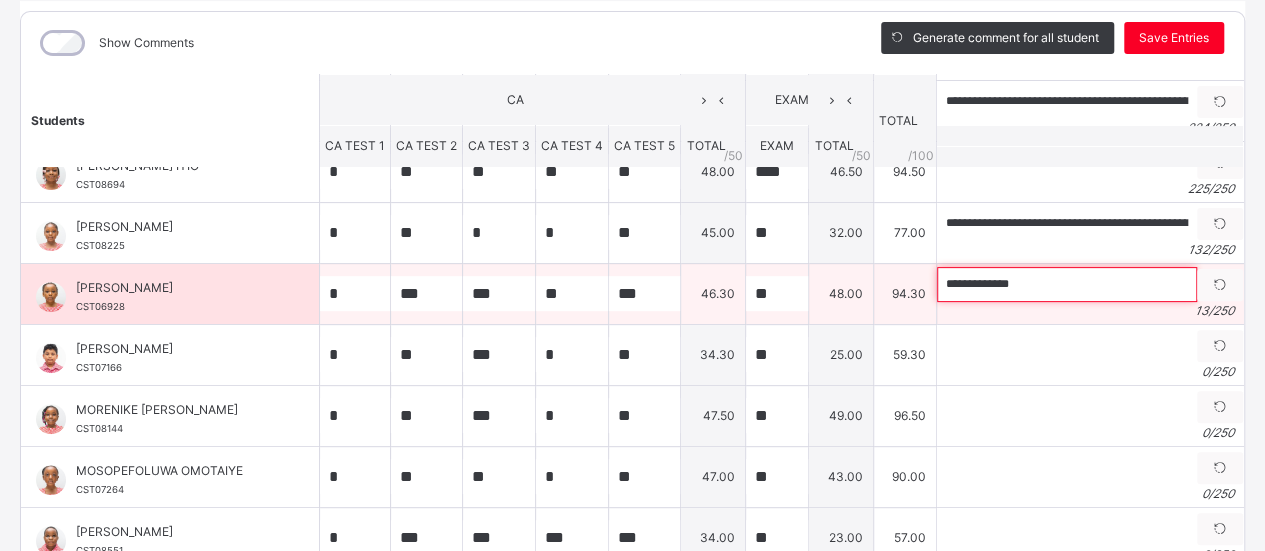 paste on "**********" 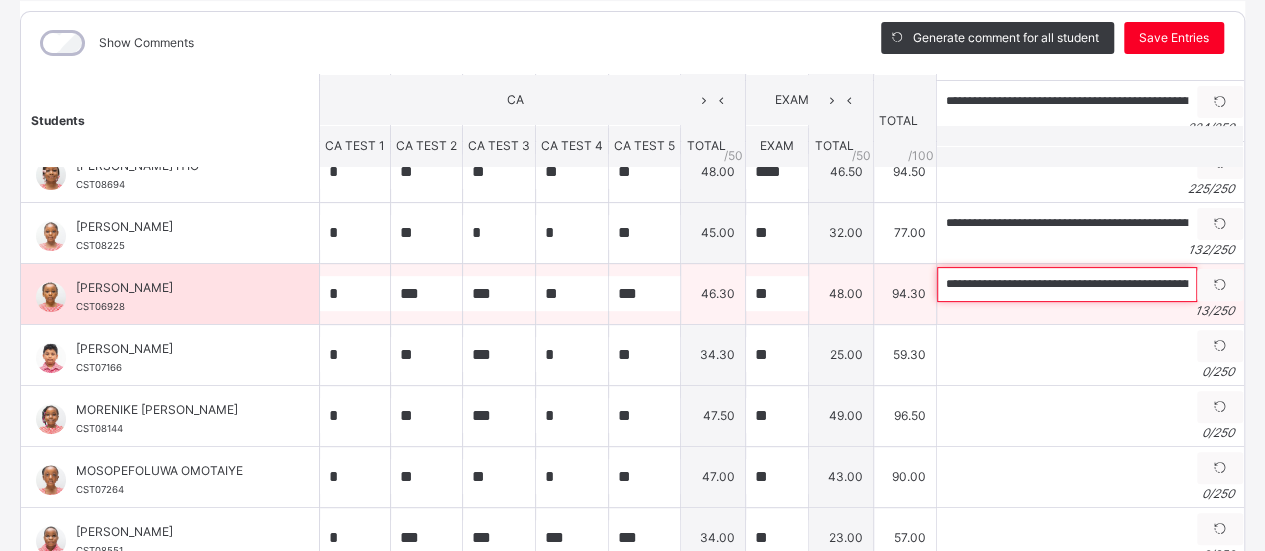 scroll, scrollTop: 0, scrollLeft: 1066, axis: horizontal 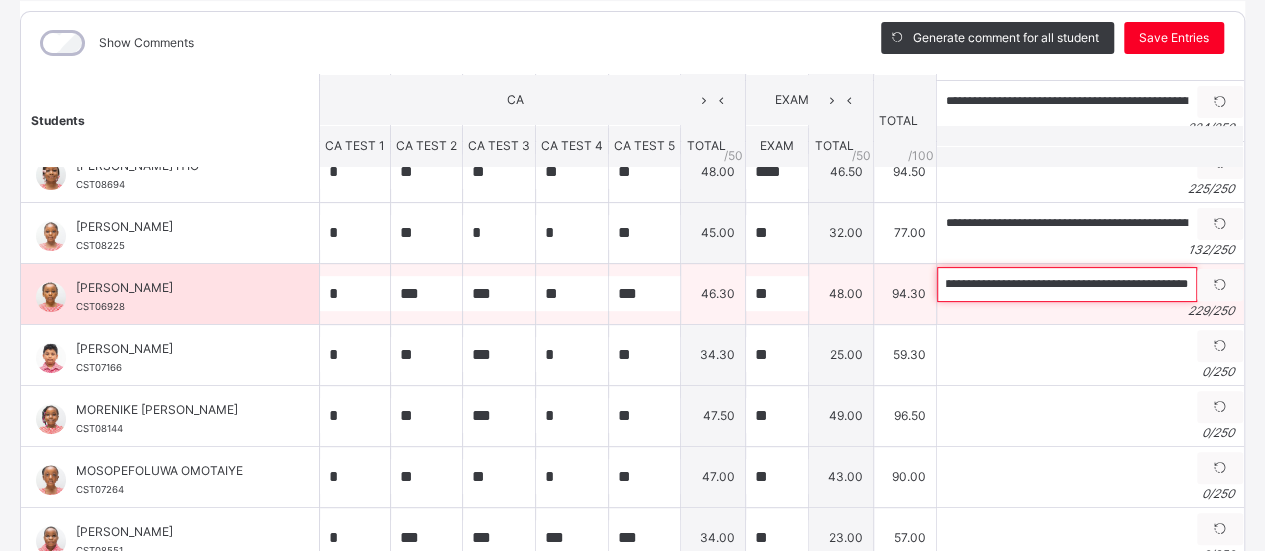 click on "**********" at bounding box center (1067, 284) 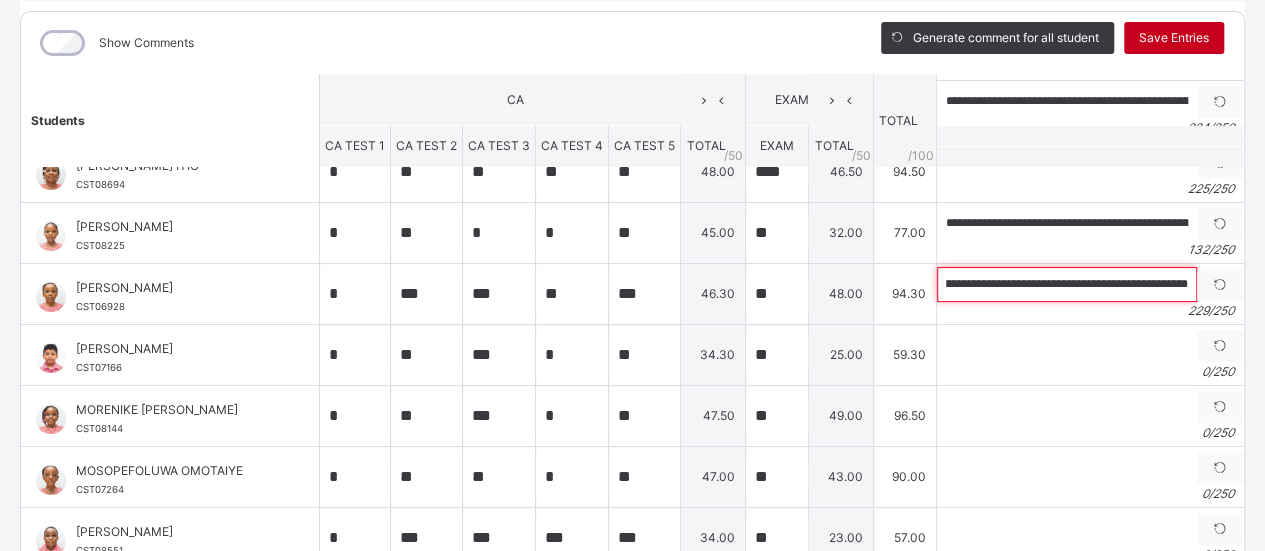type on "**********" 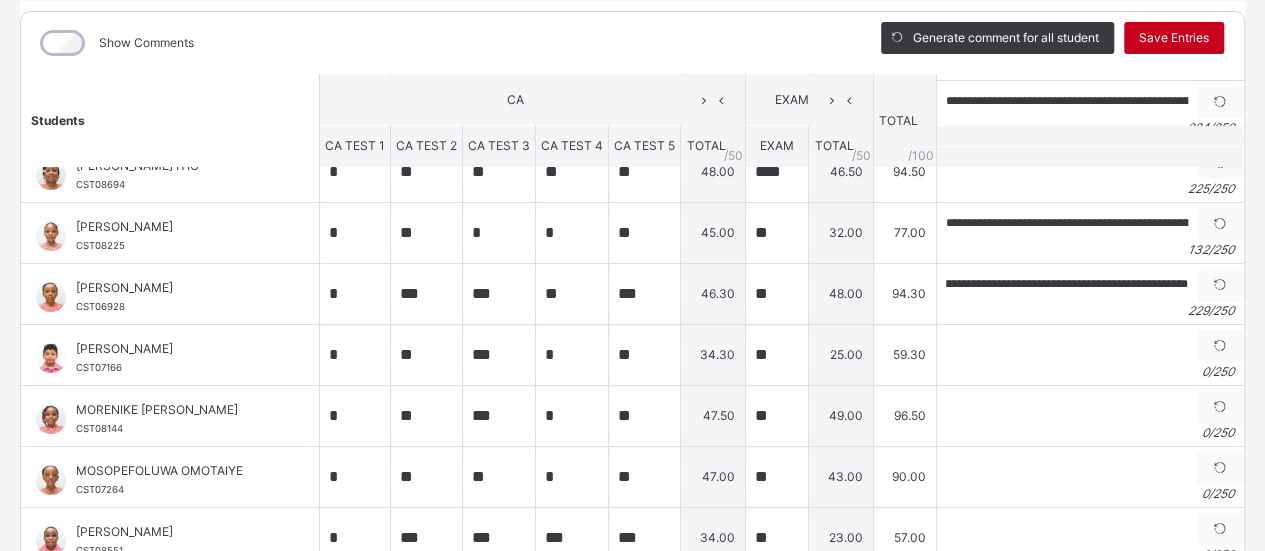 scroll, scrollTop: 0, scrollLeft: 0, axis: both 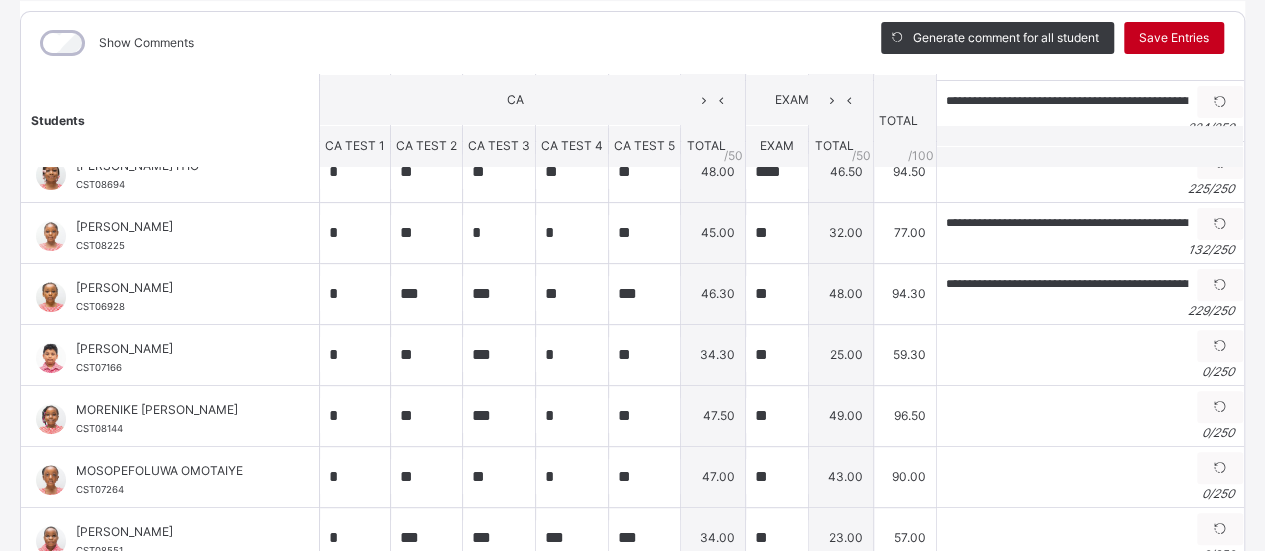 click on "Save Entries" at bounding box center [1174, 38] 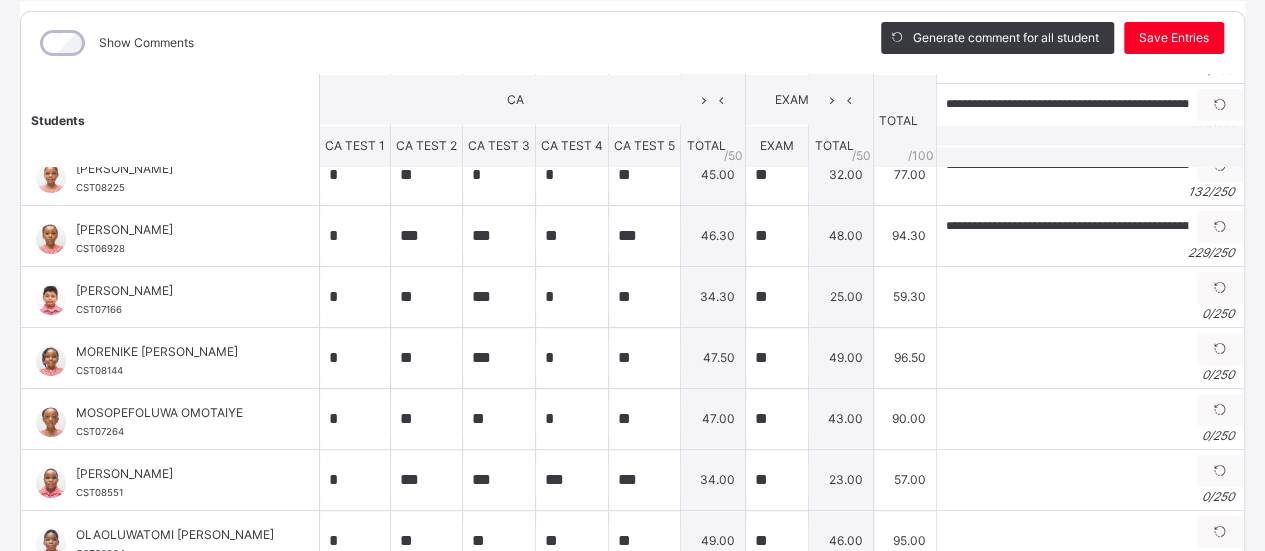 scroll, scrollTop: 329, scrollLeft: 0, axis: vertical 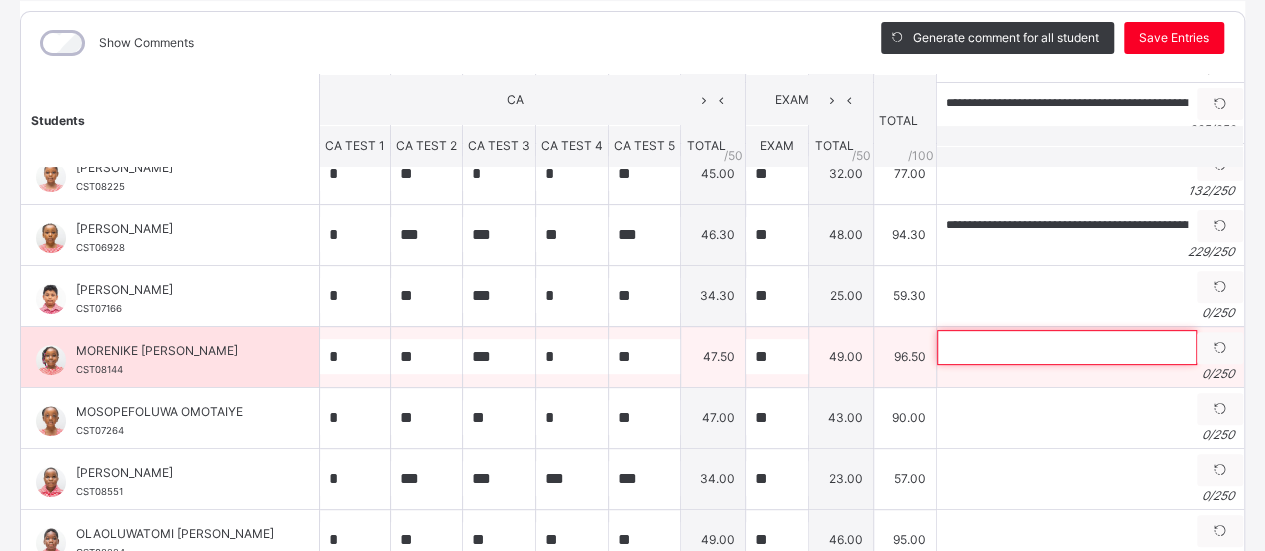 click at bounding box center (1067, 347) 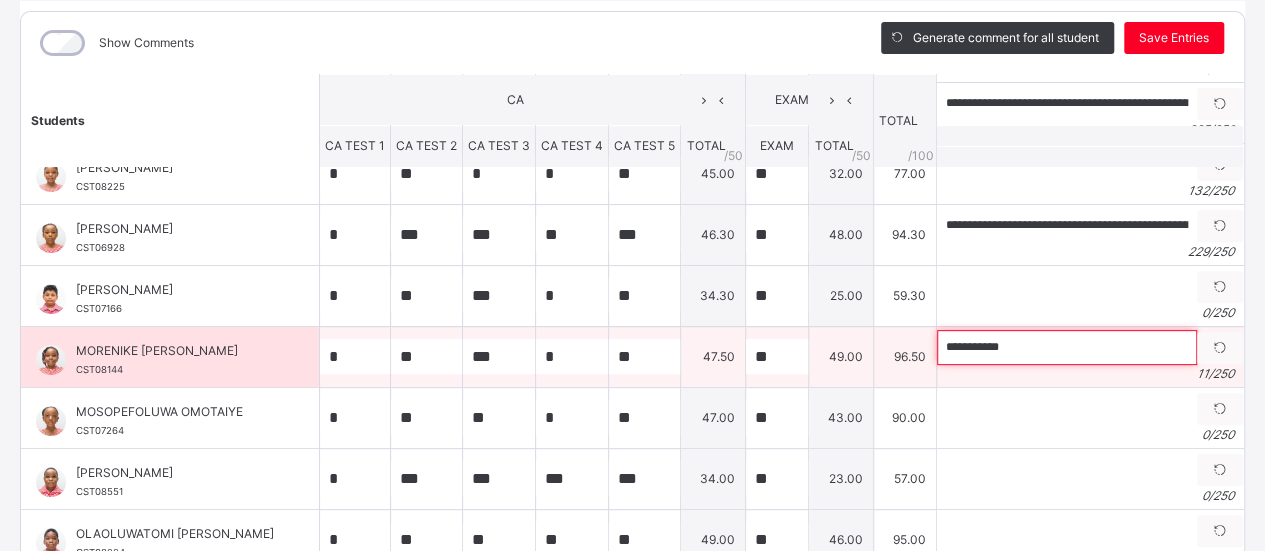 paste on "**********" 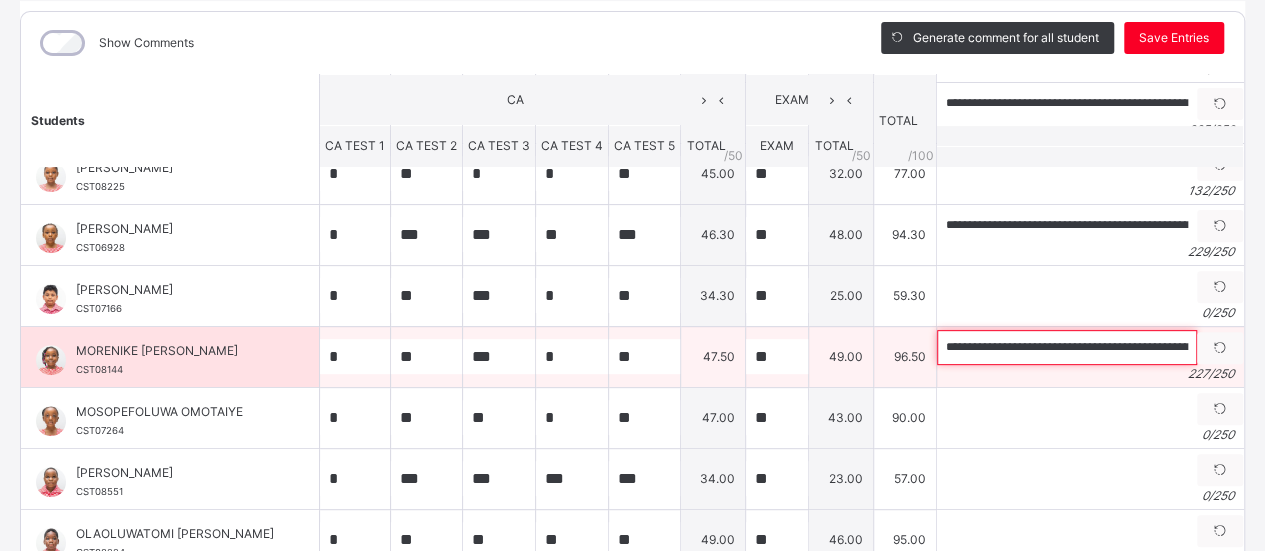 scroll, scrollTop: 0, scrollLeft: 1050, axis: horizontal 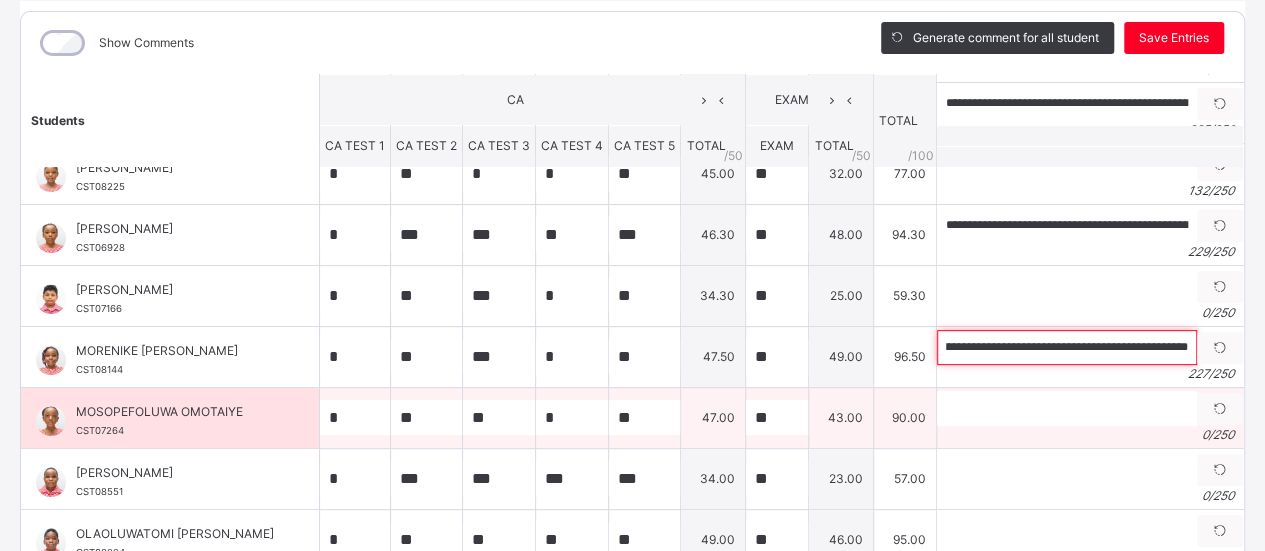 type on "**********" 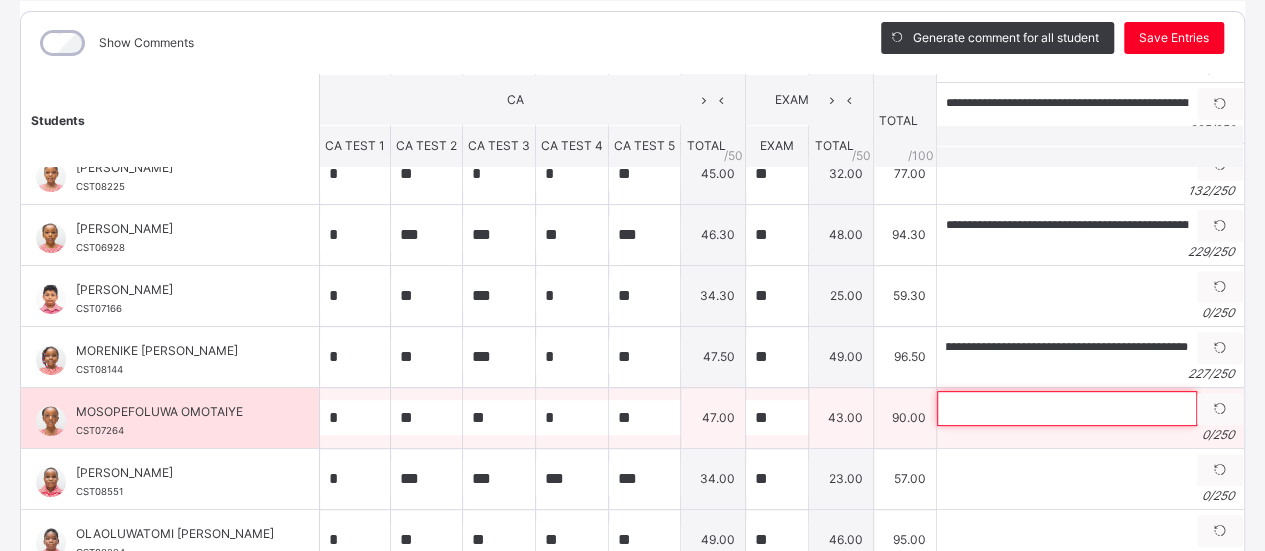 scroll, scrollTop: 0, scrollLeft: 0, axis: both 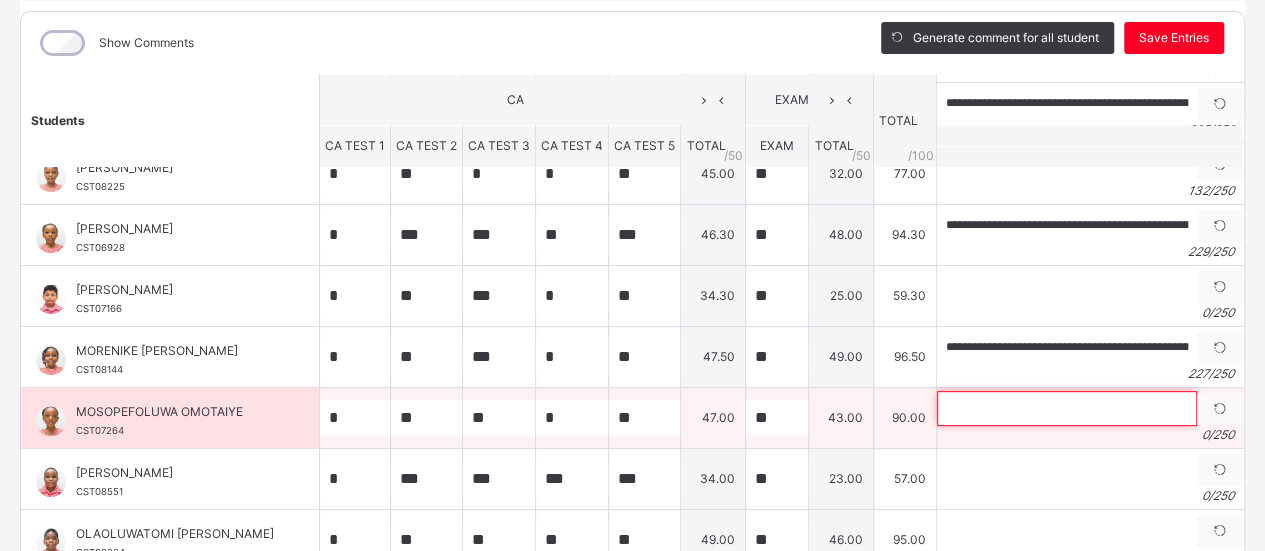 click at bounding box center (1067, 408) 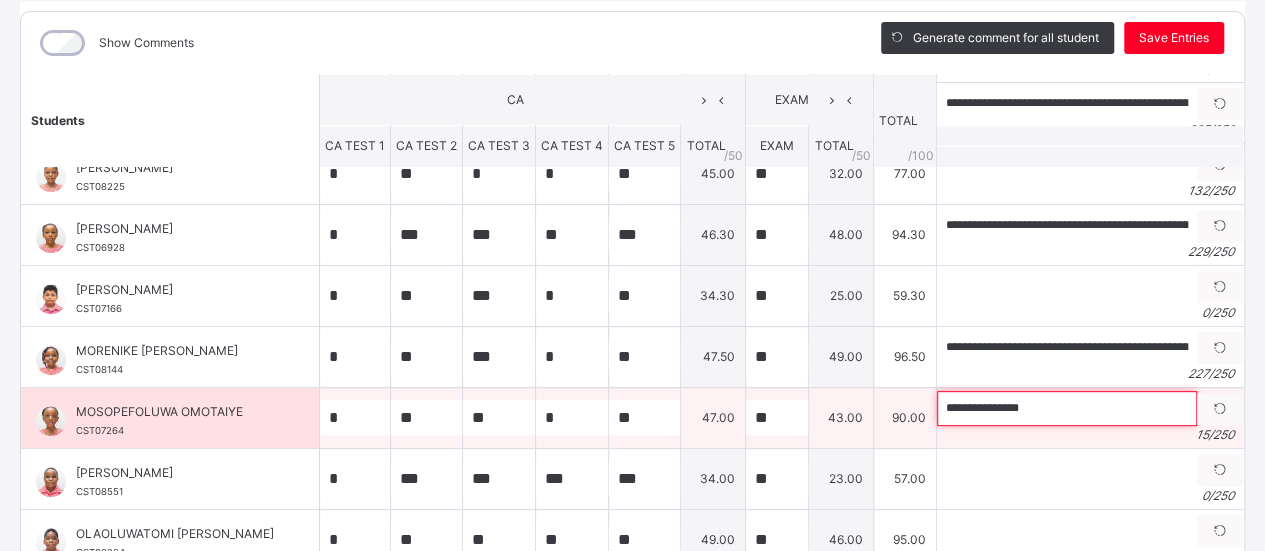 paste on "**********" 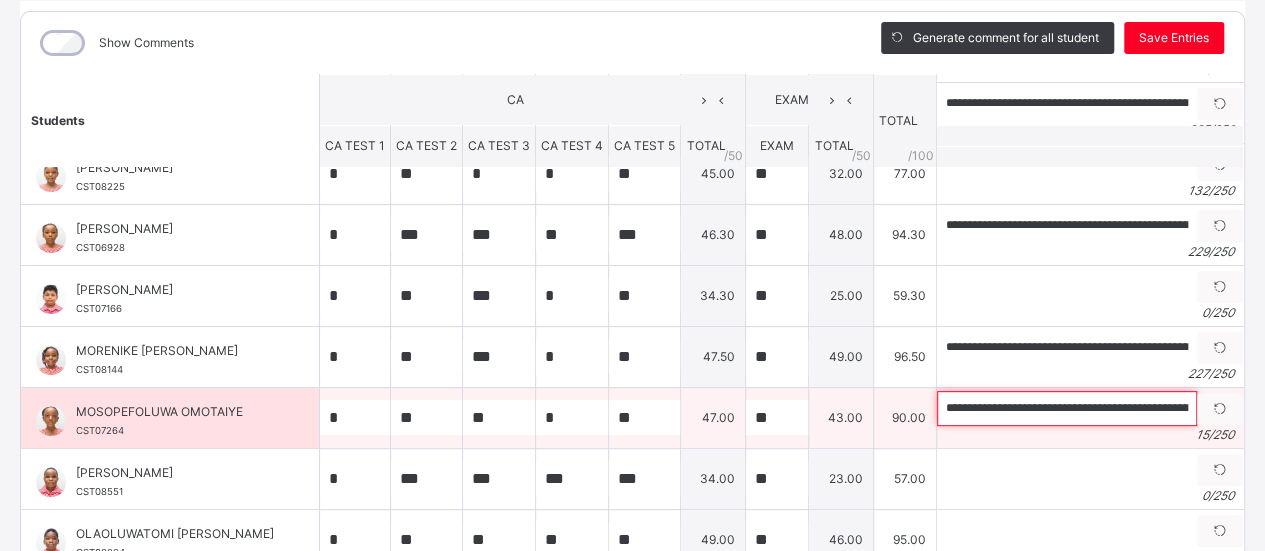 scroll, scrollTop: 0, scrollLeft: 1080, axis: horizontal 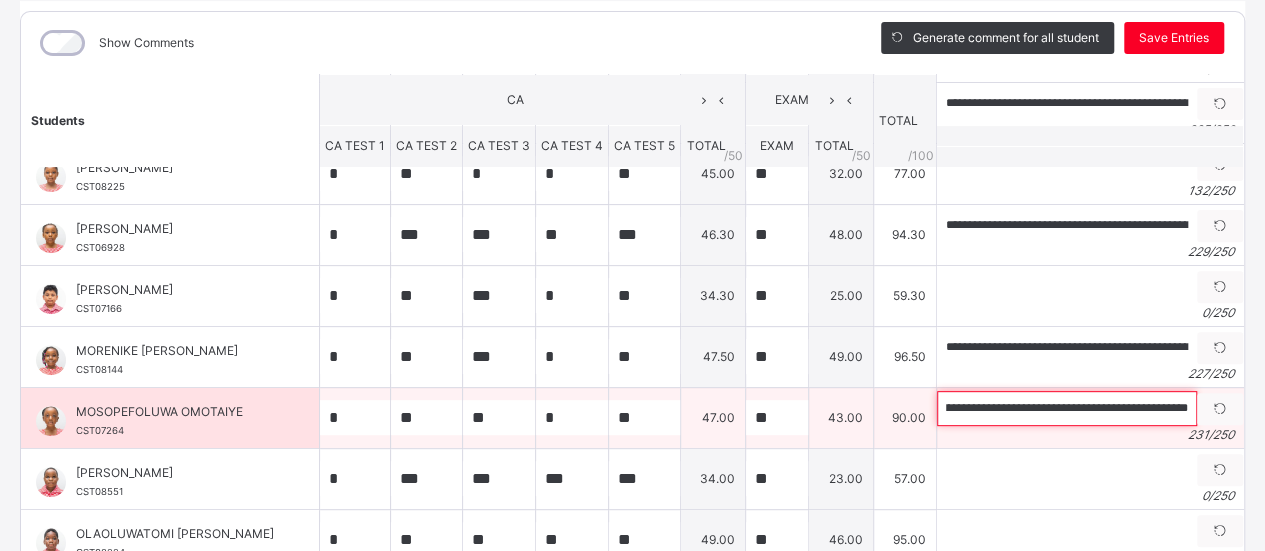 click on "**********" at bounding box center (1067, 408) 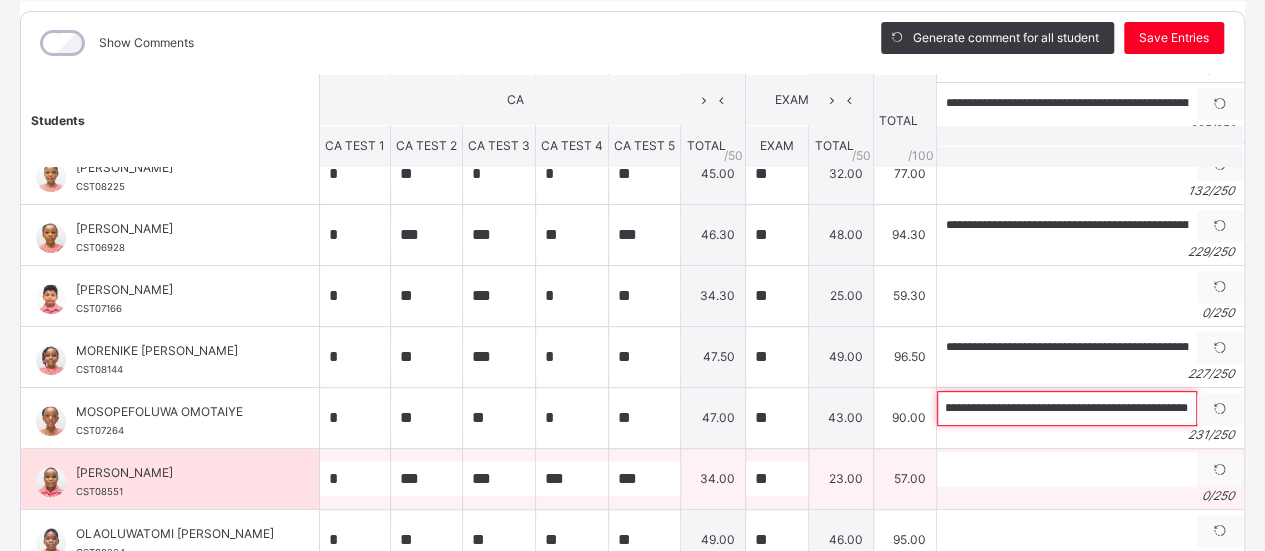 type on "**********" 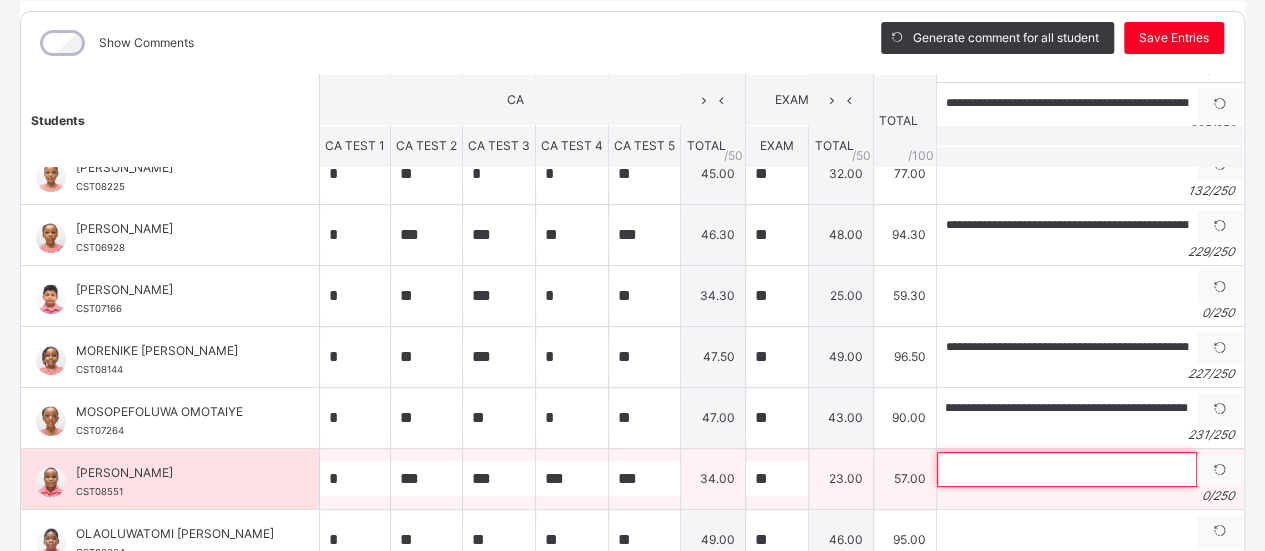 scroll, scrollTop: 0, scrollLeft: 0, axis: both 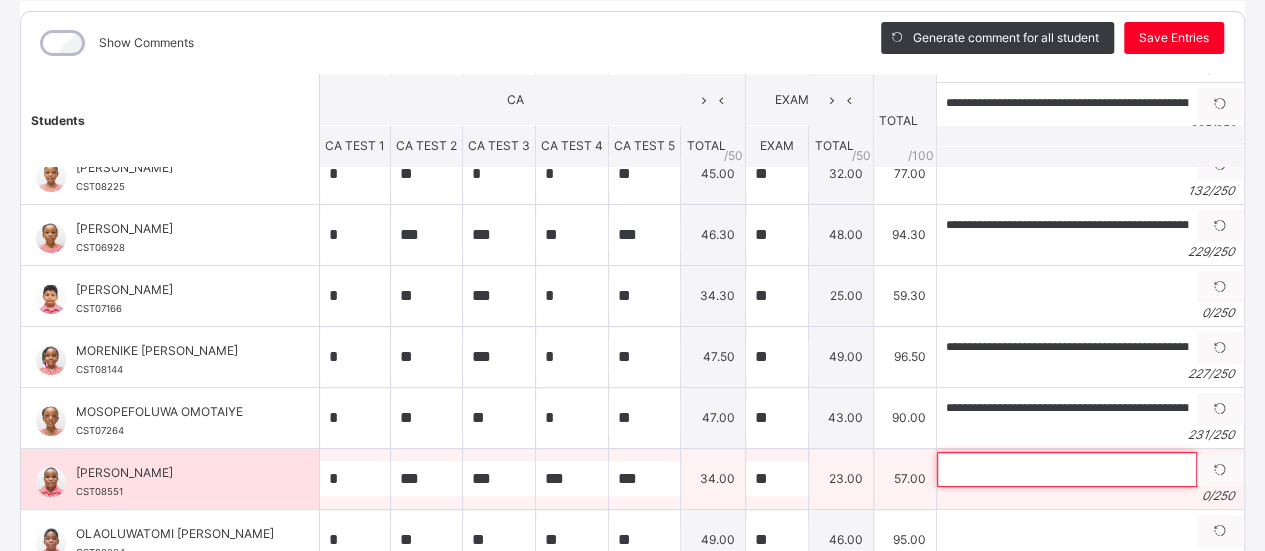 click at bounding box center [1067, 469] 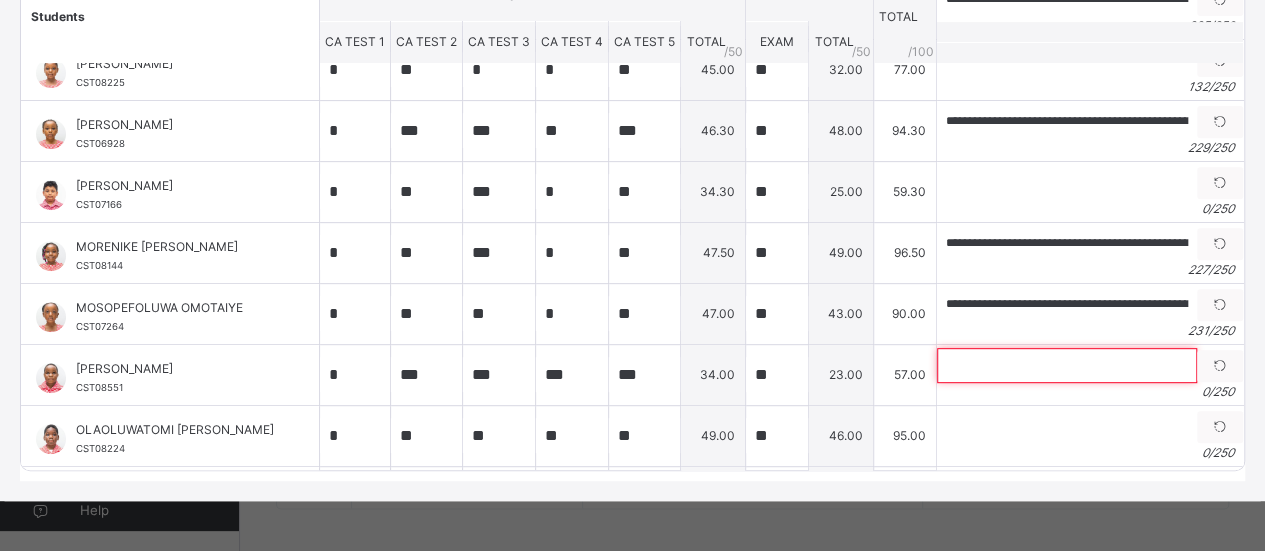 scroll, scrollTop: 369, scrollLeft: 0, axis: vertical 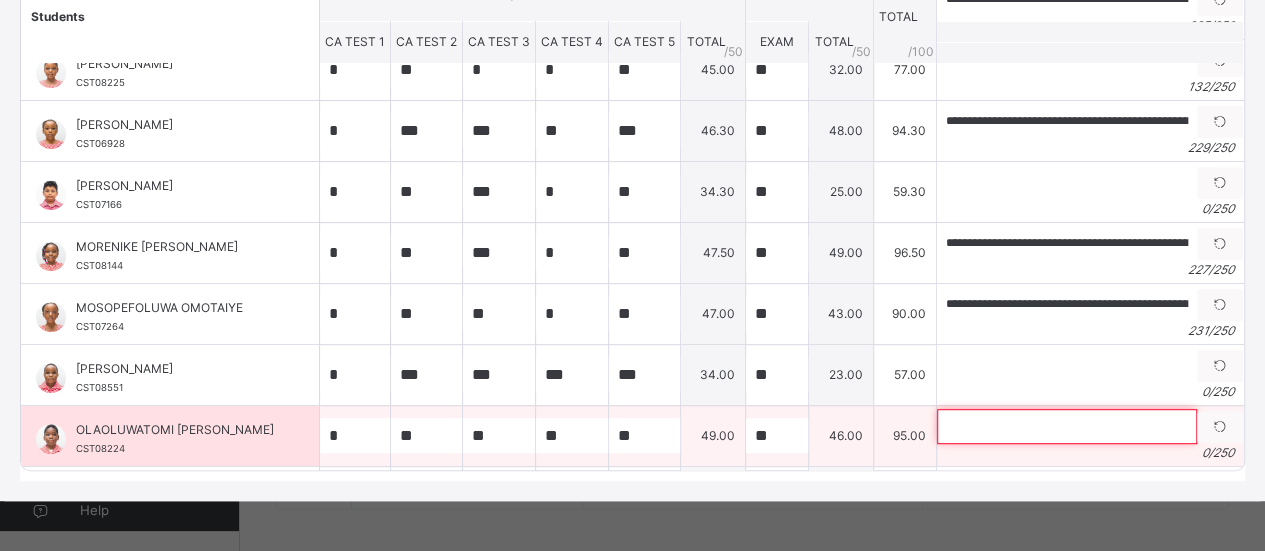 click at bounding box center (1067, 426) 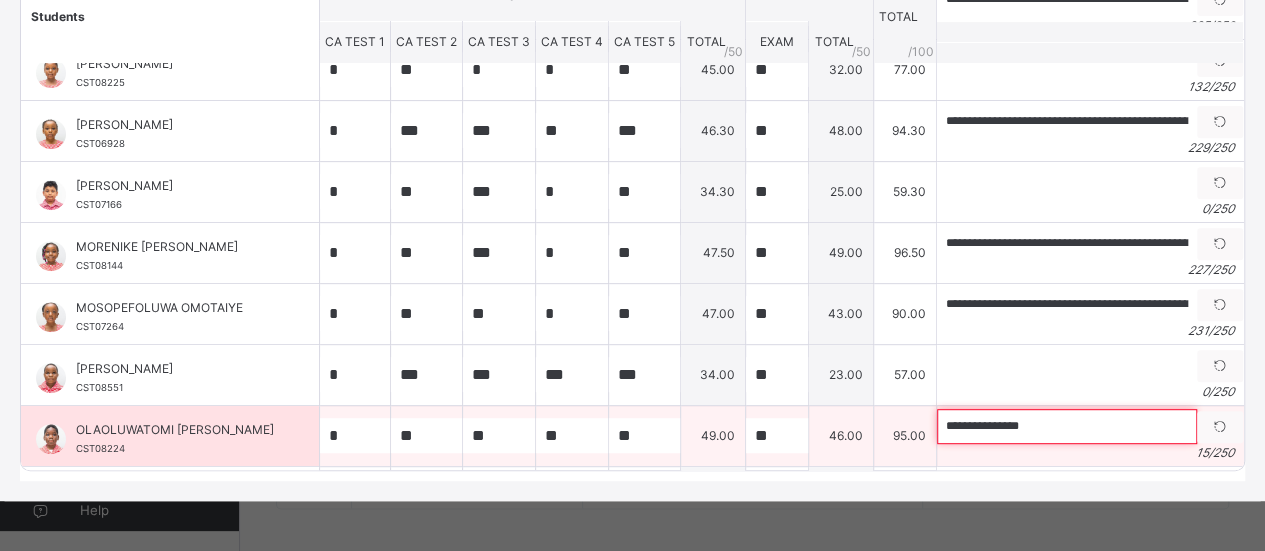 paste on "**********" 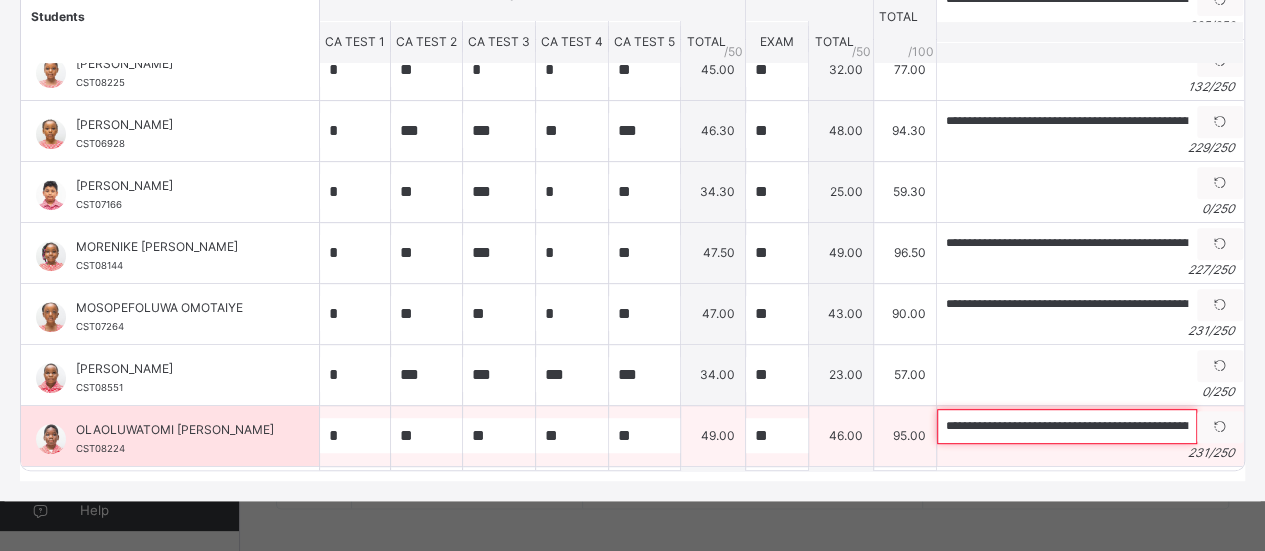 scroll, scrollTop: 0, scrollLeft: 1074, axis: horizontal 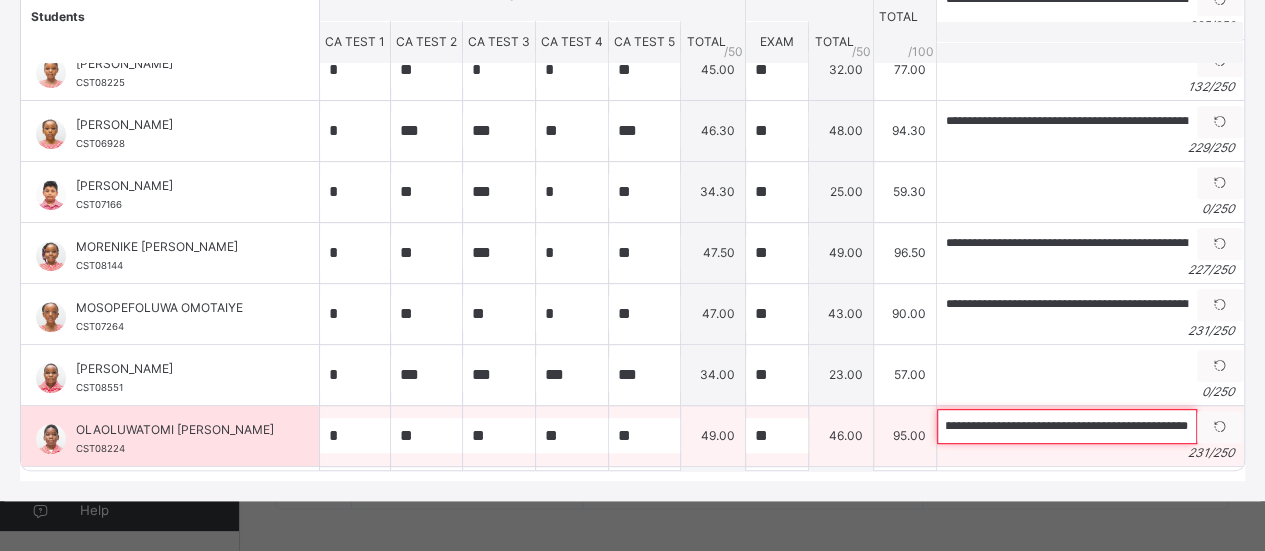 click on "**********" at bounding box center (1067, 426) 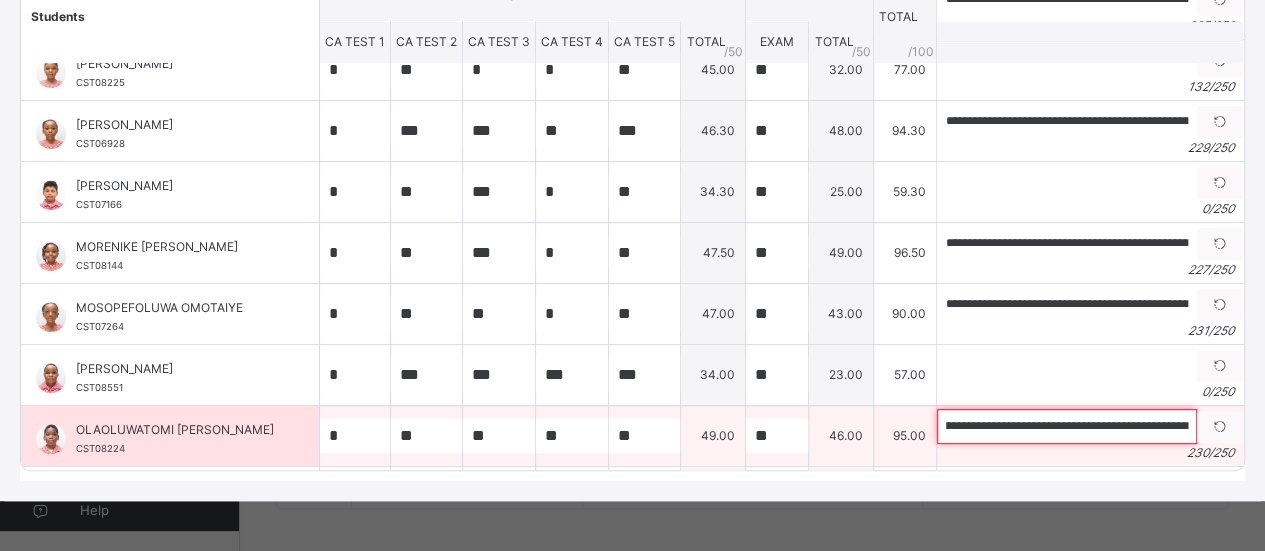 scroll, scrollTop: 0, scrollLeft: 560, axis: horizontal 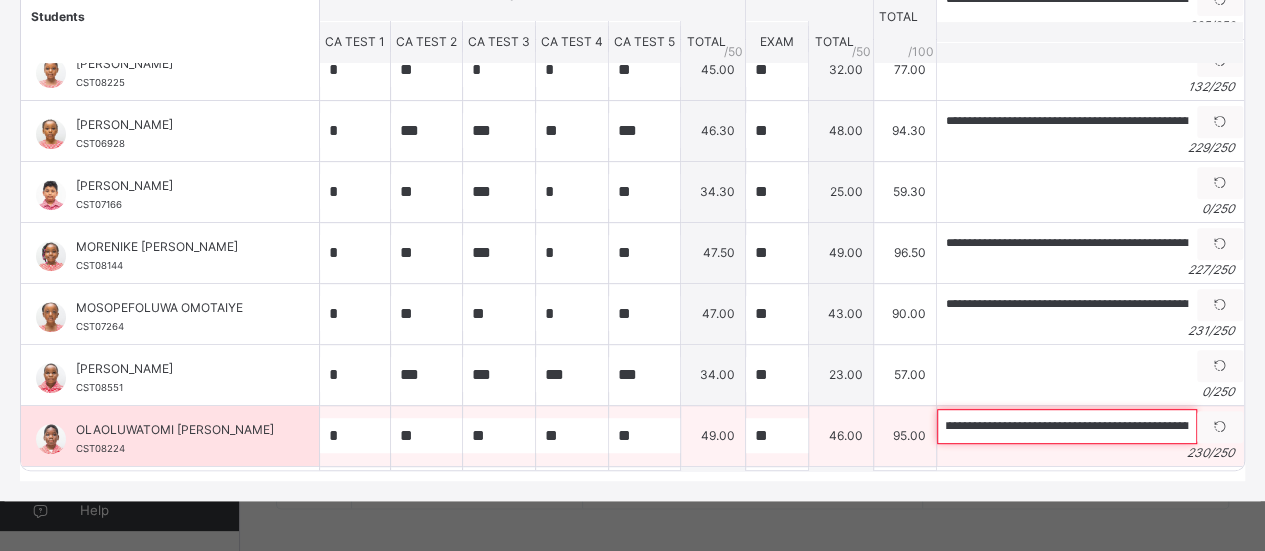 click on "**********" at bounding box center (1067, 426) 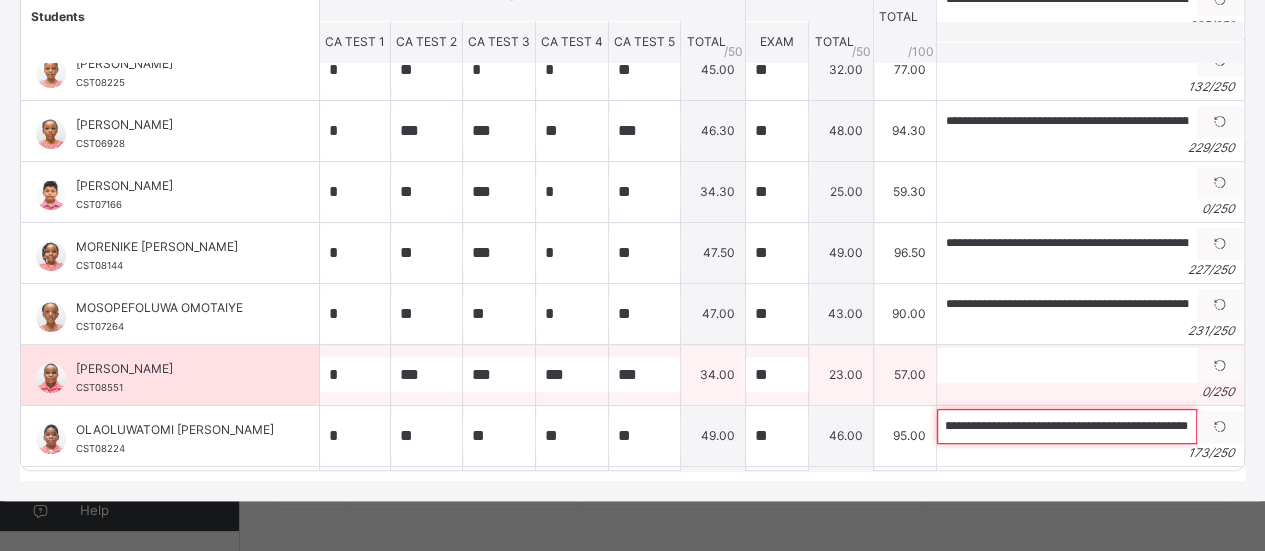 scroll, scrollTop: 0, scrollLeft: 730, axis: horizontal 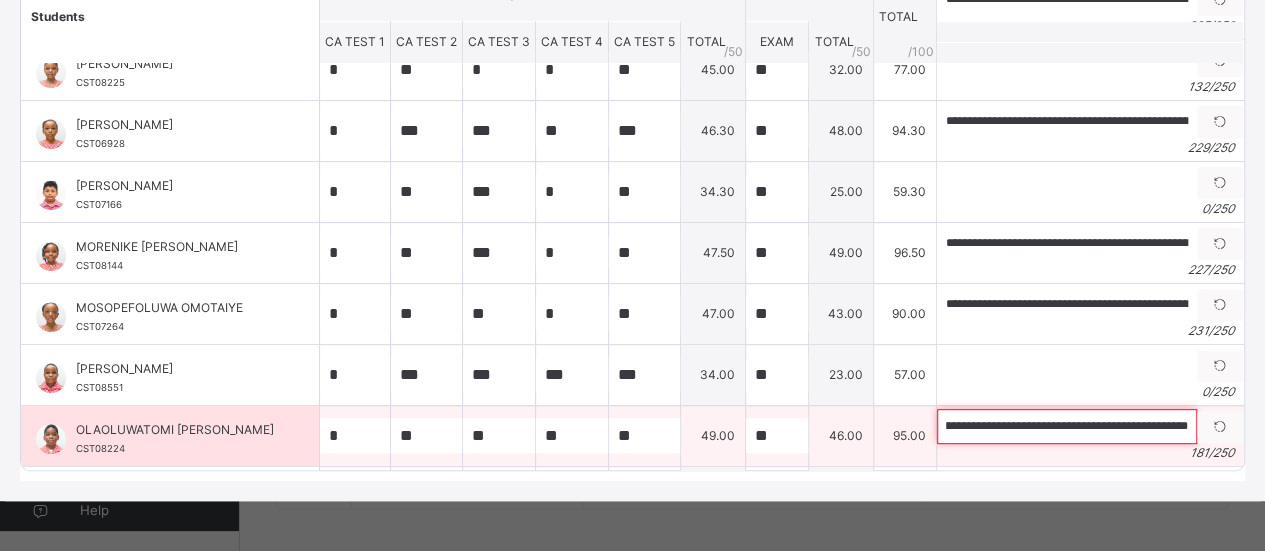 click on "**********" at bounding box center [1067, 426] 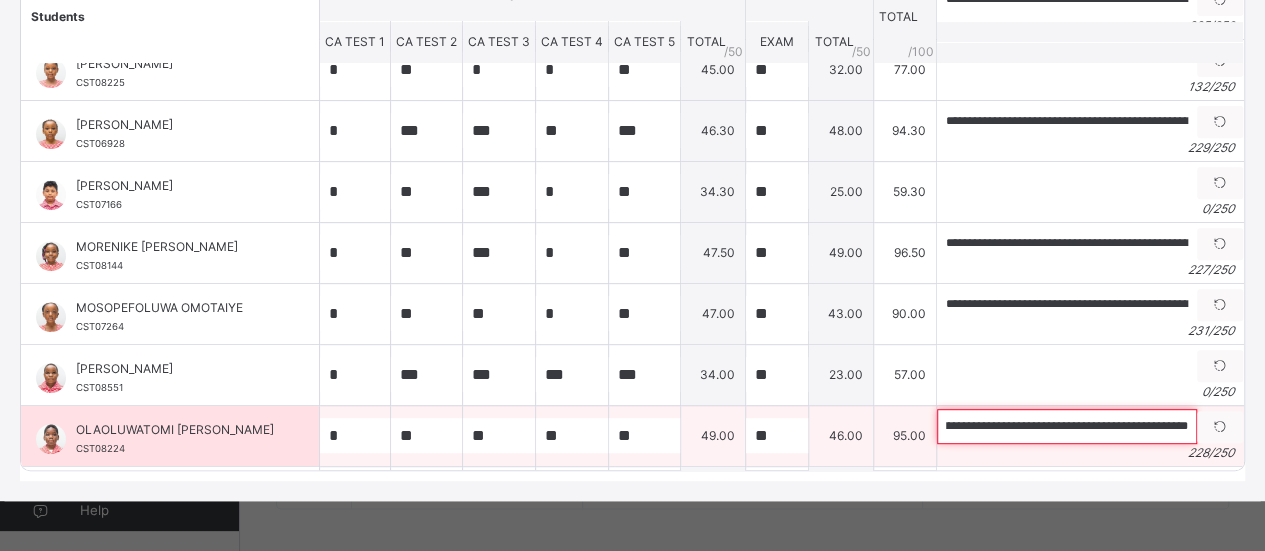 scroll, scrollTop: 0, scrollLeft: 1044, axis: horizontal 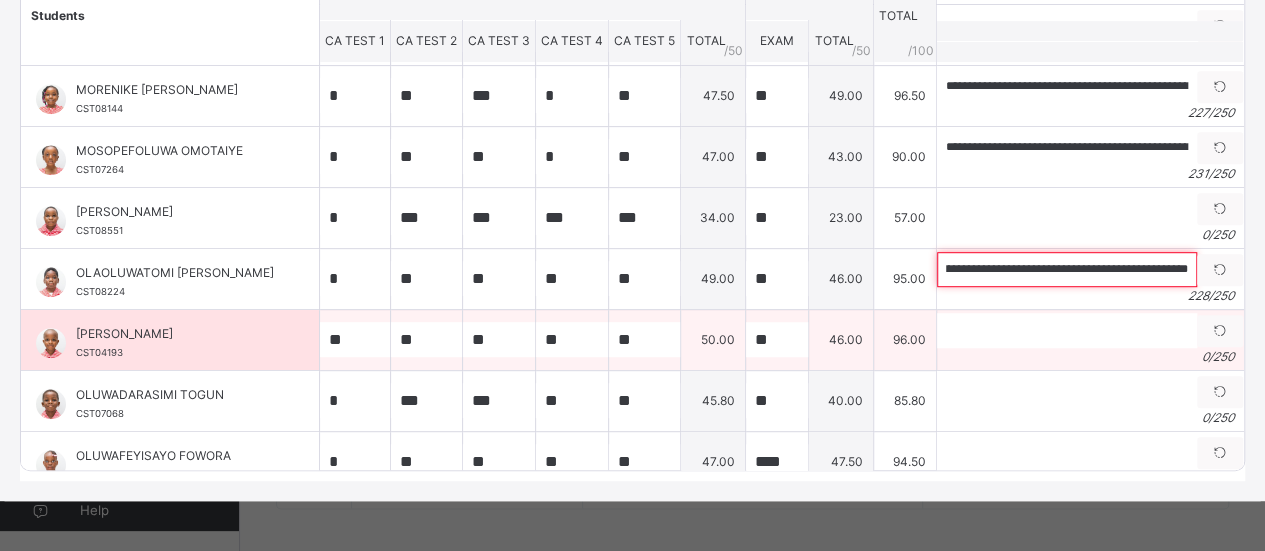 type on "**********" 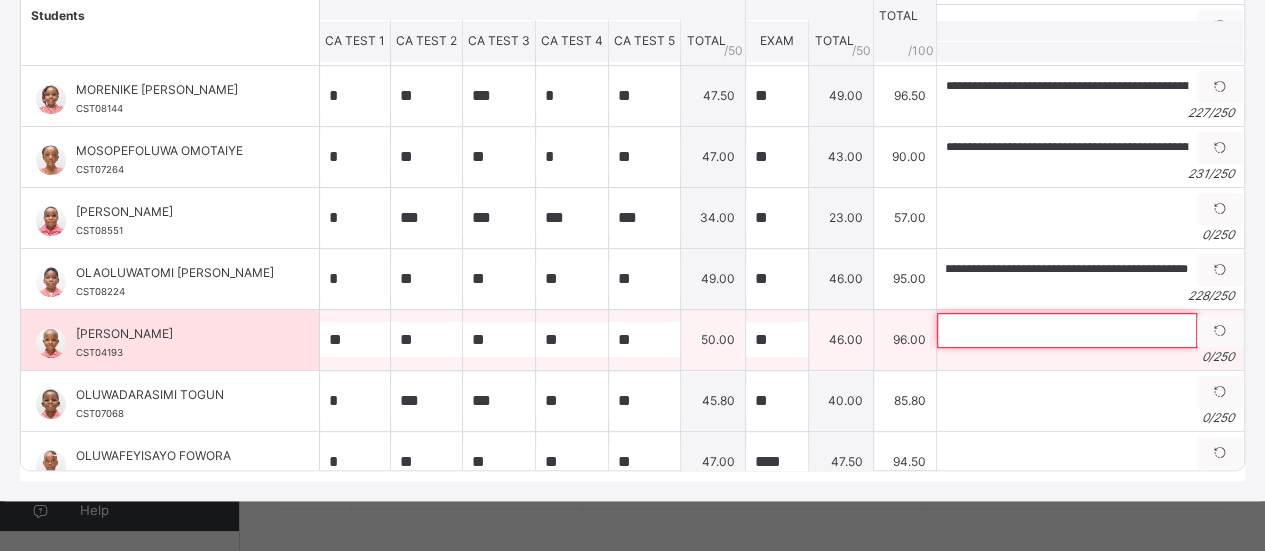 scroll, scrollTop: 0, scrollLeft: 0, axis: both 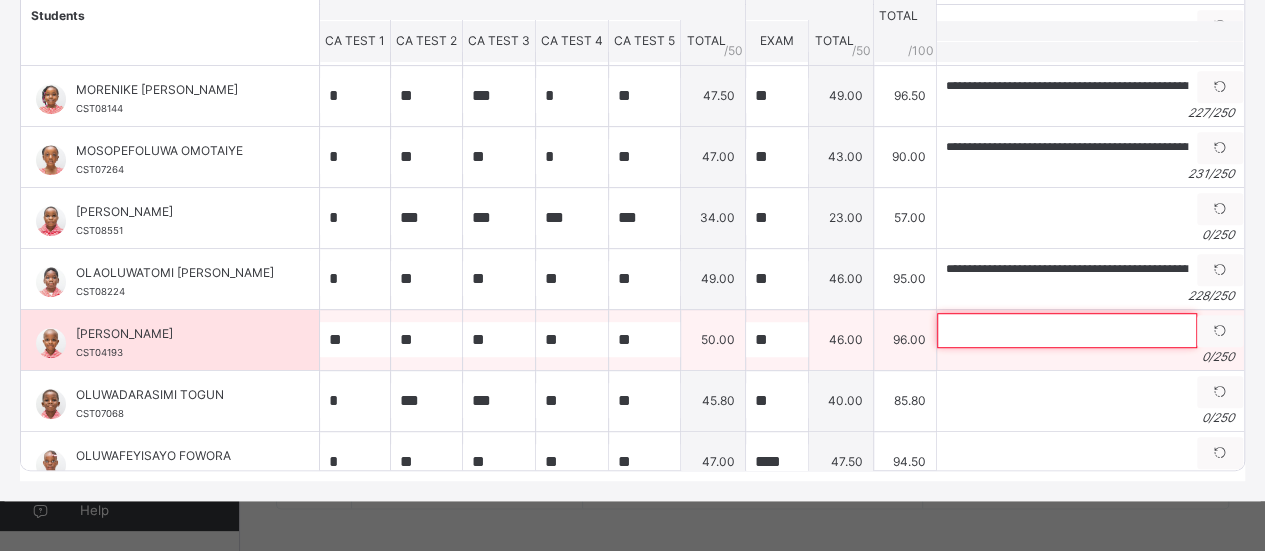click at bounding box center [1067, 330] 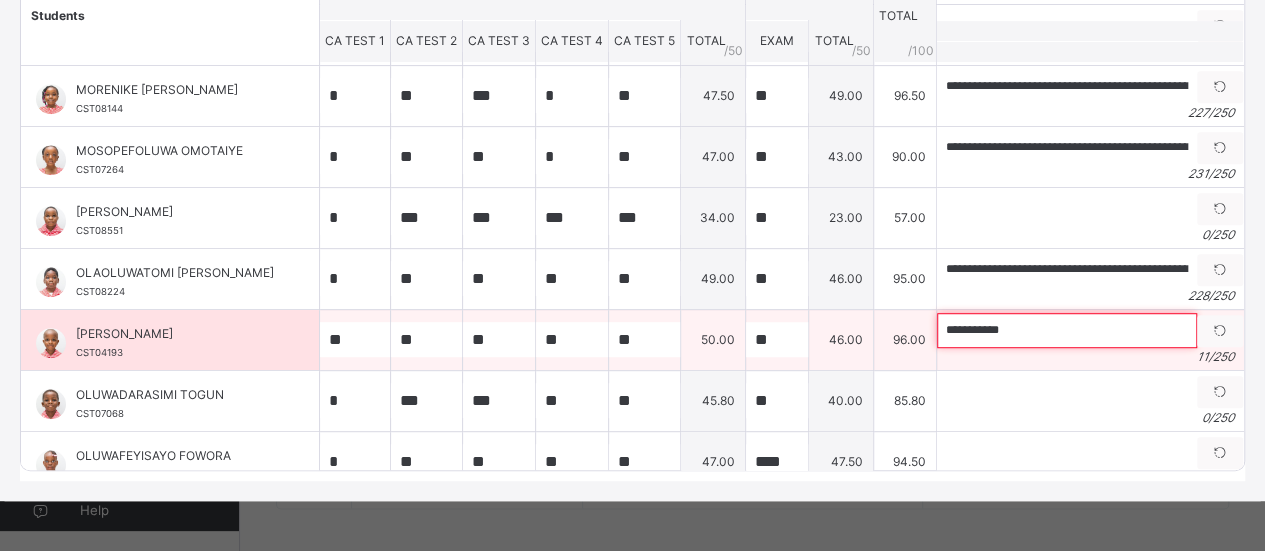 paste on "**********" 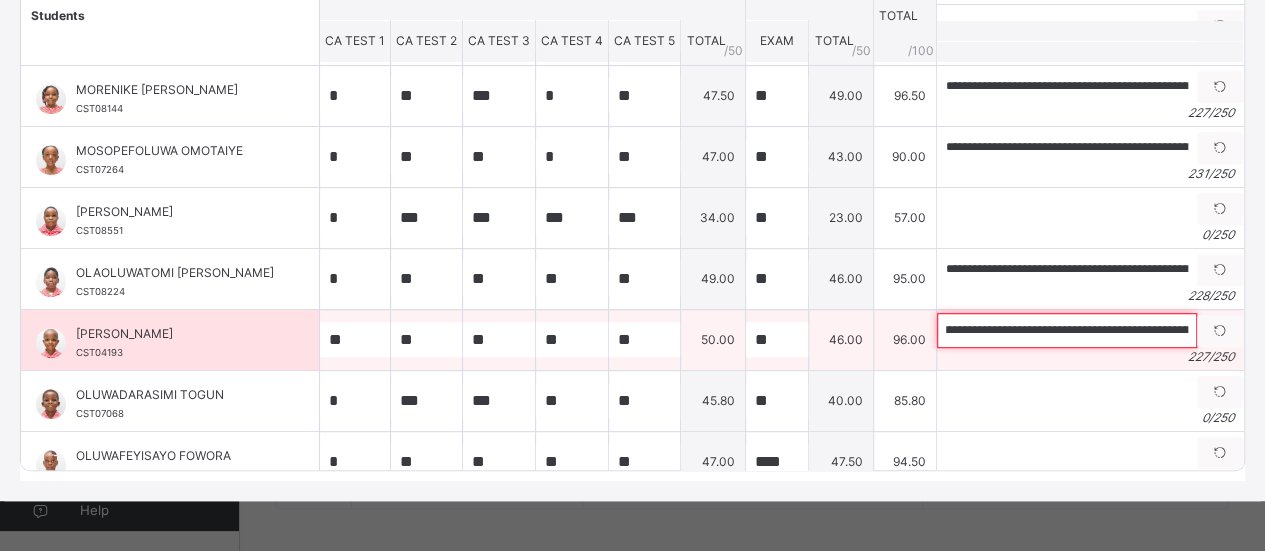 scroll, scrollTop: 0, scrollLeft: 151, axis: horizontal 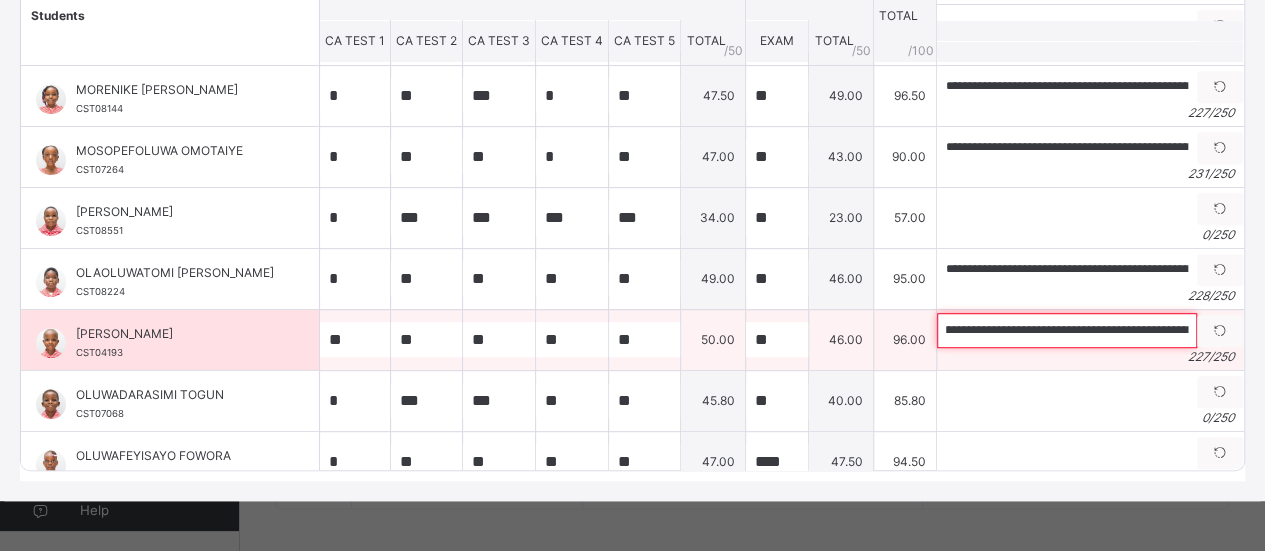 click on "**********" at bounding box center (1067, 330) 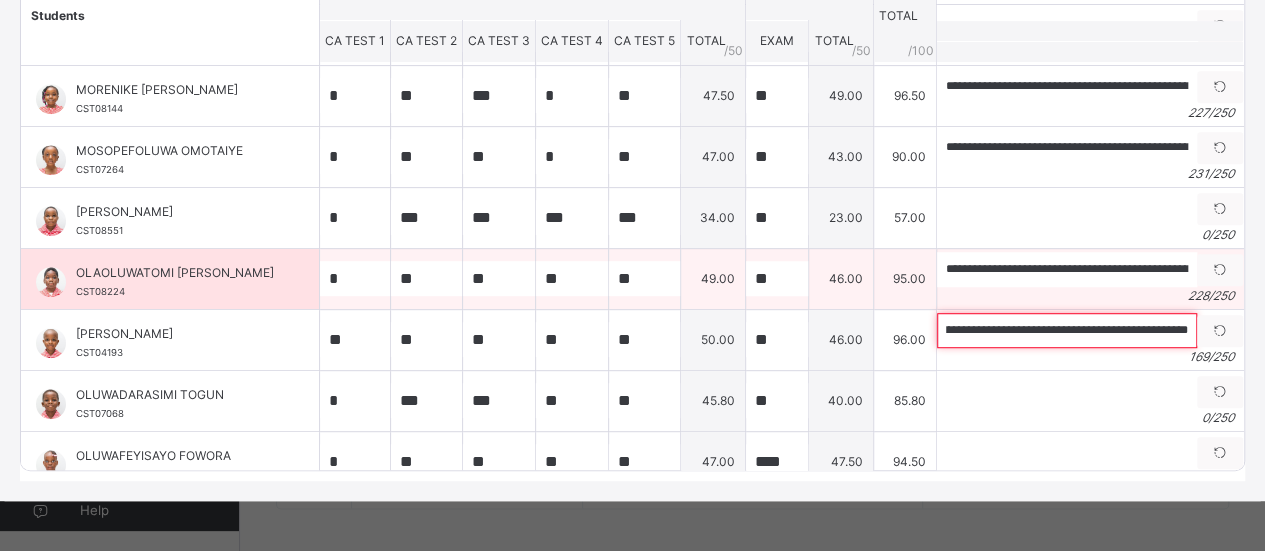 scroll, scrollTop: 0, scrollLeft: 694, axis: horizontal 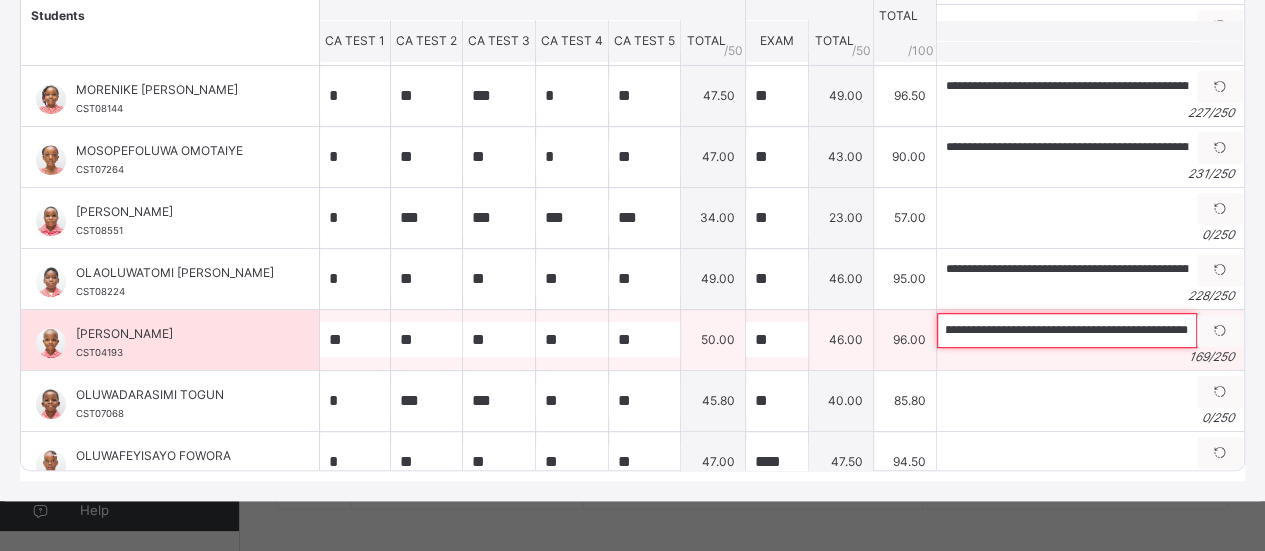click on "**********" at bounding box center (1067, 330) 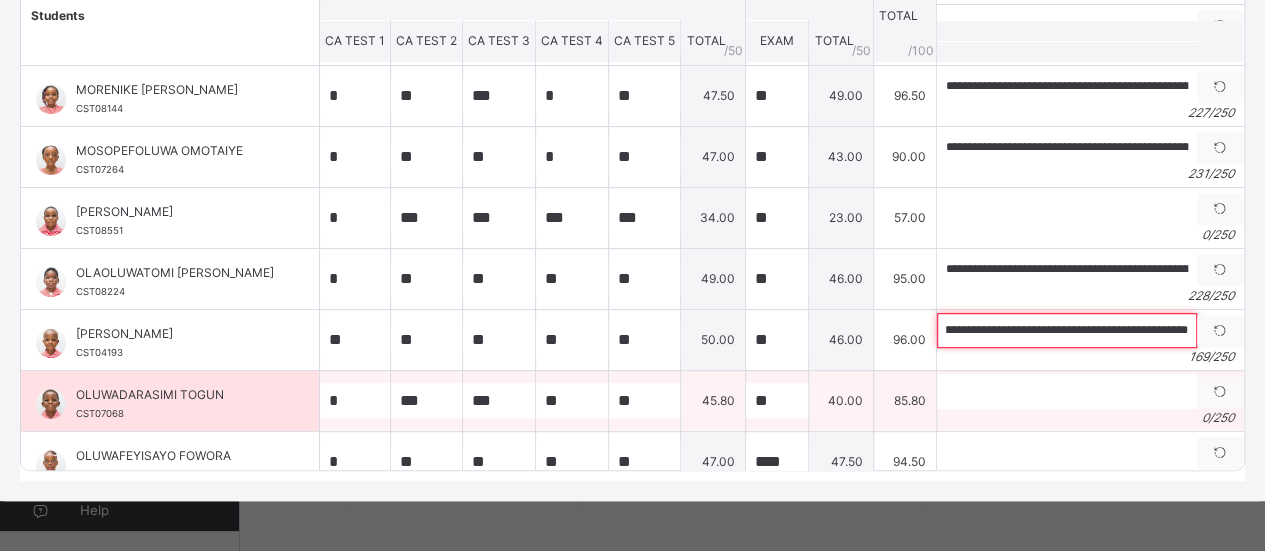 type on "**********" 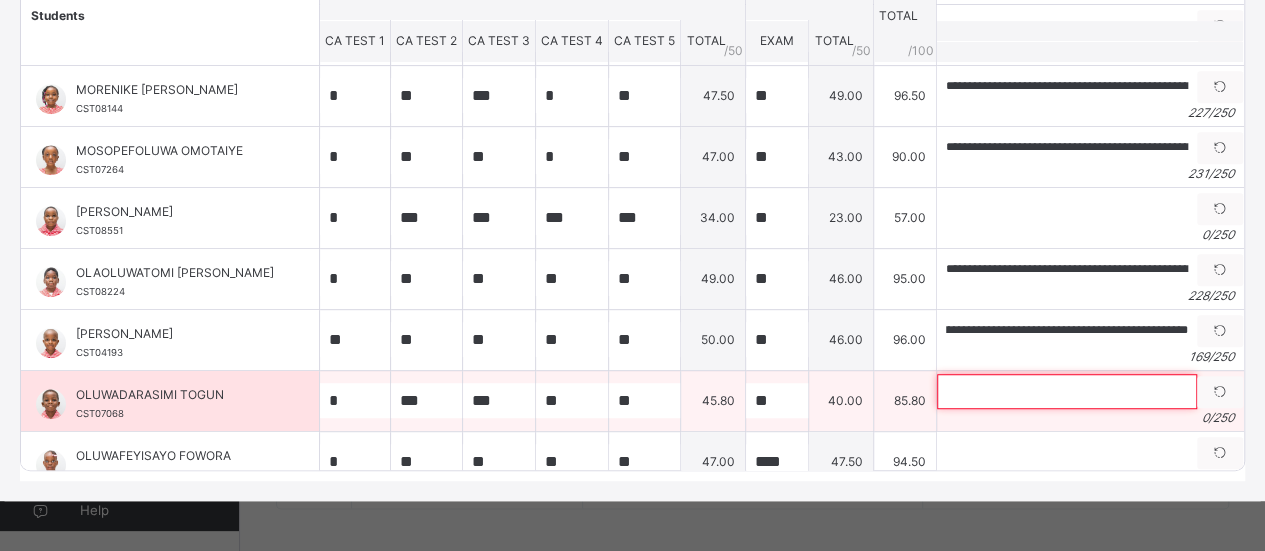 scroll, scrollTop: 0, scrollLeft: 0, axis: both 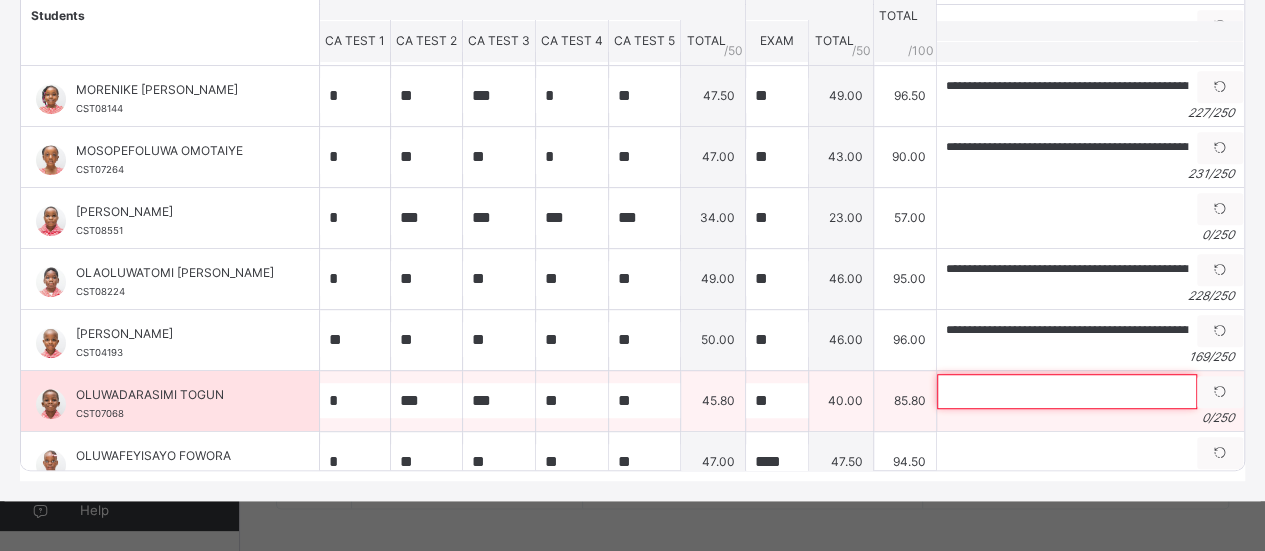 click at bounding box center [1067, 391] 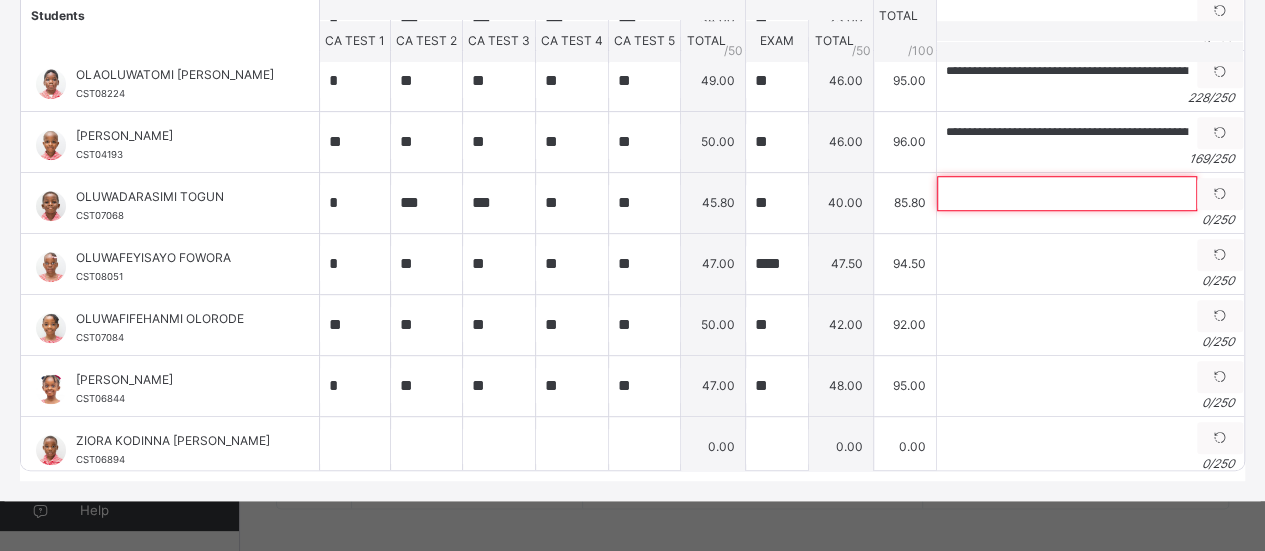 scroll, scrollTop: 699, scrollLeft: 0, axis: vertical 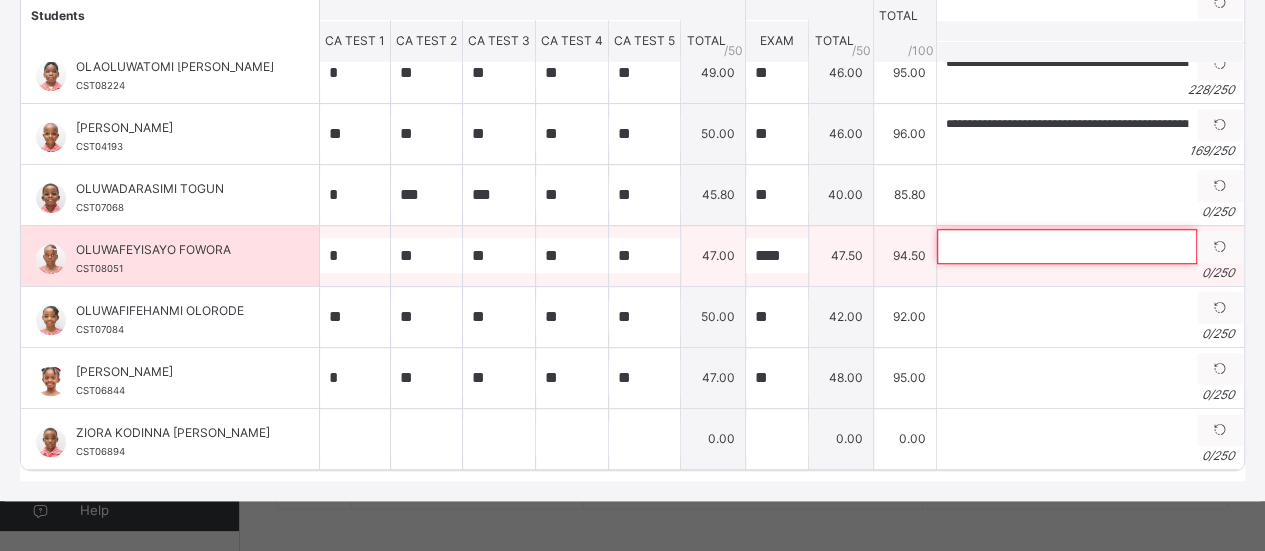 click at bounding box center (1067, 246) 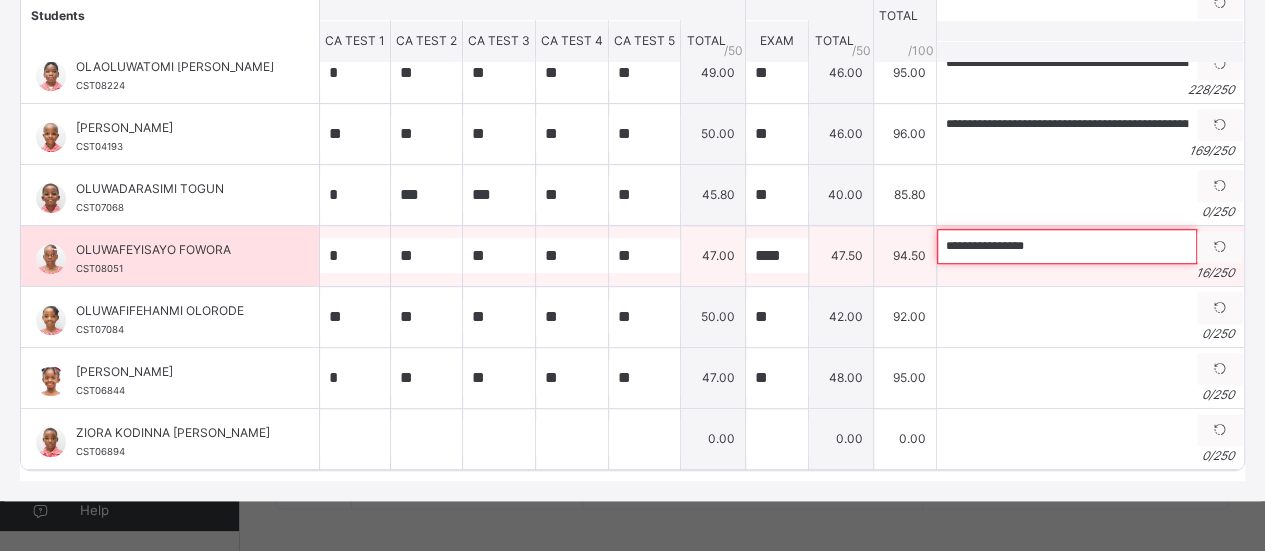 paste on "**********" 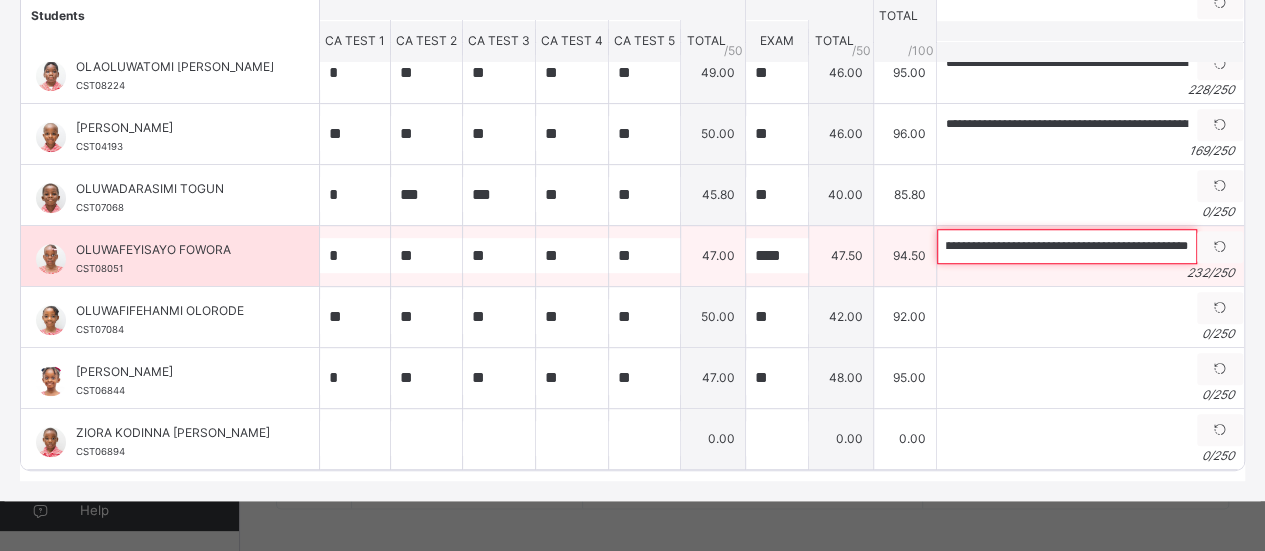 scroll, scrollTop: 0, scrollLeft: 1080, axis: horizontal 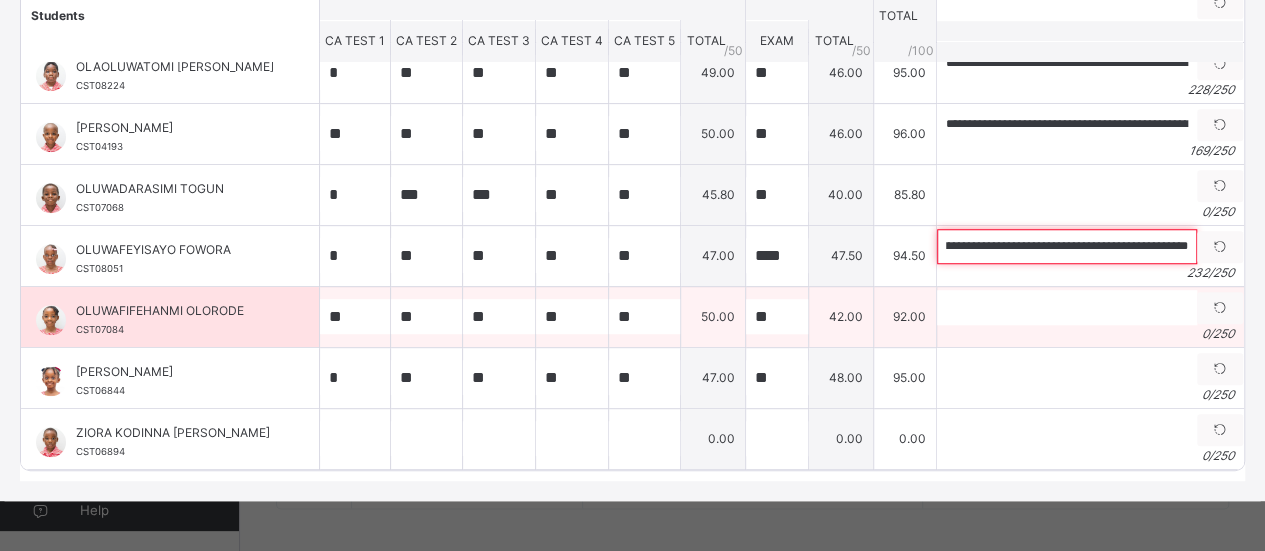 type on "**********" 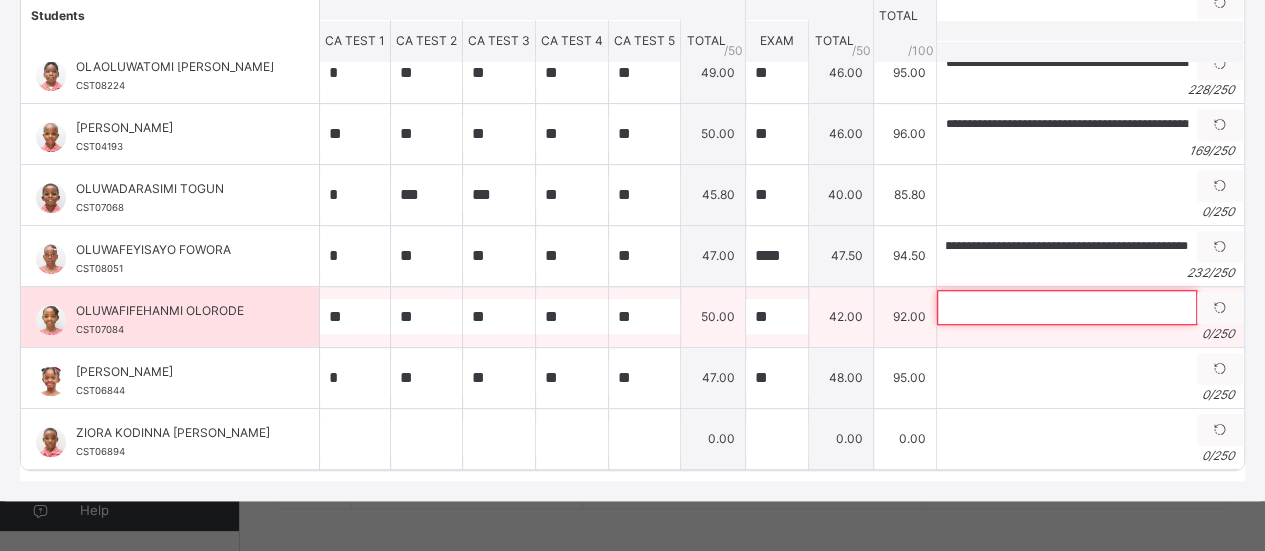 scroll, scrollTop: 0, scrollLeft: 0, axis: both 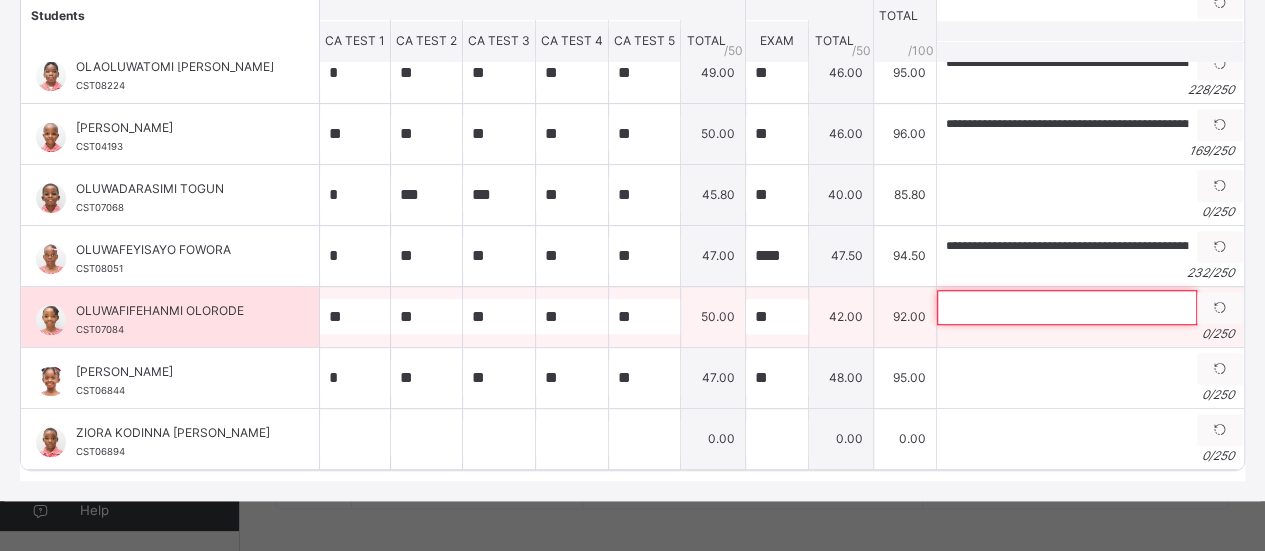 click at bounding box center [1067, 307] 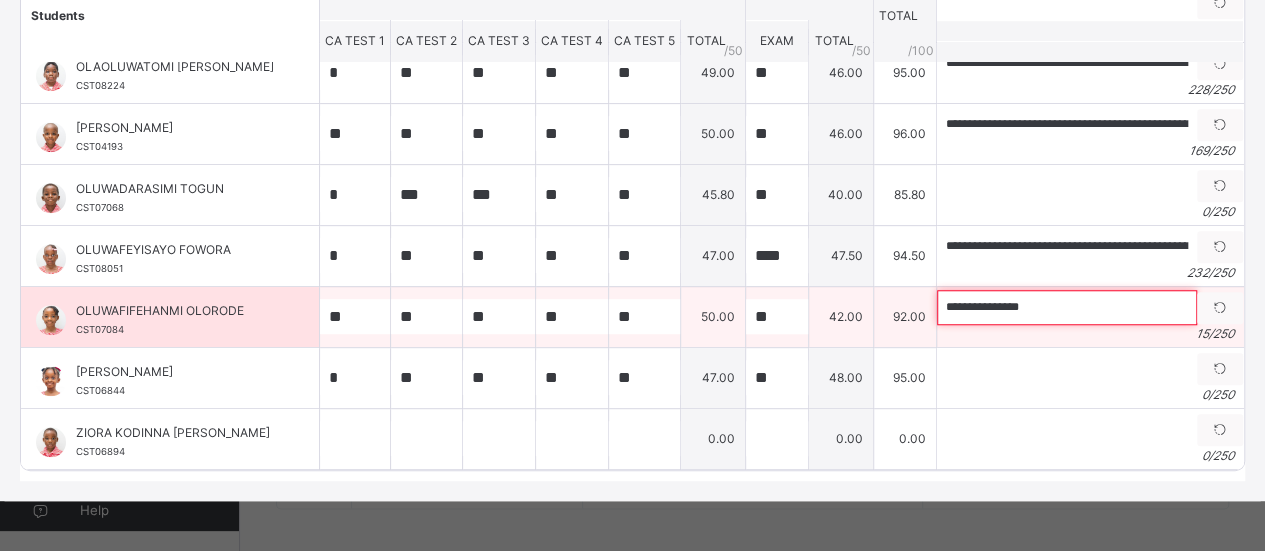 paste on "**********" 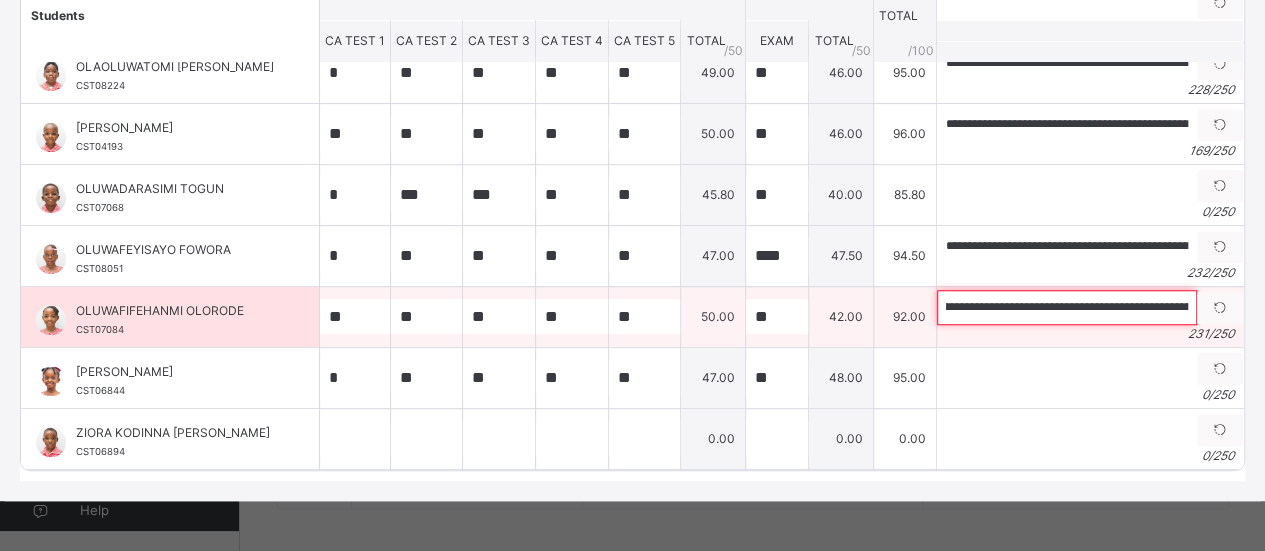 scroll, scrollTop: 0, scrollLeft: 0, axis: both 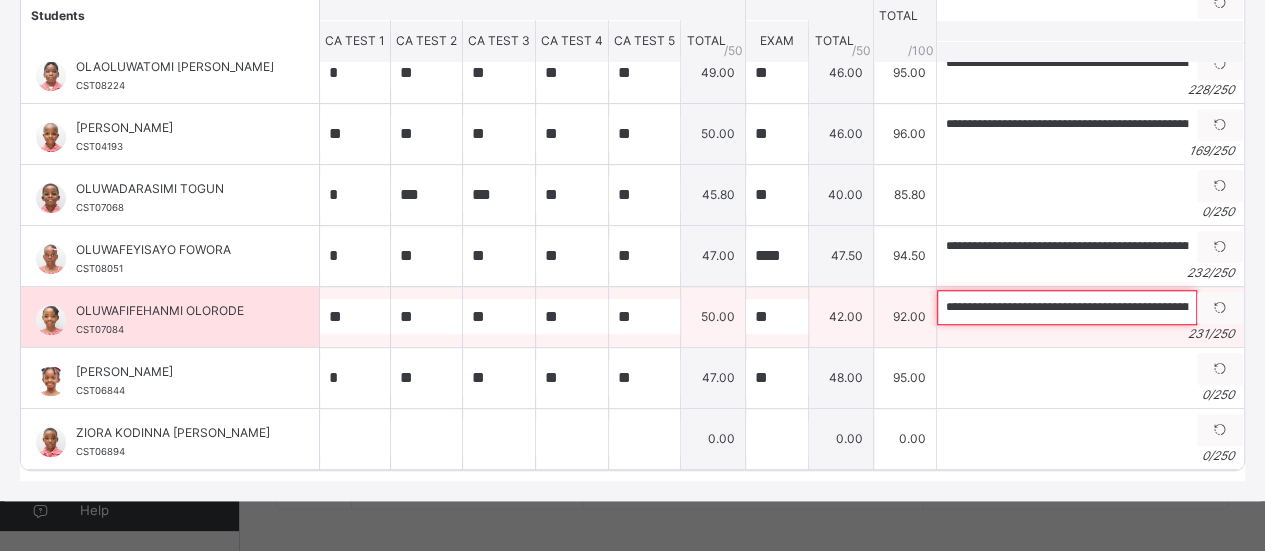 click on "**********" at bounding box center [1067, 307] 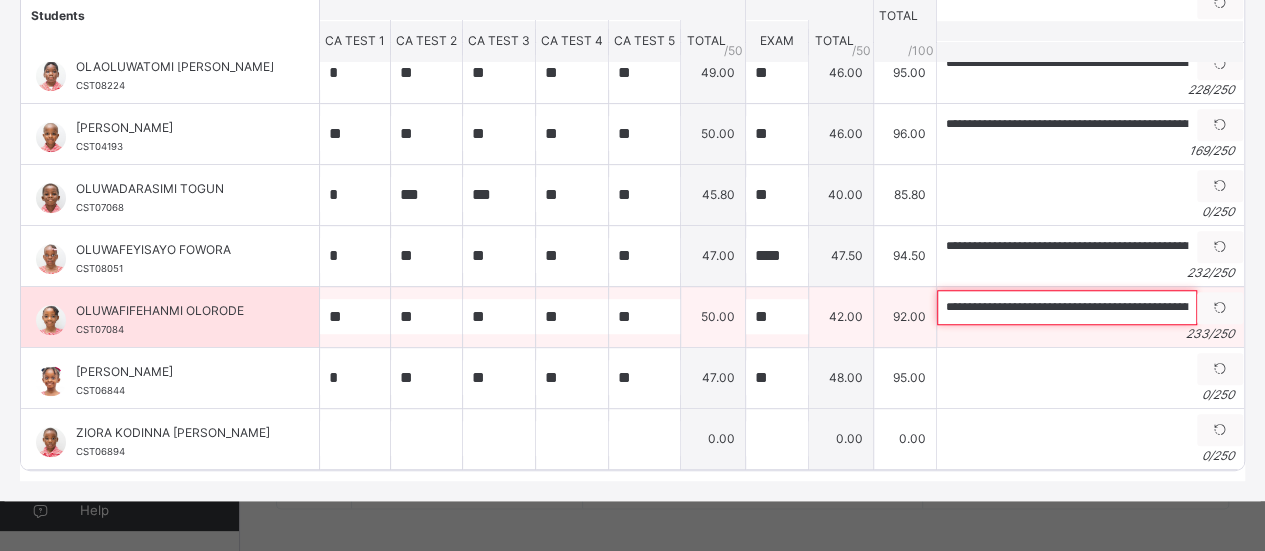 click on "**********" at bounding box center (1067, 307) 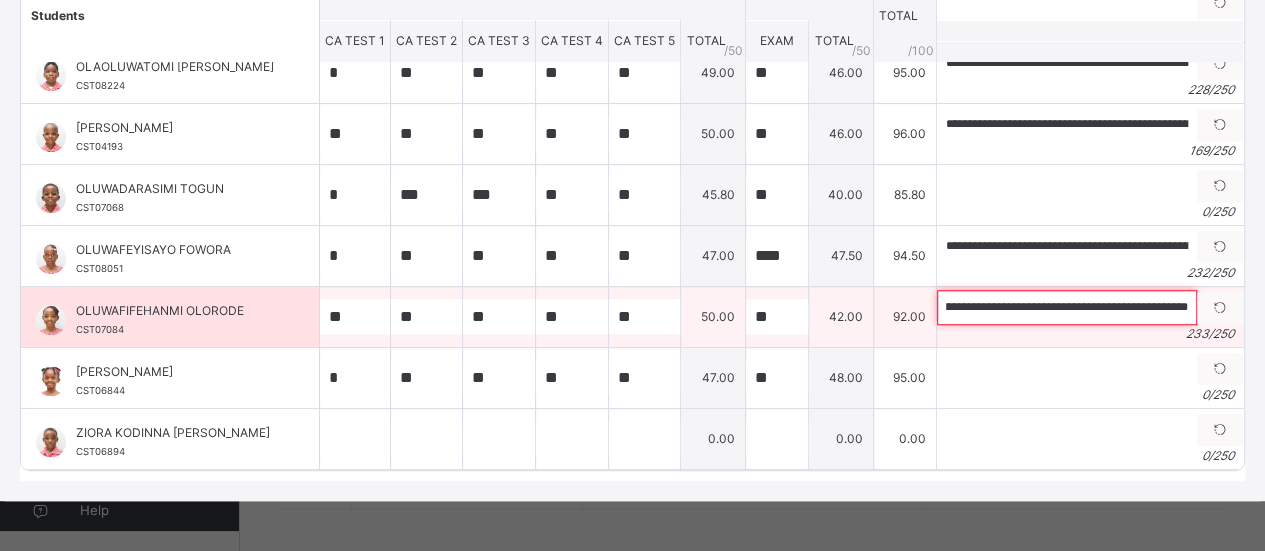 scroll, scrollTop: 0, scrollLeft: 1085, axis: horizontal 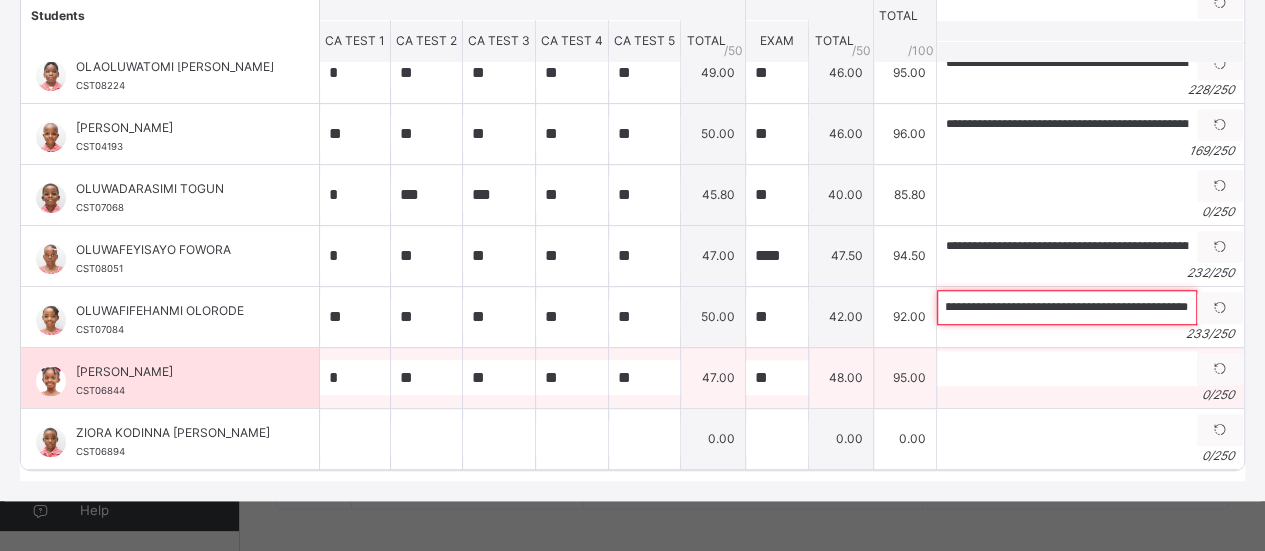 type on "**********" 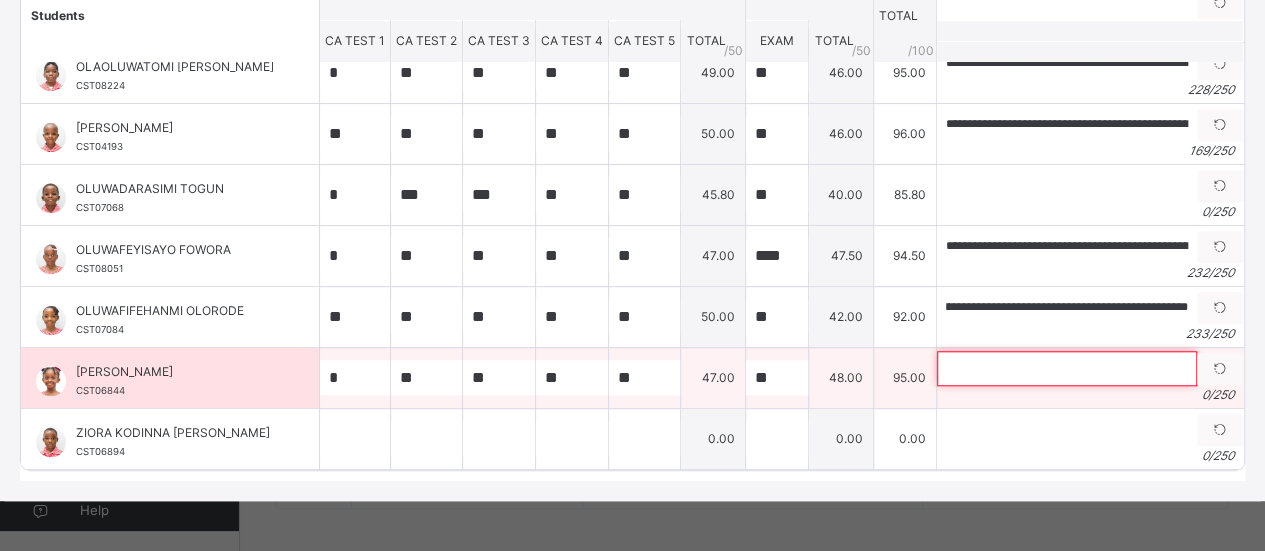scroll, scrollTop: 0, scrollLeft: 0, axis: both 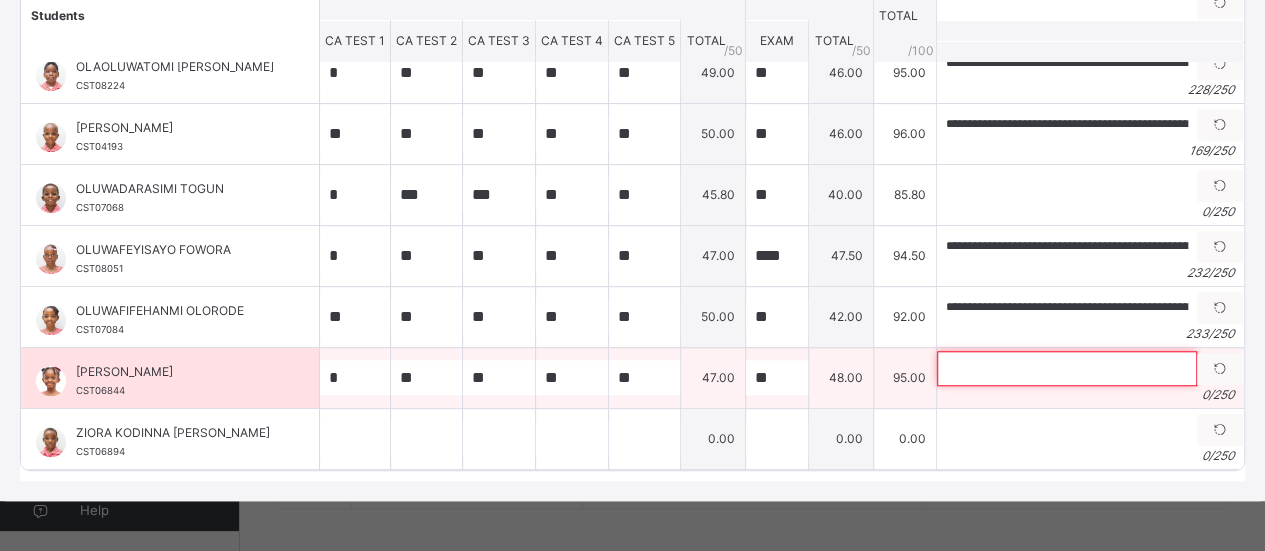 click at bounding box center (1067, 368) 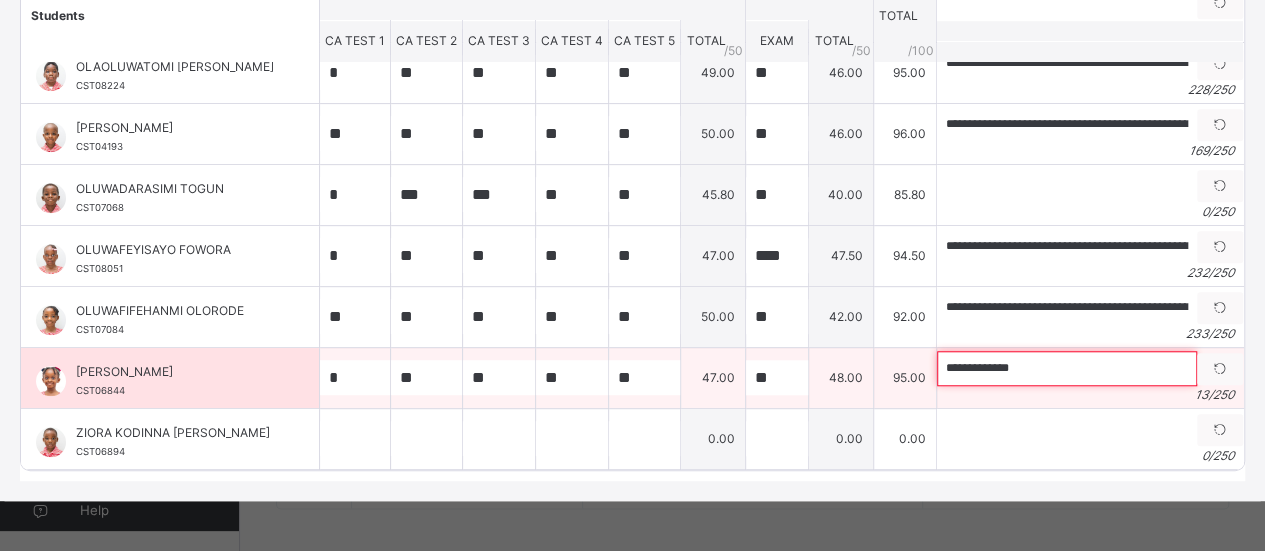 paste on "**********" 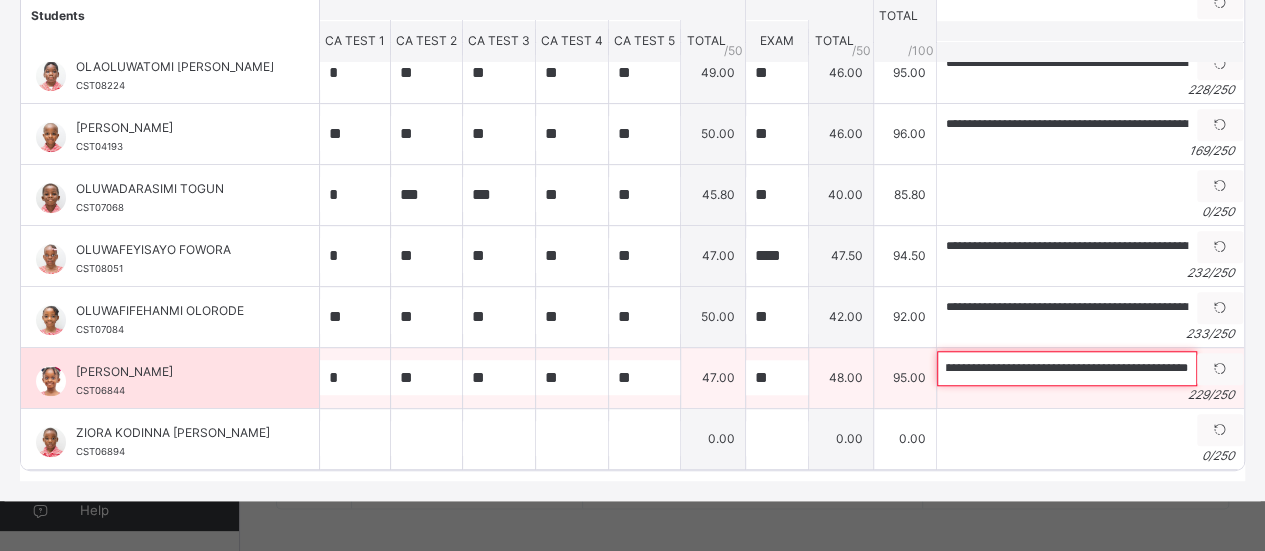 scroll, scrollTop: 0, scrollLeft: 1061, axis: horizontal 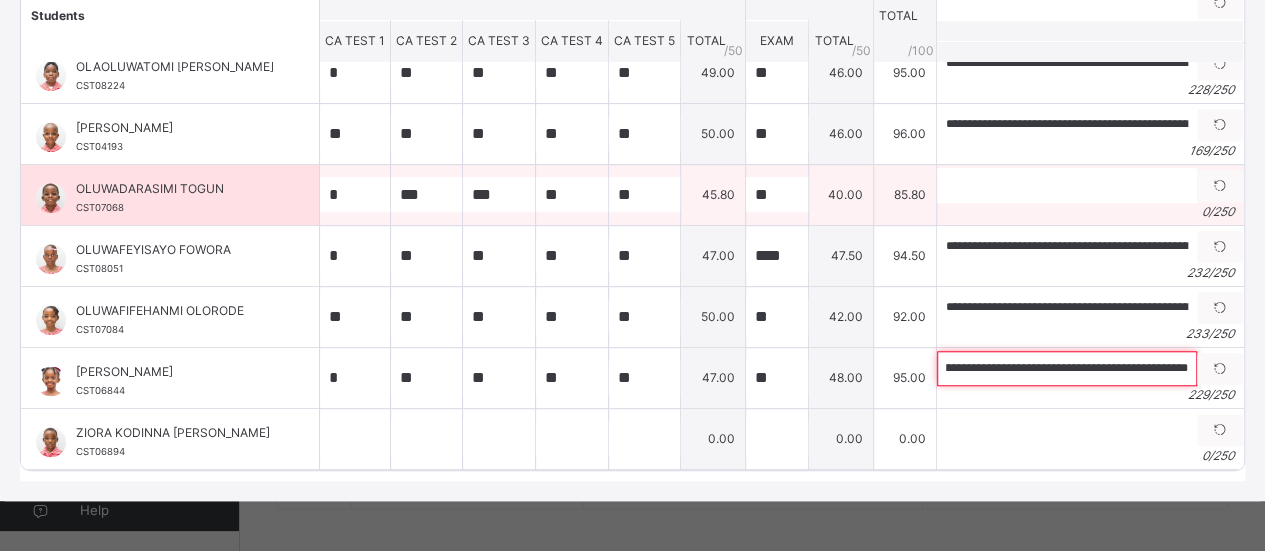 type on "**********" 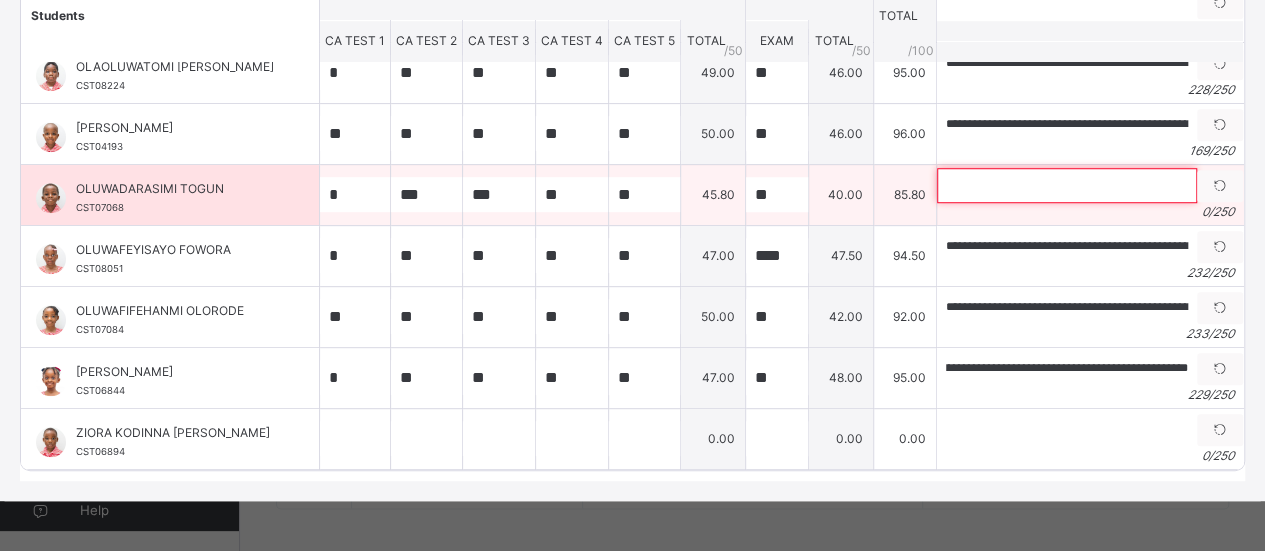 scroll, scrollTop: 0, scrollLeft: 0, axis: both 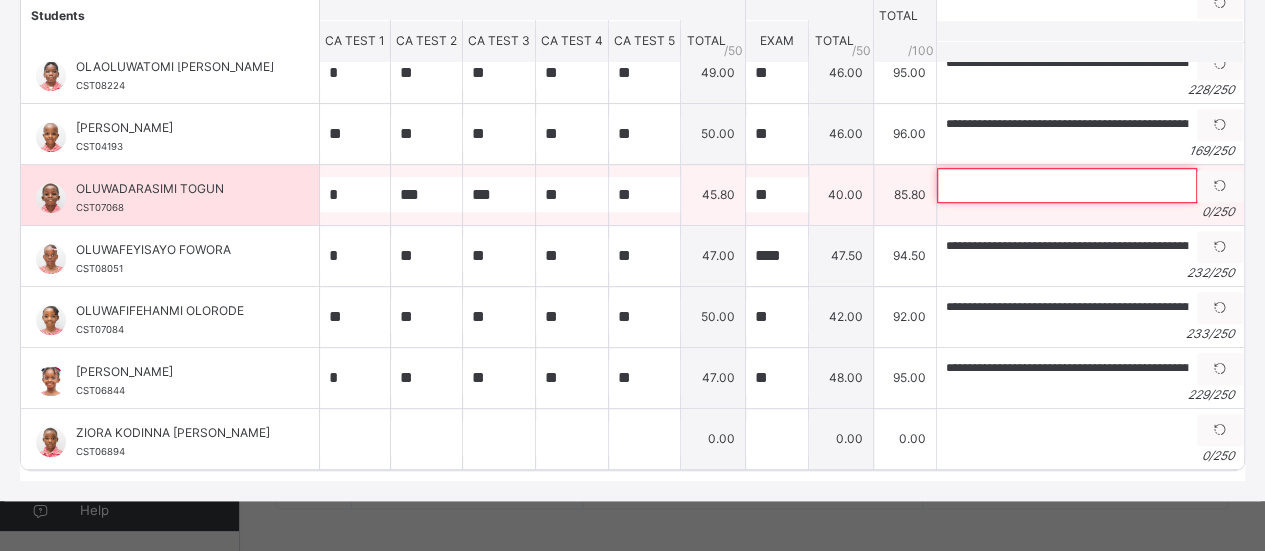 click at bounding box center [1067, 185] 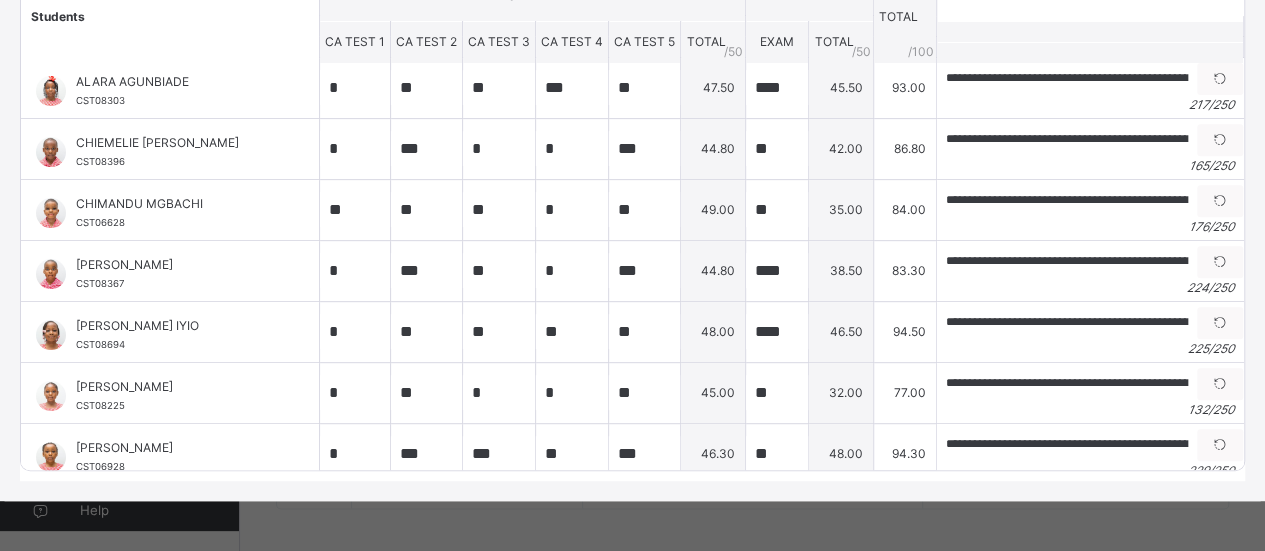 scroll, scrollTop: 0, scrollLeft: 0, axis: both 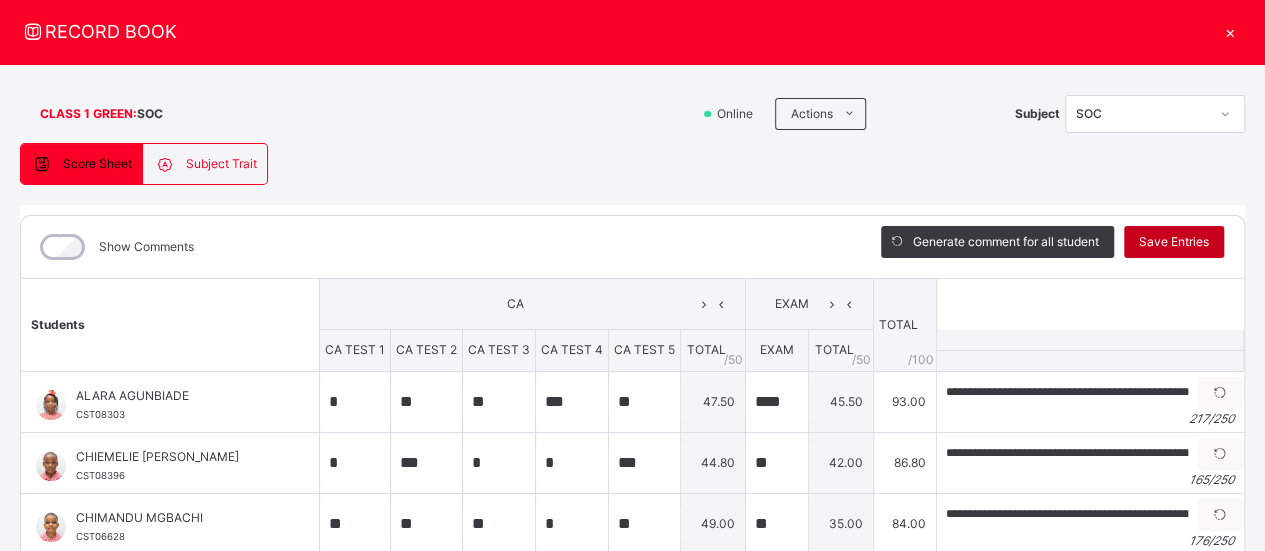 click on "Save Entries" at bounding box center [1174, 242] 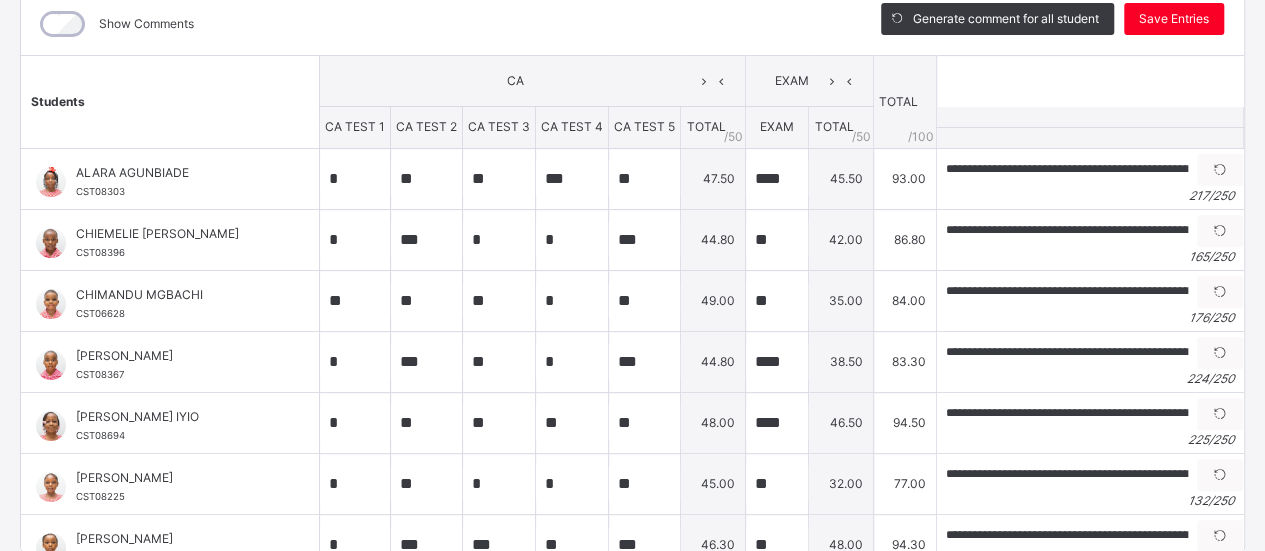 scroll, scrollTop: 374, scrollLeft: 0, axis: vertical 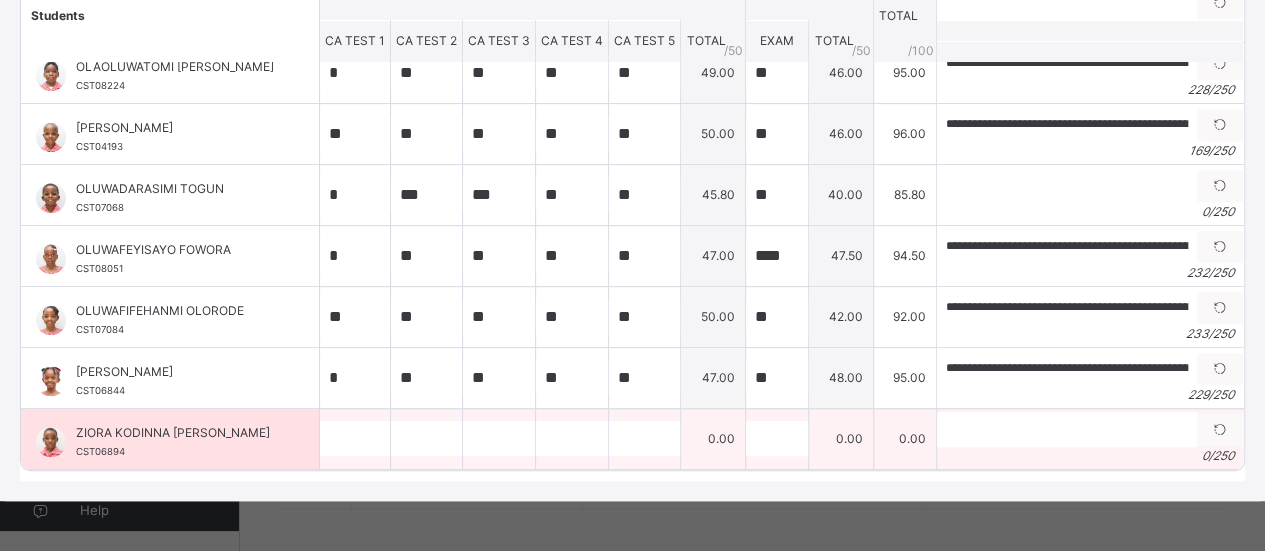 click on "0.00" at bounding box center (904, 438) 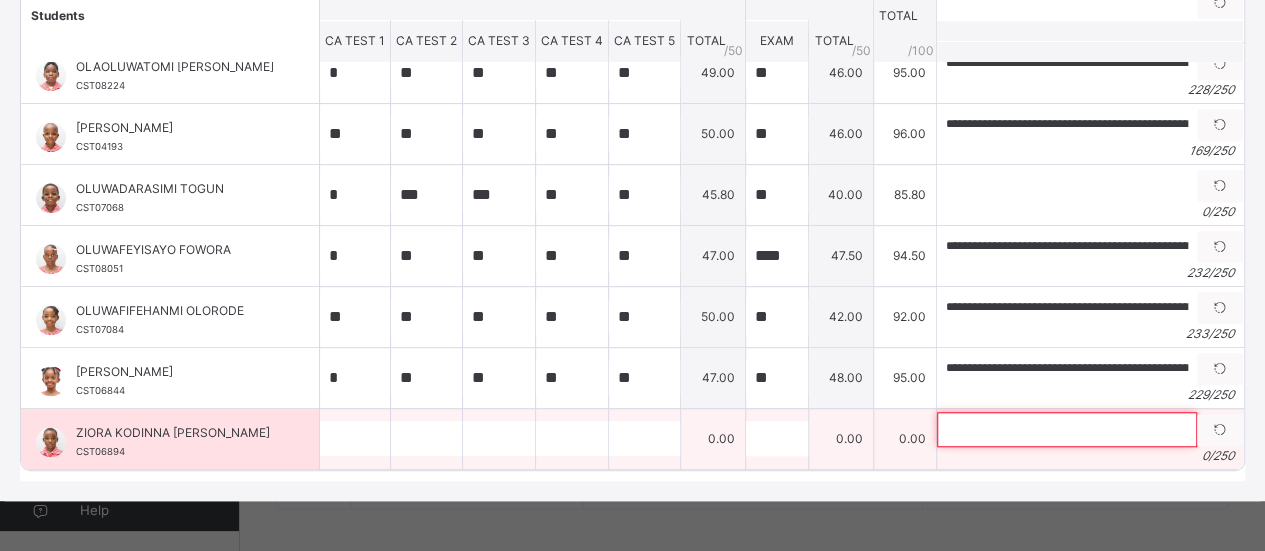 click at bounding box center [1067, 429] 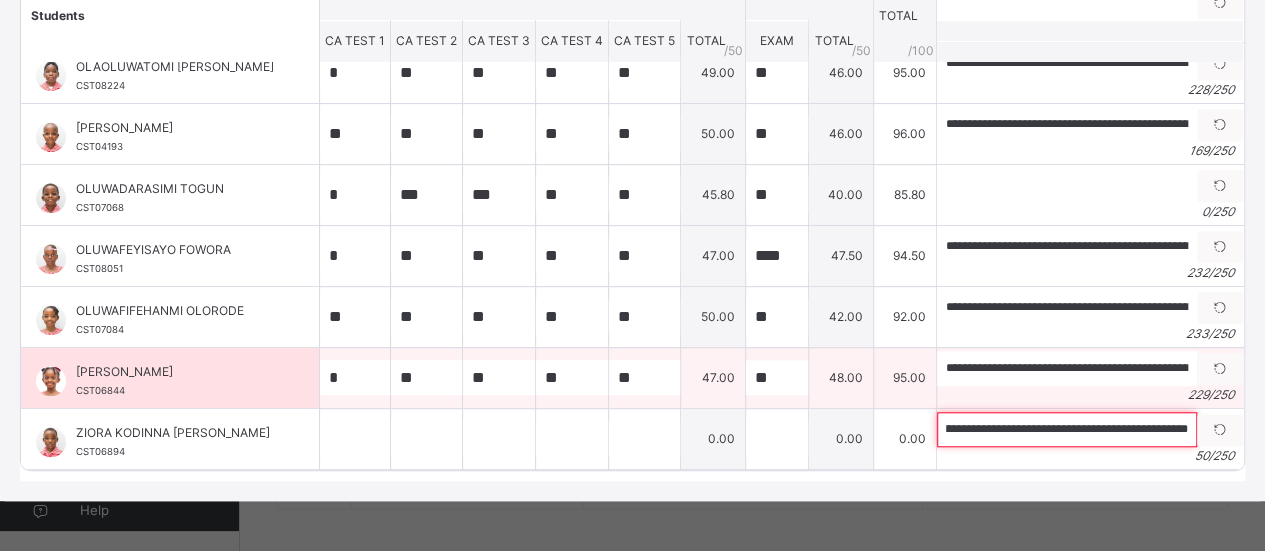 scroll, scrollTop: 0, scrollLeft: 0, axis: both 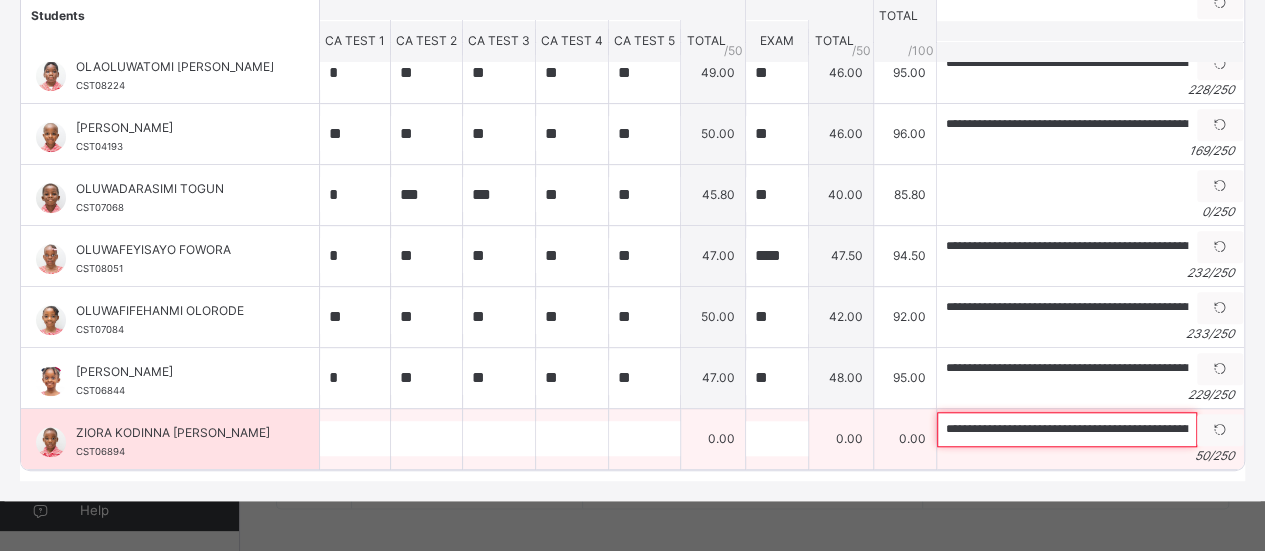 click on "**********" at bounding box center [1067, 429] 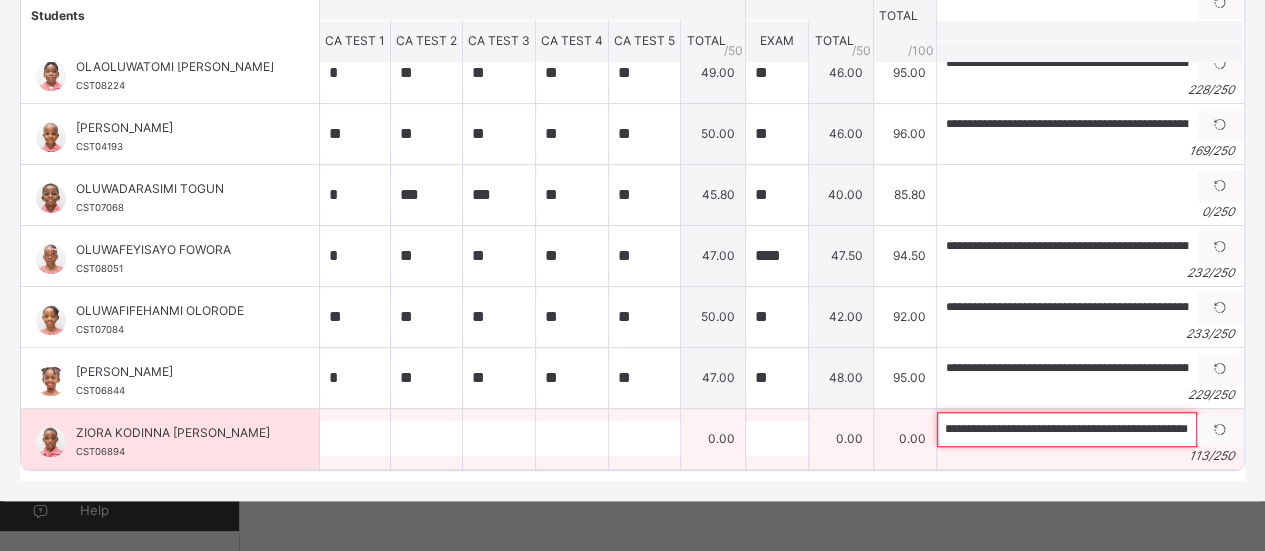 scroll, scrollTop: 0, scrollLeft: 390, axis: horizontal 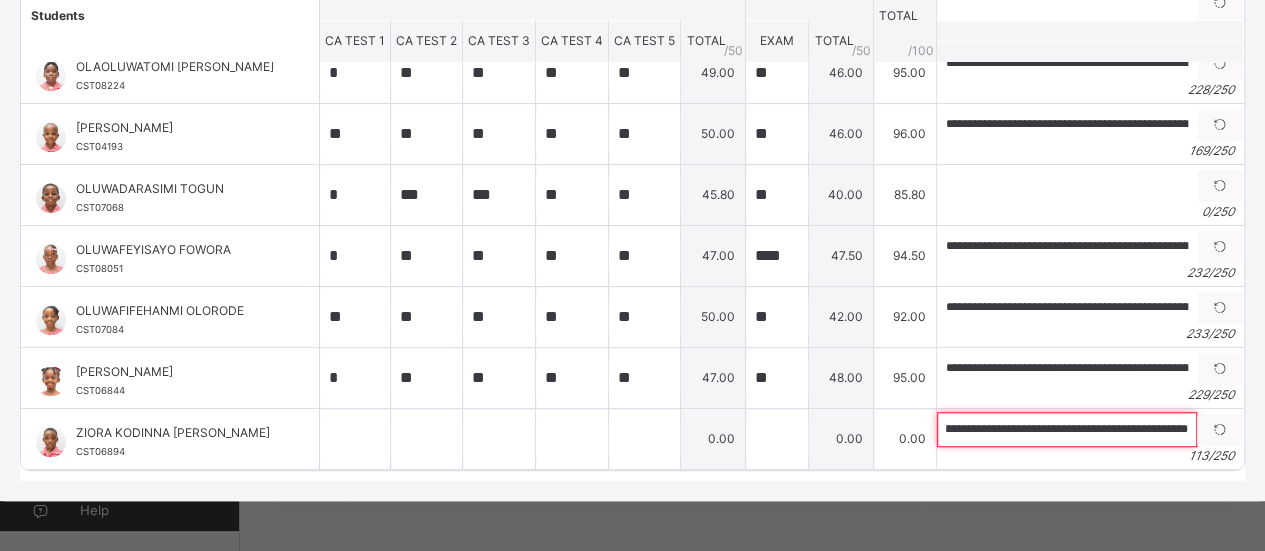 type on "**********" 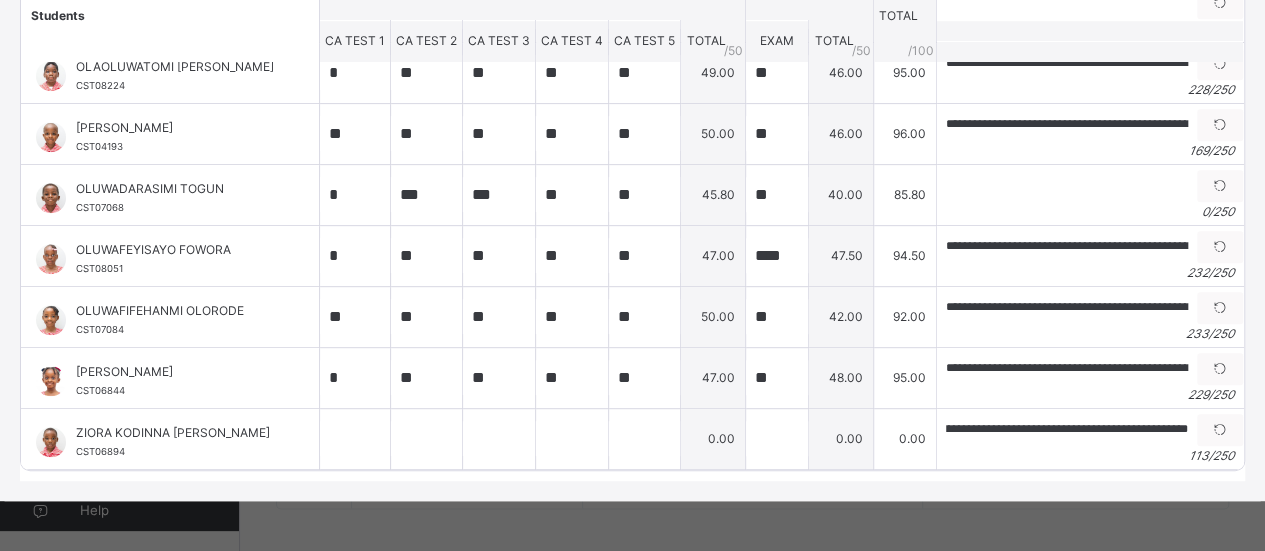 scroll, scrollTop: 0, scrollLeft: 0, axis: both 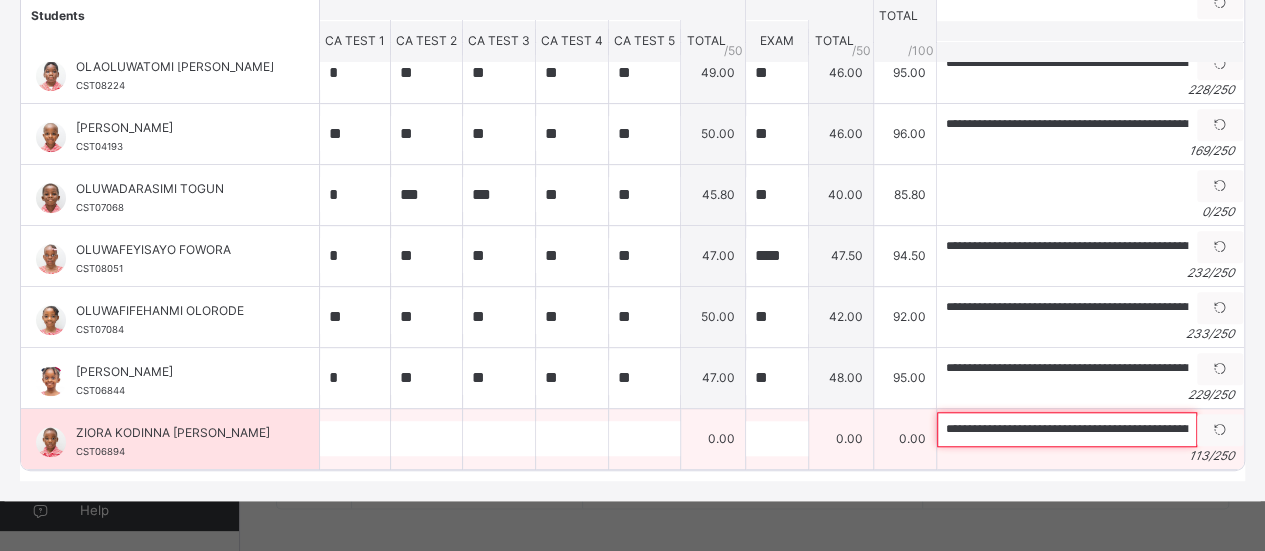click on "**********" at bounding box center (1067, 429) 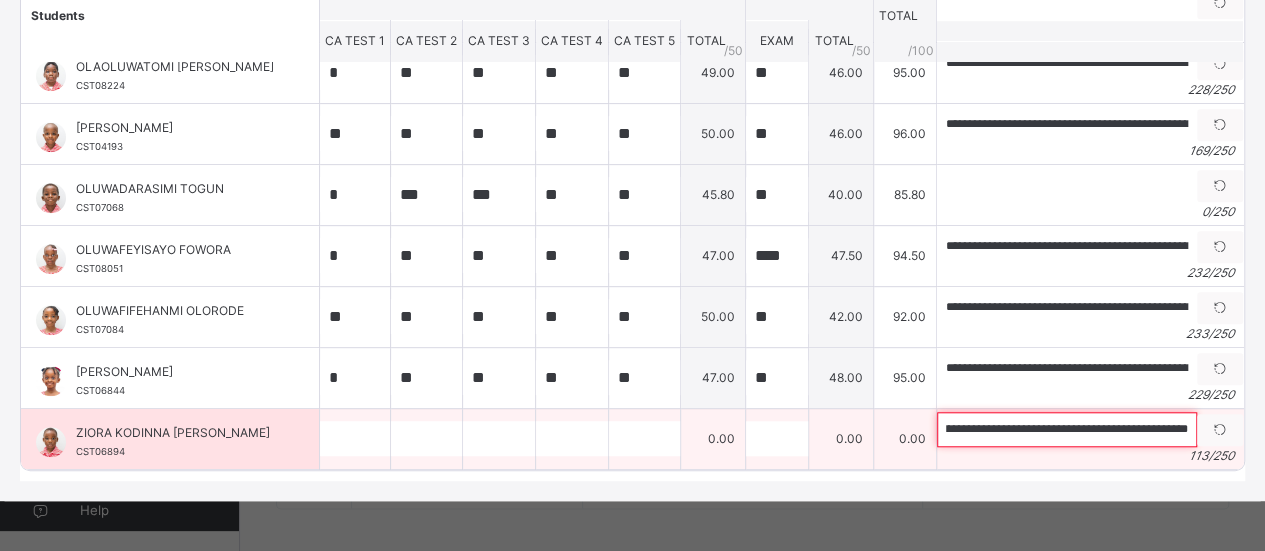 scroll, scrollTop: 0, scrollLeft: 390, axis: horizontal 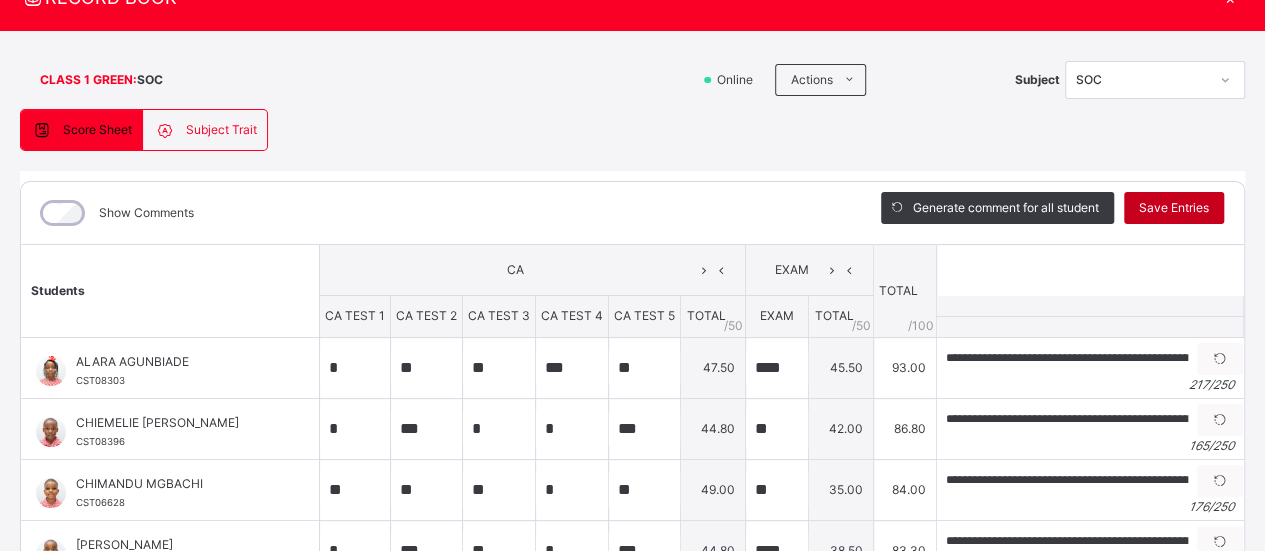 click on "Save Entries" at bounding box center (1174, 208) 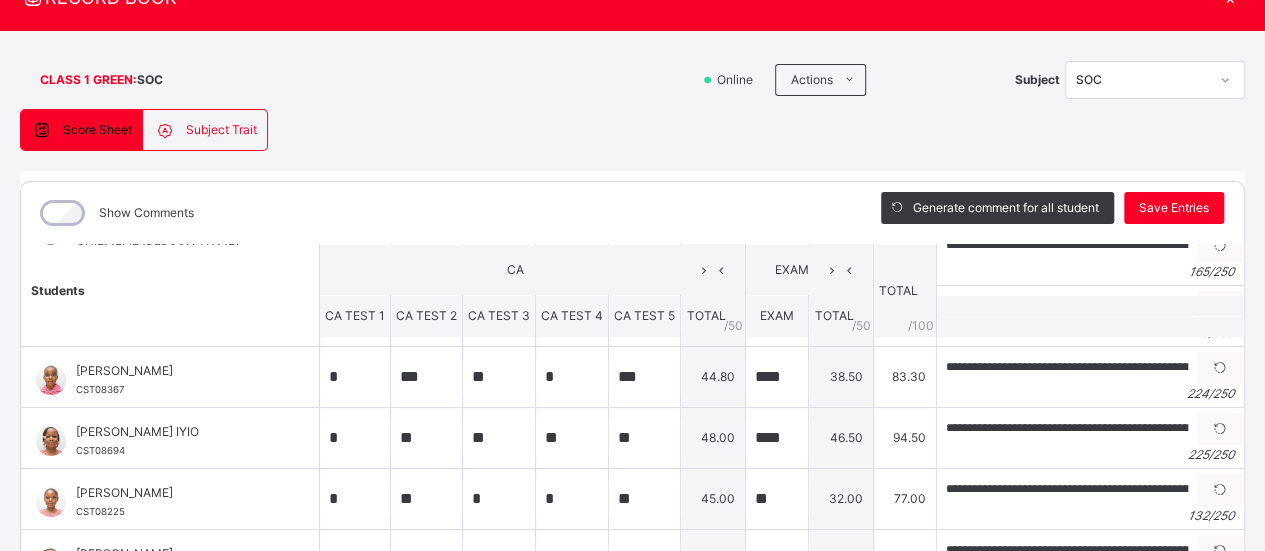 scroll, scrollTop: 160, scrollLeft: 0, axis: vertical 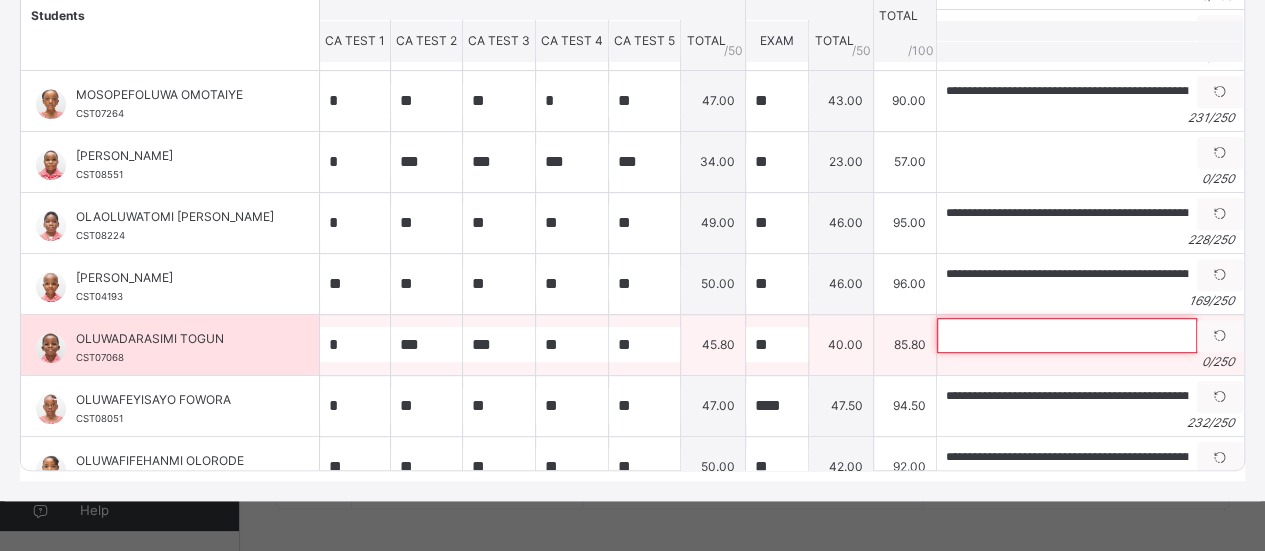 click at bounding box center (1067, 335) 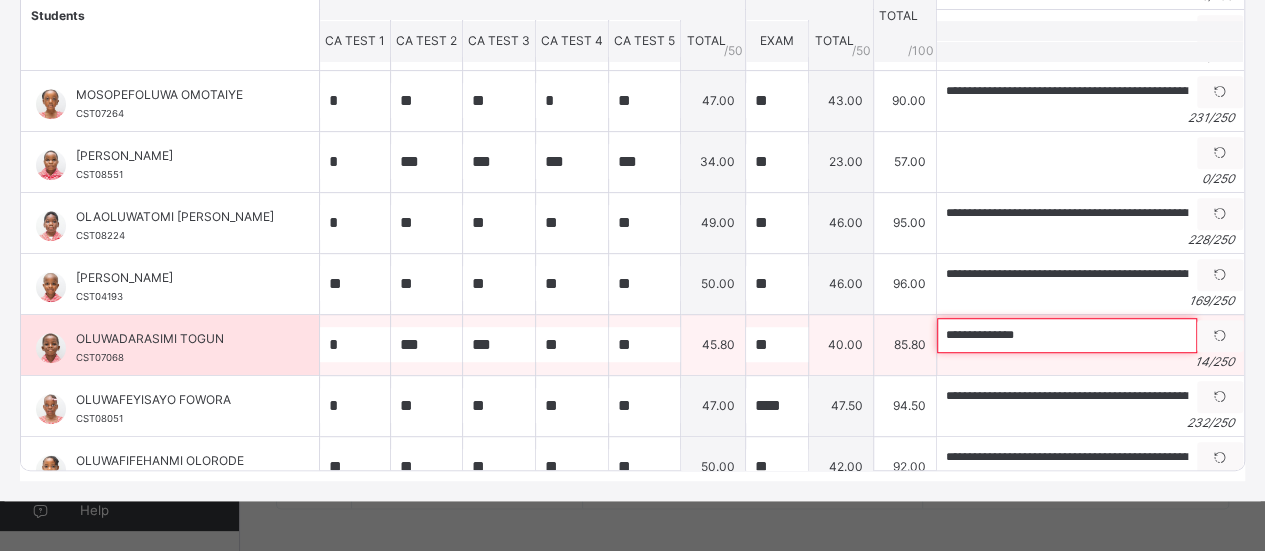 paste on "**********" 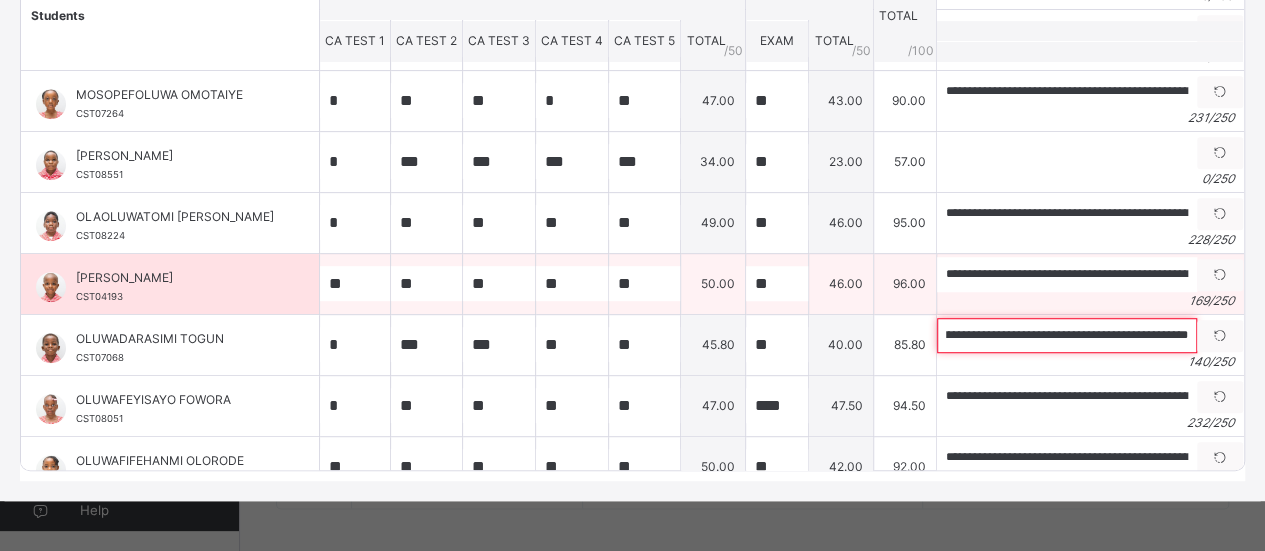scroll, scrollTop: 0, scrollLeft: 462, axis: horizontal 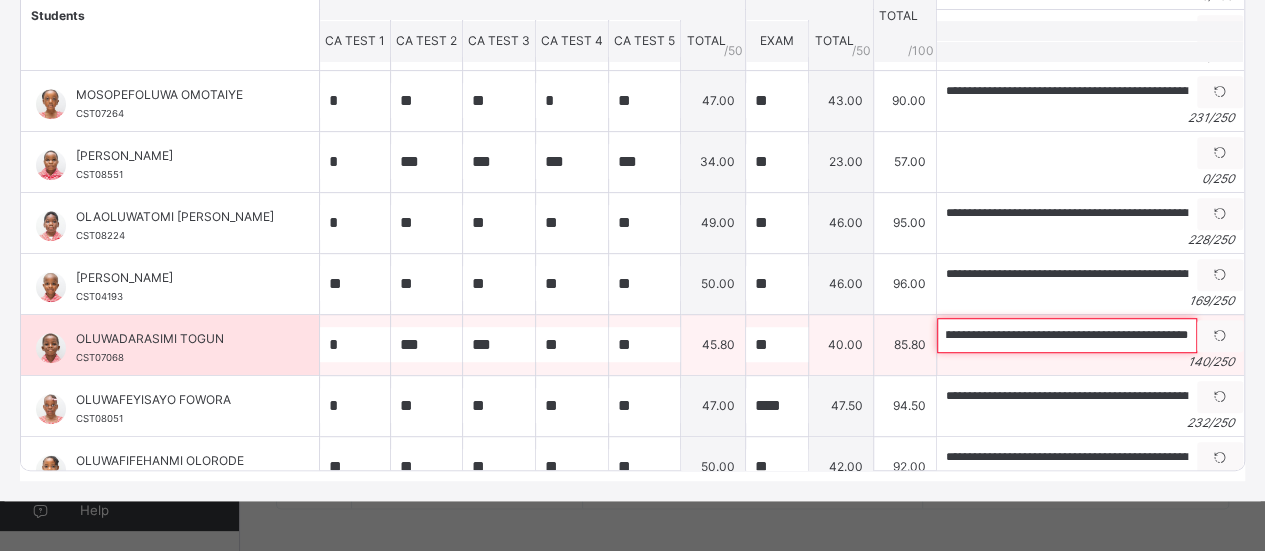 click on "**********" at bounding box center [1067, 335] 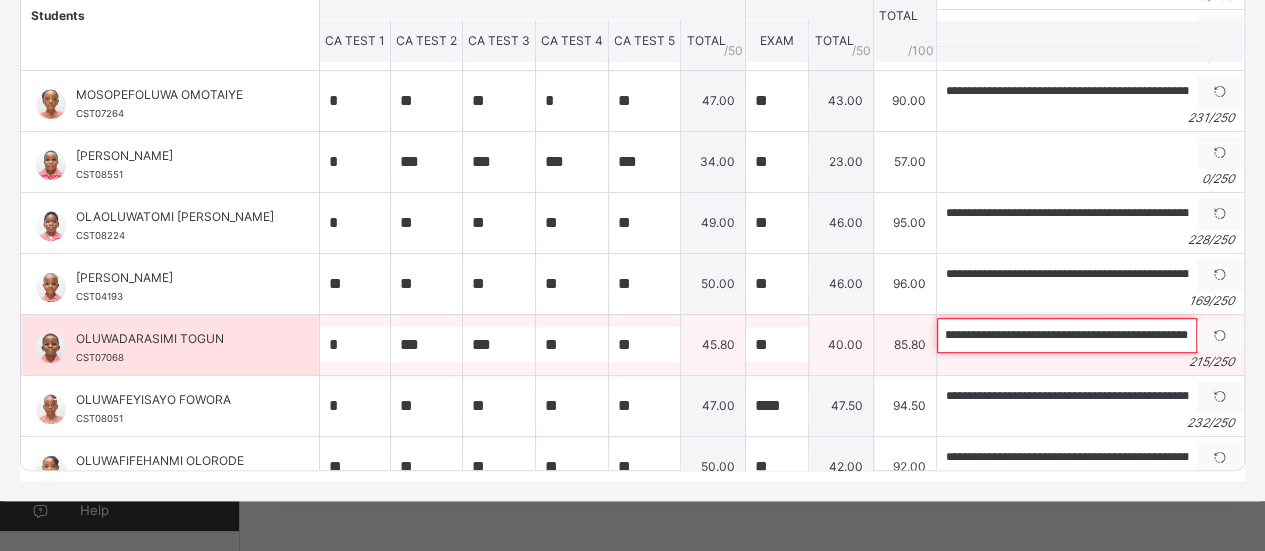 scroll, scrollTop: 0, scrollLeft: 943, axis: horizontal 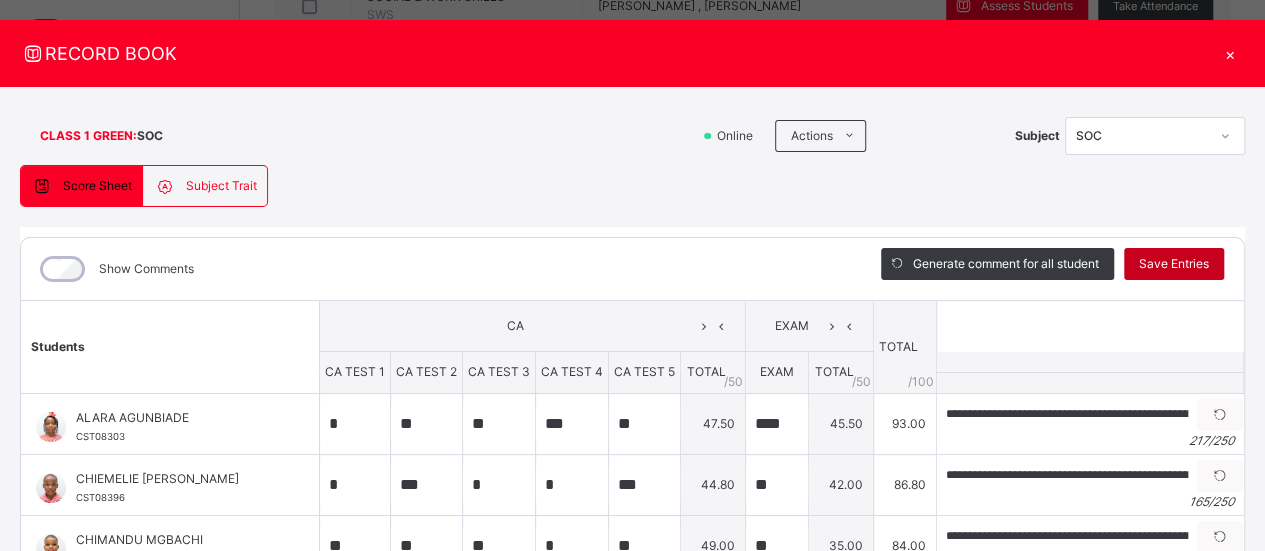 type on "**********" 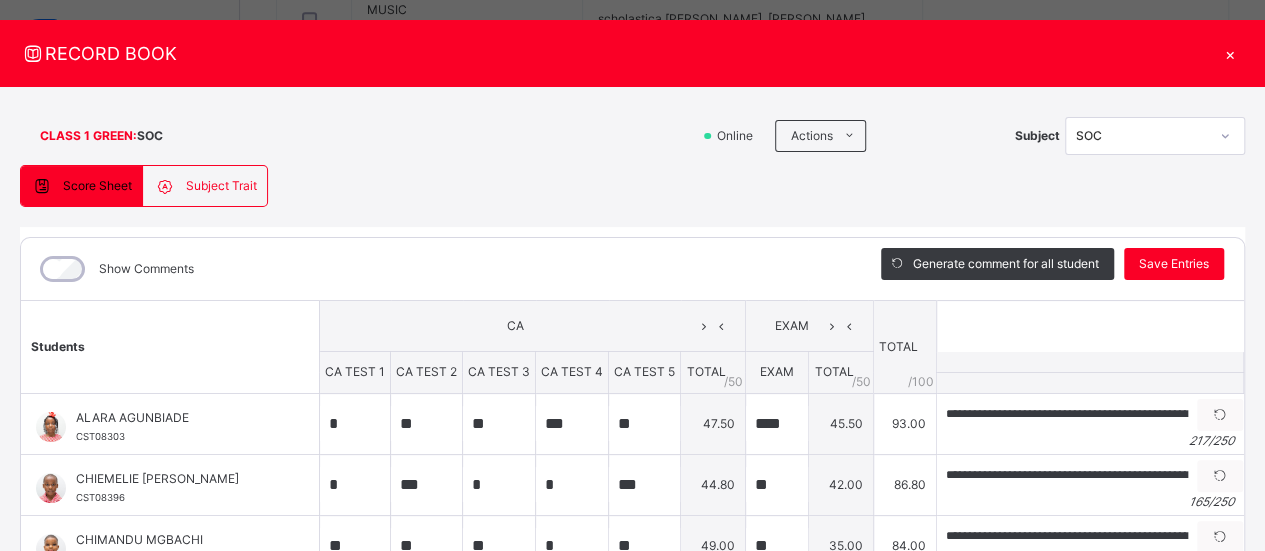 scroll, scrollTop: 532, scrollLeft: 0, axis: vertical 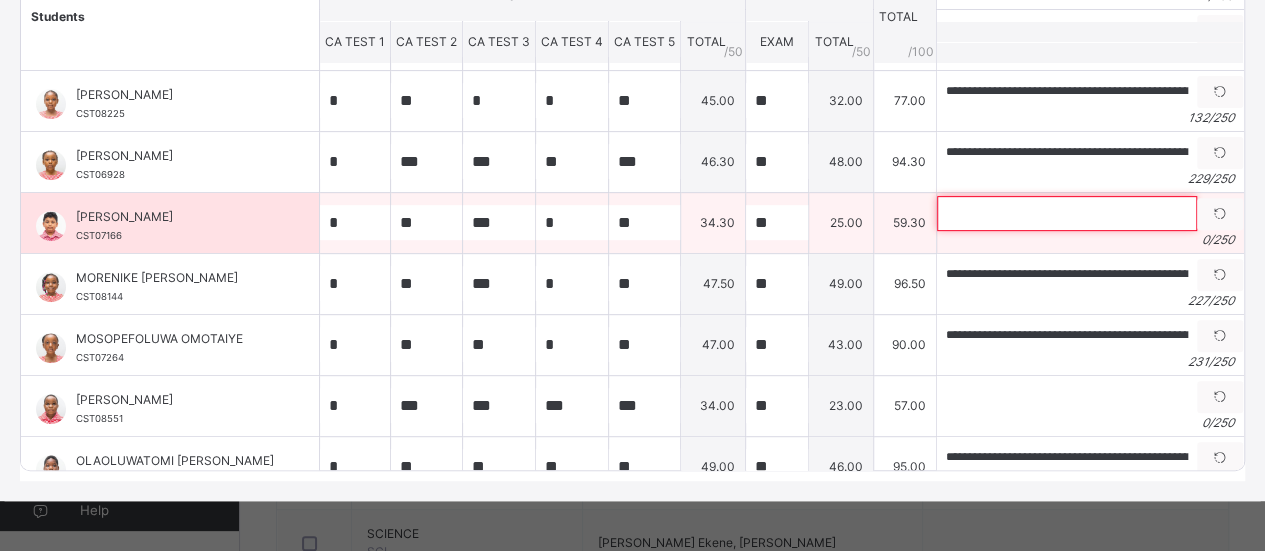 click at bounding box center [1067, 213] 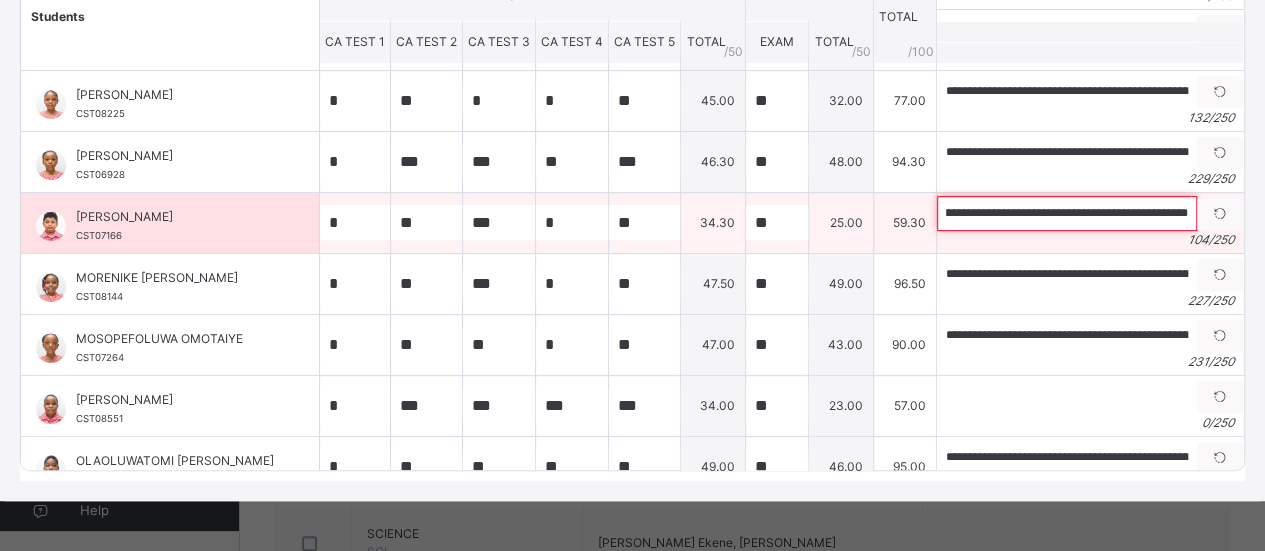 scroll, scrollTop: 0, scrollLeft: 352, axis: horizontal 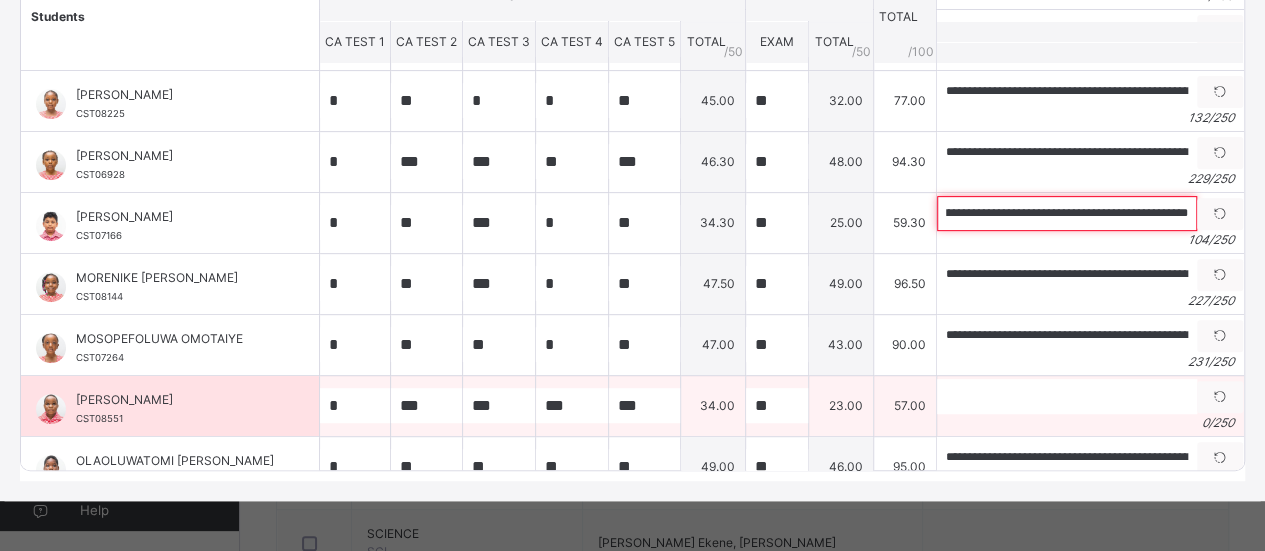 type on "**********" 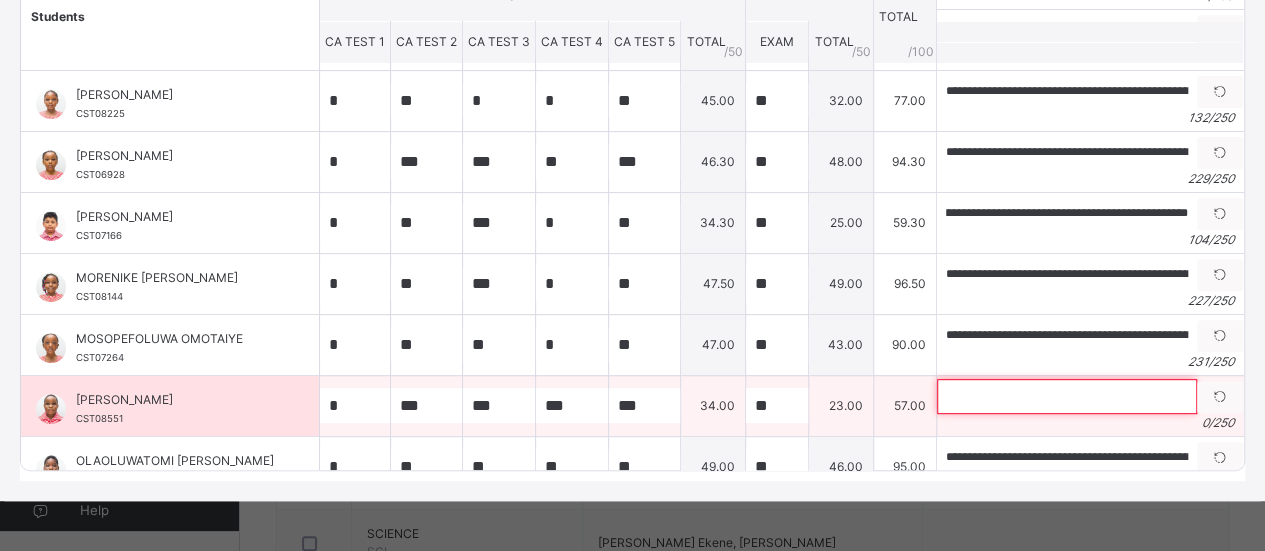 scroll, scrollTop: 0, scrollLeft: 0, axis: both 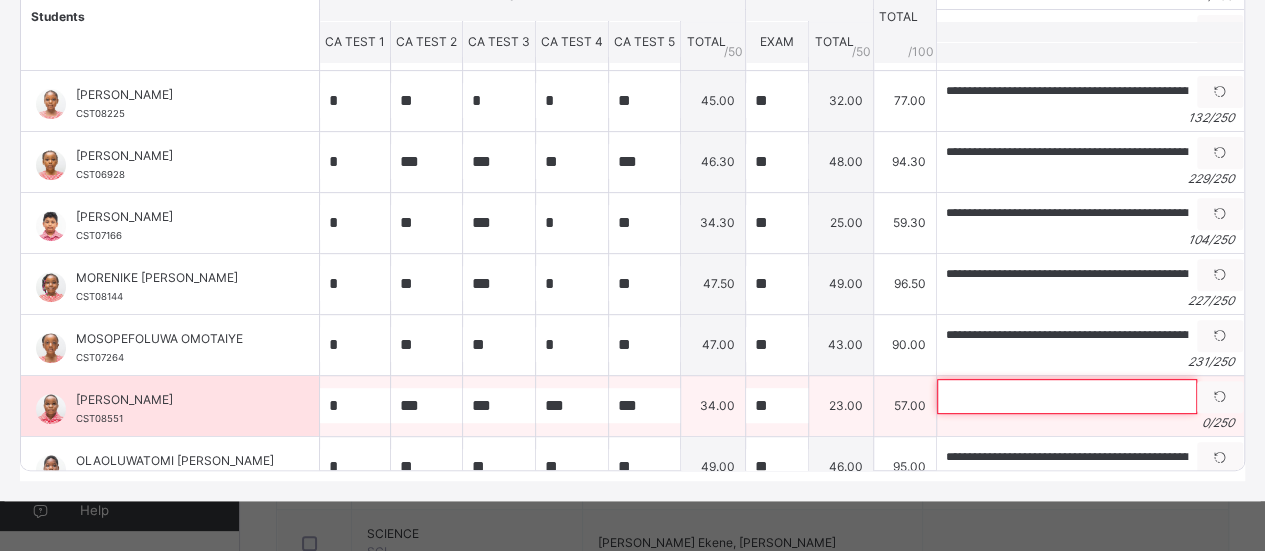 click at bounding box center [1067, 396] 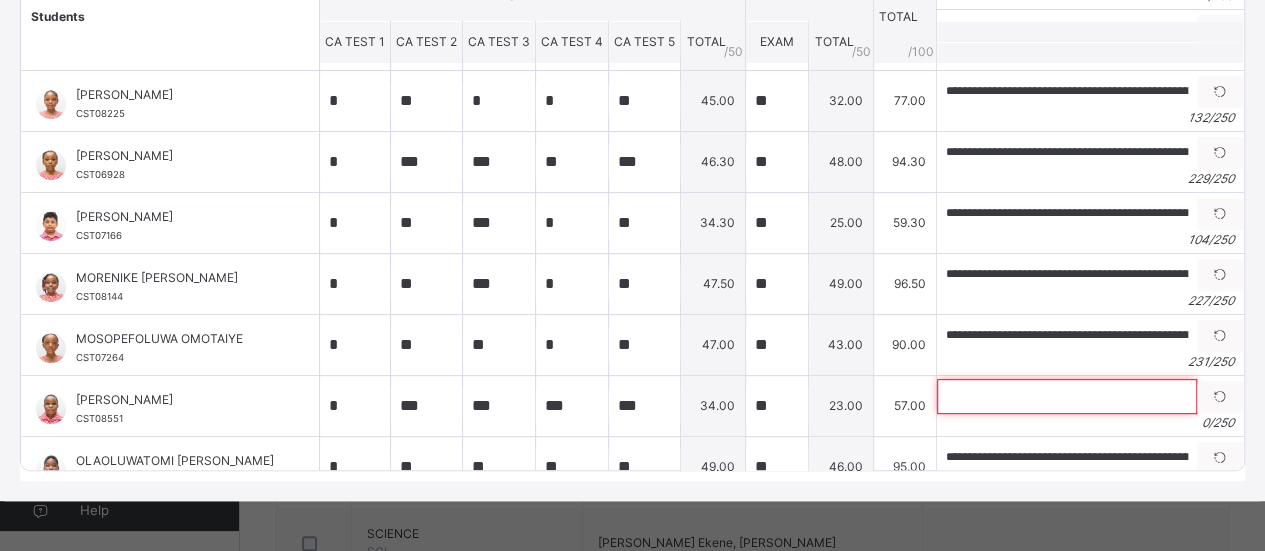 paste on "**********" 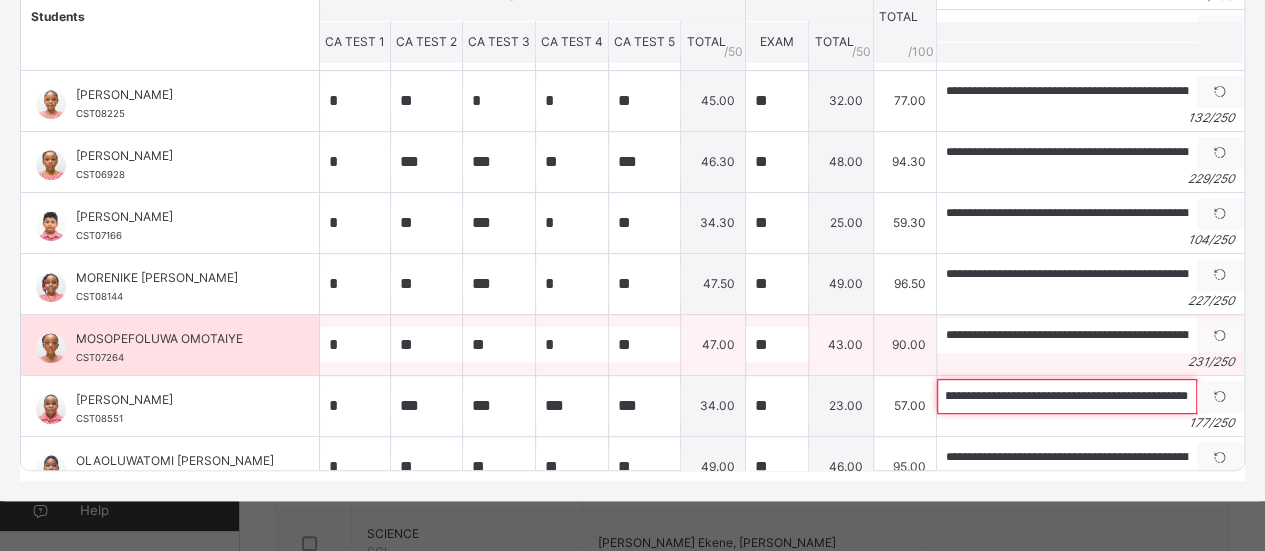 scroll, scrollTop: 0, scrollLeft: 730, axis: horizontal 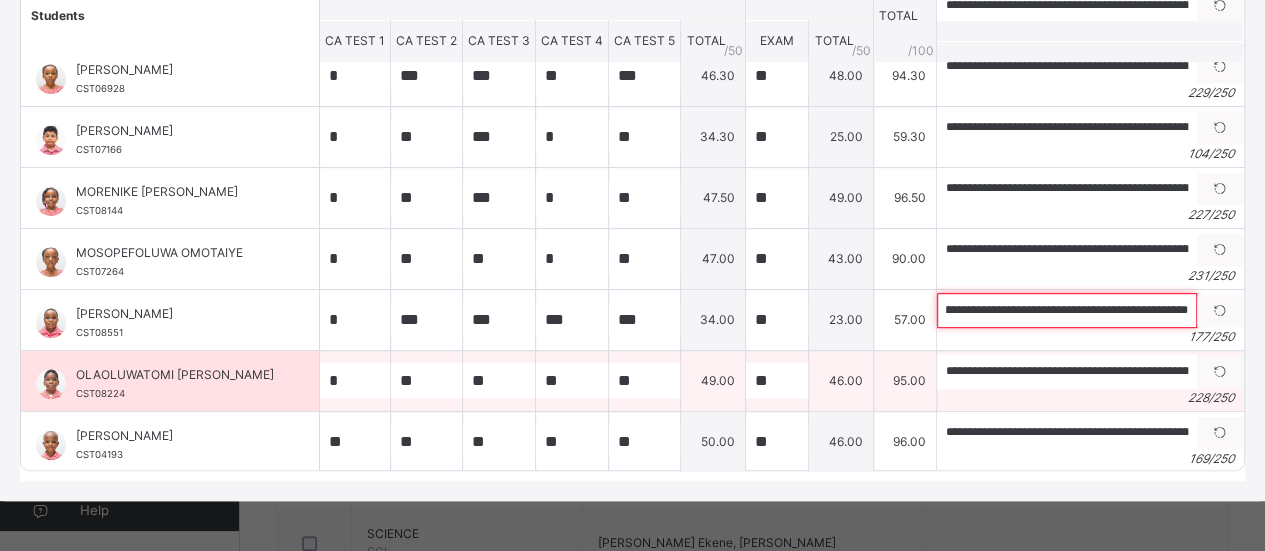 type on "**********" 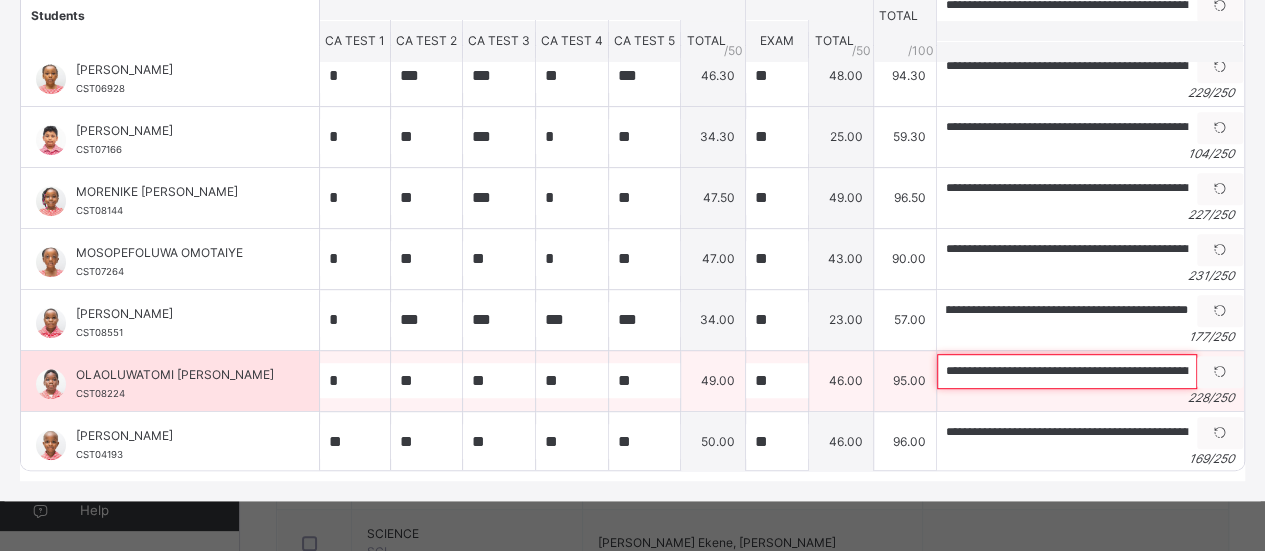 scroll, scrollTop: 0, scrollLeft: 0, axis: both 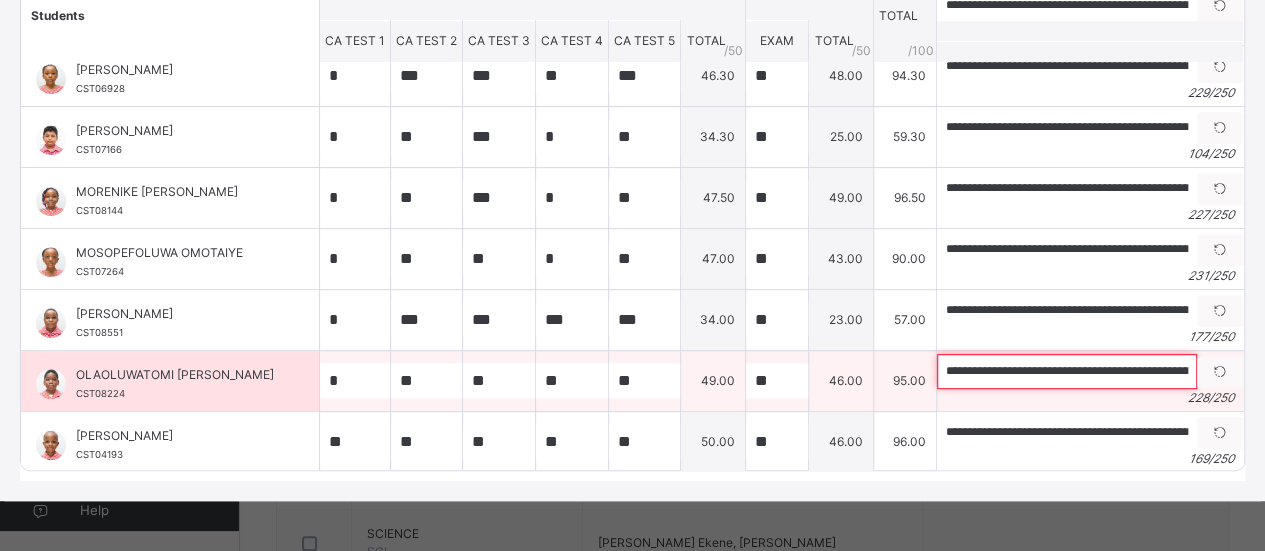 click on "**********" at bounding box center (1067, 371) 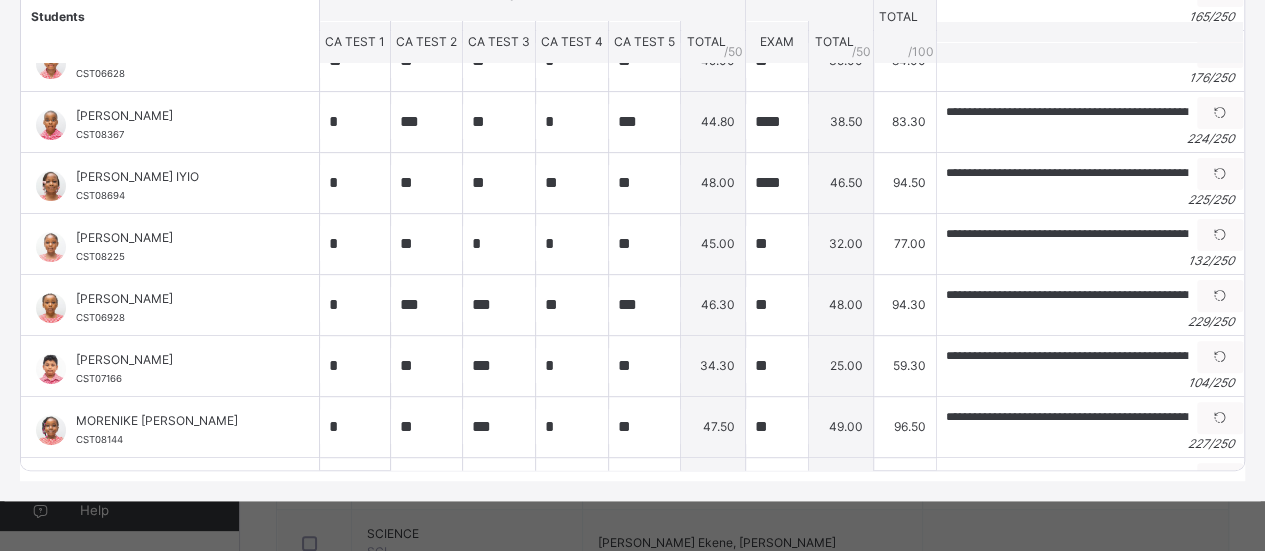scroll, scrollTop: 0, scrollLeft: 0, axis: both 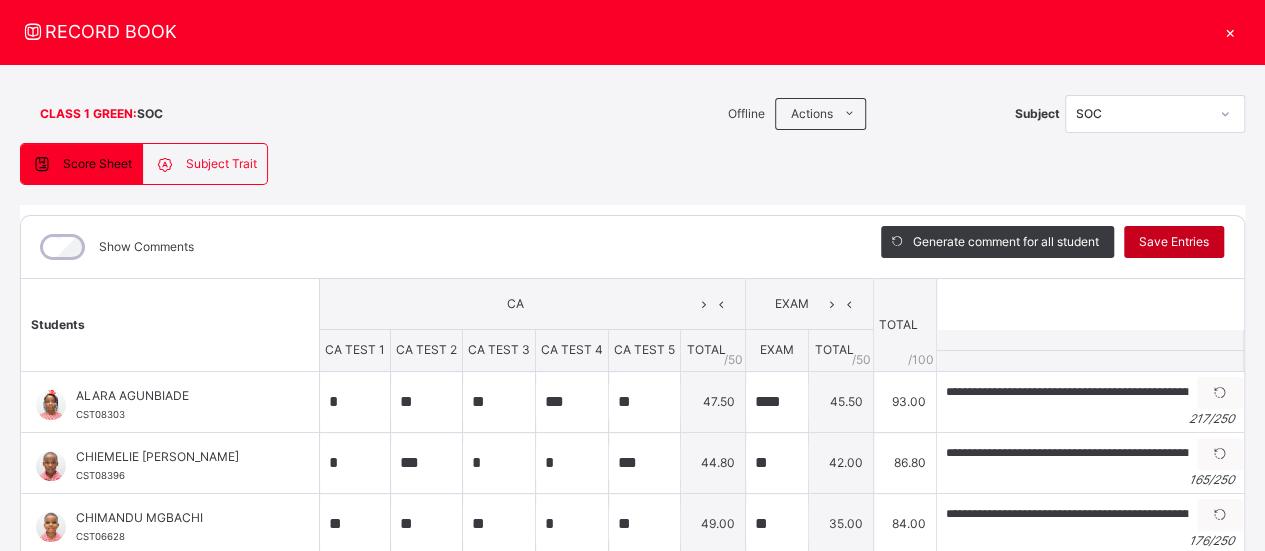 click on "Save Entries" at bounding box center [1174, 242] 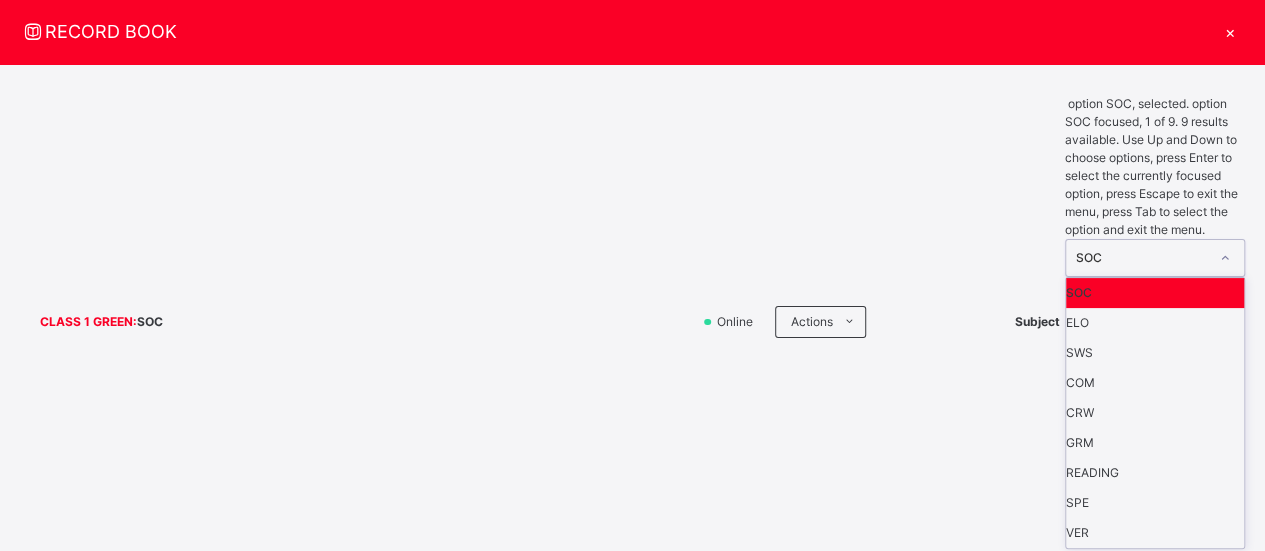 click on "SOC" at bounding box center (1136, 258) 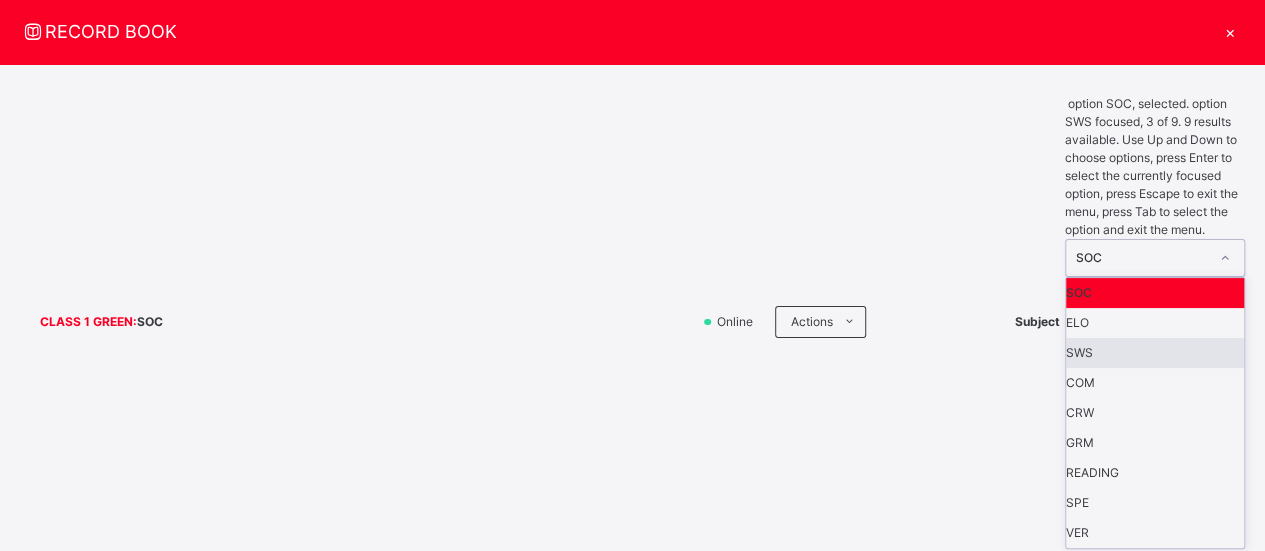 scroll, scrollTop: 6, scrollLeft: 0, axis: vertical 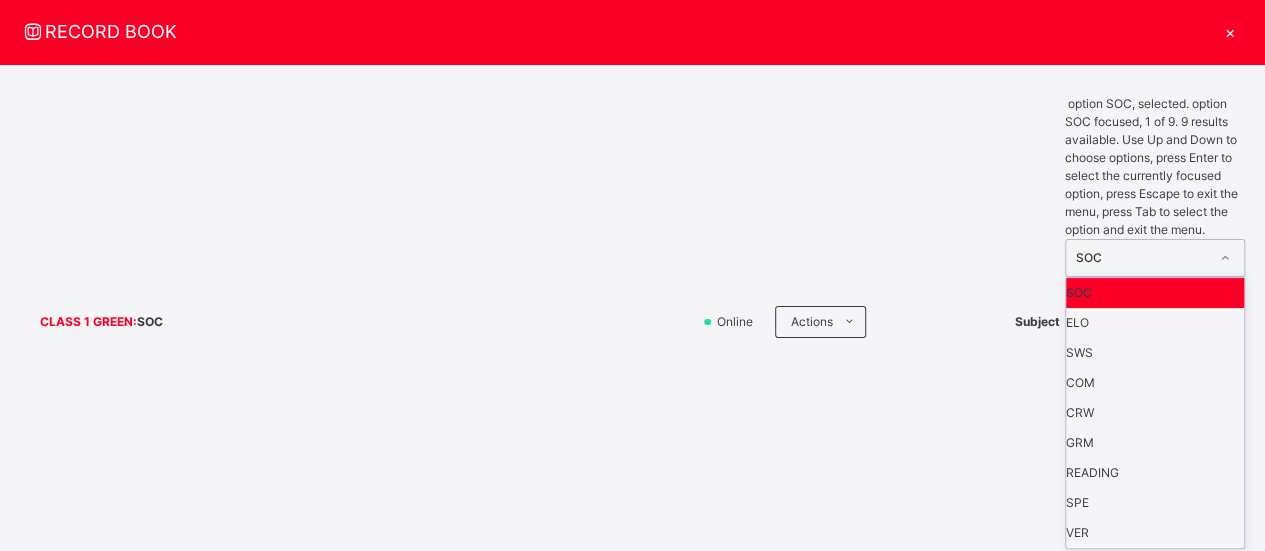 click on "×" at bounding box center [1230, 31] 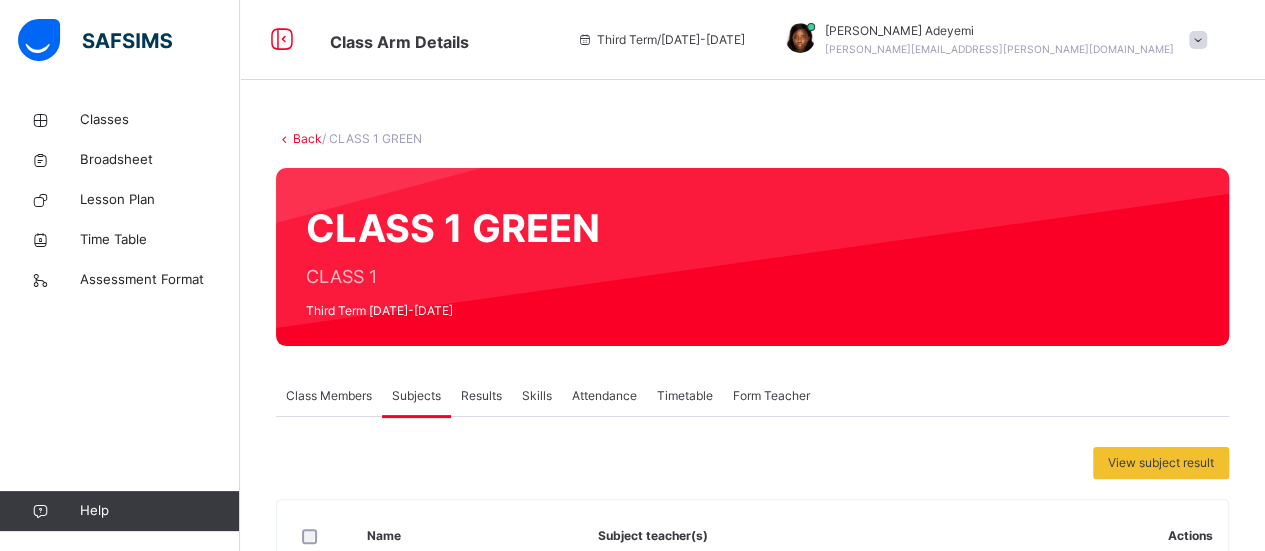 scroll, scrollTop: 0, scrollLeft: 0, axis: both 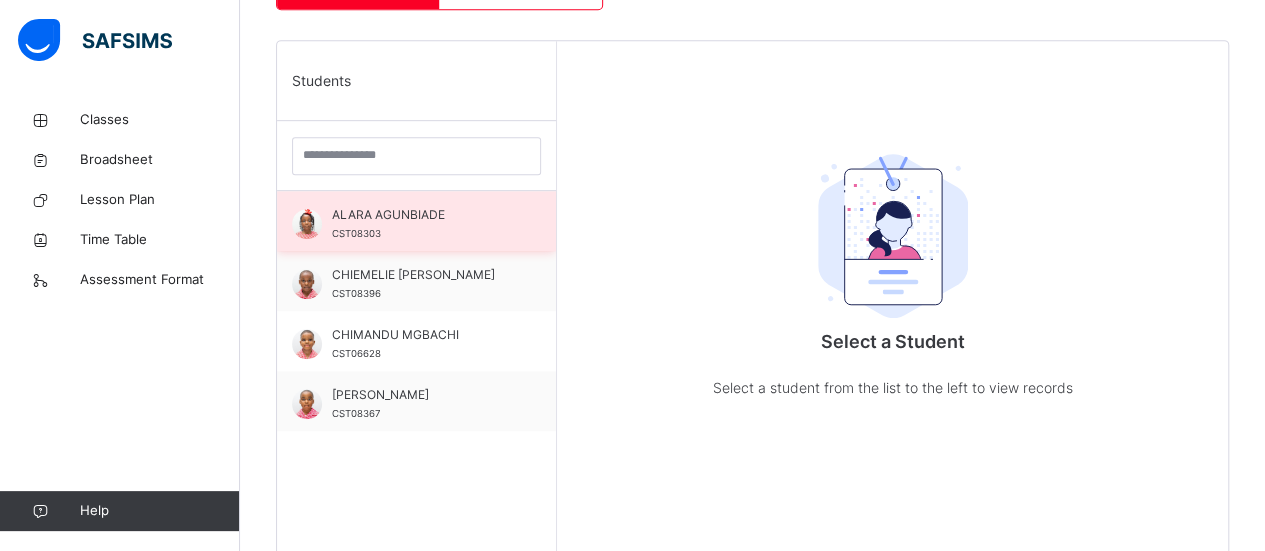click on "ALARA  AGUNBIADE CST08303" at bounding box center [416, 221] 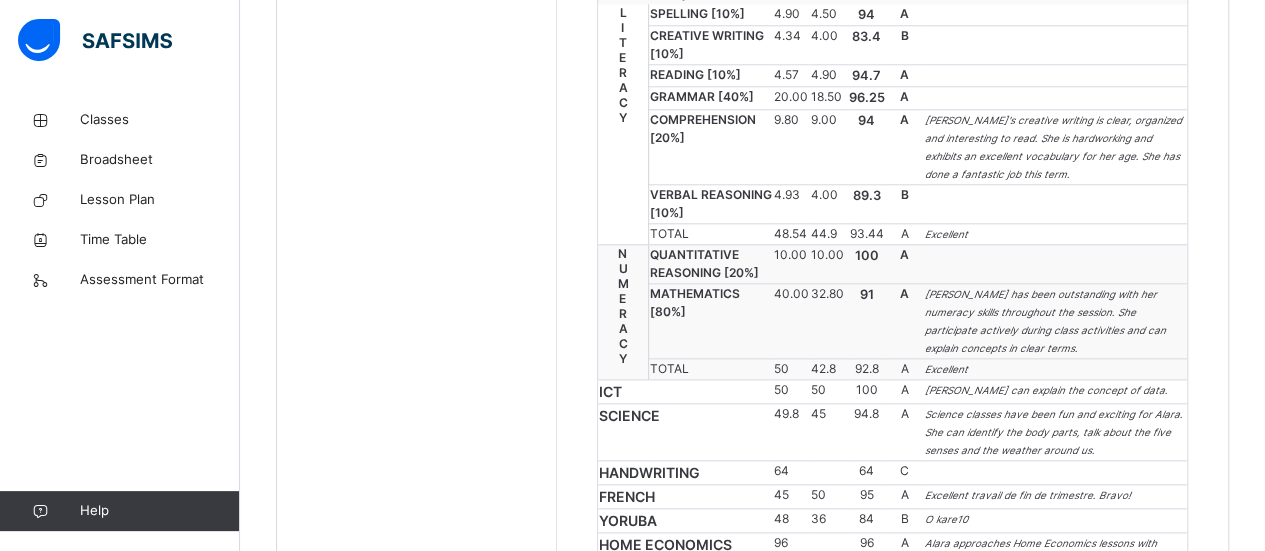 scroll, scrollTop: 1014, scrollLeft: 0, axis: vertical 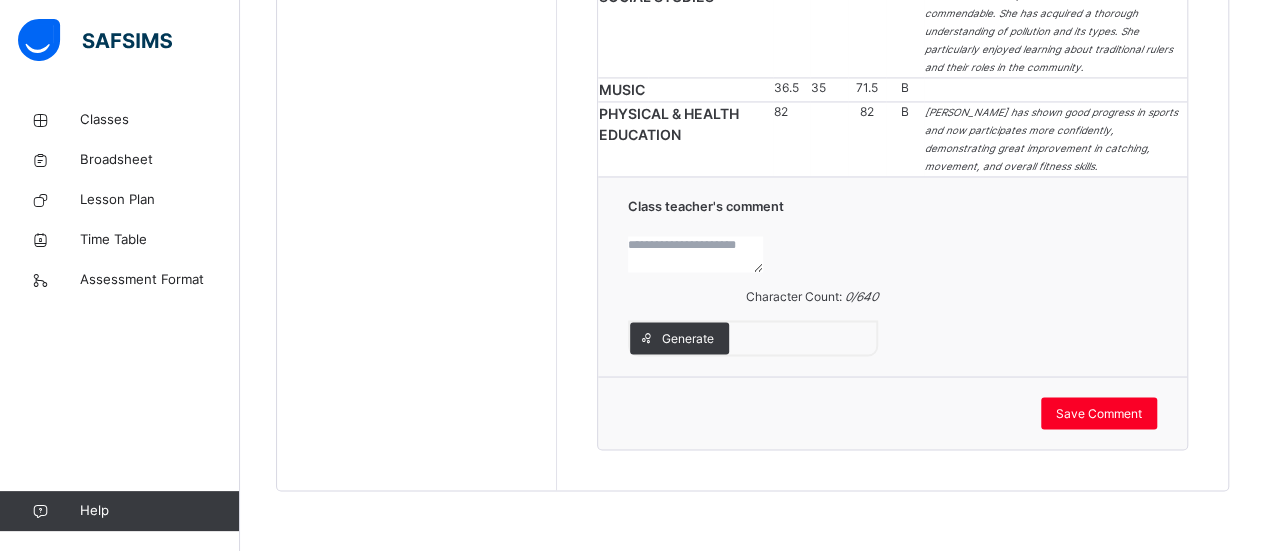 click at bounding box center [695, 254] 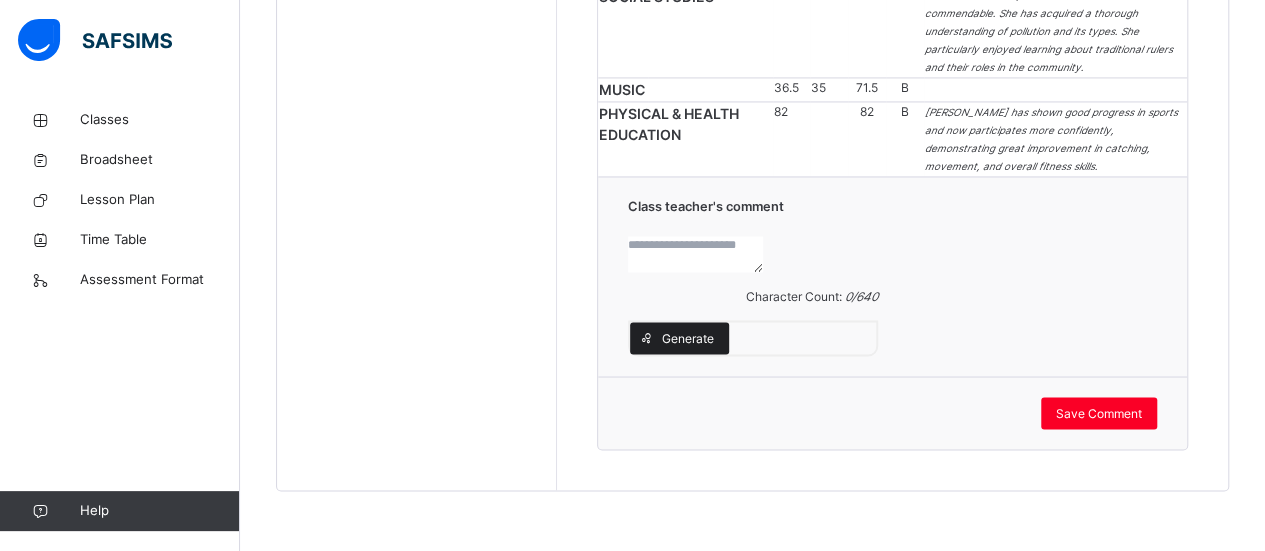 click on "Generate" at bounding box center [679, 338] 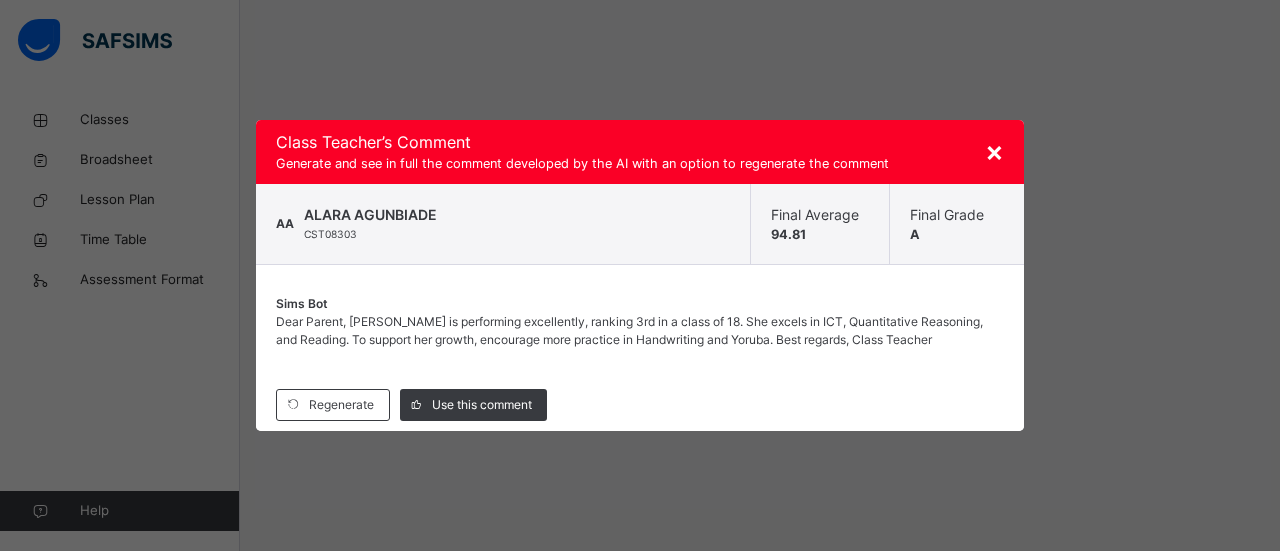 click on "×" at bounding box center (994, 151) 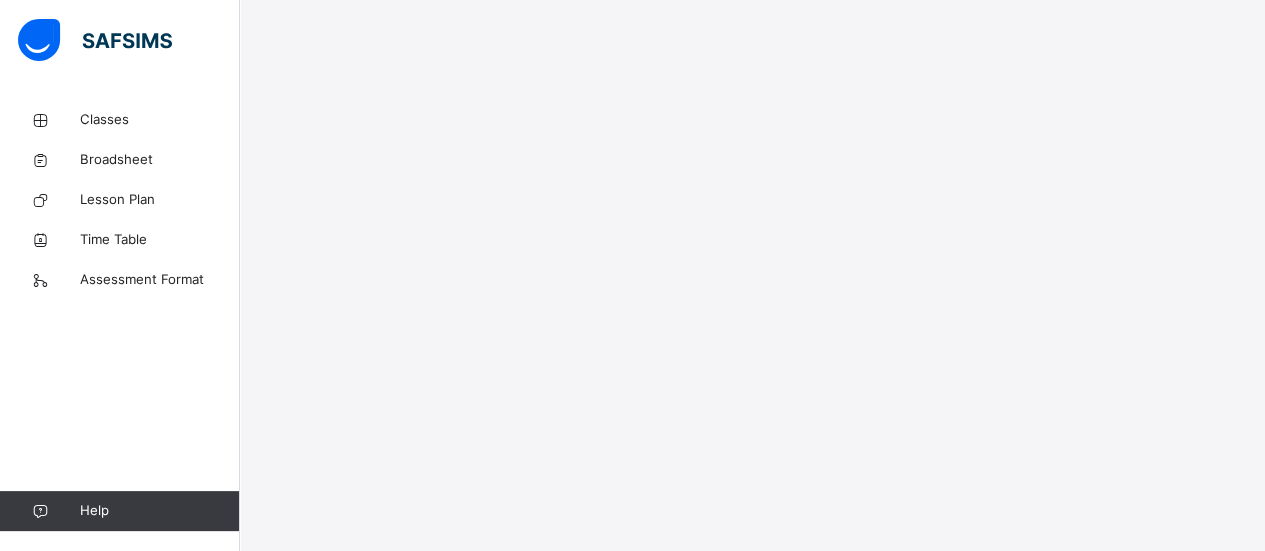 click at bounding box center (695, -434) 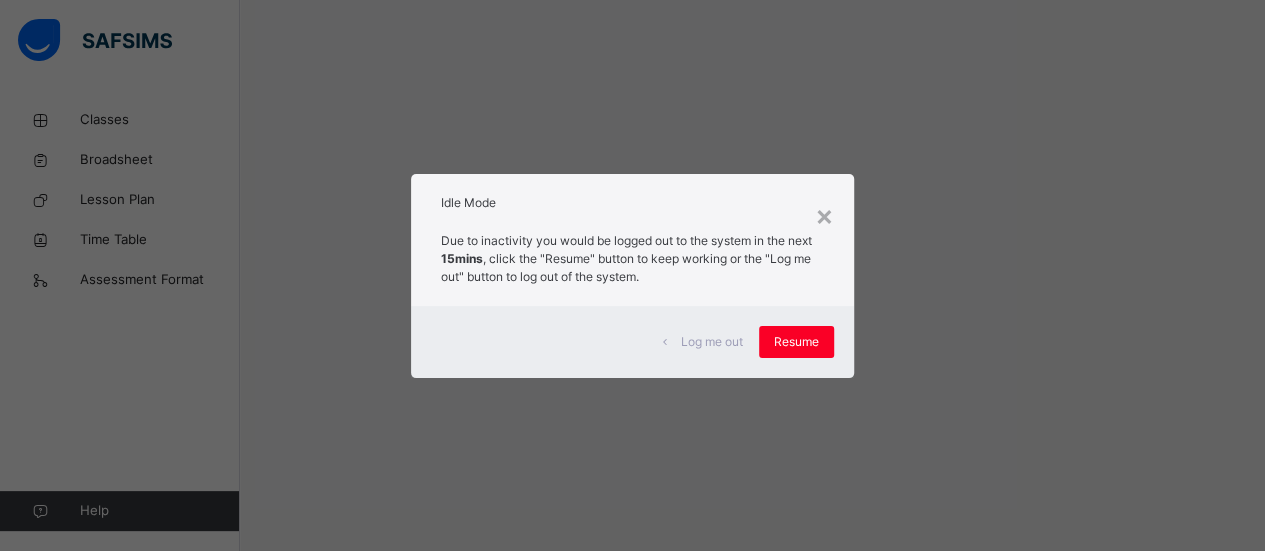 click on "× Idle Mode Due to inactivity you would be logged out to the system in the next   15mins , click the "Resume" button to keep working or the "Log me out" button to log out of the system. Log me out Resume" at bounding box center [632, 275] 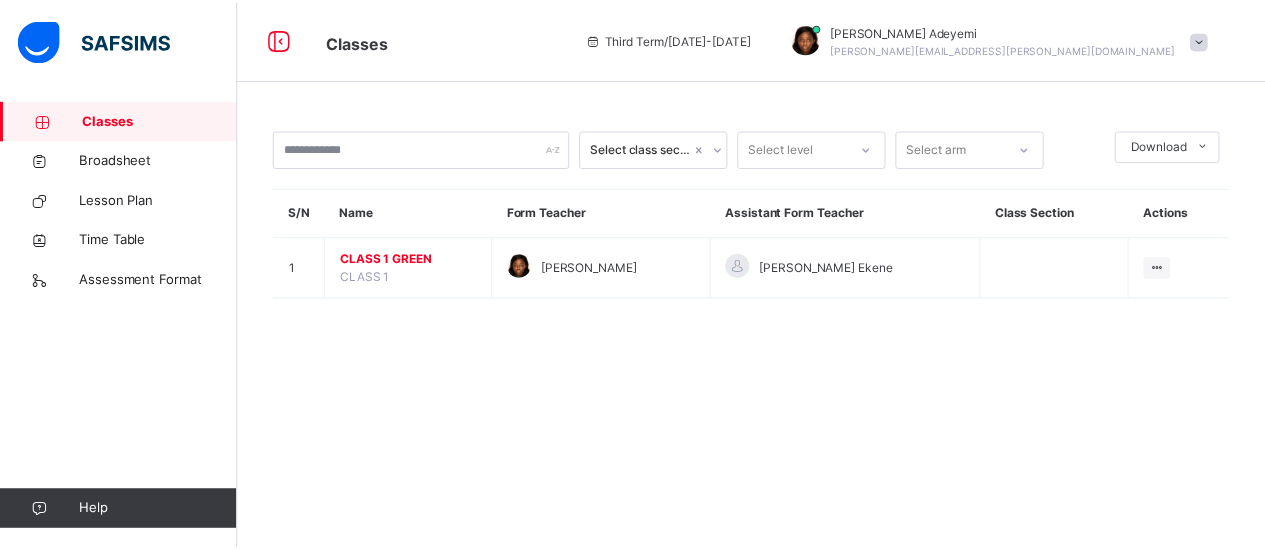 scroll, scrollTop: 0, scrollLeft: 0, axis: both 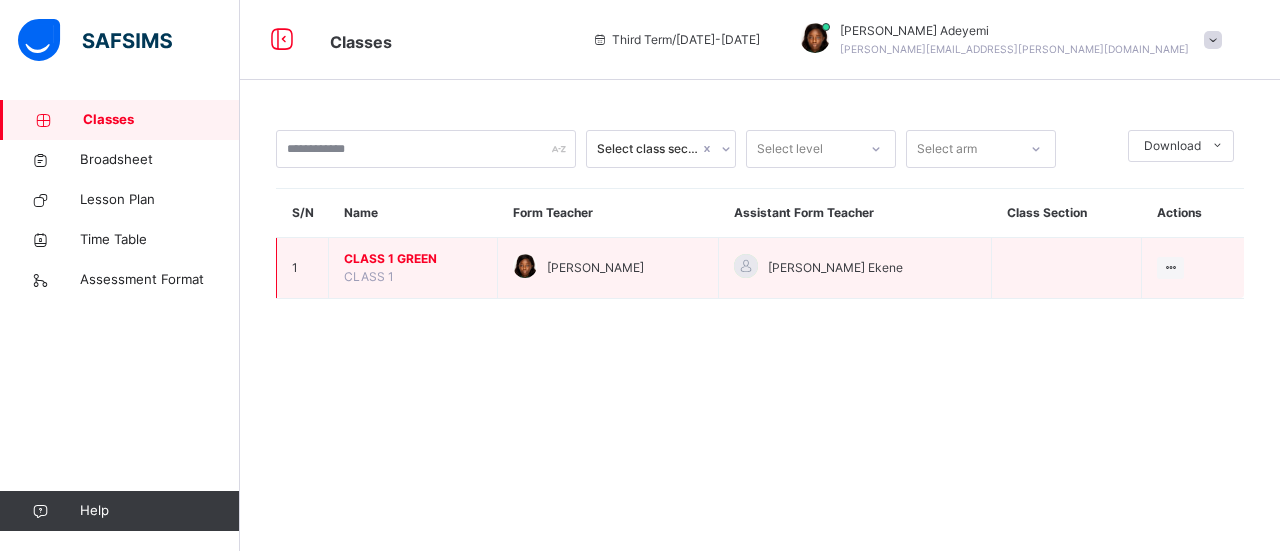 click on "CLASS 1   GREEN" at bounding box center [413, 259] 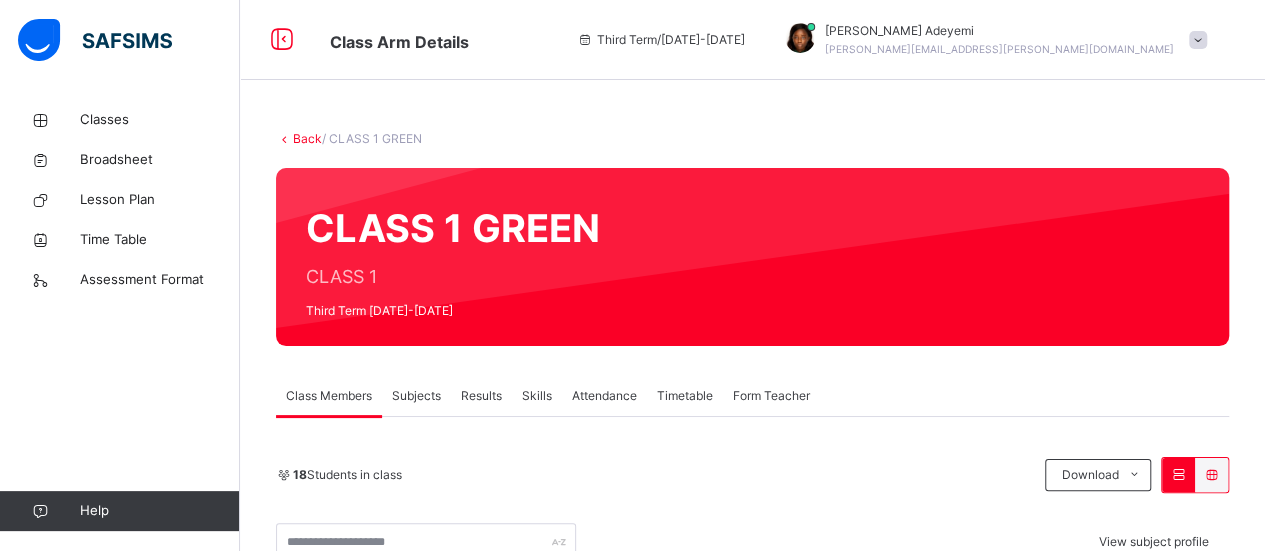 click on "Results" at bounding box center [481, 396] 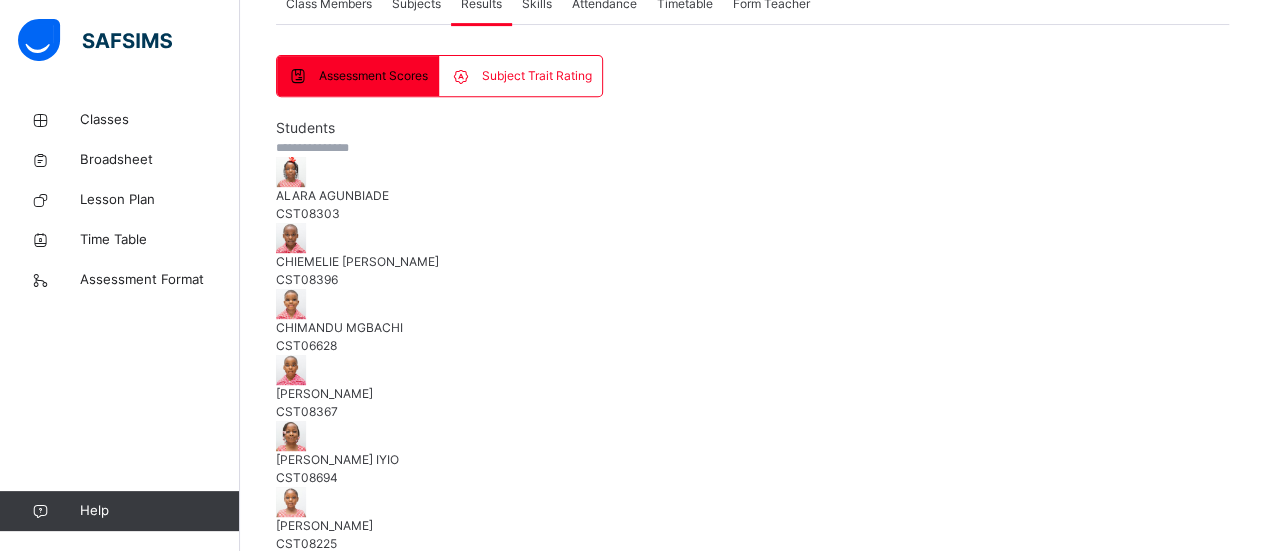 scroll, scrollTop: 396, scrollLeft: 0, axis: vertical 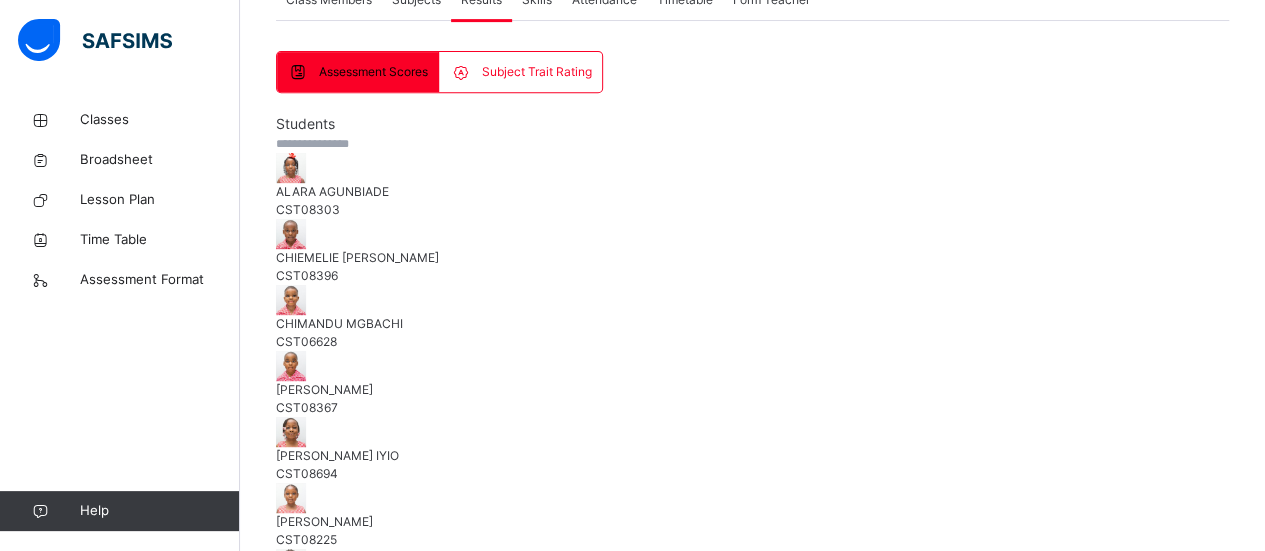 click on "ALARA  AGUNBIADE" at bounding box center (752, 192) 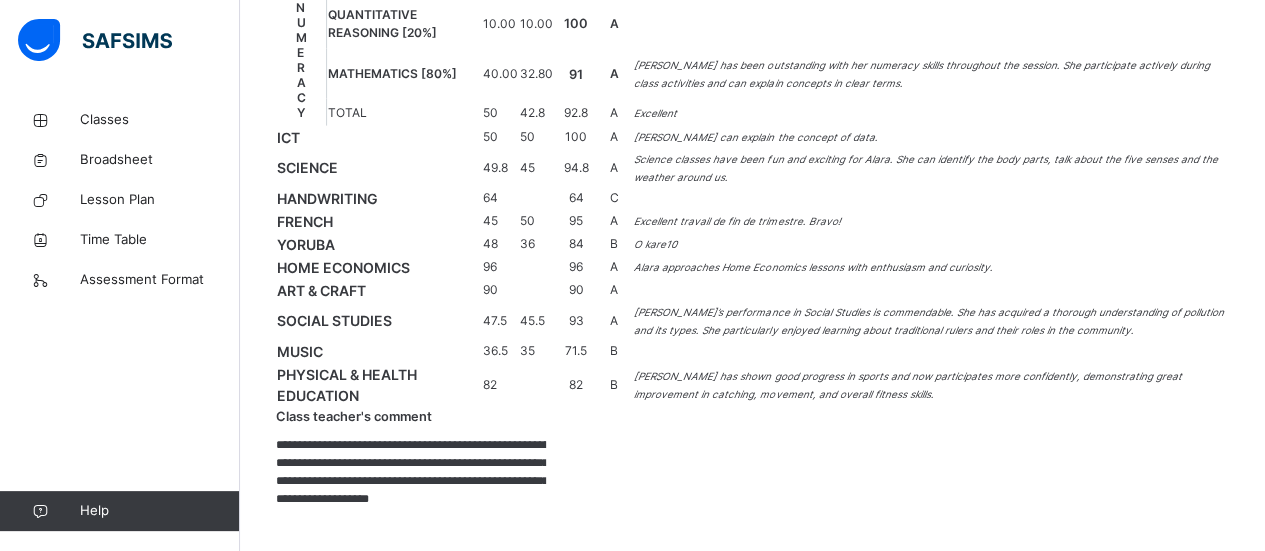 scroll, scrollTop: 2597, scrollLeft: 0, axis: vertical 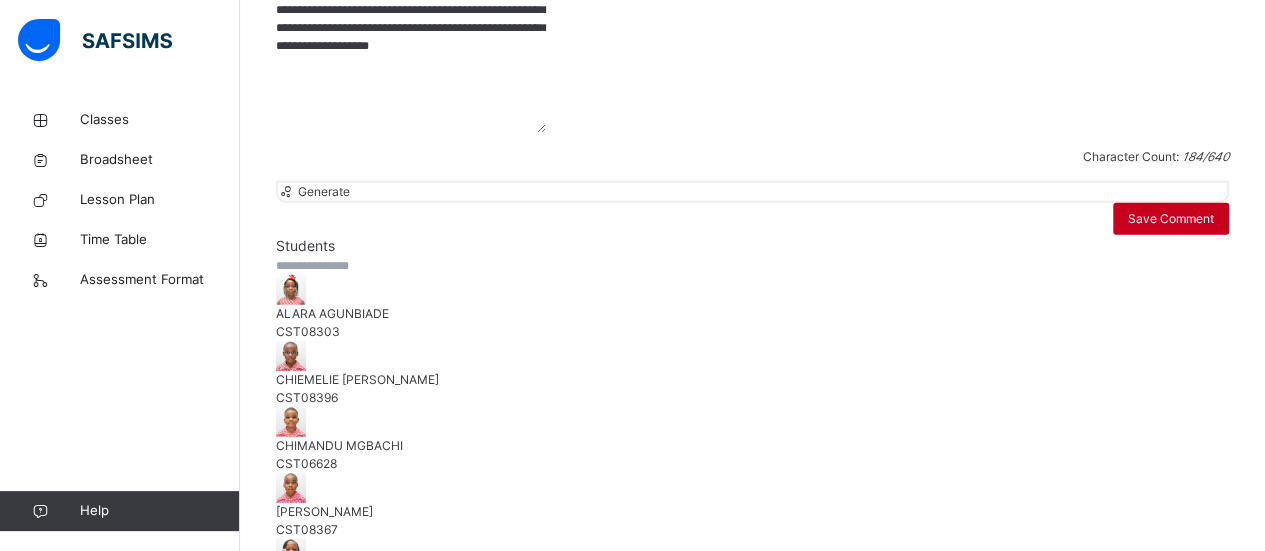 click on "Save Comment" at bounding box center (1171, 219) 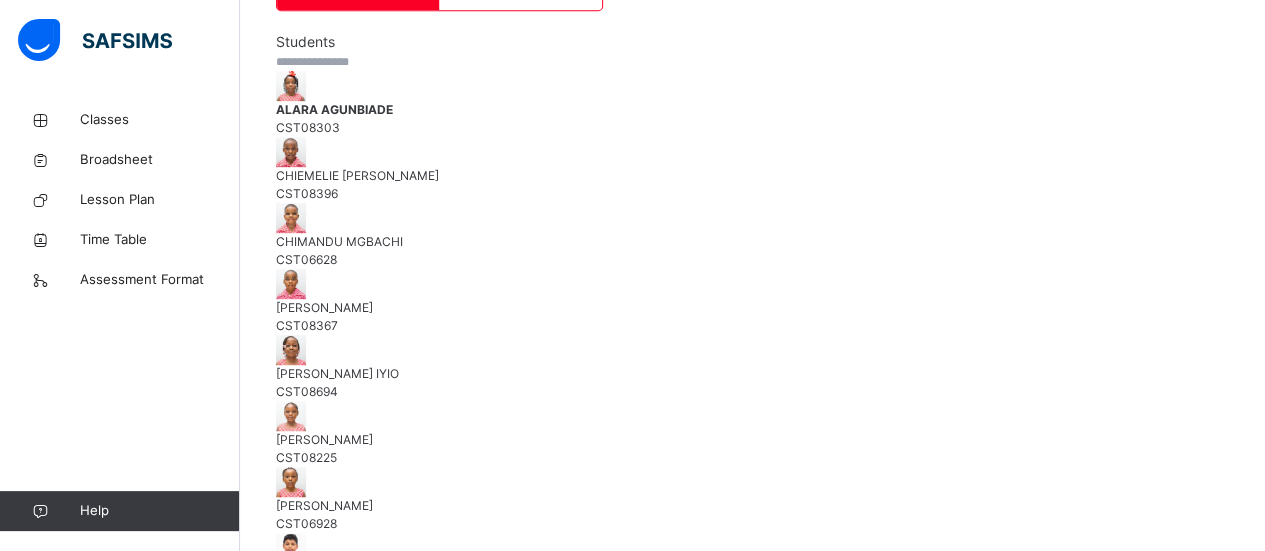 scroll, scrollTop: 466, scrollLeft: 0, axis: vertical 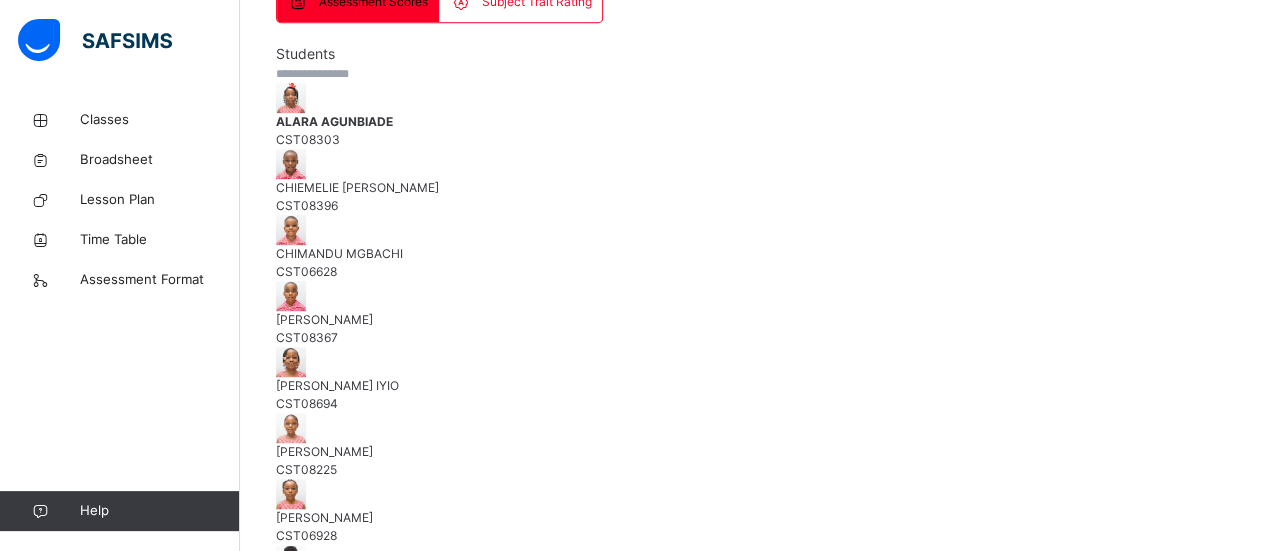 click at bounding box center (357, 1357) 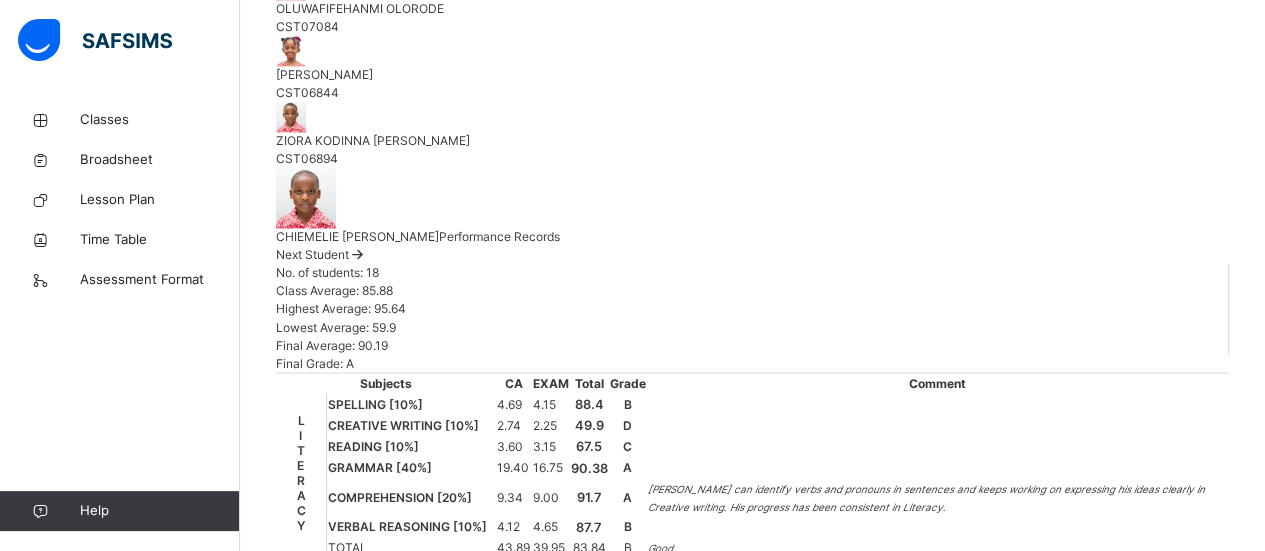 scroll, scrollTop: 1602, scrollLeft: 0, axis: vertical 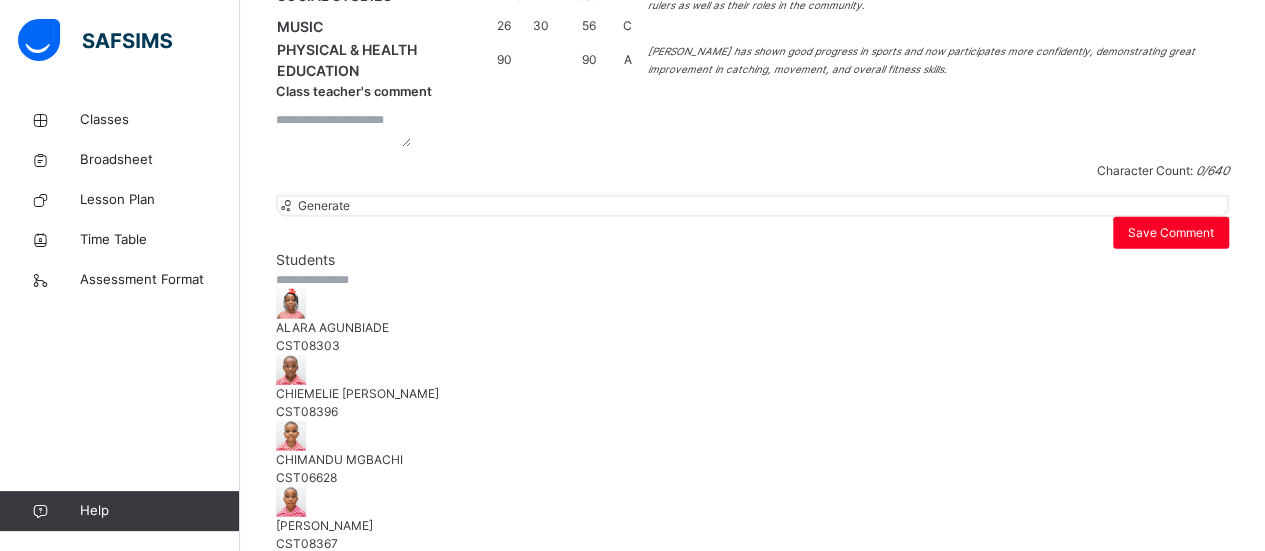 drag, startPoint x: 620, startPoint y: 250, endPoint x: 886, endPoint y: 257, distance: 266.0921 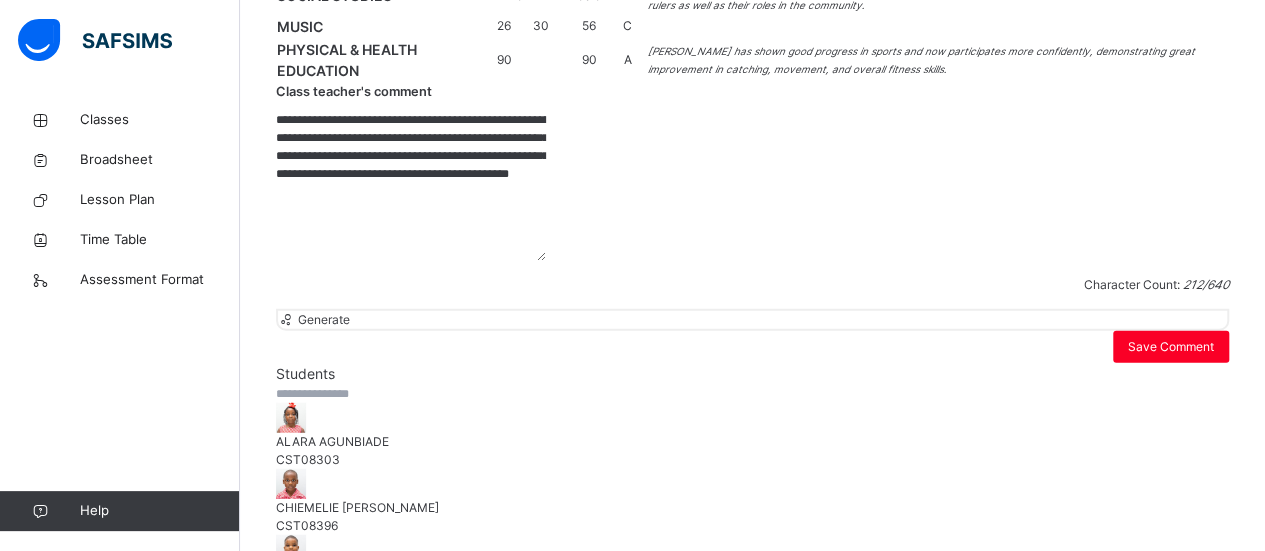 type on "**********" 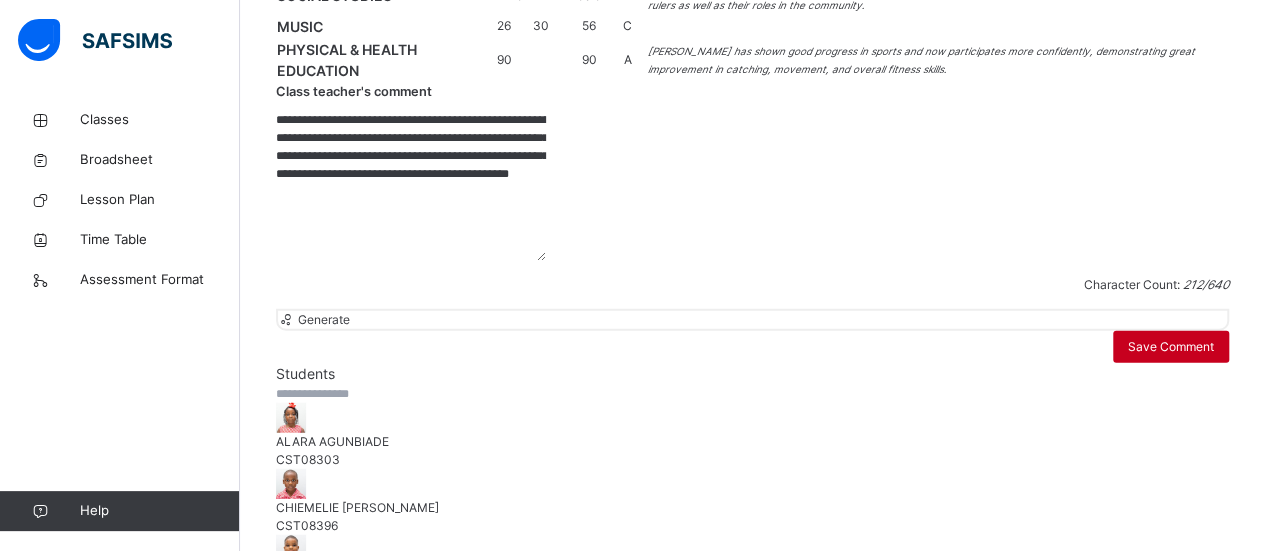 click on "Save Comment" at bounding box center (1171, 347) 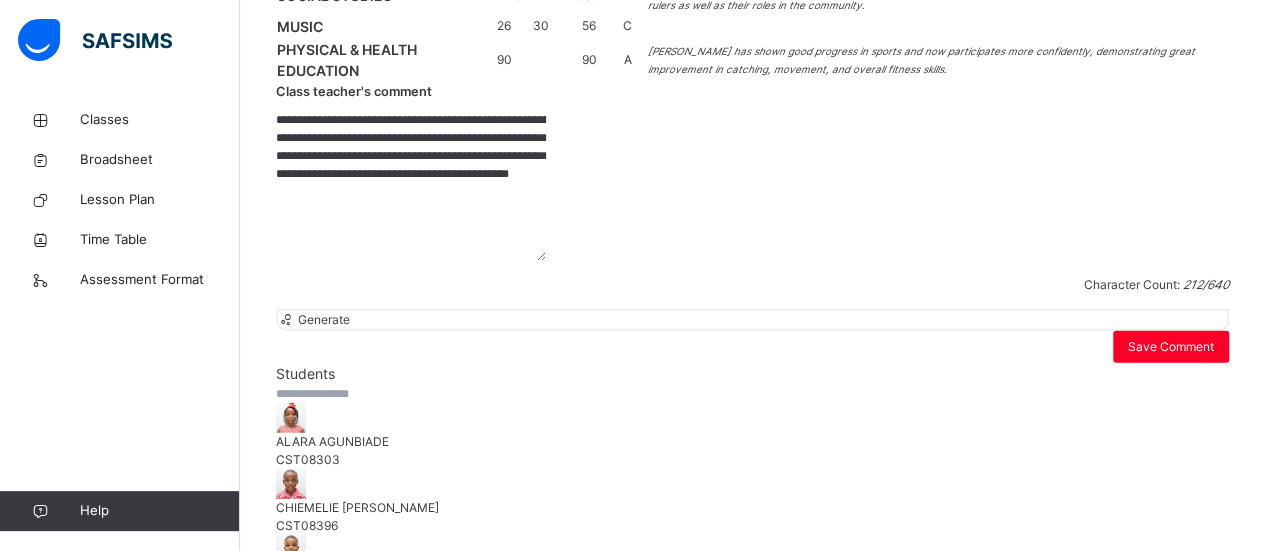 click on "Save Comment" at bounding box center (1171, 347) 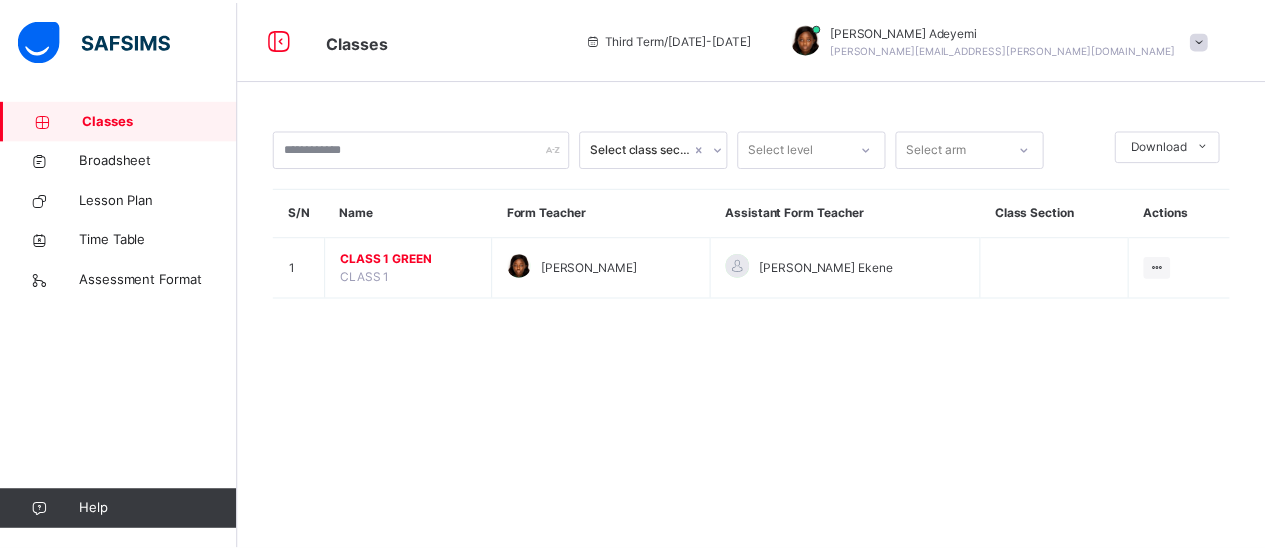 scroll, scrollTop: 0, scrollLeft: 0, axis: both 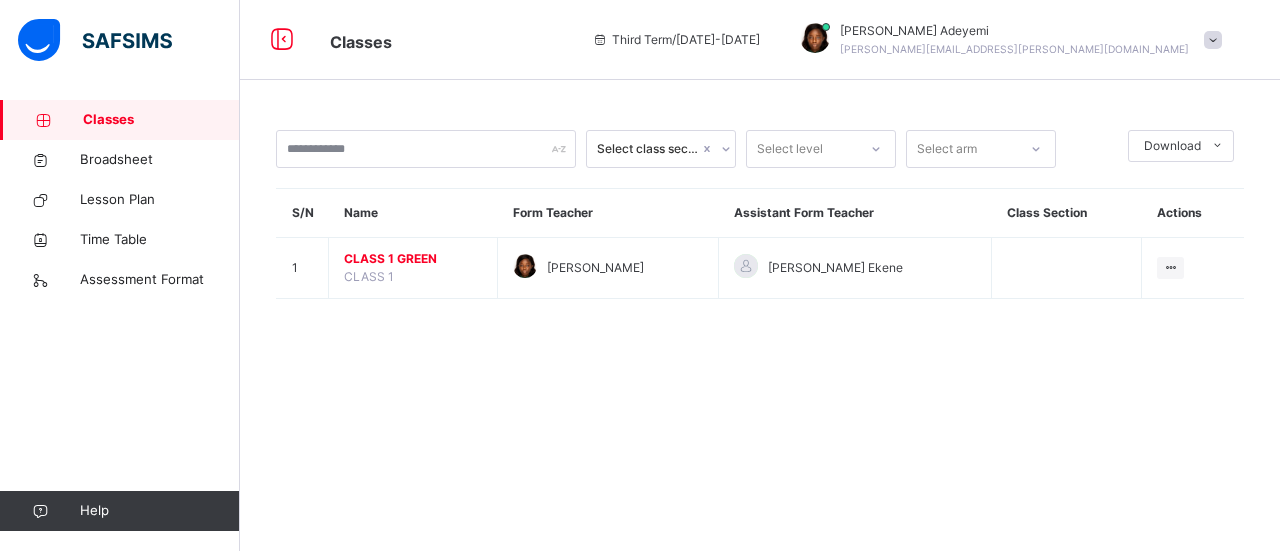 click on "CLASS 1   GREEN" at bounding box center [413, 259] 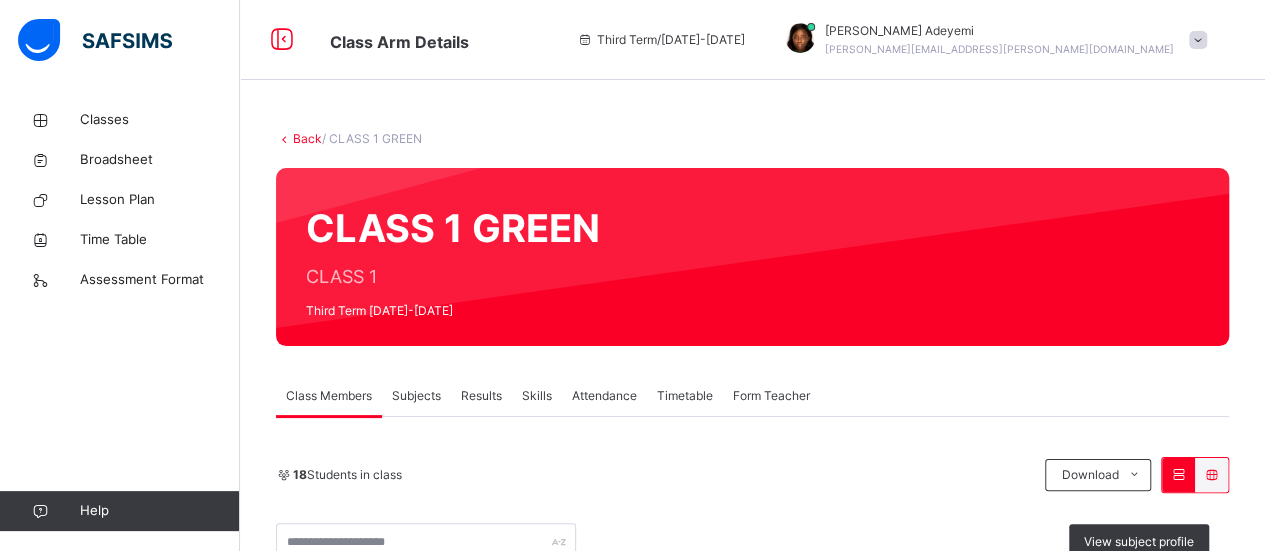 click on "Results" at bounding box center (481, 396) 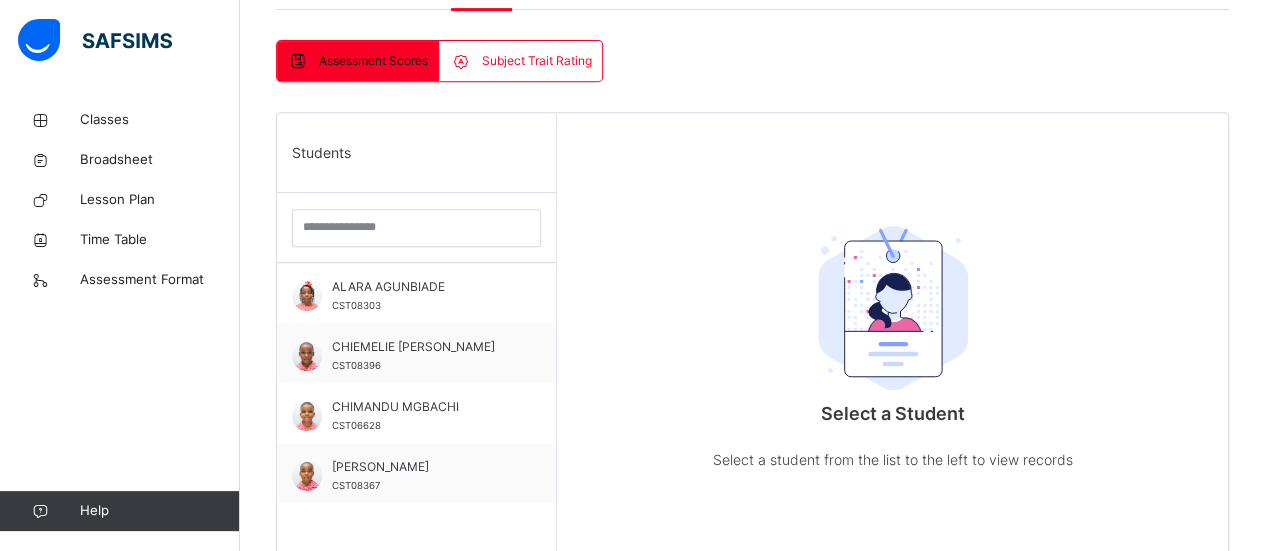 scroll, scrollTop: 413, scrollLeft: 0, axis: vertical 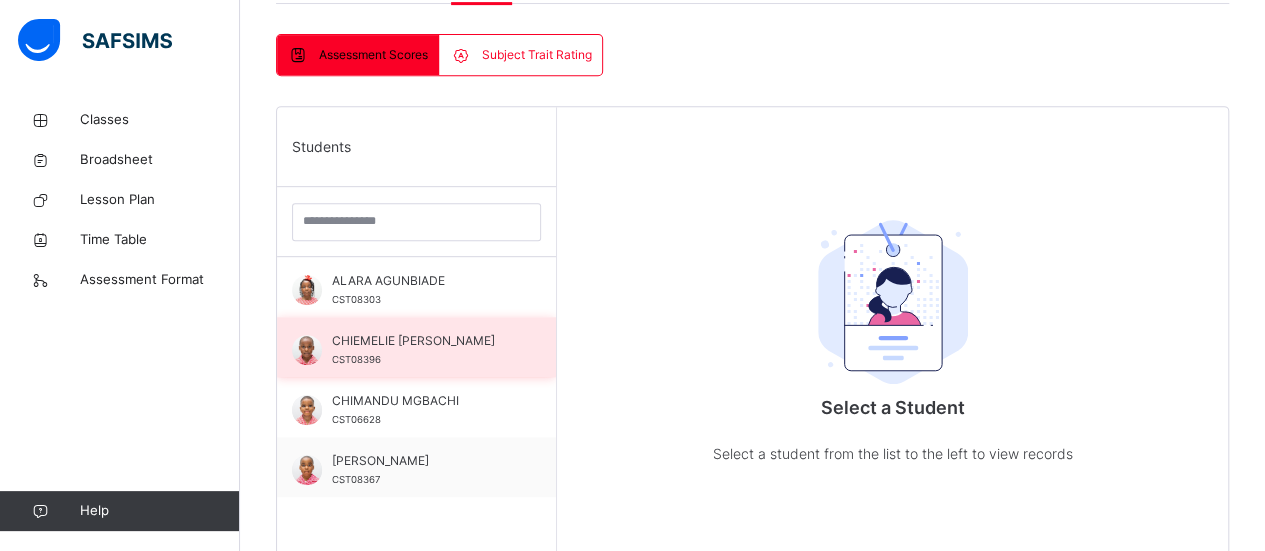 click on "CST08396" at bounding box center (356, 359) 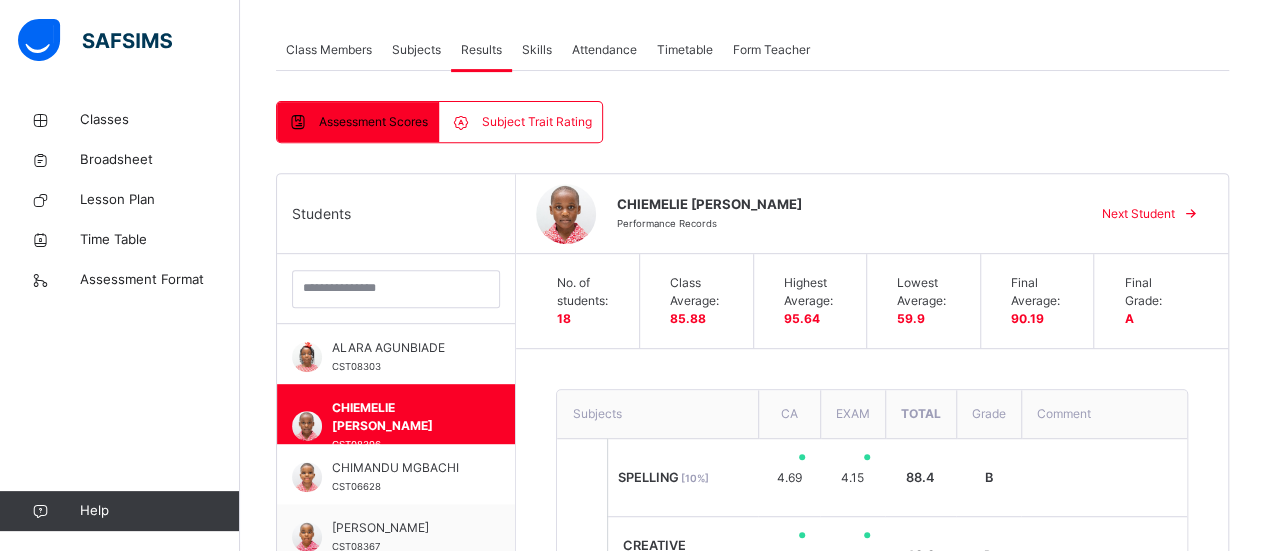 scroll, scrollTop: 334, scrollLeft: 0, axis: vertical 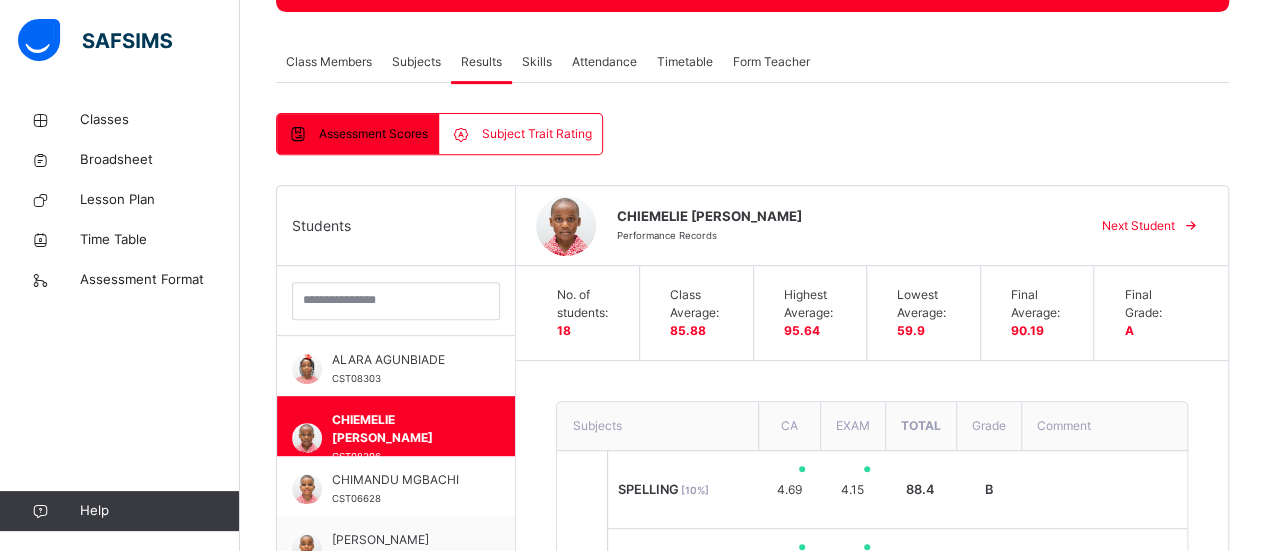 click on "Next Student" at bounding box center (1138, 226) 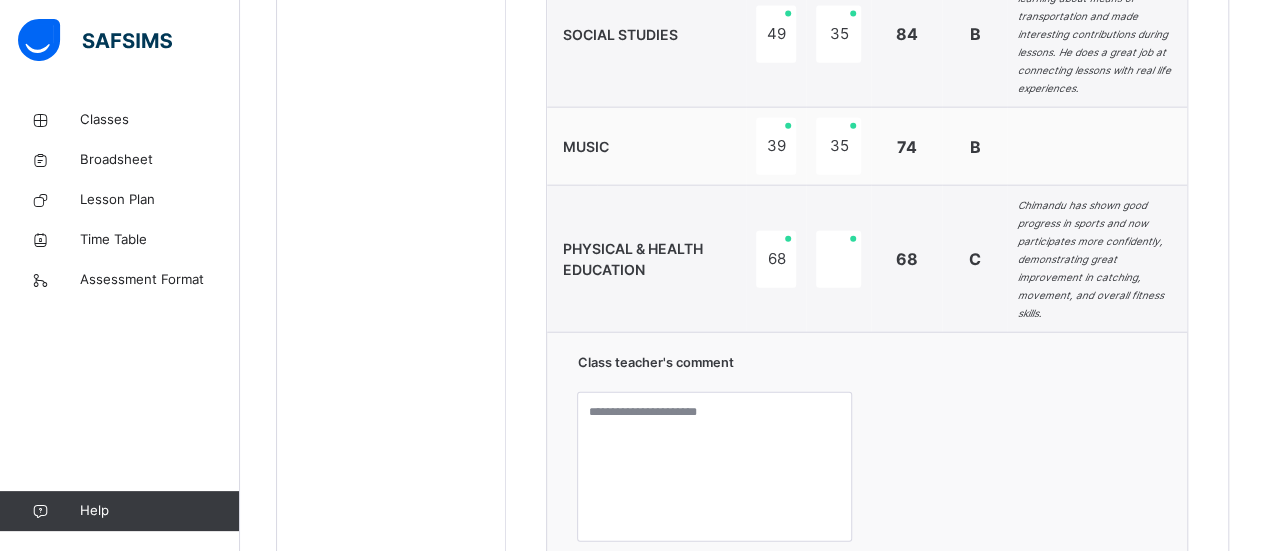 scroll, scrollTop: 2355, scrollLeft: 0, axis: vertical 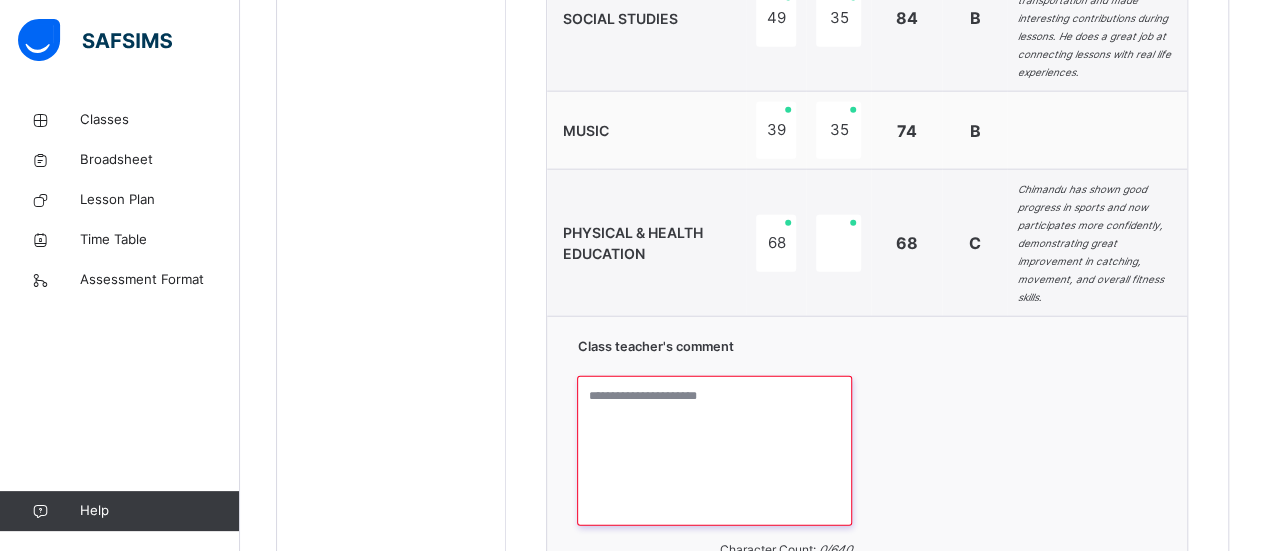 click at bounding box center (714, 451) 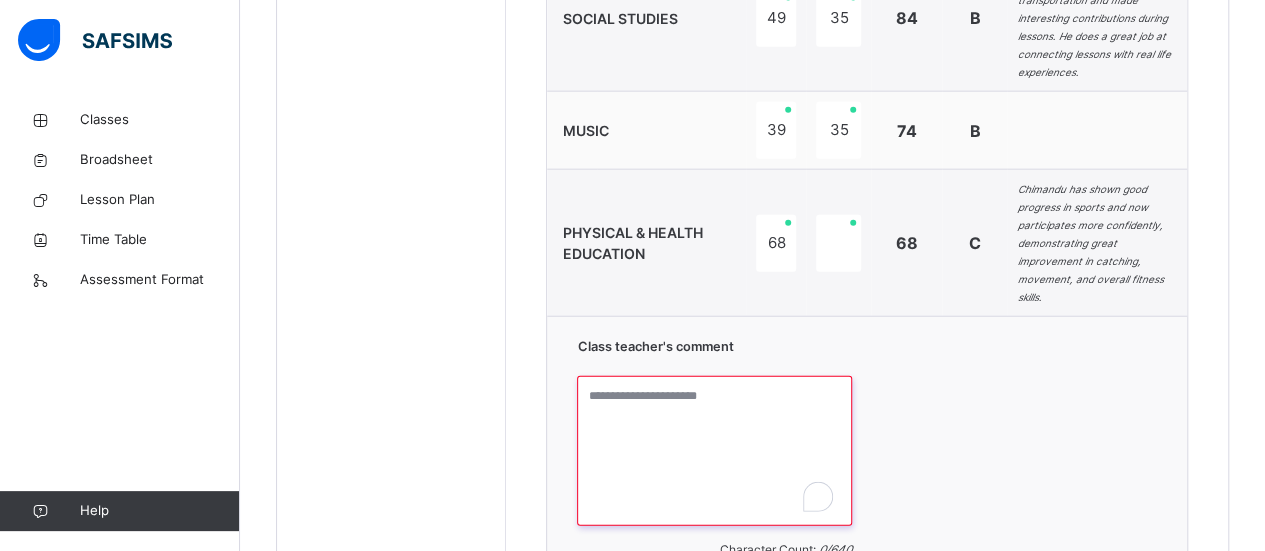 paste on "**********" 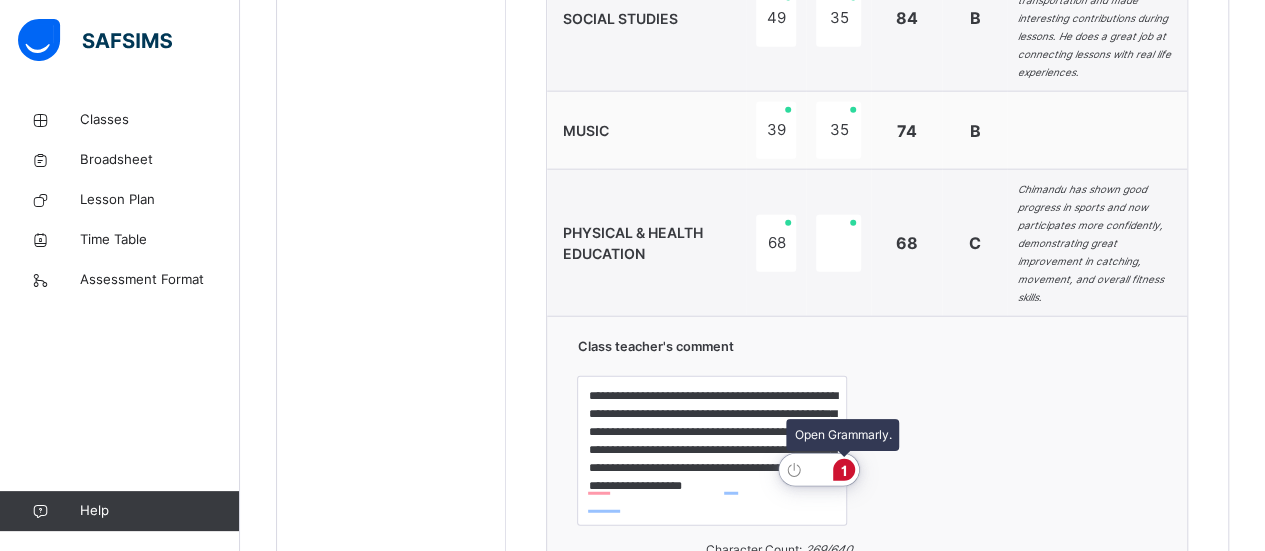 click on "1" 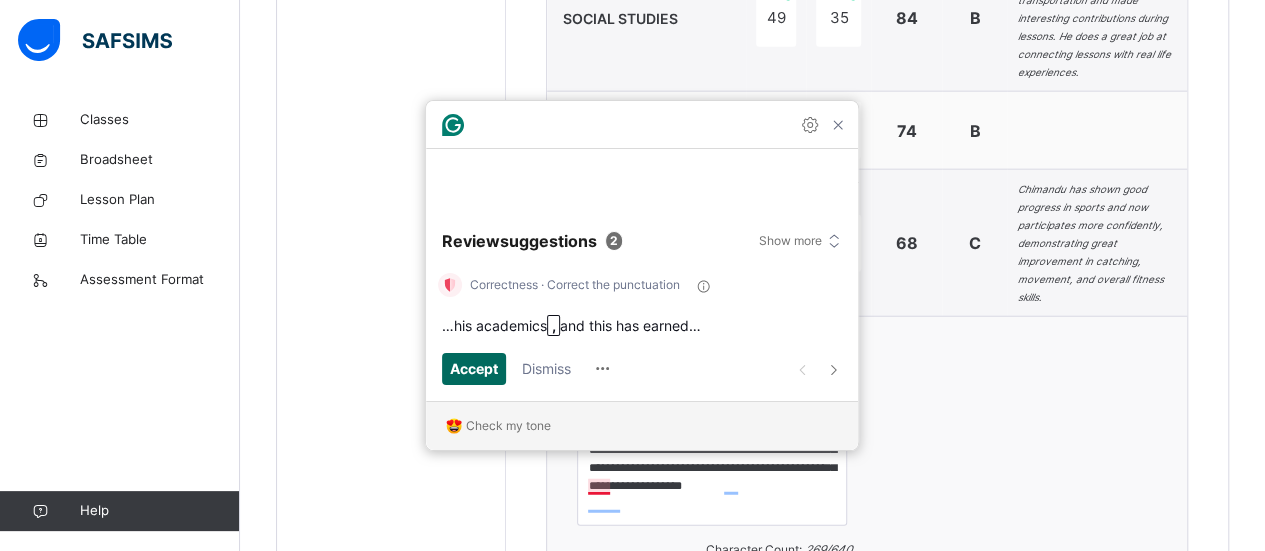 click on "Accept" at bounding box center (474, 368) 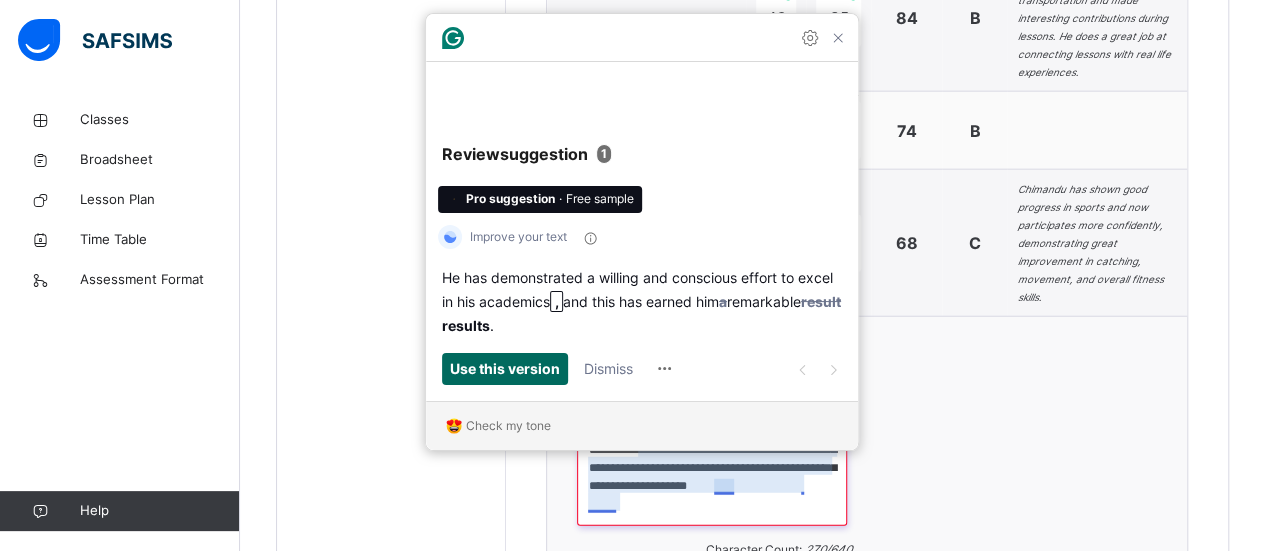 scroll, scrollTop: 2347, scrollLeft: 0, axis: vertical 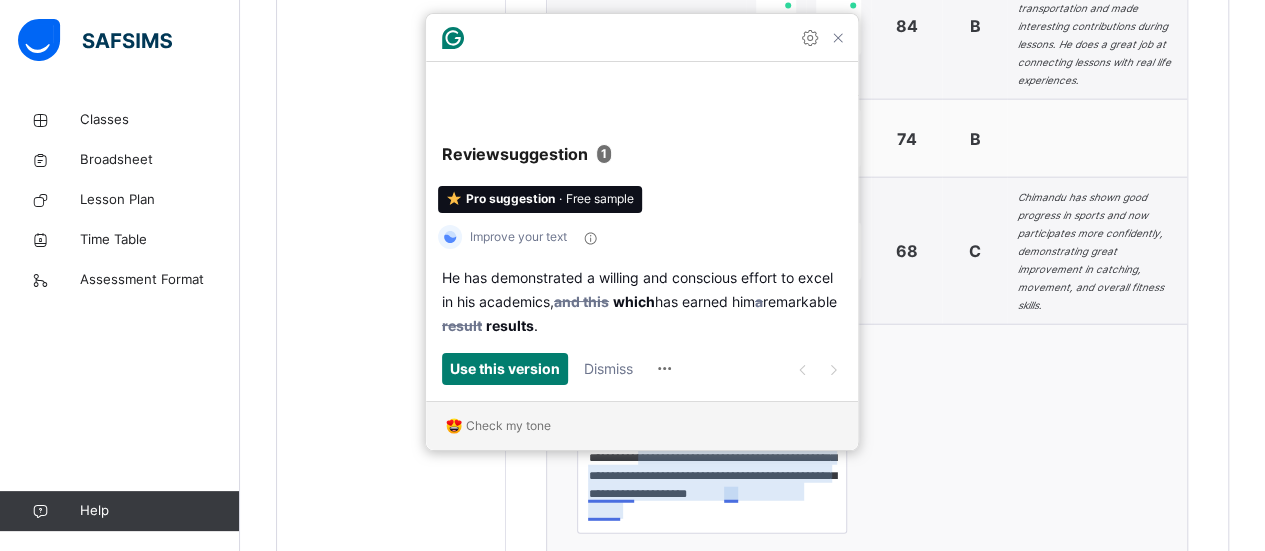 click on "Use this version" at bounding box center [505, 368] 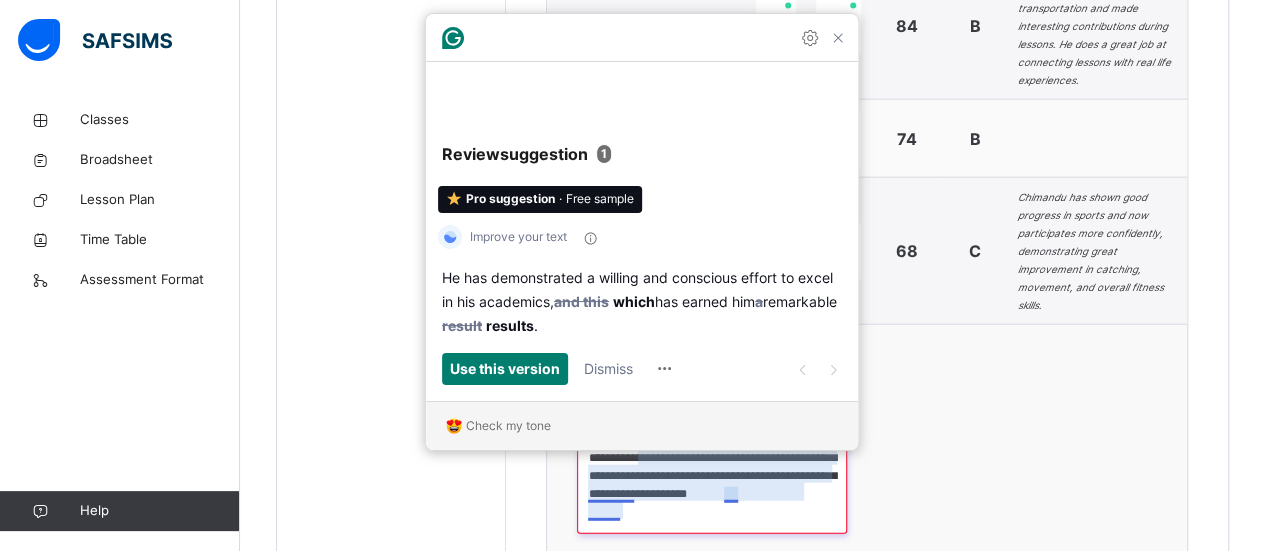type on "**********" 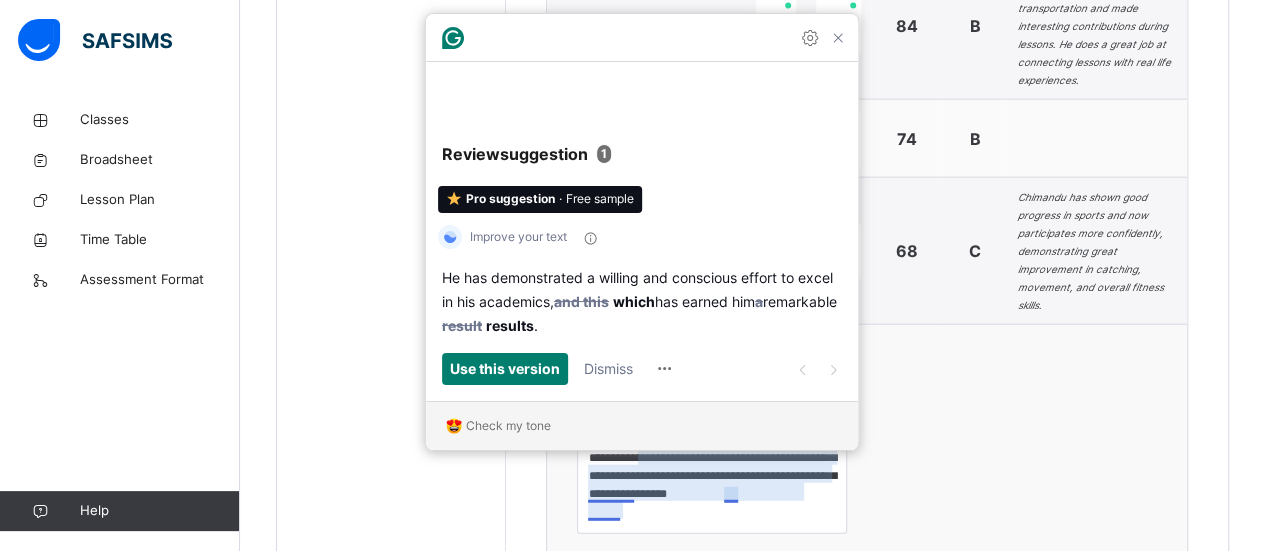 click on "Use this version" at bounding box center [505, 368] 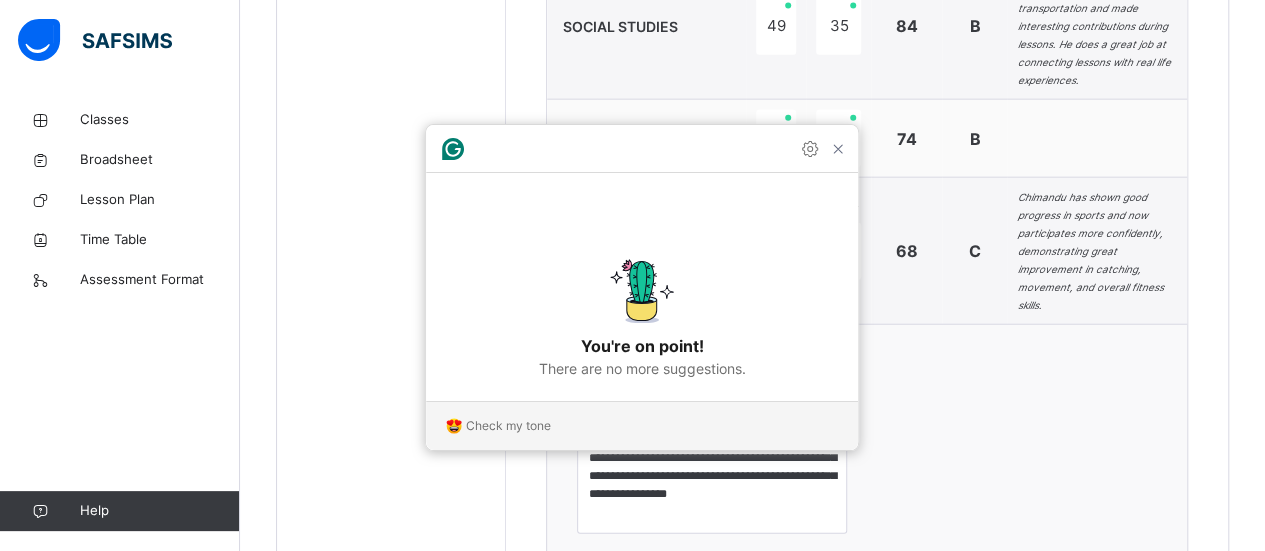 click on "**********" at bounding box center (867, 489) 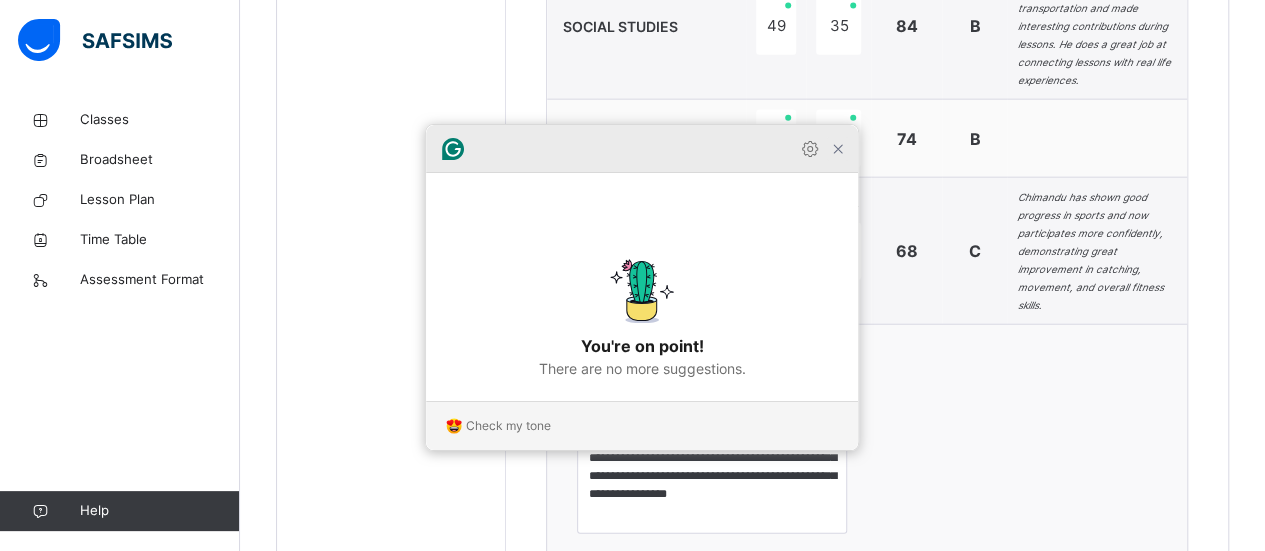 click 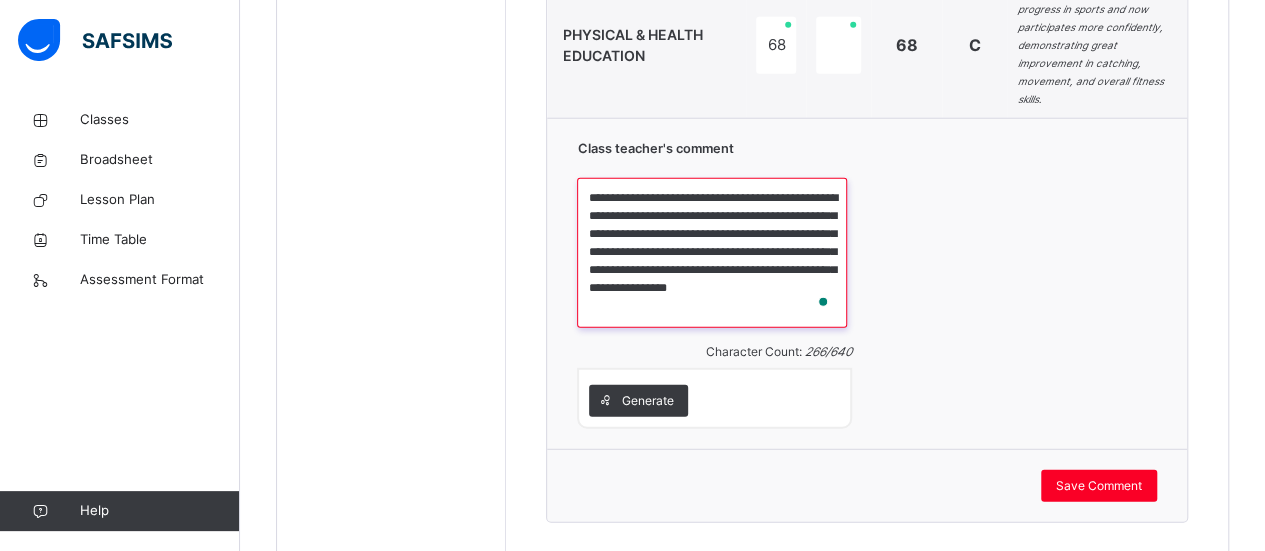scroll, scrollTop: 2577, scrollLeft: 0, axis: vertical 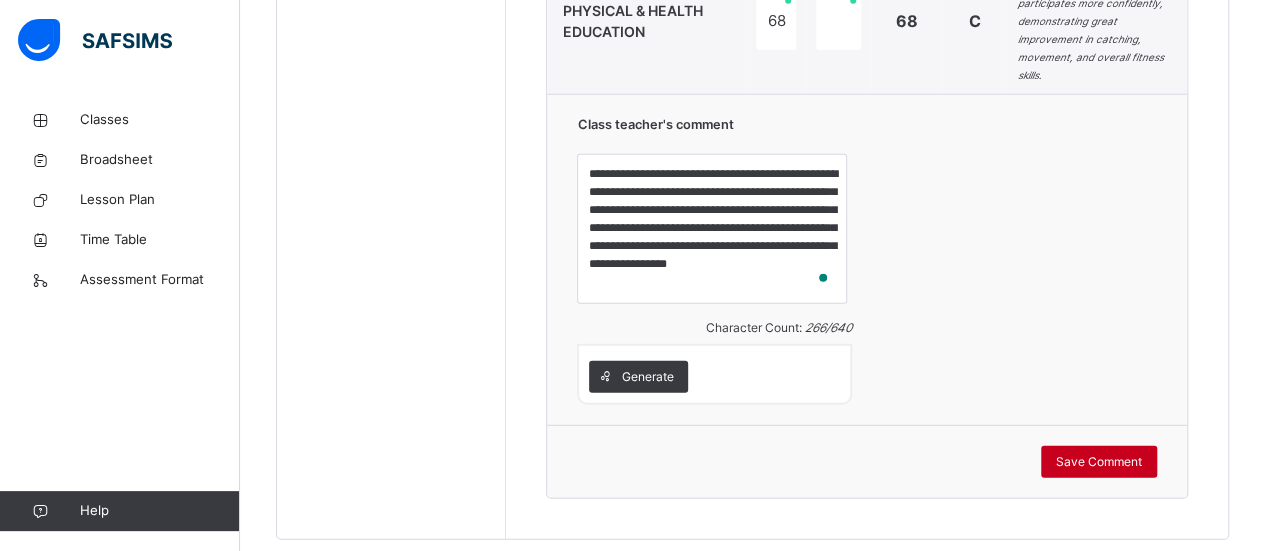 click on "Save Comment" at bounding box center (1099, 462) 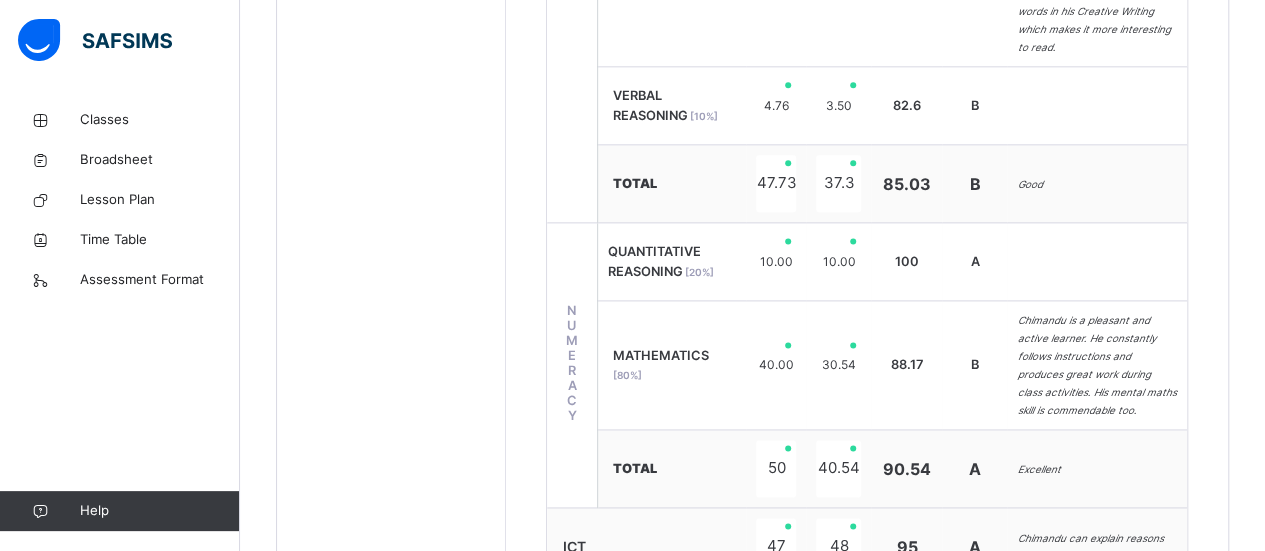 scroll, scrollTop: 1138, scrollLeft: 0, axis: vertical 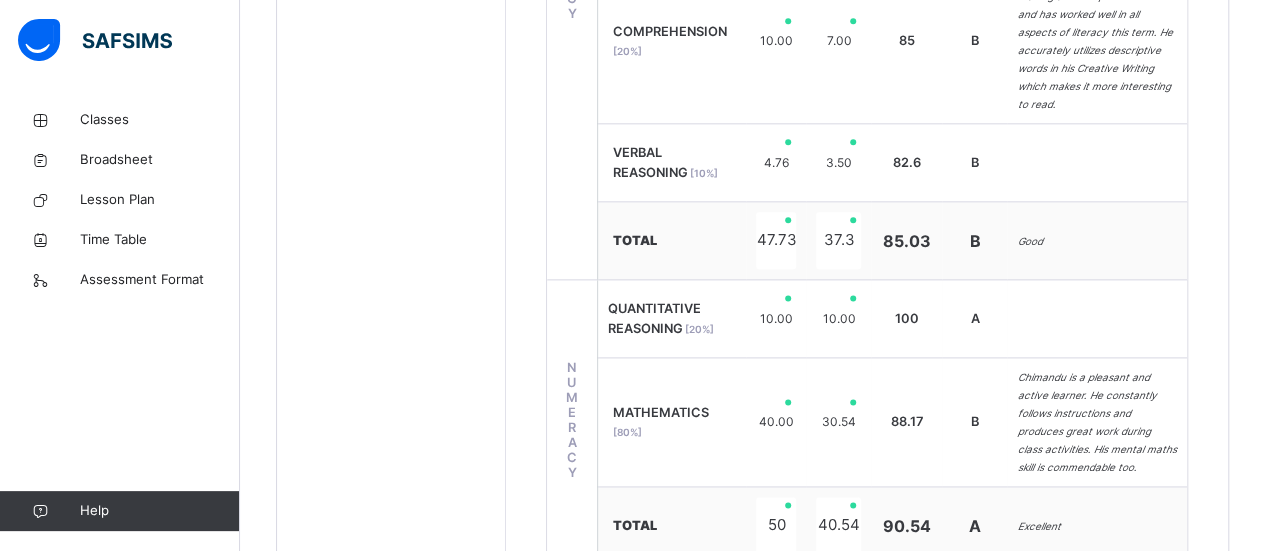 click on "Students ALARA  AGUNBIADE CST08303 CHIEMELIE  [PERSON_NAME]  CST08396 CHIMANDU  MGBACHI  CST06628 [PERSON_NAME]  CST08367 [PERSON_NAME]  IYIO  CST08694 EHIKOWOICHO   ALI  CST08225 [PERSON_NAME] CST06928 [PERSON_NAME]  CST07166 MORENIKE TIARAOLUWANI  ADEYEMI  CST08144 MOSOPEFOLUWA  OMOTAIYE CST07264 [PERSON_NAME]  CST08551 OLAOLUWATOMI [PERSON_NAME] CST08224 OLUMIDUN  LASISI  CST04193 OLUWADARASIMI  TOGUN  CST07068 OLUWAFEYISAYO   FOWORA  CST08051 OLUWAFIFEHANMI  OLORODE CST07084 [PERSON_NAME]  CST06844 ZIORA KODINNA [PERSON_NAME] CST06894" at bounding box center (391, 680) 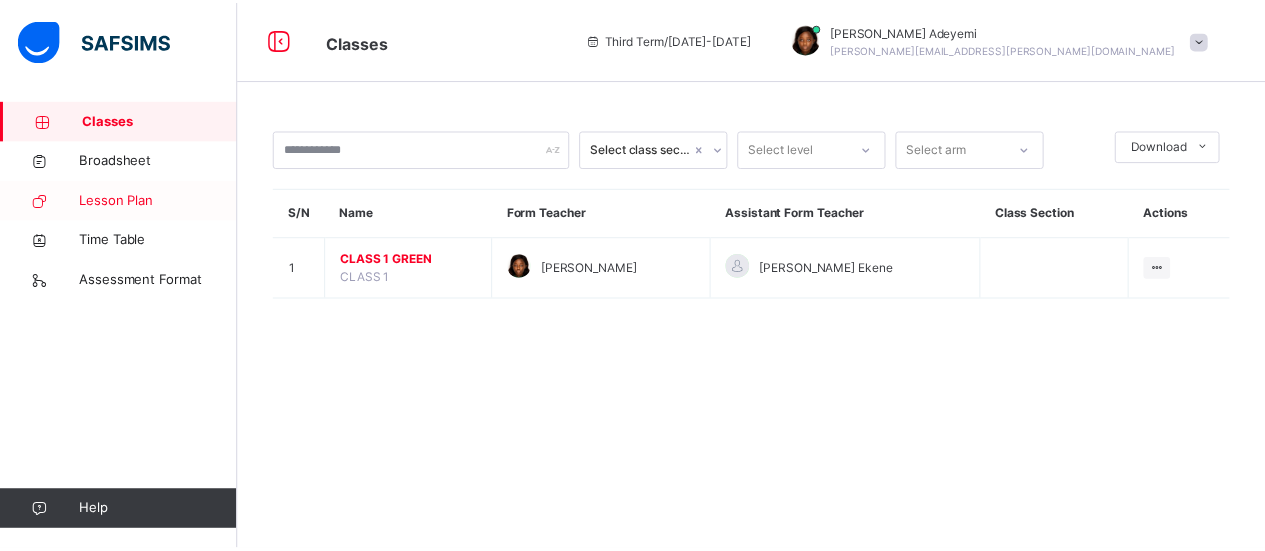 scroll, scrollTop: 0, scrollLeft: 0, axis: both 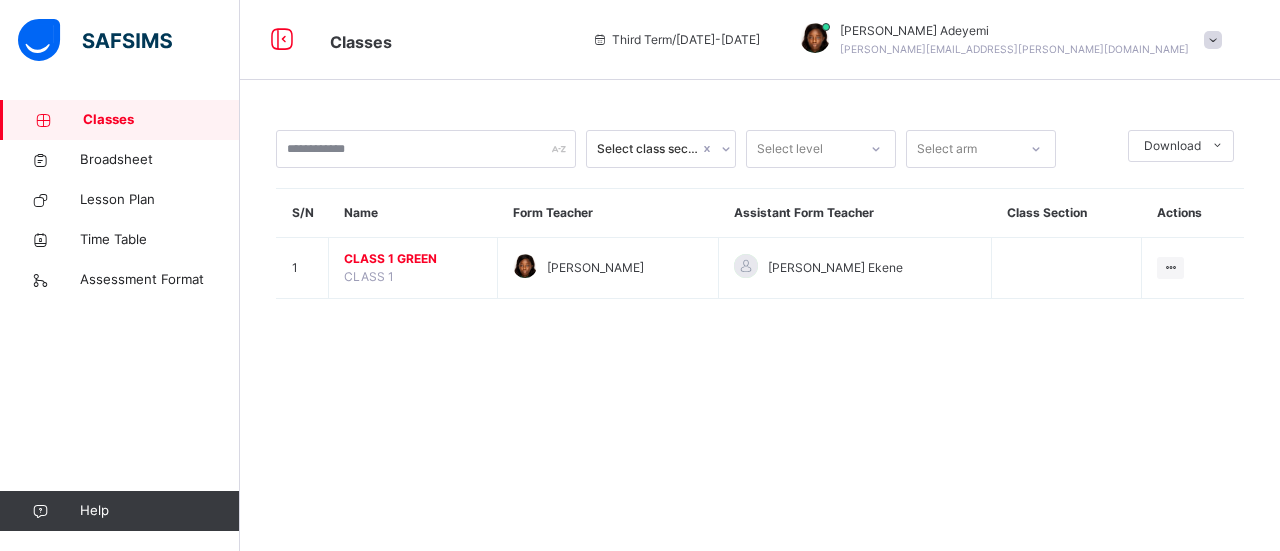 click on "Select class section Select level Select arm Download Pdf Report Excel Report S/N Name Form Teacher Assistant Form Teacher Class Section Actions 1 CLASS 1   GREEN   CLASS 1 [PERSON_NAME]  [PERSON_NAME] Ekene View Class × Form Teacher Select Form Teacher [PERSON_NAME]  Select Assistant Form Teacher [PERSON_NAME] Ekene Cancel Save" at bounding box center (760, 224) 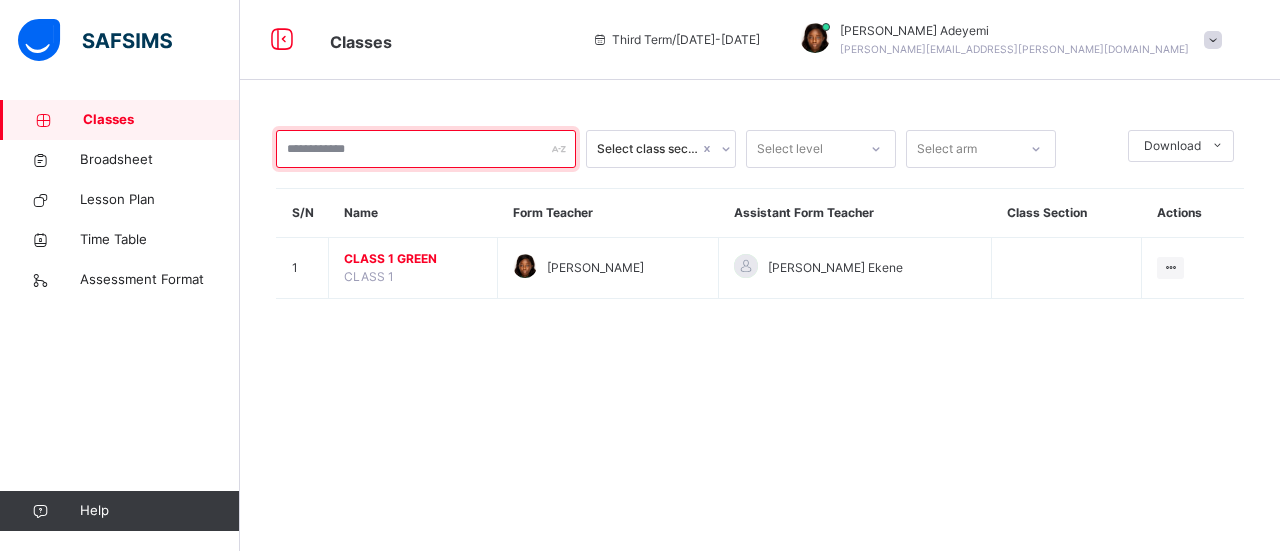 click at bounding box center [426, 149] 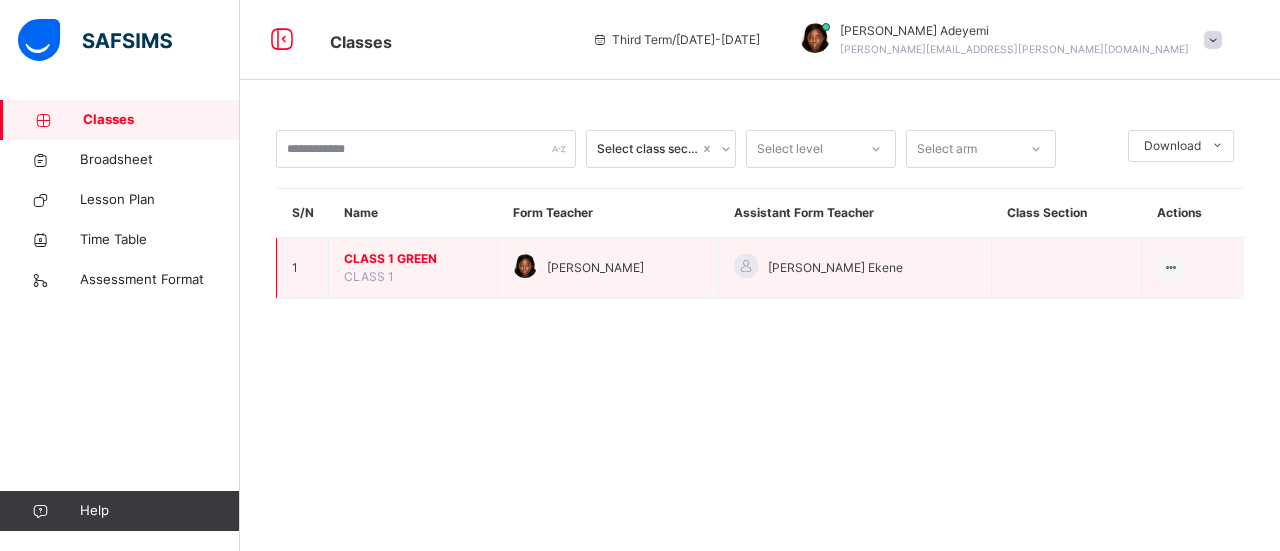click on "CLASS 1   GREEN" at bounding box center [413, 259] 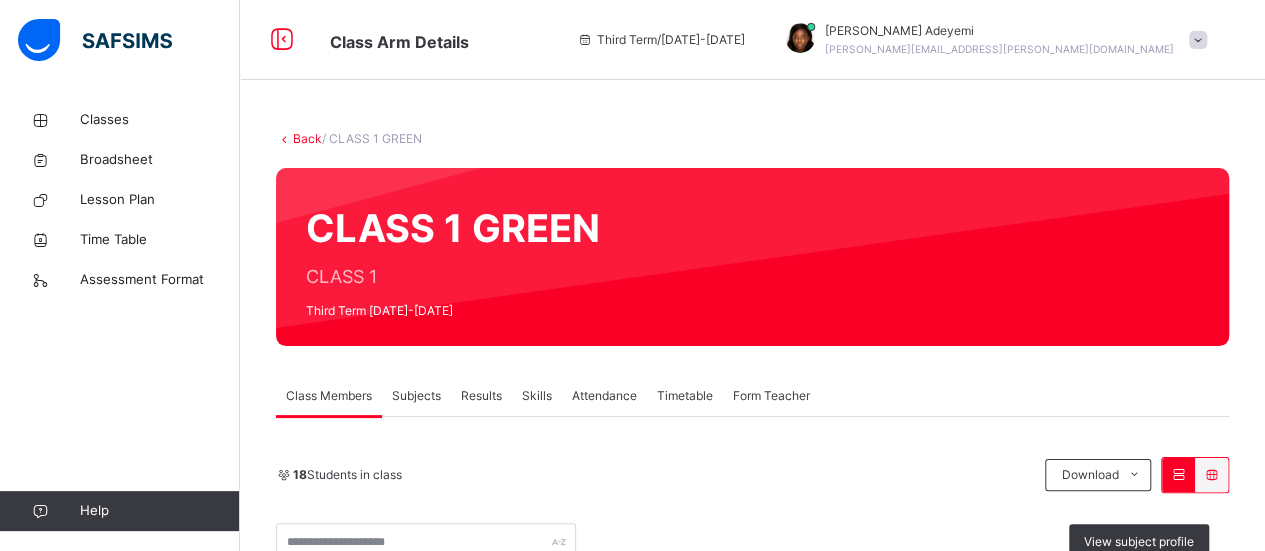 click on "Results" at bounding box center [481, 396] 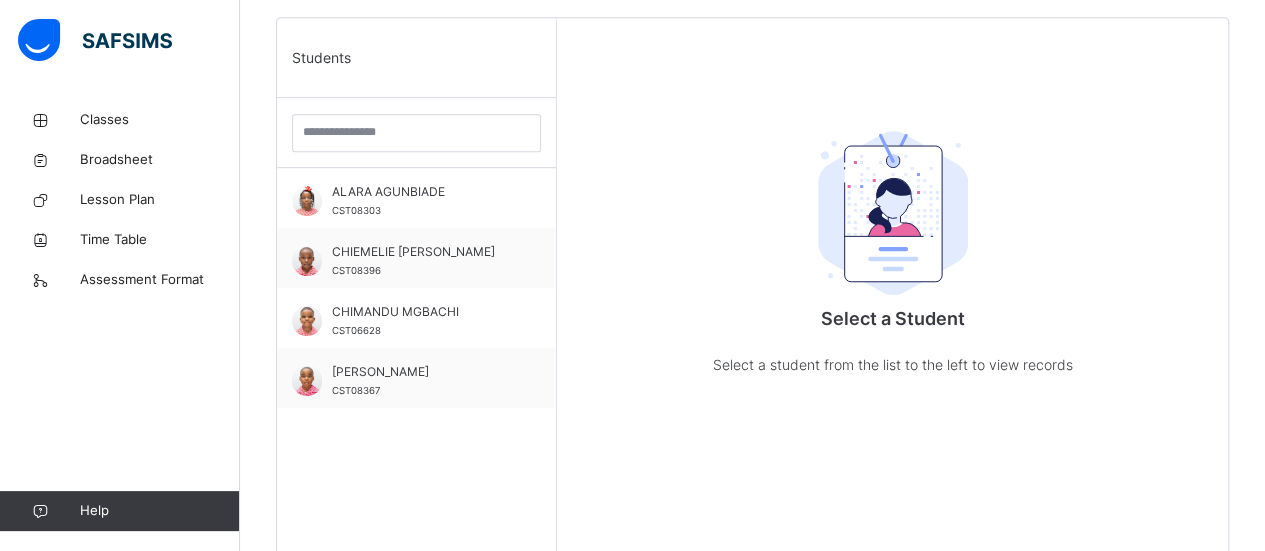 scroll, scrollTop: 511, scrollLeft: 0, axis: vertical 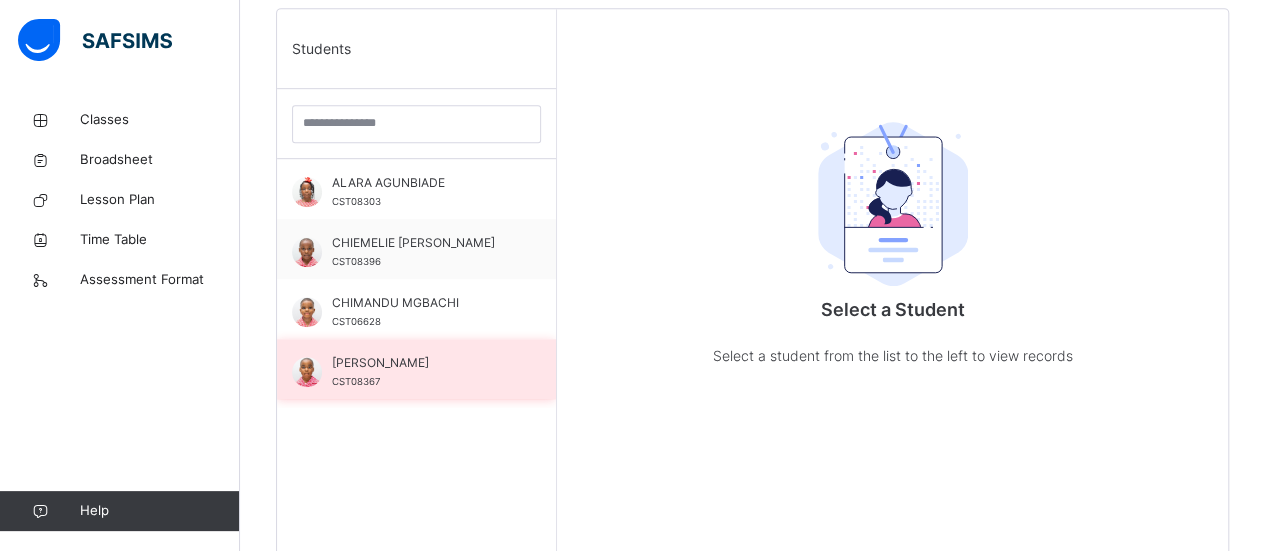 click at bounding box center (307, 372) 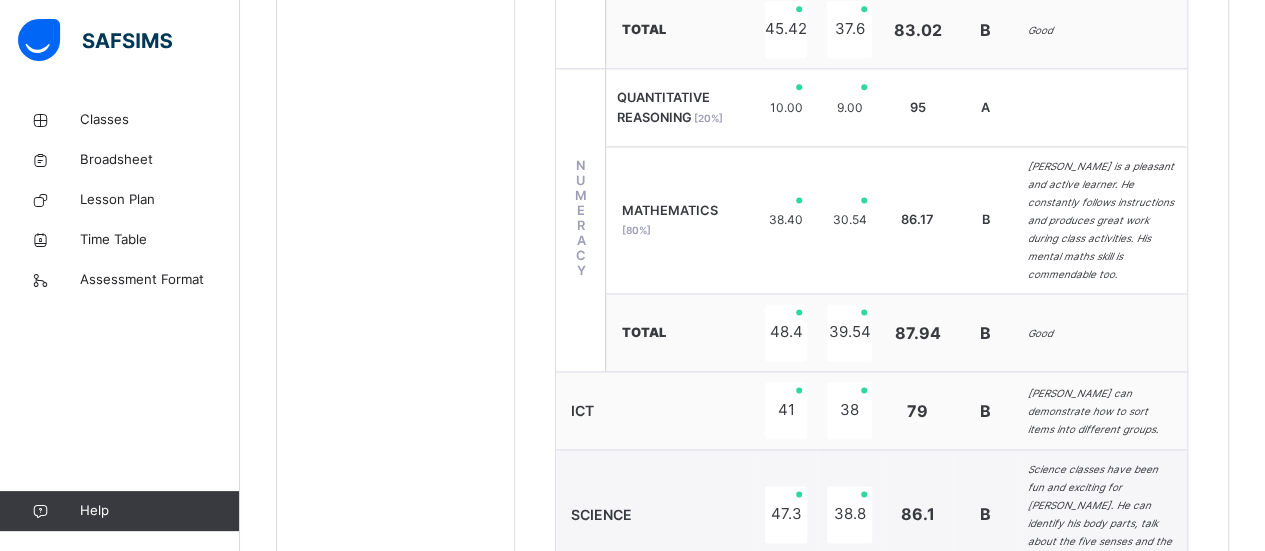 scroll, scrollTop: 1352, scrollLeft: 0, axis: vertical 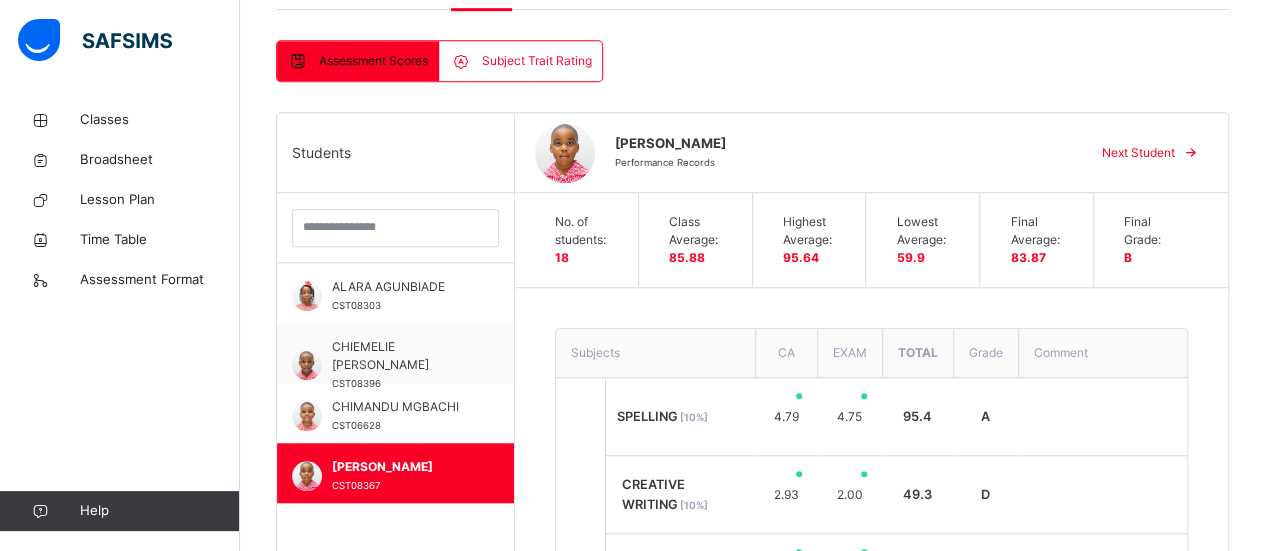 click on "Resume" at bounding box center [916, -443] 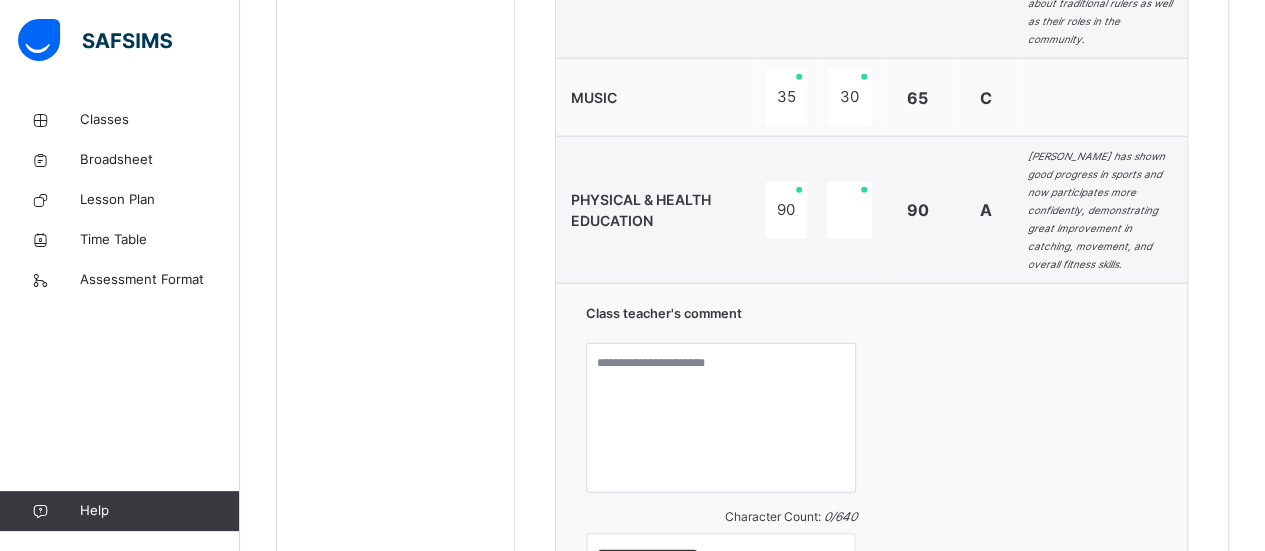 scroll, scrollTop: 2440, scrollLeft: 0, axis: vertical 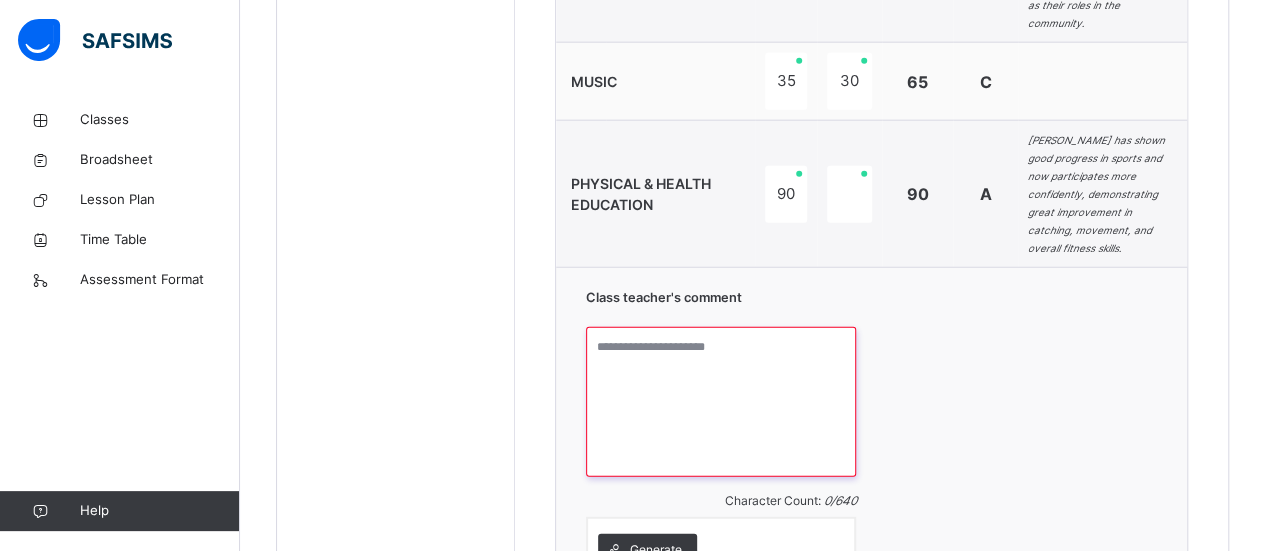 click at bounding box center [721, 402] 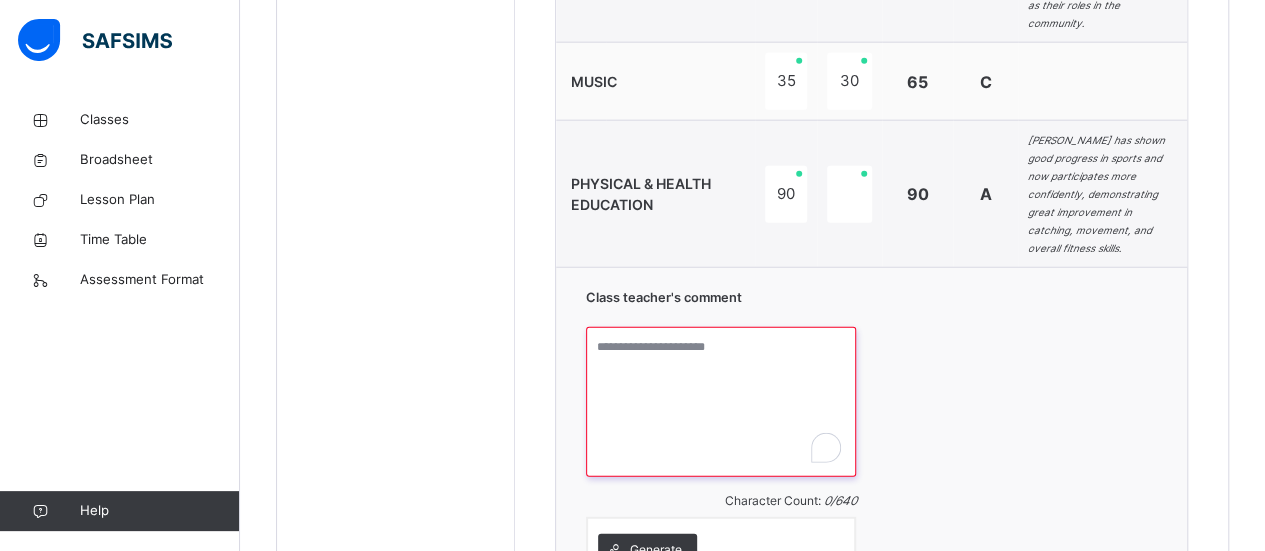 paste on "**********" 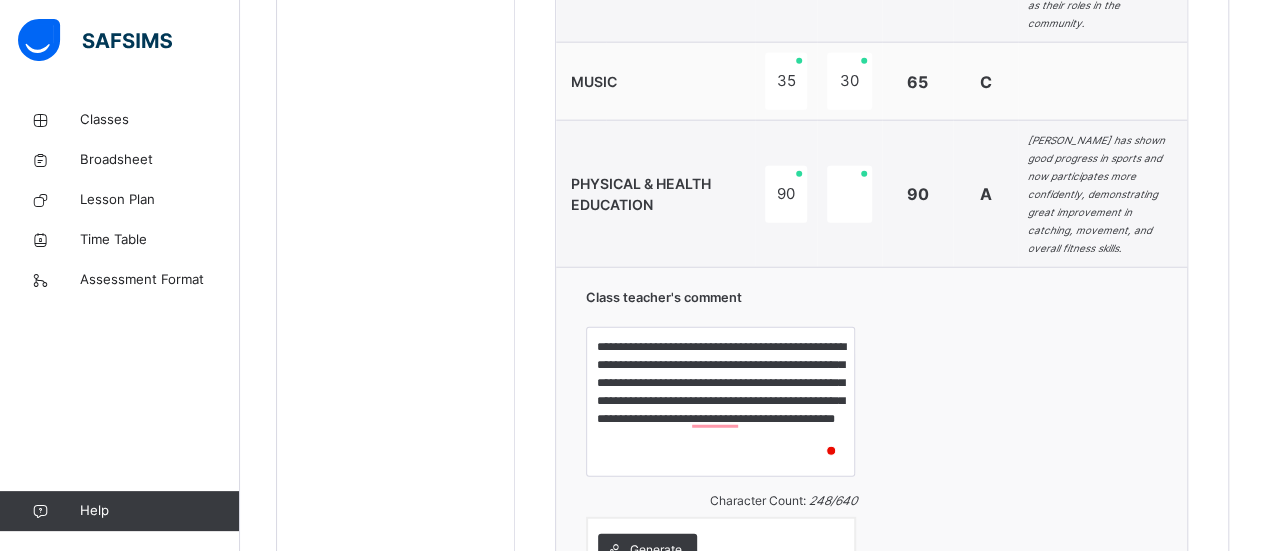 click at bounding box center (831, 451) 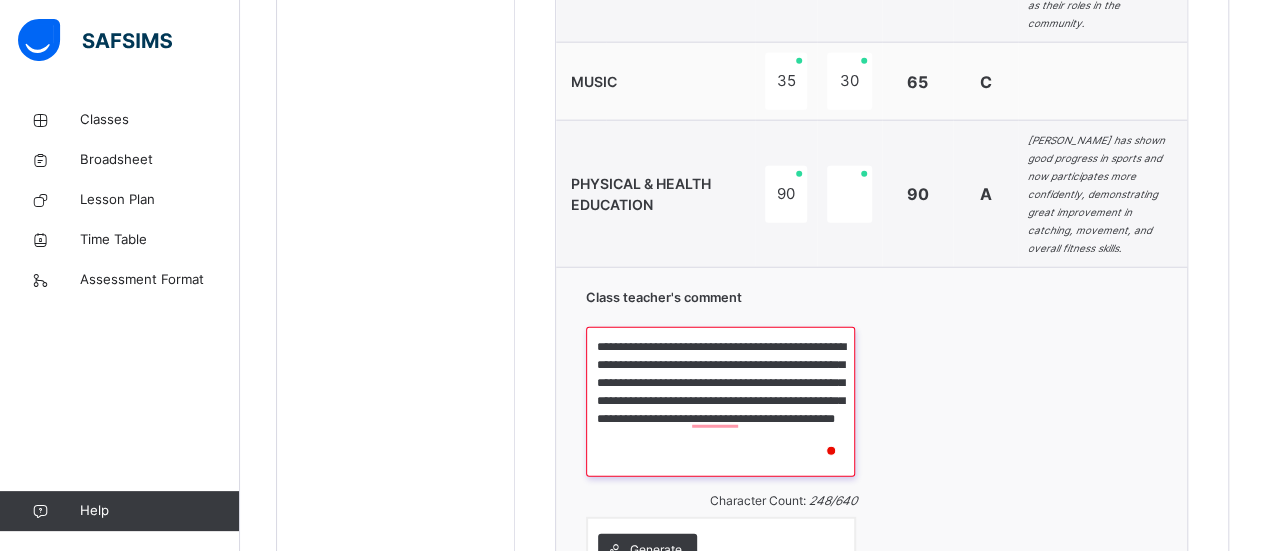 click on "**********" at bounding box center [721, 402] 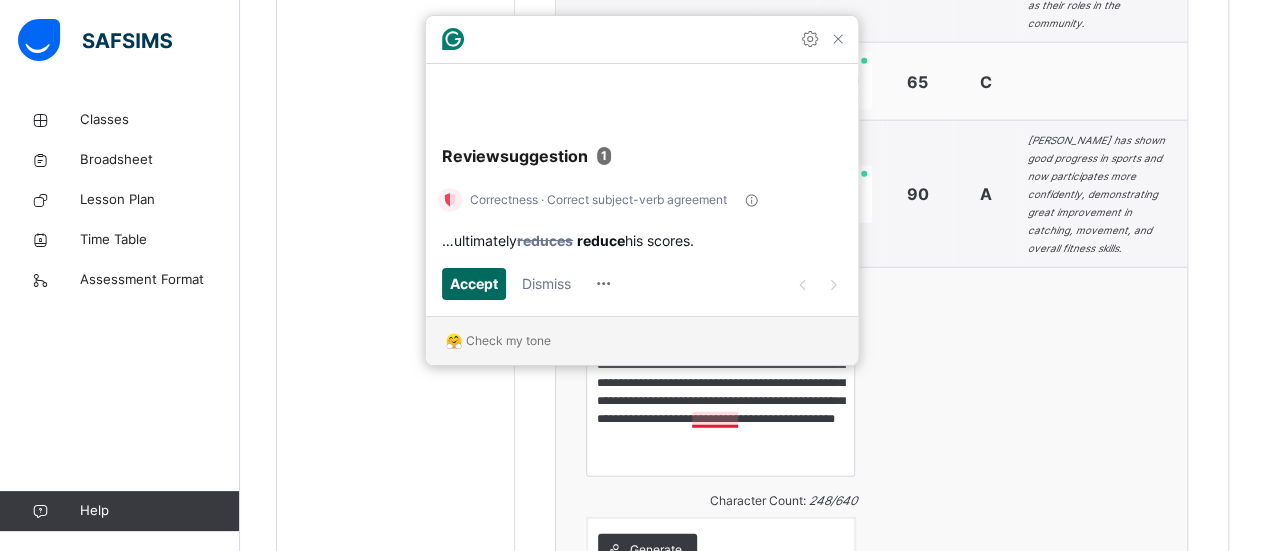 click on "Accept" at bounding box center [474, 283] 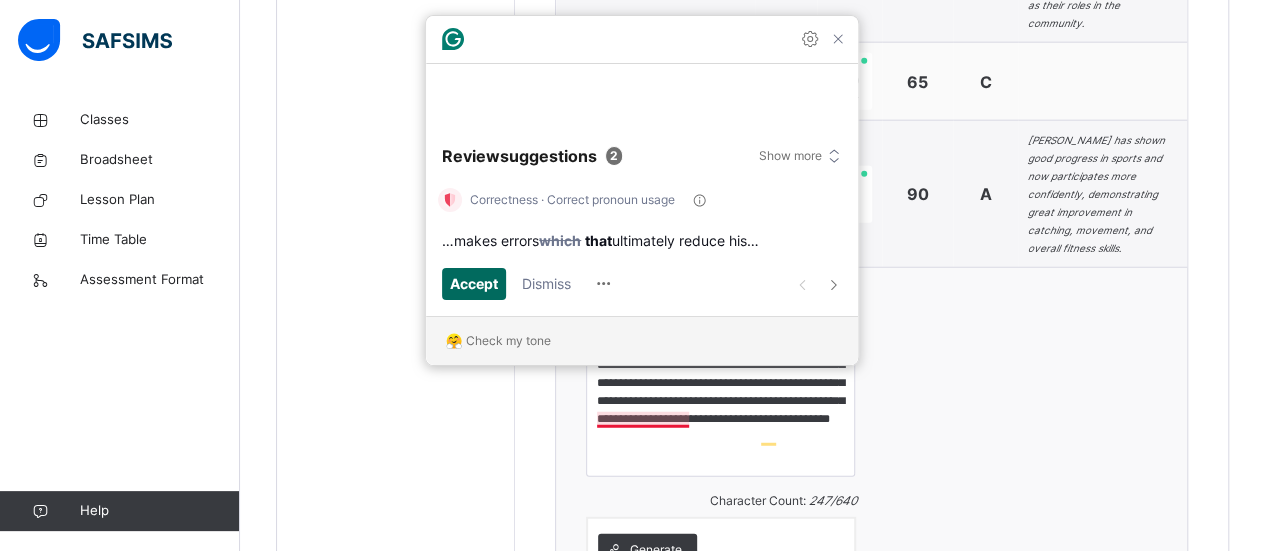 click on "Accept" at bounding box center [474, 283] 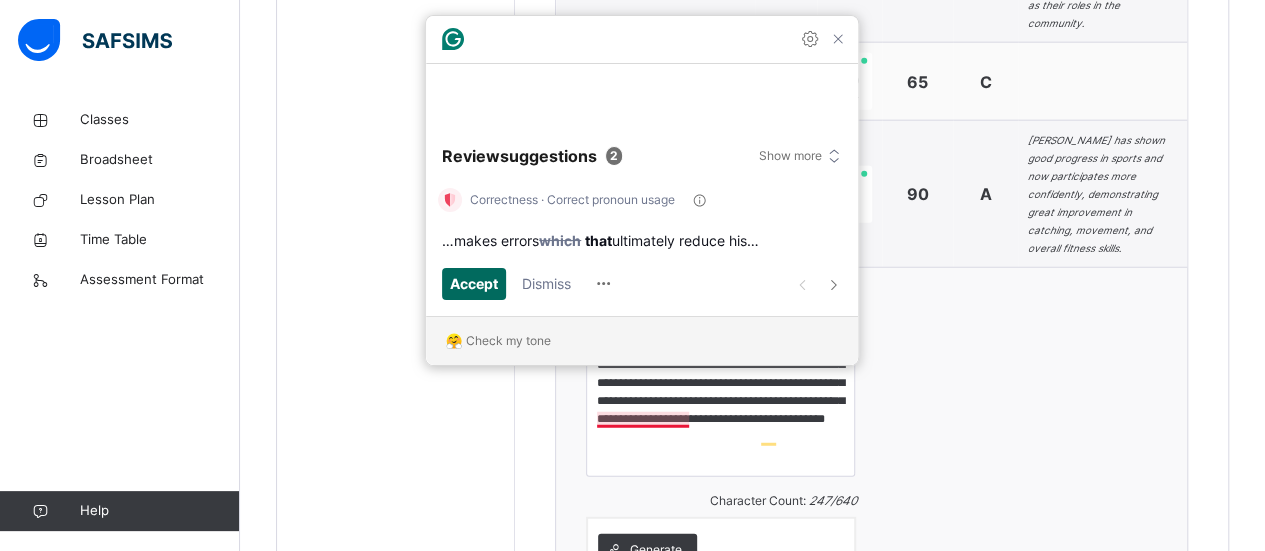 click on "Accept" at bounding box center (474, 283) 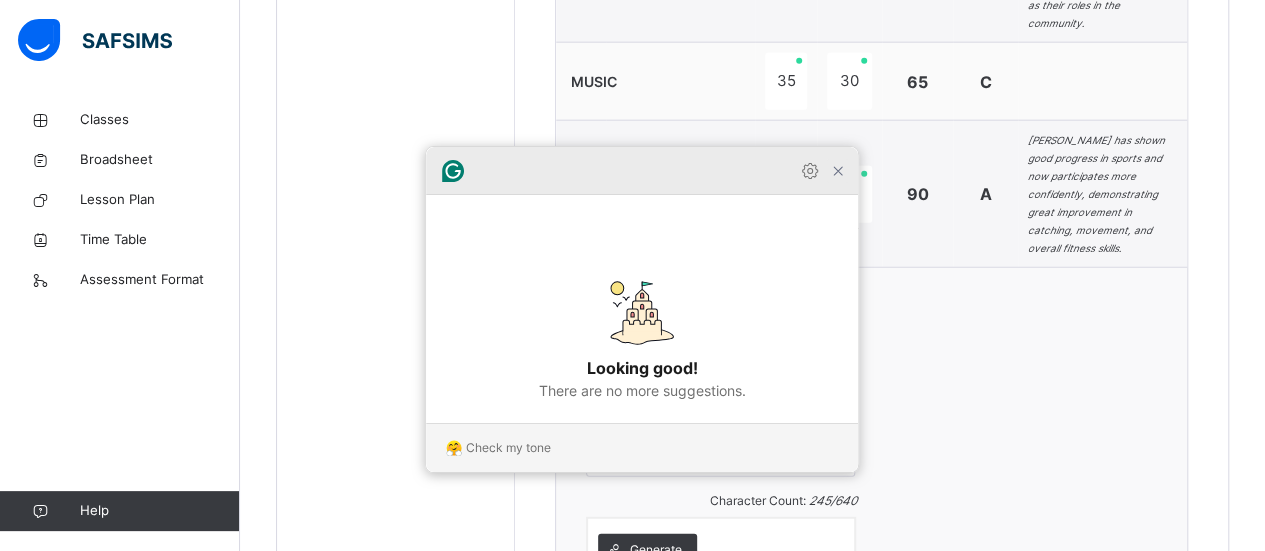 click 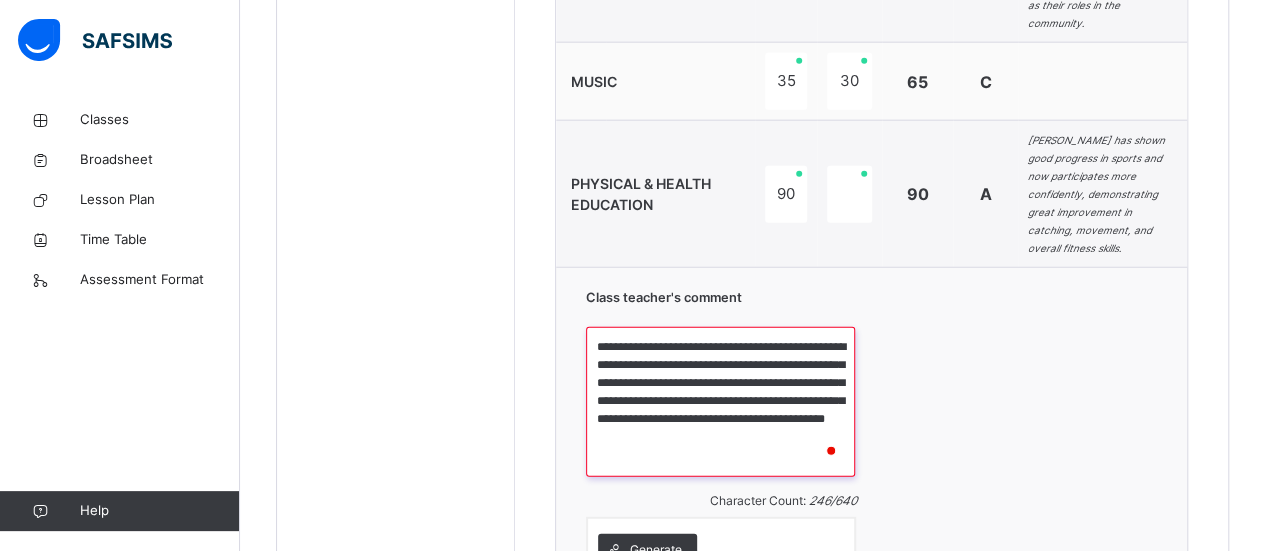 scroll, scrollTop: 2378, scrollLeft: 0, axis: vertical 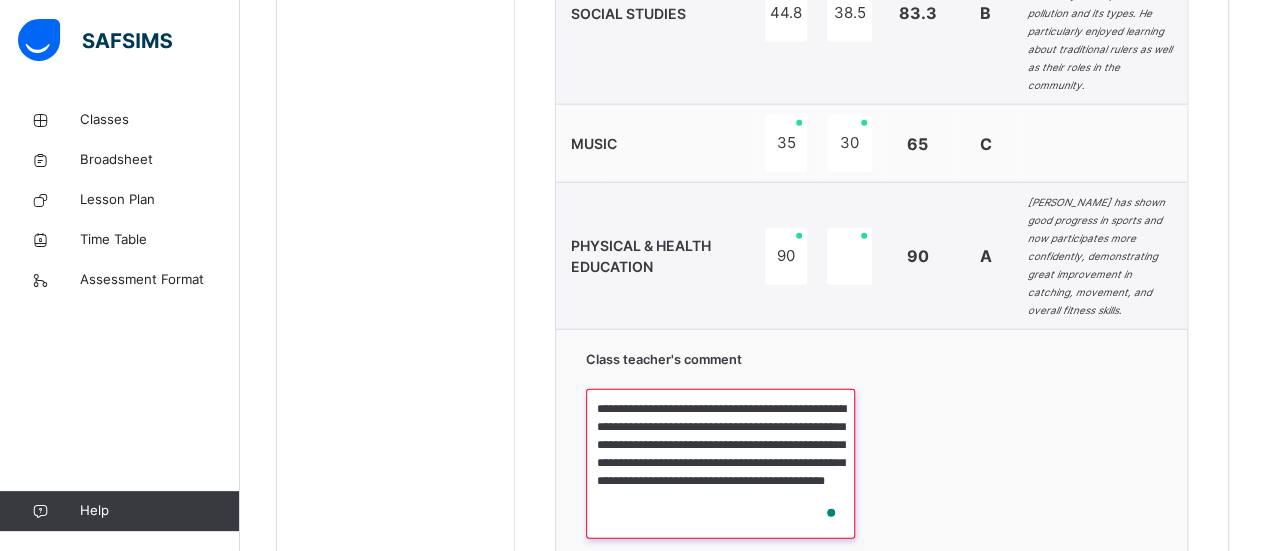 type on "**********" 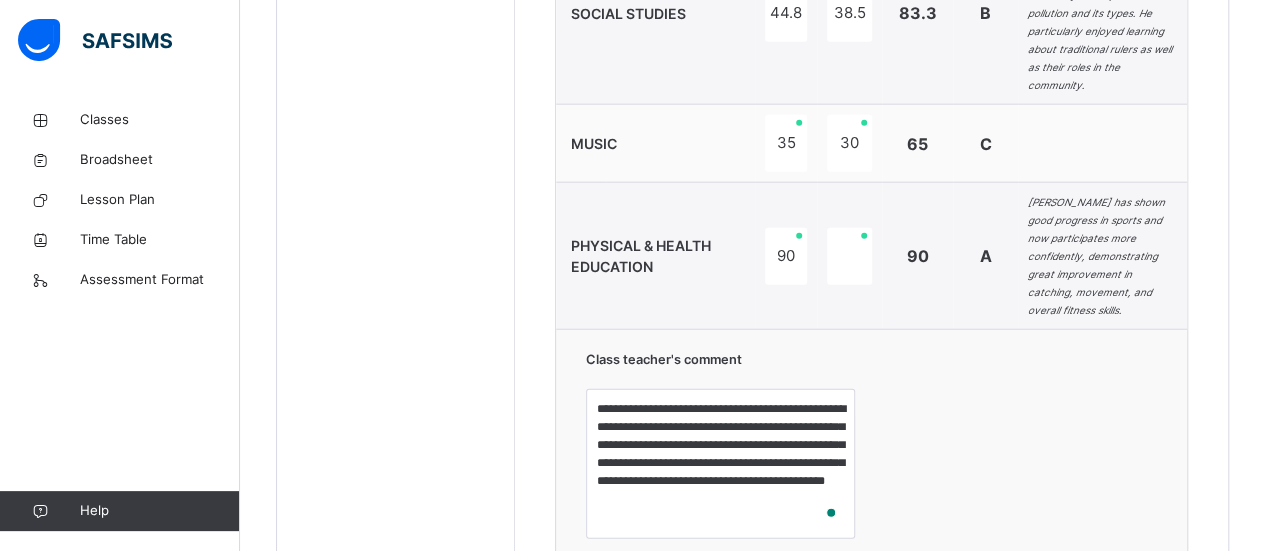 click on "**********" at bounding box center [871, 494] 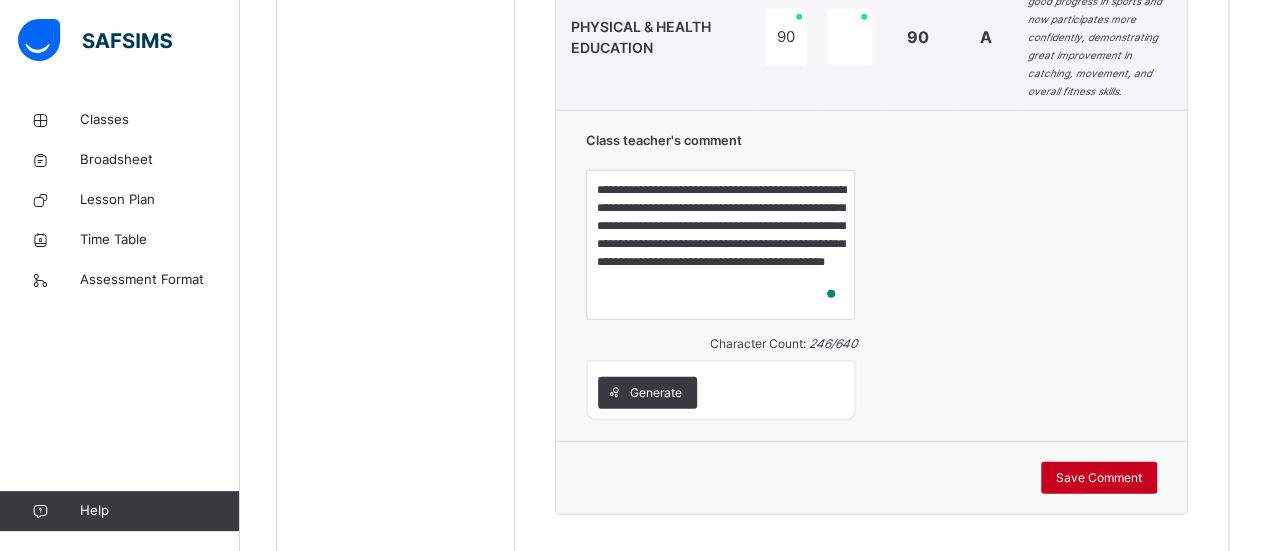 click on "Save Comment" at bounding box center (1099, 478) 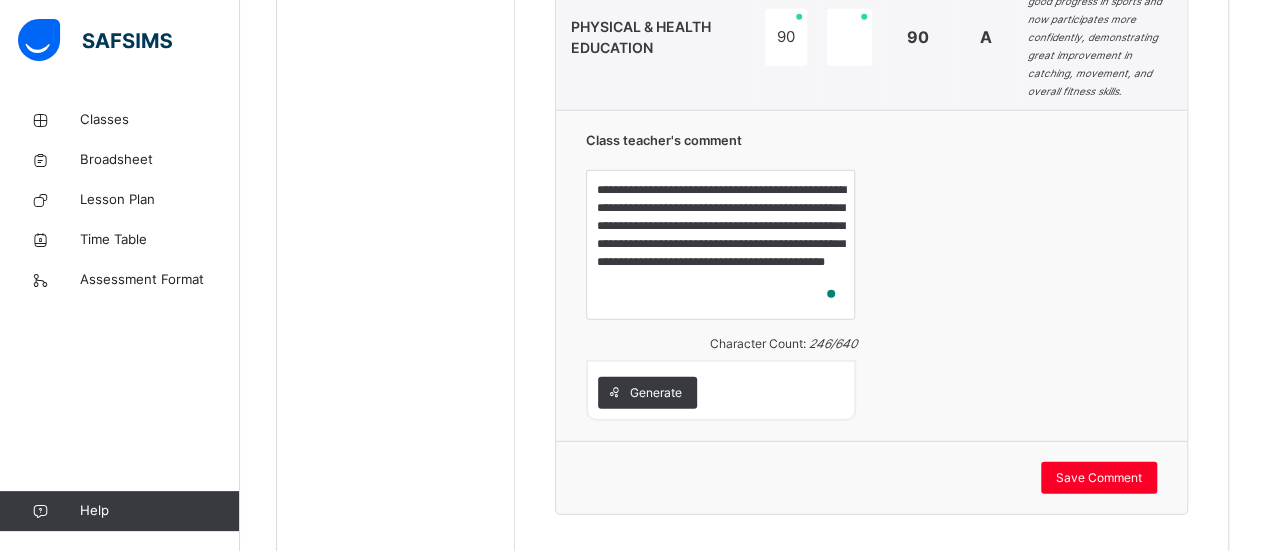click on "Save Comment" at bounding box center (1099, 478) 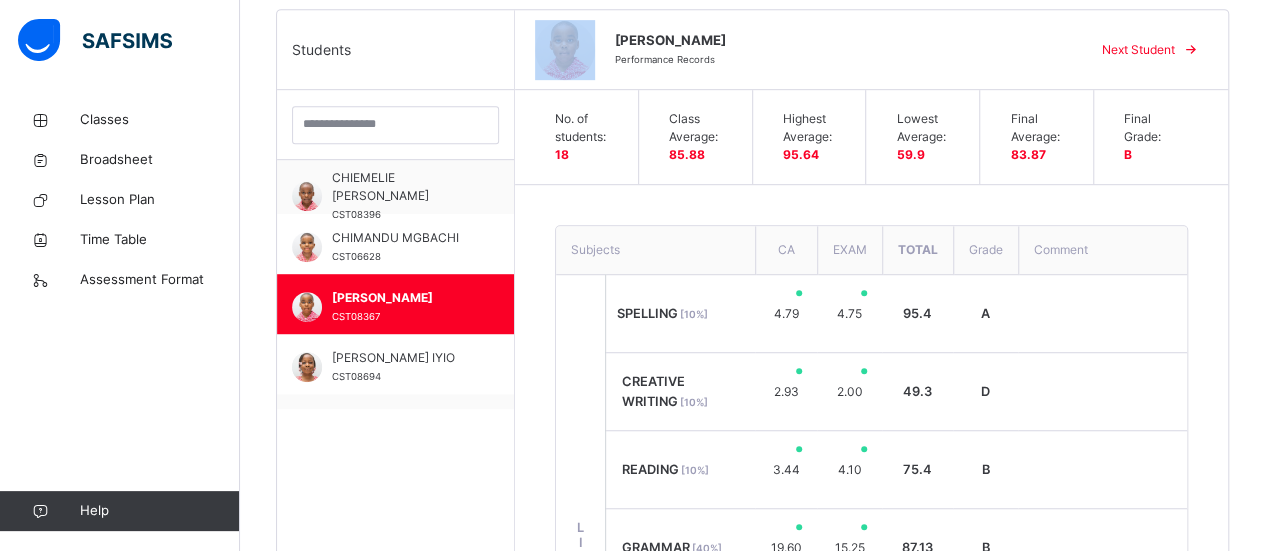 scroll, scrollTop: 80, scrollLeft: 0, axis: vertical 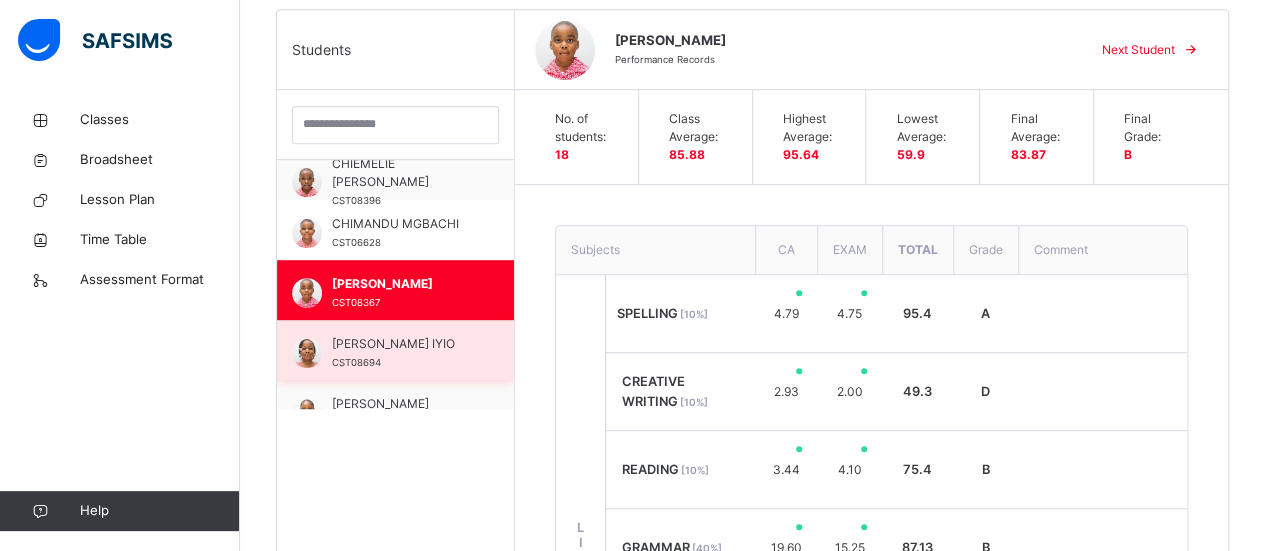 click on "[PERSON_NAME]  IYIO" at bounding box center (400, 344) 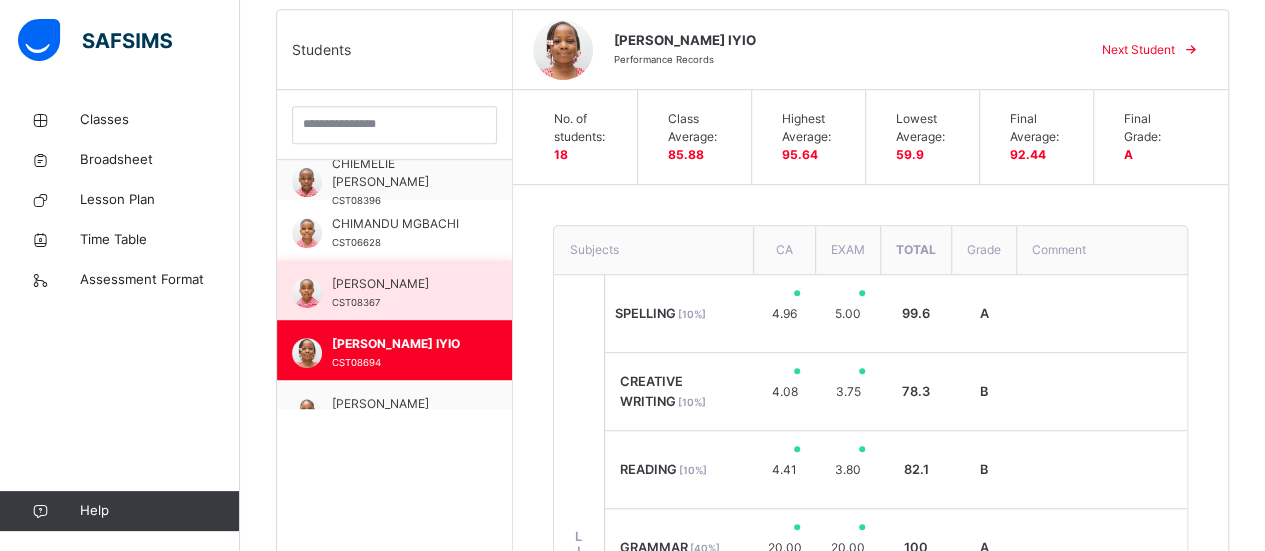 click on "[PERSON_NAME]" at bounding box center (399, 284) 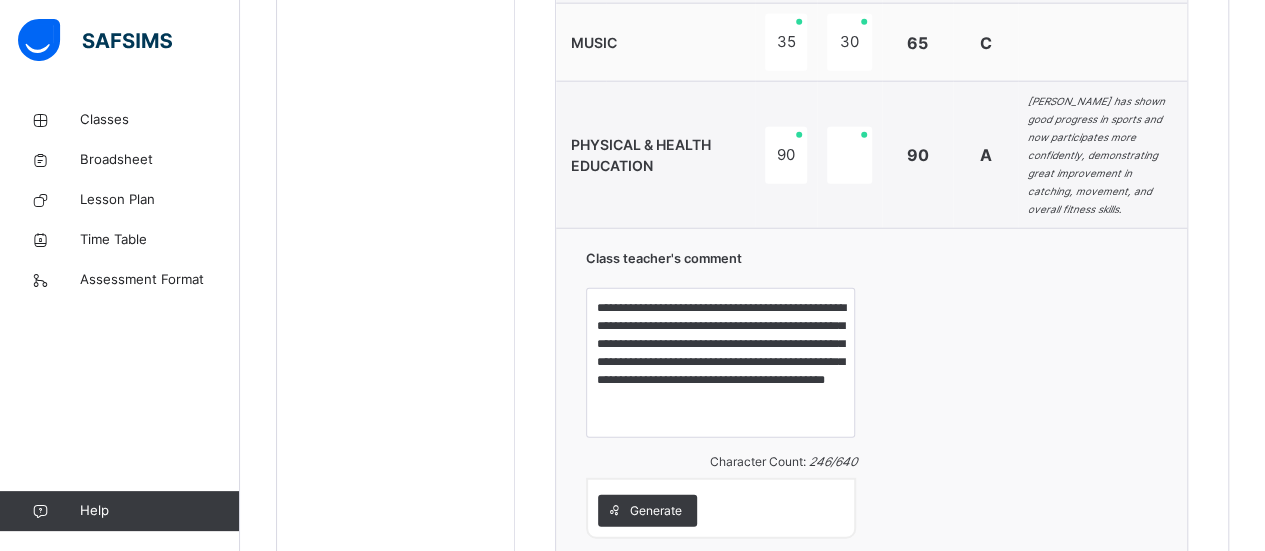 scroll, scrollTop: 2483, scrollLeft: 0, axis: vertical 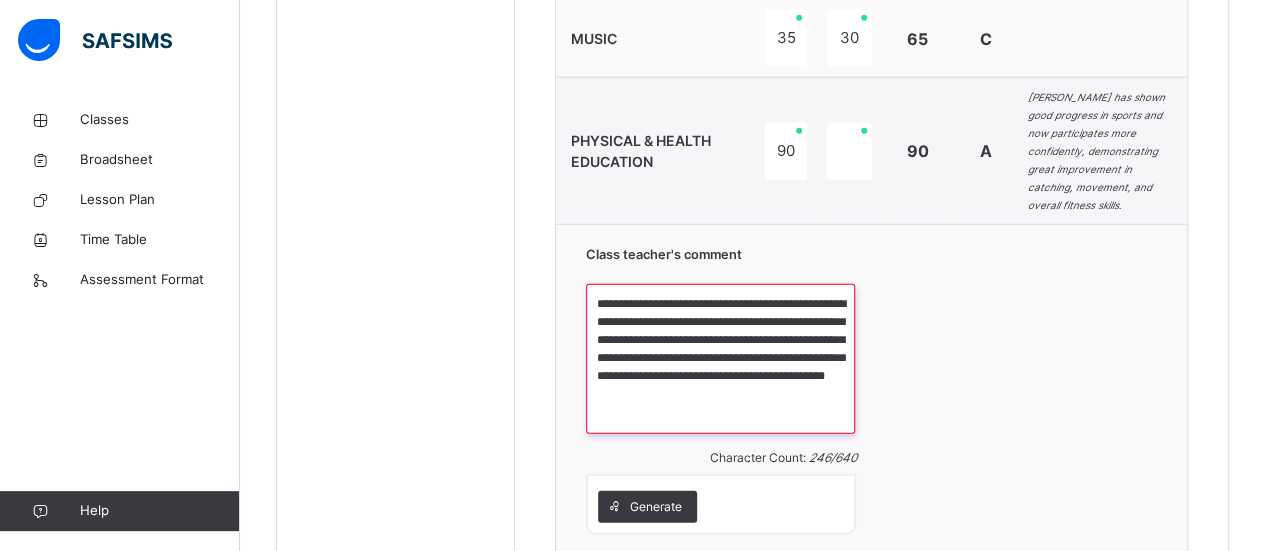 click on "**********" at bounding box center (721, 359) 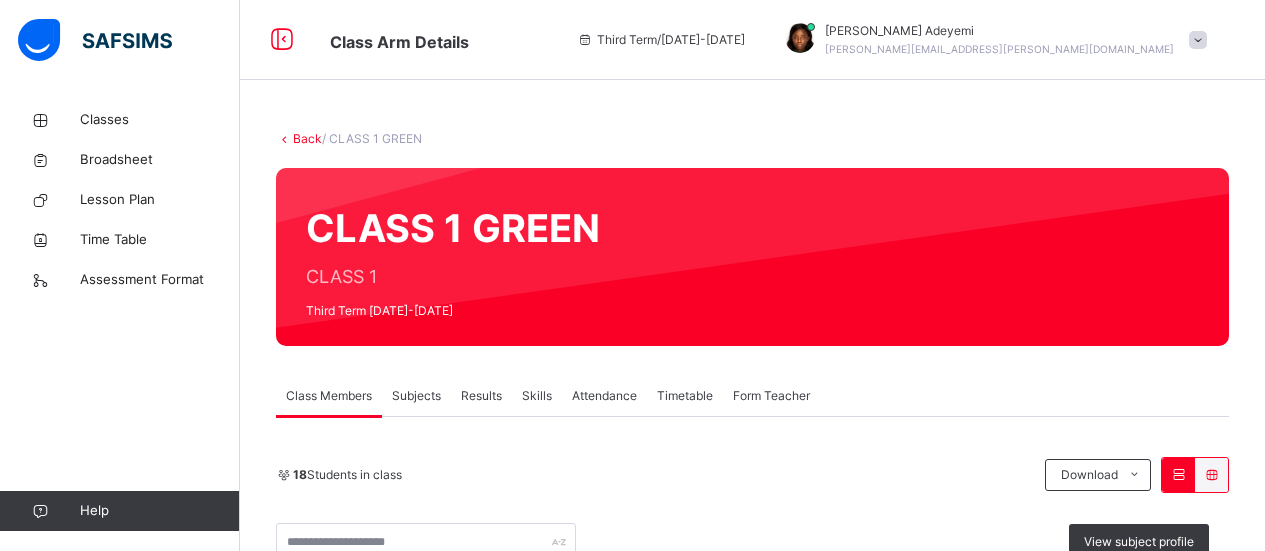 scroll, scrollTop: 0, scrollLeft: 0, axis: both 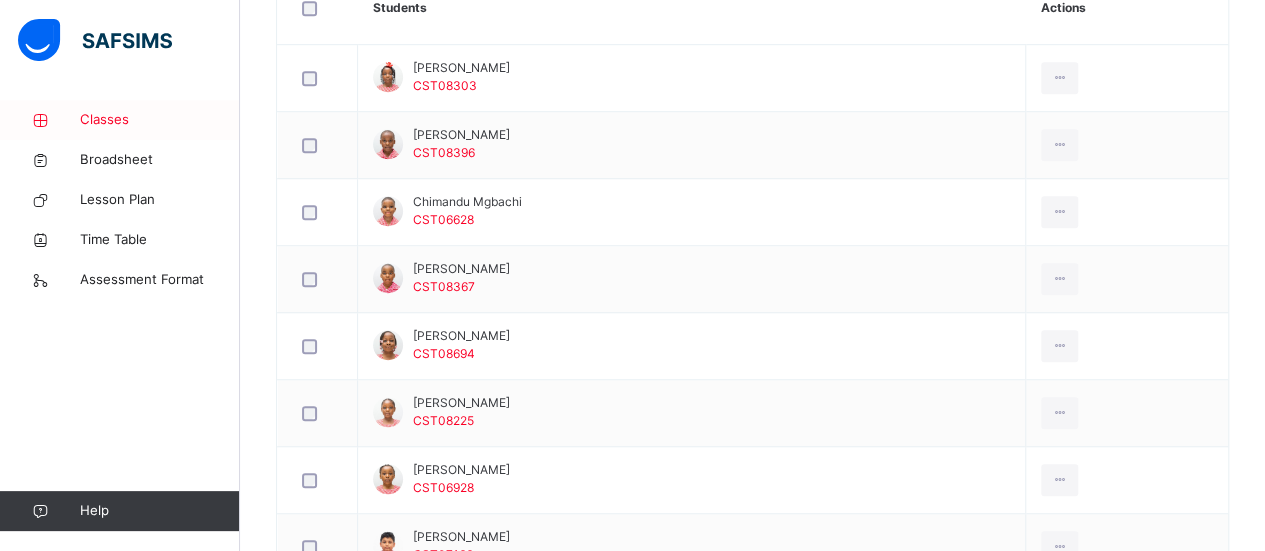click on "Classes" at bounding box center [160, 120] 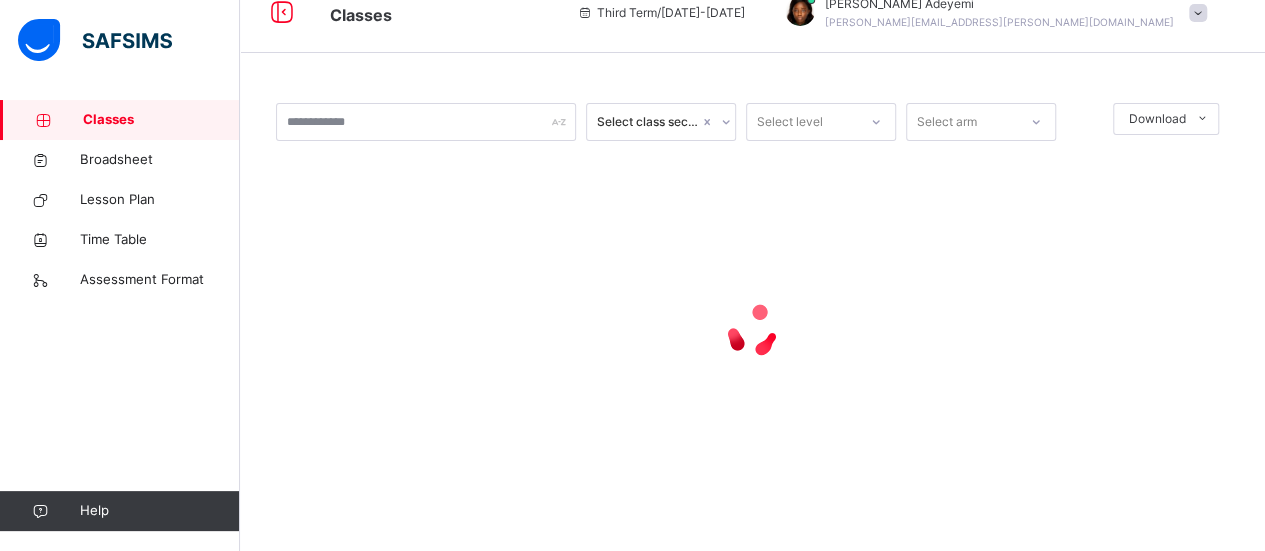 scroll, scrollTop: 0, scrollLeft: 0, axis: both 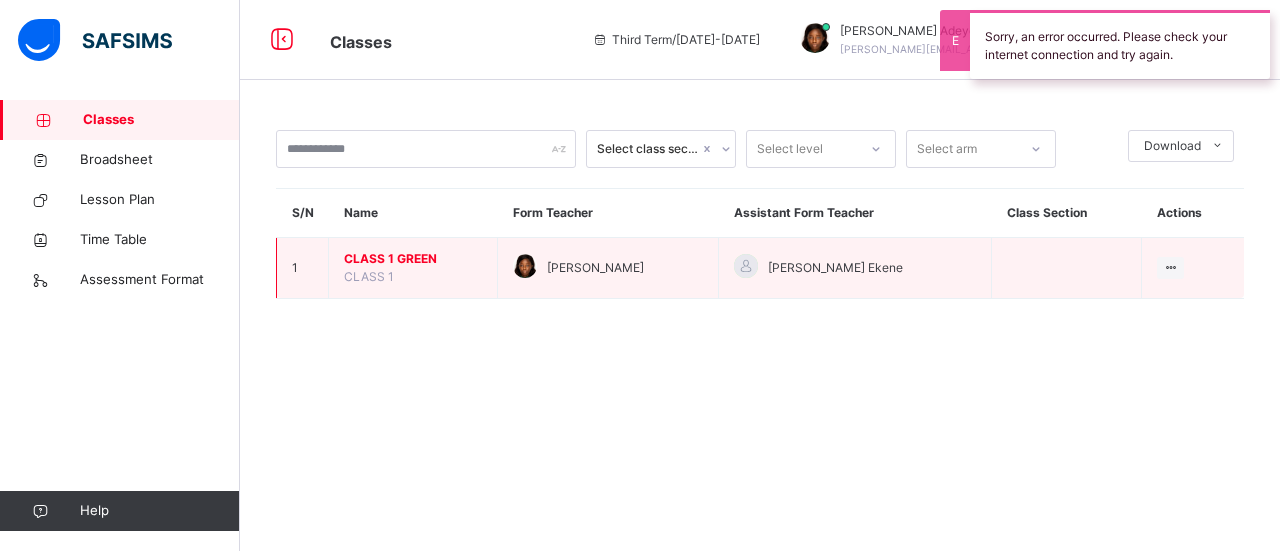 click on "CLASS 1   GREEN" at bounding box center (413, 259) 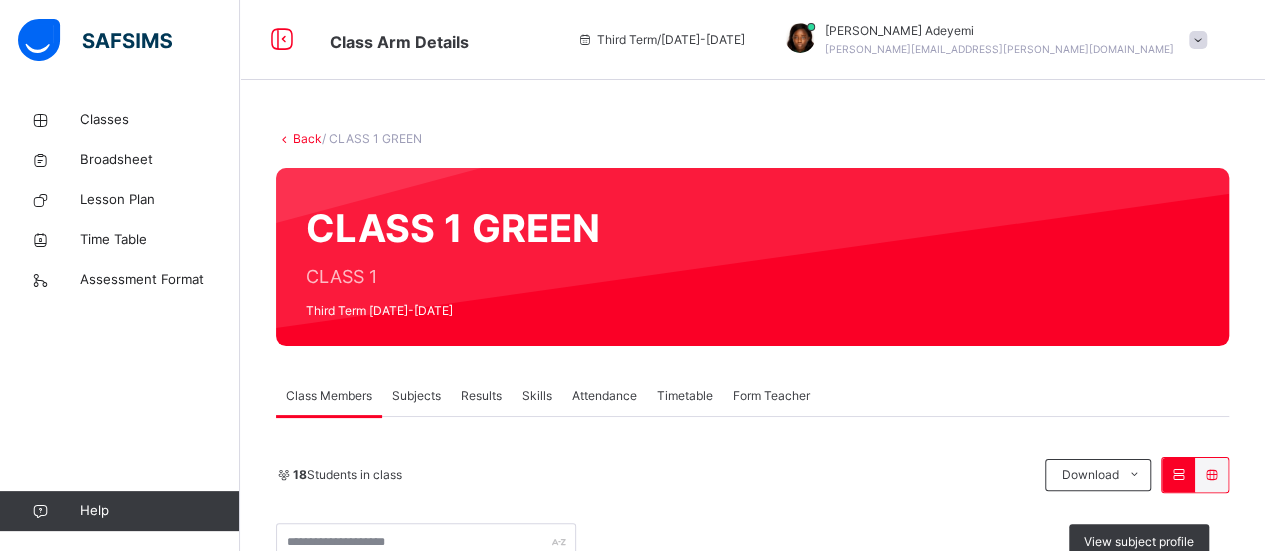 click on "Results" at bounding box center (481, 396) 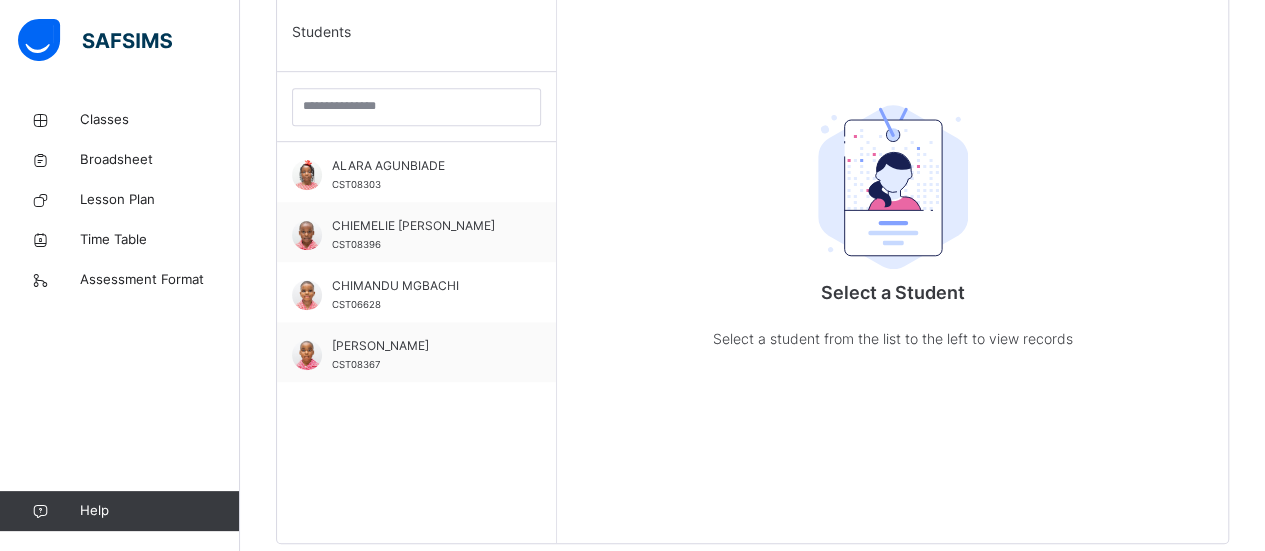 scroll, scrollTop: 536, scrollLeft: 0, axis: vertical 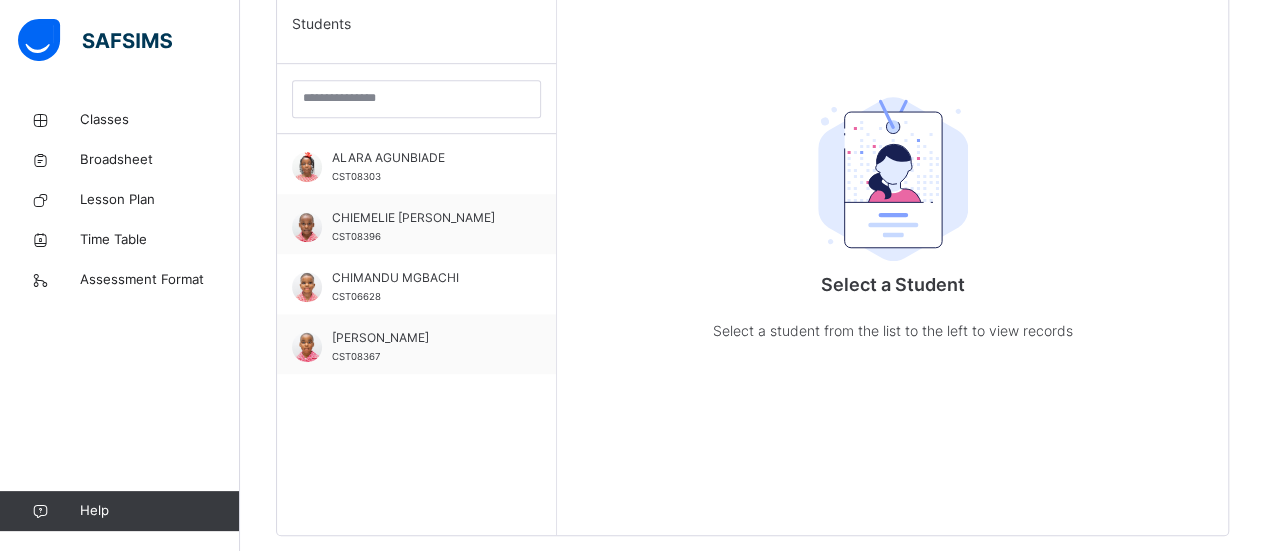 click on "Students ALARA  AGUNBIADE CST08303 CHIEMELIE  [PERSON_NAME]  CST08396 CHIMANDU  MGBACHI  CST06628 [PERSON_NAME]  CST08367 [PERSON_NAME]  IYIO  CST08694 EHIKOWOICHO   ALI  CST08225 [PERSON_NAME] CST06928 [PERSON_NAME]  CST07166 MORENIKE TIARAOLUWANI  ADEYEMI  CST08144 MOSOPEFOLUWA  OMOTAIYE CST07264 [PERSON_NAME]  CST08551 OLAOLUWATOMI [PERSON_NAME] CST08224 OLUMIDUN  LASISI  CST04193 OLUWADARASIMI  TOGUN  CST07068 OLUWAFEYISAYO   FOWORA  CST08051 OLUWAFIFEHANMI  OLORODE CST07084 [PERSON_NAME]  CST06844 ZIORA KODINNA [PERSON_NAME] CST06894" at bounding box center (417, 259) 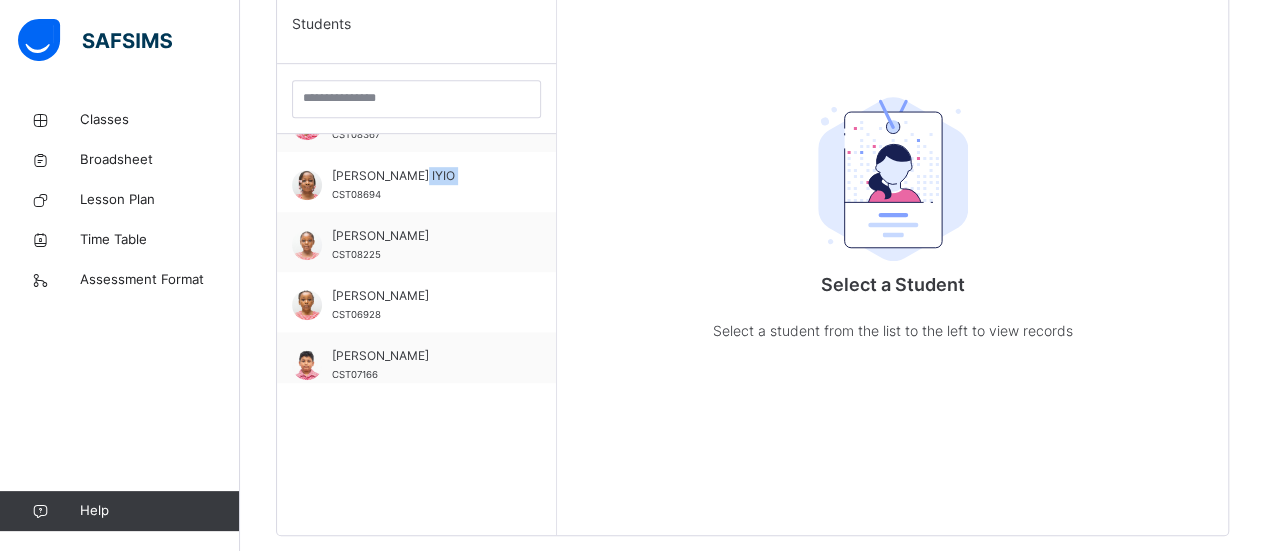 scroll, scrollTop: 240, scrollLeft: 0, axis: vertical 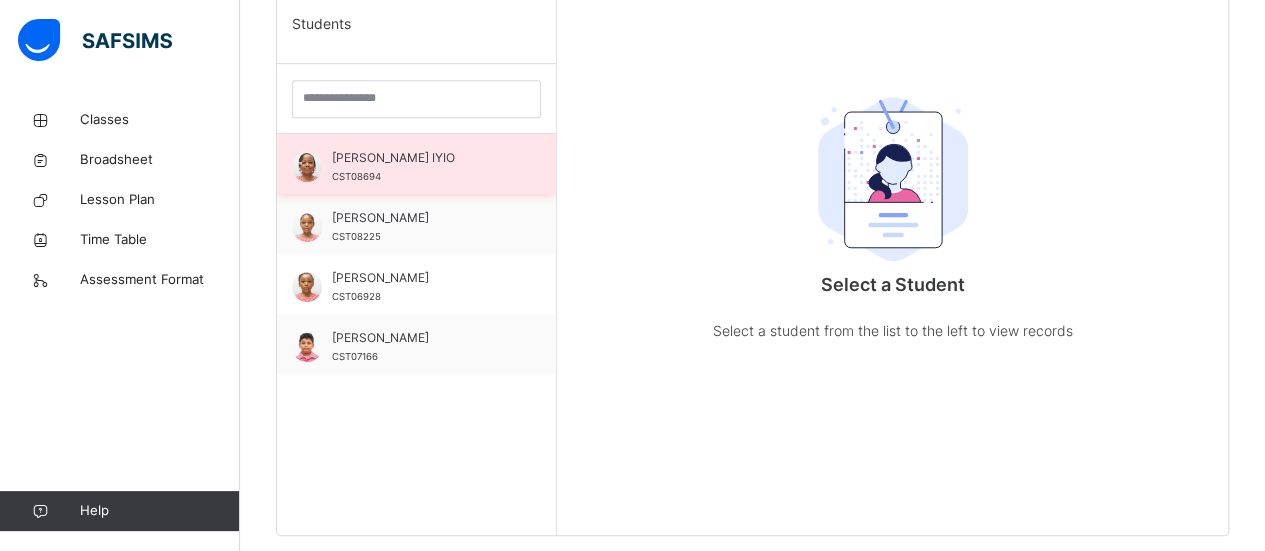 click on "[PERSON_NAME]  IYIO  CST08694" at bounding box center (421, 167) 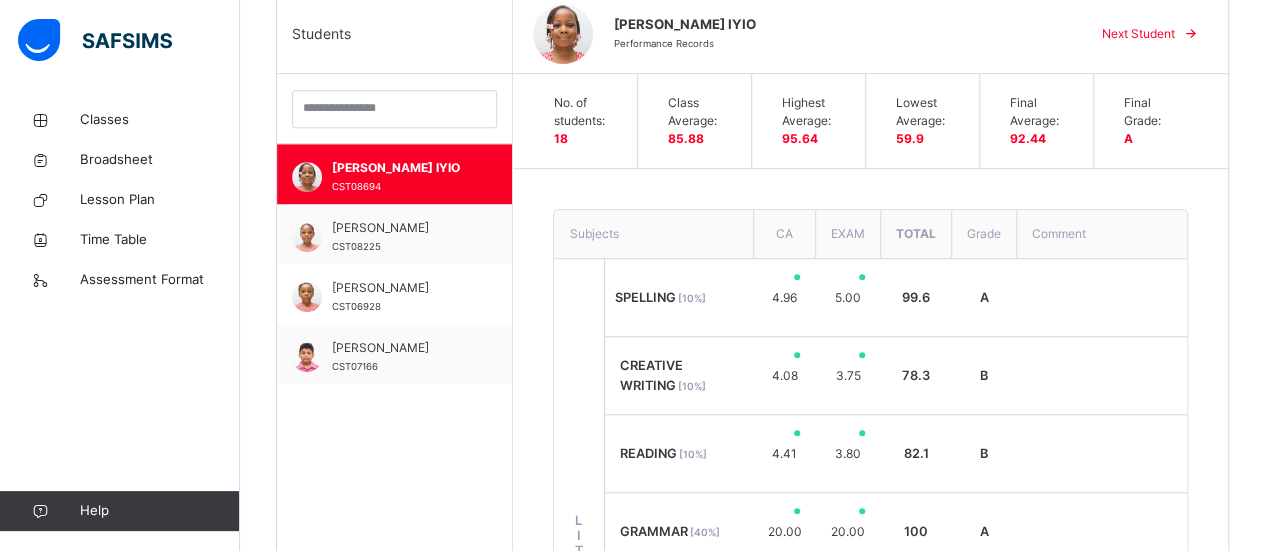 scroll, scrollTop: 522, scrollLeft: 0, axis: vertical 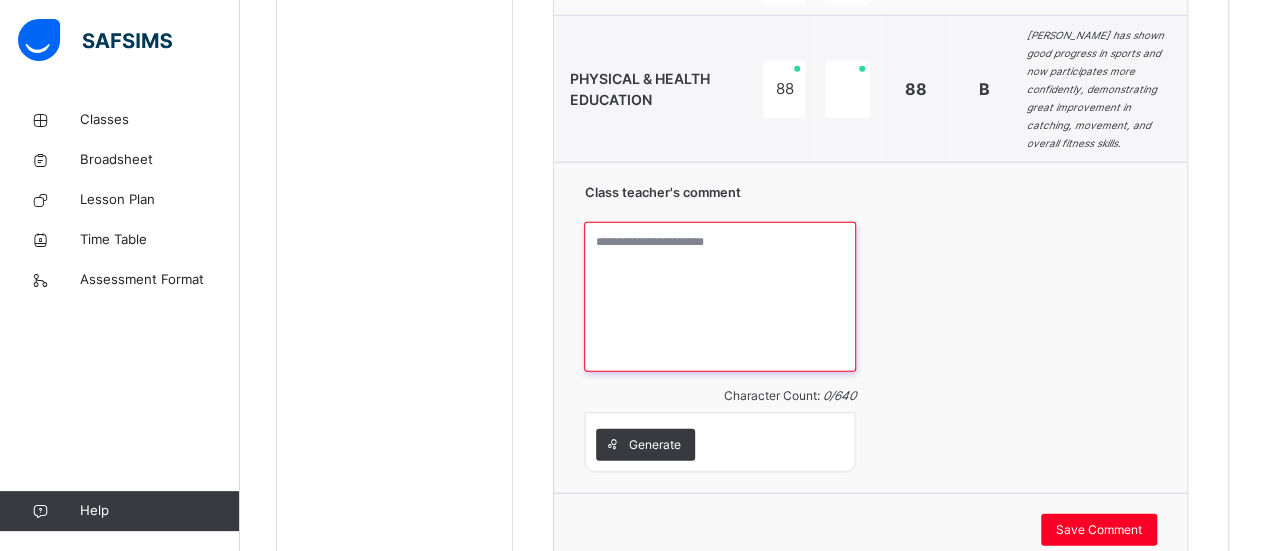 click at bounding box center (719, 297) 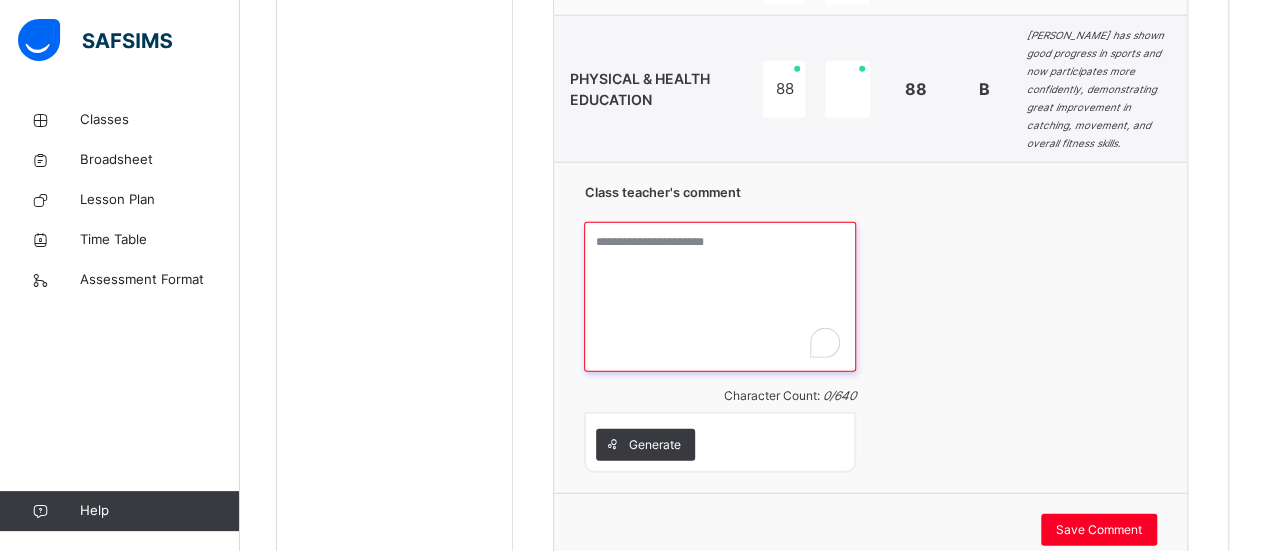 paste on "**********" 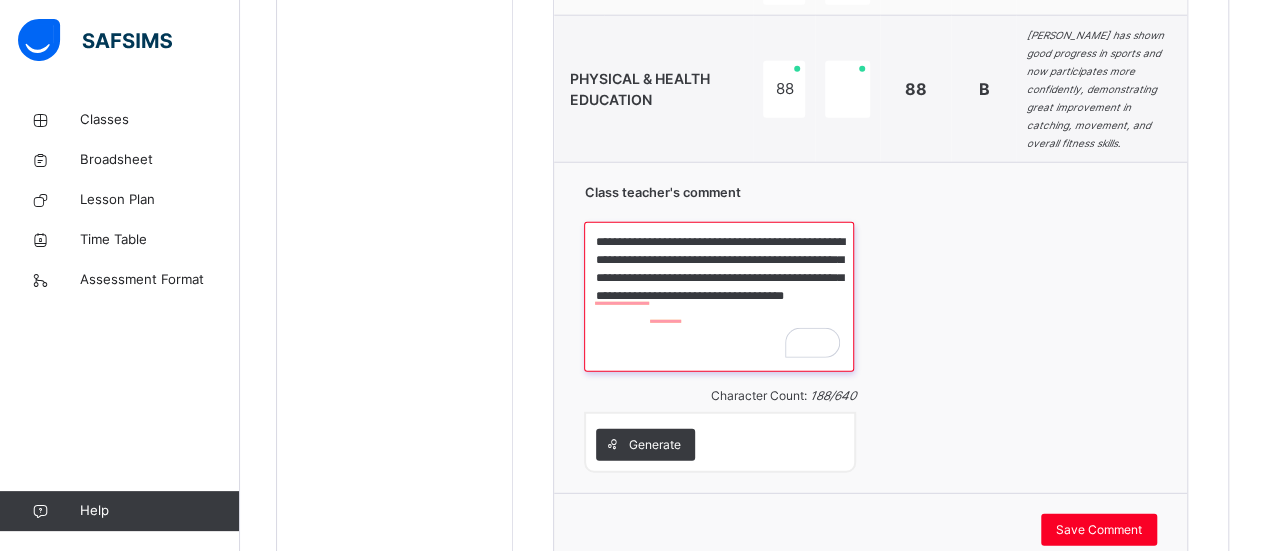 click on "**********" at bounding box center (719, 297) 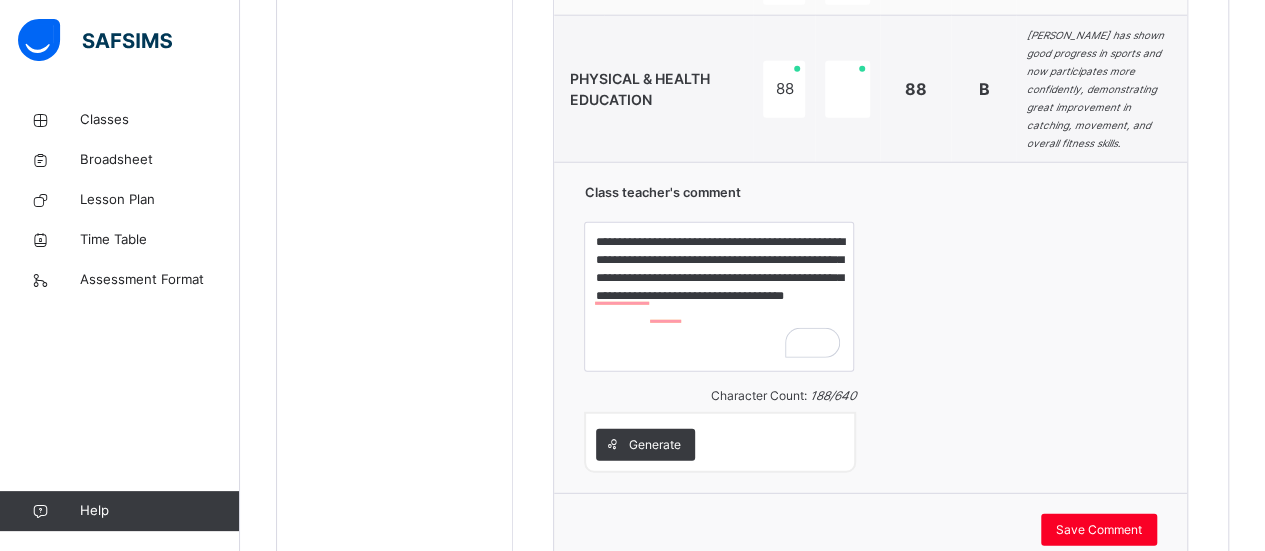 click on "2" at bounding box center (825, 343) 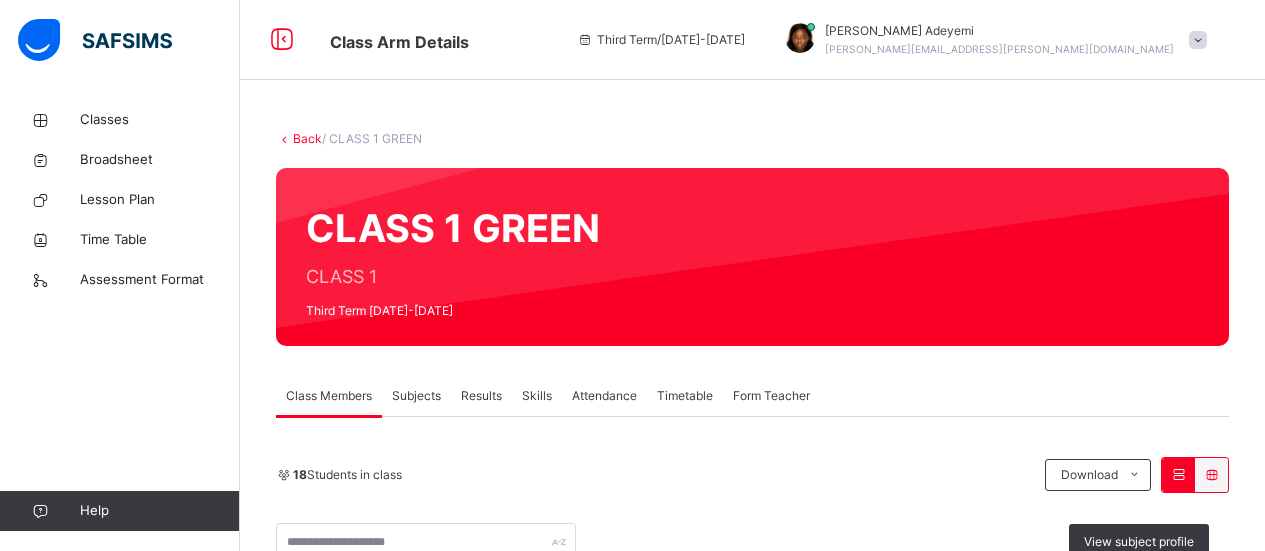 scroll, scrollTop: 0, scrollLeft: 0, axis: both 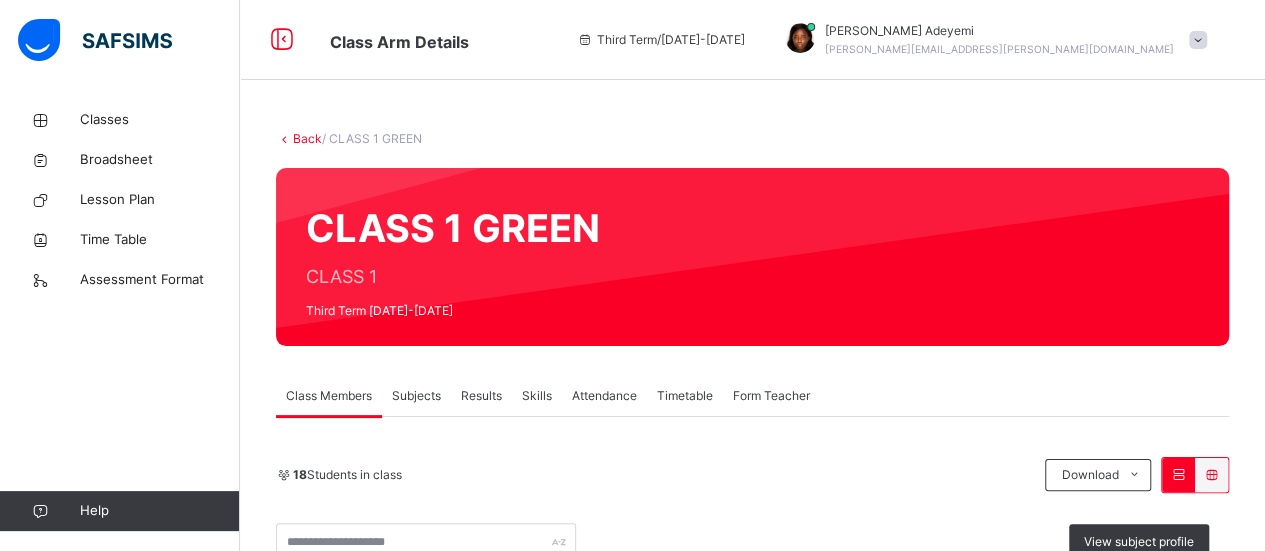 click on "Results" at bounding box center [481, 396] 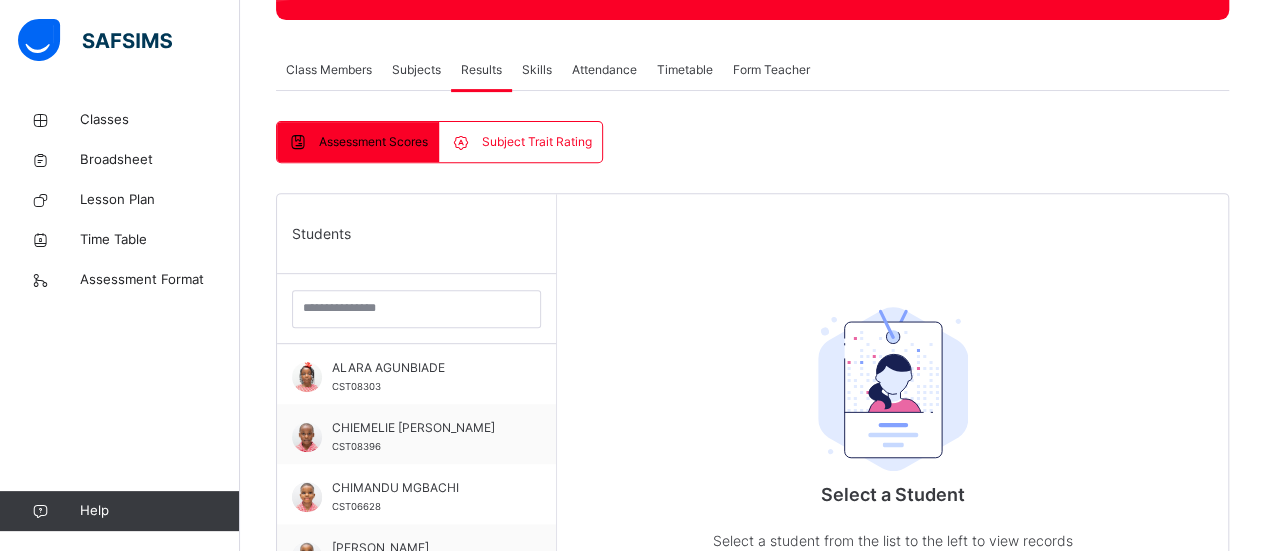 scroll, scrollTop: 483, scrollLeft: 0, axis: vertical 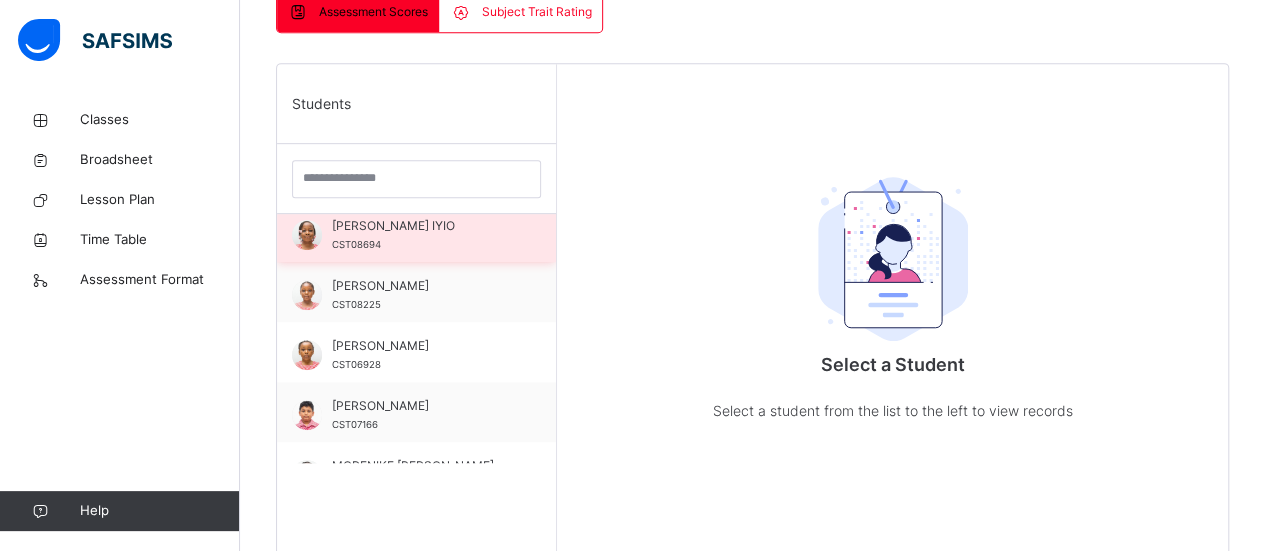 click on "[PERSON_NAME]  IYIO  CST08694" at bounding box center [421, 235] 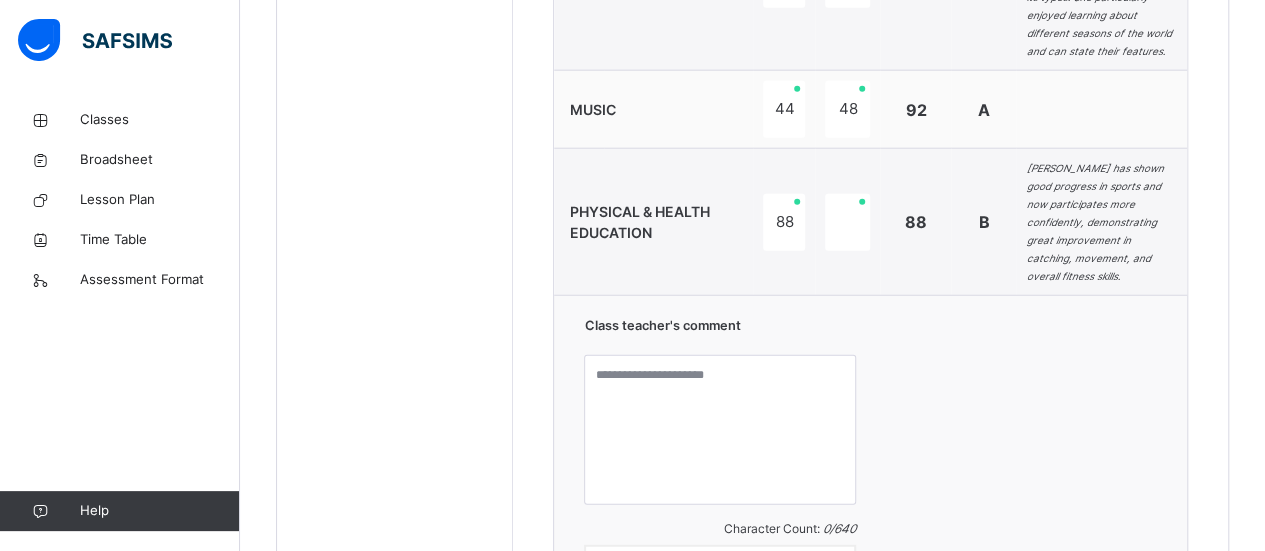 scroll, scrollTop: 2467, scrollLeft: 0, axis: vertical 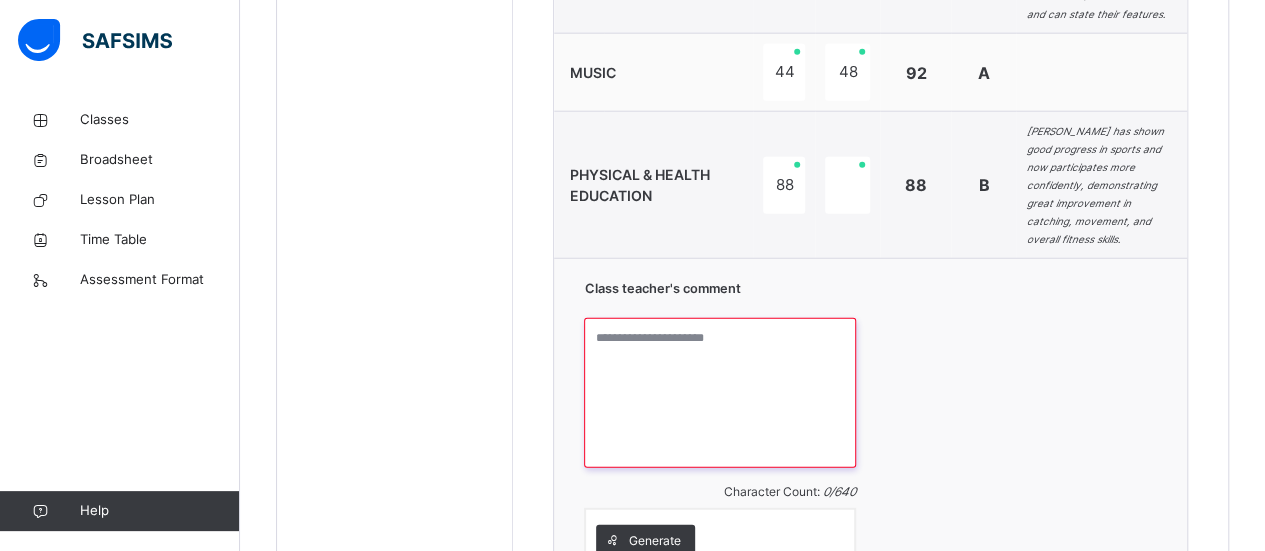 click at bounding box center (719, 393) 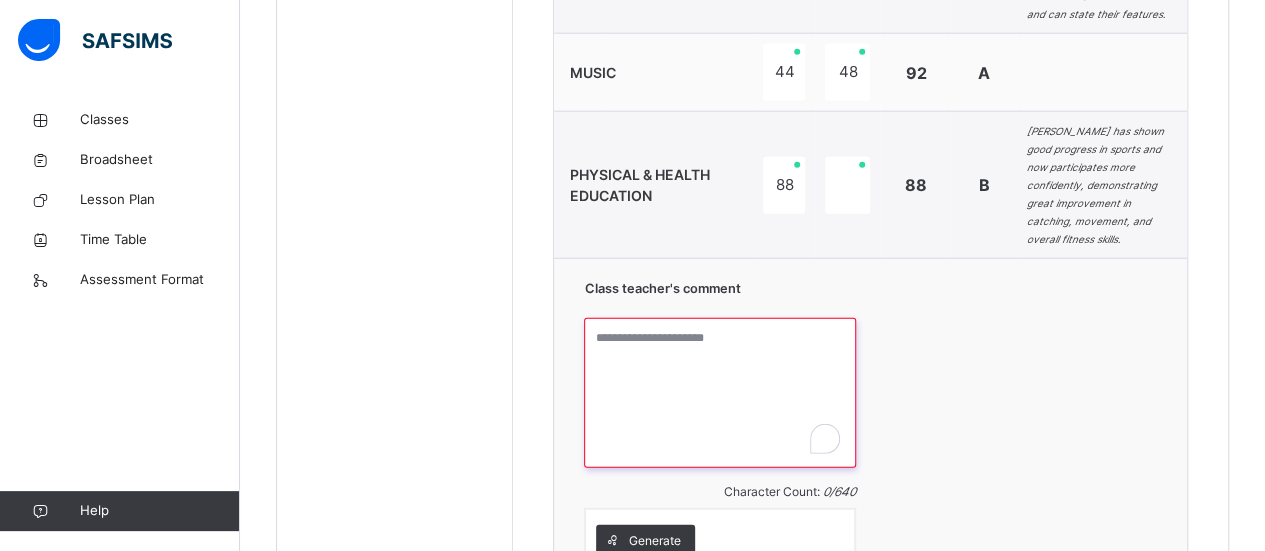 paste on "**********" 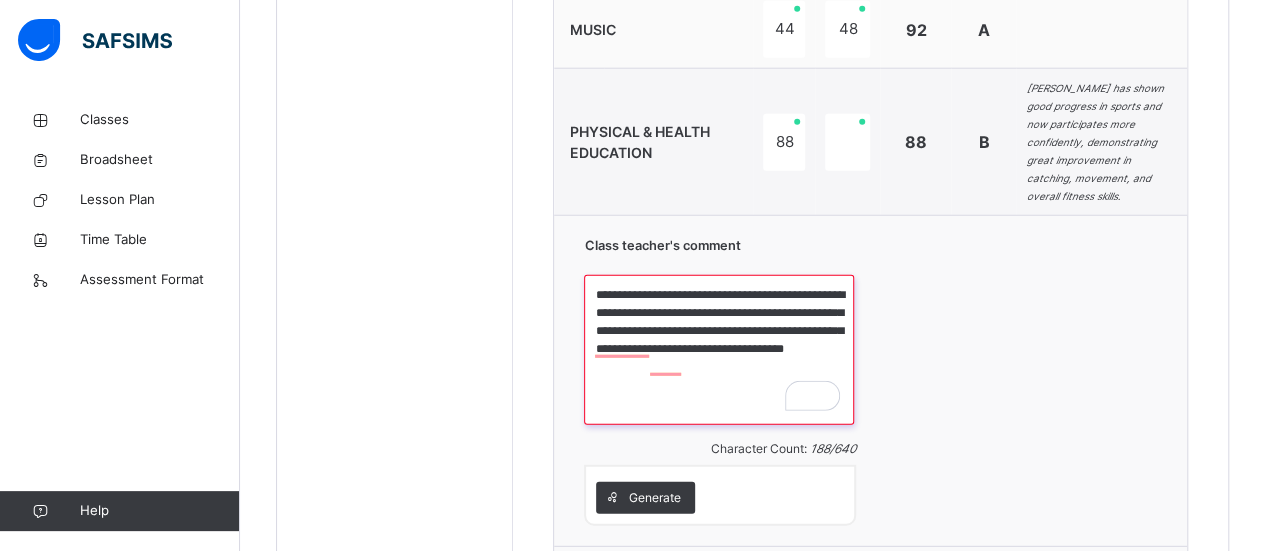 scroll, scrollTop: 2522, scrollLeft: 0, axis: vertical 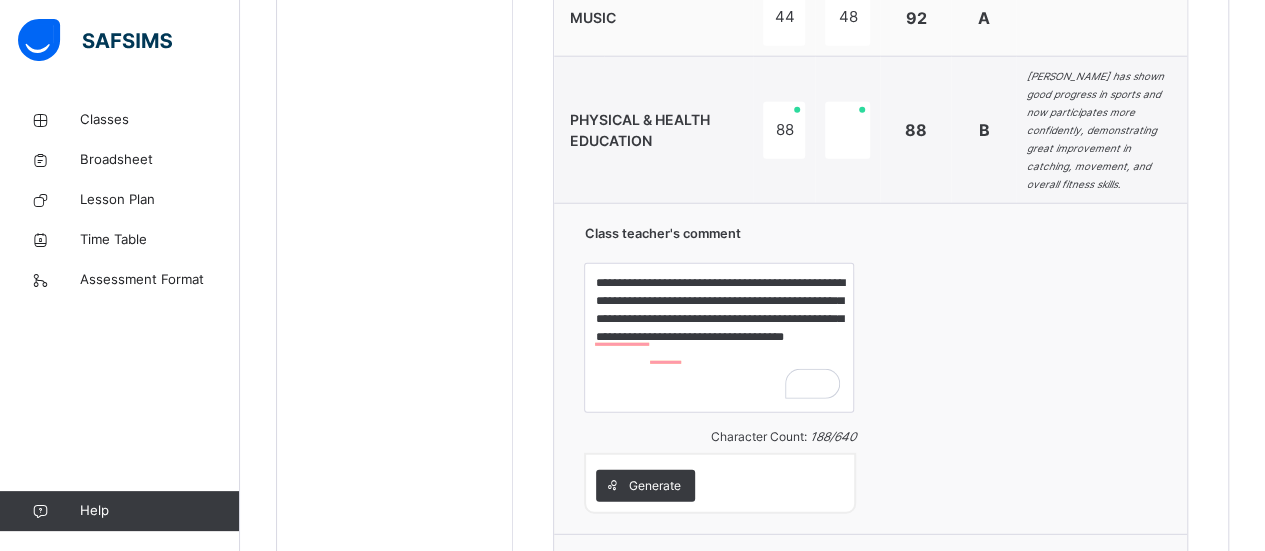 click on "Save Comment" at bounding box center [1099, 571] 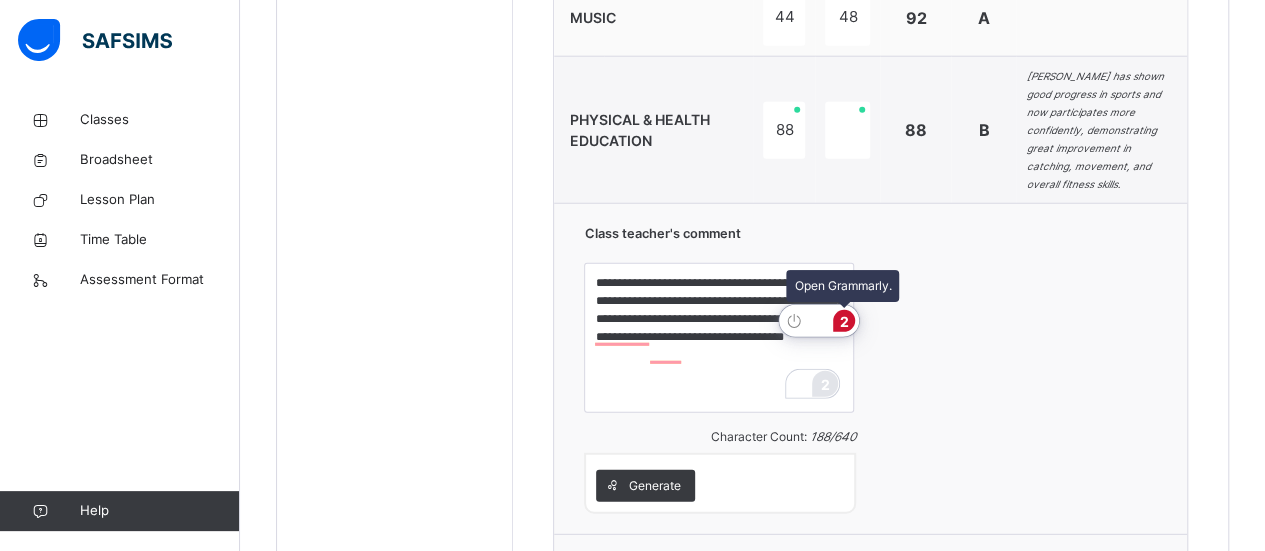 click on "2" 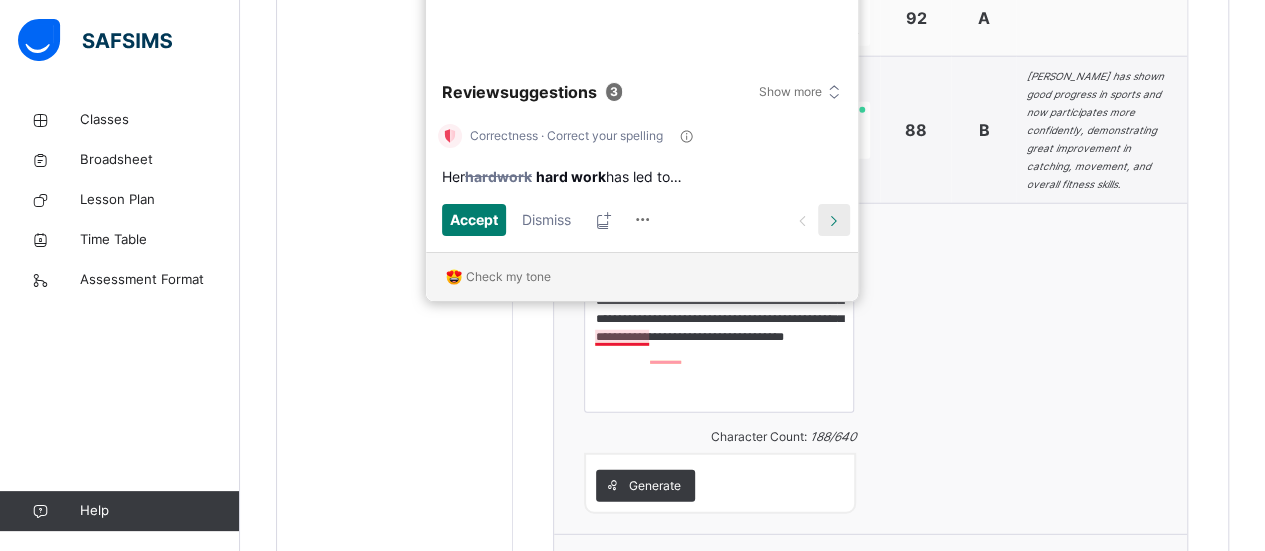 click at bounding box center (834, 221) 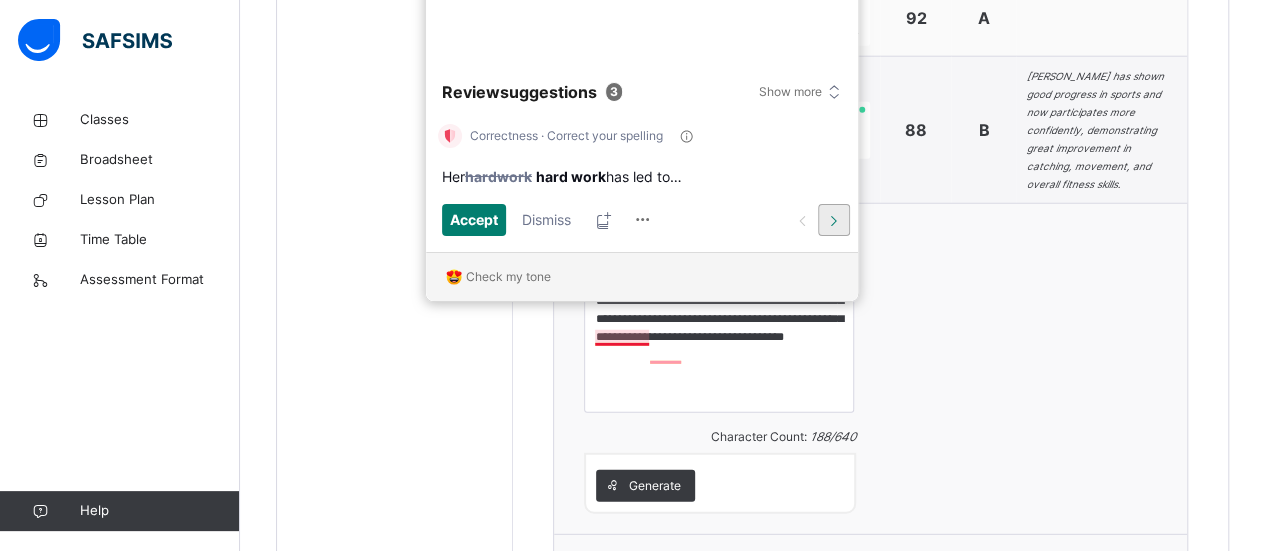 scroll, scrollTop: 2496, scrollLeft: 0, axis: vertical 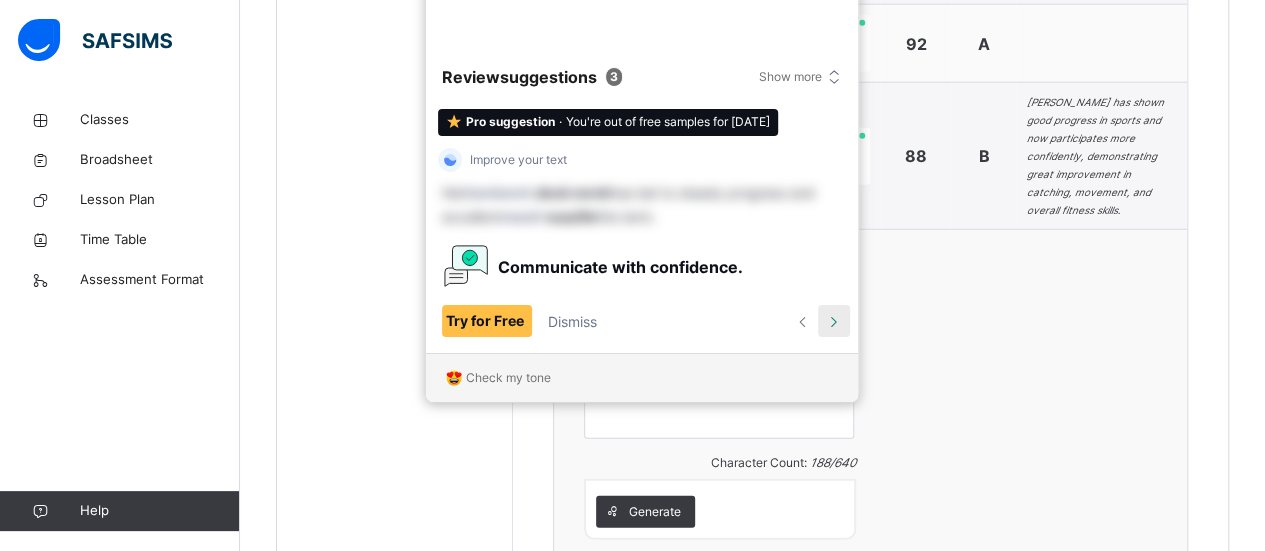click at bounding box center (834, 322) 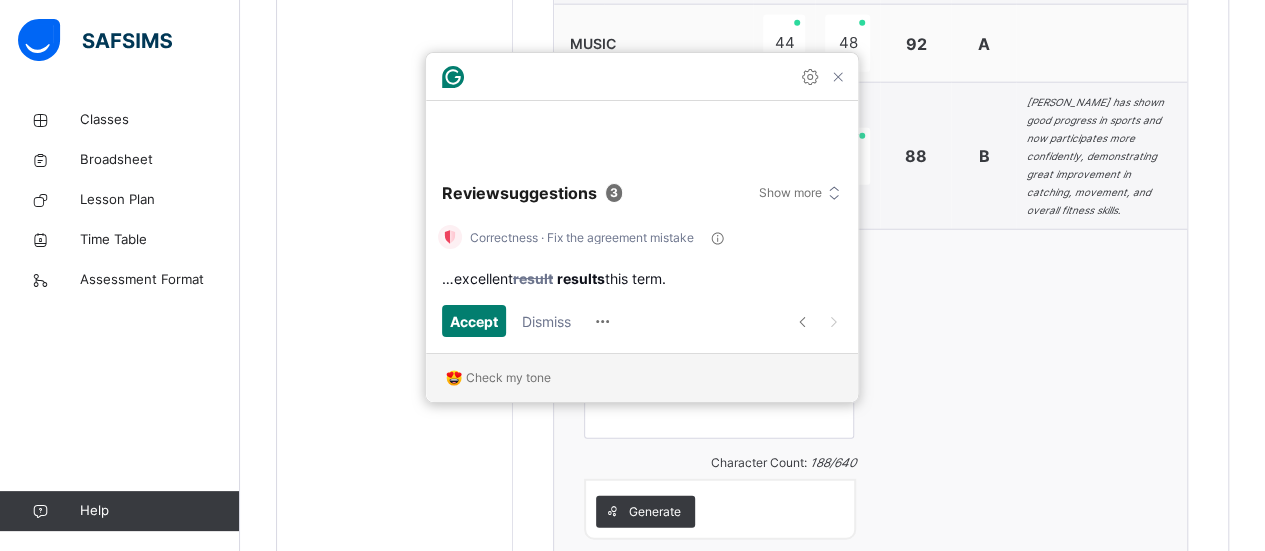 scroll, scrollTop: 2506, scrollLeft: 0, axis: vertical 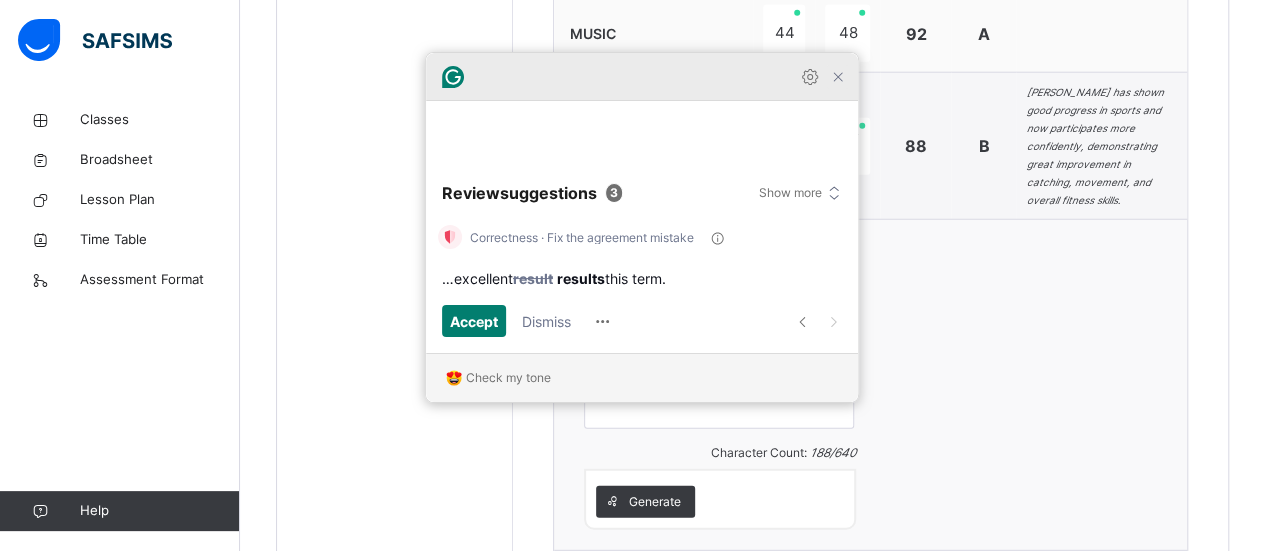 click 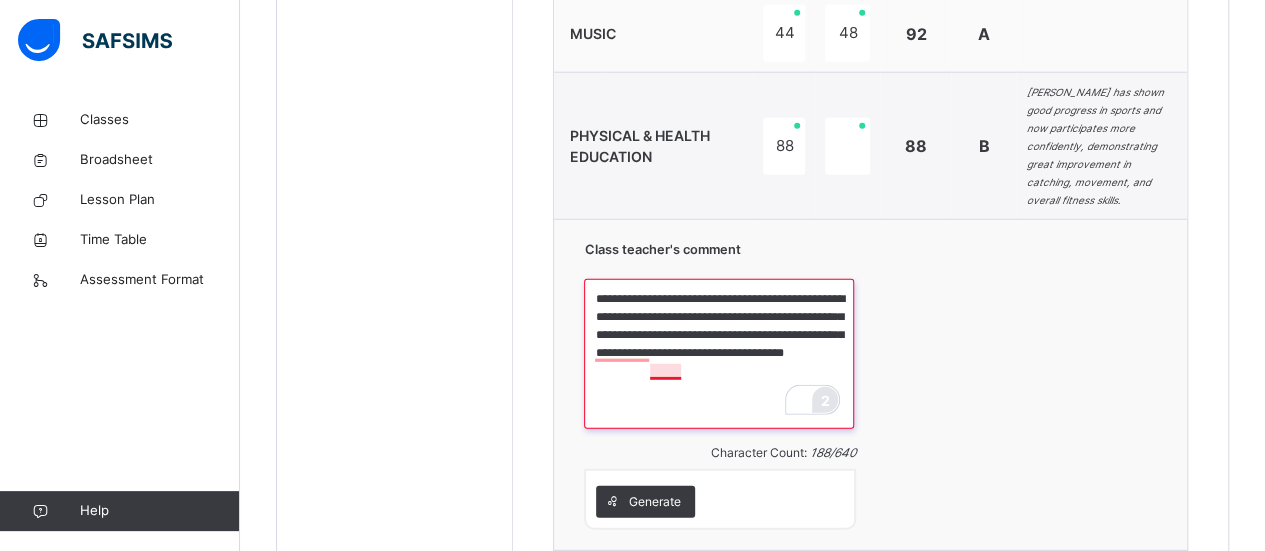 click on "**********" at bounding box center [719, 354] 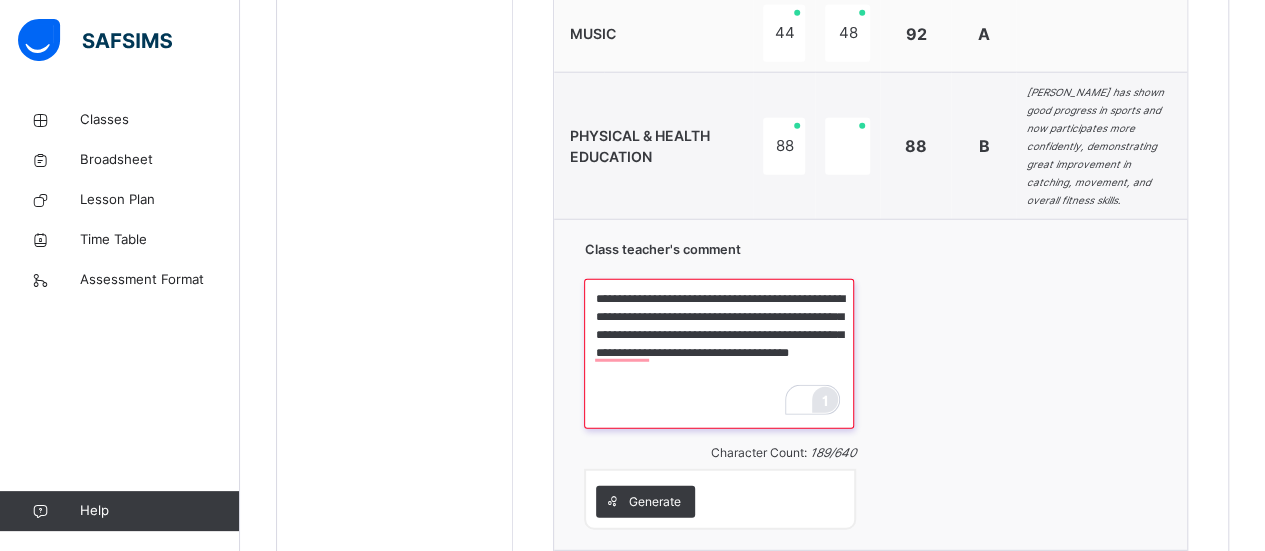 type on "**********" 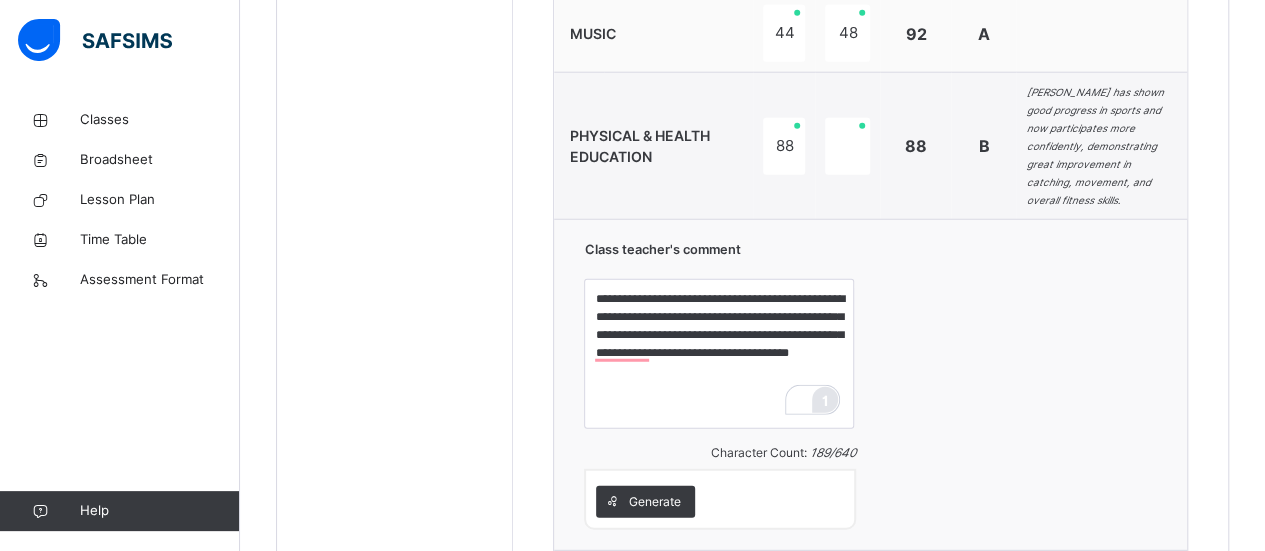 click on "Save Comment" at bounding box center [1099, 587] 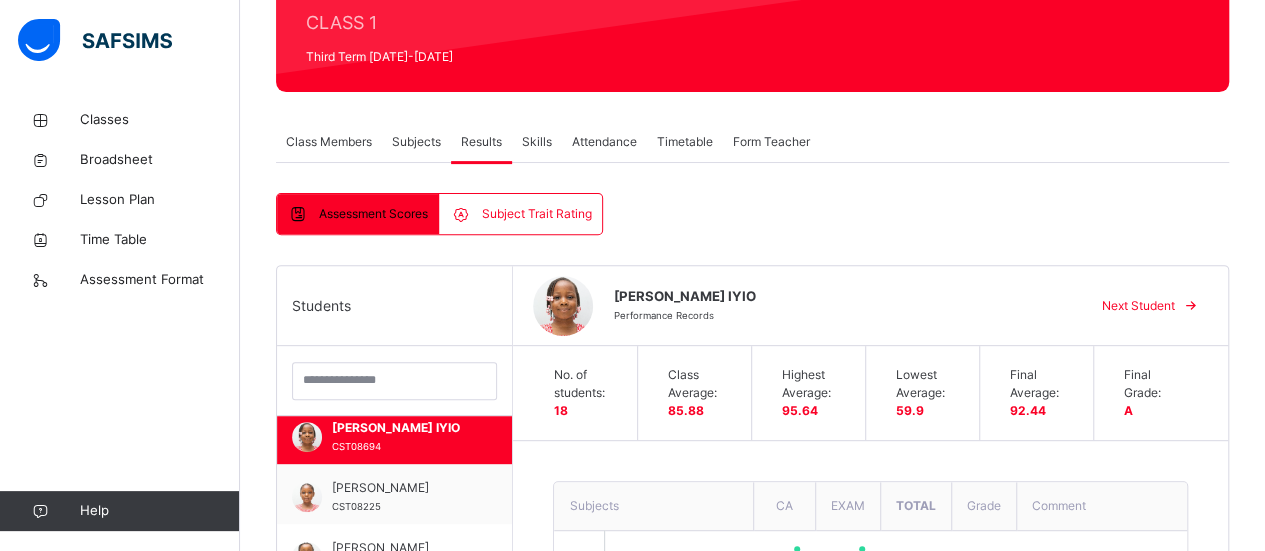 scroll, scrollTop: 237, scrollLeft: 0, axis: vertical 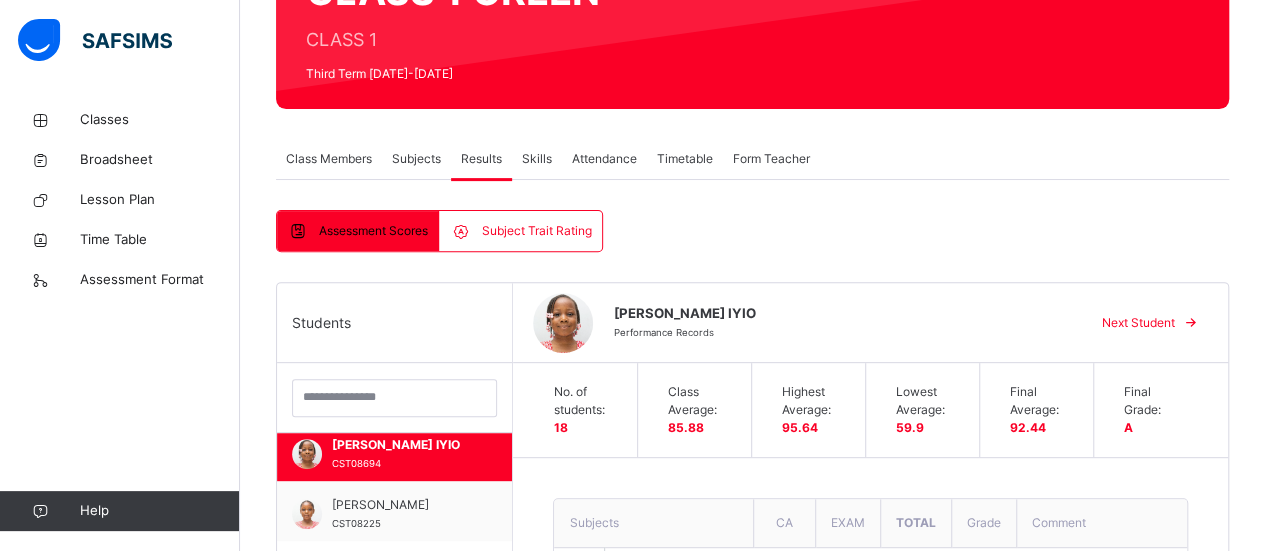 click on "Next Student" at bounding box center [1147, 323] 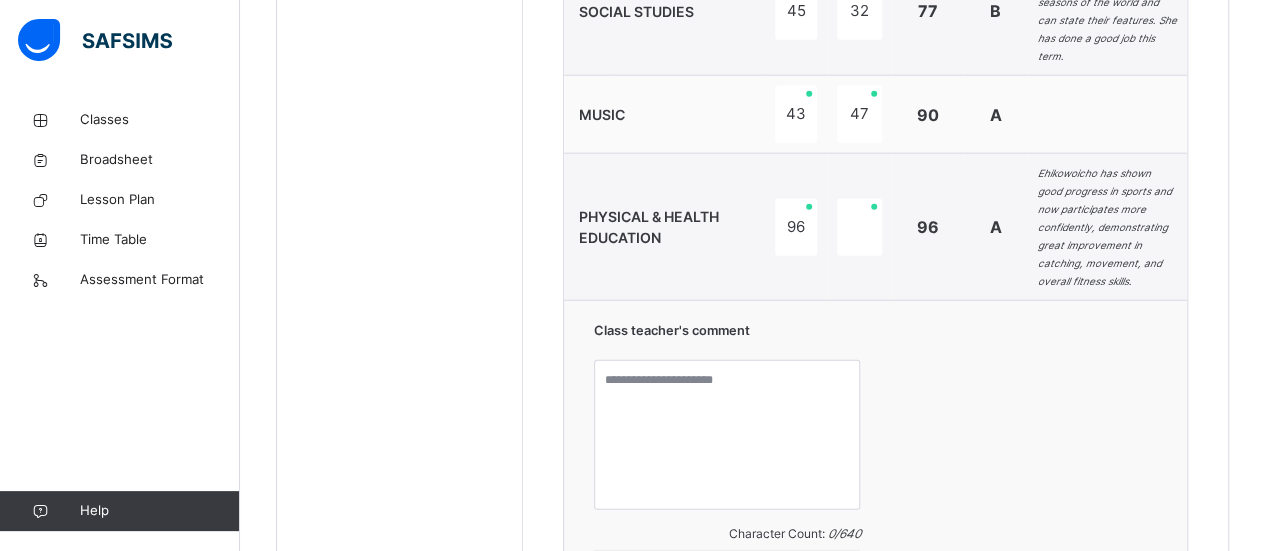 scroll, scrollTop: 2410, scrollLeft: 0, axis: vertical 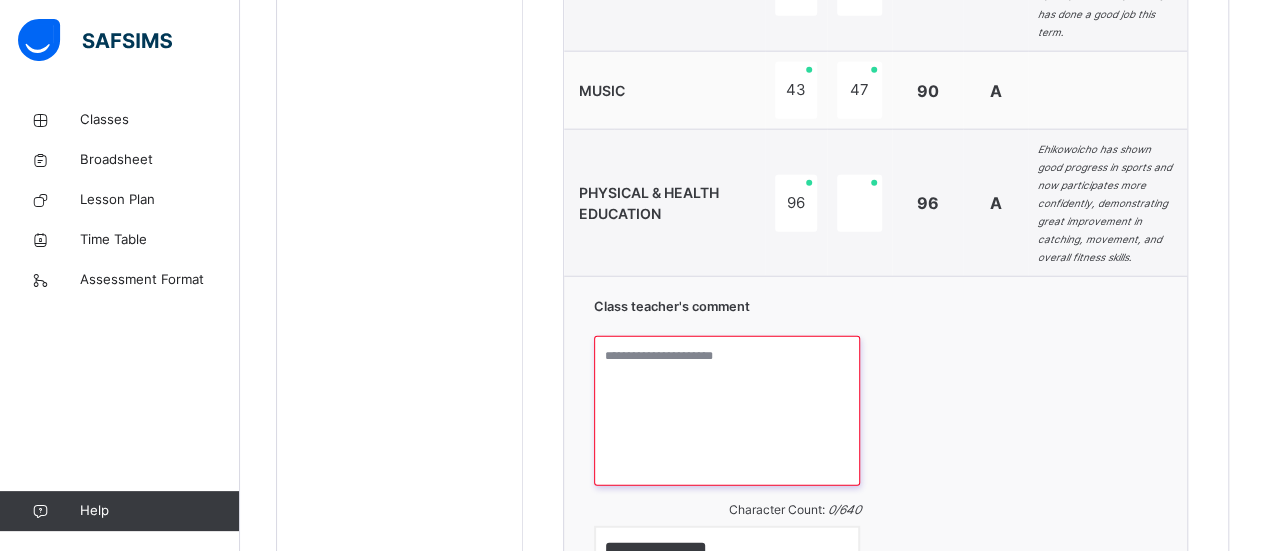 click at bounding box center [727, 411] 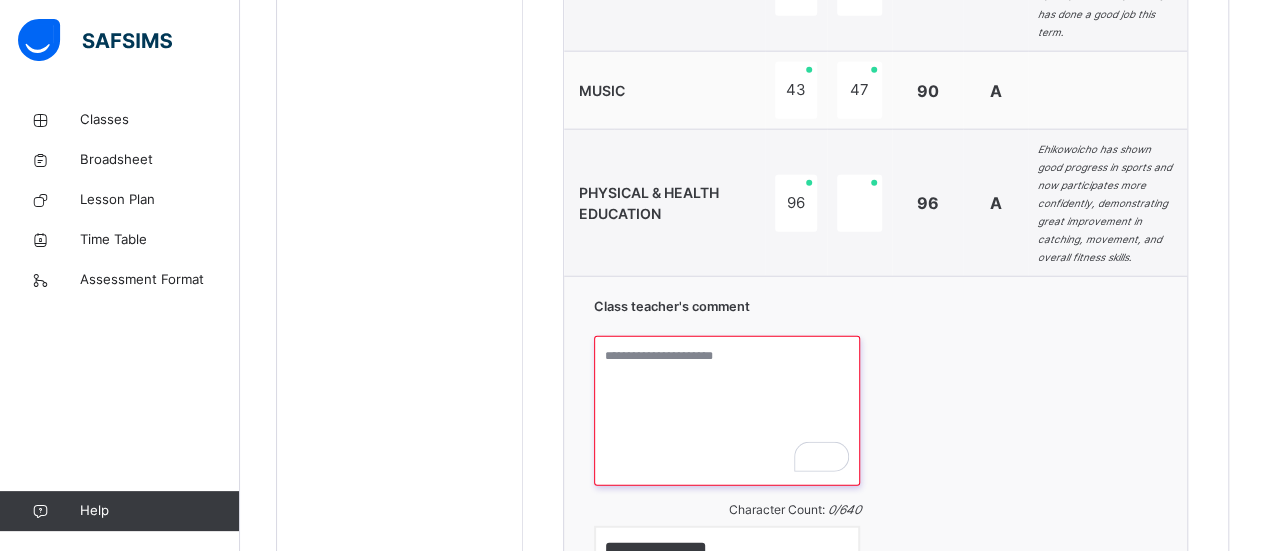 paste on "**********" 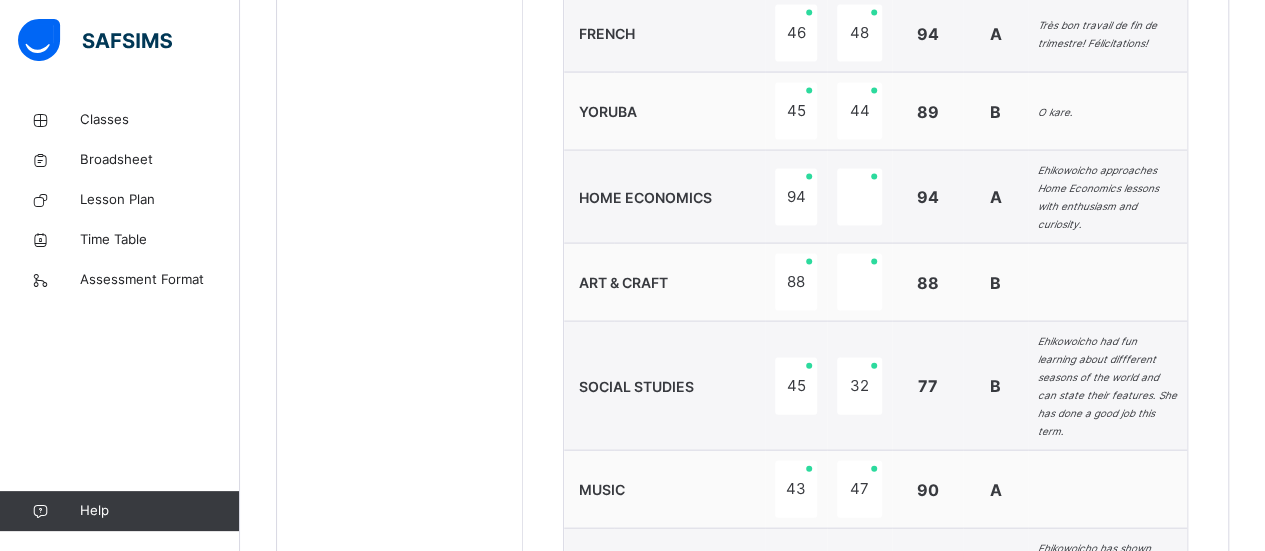 scroll, scrollTop: 2579, scrollLeft: 0, axis: vertical 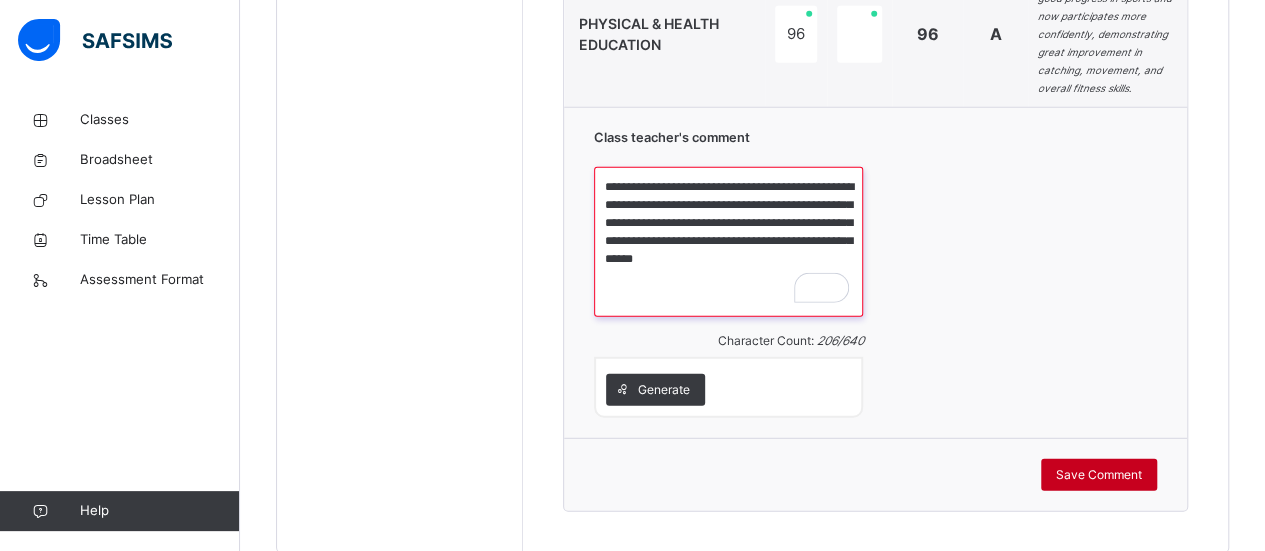 type on "**********" 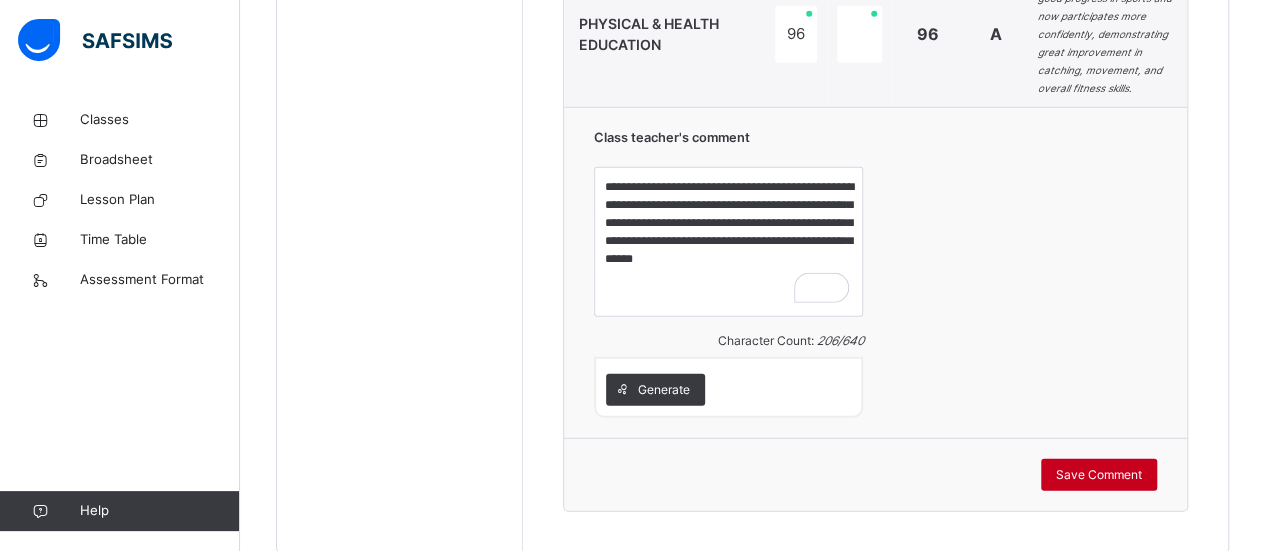 click on "Save Comment" at bounding box center (1099, 475) 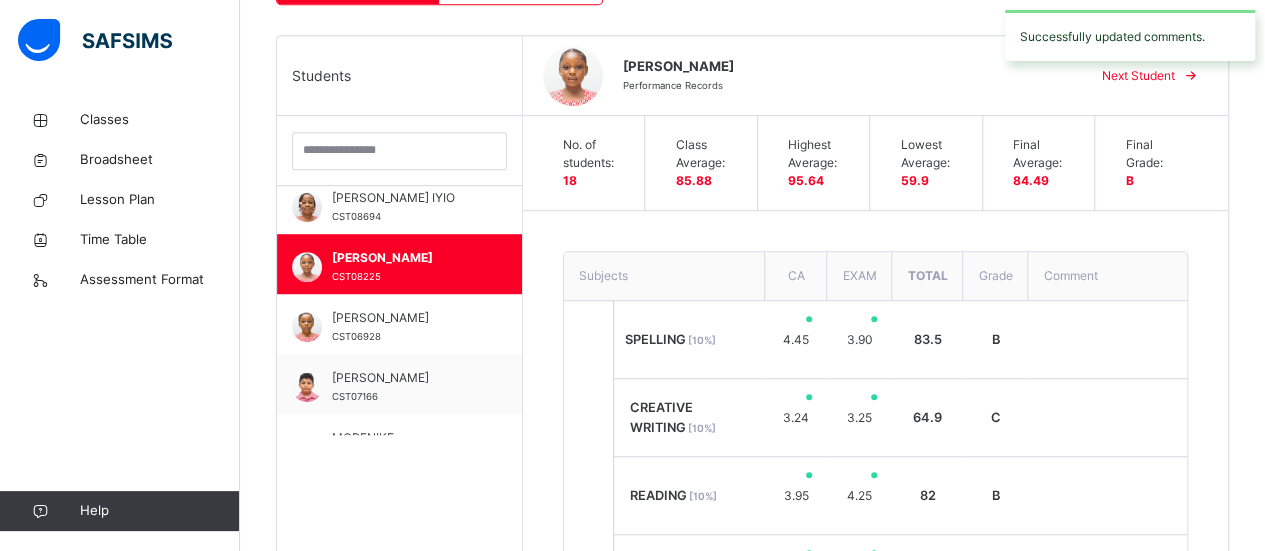 scroll, scrollTop: 480, scrollLeft: 0, axis: vertical 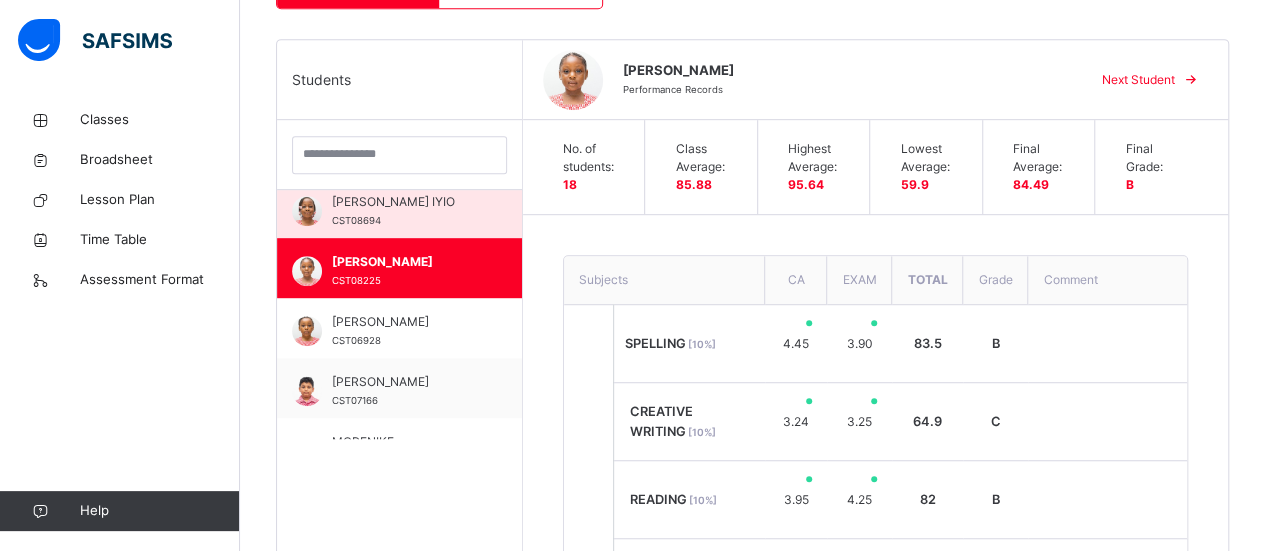 click on "DOREEN  IYIO  CST08694" at bounding box center (404, 211) 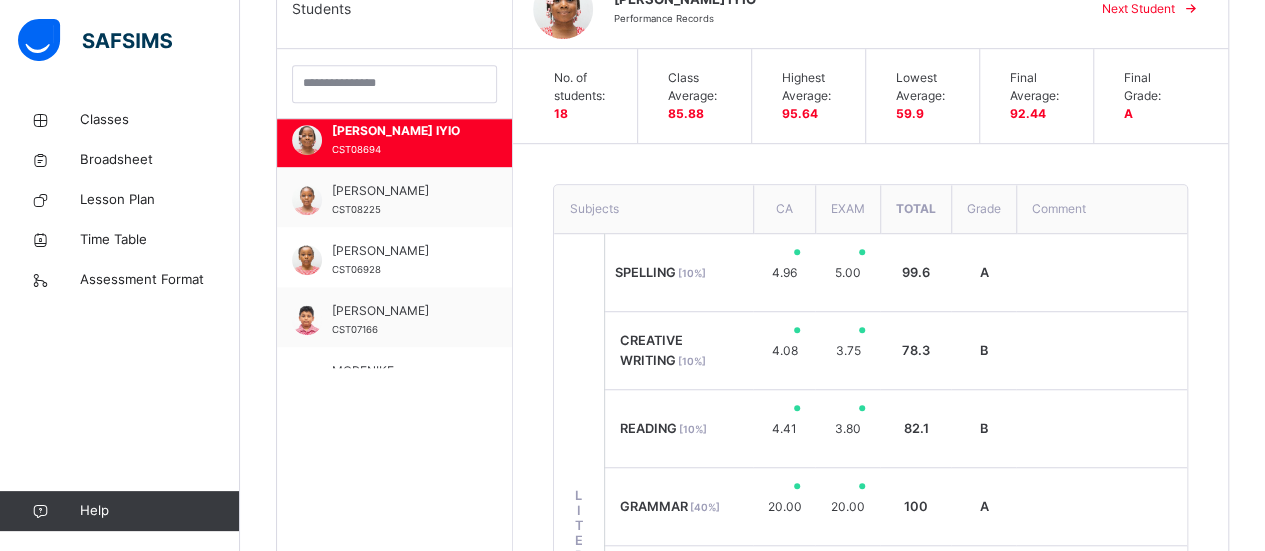 scroll, scrollTop: 518, scrollLeft: 0, axis: vertical 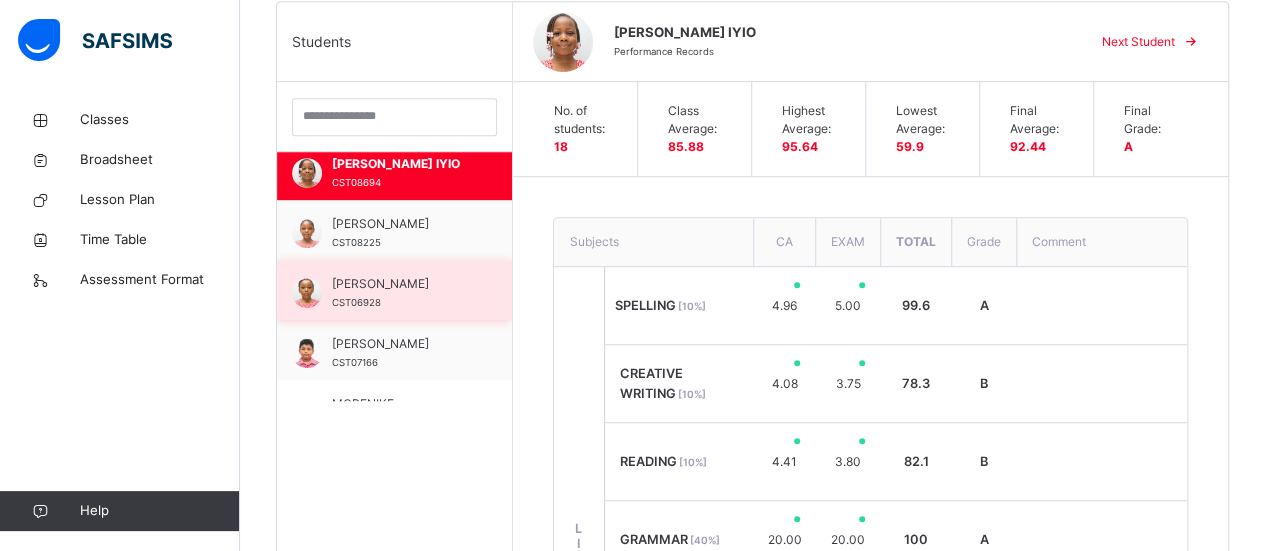 click on "[PERSON_NAME]" at bounding box center (399, 284) 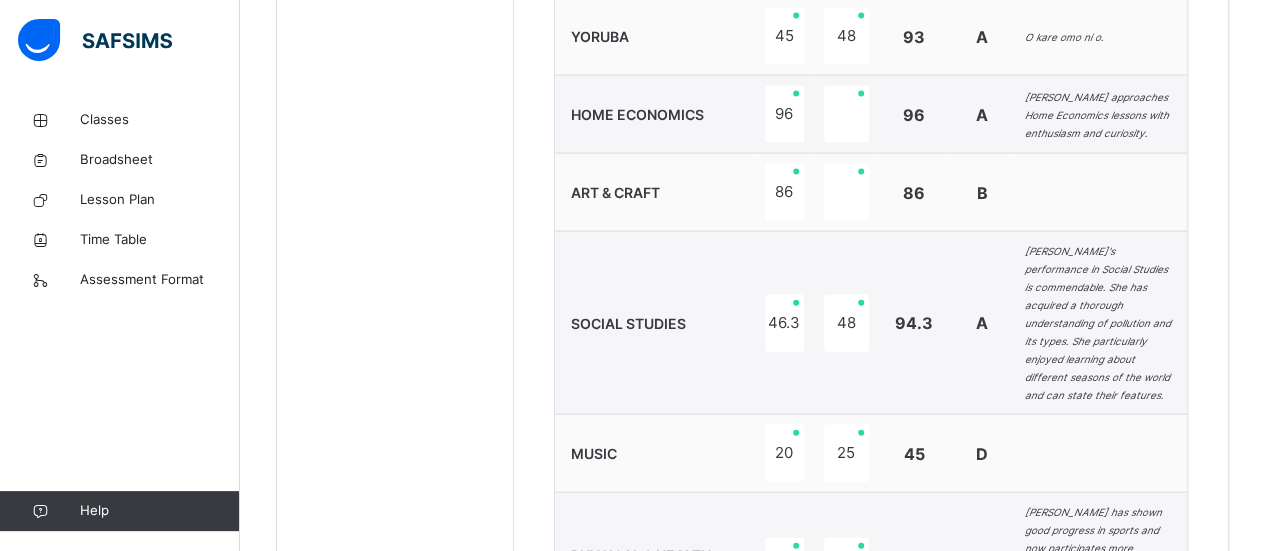 scroll, scrollTop: 2633, scrollLeft: 0, axis: vertical 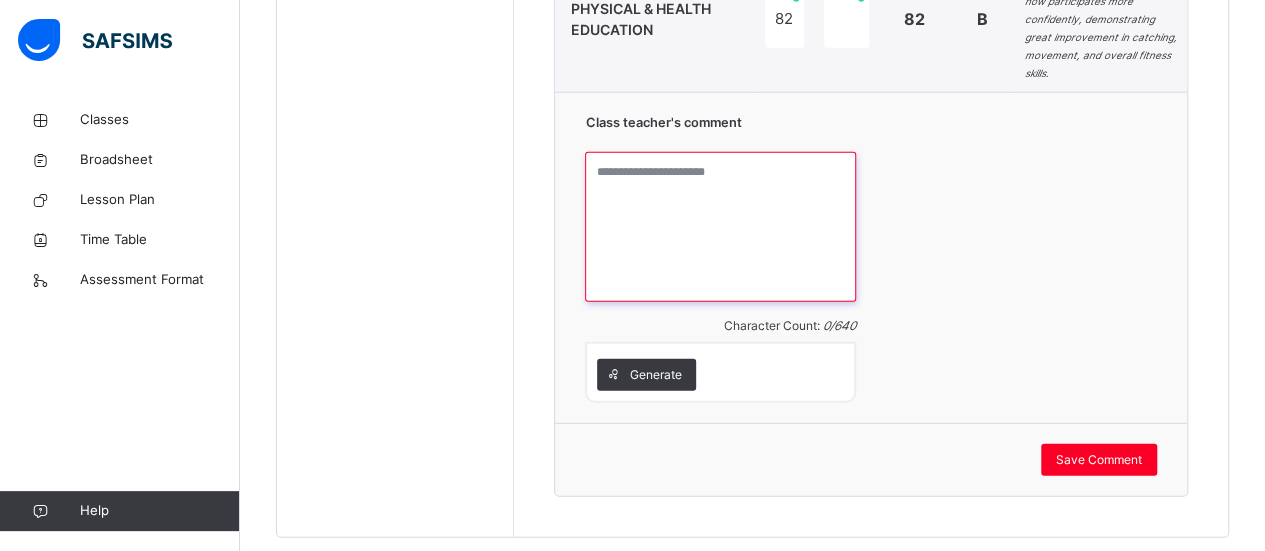 click at bounding box center [720, 227] 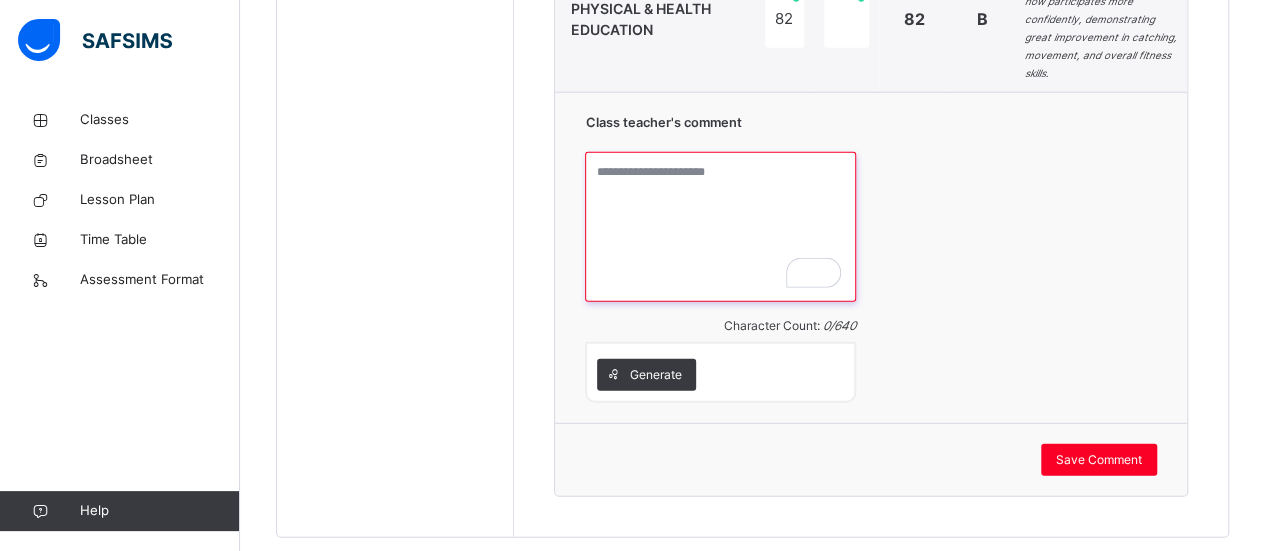 paste on "**********" 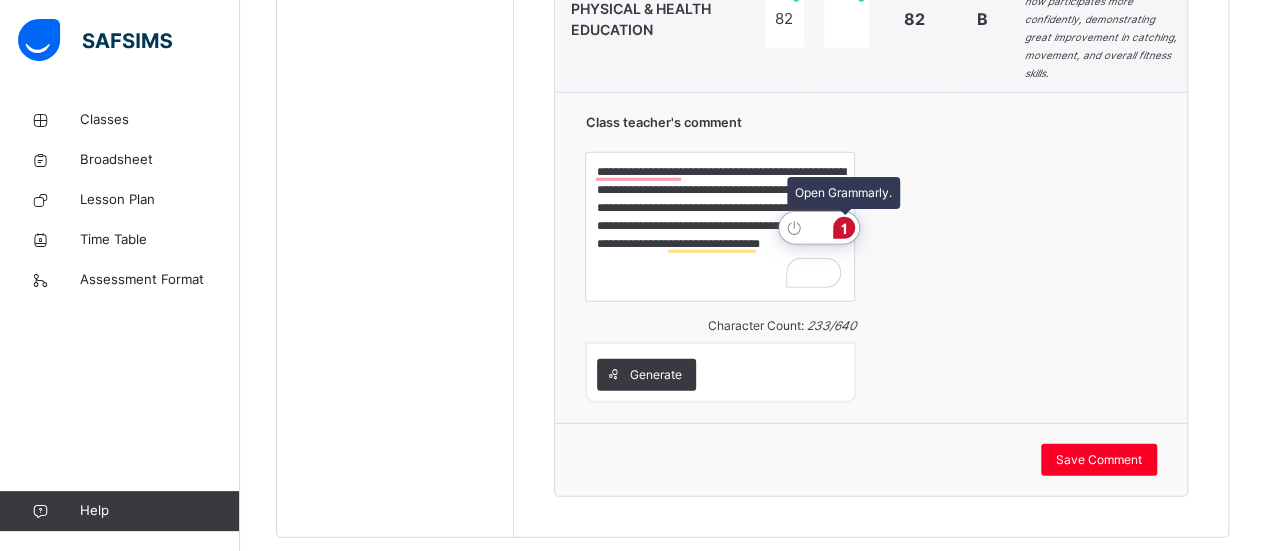 click on "1" 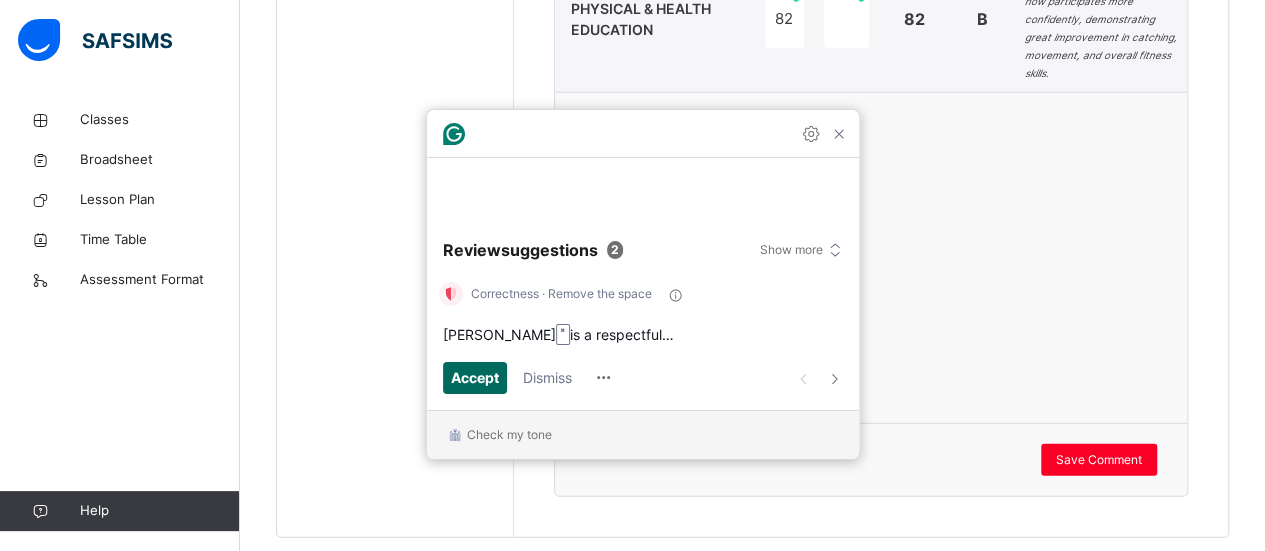 click on "Accept" at bounding box center [475, 377] 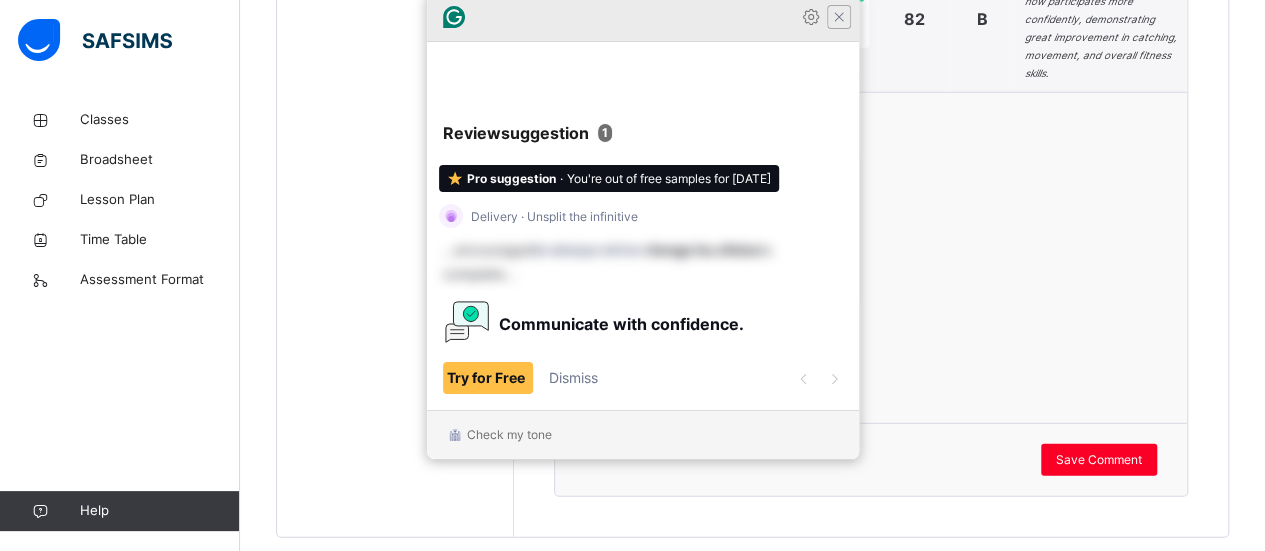 type on "**********" 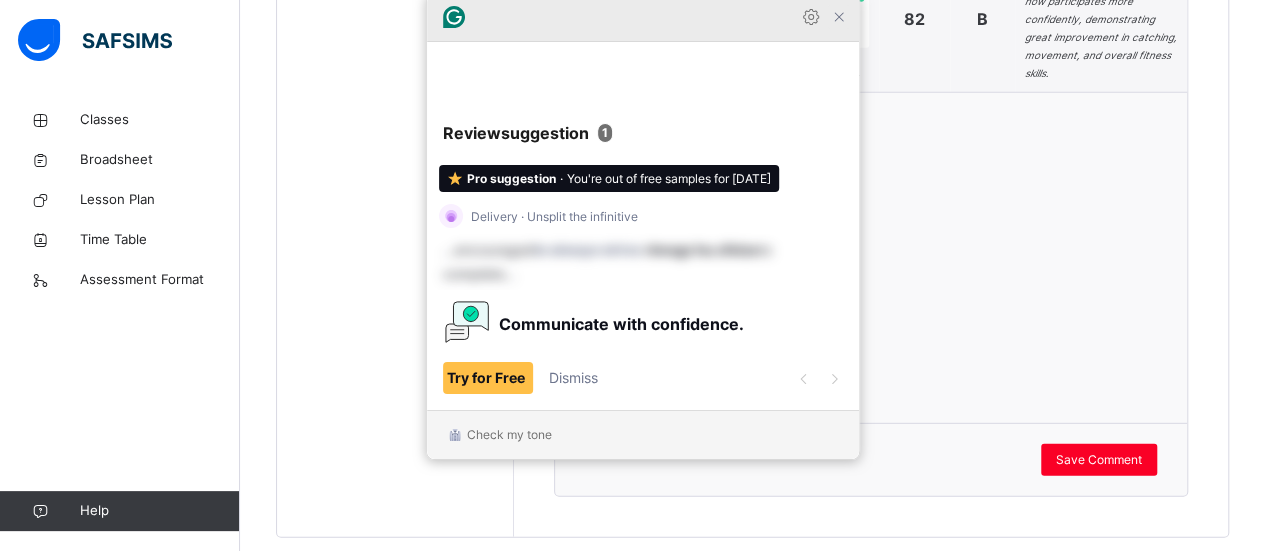 click 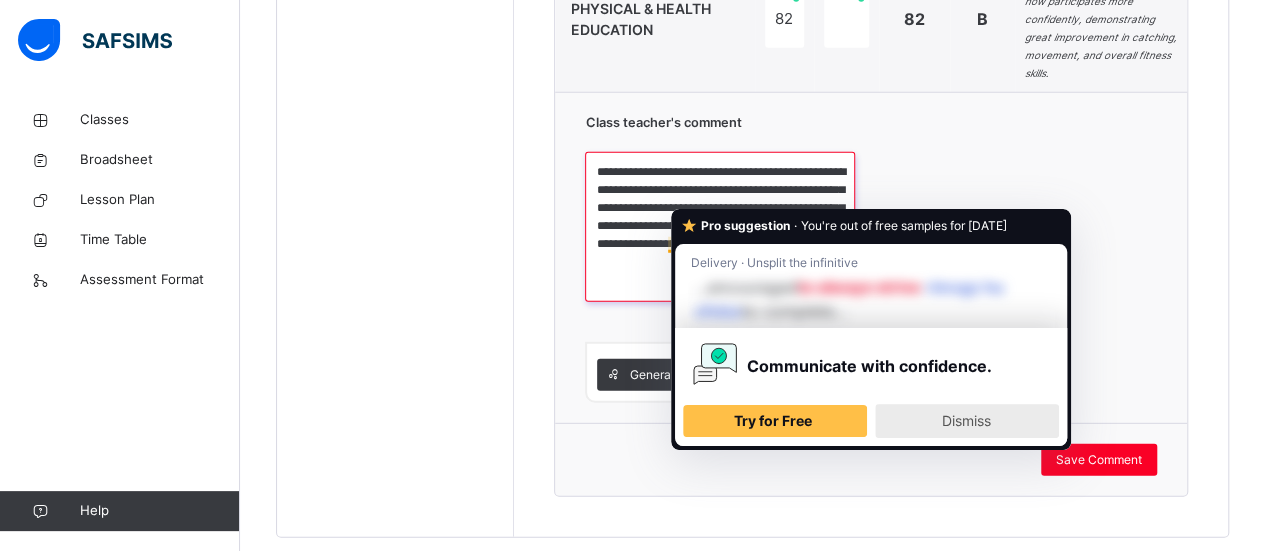 click on "Dismiss" at bounding box center (966, 420) 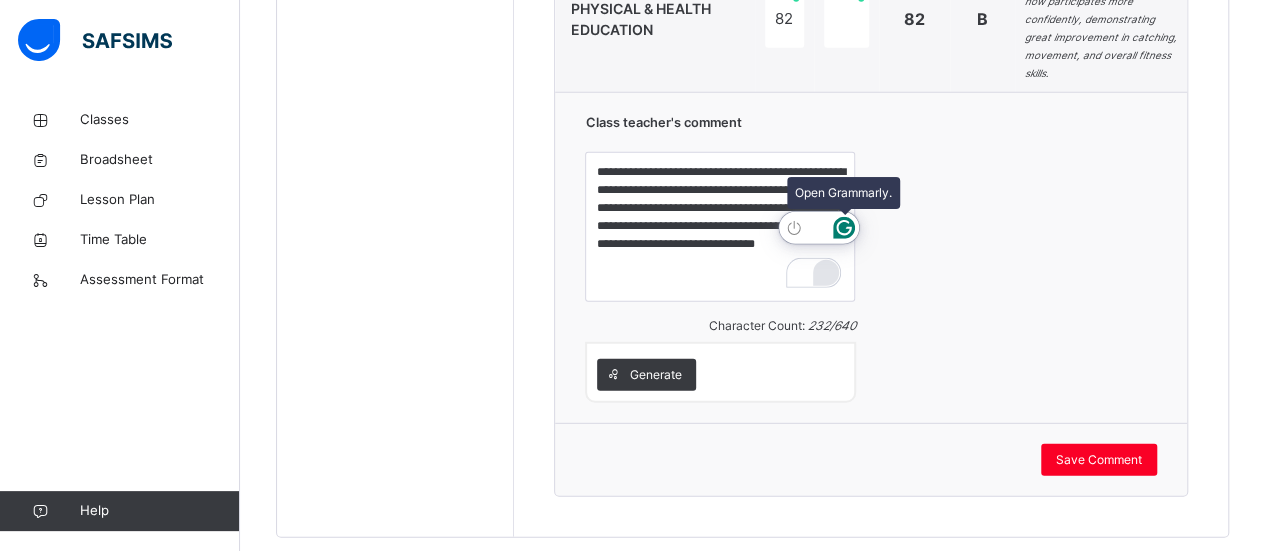 click 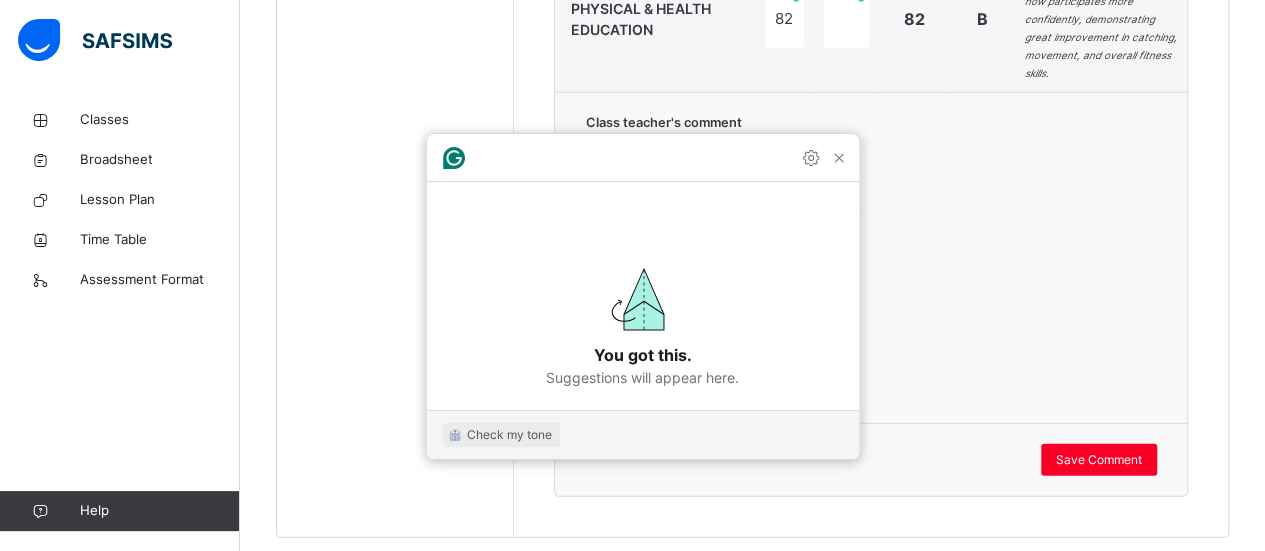 click on "Check my tone" 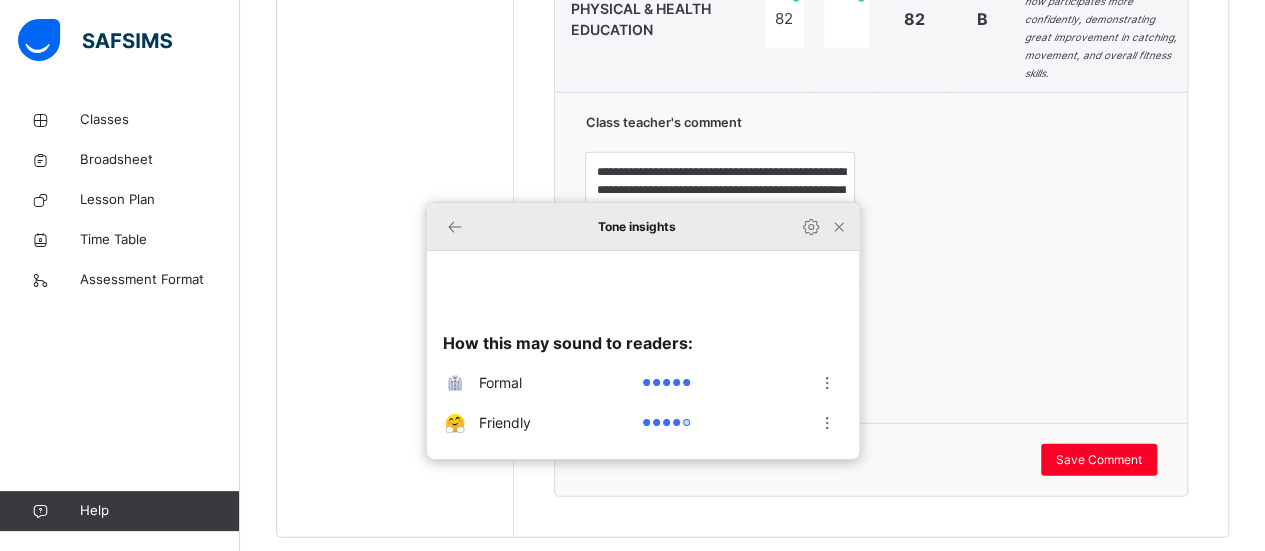 click 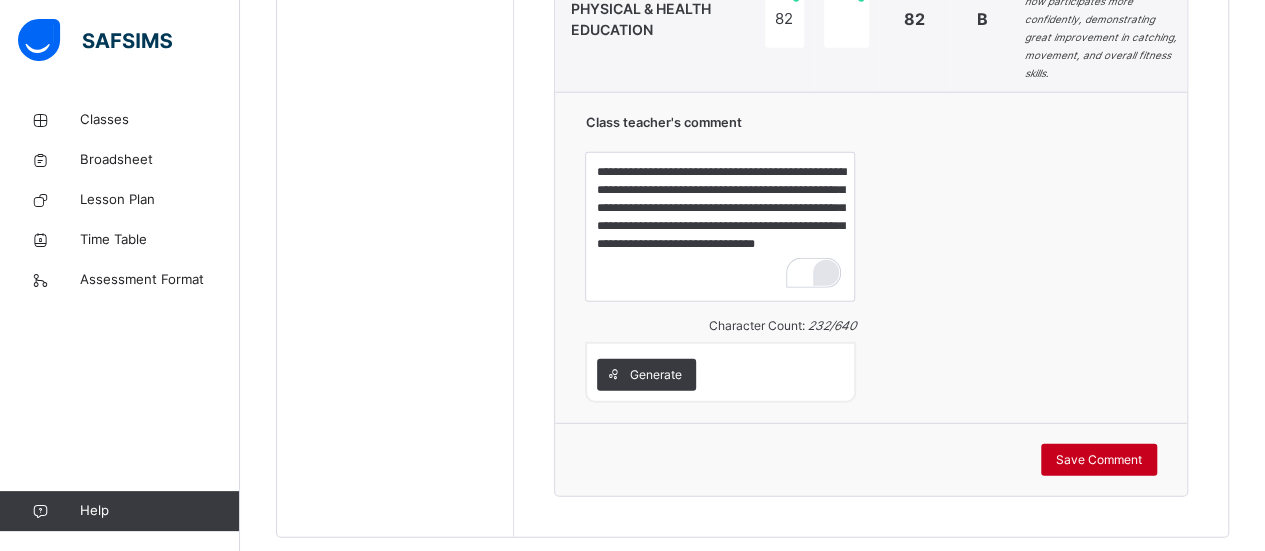 click on "Save Comment" at bounding box center [1099, 460] 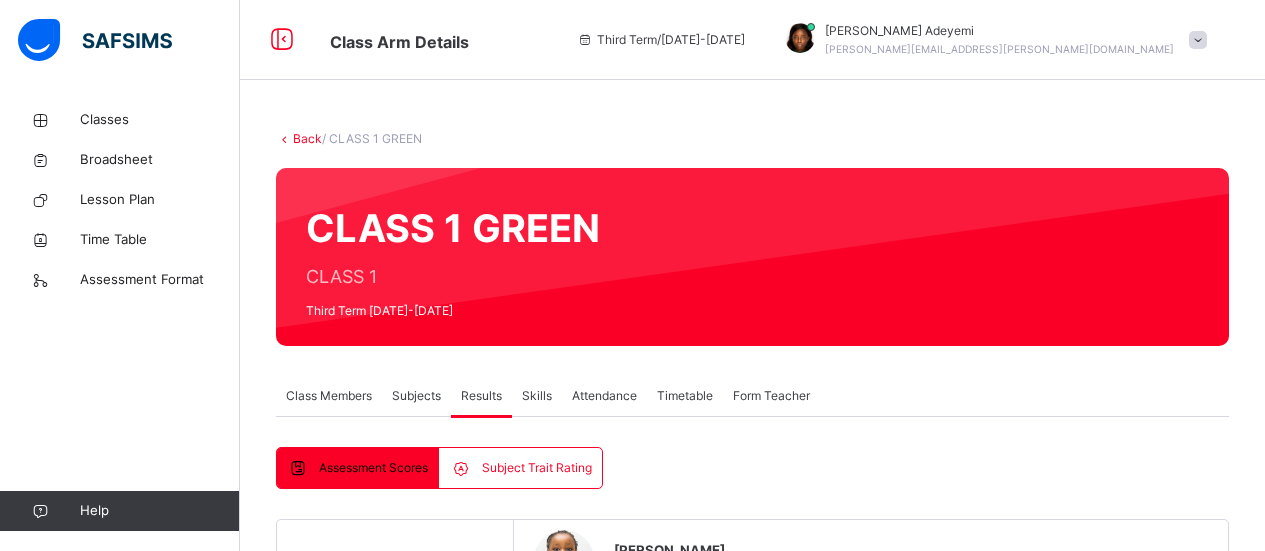 scroll, scrollTop: 2633, scrollLeft: 0, axis: vertical 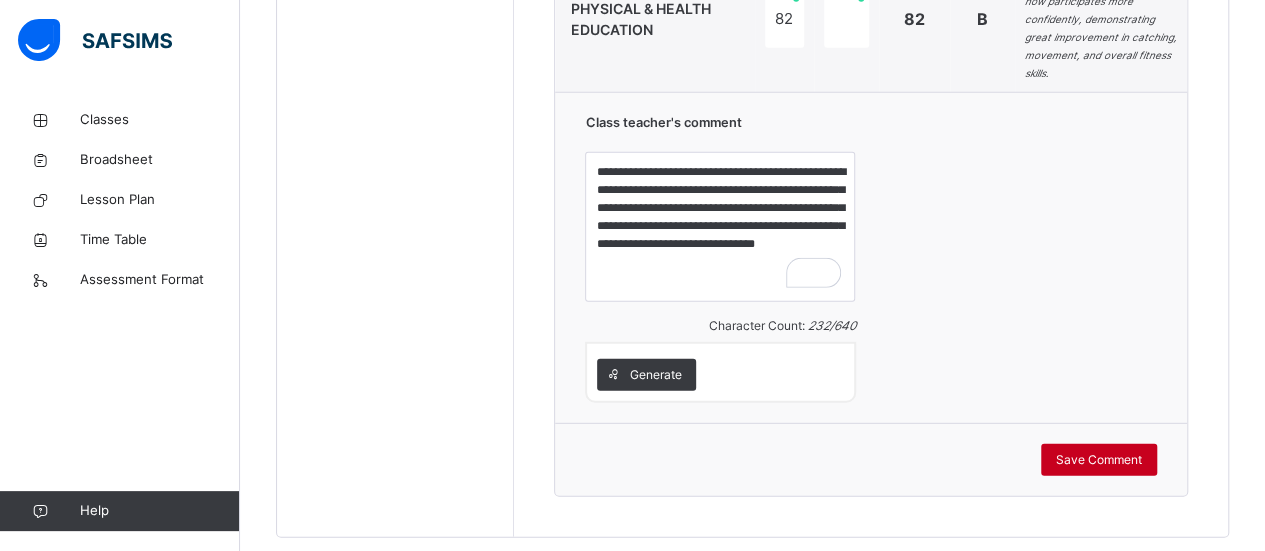 click on "Save Comment" at bounding box center (1099, 460) 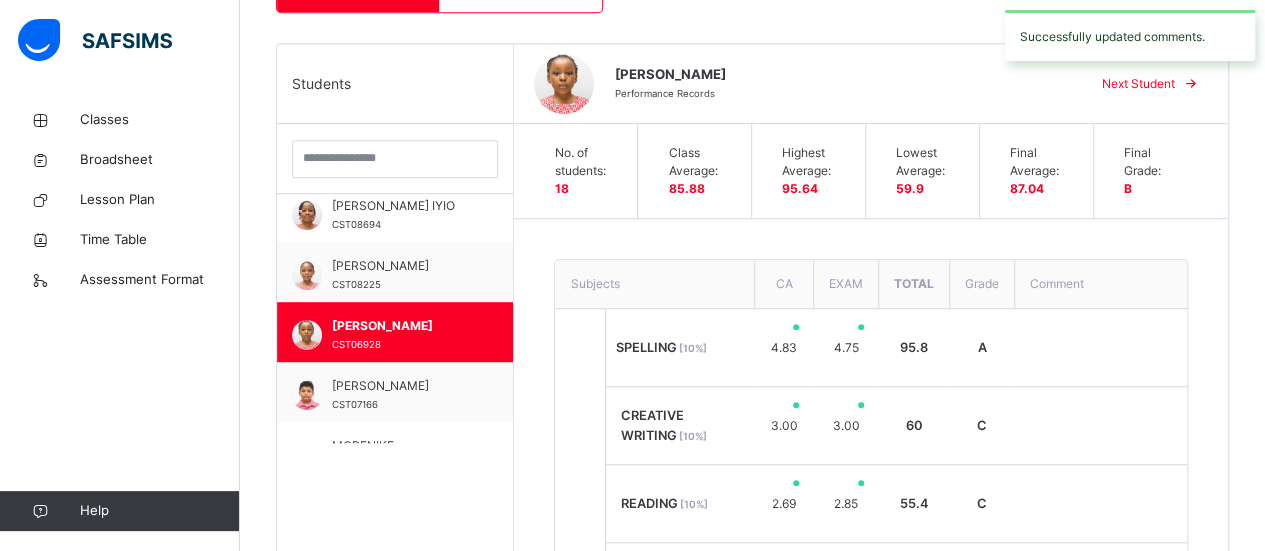 scroll, scrollTop: 488, scrollLeft: 0, axis: vertical 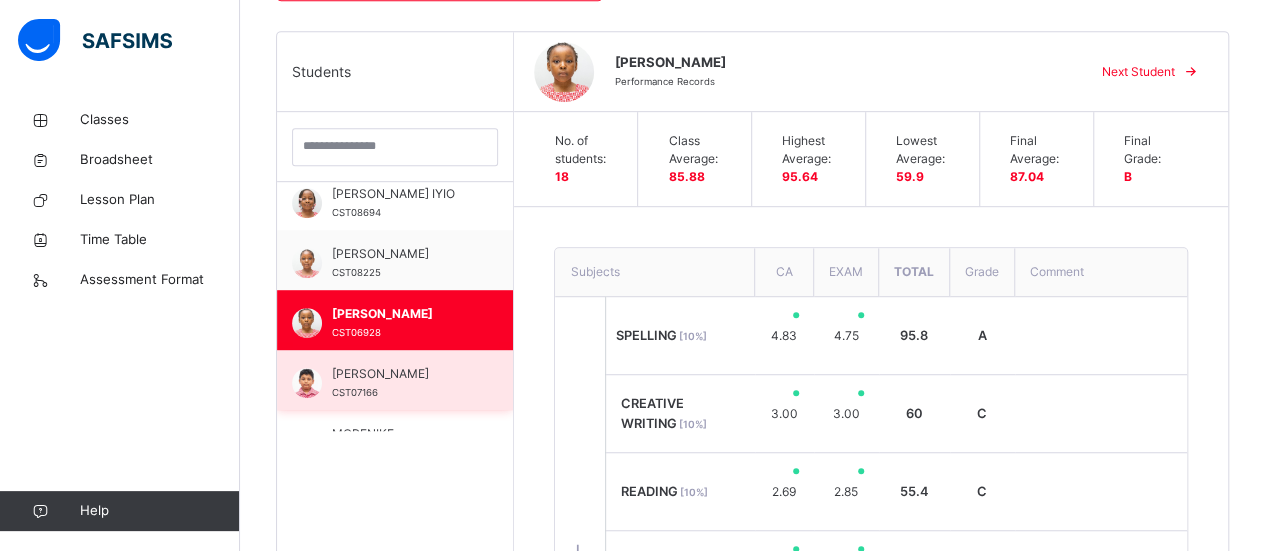 click on "[PERSON_NAME]" at bounding box center [400, 374] 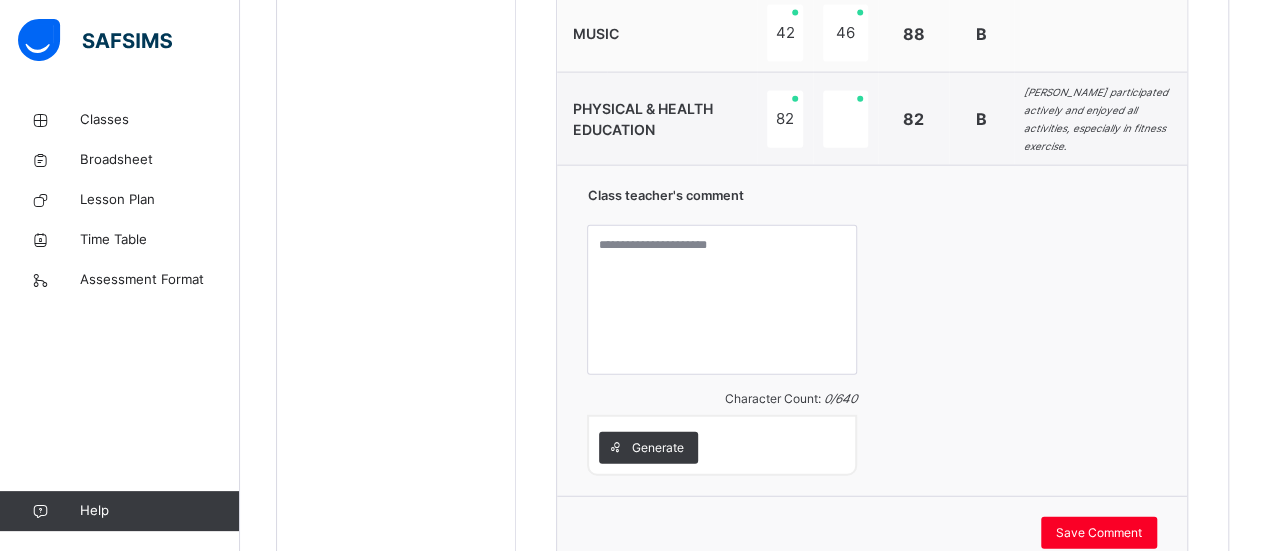 scroll, scrollTop: 2334, scrollLeft: 0, axis: vertical 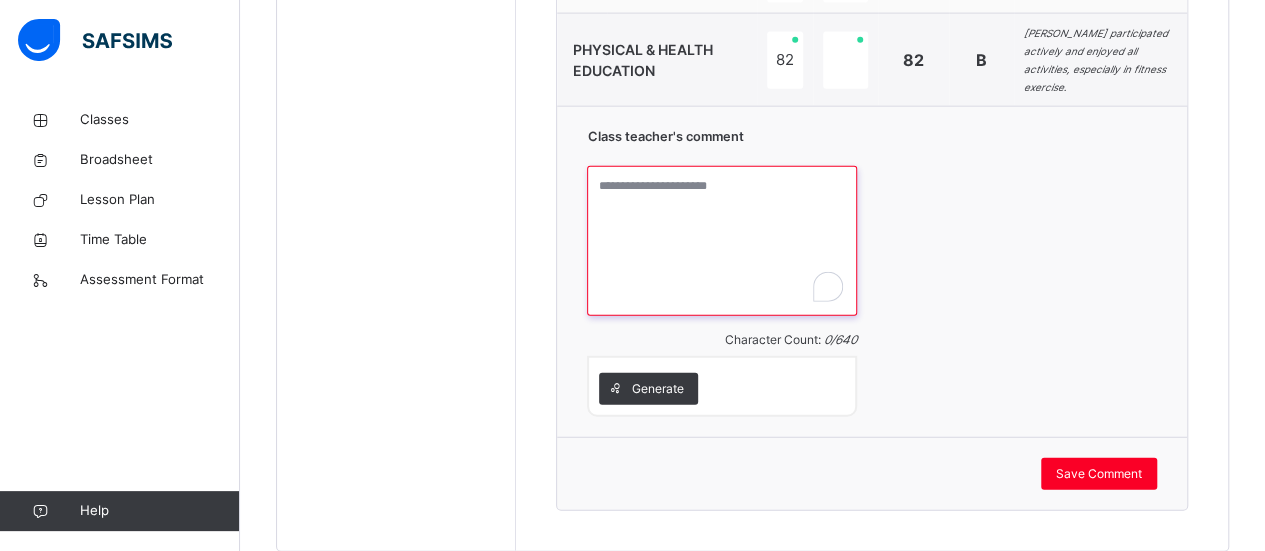 click at bounding box center (722, 241) 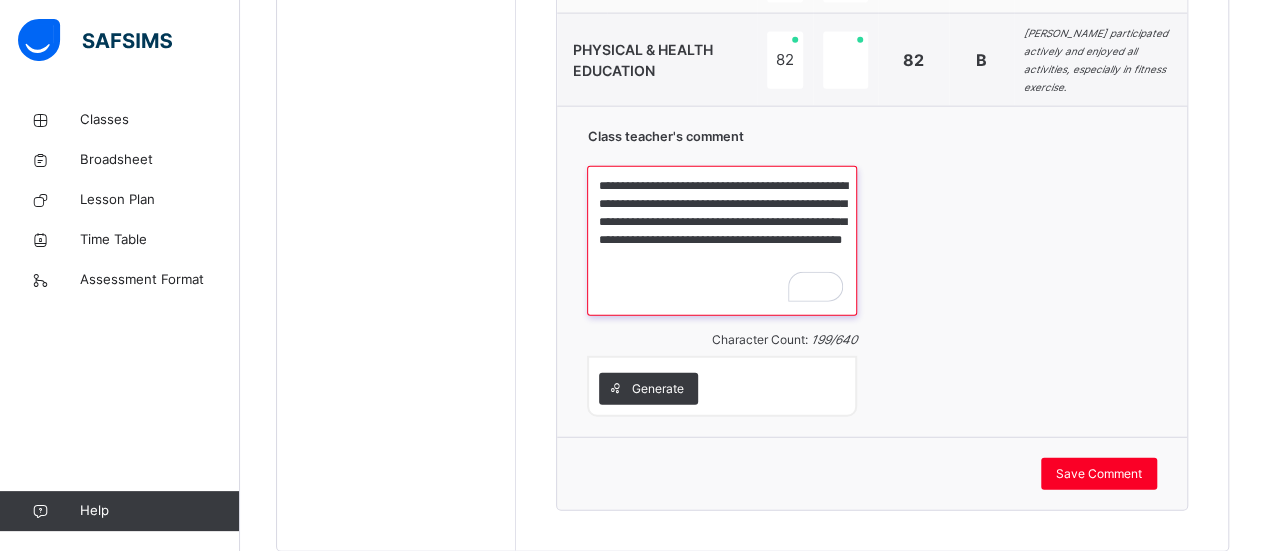 click on "**********" at bounding box center (721, 241) 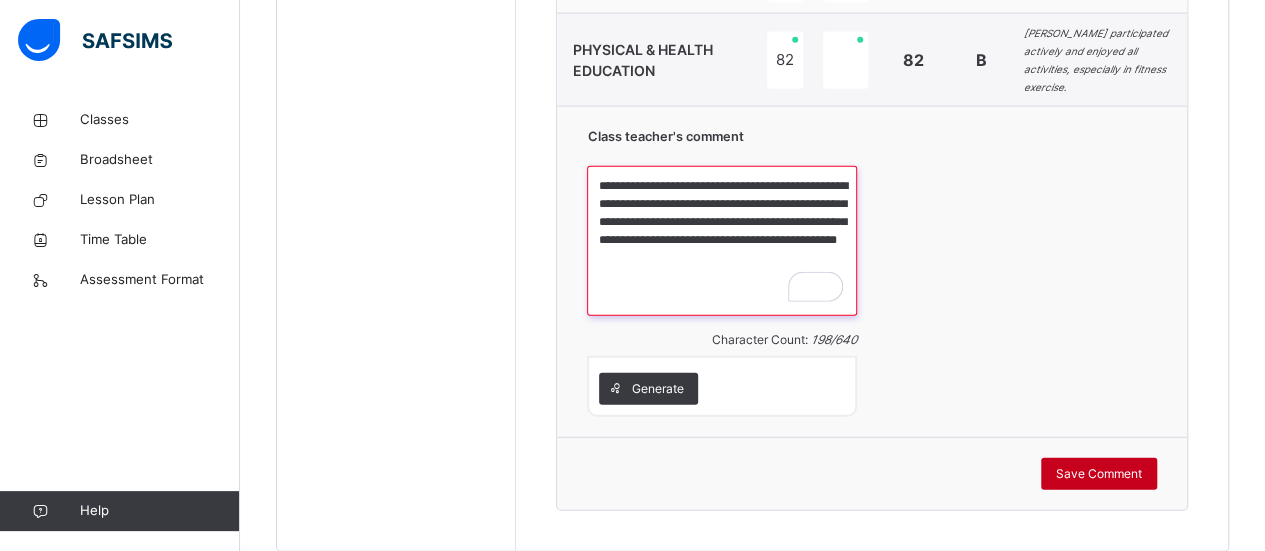 type on "**********" 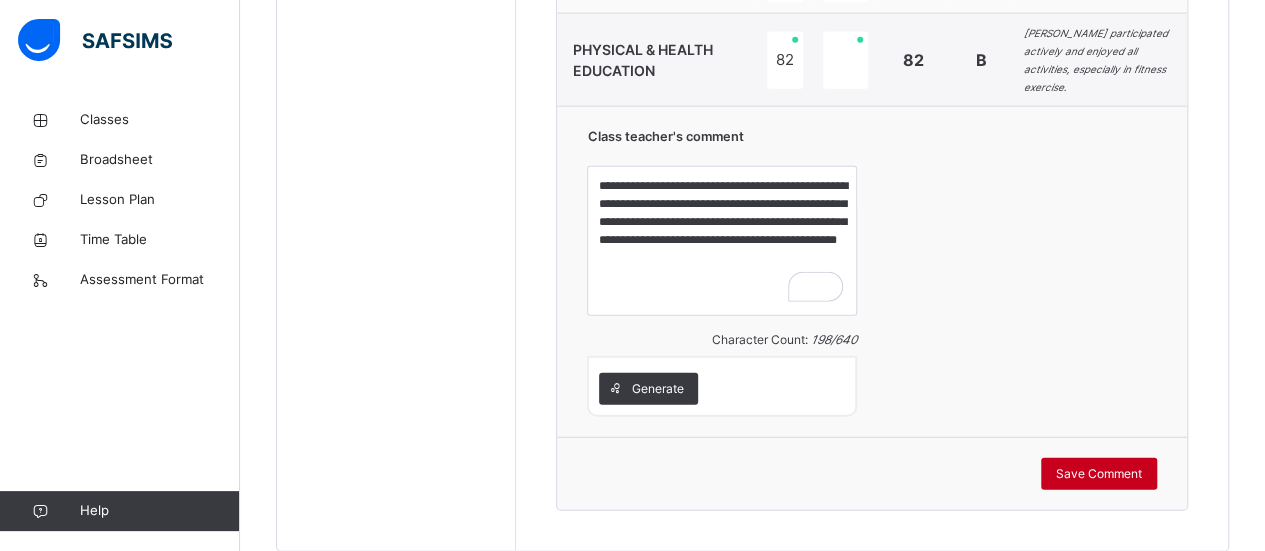 click on "Save Comment" at bounding box center [1099, 474] 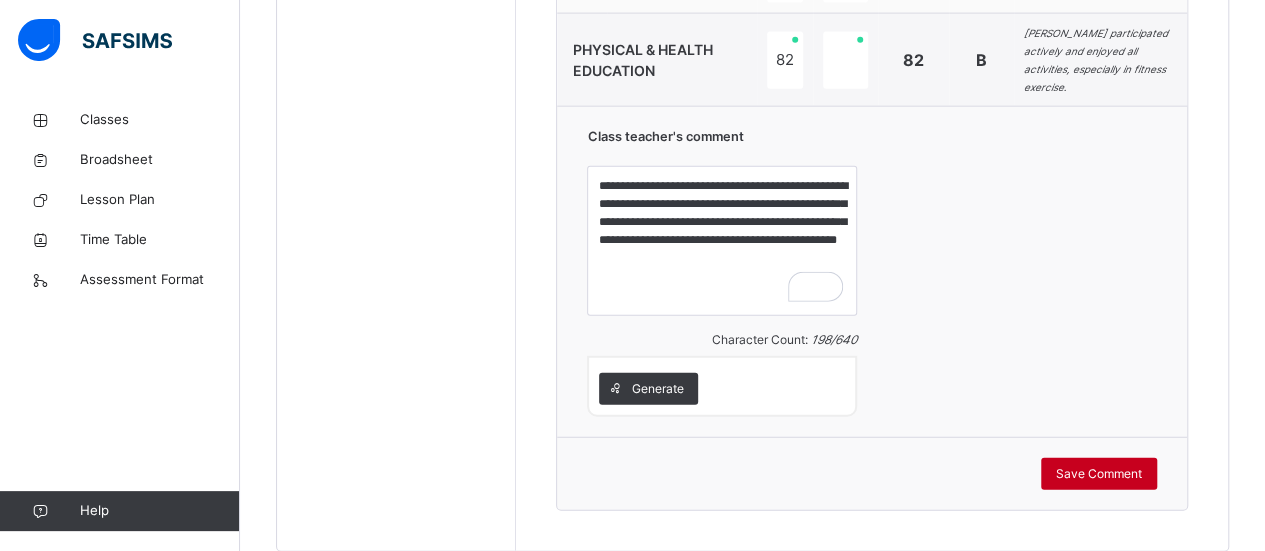 click on "Save Comment" at bounding box center [1099, 474] 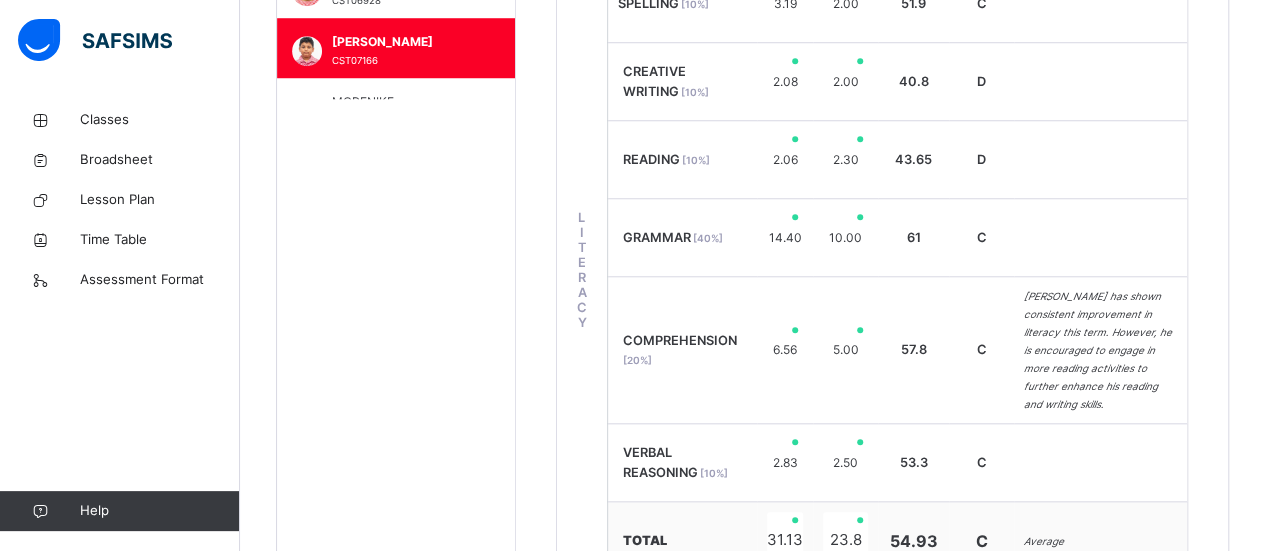 scroll, scrollTop: 566, scrollLeft: 0, axis: vertical 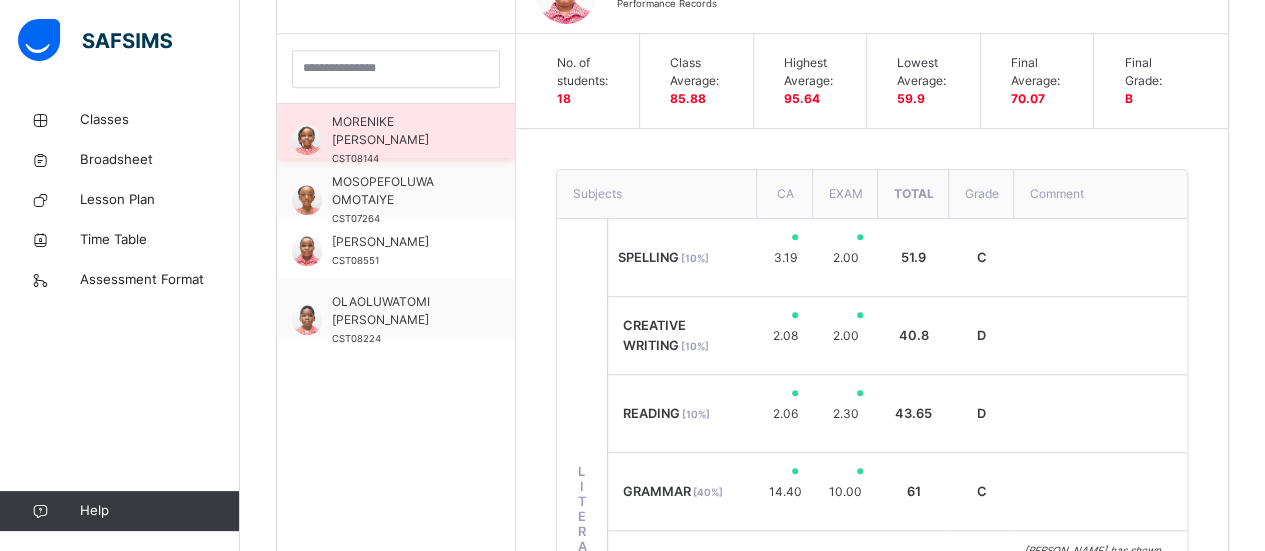 click on "MORENIKE [PERSON_NAME]" at bounding box center [401, 131] 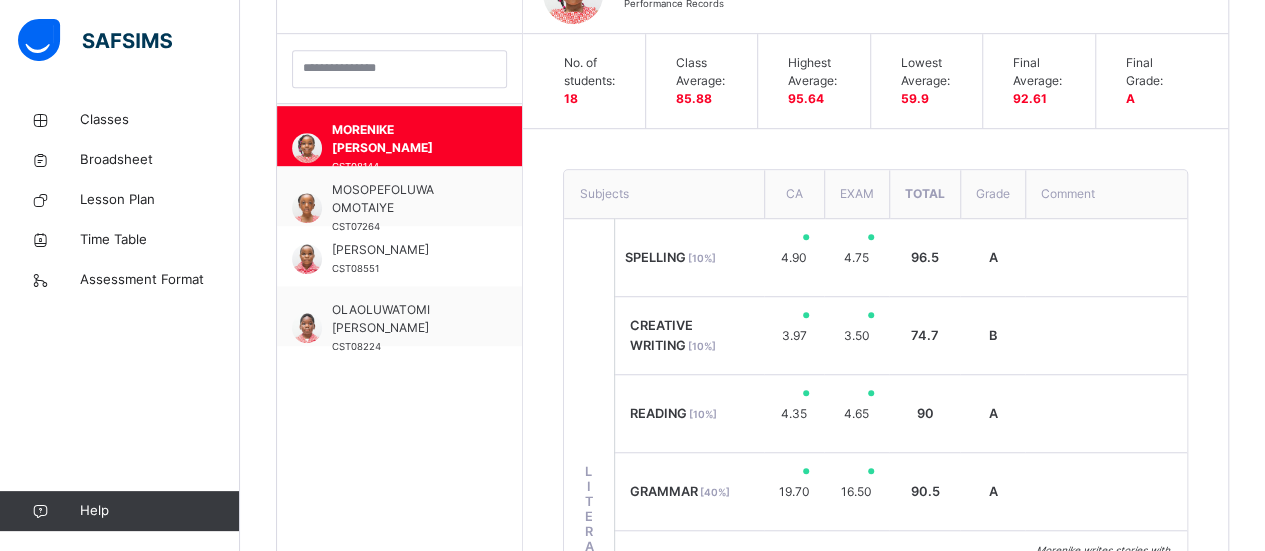 scroll, scrollTop: 486, scrollLeft: 0, axis: vertical 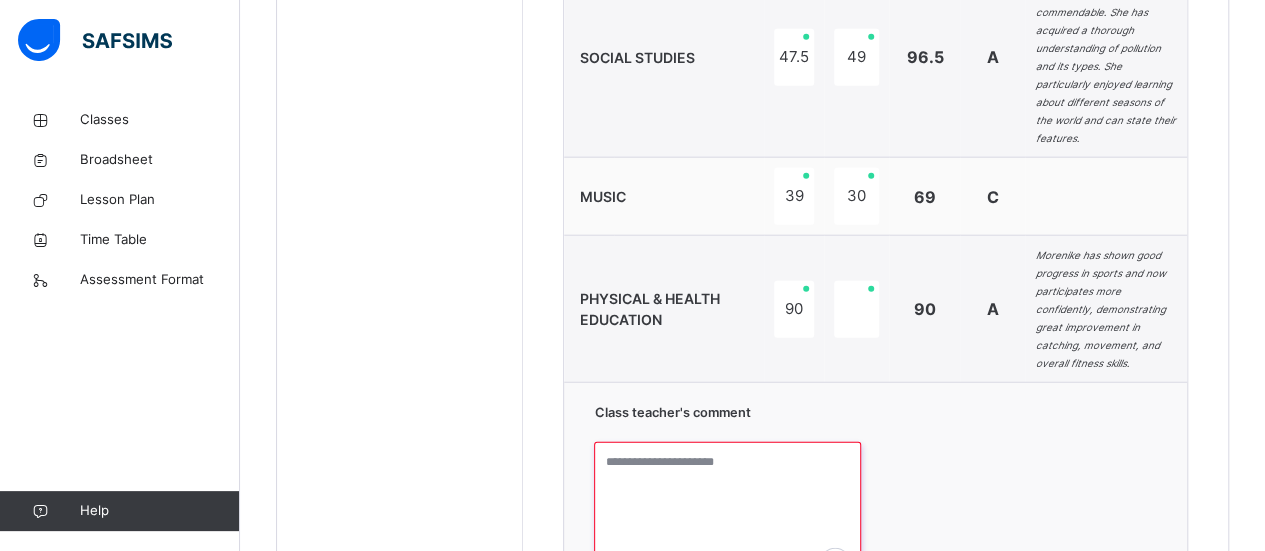 click at bounding box center (727, 517) 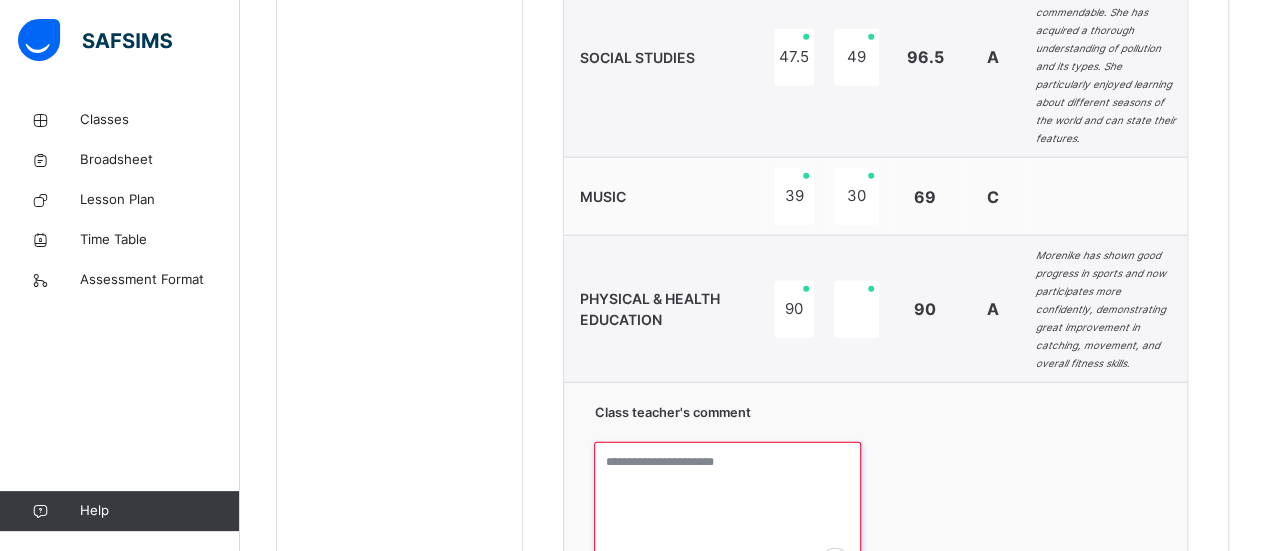 paste on "**********" 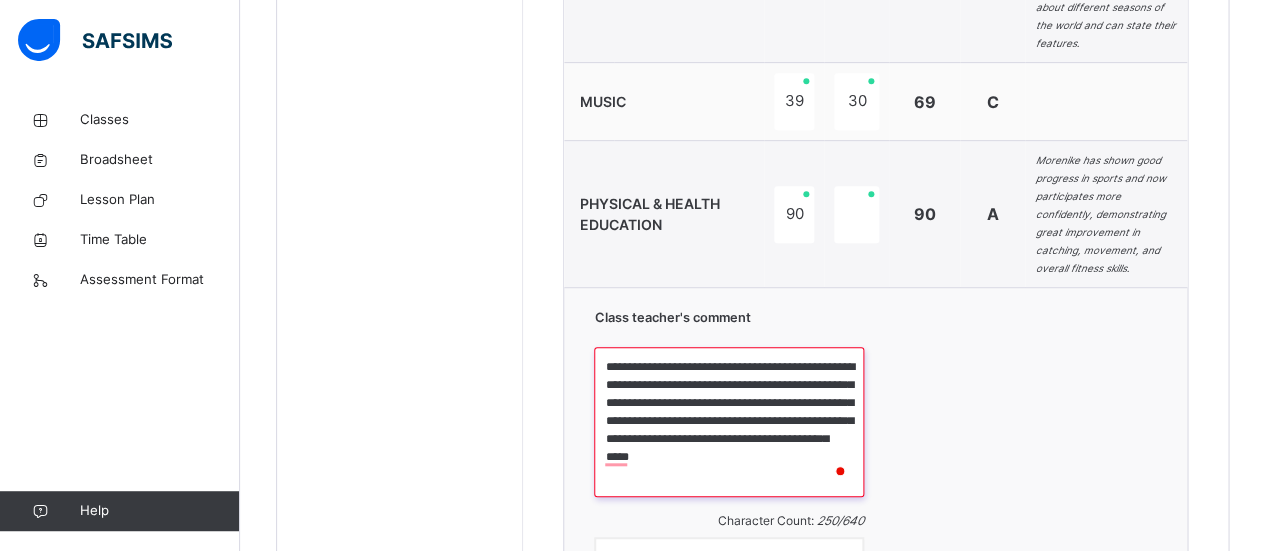 scroll, scrollTop: 2438, scrollLeft: 0, axis: vertical 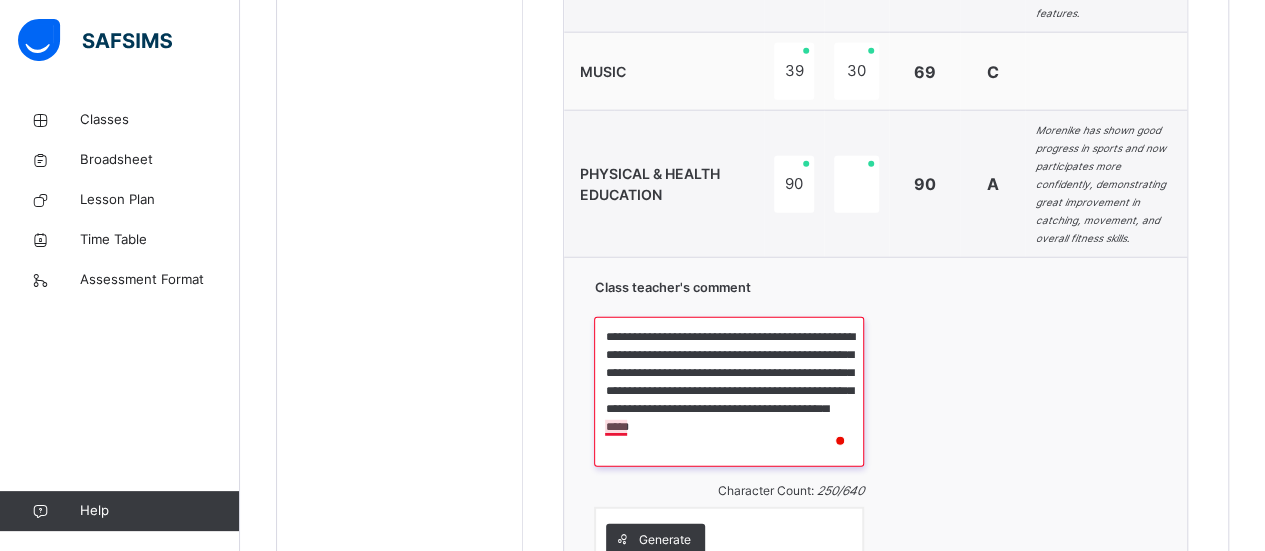 click on "**********" at bounding box center [728, 392] 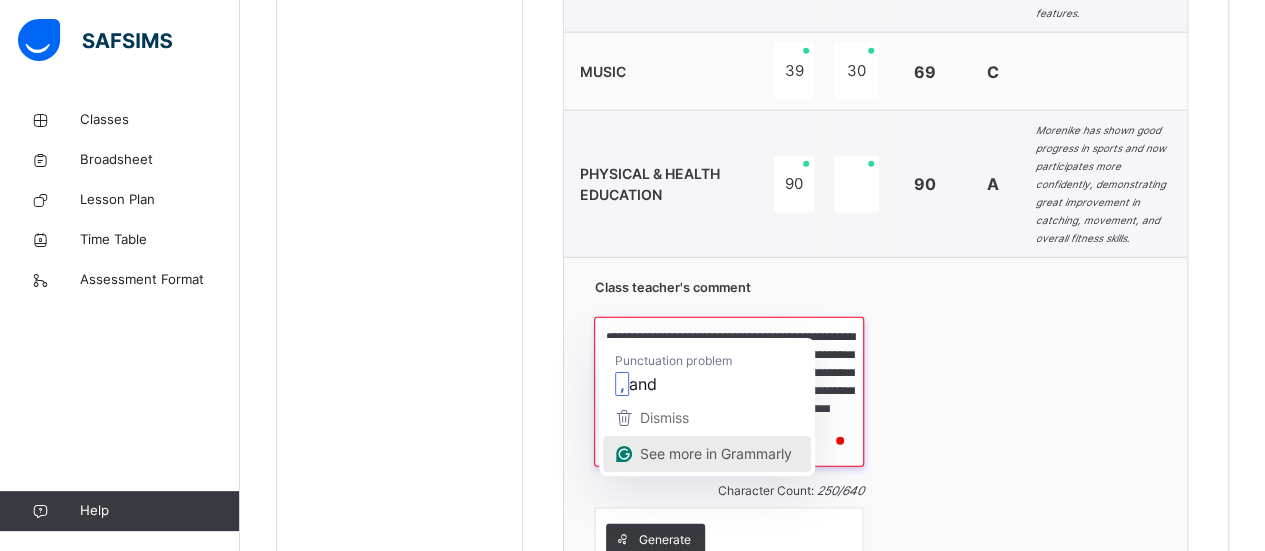 click on "See more in Grammarly" at bounding box center [716, 453] 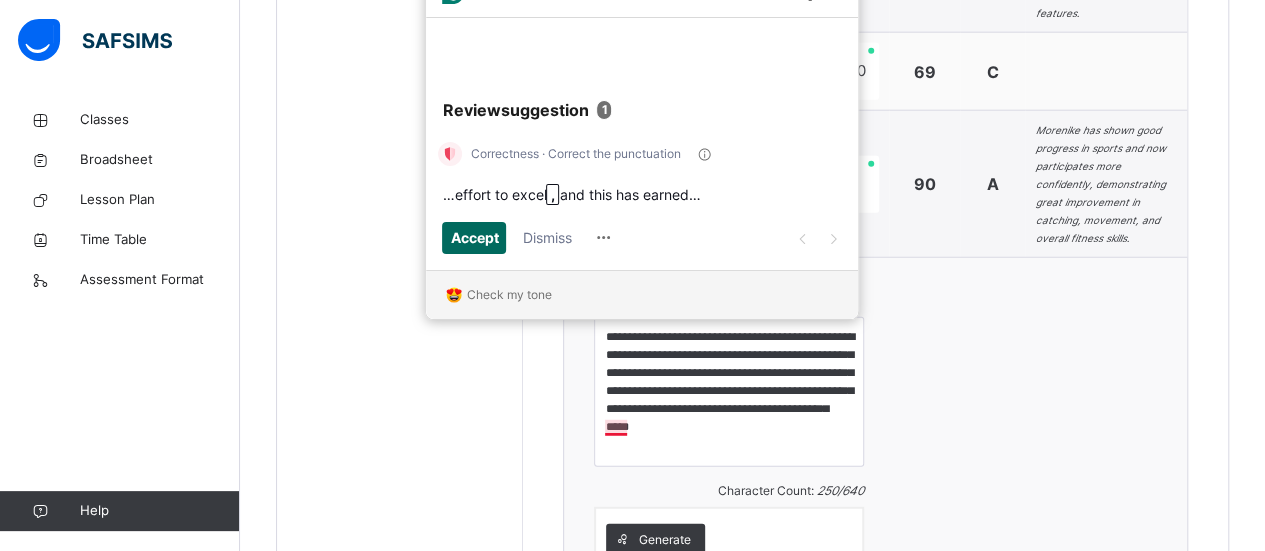 click on "Accept" at bounding box center [474, 237] 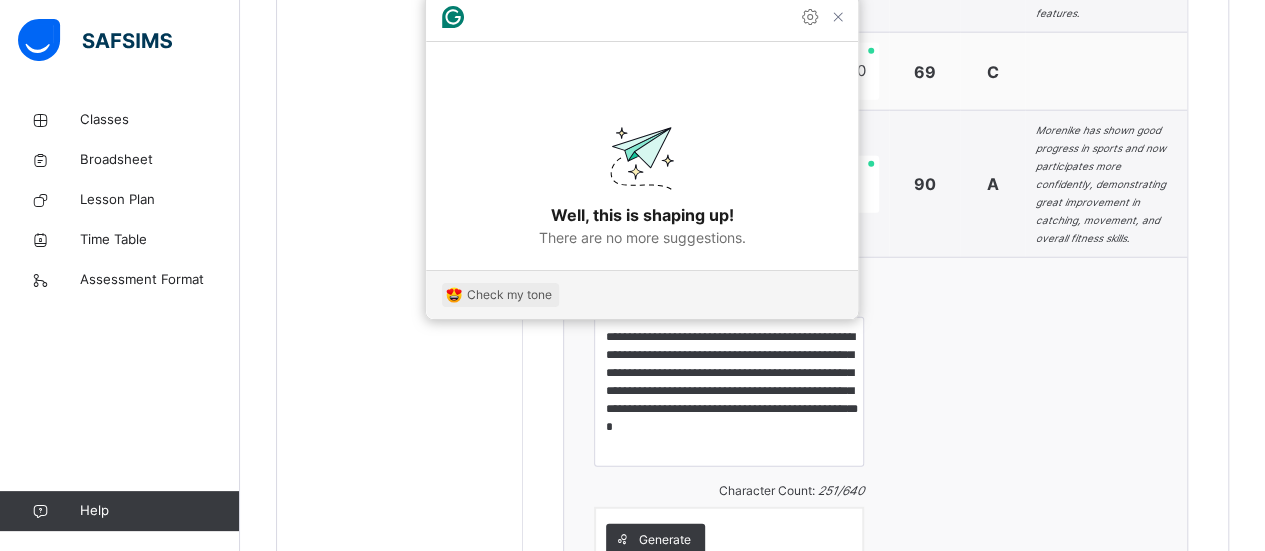 click on "Check my tone" 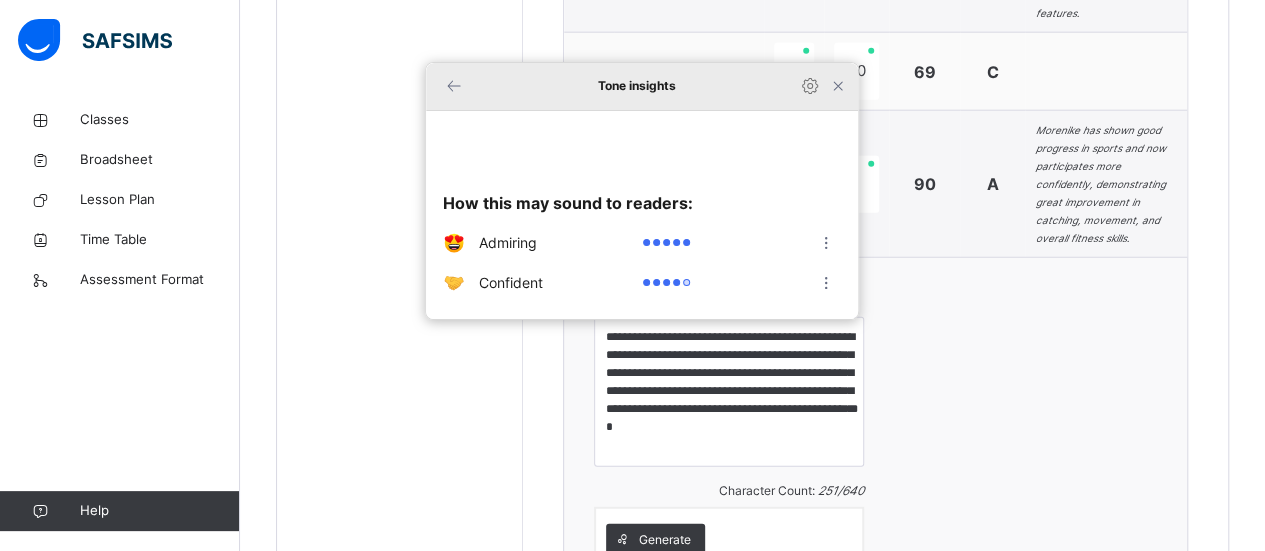 click on "Tone insights" 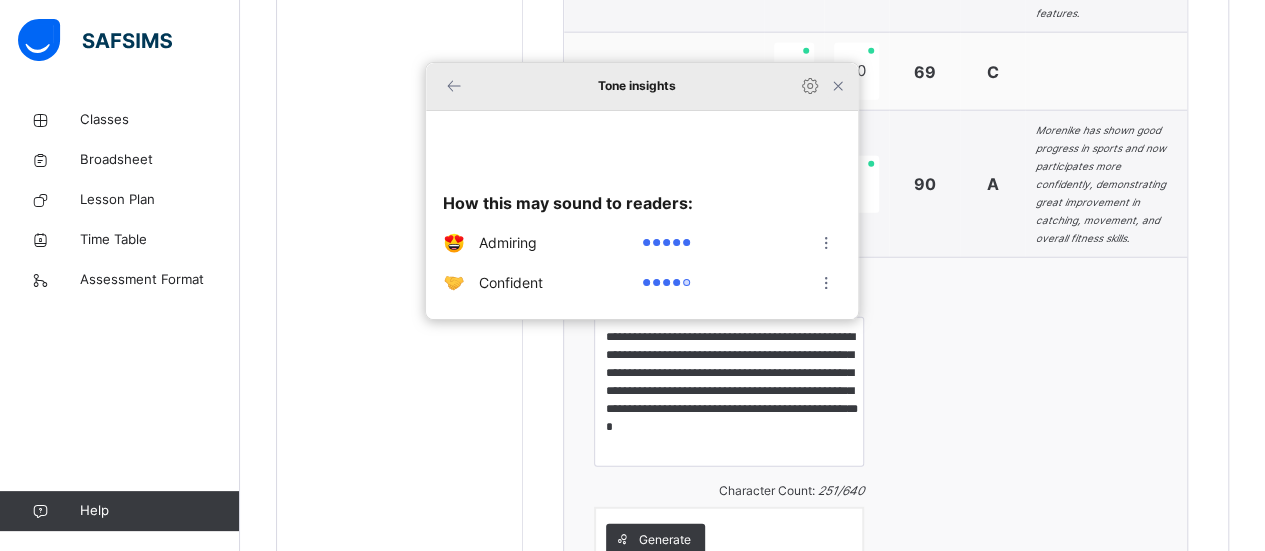 click 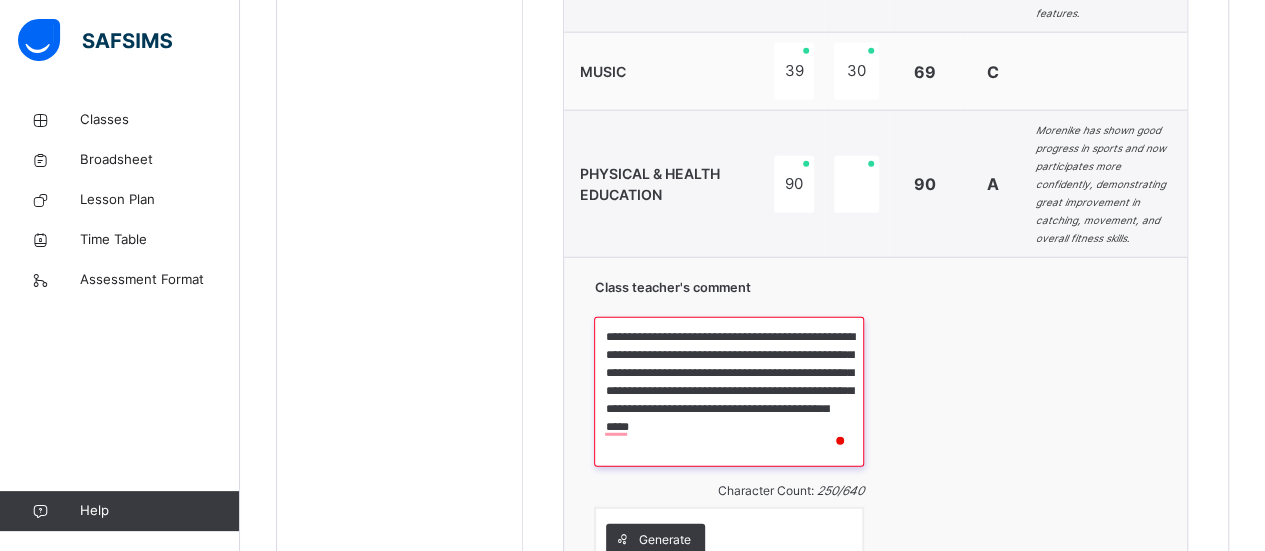 type on "**********" 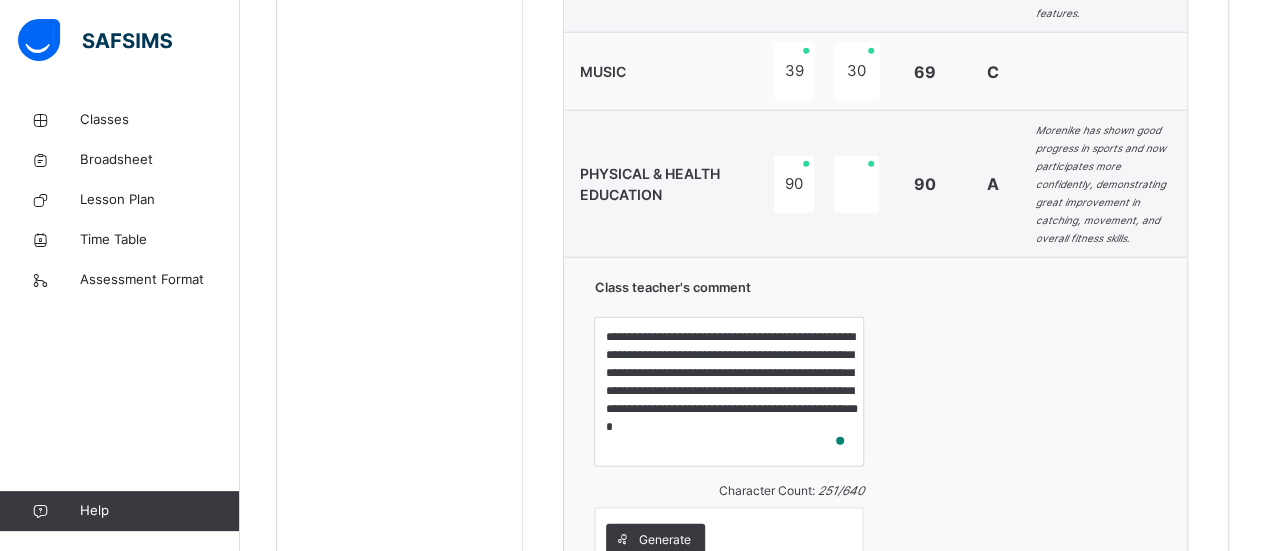 click on "Save Comment" at bounding box center (1099, 625) 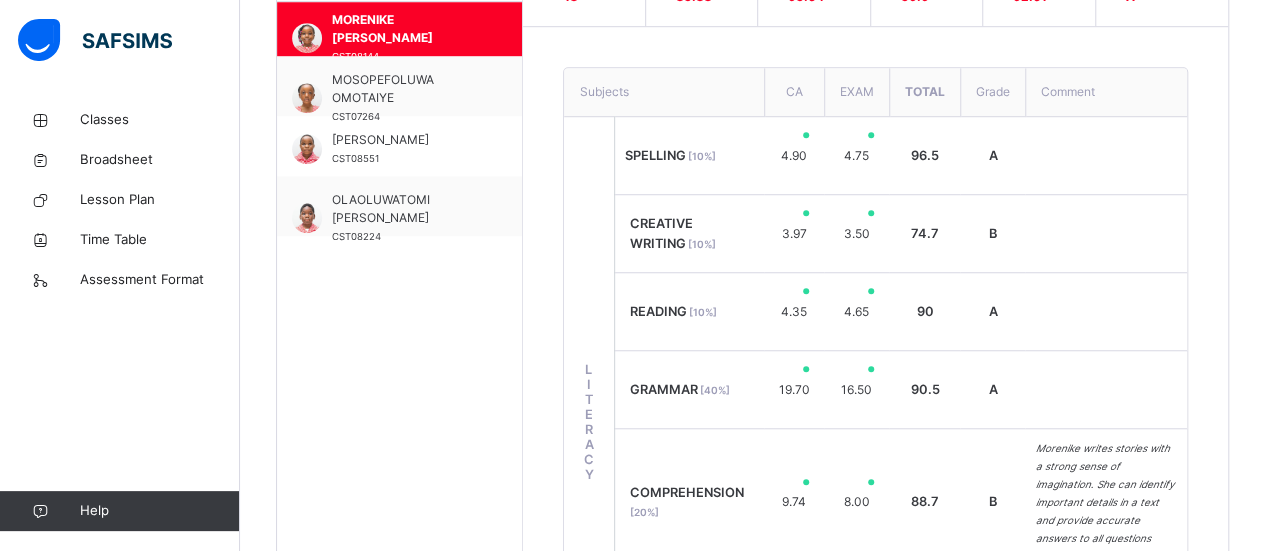 scroll, scrollTop: 640, scrollLeft: 0, axis: vertical 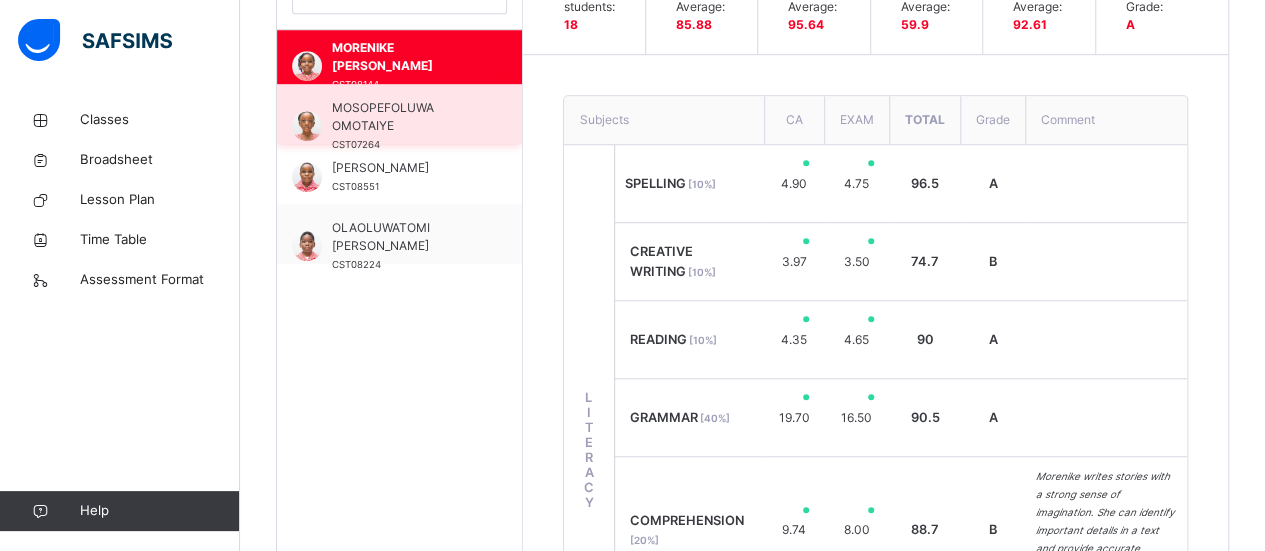 click on "MOSOPEFOLUWA  OMOTAIYE" at bounding box center (404, 117) 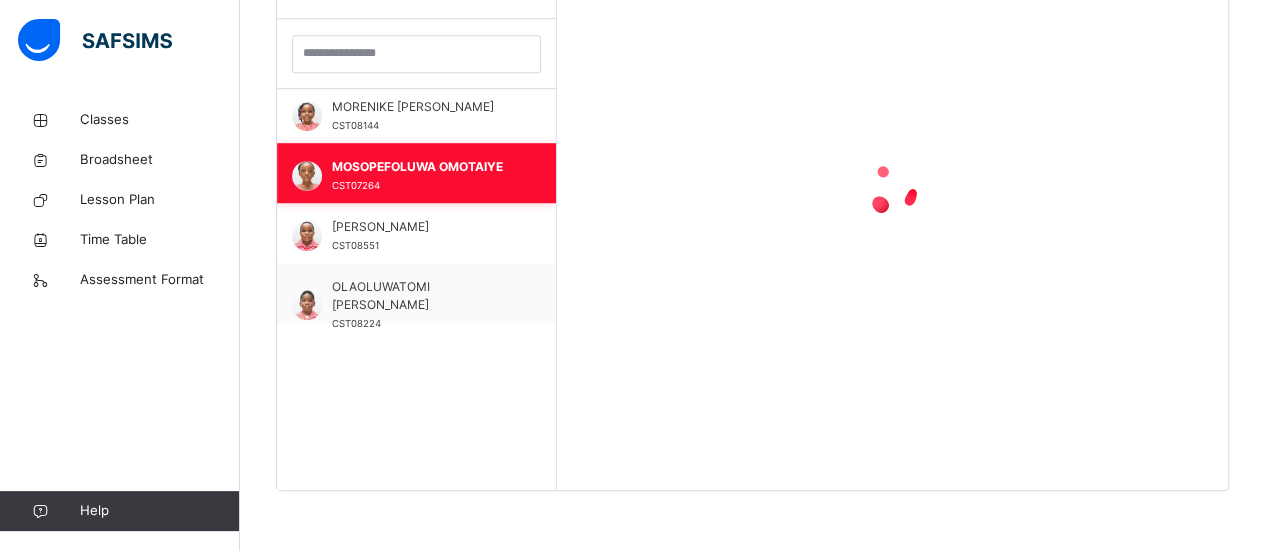 scroll, scrollTop: 579, scrollLeft: 0, axis: vertical 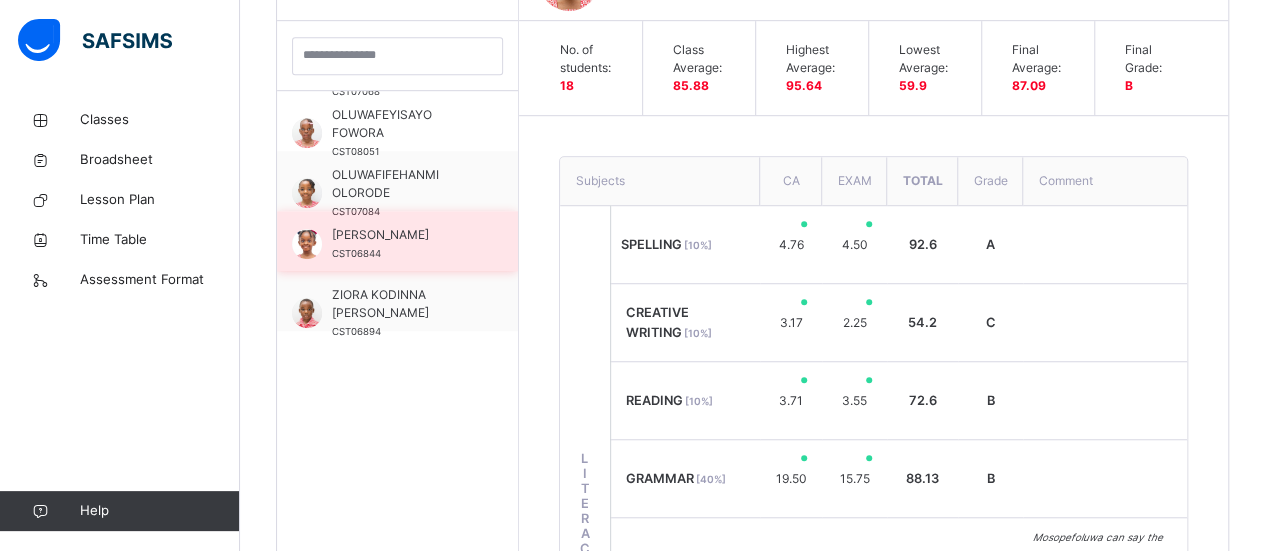 click on "TEMILOLUWA  FASUYI  CST06844" at bounding box center [402, 244] 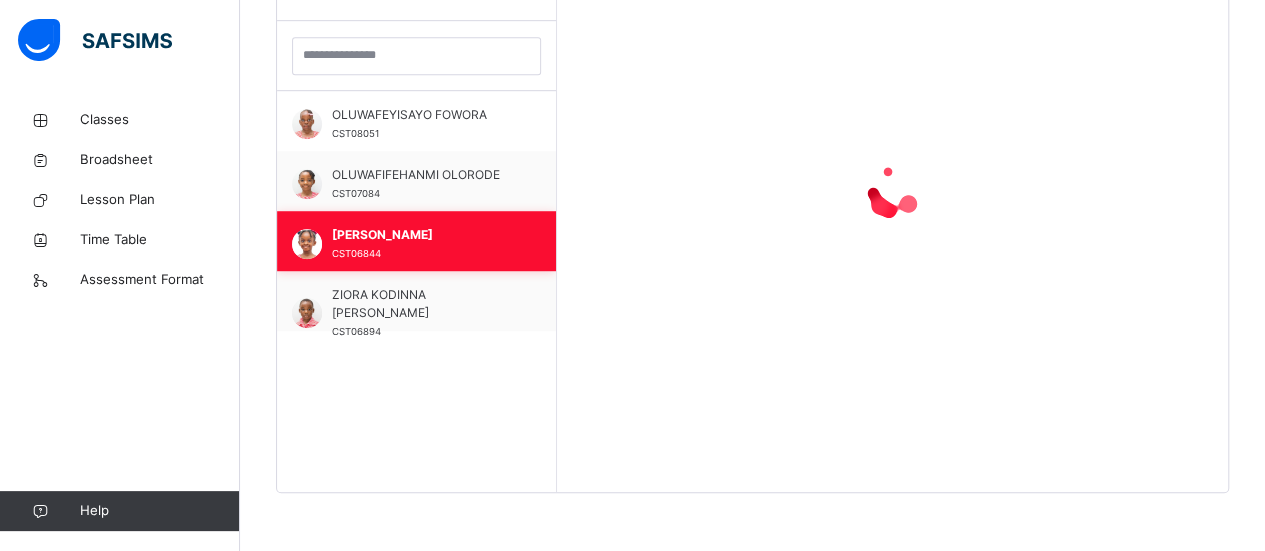 scroll, scrollTop: 822, scrollLeft: 0, axis: vertical 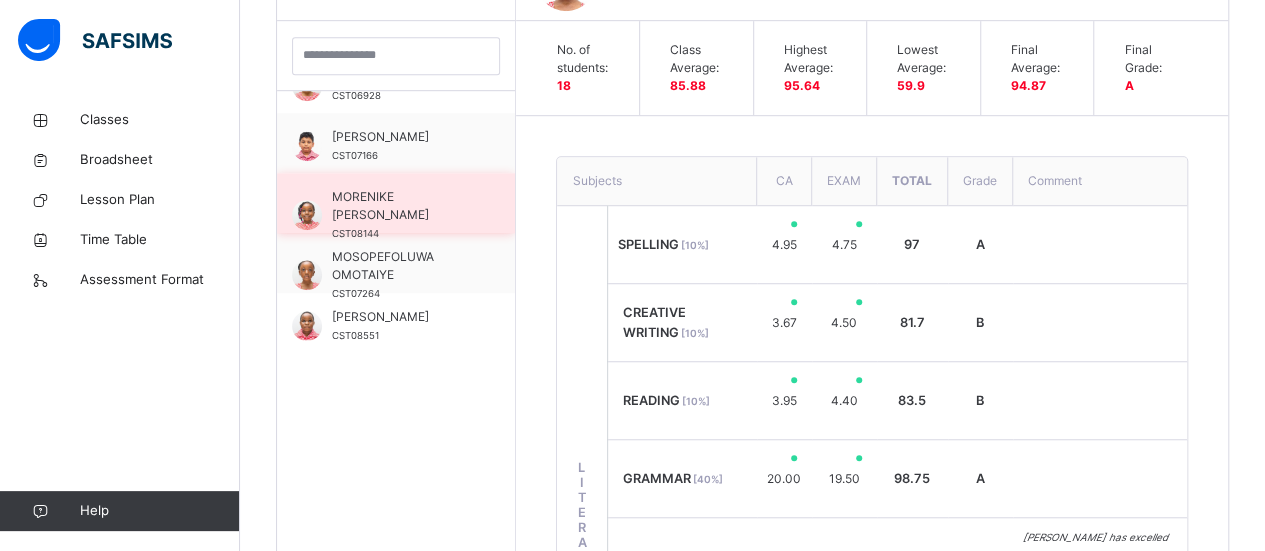 click on "MORENIKE [PERSON_NAME]" at bounding box center [401, 206] 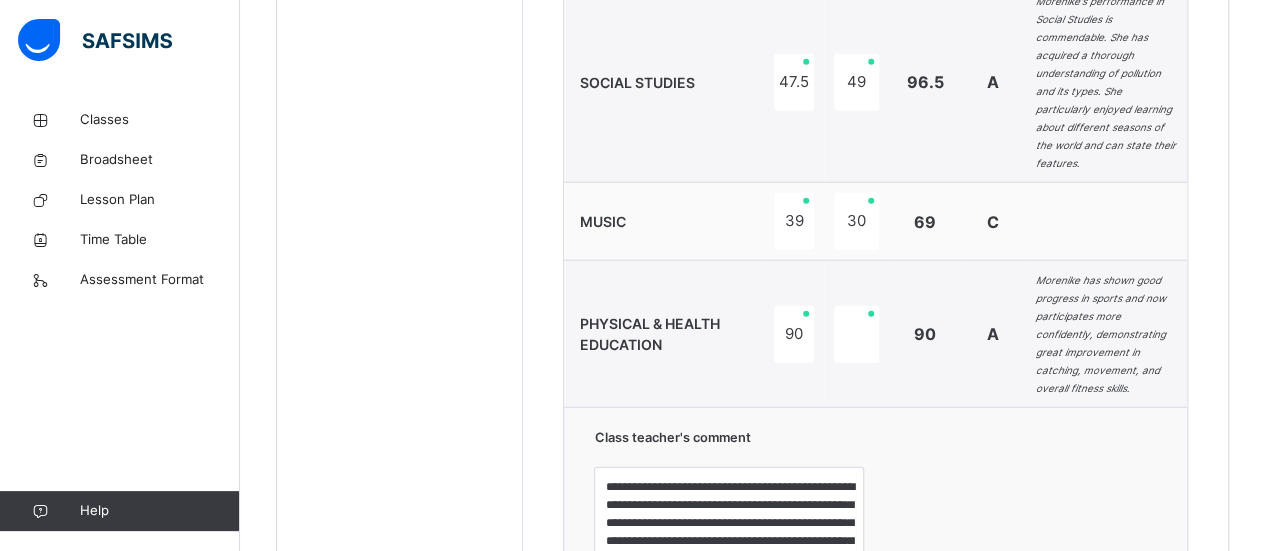 scroll, scrollTop: 2579, scrollLeft: 0, axis: vertical 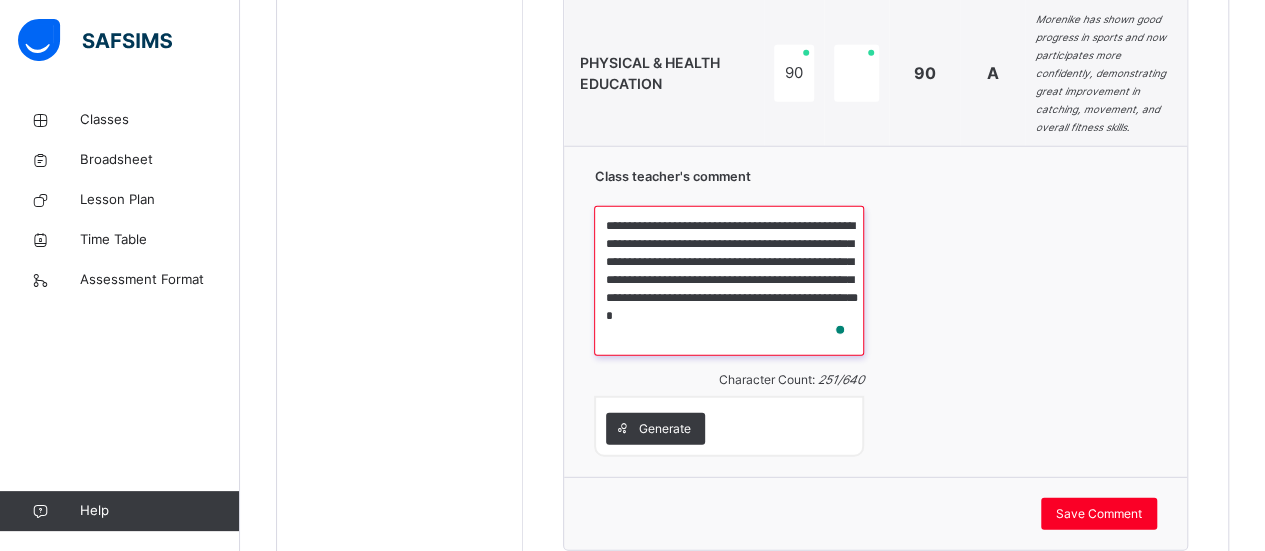 drag, startPoint x: 614, startPoint y: 125, endPoint x: 678, endPoint y: 231, distance: 123.82246 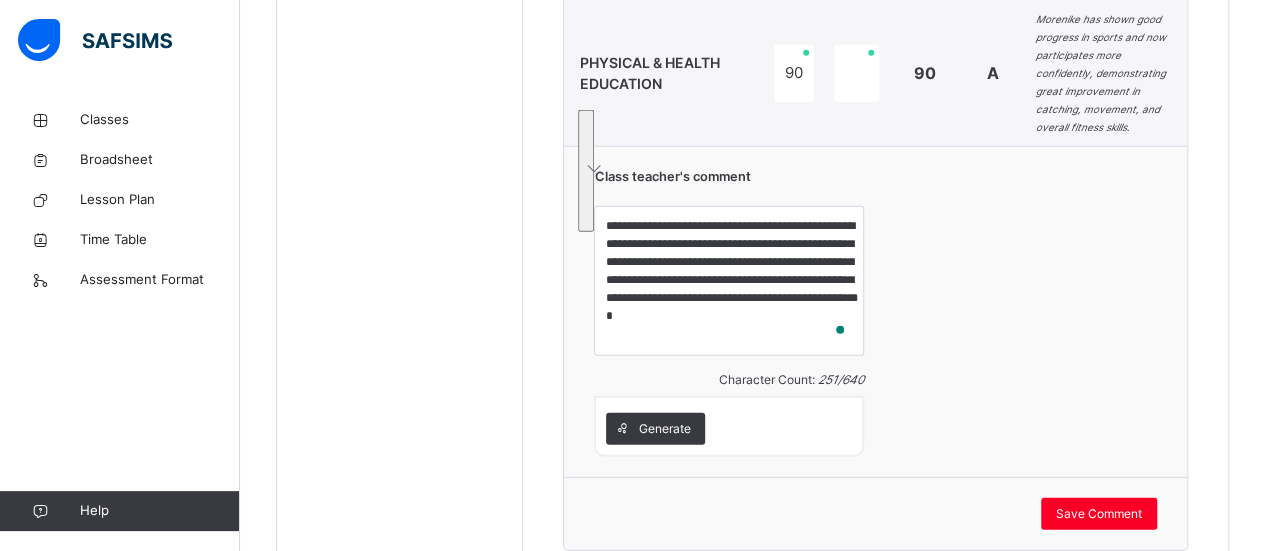 click on "Save Comment" at bounding box center [875, 514] 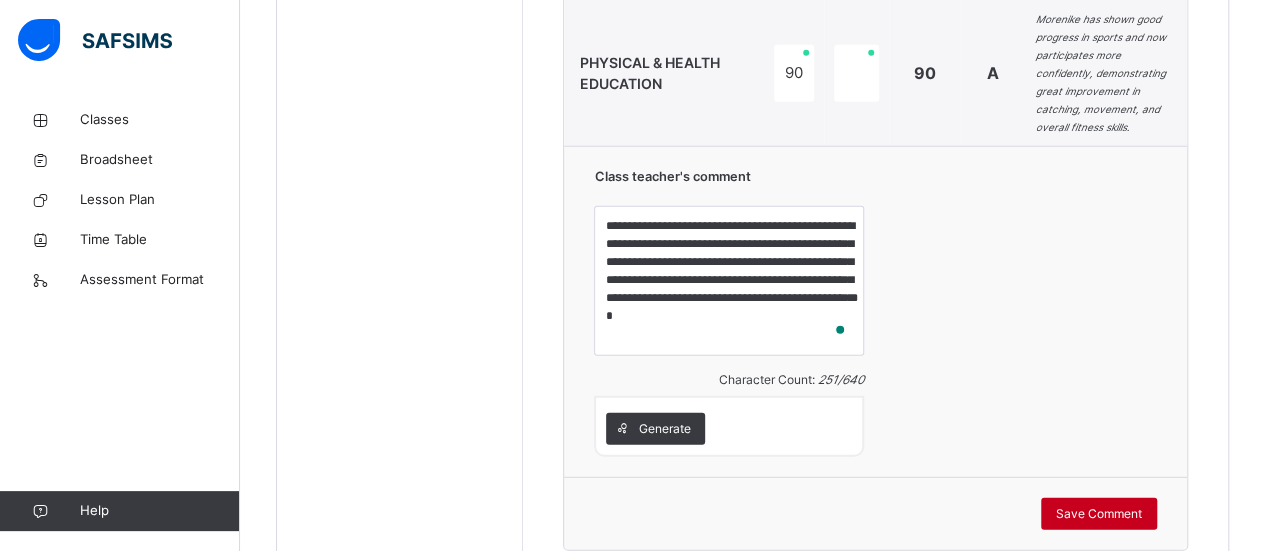 click on "Save Comment" at bounding box center (1099, 514) 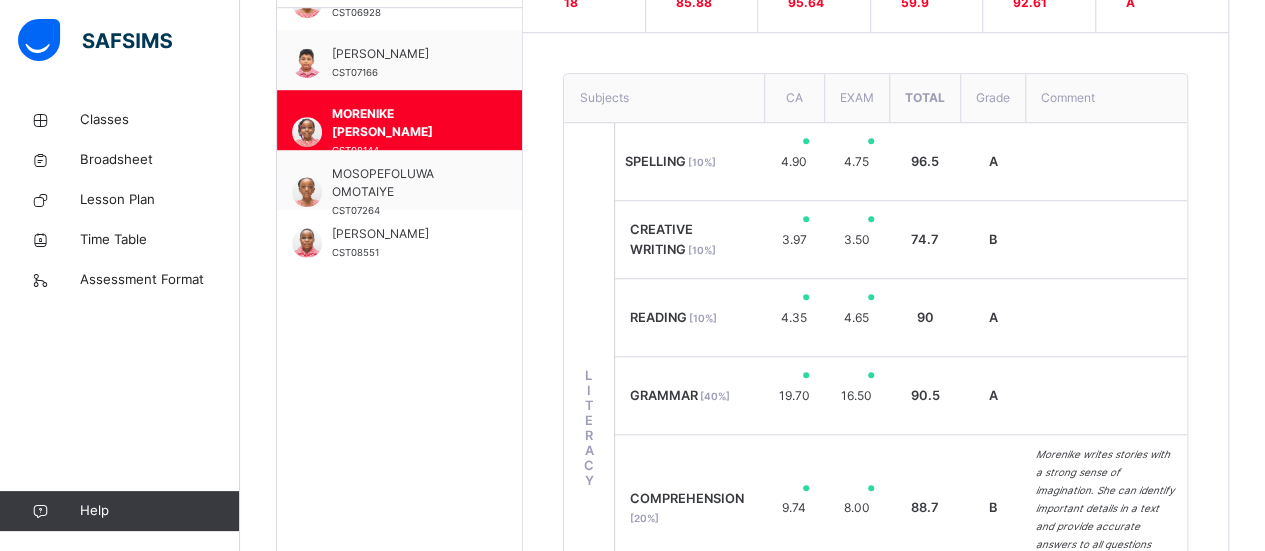 scroll, scrollTop: 658, scrollLeft: 0, axis: vertical 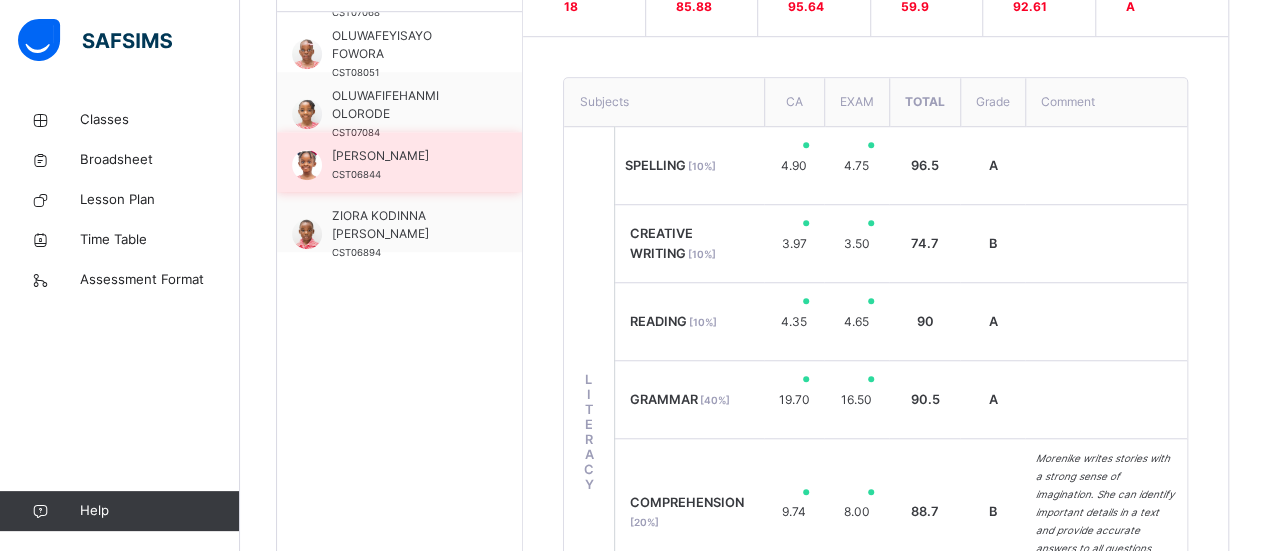 click on "[PERSON_NAME]" at bounding box center (404, 156) 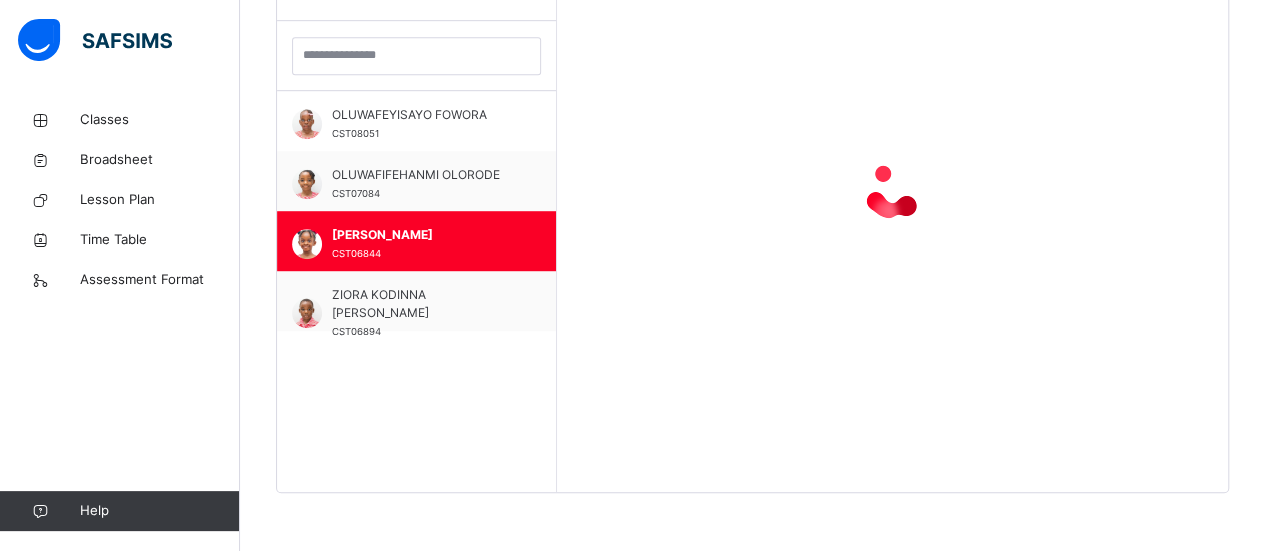 scroll, scrollTop: 822, scrollLeft: 0, axis: vertical 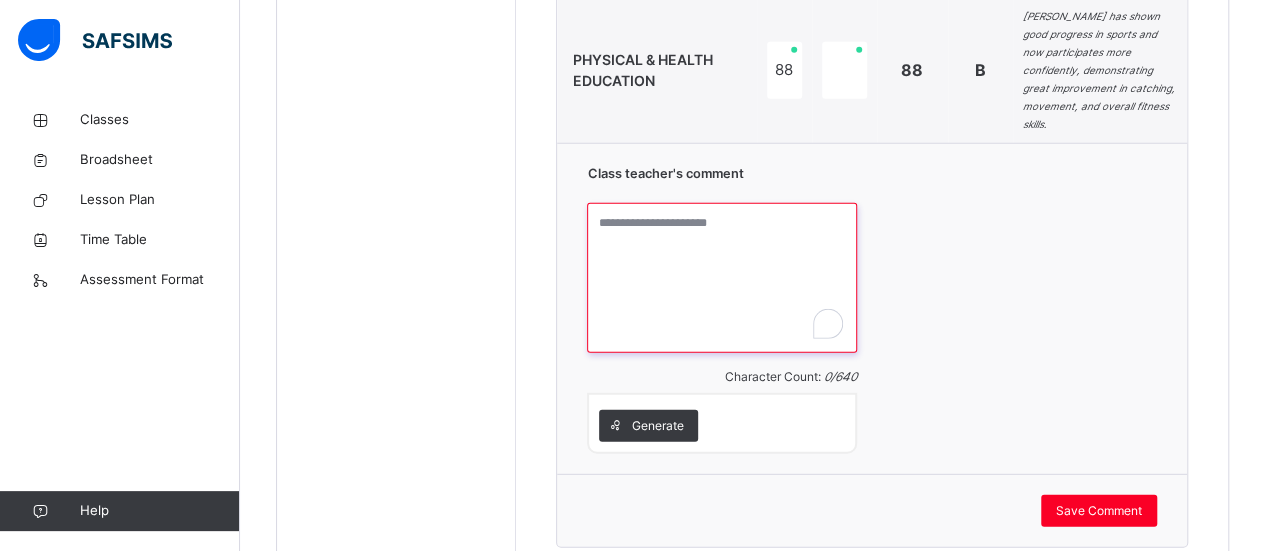click at bounding box center [722, 278] 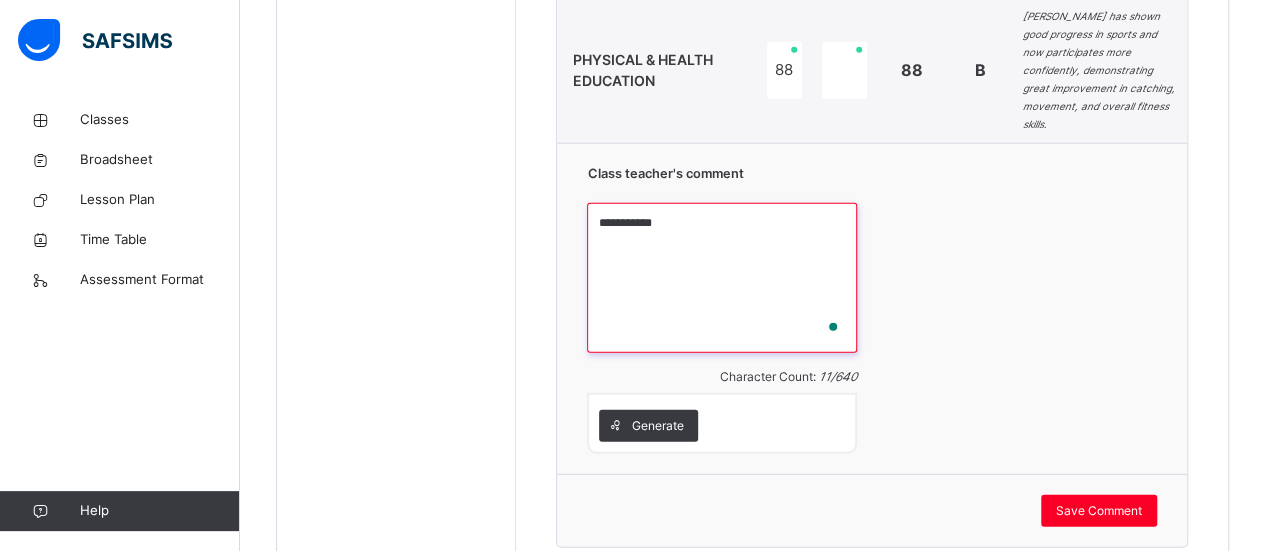 paste on "**********" 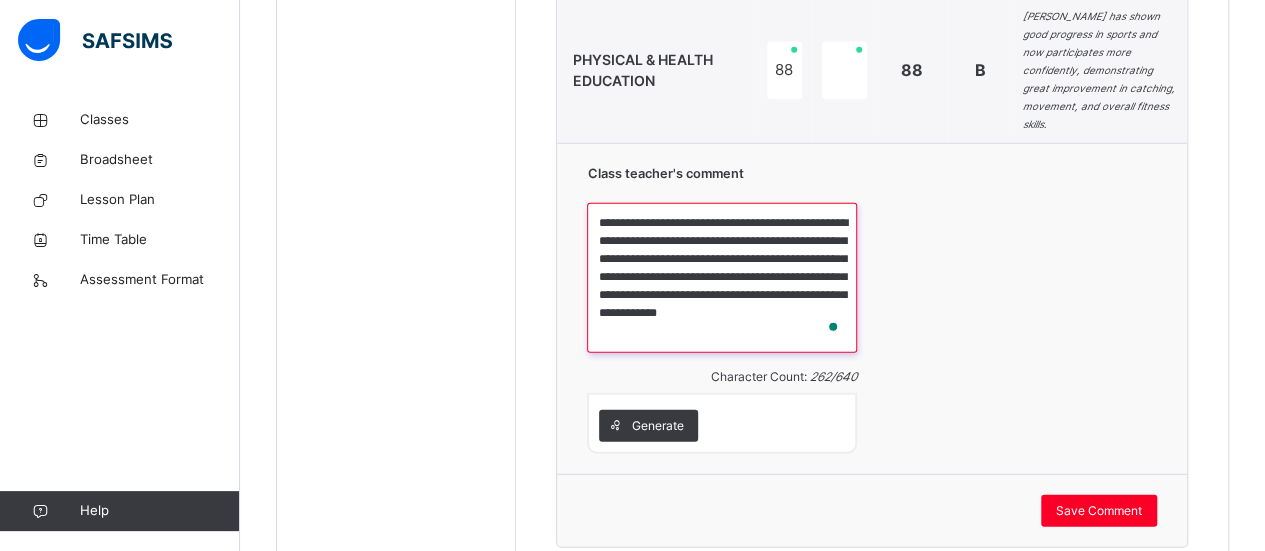 click on "**********" at bounding box center [721, 278] 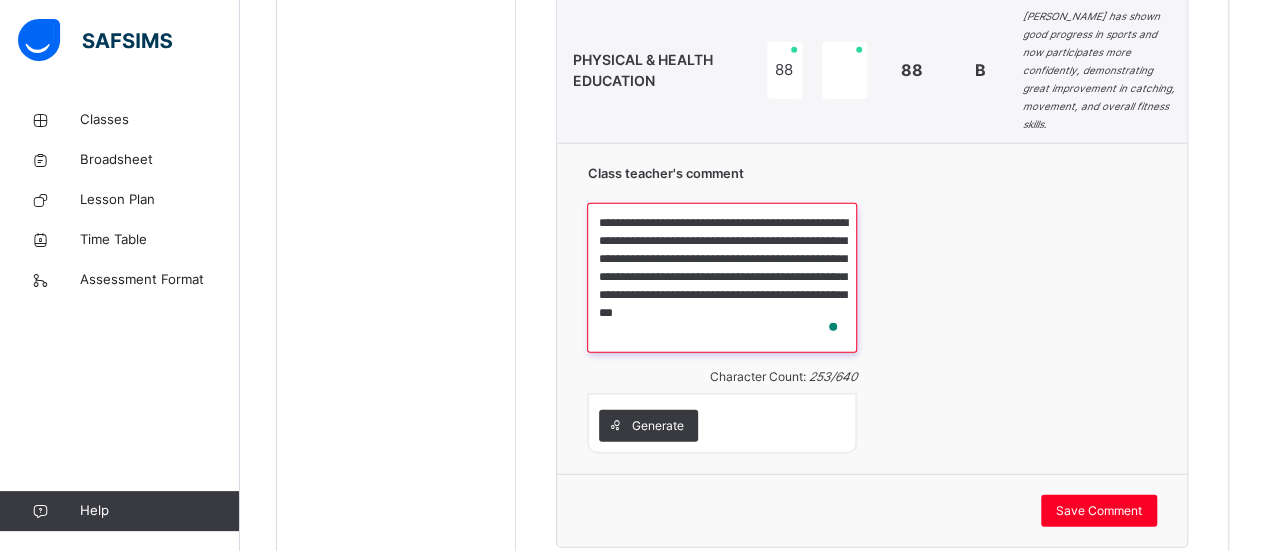 type on "**********" 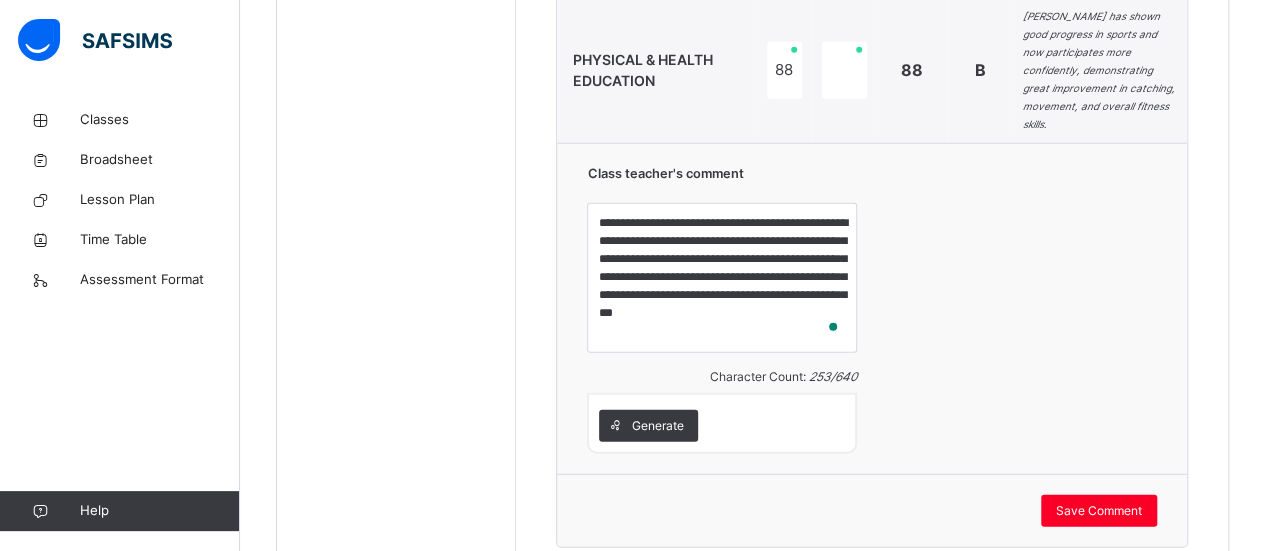 click on "**********" at bounding box center (872, 308) 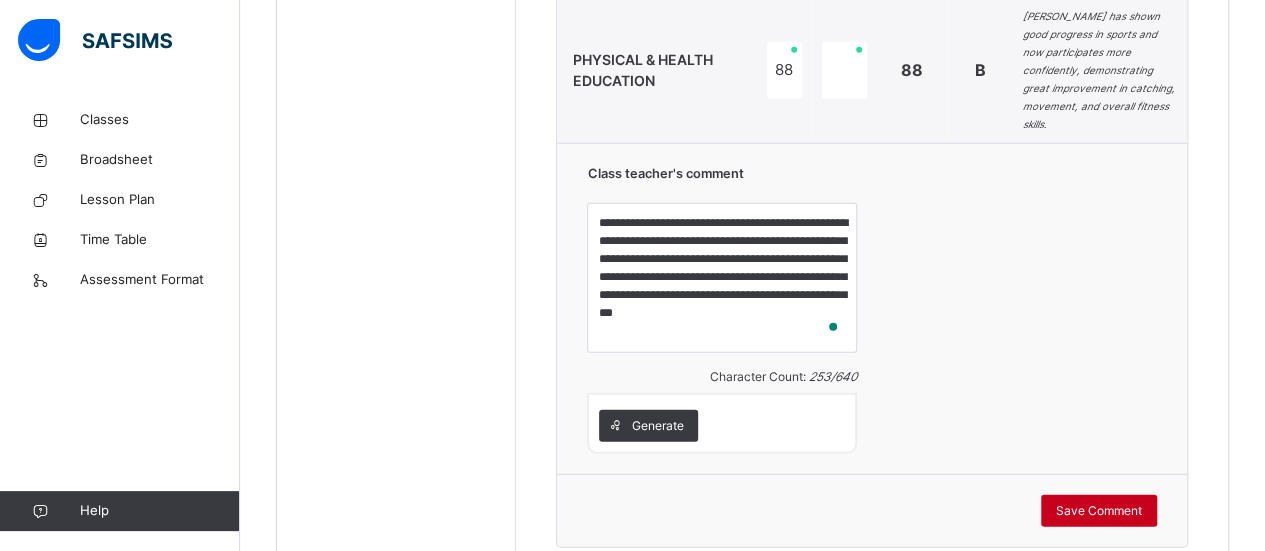 click on "Save Comment" at bounding box center [1099, 511] 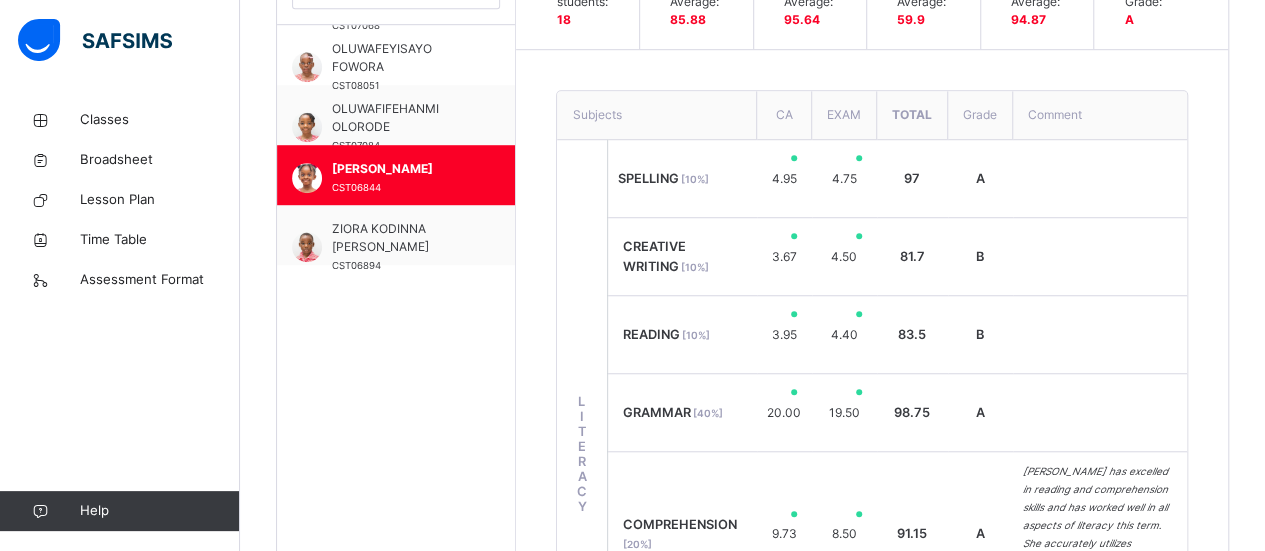 scroll, scrollTop: 596, scrollLeft: 0, axis: vertical 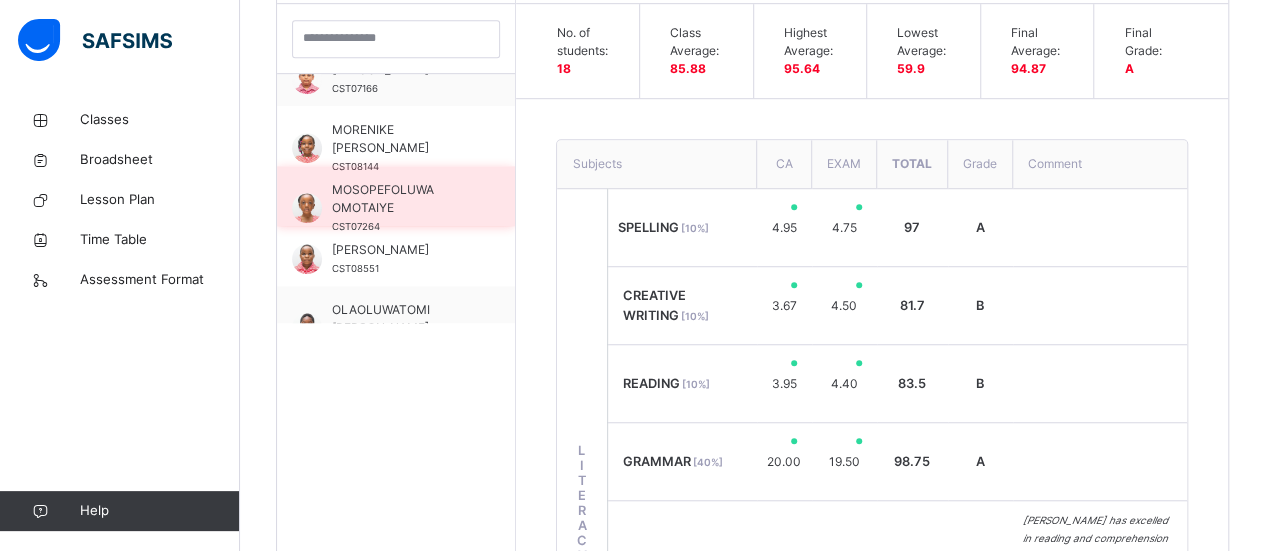 click on "MOSOPEFOLUWA  OMOTAIYE" at bounding box center (401, 199) 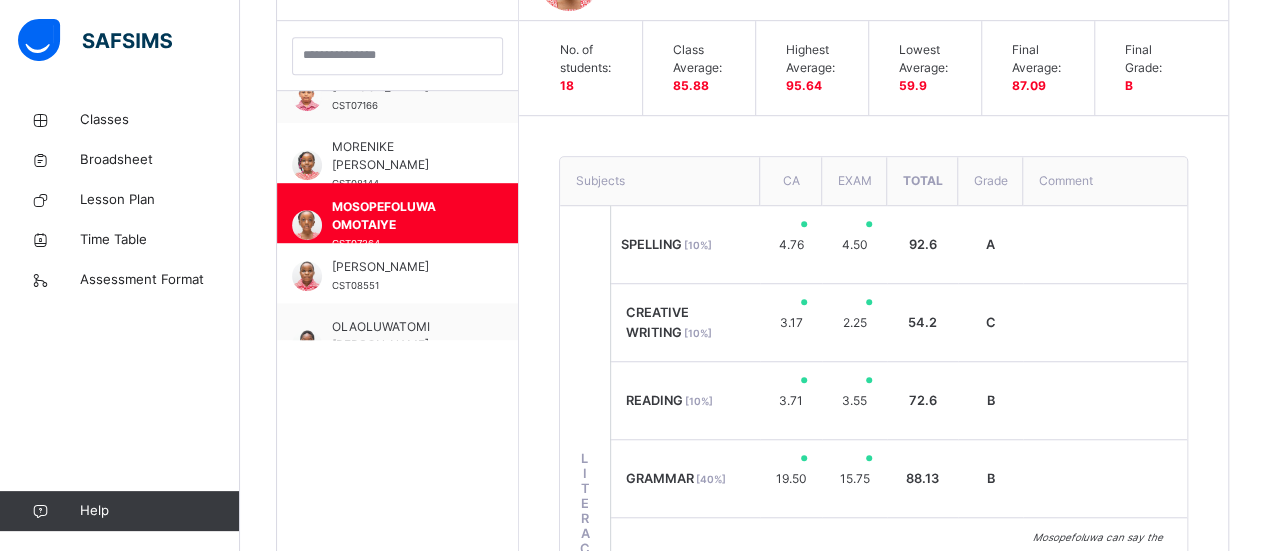 scroll, scrollTop: 596, scrollLeft: 0, axis: vertical 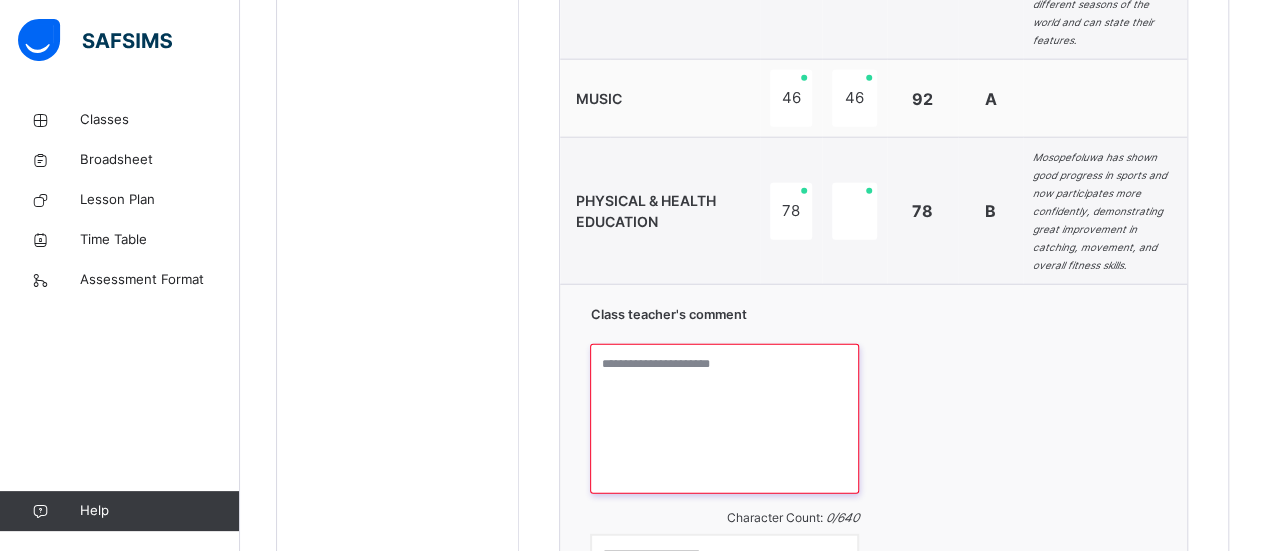 click at bounding box center [724, 419] 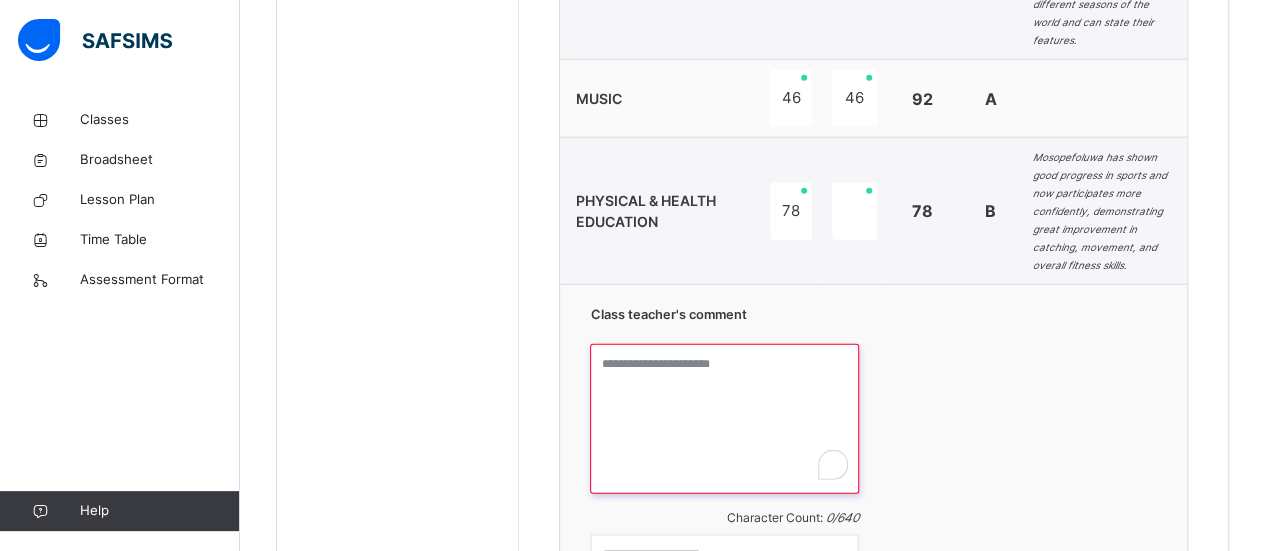 paste on "**********" 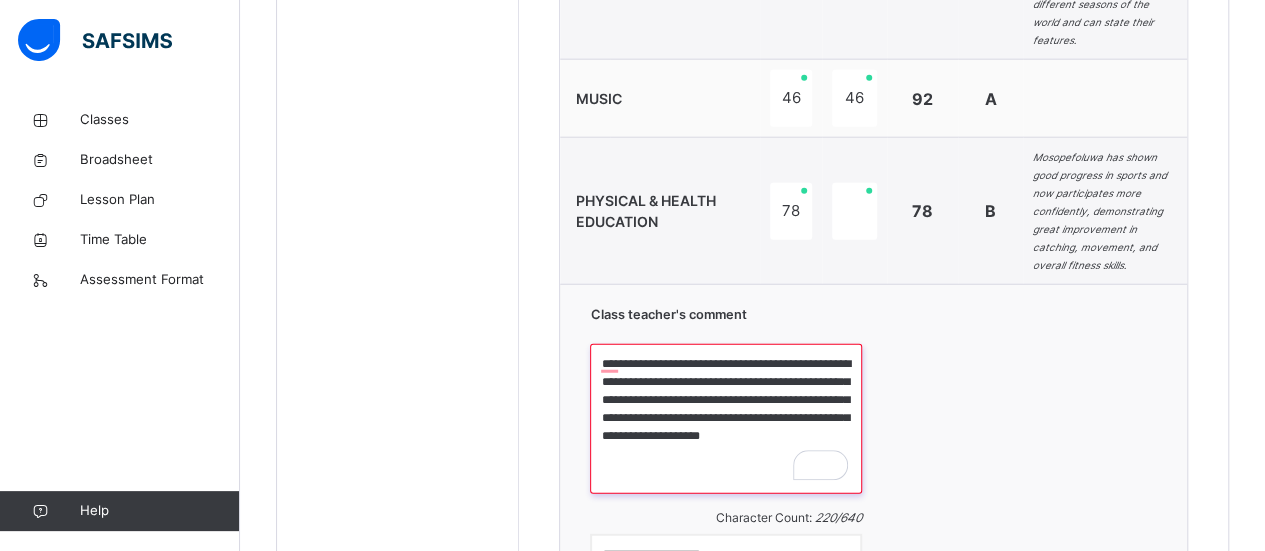 click on "**********" at bounding box center [725, 419] 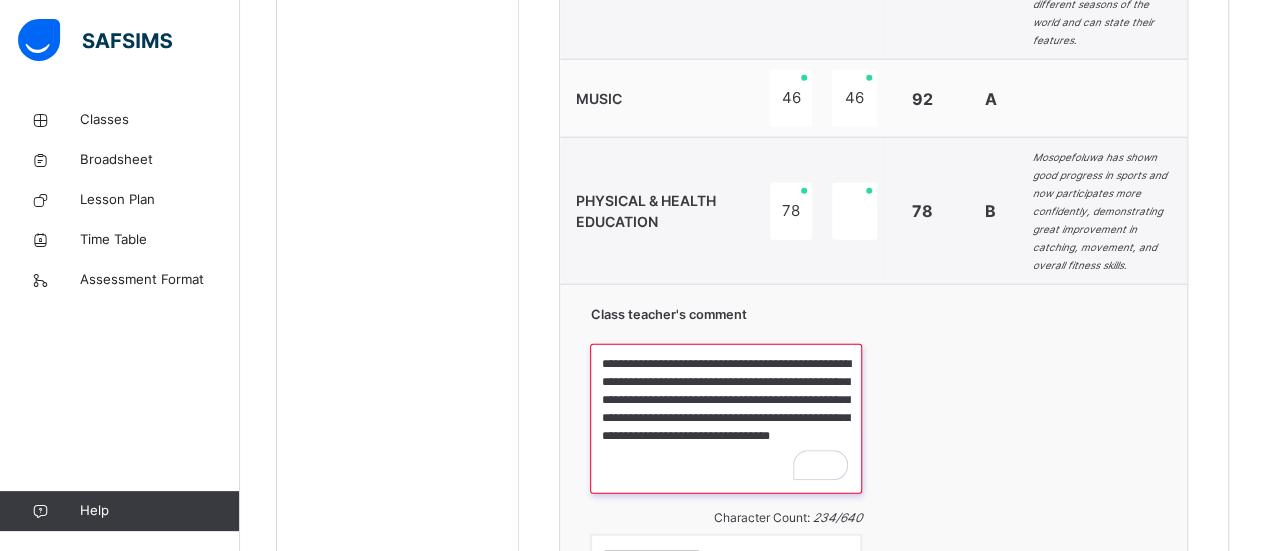 type on "**********" 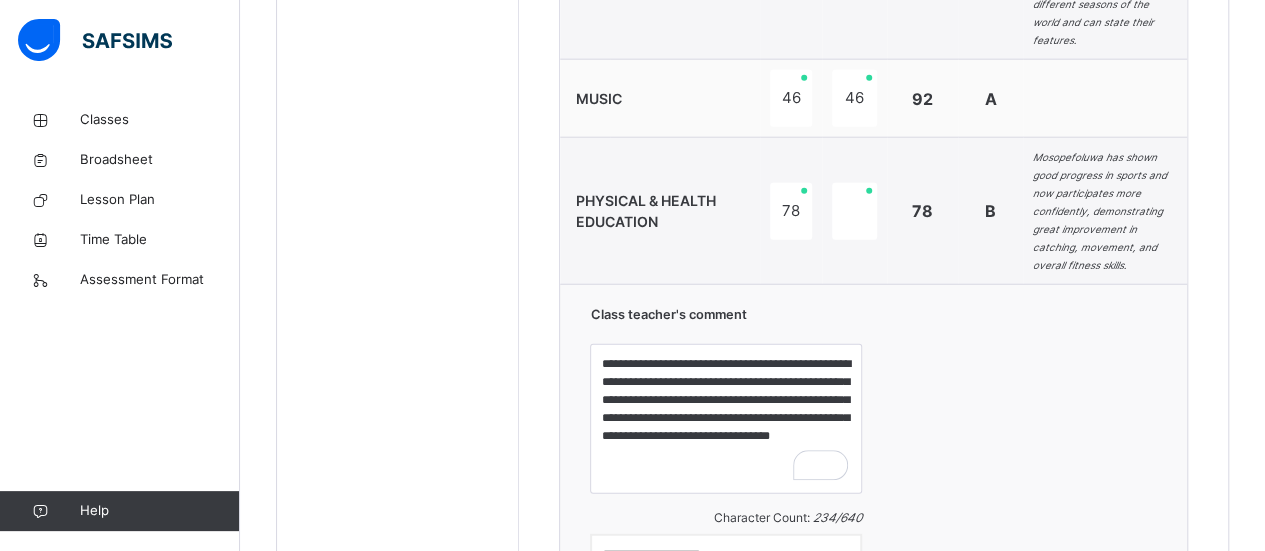click on "**********" at bounding box center [873, 449] 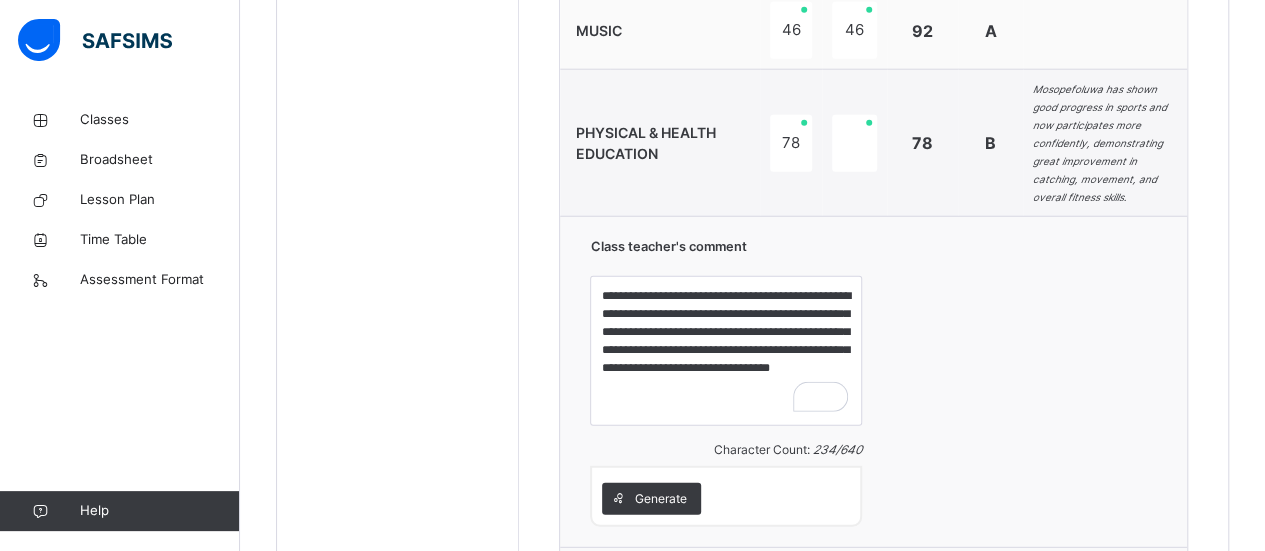 scroll, scrollTop: 2633, scrollLeft: 0, axis: vertical 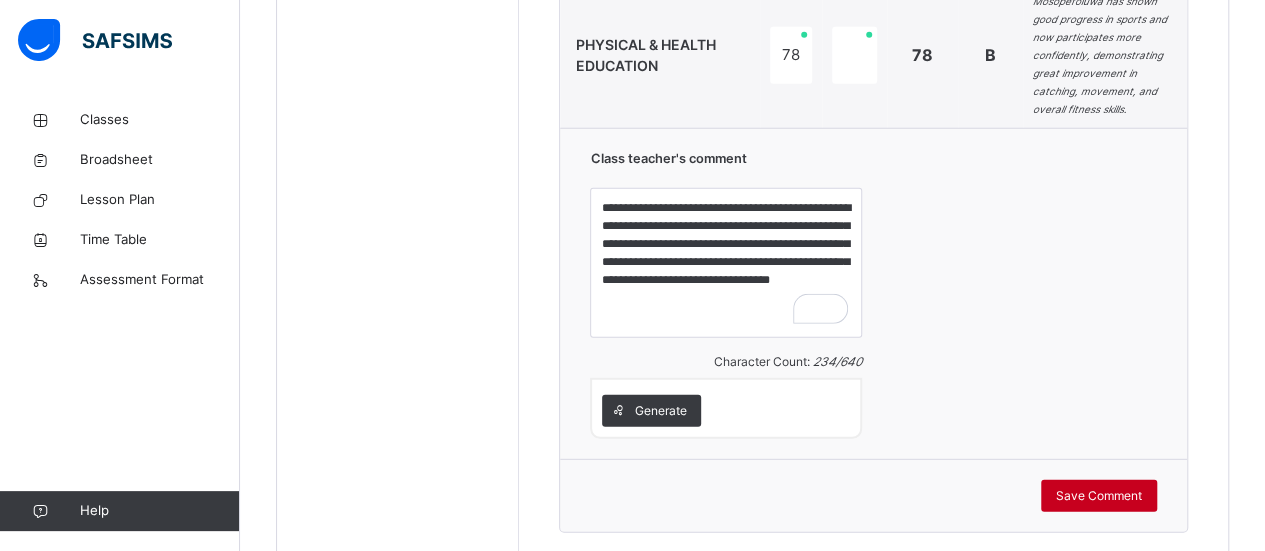 click on "Save Comment" at bounding box center (1099, 496) 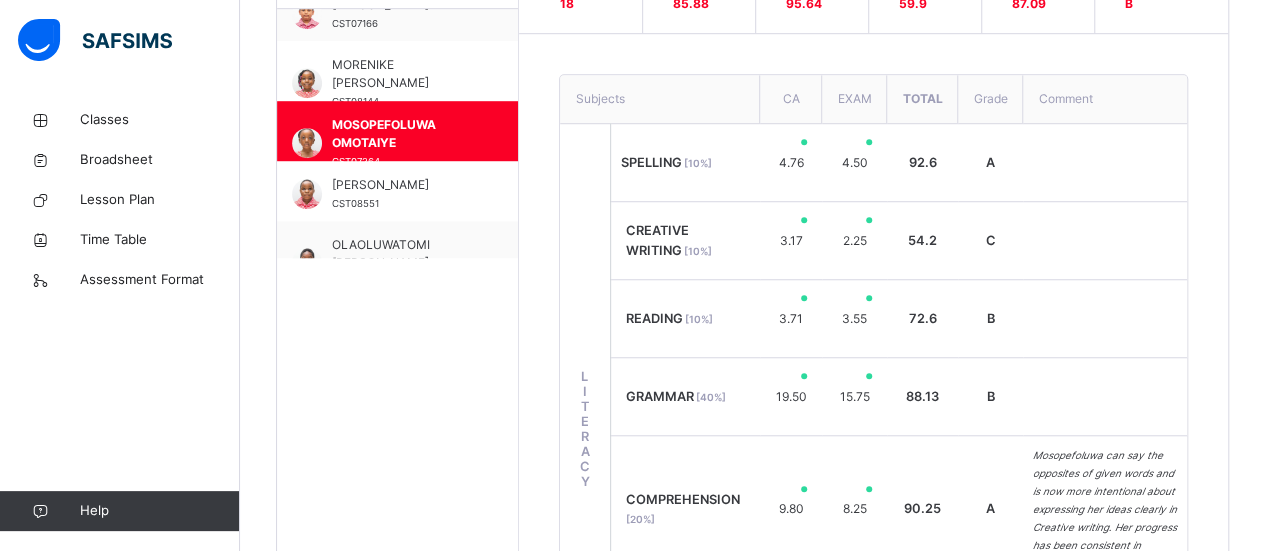 scroll, scrollTop: 653, scrollLeft: 0, axis: vertical 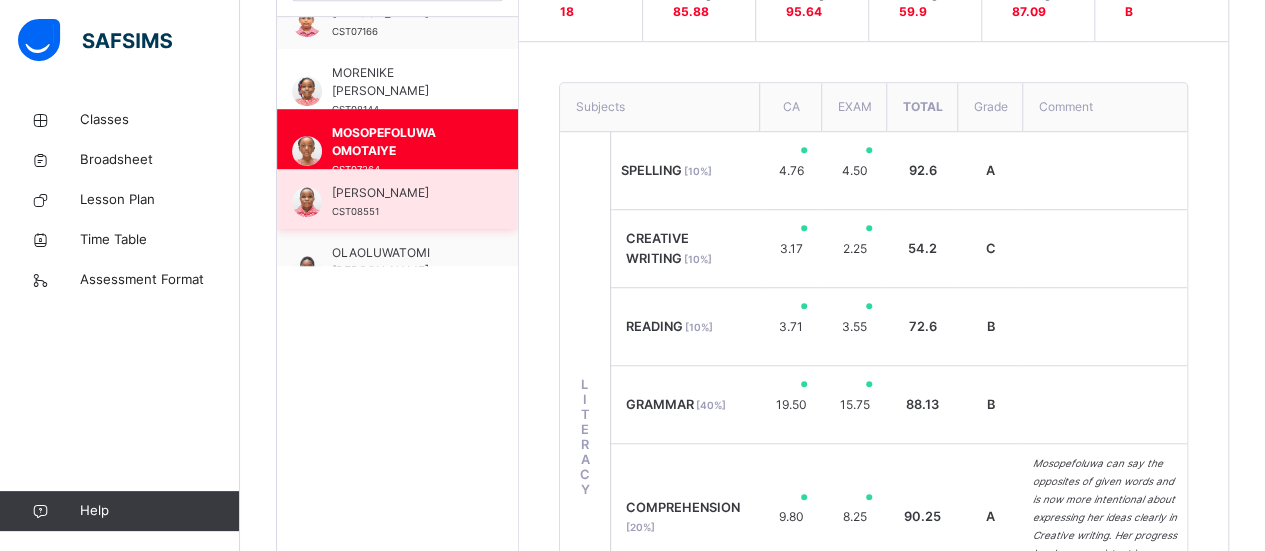 click on "[PERSON_NAME]" at bounding box center [402, 193] 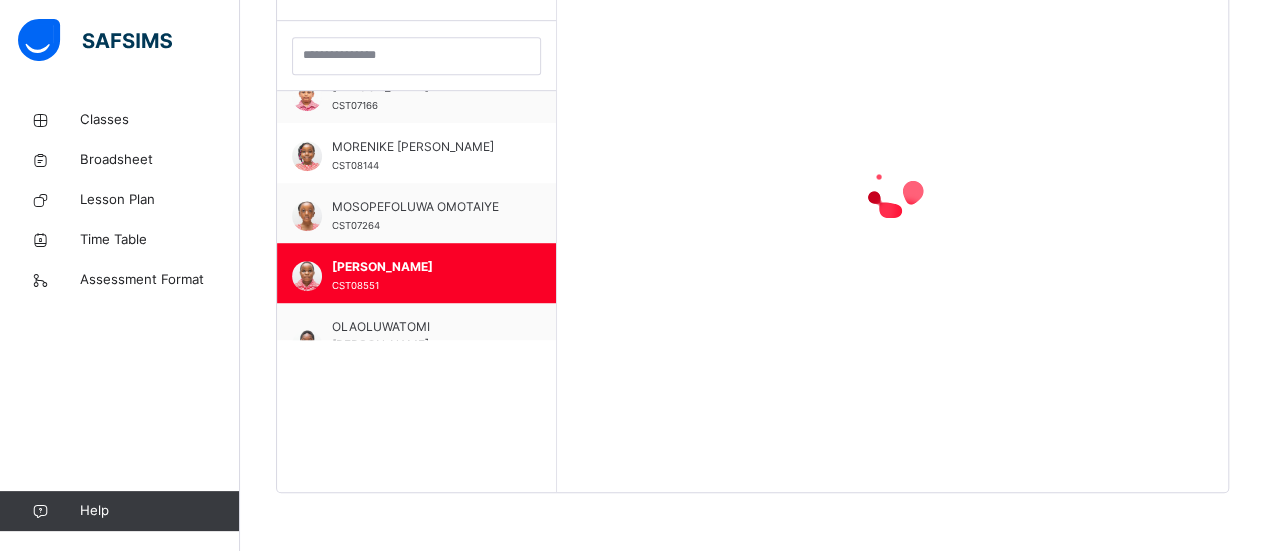 scroll, scrollTop: 653, scrollLeft: 0, axis: vertical 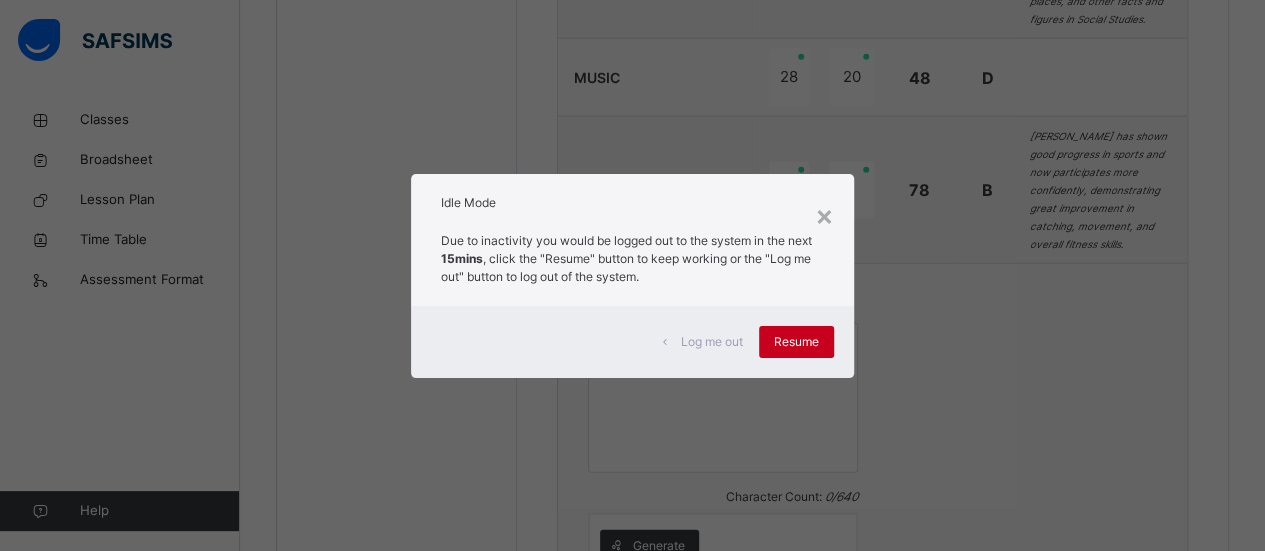 click on "Resume" at bounding box center (796, 342) 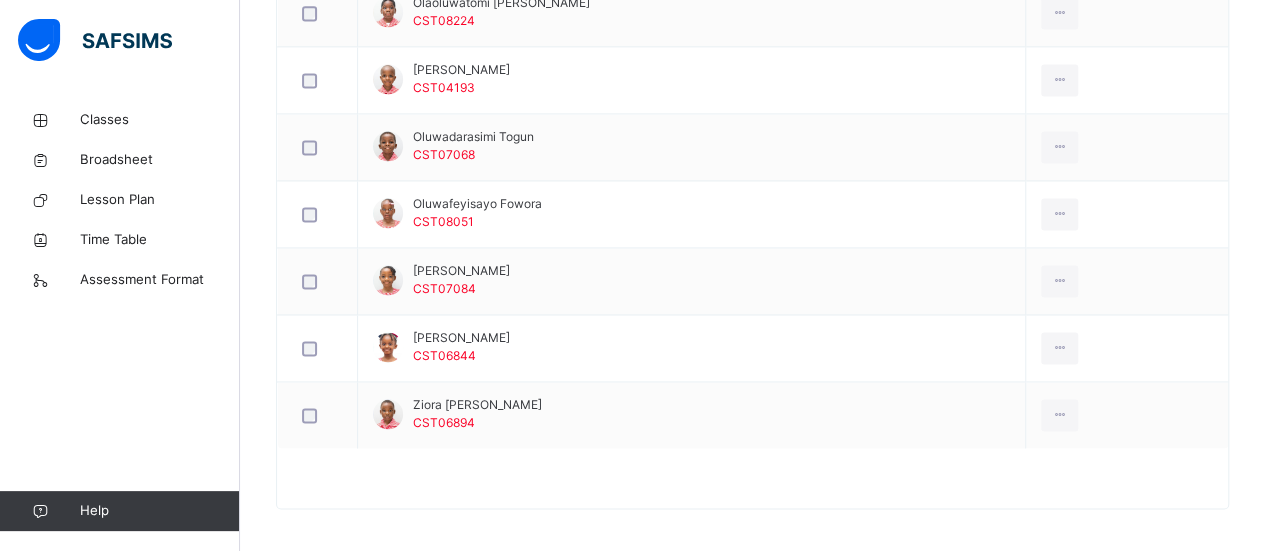 scroll, scrollTop: 1412, scrollLeft: 0, axis: vertical 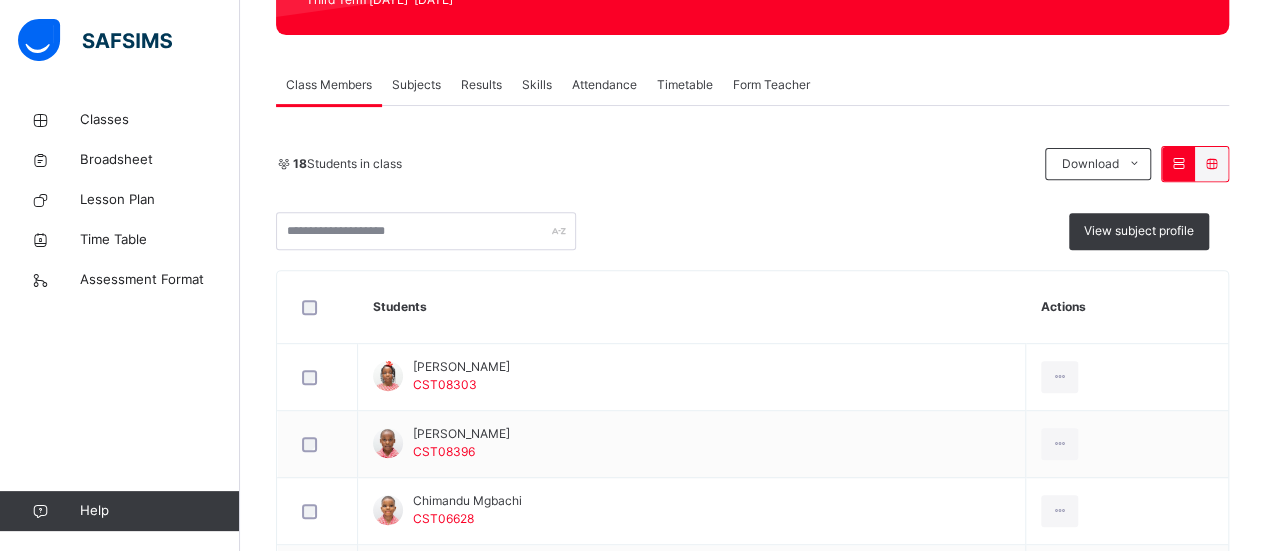 click on "Results" at bounding box center (481, 85) 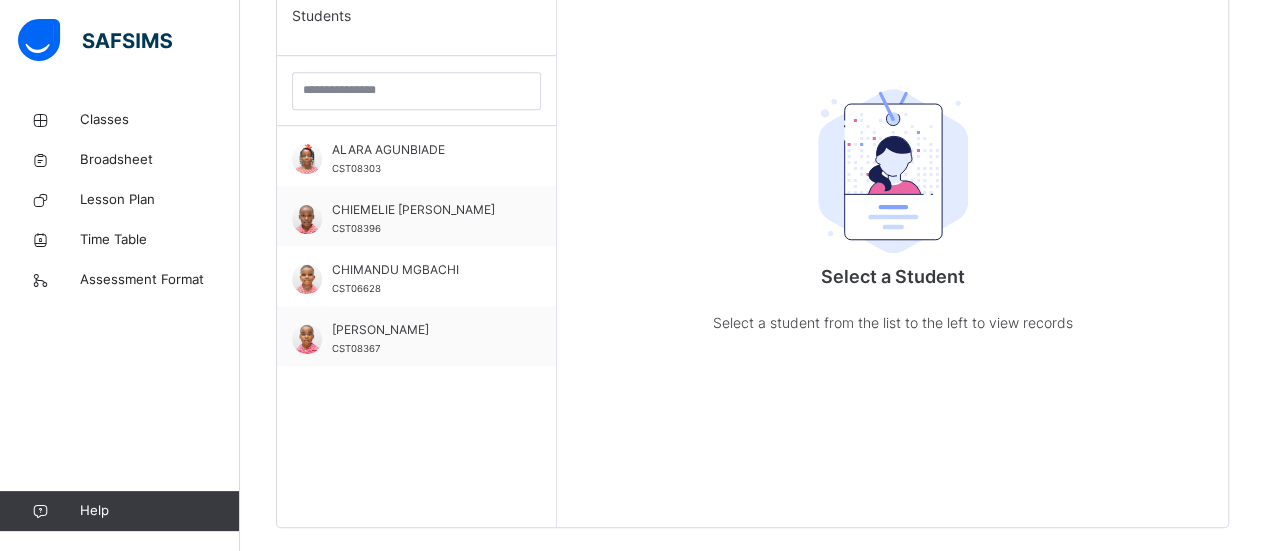 scroll, scrollTop: 579, scrollLeft: 0, axis: vertical 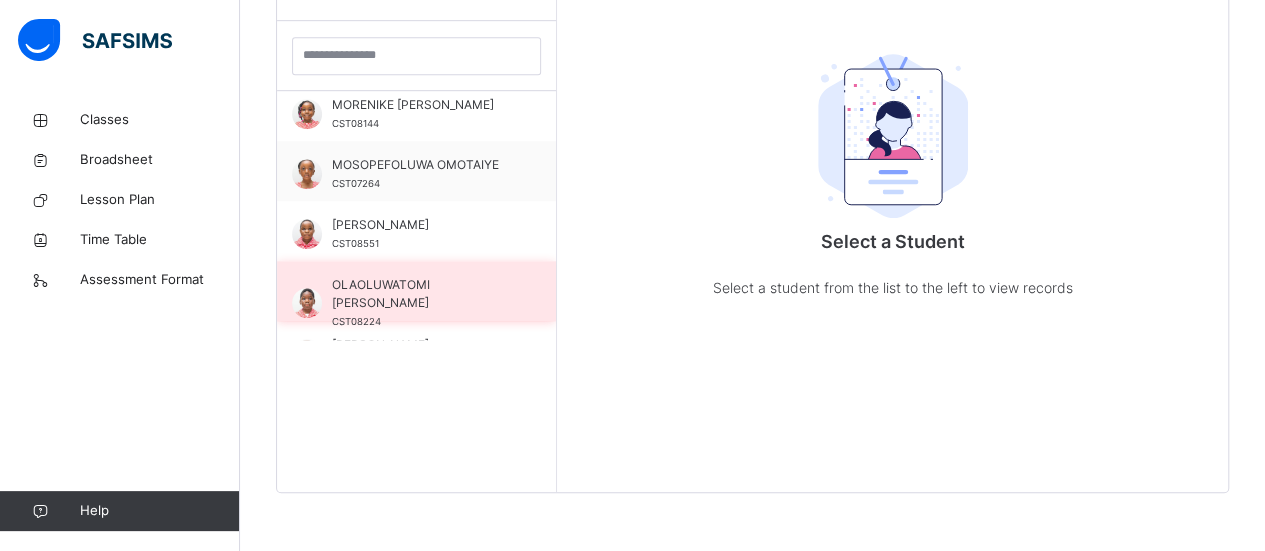 click on "OLAOLUWATOMI [PERSON_NAME]" at bounding box center (421, 294) 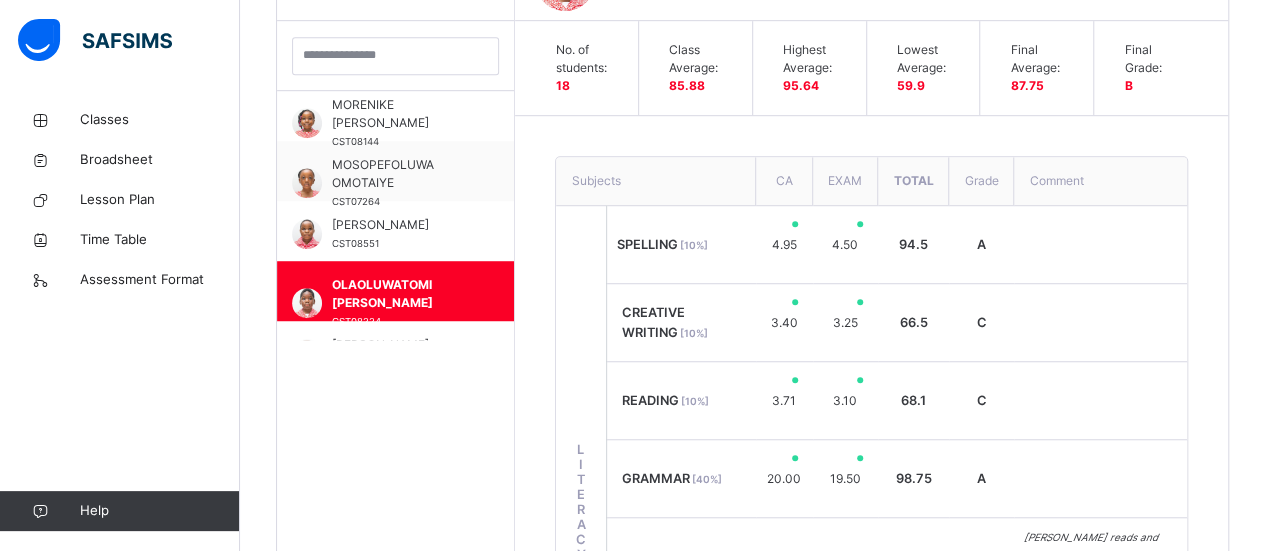 scroll, scrollTop: 498, scrollLeft: 0, axis: vertical 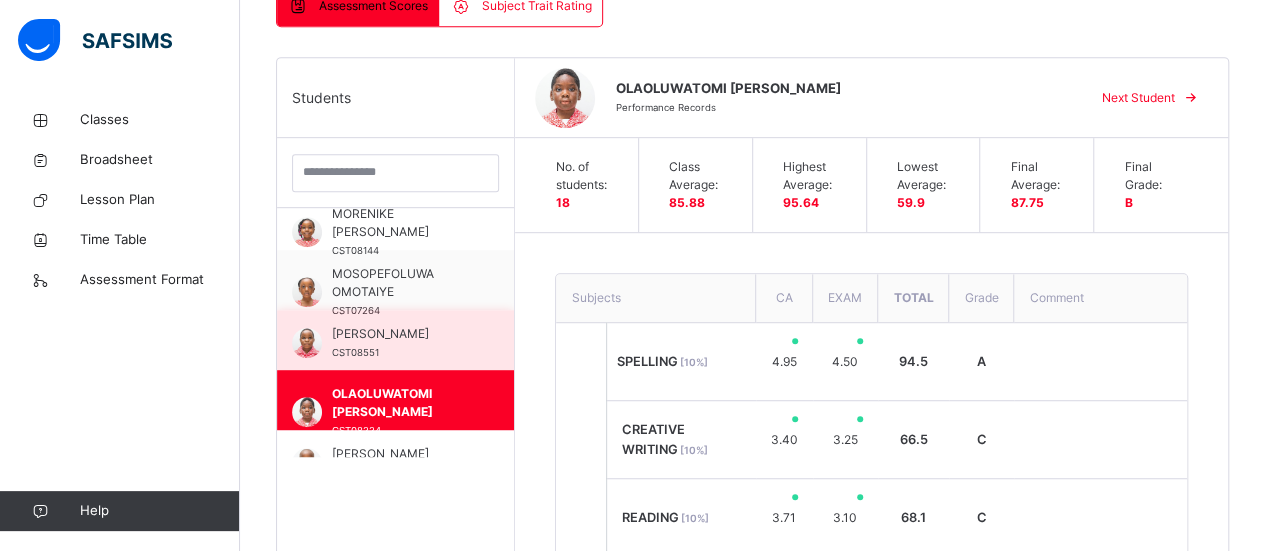 click on "[PERSON_NAME]" at bounding box center [400, 334] 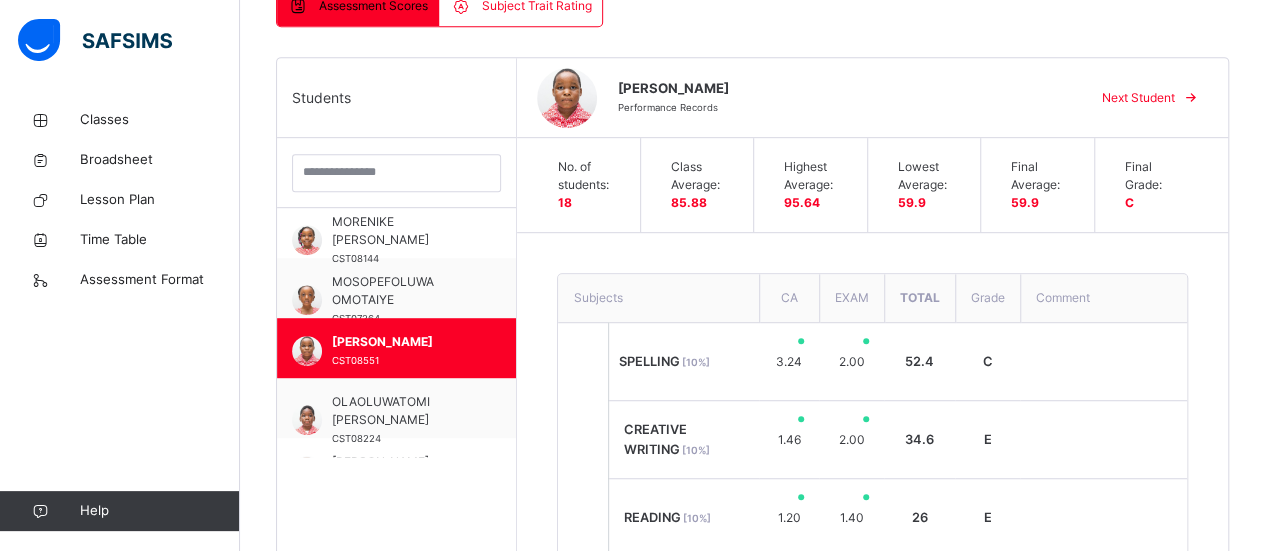 scroll, scrollTop: 498, scrollLeft: 0, axis: vertical 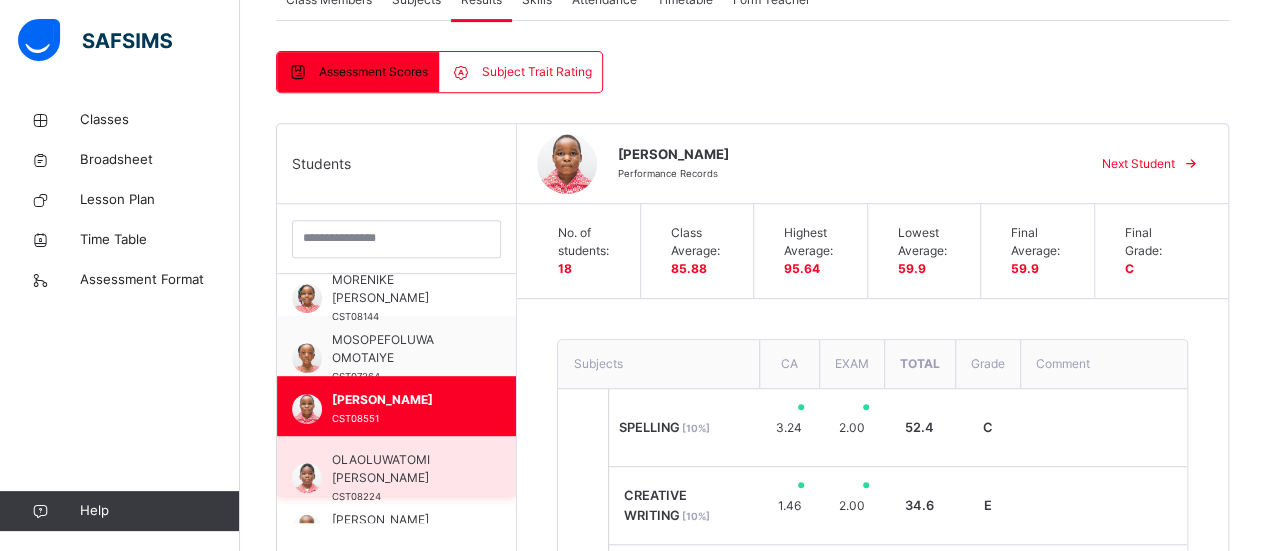 click on "OLAOLUWATOMI [PERSON_NAME]" at bounding box center (401, 469) 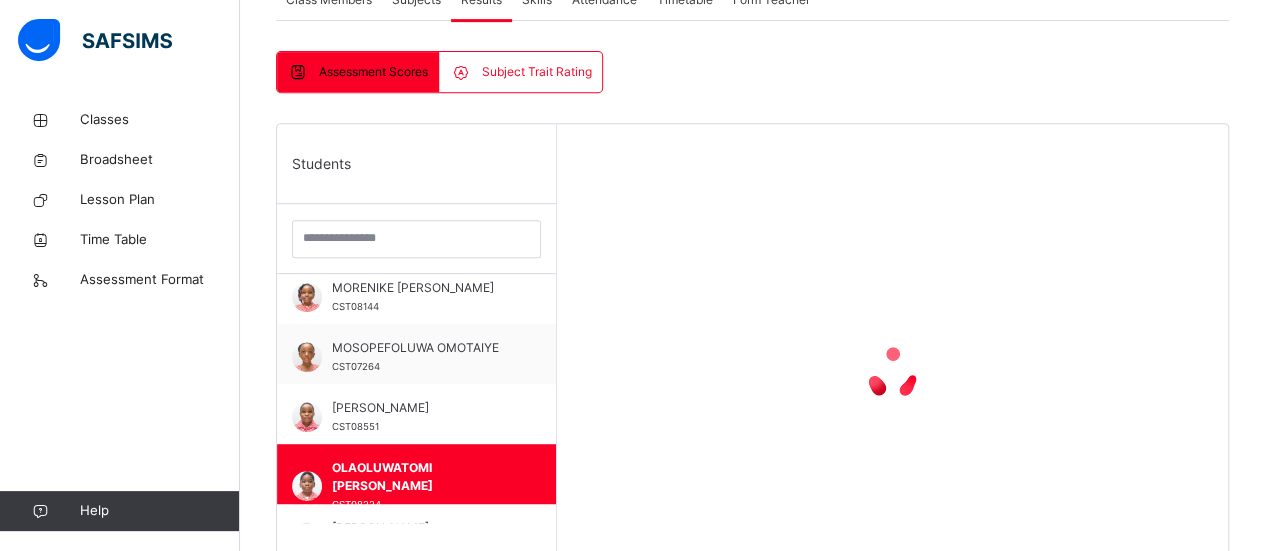 scroll, scrollTop: 498, scrollLeft: 0, axis: vertical 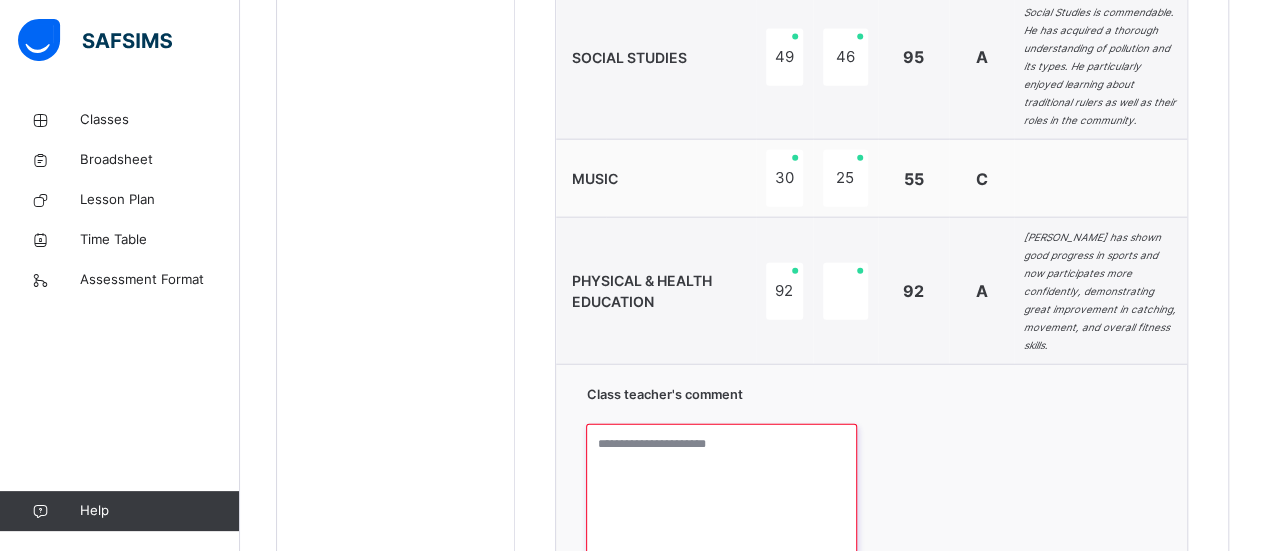 click at bounding box center [721, 499] 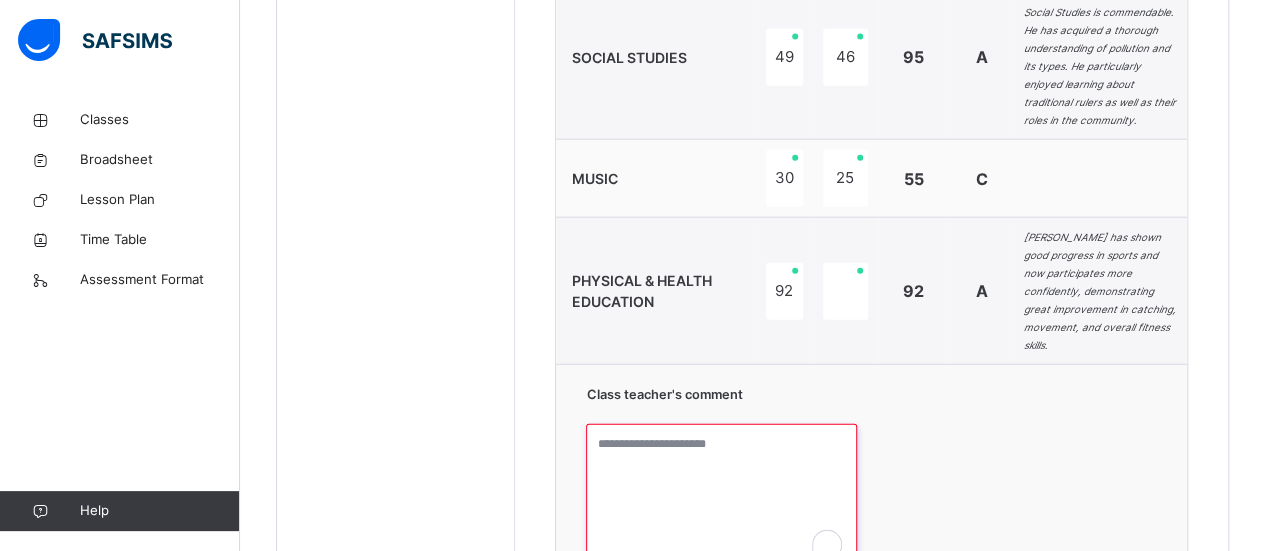 paste on "**********" 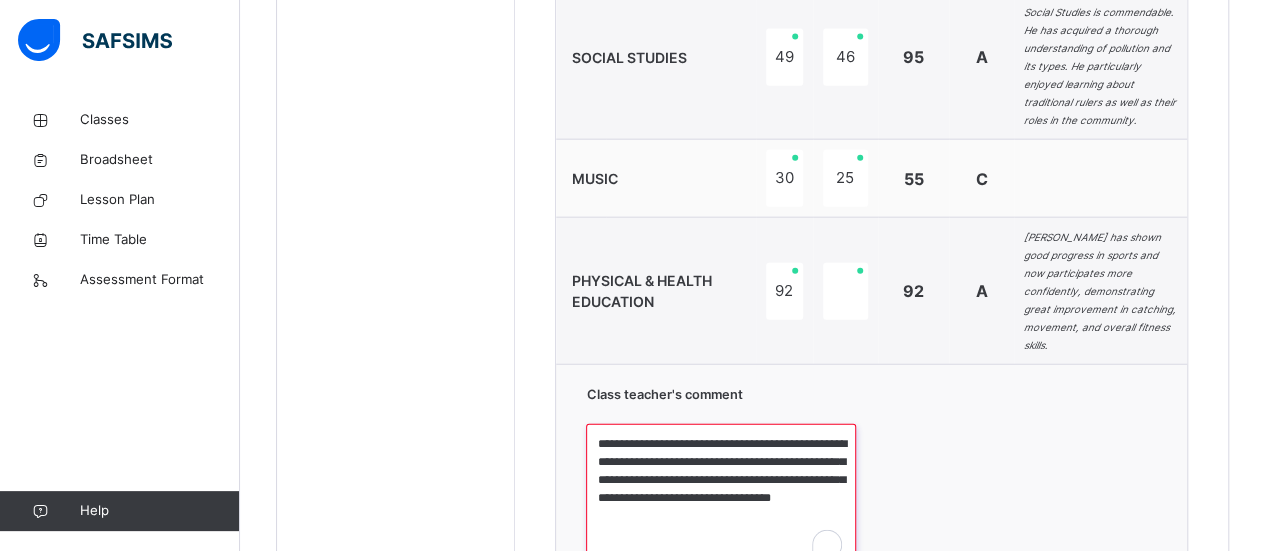 click on "**********" at bounding box center (720, 499) 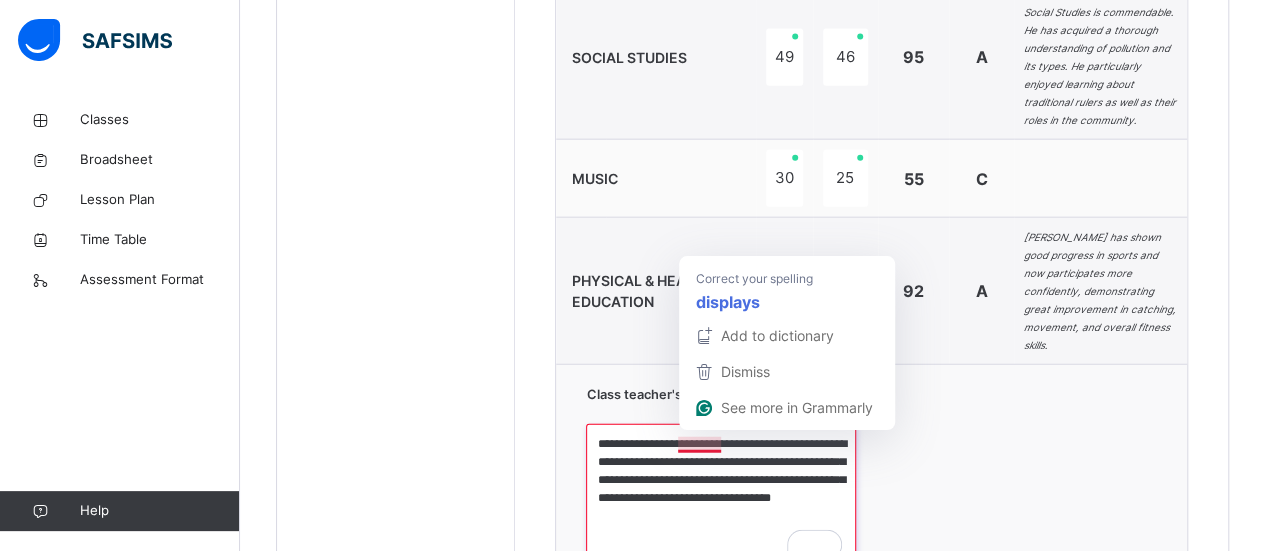 click on "**********" at bounding box center (720, 499) 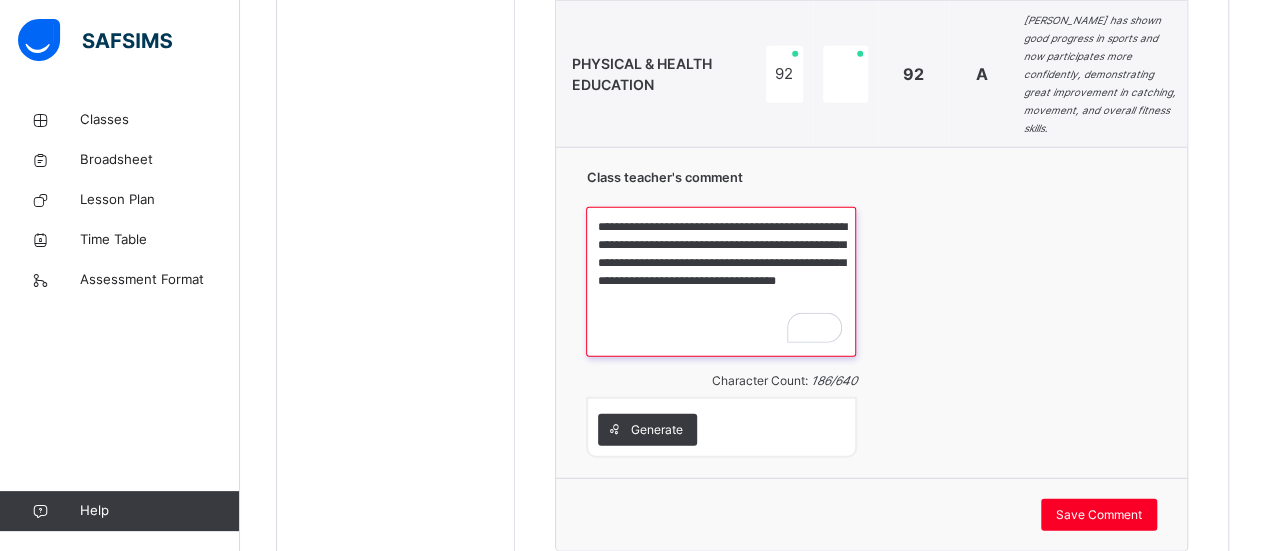 scroll, scrollTop: 2568, scrollLeft: 0, axis: vertical 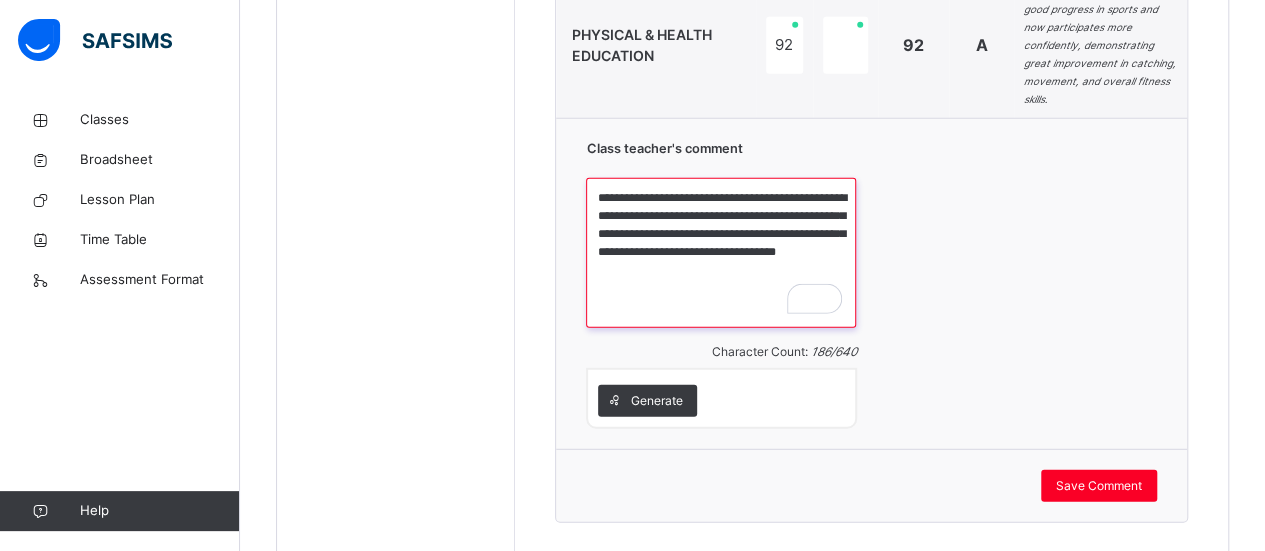 click on "**********" at bounding box center (720, 253) 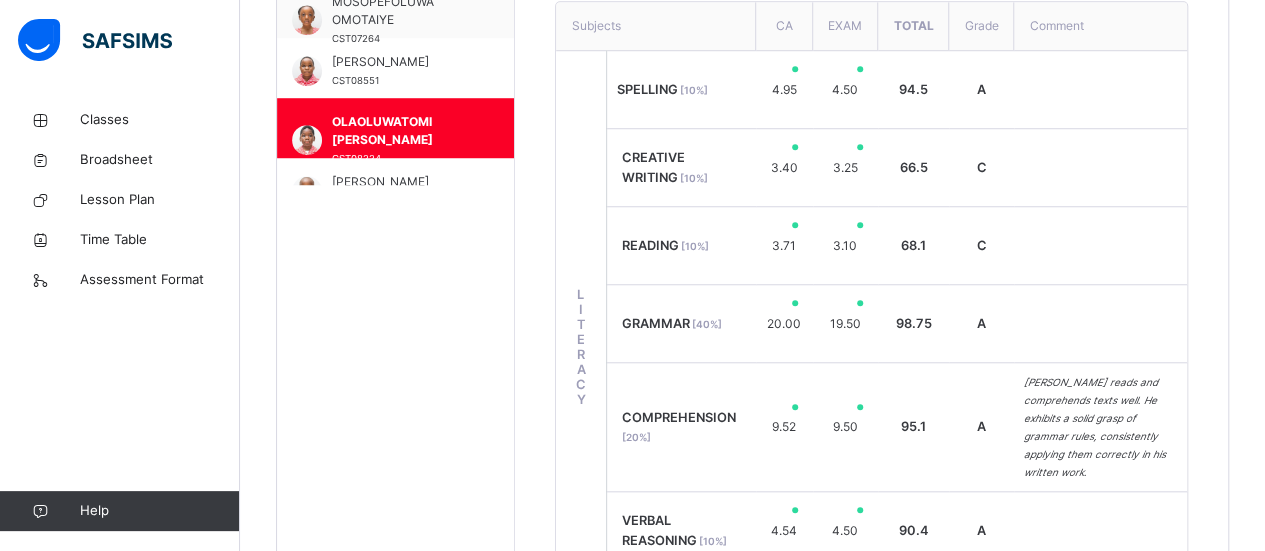 scroll, scrollTop: 668, scrollLeft: 0, axis: vertical 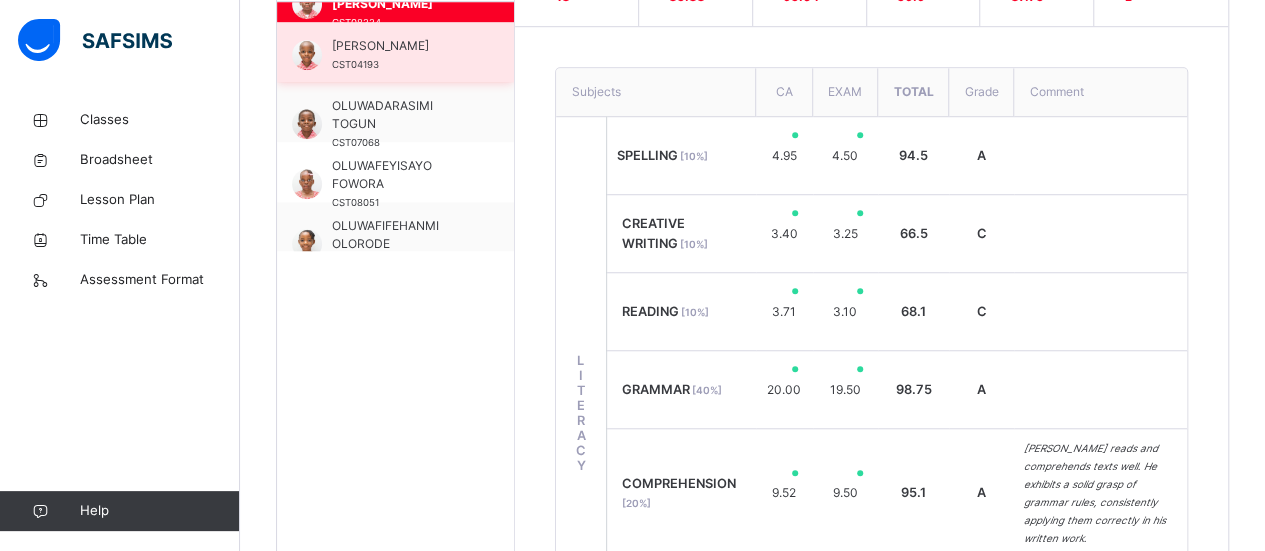 click on "[PERSON_NAME]" at bounding box center [400, 46] 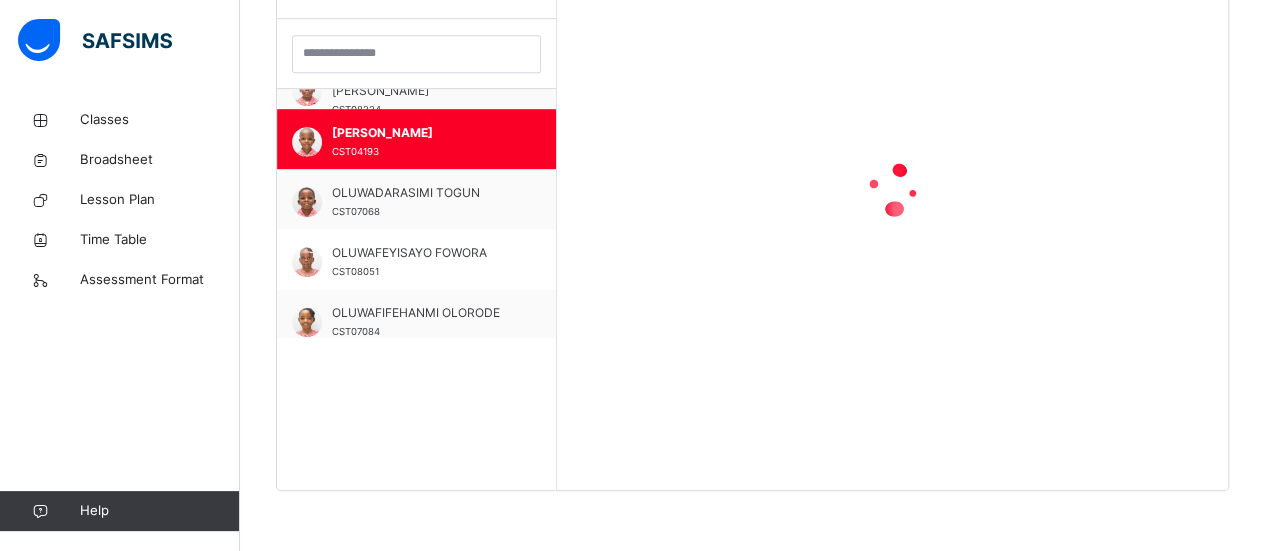 scroll, scrollTop: 579, scrollLeft: 0, axis: vertical 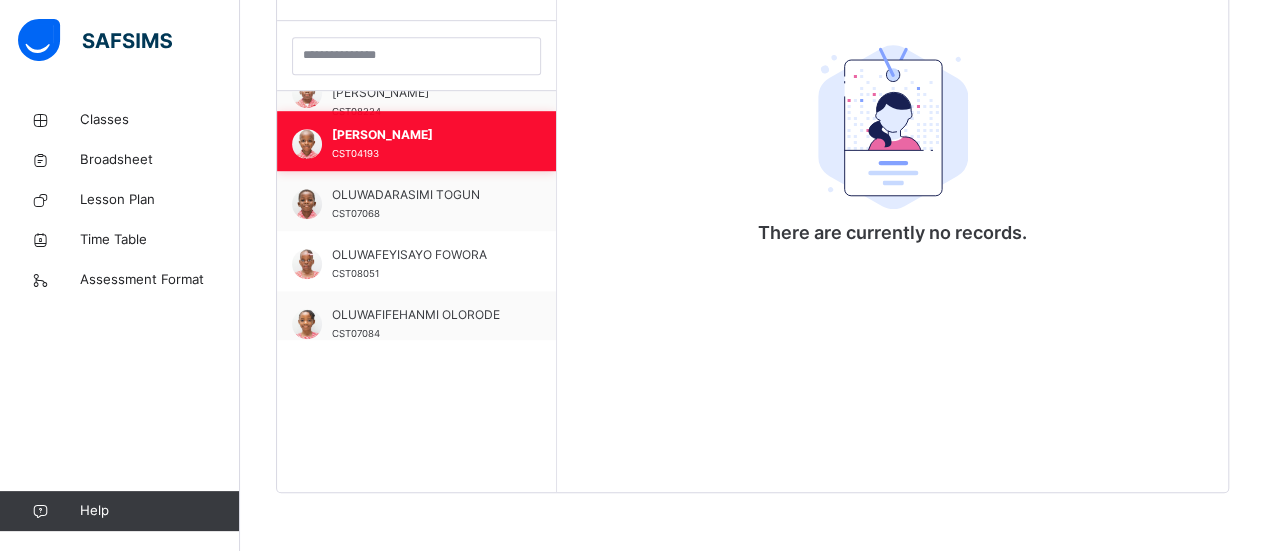 click on "OLUMIDUN  LASISI  CST04193" at bounding box center (421, 144) 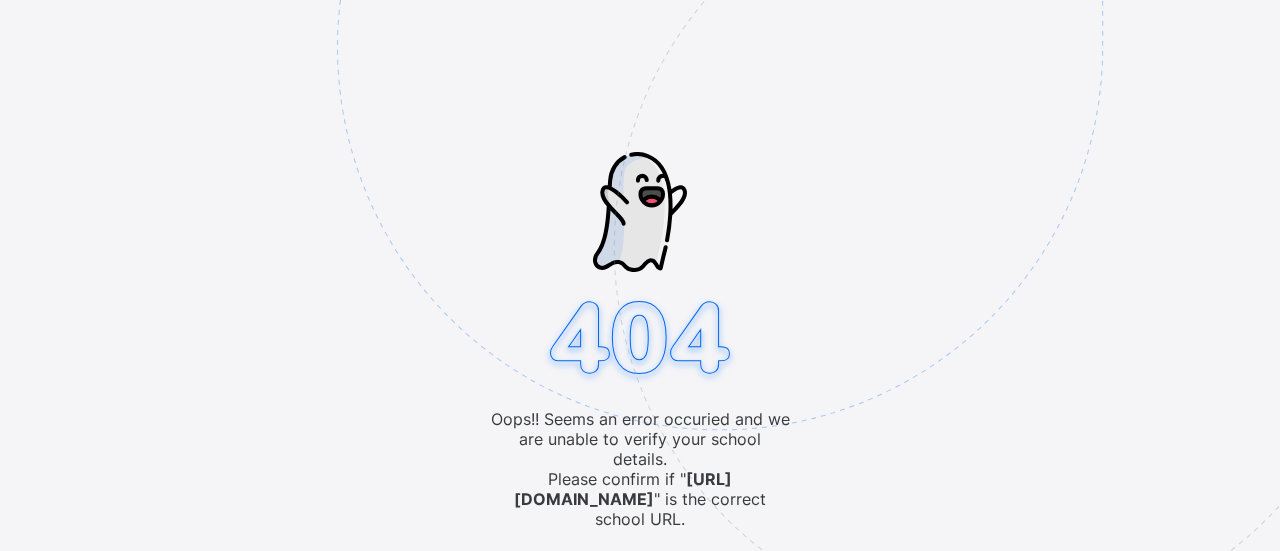 scroll, scrollTop: 0, scrollLeft: 0, axis: both 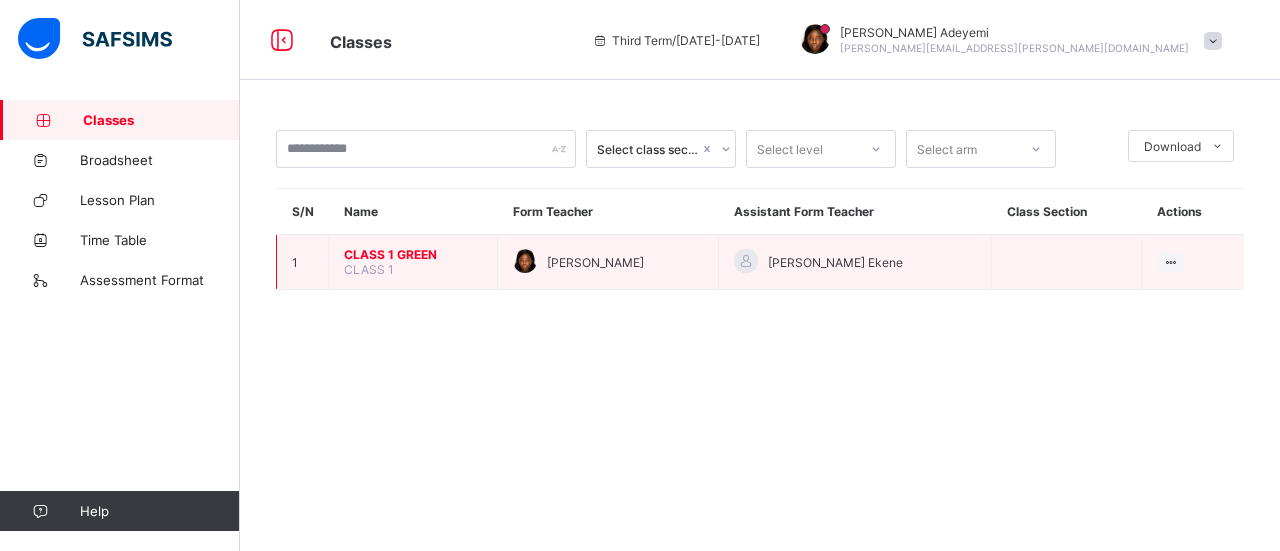 click on "CLASS 1   GREEN" at bounding box center [413, 254] 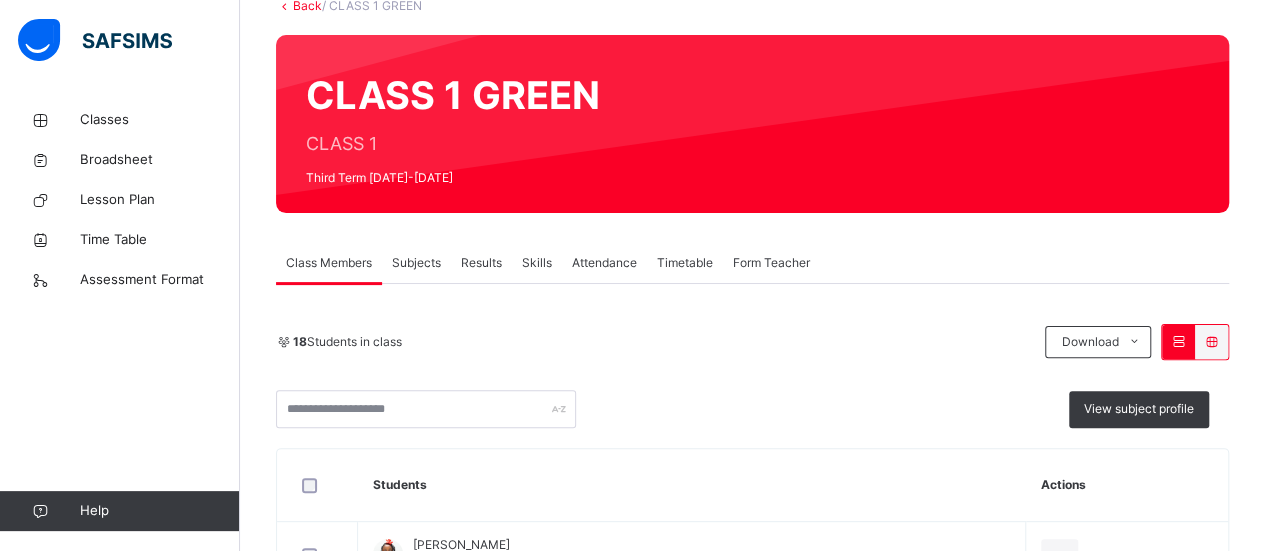 scroll, scrollTop: 245, scrollLeft: 0, axis: vertical 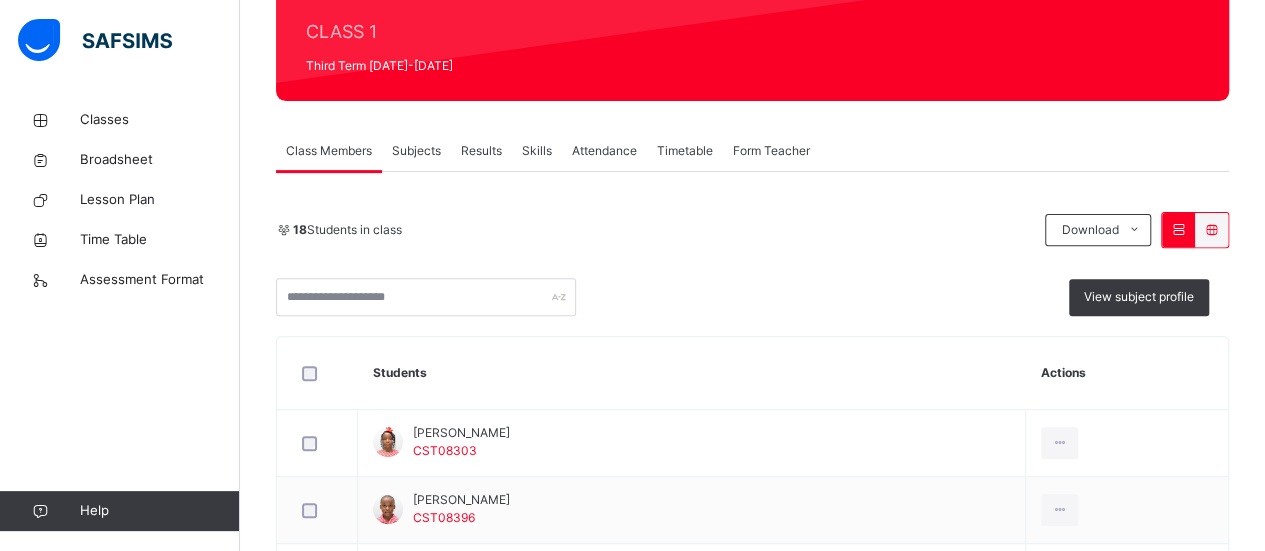click on "Results" at bounding box center [481, 151] 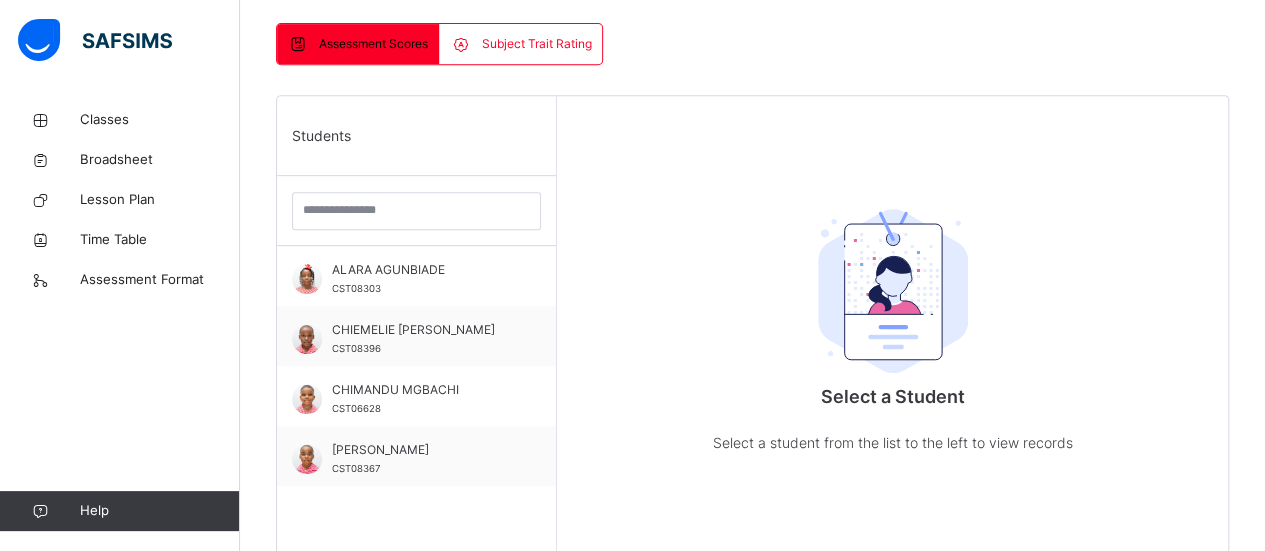 scroll, scrollTop: 579, scrollLeft: 0, axis: vertical 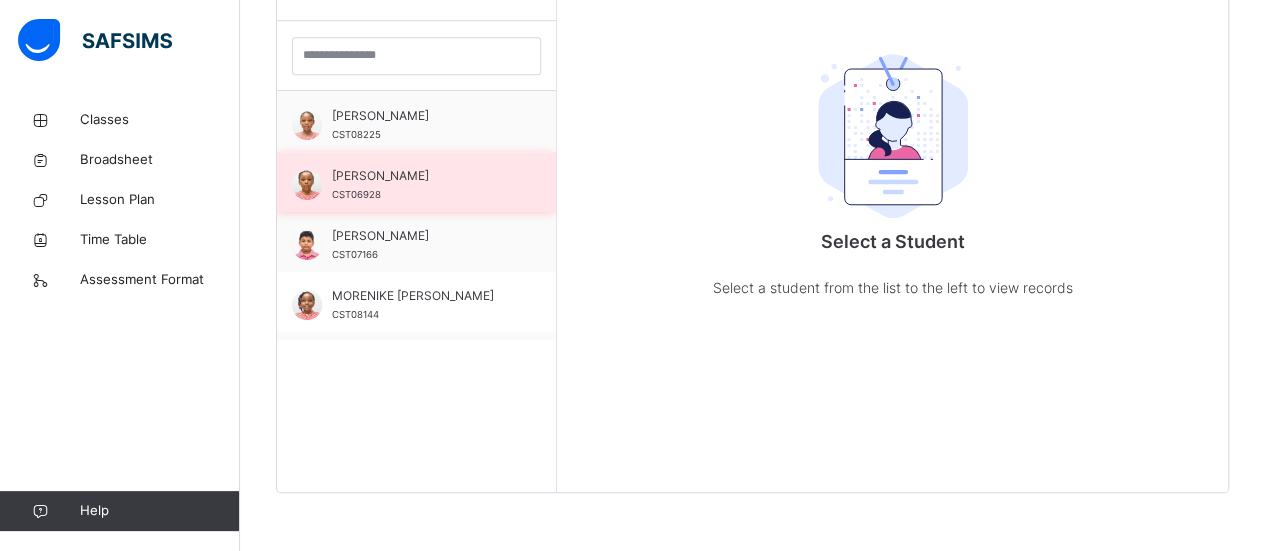 click on "[PERSON_NAME] CST06928" at bounding box center [421, 185] 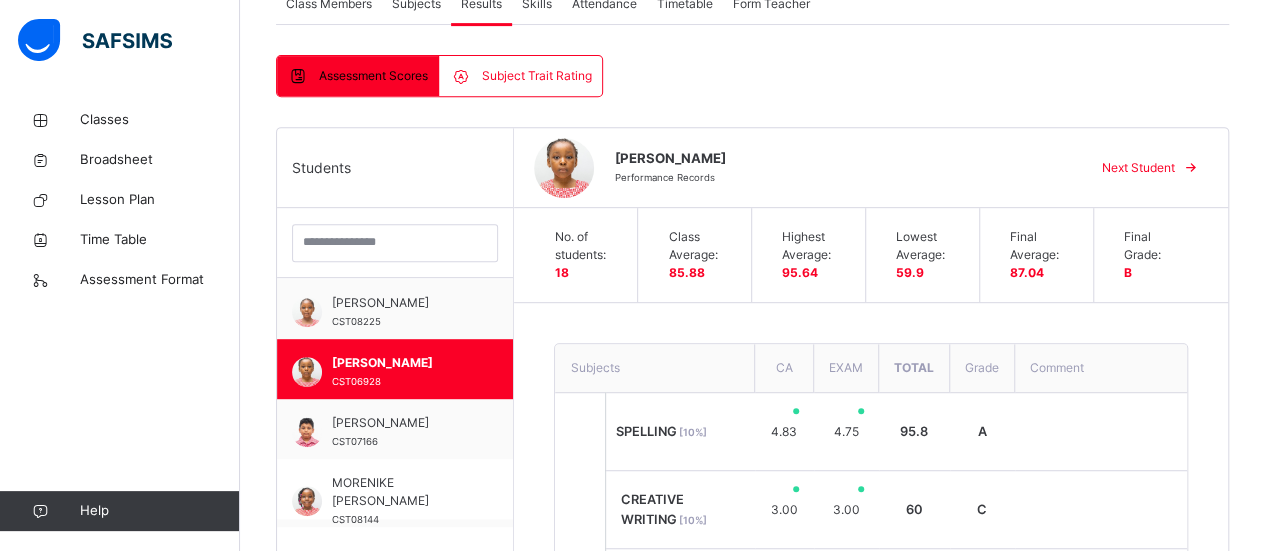 scroll, scrollTop: 367, scrollLeft: 0, axis: vertical 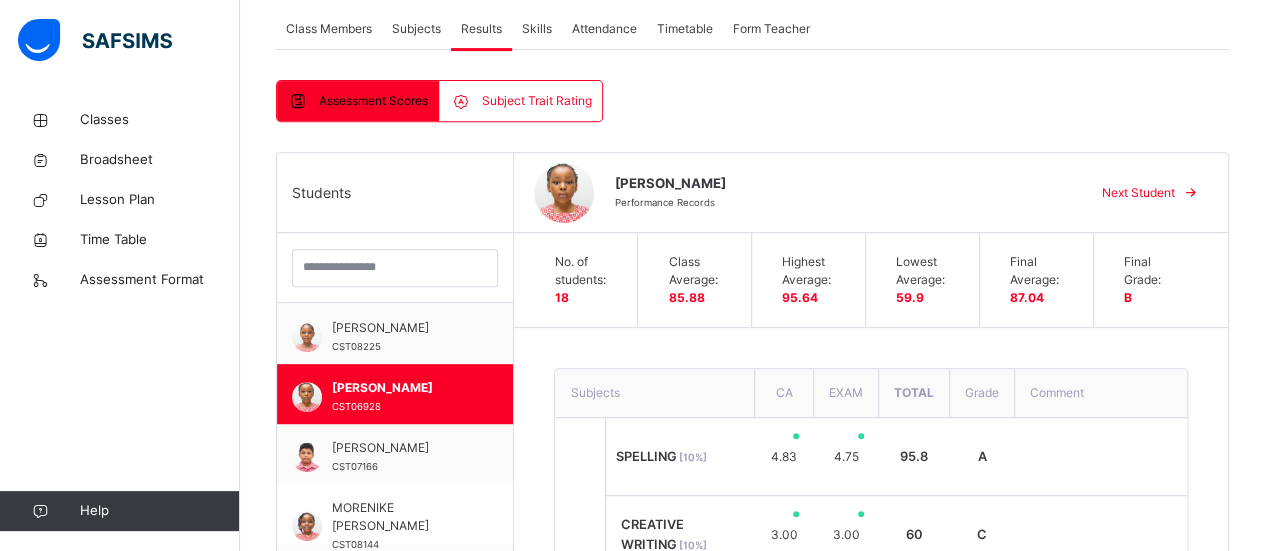 click on "Next Student" at bounding box center [1138, 193] 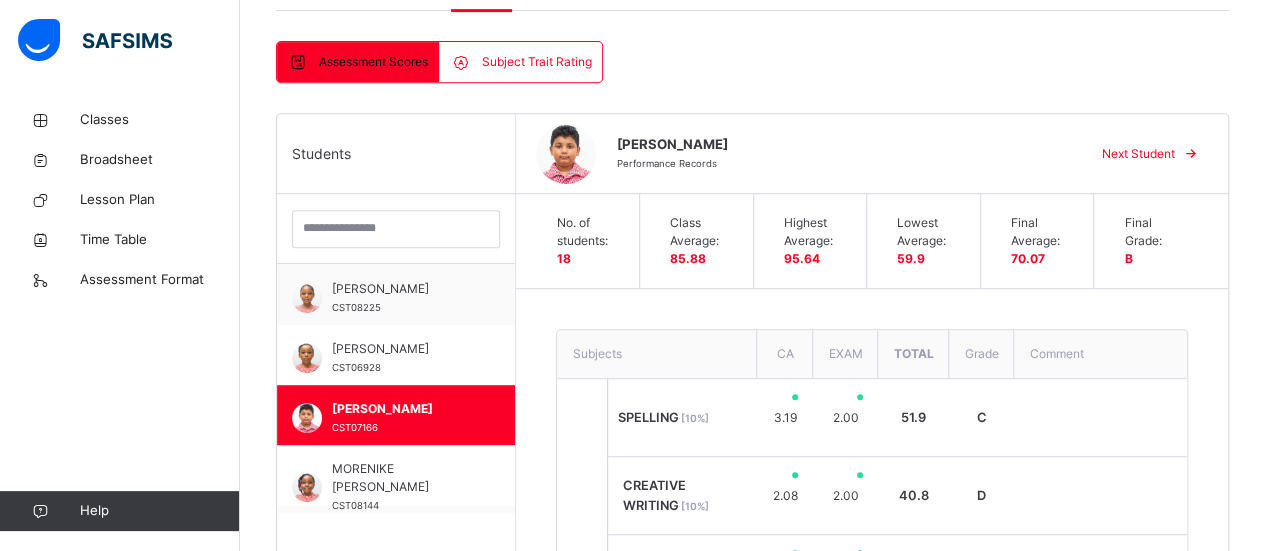 scroll, scrollTop: 398, scrollLeft: 0, axis: vertical 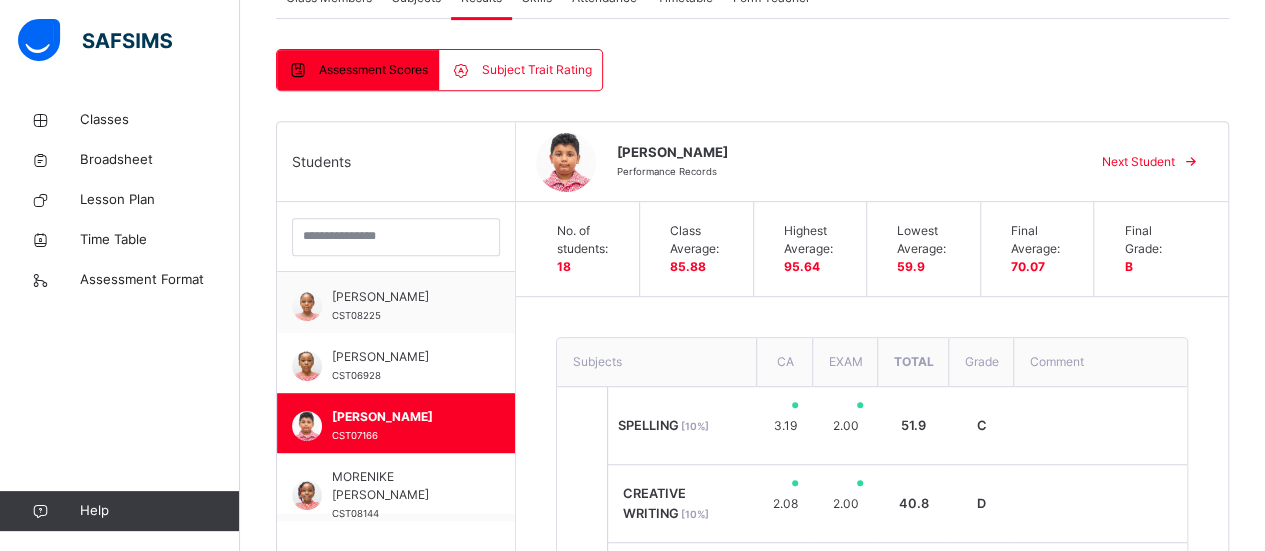 click at bounding box center [1191, 162] 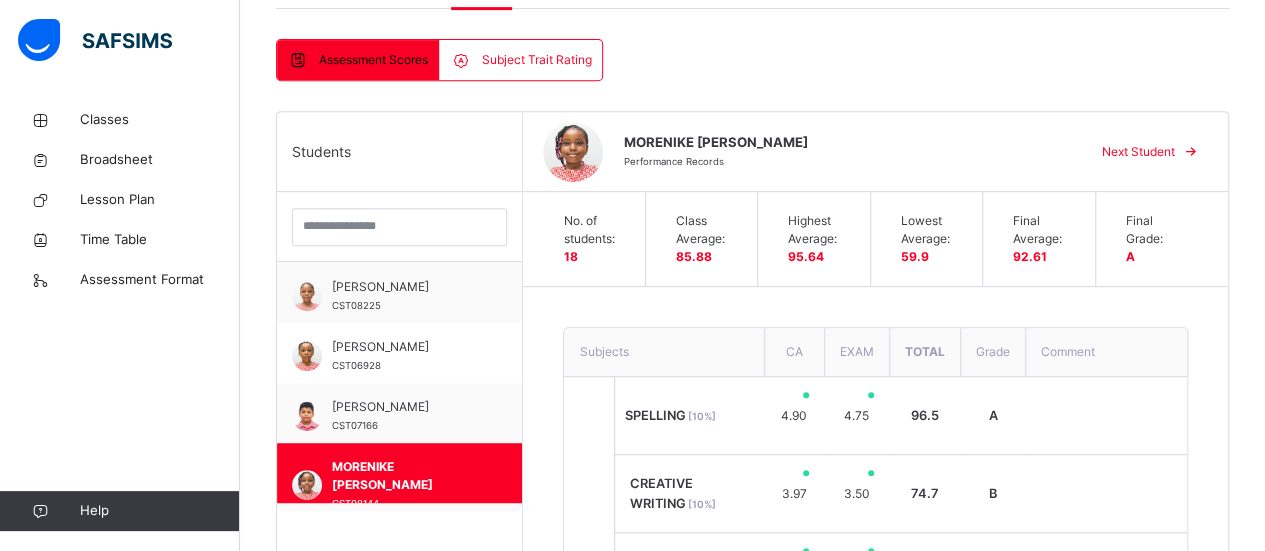 scroll, scrollTop: 392, scrollLeft: 0, axis: vertical 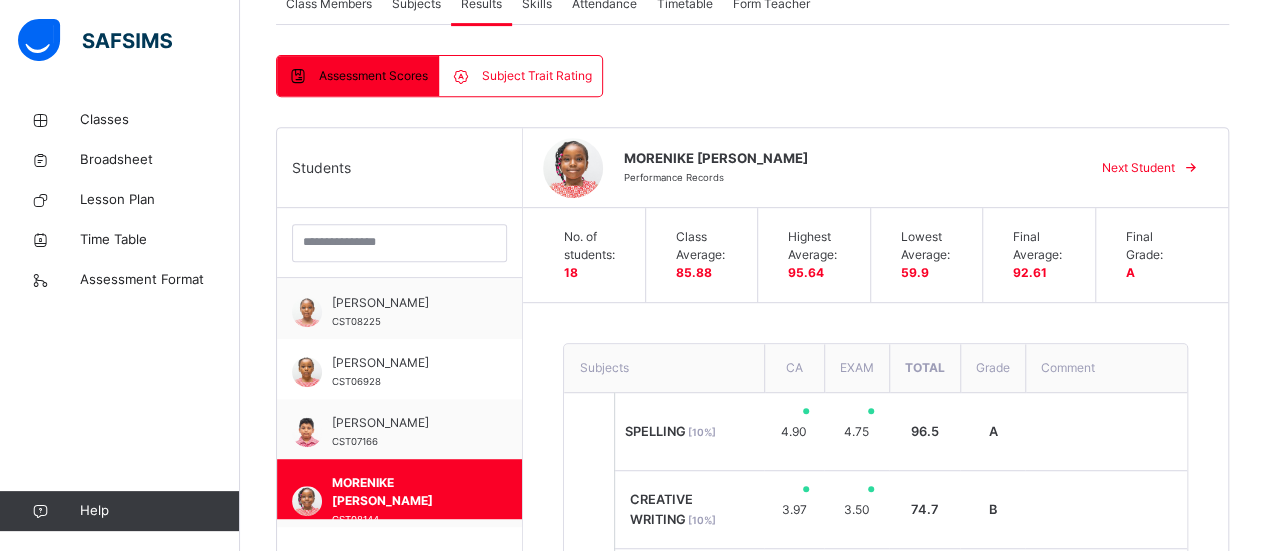 click at bounding box center (1191, 168) 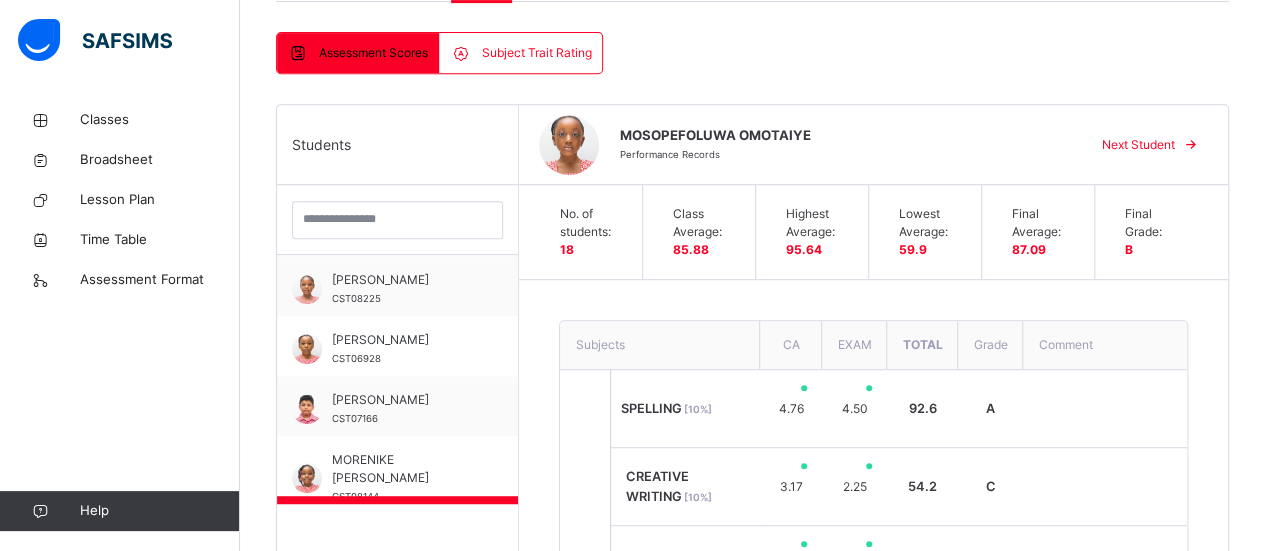 scroll, scrollTop: 398, scrollLeft: 0, axis: vertical 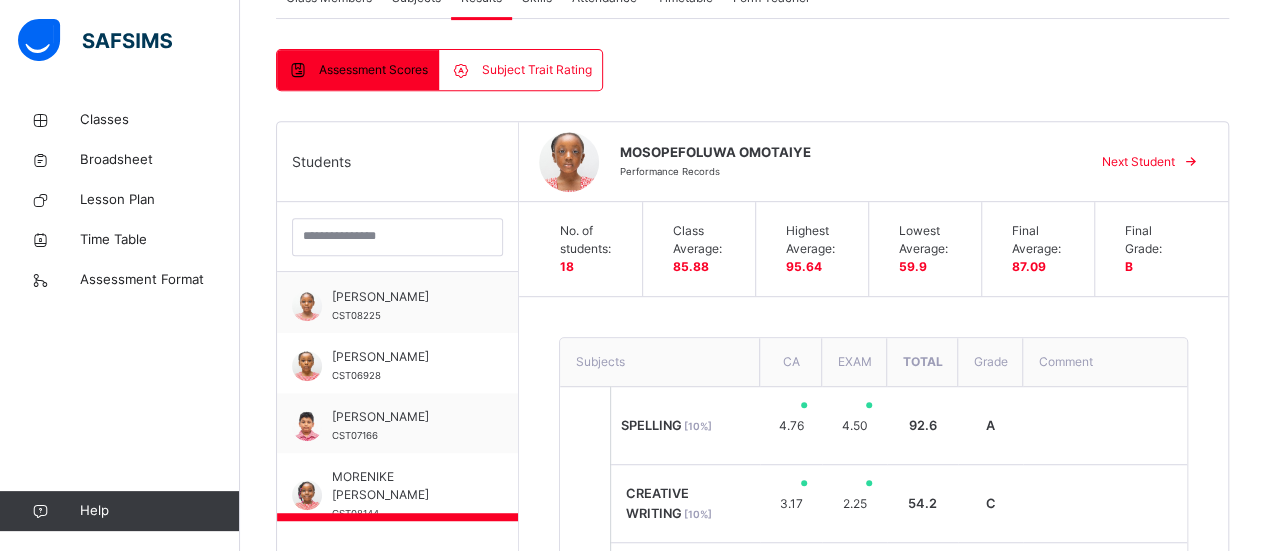 click at bounding box center (1191, 162) 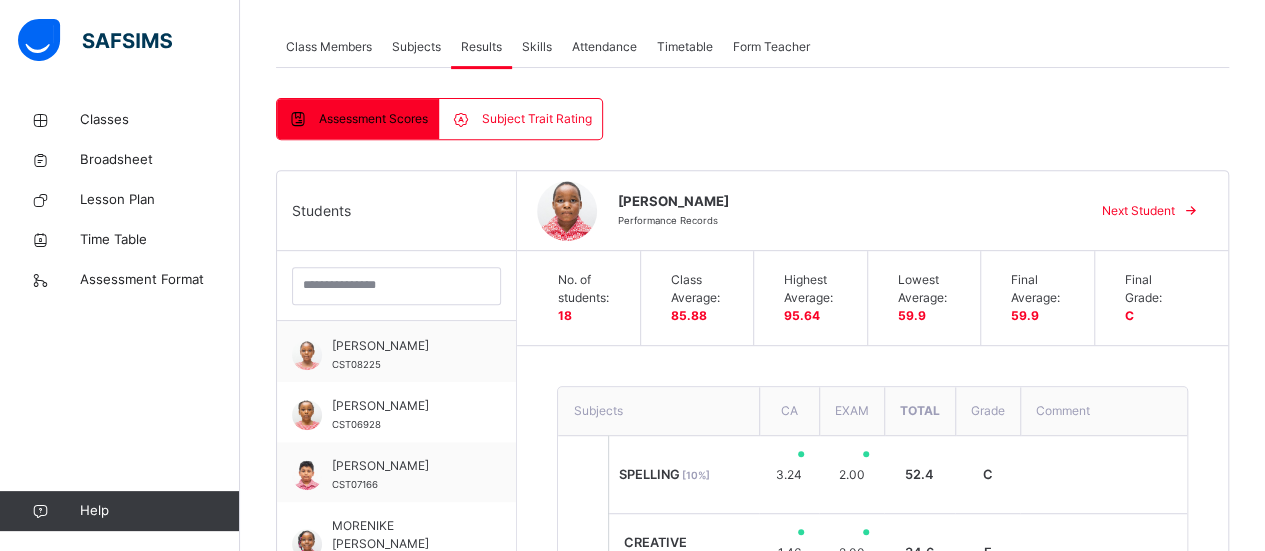 scroll, scrollTop: 329, scrollLeft: 0, axis: vertical 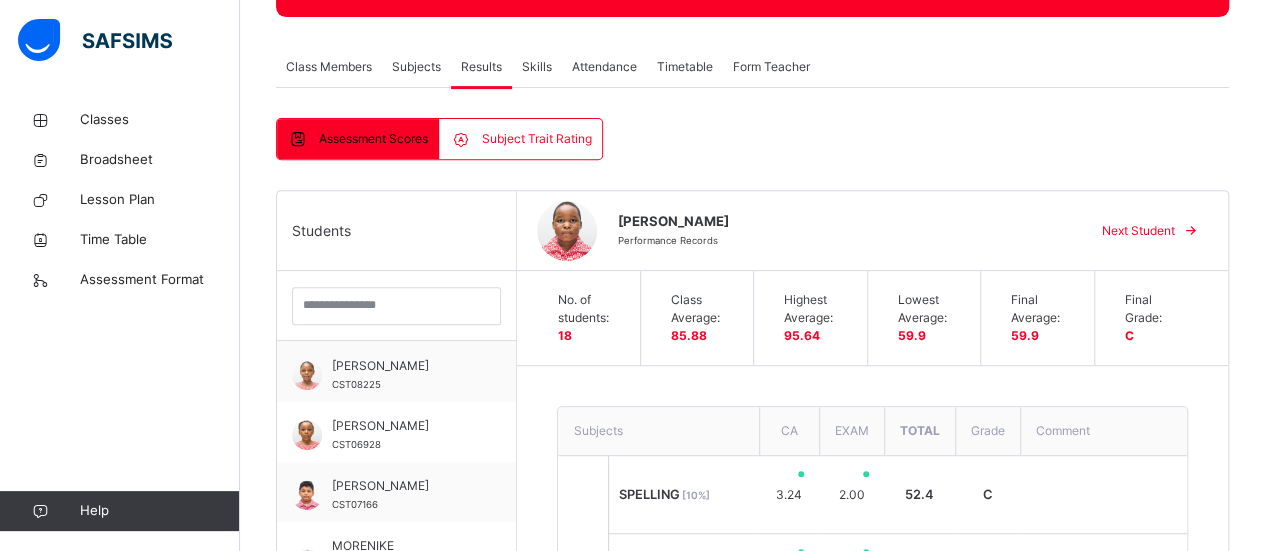 click at bounding box center [1191, 231] 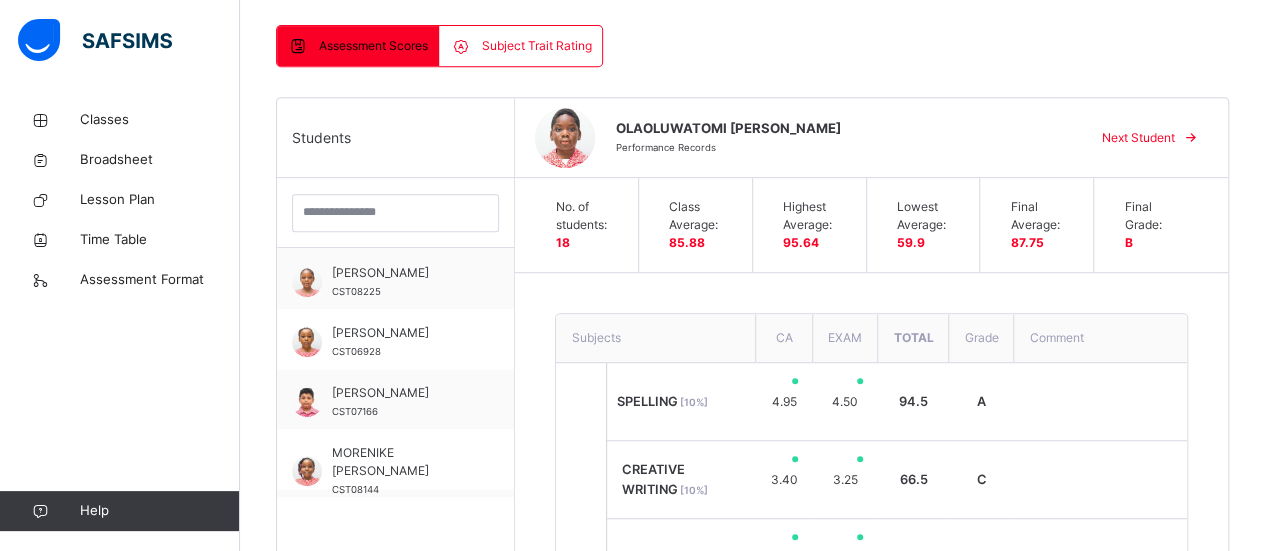 scroll, scrollTop: 413, scrollLeft: 0, axis: vertical 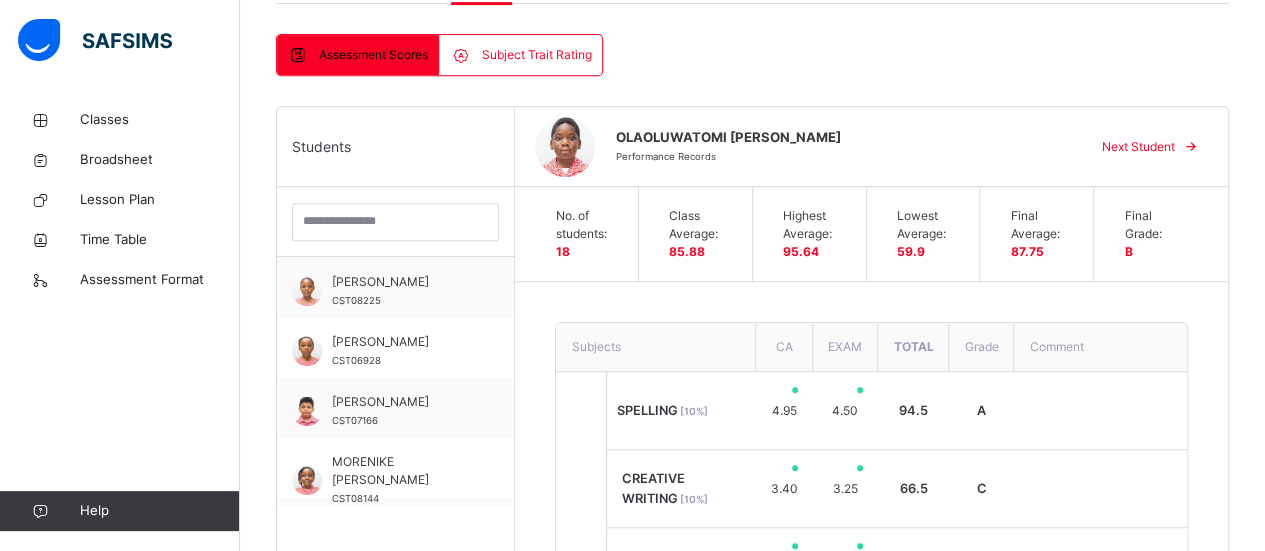 click at bounding box center [1191, 147] 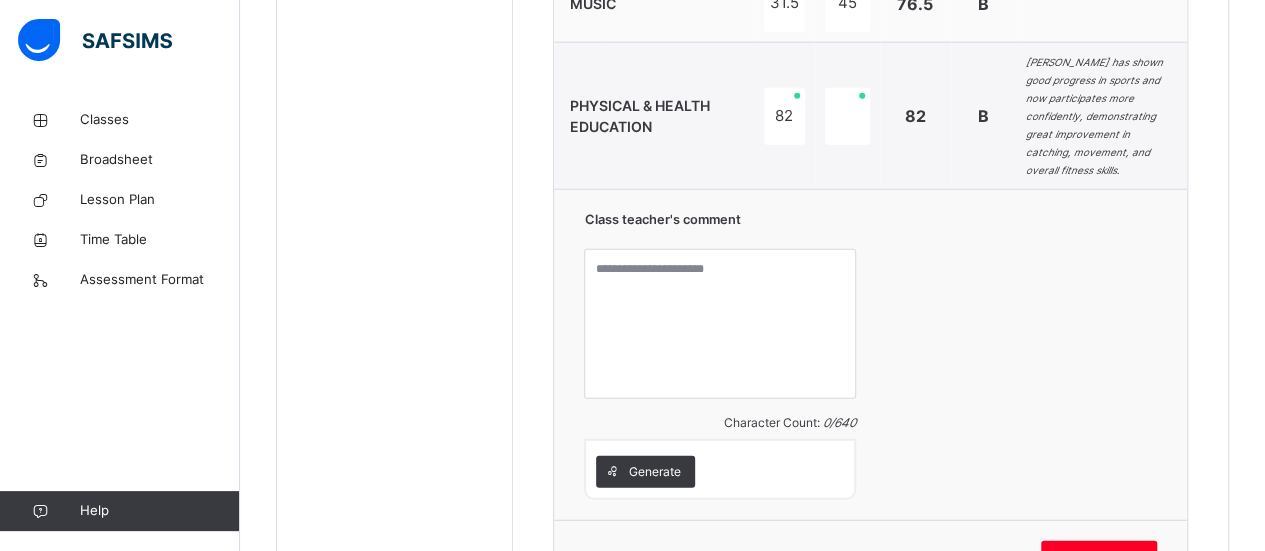 scroll, scrollTop: 2508, scrollLeft: 0, axis: vertical 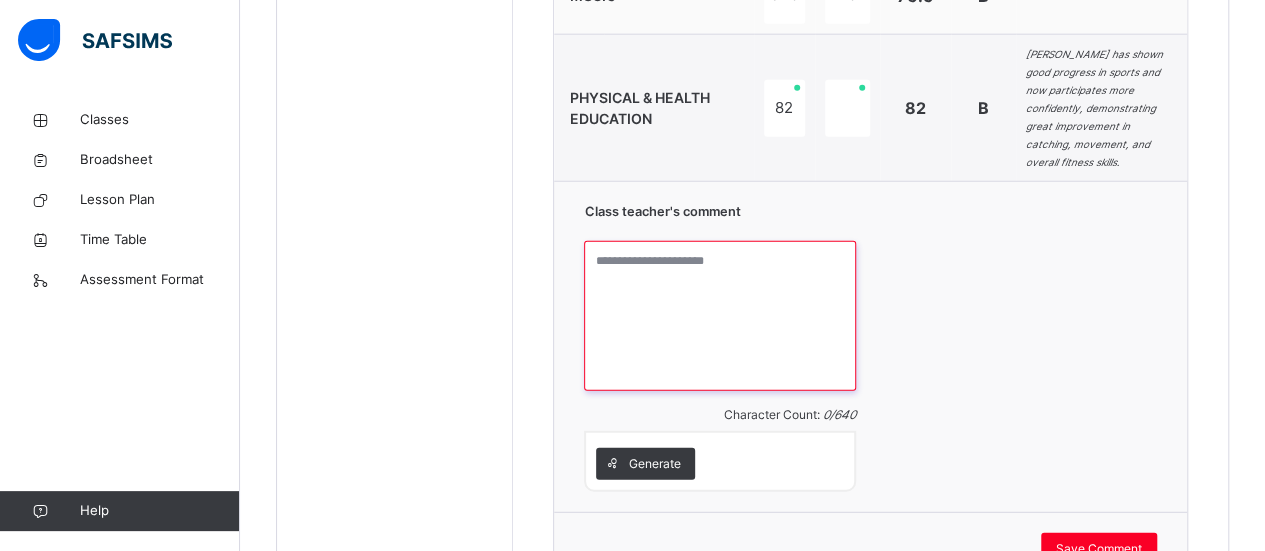 click at bounding box center (719, 316) 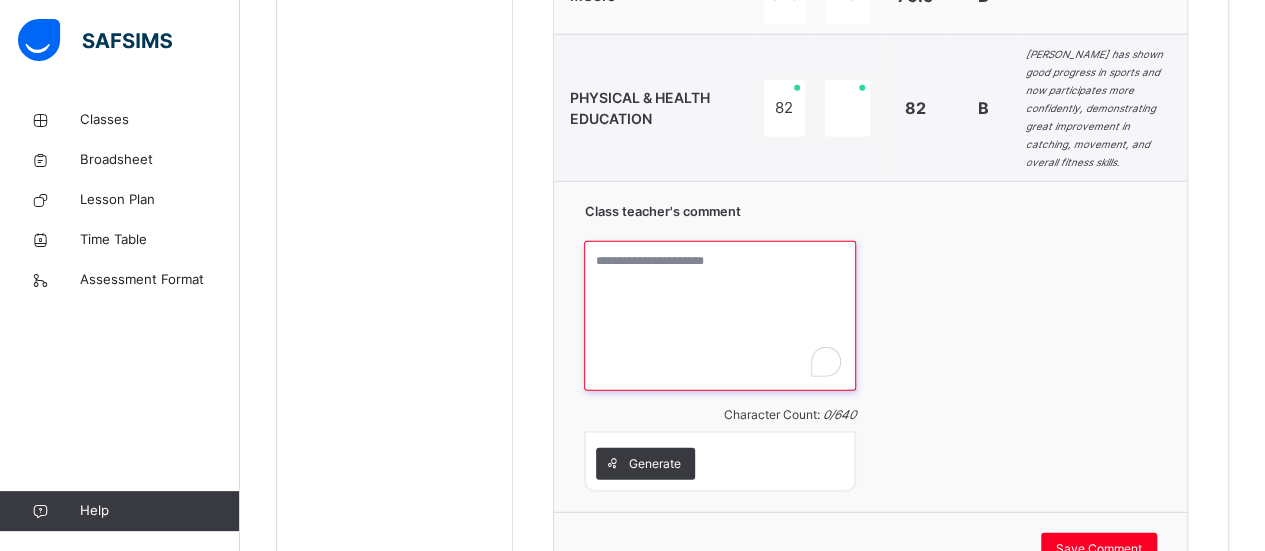 paste on "**********" 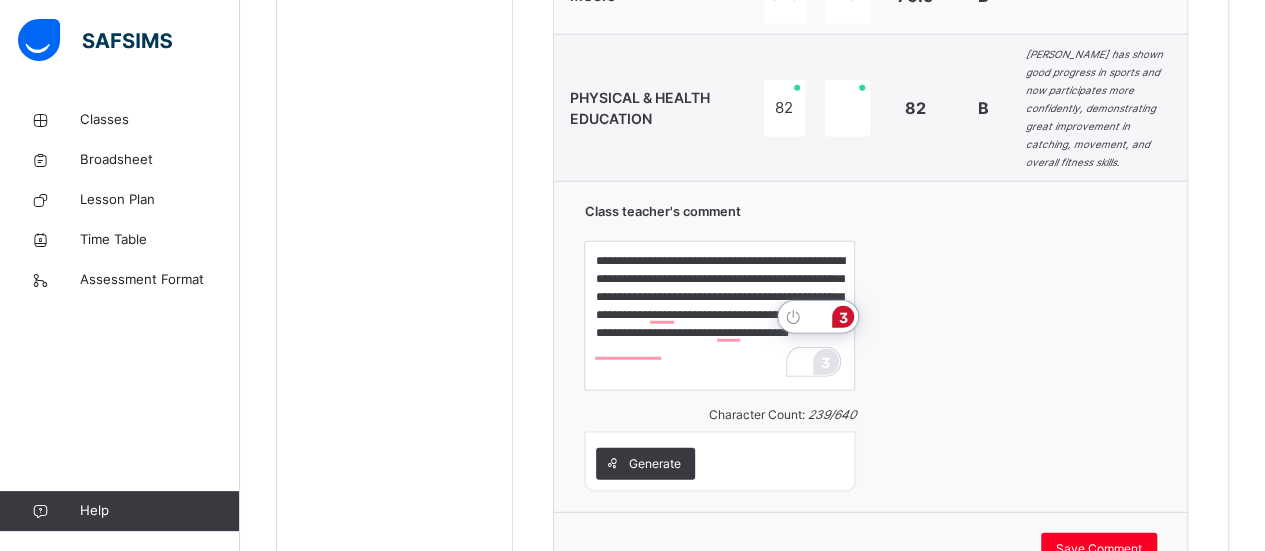 click on "3" 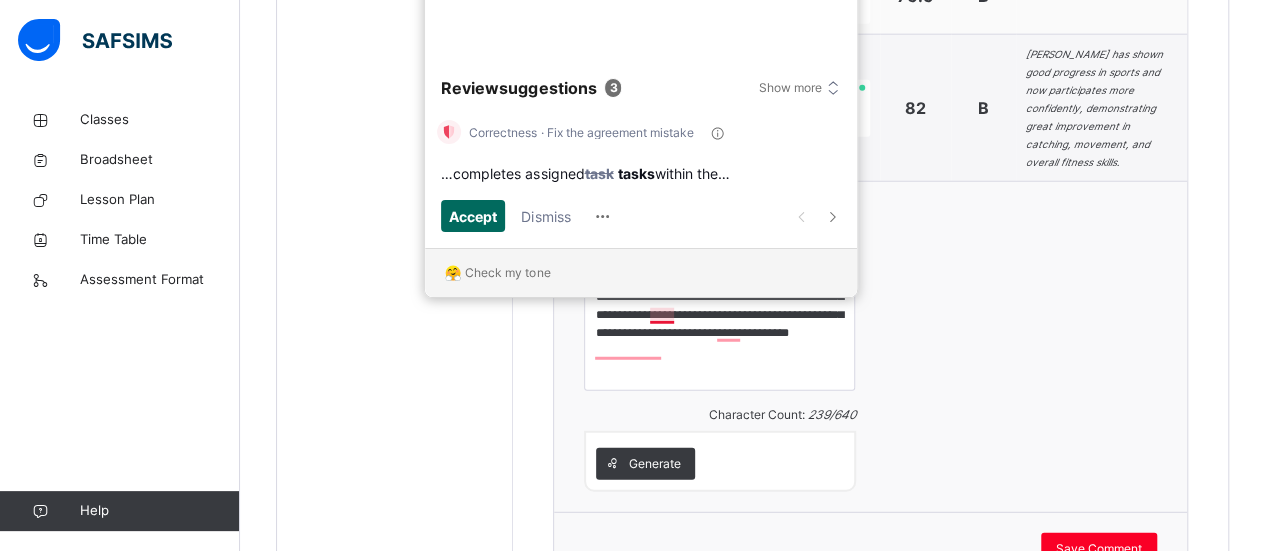 click on "Accept" at bounding box center (473, 216) 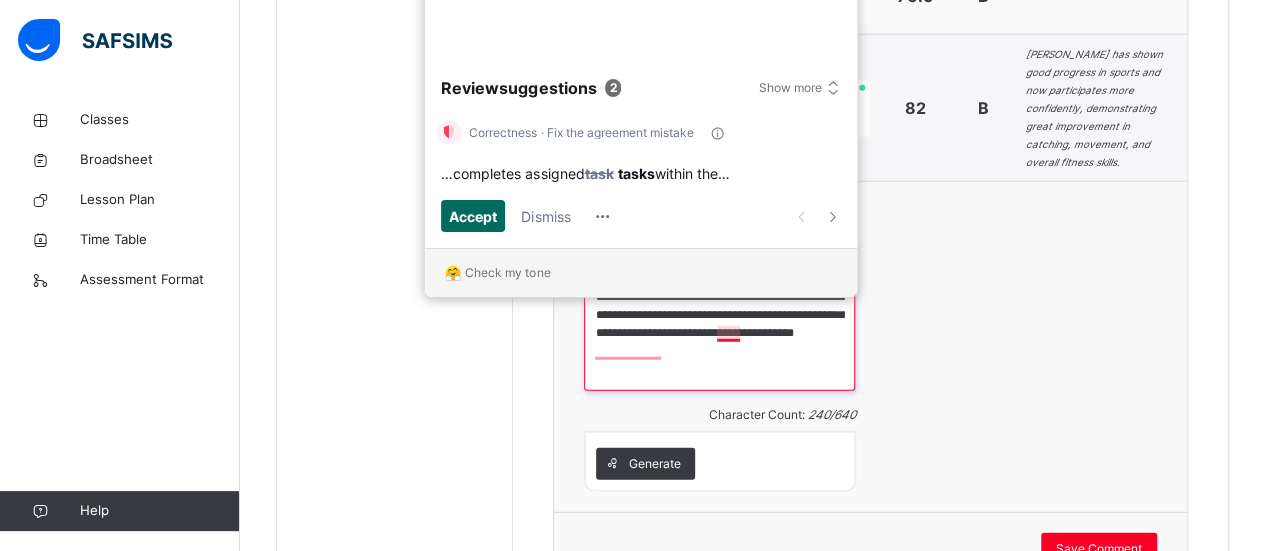 scroll, scrollTop: 2518, scrollLeft: 0, axis: vertical 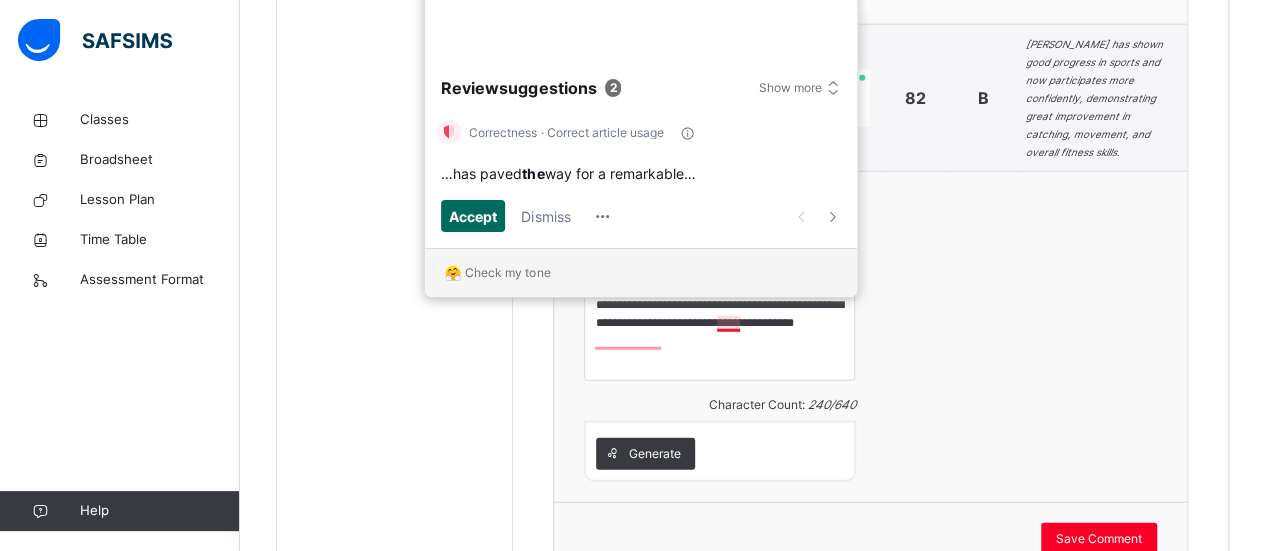 click on "Accept" at bounding box center (473, 216) 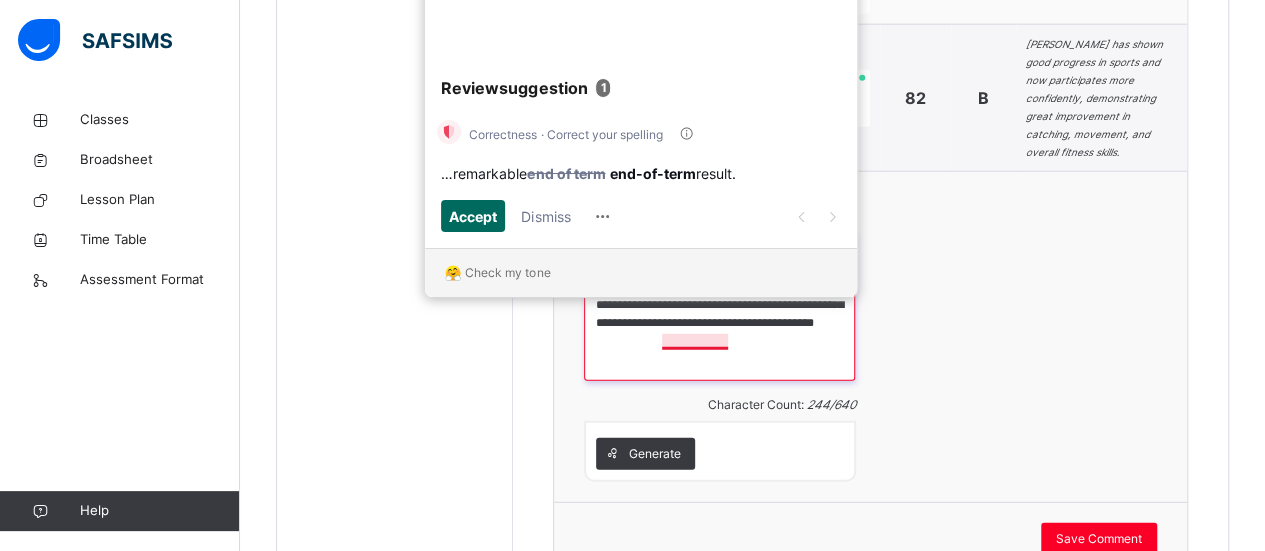 scroll, scrollTop: 2546, scrollLeft: 0, axis: vertical 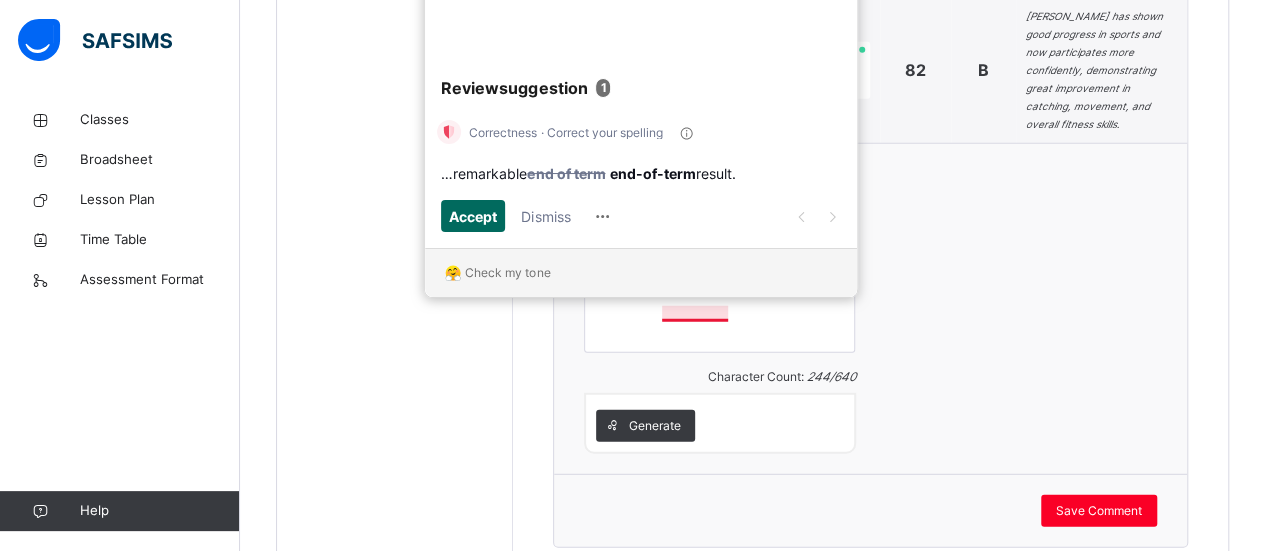 click on "Accept" at bounding box center (473, 216) 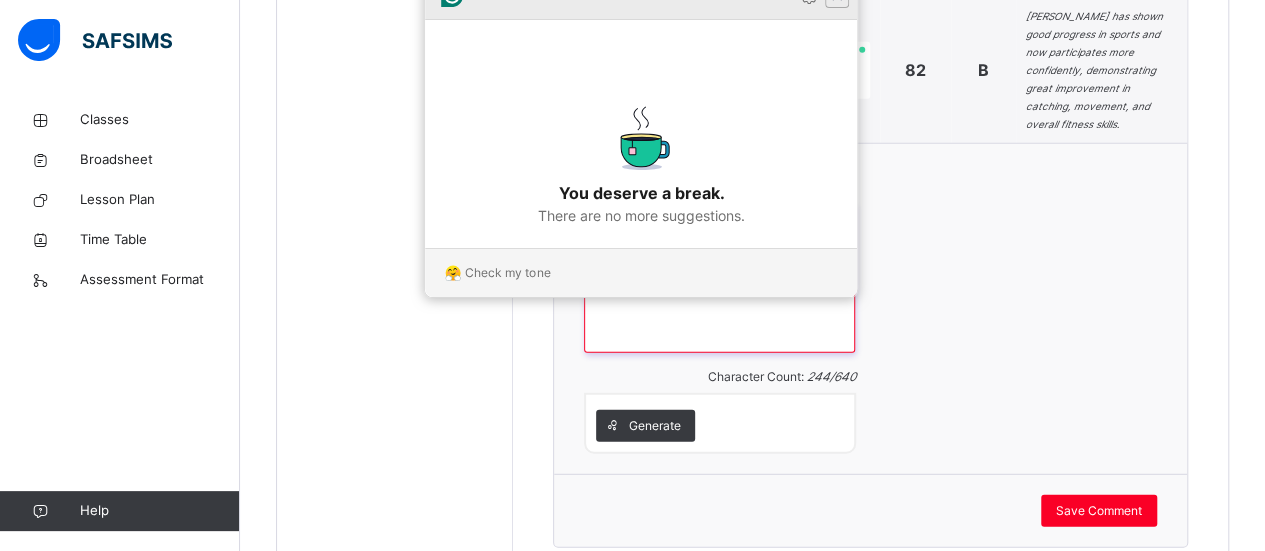 type on "**********" 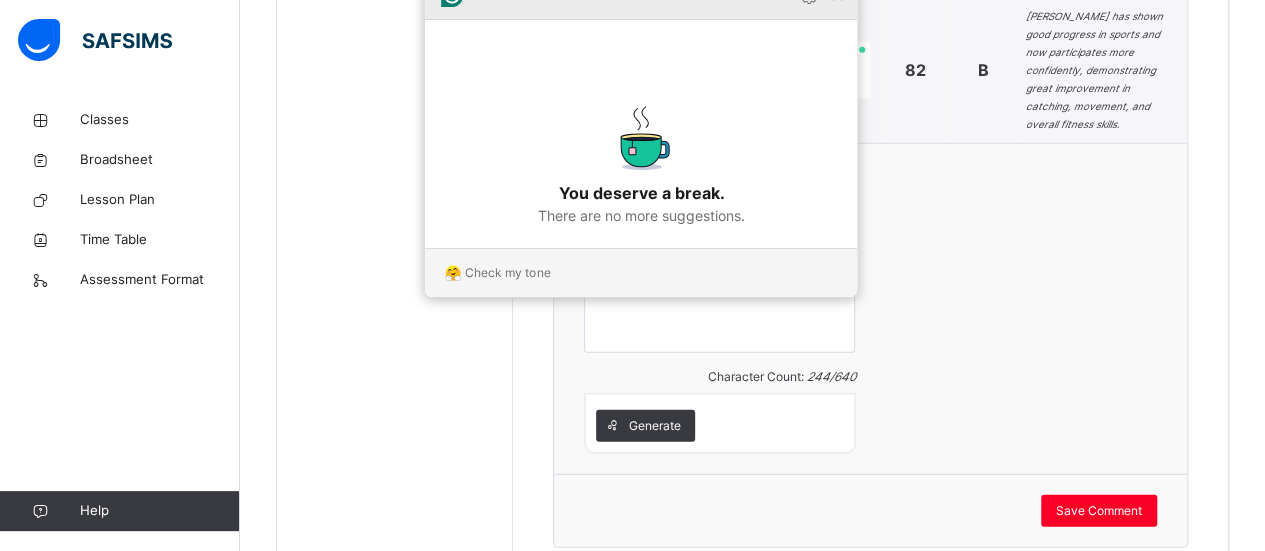 click 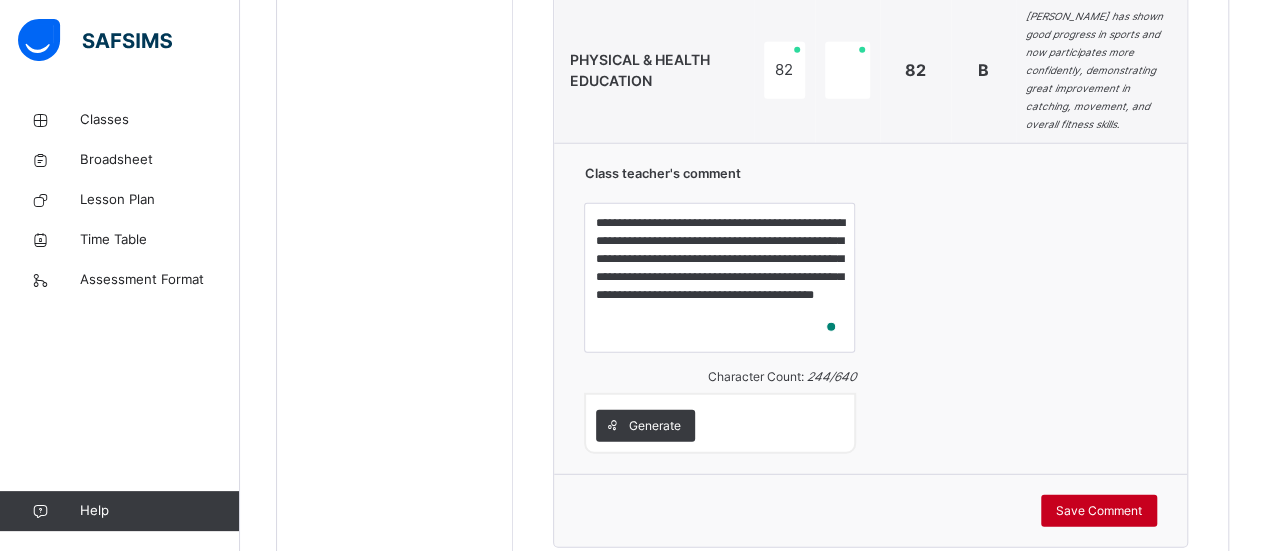 click on "Save Comment" at bounding box center [1099, 511] 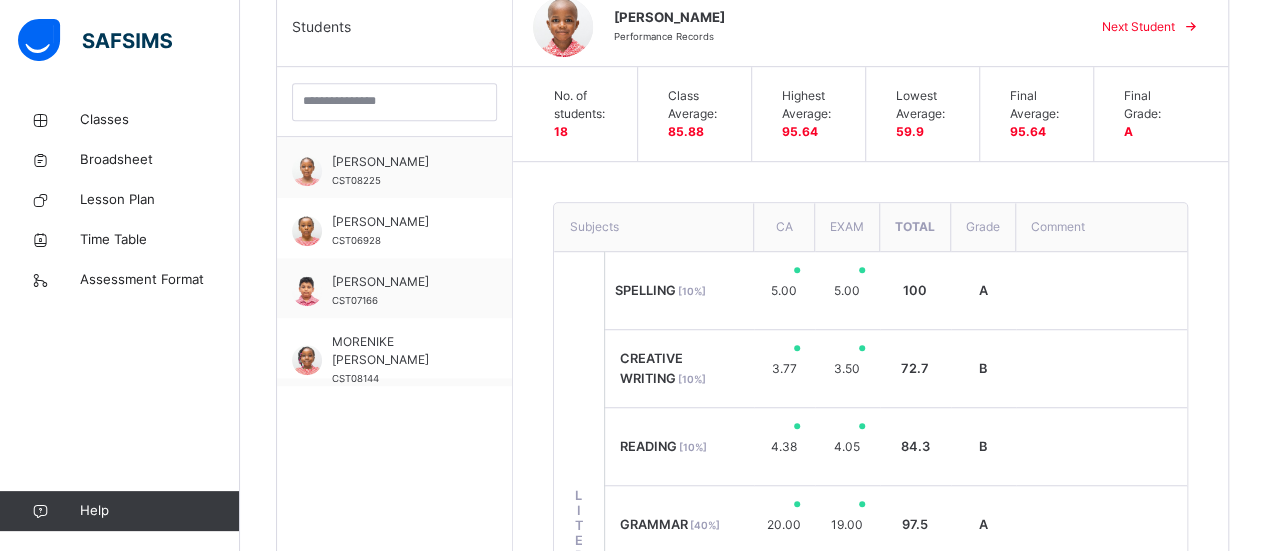 scroll, scrollTop: 549, scrollLeft: 0, axis: vertical 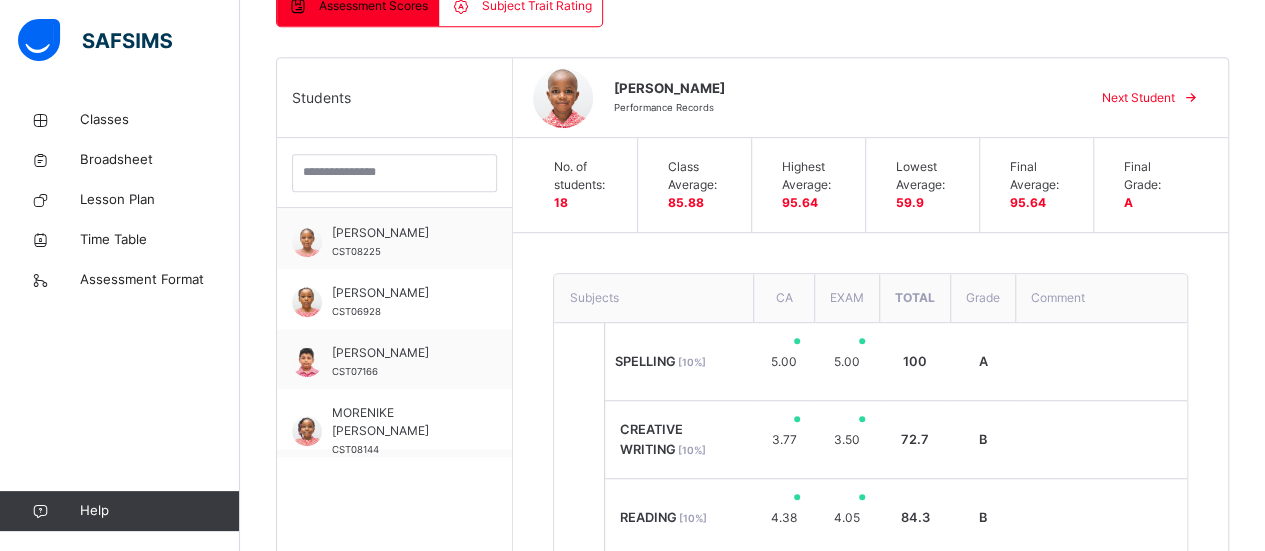 click on "Next Student" at bounding box center (1138, 98) 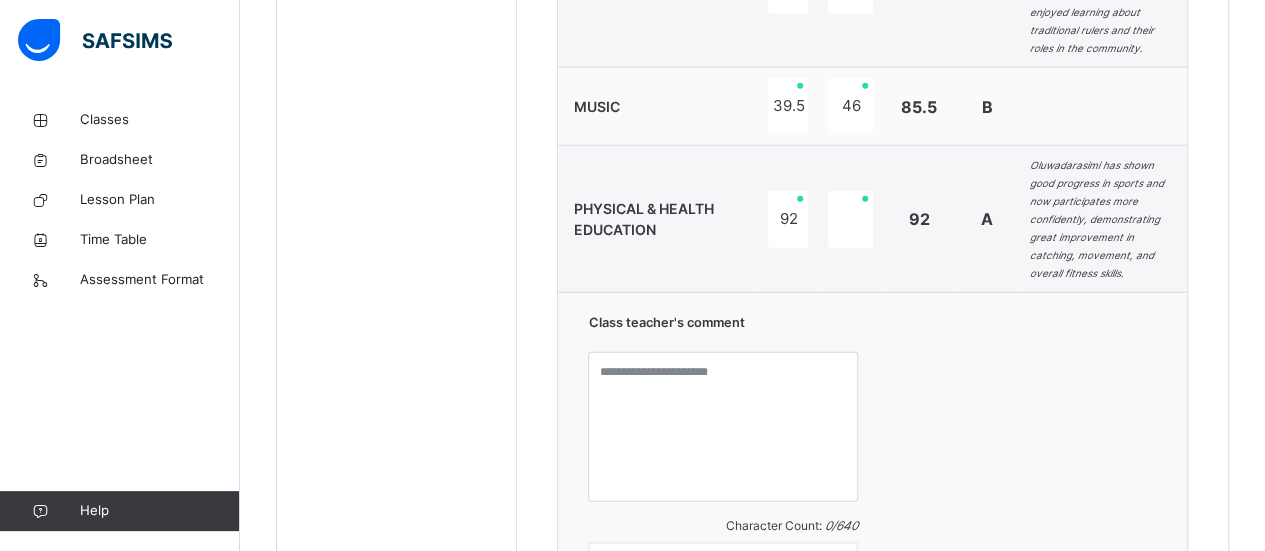 scroll, scrollTop: 2468, scrollLeft: 0, axis: vertical 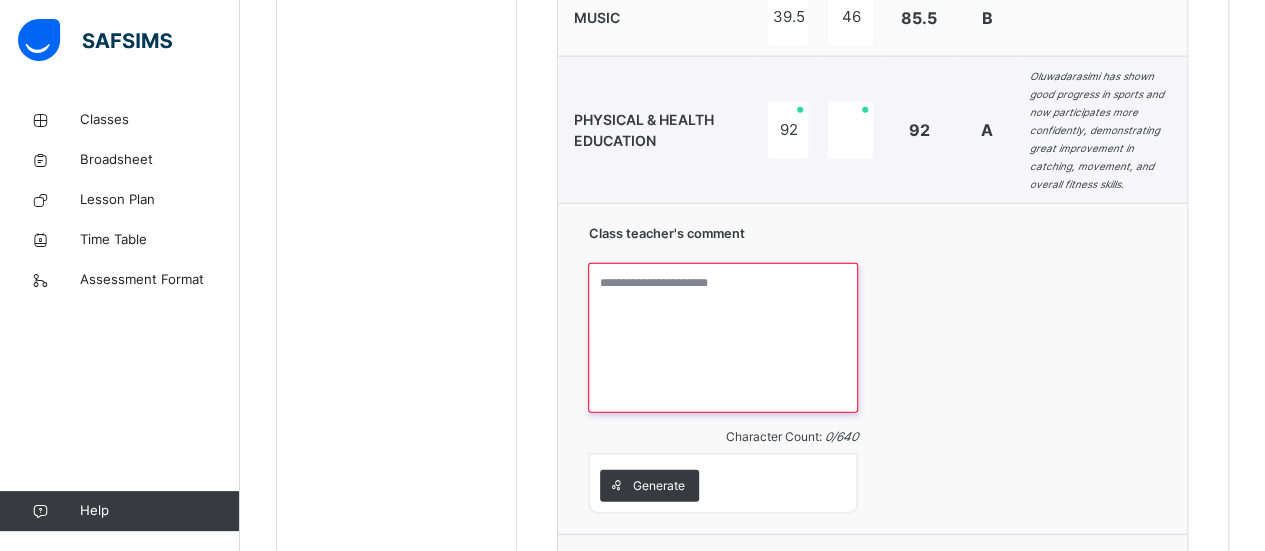 click at bounding box center [722, 338] 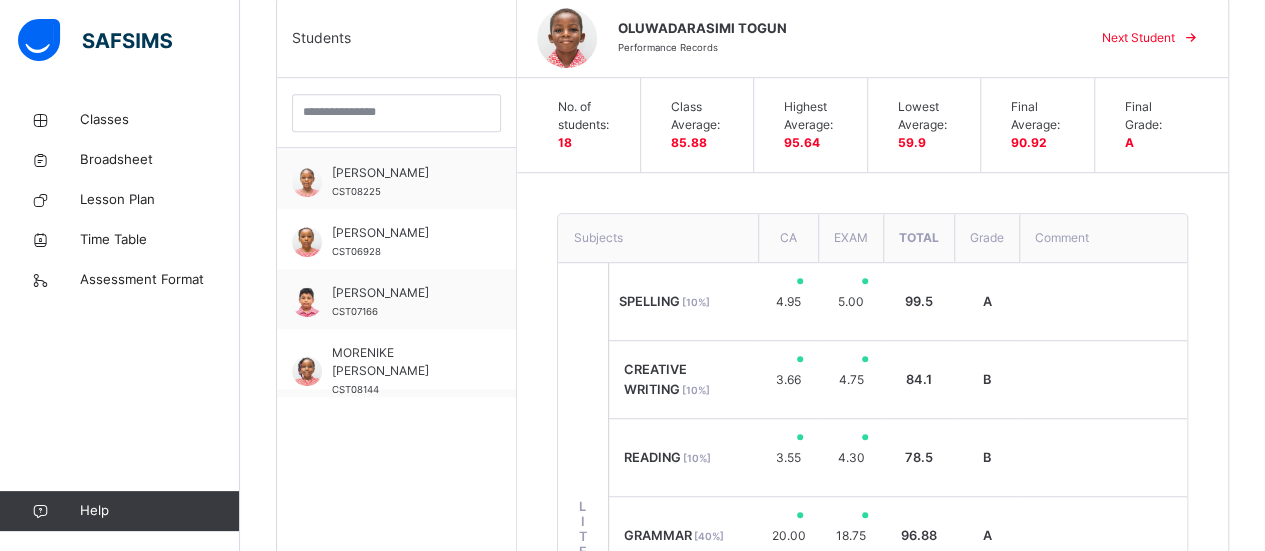 scroll, scrollTop: 421, scrollLeft: 0, axis: vertical 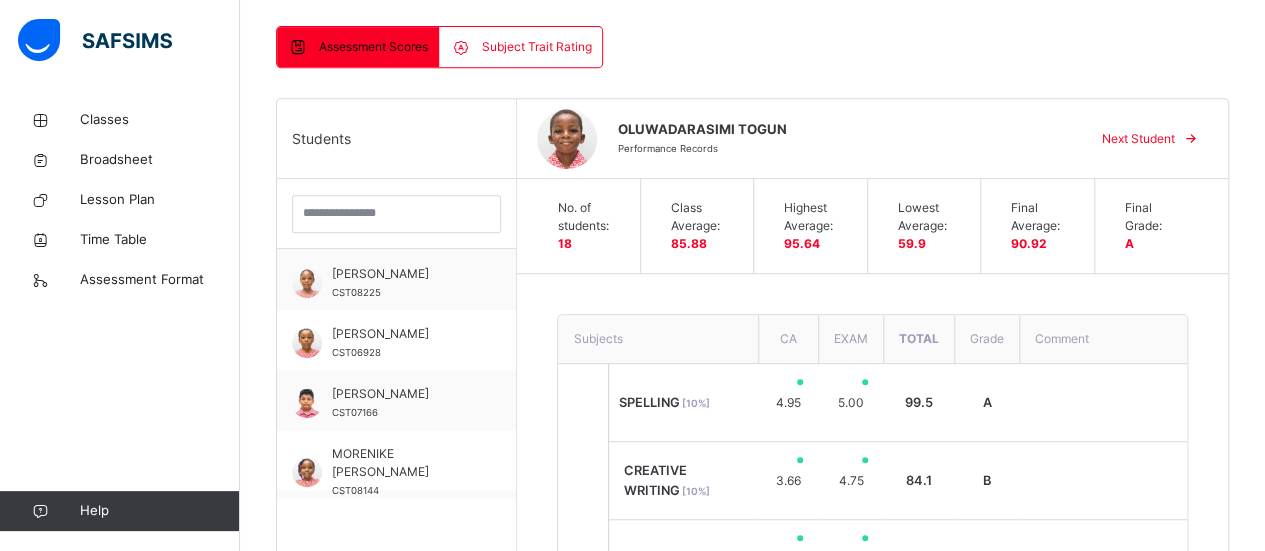 click at bounding box center [1191, 139] 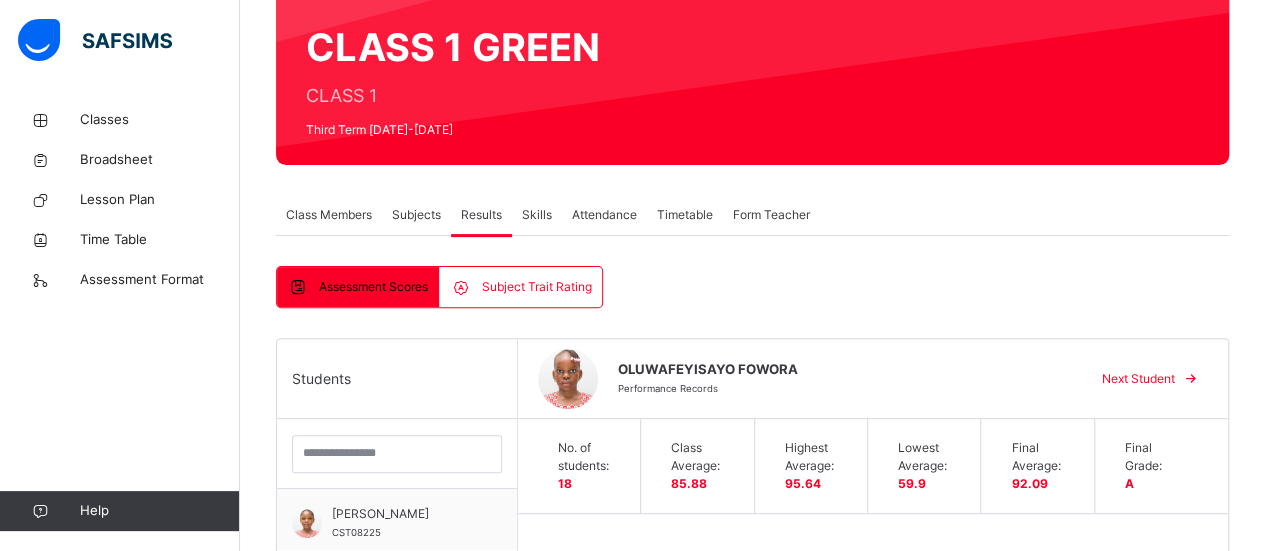 scroll, scrollTop: 165, scrollLeft: 0, axis: vertical 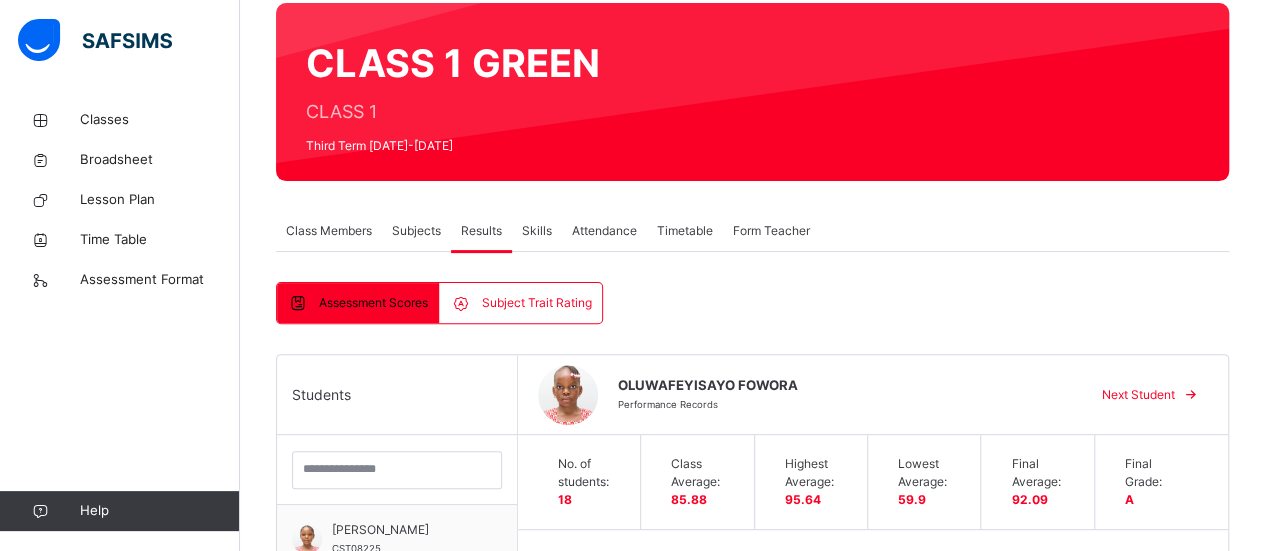 click at bounding box center (1191, 395) 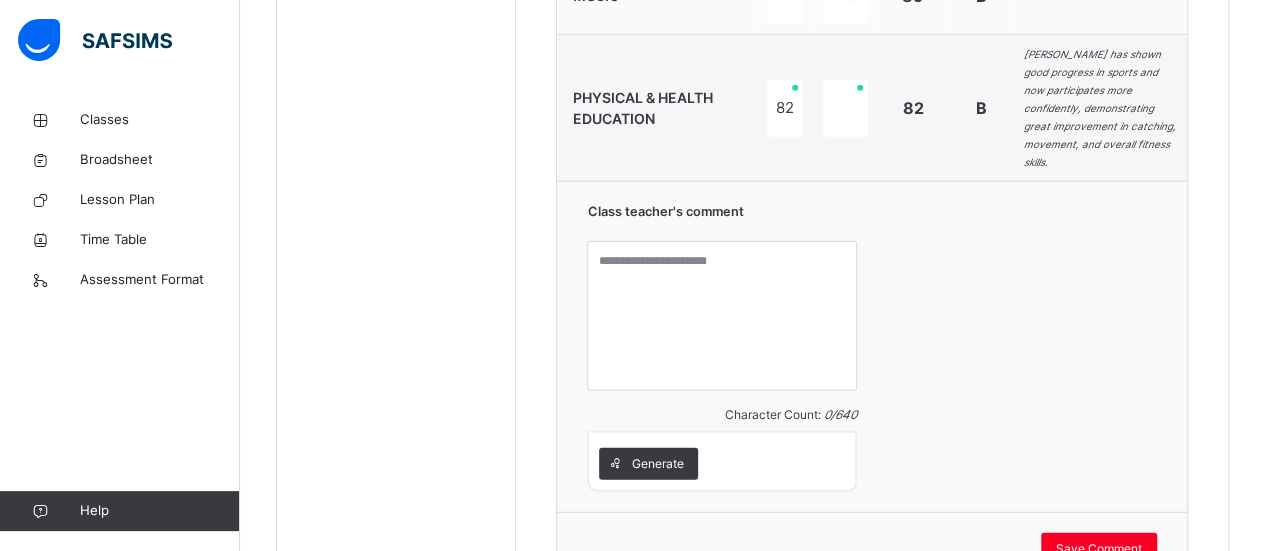 scroll, scrollTop: 2566, scrollLeft: 0, axis: vertical 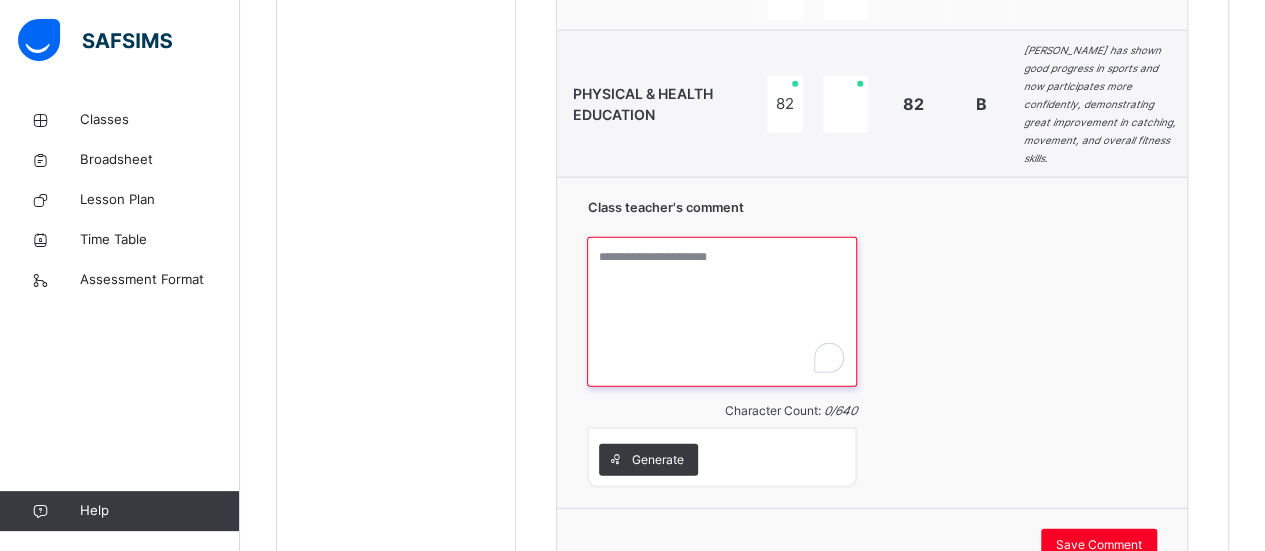 click at bounding box center [722, 312] 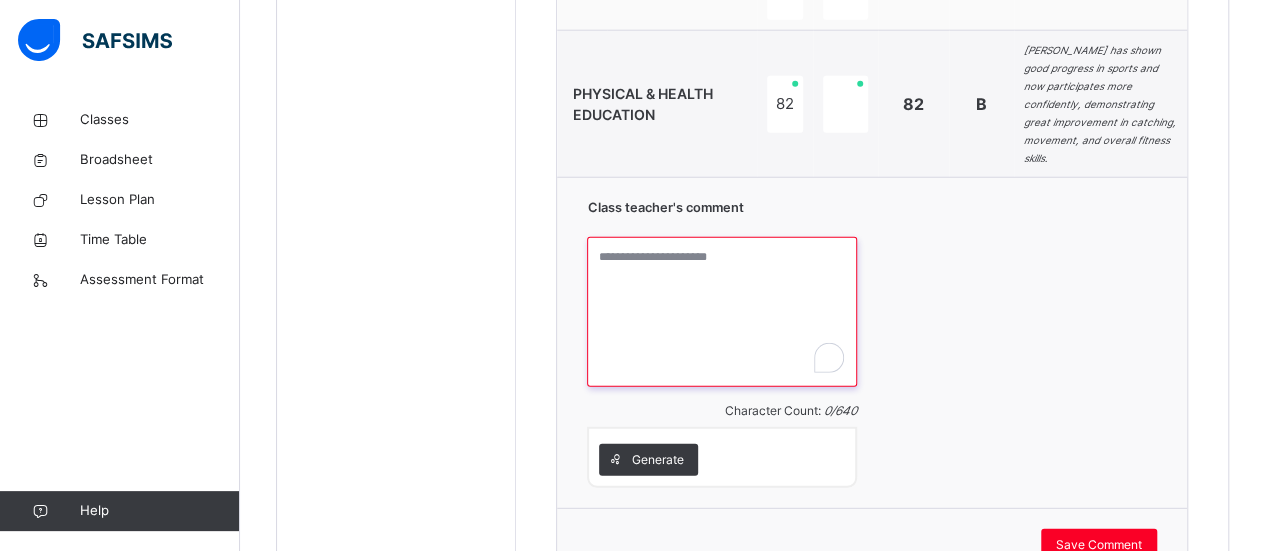 paste on "**********" 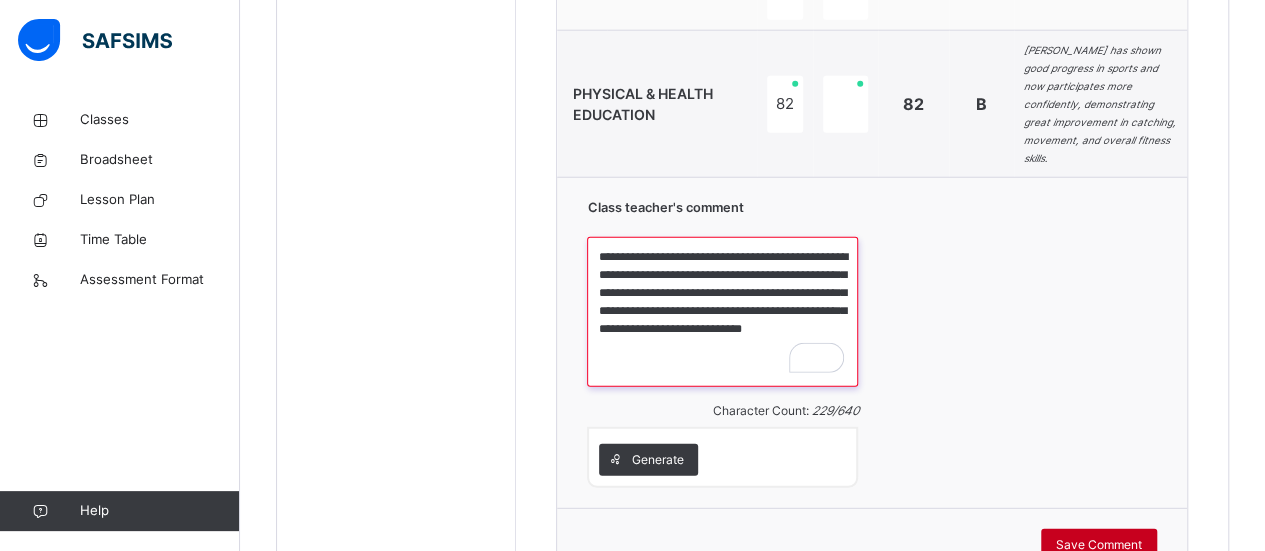 type on "**********" 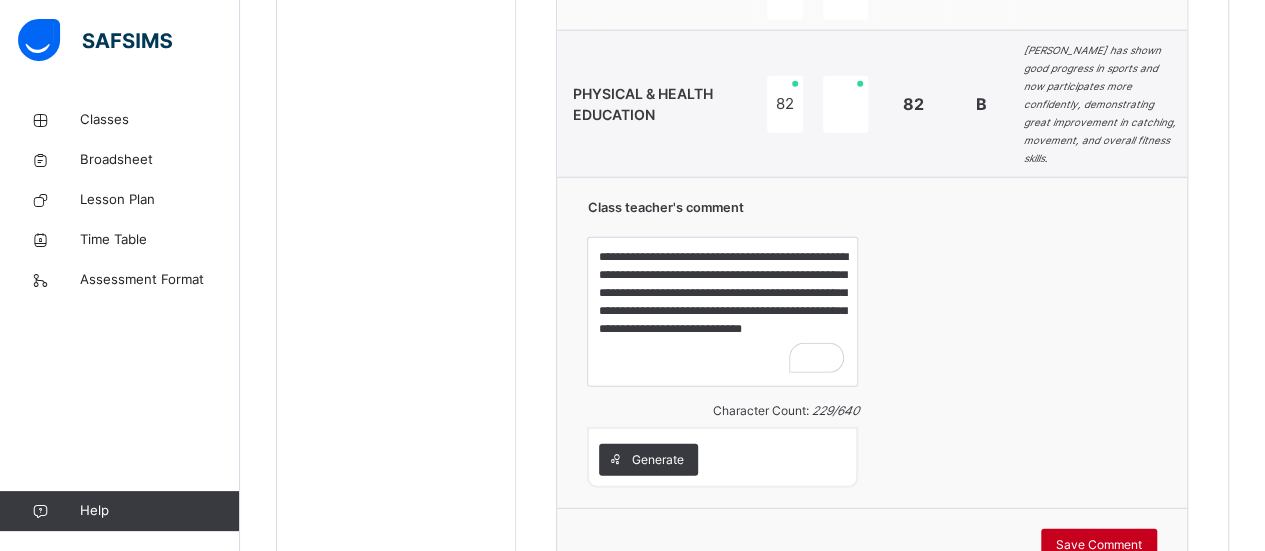 click on "Save Comment" at bounding box center [1099, 545] 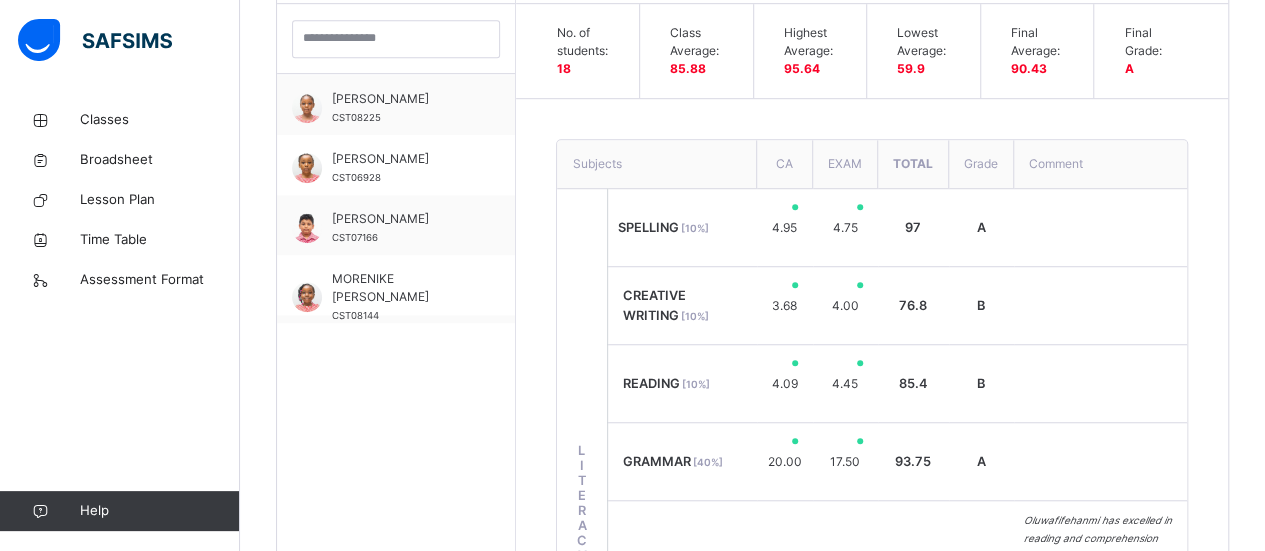 scroll, scrollTop: 583, scrollLeft: 0, axis: vertical 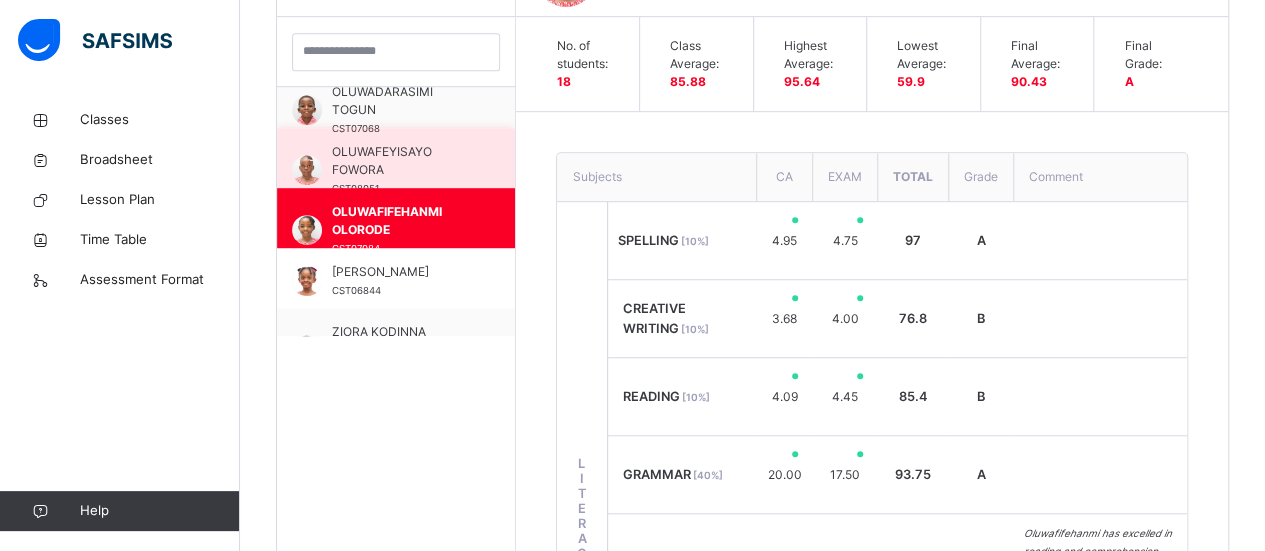 click on "OLUWAFEYISAYO   FOWORA" at bounding box center [401, 161] 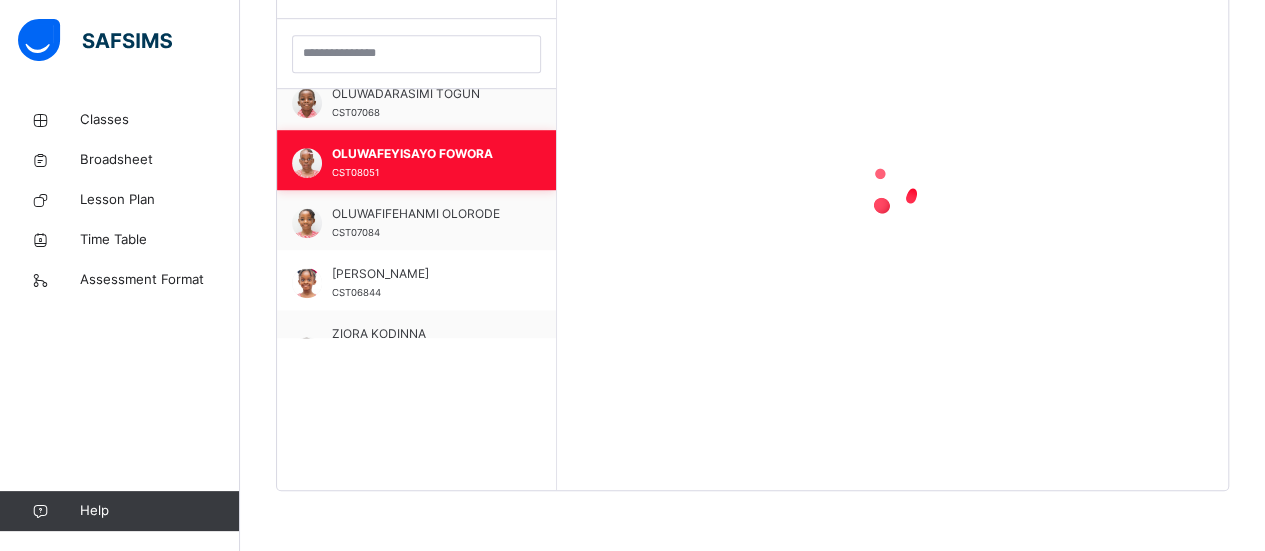 scroll, scrollTop: 579, scrollLeft: 0, axis: vertical 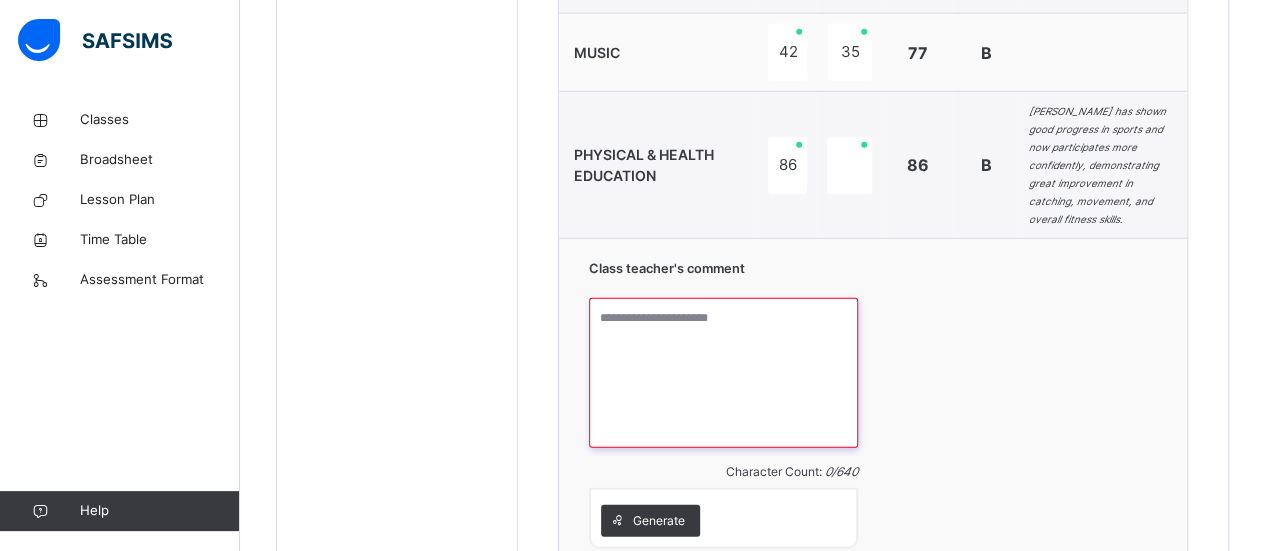 click at bounding box center (723, 373) 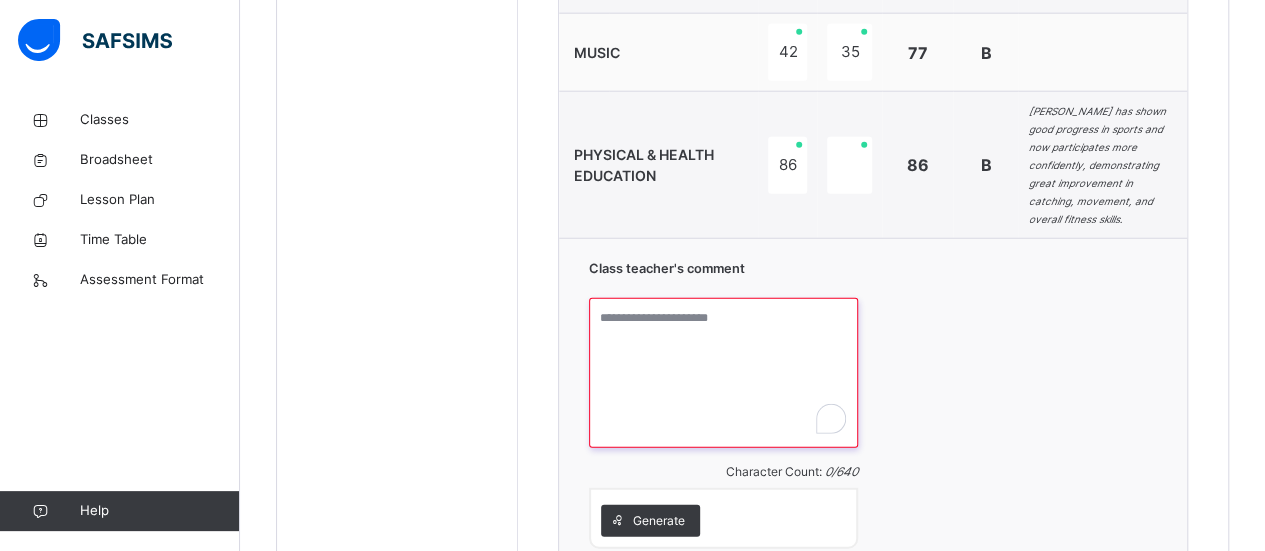 paste on "**********" 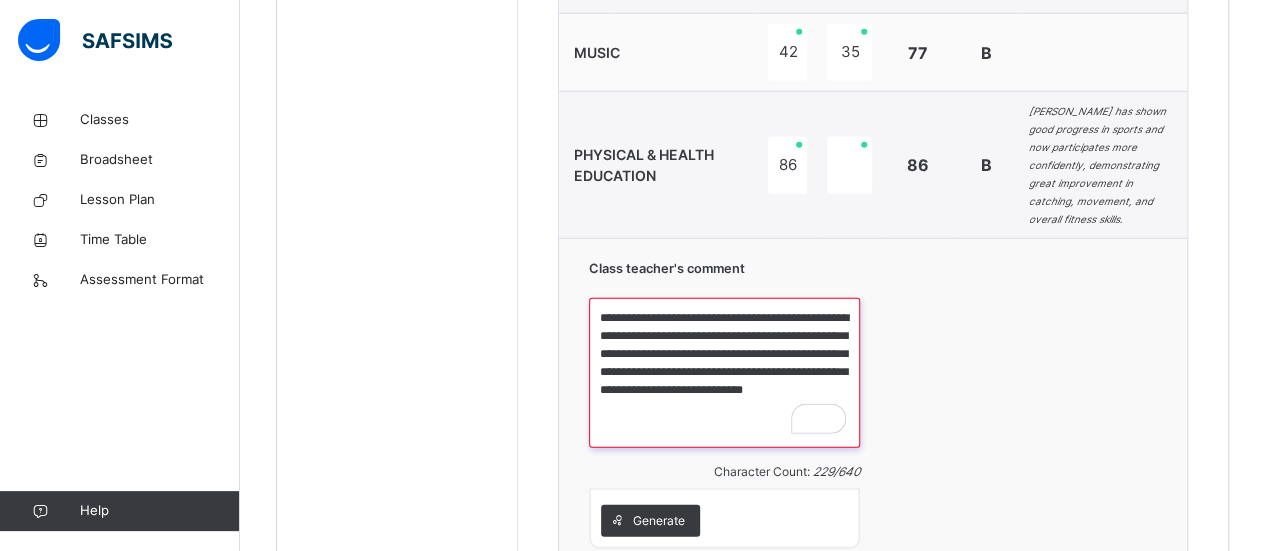type on "**********" 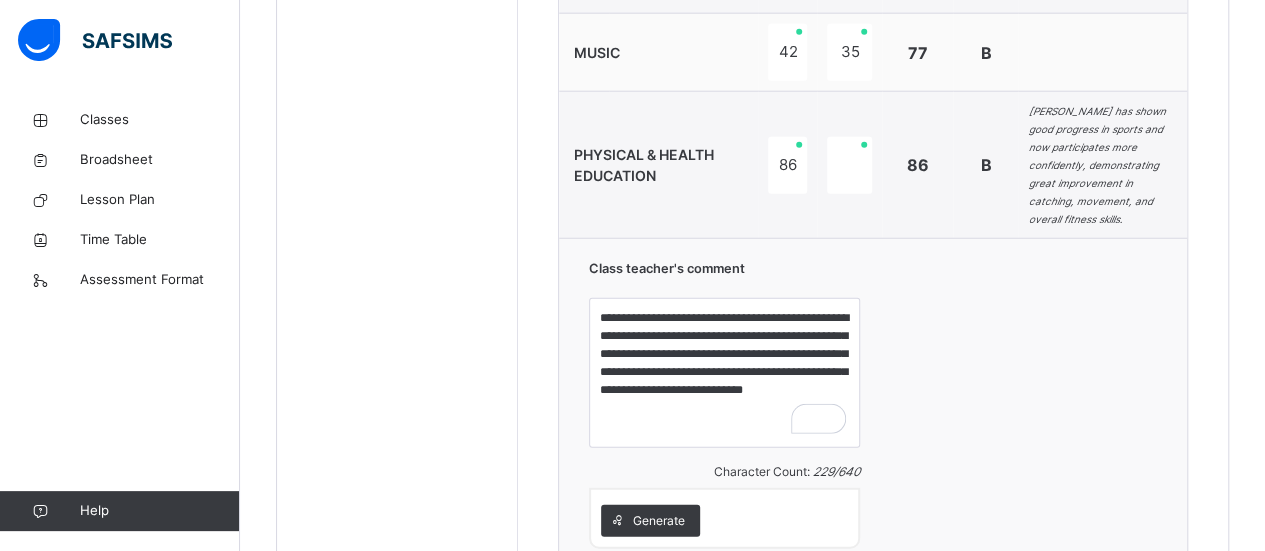 click on "Save Comment" at bounding box center (1099, 606) 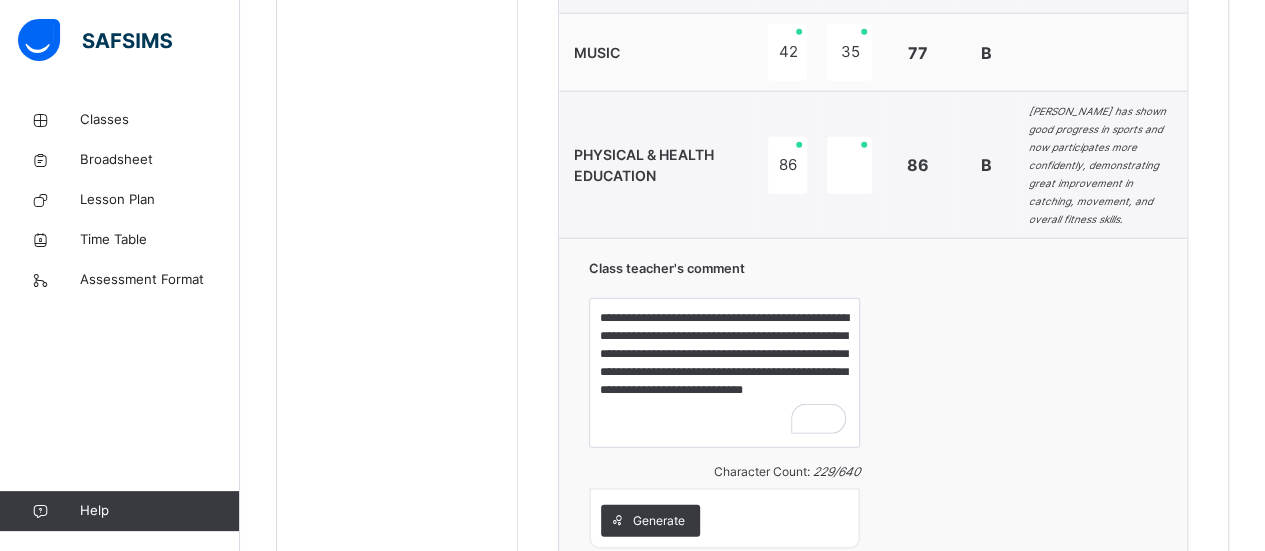 click on "Save Comment" at bounding box center (1099, 606) 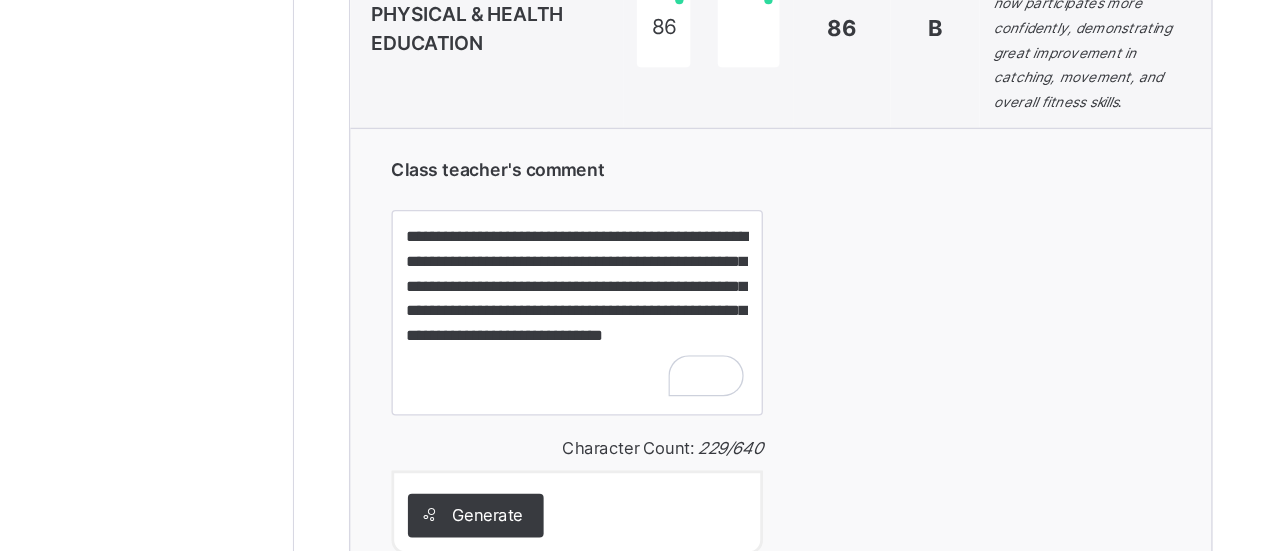 scroll, scrollTop: 2483, scrollLeft: 0, axis: vertical 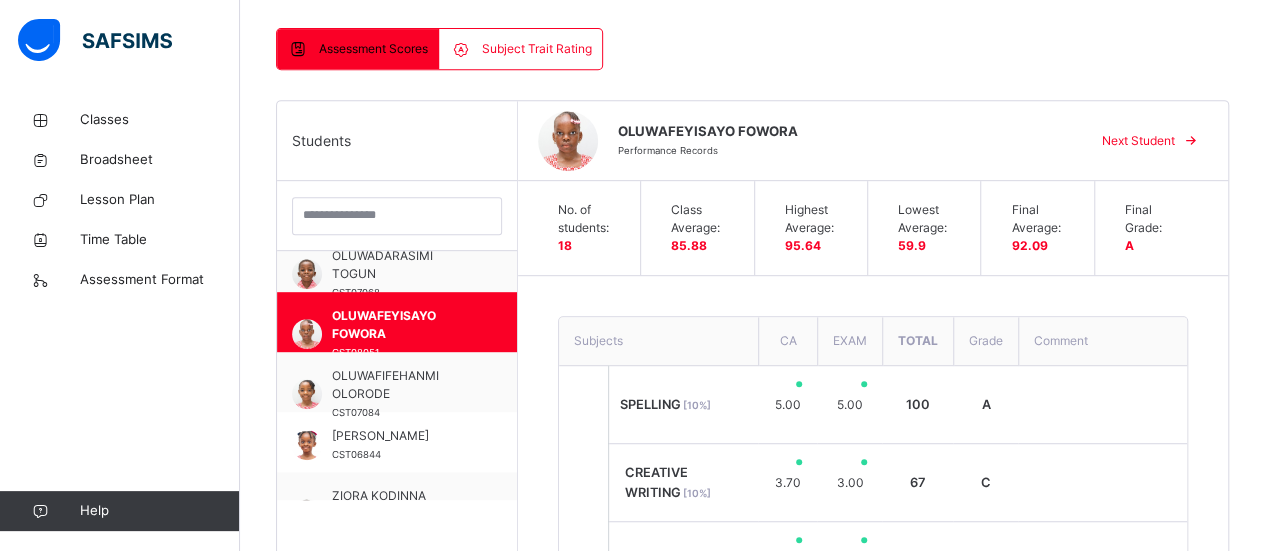 click at bounding box center [1191, 141] 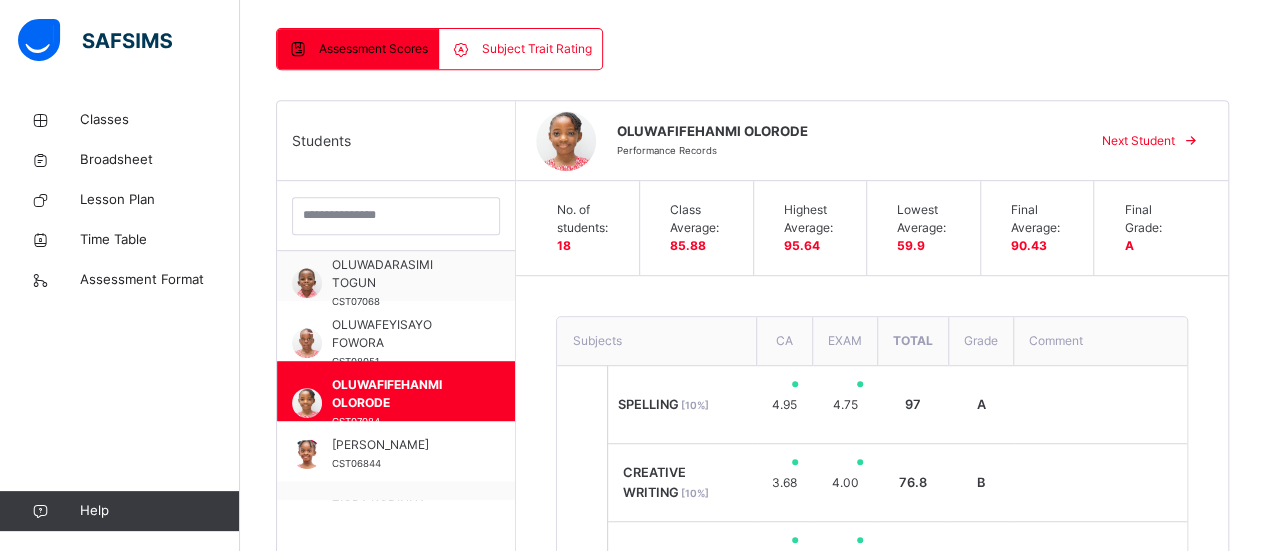 scroll, scrollTop: 799, scrollLeft: 0, axis: vertical 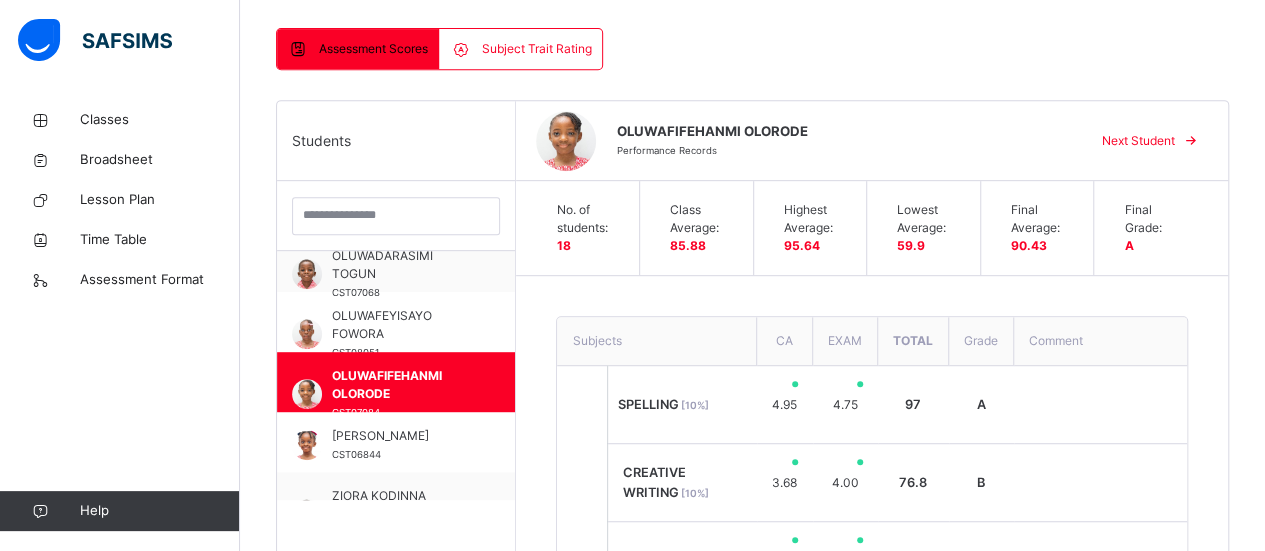 click on "Next Student" at bounding box center (1138, 141) 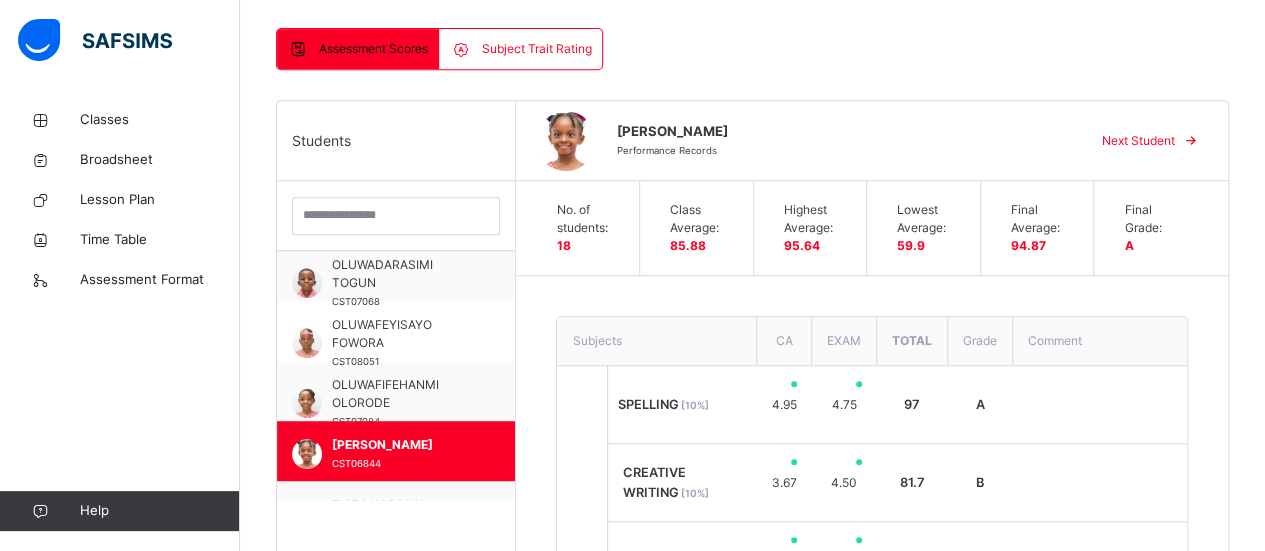 scroll, scrollTop: 799, scrollLeft: 0, axis: vertical 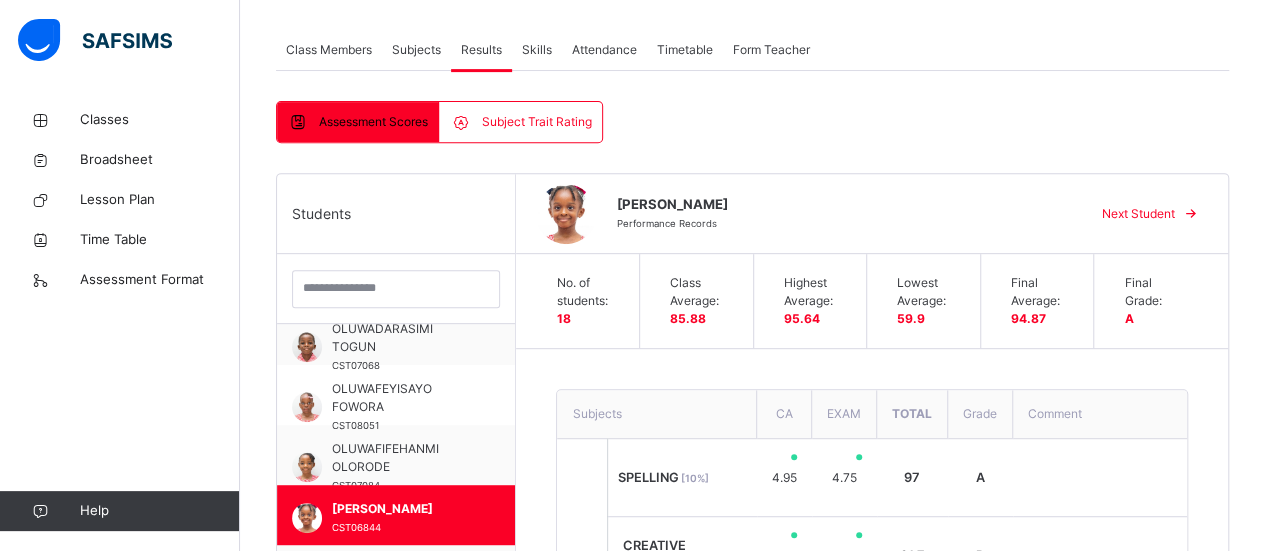 click on "[PERSON_NAME]  Performance Records Next Student" at bounding box center [872, 214] 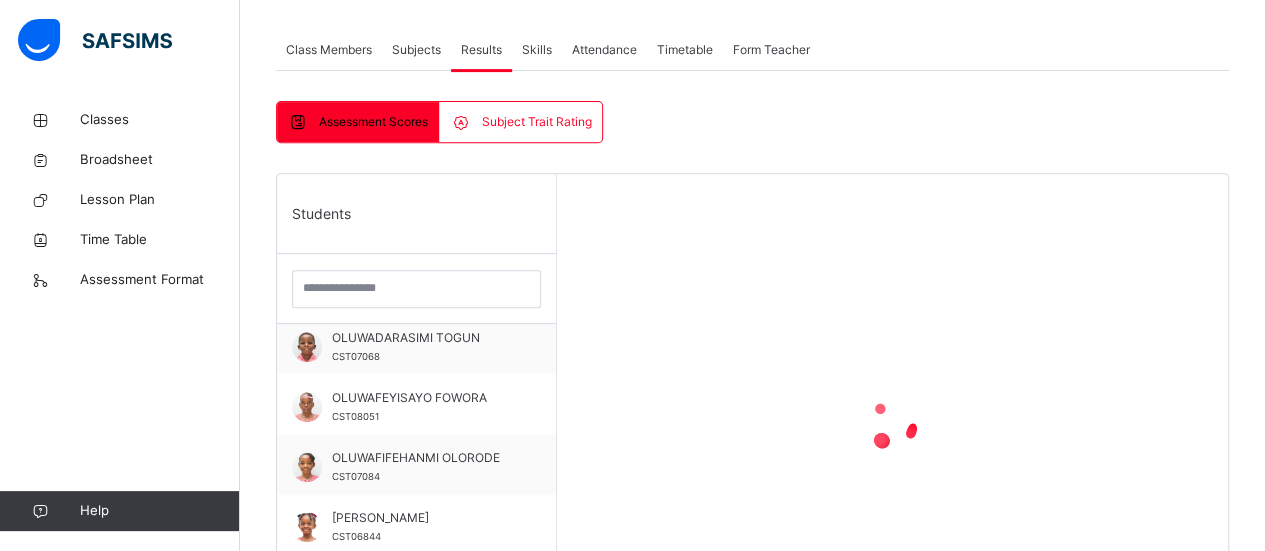 scroll, scrollTop: 799, scrollLeft: 0, axis: vertical 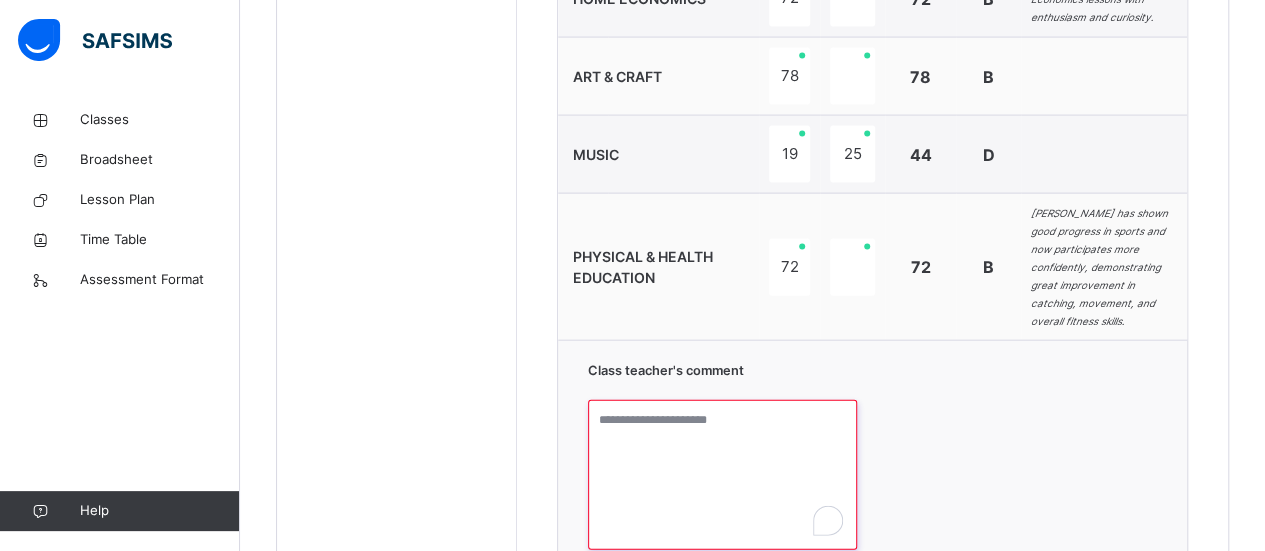 click at bounding box center [723, 475] 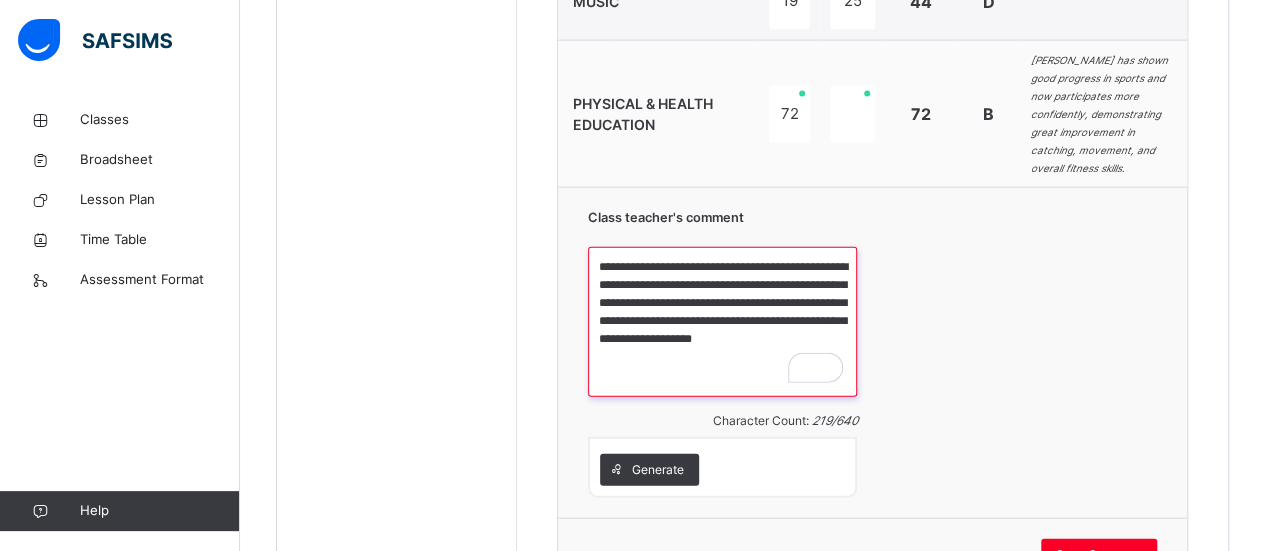 scroll, scrollTop: 2236, scrollLeft: 0, axis: vertical 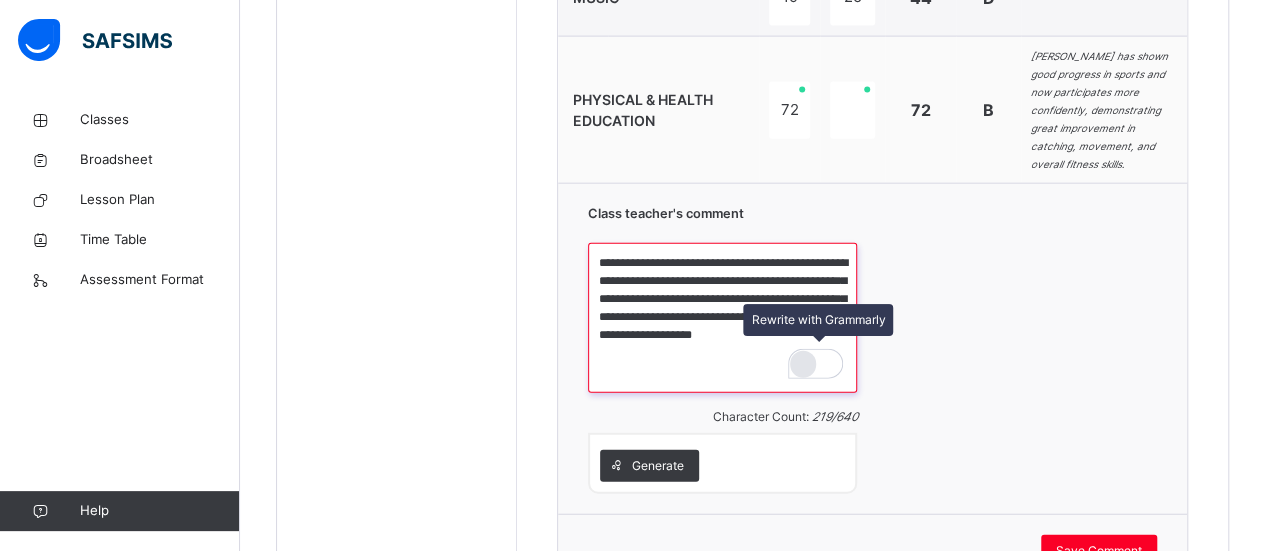 type on "**********" 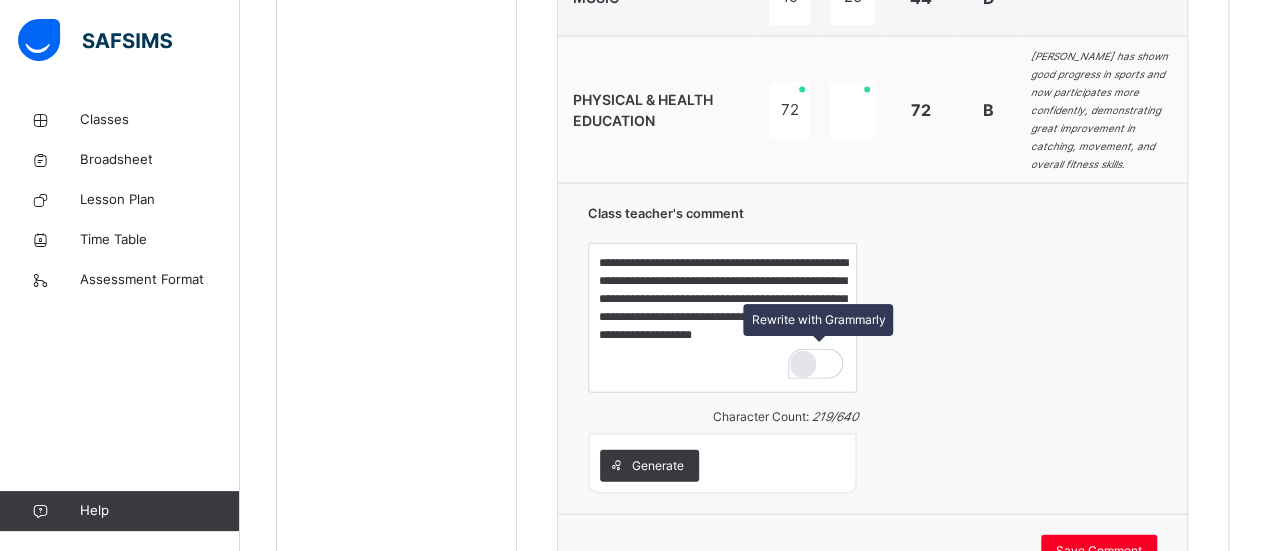 click at bounding box center [803, 364] 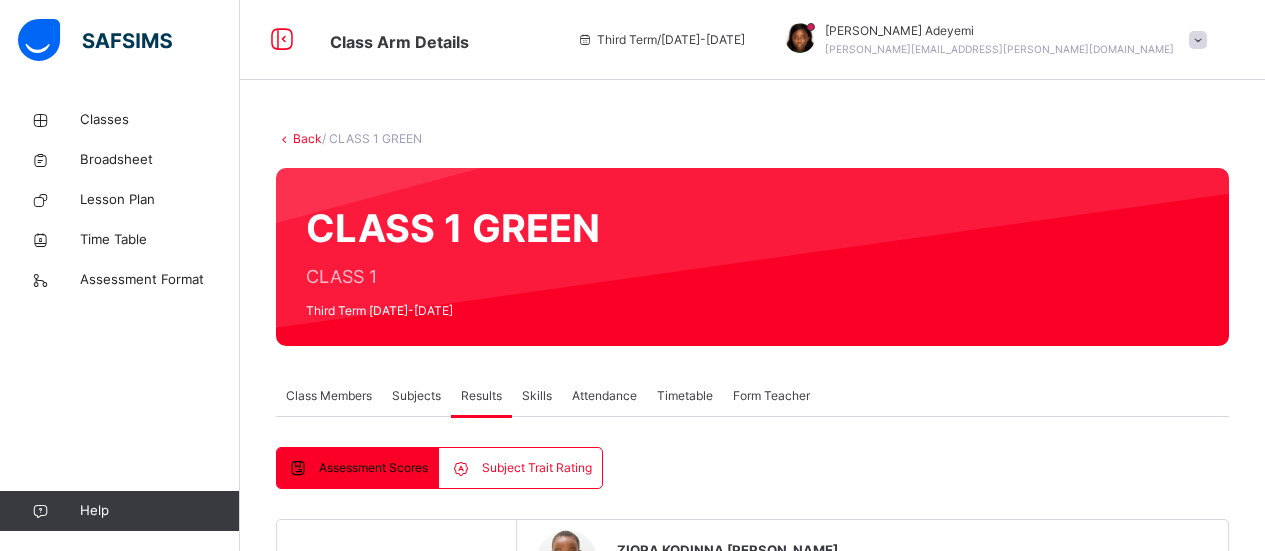 scroll, scrollTop: 2236, scrollLeft: 0, axis: vertical 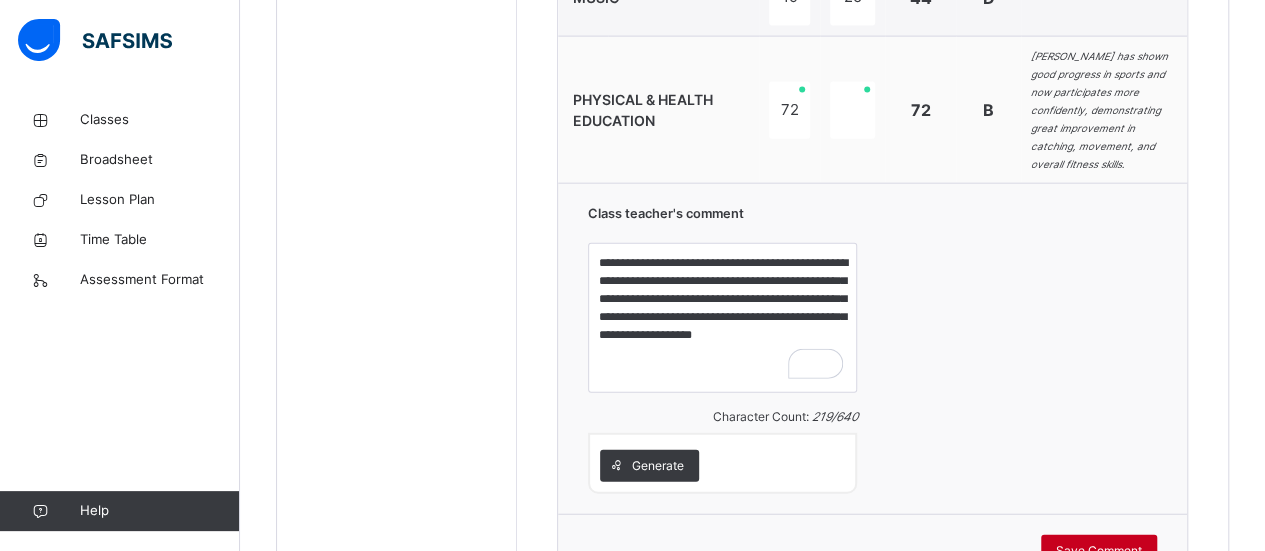 click on "Save Comment" at bounding box center (1099, 551) 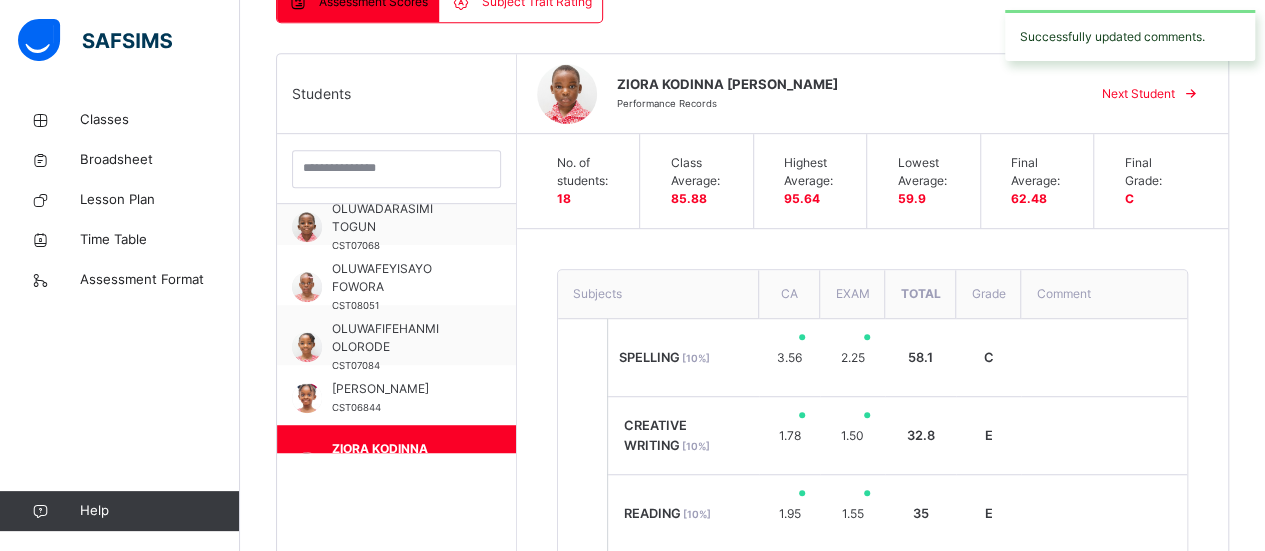 scroll, scrollTop: 496, scrollLeft: 0, axis: vertical 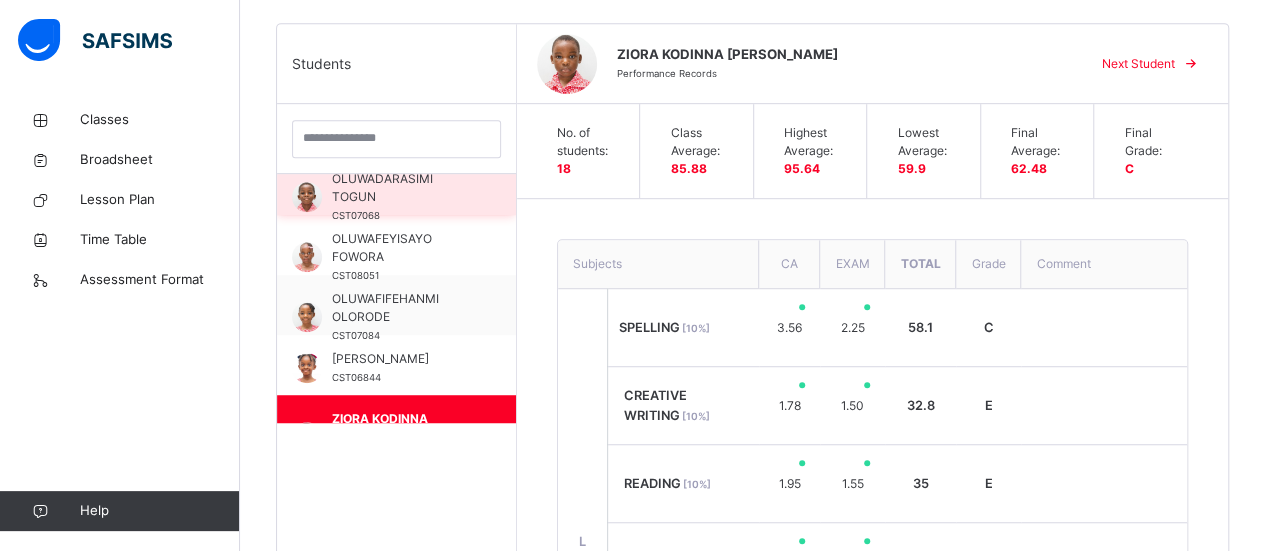 click on "OLUWADARASIMI  TOGUN" at bounding box center (401, 188) 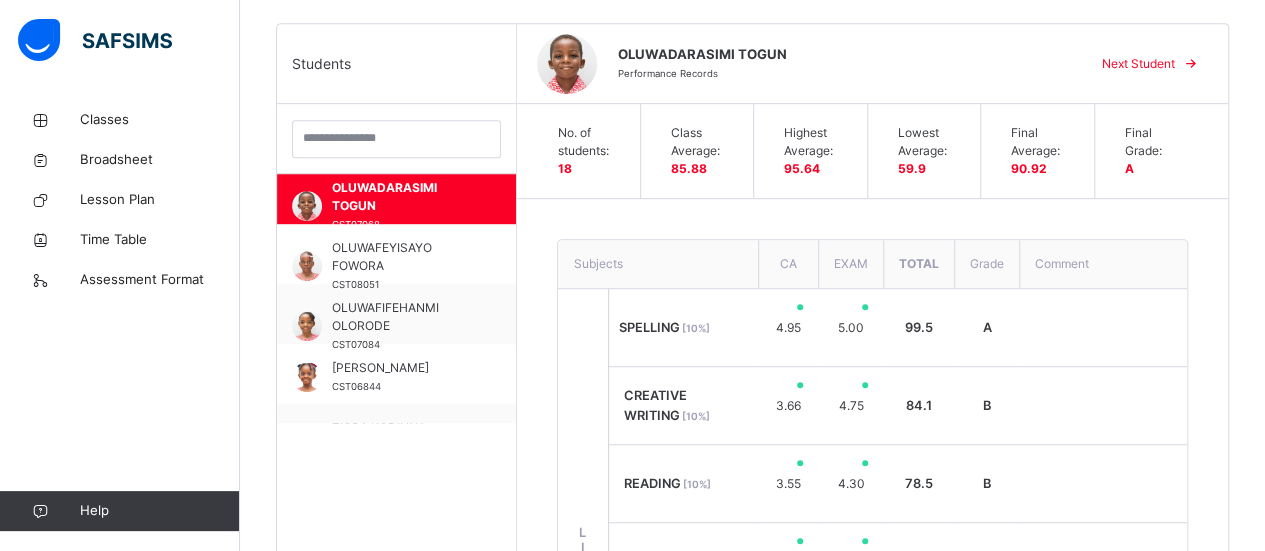scroll, scrollTop: 799, scrollLeft: 0, axis: vertical 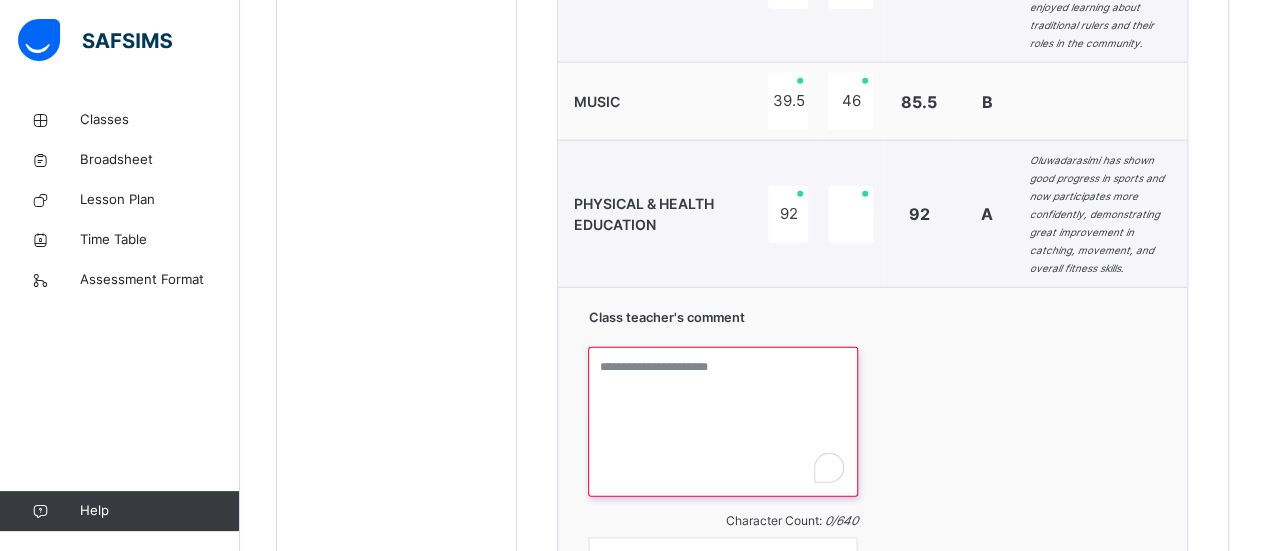 click at bounding box center [722, 422] 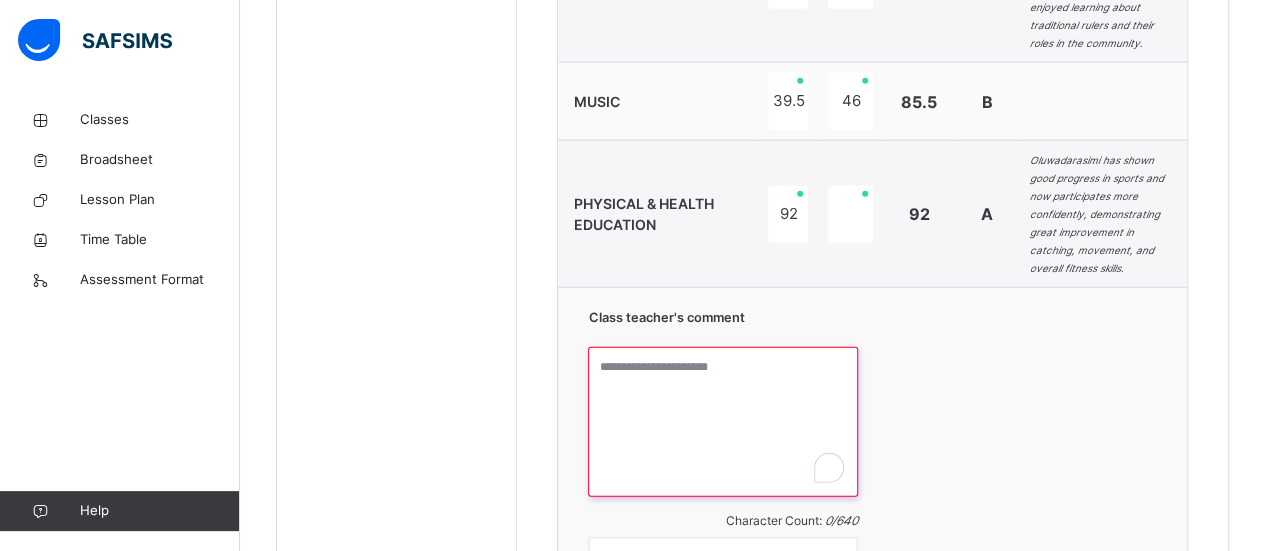 paste on "**********" 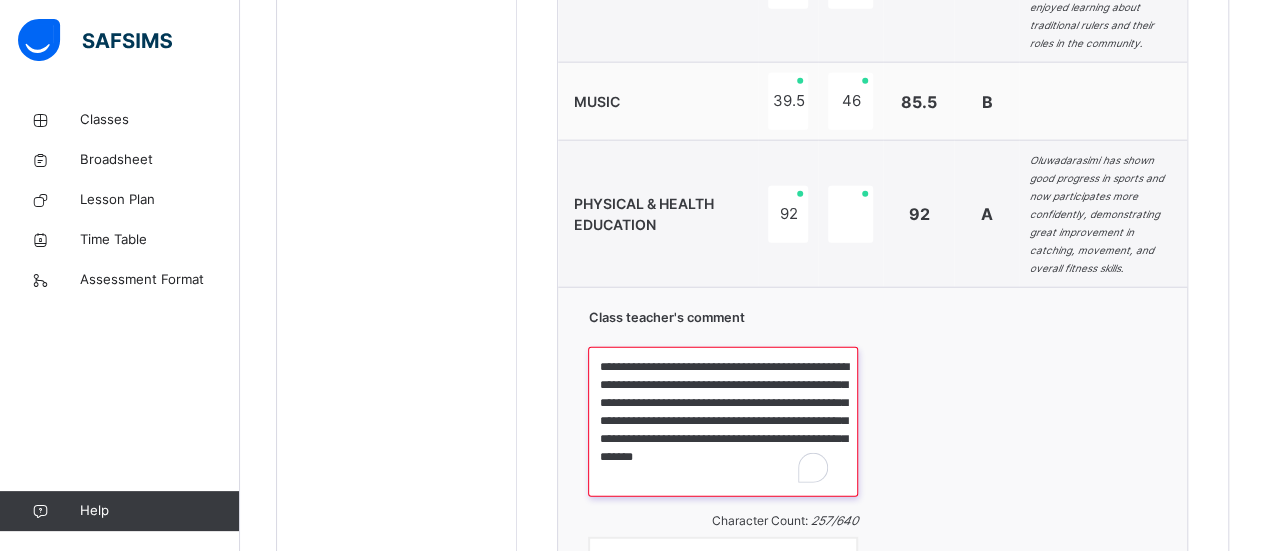 scroll, scrollTop: 4, scrollLeft: 0, axis: vertical 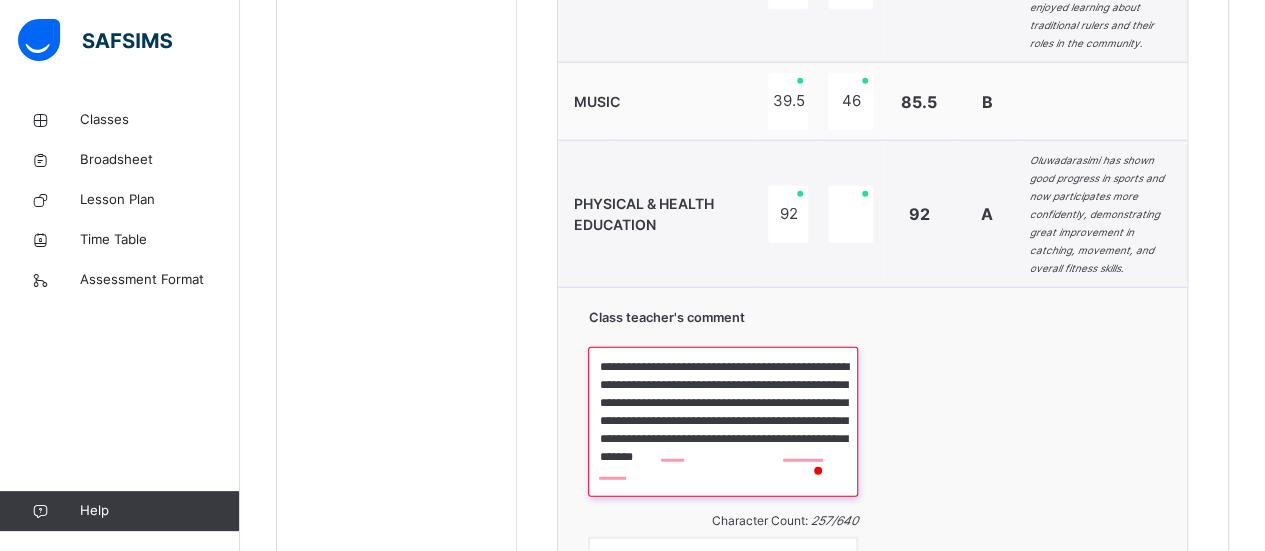 click on "**********" at bounding box center (723, 422) 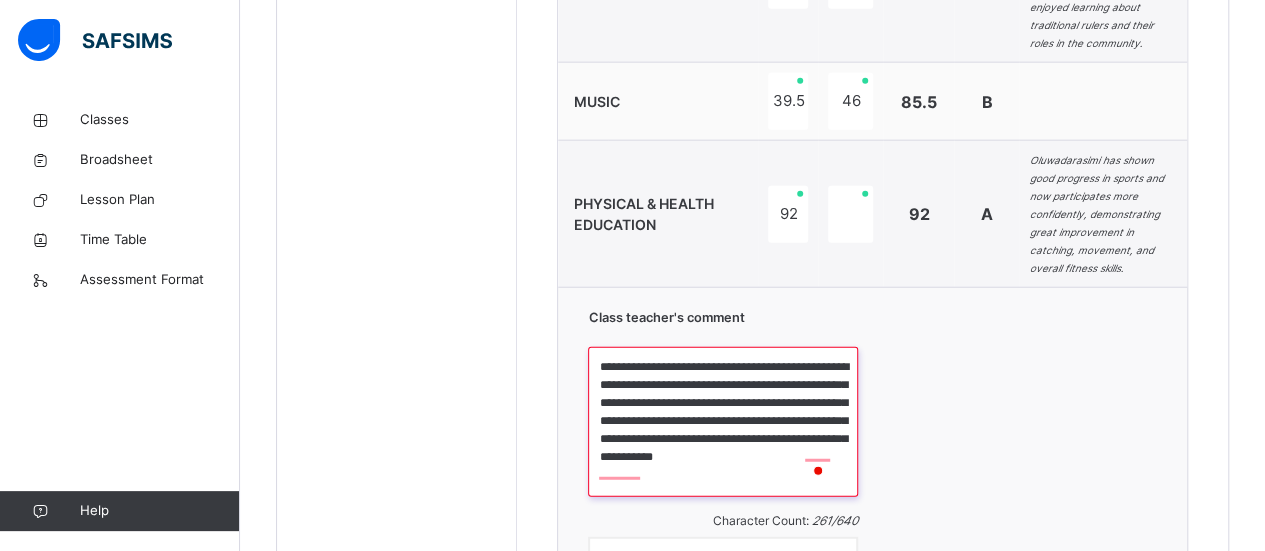 click on "**********" at bounding box center (723, 422) 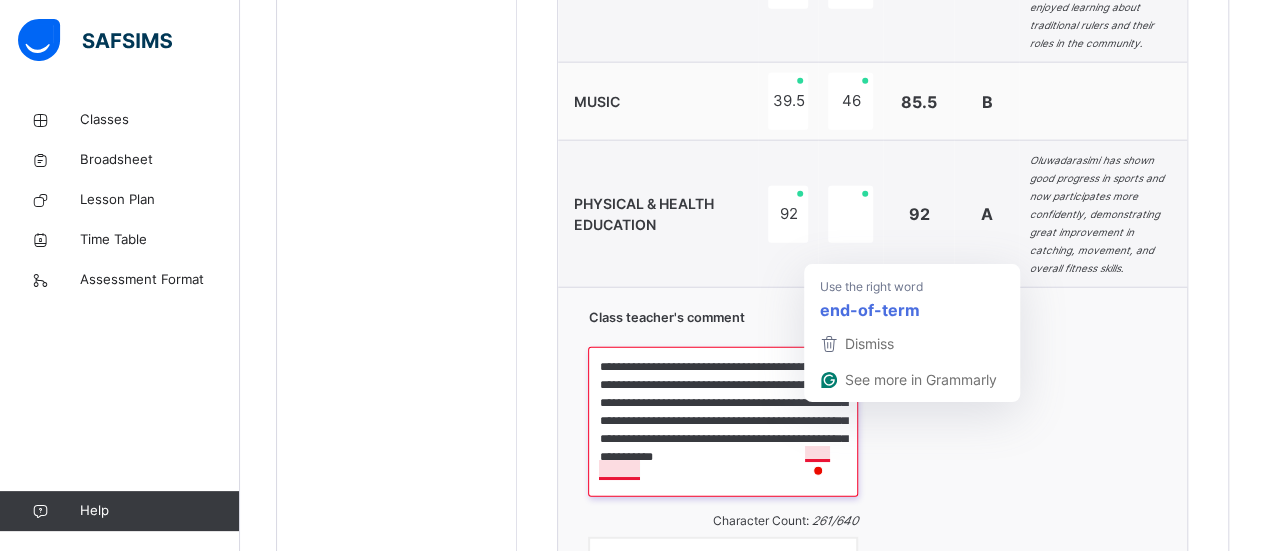 click on "**********" at bounding box center [723, 422] 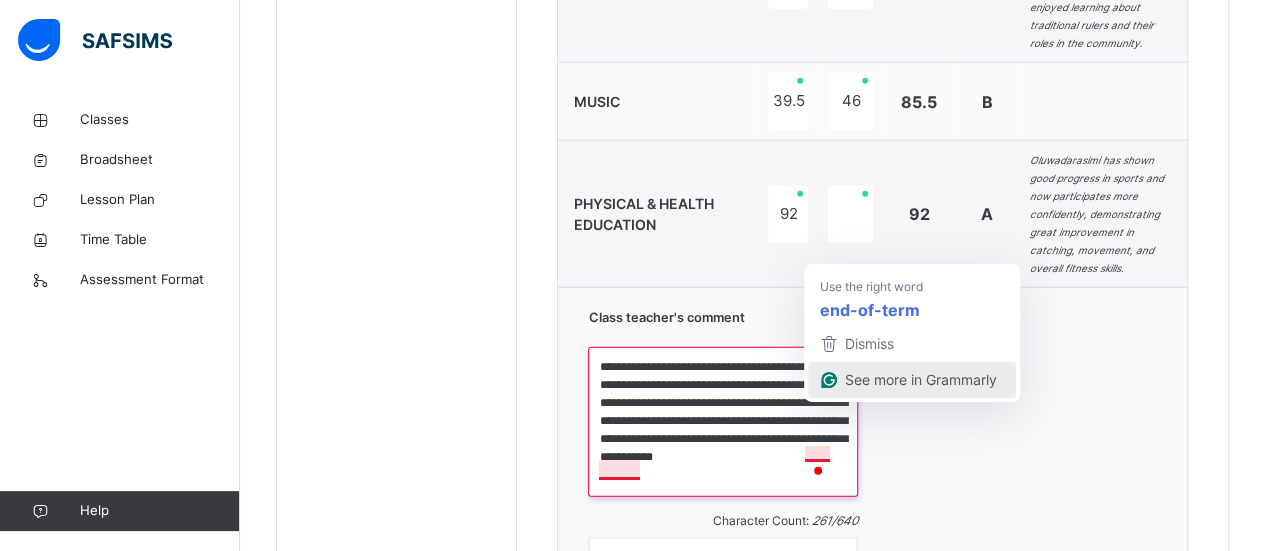click on "See more in Grammarly" at bounding box center [921, 379] 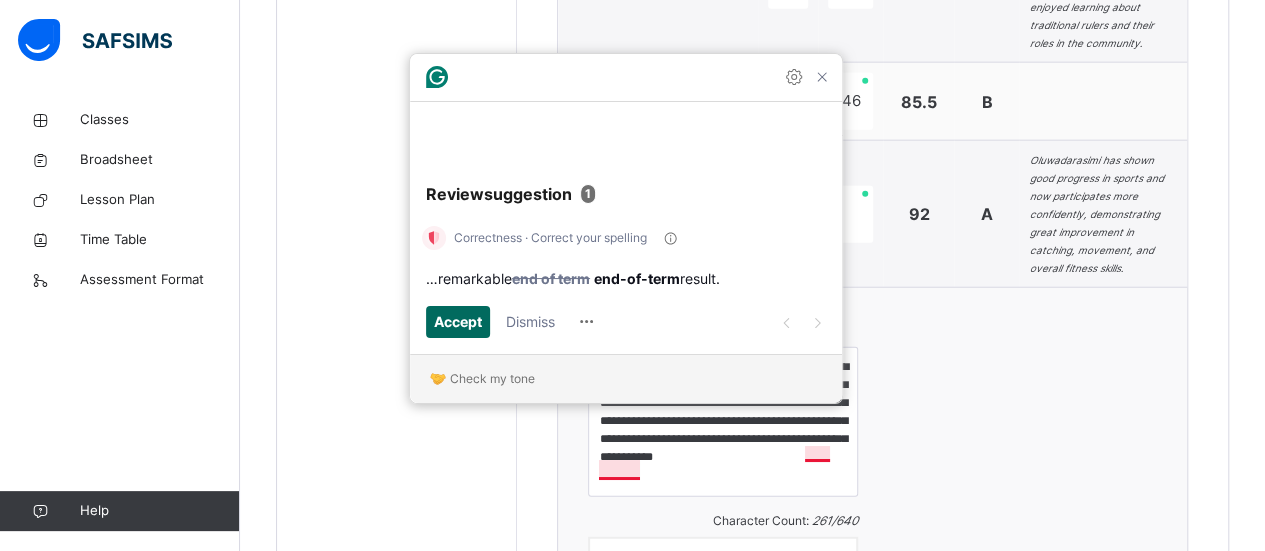 click on "Accept" at bounding box center [458, 321] 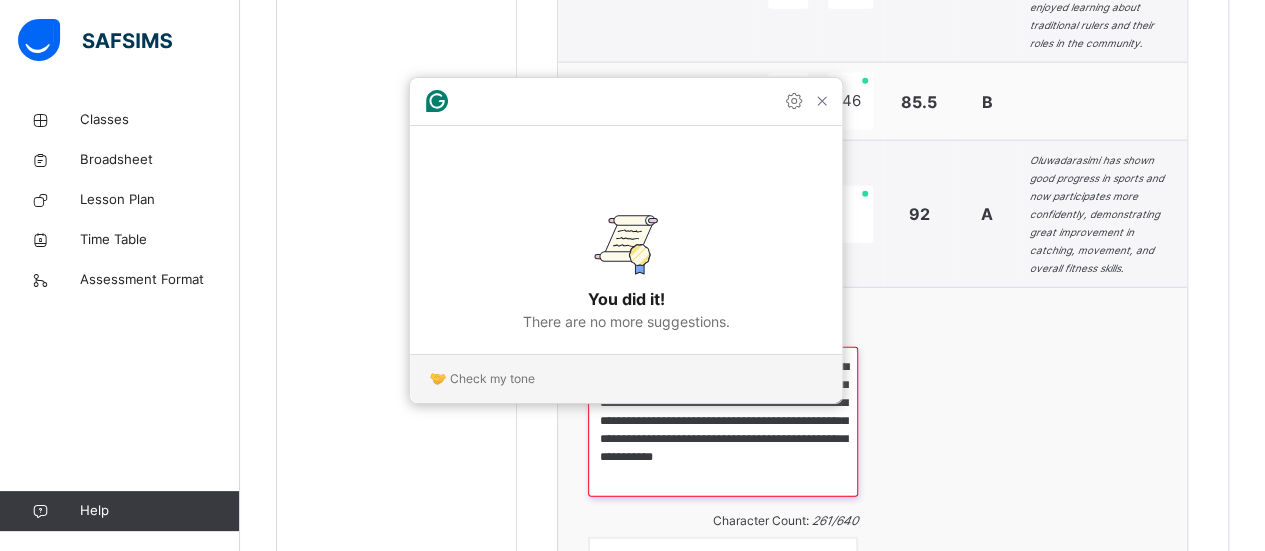 type on "**********" 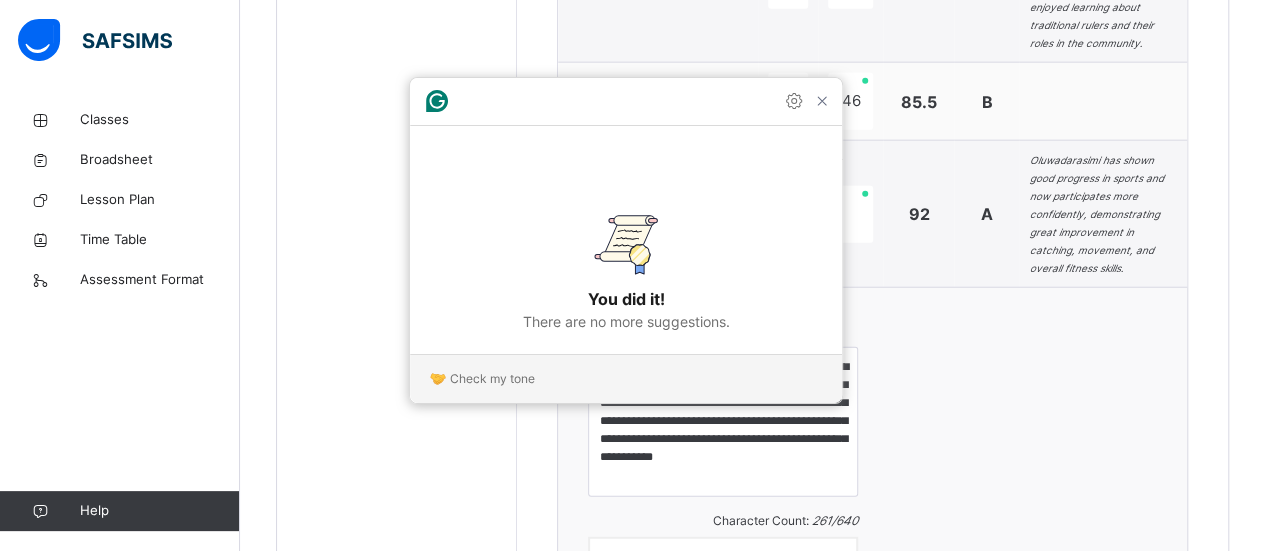 click on "**********" at bounding box center [872, 452] 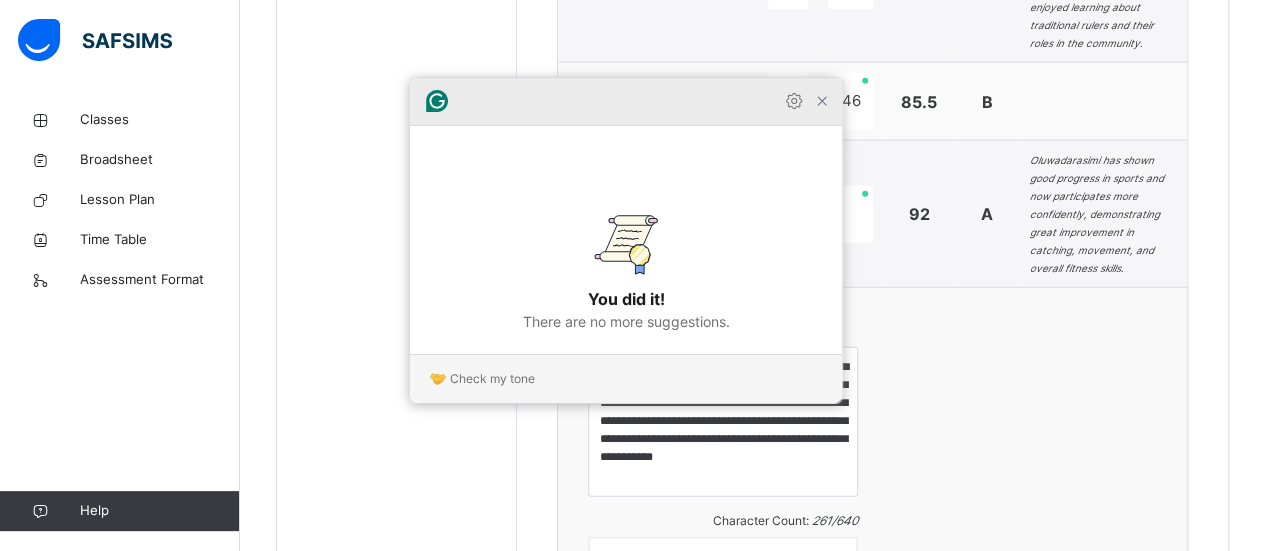 click 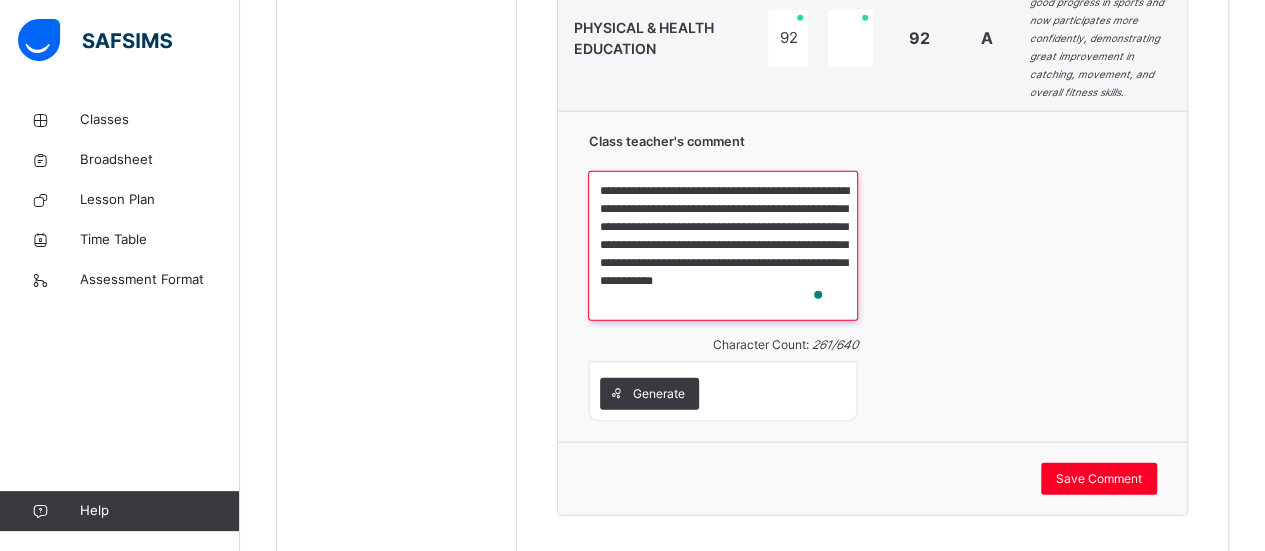 scroll, scrollTop: 2565, scrollLeft: 0, axis: vertical 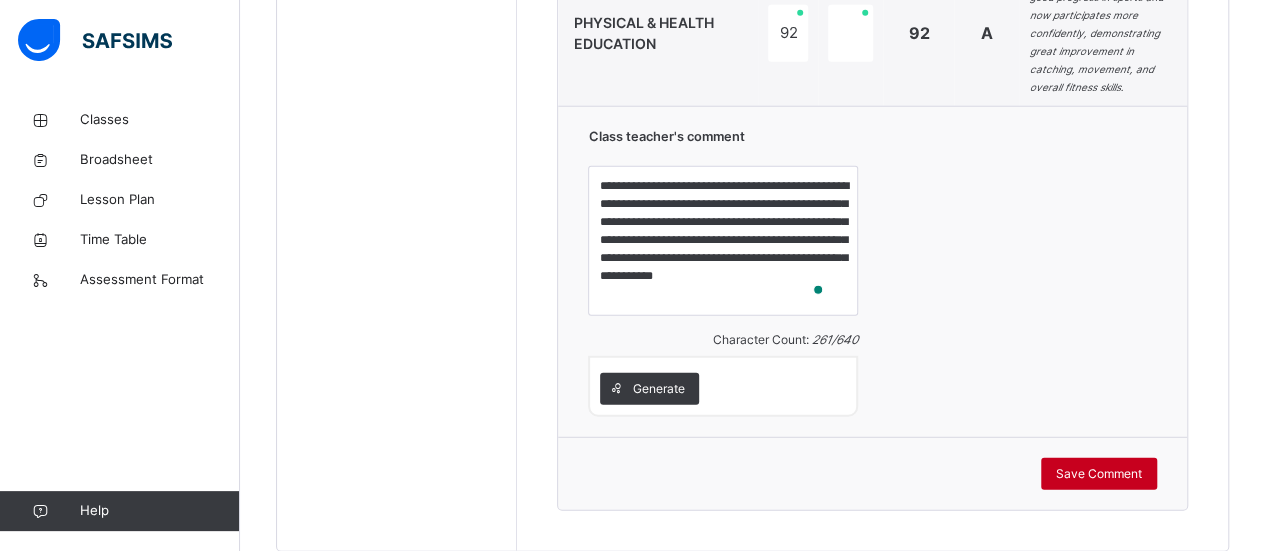 click on "Save Comment" at bounding box center [1099, 474] 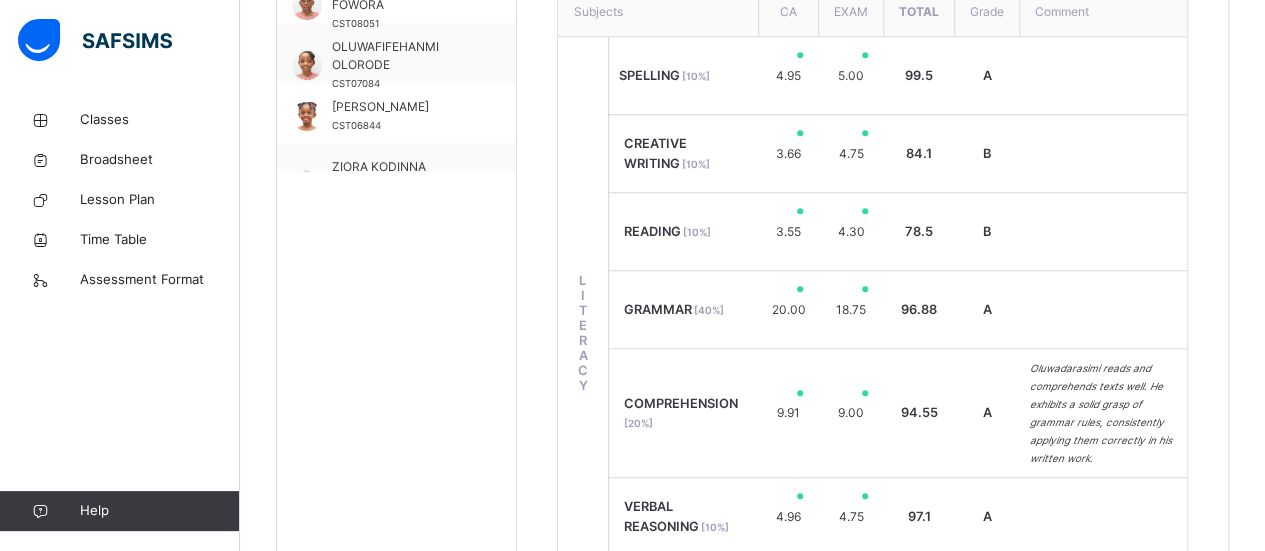 scroll, scrollTop: 0, scrollLeft: 0, axis: both 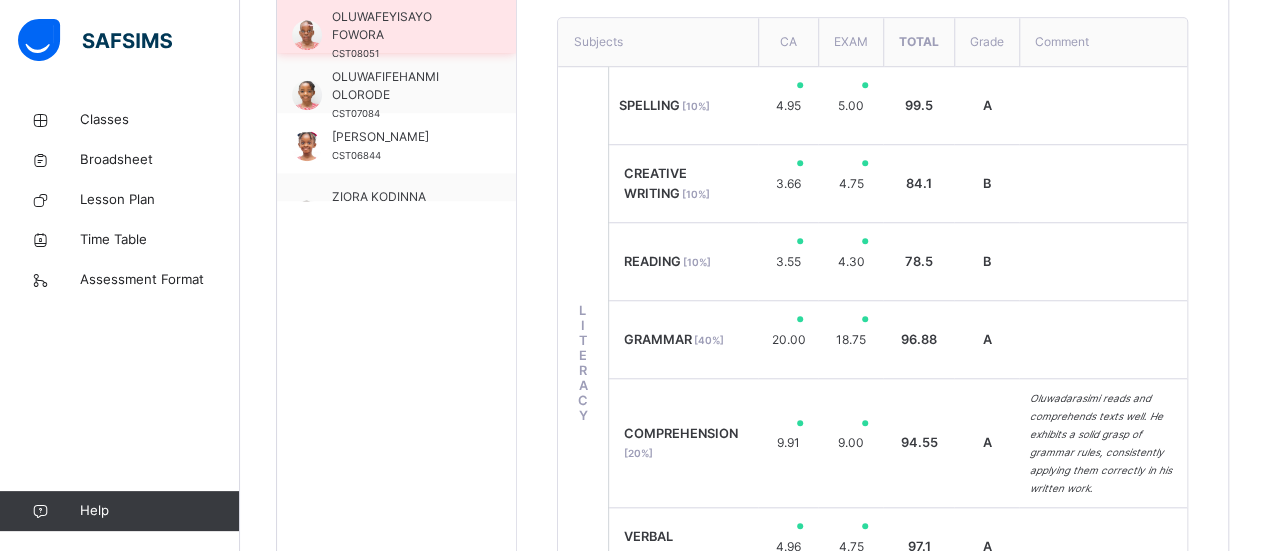 click on "CST08051" at bounding box center (355, 53) 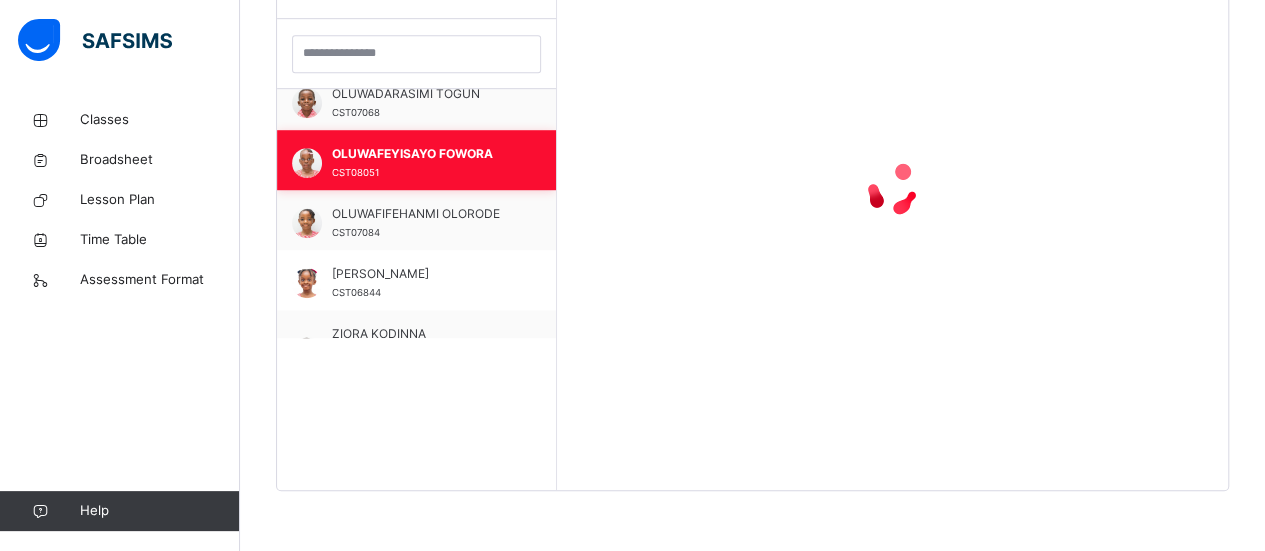 scroll, scrollTop: 579, scrollLeft: 0, axis: vertical 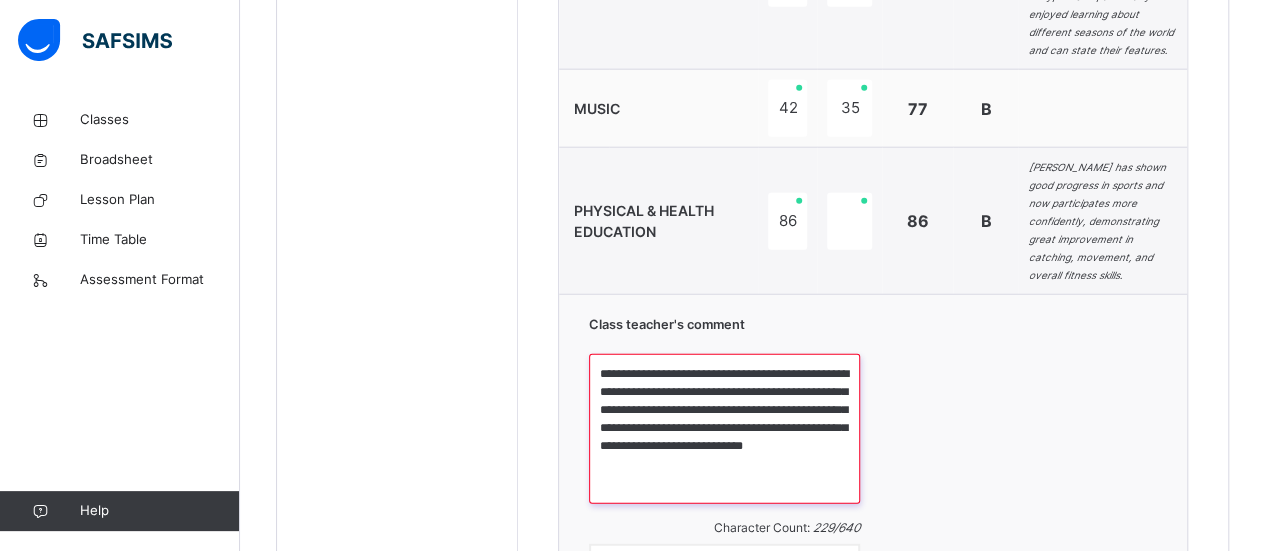 click on "**********" at bounding box center [724, 429] 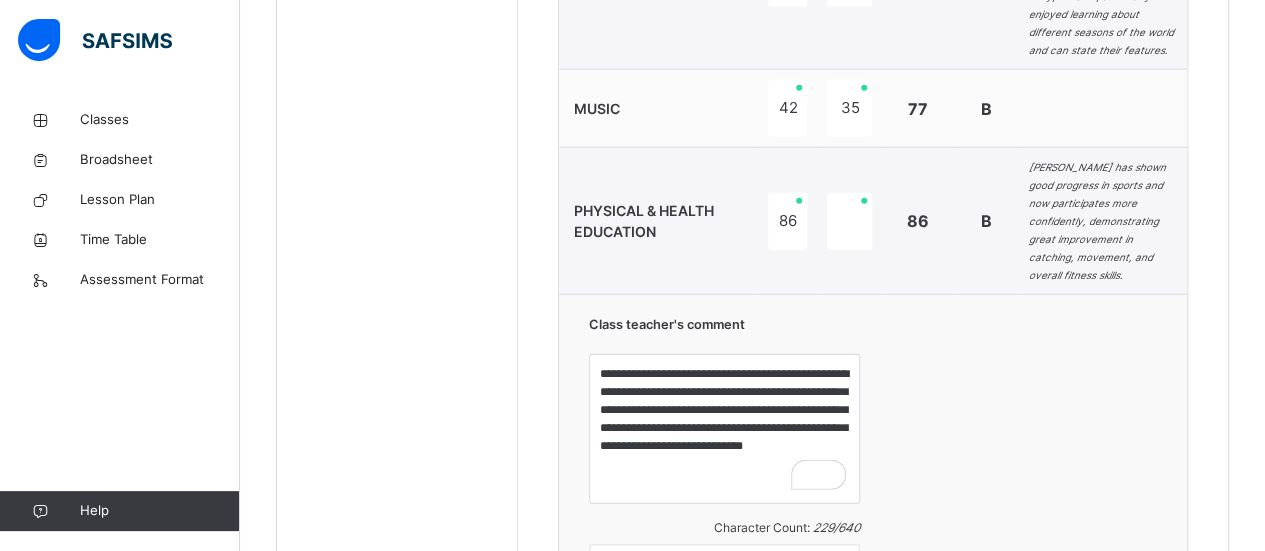 click on "**********" at bounding box center [873, 459] 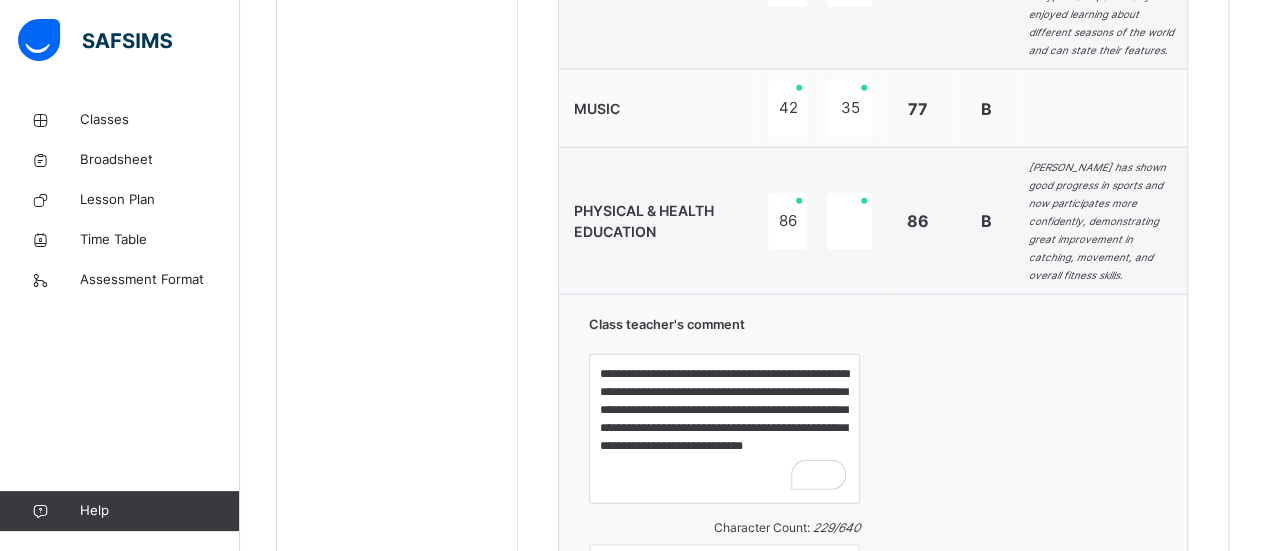 scroll, scrollTop: 2615, scrollLeft: 0, axis: vertical 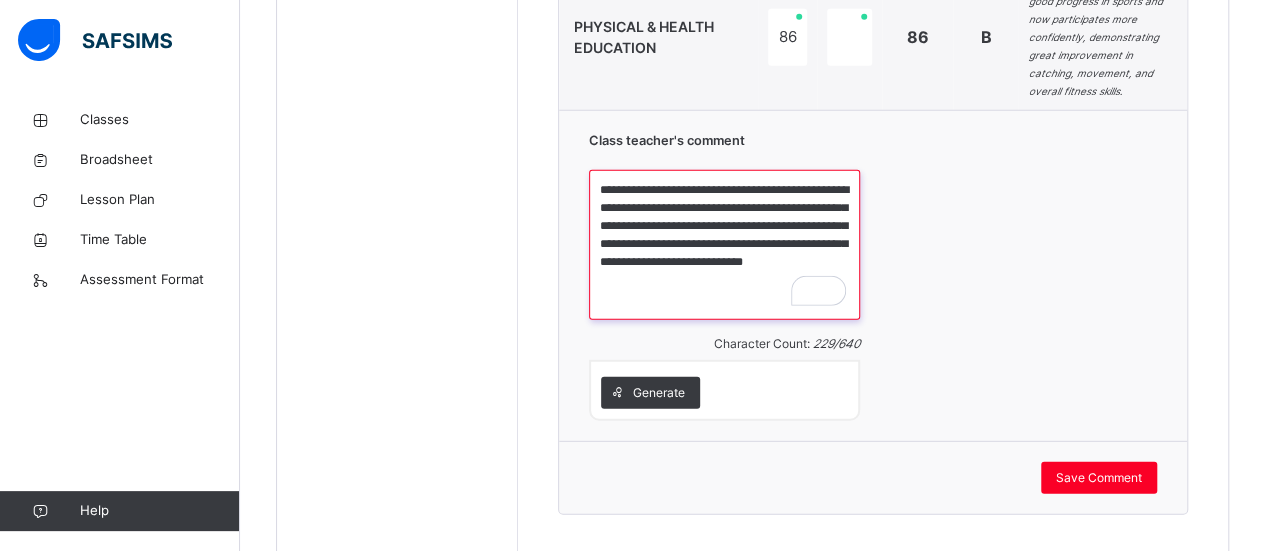 click on "**********" at bounding box center [724, 245] 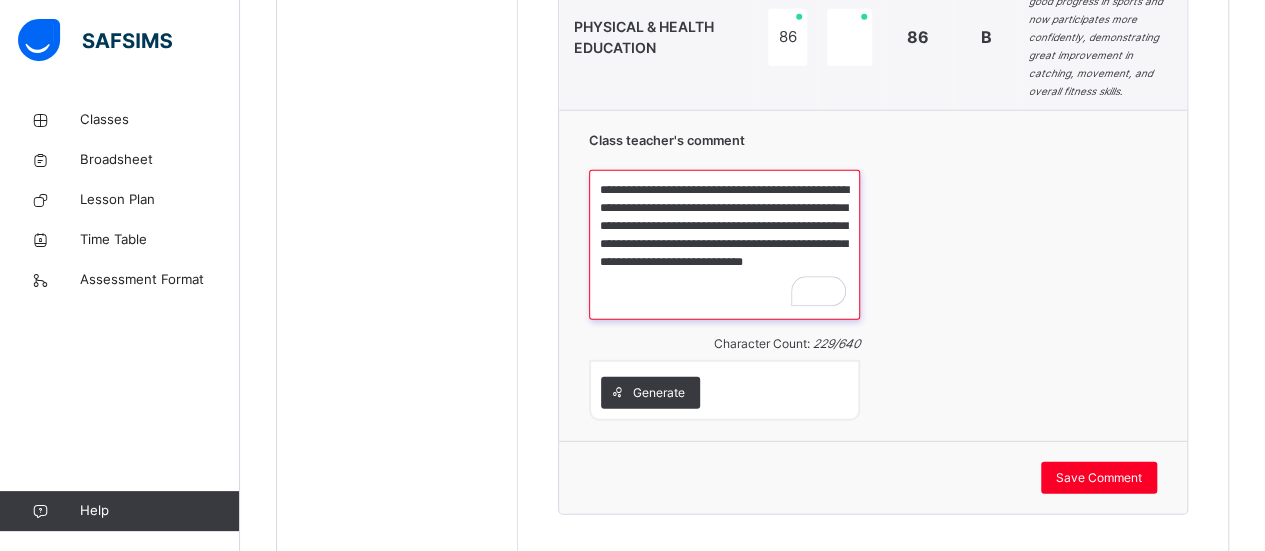 click on "**********" at bounding box center [724, 245] 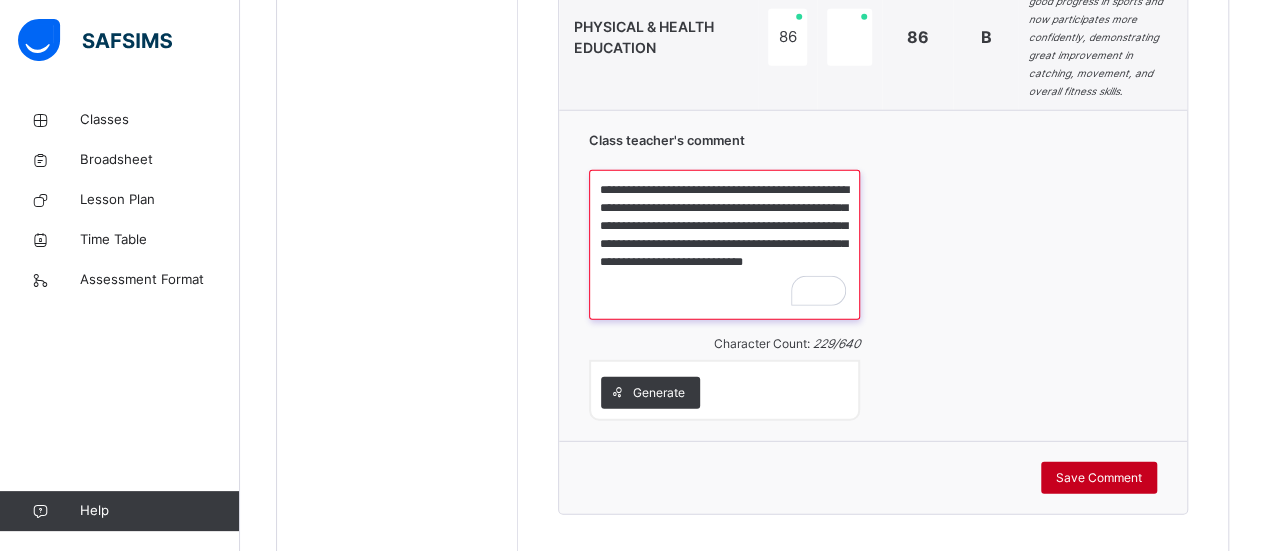 type on "**********" 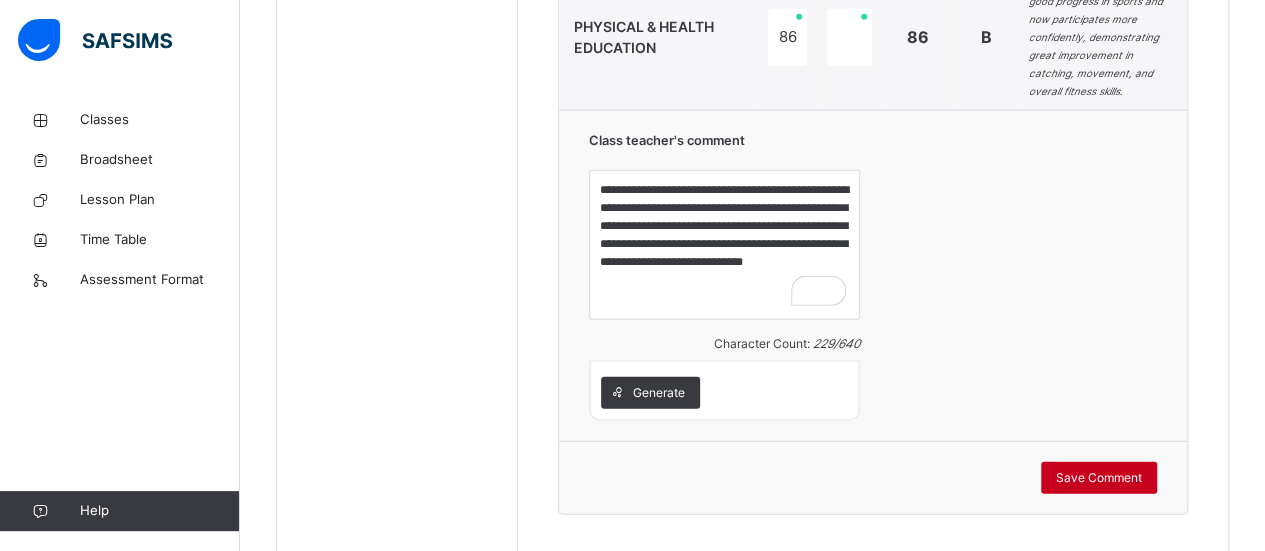click on "Save Comment" at bounding box center (1099, 478) 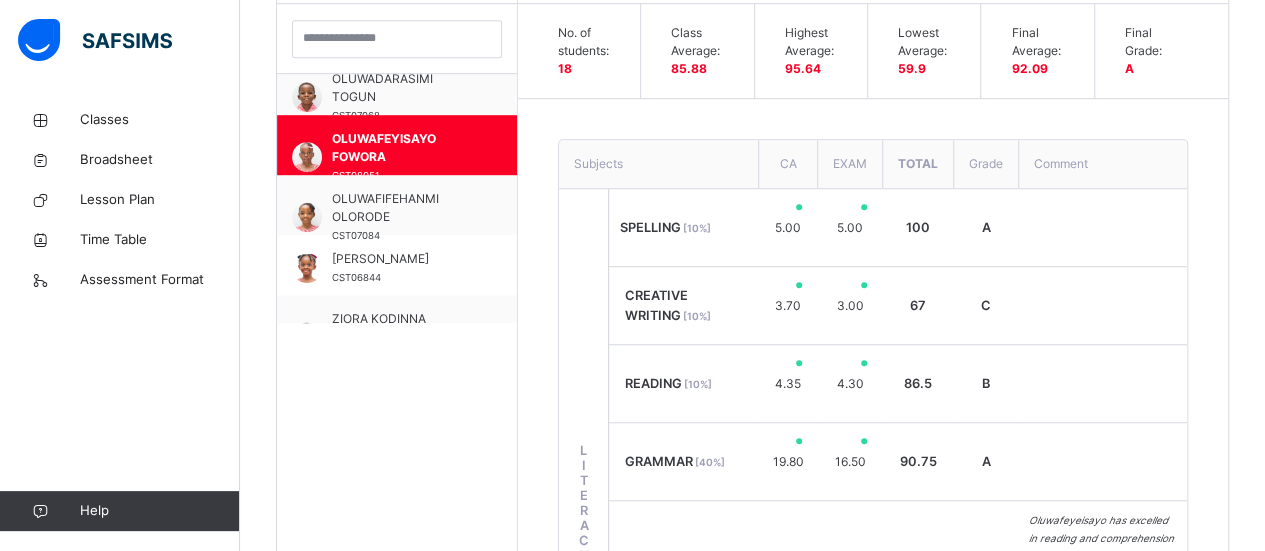 scroll, scrollTop: 584, scrollLeft: 0, axis: vertical 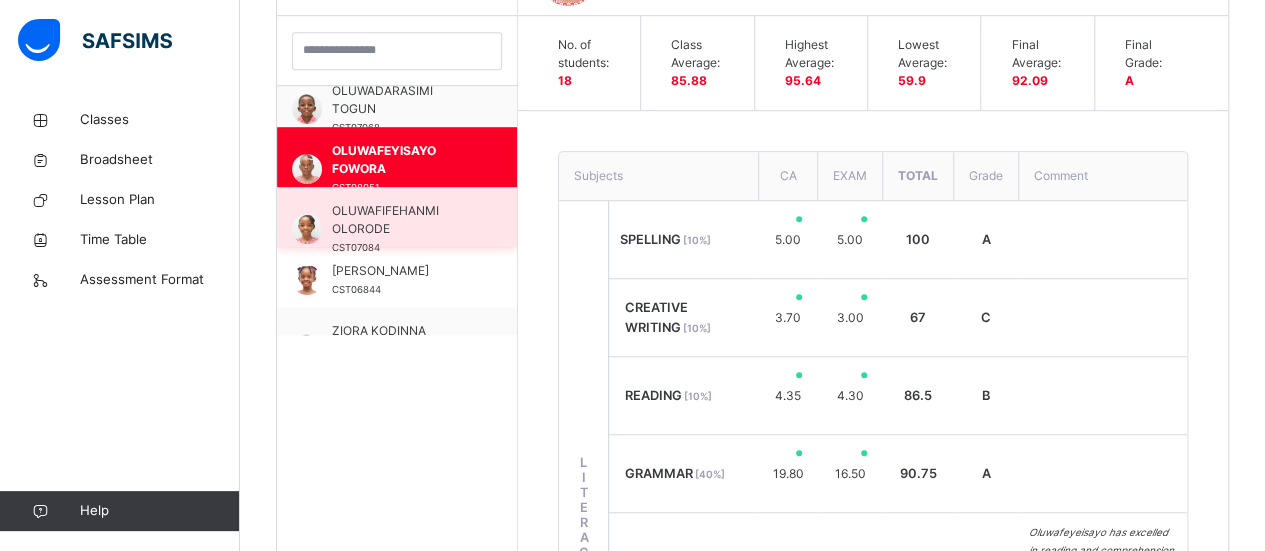 click on "OLUWAFIFEHANMI  OLORODE" at bounding box center [402, 220] 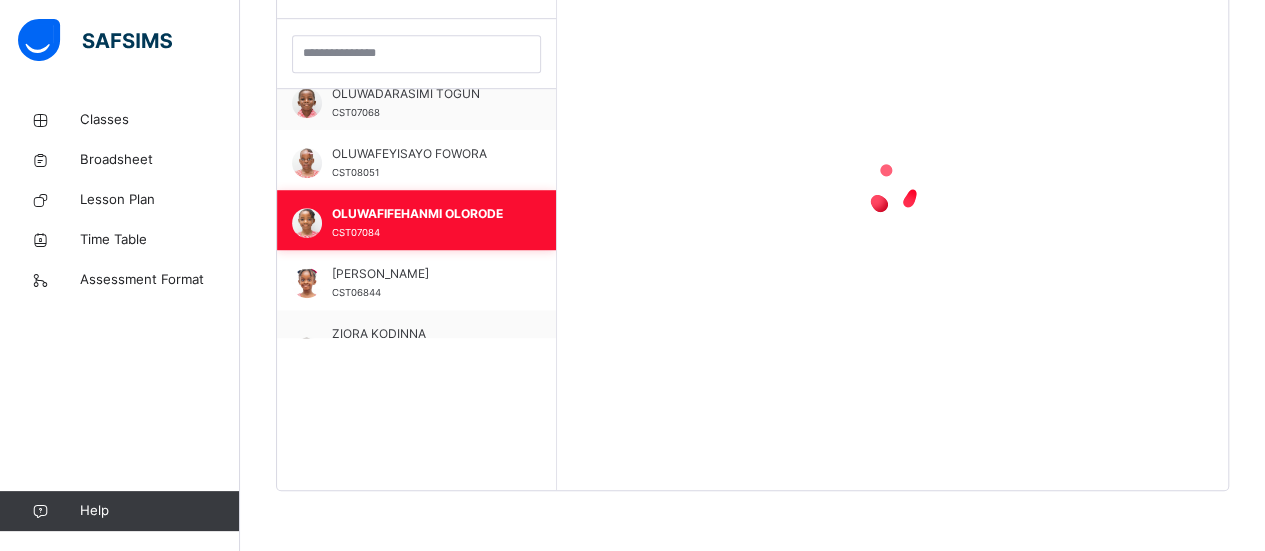 scroll, scrollTop: 579, scrollLeft: 0, axis: vertical 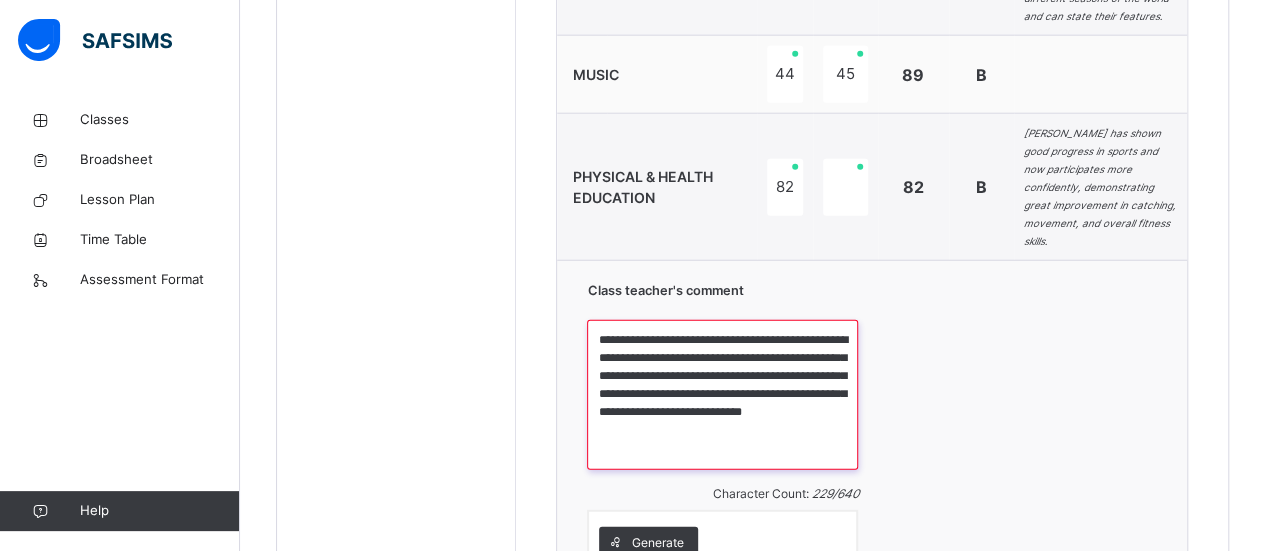 click on "**********" at bounding box center [722, 395] 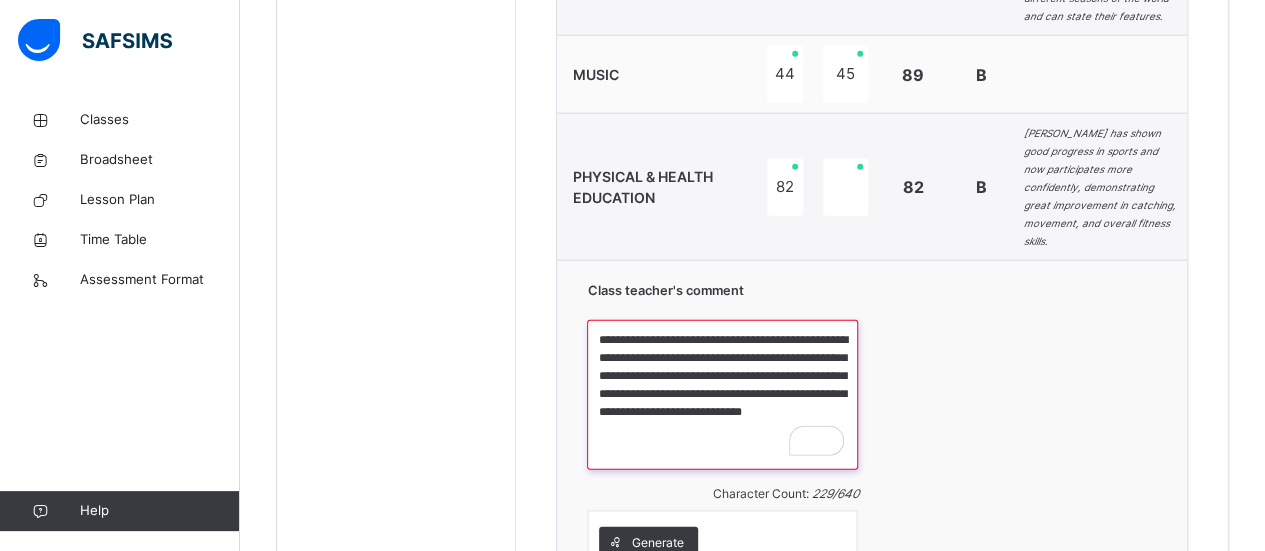 click on "**********" at bounding box center (722, 395) 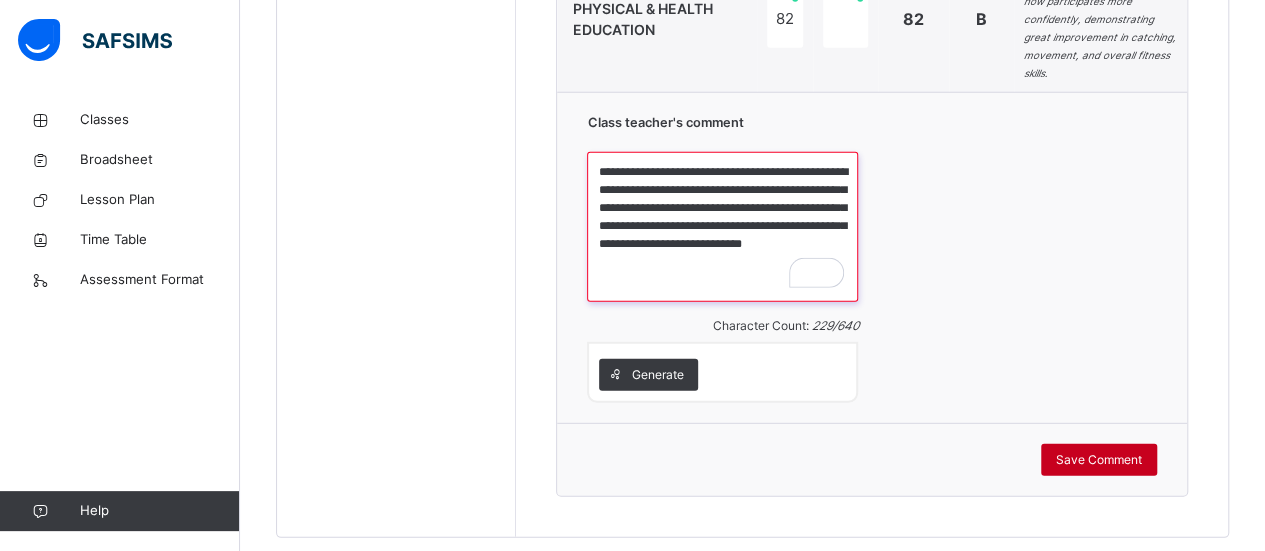 type on "**********" 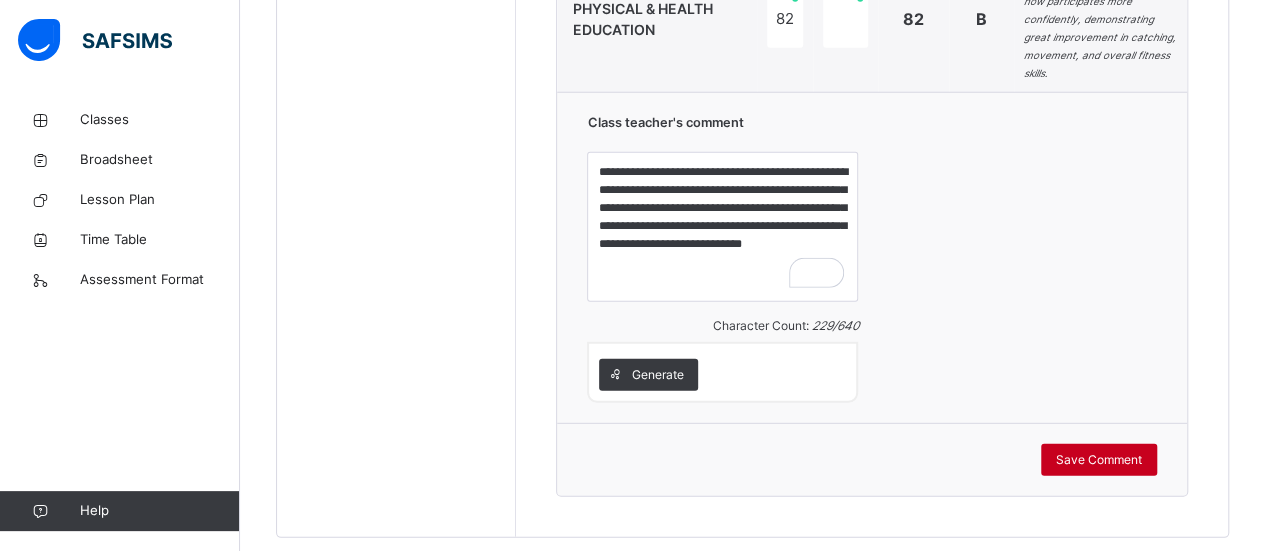 click on "Save Comment" at bounding box center (1099, 460) 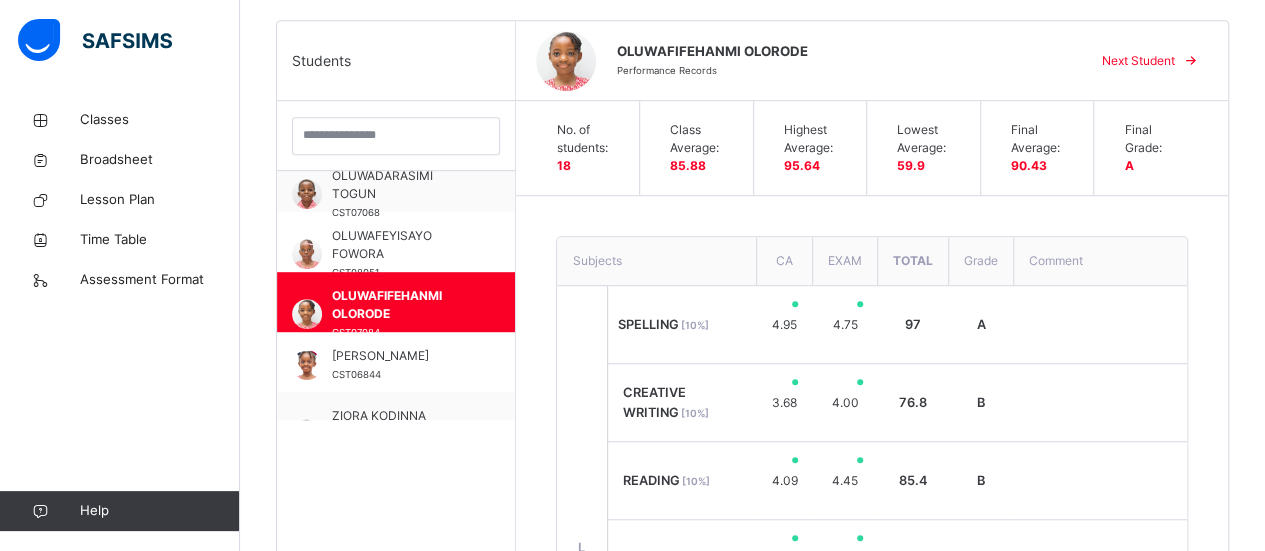 scroll, scrollTop: 495, scrollLeft: 0, axis: vertical 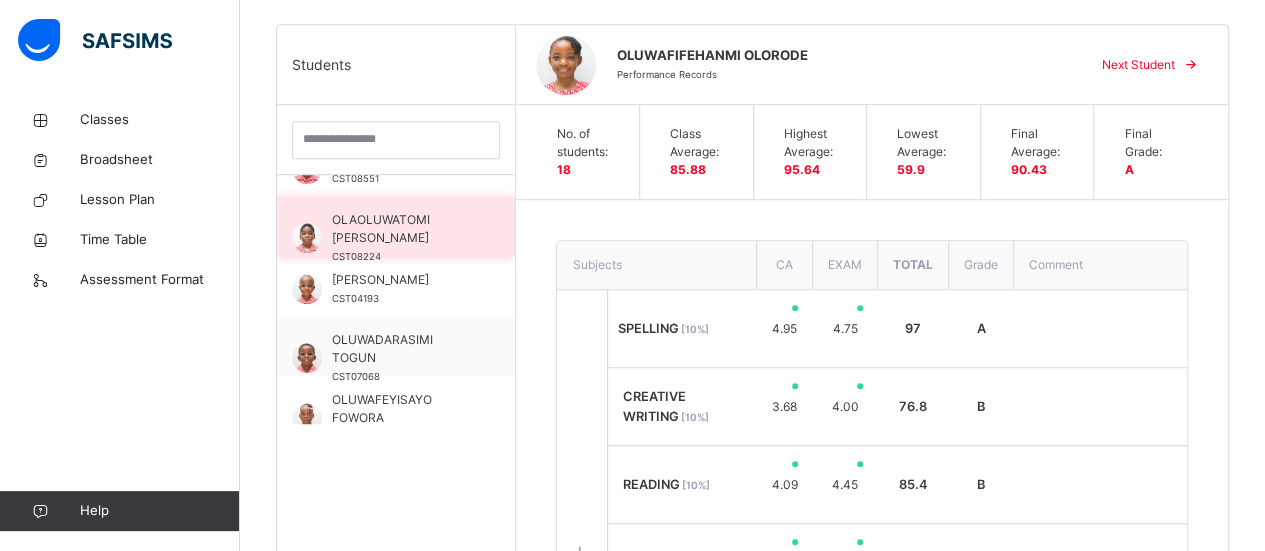 click on "OLAOLUWATOMI [PERSON_NAME]" at bounding box center [401, 229] 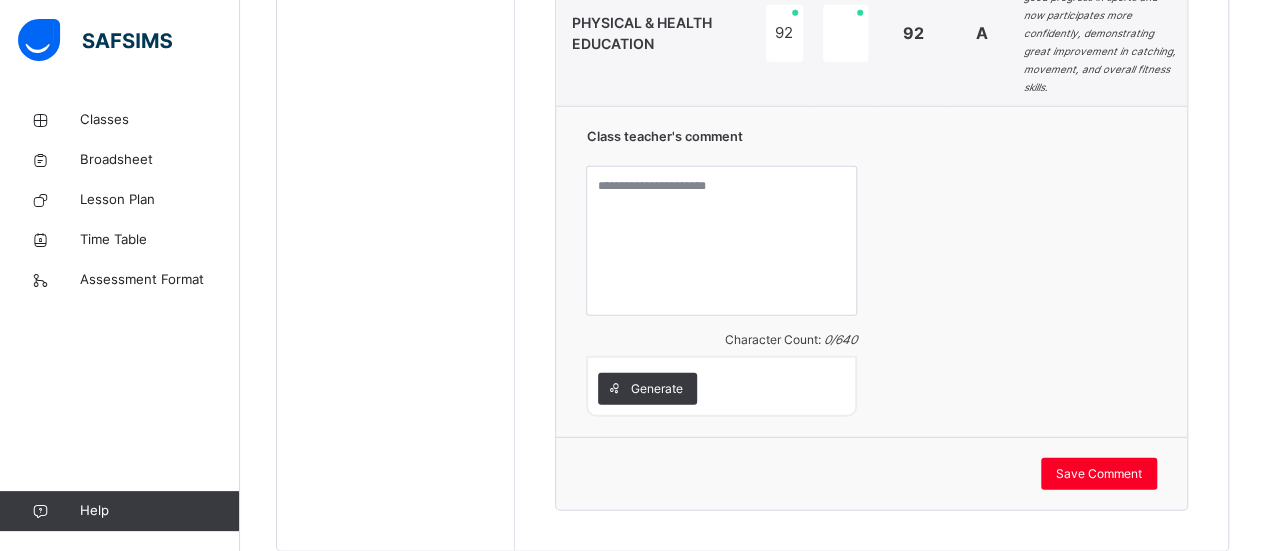 scroll, scrollTop: 2596, scrollLeft: 0, axis: vertical 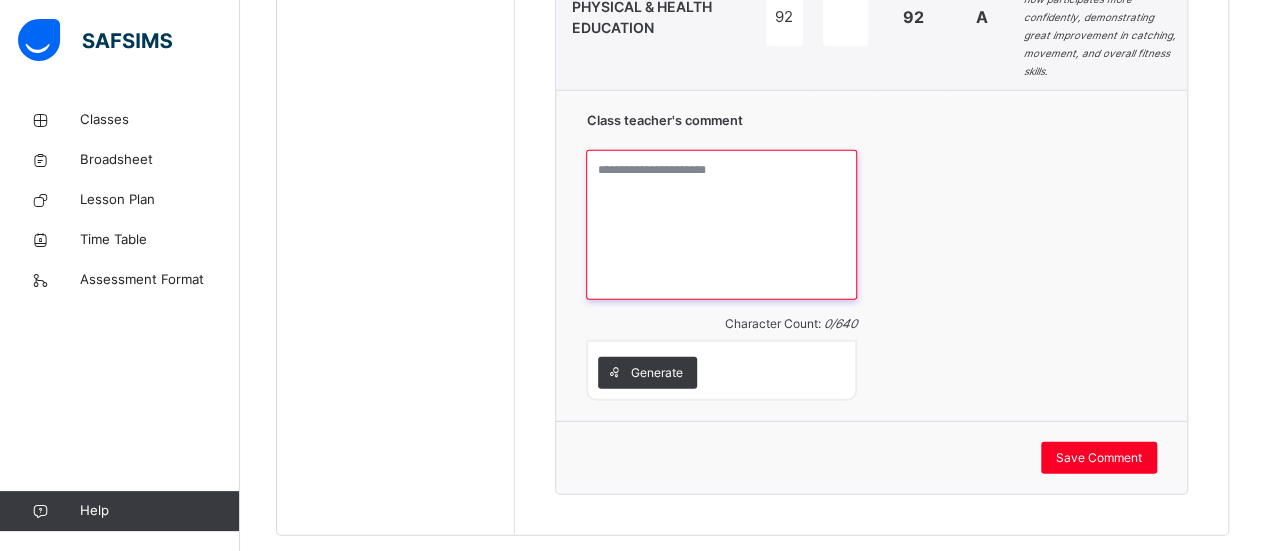 click at bounding box center (721, 225) 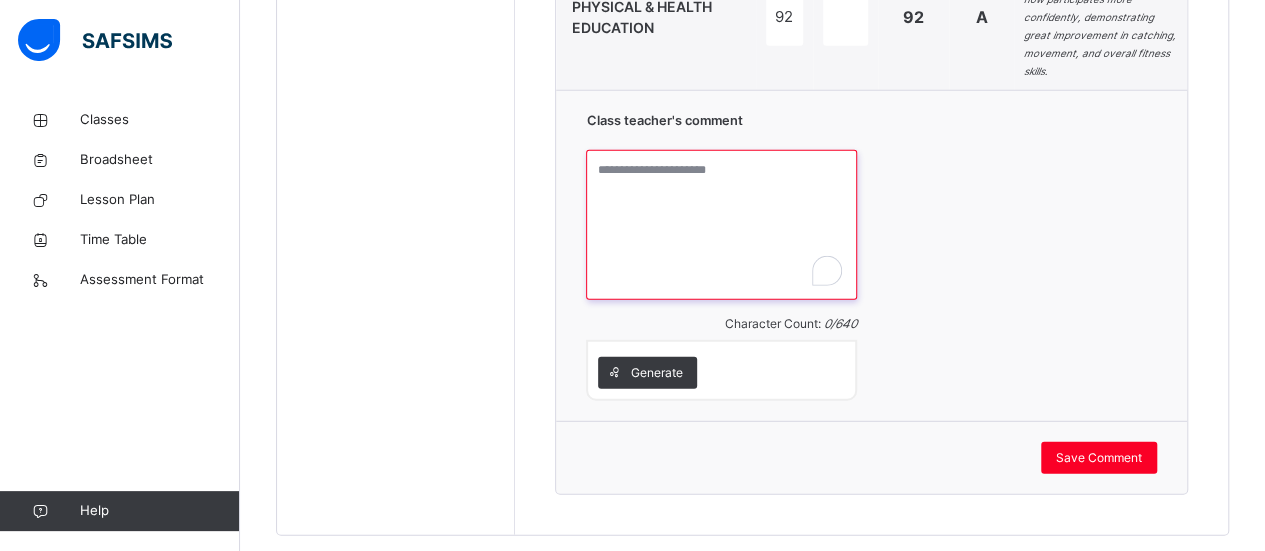 paste on "**********" 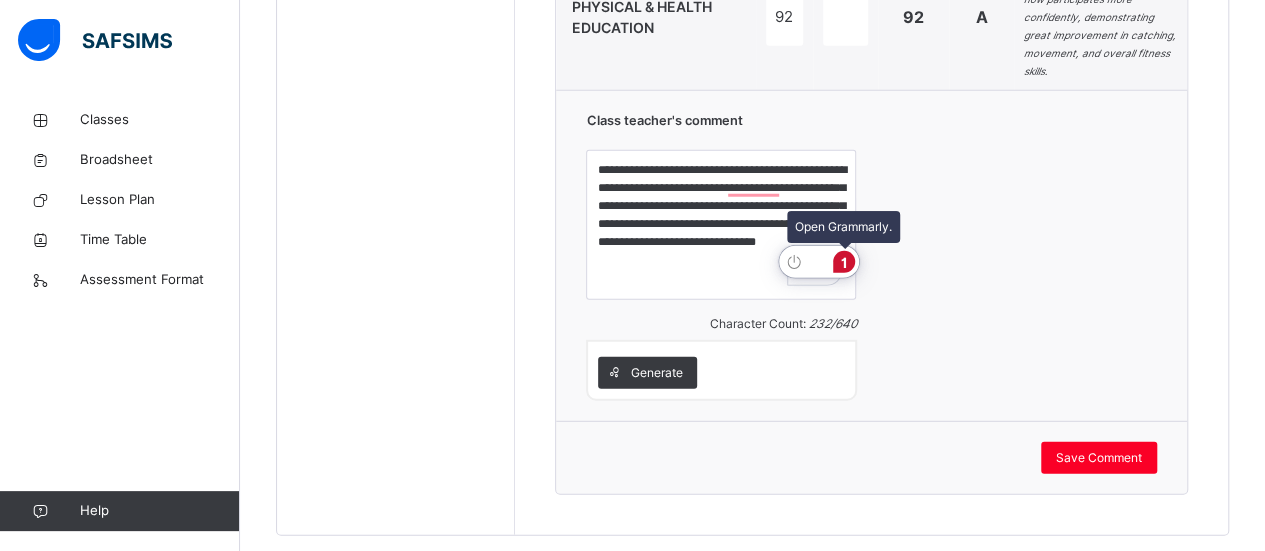 click on "1" 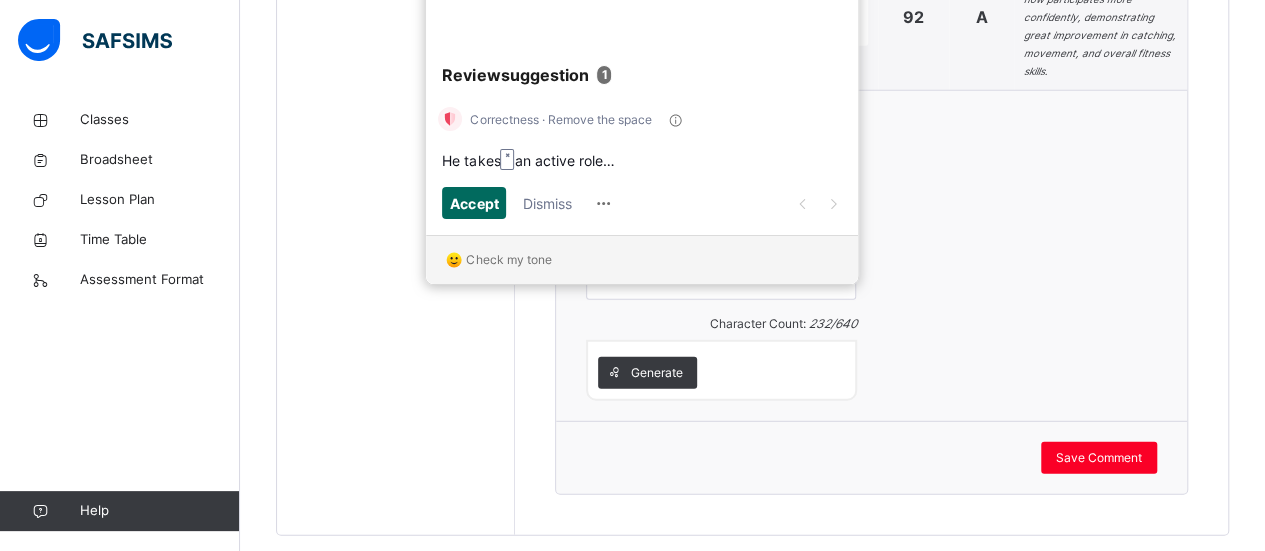 click on "Accept" at bounding box center (474, 203) 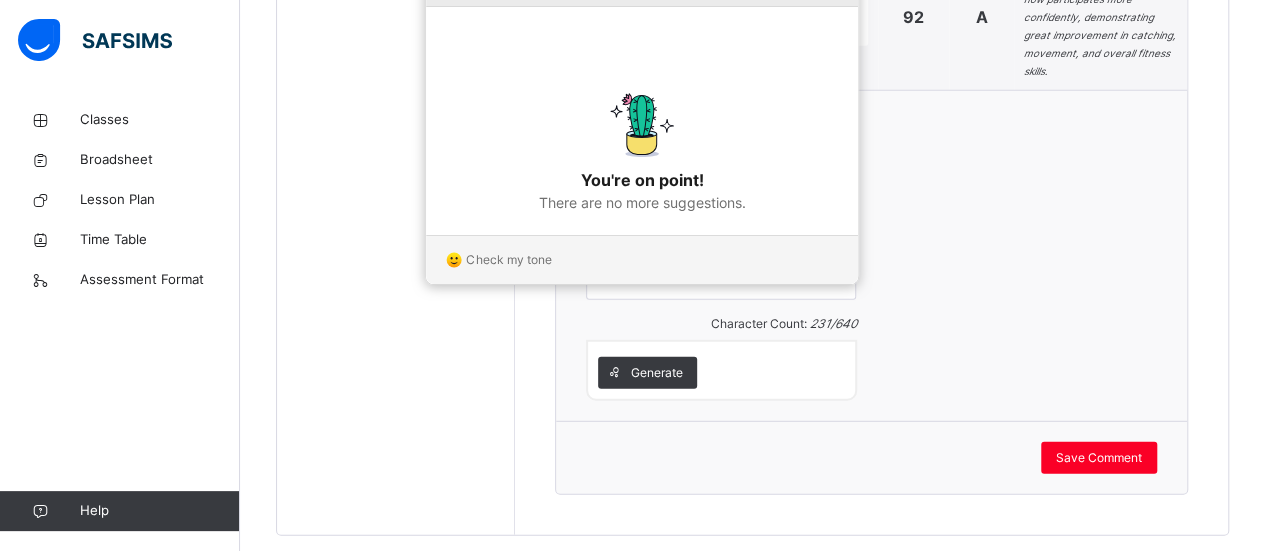 click 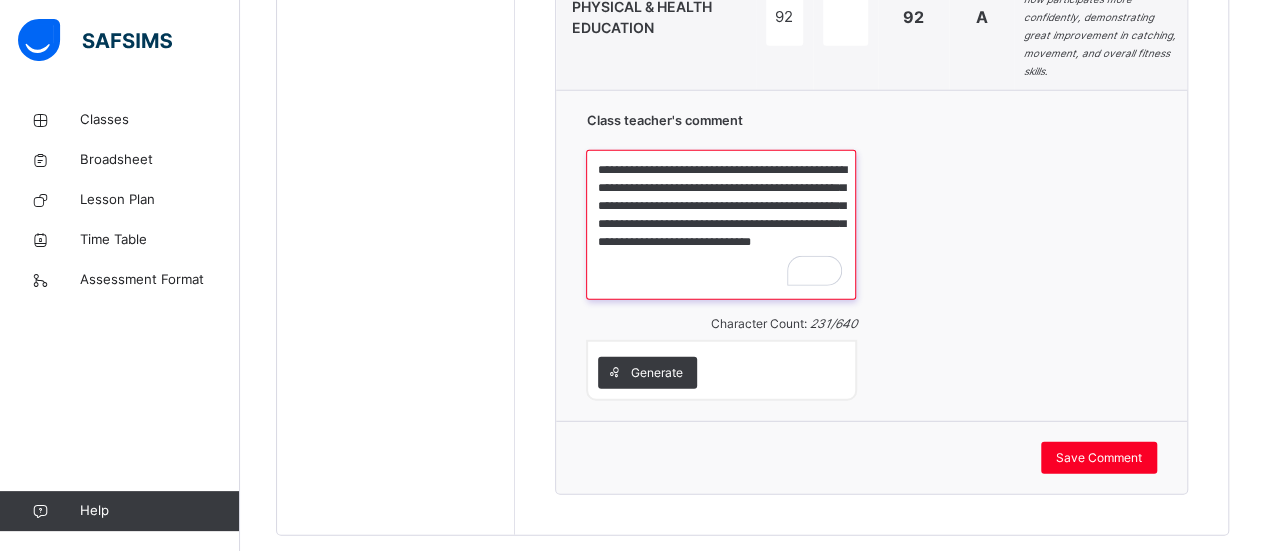 click on "**********" at bounding box center [720, 225] 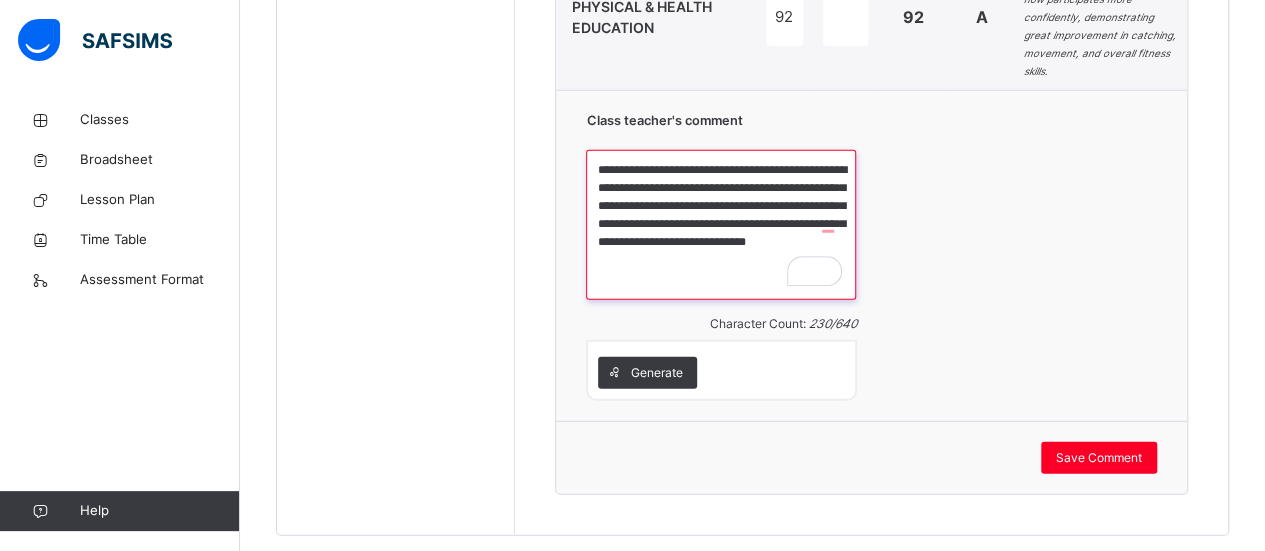 type on "**********" 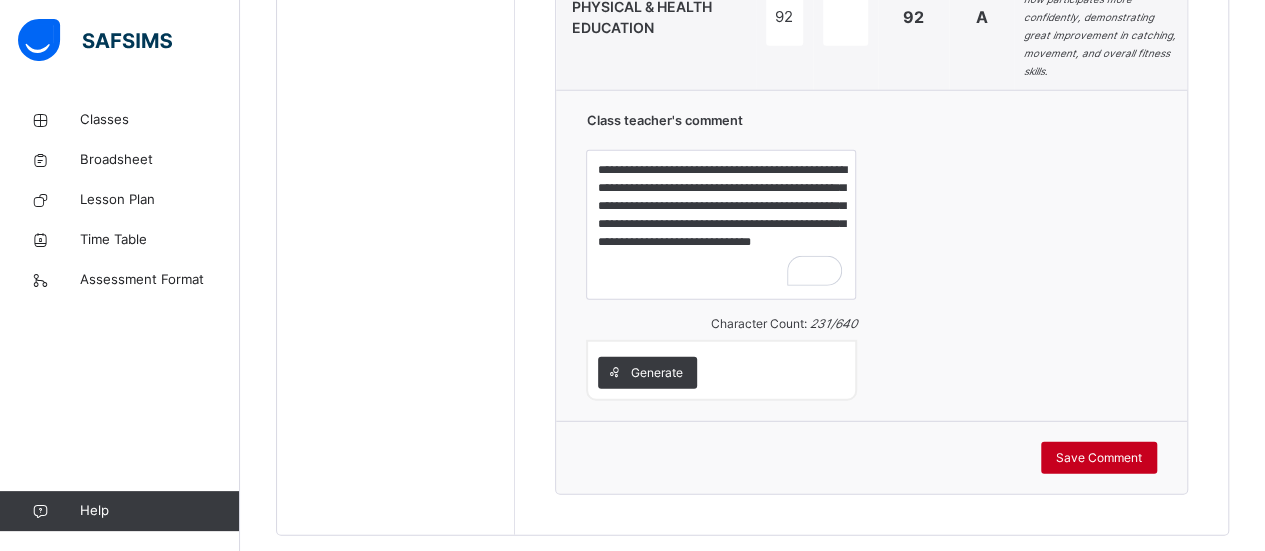 click on "Save Comment" at bounding box center (1099, 458) 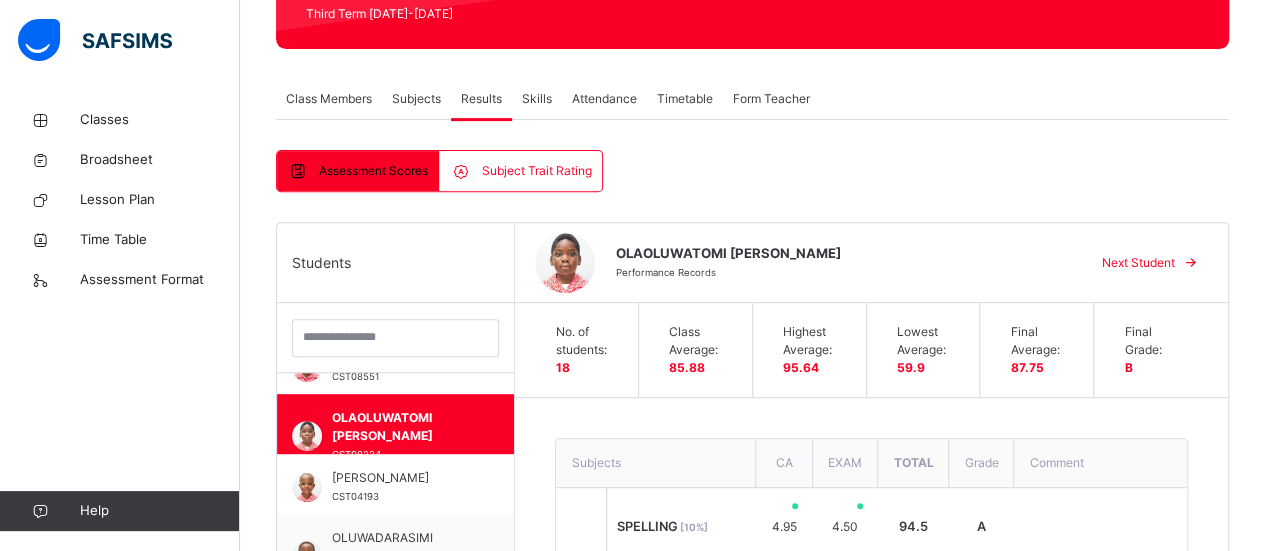 scroll, scrollTop: 301, scrollLeft: 0, axis: vertical 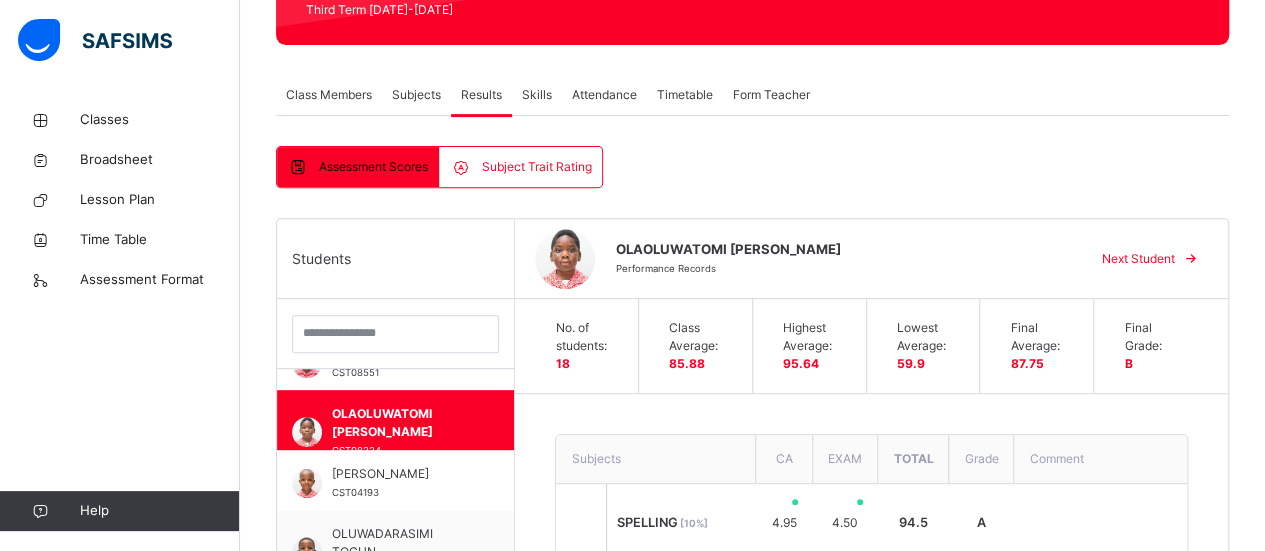 click on "Subjects" at bounding box center (416, 95) 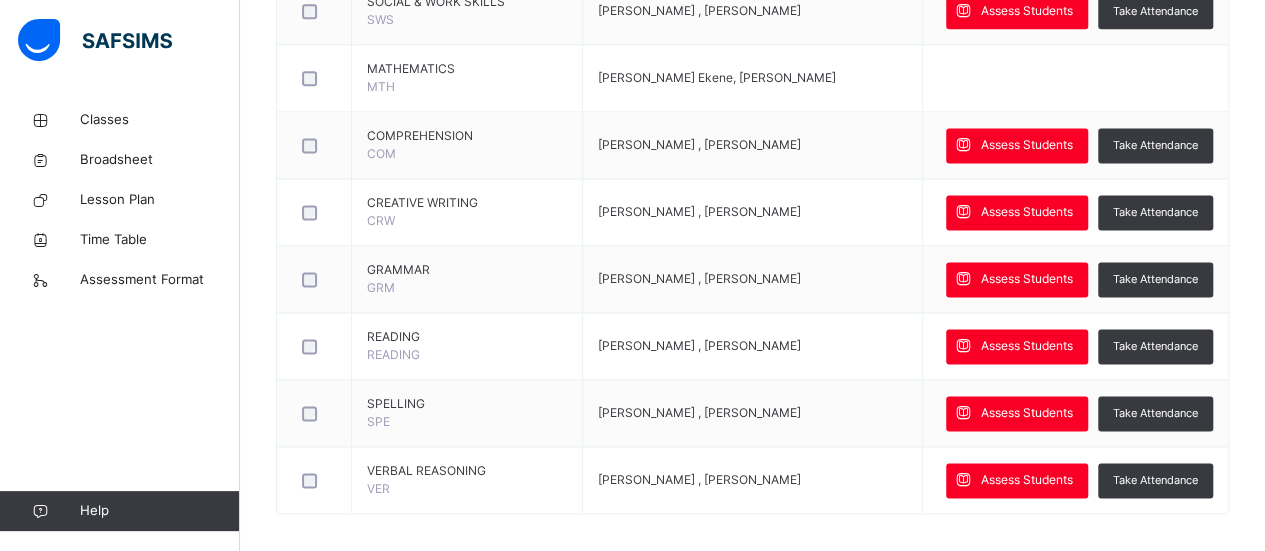scroll, scrollTop: 1337, scrollLeft: 0, axis: vertical 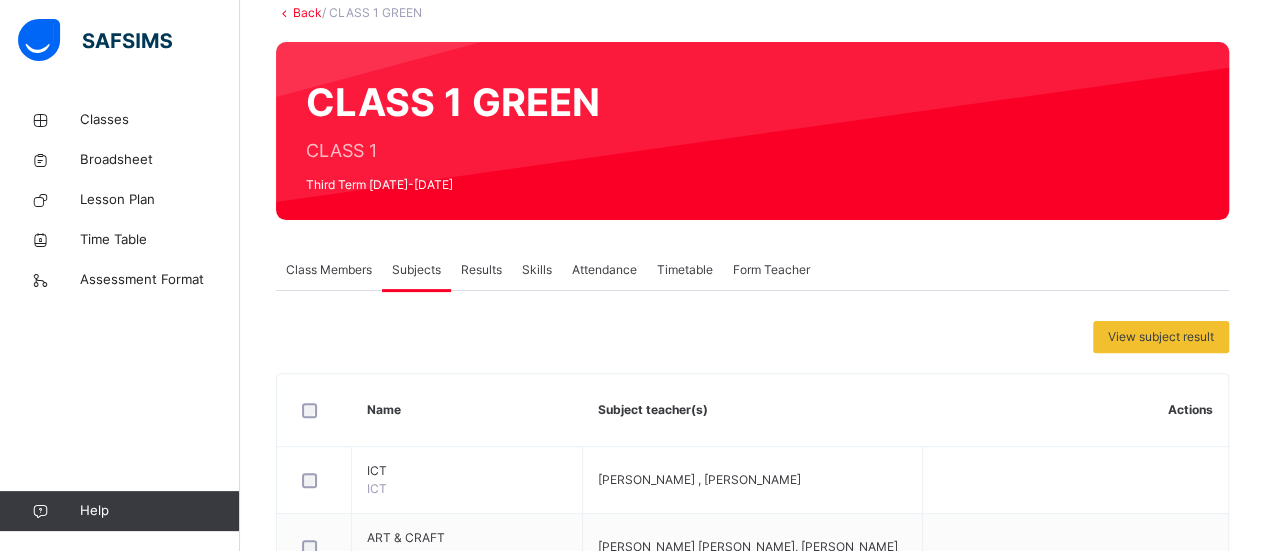 click on "Results" at bounding box center [481, 270] 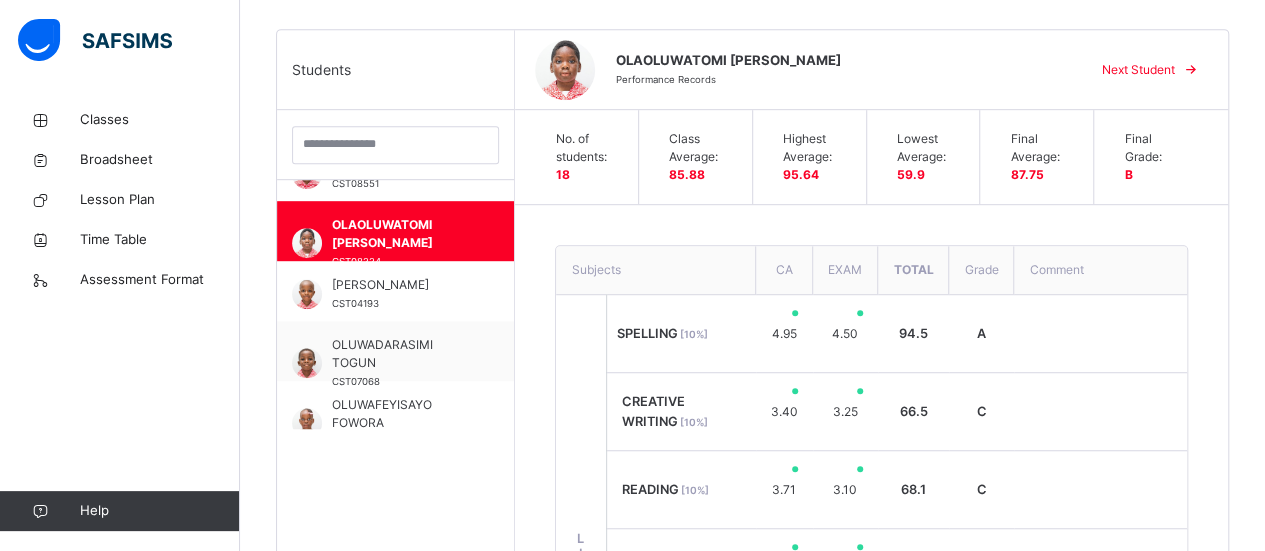 scroll, scrollTop: 482, scrollLeft: 0, axis: vertical 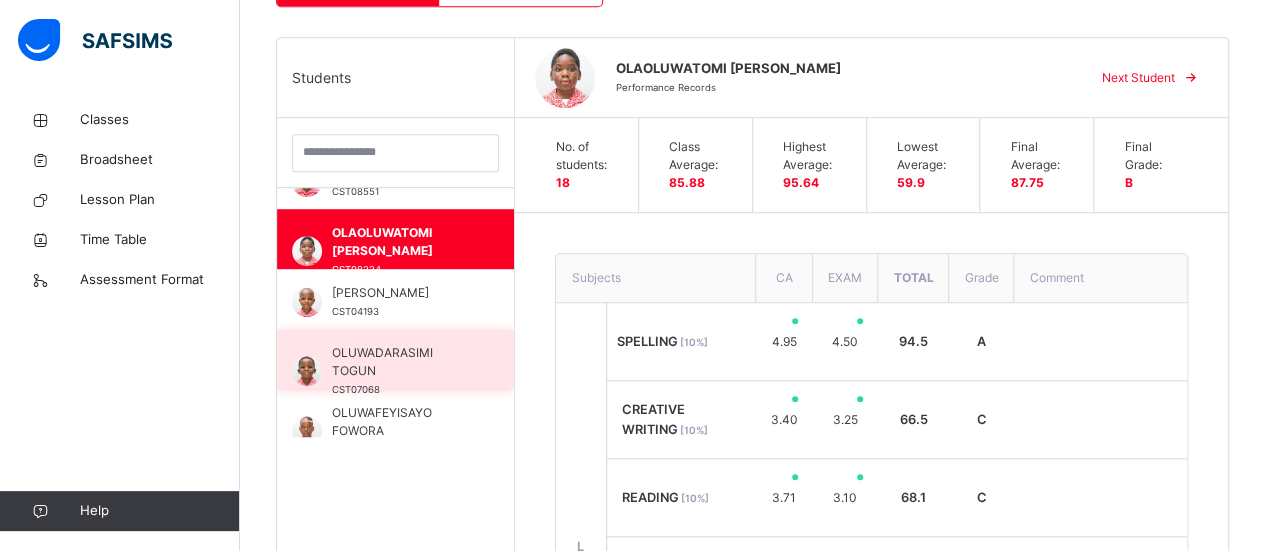 click on "OLUWADARASIMI  TOGUN" at bounding box center [400, 362] 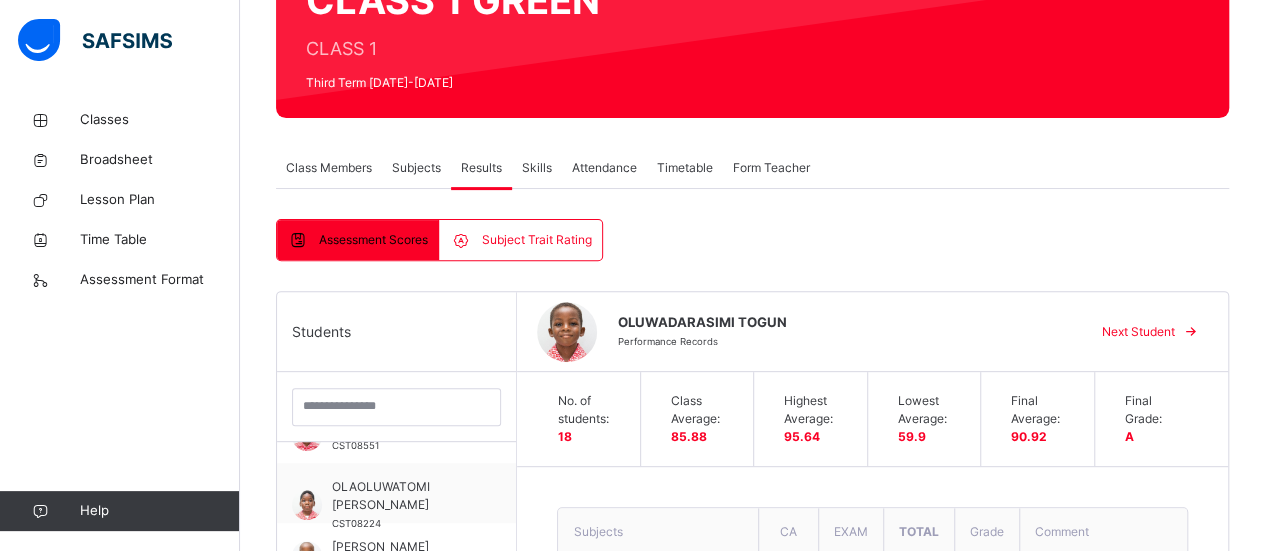 scroll, scrollTop: 50, scrollLeft: 0, axis: vertical 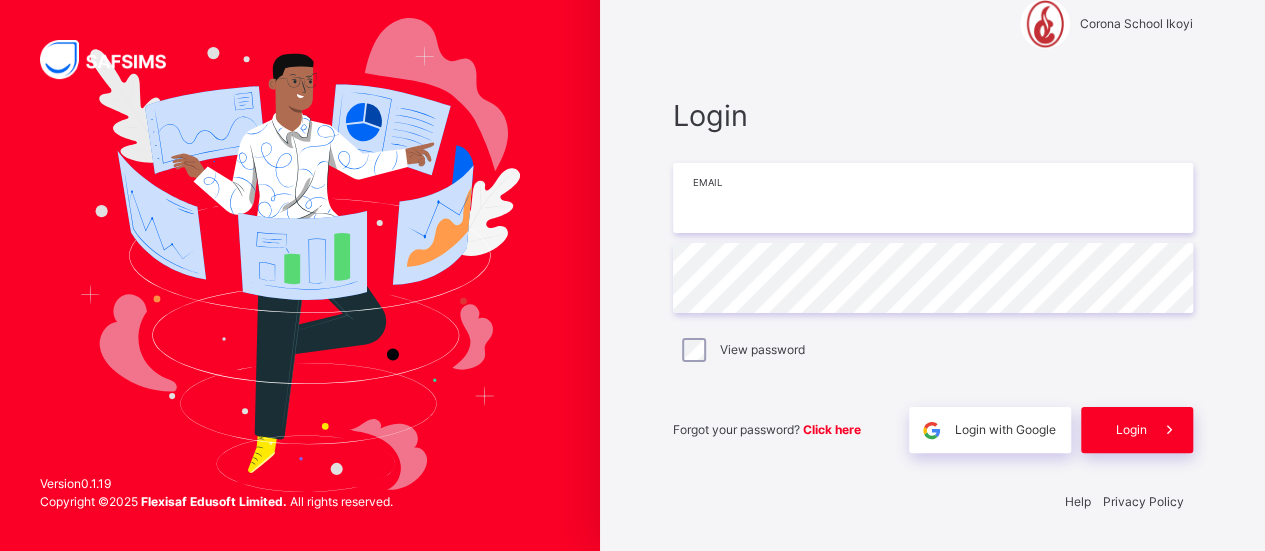 type on "**********" 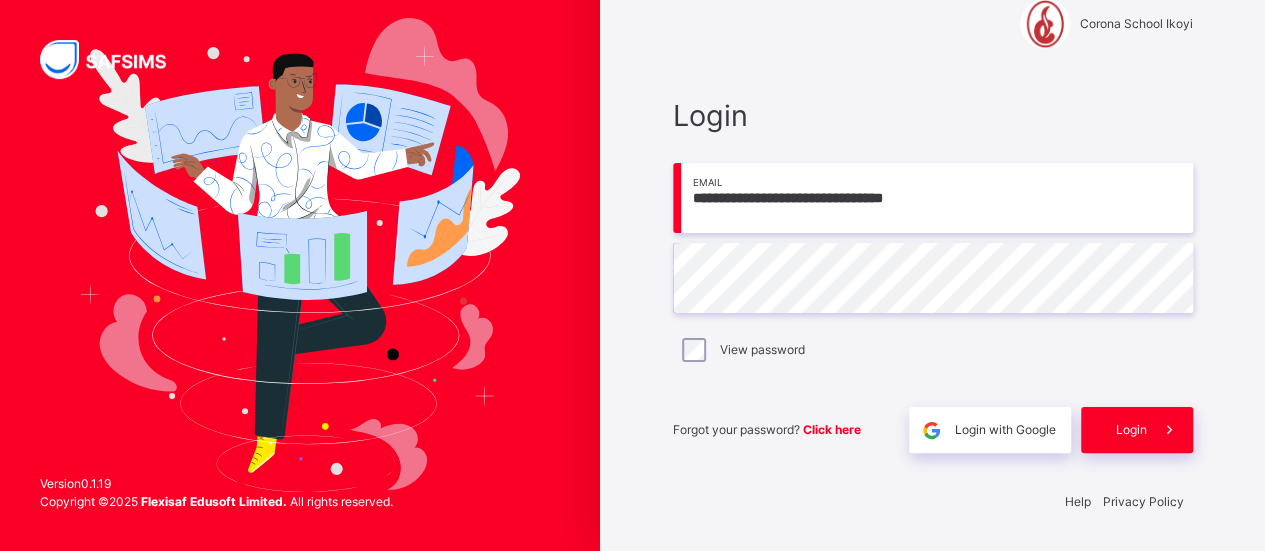 scroll, scrollTop: 40, scrollLeft: 0, axis: vertical 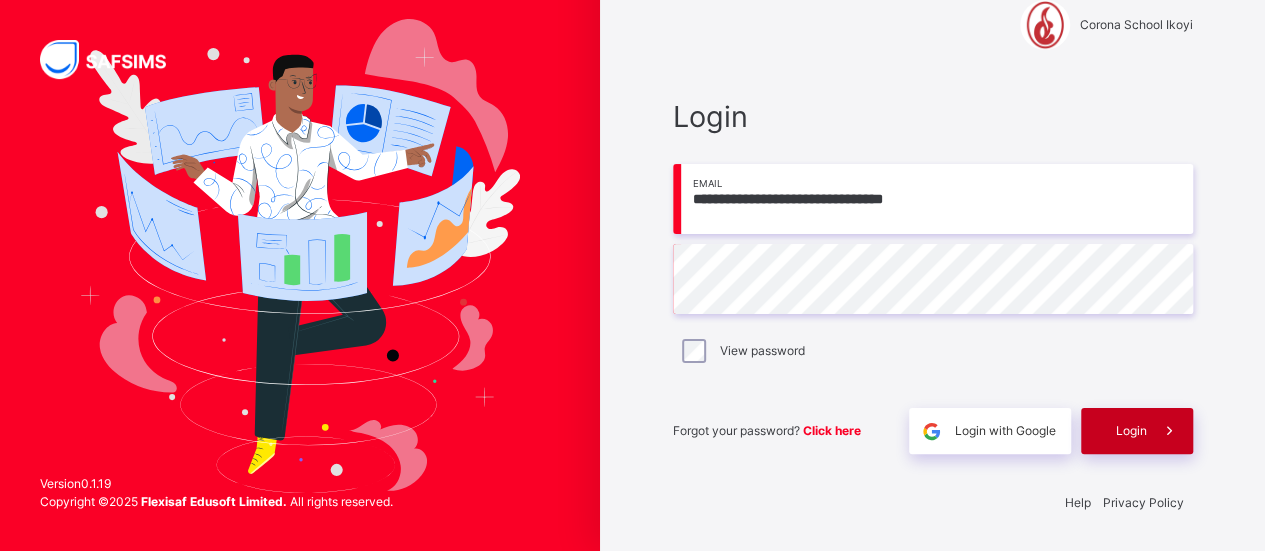 click on "Login" at bounding box center (1137, 431) 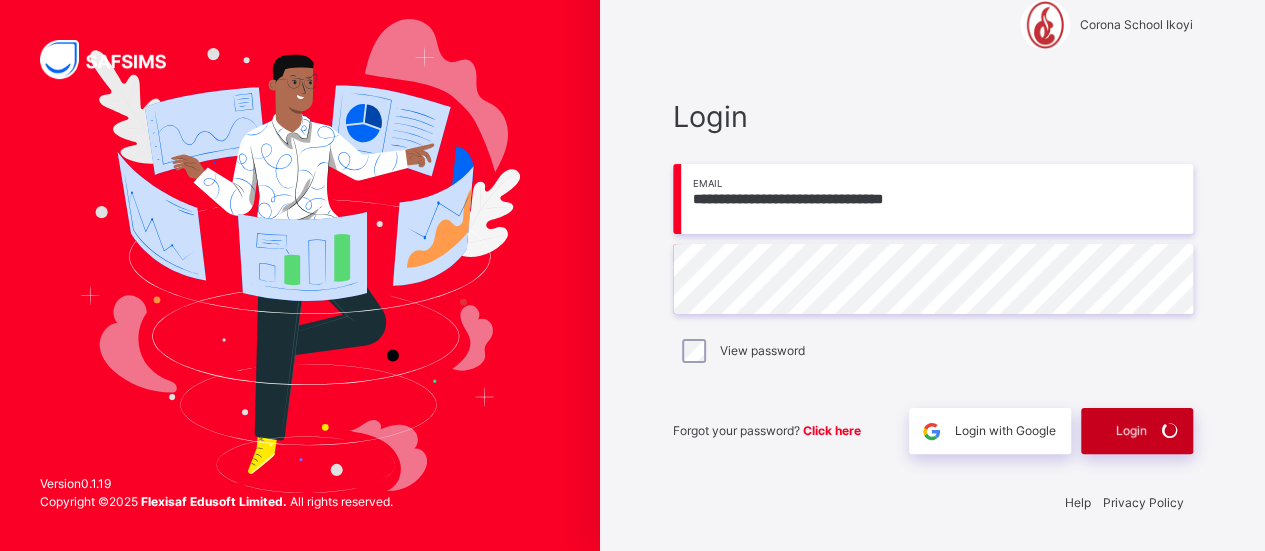 scroll, scrollTop: 0, scrollLeft: 0, axis: both 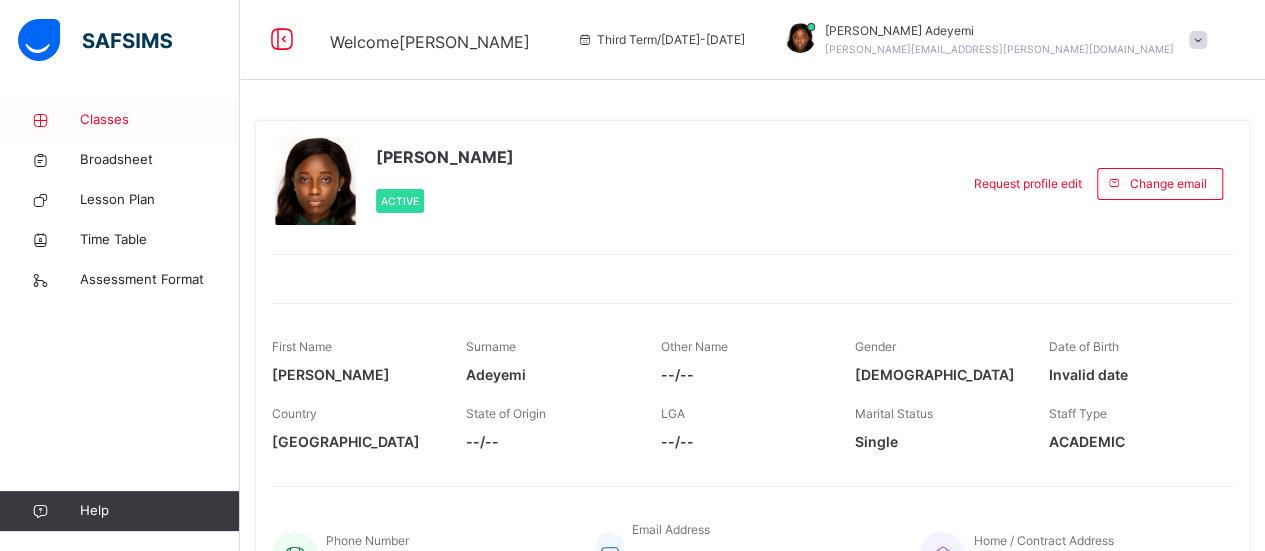 click on "Classes" at bounding box center (160, 120) 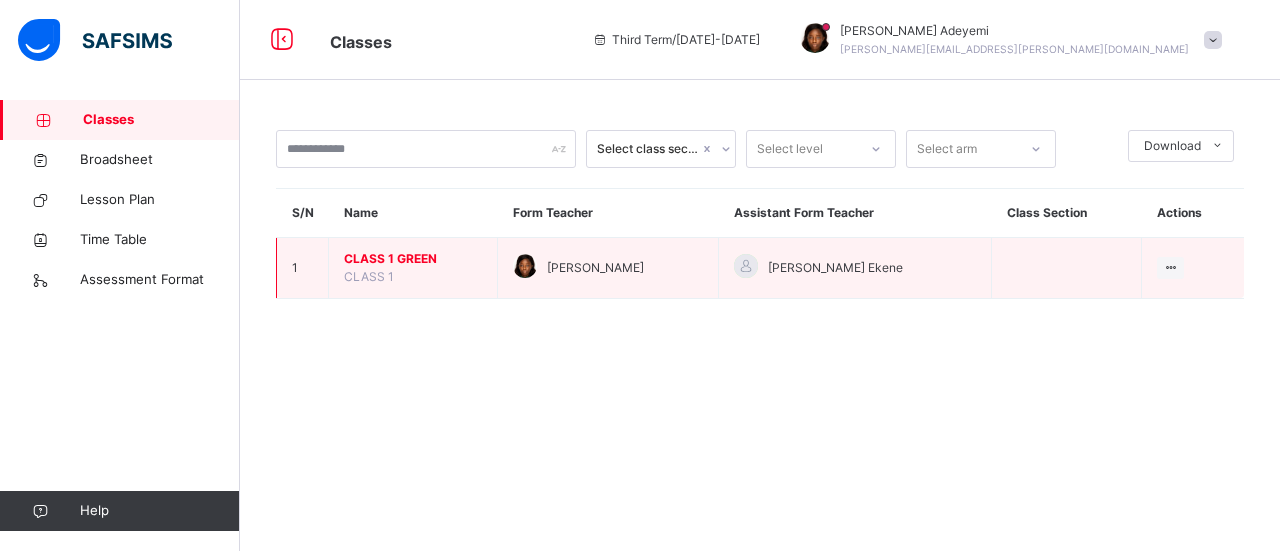 click on "CLASS 1   GREEN" at bounding box center (413, 259) 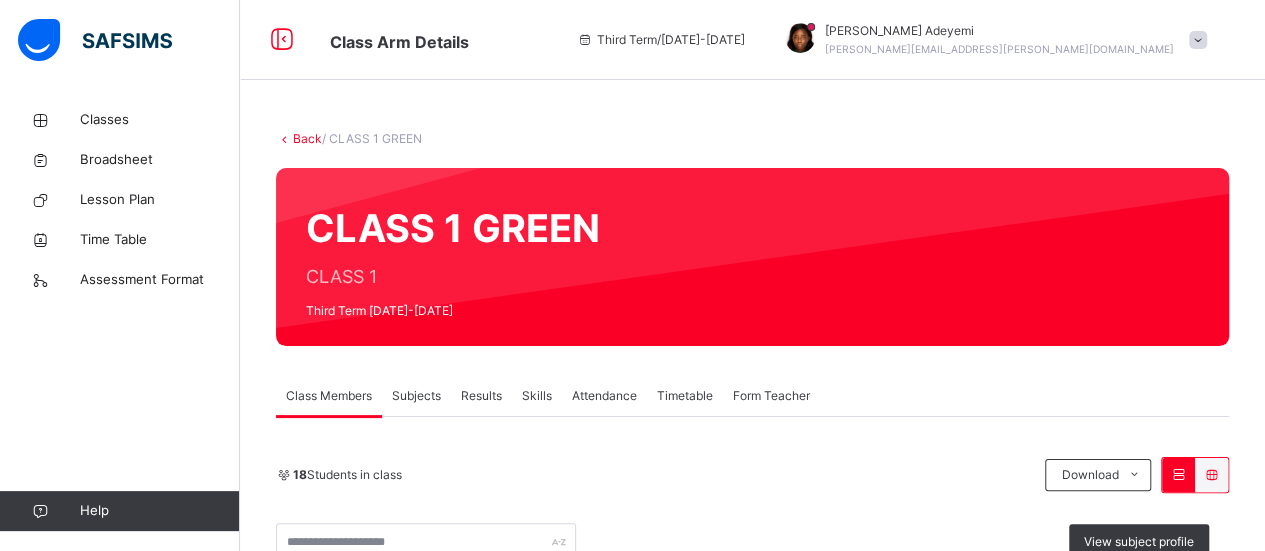 click on "Subjects" at bounding box center [416, 396] 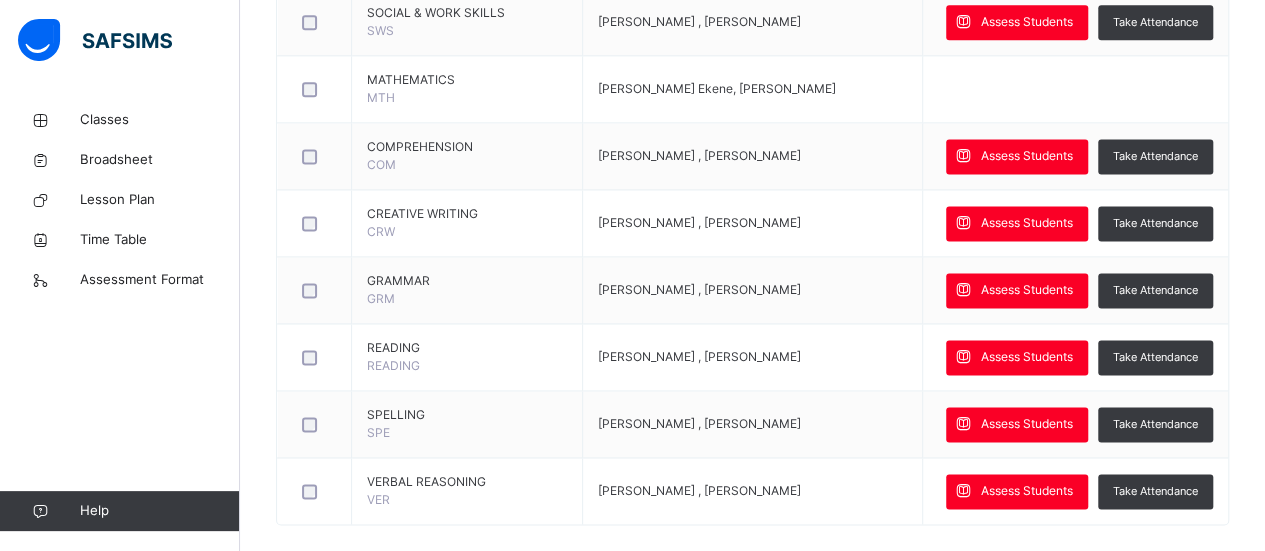 scroll, scrollTop: 1337, scrollLeft: 0, axis: vertical 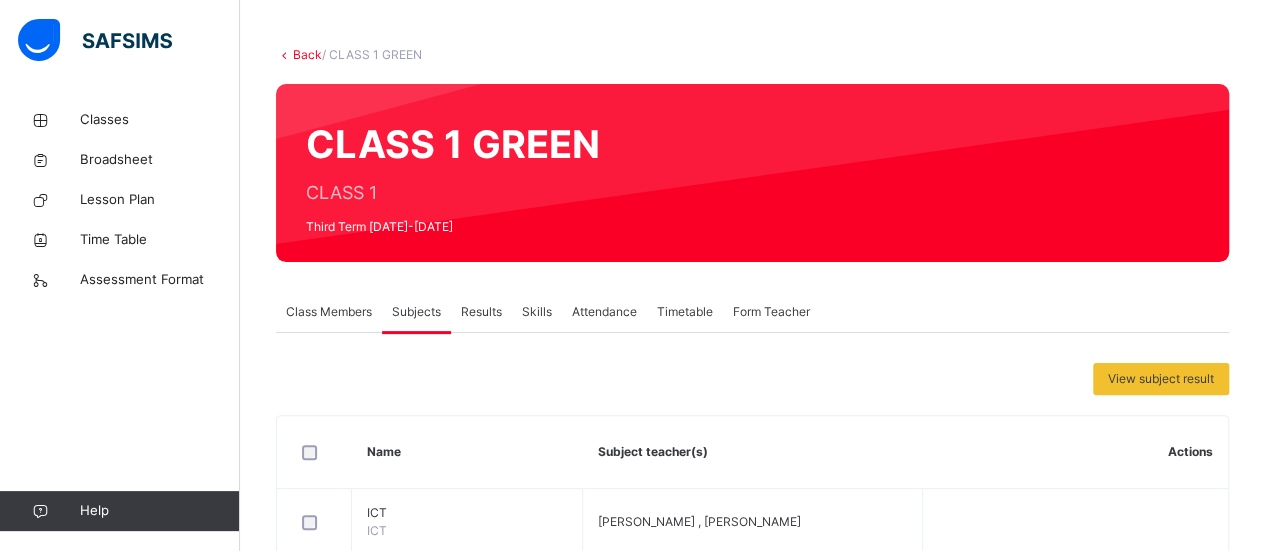 click on "Skills" at bounding box center [537, 312] 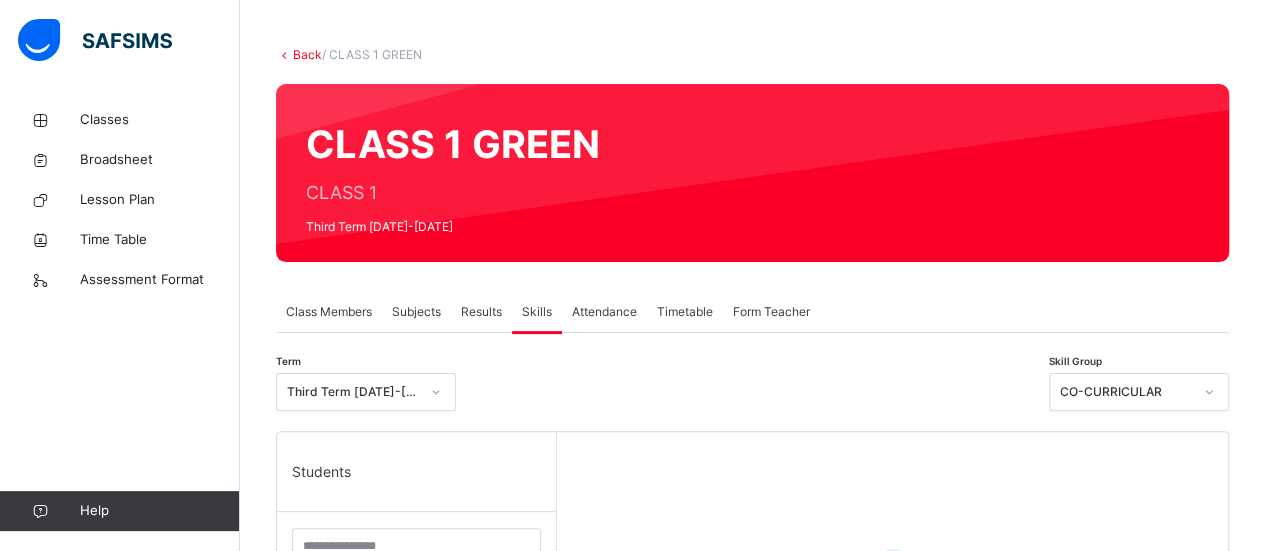 scroll, scrollTop: 270, scrollLeft: 0, axis: vertical 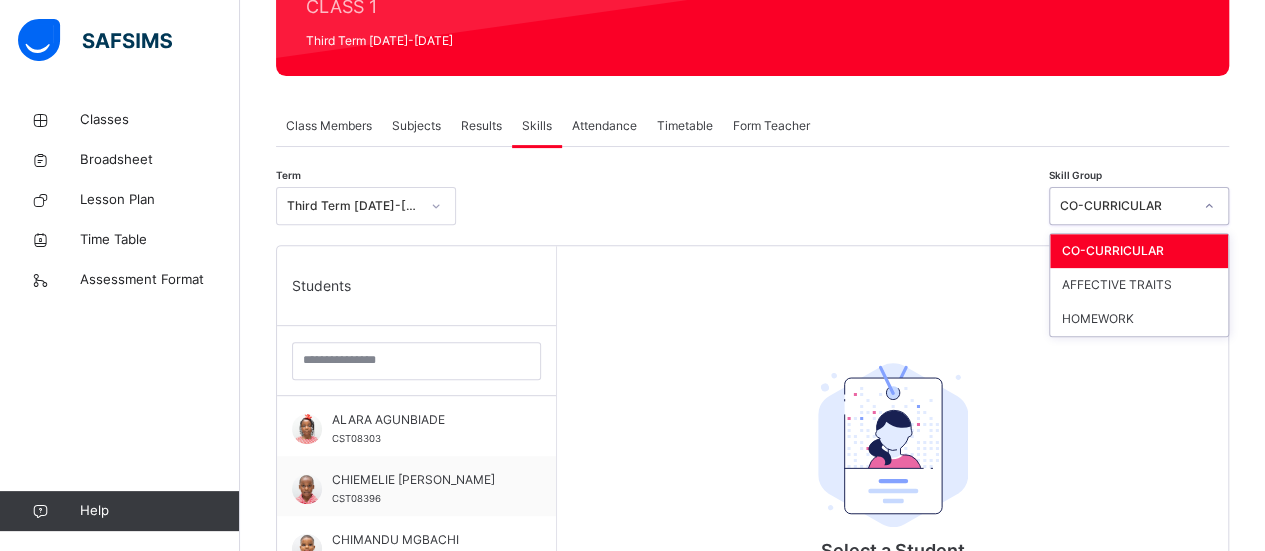 click on "CO-CURRICULAR" at bounding box center [1126, 206] 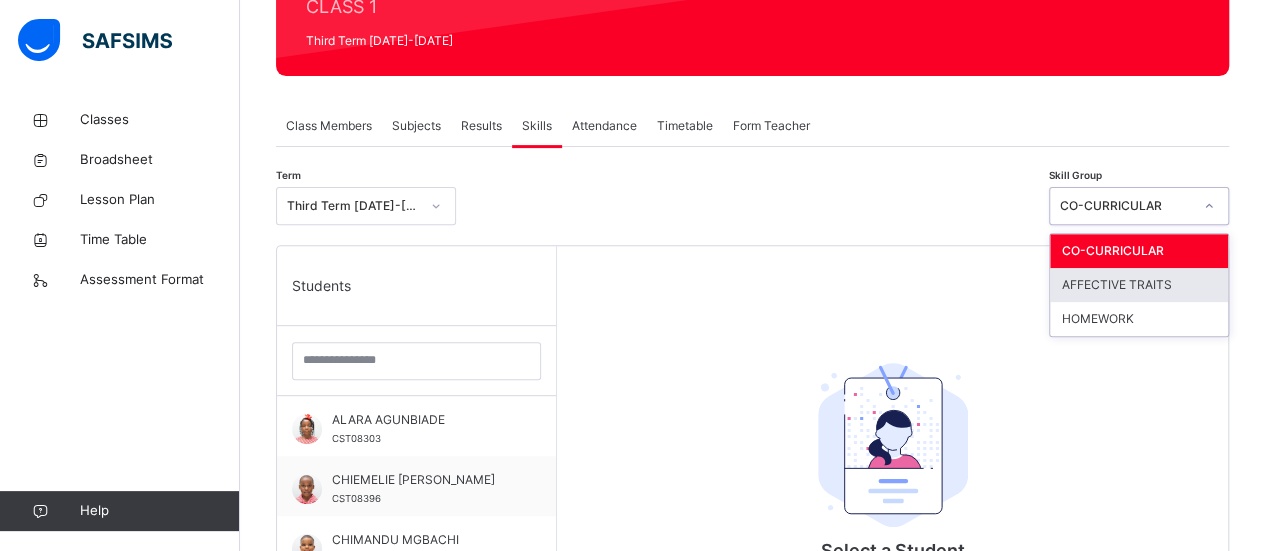 click on "AFFECTIVE TRAITS" at bounding box center [1139, 285] 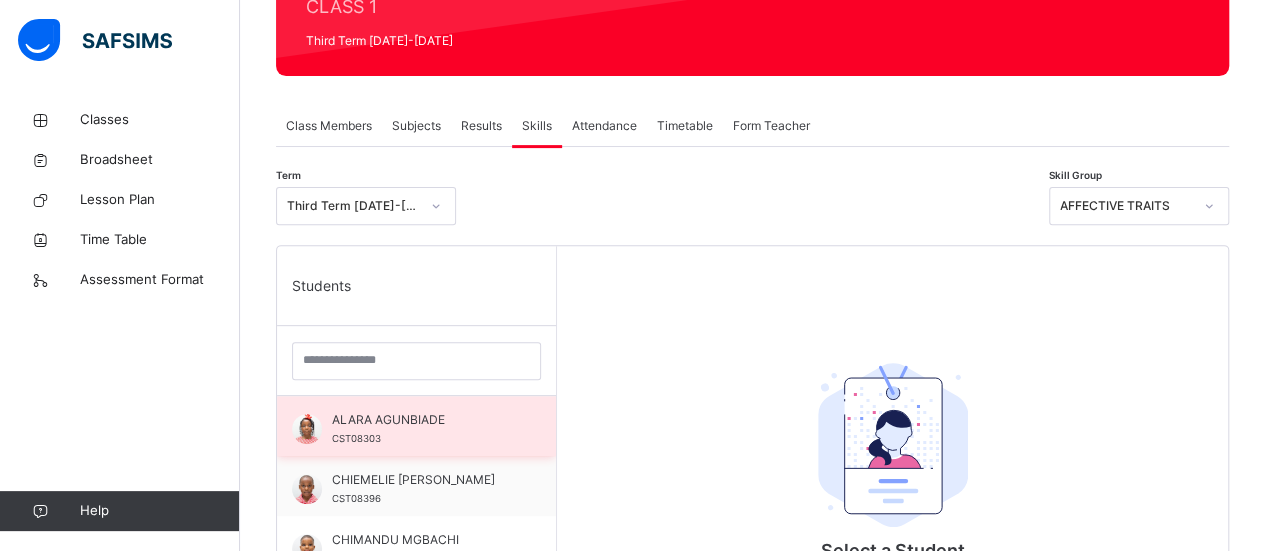 click on "ALARA  AGUNBIADE CST08303" at bounding box center (421, 429) 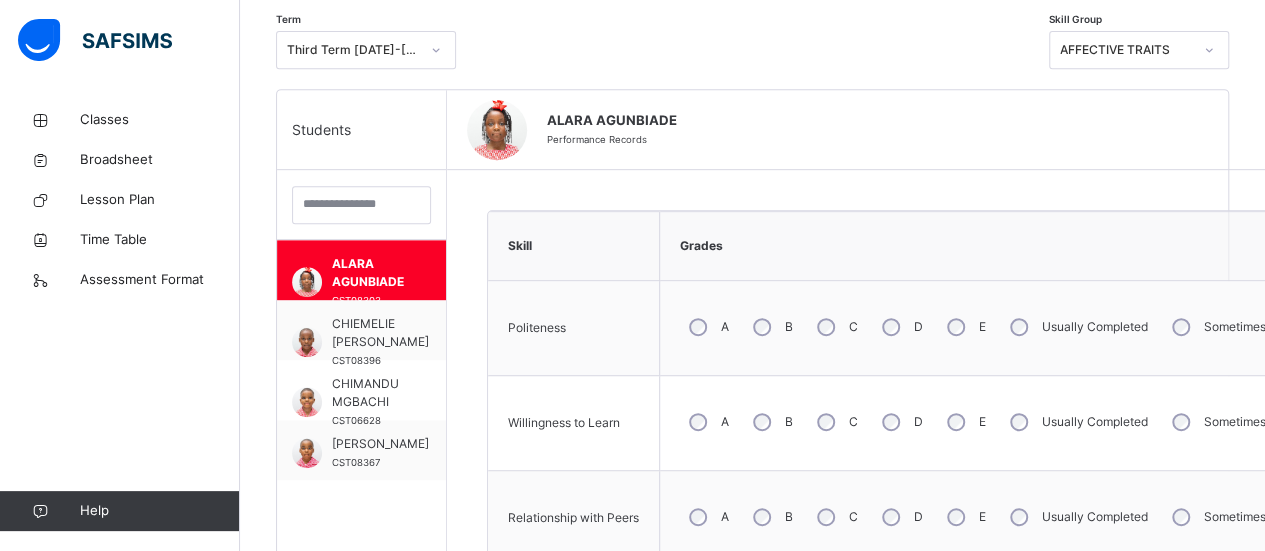 scroll, scrollTop: 428, scrollLeft: 0, axis: vertical 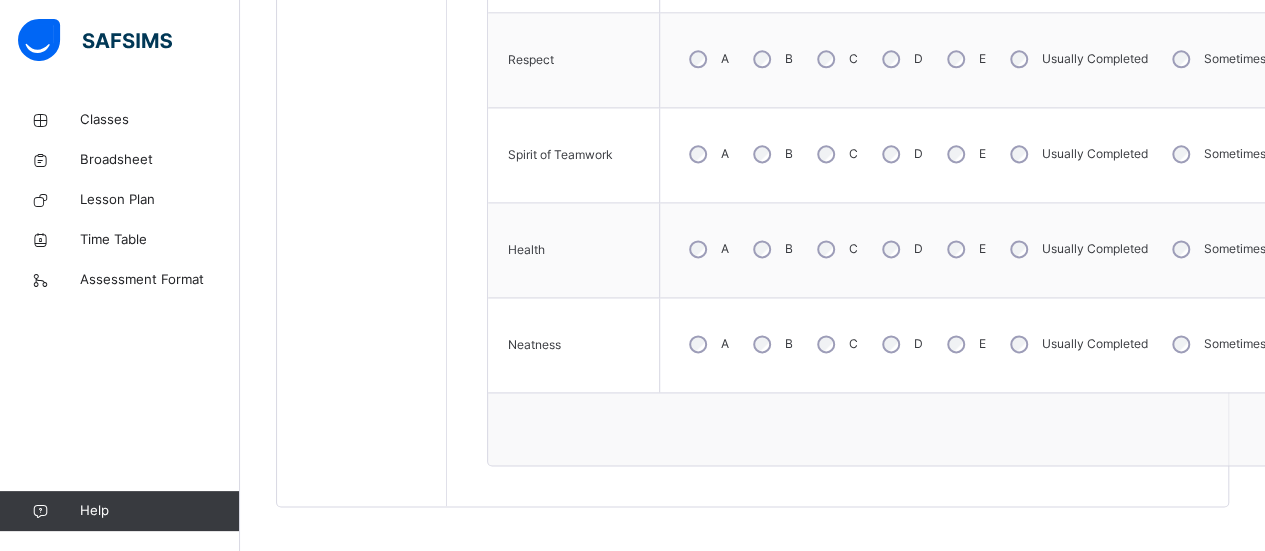 click on "Save Skill" at bounding box center [1302, 429] 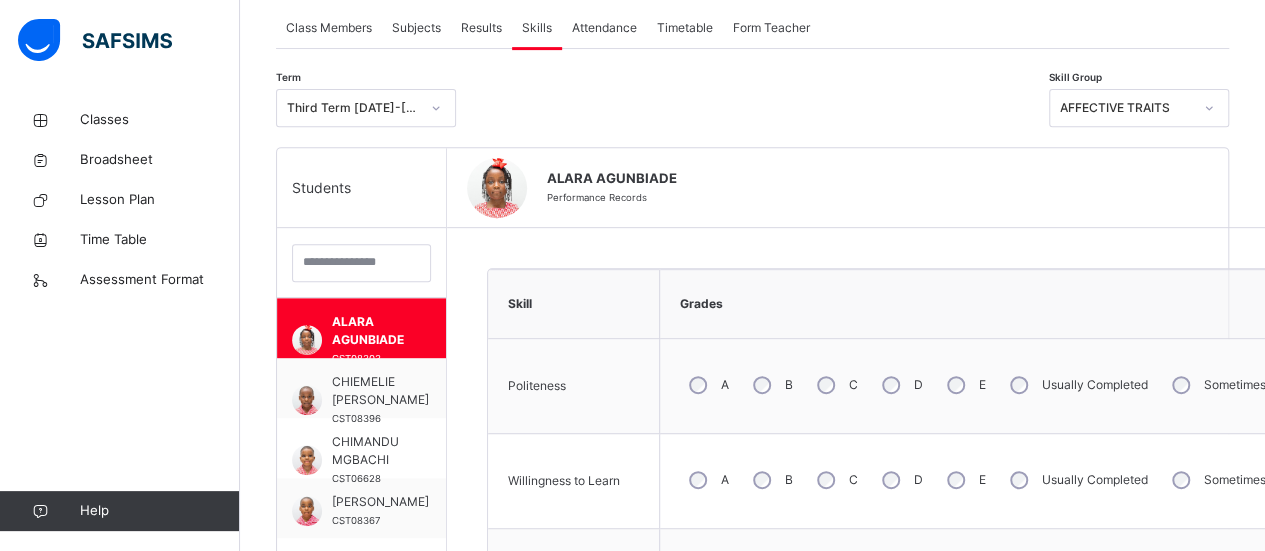 scroll, scrollTop: 412, scrollLeft: 0, axis: vertical 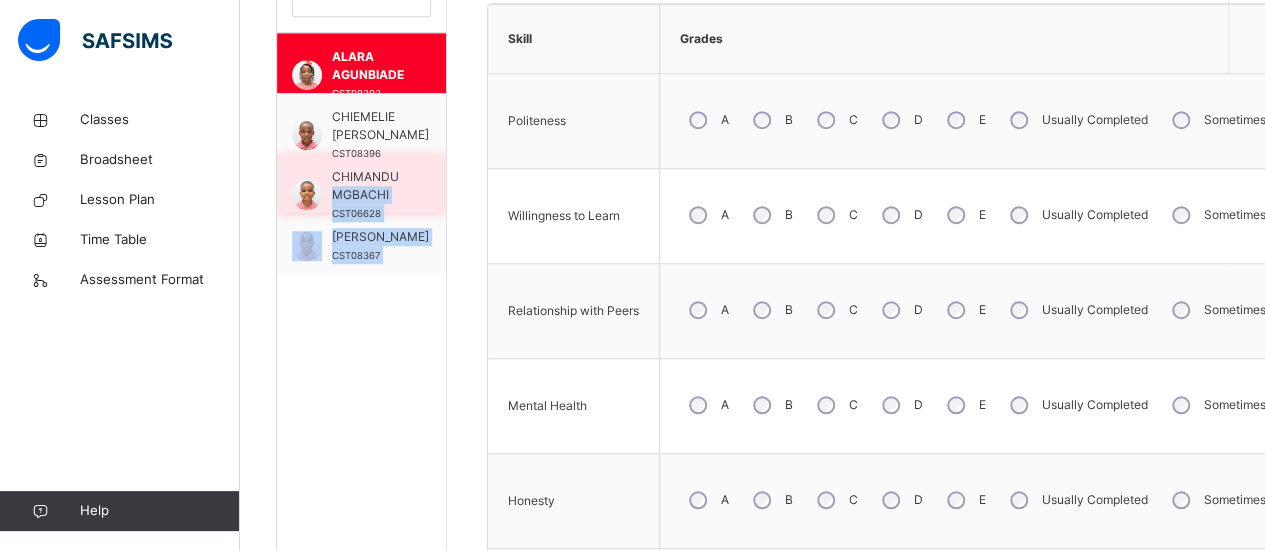drag, startPoint x: 448, startPoint y: 69, endPoint x: 401, endPoint y: 154, distance: 97.128784 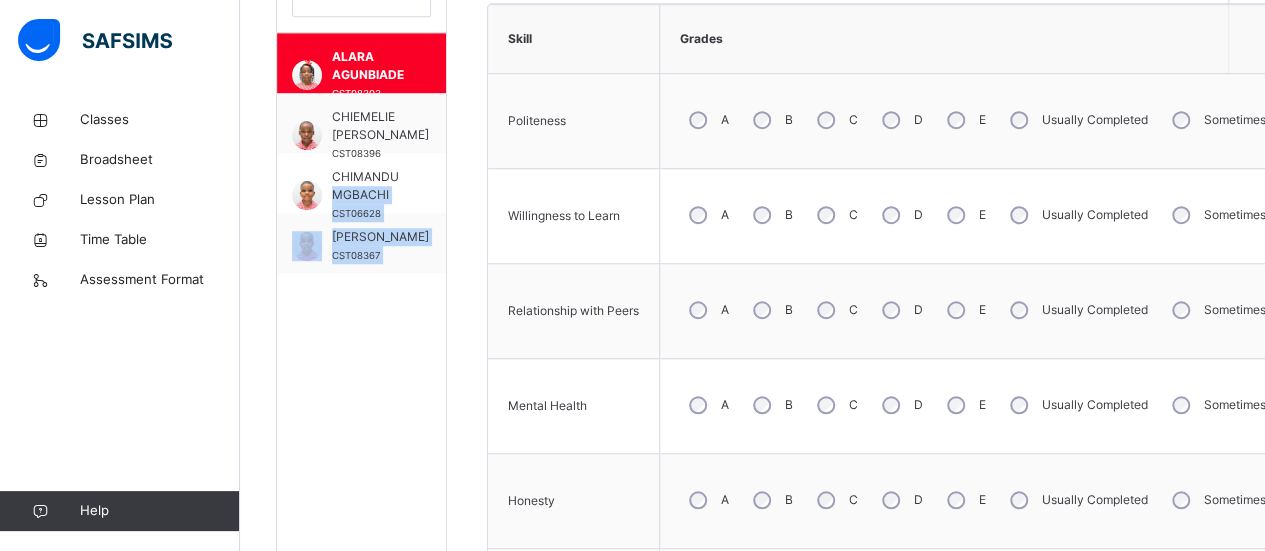 scroll, scrollTop: 0, scrollLeft: 8, axis: horizontal 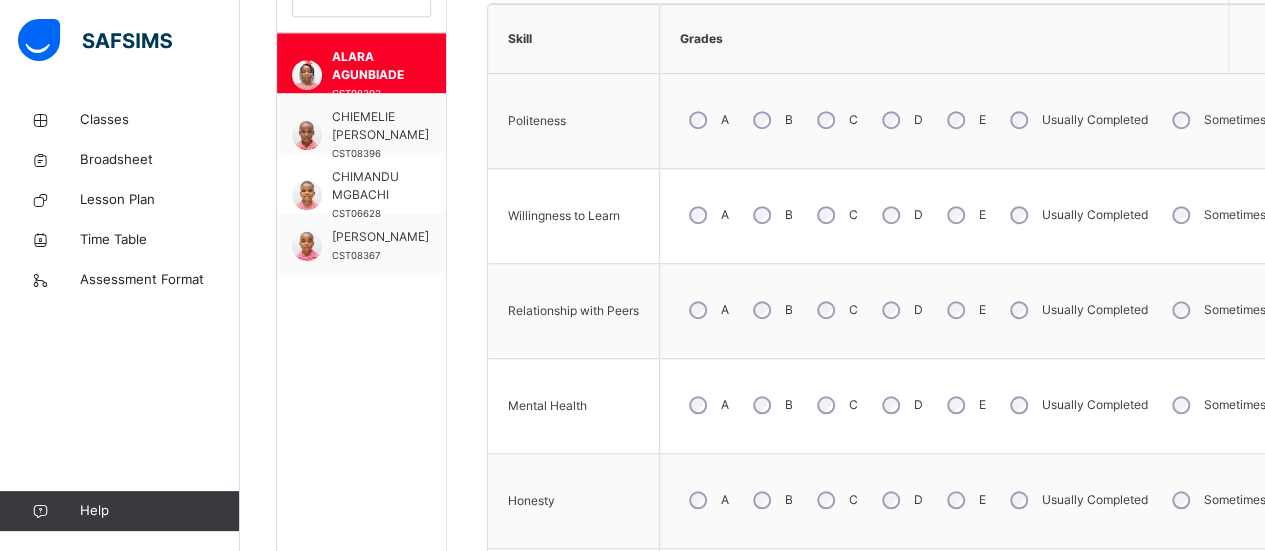 click on "Skill Grades Politeness A B C D E Usually Completed Sometimes Completed Seldom Completed Mastery Advanced Intermediate Developing Fundamental Willingness to Learn A B C D E Usually Completed Sometimes Completed Seldom Completed Mastery Advanced Intermediate Developing Fundamental Relationship with Peers A B C D E Usually Completed Sometimes Completed Seldom Completed Mastery Advanced Intermediate Developing Fundamental Mental Health A B C D E Usually Completed Sometimes Completed Seldom Completed Mastery Advanced Intermediate Developing Fundamental Honesty A B C D E Usually Completed Sometimes Completed Seldom Completed Mastery Advanced Intermediate Developing Fundamental Punctuality  A B C D E Usually Completed Sometimes Completed Seldom Completed Mastery Advanced Intermediate Developing Fundamental Respect A B C D E Usually Completed Sometimes Completed Seldom Completed Mastery Advanced Intermediate Developing Fundamental Spirit of Teamwork A B C D E Usually Completed Sometimes Completed Seldom Completed A" at bounding box center [1302, 550] 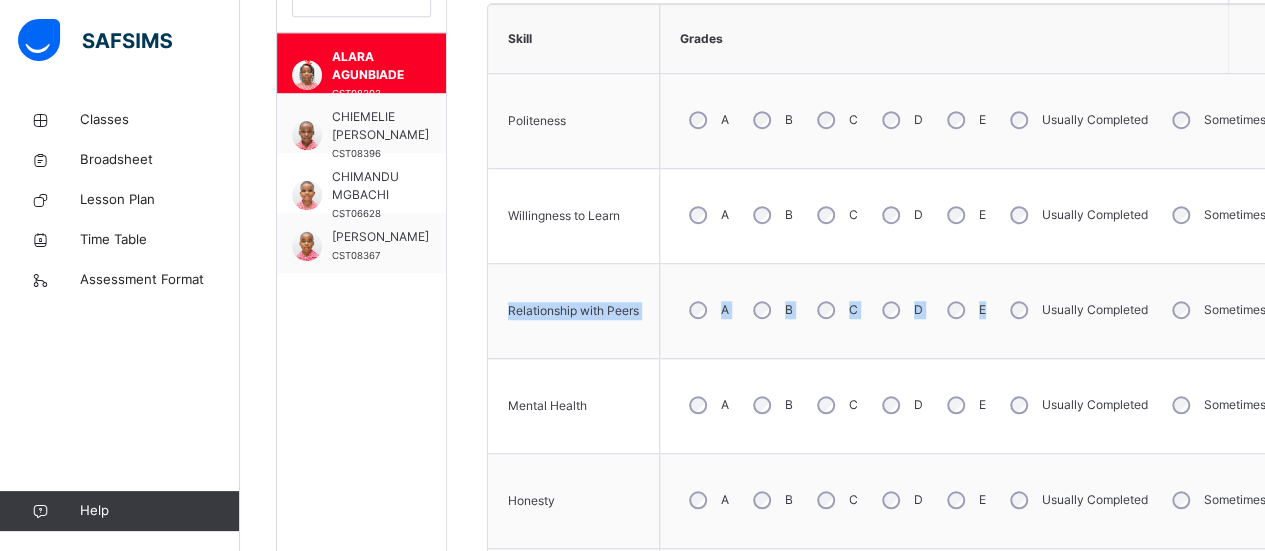 drag, startPoint x: 1205, startPoint y: 260, endPoint x: 1089, endPoint y: 262, distance: 116.01724 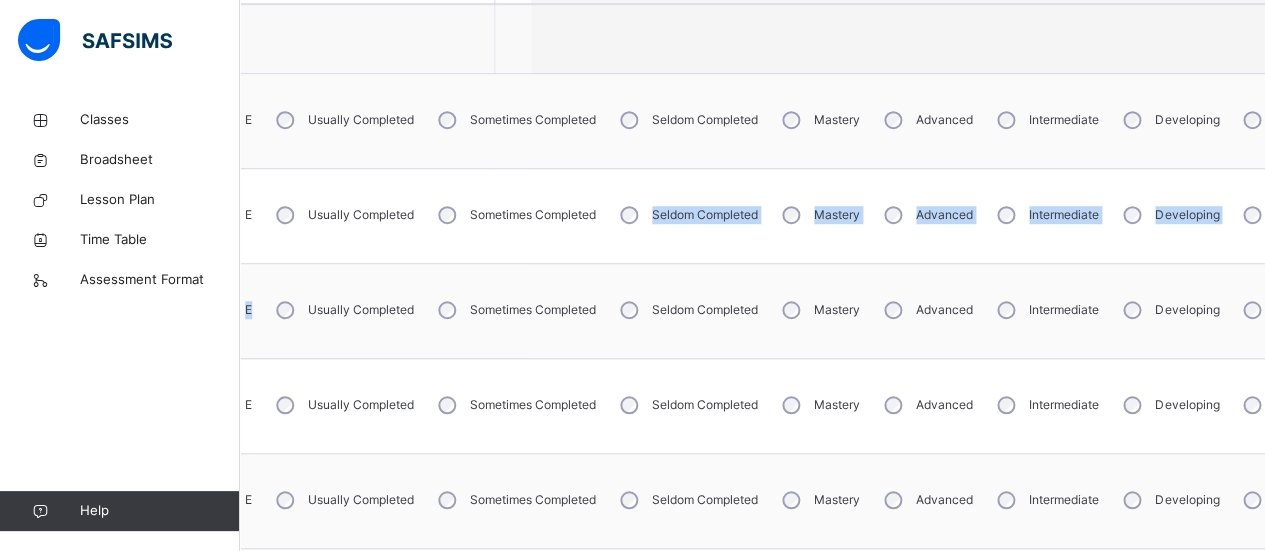 scroll, scrollTop: 633, scrollLeft: 66, axis: both 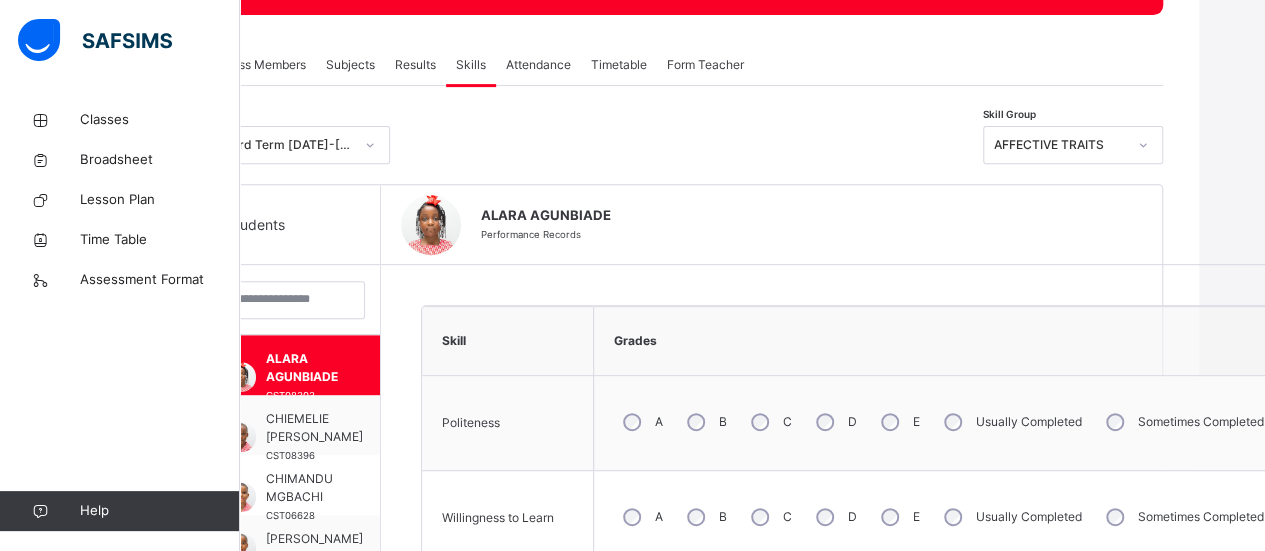 click on "Back  / CLASS 1 GREEN CLASS 1 GREEN CLASS 1 Third Term 2024-2025 Class Members Subjects Results Skills Attendance Timetable Form Teacher Skills More Options   18  Students in class Download Pdf Report Excel Report View subject profile Corona School Ikoyi Date: 15th Jul 2025, 3:00:03 pm Class Members Class:  CLASS 1 GREEN Total no. of Students:  18 Term:  Third Term Session:  2024-2025 S/NO Admission No. Last Name First Name Other Name 1 CST08303 AGUNBIADE ALARA 2 CST08396 OKAFOR  CHIEMELIE 3 CST06628 MGBACHI  CHIMANDU 4 CST08367 DADA  DAVID  5 CST08694 IYIO  DOREEN 6 CST08225 ALI  EHIKOWOICHO  7 CST06928 OBIOHA EMMANUELLA 8 CST07166 SONAWANE  ETHAN 9 CST08144 ADEYEMI  MORENIKE TIARAOLUWANI 10 CST07264 OMOTAIYE MOSOPEFOLUWA 11 CST08551 NWAGBARA  OBINNA 12 CST08224 OGUNTUYO OLAOLUWATOMI JAMIN 13 CST04193 LASISI  OLUMIDUN 14 CST07068 TOGUN  OLUWADARASIMI 15 CST08051 FOWORA  OLUWAFEYISAYO  16 CST07084 OLORODE OLUWAFIFEHANMI 17 CST06844 FASUYI  TEMILOLUWA 18 CST06894 IWUAGWU ZIORA KODINNA LEO Students Actions ×" at bounding box center [686, 629] 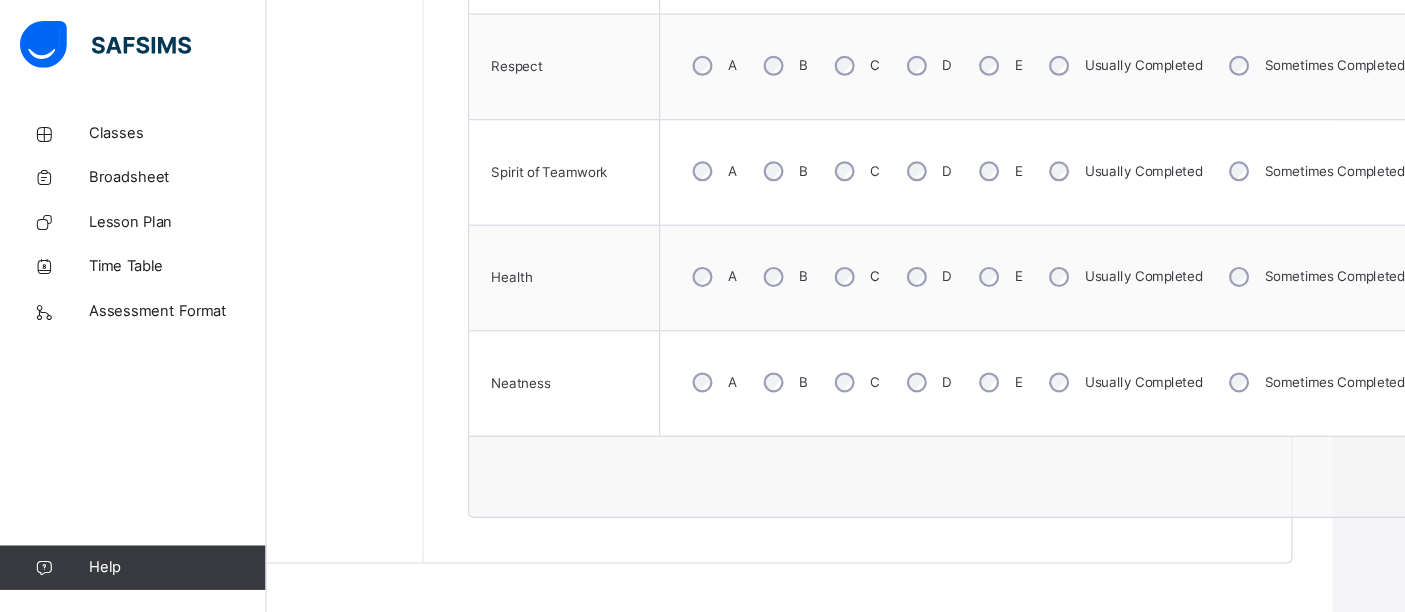 scroll, scrollTop: 1203, scrollLeft: 65, axis: both 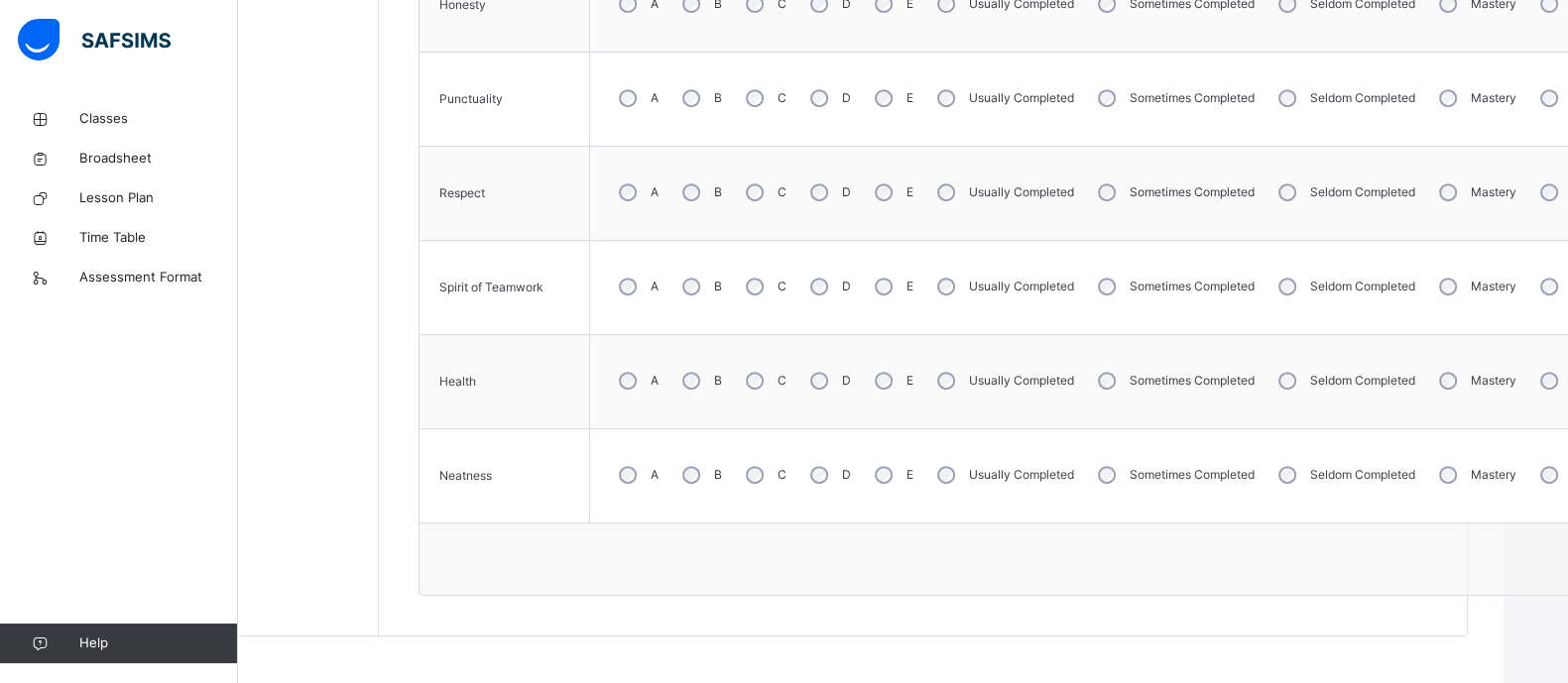 drag, startPoint x: 1163, startPoint y: 0, endPoint x: 1132, endPoint y: 560, distance: 560.85738 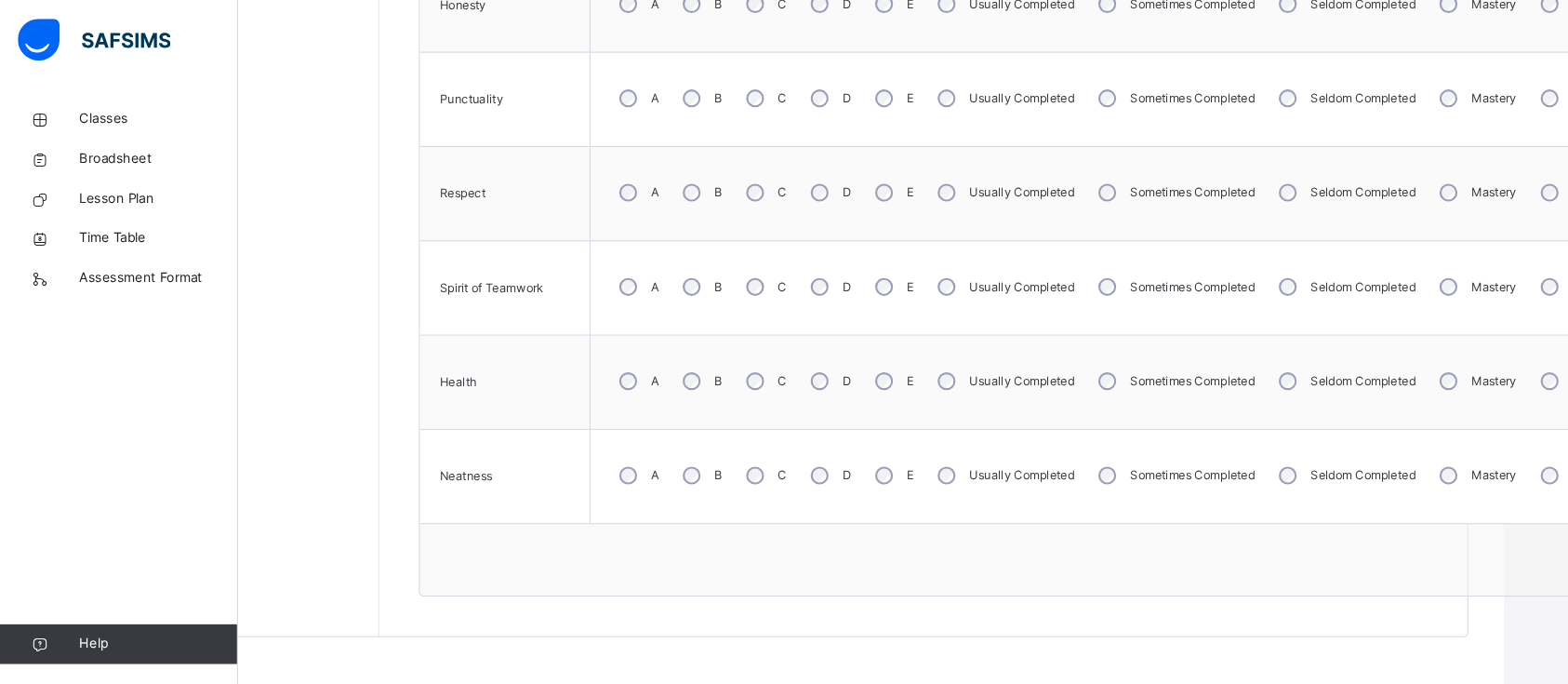 scroll, scrollTop: 1009, scrollLeft: 60, axis: both 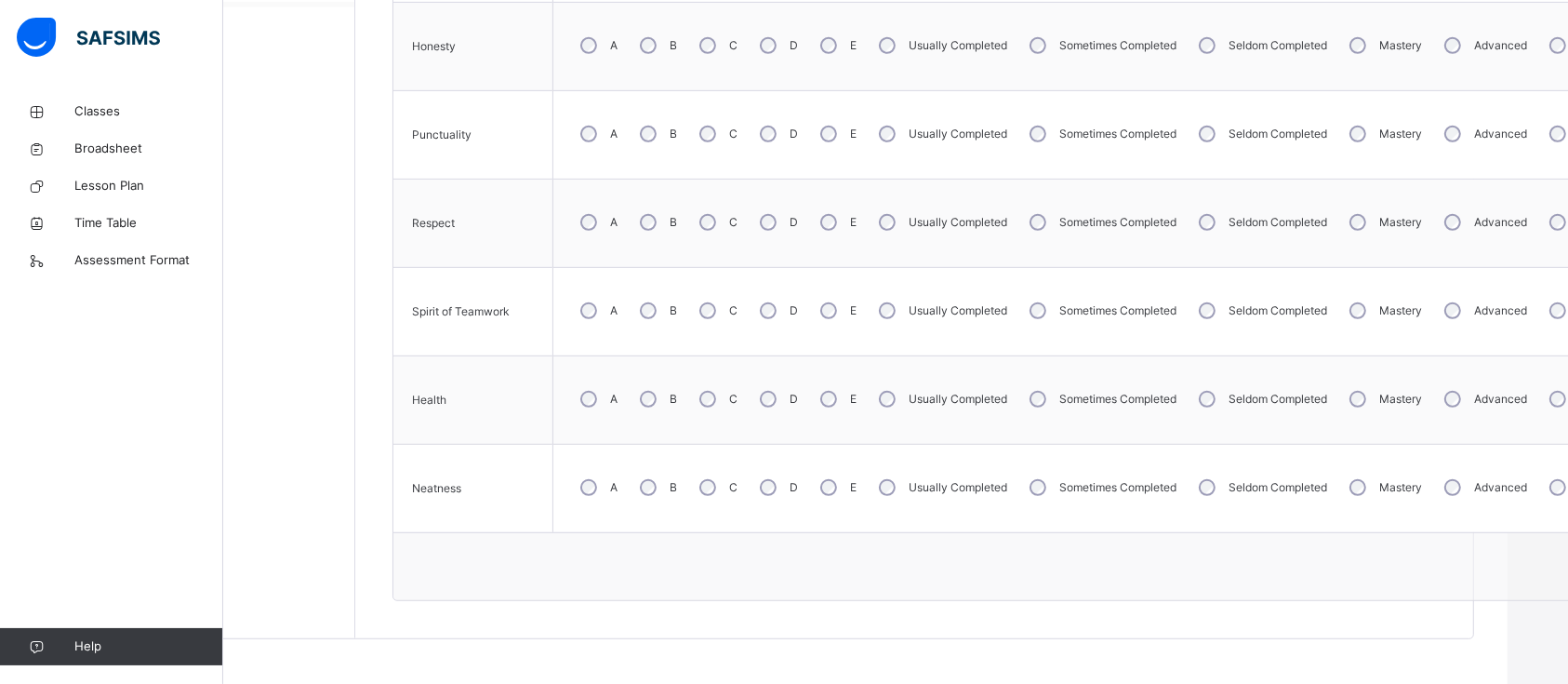 drag, startPoint x: 1376, startPoint y: 1, endPoint x: 1129, endPoint y: 560, distance: 611.1383 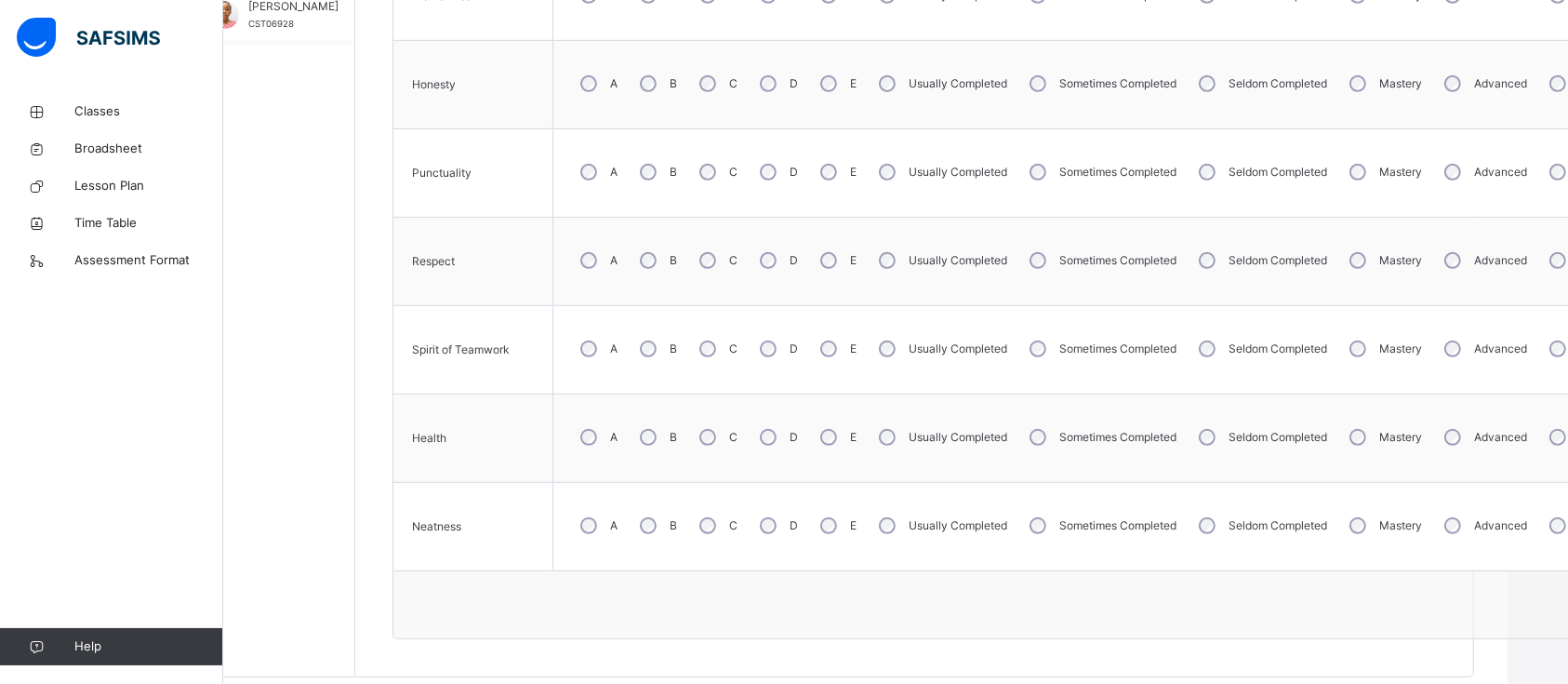 scroll, scrollTop: 1009, scrollLeft: 60, axis: both 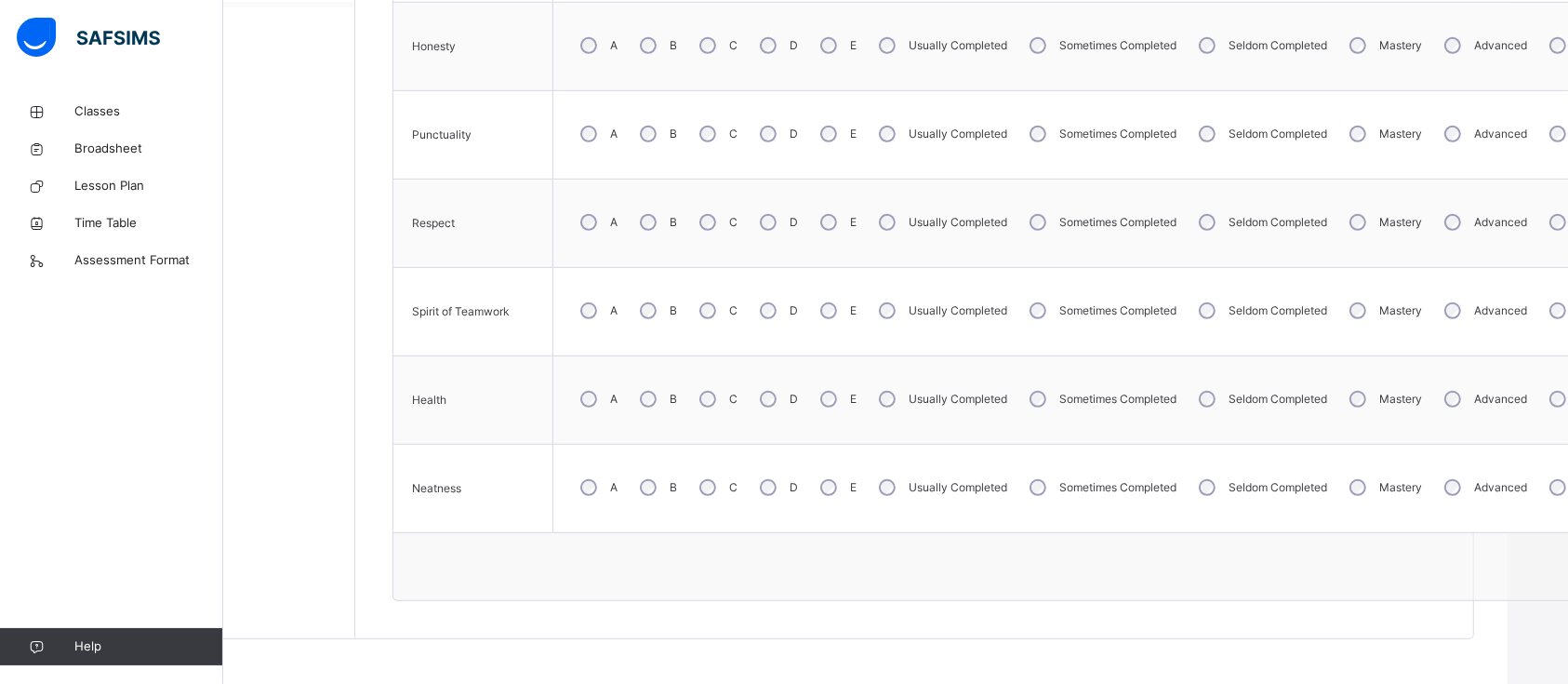 click on "Save Skill" at bounding box center (1150, 566) 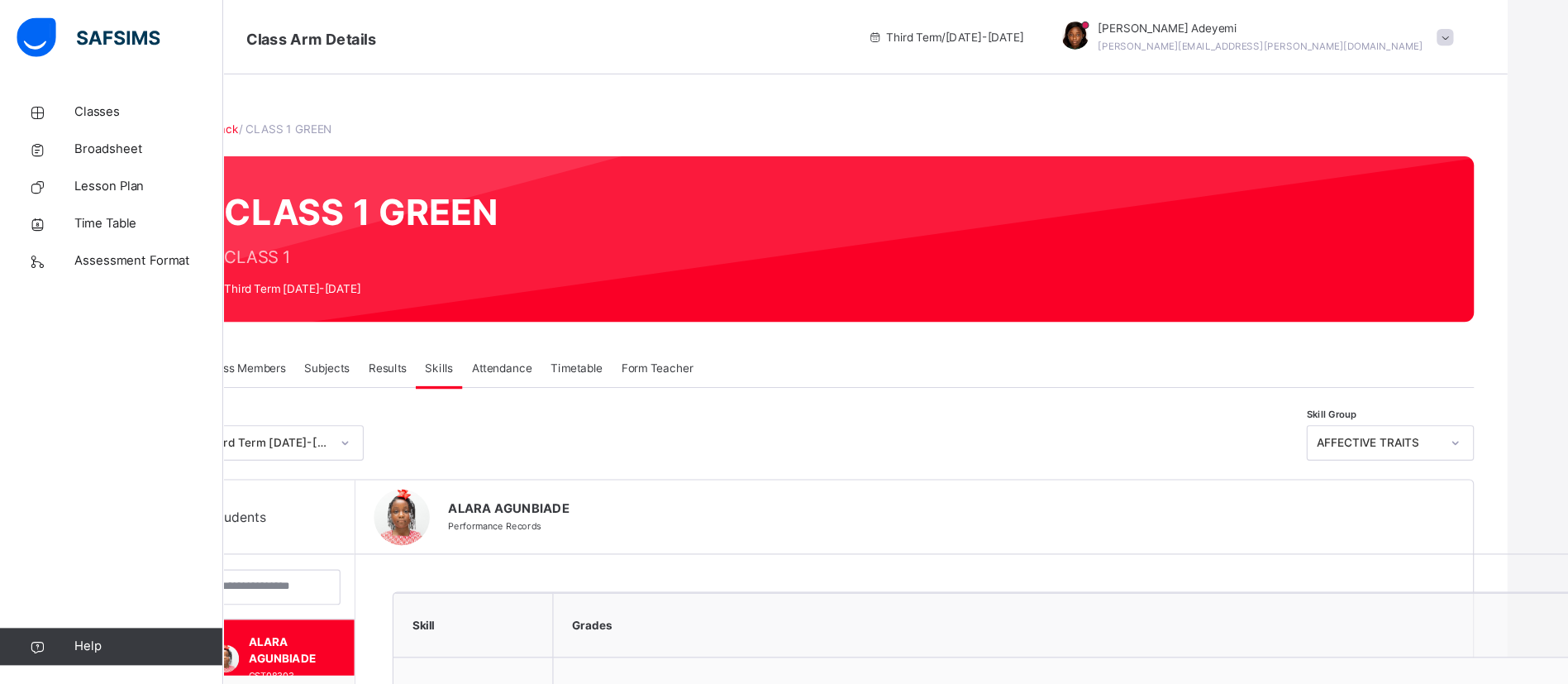 scroll, scrollTop: 0, scrollLeft: 55, axis: horizontal 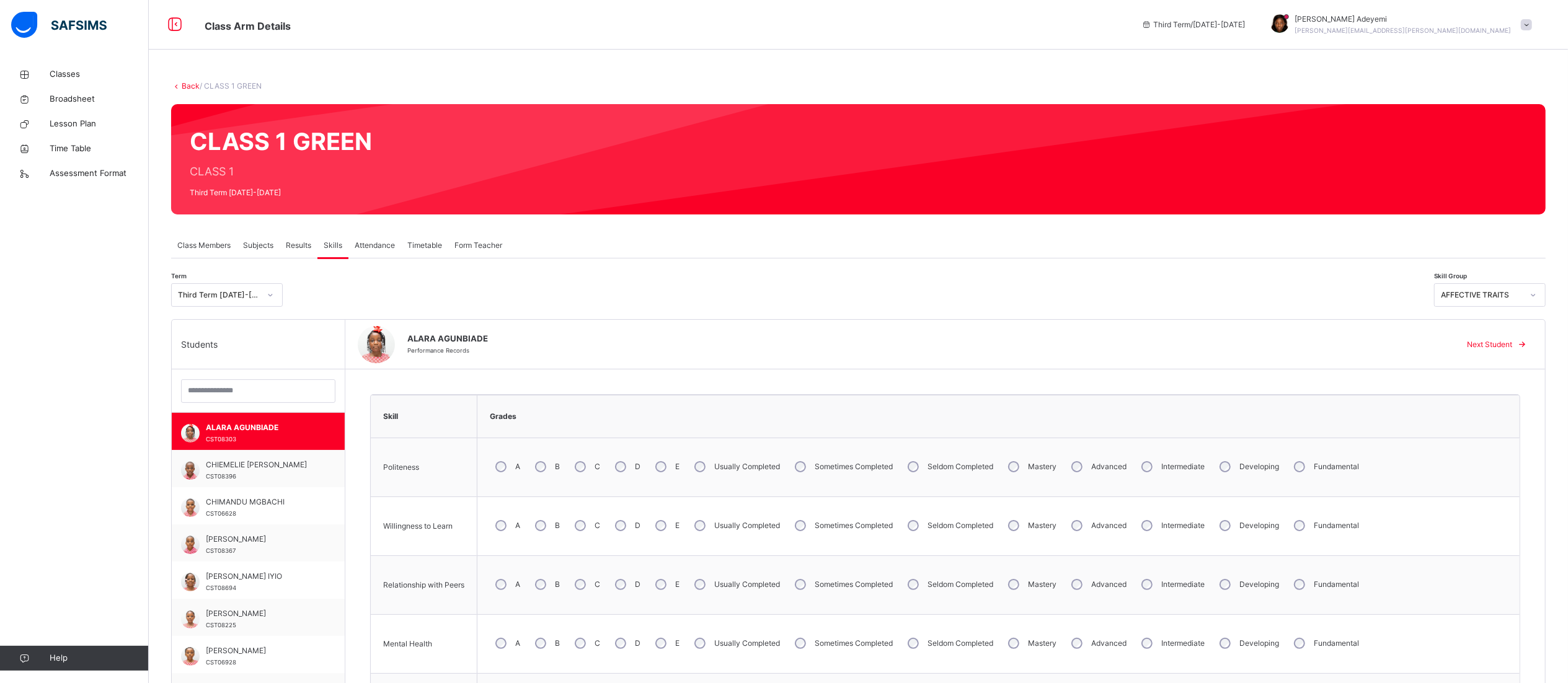 drag, startPoint x: 1045, startPoint y: 3, endPoint x: 1008, endPoint y: 265, distance: 264.6 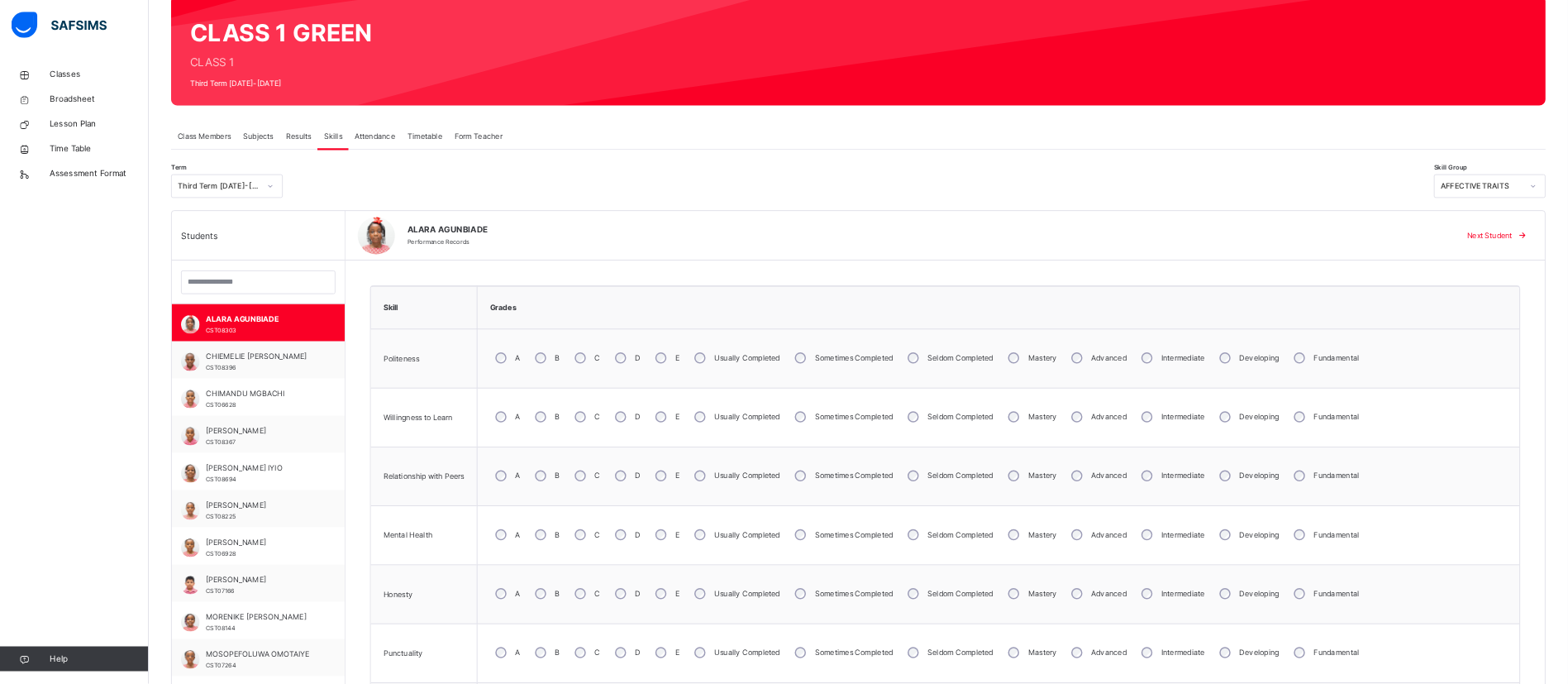 scroll, scrollTop: 146, scrollLeft: 26, axis: both 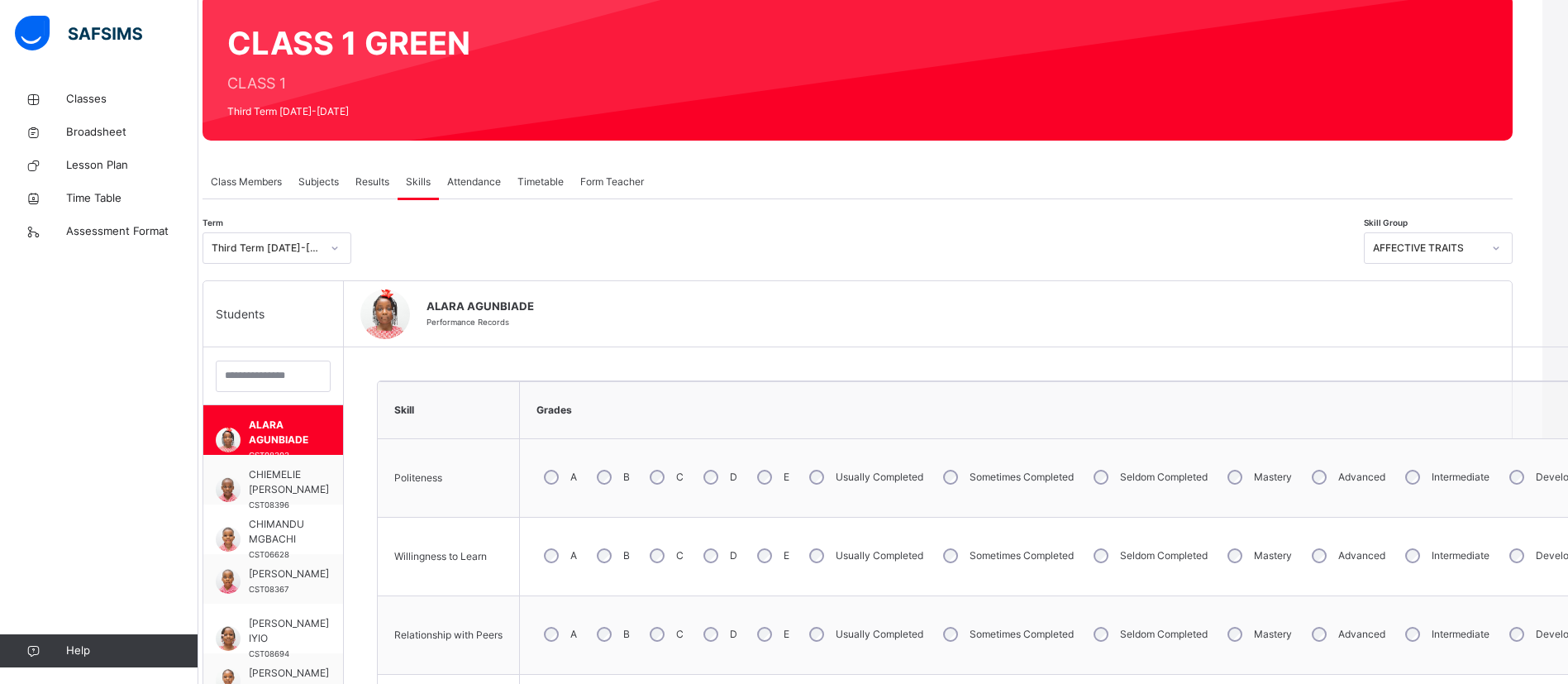 drag, startPoint x: 1985, startPoint y: 2, endPoint x: 1056, endPoint y: 255, distance: 962.8344 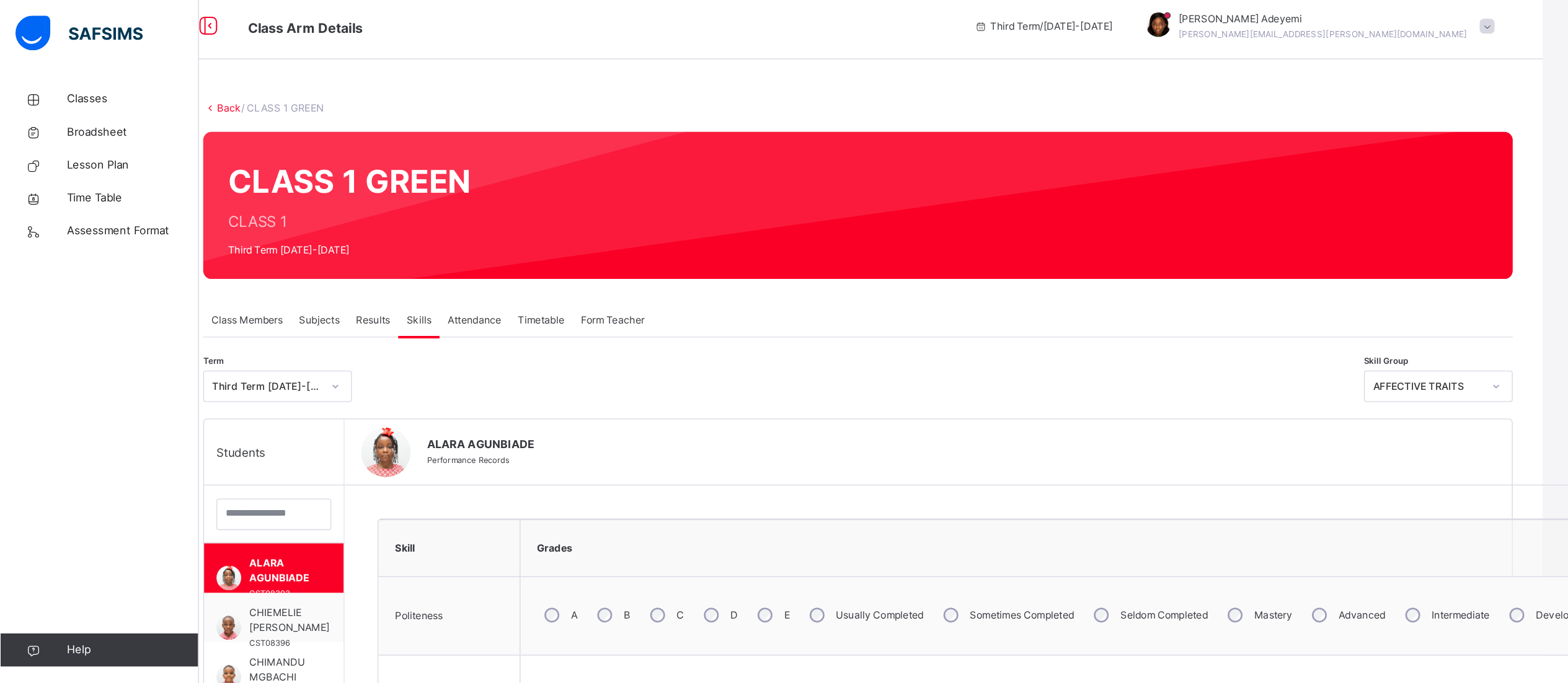 scroll, scrollTop: 5, scrollLeft: 19, axis: both 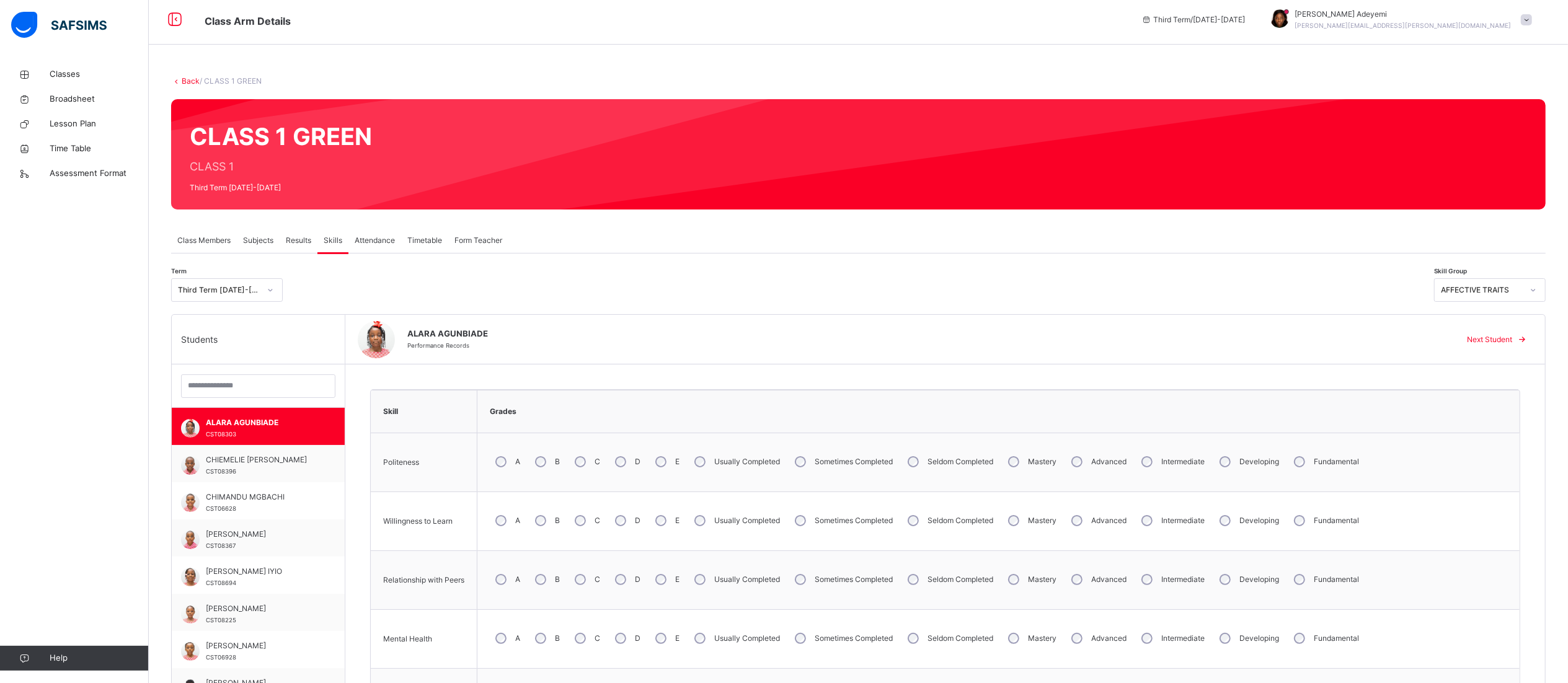 drag, startPoint x: 1162, startPoint y: 9, endPoint x: 990, endPoint y: 268, distance: 310.91 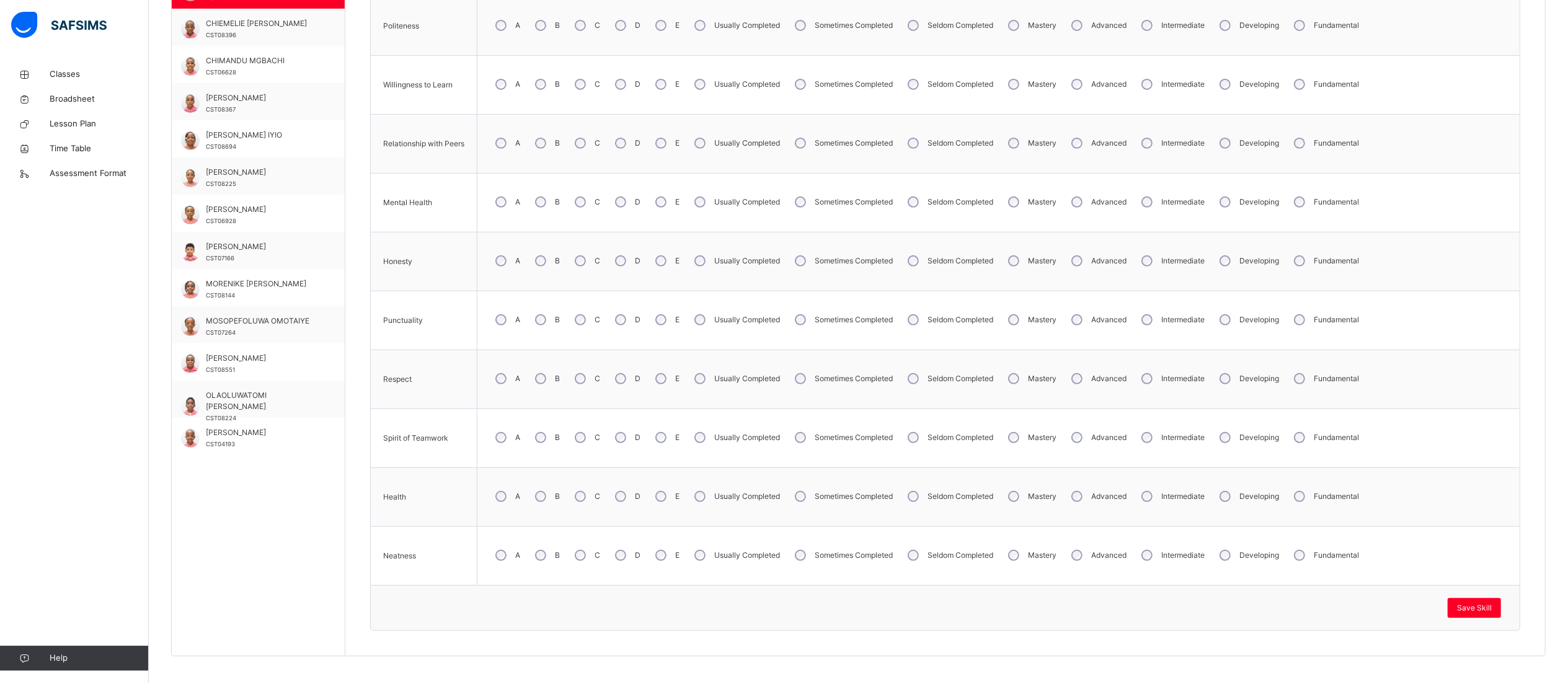 scroll, scrollTop: 449, scrollLeft: 19, axis: both 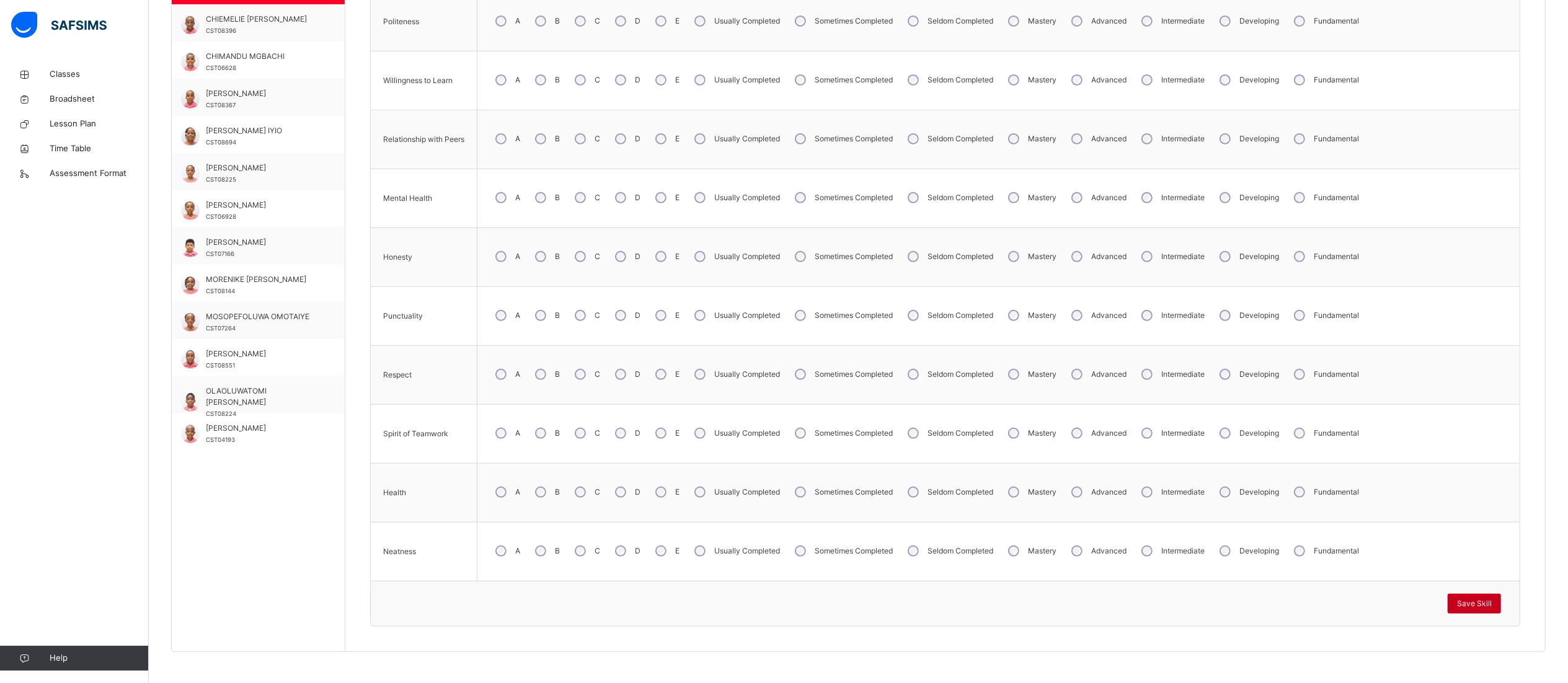 click on "Save Skill" at bounding box center (1474, 604) 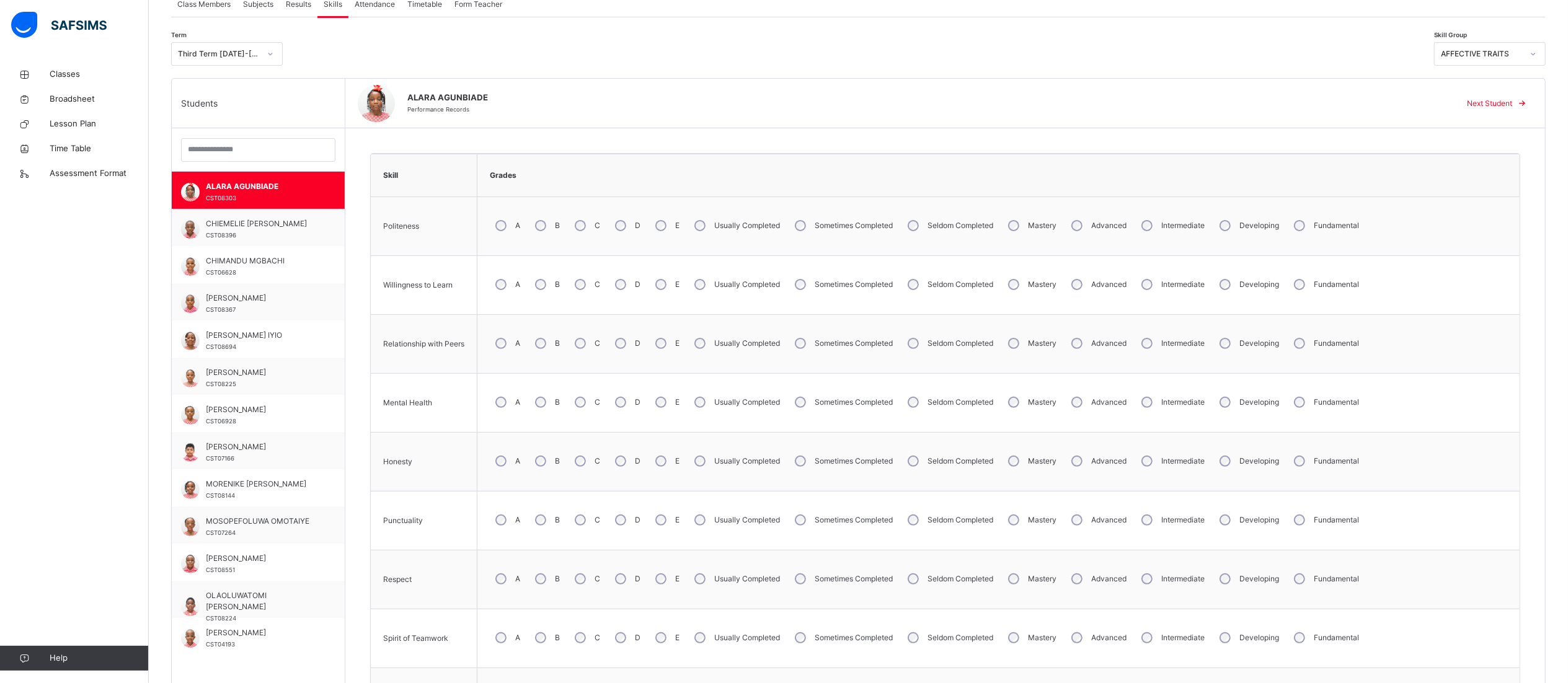 scroll, scrollTop: 239, scrollLeft: 19, axis: both 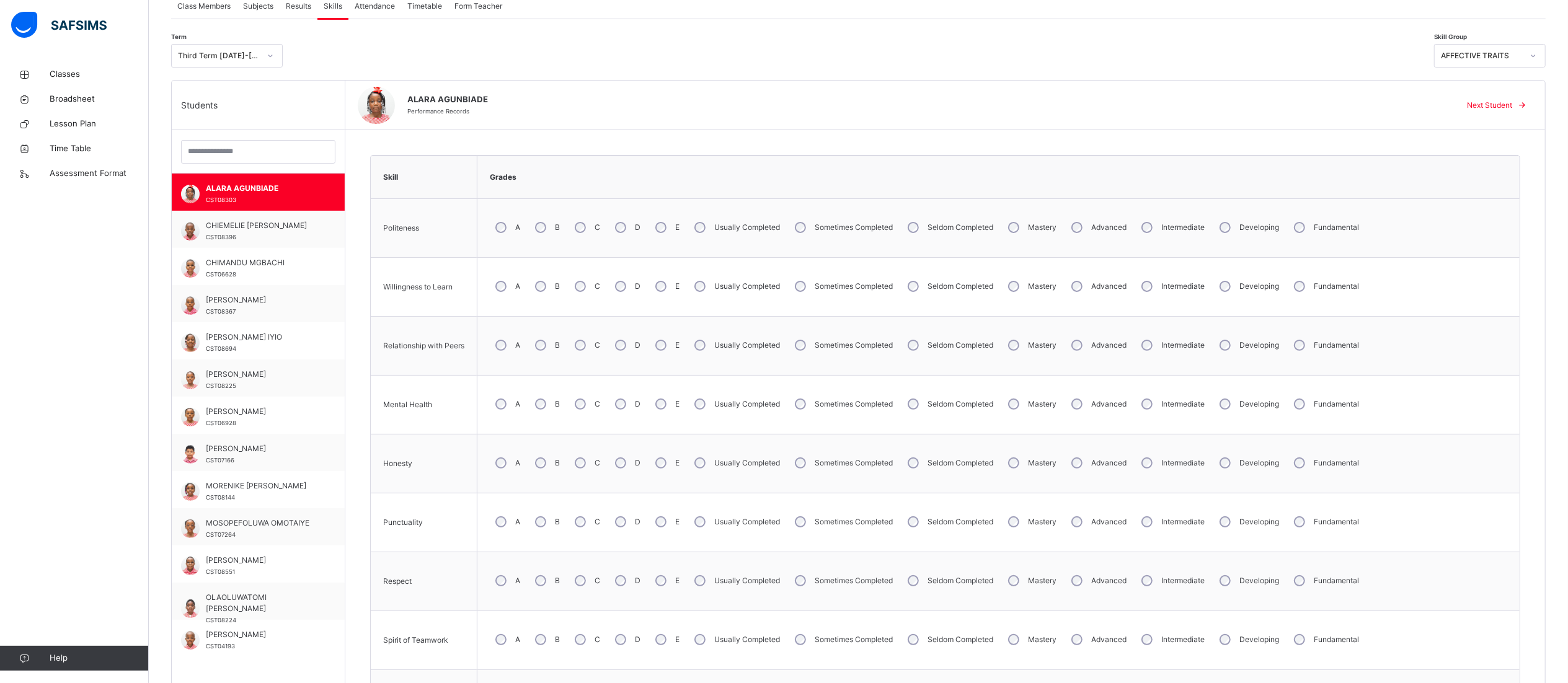 click at bounding box center (1522, 105) 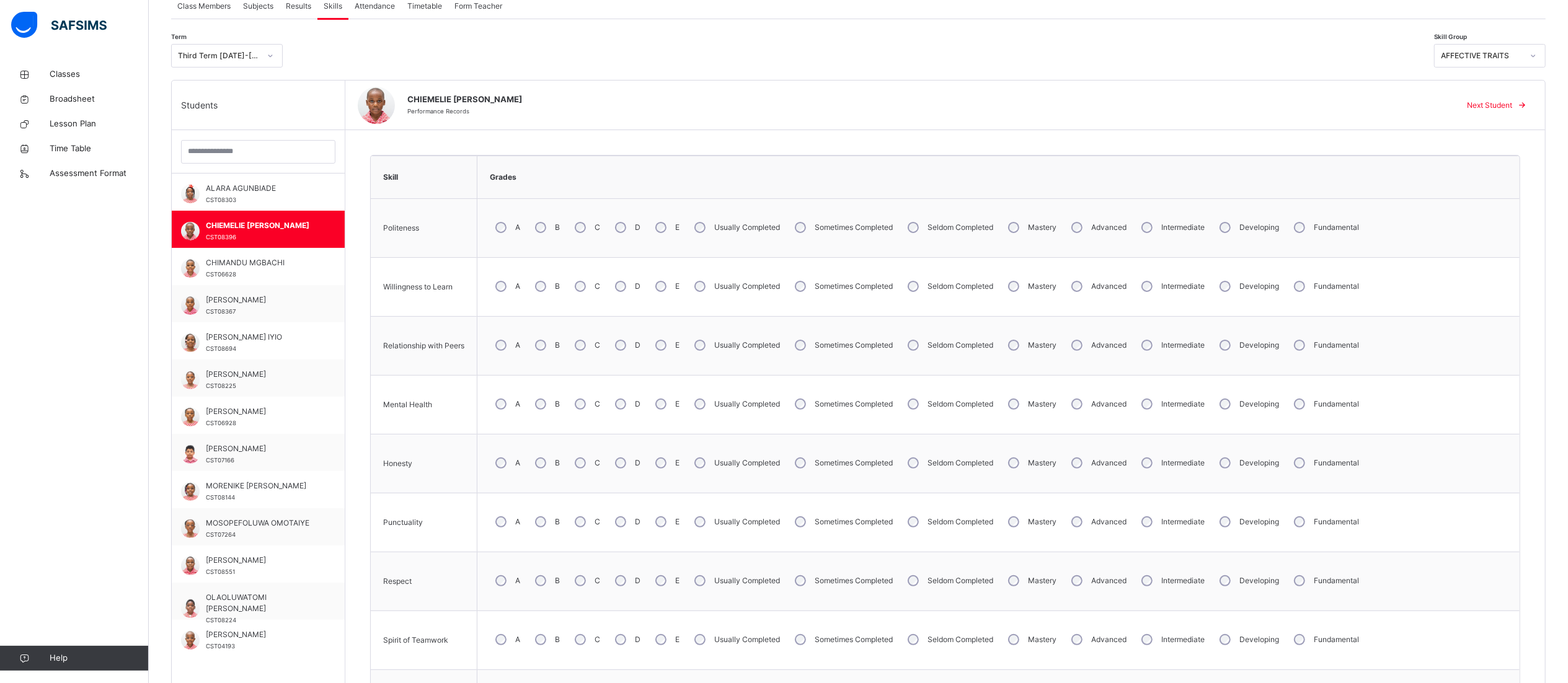 click on "A" at bounding box center (507, 581) 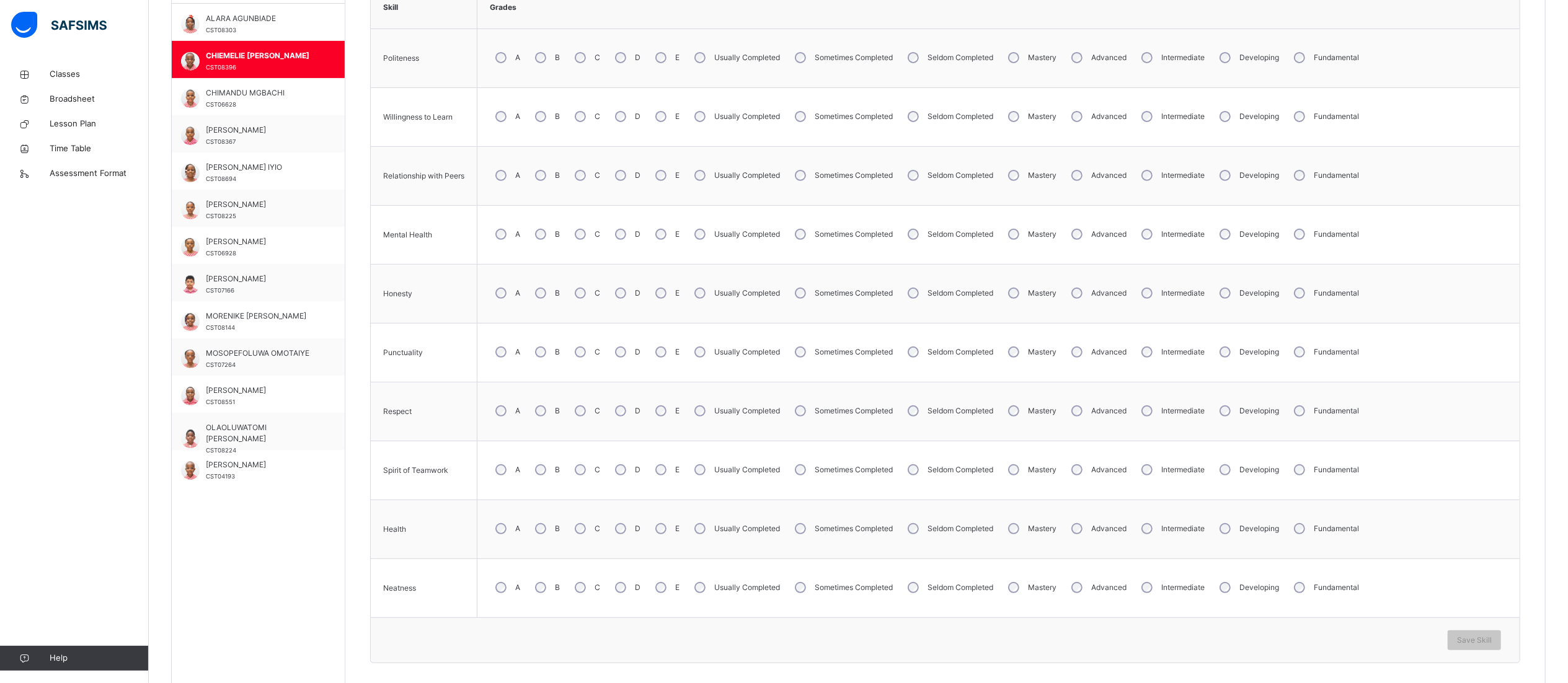 scroll, scrollTop: 449, scrollLeft: 19, axis: both 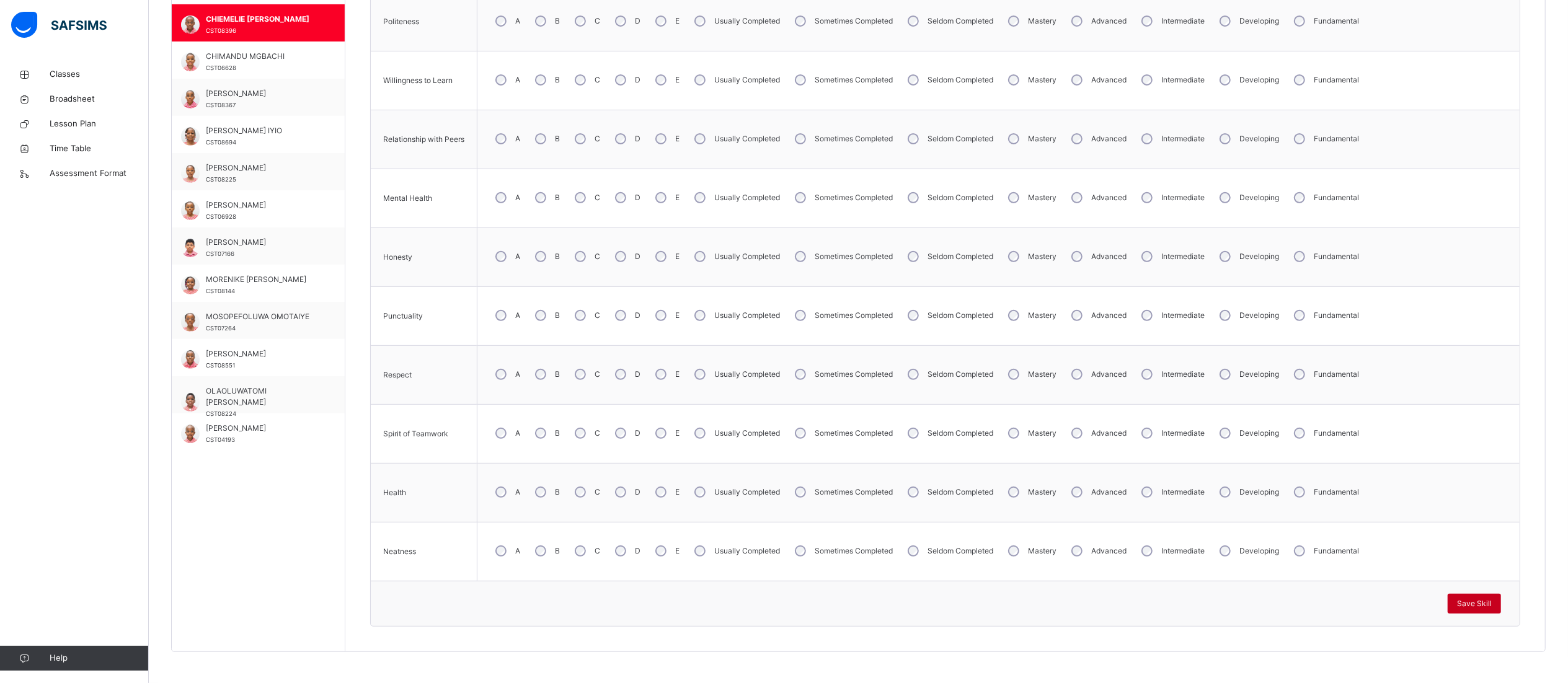 click on "Save Skill" at bounding box center [1474, 604] 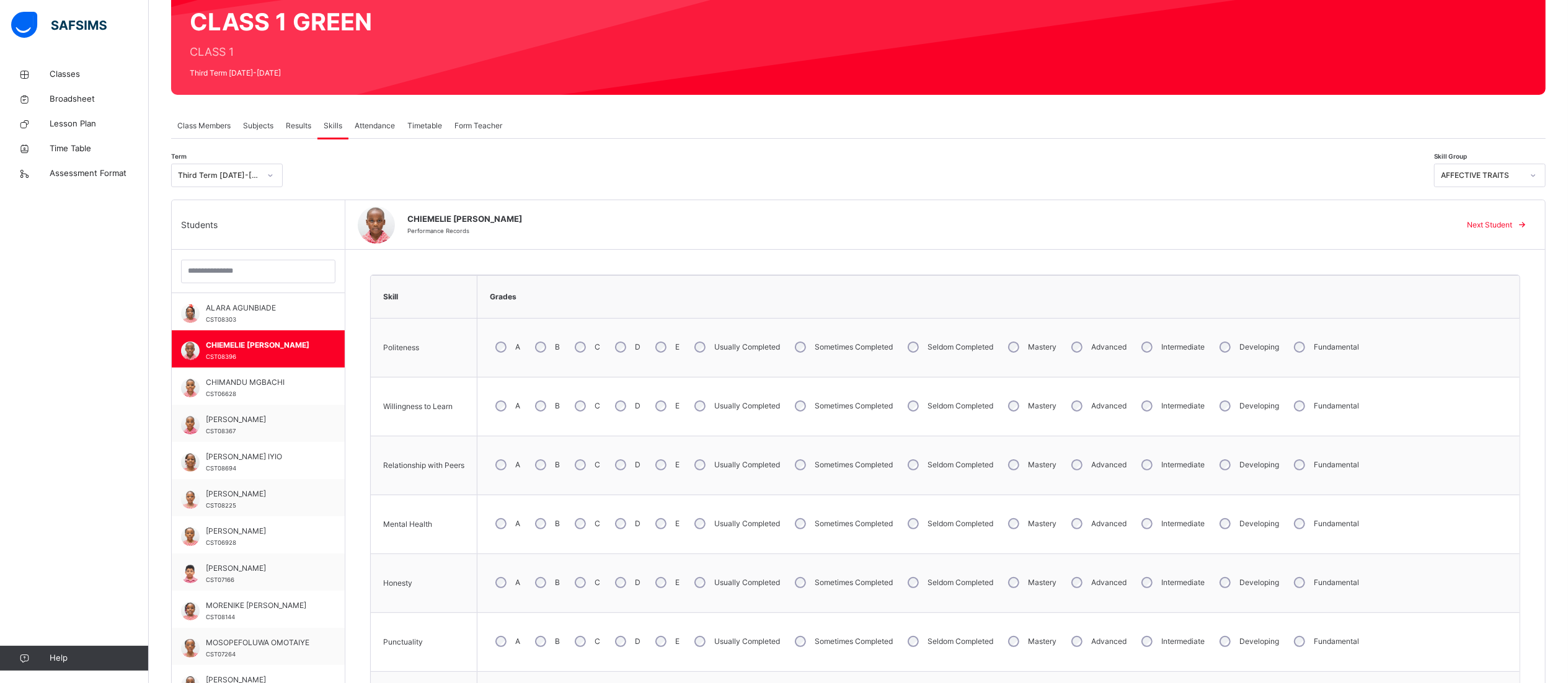 scroll, scrollTop: 117, scrollLeft: 19, axis: both 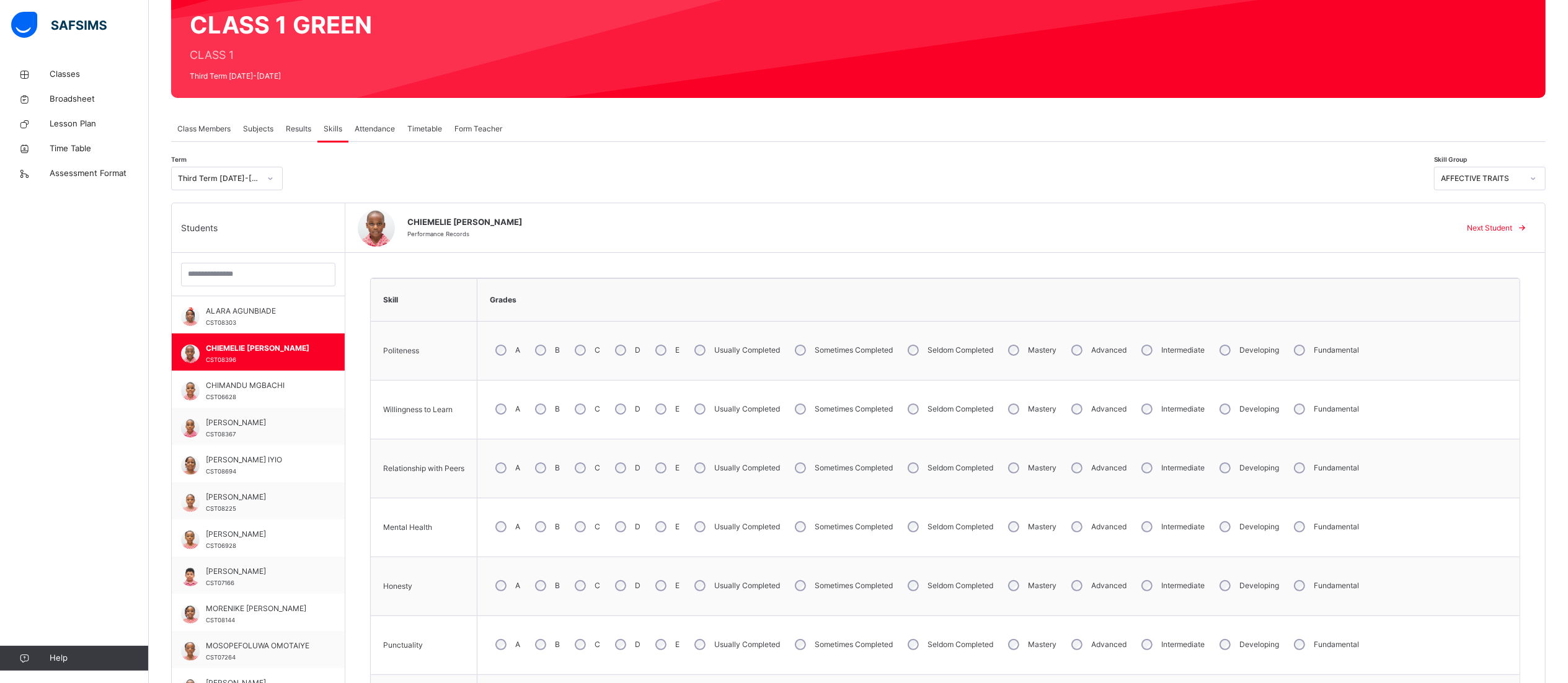 click on "Next Student" at bounding box center (1489, 228) 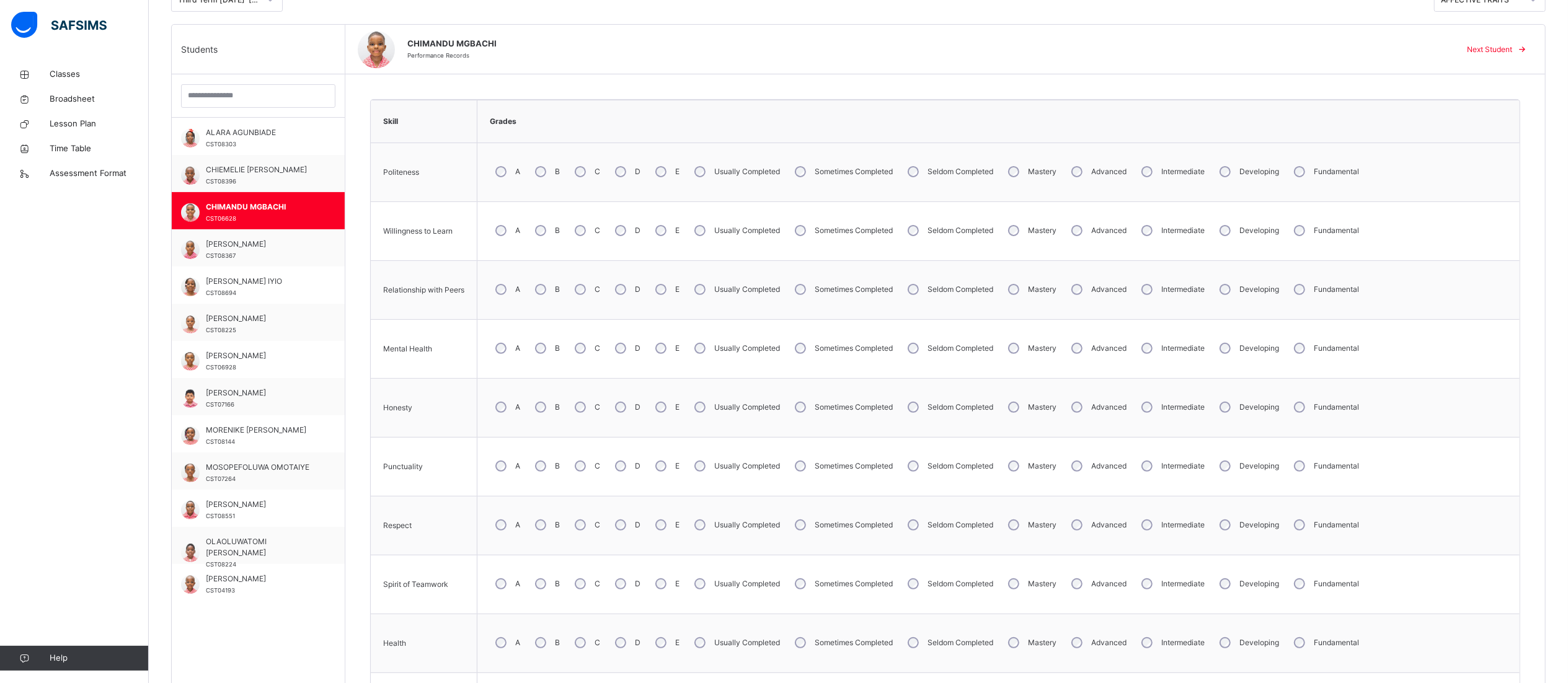 scroll, scrollTop: 308, scrollLeft: 19, axis: both 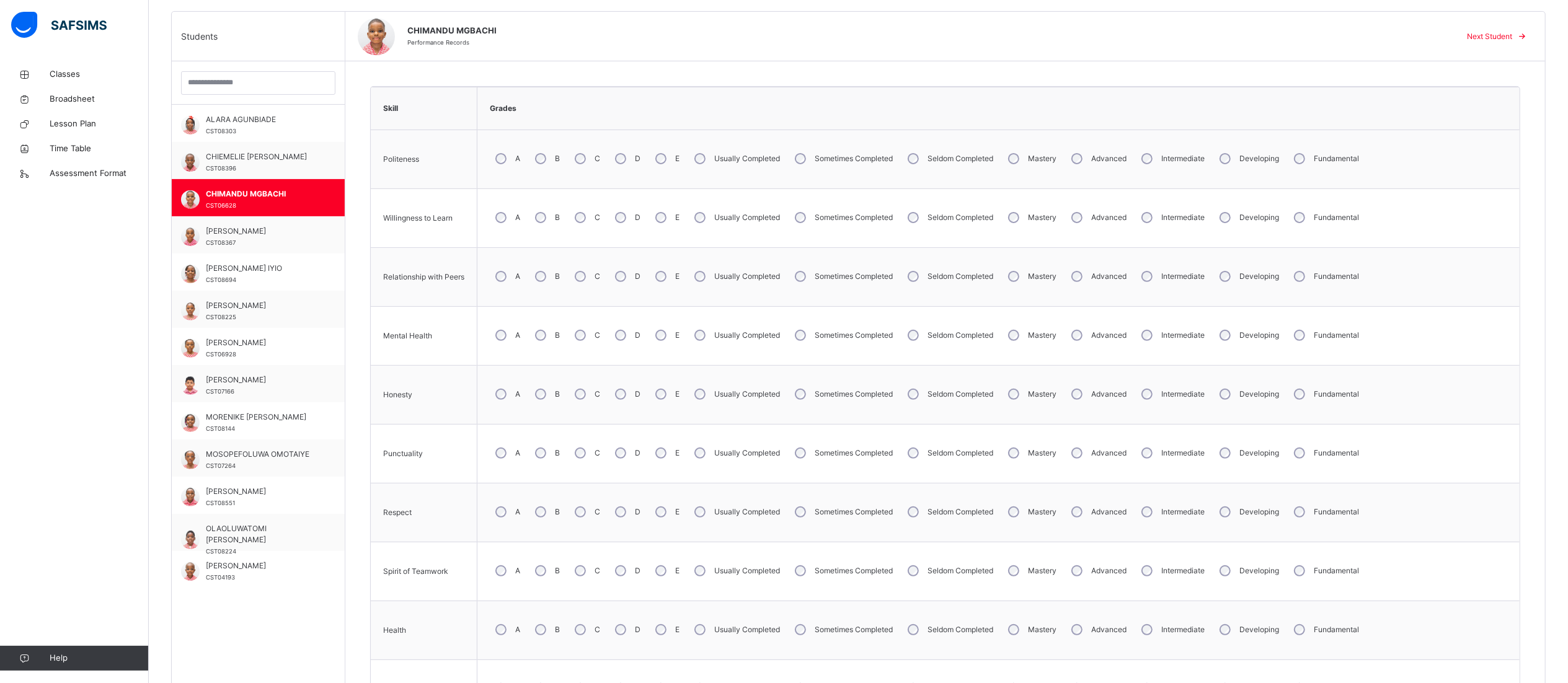 click on "A" at bounding box center [507, 218] 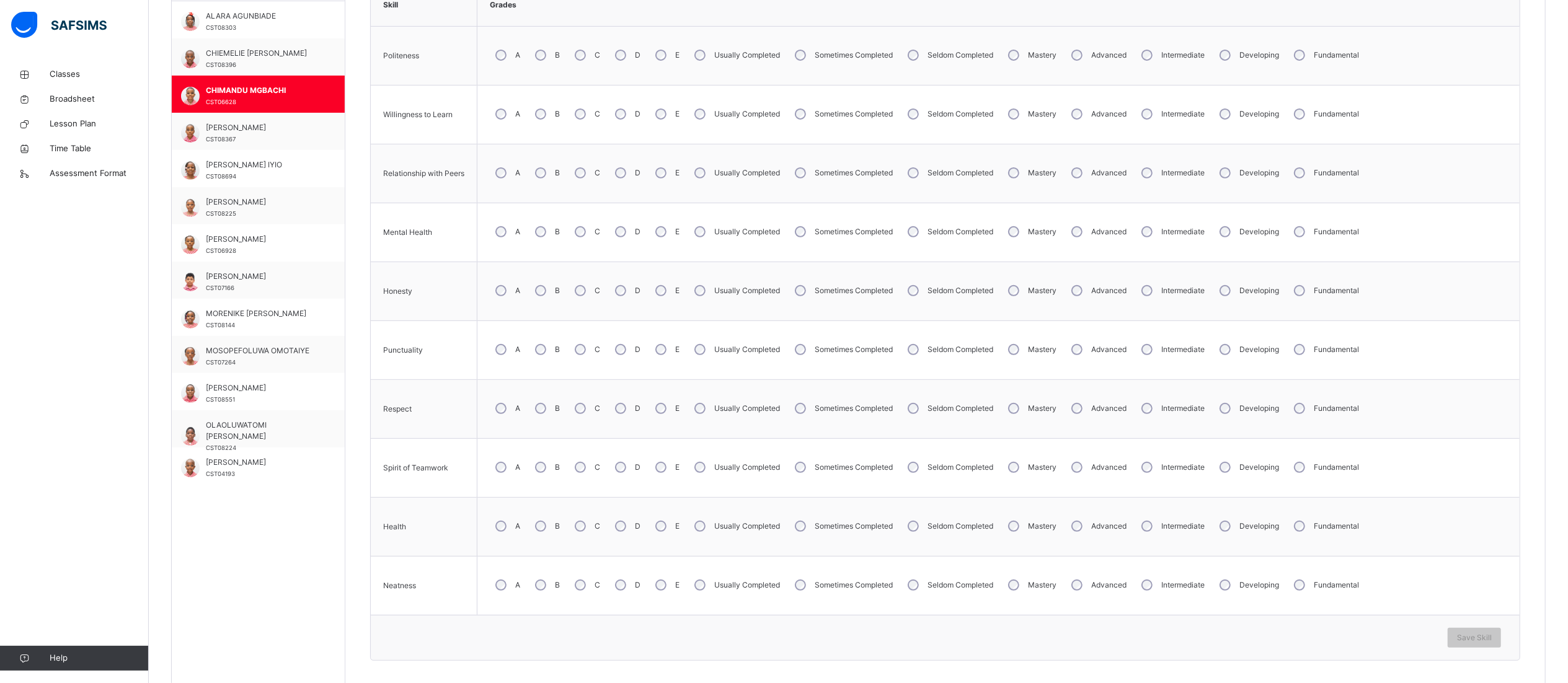scroll, scrollTop: 449, scrollLeft: 19, axis: both 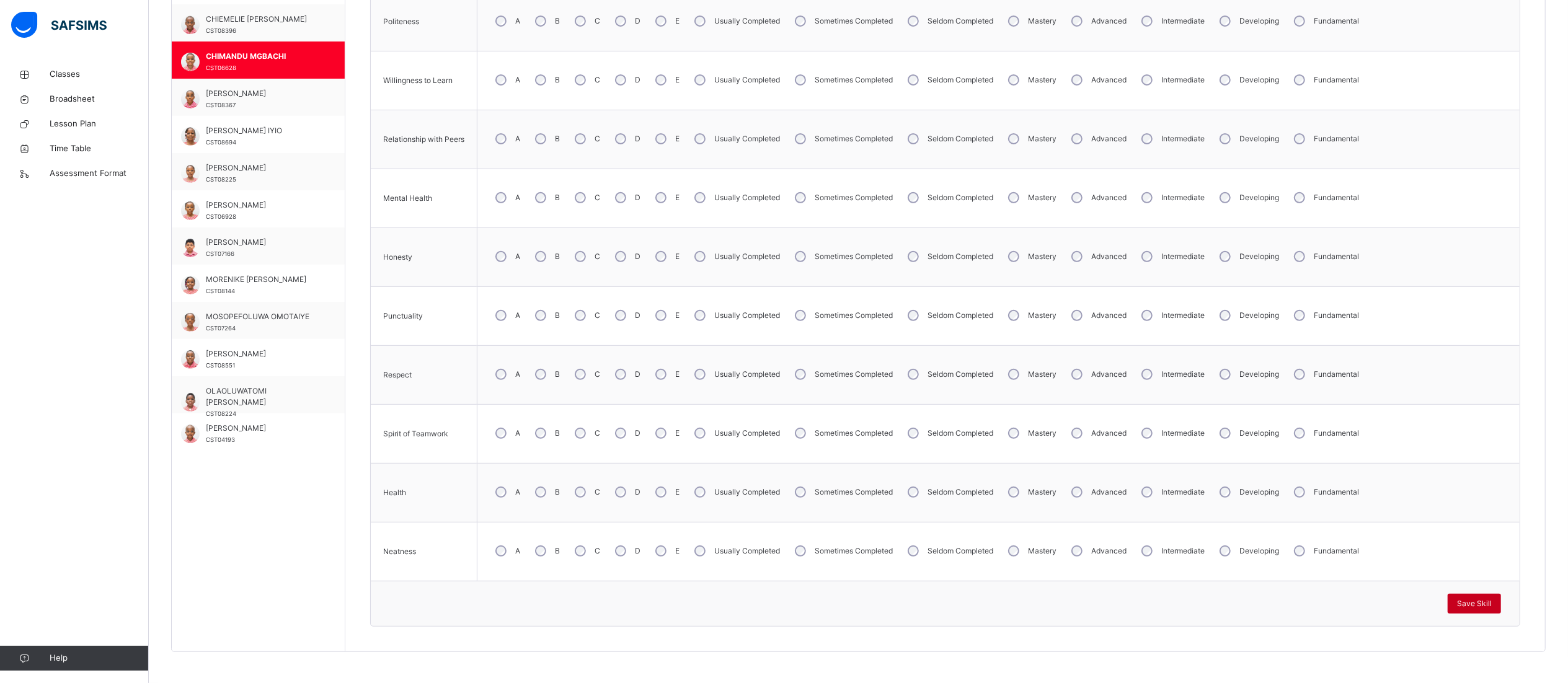click on "Save Skill" at bounding box center [1474, 604] 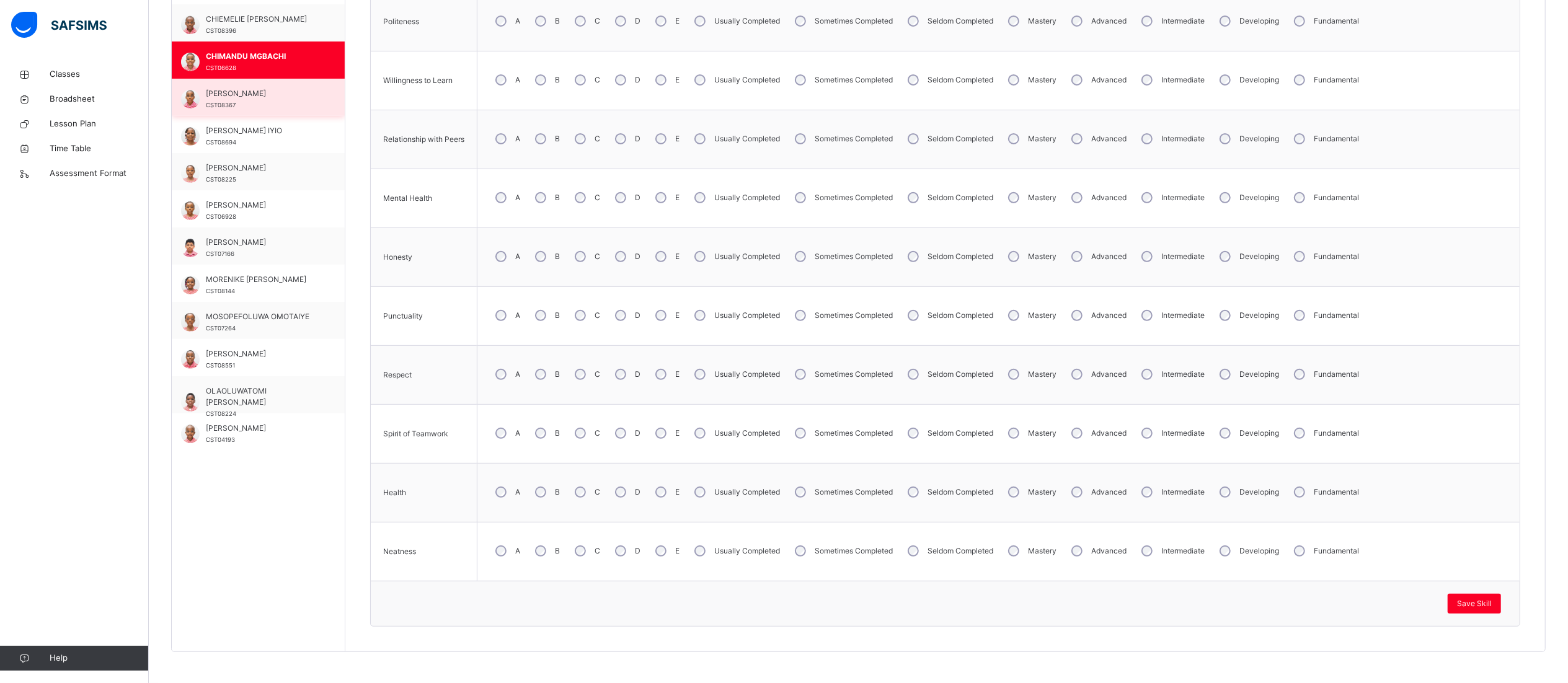 click on "[PERSON_NAME]" at bounding box center (261, 94) 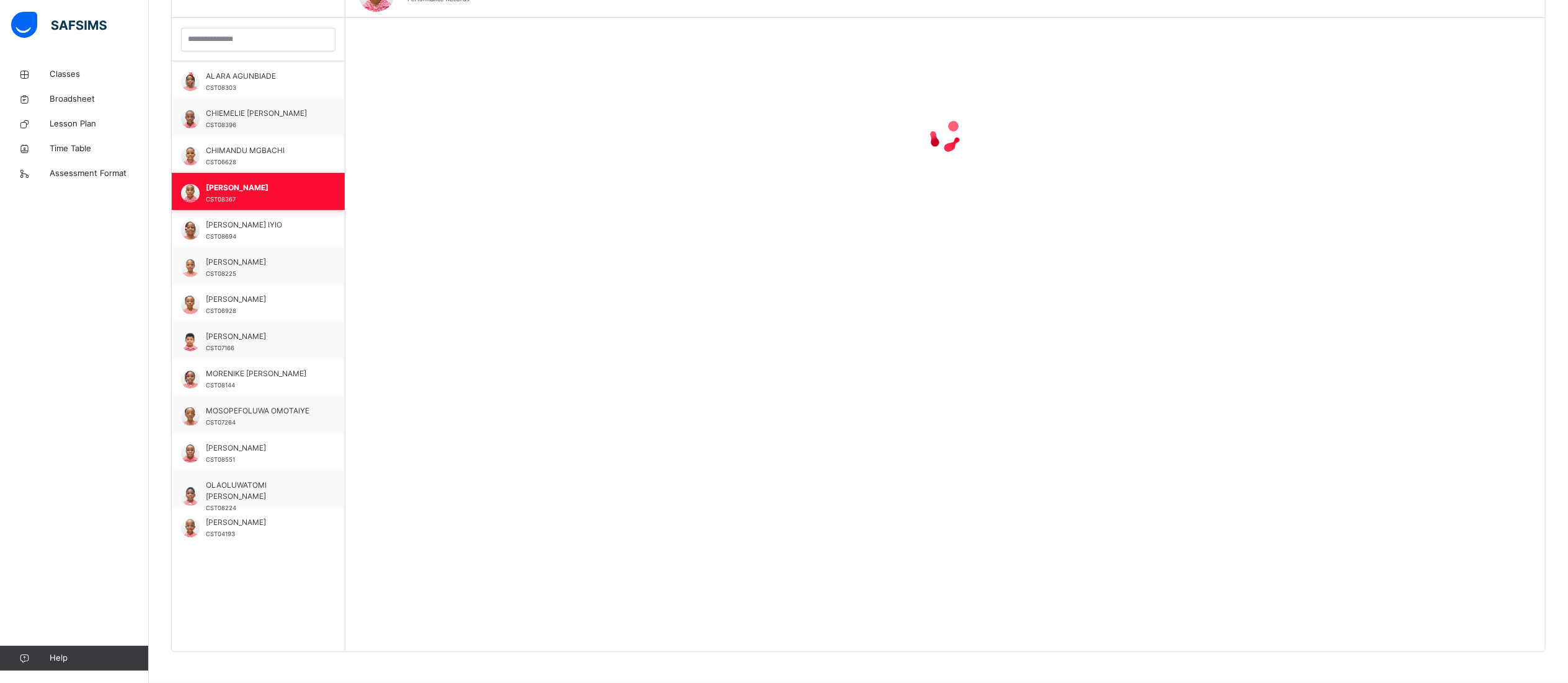 scroll, scrollTop: 449, scrollLeft: 19, axis: both 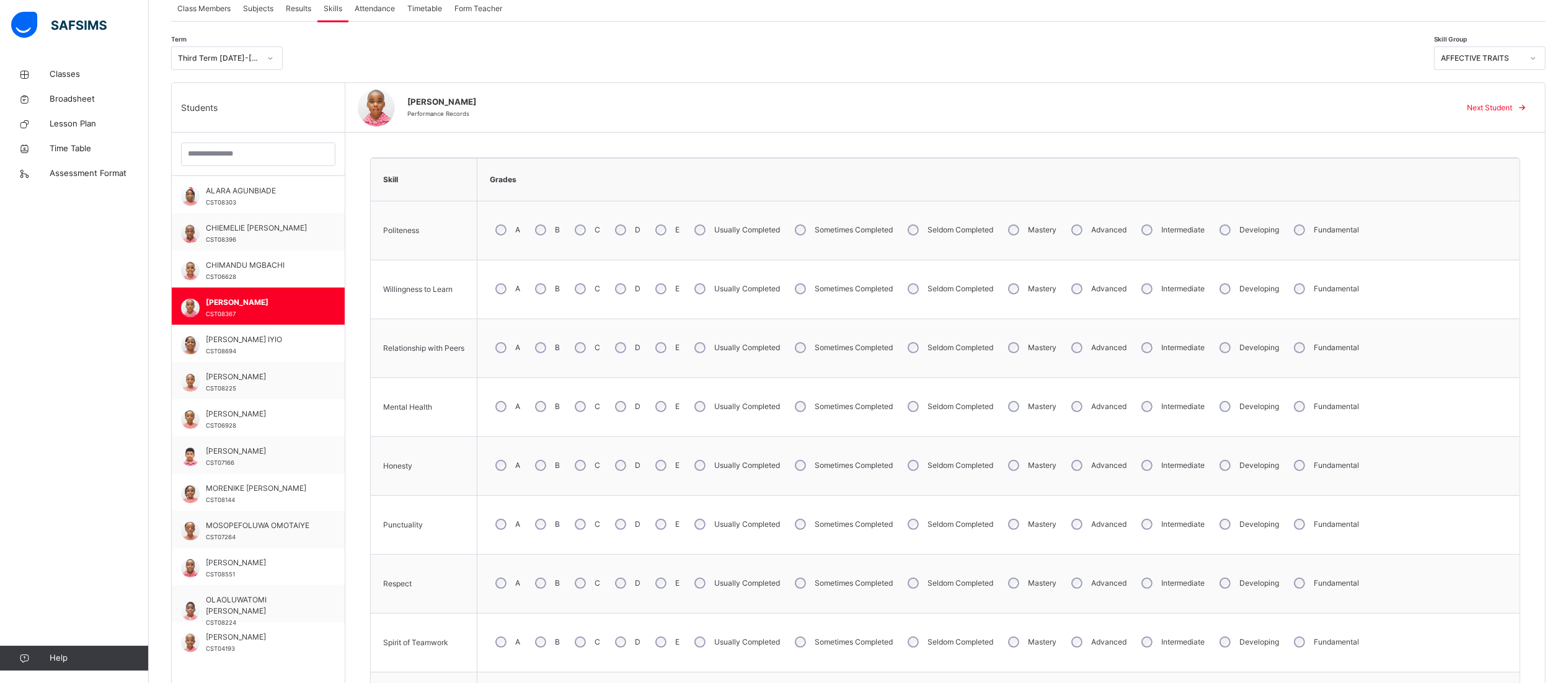 click on "A" at bounding box center [507, 289] 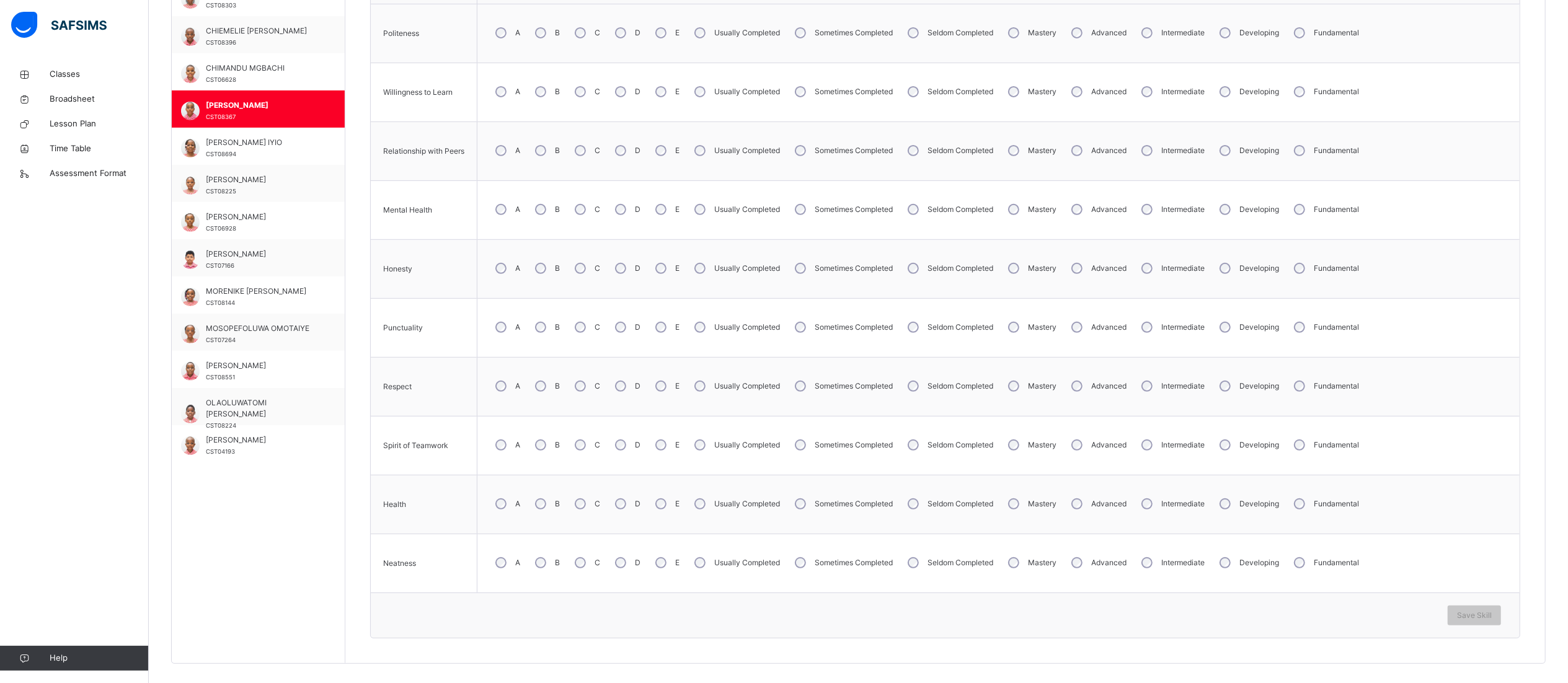scroll, scrollTop: 449, scrollLeft: 19, axis: both 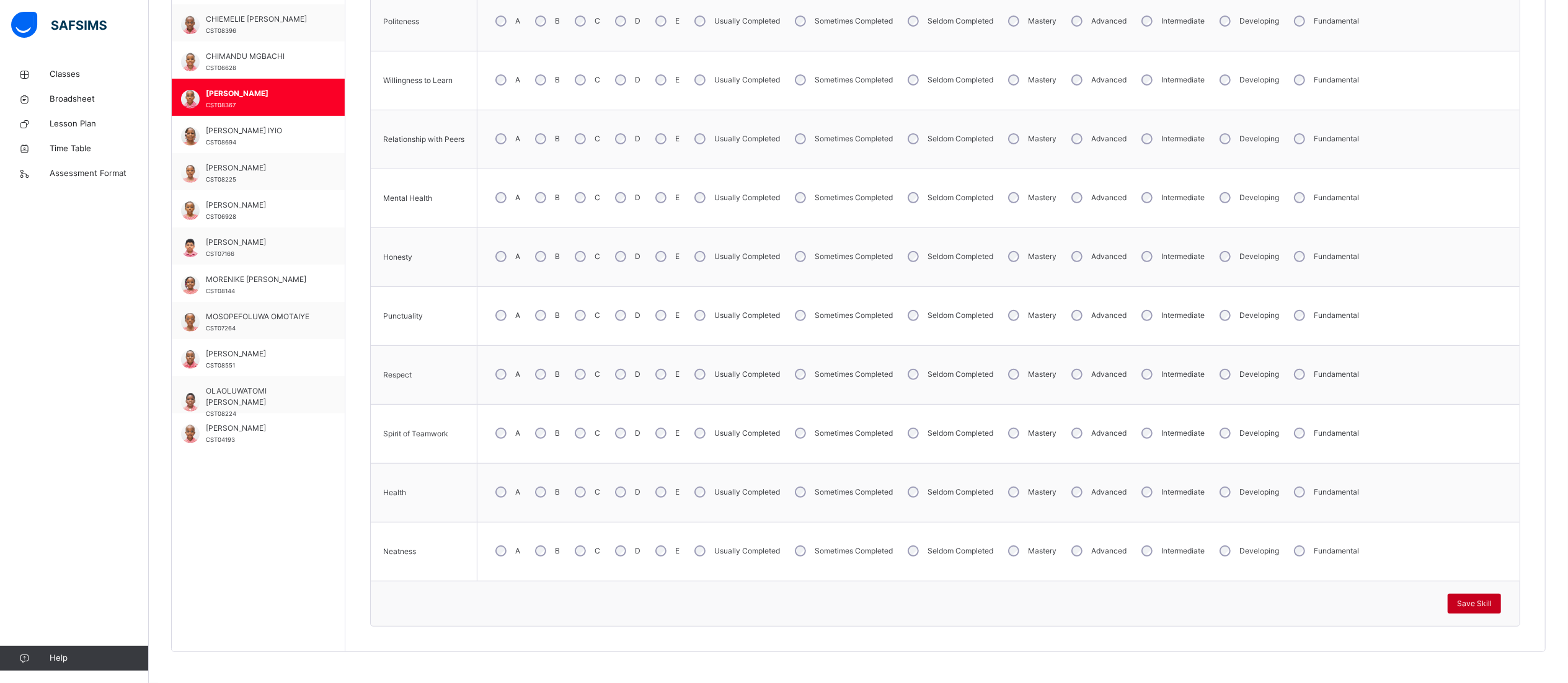 click on "Save Skill" at bounding box center (1474, 604) 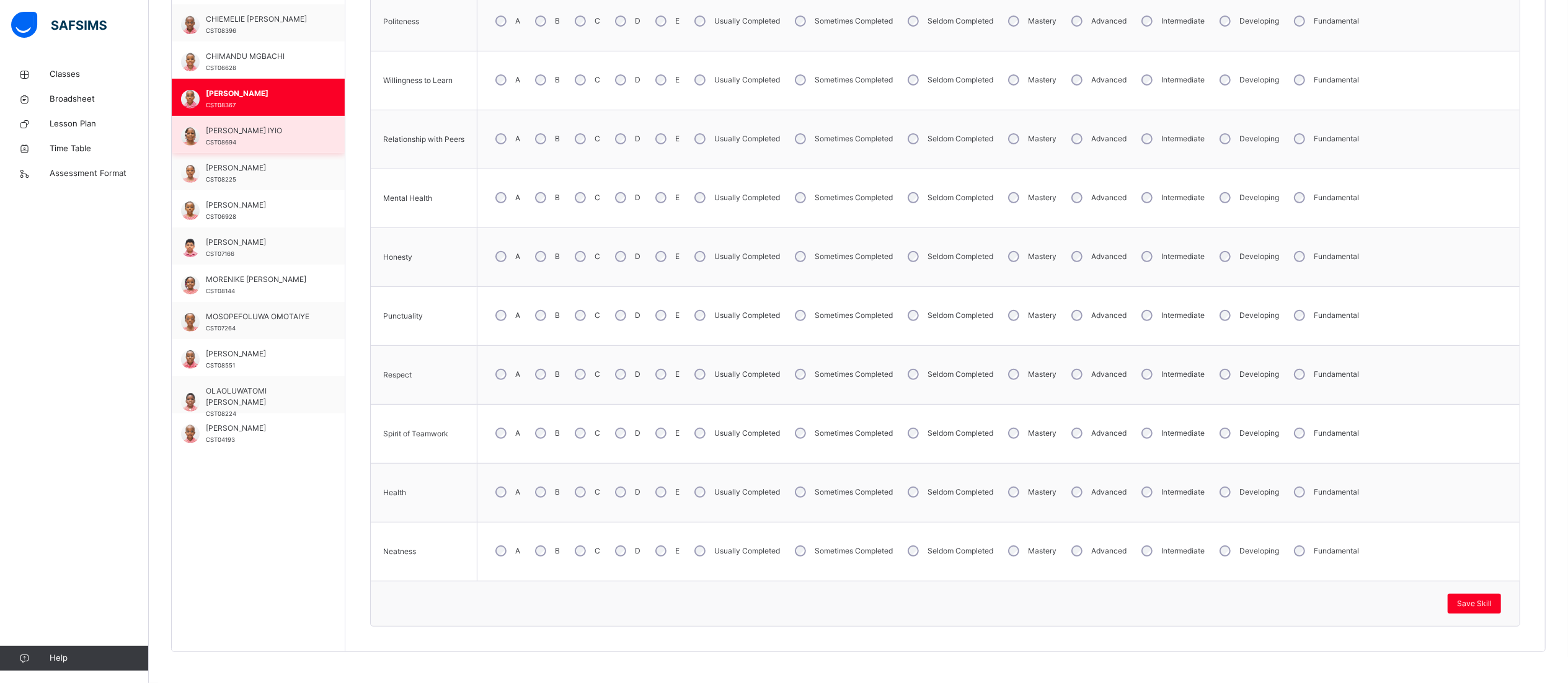 click on "DOREEN  IYIO  CST08694" at bounding box center [261, 136] 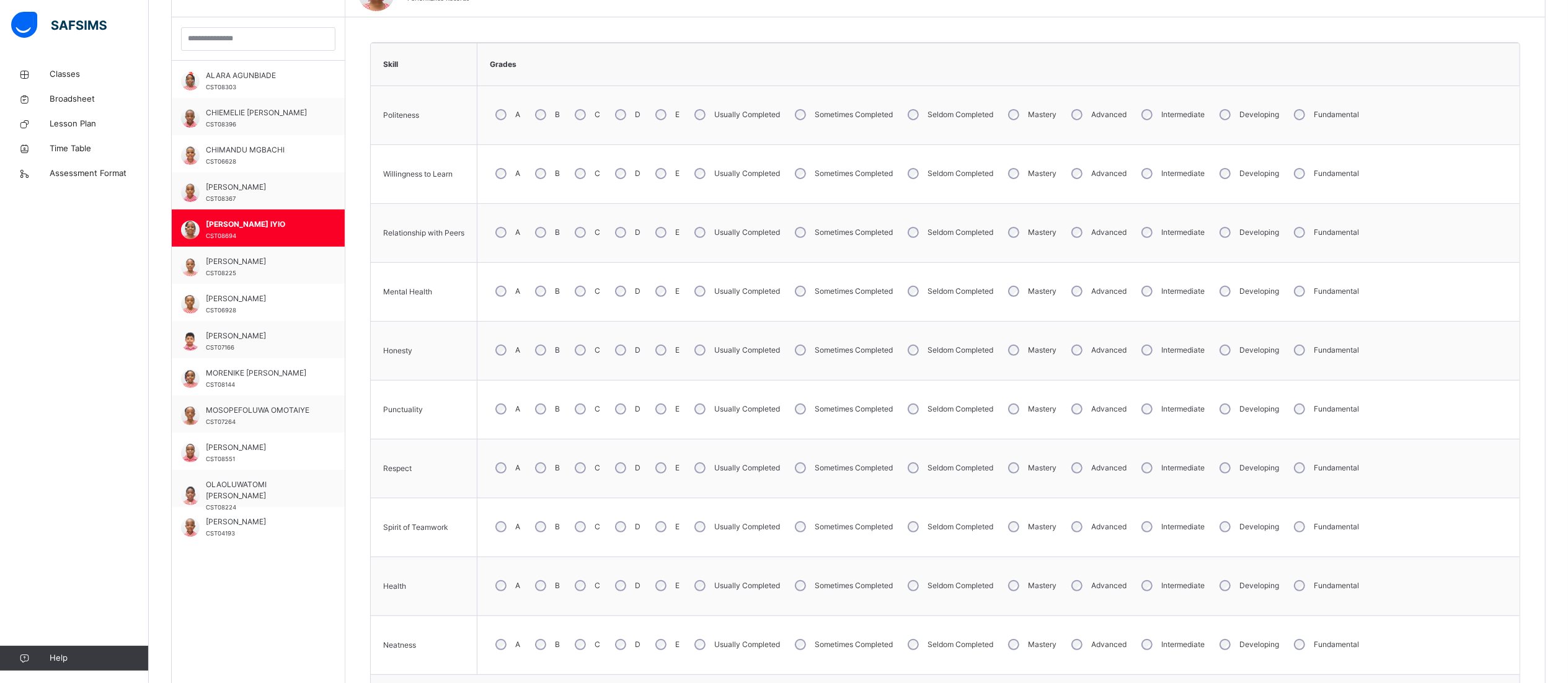 scroll, scrollTop: 449, scrollLeft: 19, axis: both 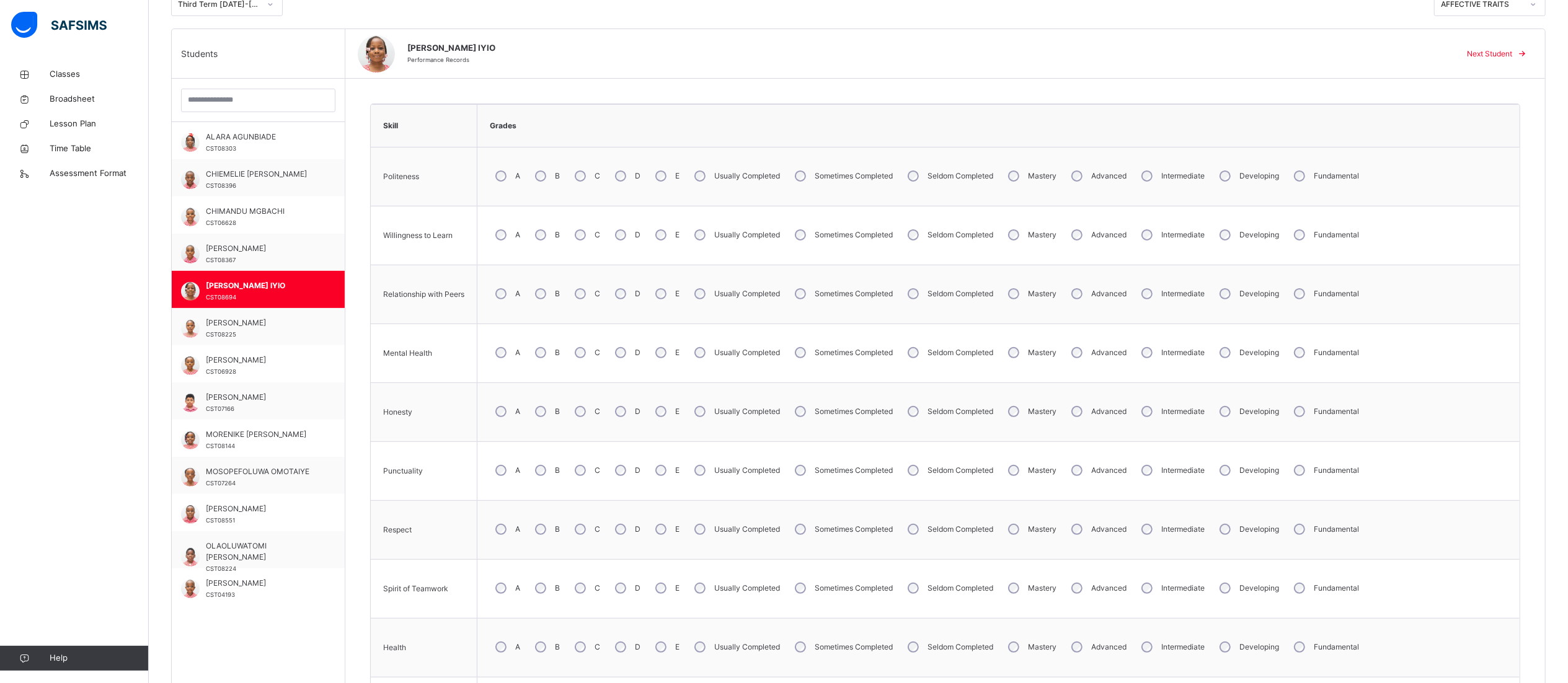 click on "B" at bounding box center (546, 294) 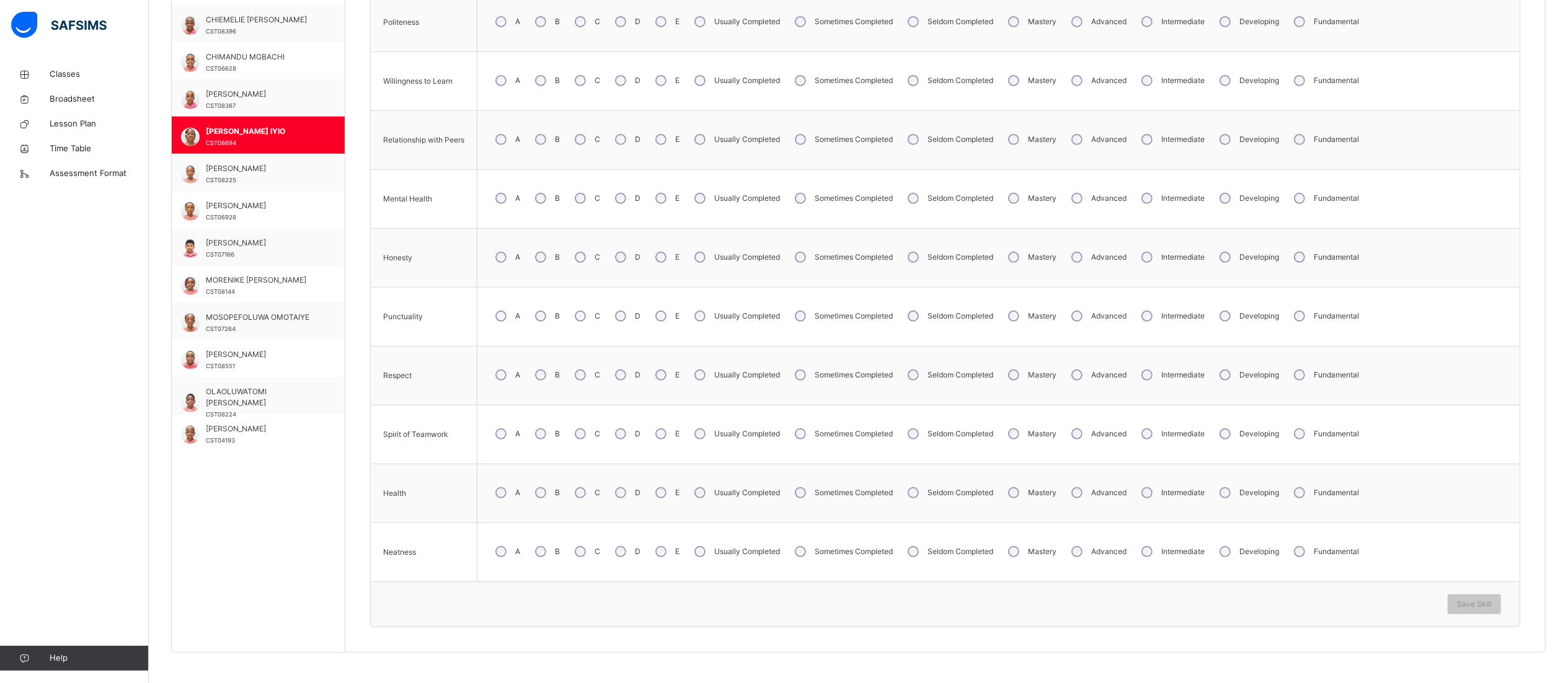 scroll, scrollTop: 449, scrollLeft: 19, axis: both 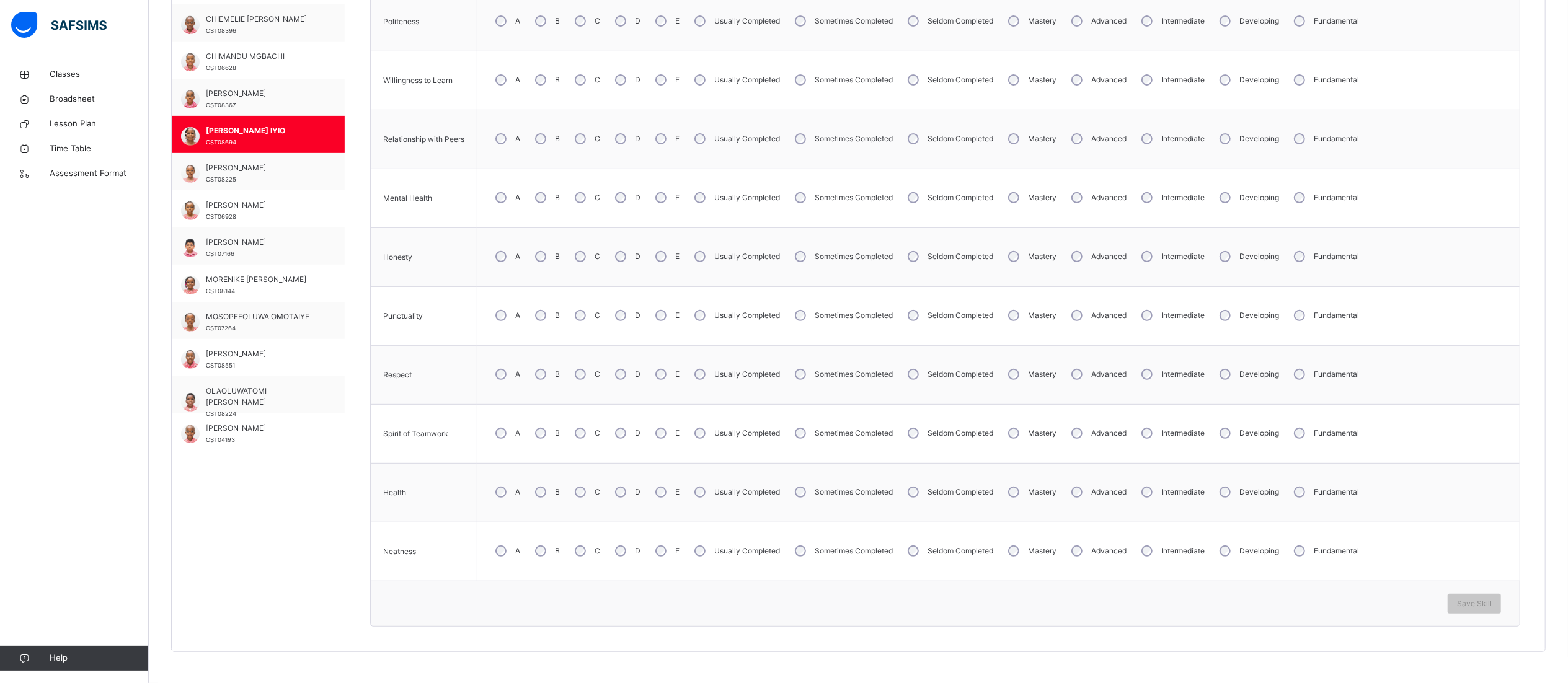 click on "A" at bounding box center [507, 551] 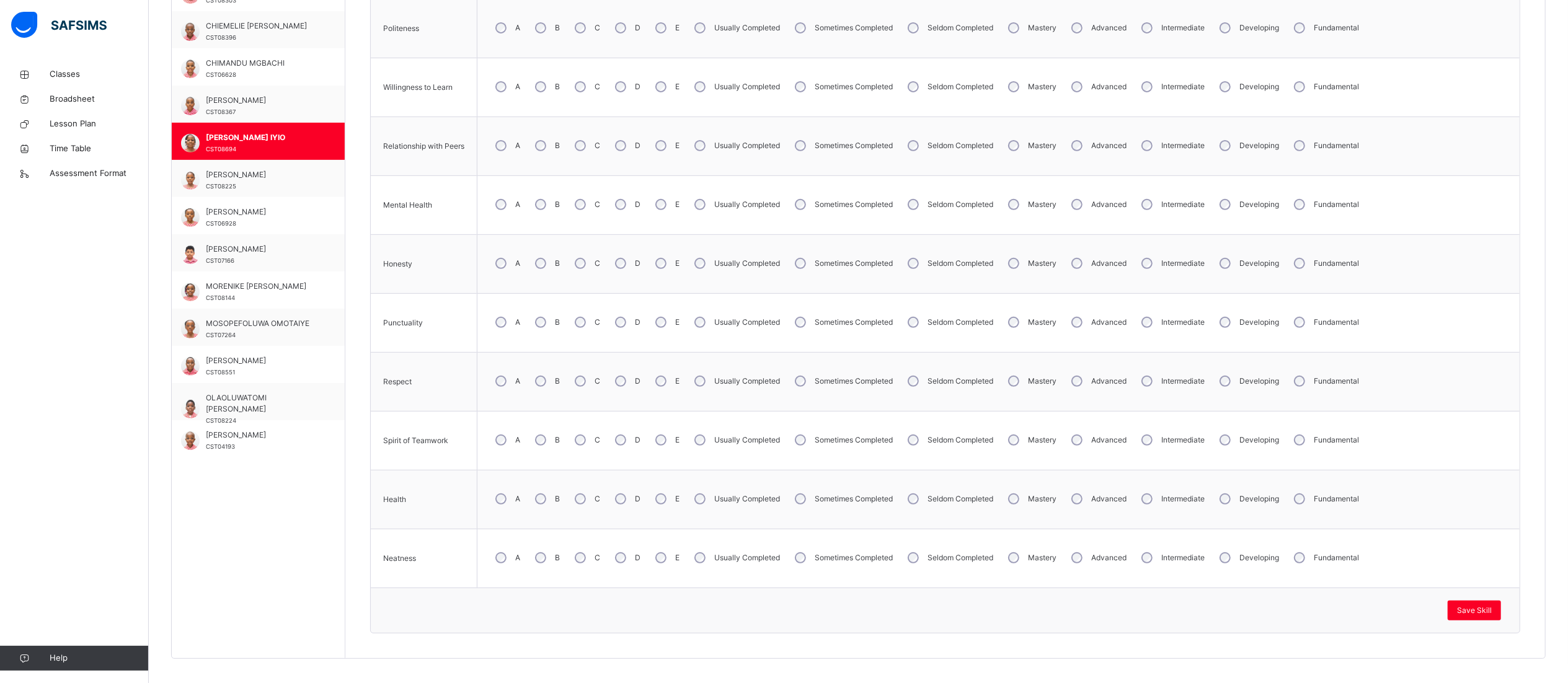 scroll, scrollTop: 449, scrollLeft: 19, axis: both 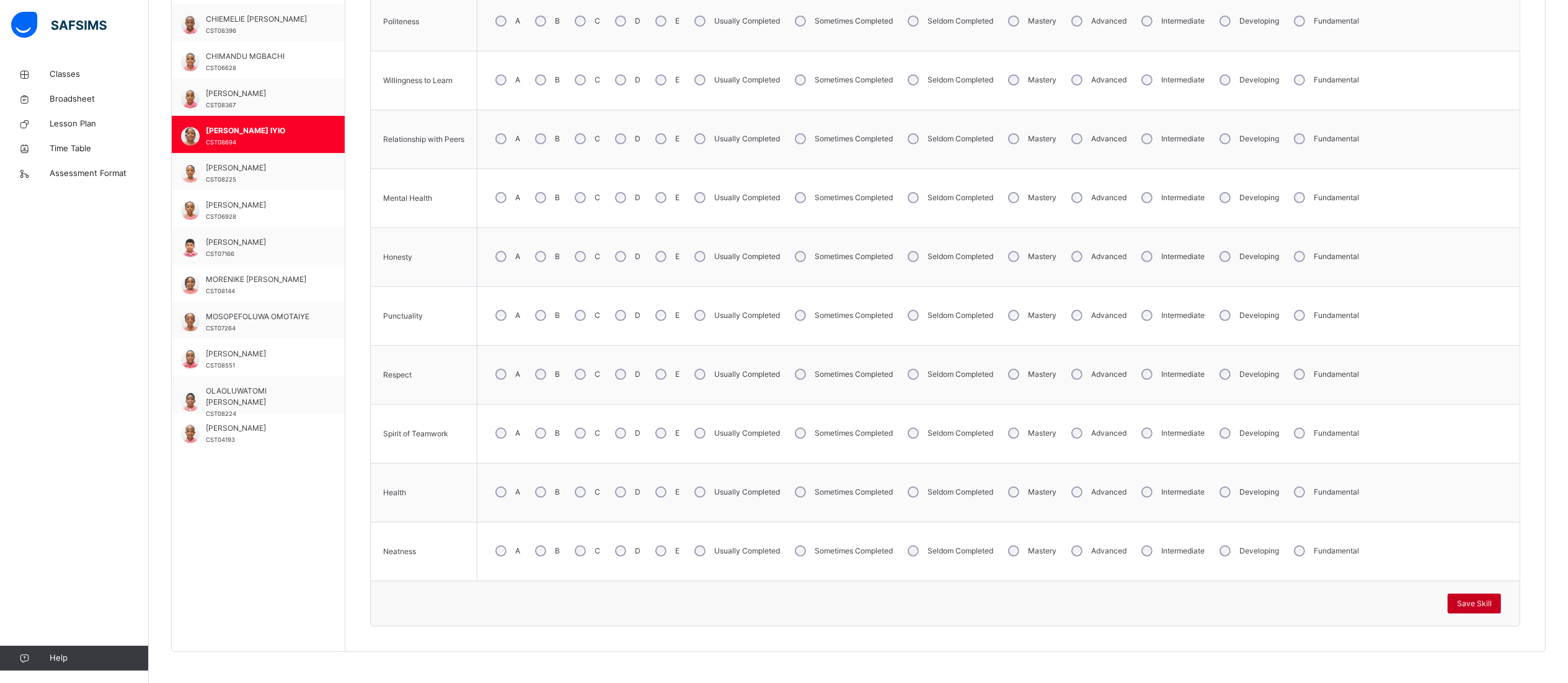 click on "Save Skill" at bounding box center (1474, 604) 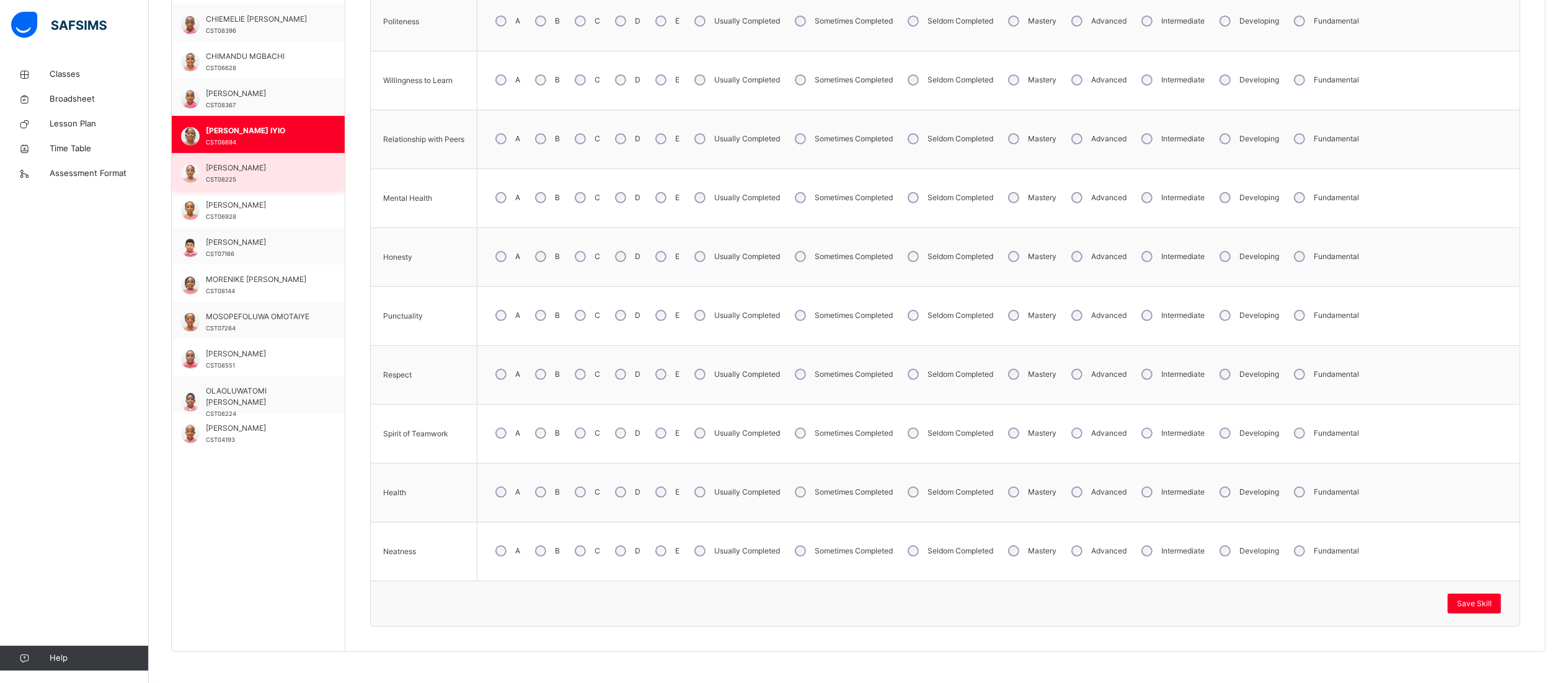 click on "EHIKOWOICHO   ALI  CST08225" at bounding box center (261, 174) 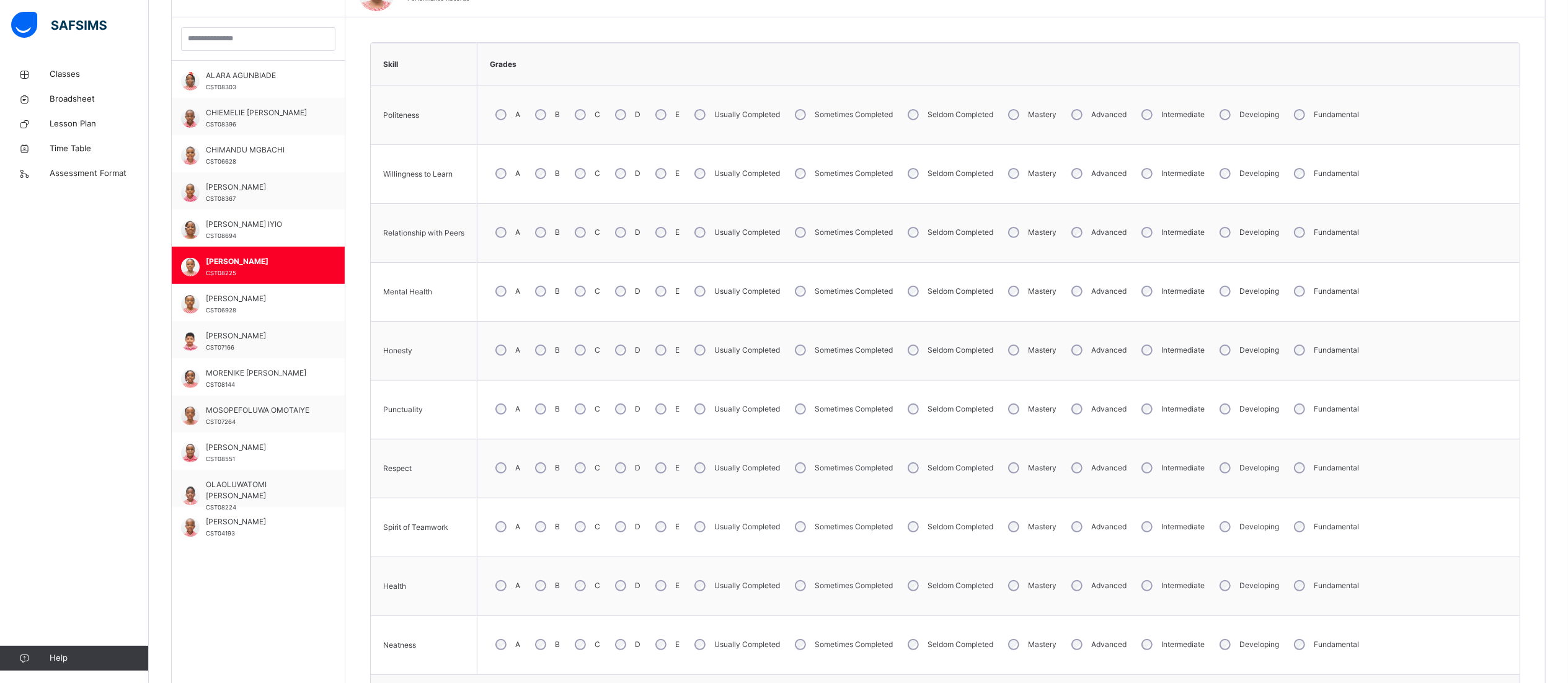 scroll, scrollTop: 449, scrollLeft: 19, axis: both 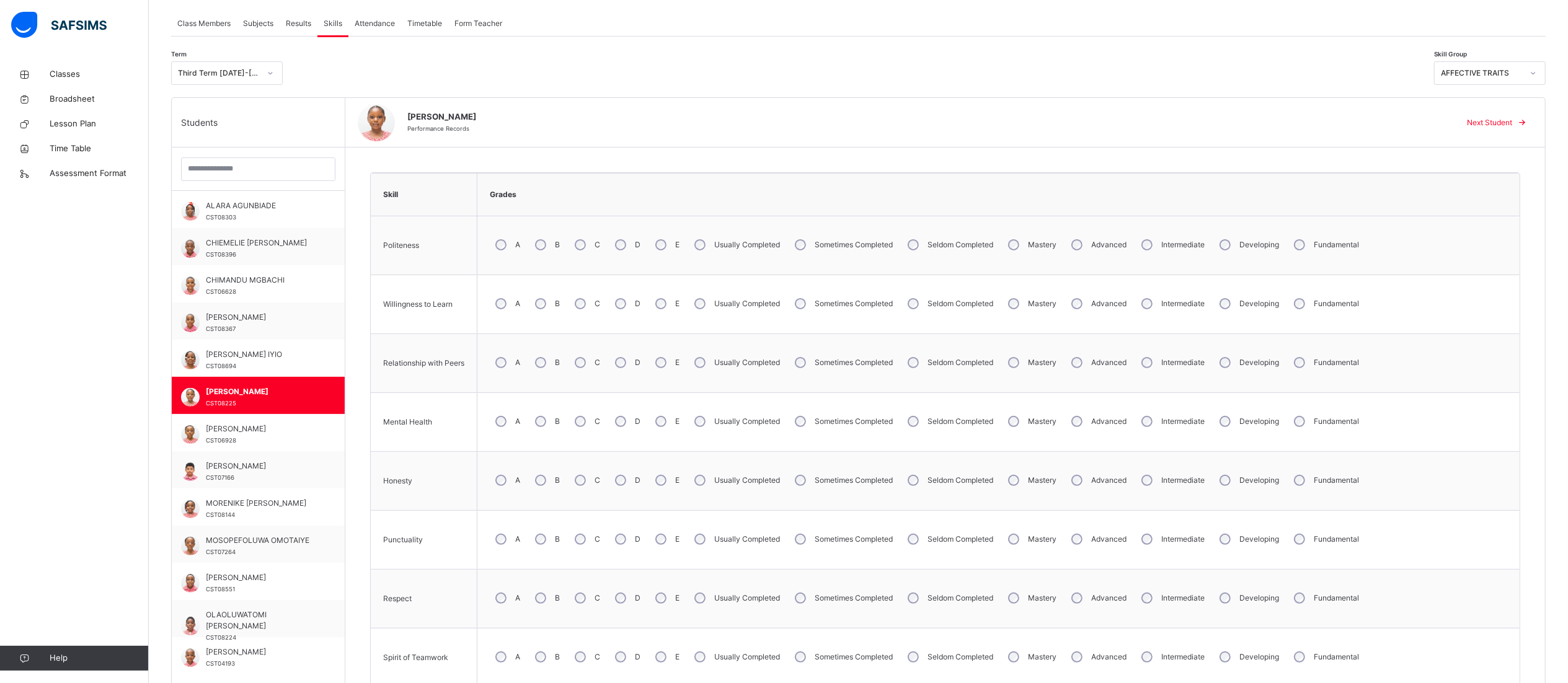 click on "B" at bounding box center (546, 363) 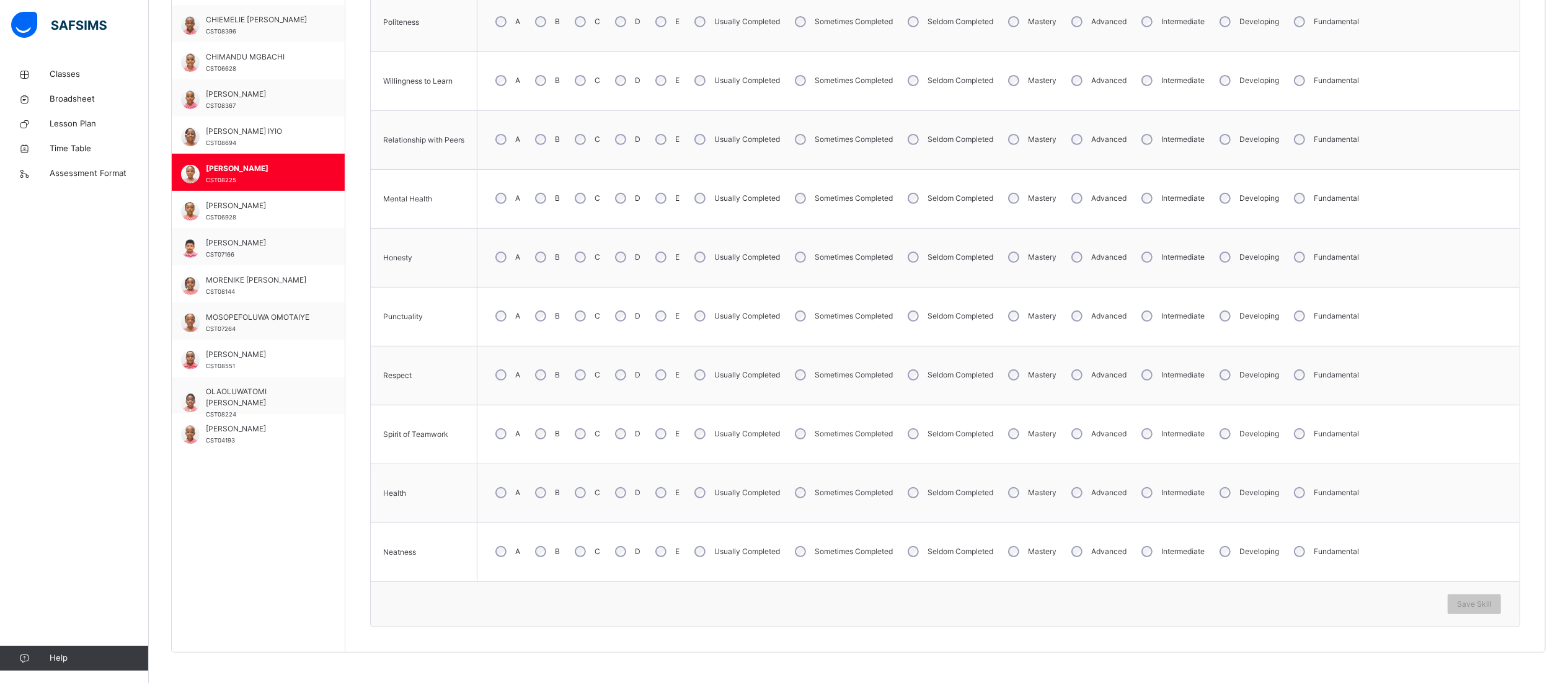 scroll, scrollTop: 449, scrollLeft: 19, axis: both 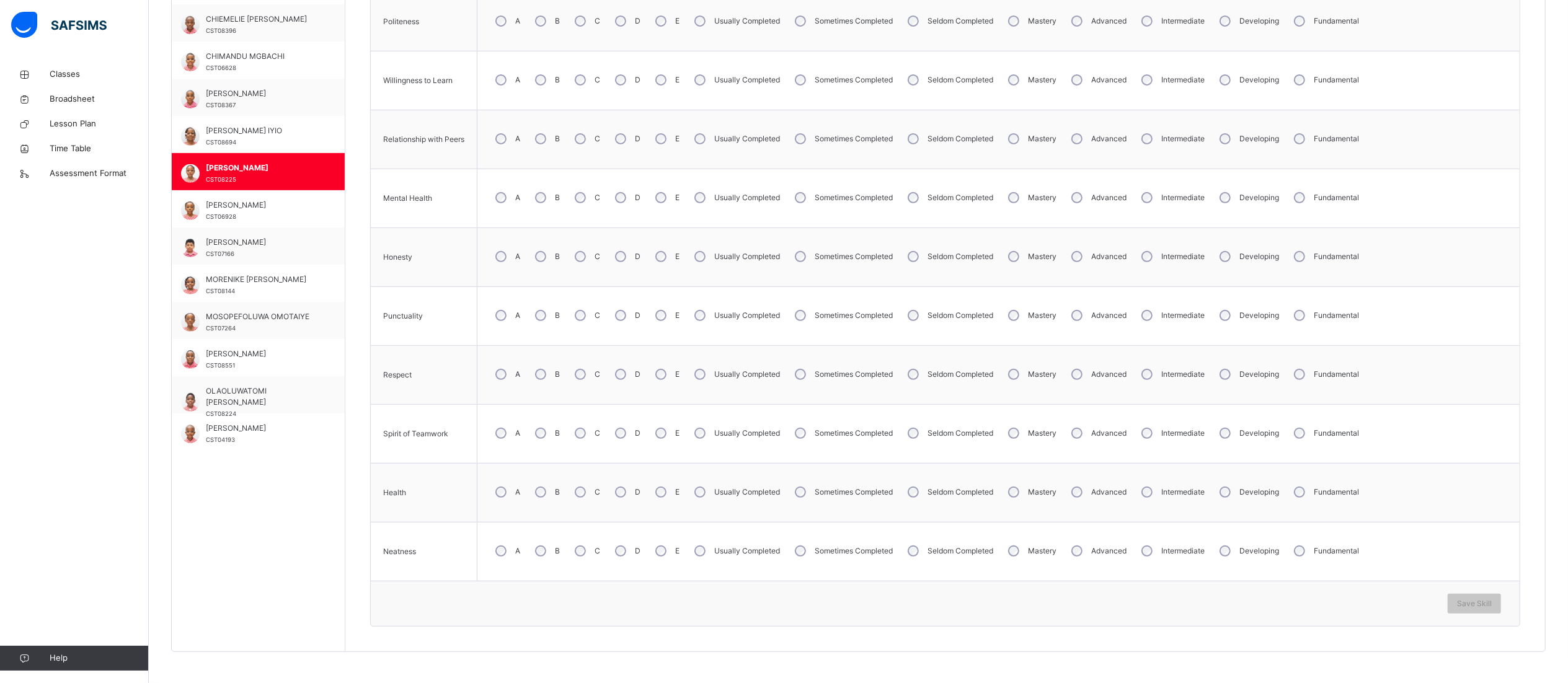 click on "B" at bounding box center [546, 551] 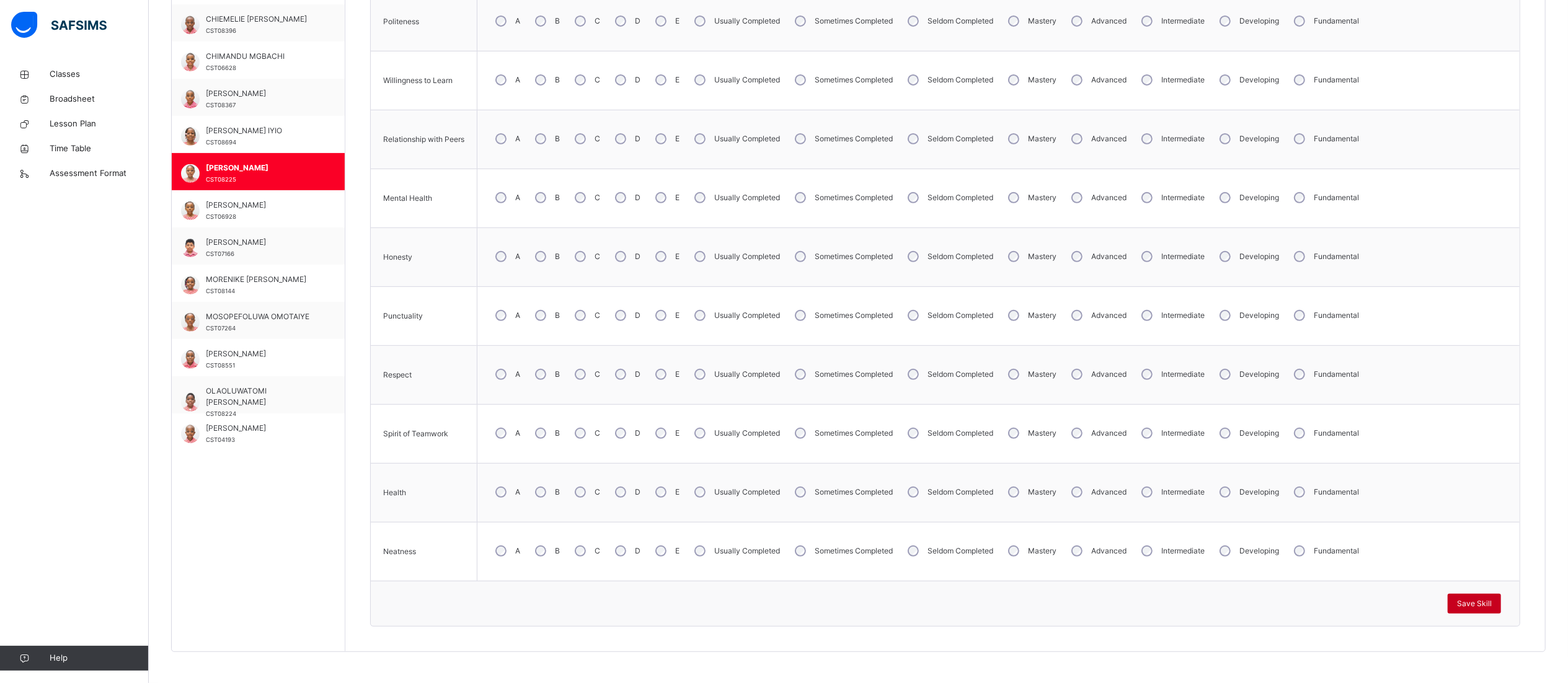 click on "Save Skill" at bounding box center (1474, 604) 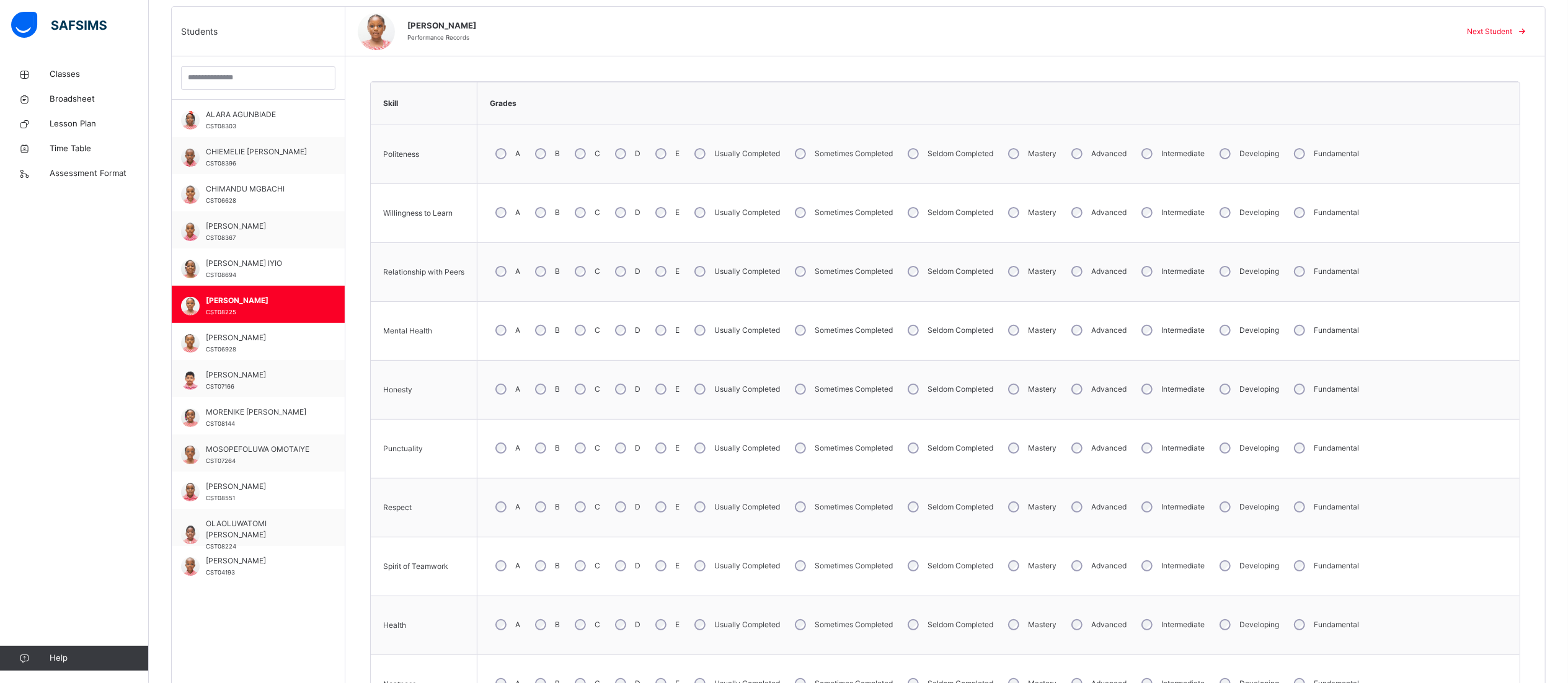 scroll, scrollTop: 311, scrollLeft: 19, axis: both 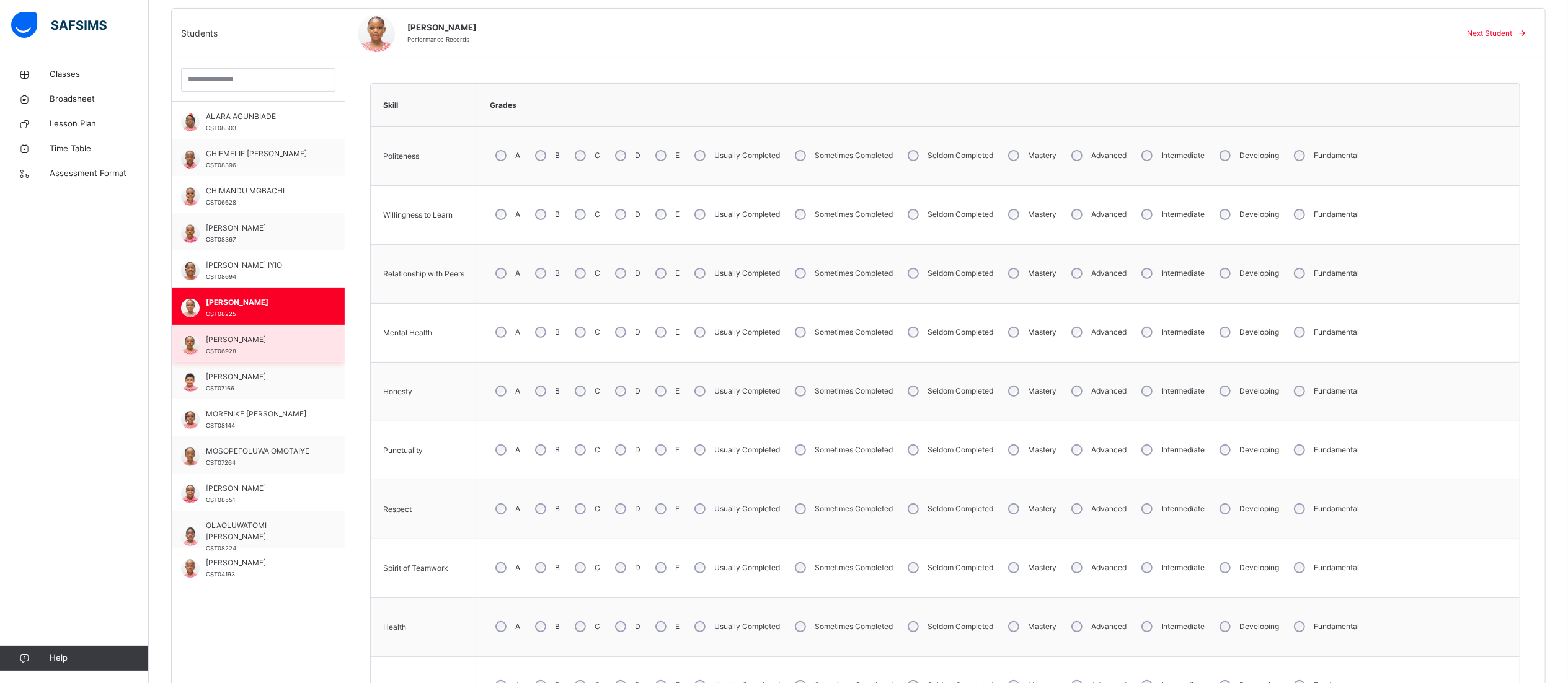click on "[PERSON_NAME]" at bounding box center (261, 340) 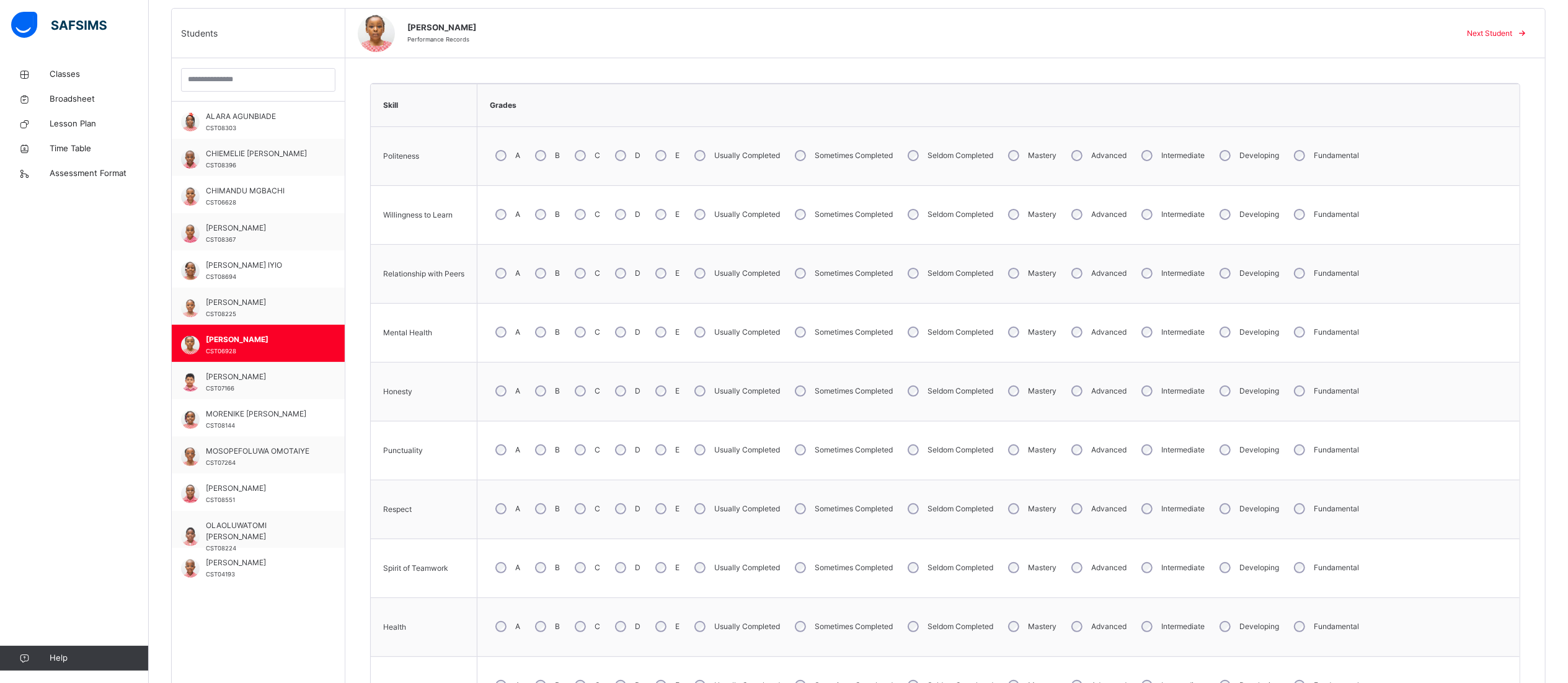 click on "A" at bounding box center [507, 156] 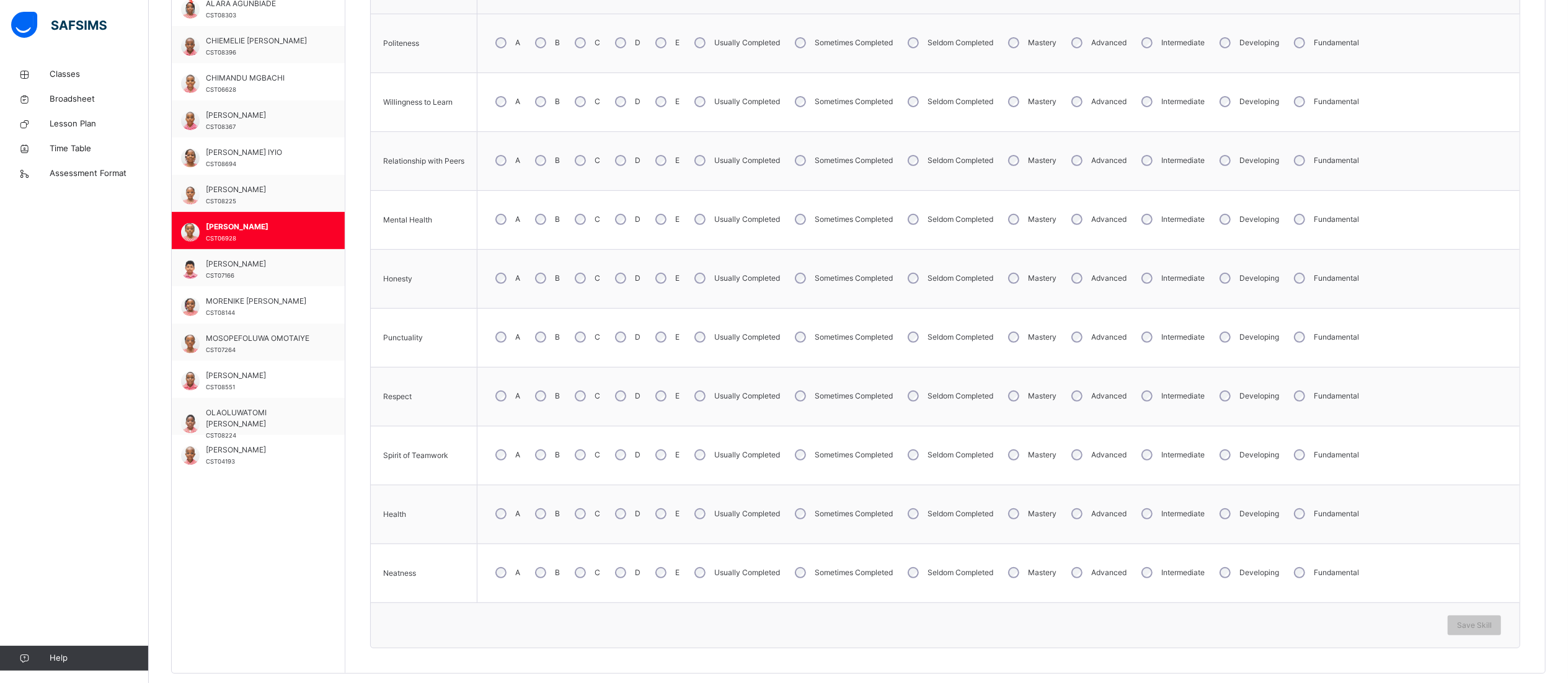 scroll, scrollTop: 449, scrollLeft: 19, axis: both 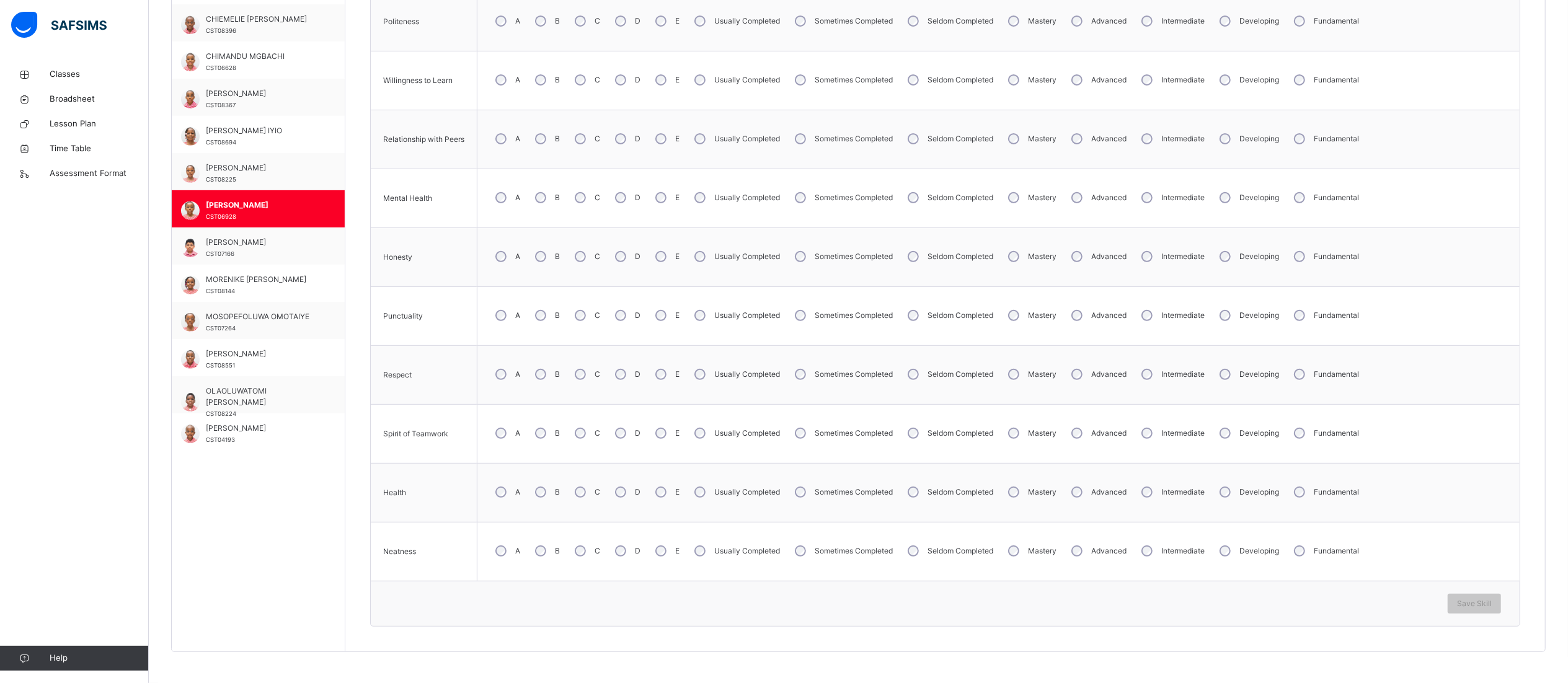 click on "A" at bounding box center (507, 551) 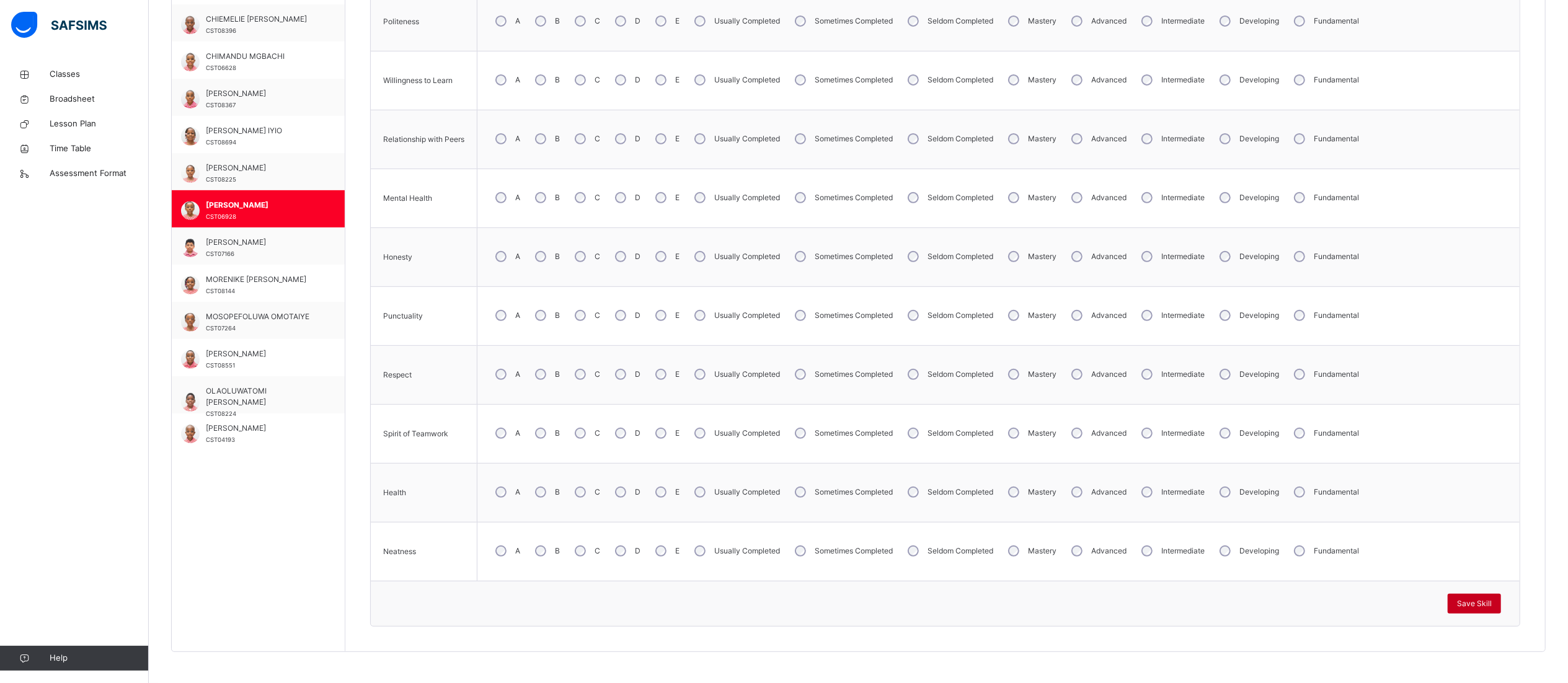 click on "Save Skill" at bounding box center [1474, 604] 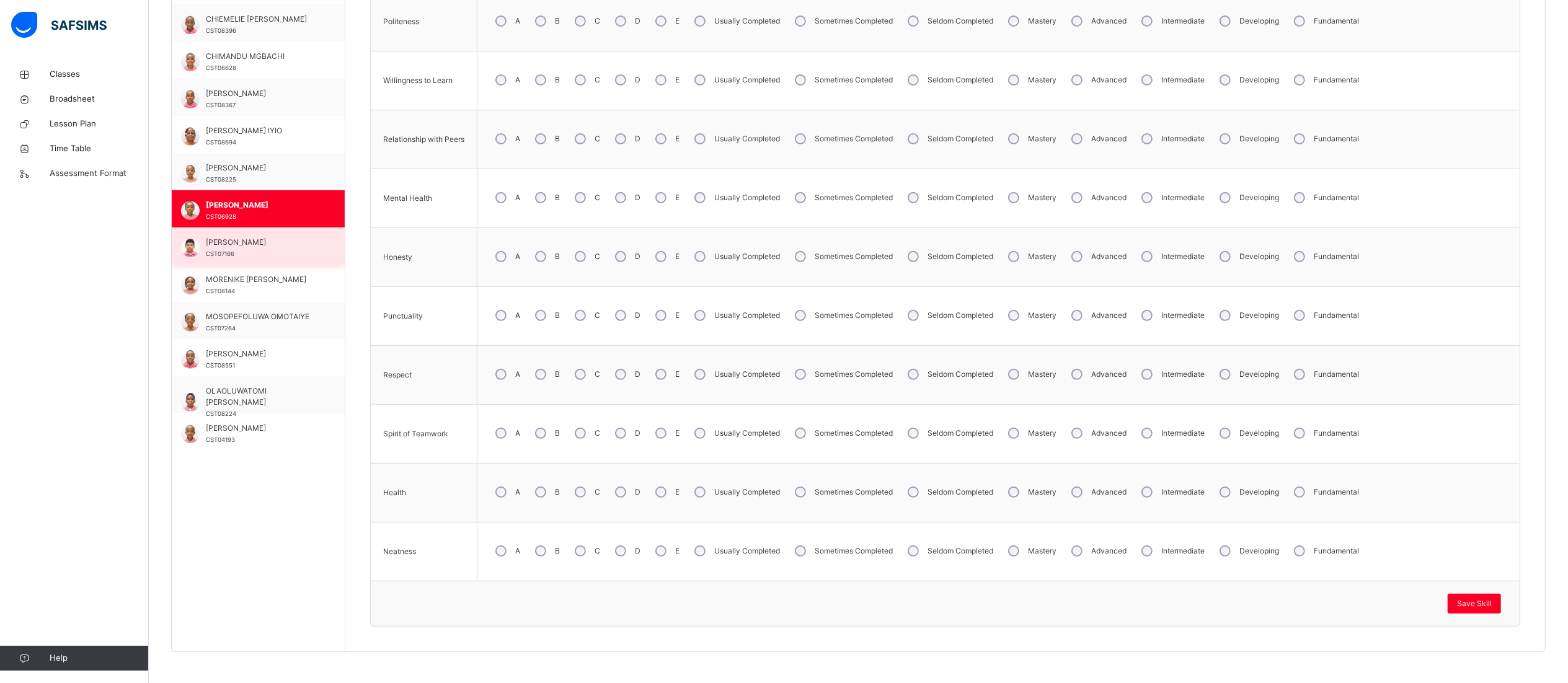 click on "ETHAN  SONAWANE  CST07166" at bounding box center [258, 246] 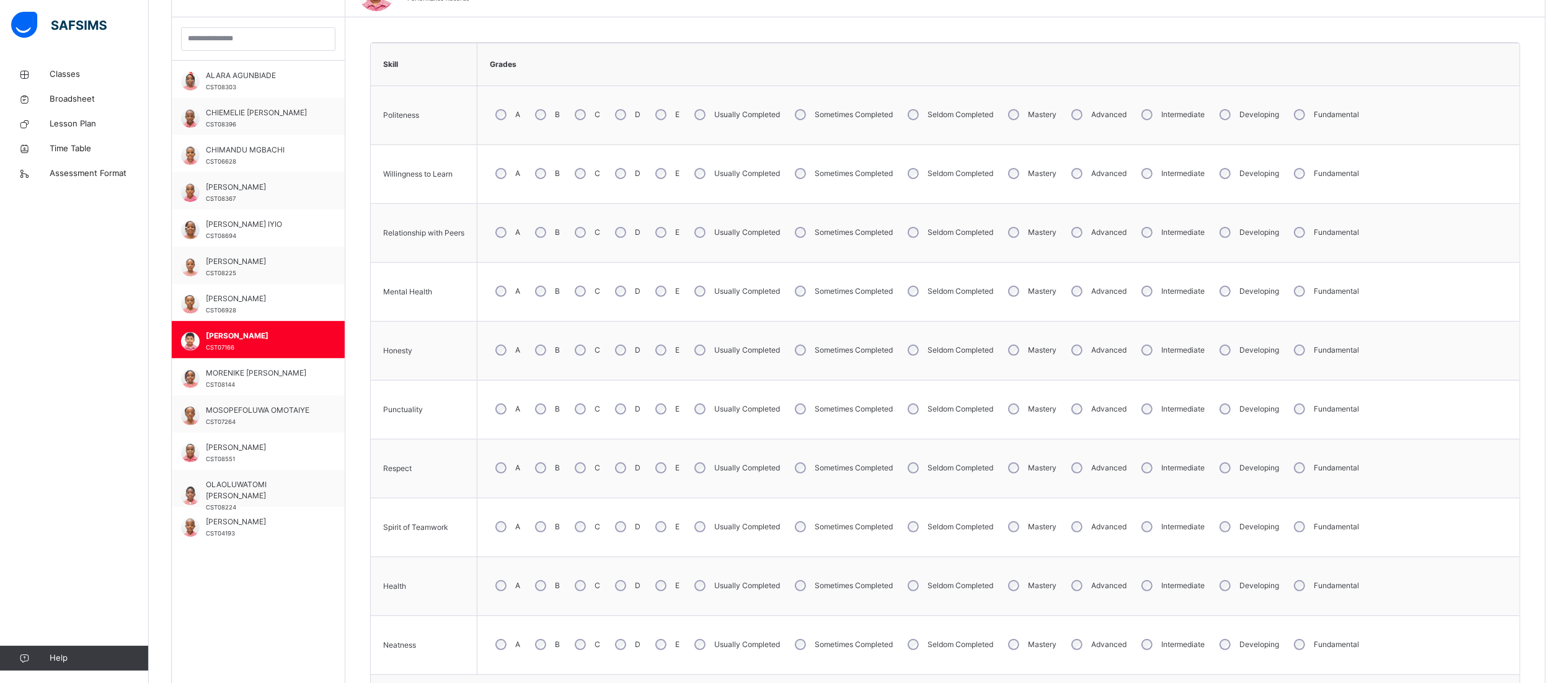 scroll, scrollTop: 449, scrollLeft: 19, axis: both 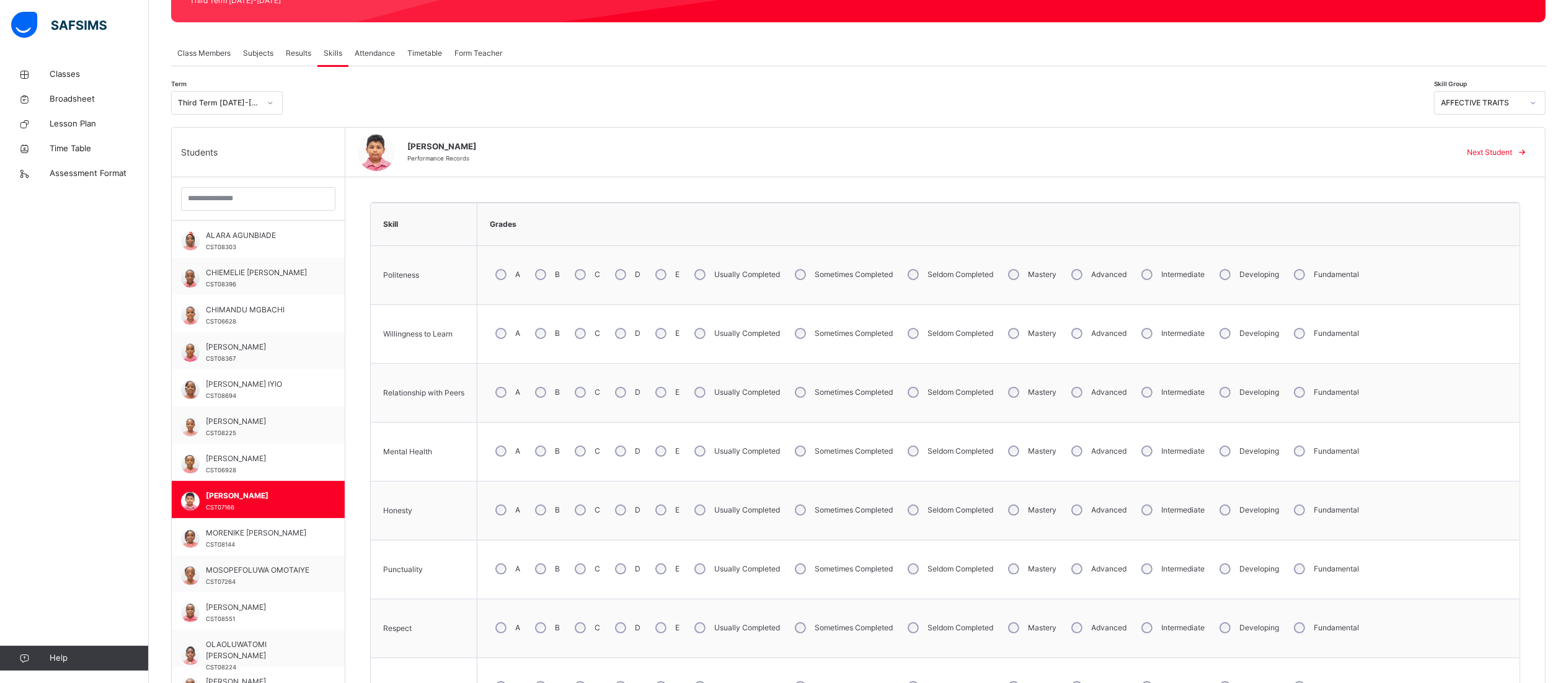 click on "A" at bounding box center [507, 275] 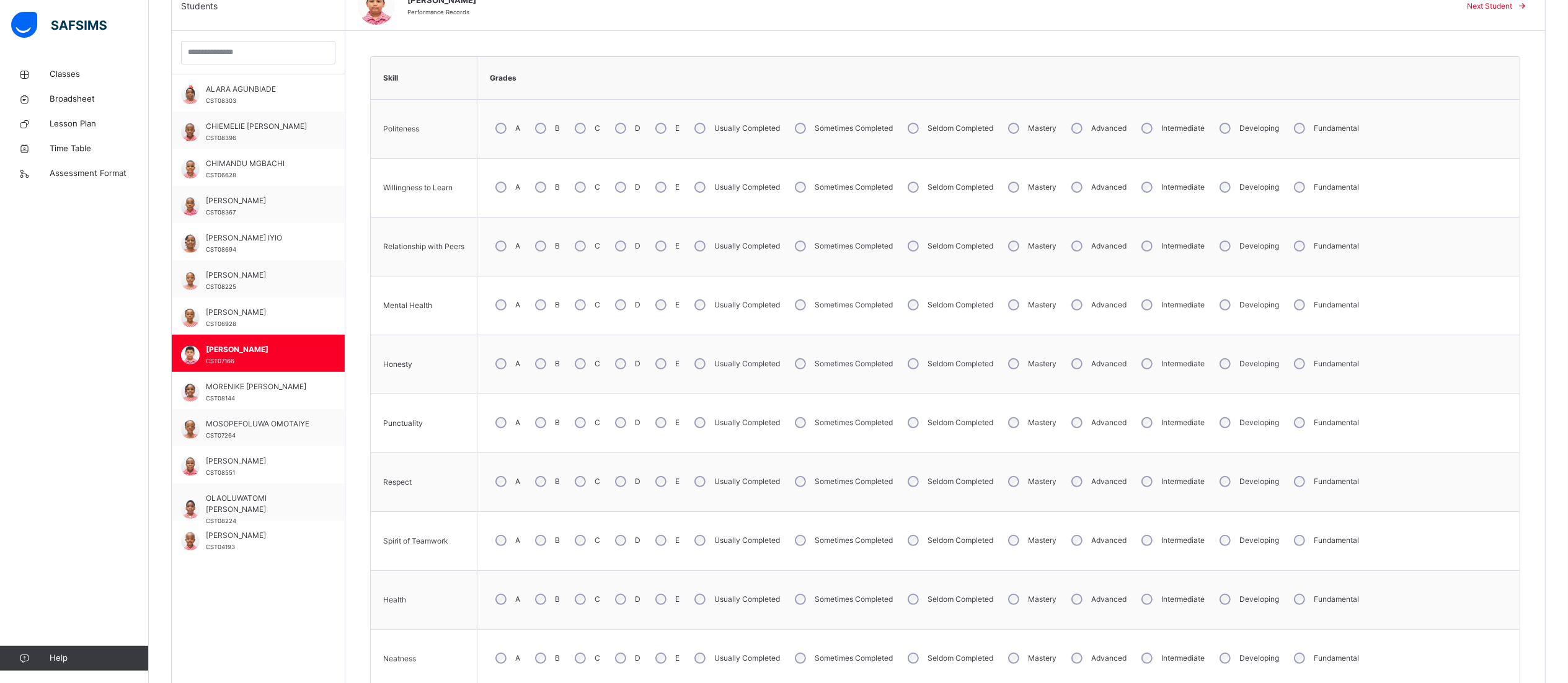 scroll, scrollTop: 355, scrollLeft: 19, axis: both 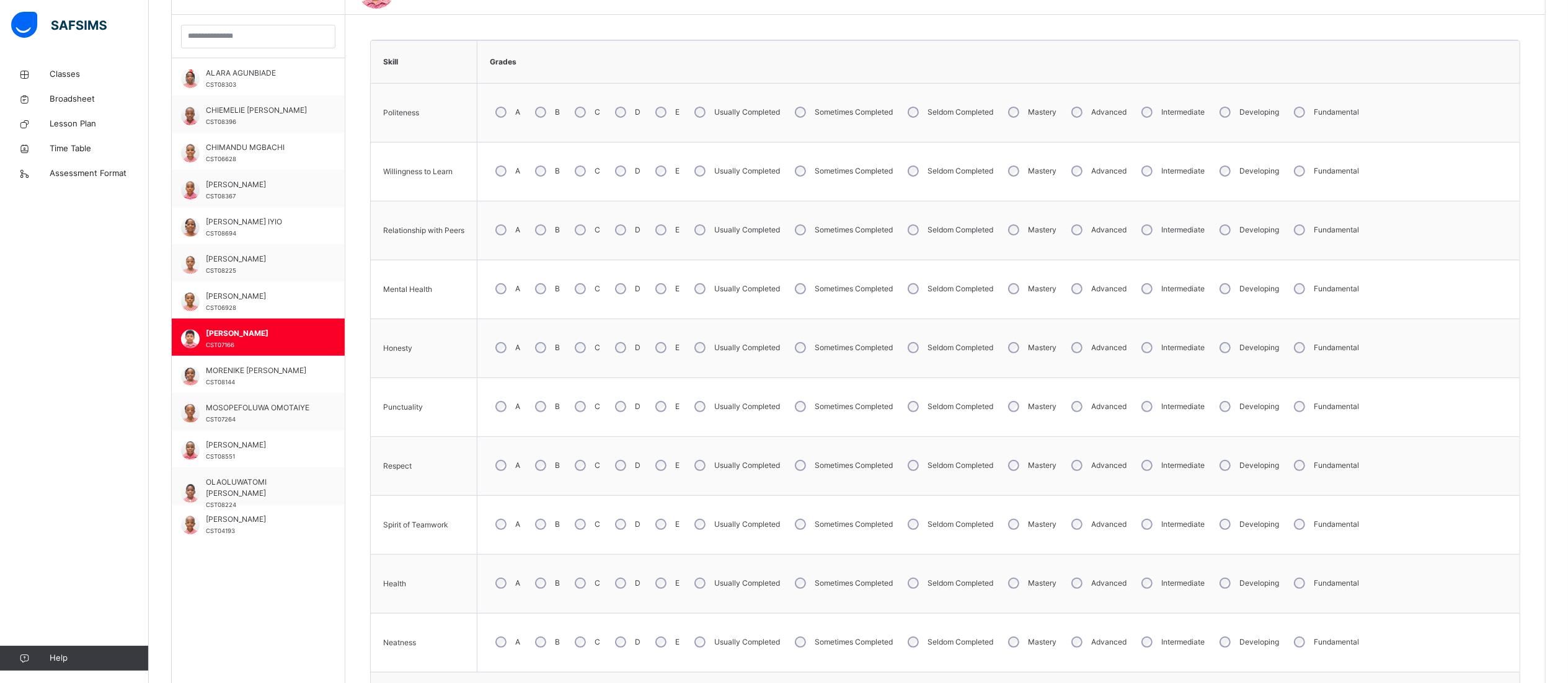 click on "A" at bounding box center [507, 407] 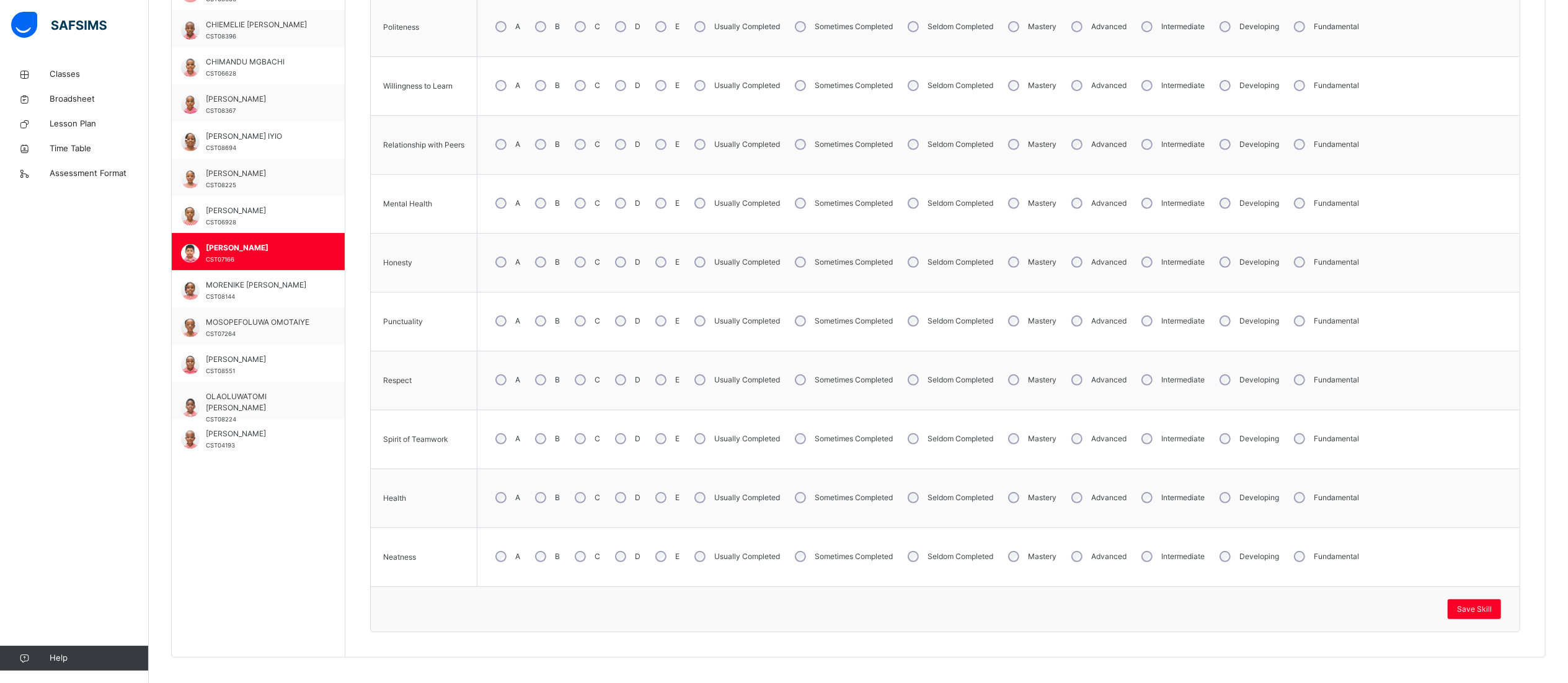 scroll, scrollTop: 449, scrollLeft: 19, axis: both 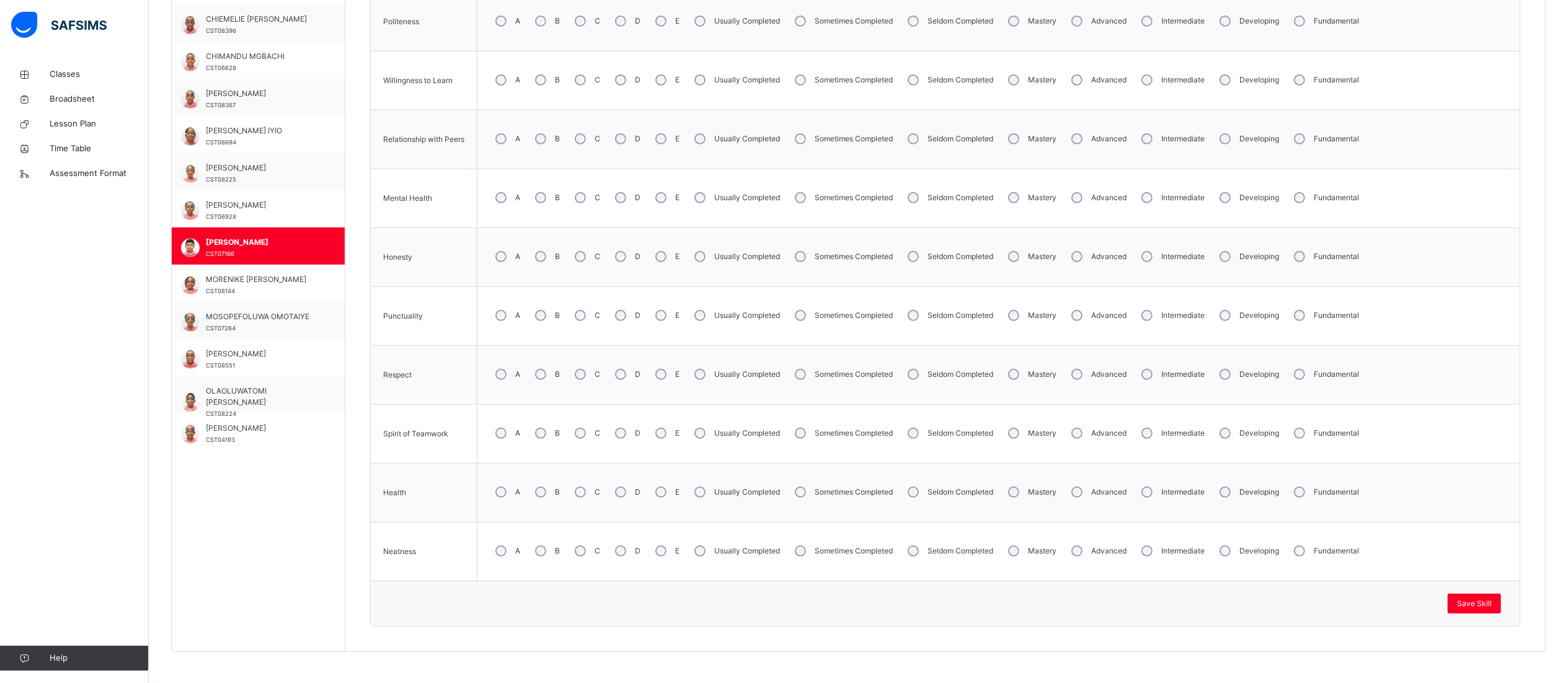 click on "B" at bounding box center (546, 315) 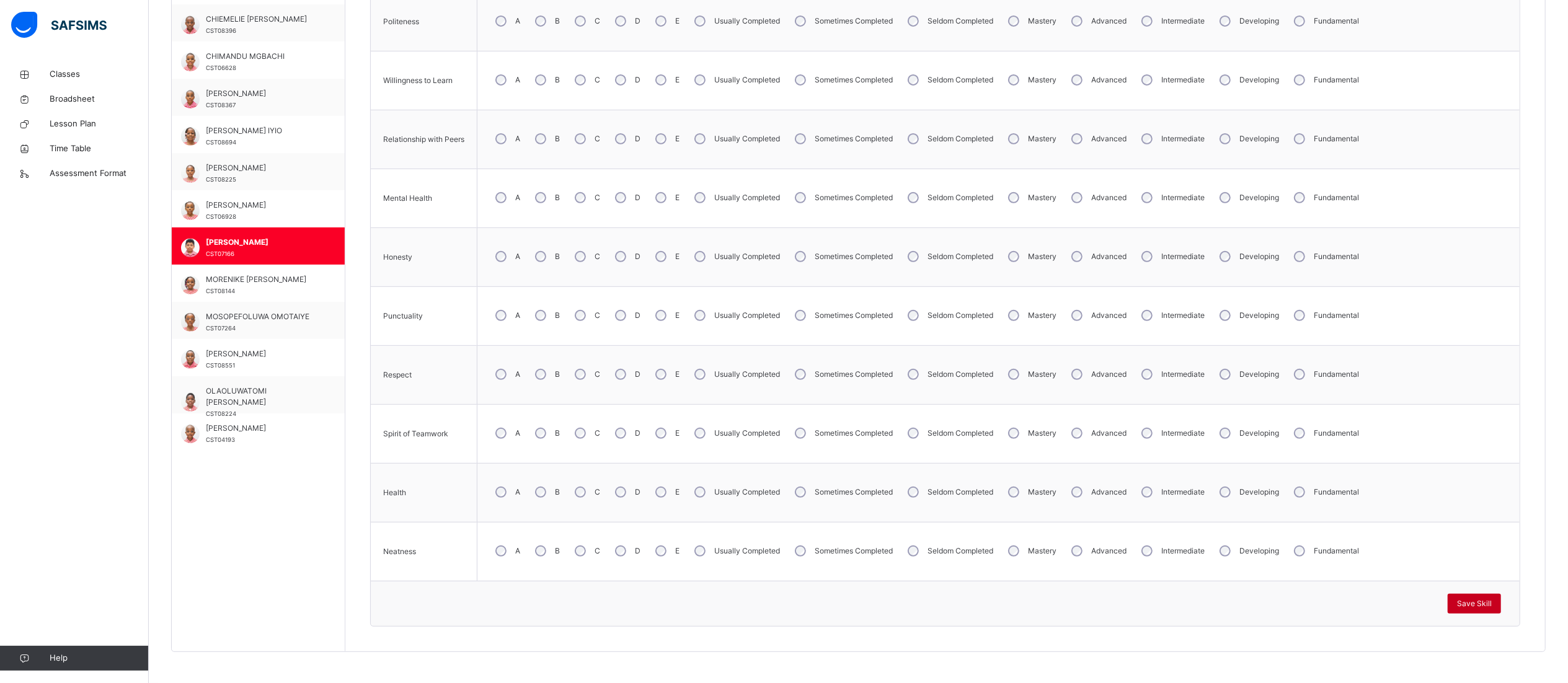 click on "Save Skill" at bounding box center (1474, 604) 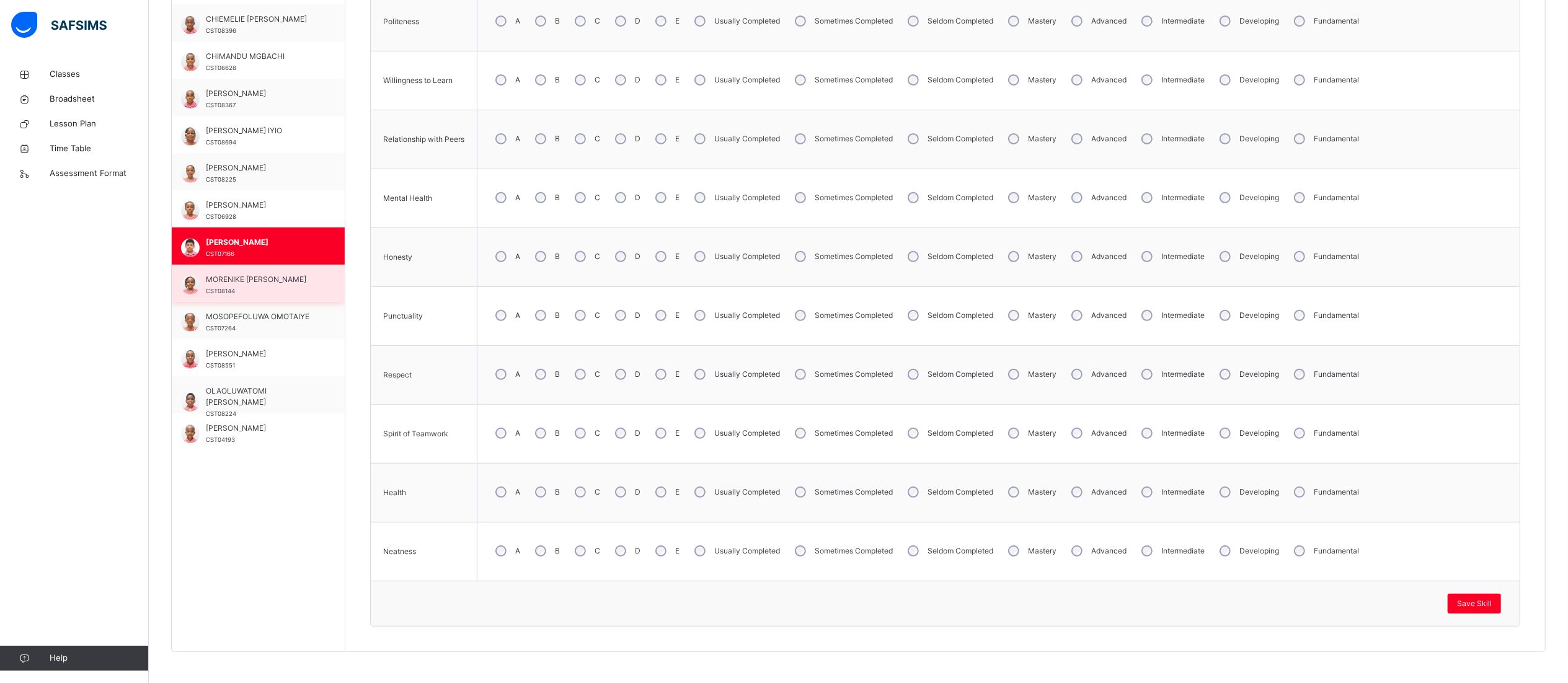 click on "MORENIKE [PERSON_NAME]" at bounding box center [261, 280] 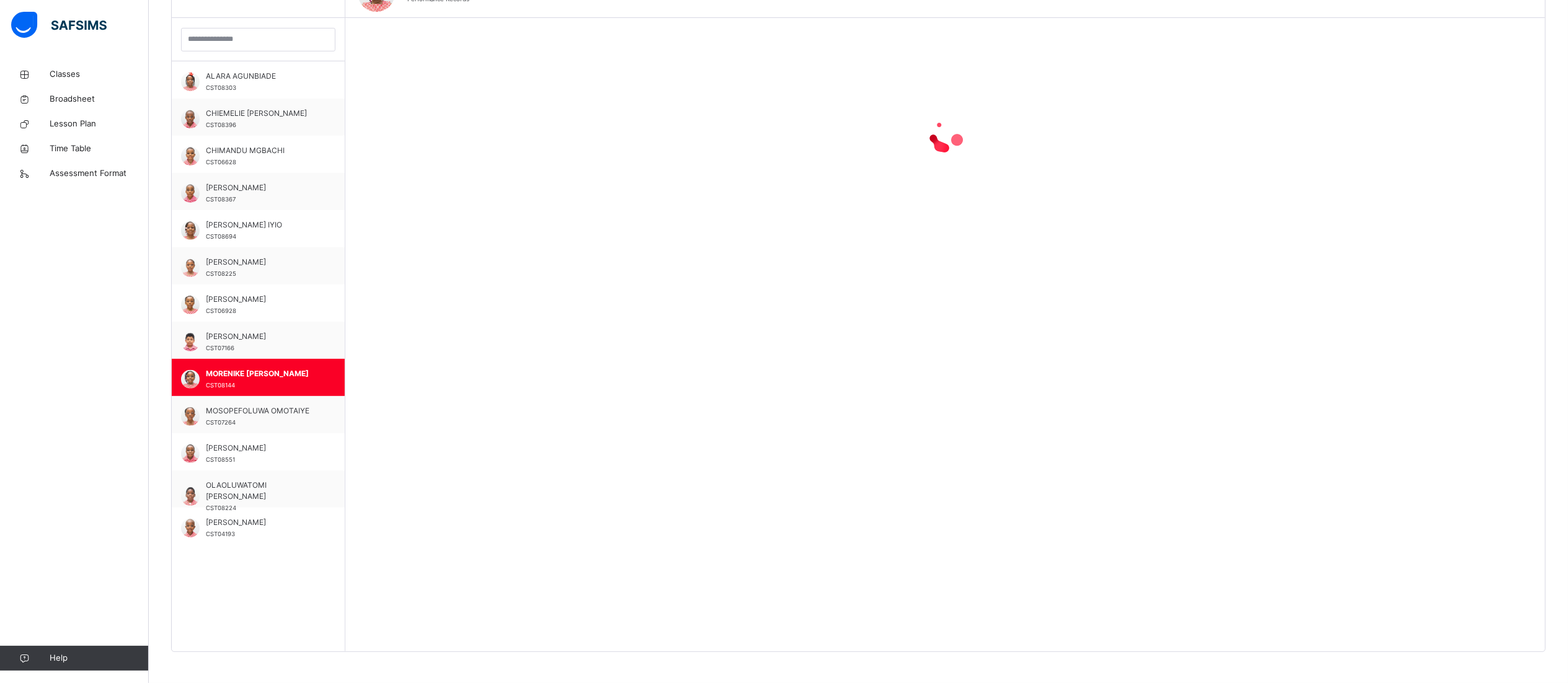 scroll, scrollTop: 449, scrollLeft: 19, axis: both 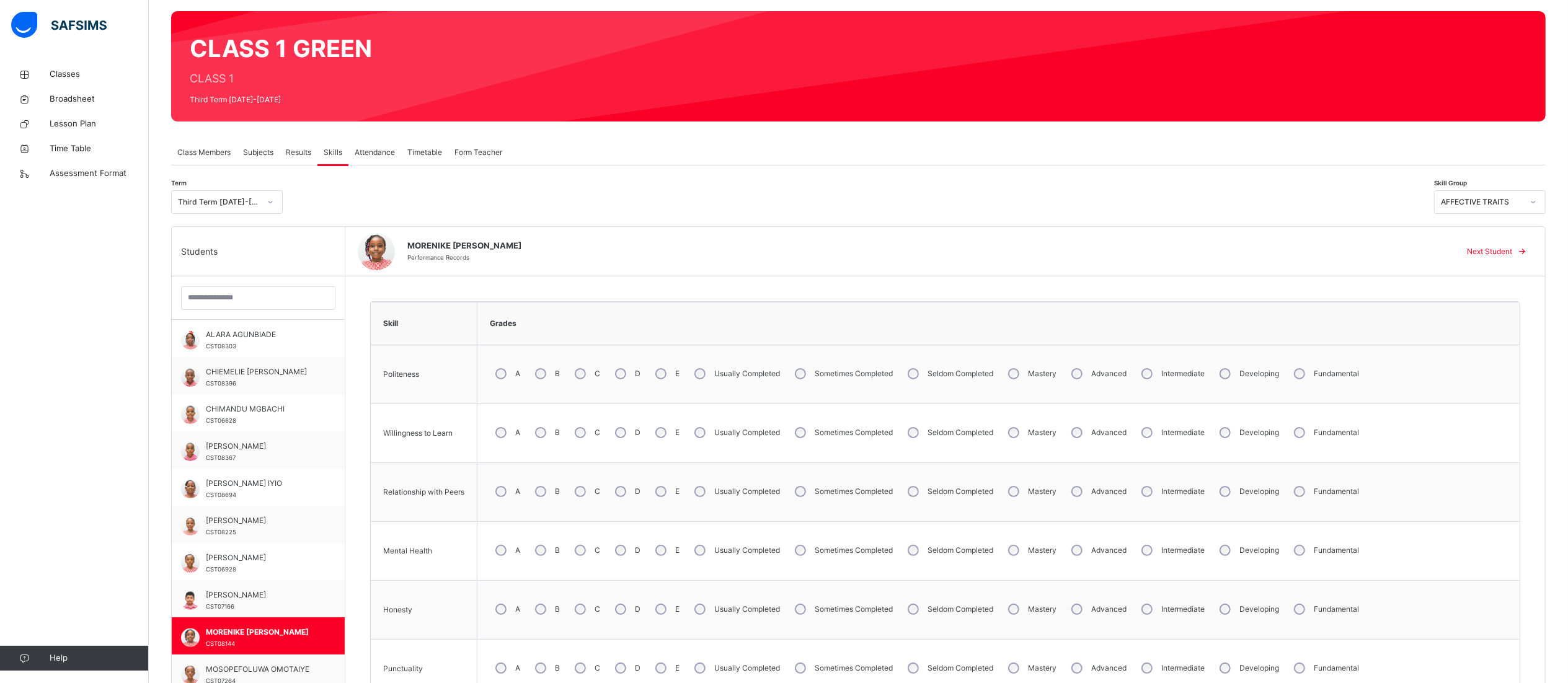 click on "B" at bounding box center (546, 374) 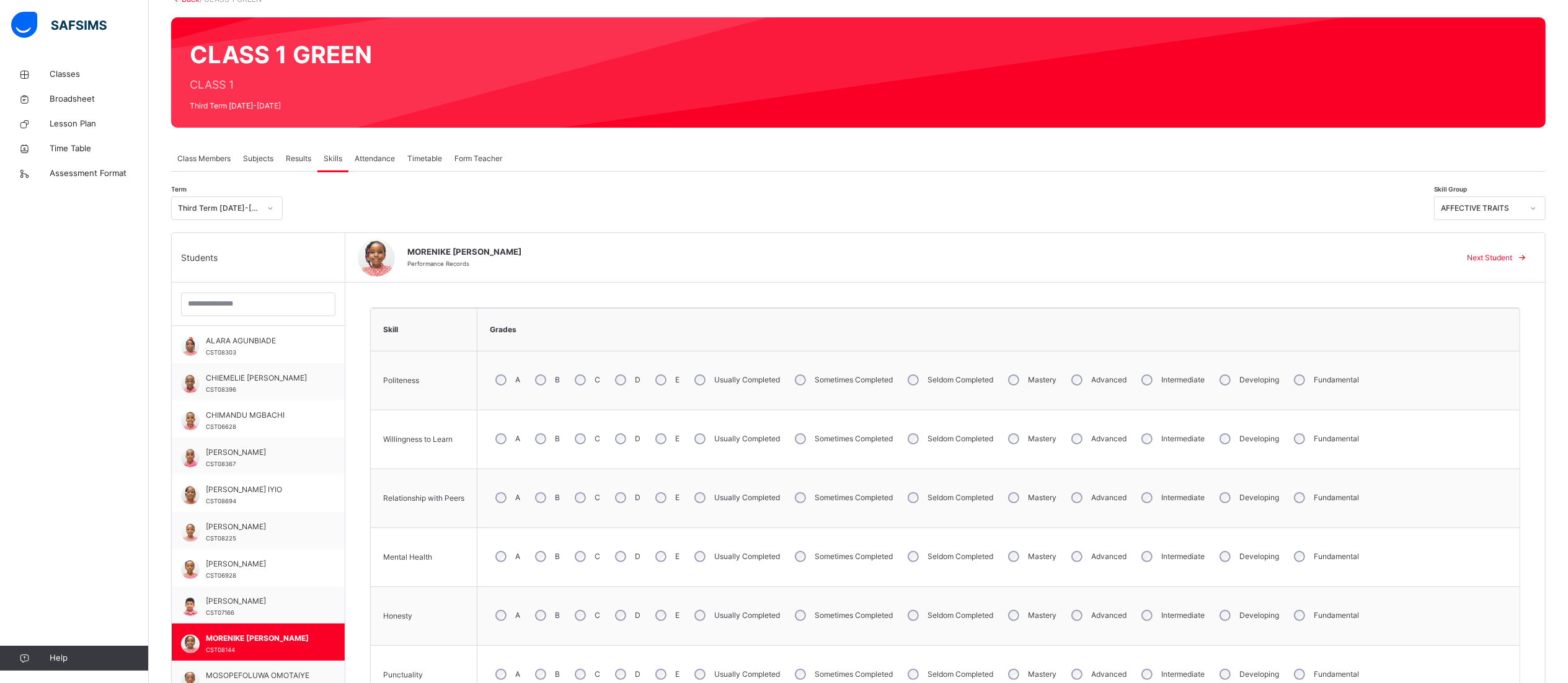 scroll, scrollTop: 71, scrollLeft: 19, axis: both 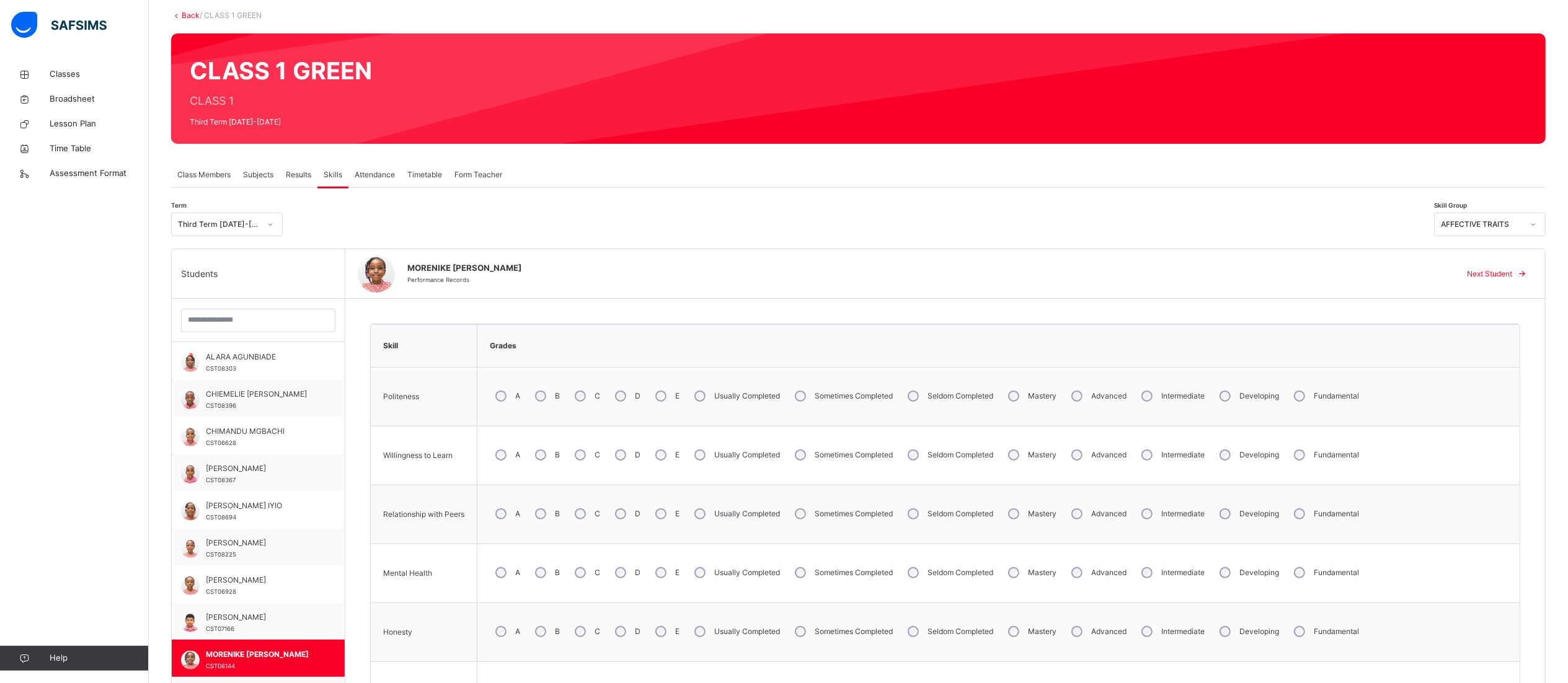 click on "B" at bounding box center (546, 514) 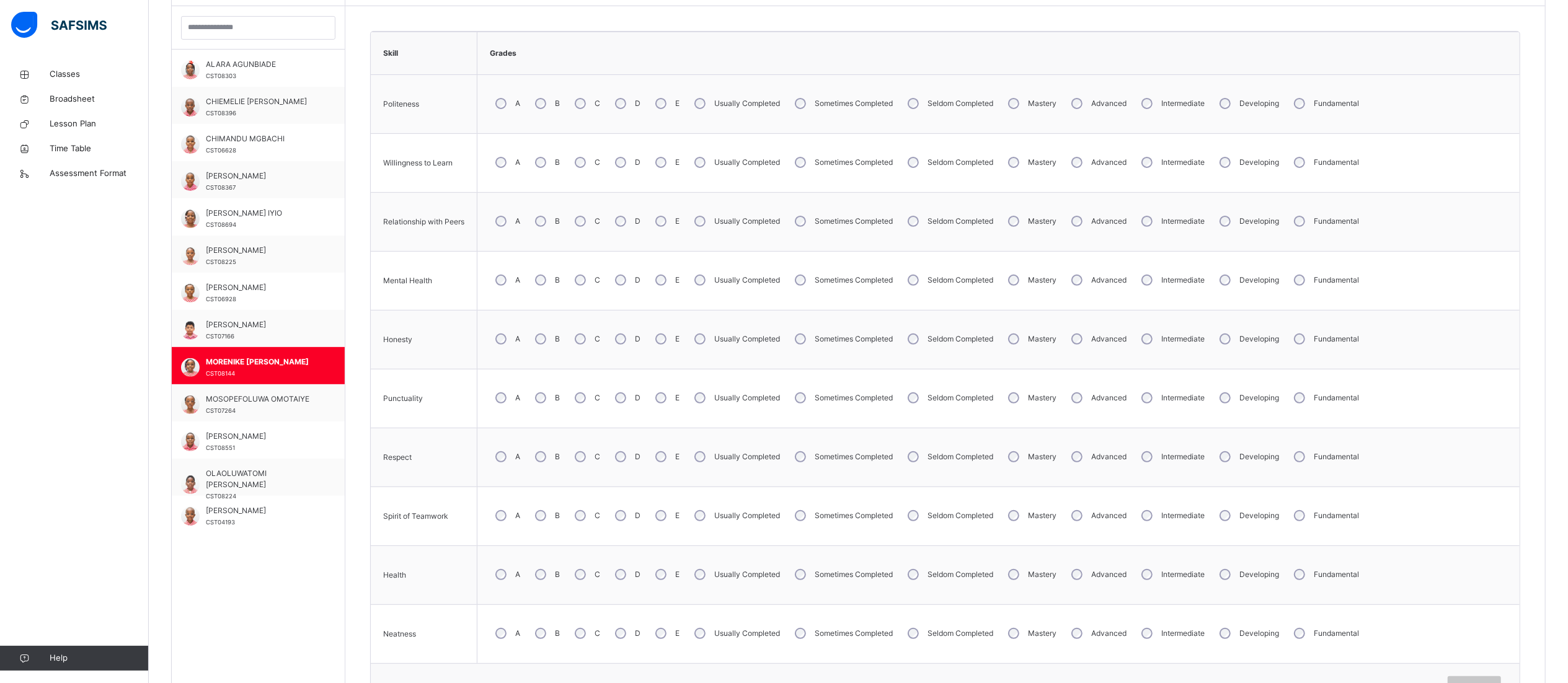 scroll, scrollTop: 366, scrollLeft: 19, axis: both 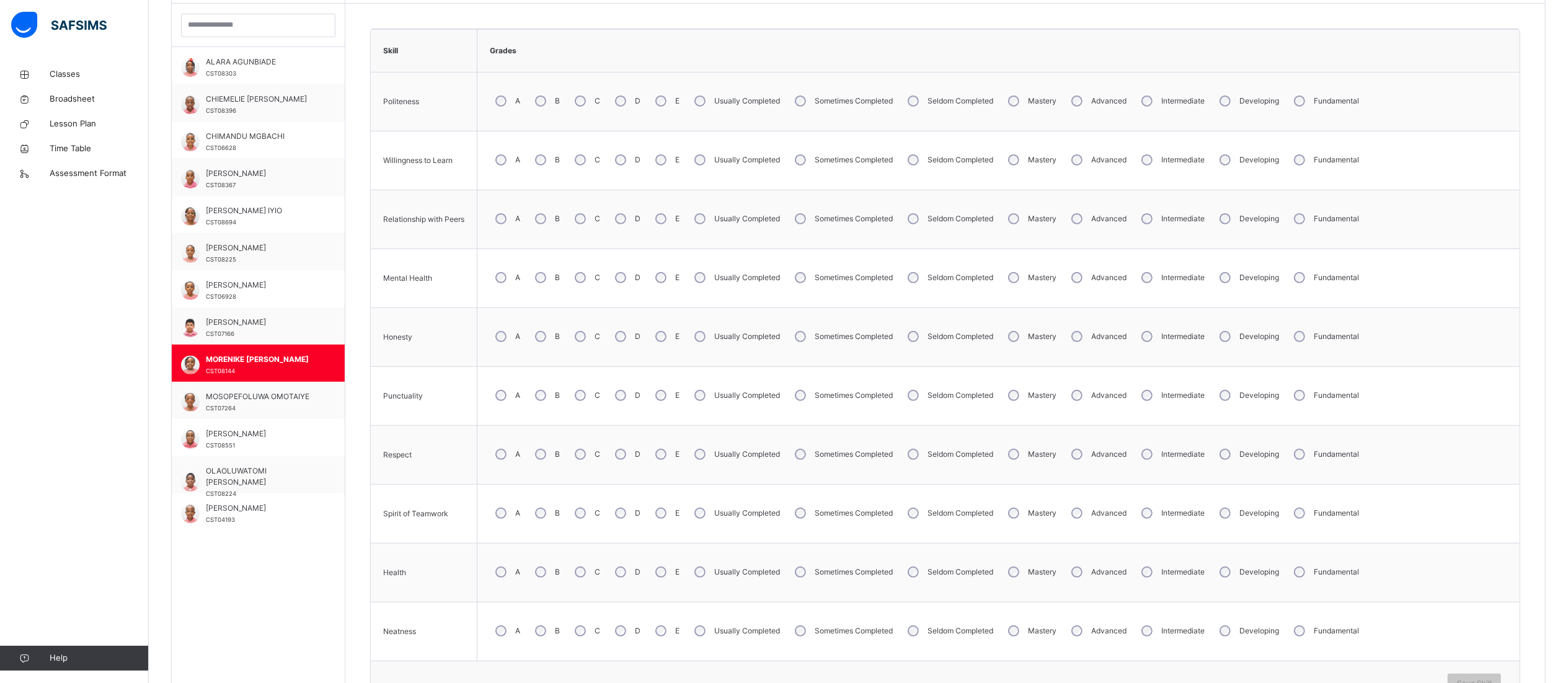 click on "A" at bounding box center (507, 278) 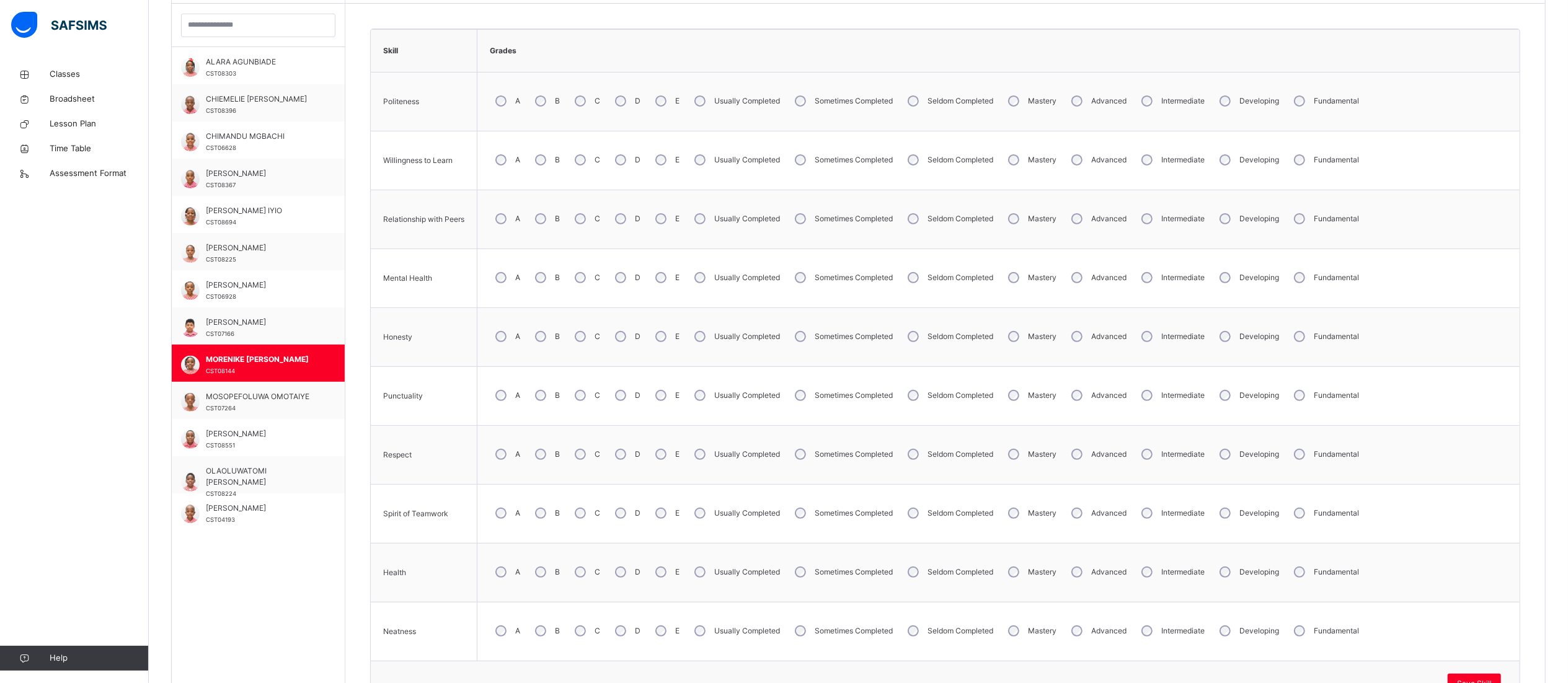 scroll, scrollTop: 449, scrollLeft: 19, axis: both 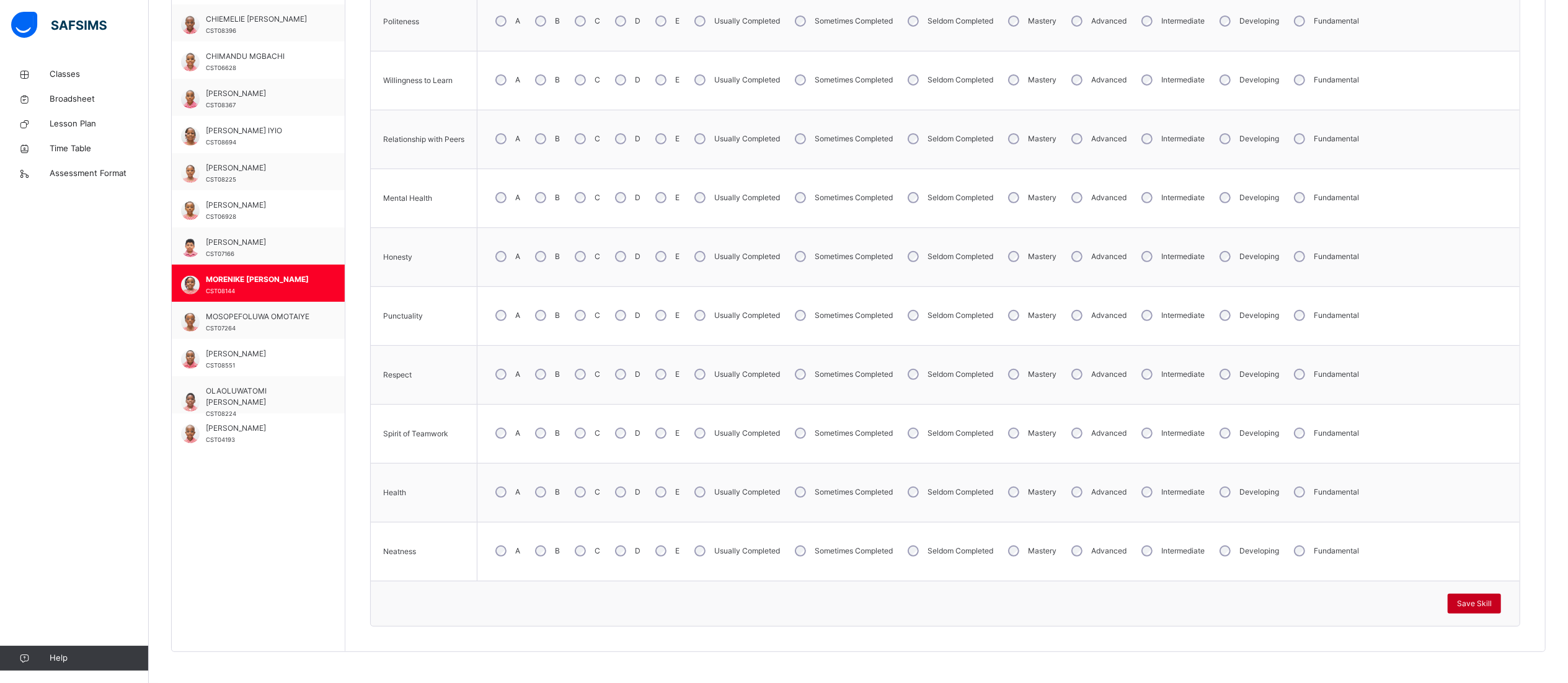 click on "Save Skill" at bounding box center (1474, 604) 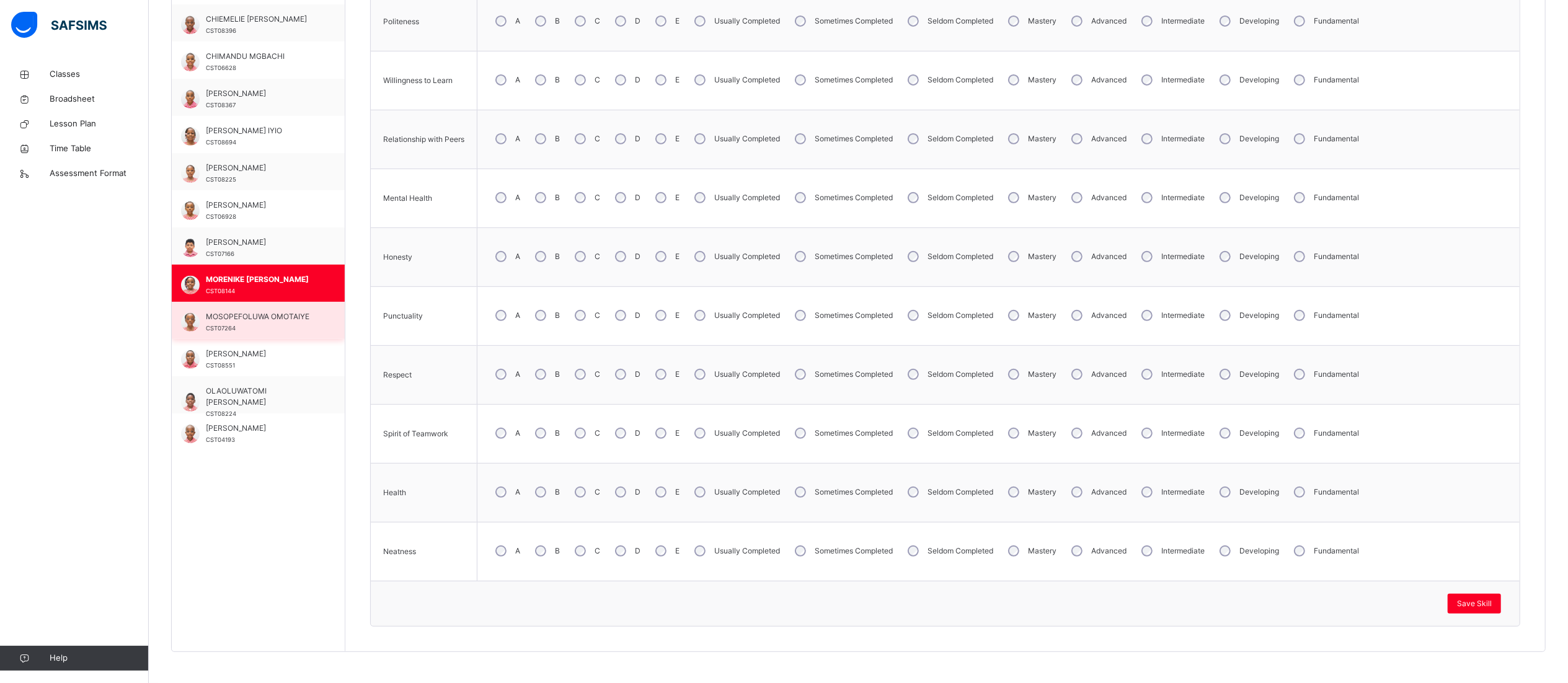 click on "MOSOPEFOLUWA  OMOTAIYE CST07264" at bounding box center (258, 320) 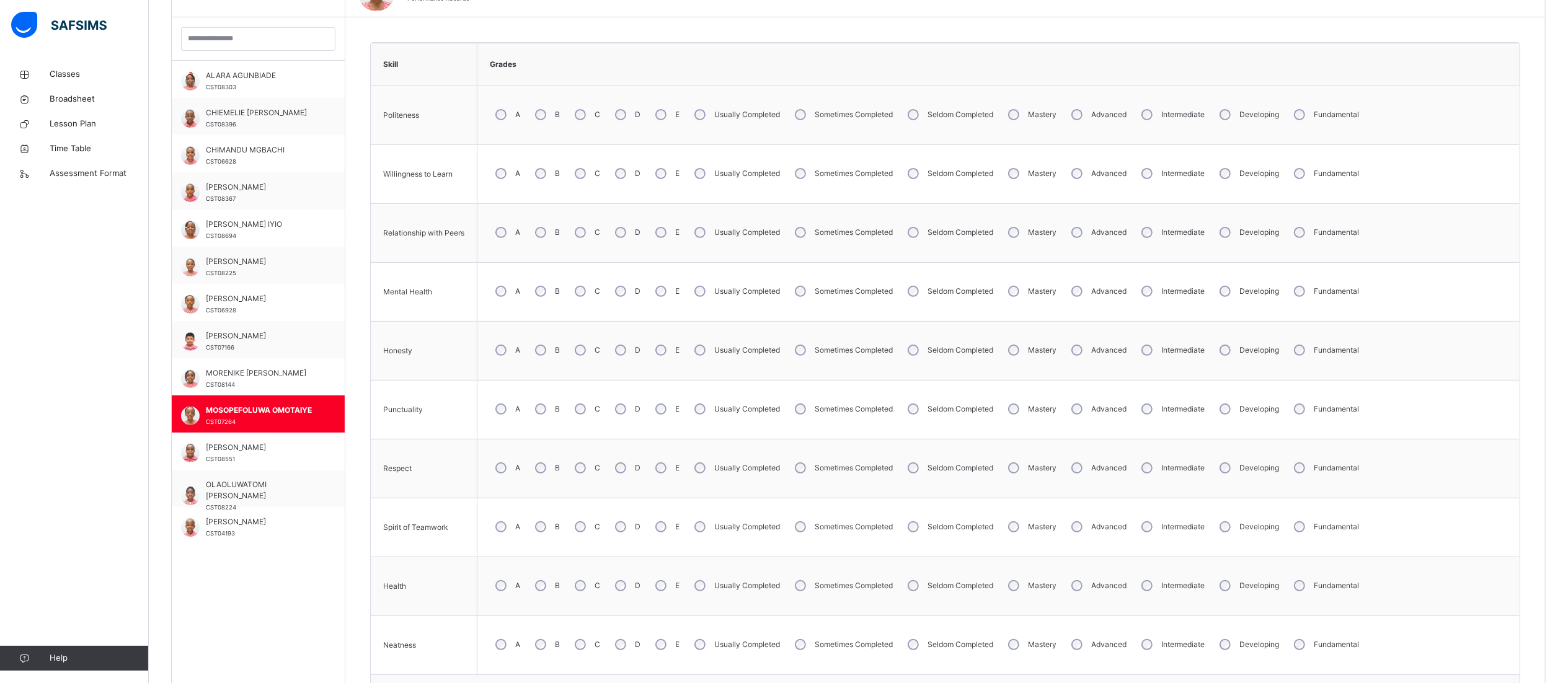scroll, scrollTop: 449, scrollLeft: 19, axis: both 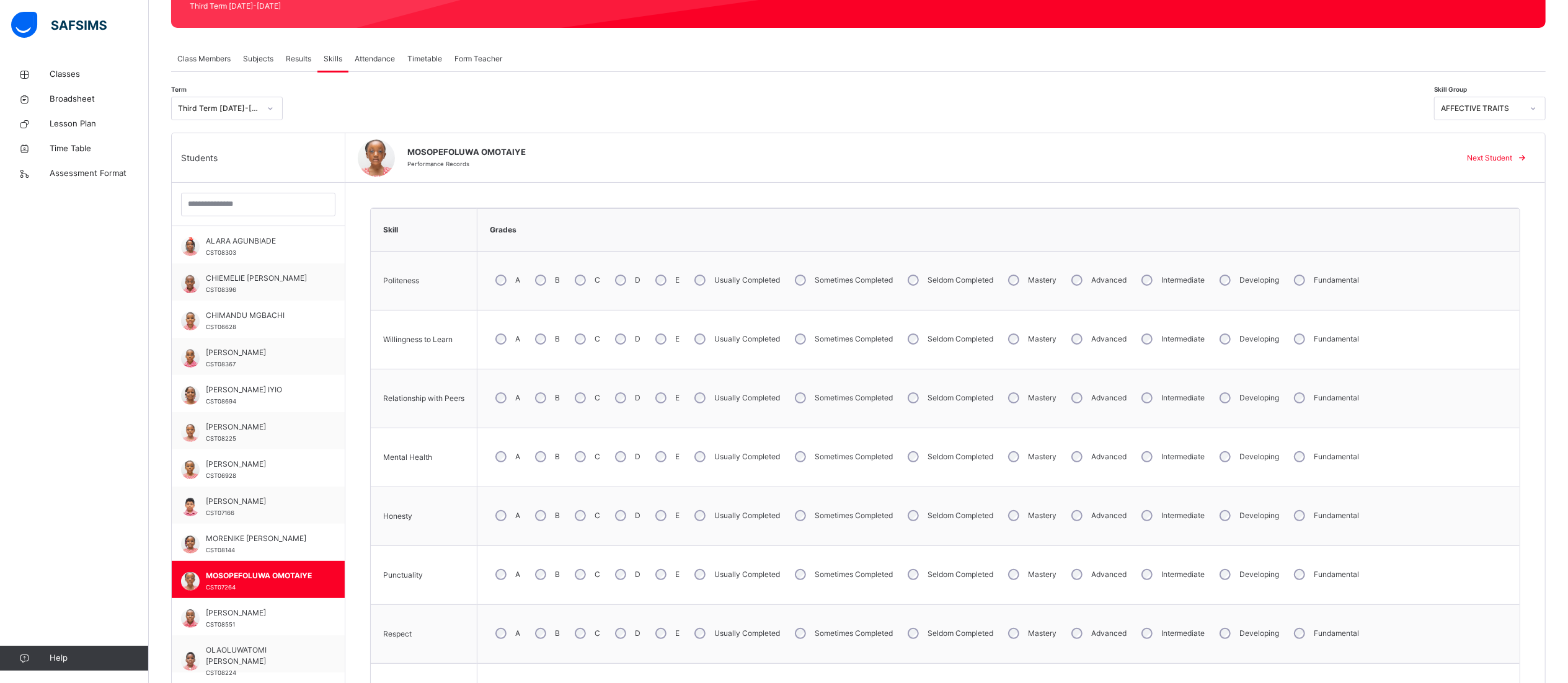 click on "A" at bounding box center (507, 280) 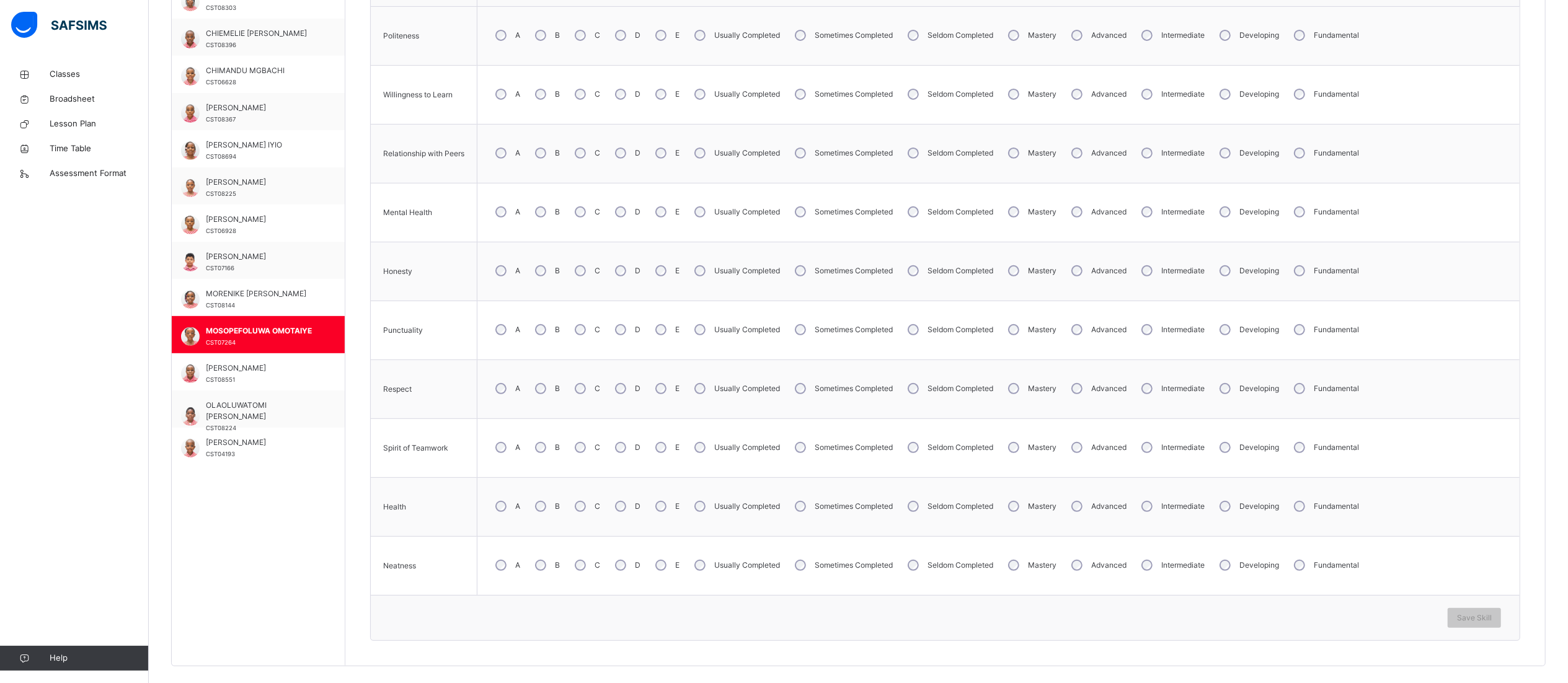 scroll, scrollTop: 449, scrollLeft: 19, axis: both 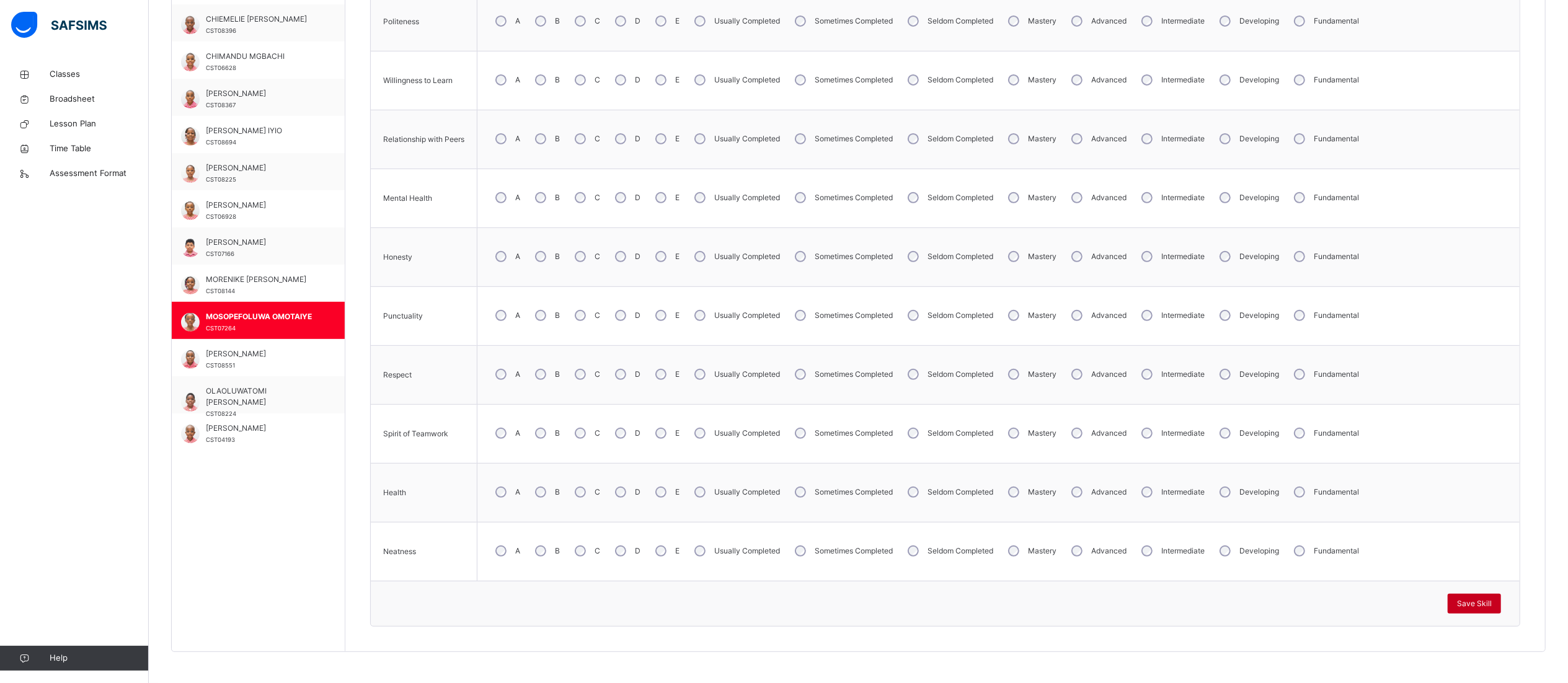 click on "Save Skill" at bounding box center [1474, 604] 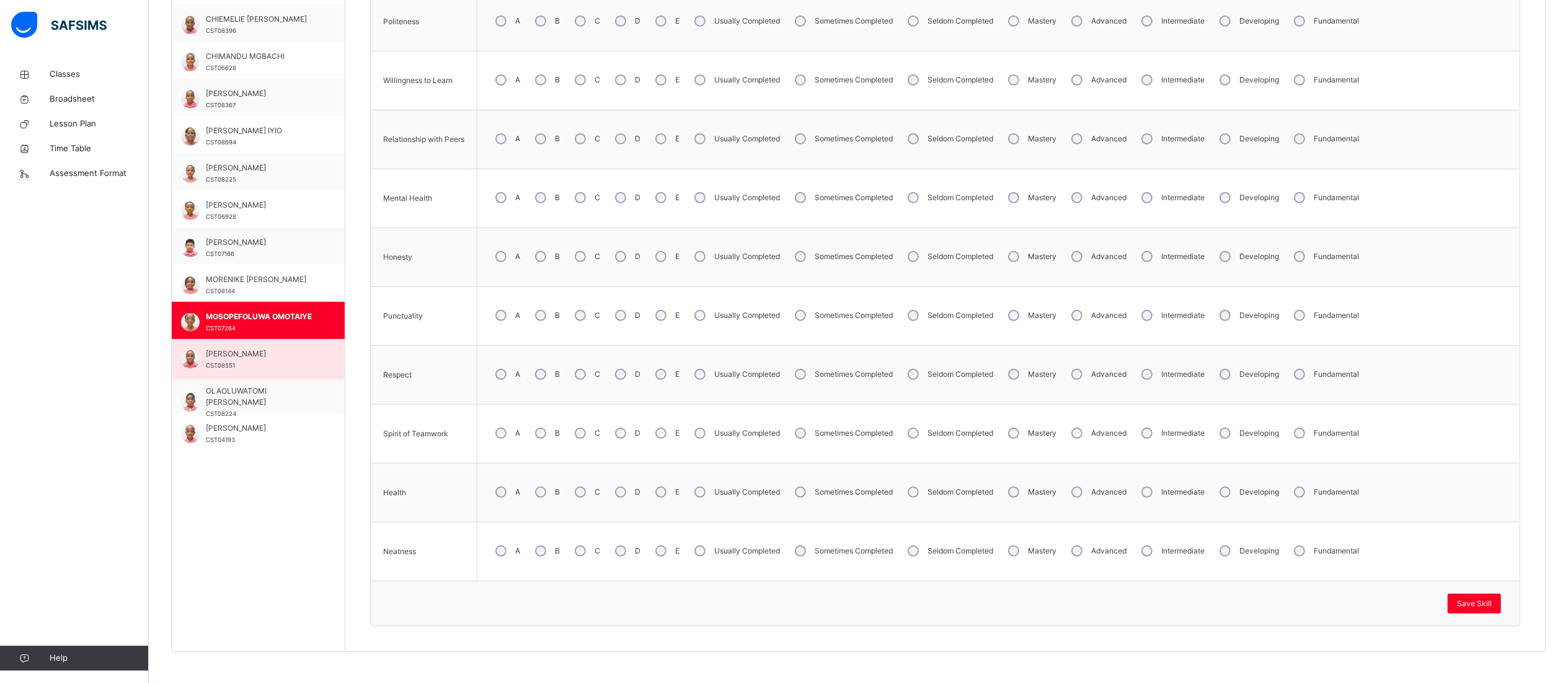 click on "OBINNA  NWAGBARA  CST08551" at bounding box center (261, 359) 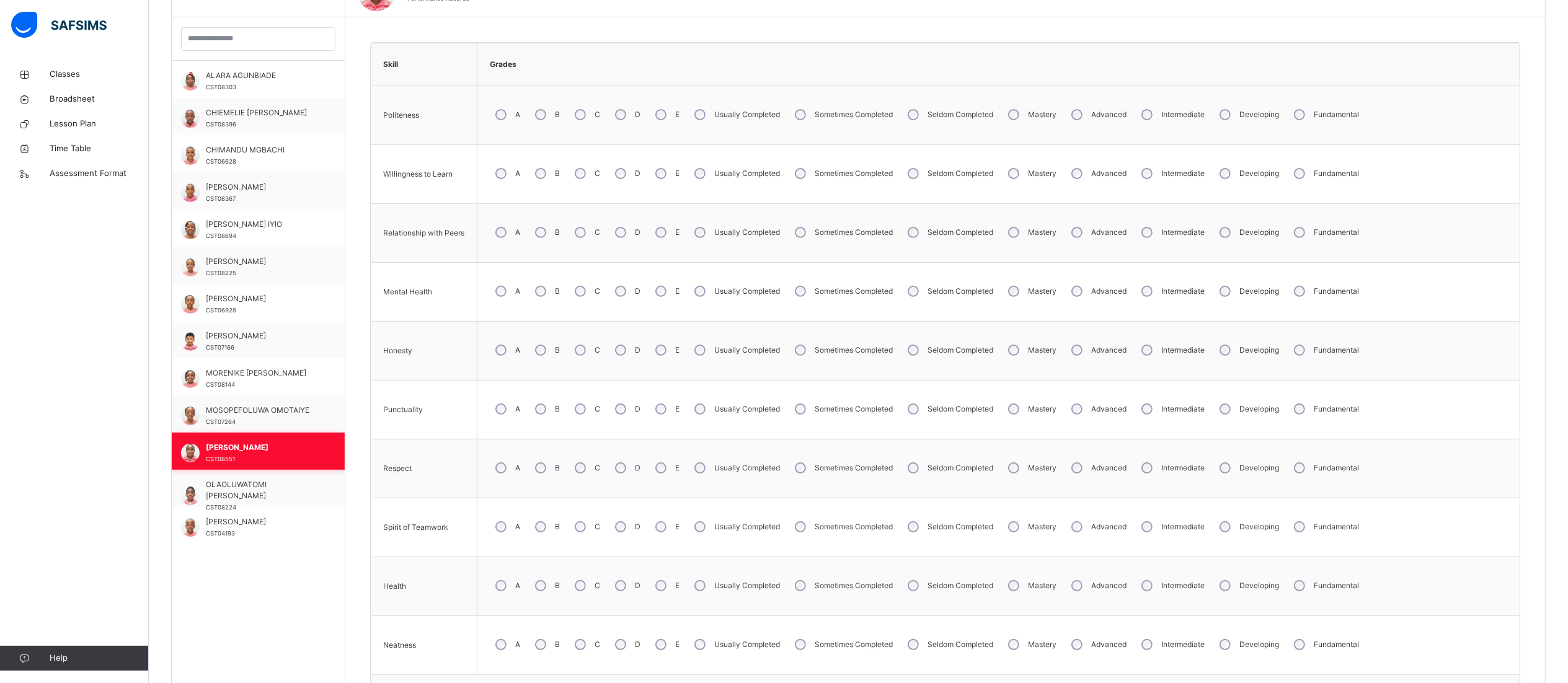 scroll, scrollTop: 449, scrollLeft: 19, axis: both 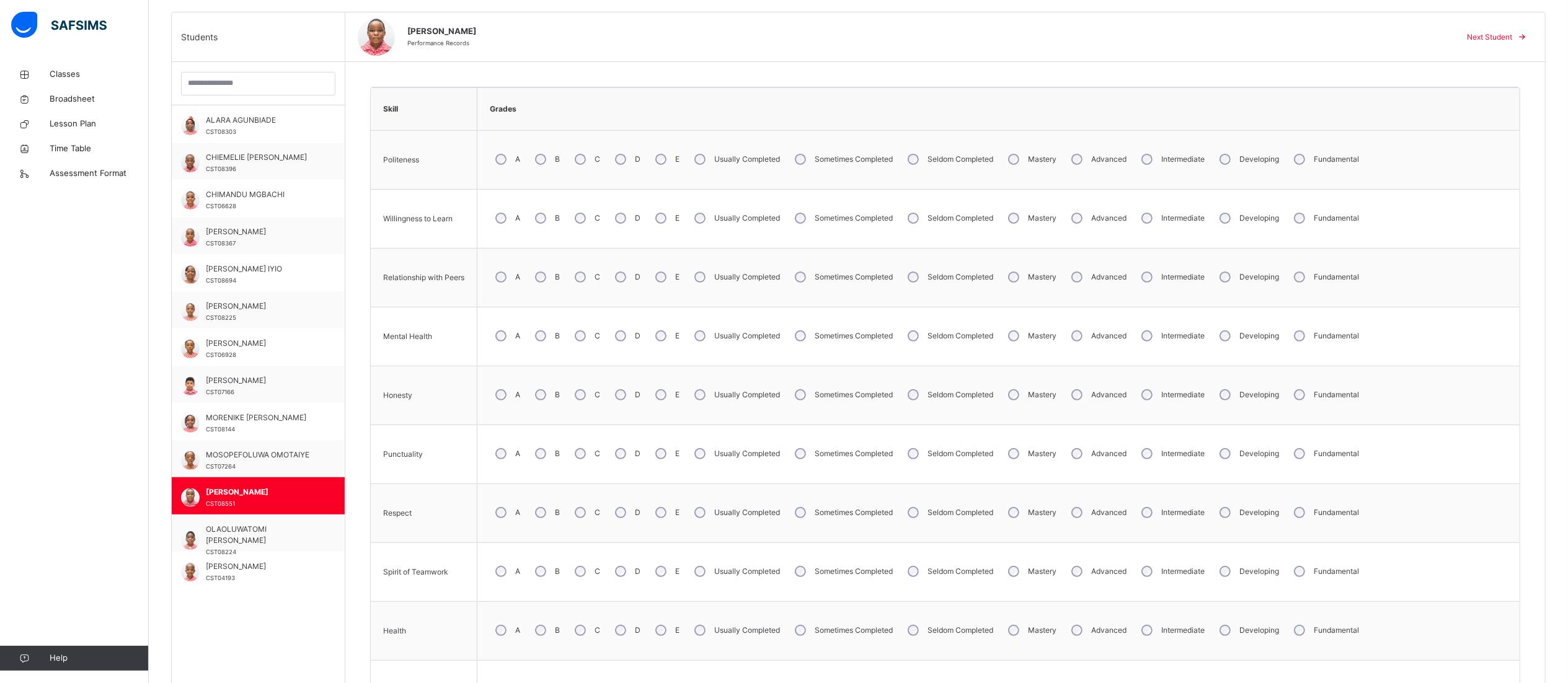 click on "C" at bounding box center (586, 159) 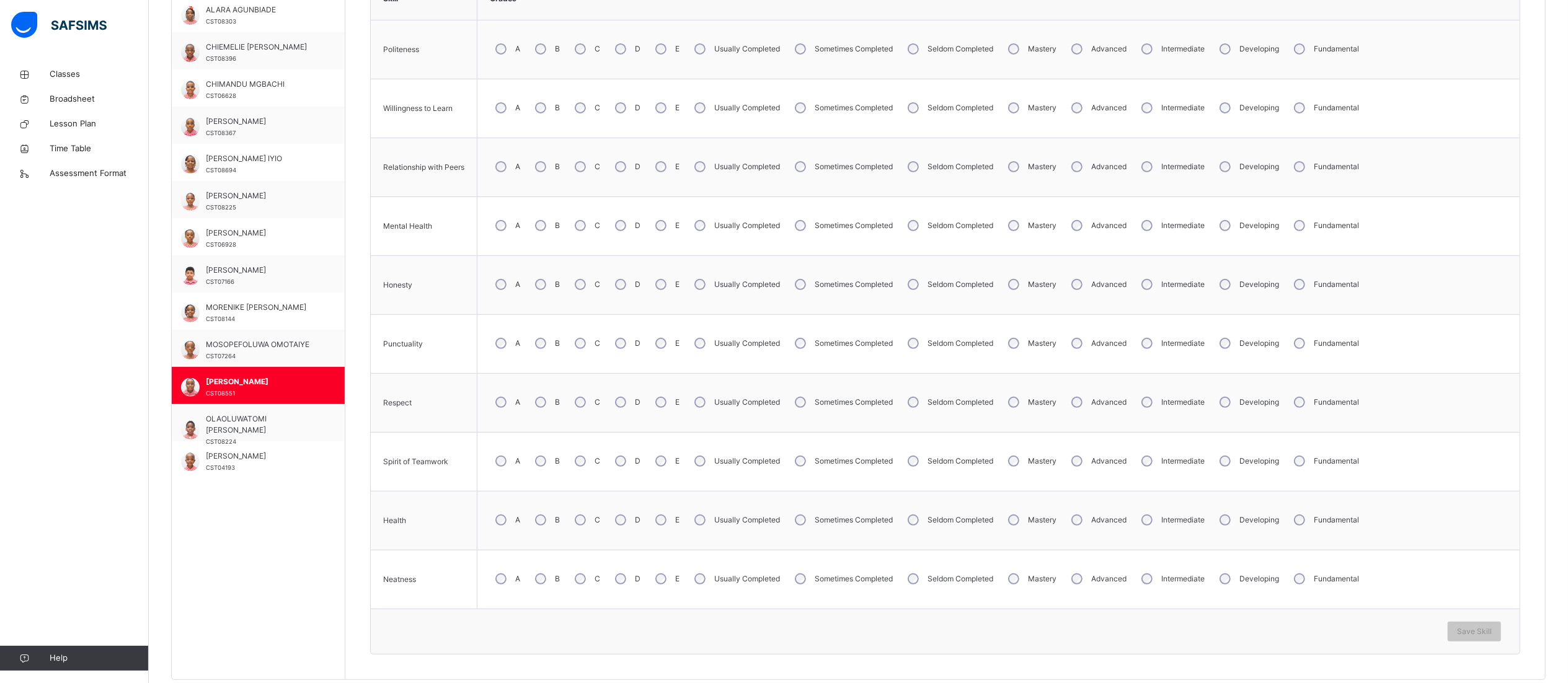 scroll, scrollTop: 426, scrollLeft: 19, axis: both 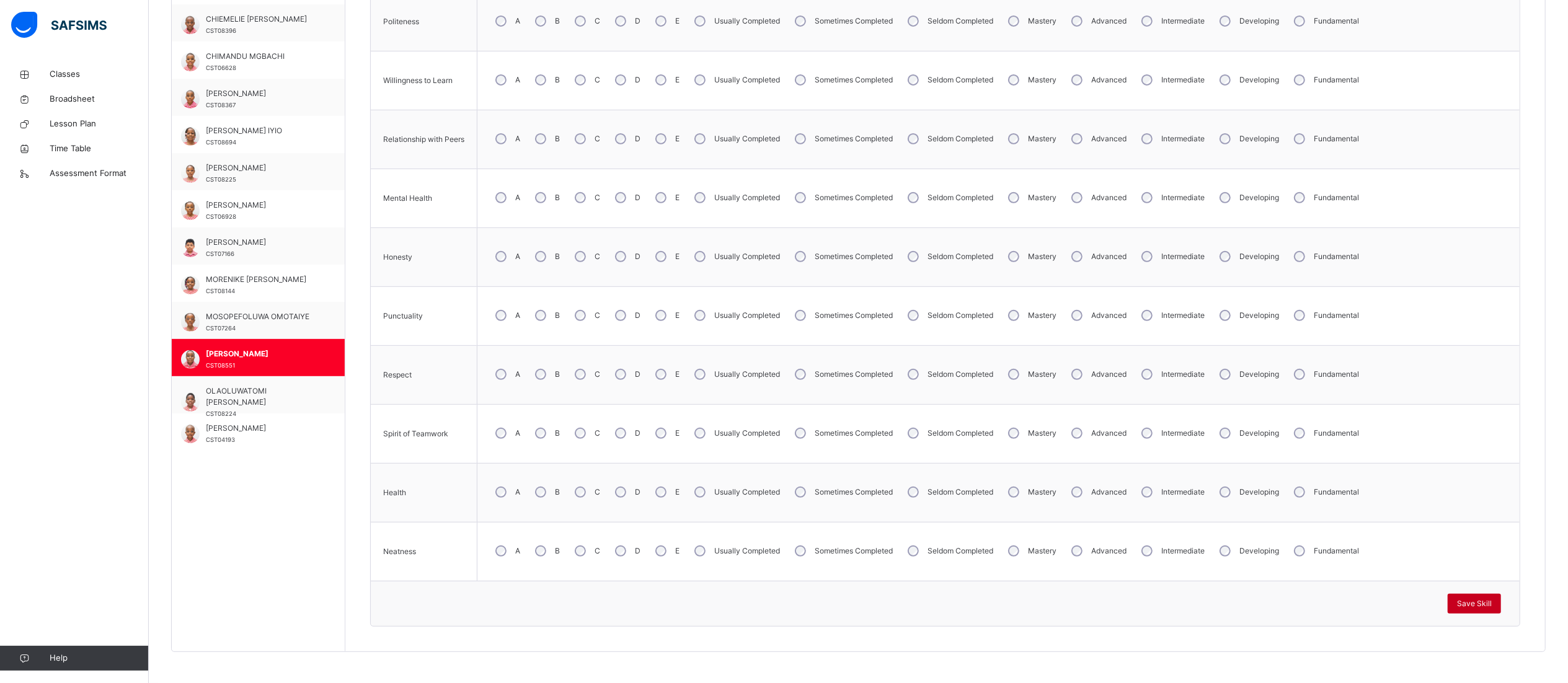 click on "Save Skill" at bounding box center [1474, 604] 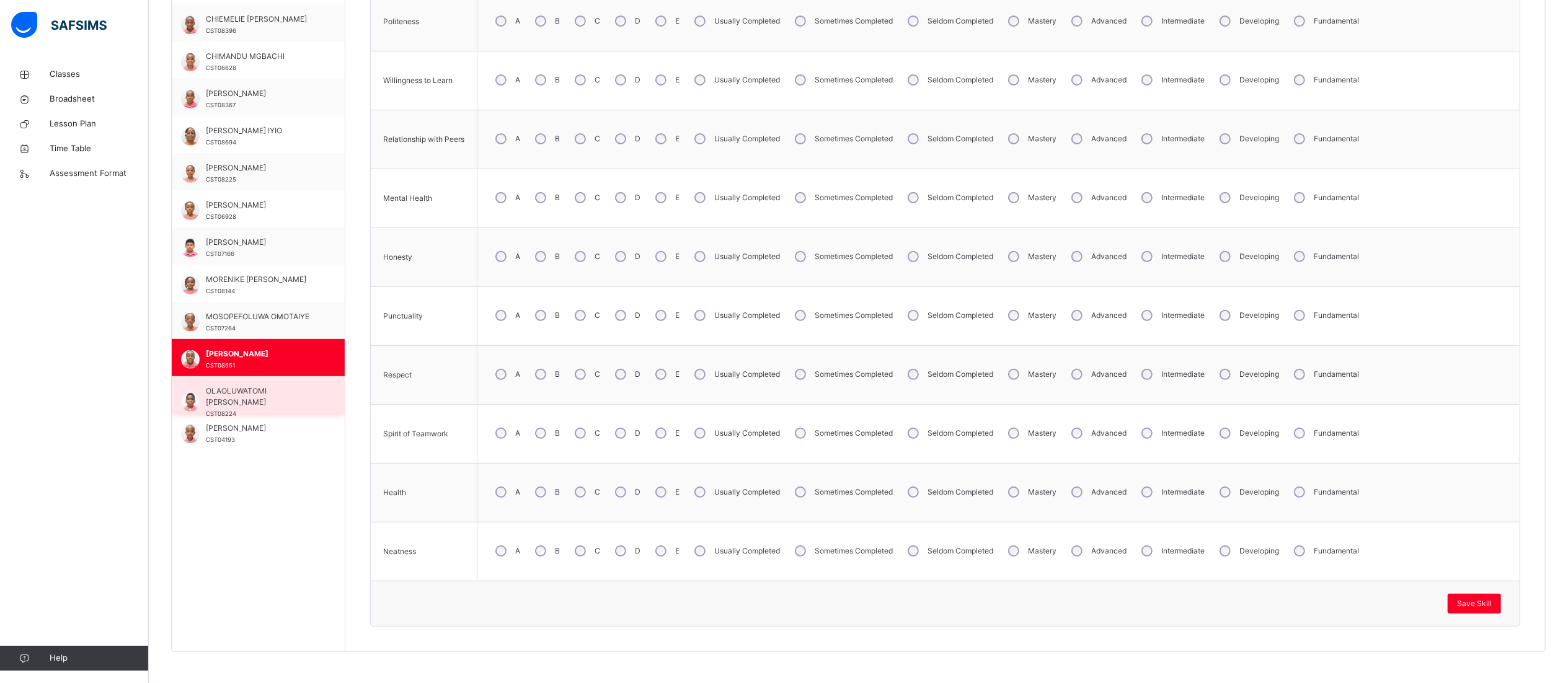 click on "OLAOLUWATOMI [PERSON_NAME]" at bounding box center [261, 397] 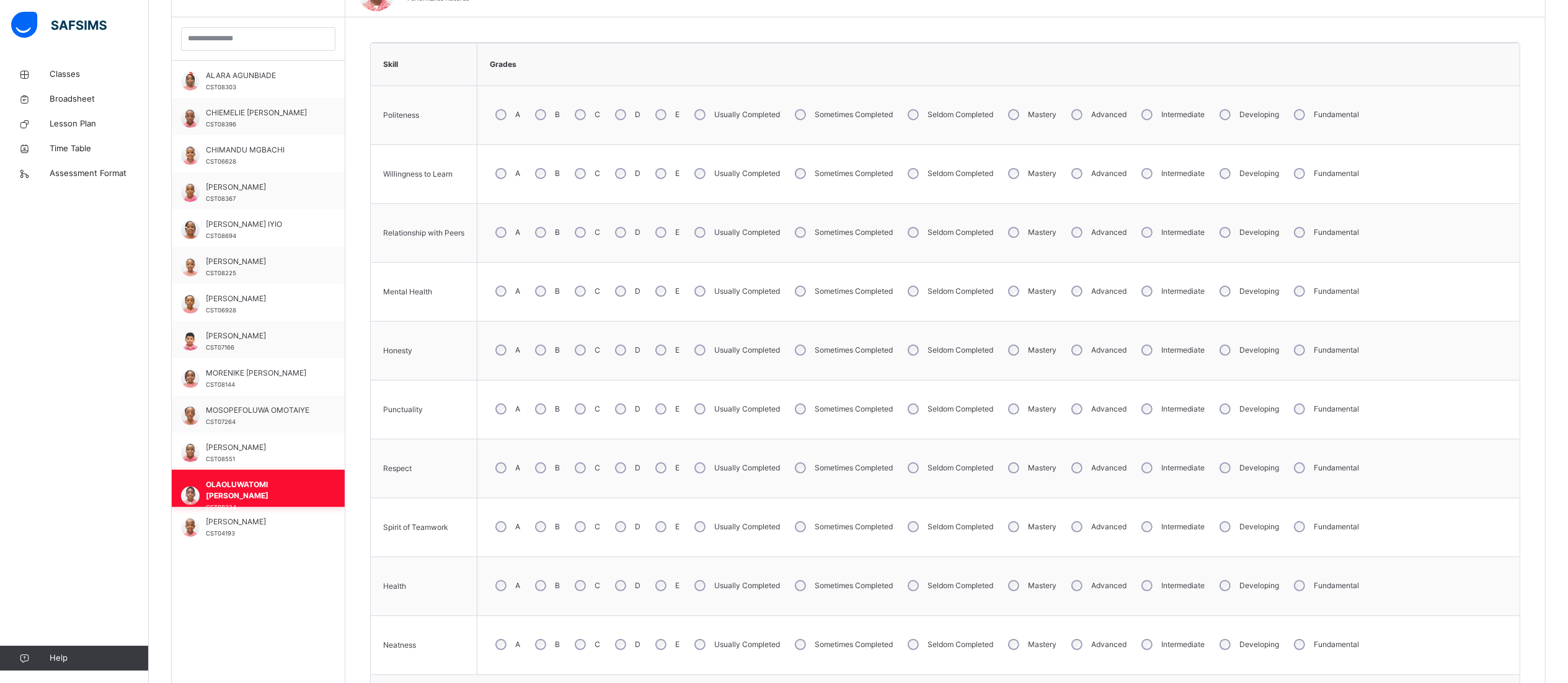 scroll, scrollTop: 449, scrollLeft: 19, axis: both 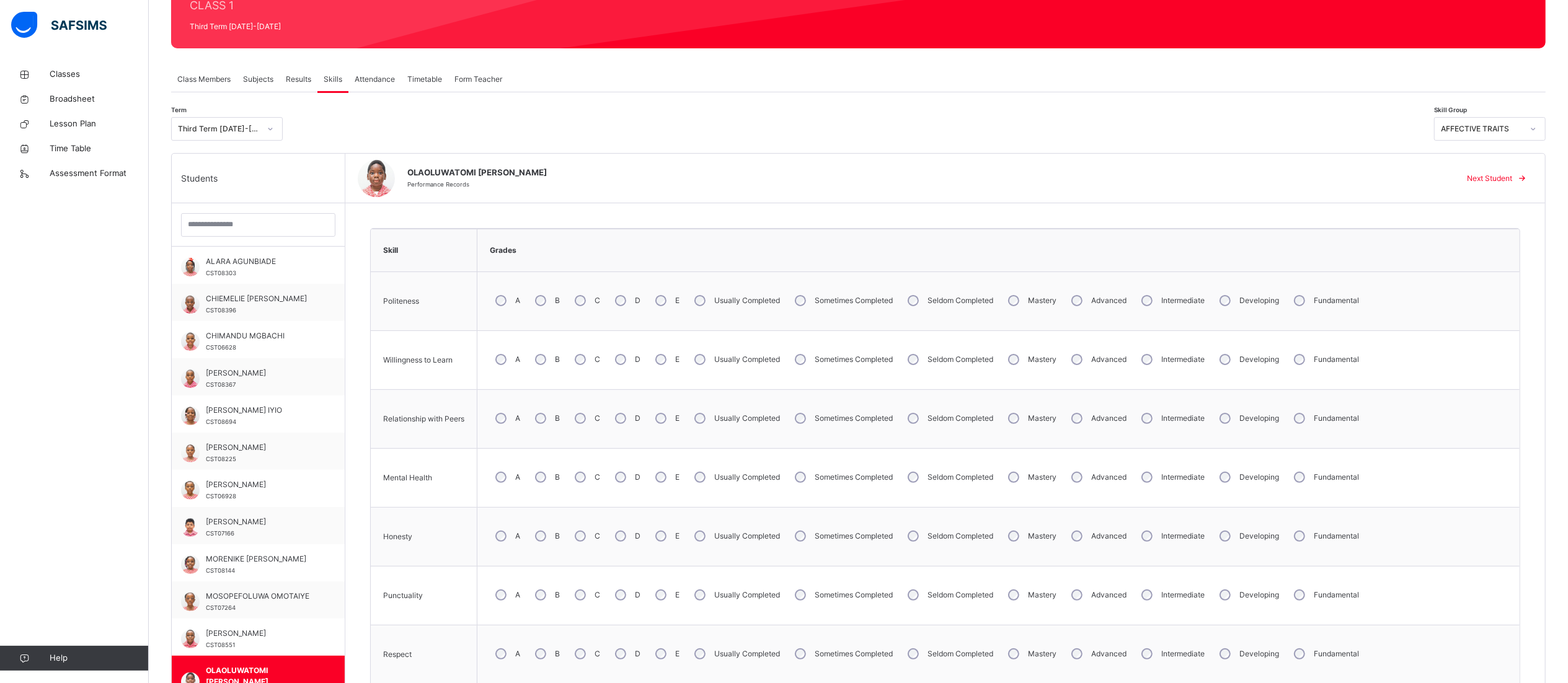 click on "B" at bounding box center (546, 359) 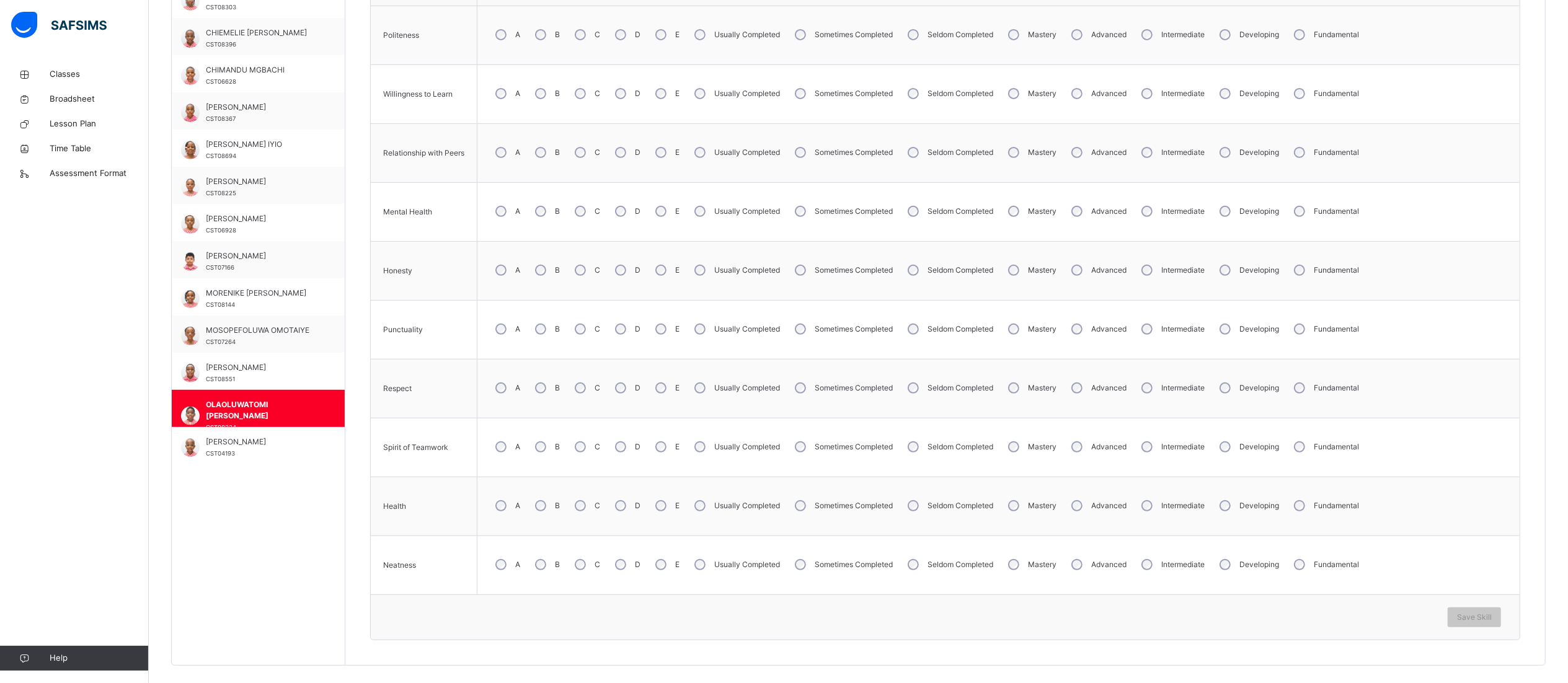 scroll, scrollTop: 449, scrollLeft: 19, axis: both 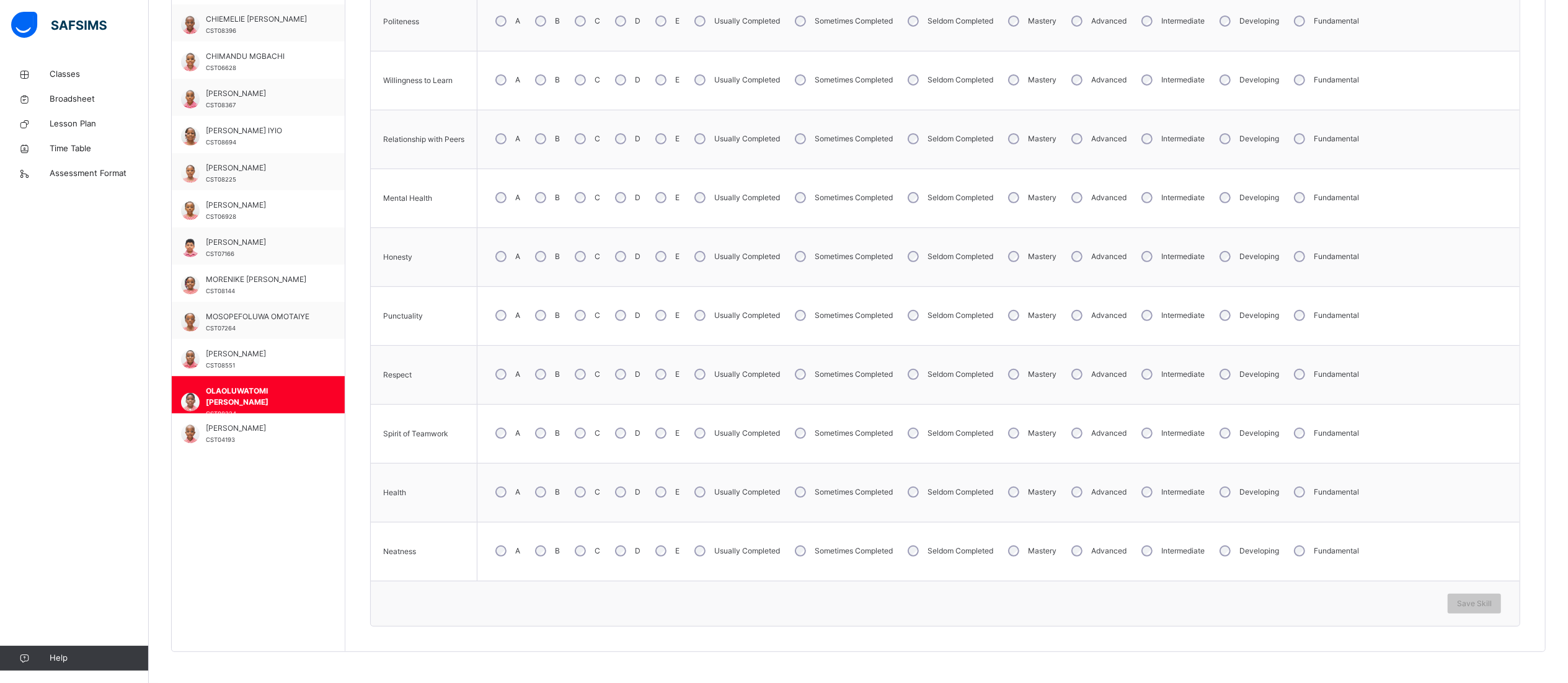 click on "A" at bounding box center (507, 315) 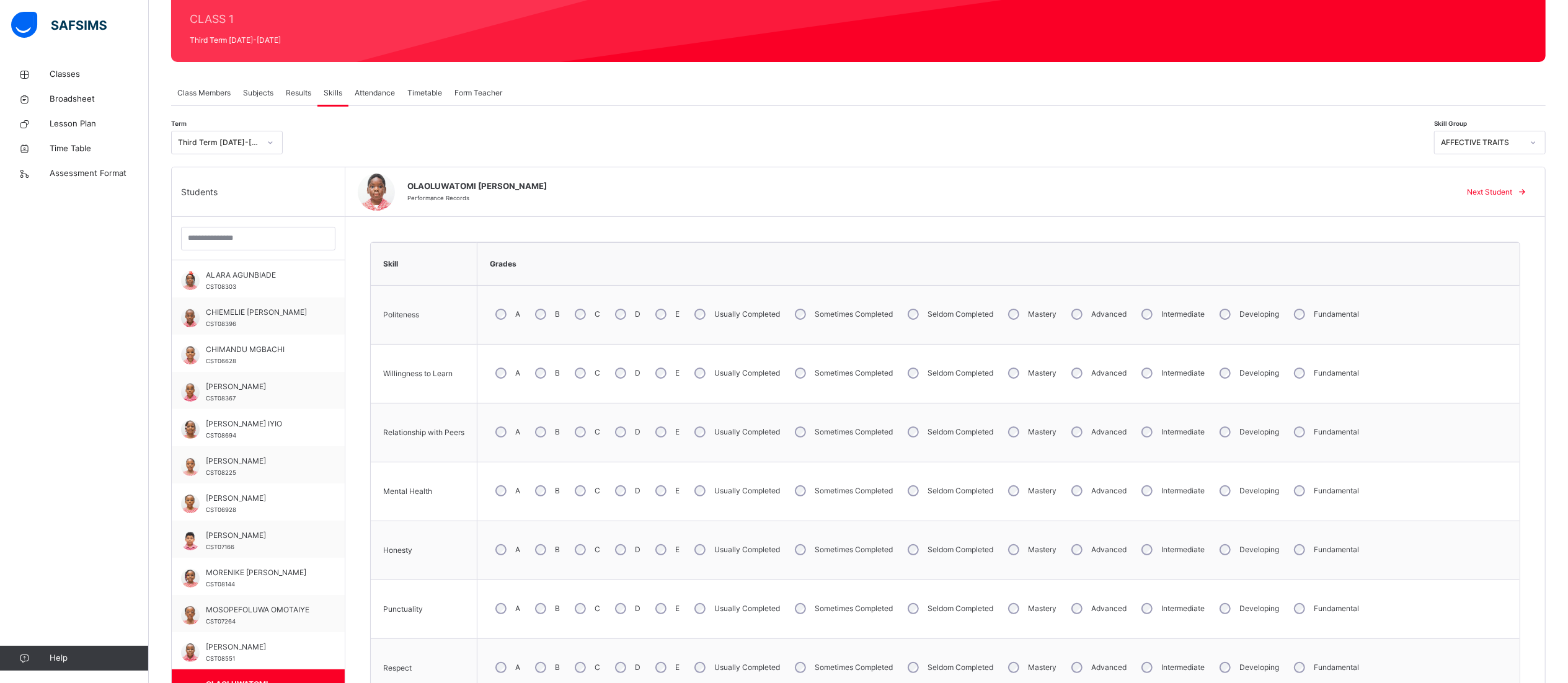 scroll, scrollTop: 149, scrollLeft: 19, axis: both 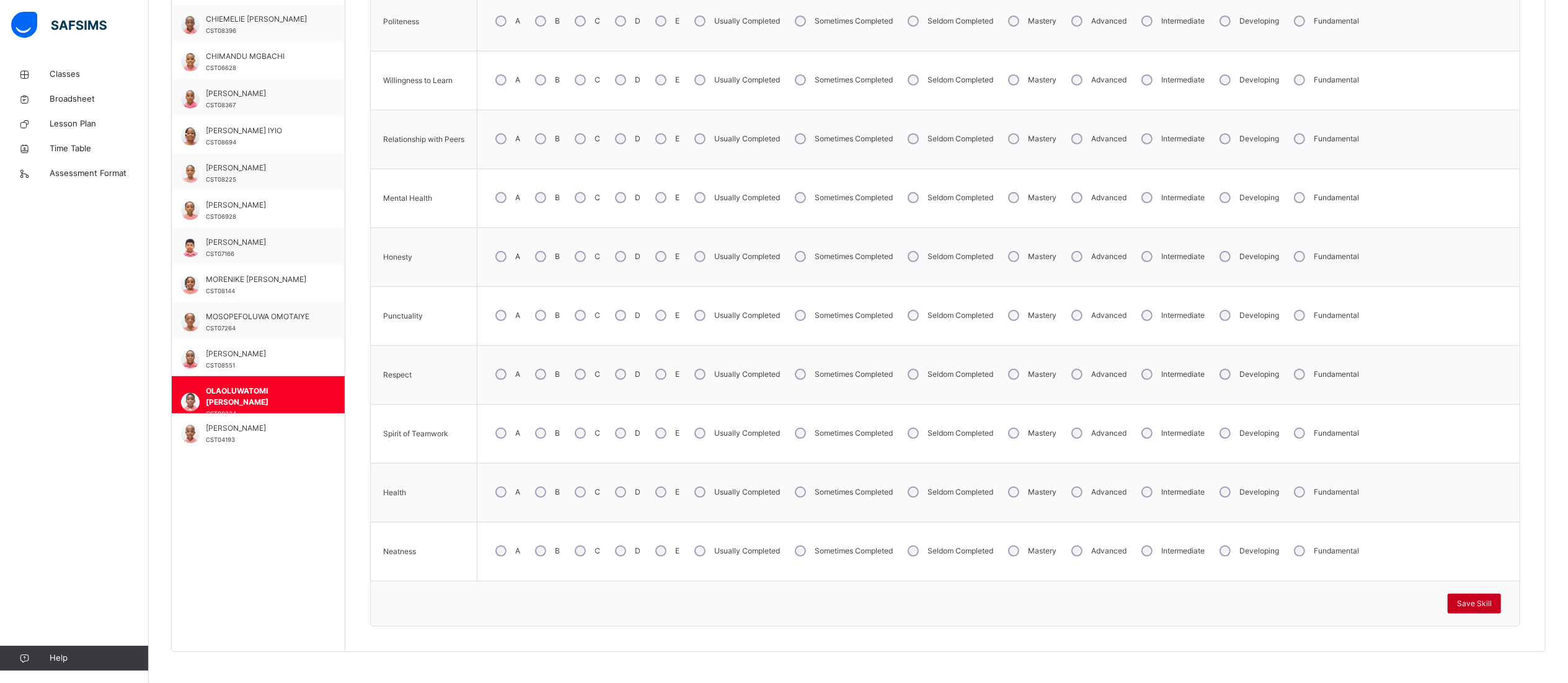 click on "Save Skill" at bounding box center [1474, 604] 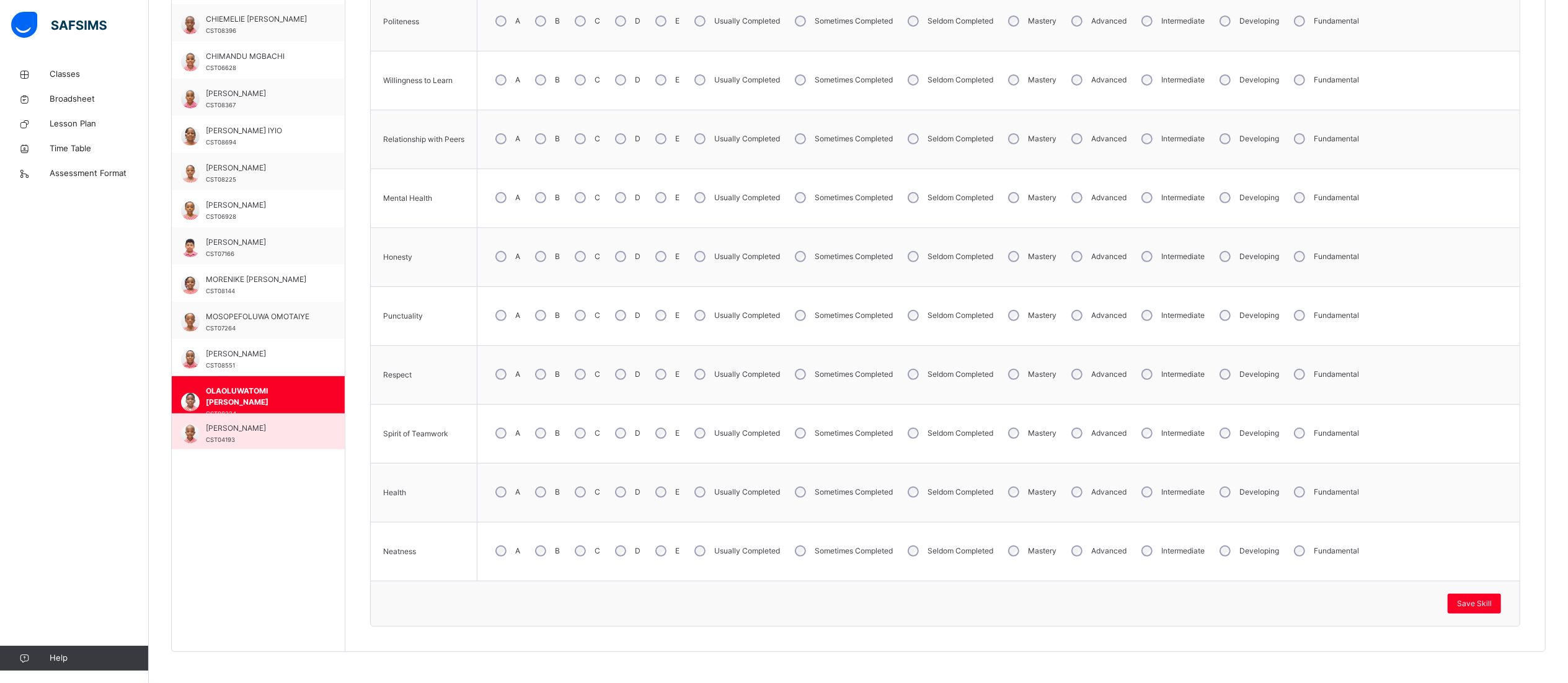 click on "[PERSON_NAME]" at bounding box center [261, 428] 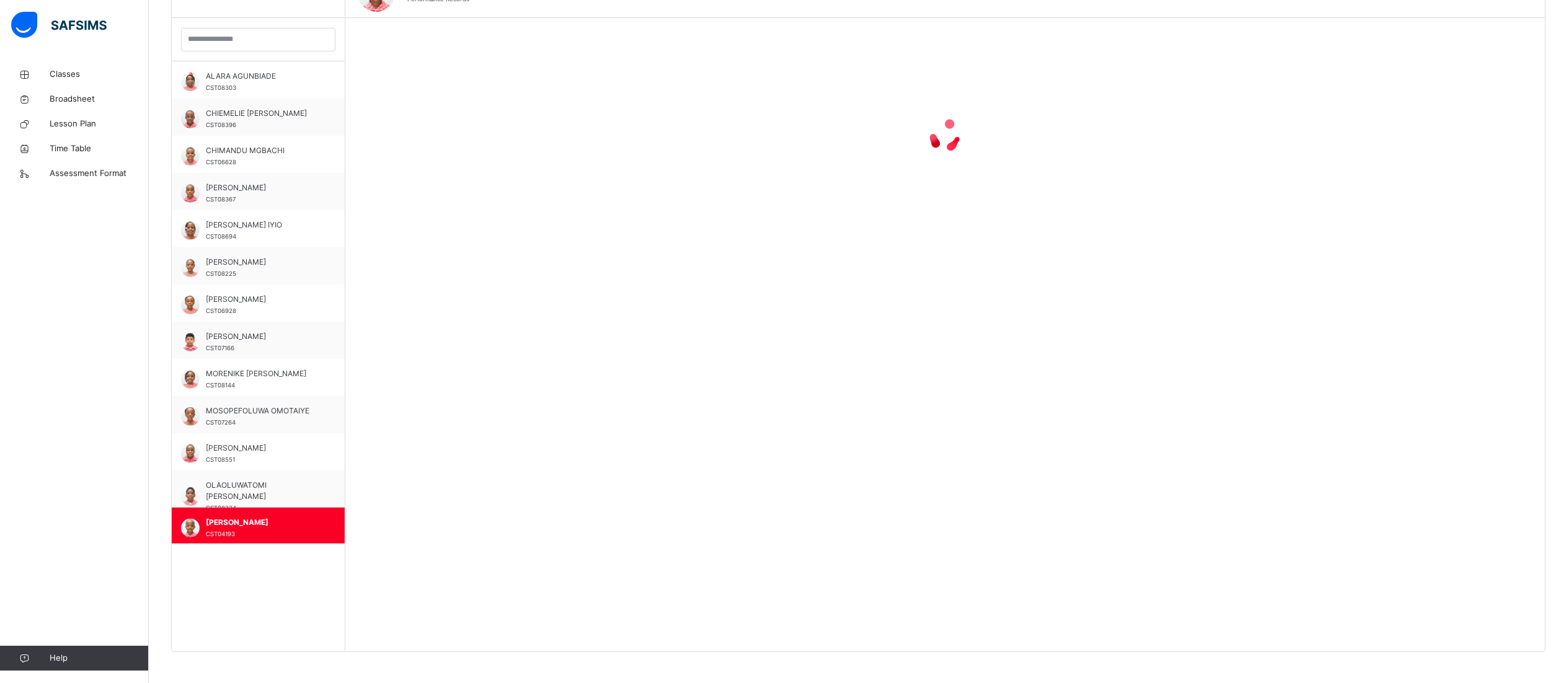 scroll, scrollTop: 449, scrollLeft: 19, axis: both 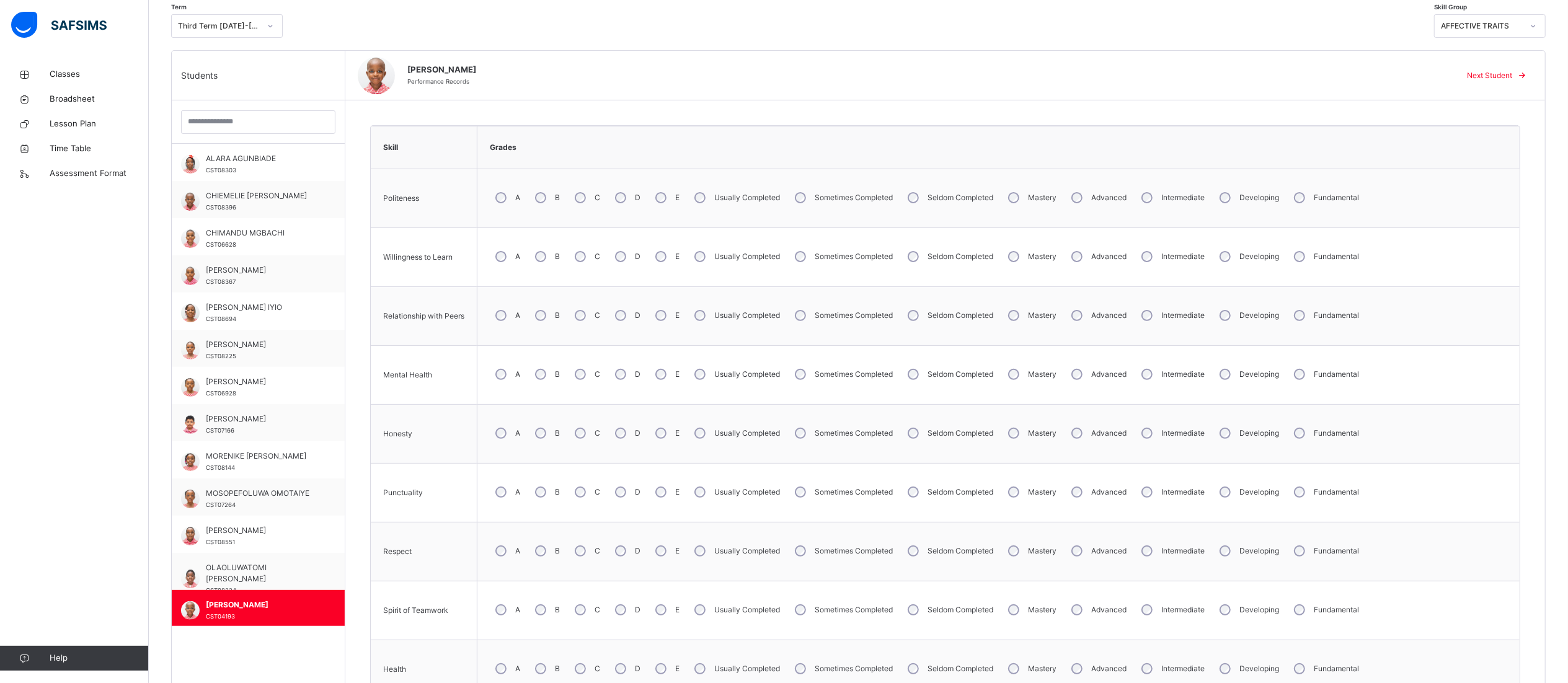 click on "B" at bounding box center (546, 198) 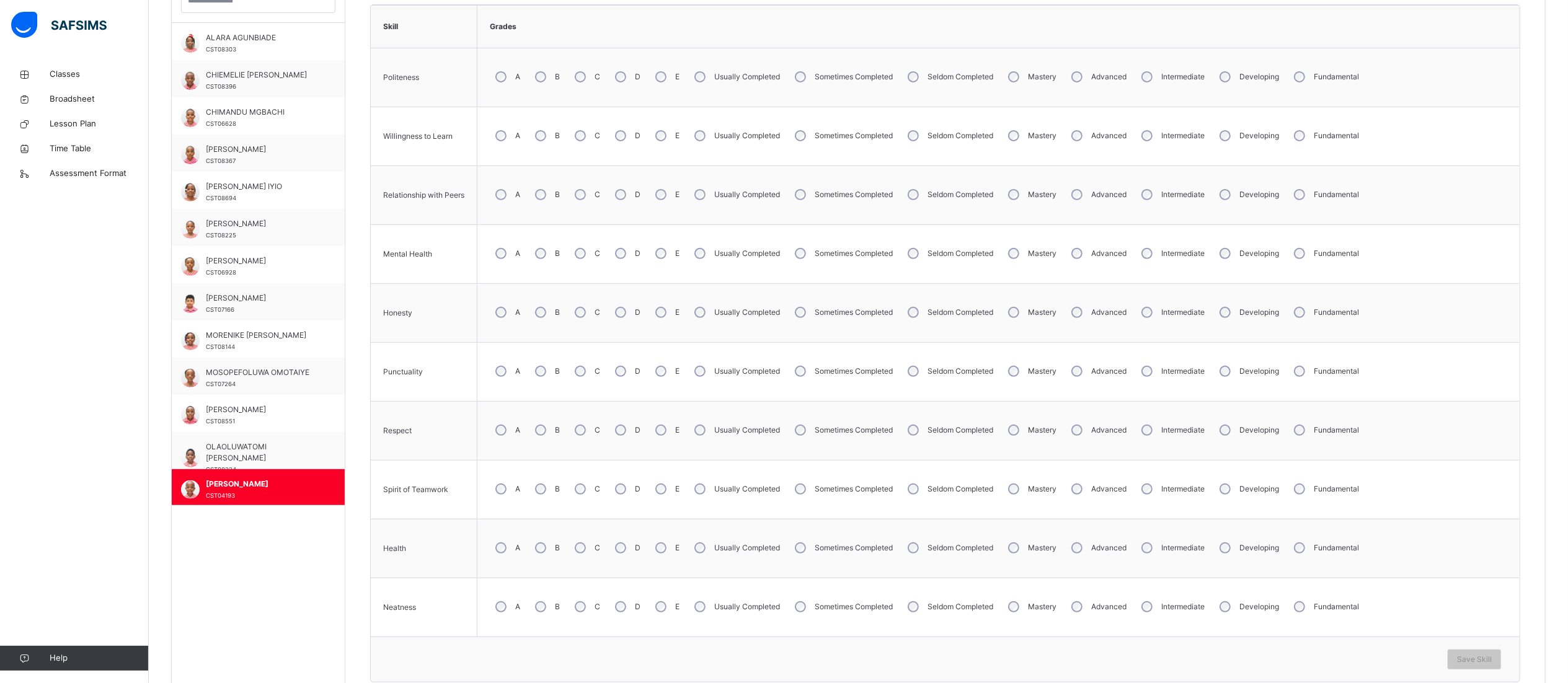 scroll, scrollTop: 449, scrollLeft: 19, axis: both 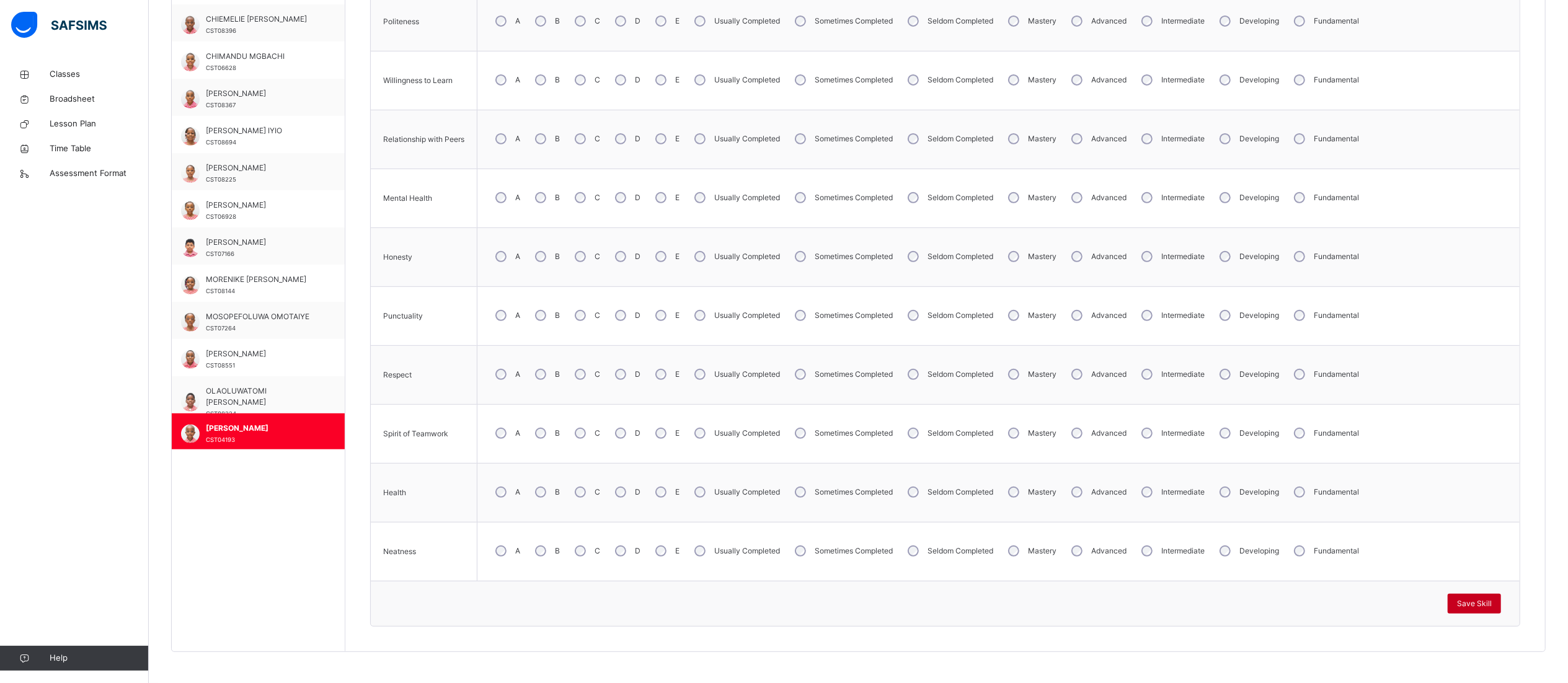 click on "Save Skill" at bounding box center (1474, 604) 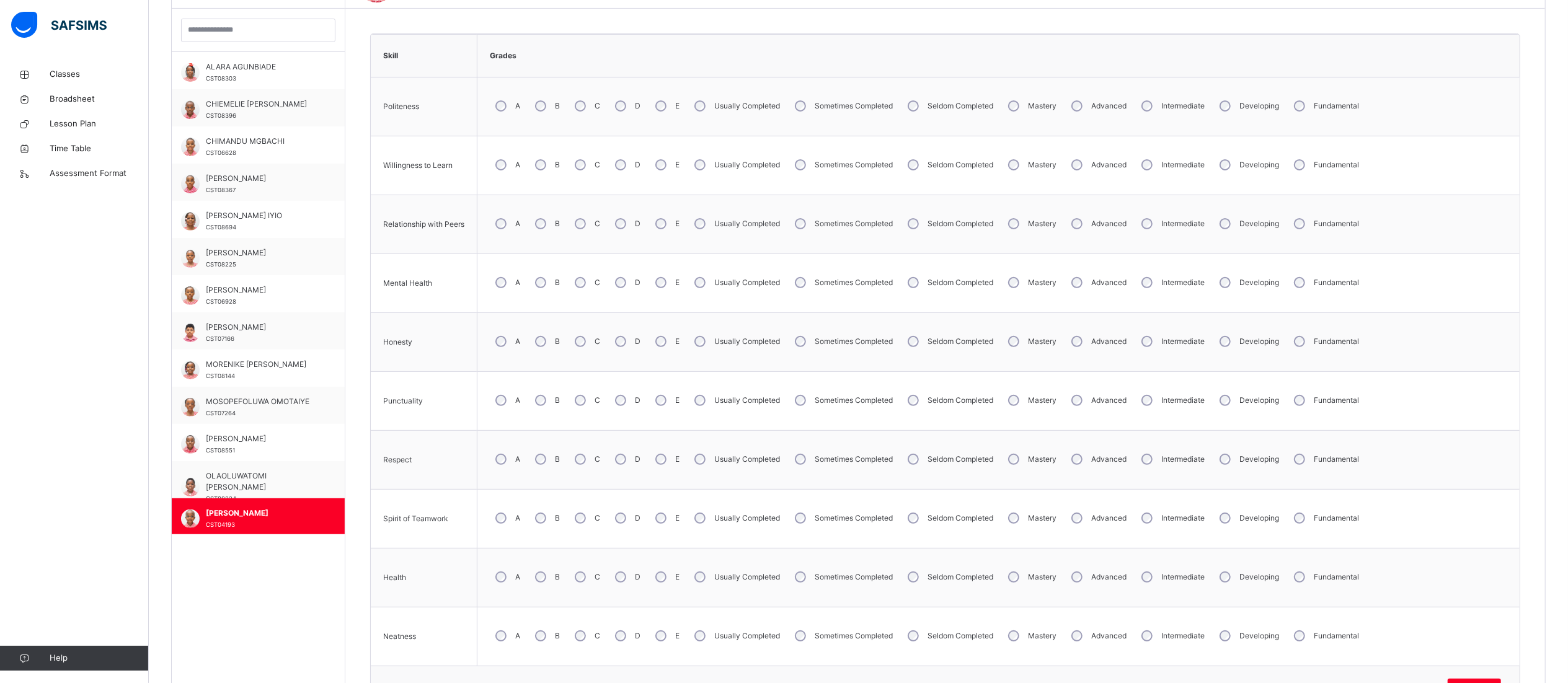 scroll, scrollTop: 364, scrollLeft: 19, axis: both 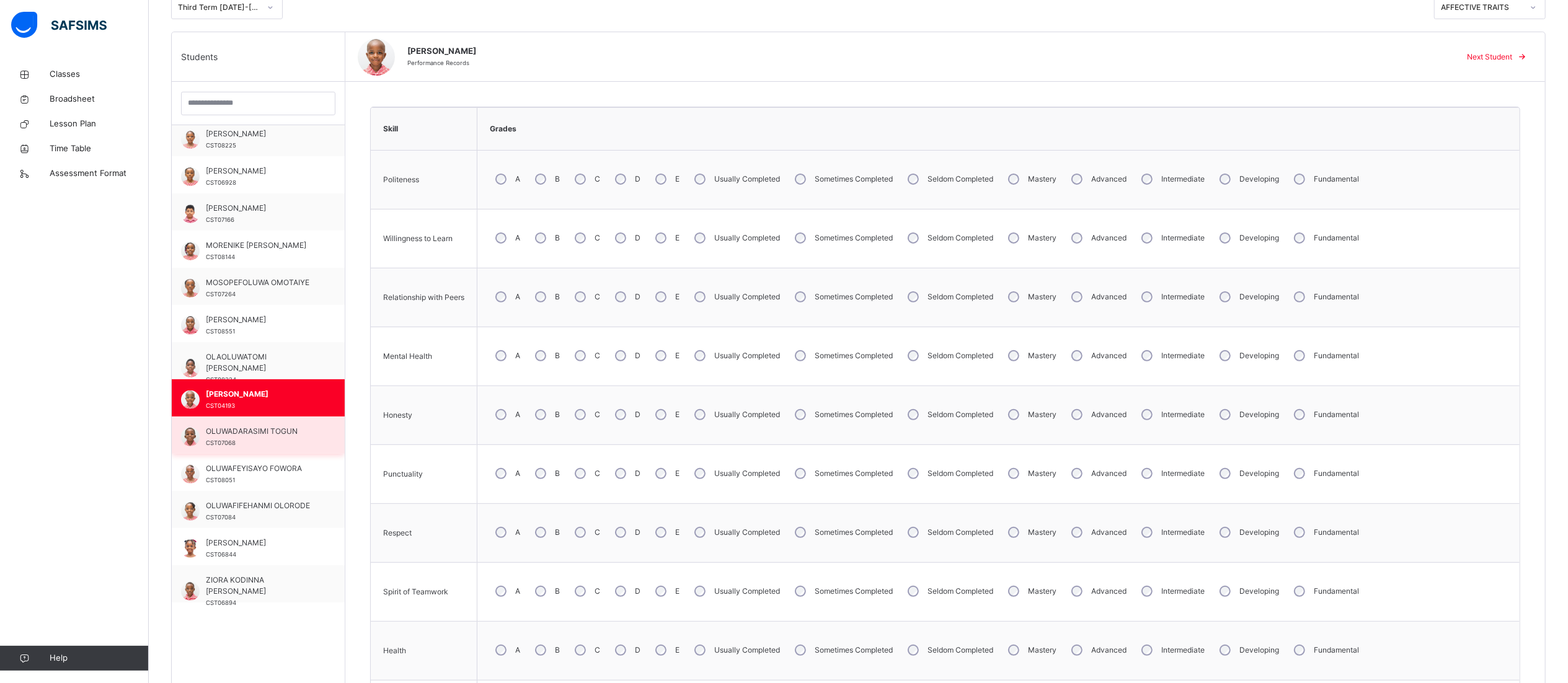 click on "OLUWADARASIMI  TOGUN" at bounding box center (261, 431) 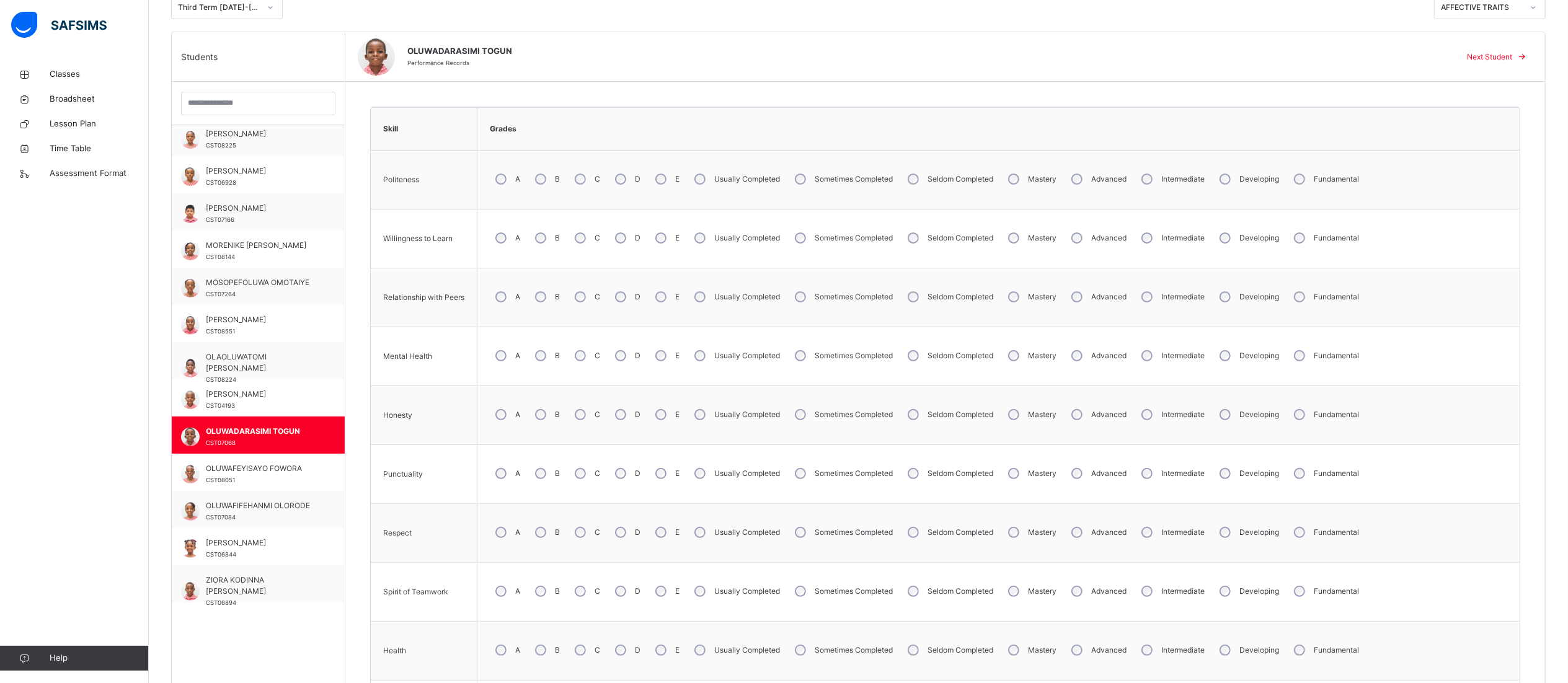 click on "B" at bounding box center (546, 179) 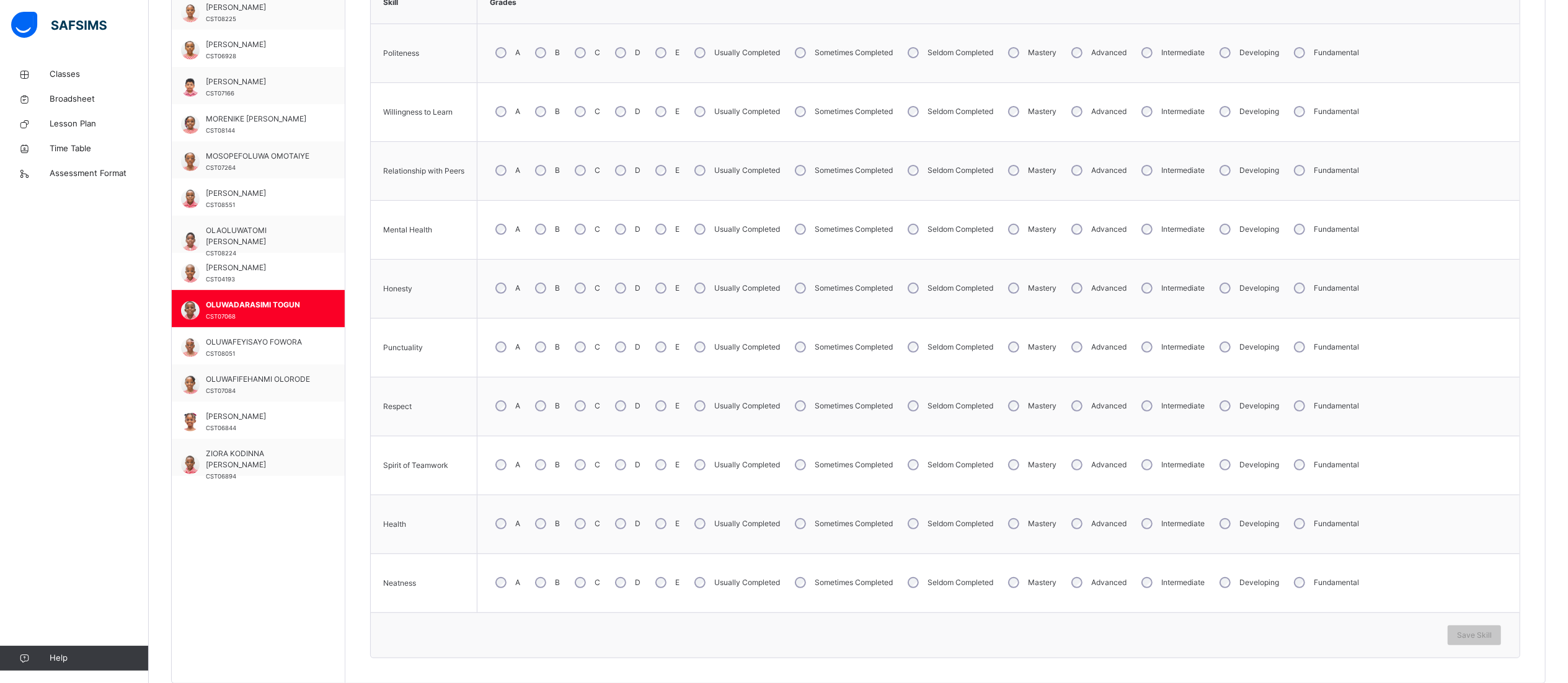 scroll, scrollTop: 449, scrollLeft: 19, axis: both 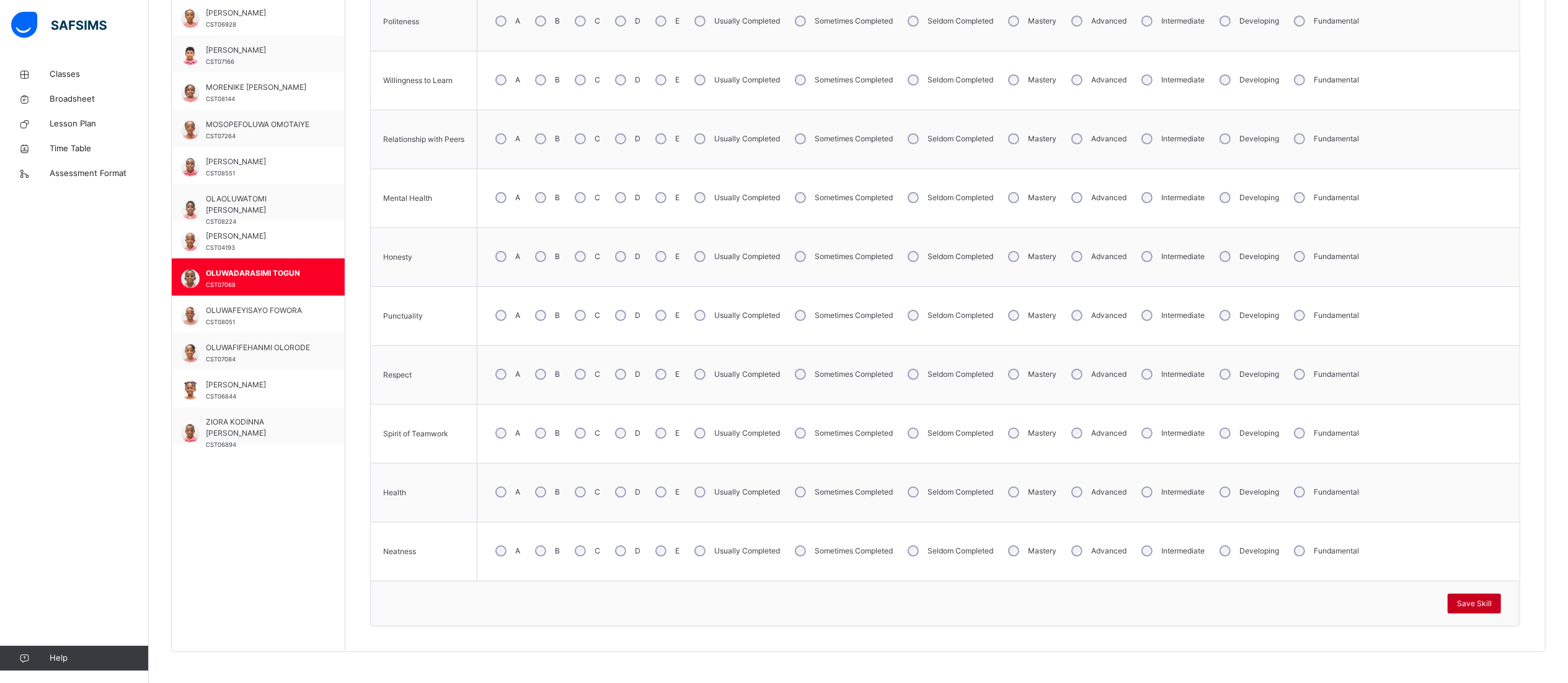 click on "Save Skill" at bounding box center [1474, 604] 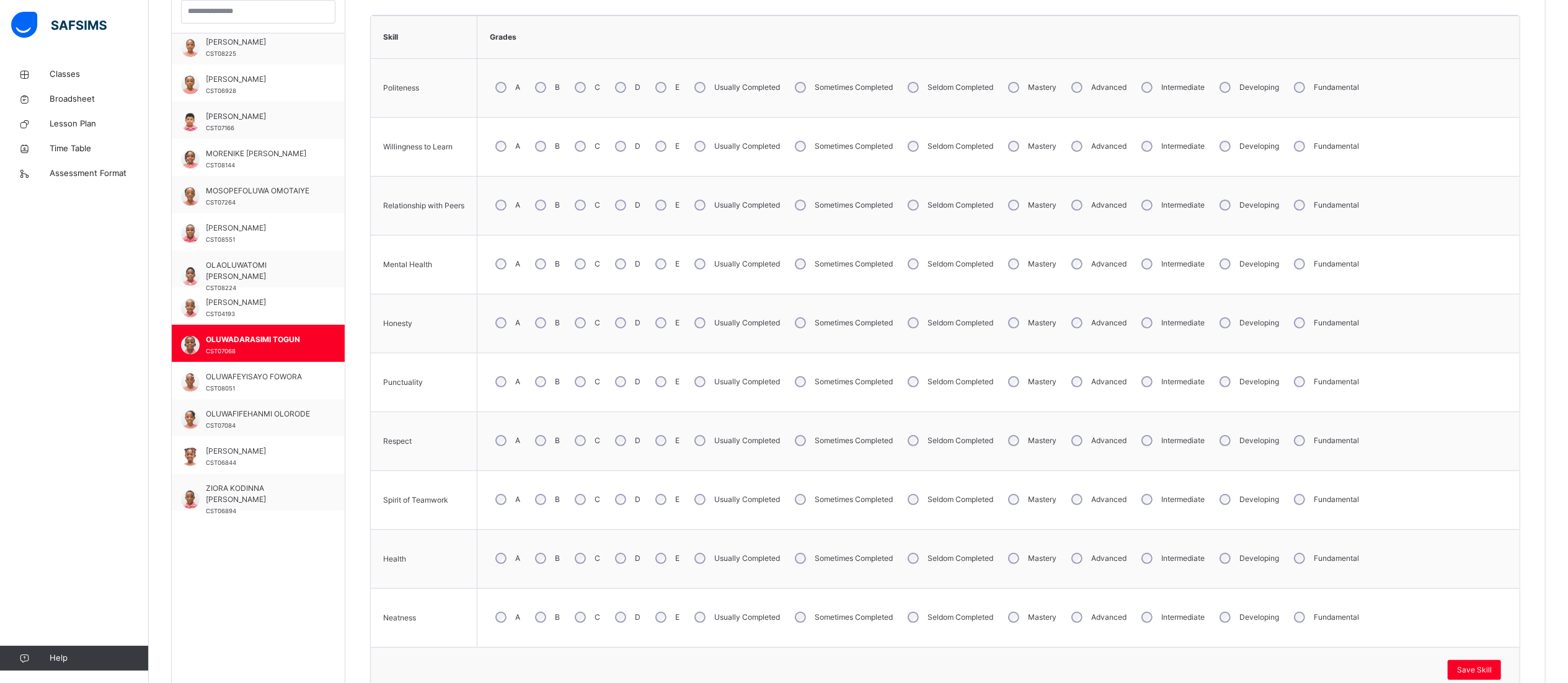 scroll, scrollTop: 347, scrollLeft: 19, axis: both 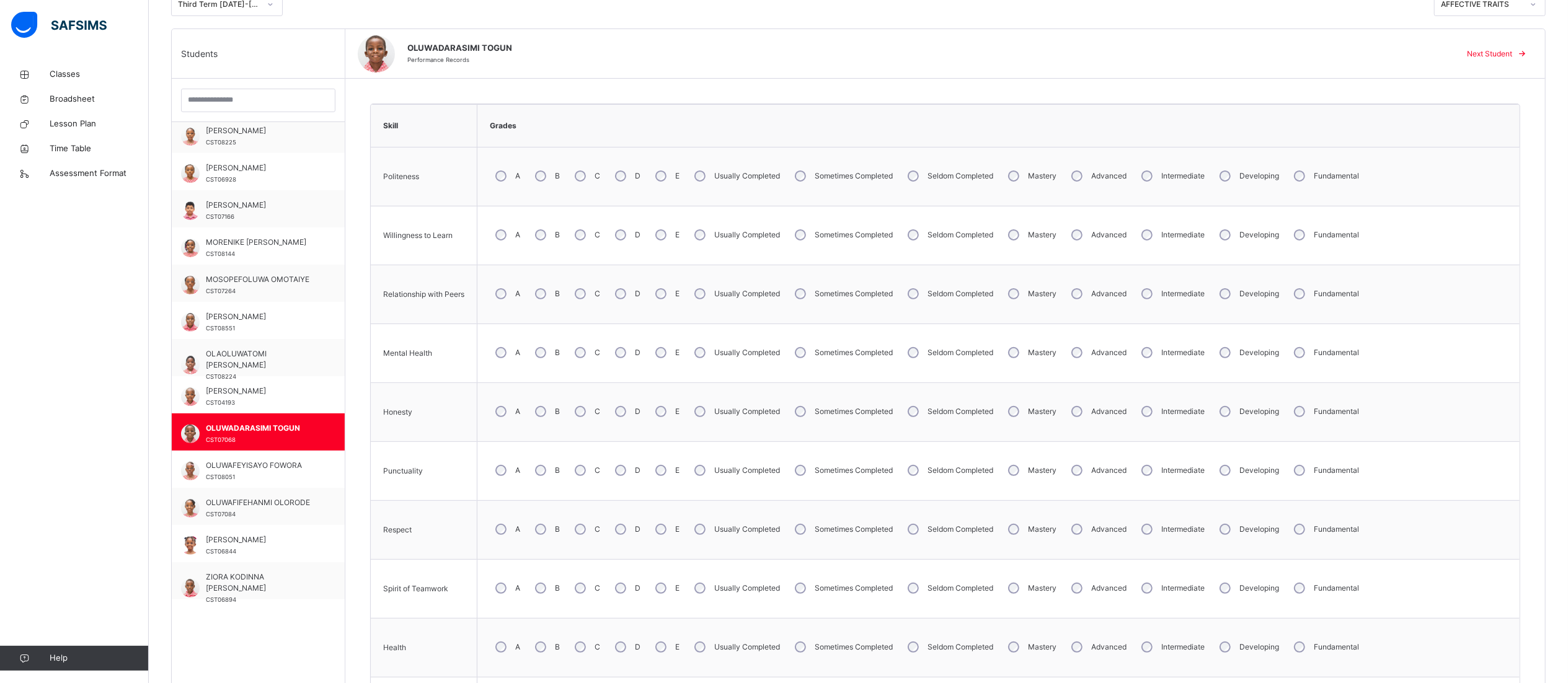 click on "B" at bounding box center [546, 588] 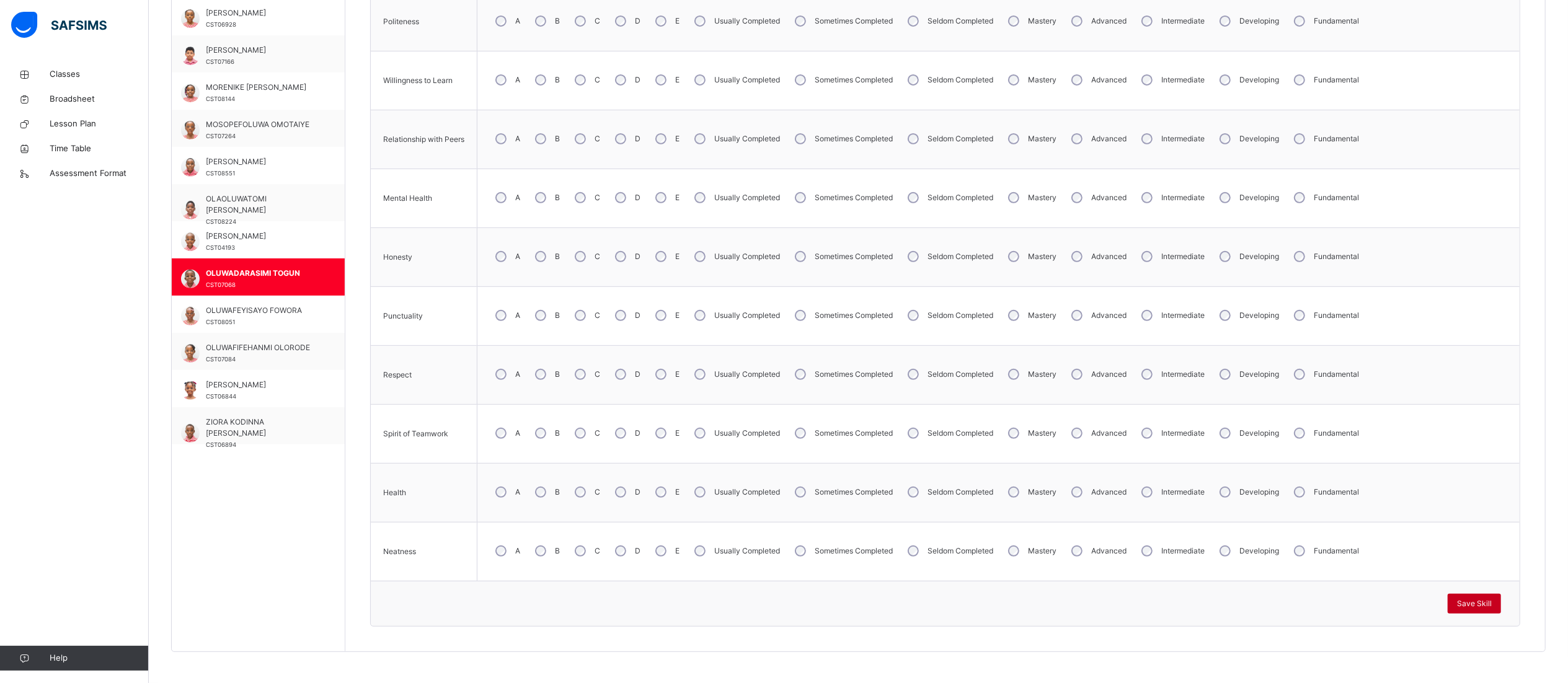 click on "Save Skill" at bounding box center (1474, 604) 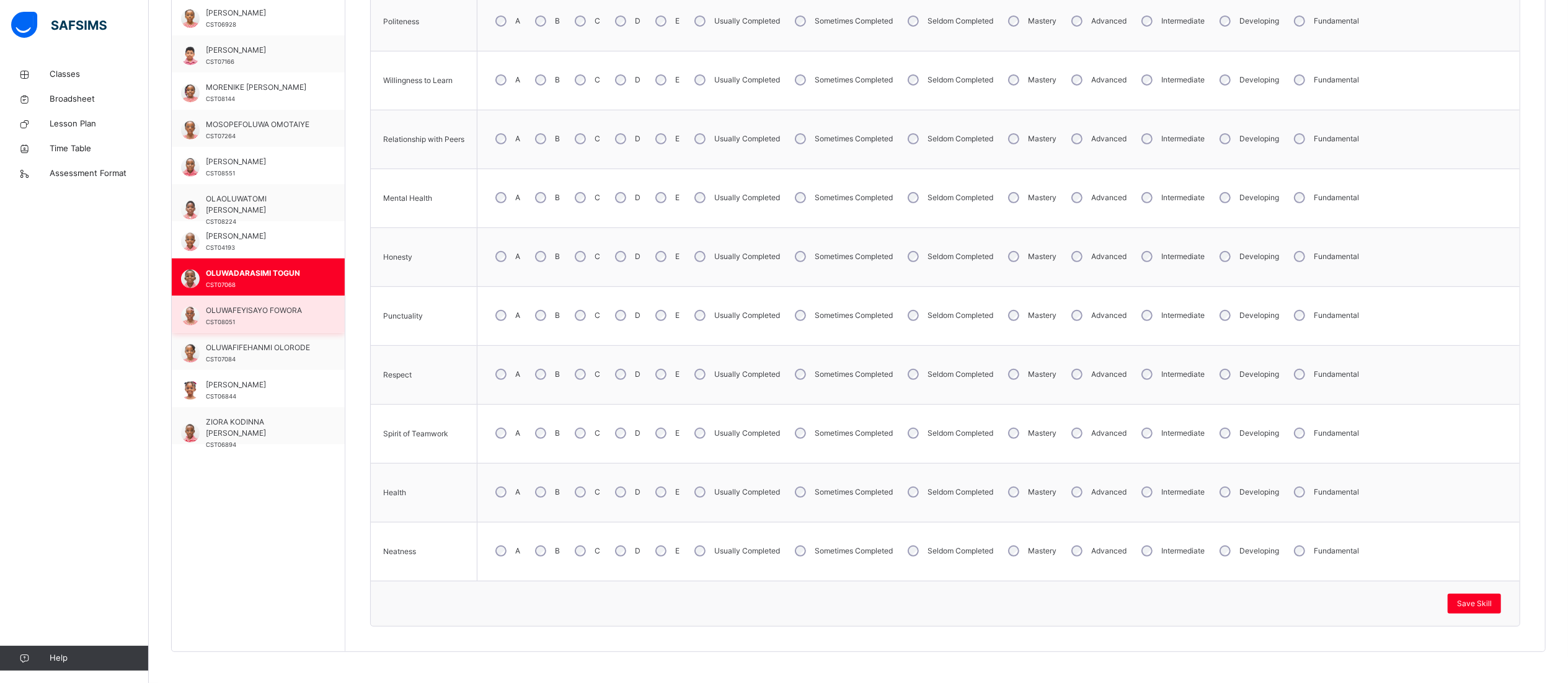click on "OLUWAFEYISAYO   FOWORA" at bounding box center (261, 311) 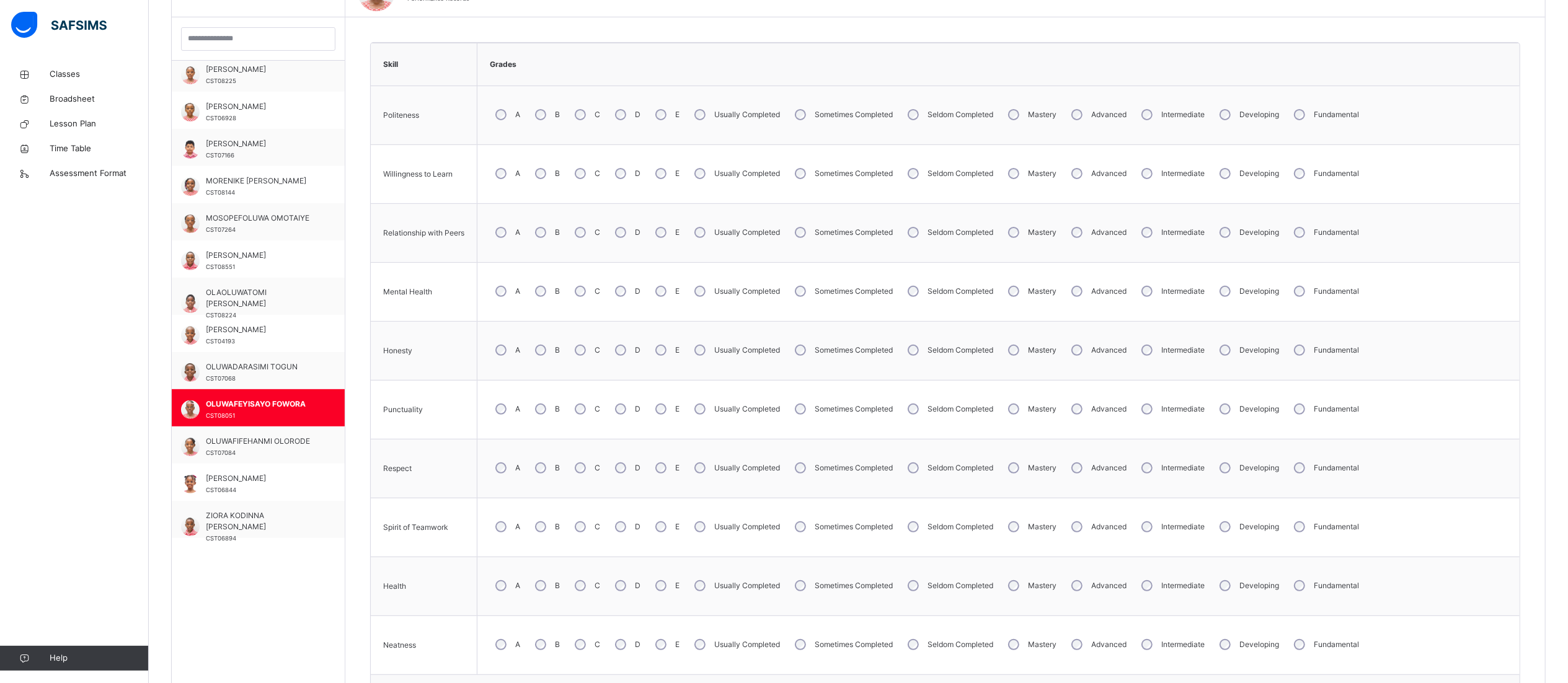 scroll, scrollTop: 449, scrollLeft: 19, axis: both 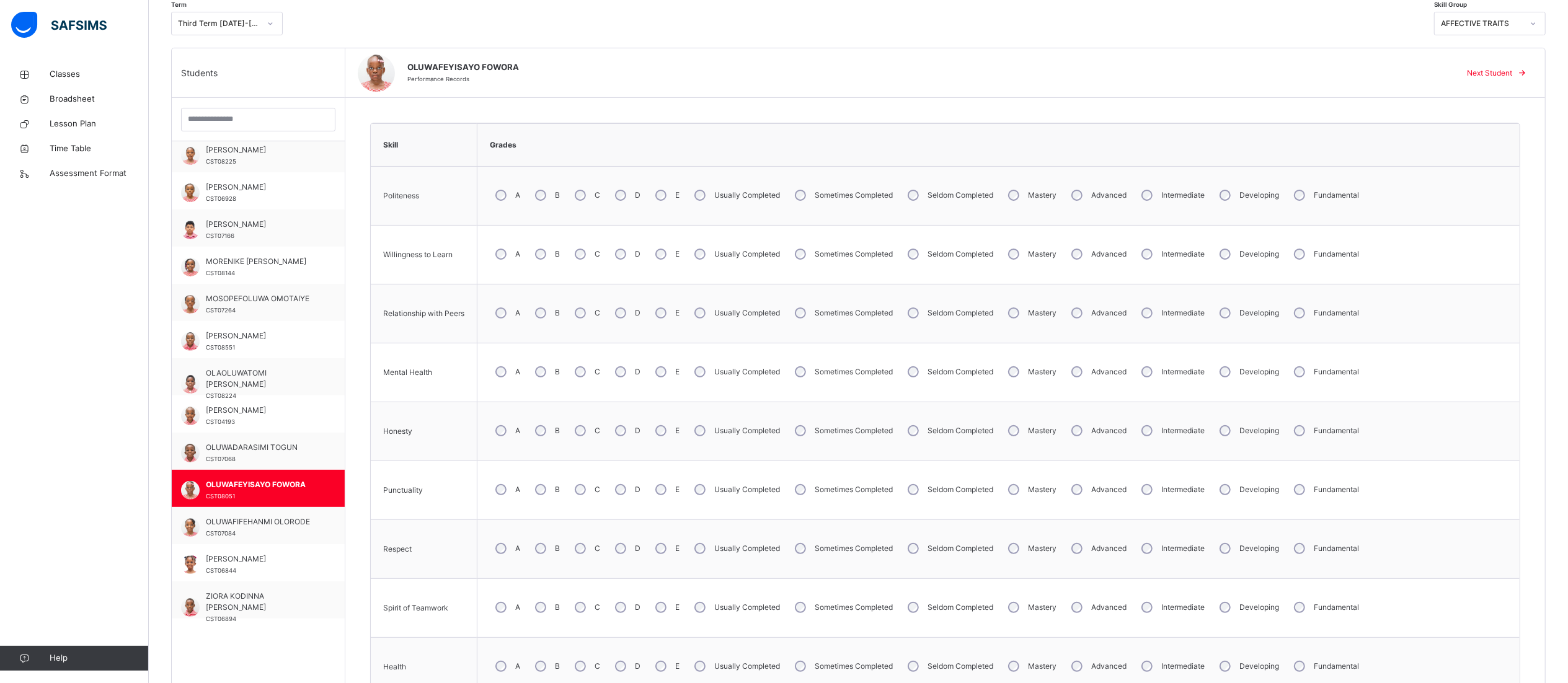 click on "B" at bounding box center (546, 313) 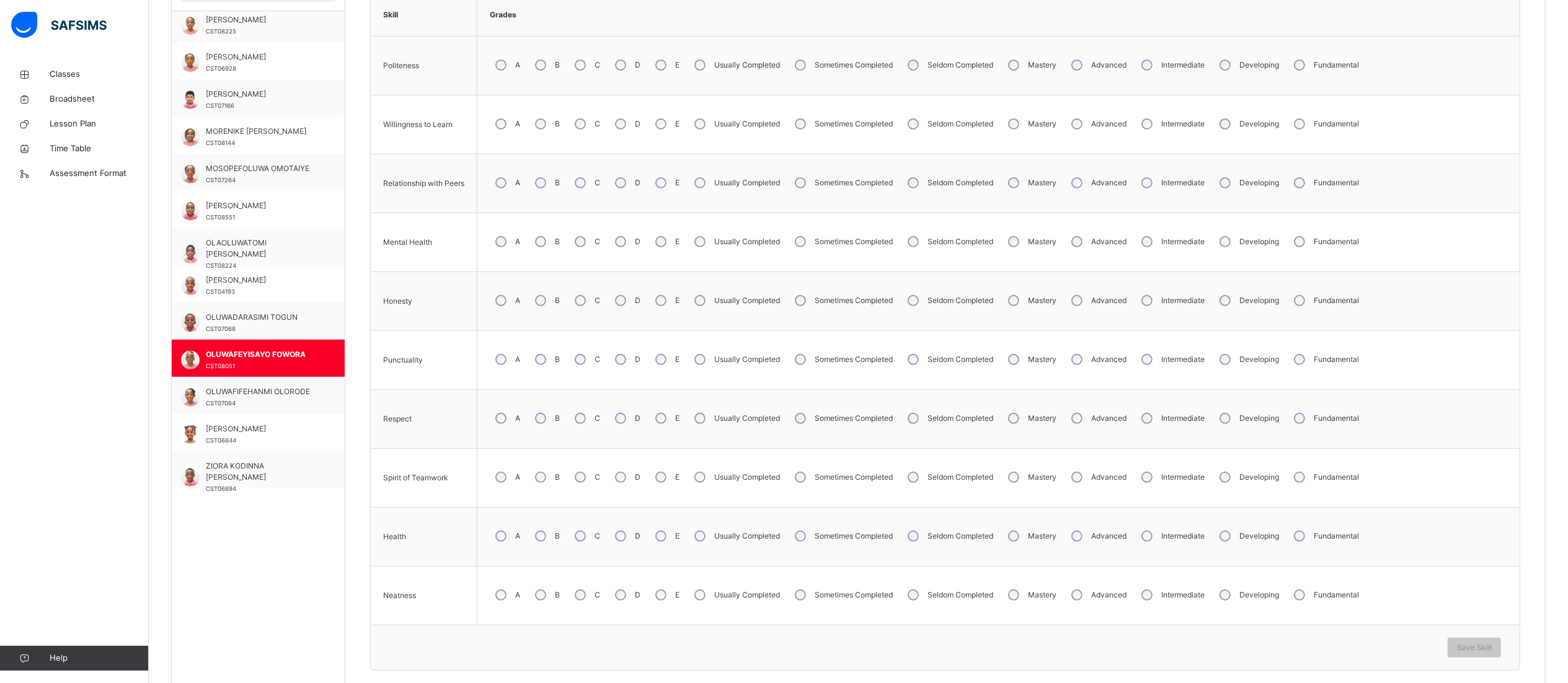 scroll, scrollTop: 413, scrollLeft: 19, axis: both 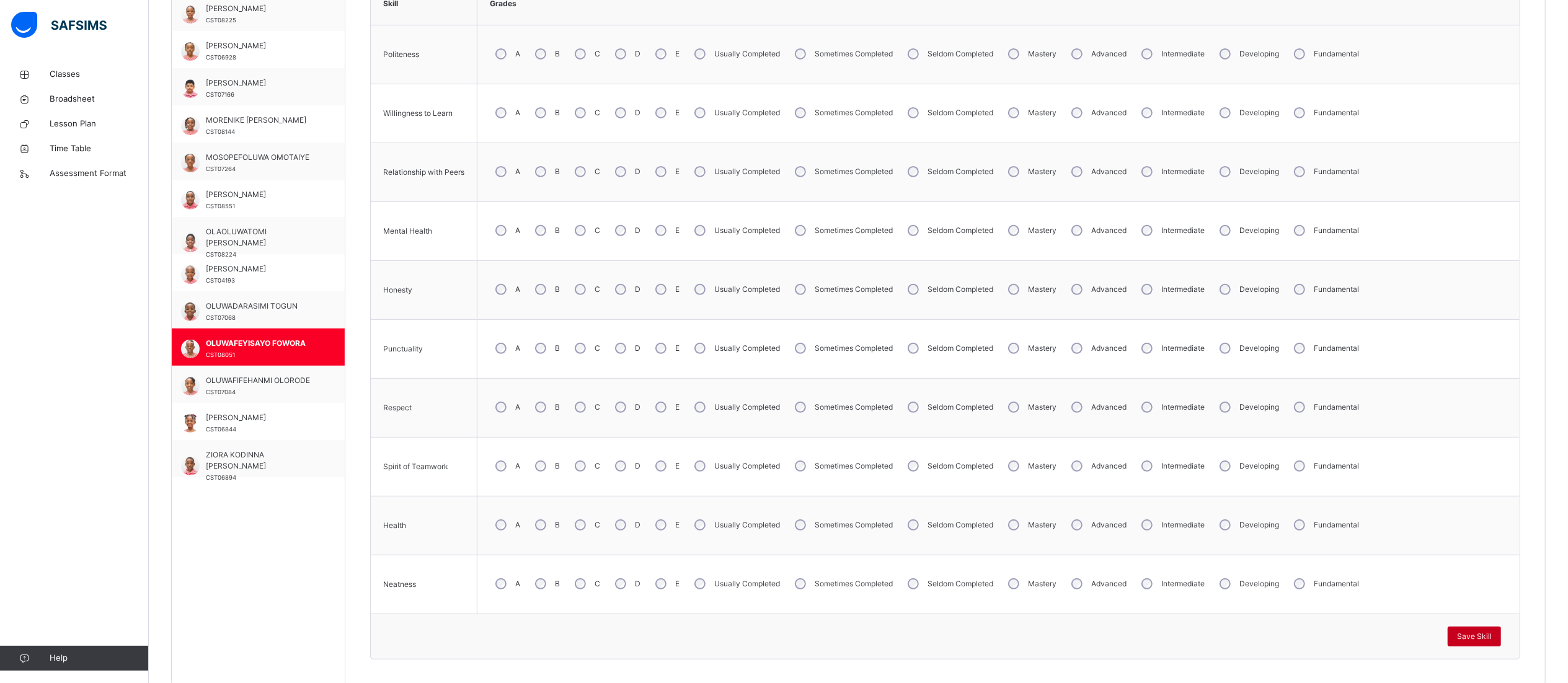 click on "Save Skill" at bounding box center (1474, 637) 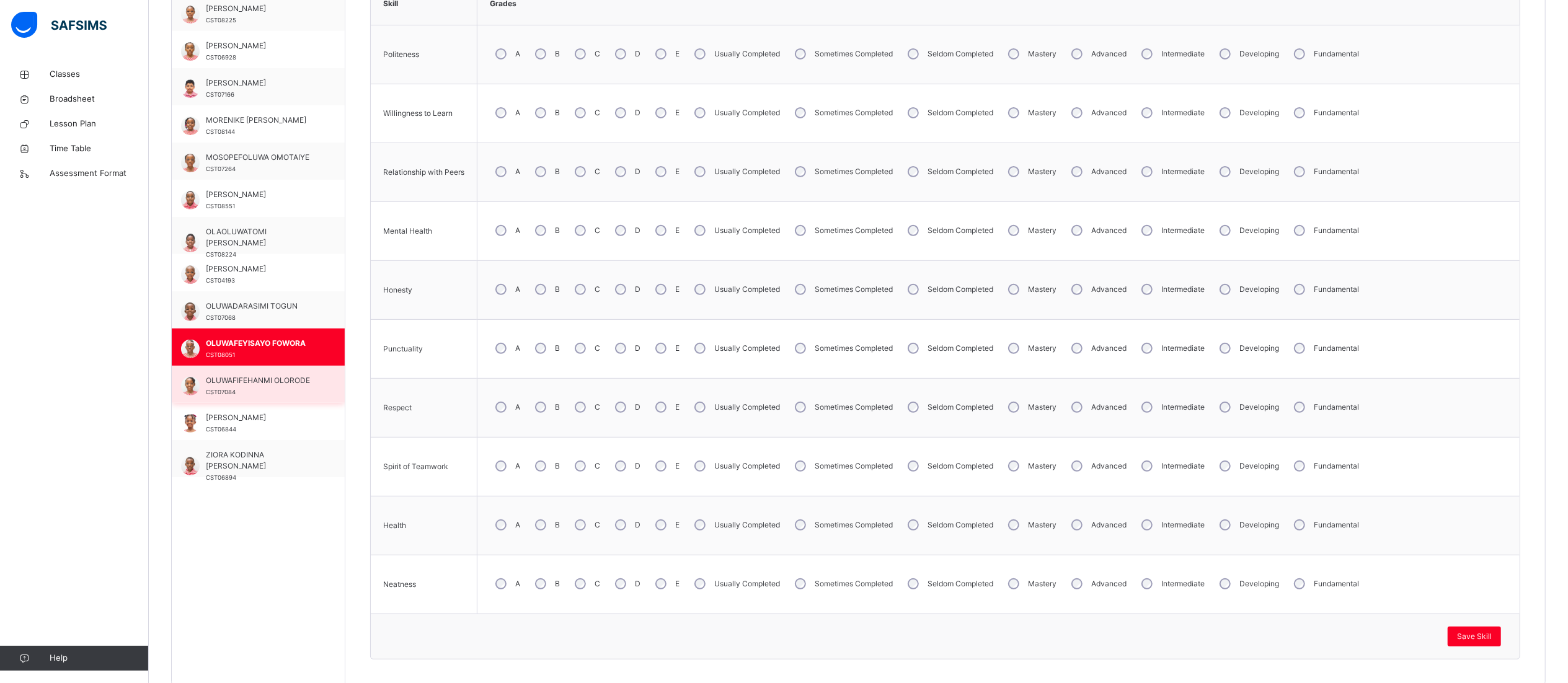click on "OLUWAFIFEHANMI  OLORODE" at bounding box center (261, 381) 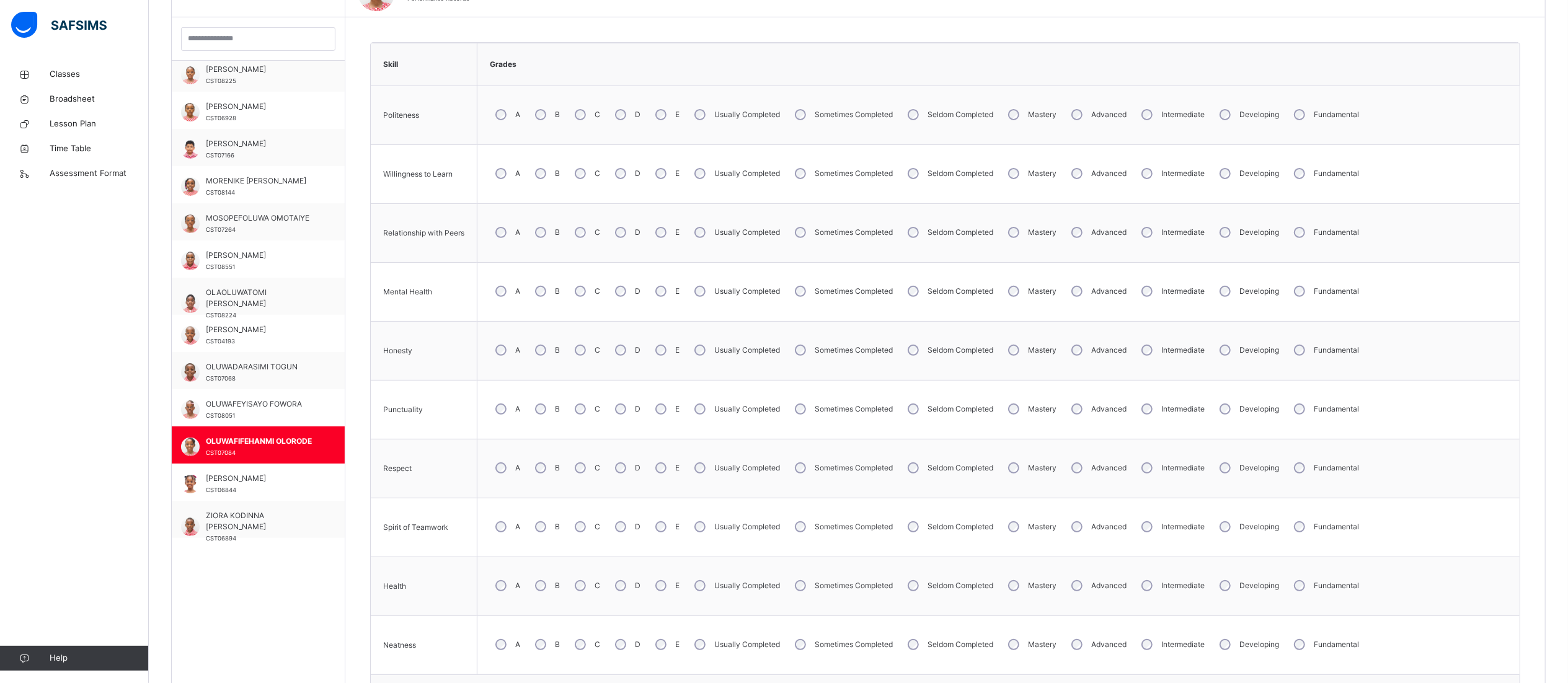 scroll, scrollTop: 413, scrollLeft: 19, axis: both 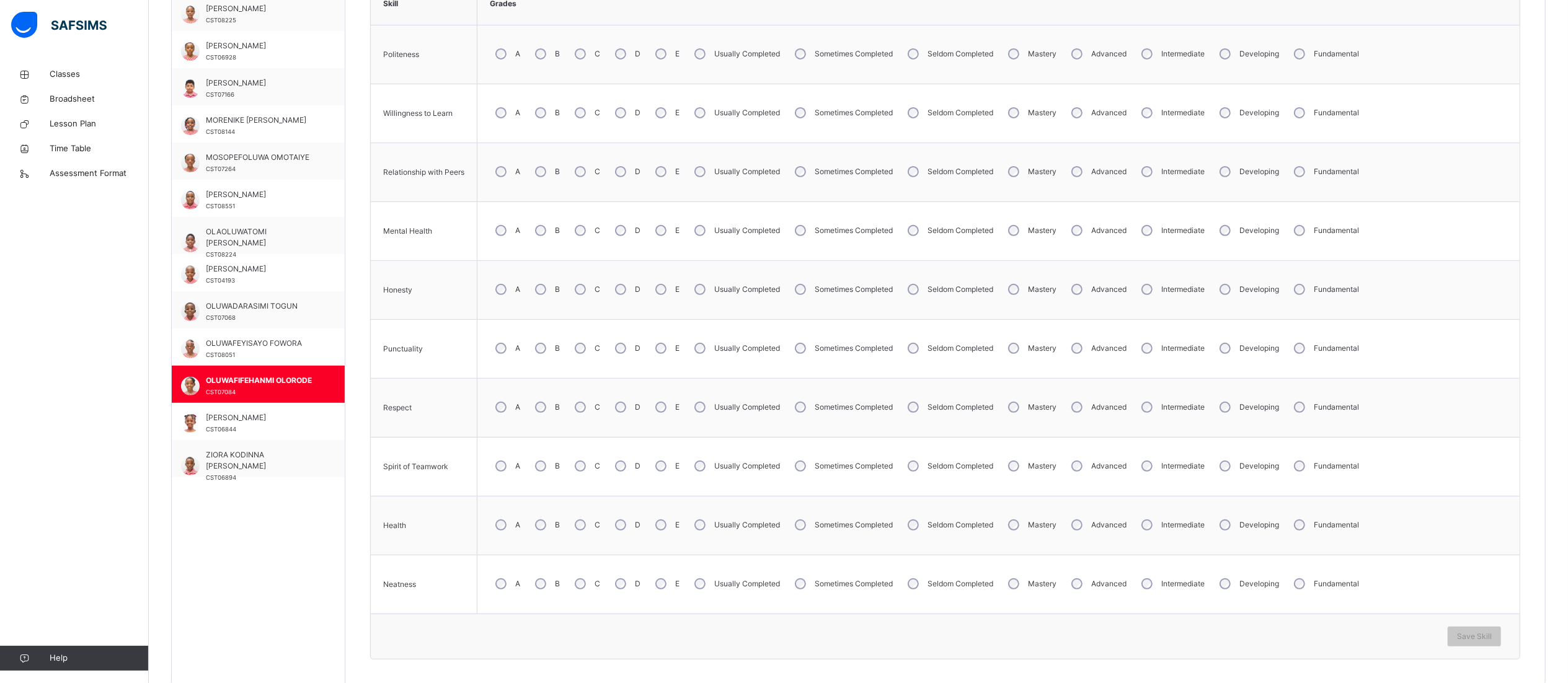 click on "B" at bounding box center (546, 525) 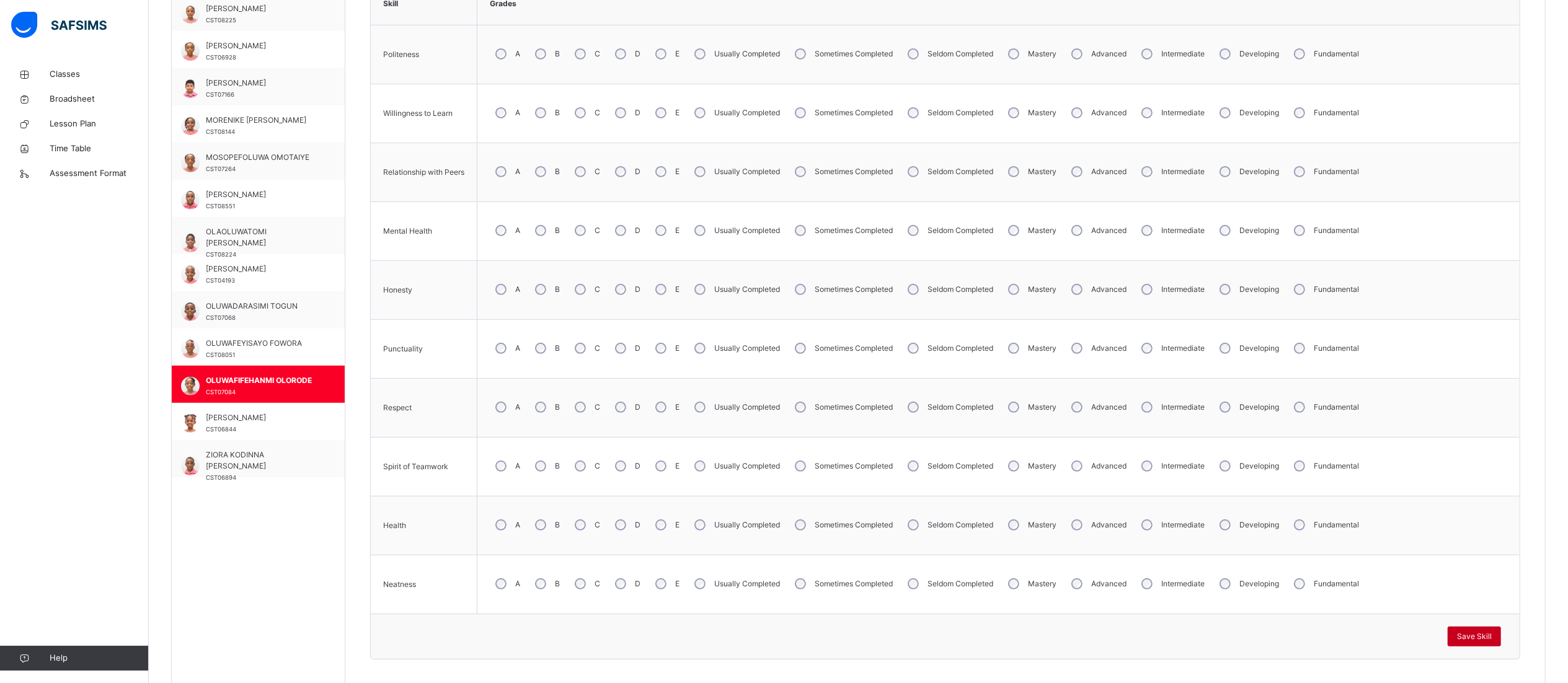 click on "Save Skill" at bounding box center (1474, 637) 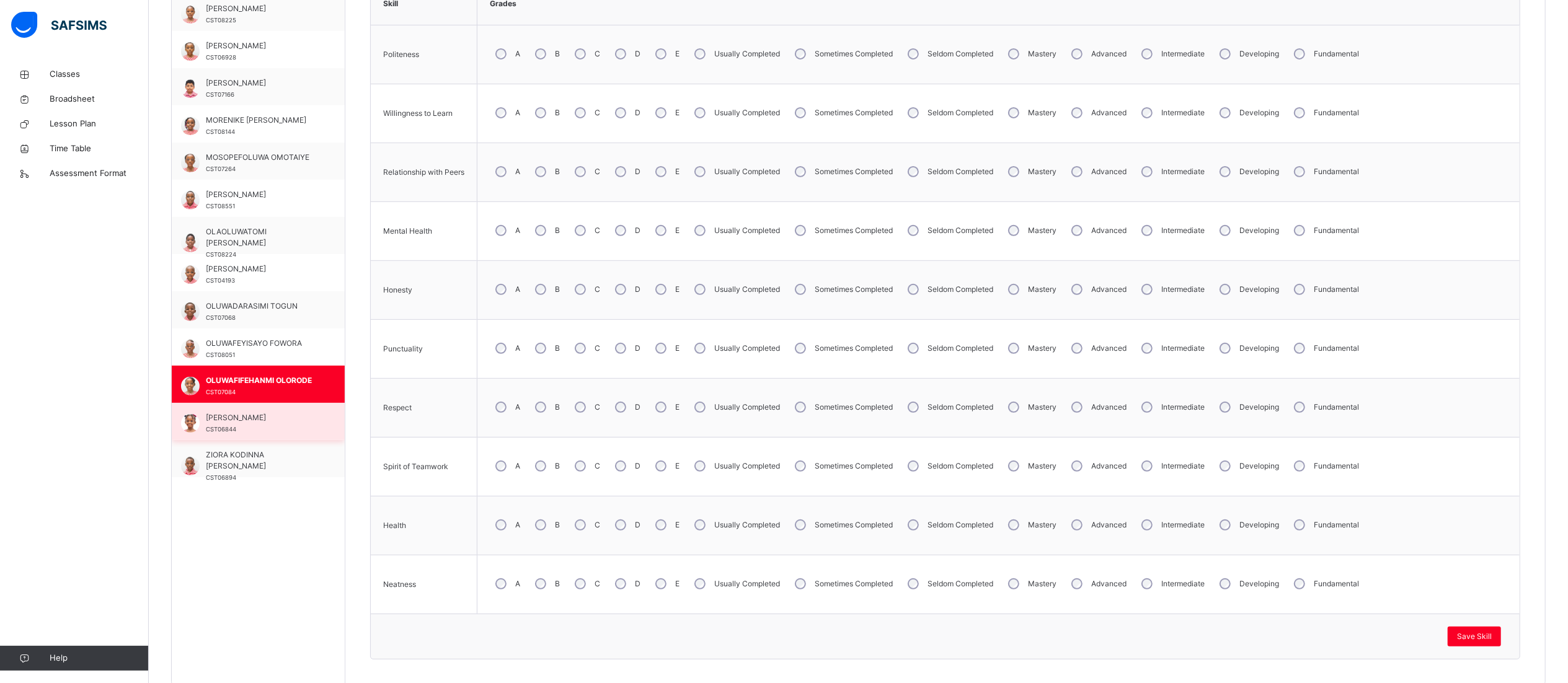 click on "[PERSON_NAME]" at bounding box center [261, 418] 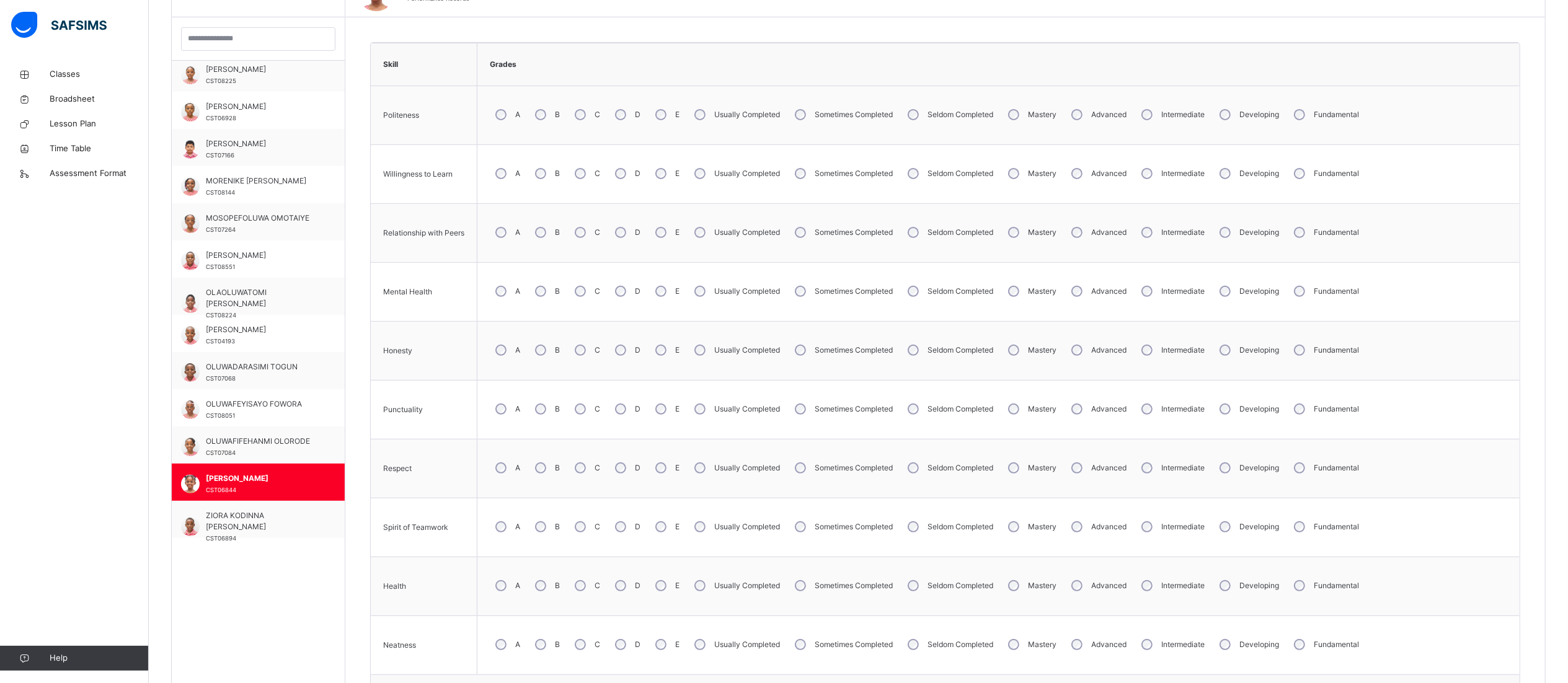 scroll, scrollTop: 413, scrollLeft: 19, axis: both 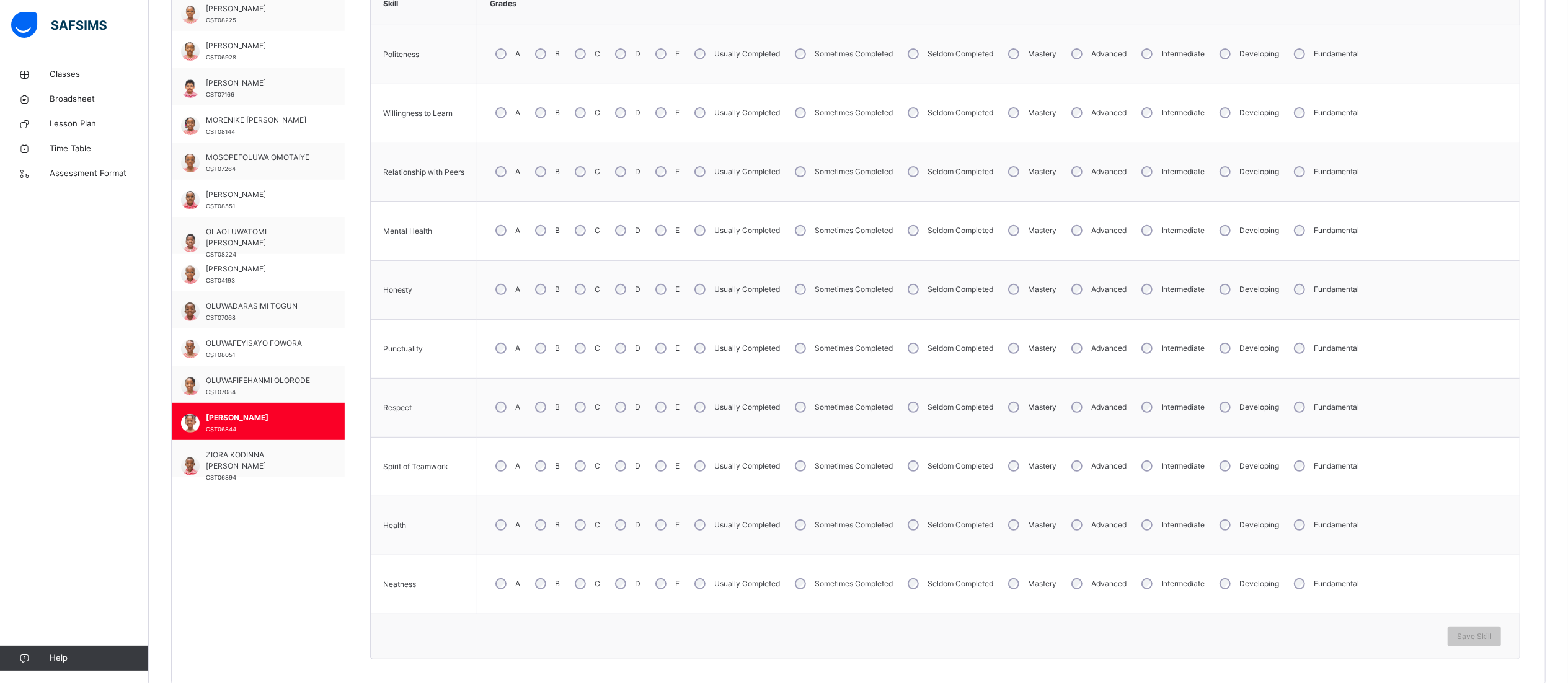 click on "B" at bounding box center [546, 172] 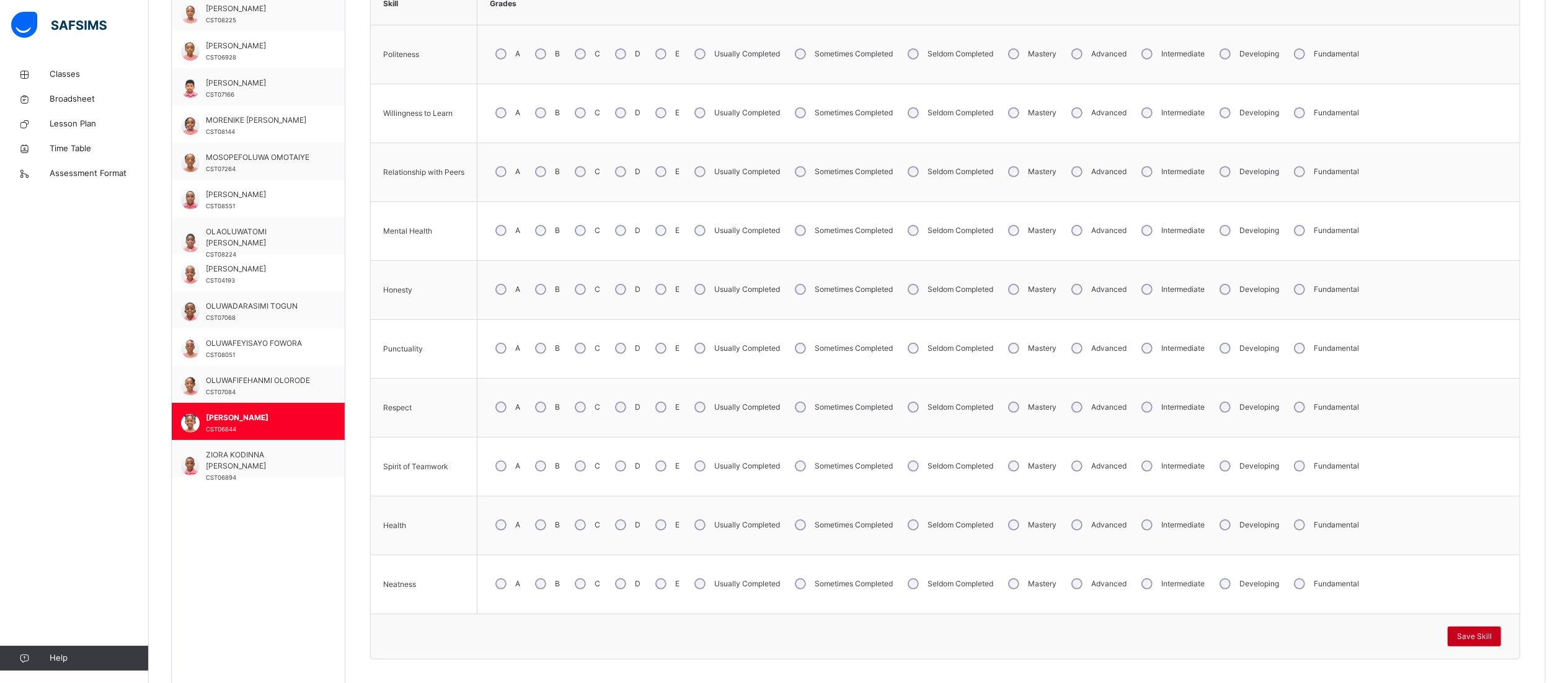 click on "Save Skill" at bounding box center [1474, 637] 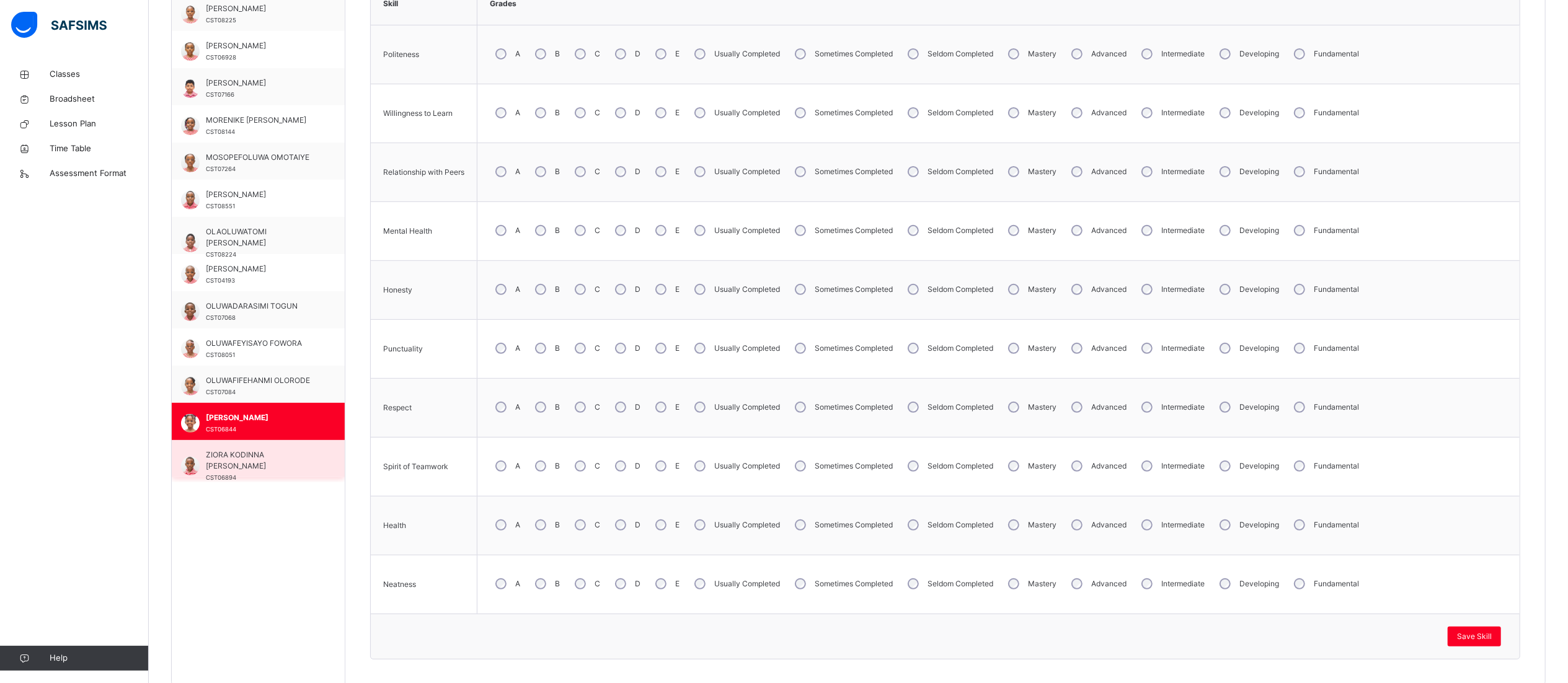 click on "ZIORA KODINNA [PERSON_NAME]" at bounding box center [261, 460] 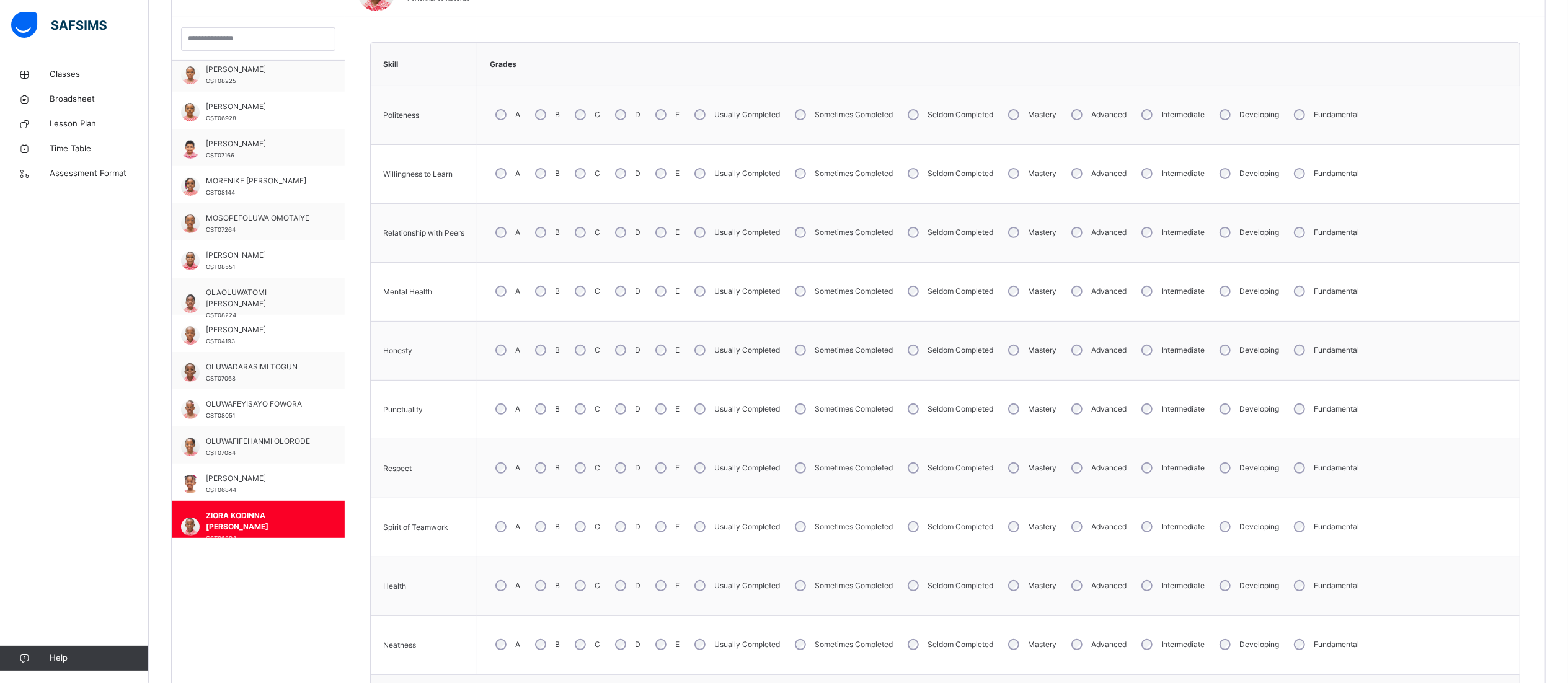 scroll, scrollTop: 413, scrollLeft: 19, axis: both 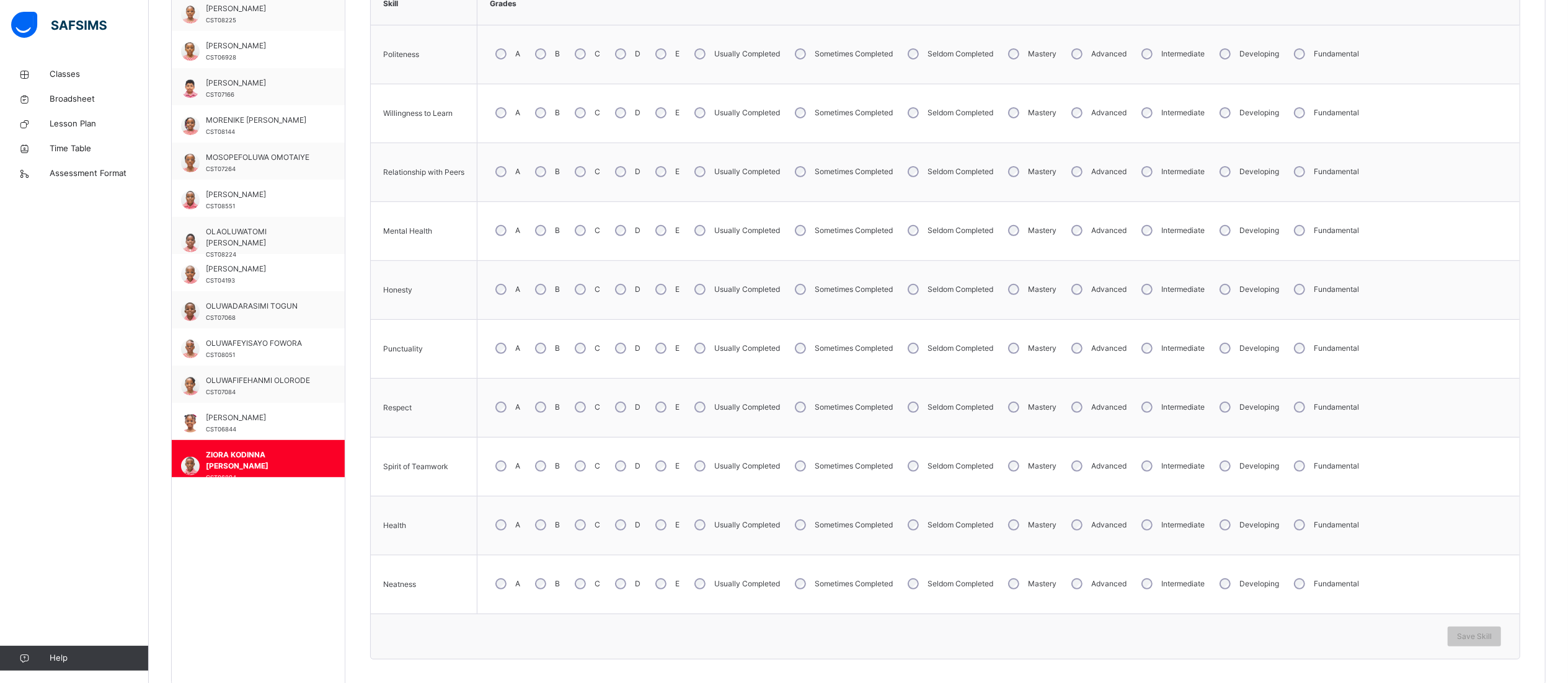click on "B" at bounding box center (546, 54) 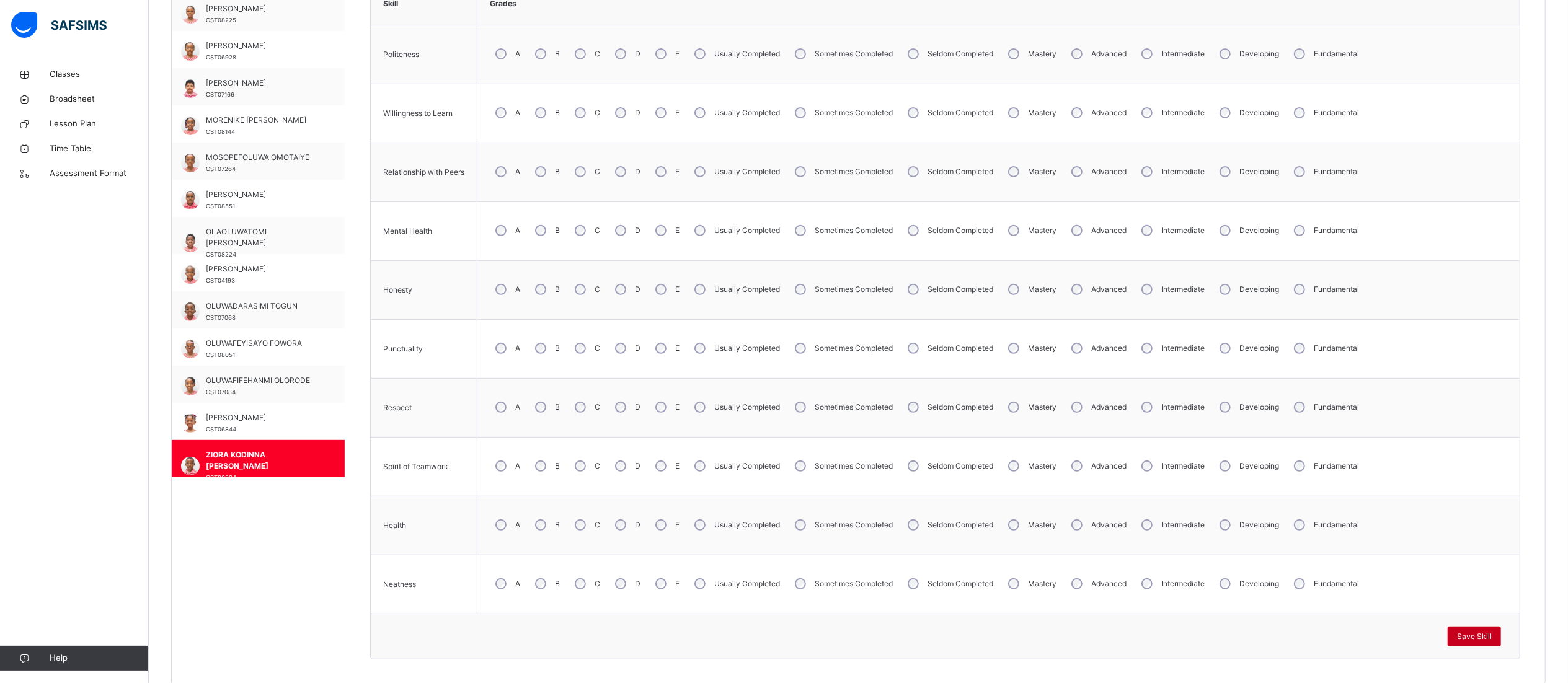 click on "Save Skill" at bounding box center [1474, 637] 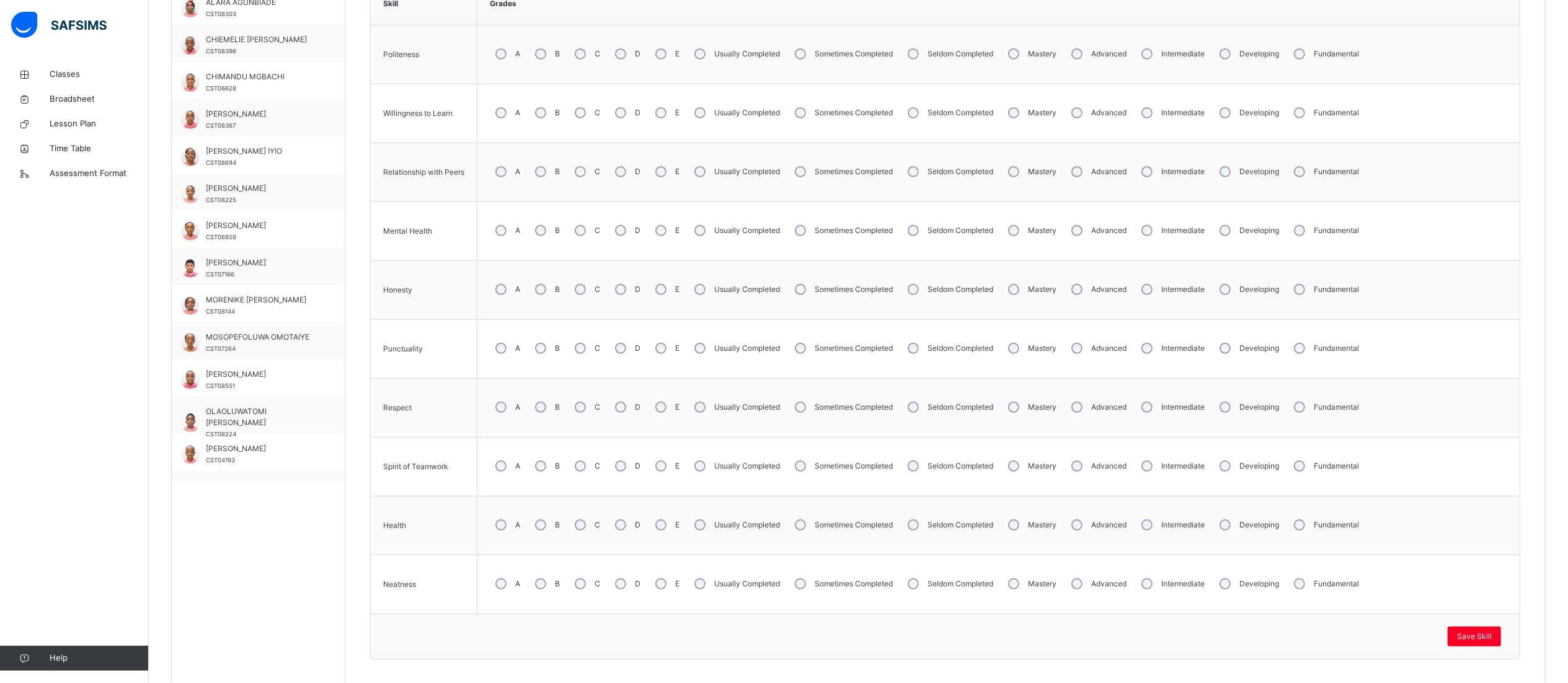 scroll, scrollTop: 0, scrollLeft: 0, axis: both 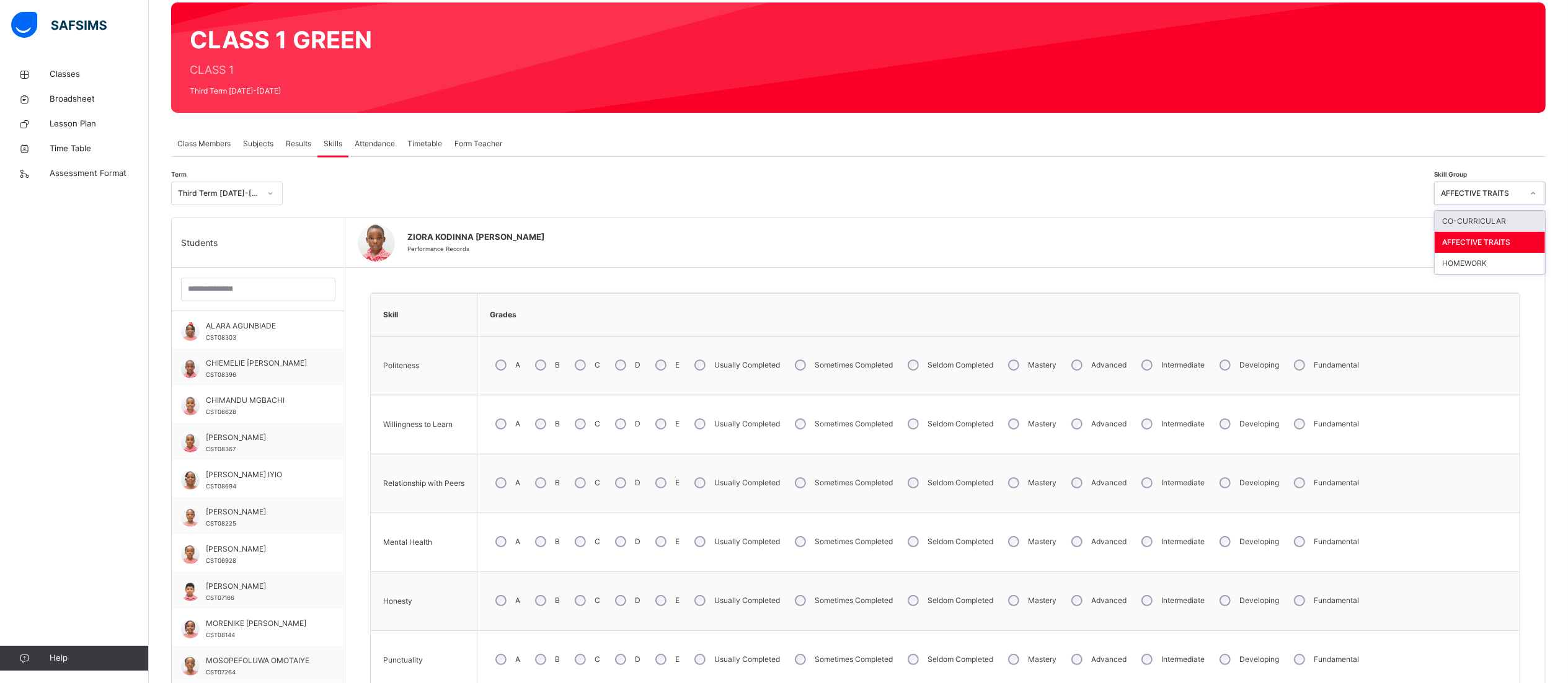 click at bounding box center (1533, 193) 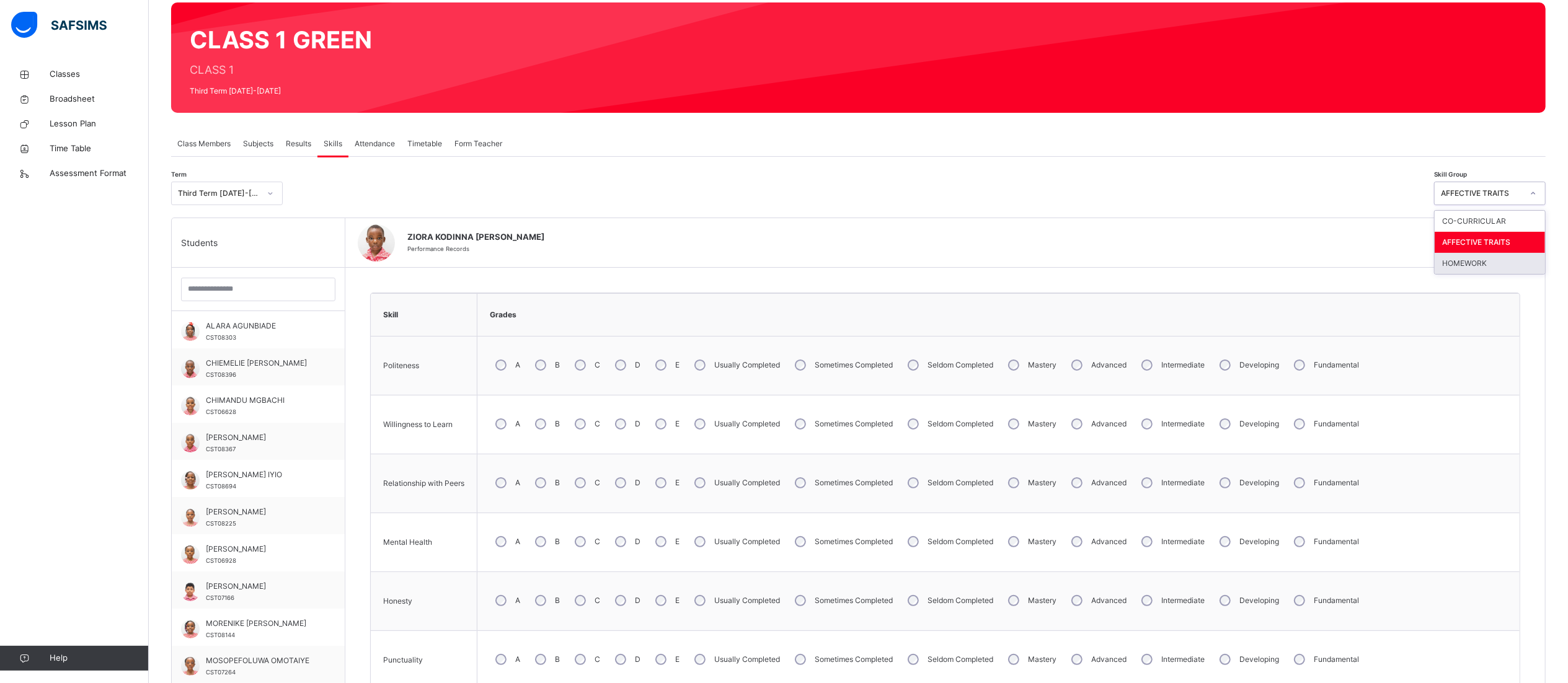 click on "HOMEWORK" at bounding box center (1490, 263) 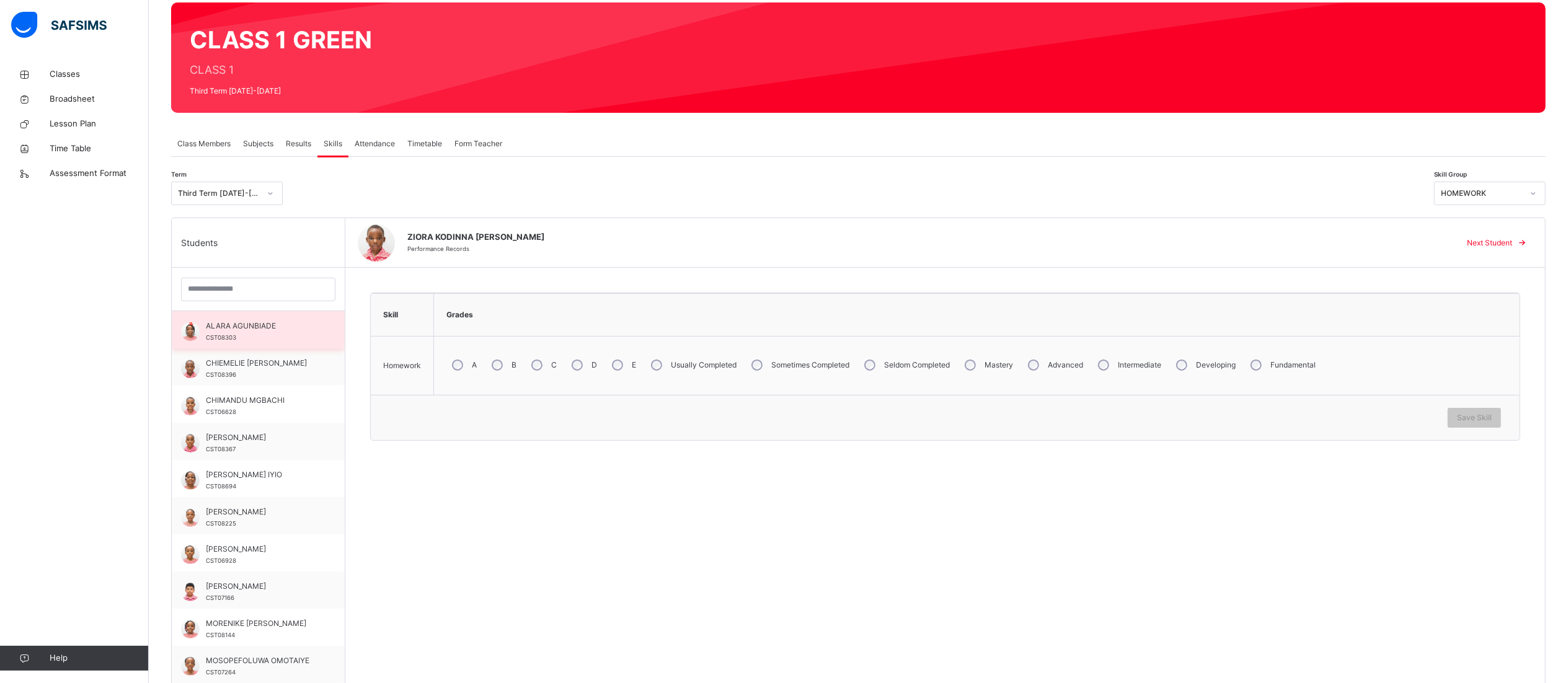 click on "ALARA  AGUNBIADE" at bounding box center [261, 326] 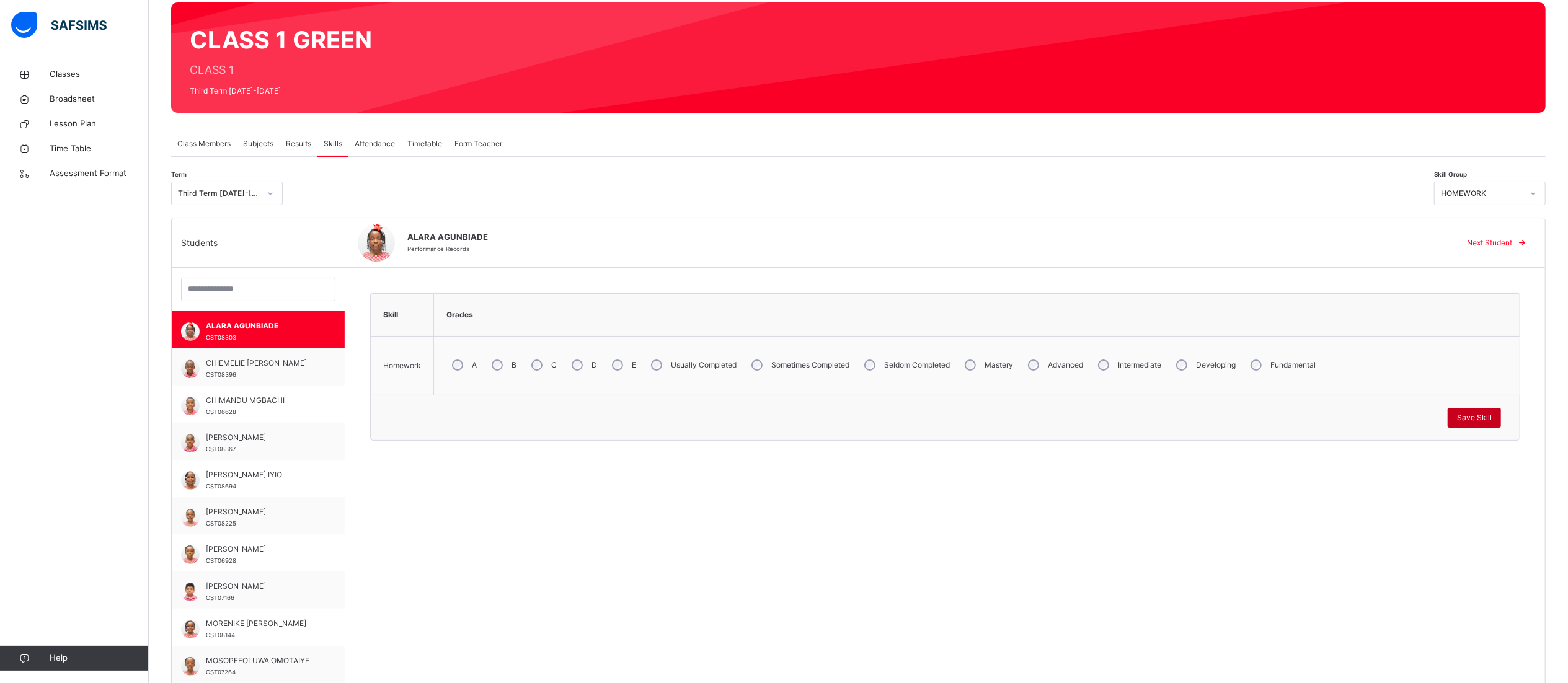 click on "Save Skill" at bounding box center [1474, 418] 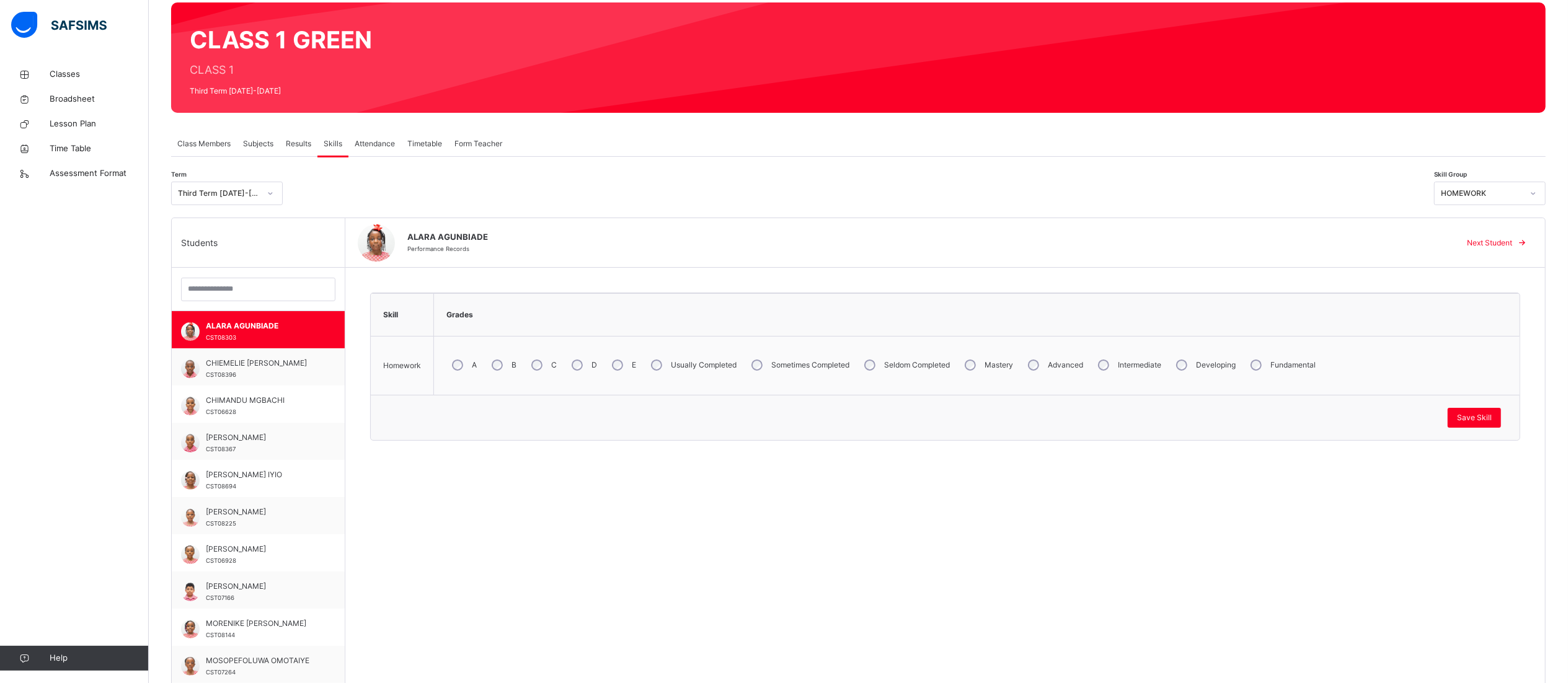 click on "ALARA  AGUNBIADE   Performance Records   Next Student" at bounding box center (945, 243) 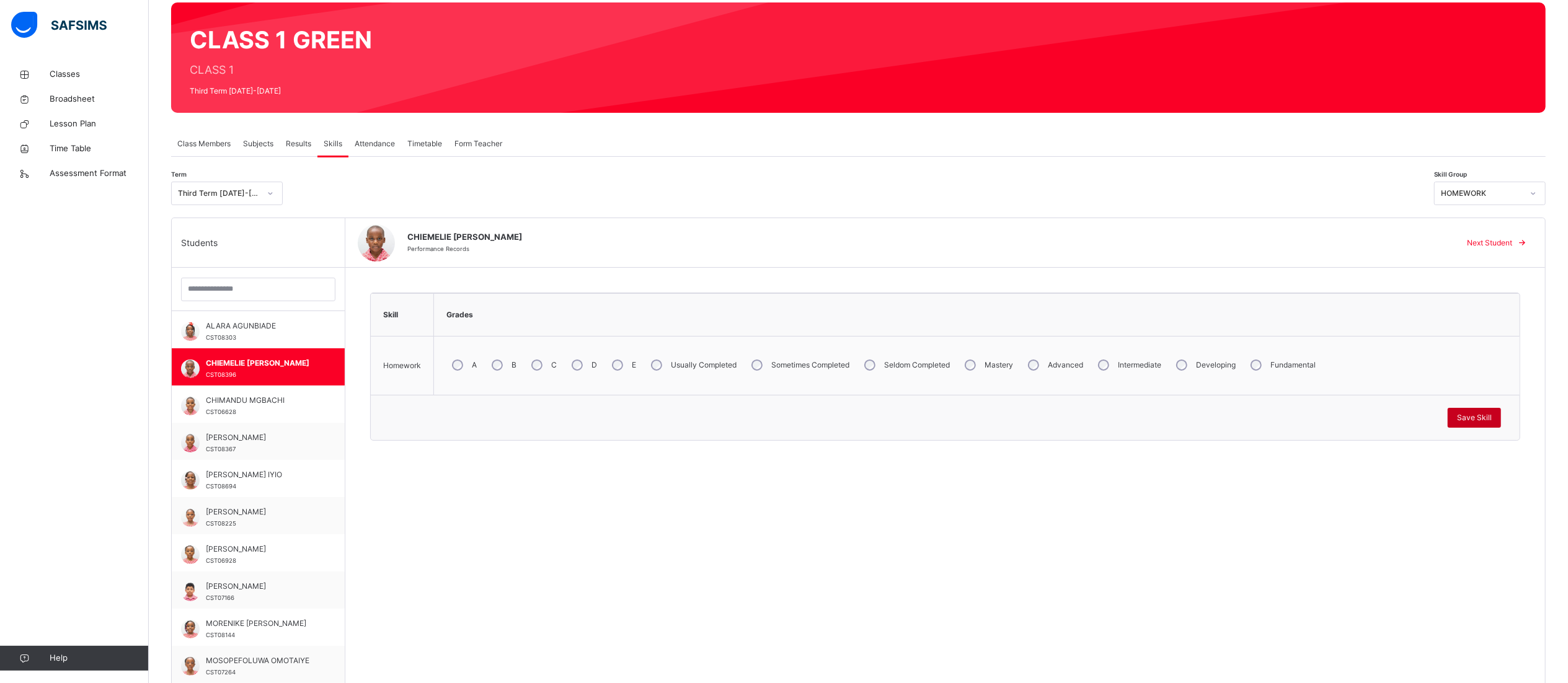 click on "Save Skill" at bounding box center (1474, 418) 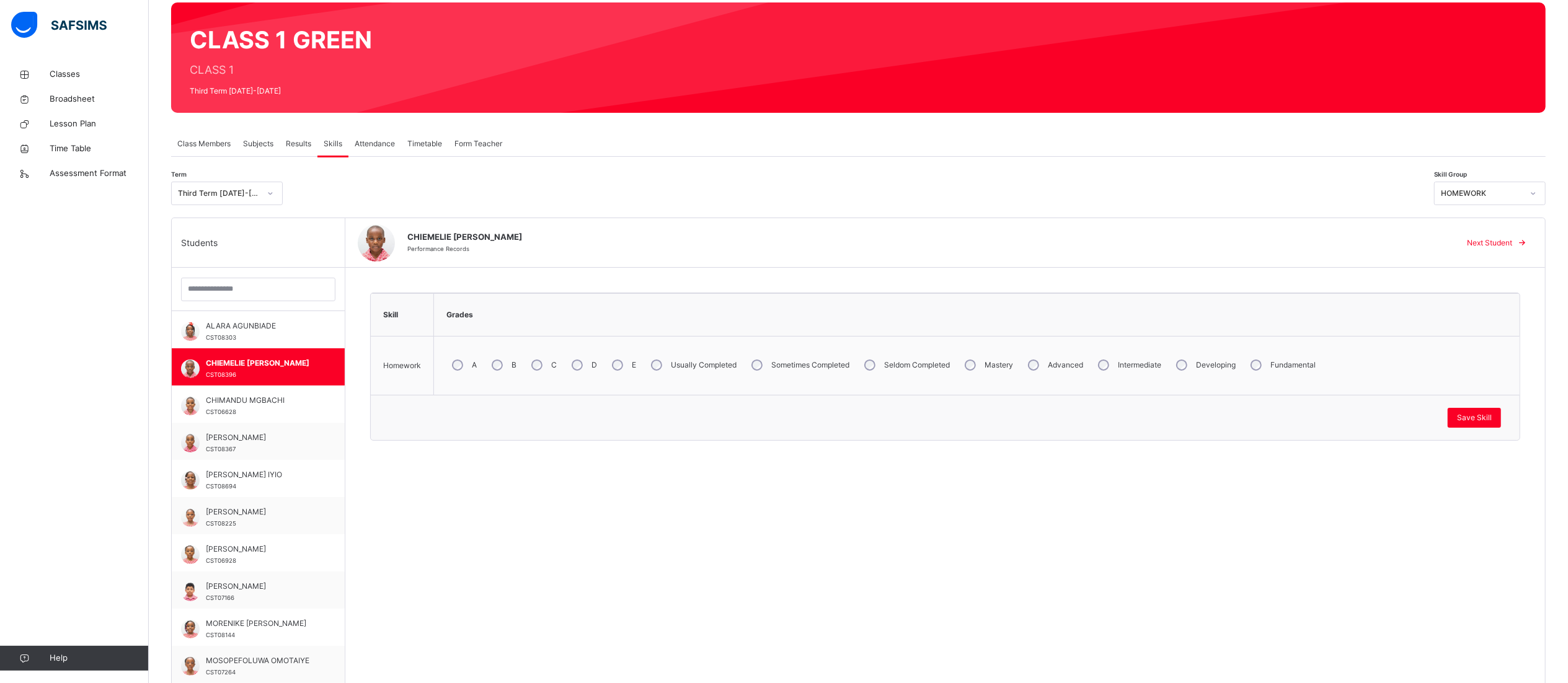 click on "Next Student" at bounding box center (1489, 243) 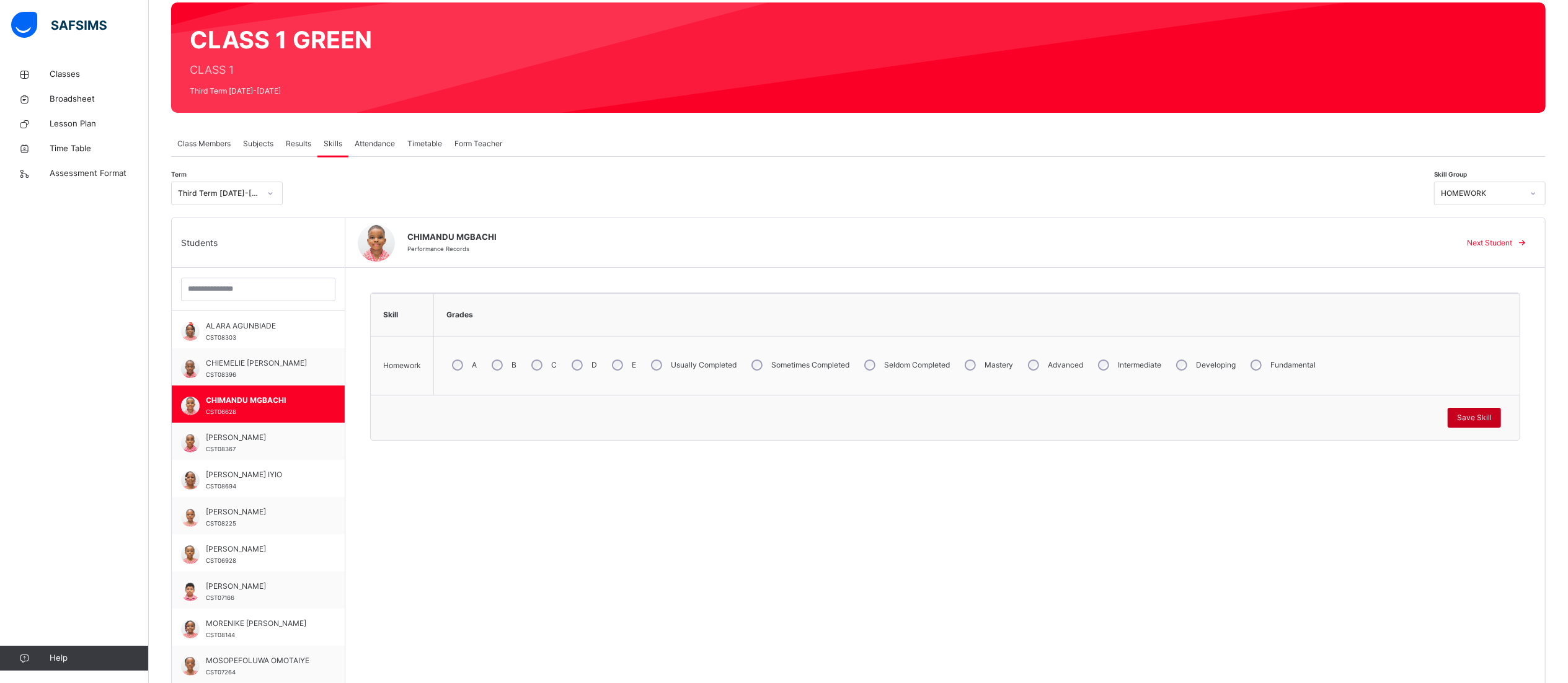 click on "Save Skill" at bounding box center [1474, 418] 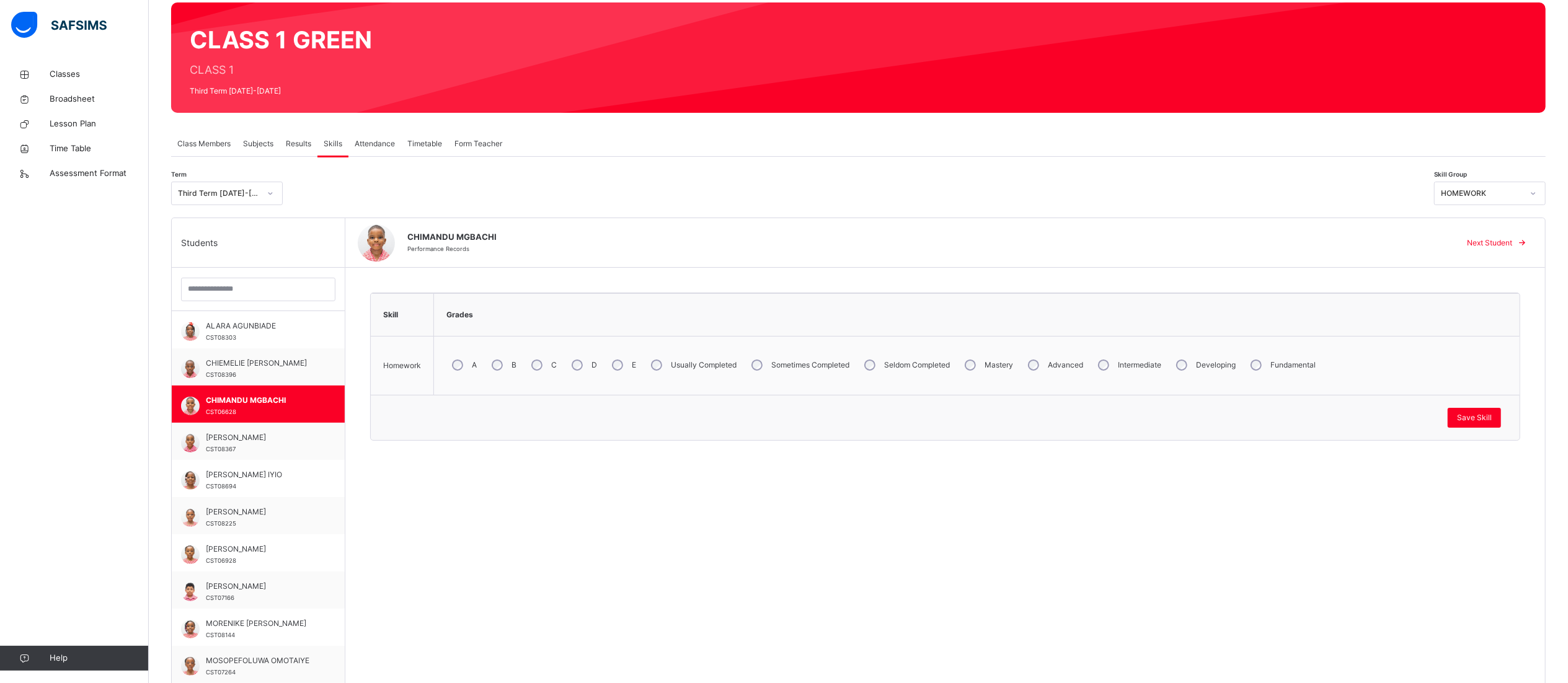 click on "Next Student" at bounding box center (1489, 243) 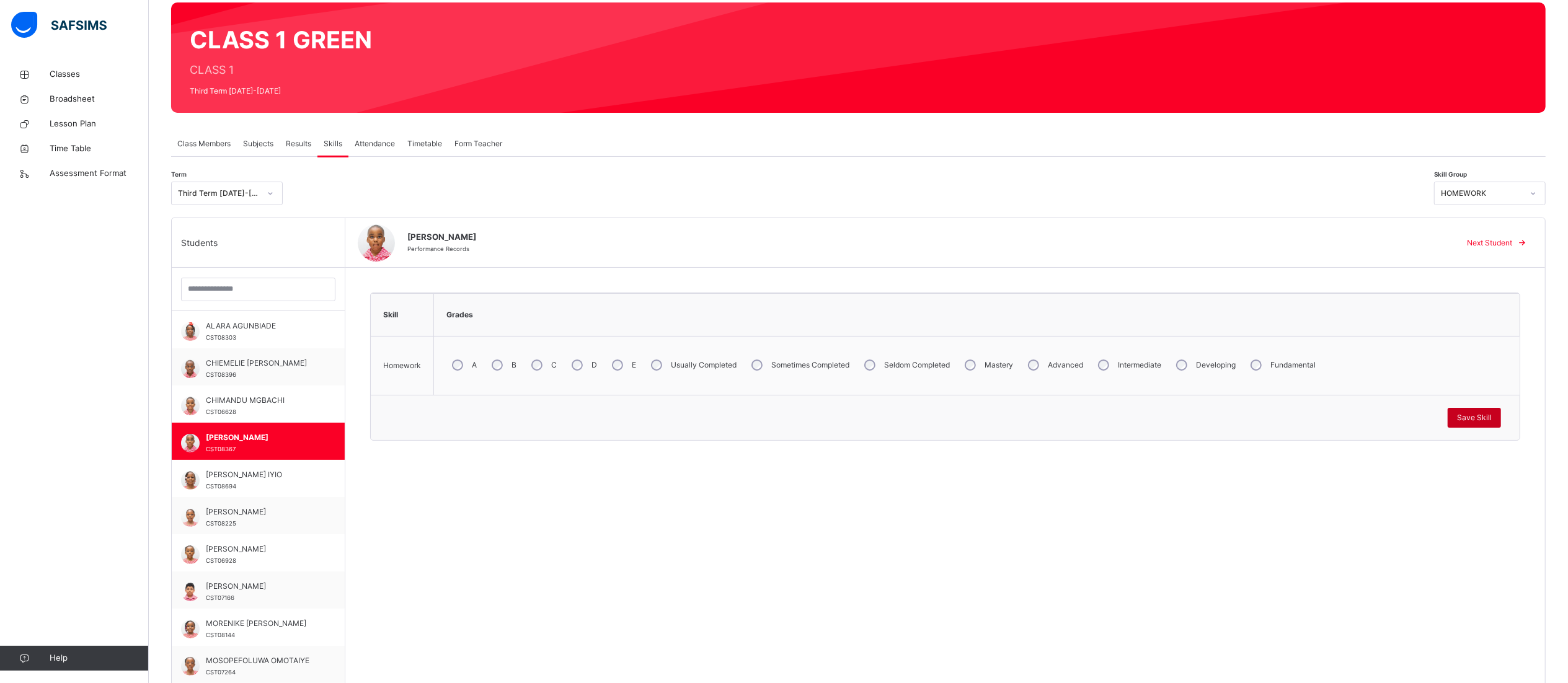 click on "Save Skill" at bounding box center [1474, 418] 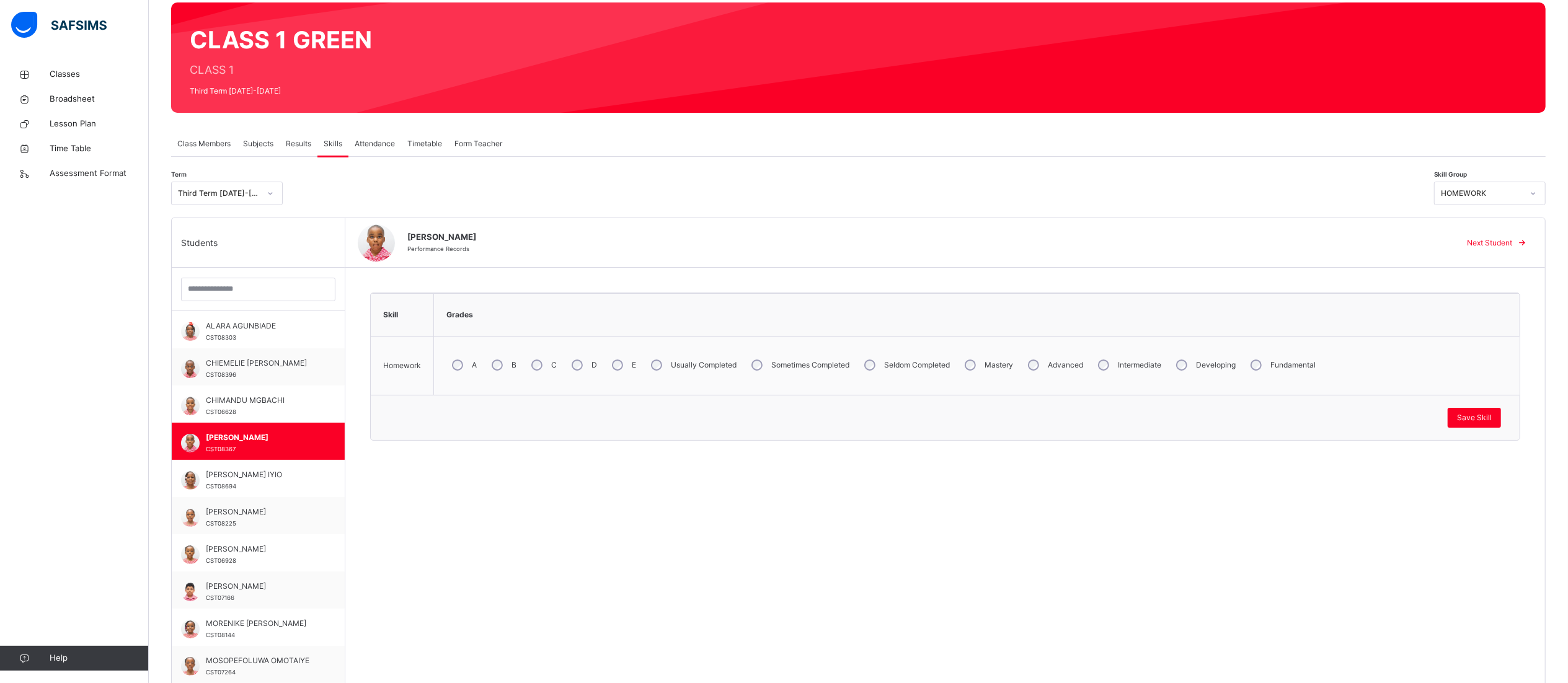 click at bounding box center [1522, 243] 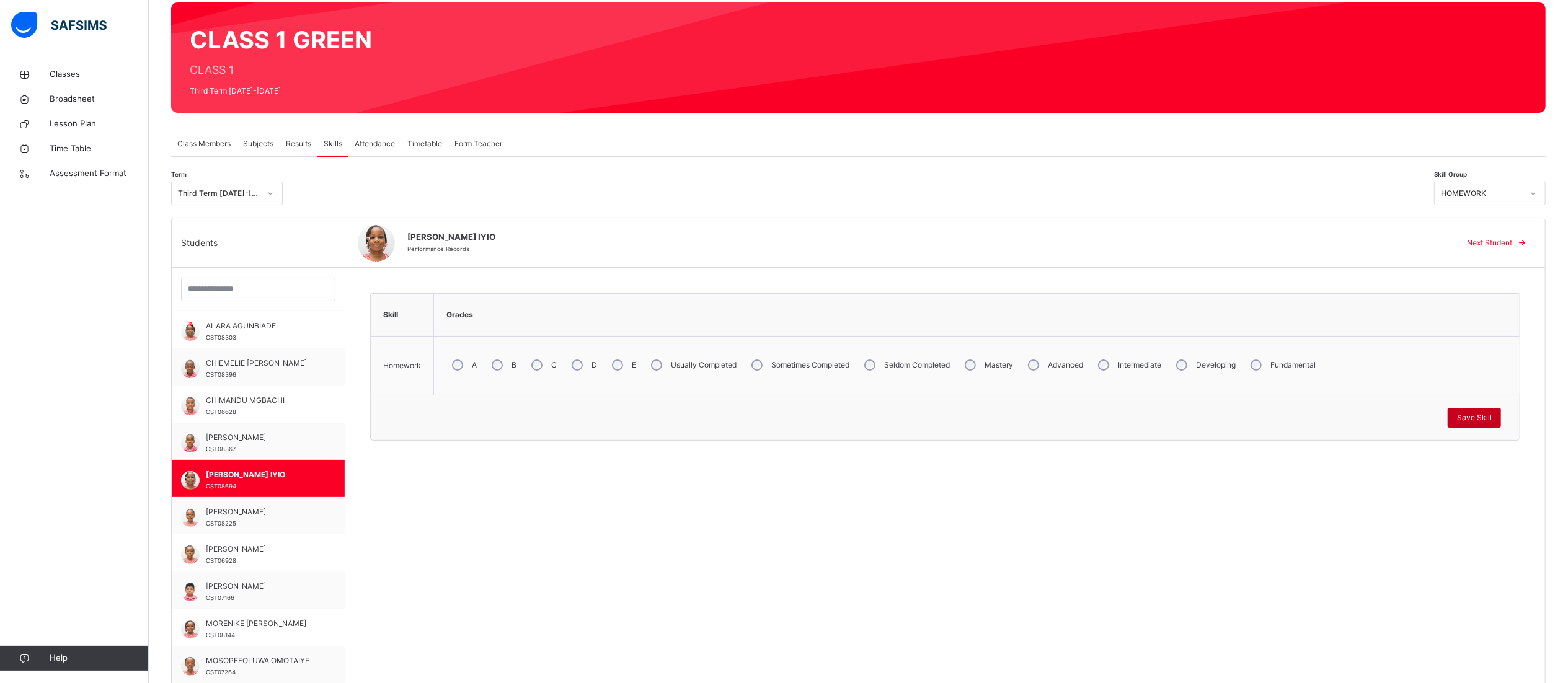 click on "Save Skill" at bounding box center (1474, 418) 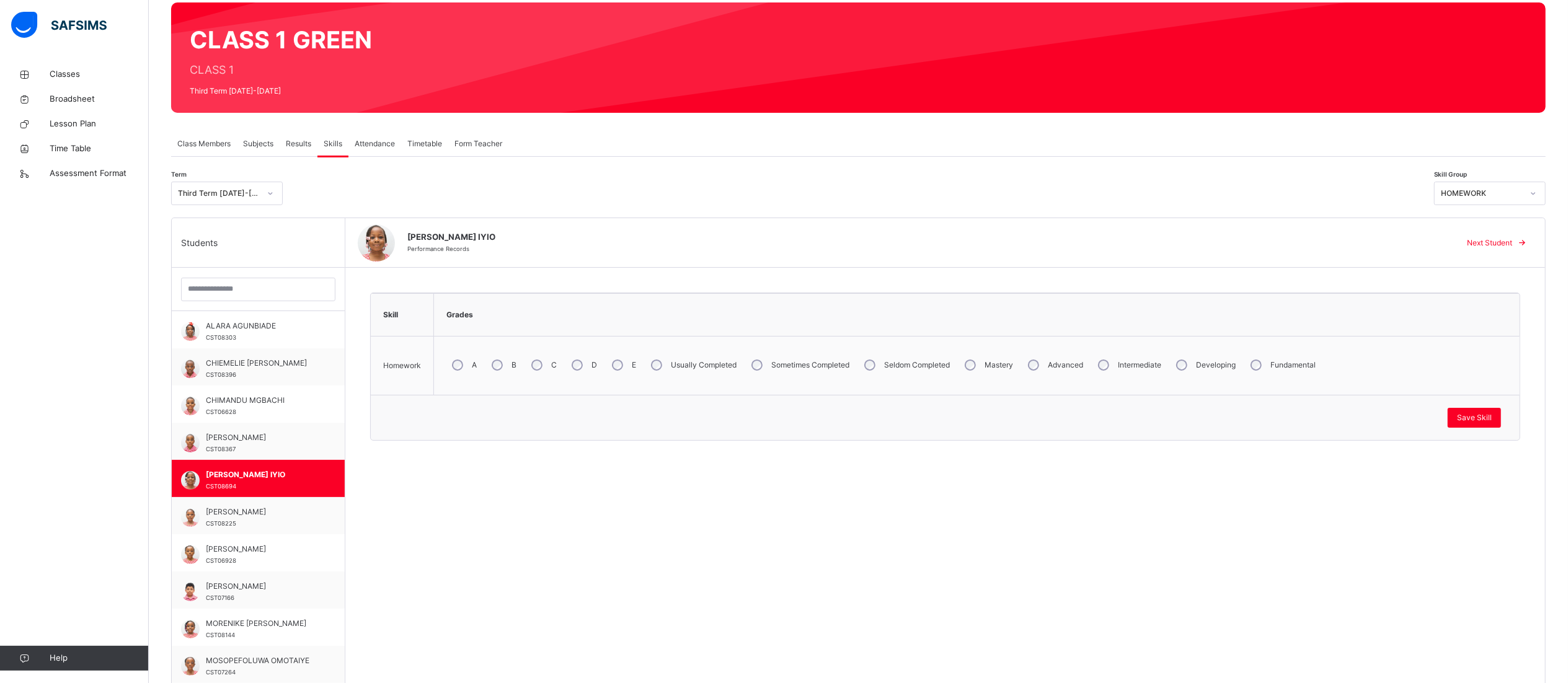 click on "Next Student" at bounding box center (1495, 243) 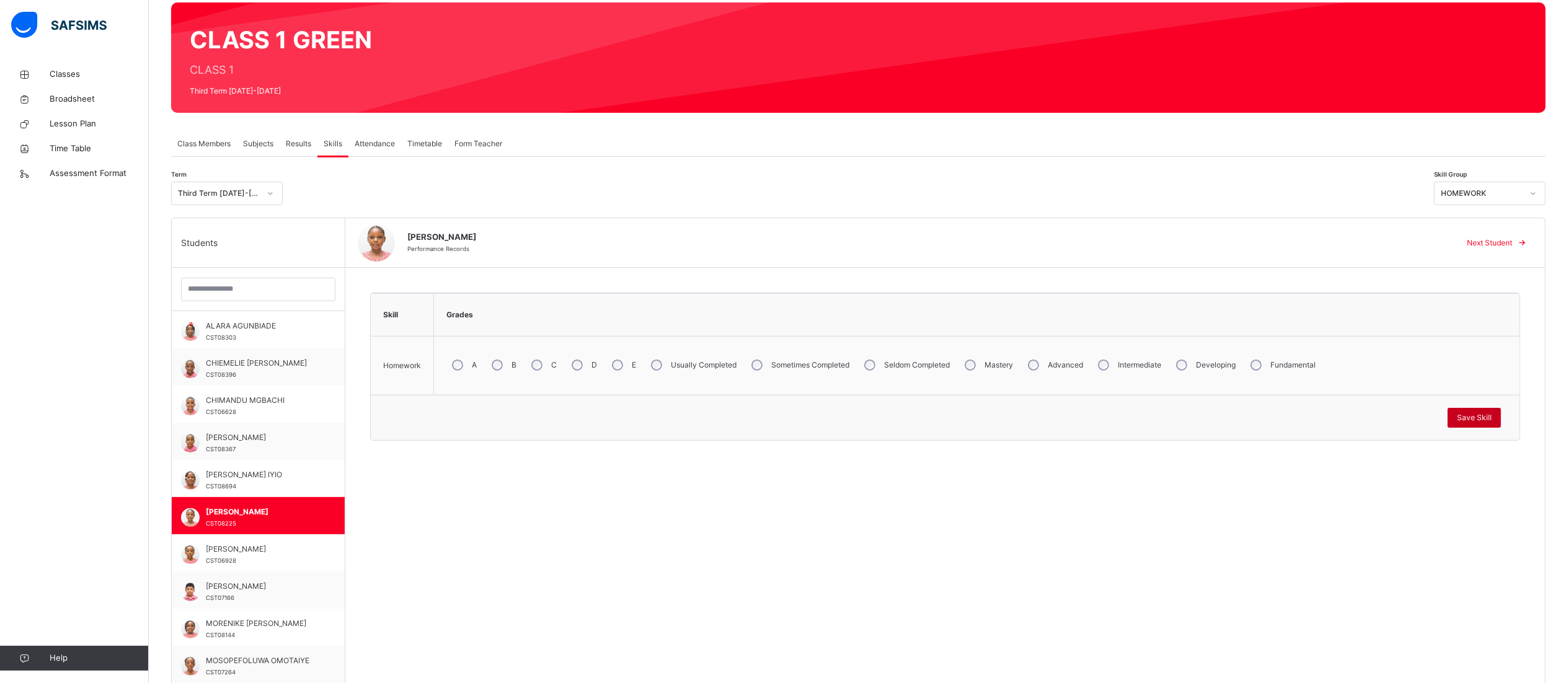 click on "Save Skill" at bounding box center [1474, 418] 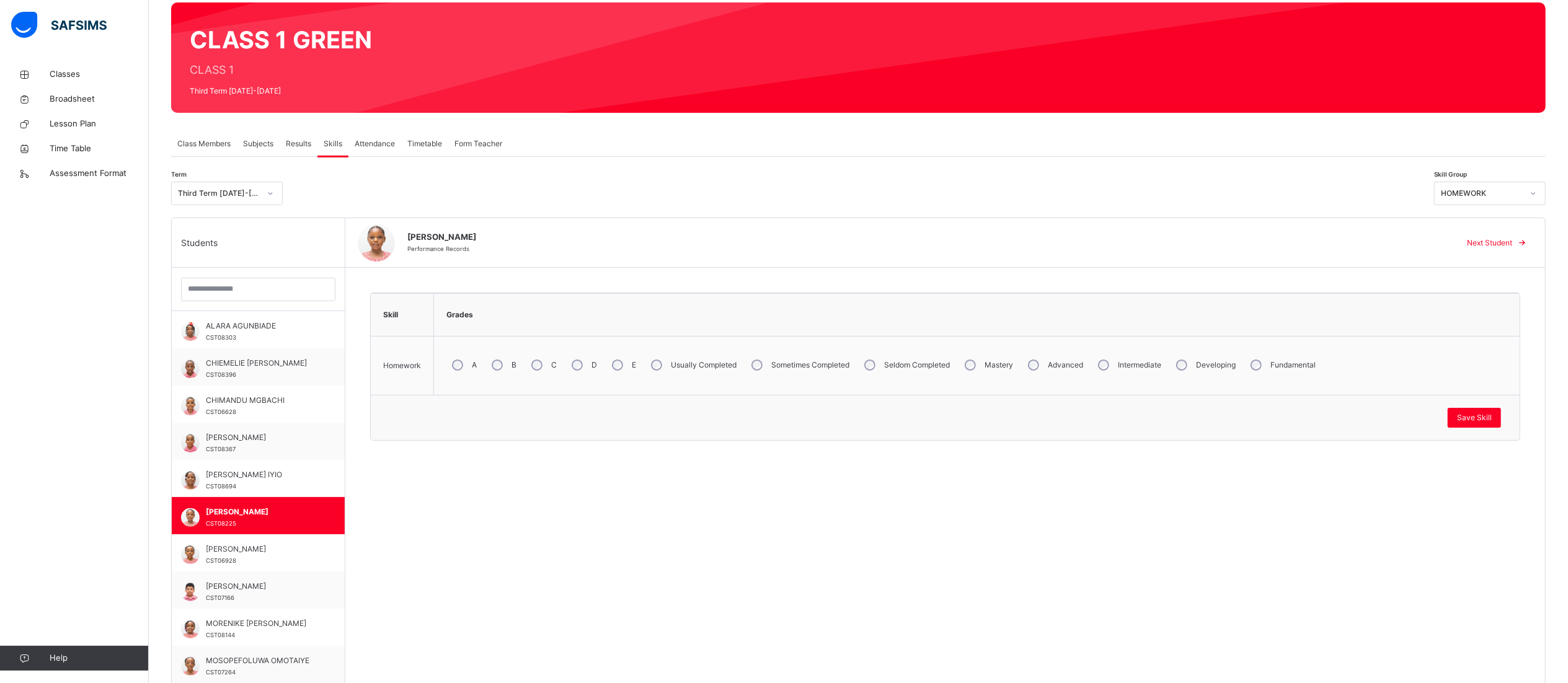 click at bounding box center (1522, 243) 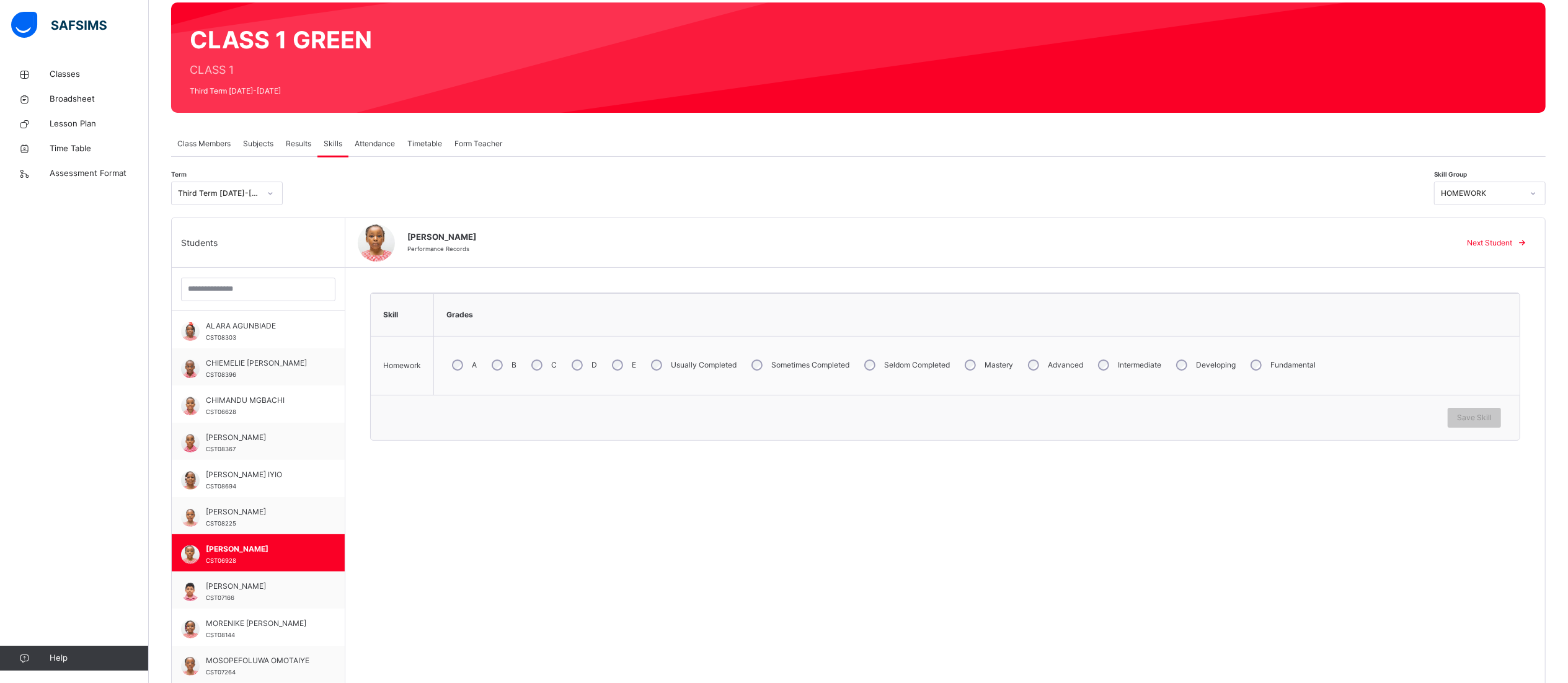 click on "Usually Completed" at bounding box center (693, 365) 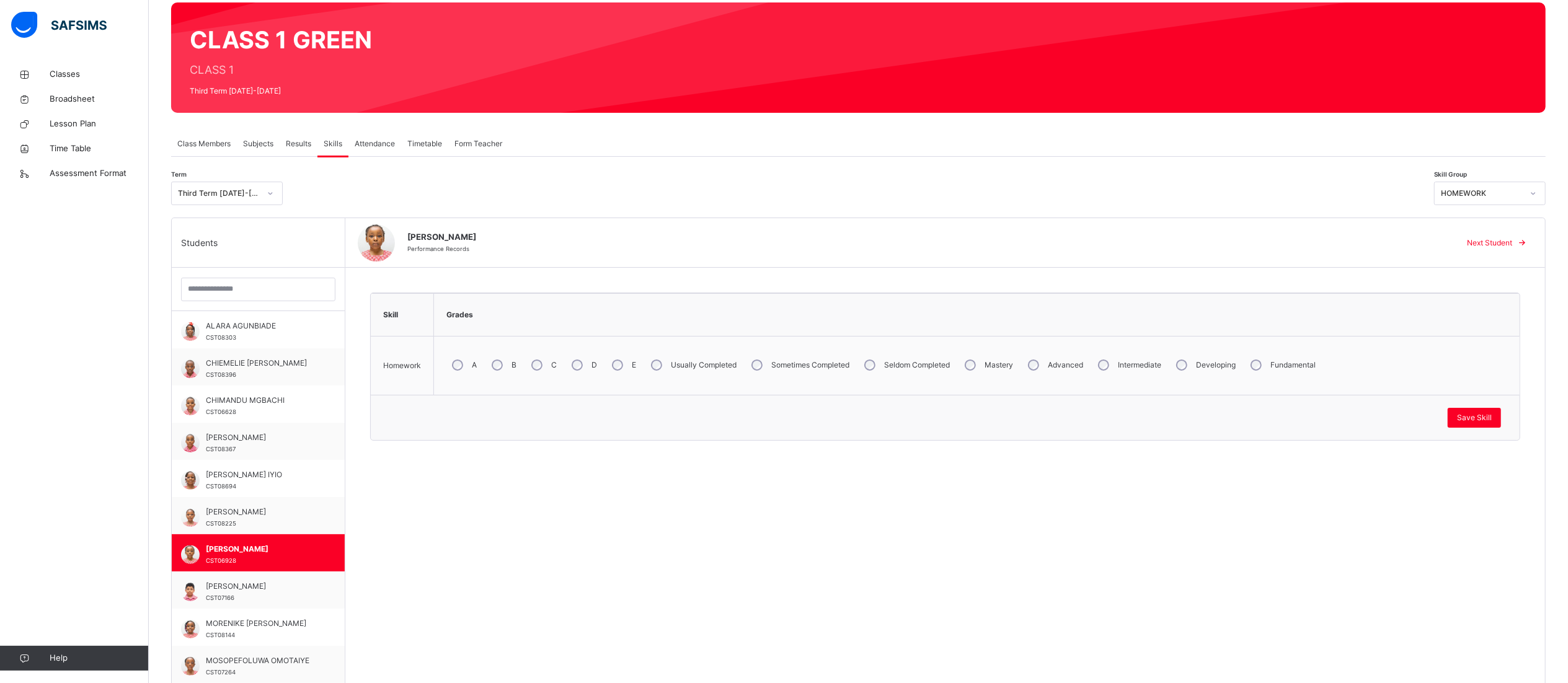 click on "Save Skill" at bounding box center [945, 417] 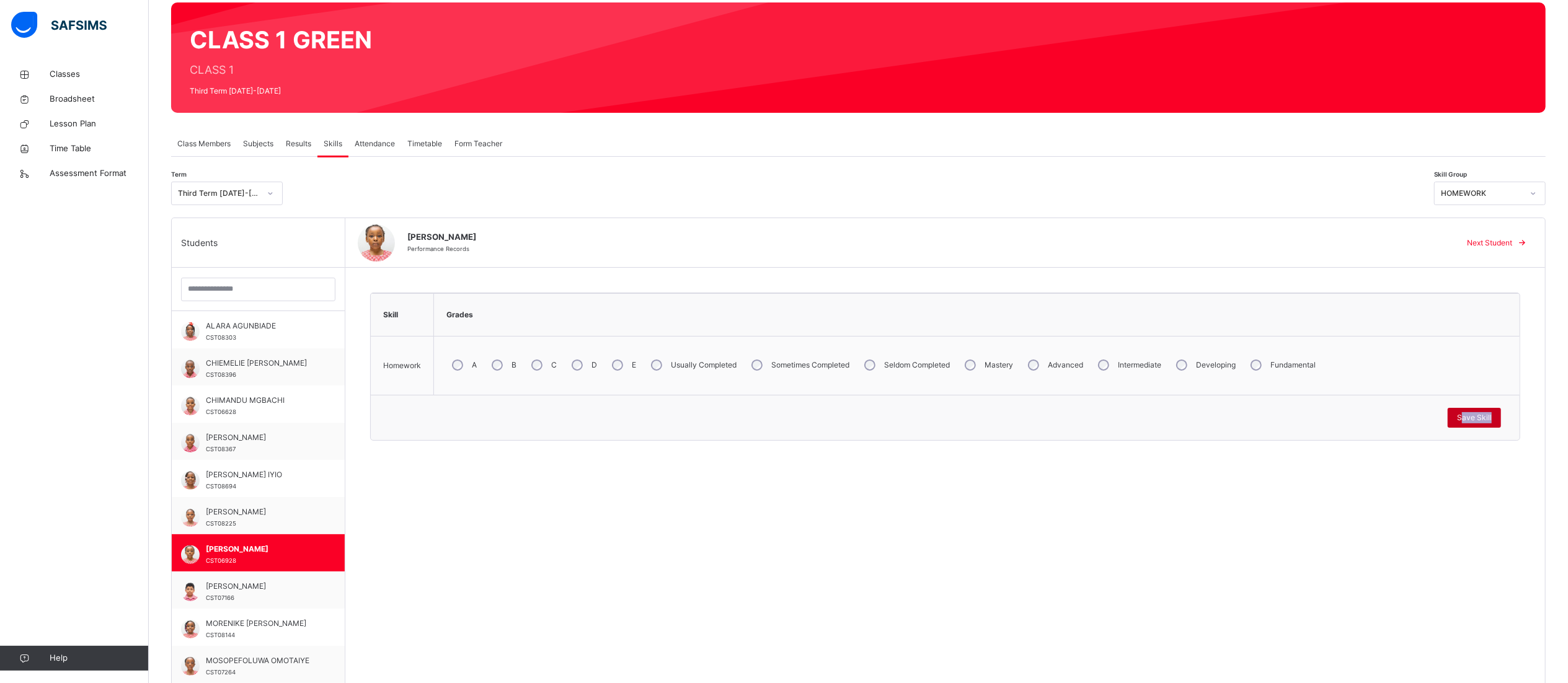 drag, startPoint x: 1456, startPoint y: 431, endPoint x: 1462, endPoint y: 418, distance: 14.317821 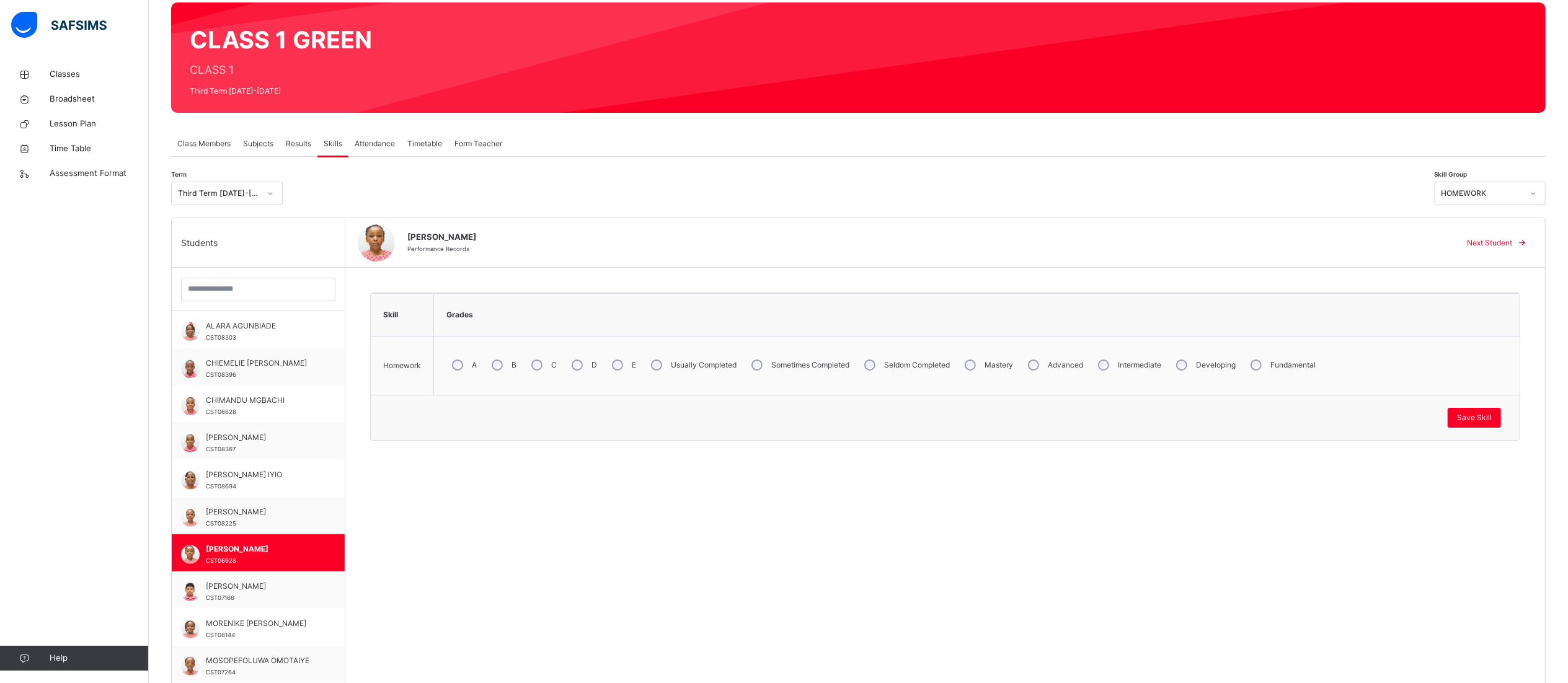 click on "Next Student" at bounding box center [1495, 243] 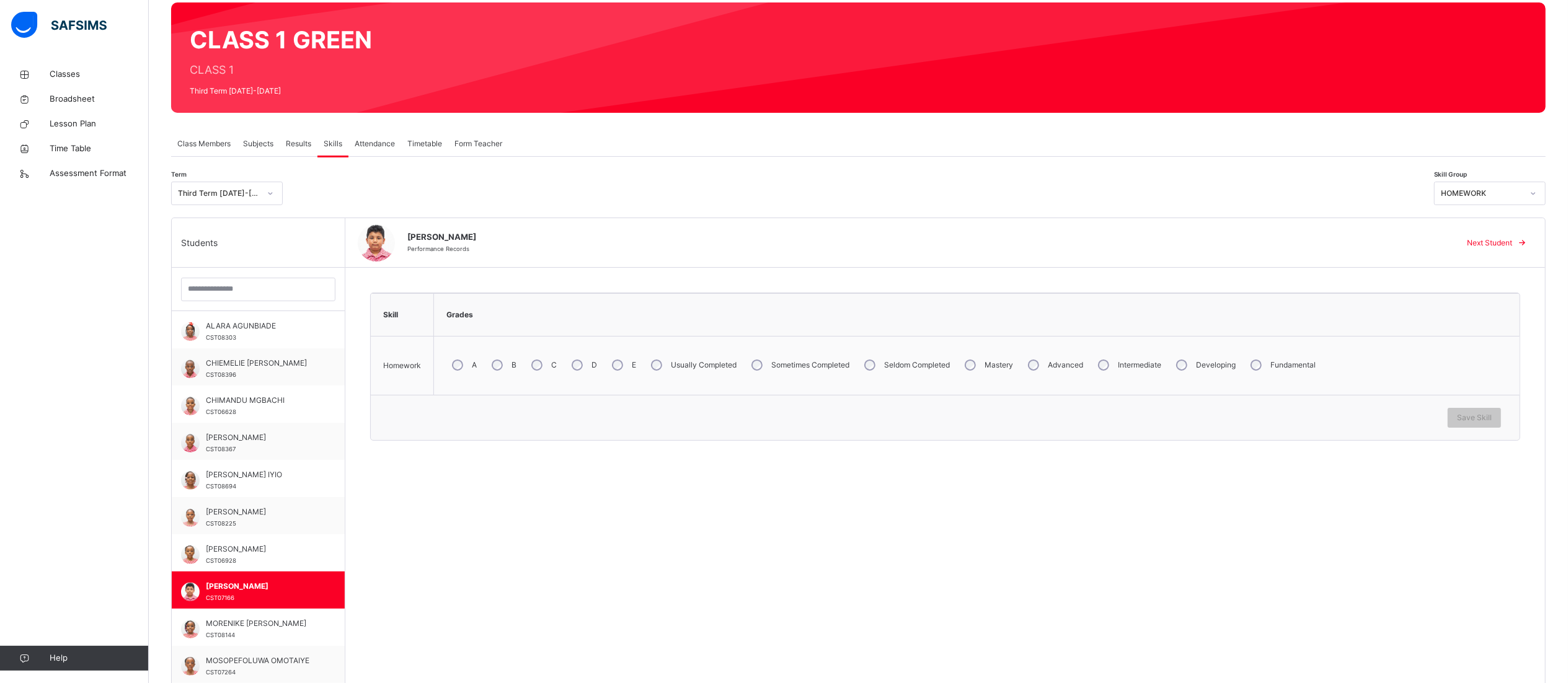 click on "Usually Completed" at bounding box center [693, 365] 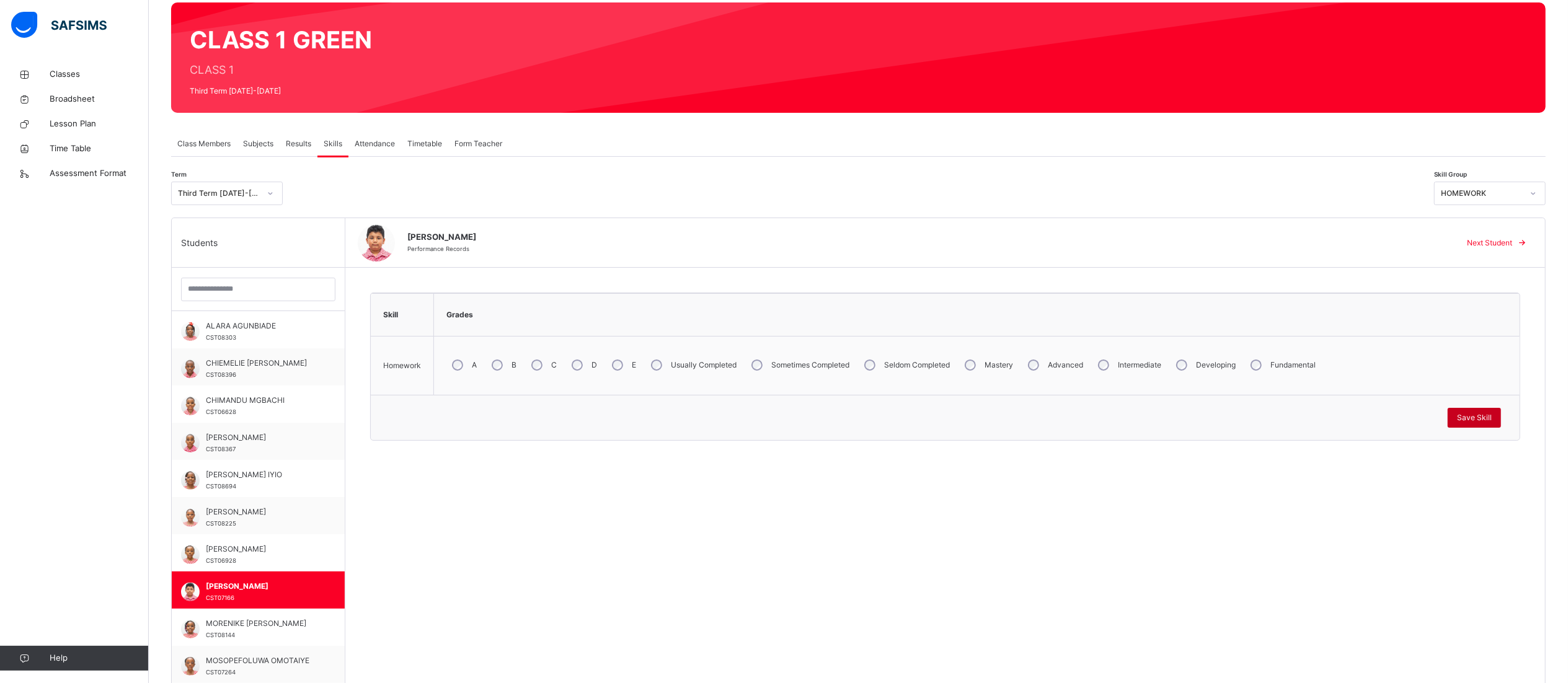 click on "Save Skill" at bounding box center (1474, 418) 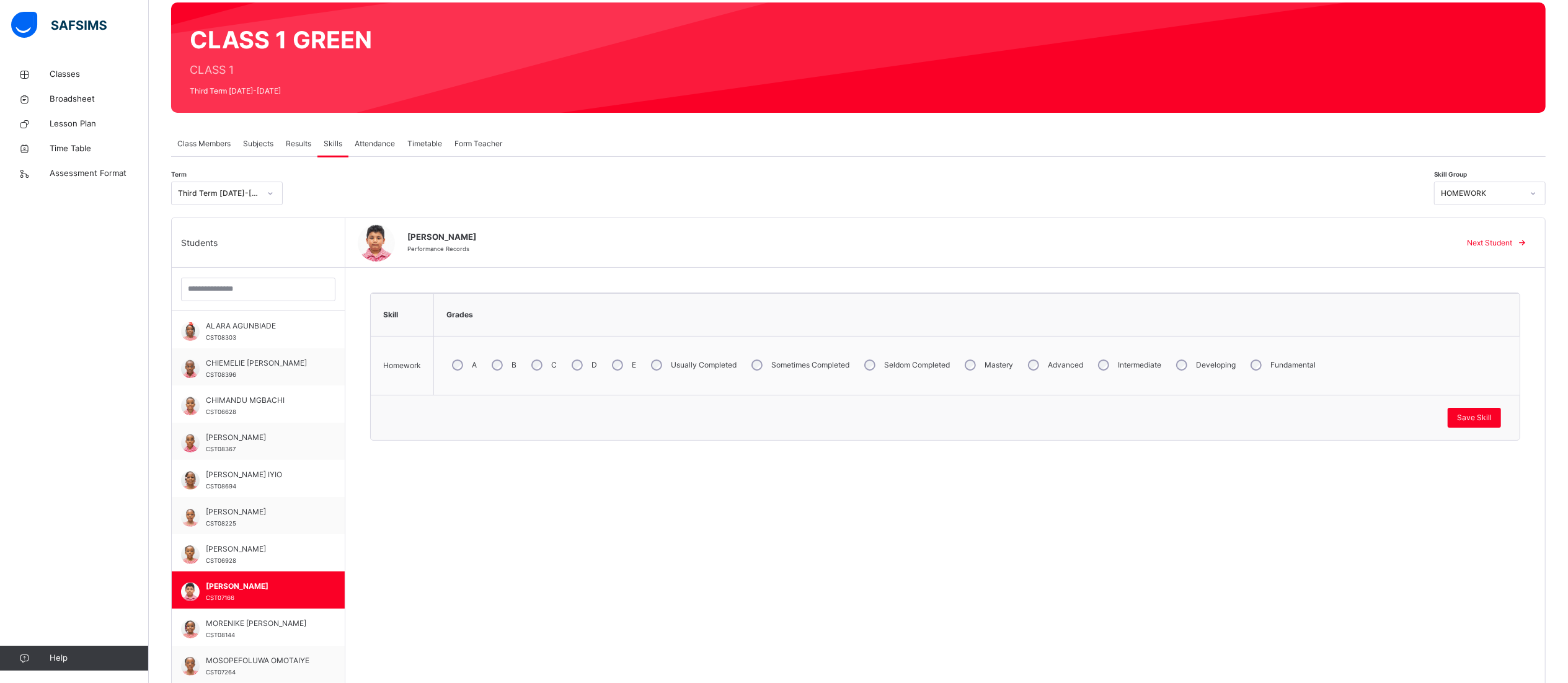 click at bounding box center (1522, 243) 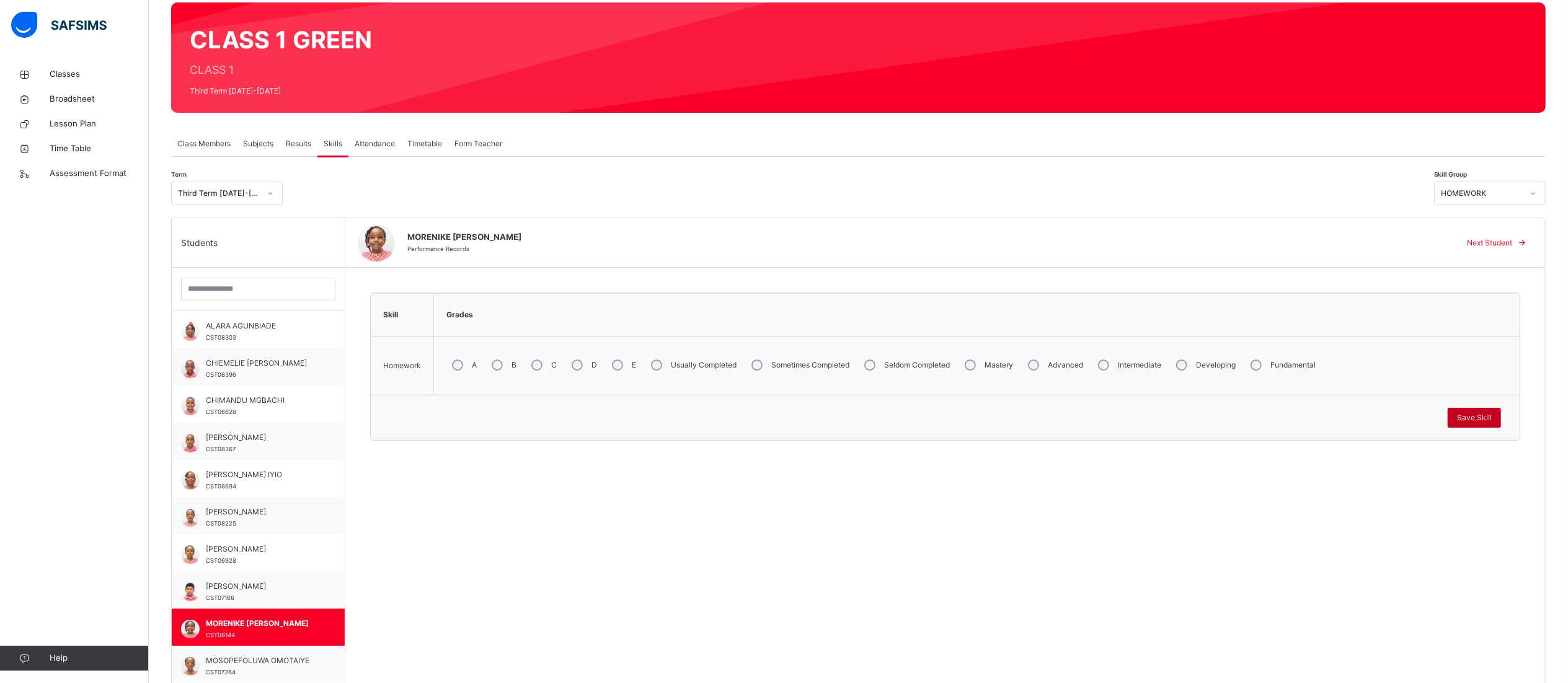 click on "Save Skill" at bounding box center (1474, 418) 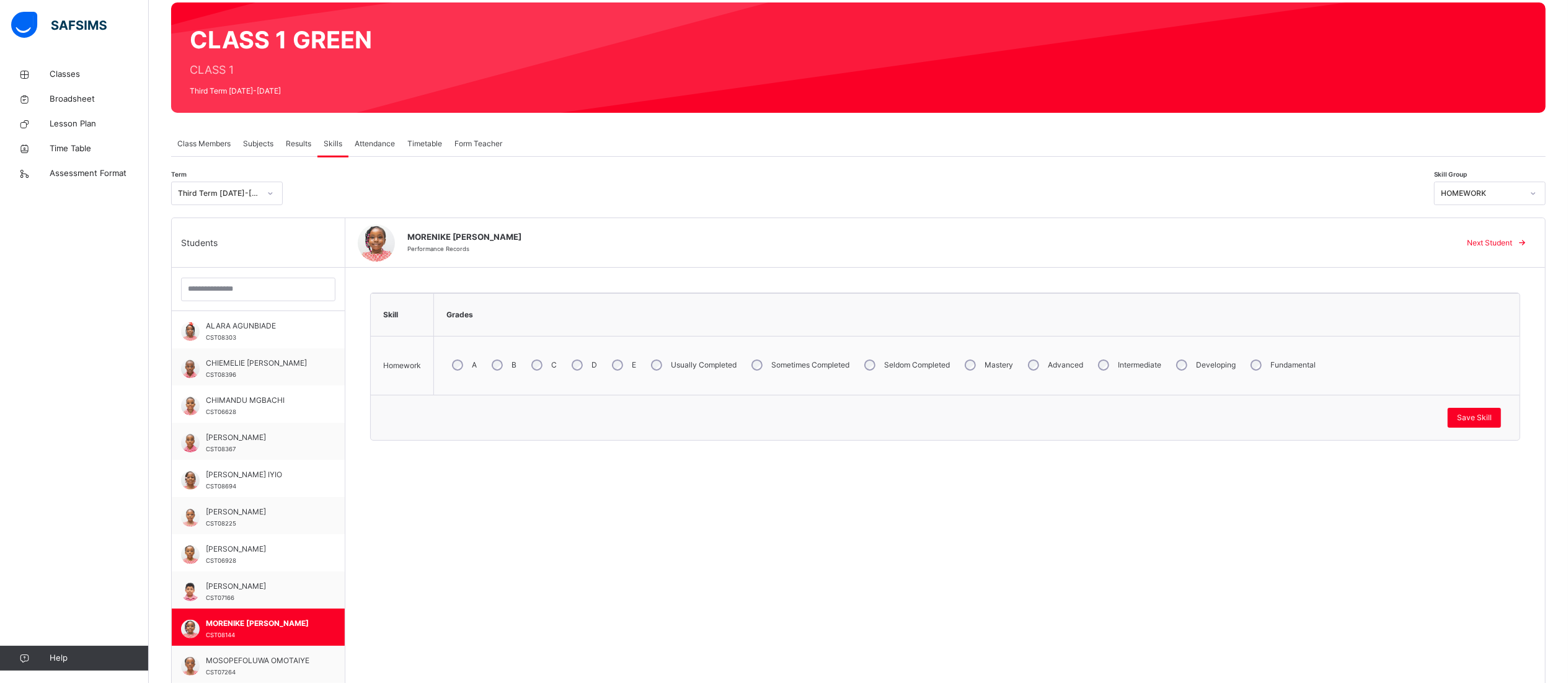 click on "Next Student" at bounding box center [1489, 243] 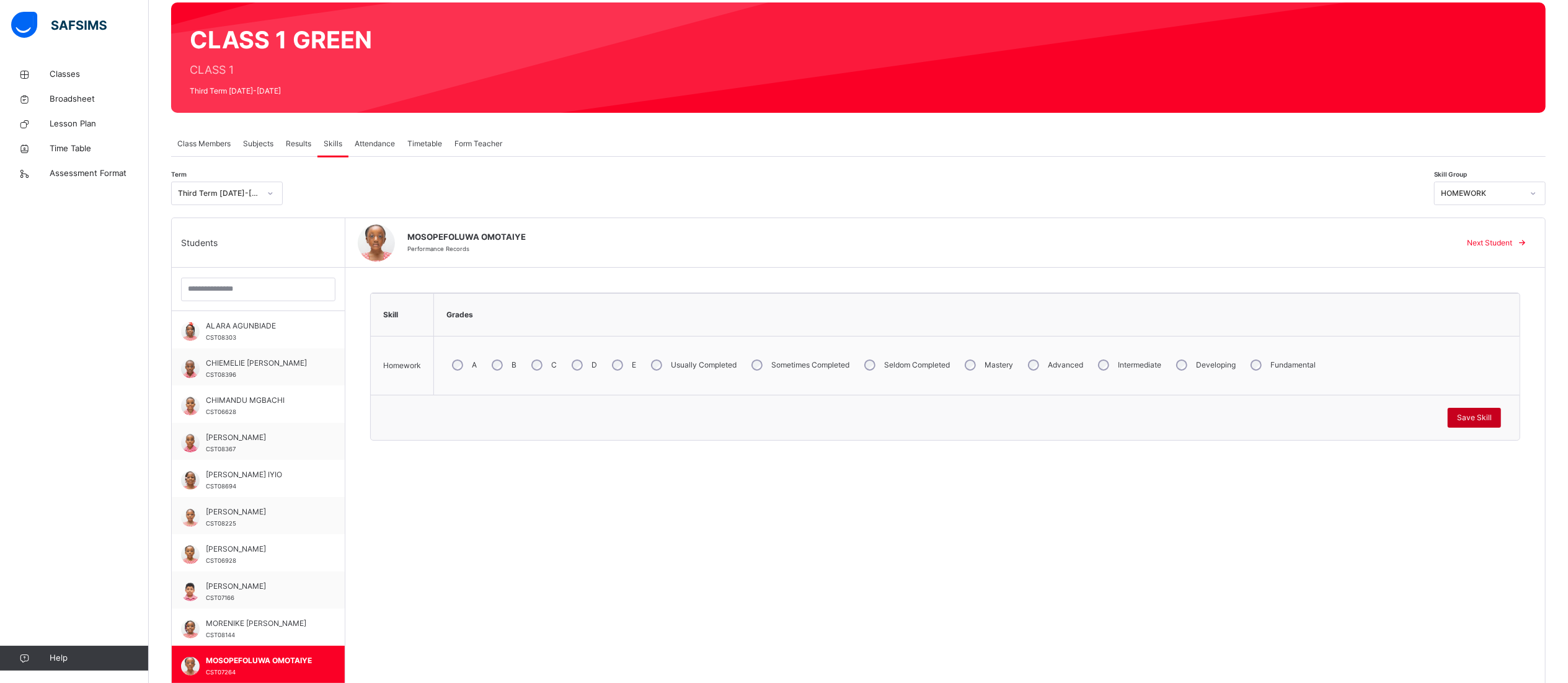 click on "Save Skill" at bounding box center (1474, 418) 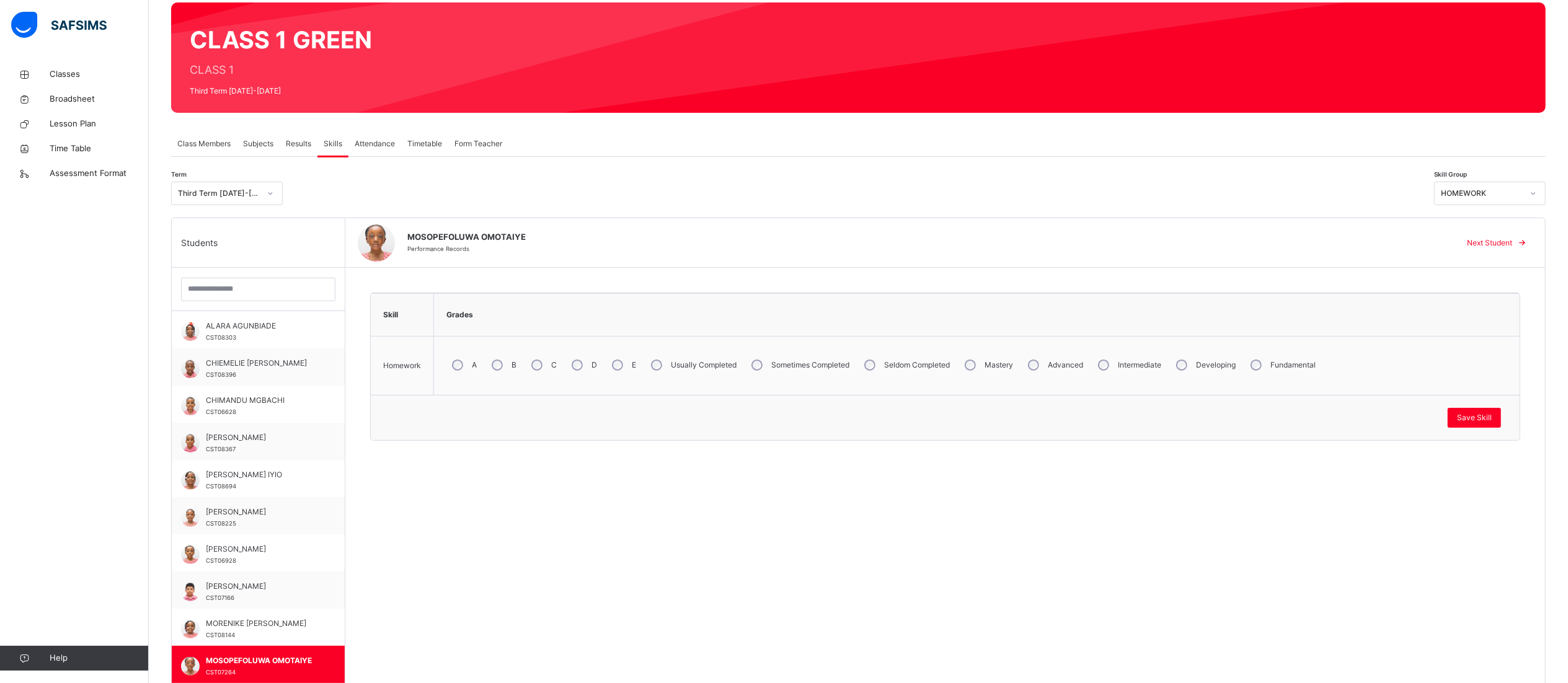 click at bounding box center [1522, 243] 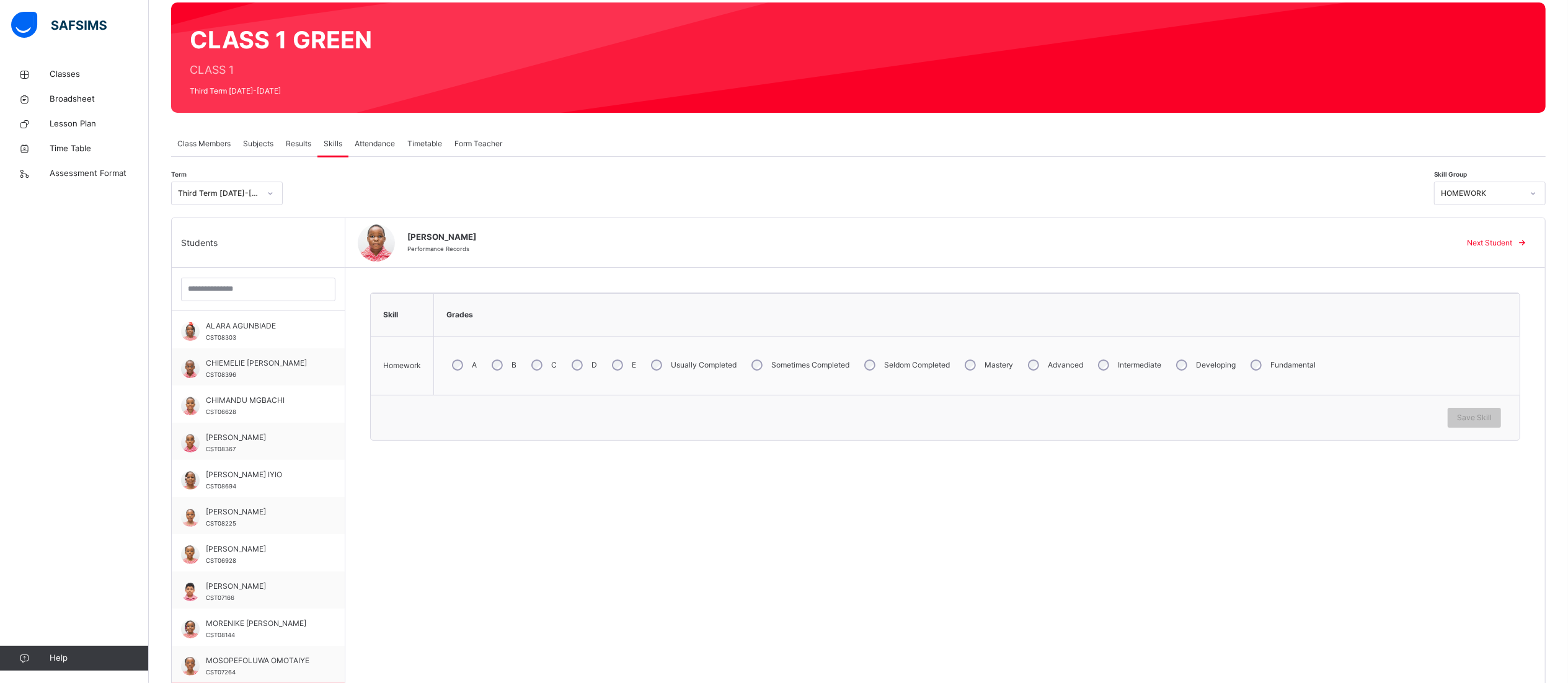 click on "Usually Completed" at bounding box center [704, 365] 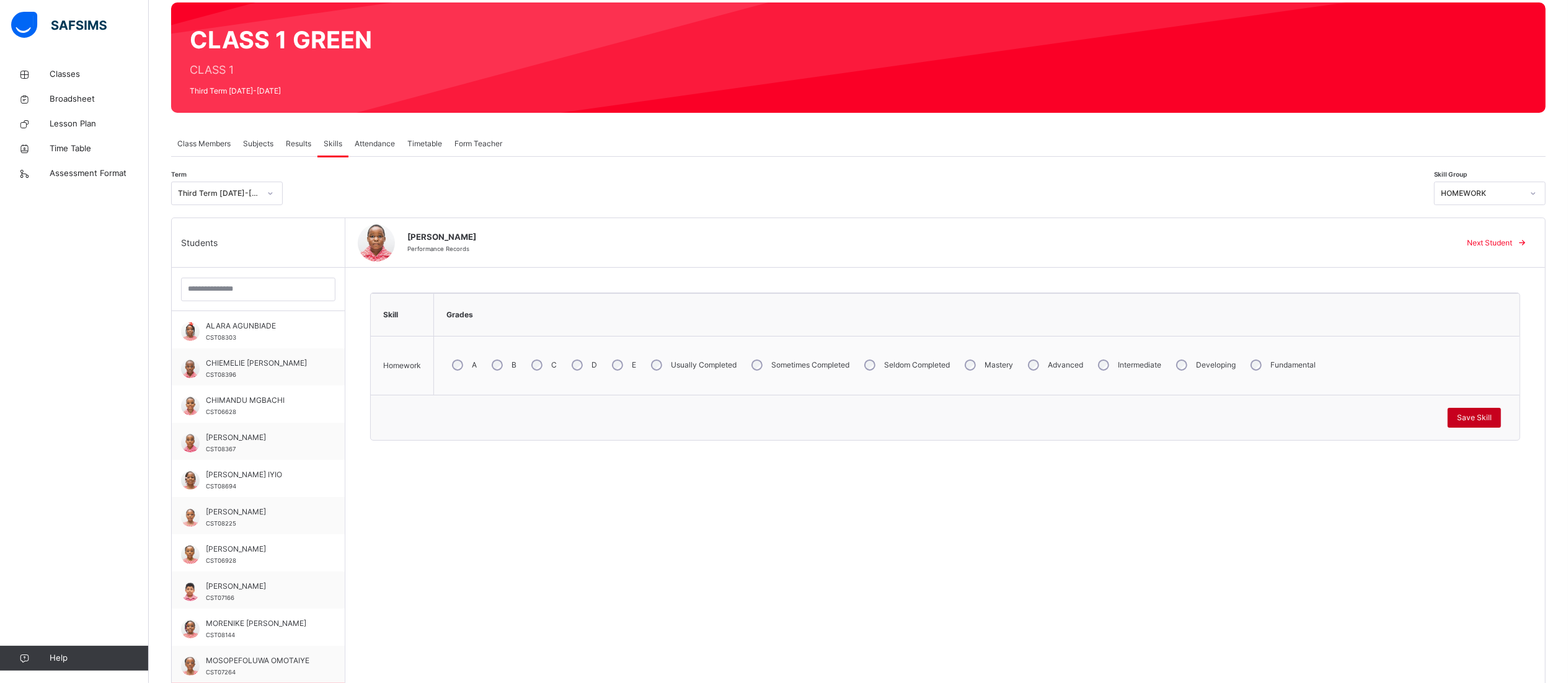 click on "Save Skill" at bounding box center (1474, 418) 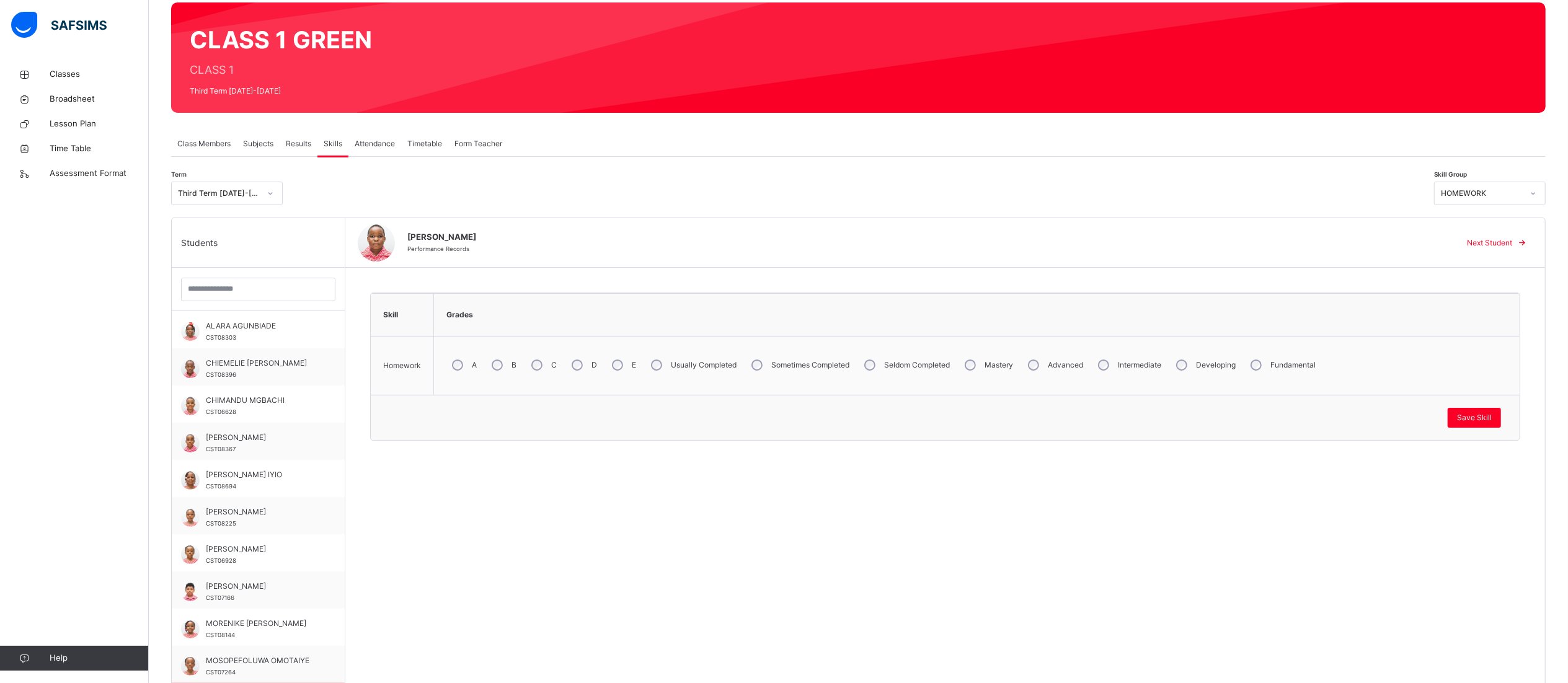click on "Next Student" at bounding box center (1489, 243) 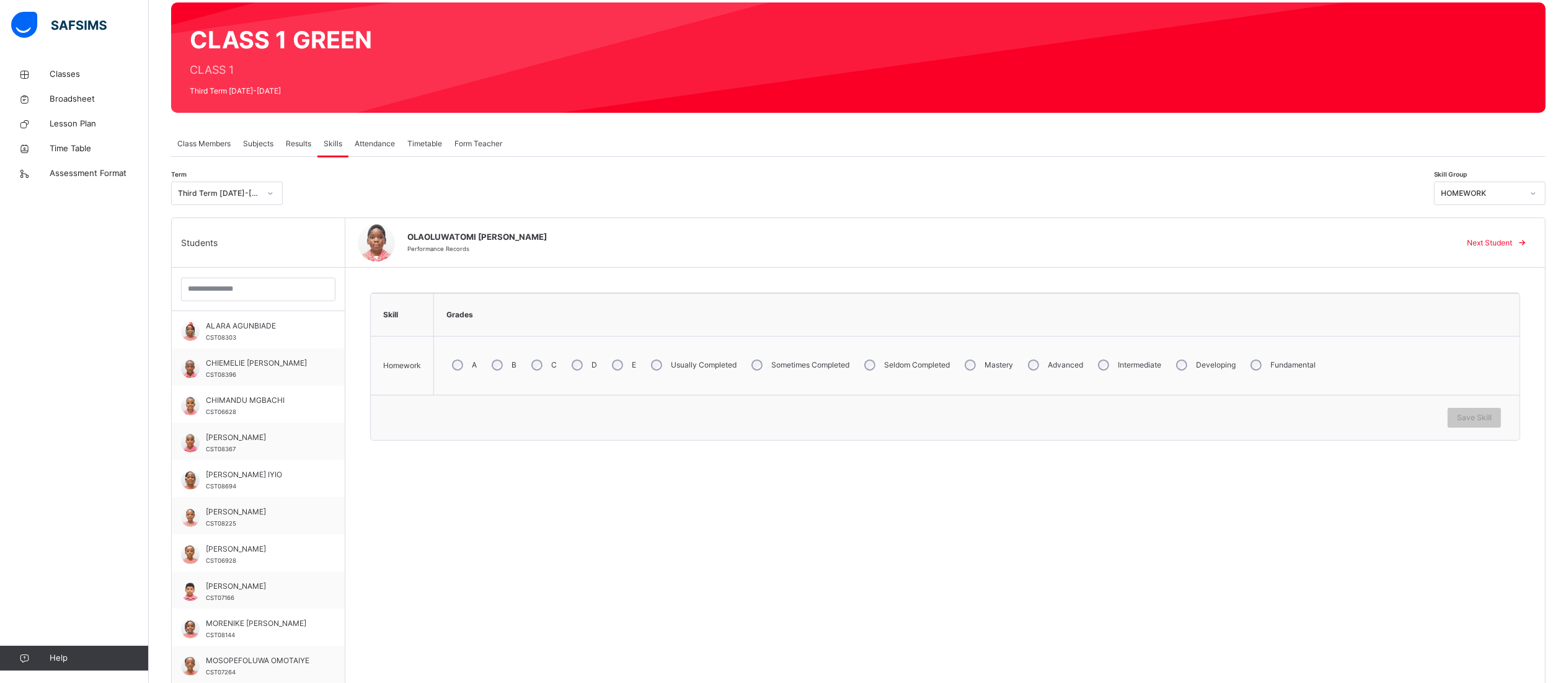 click on "Usually Completed" at bounding box center [693, 365] 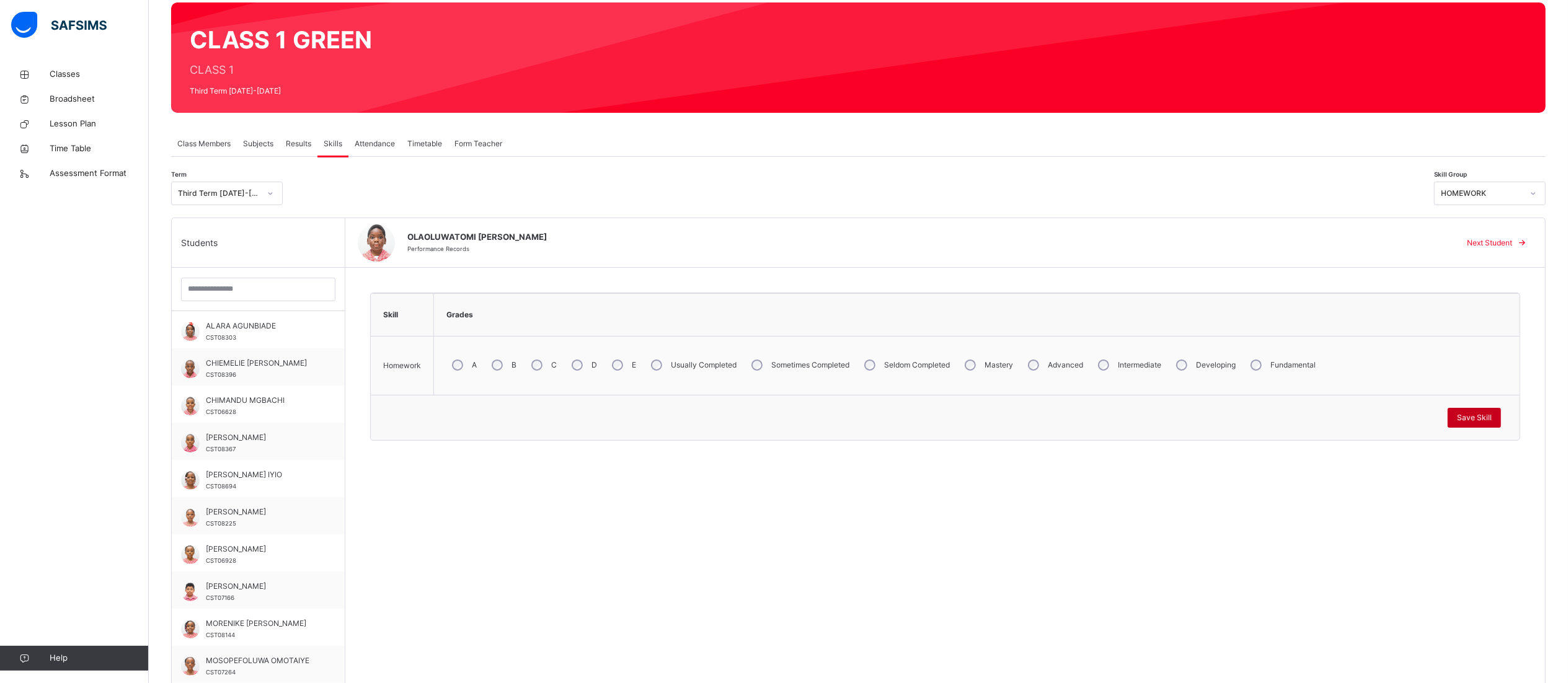 click on "Save Skill" at bounding box center [1474, 418] 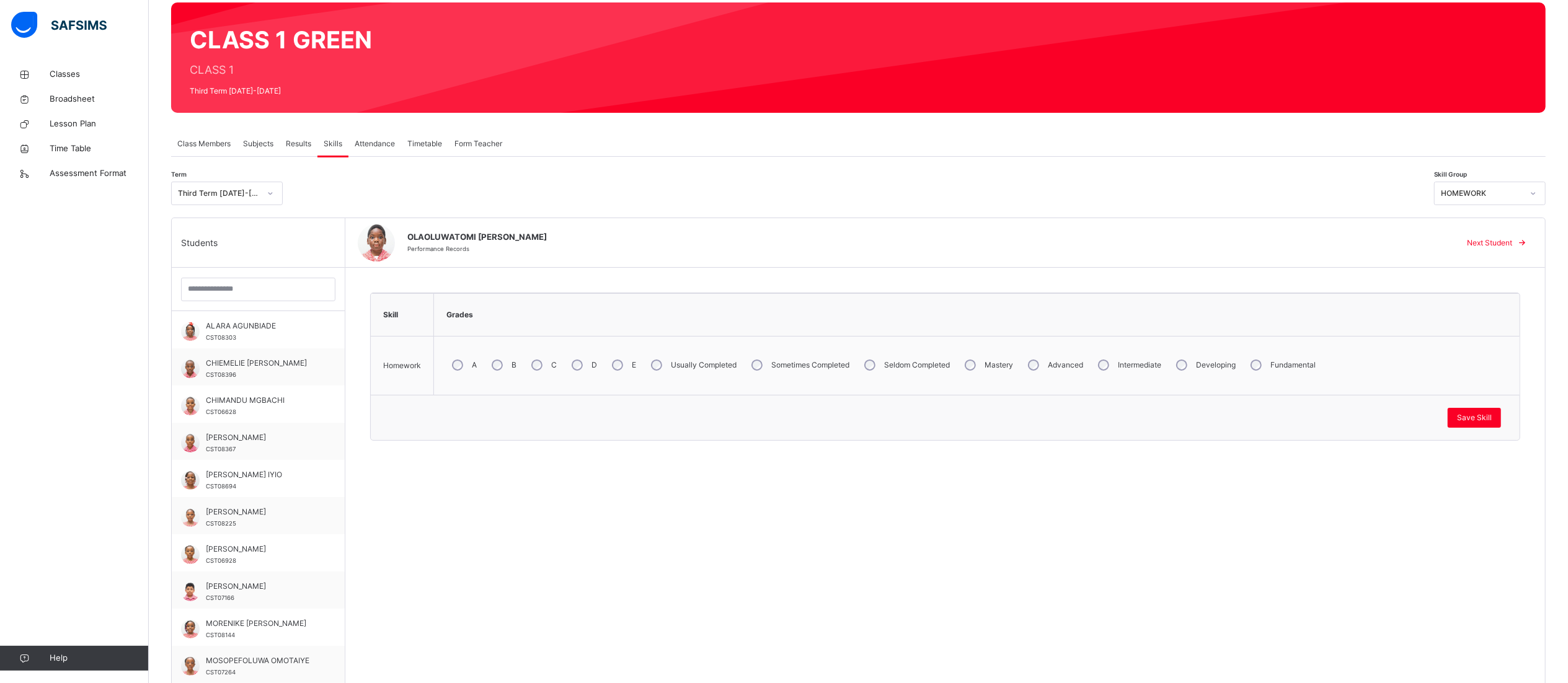 click on "Next Student" at bounding box center (1489, 243) 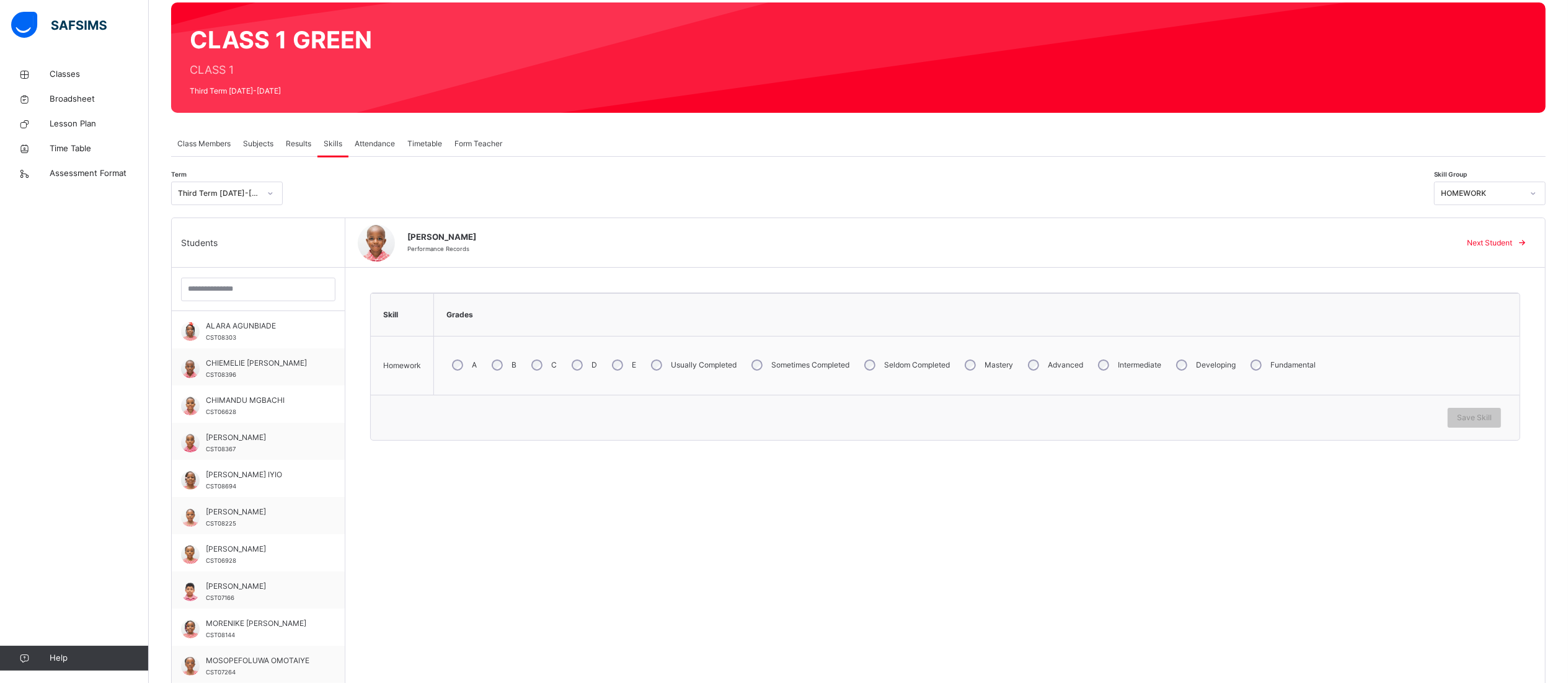 click on "Usually Completed" at bounding box center (693, 365) 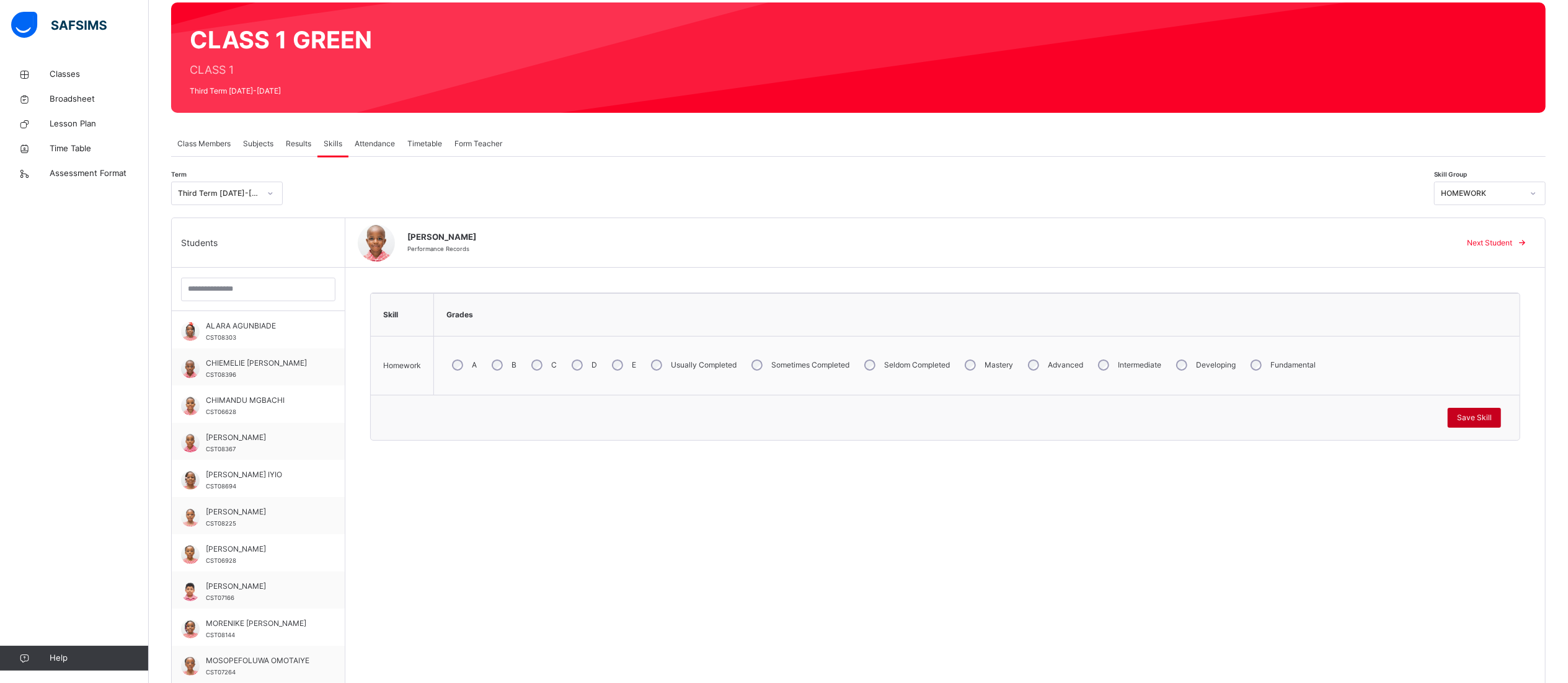 click on "Save Skill" at bounding box center [1474, 418] 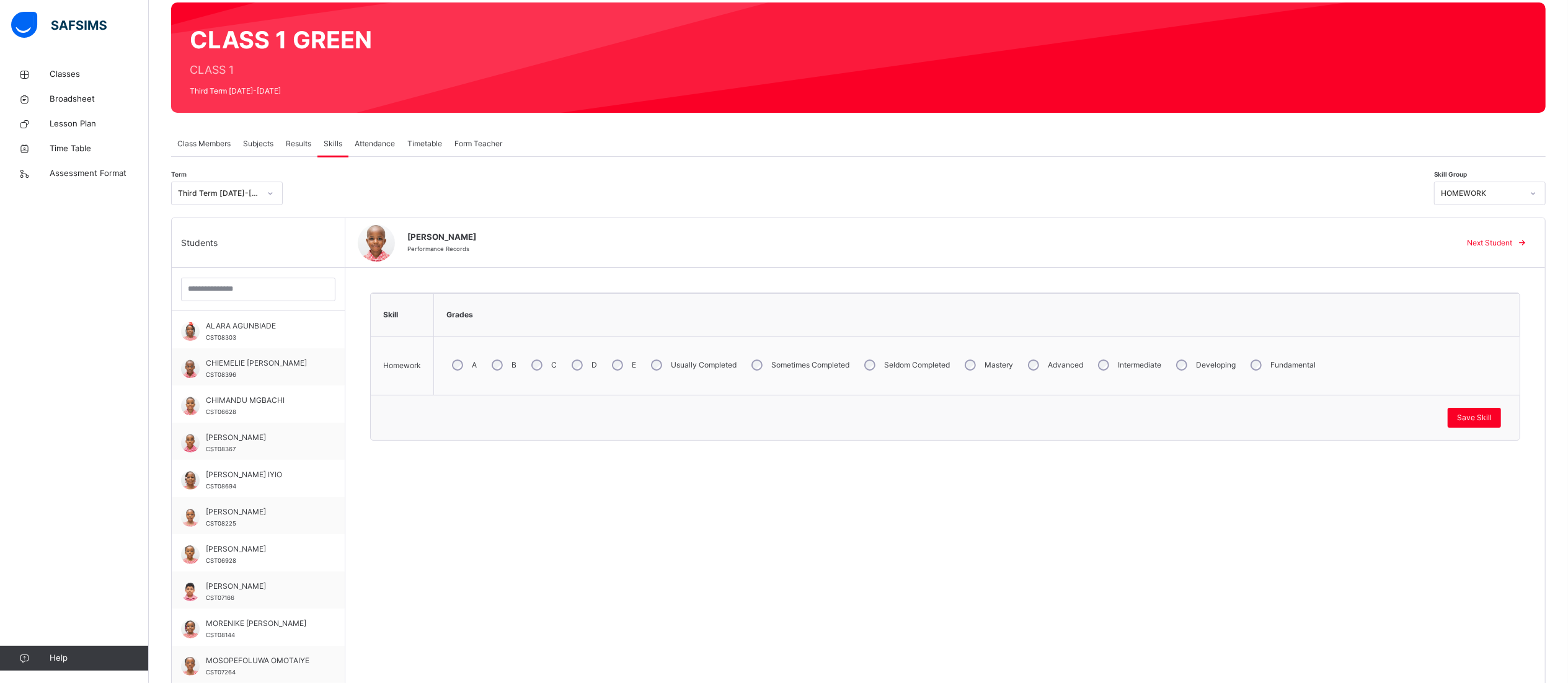 click at bounding box center (1522, 243) 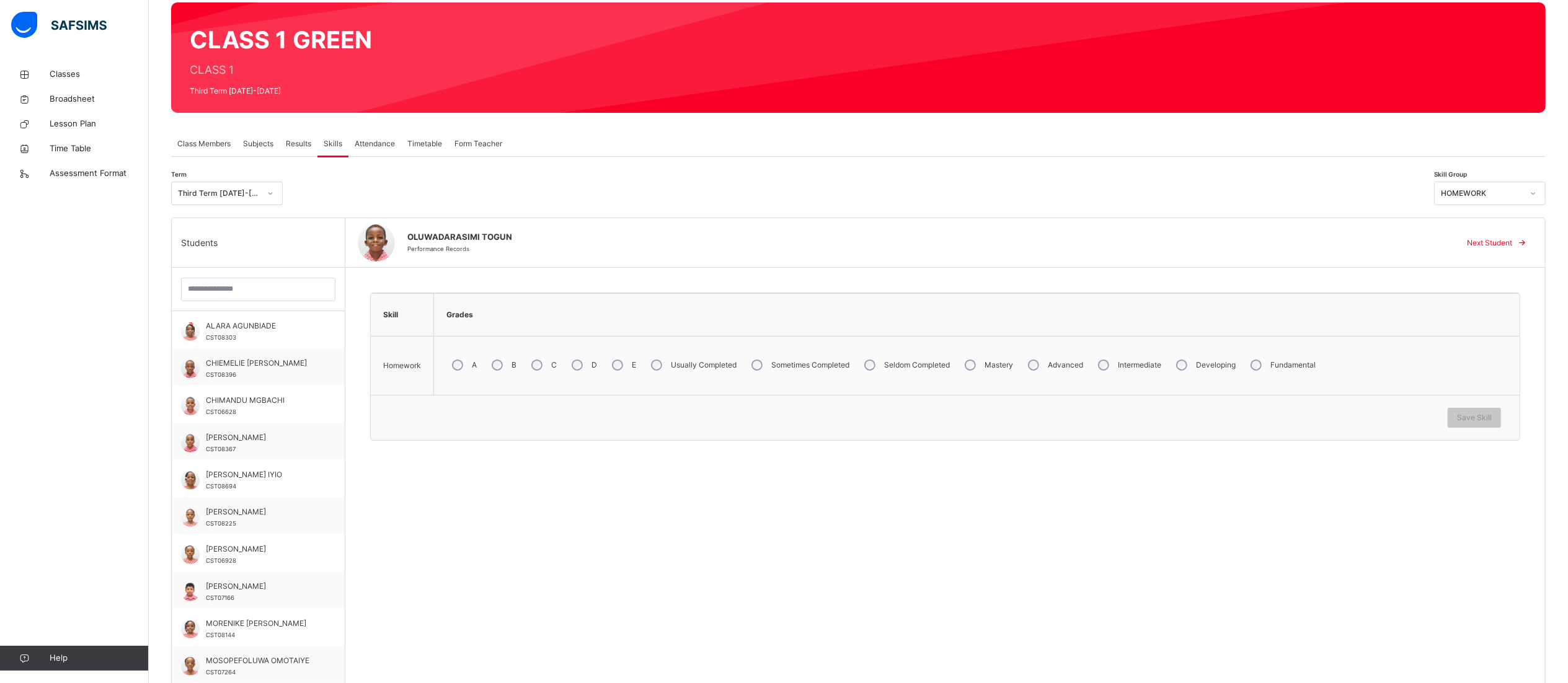 click on "Usually Completed" at bounding box center (693, 365) 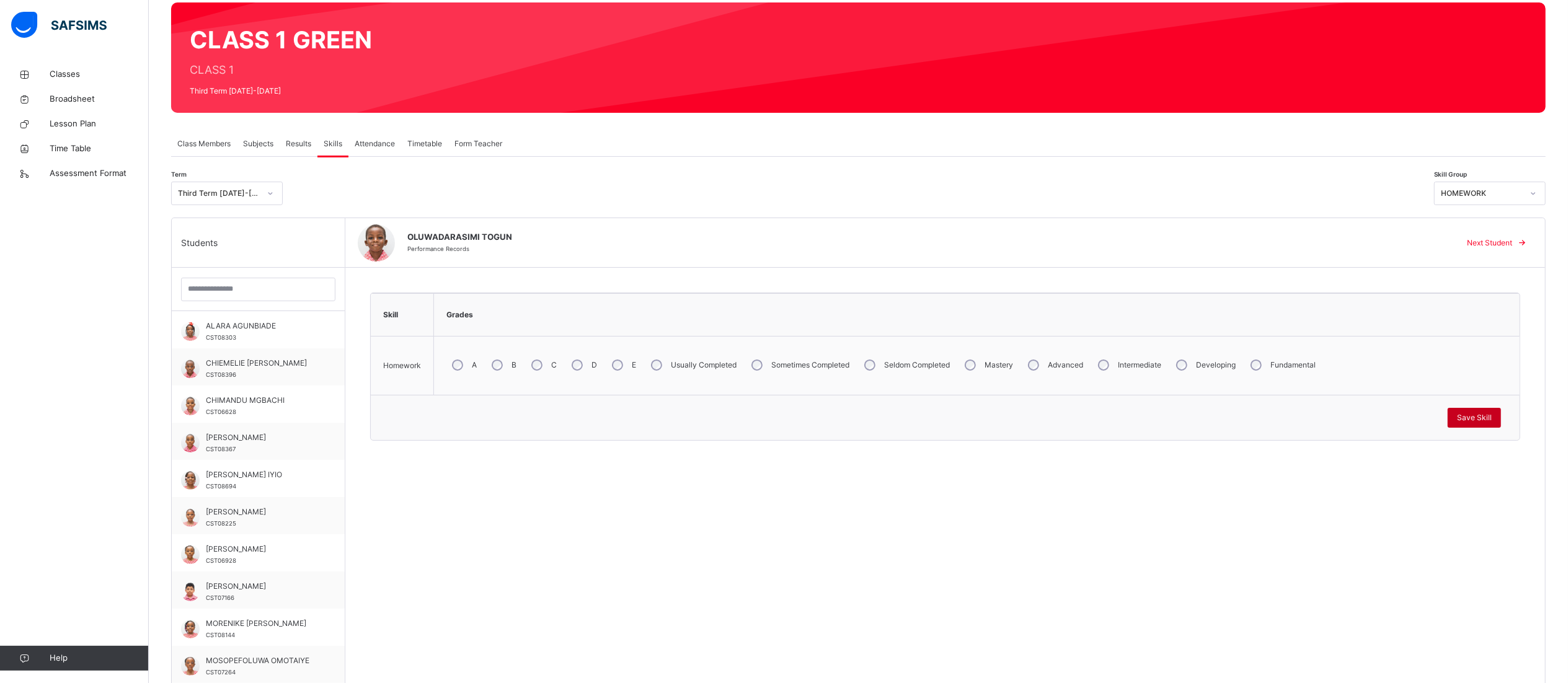 click on "Save Skill" at bounding box center [1474, 418] 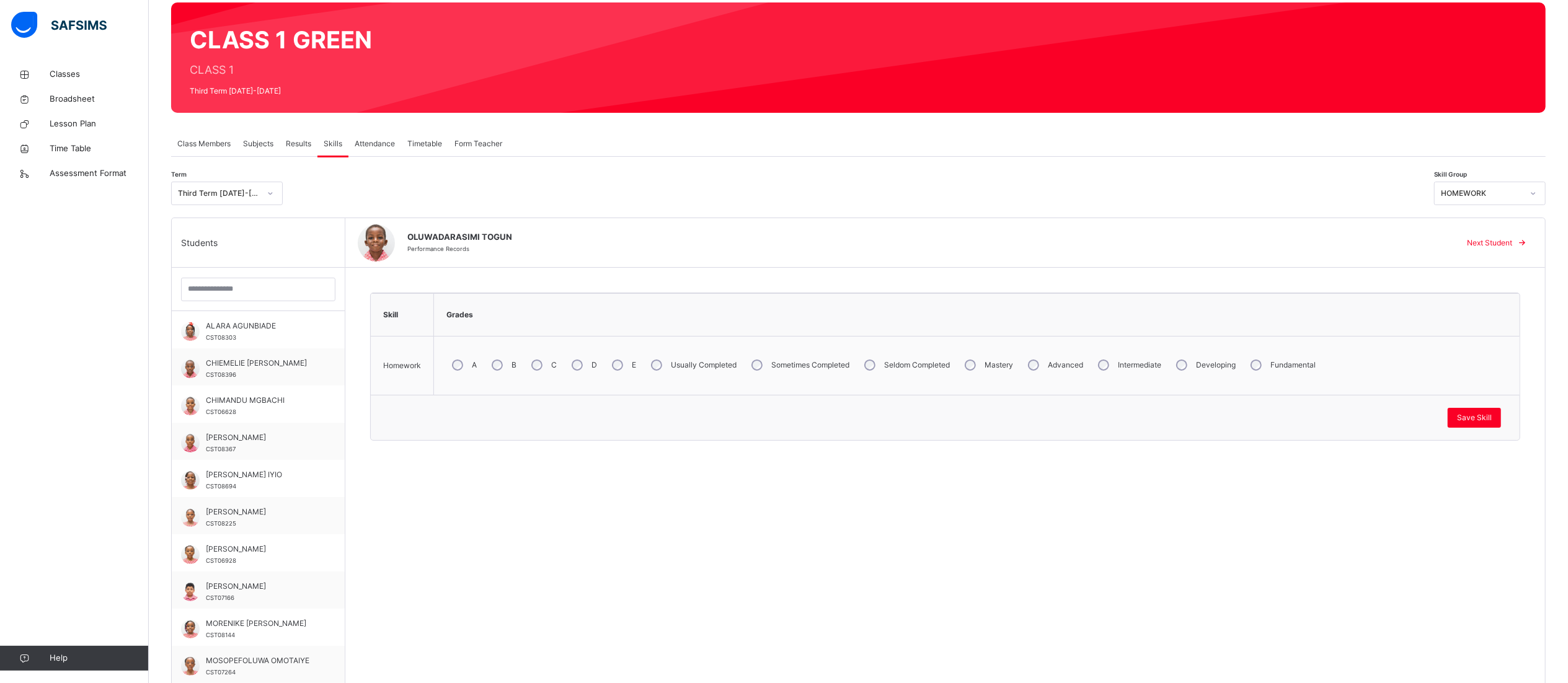 click on "Next Student" at bounding box center [1489, 243] 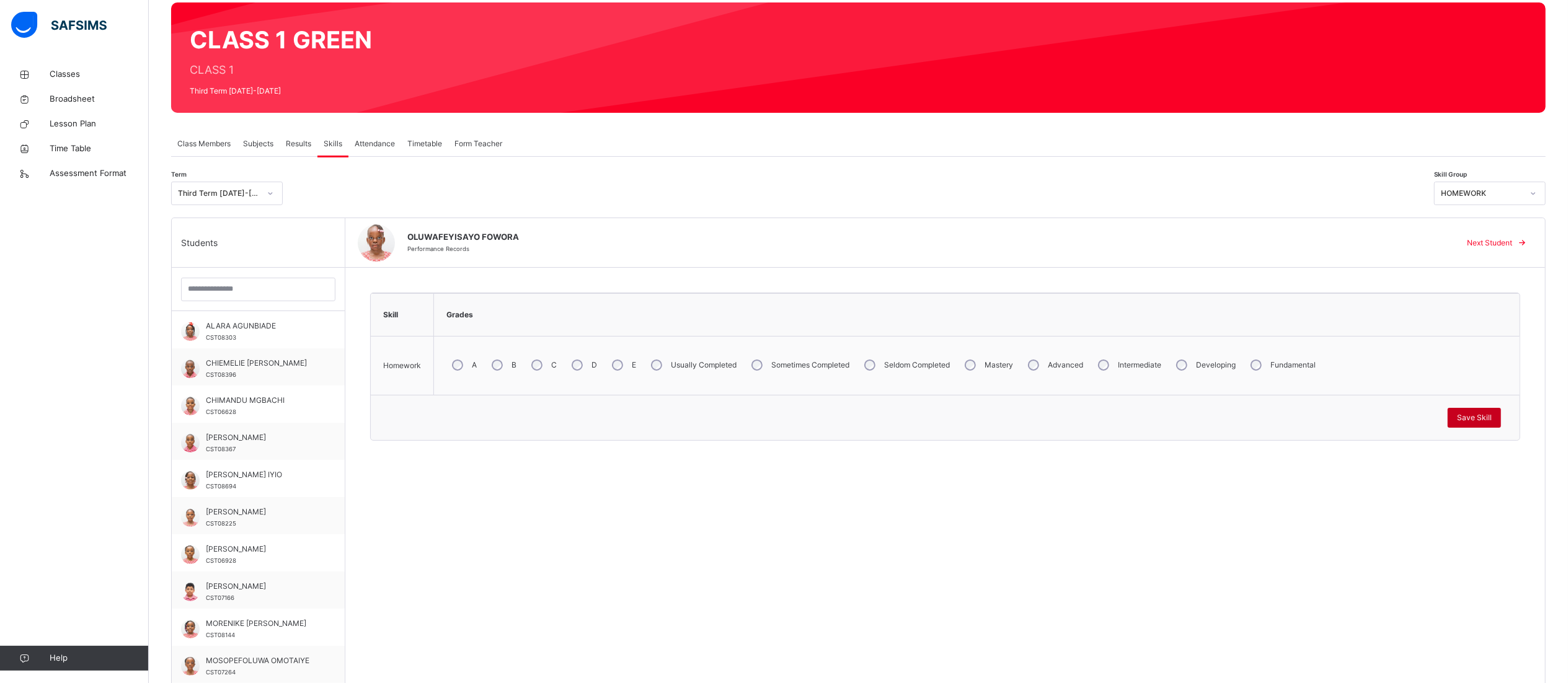 click on "Save Skill" at bounding box center (1474, 418) 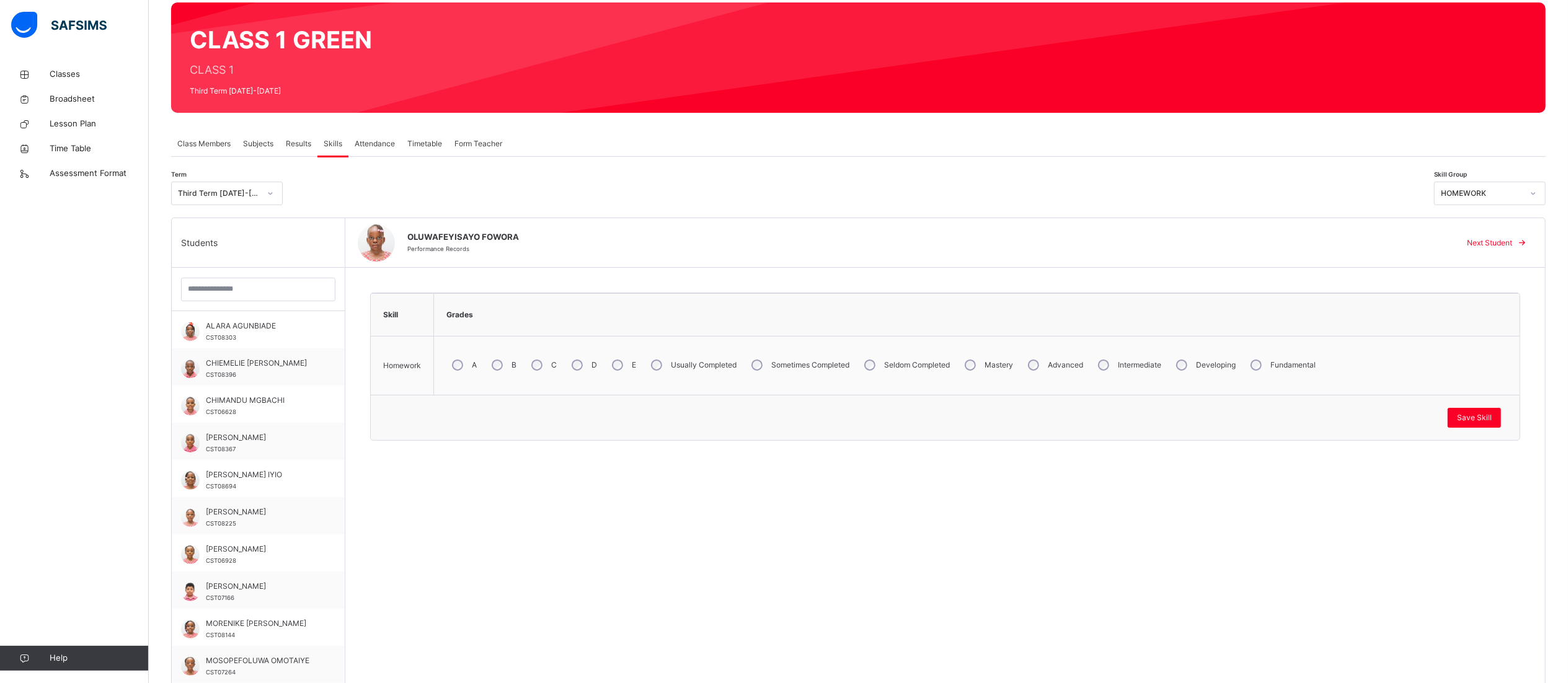 click on "Next Student" at bounding box center [1489, 243] 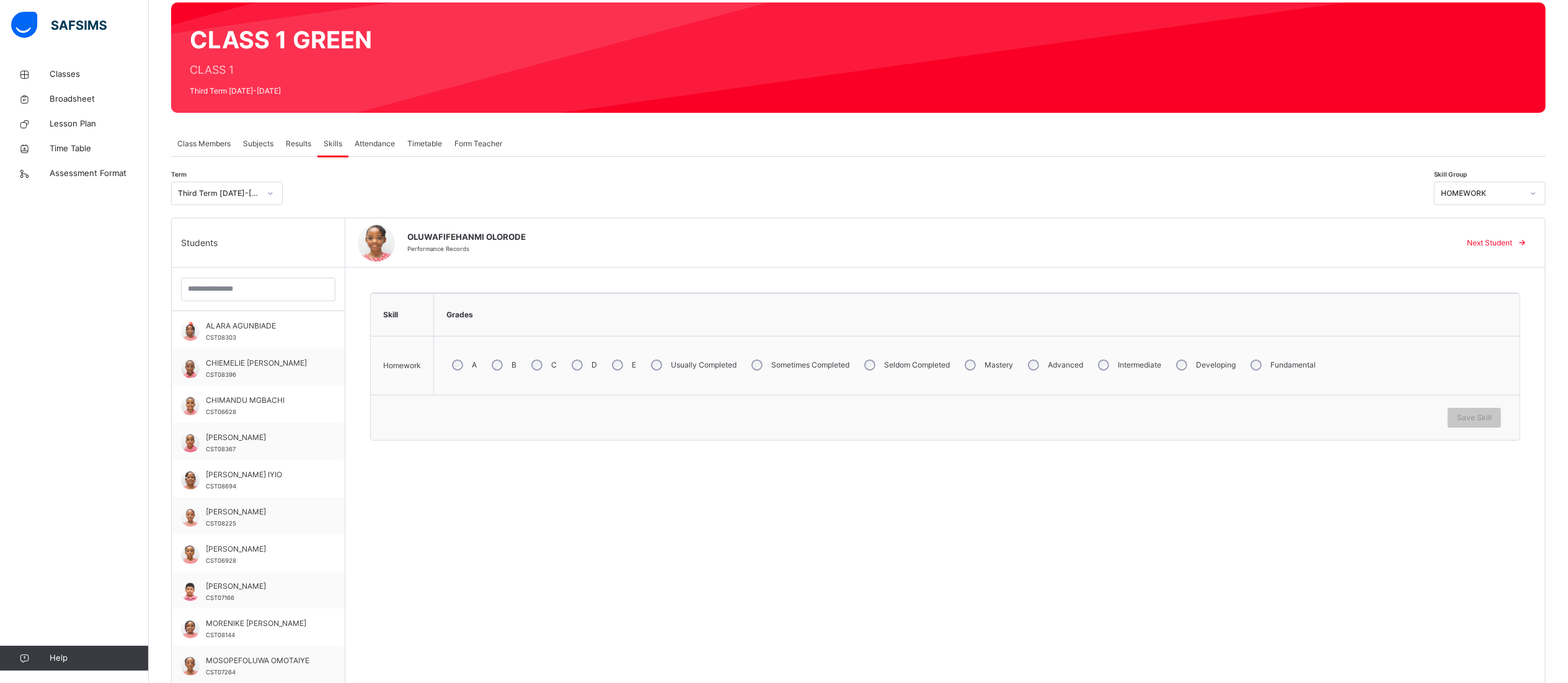 click on "Usually Completed" at bounding box center (704, 365) 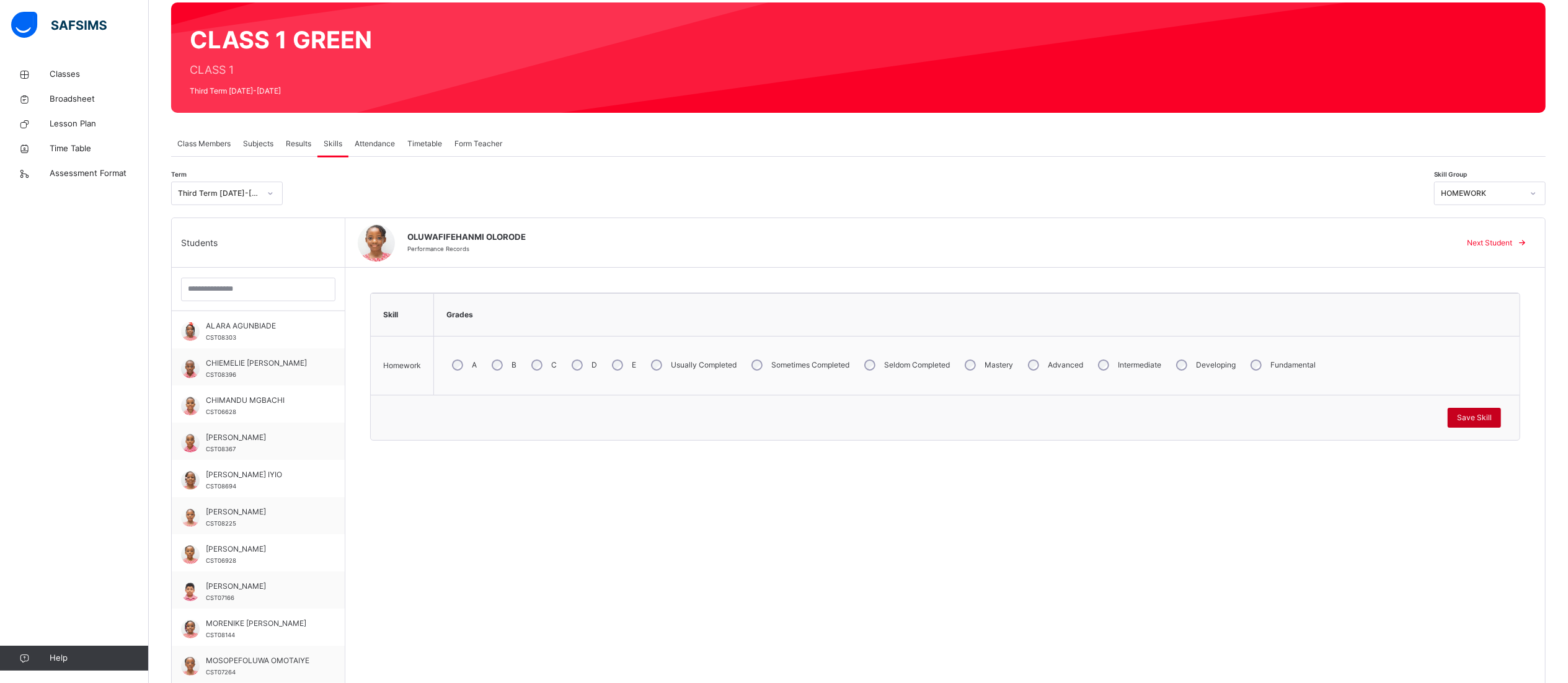 click on "Save Skill" at bounding box center [1474, 418] 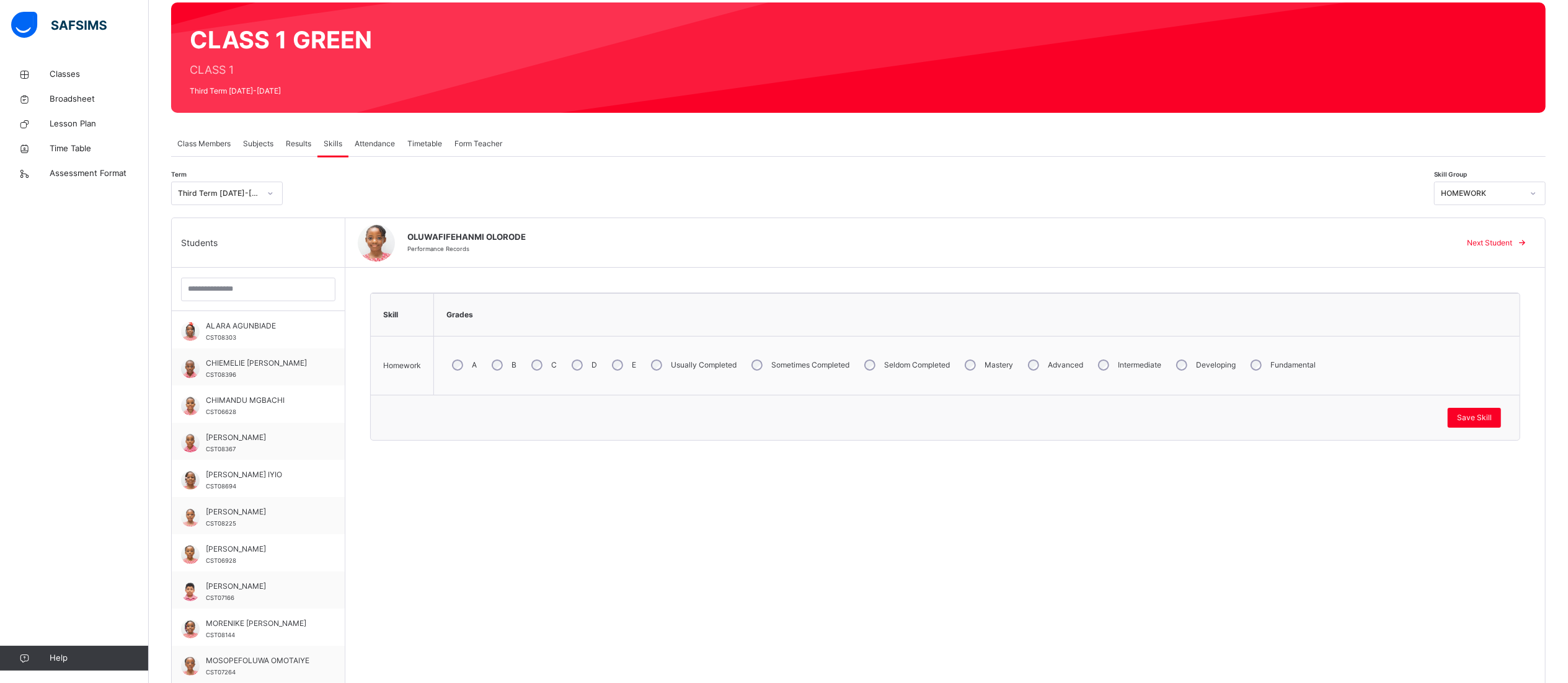 click on "Next Student" at bounding box center [1489, 243] 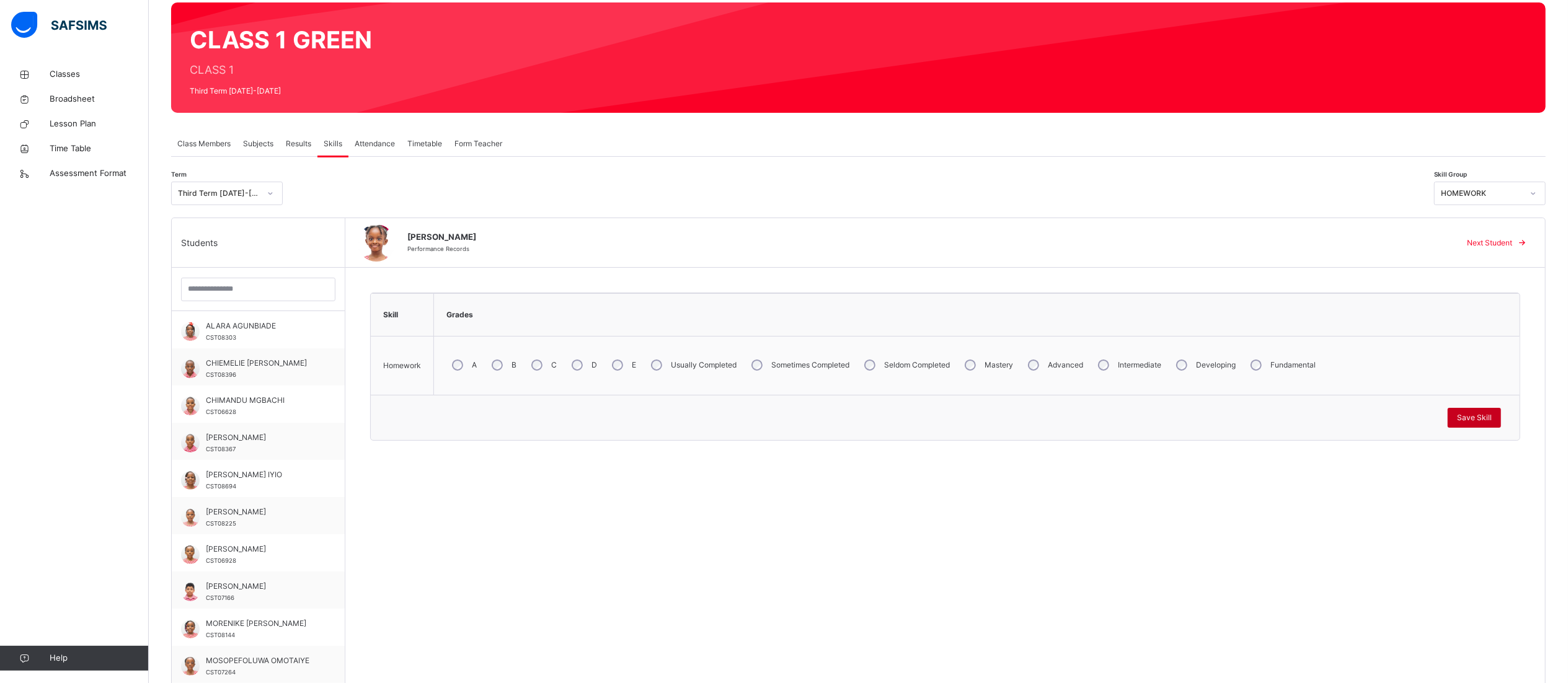 click on "Save Skill" at bounding box center [1474, 418] 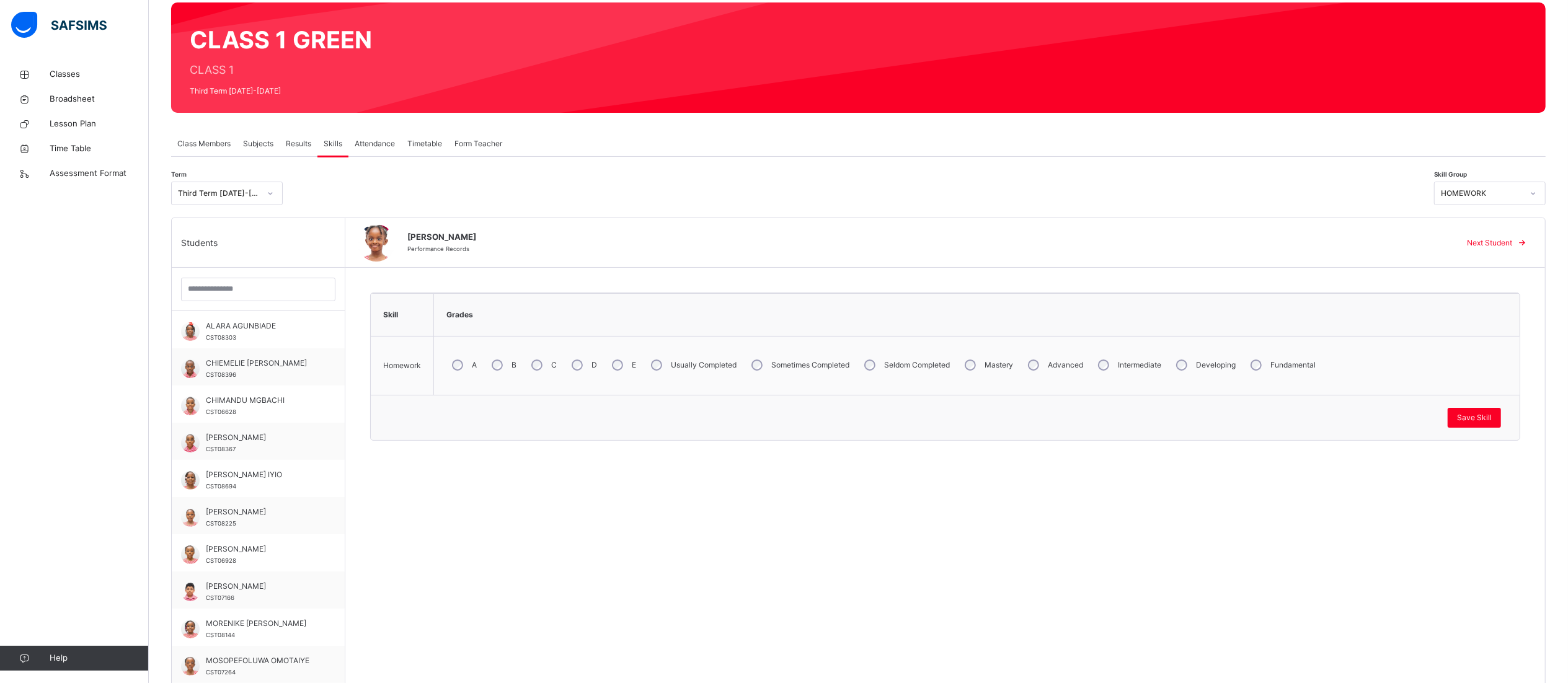 click on "Next Student" at bounding box center [1495, 243] 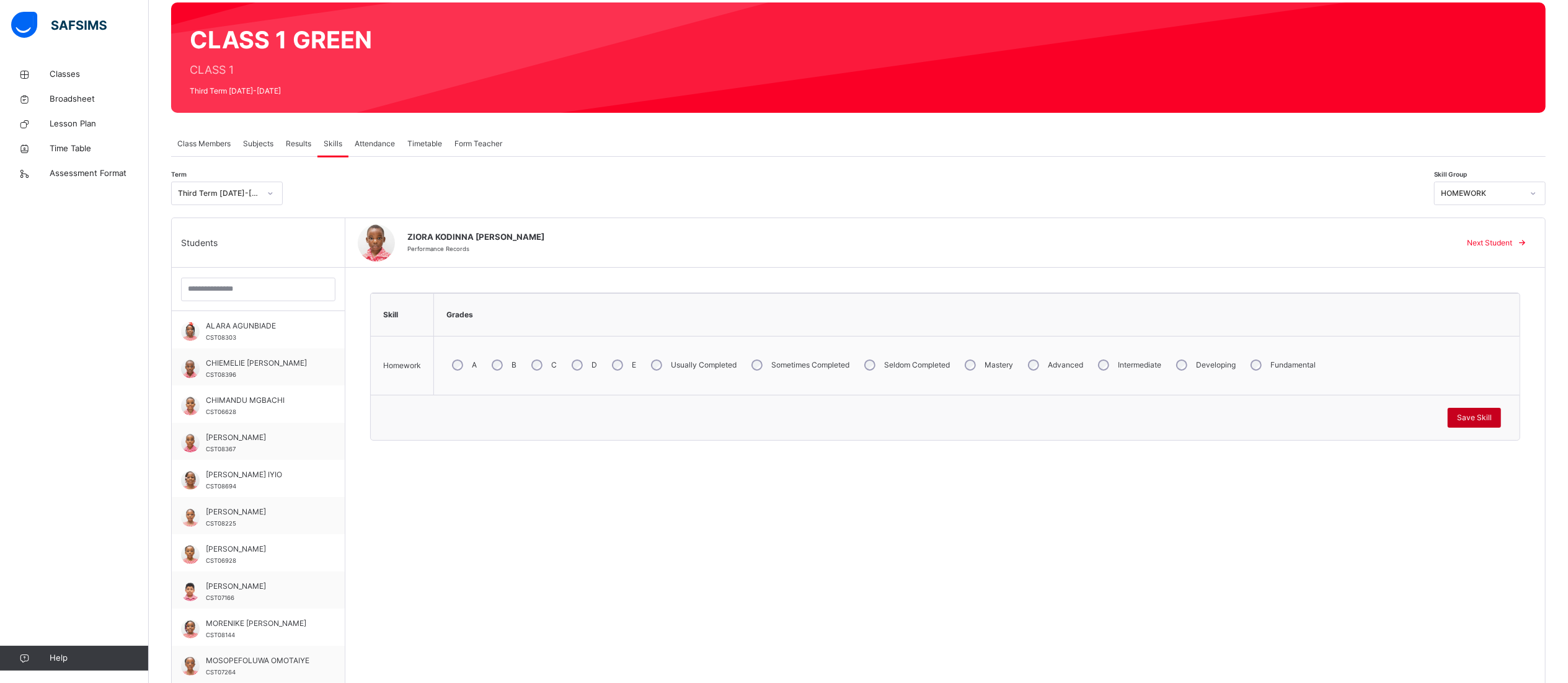 click on "Save Skill" at bounding box center (1474, 418) 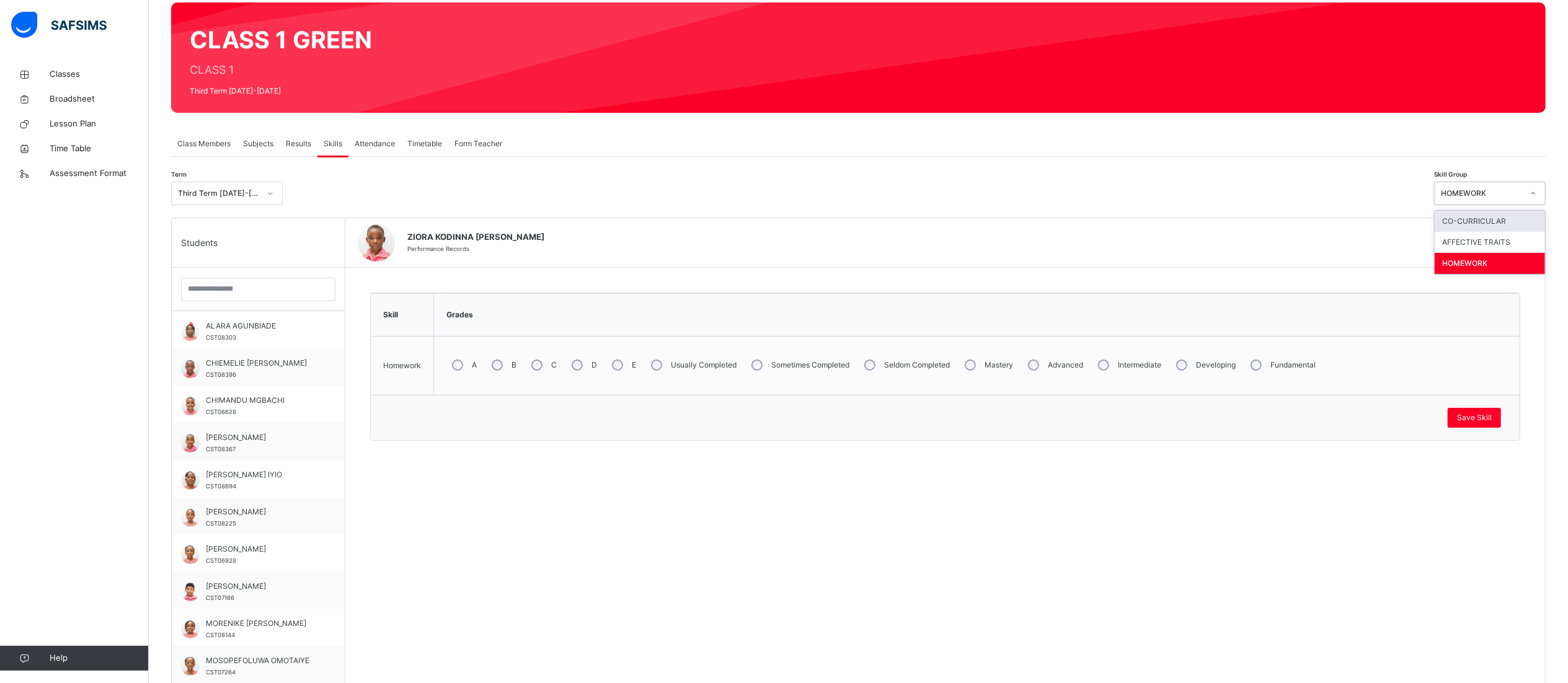 click on "HOMEWORK" at bounding box center (1482, 193) 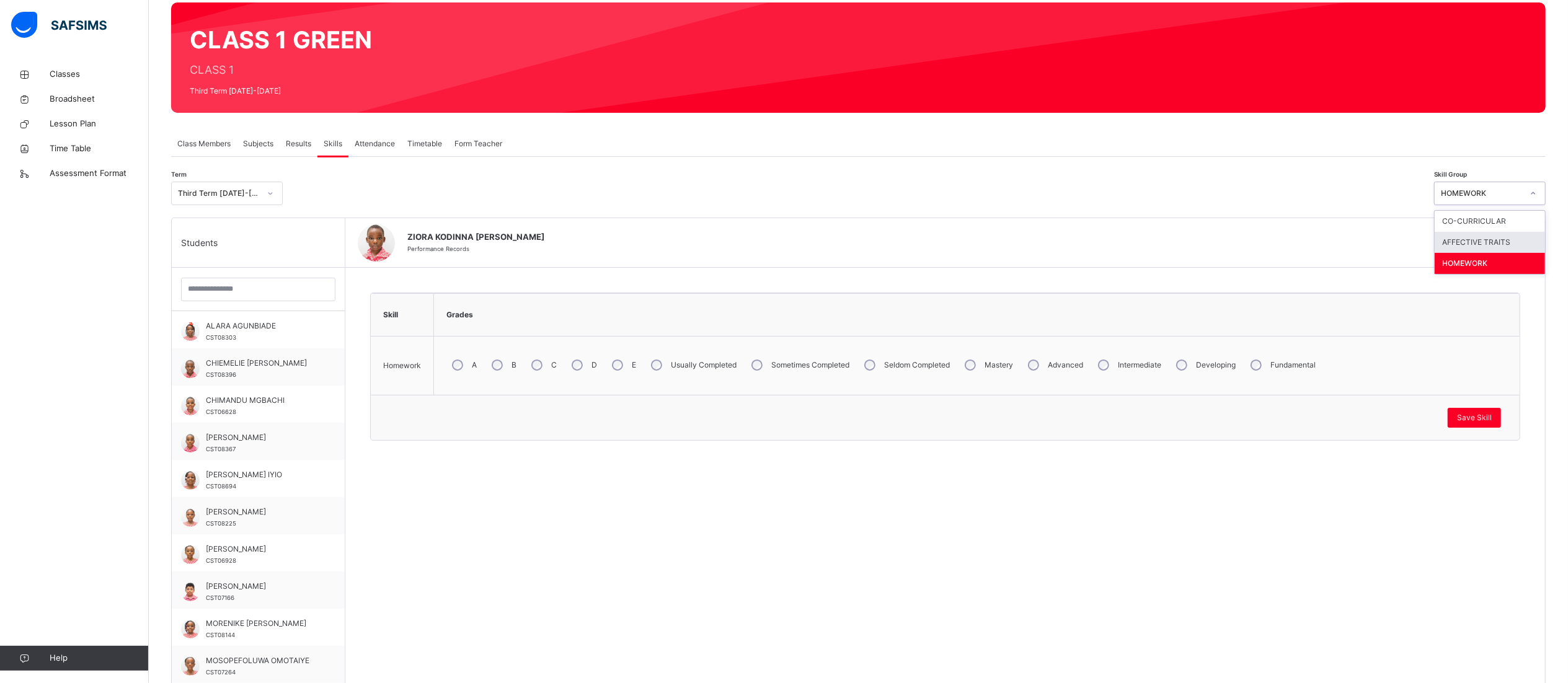 click on "AFFECTIVE TRAITS" at bounding box center [1490, 242] 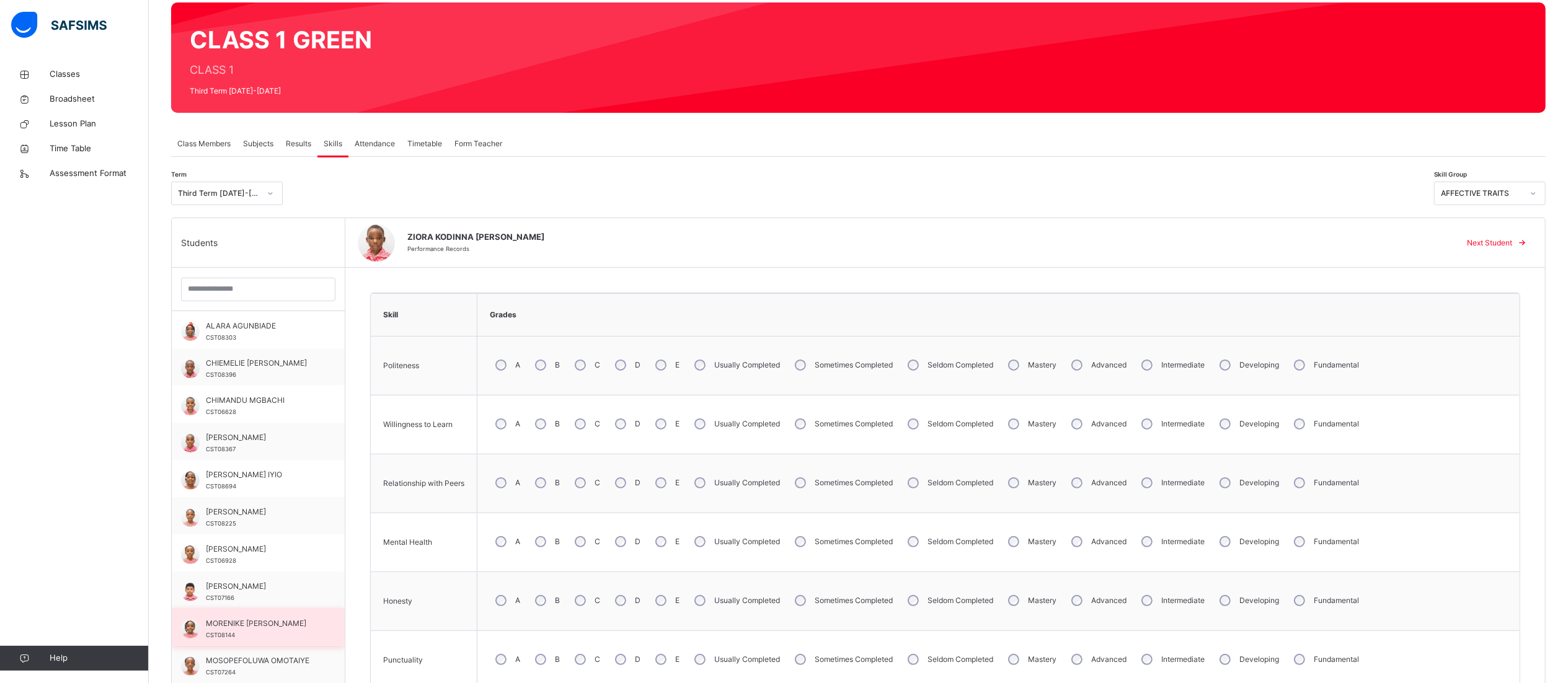click on "MORENIKE [PERSON_NAME]" at bounding box center [261, 624] 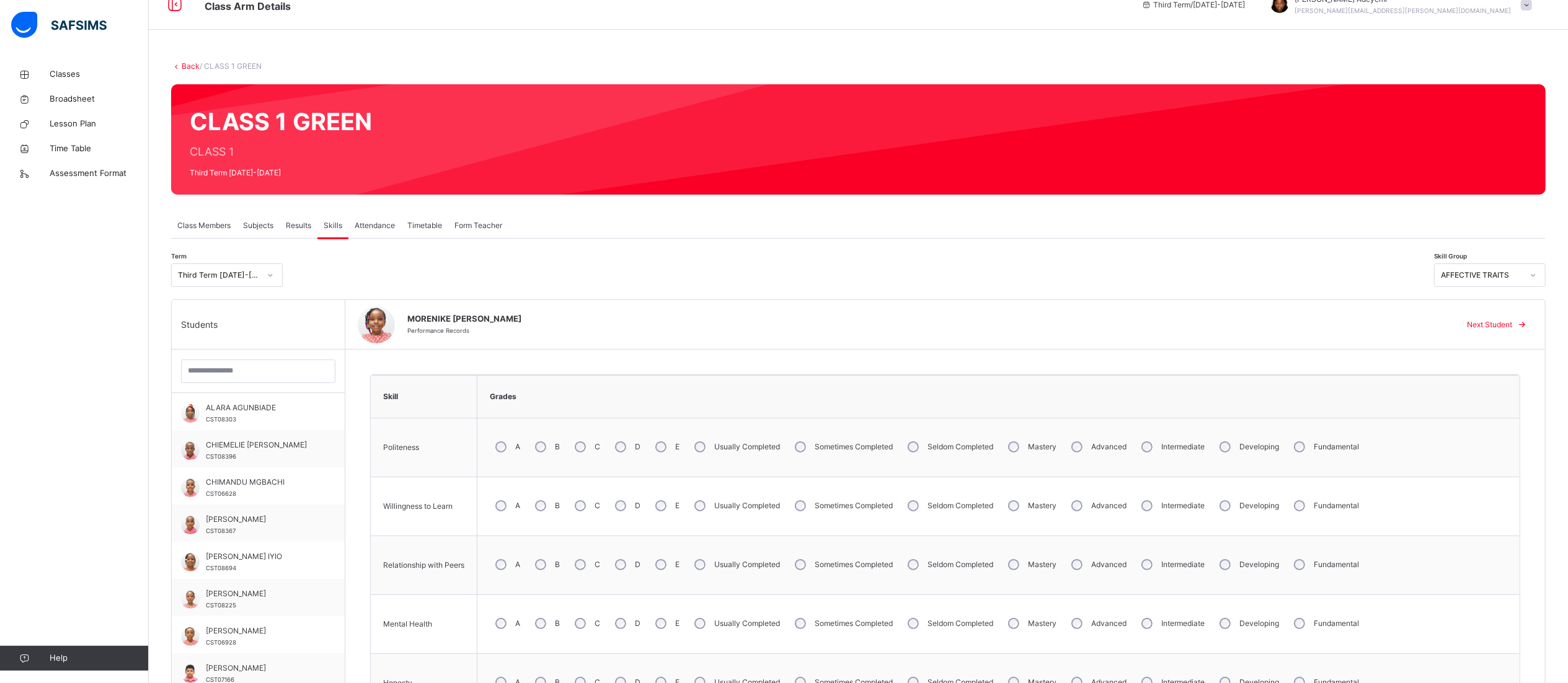 scroll, scrollTop: 17, scrollLeft: 19, axis: both 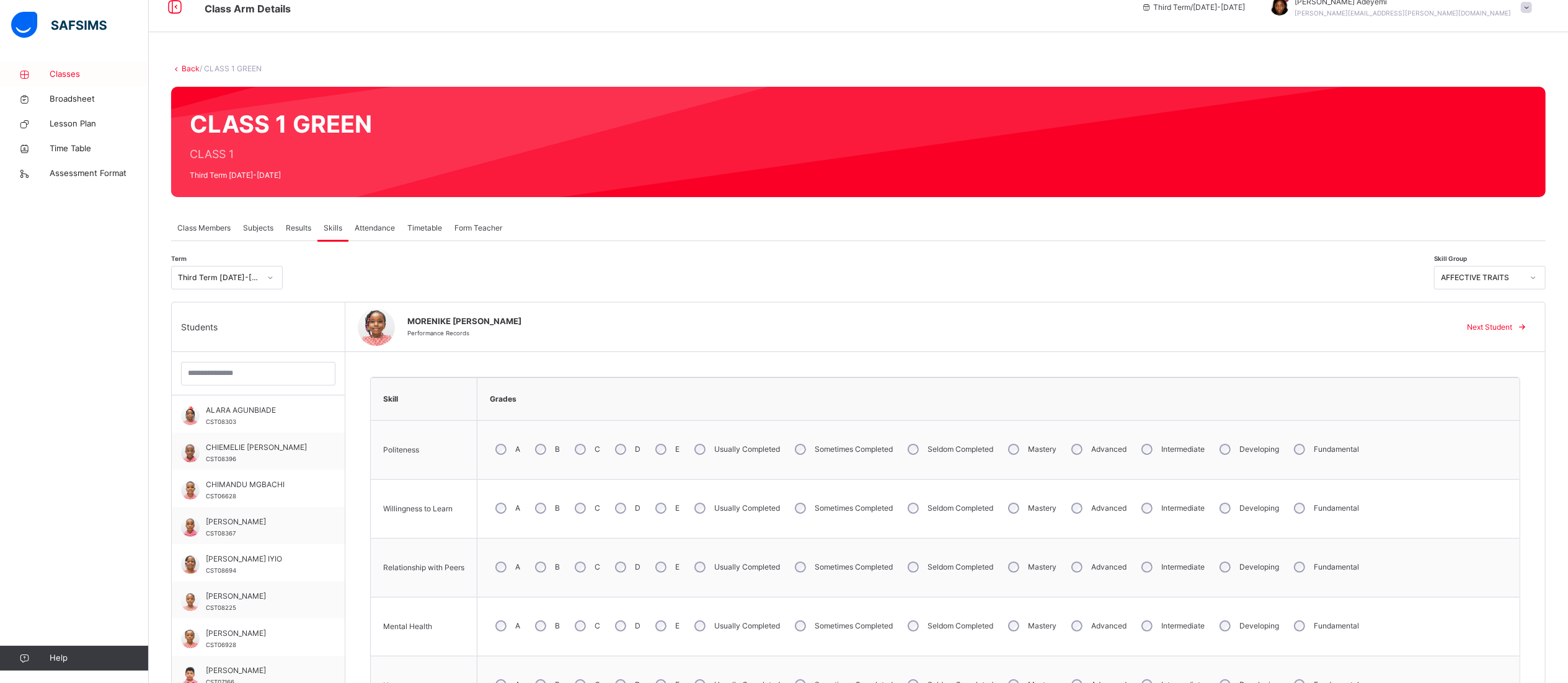 click on "Classes" at bounding box center [99, 74] 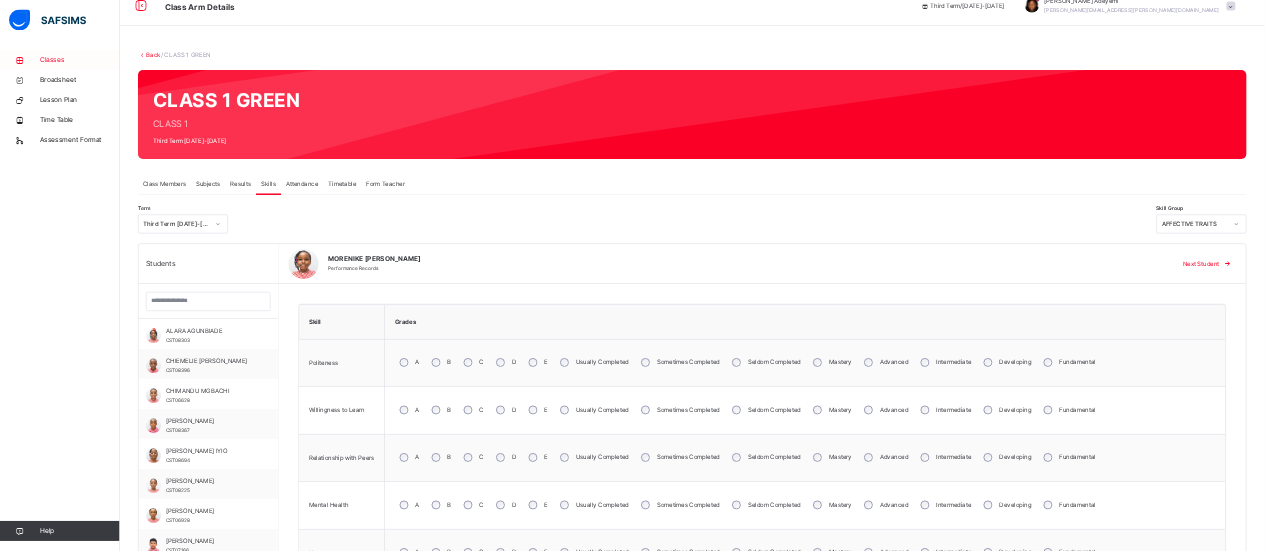 scroll, scrollTop: 0, scrollLeft: 0, axis: both 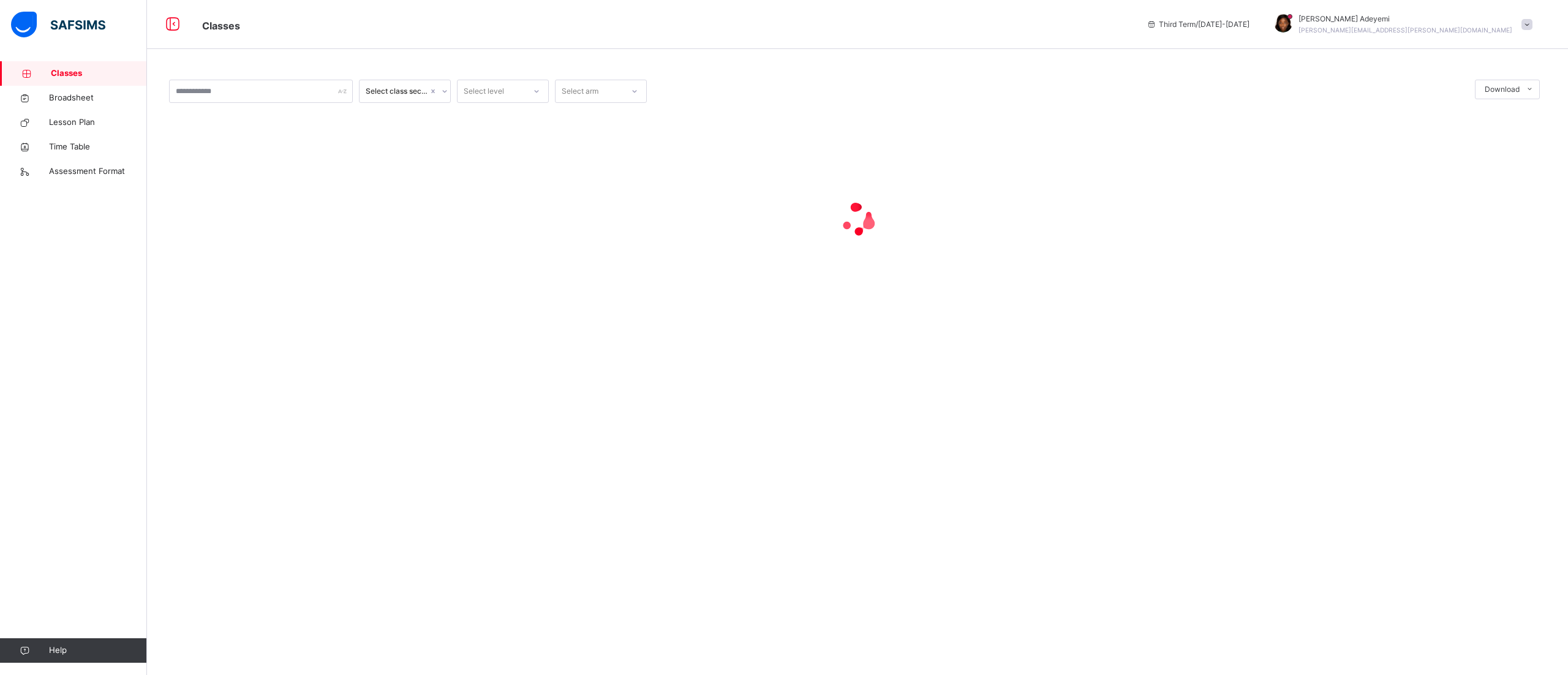 click on "Classes" at bounding box center [99, 74] 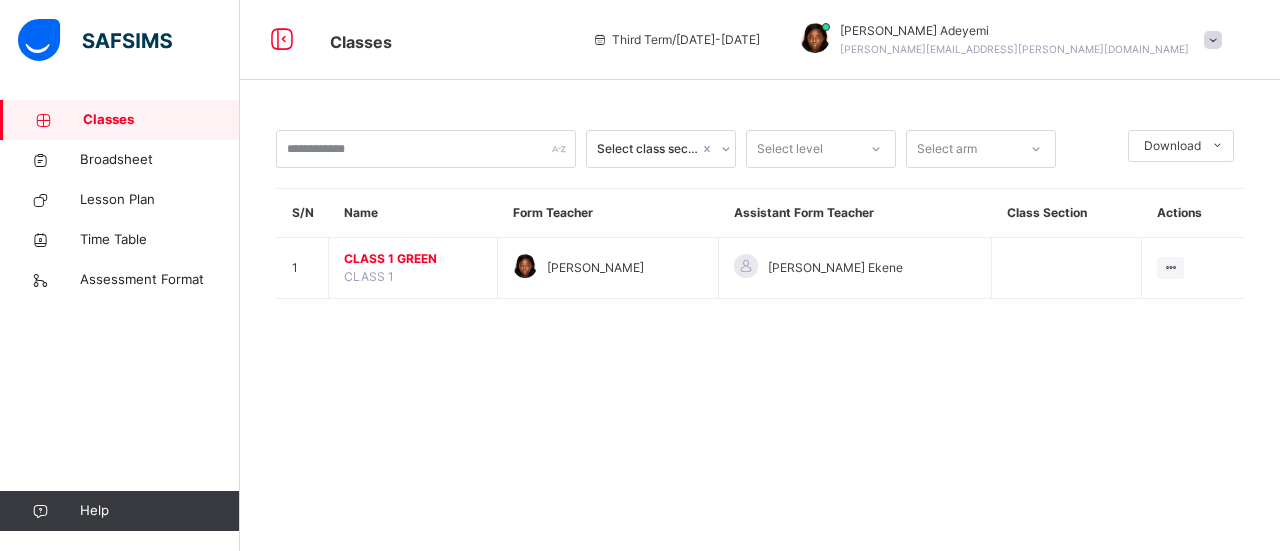 drag, startPoint x: 2440, startPoint y: 2, endPoint x: 862, endPoint y: 419, distance: 1632.1682 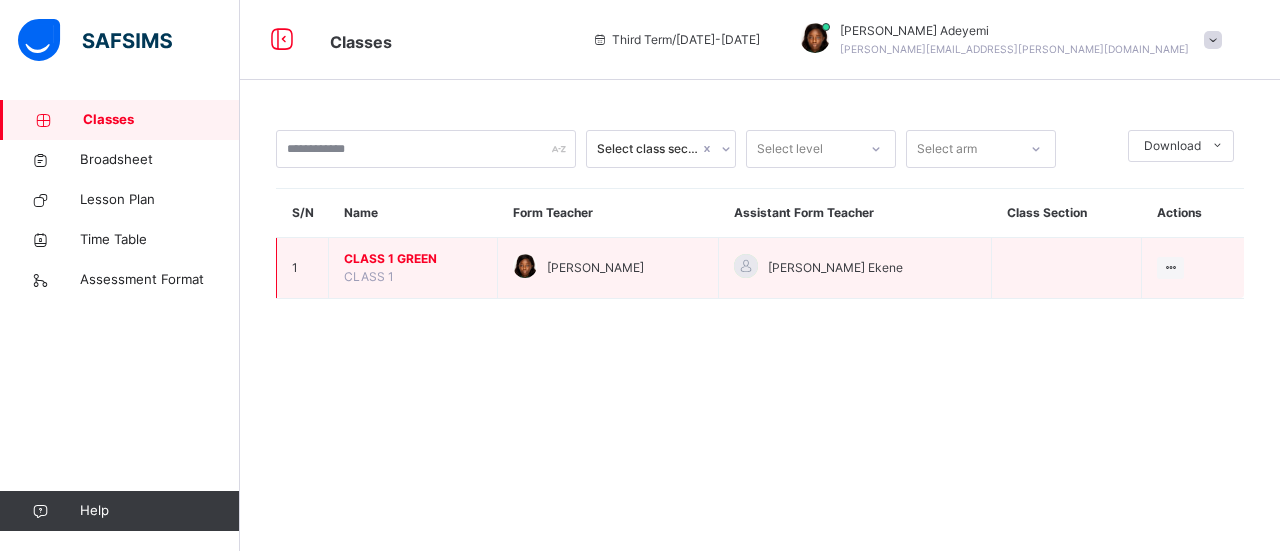 click on "CLASS 1   GREEN" at bounding box center [413, 259] 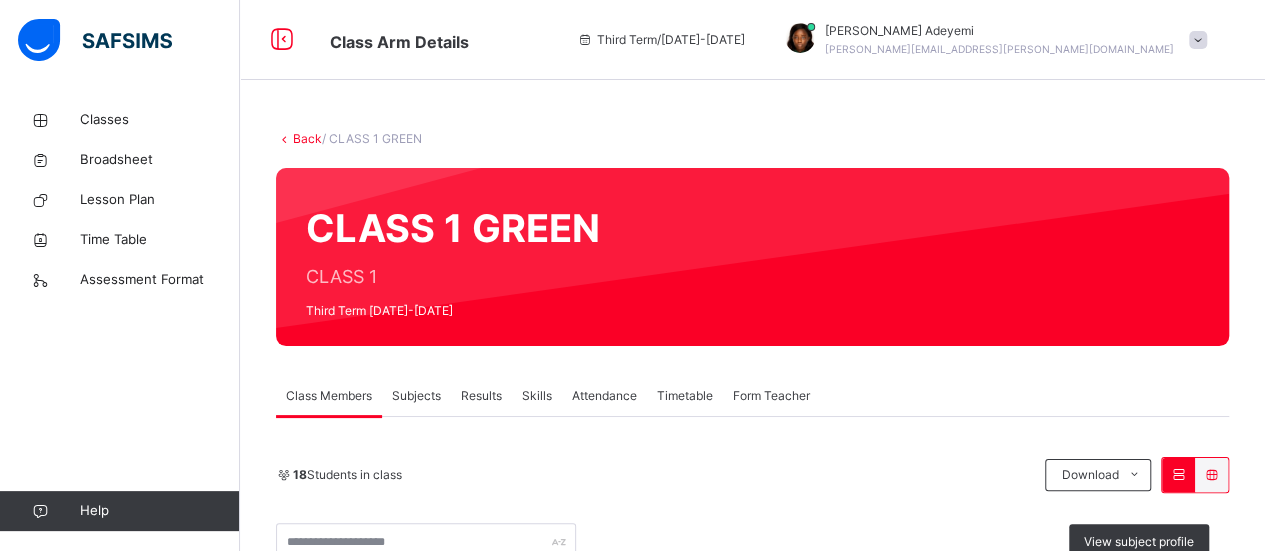 click on "Subjects" at bounding box center (416, 396) 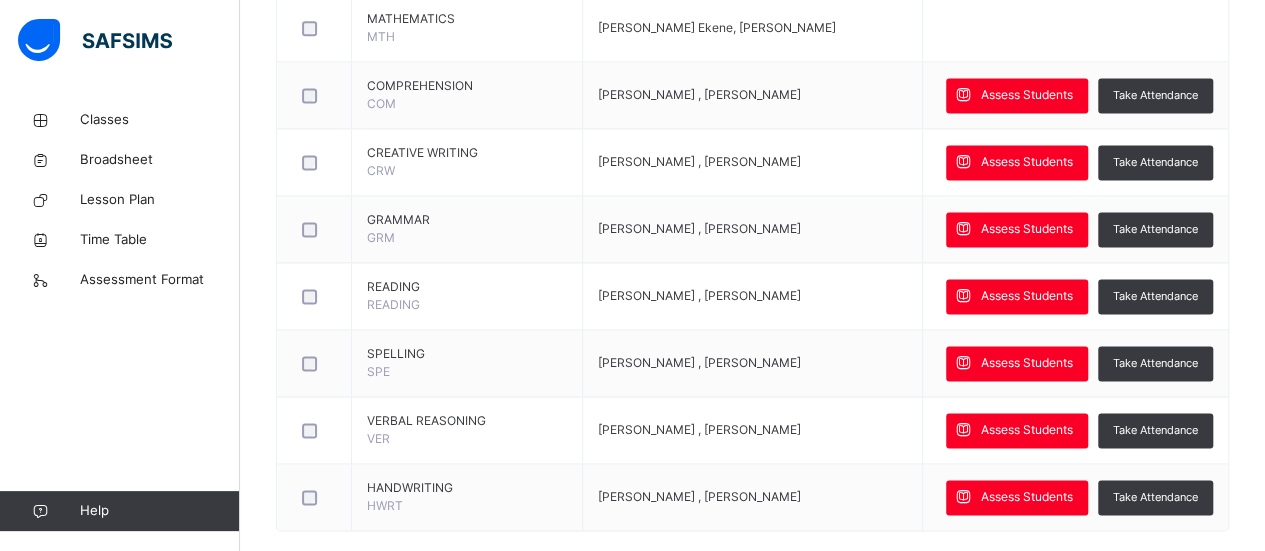 scroll, scrollTop: 1404, scrollLeft: 0, axis: vertical 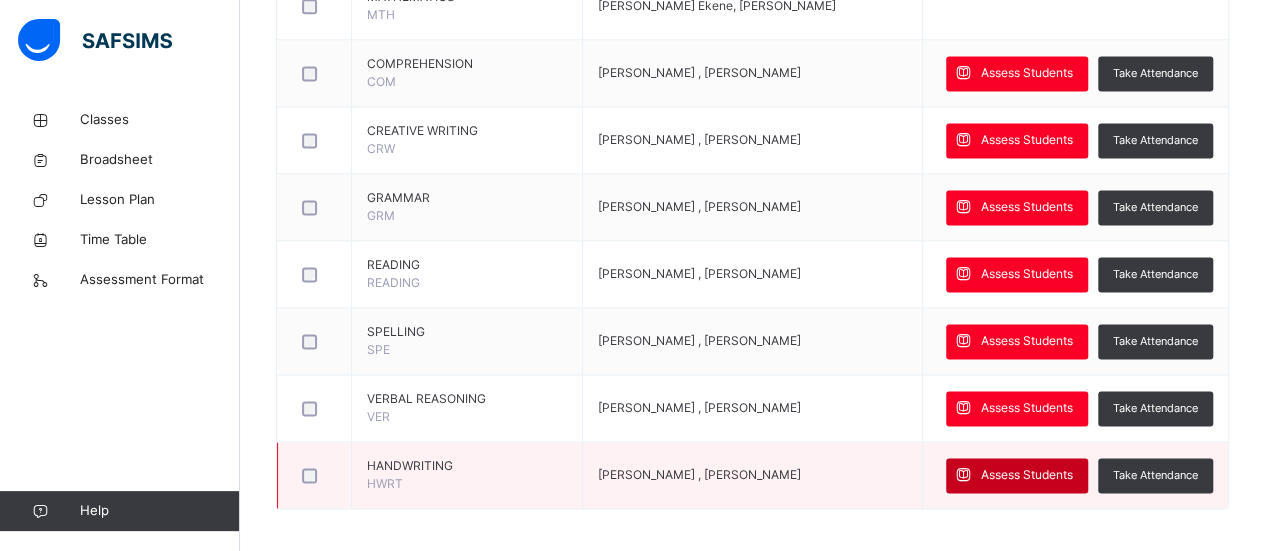 click on "Assess Students" at bounding box center [1027, 475] 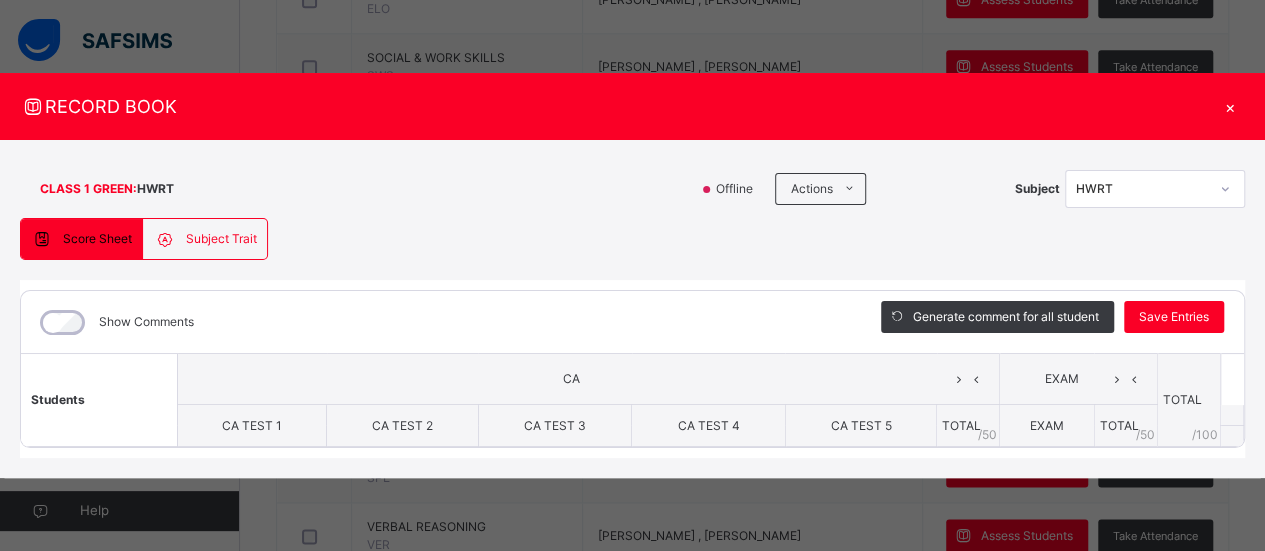 scroll, scrollTop: 1281, scrollLeft: 0, axis: vertical 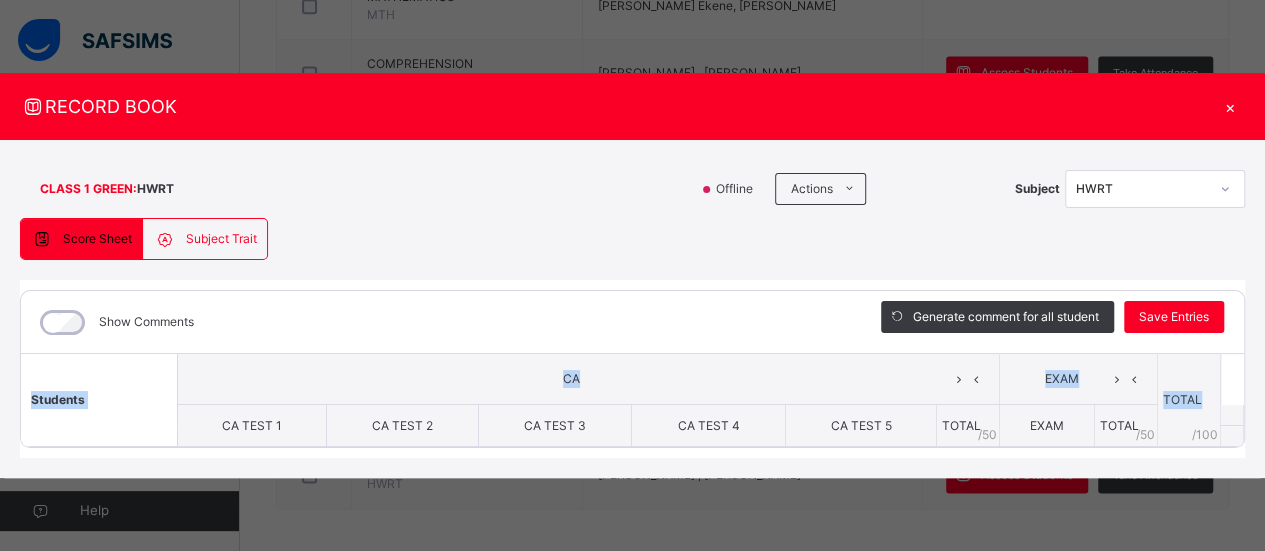 drag, startPoint x: 1238, startPoint y: 388, endPoint x: 1238, endPoint y: 461, distance: 73 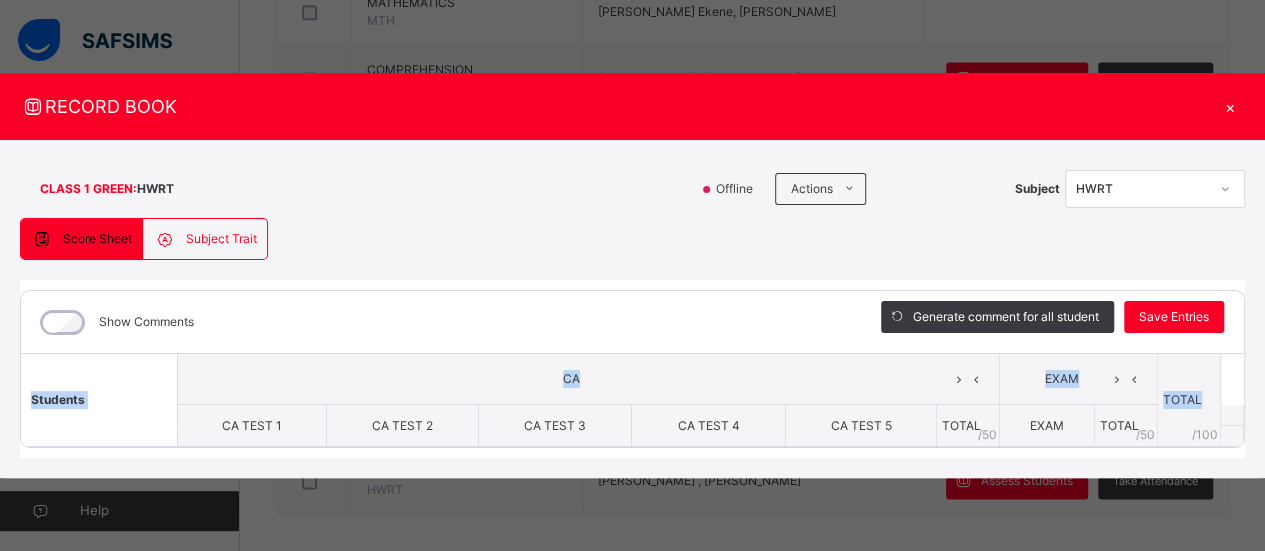 scroll, scrollTop: 1404, scrollLeft: 0, axis: vertical 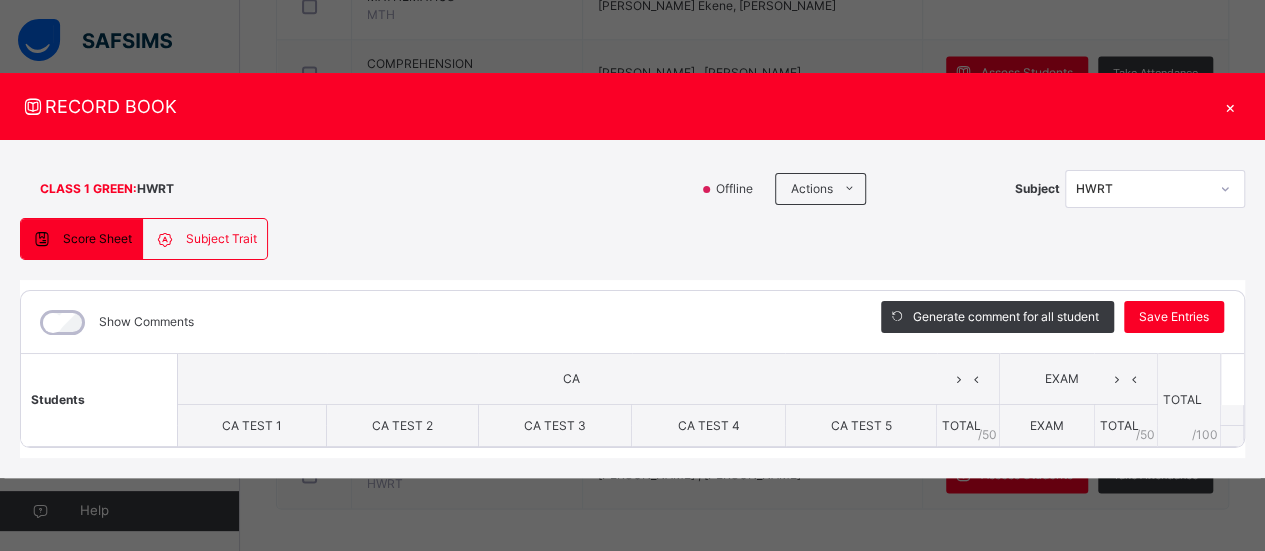click on "RECORD BOOK" at bounding box center (617, 106) 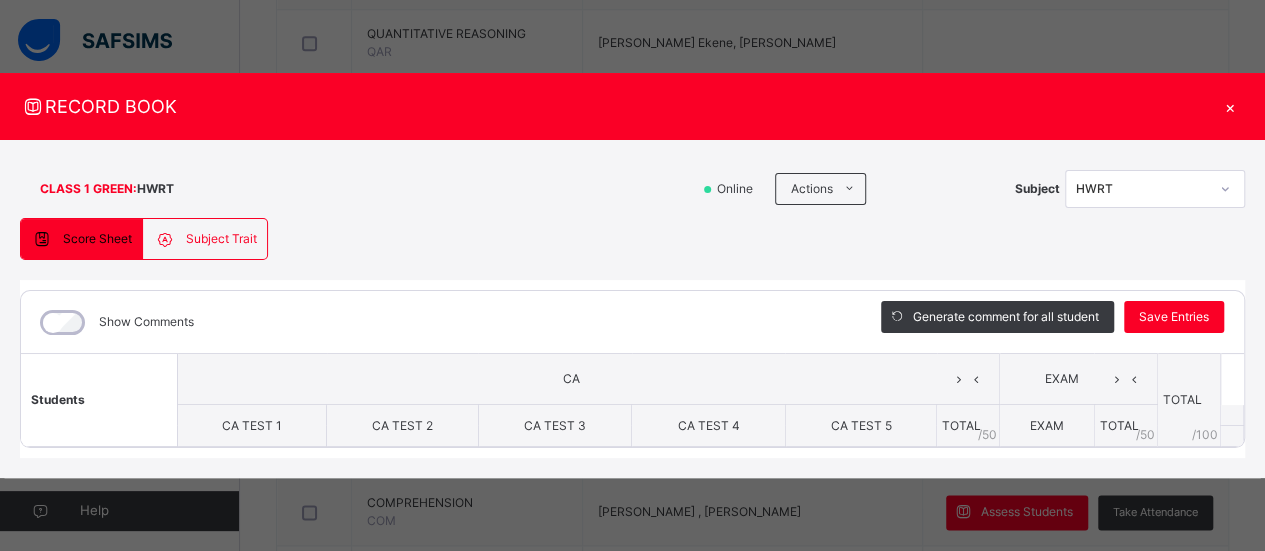 scroll, scrollTop: 1404, scrollLeft: 0, axis: vertical 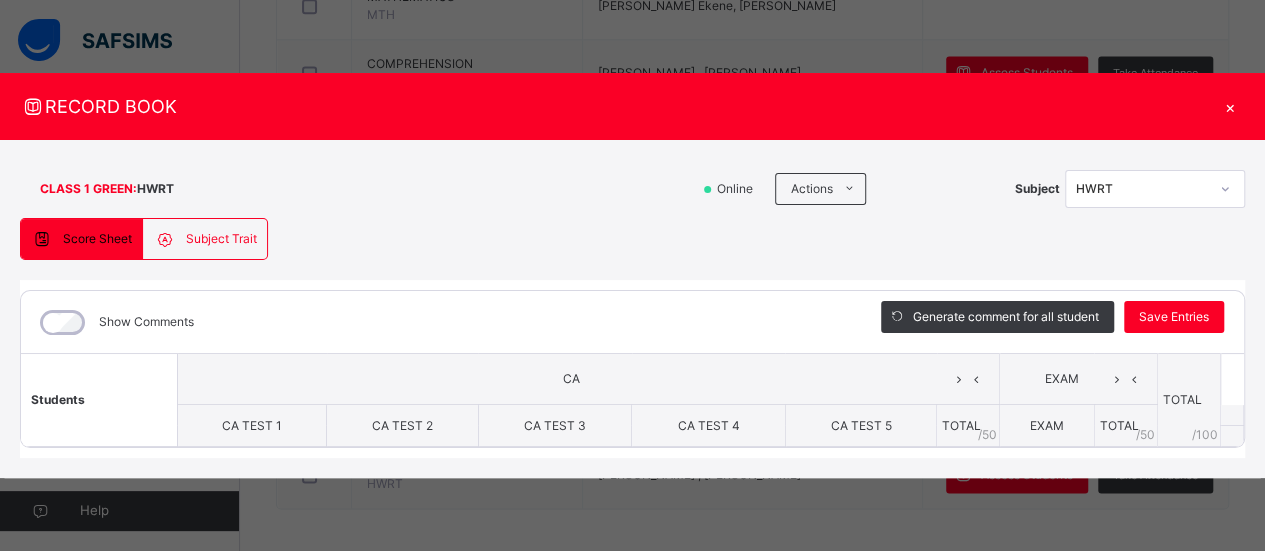 click on "×" at bounding box center [1230, 106] 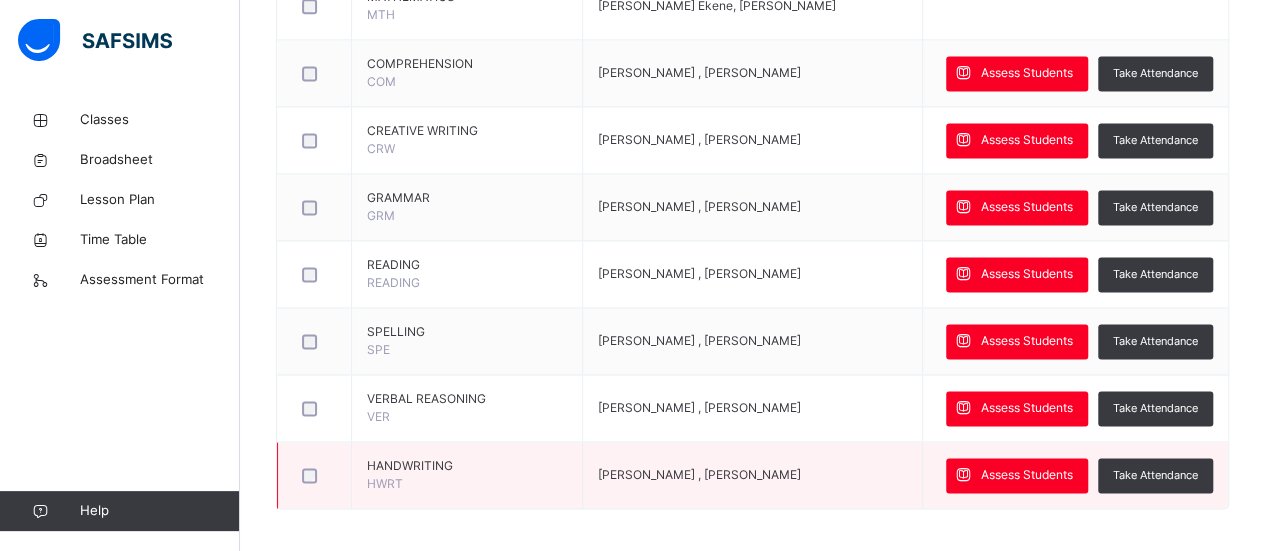 click on "[PERSON_NAME] , [PERSON_NAME]" at bounding box center [699, 474] 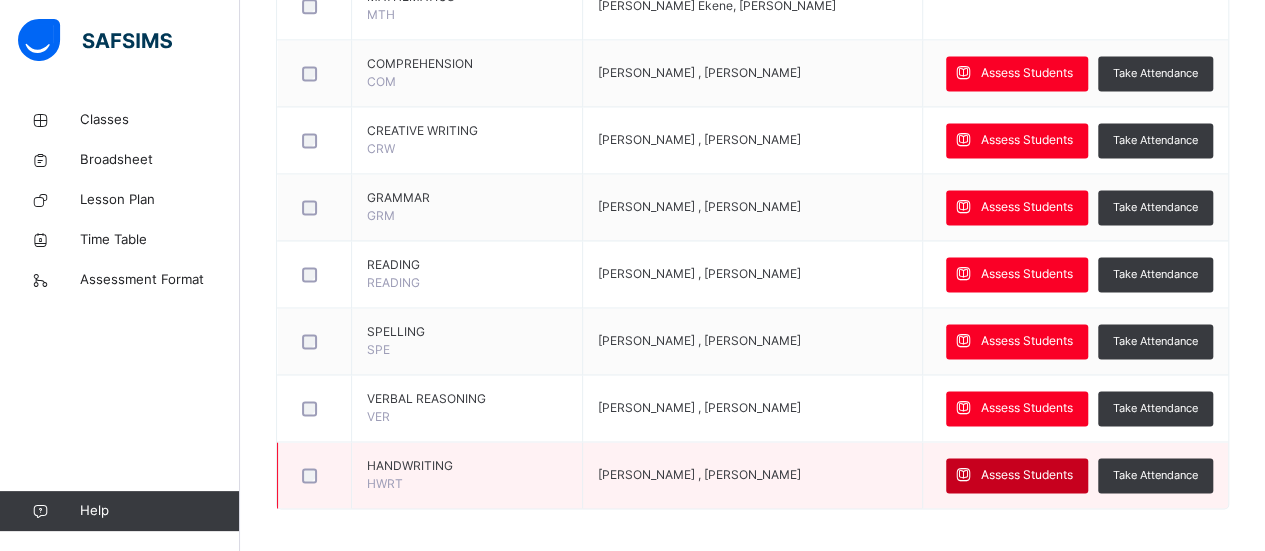 click on "Assess Students" at bounding box center [1027, 475] 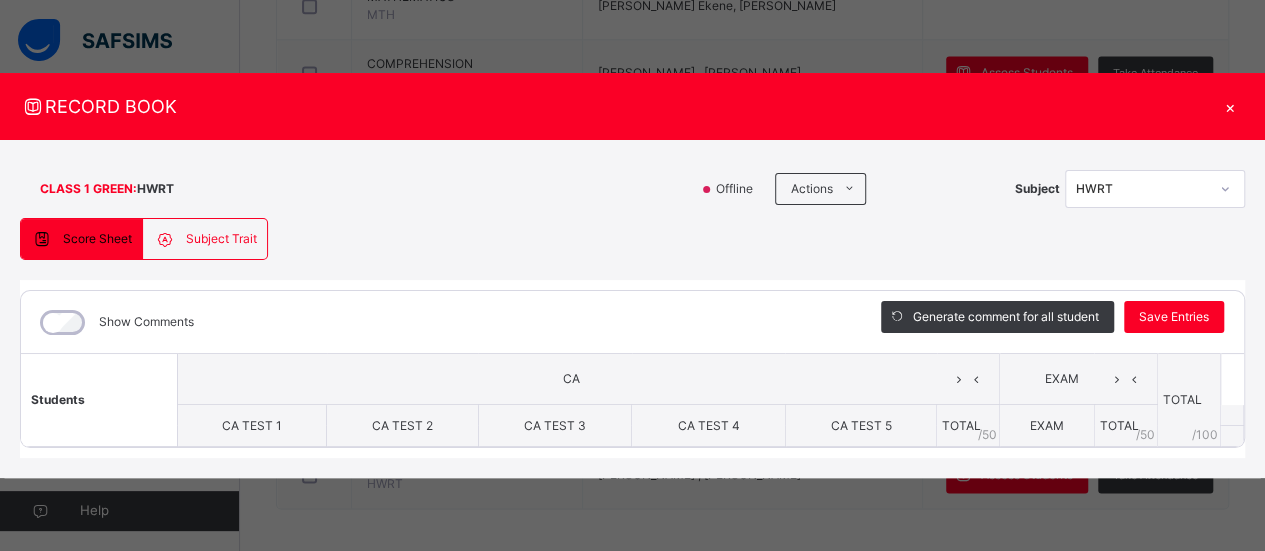 click on "×" at bounding box center (1230, 106) 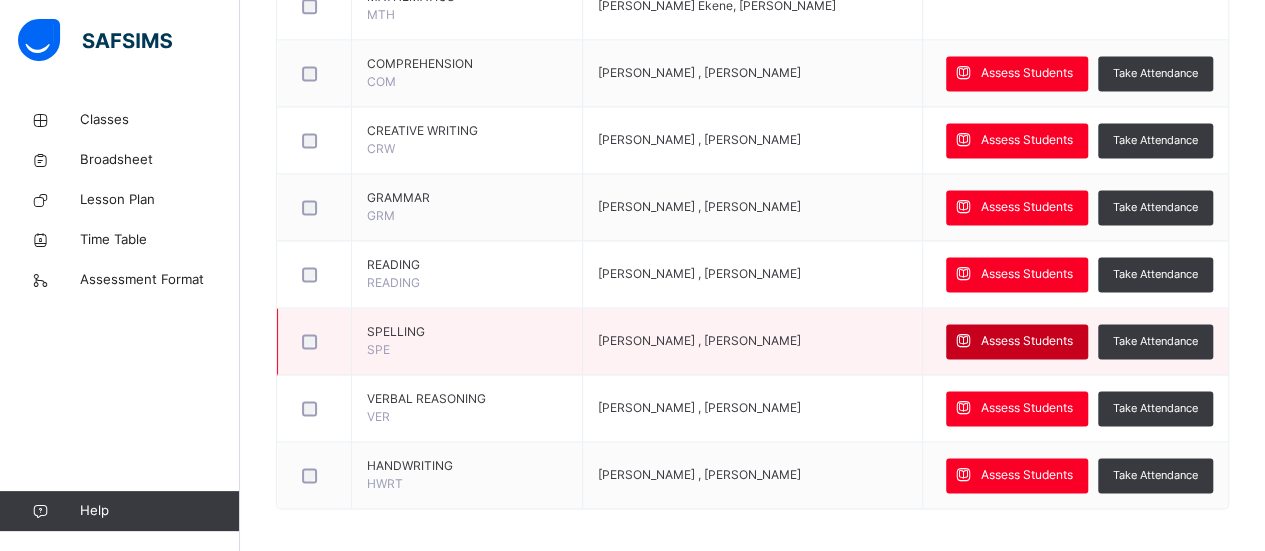 click on "Assess Students" at bounding box center [1017, 341] 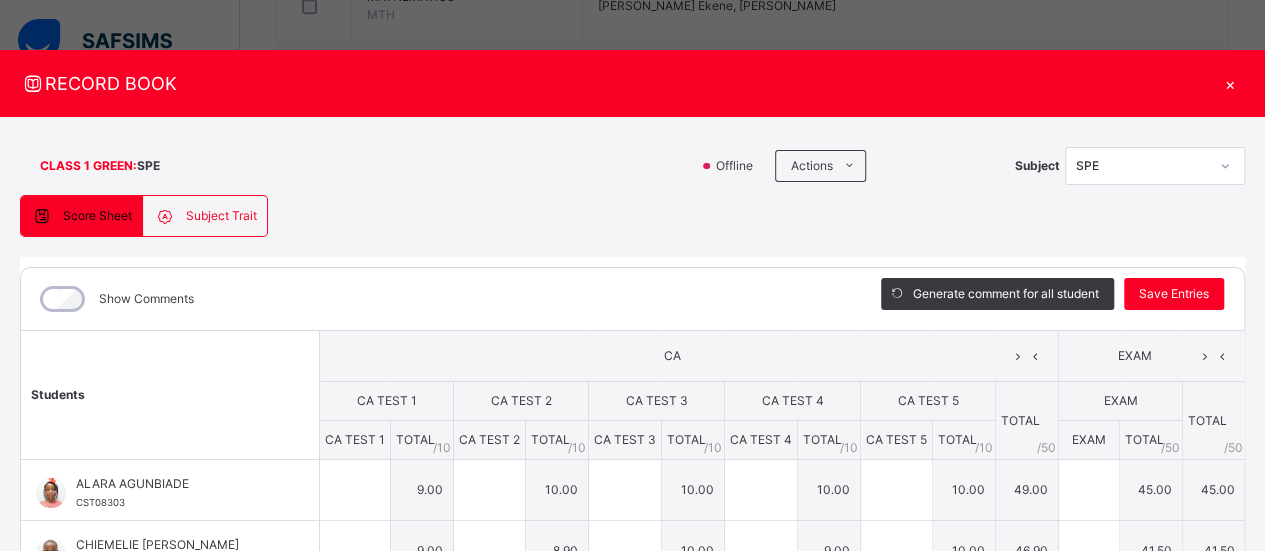 type on "*" 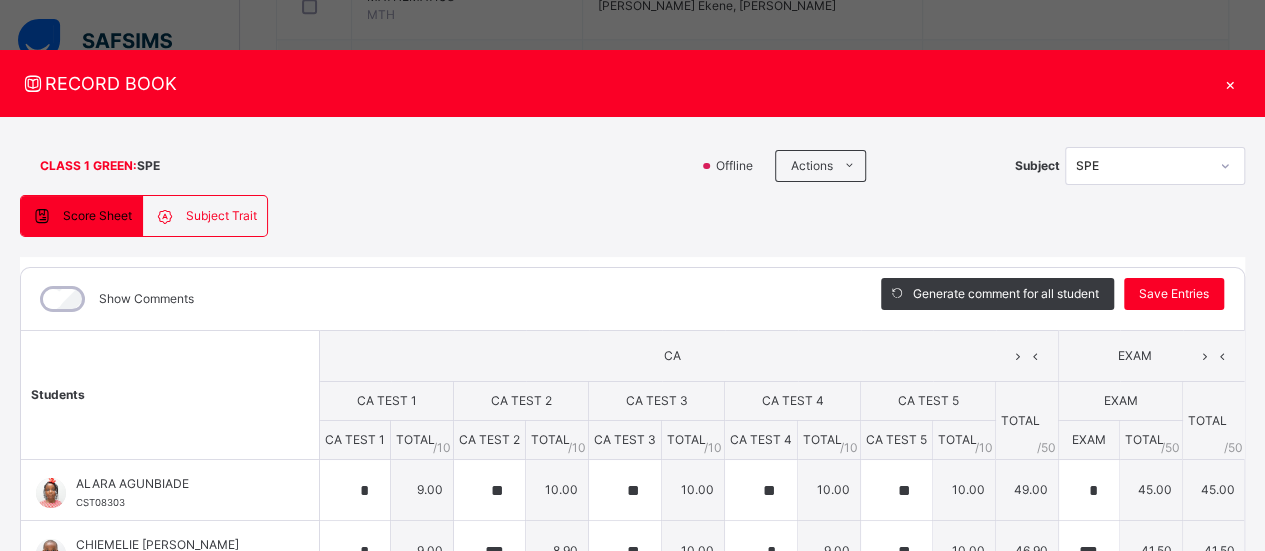 type on "**" 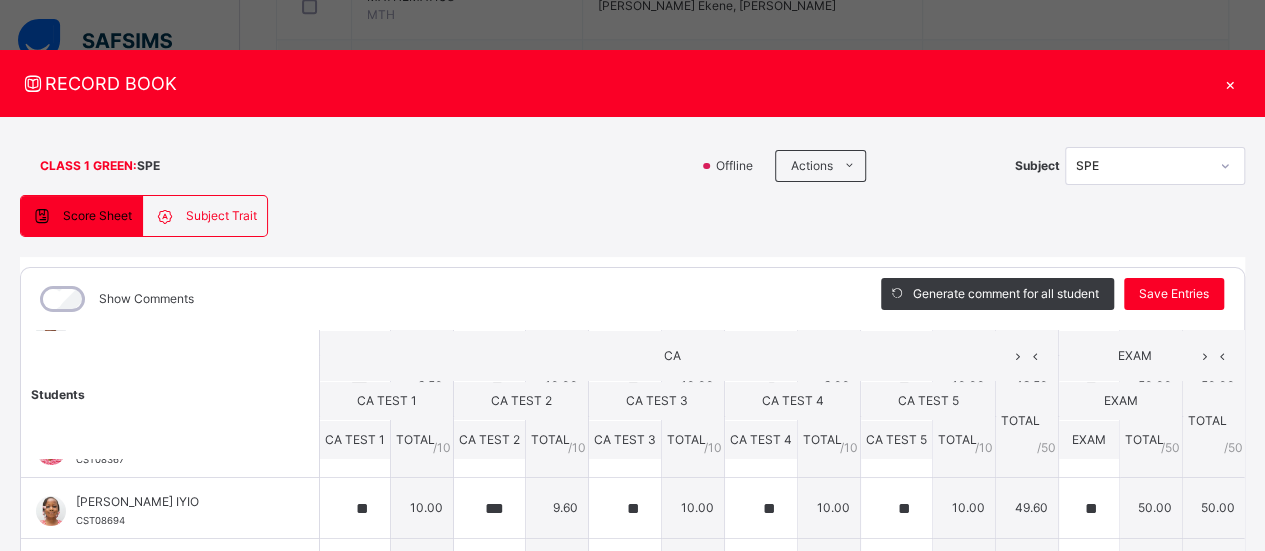scroll, scrollTop: 220, scrollLeft: 0, axis: vertical 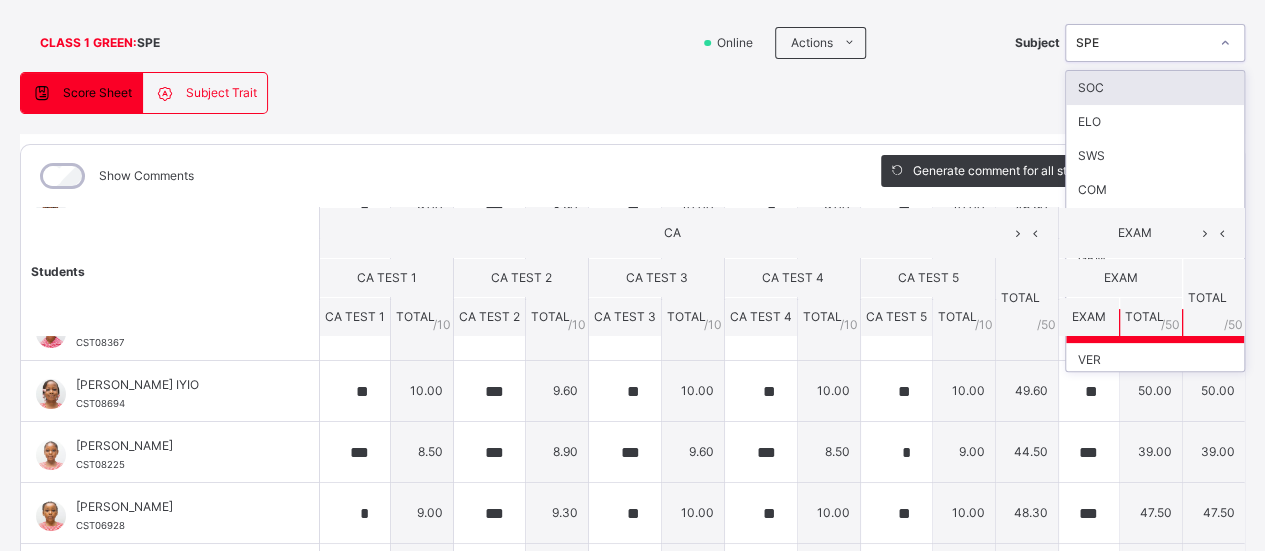click on "SPE" at bounding box center [1142, 43] 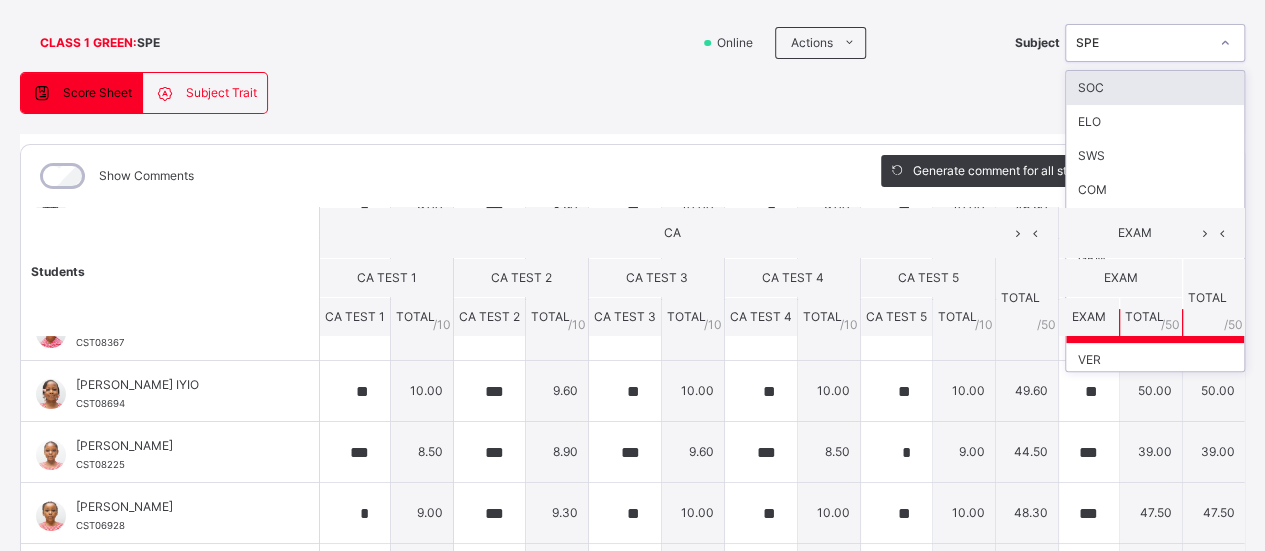click on "Score Sheet Subject Trait Score Sheet Subject Trait Show Comments   Generate comment for all student   Save Entries Class Level:  CLASS 1   GREEN Subject:  SPE Session:  2024/2025 Session Session:  Third Term Students CA EXAM  TOTAL /100 Comment CA TEST 1 CA TEST 2 CA TEST 3 CA TEST 4 CA TEST 5 TOTAL / 50 EXAM  TOTAL / 50 CA TEST 1 TOTAL / 10 CA TEST 2 TOTAL / 10 CA TEST 3 TOTAL / 10 CA TEST 4 TOTAL / 10 CA TEST 5 TOTAL / 10 EXAM TOTAL / 50 ALARA  AGUNBIADE CST08303 ALARA  AGUNBIADE CST08303 * 9.00 ** 10.00 ** 10.00 ** 10.00 ** 10.00 49.00 * 45.00 45.00 94.00 Generate comment 0 / 250   ×   Subject Teacher’s Comment Generate and see in full the comment developed by the AI with an option to regenerate the comment JS ALARA  AGUNBIADE   CST08303   Total 94.00  / 100.00 Sims Bot   Regenerate     Use this comment   CHIEMELIE  OKAFOR  CST08396 CHIEMELIE  OKAFOR  CST08396 * 9.00 *** 8.90 ** 10.00 * 9.00 ** 10.00 46.90 *** 41.50 41.50 88.40 Generate comment 0 / 250   ×   Subject Teacher’s Comment JS   CST08396" at bounding box center [632, 395] 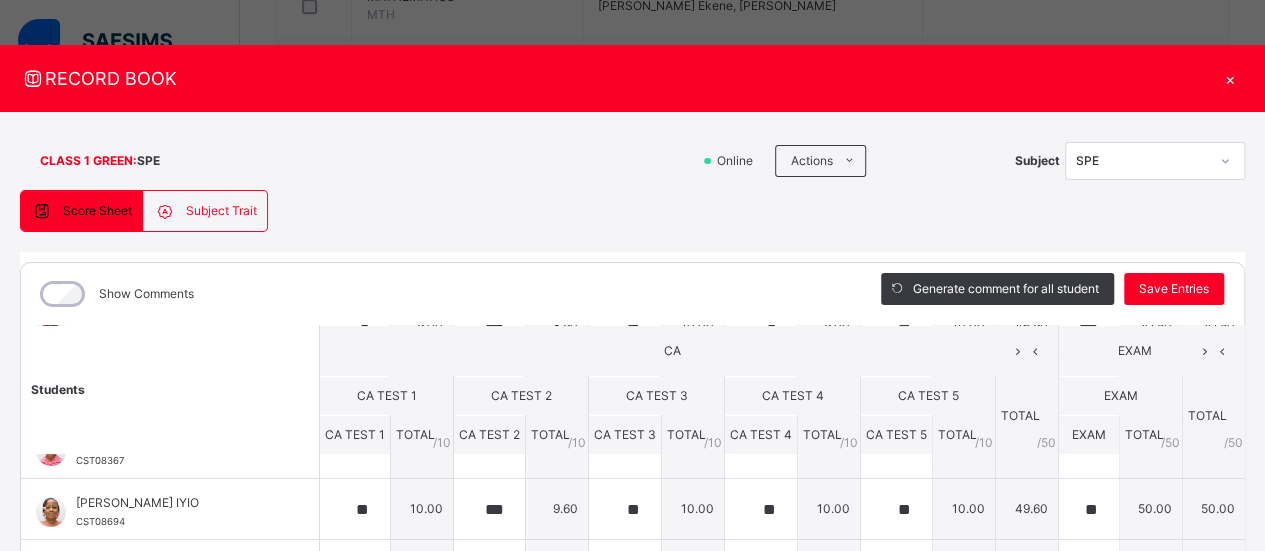 scroll, scrollTop: 0, scrollLeft: 0, axis: both 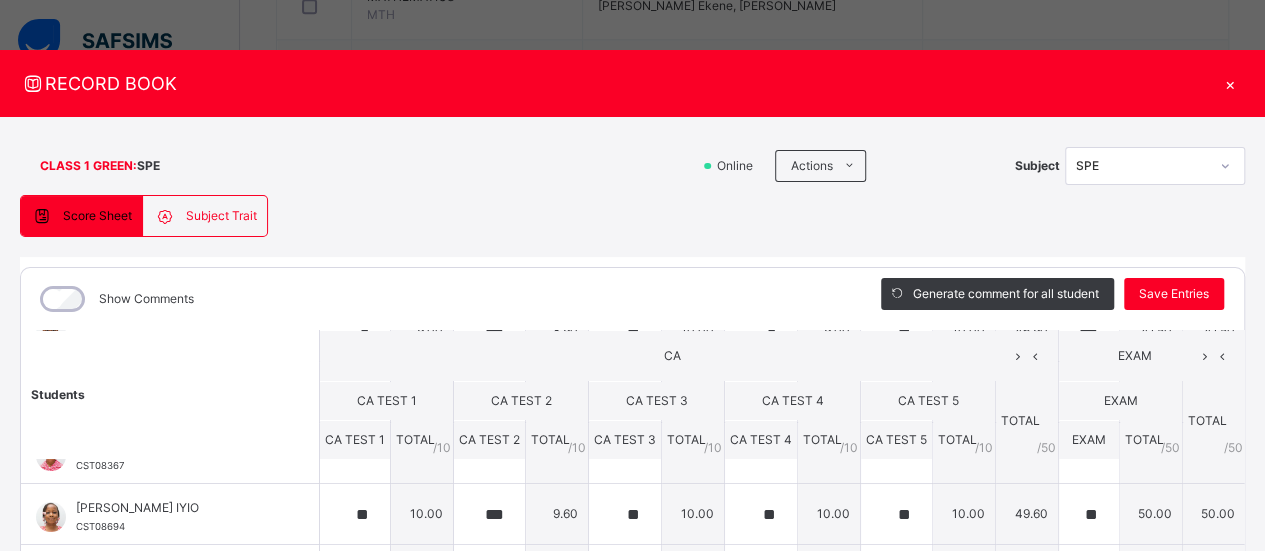 click on "×" at bounding box center [1230, 83] 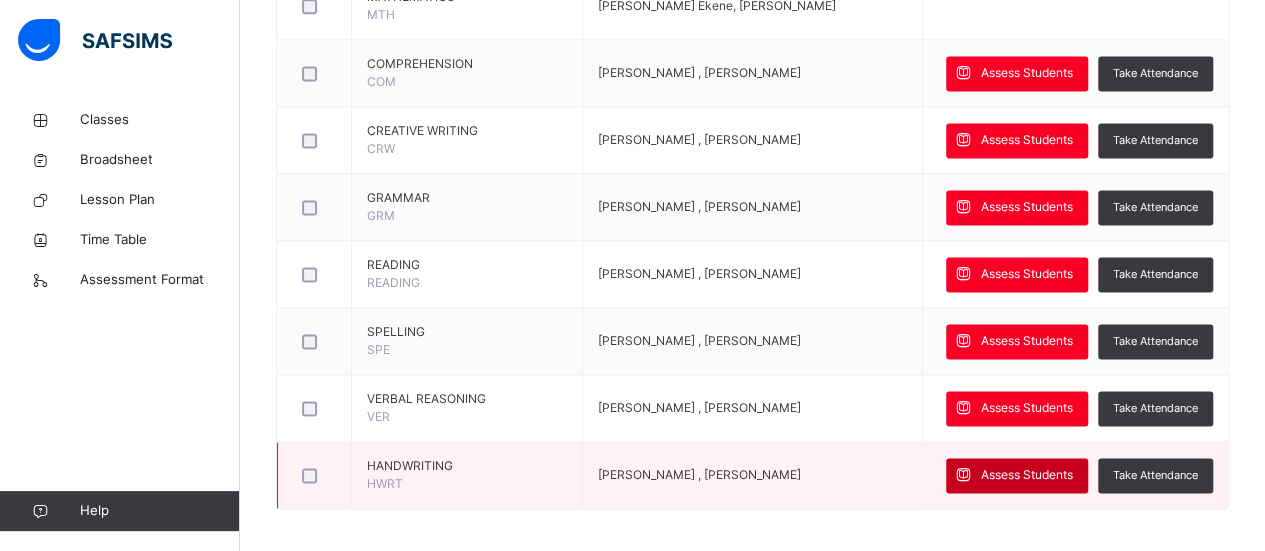 click on "Assess Students" at bounding box center (1027, 475) 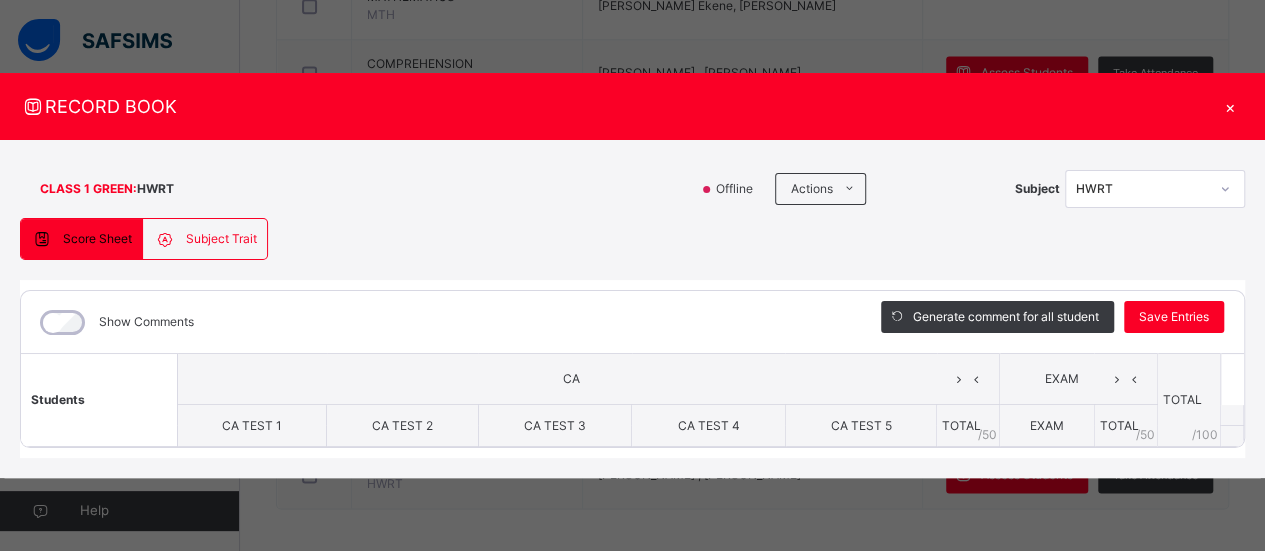 click on "×" at bounding box center [1230, 106] 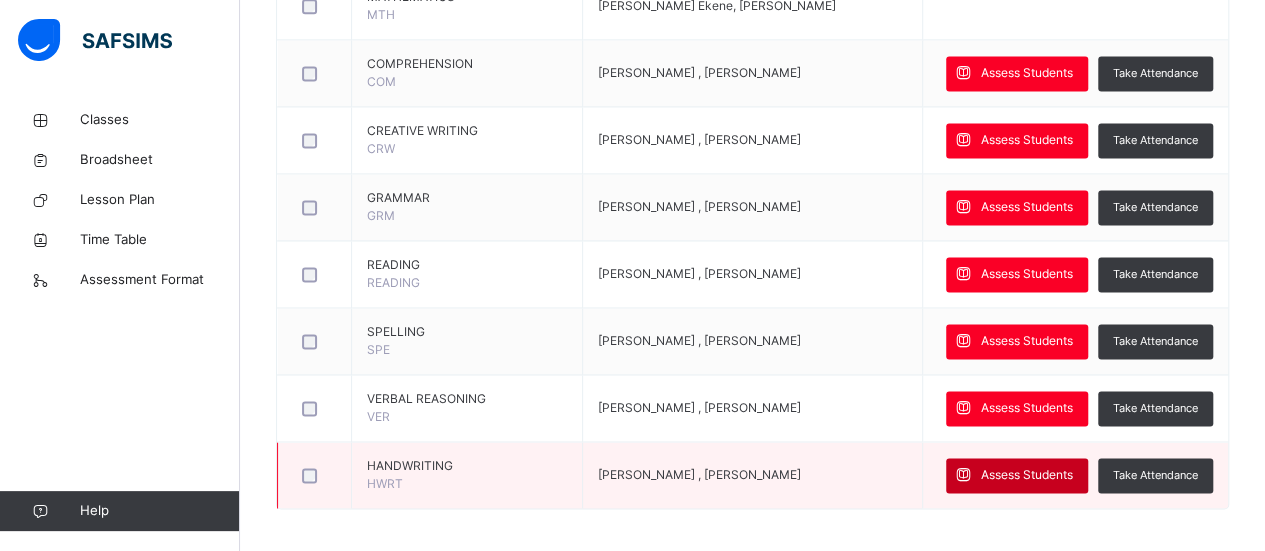 click on "Assess Students" at bounding box center [1027, 475] 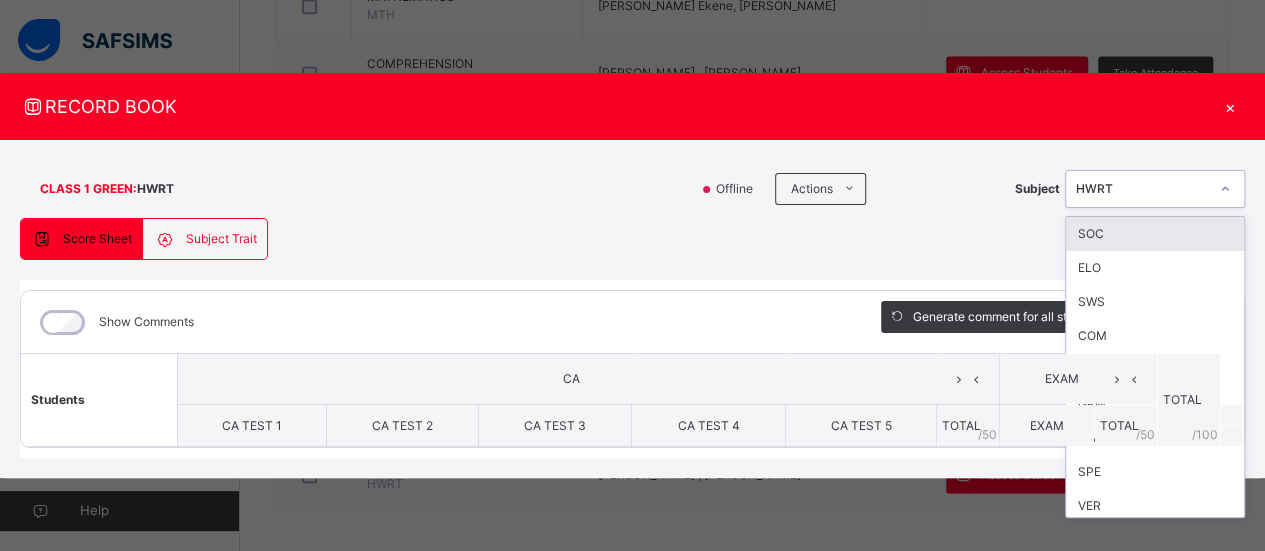 click on "HWRT" at bounding box center (1136, 189) 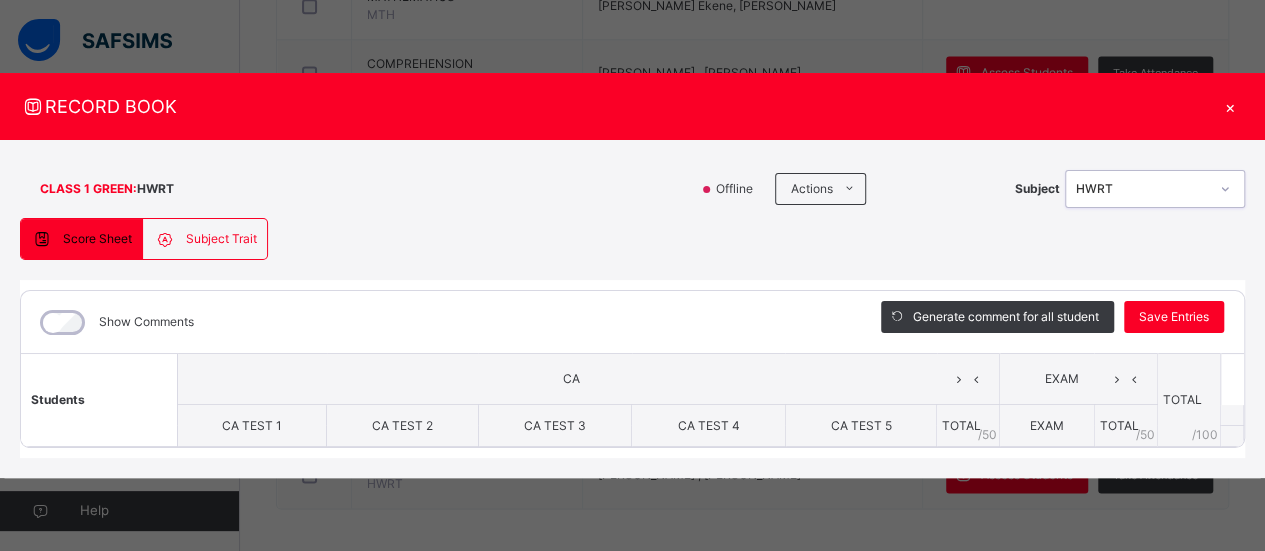 click on "HWRT" at bounding box center (1136, 189) 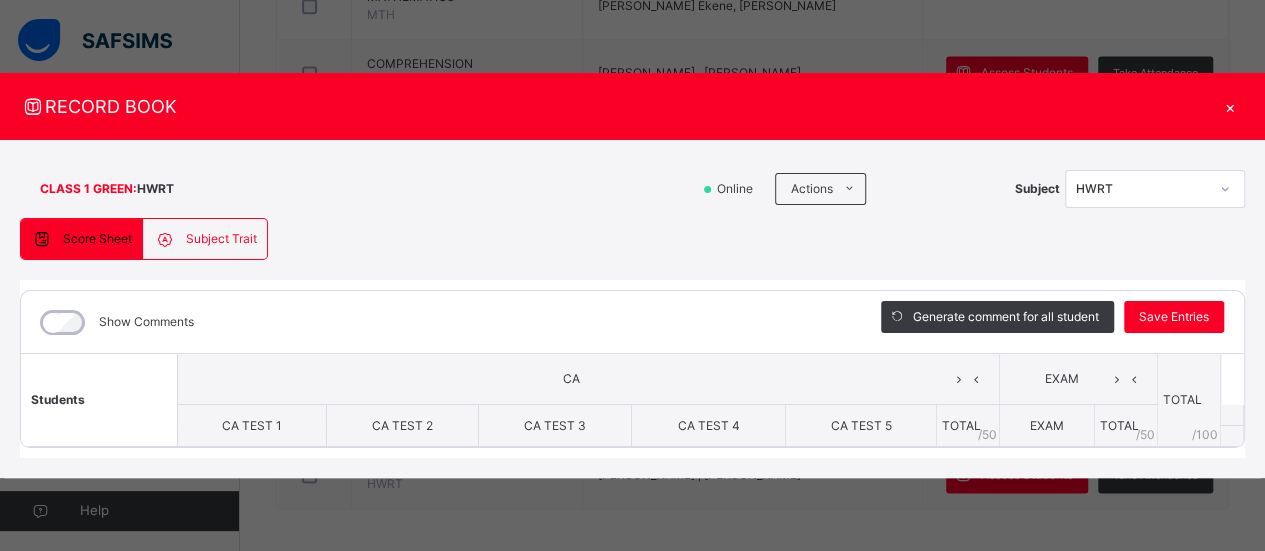 click on "×" at bounding box center [1230, 106] 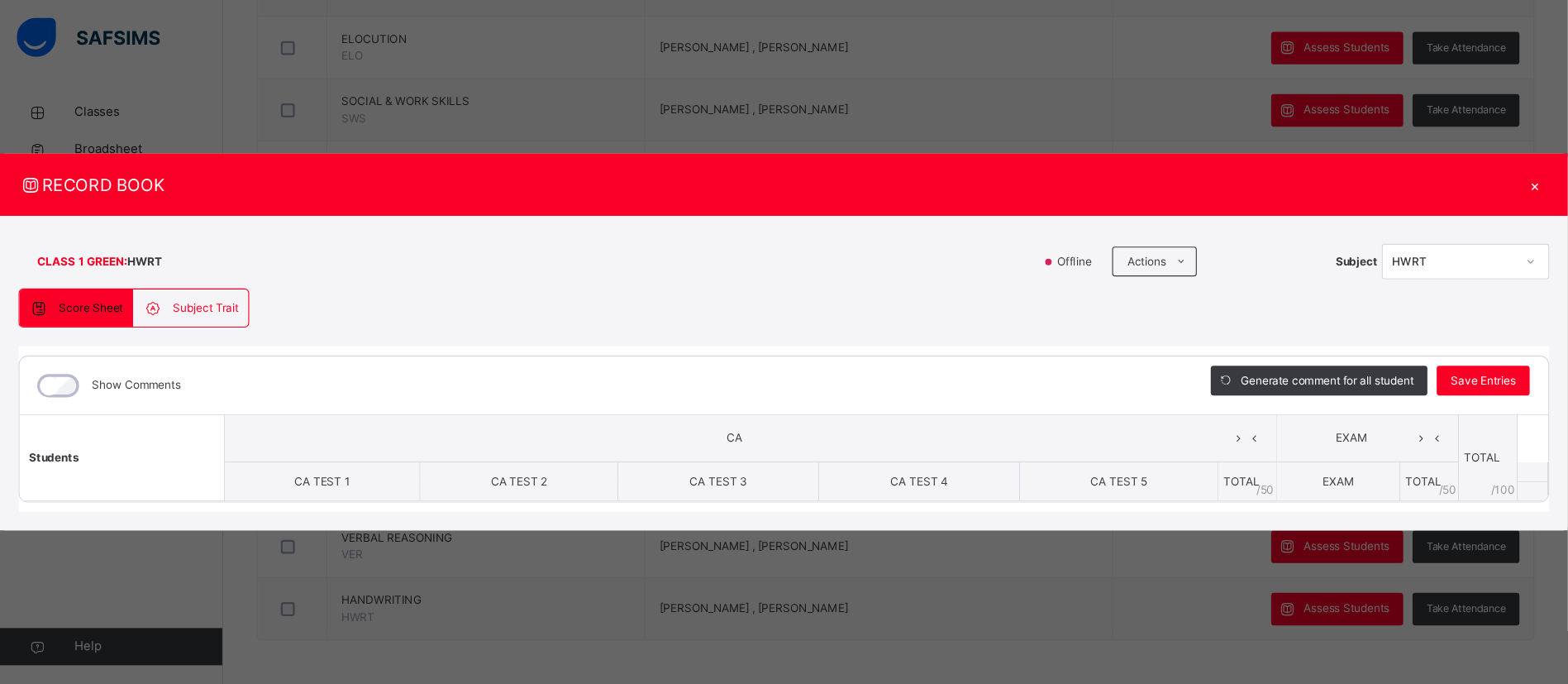 scroll, scrollTop: 940, scrollLeft: 0, axis: vertical 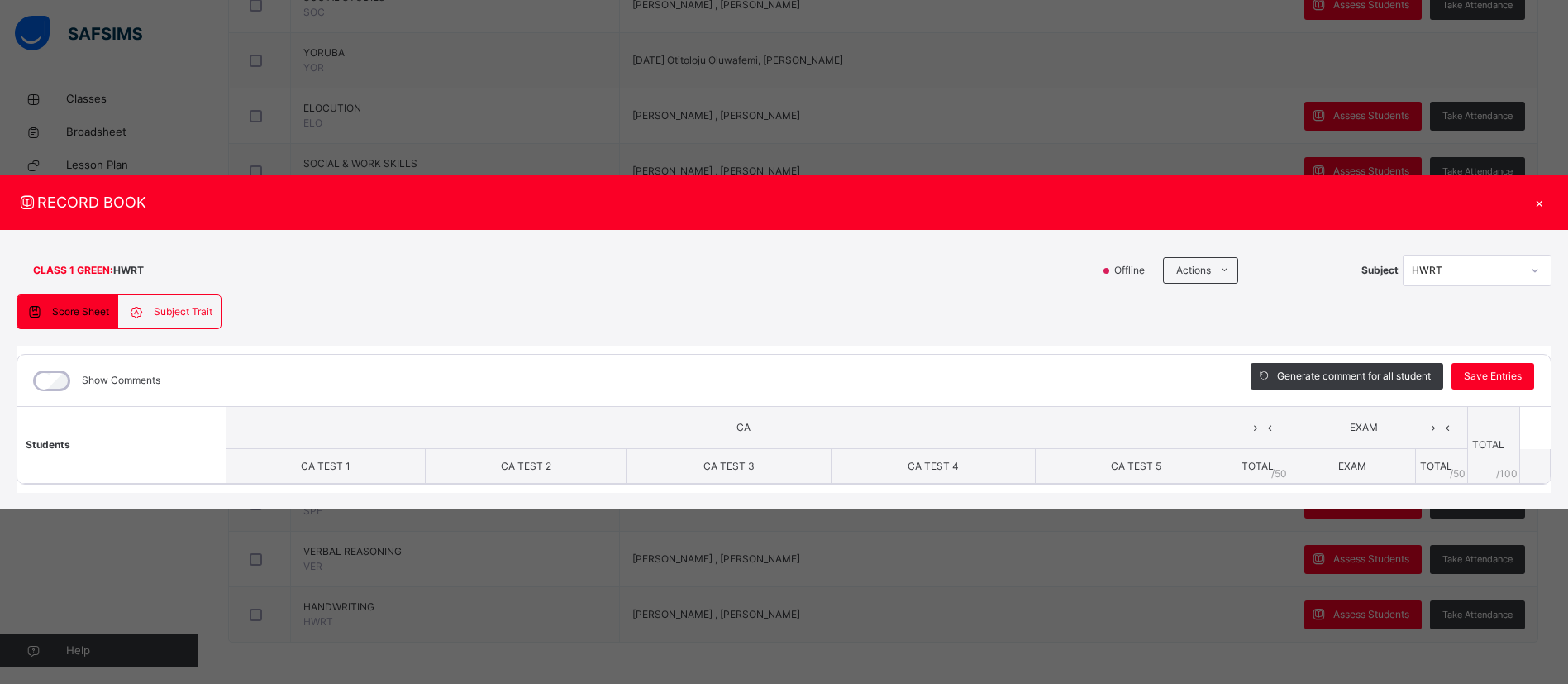 drag, startPoint x: 1034, startPoint y: 6, endPoint x: 1001, endPoint y: 84, distance: 84.693565 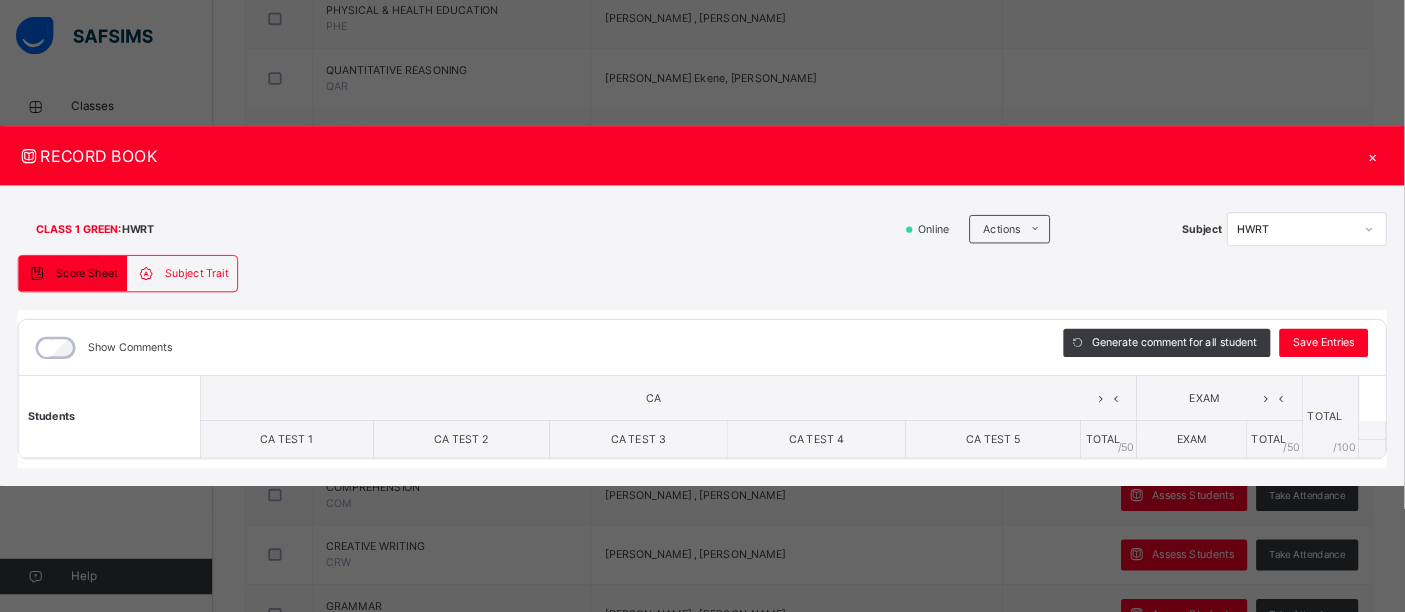 scroll, scrollTop: 920, scrollLeft: 0, axis: vertical 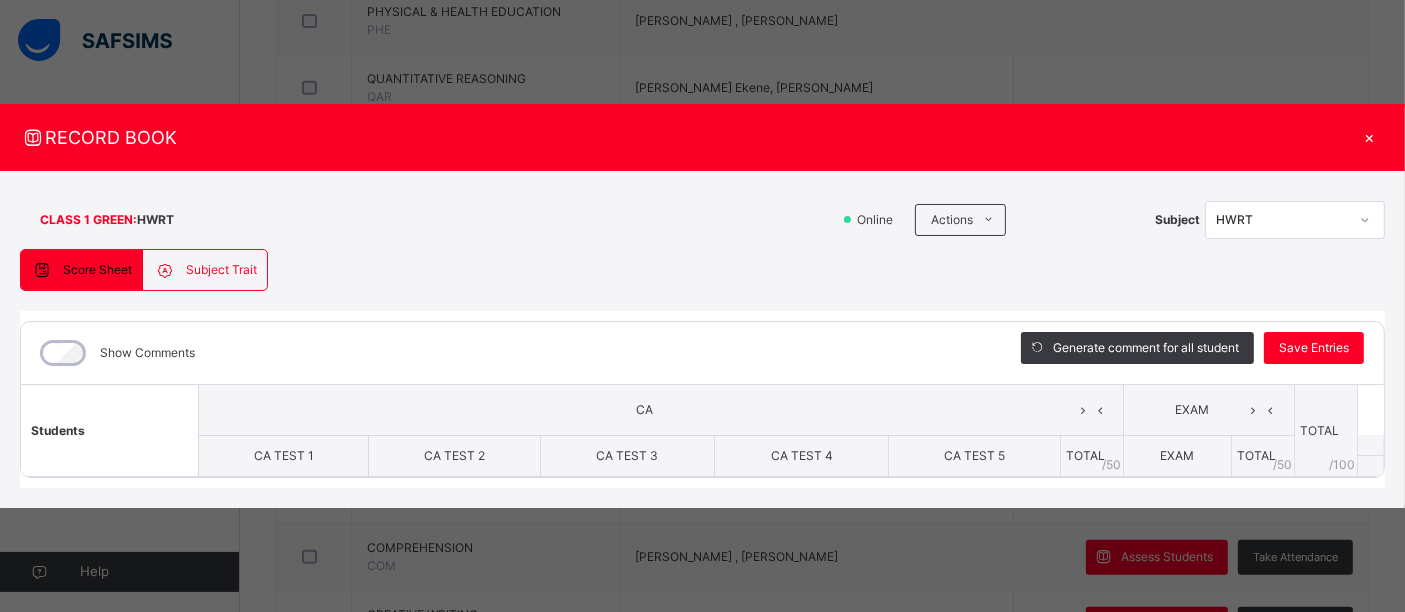 drag, startPoint x: 1866, startPoint y: 7, endPoint x: 941, endPoint y: 63, distance: 926.6936 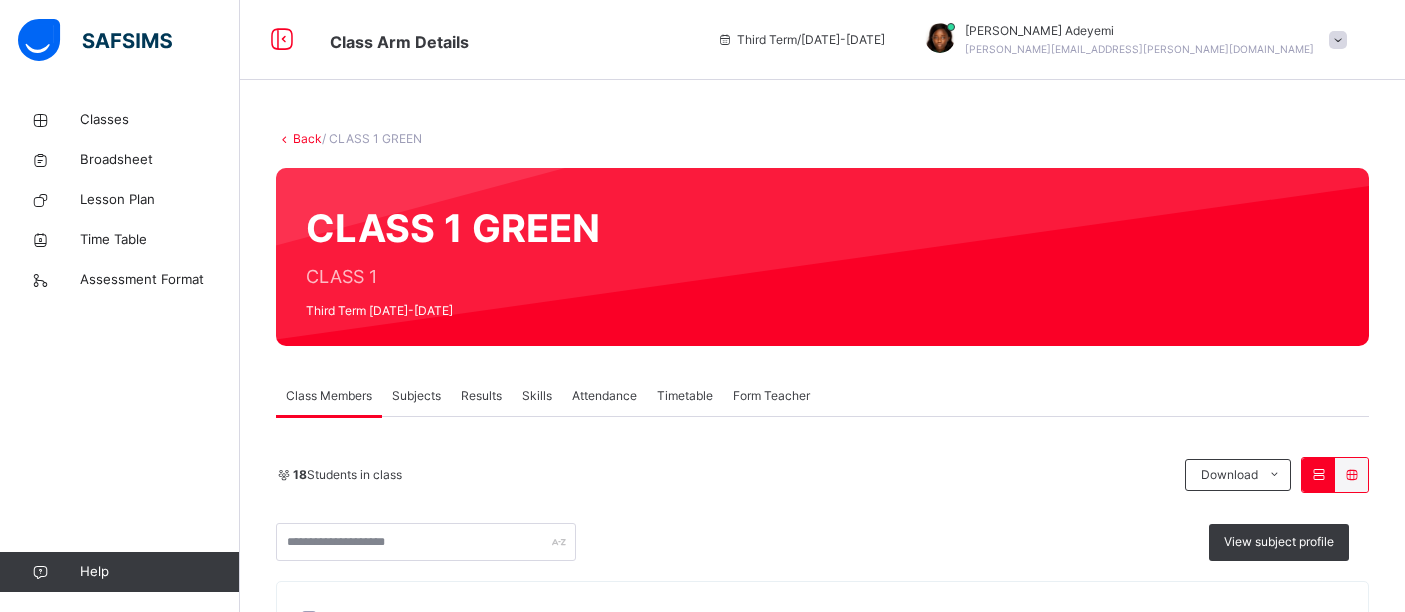 scroll, scrollTop: 0, scrollLeft: 0, axis: both 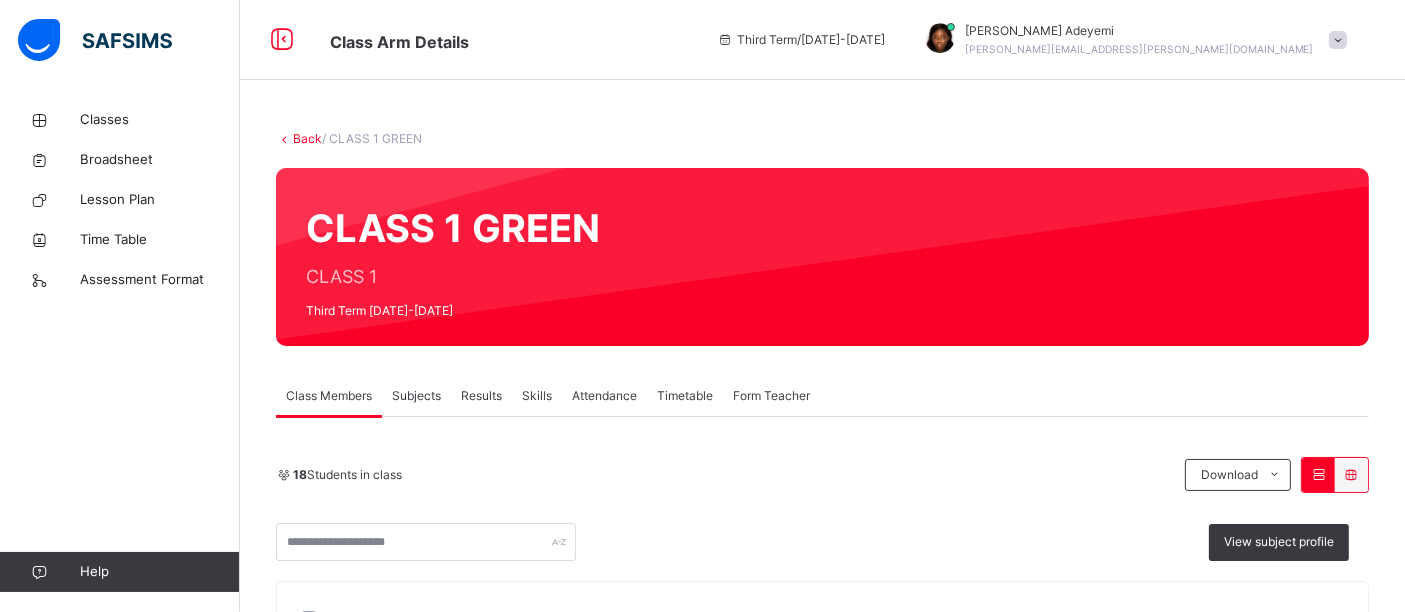 click on "Results" at bounding box center (481, 396) 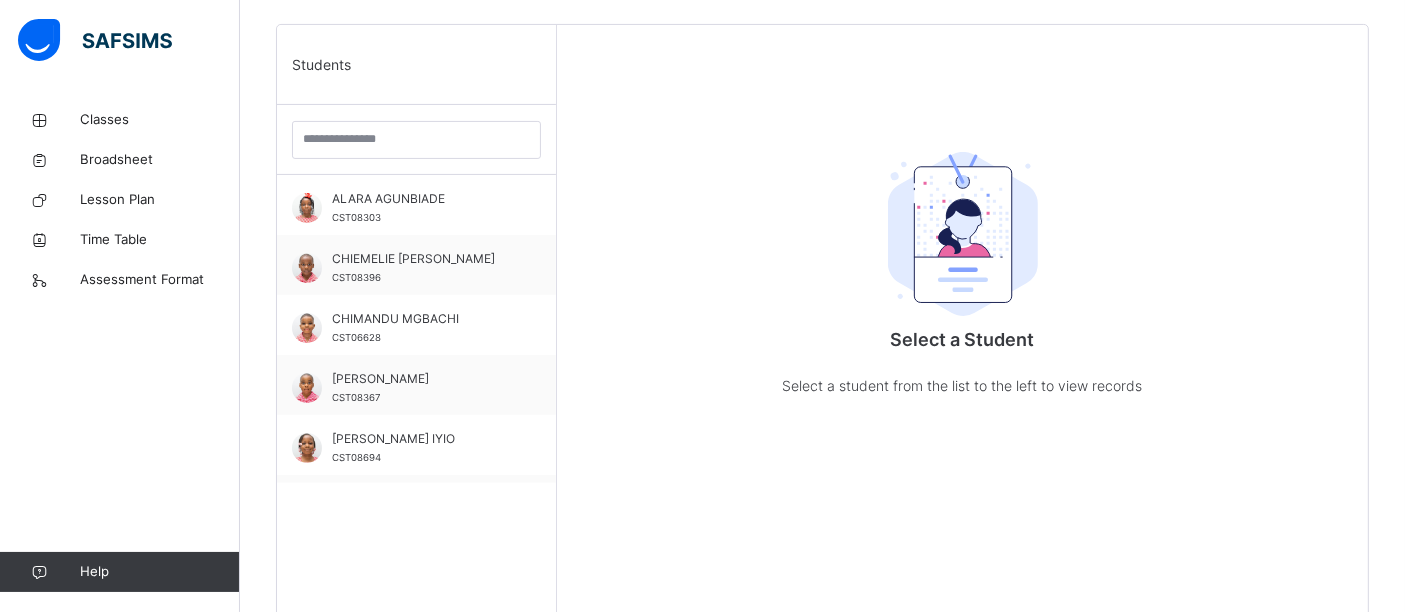 scroll, scrollTop: 501, scrollLeft: 0, axis: vertical 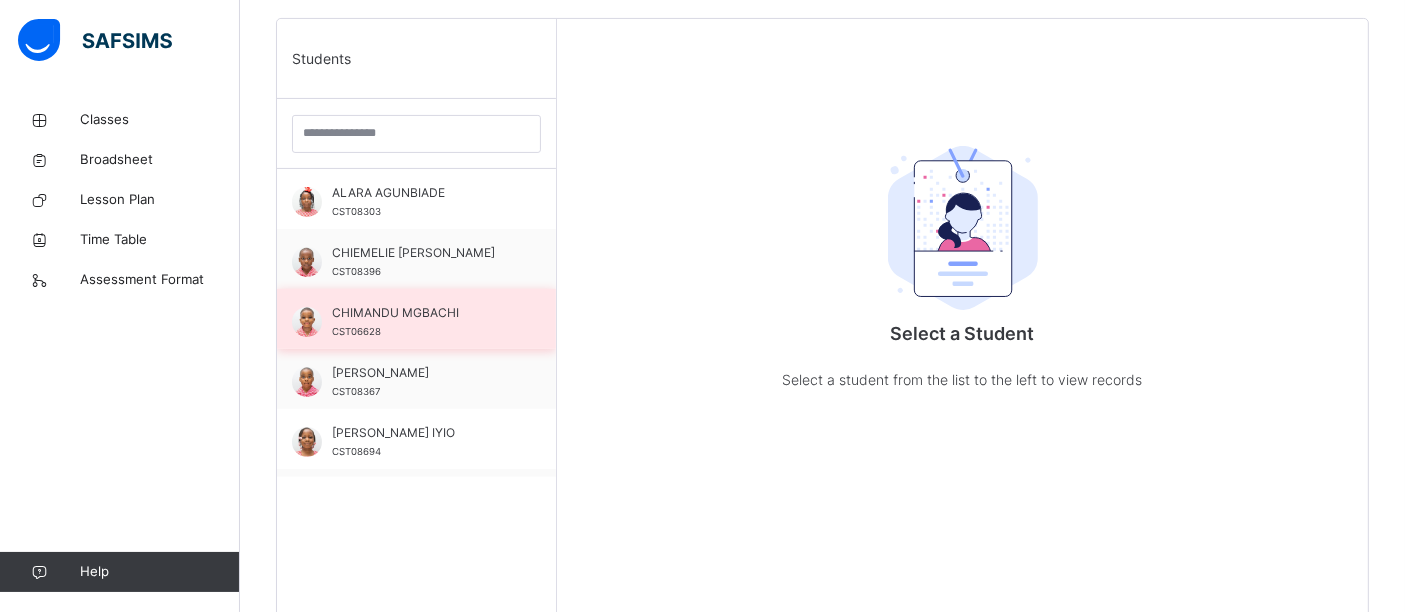 click on "CHIMANDU  MGBACHI" at bounding box center [421, 313] 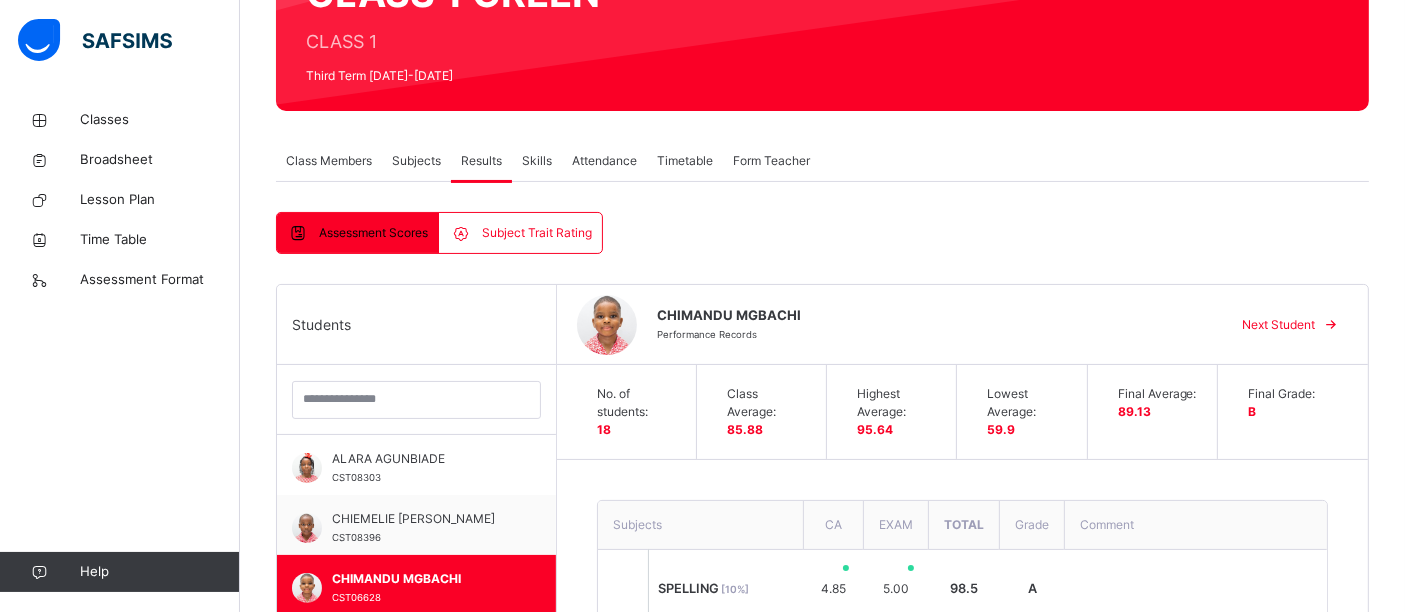scroll, scrollTop: 54, scrollLeft: 0, axis: vertical 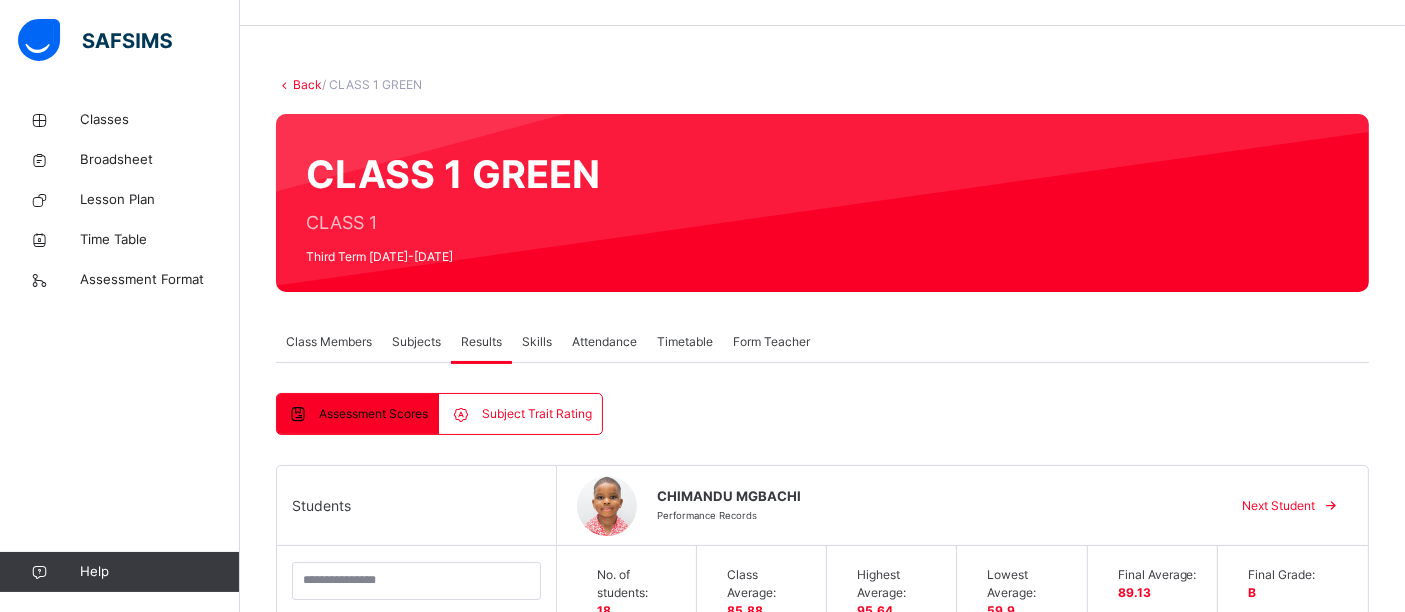 click on "Subjects" at bounding box center [416, 342] 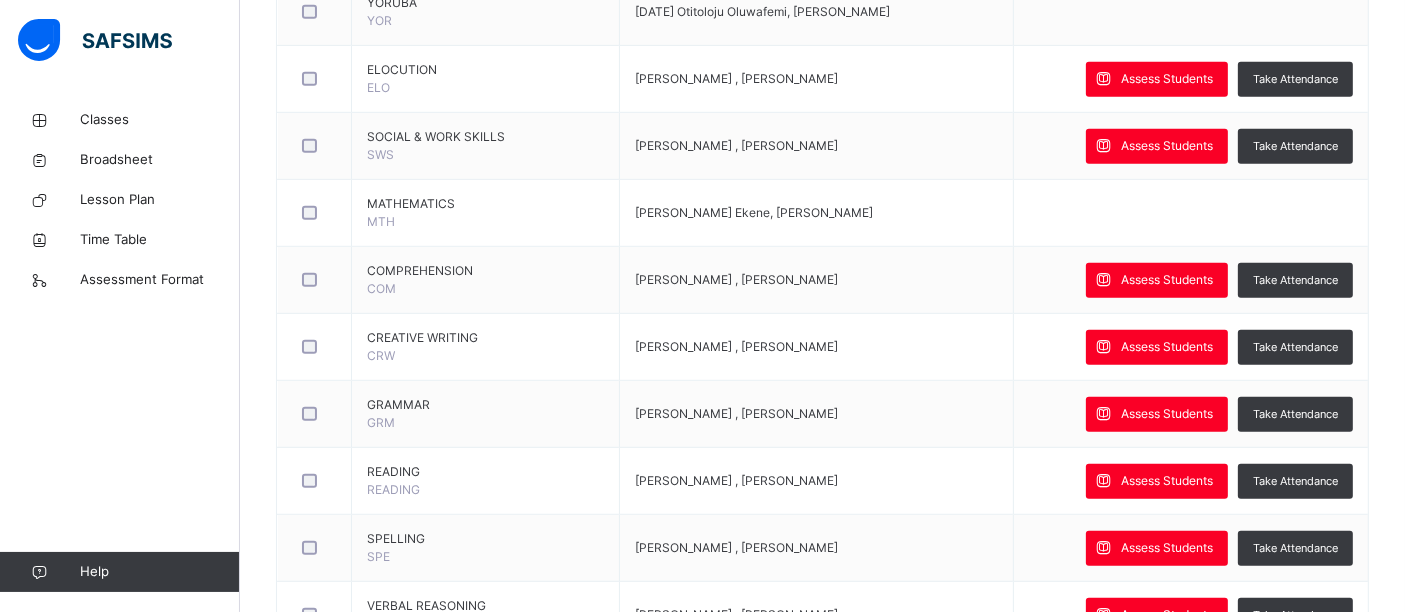 scroll, scrollTop: 1343, scrollLeft: 0, axis: vertical 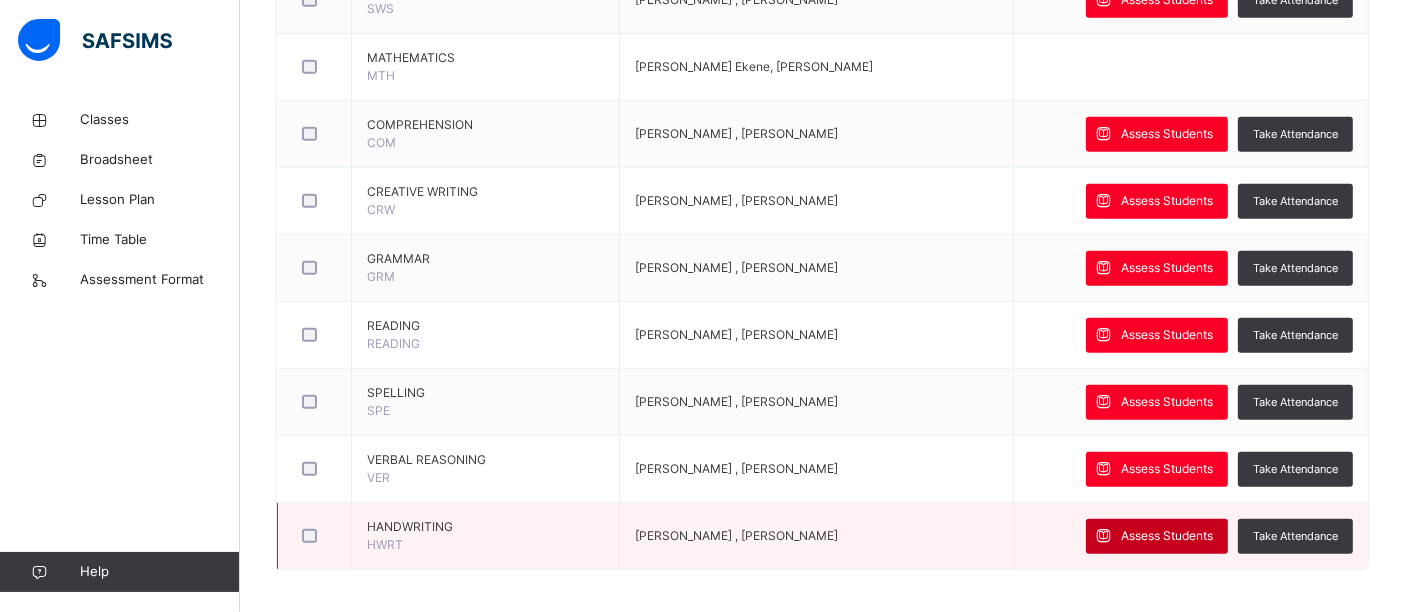 click at bounding box center [1103, 536] 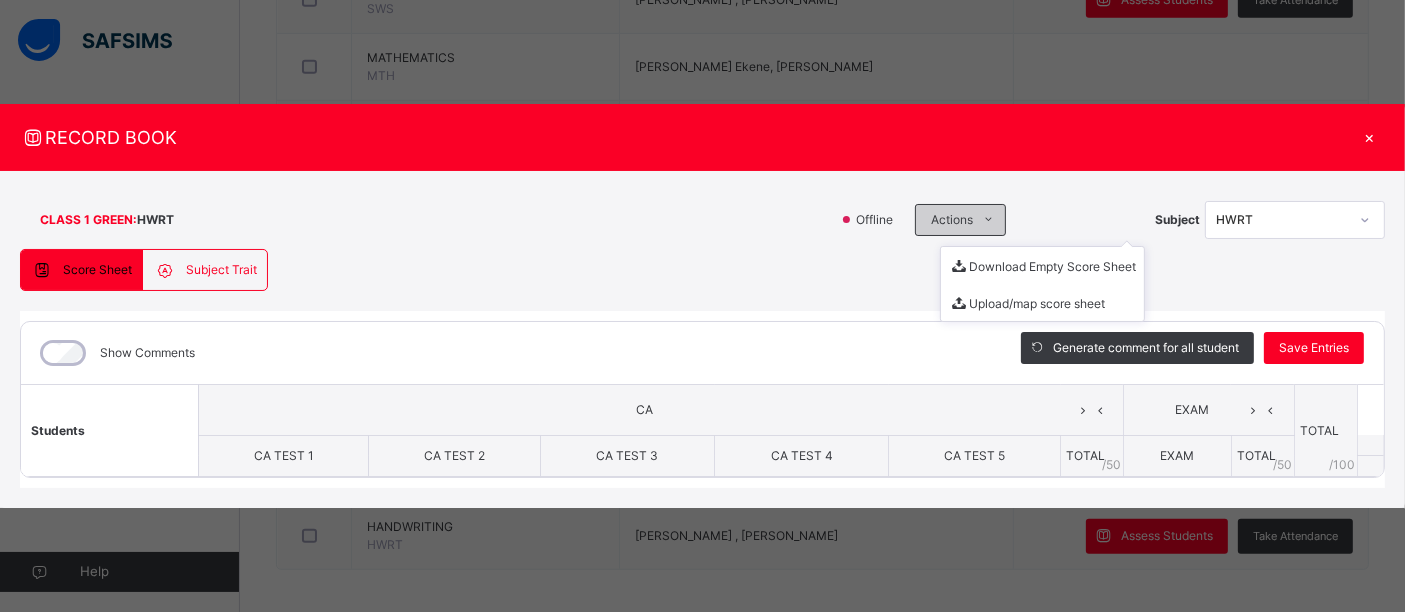 click on "Actions" at bounding box center [952, 220] 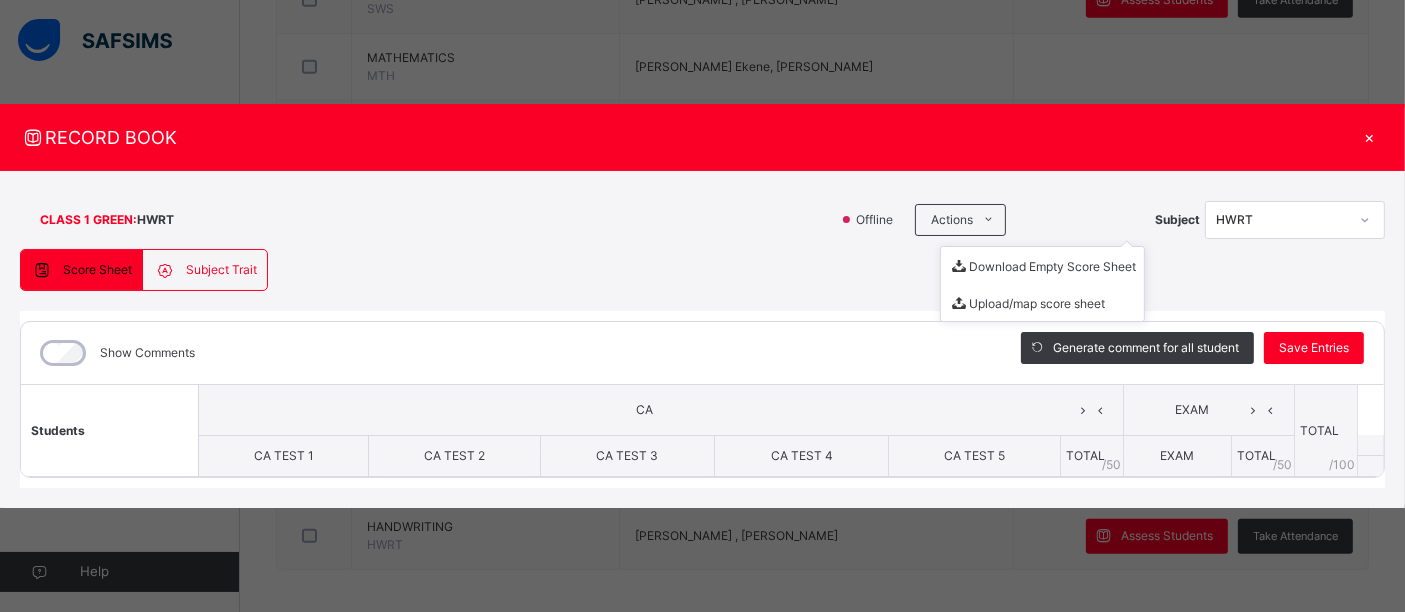 click on "Download Empty Score Sheet  Upload/map score sheet" at bounding box center [1042, 284] 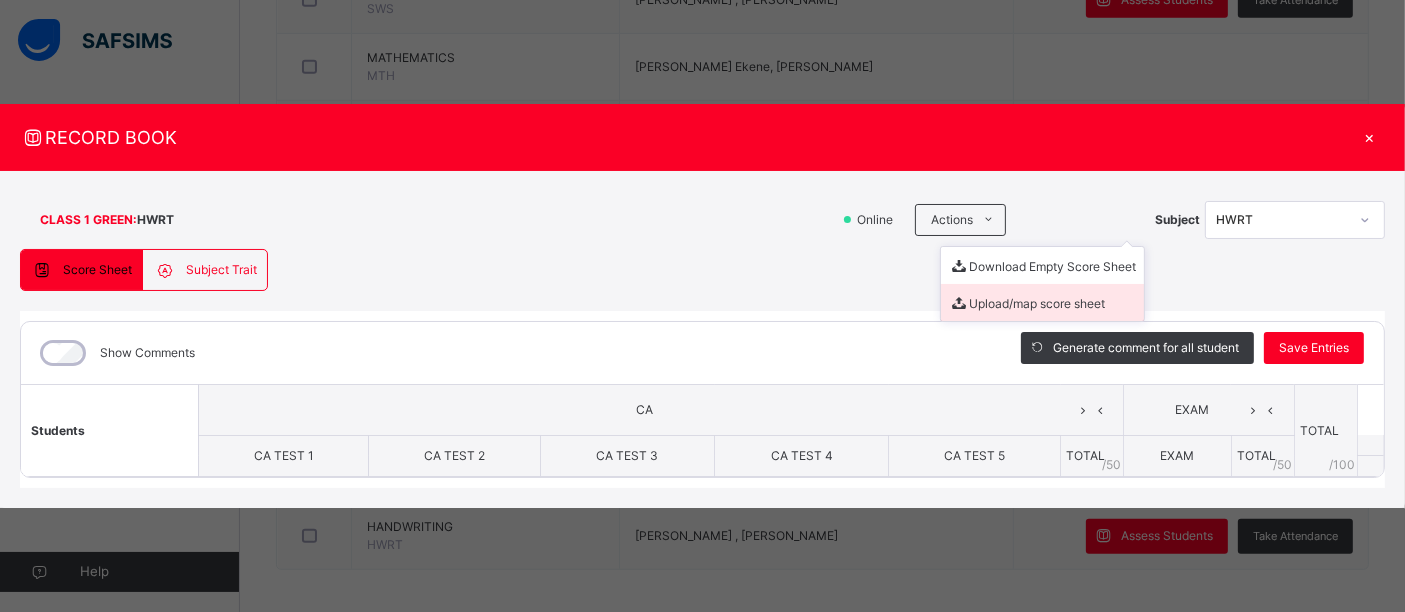 click on "Upload/map score sheet" at bounding box center (1042, 302) 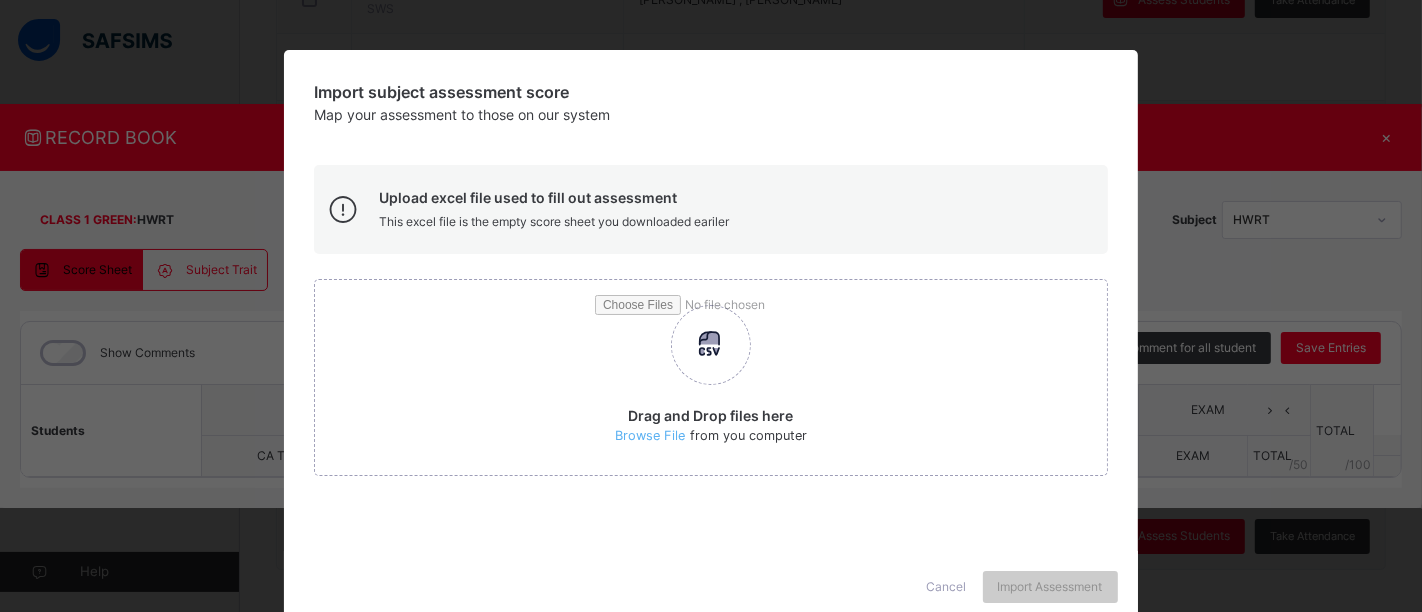 click on "Cancel" at bounding box center (947, 587) 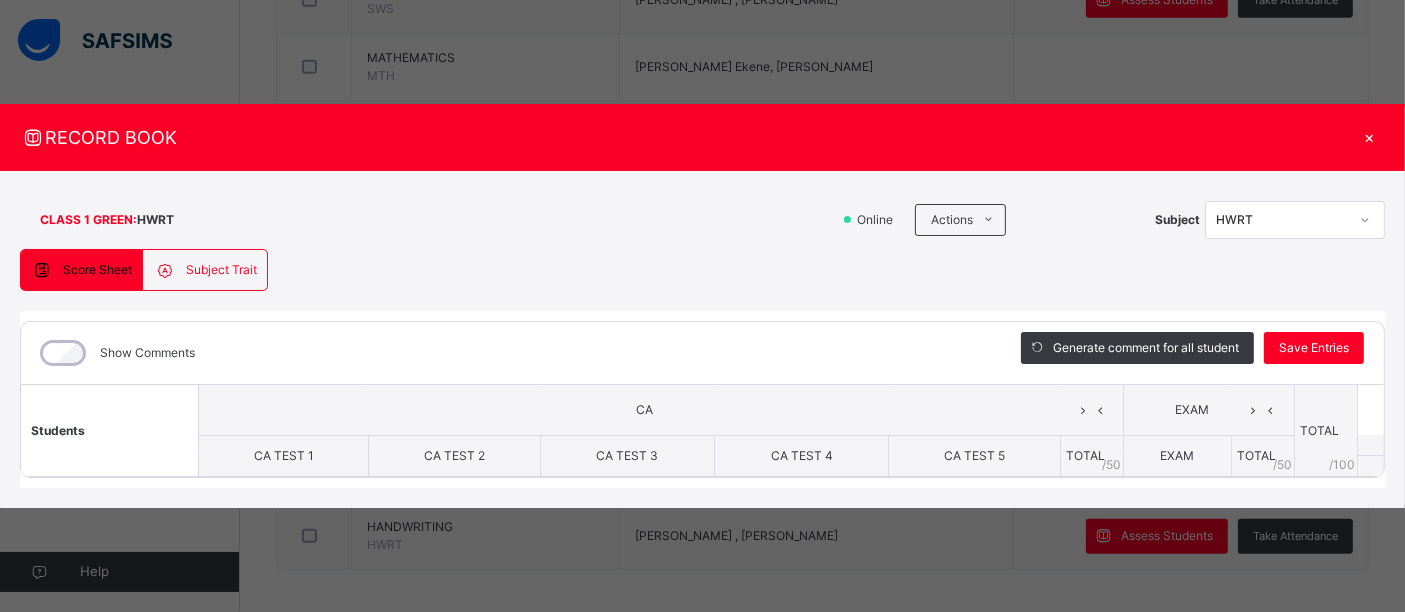 click on "Subject Trait" at bounding box center (221, 270) 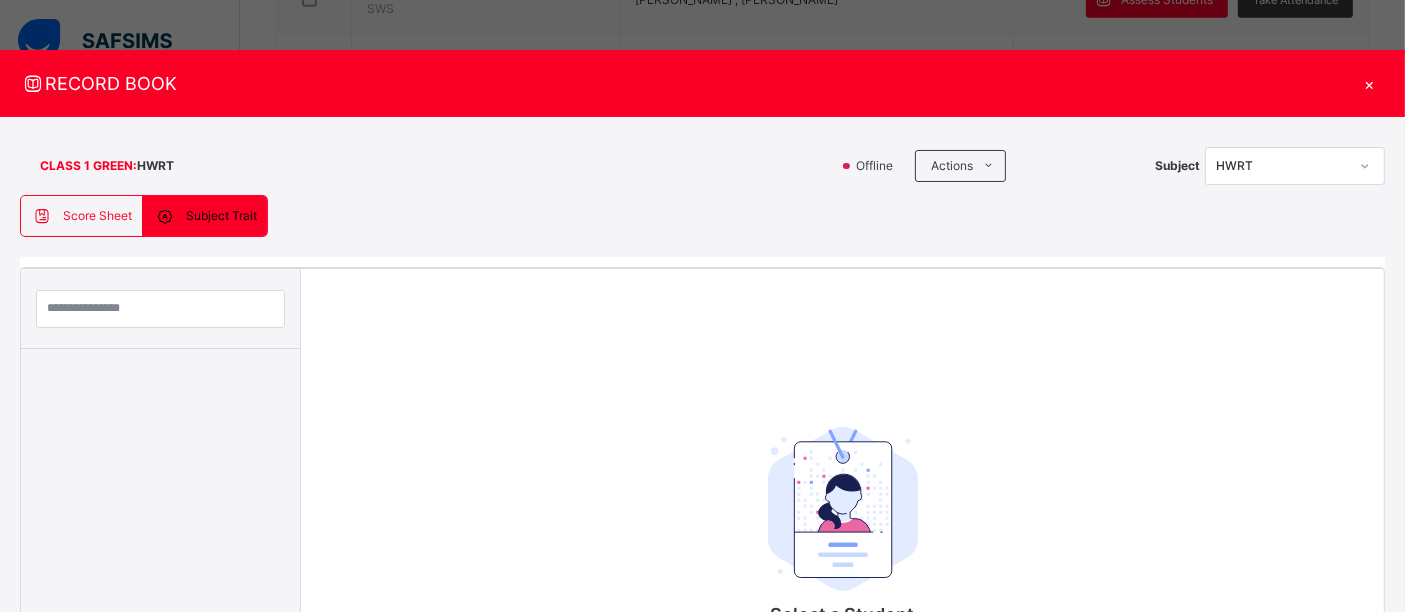 click on "Score Sheet" at bounding box center (97, 216) 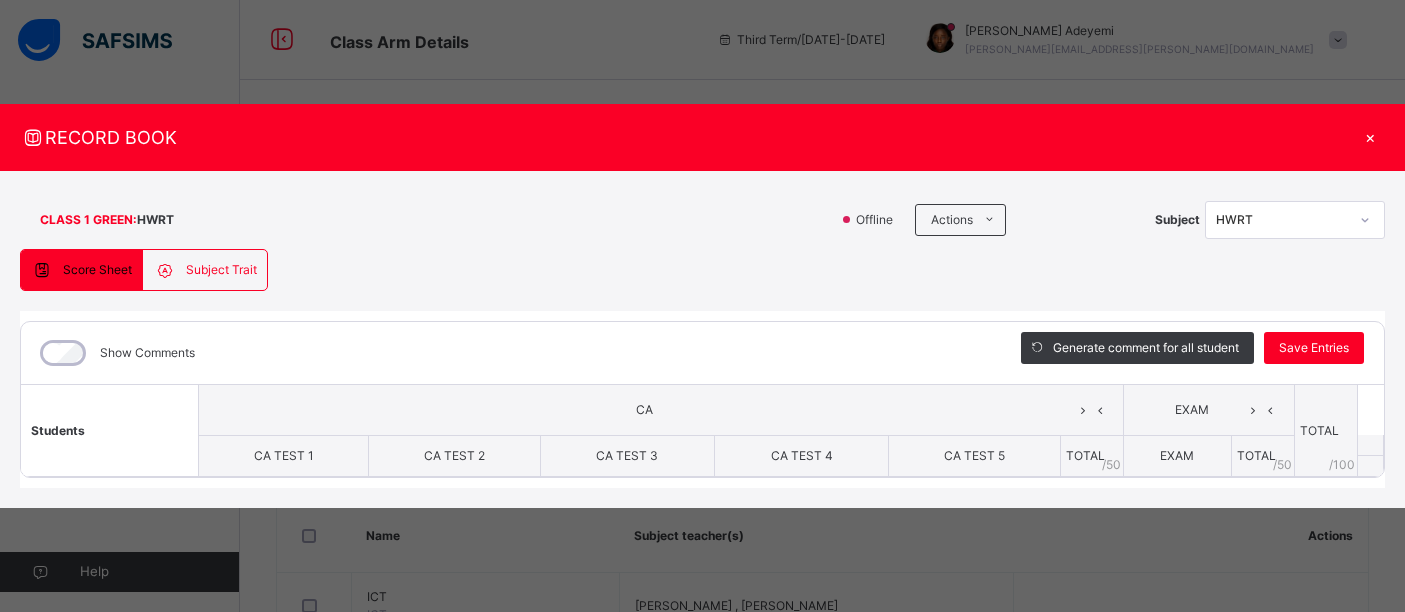 scroll, scrollTop: 1343, scrollLeft: 0, axis: vertical 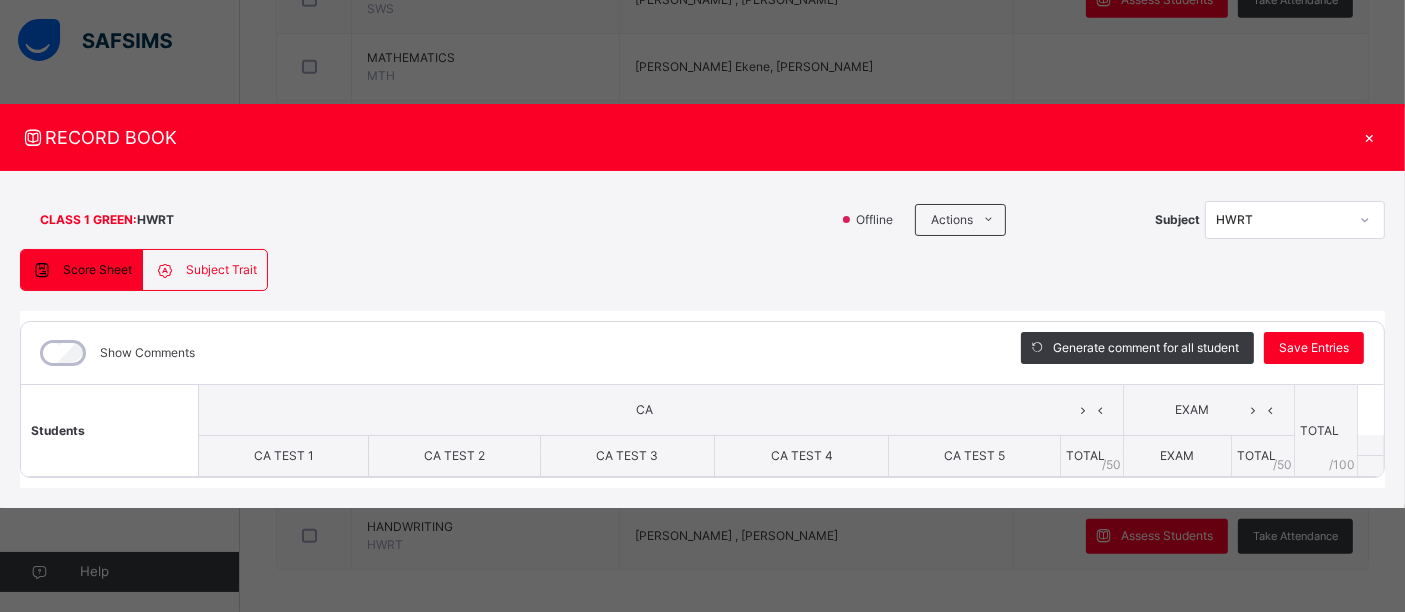 click on "RECORD BOOK × CLASS 1   GREEN :   HWRT Offline Actions  Download Empty Score Sheet  Upload/map score sheet Subject  HWRT Corona School Ikoyi Date: [DATE] 3:42:11 pm Score Sheet Subject Trait Score Sheet Subject Trait Show Comments   Generate comment for all student   Save Entries Class Level:  CLASS 1   GREEN Subject:  HWRT Session:  2024/2025 Session Session:  Third Term Students CA EXAM  TOTAL /100 Comment CA TEST 1 CA TEST 2 CA TEST 3 CA TEST 4 CA TEST 5 TOTAL / 50 EXAM  TOTAL / 50   ×   Subject Teacher’s Comment Generate and see in full the comment developed by the AI with an option to regenerate the comment [PERSON_NAME] Bot Please wait while the [PERSON_NAME] Bot generates comments for all your students Select a Student Select a student from the list to the left to view and enter subject trait records × How satisfied are you with using SAFSIMS? 😞 🙁 😐 🙂 😄 Very Dissatisfied Very Satisfied Submit Close Import subject assessment score Map your assessment to those on our system   Browse File ×" at bounding box center [702, 306] 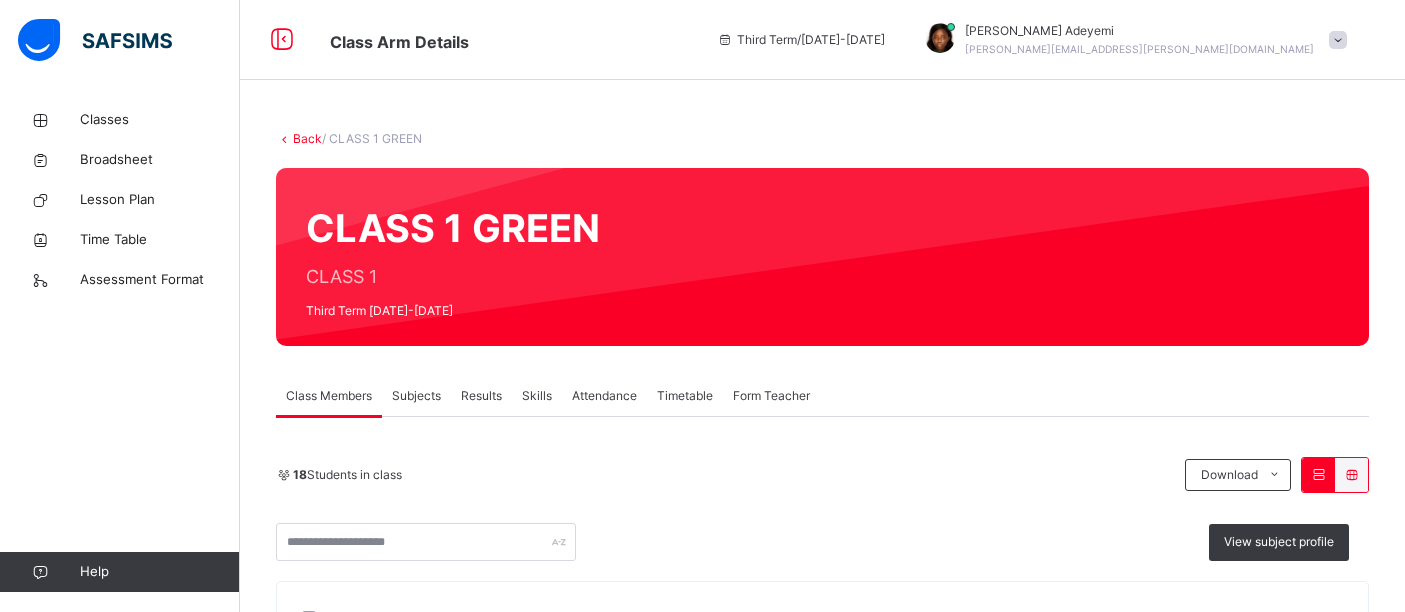 scroll, scrollTop: 0, scrollLeft: 0, axis: both 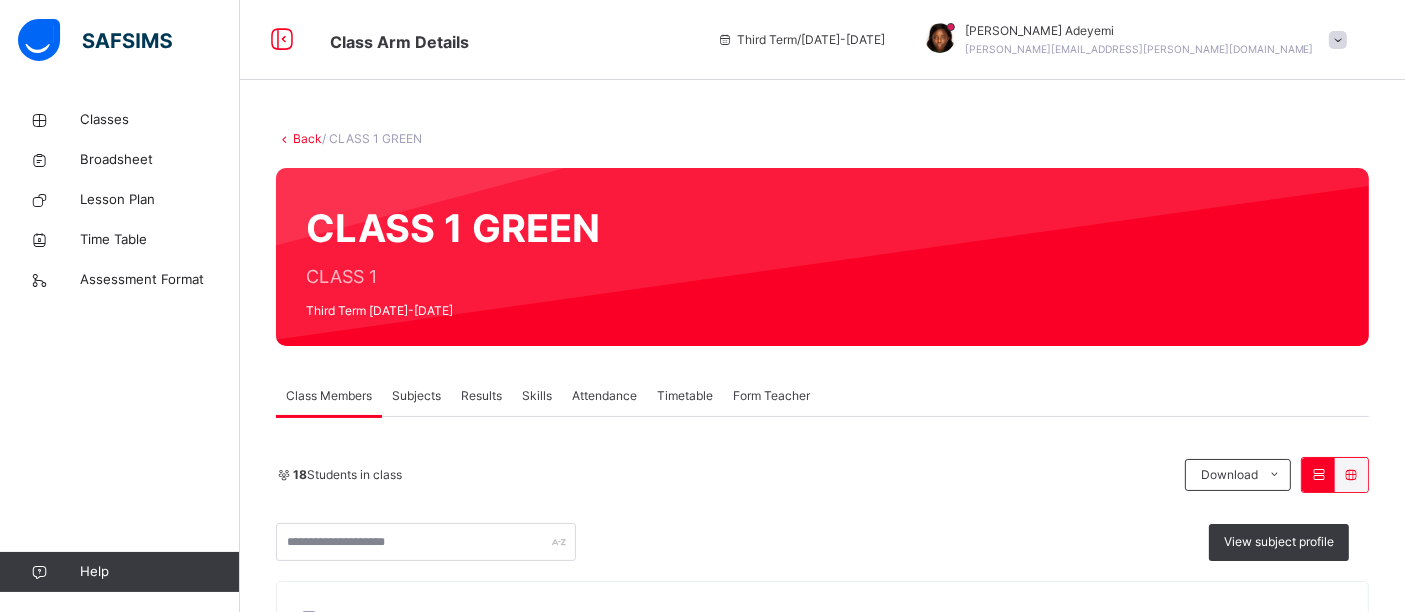 click on "Subjects" at bounding box center (416, 396) 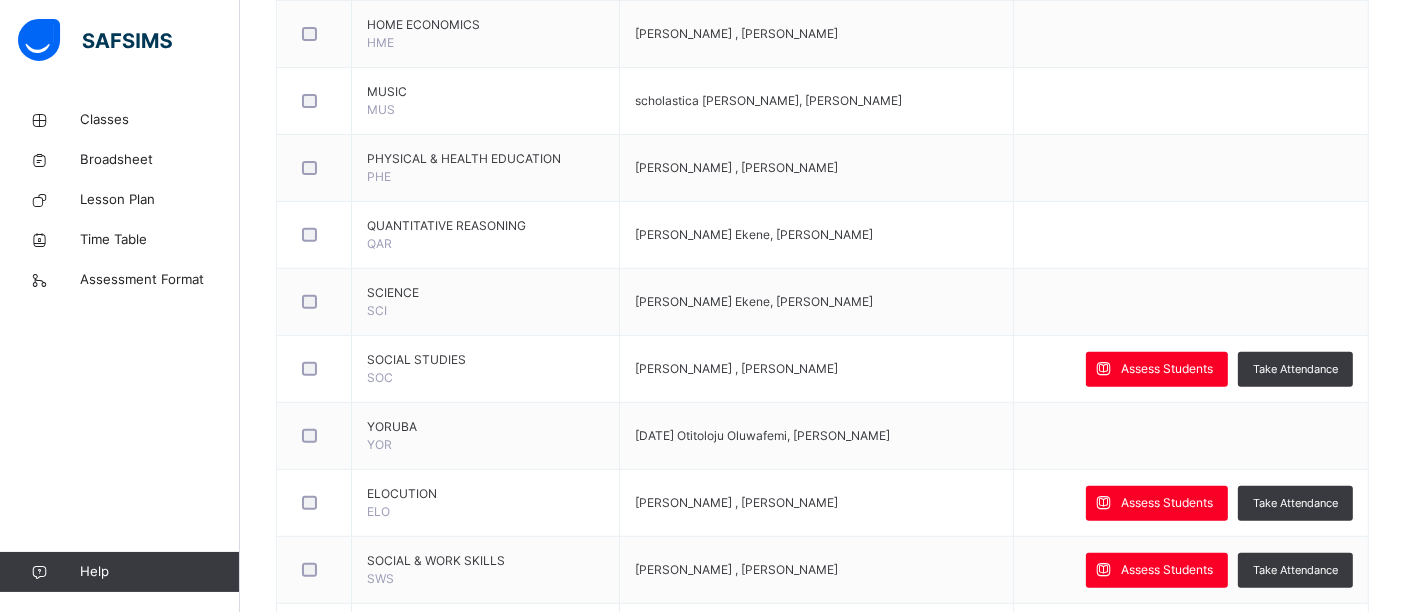 scroll, scrollTop: 808, scrollLeft: 0, axis: vertical 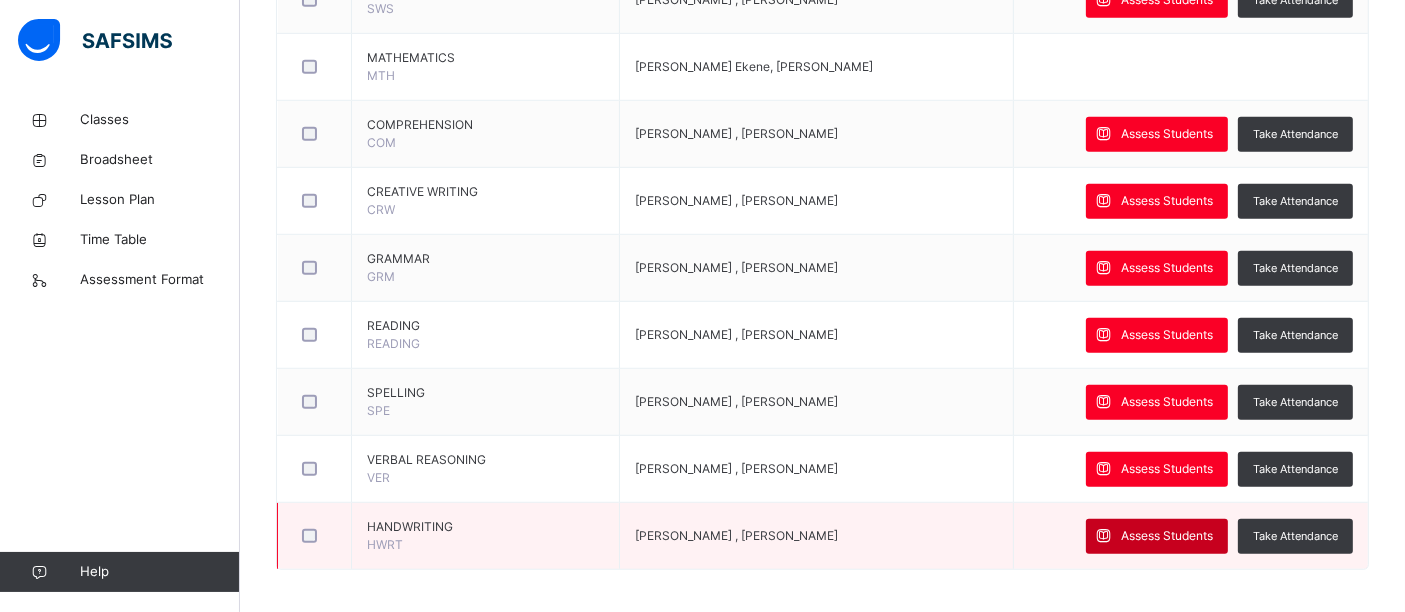 click on "Assess Students" at bounding box center (1167, 536) 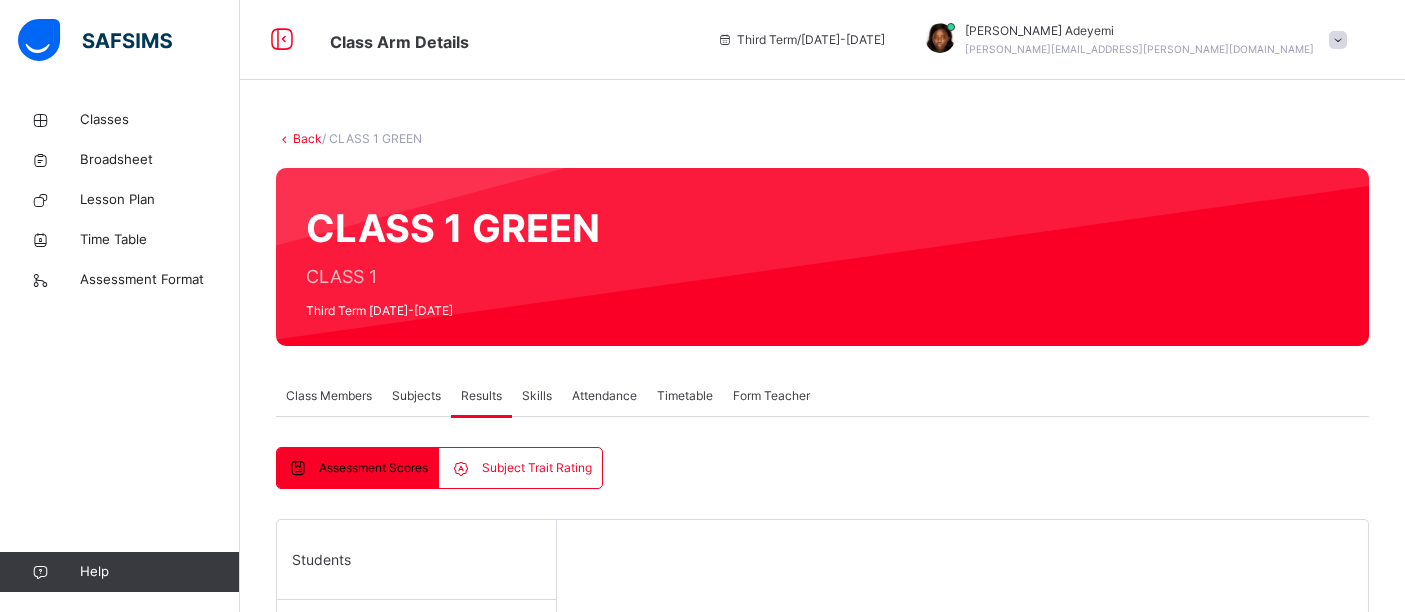 scroll, scrollTop: 0, scrollLeft: 0, axis: both 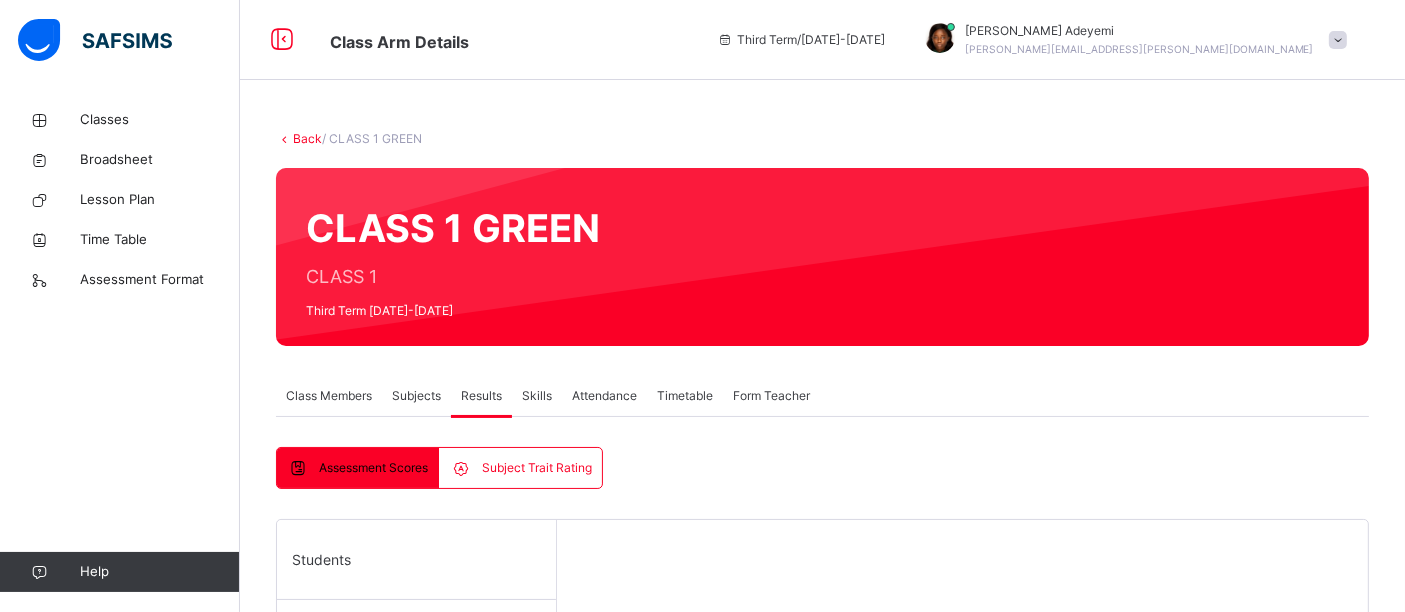 click on "Subjects" at bounding box center [416, 396] 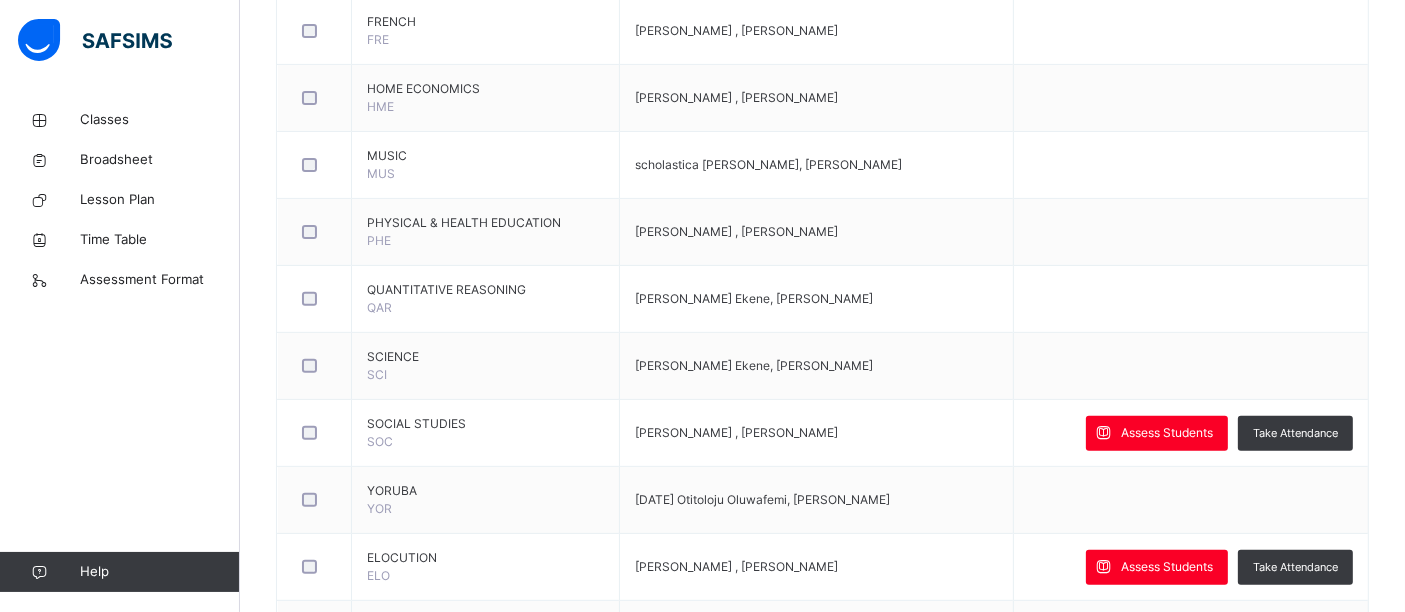 scroll, scrollTop: 1343, scrollLeft: 0, axis: vertical 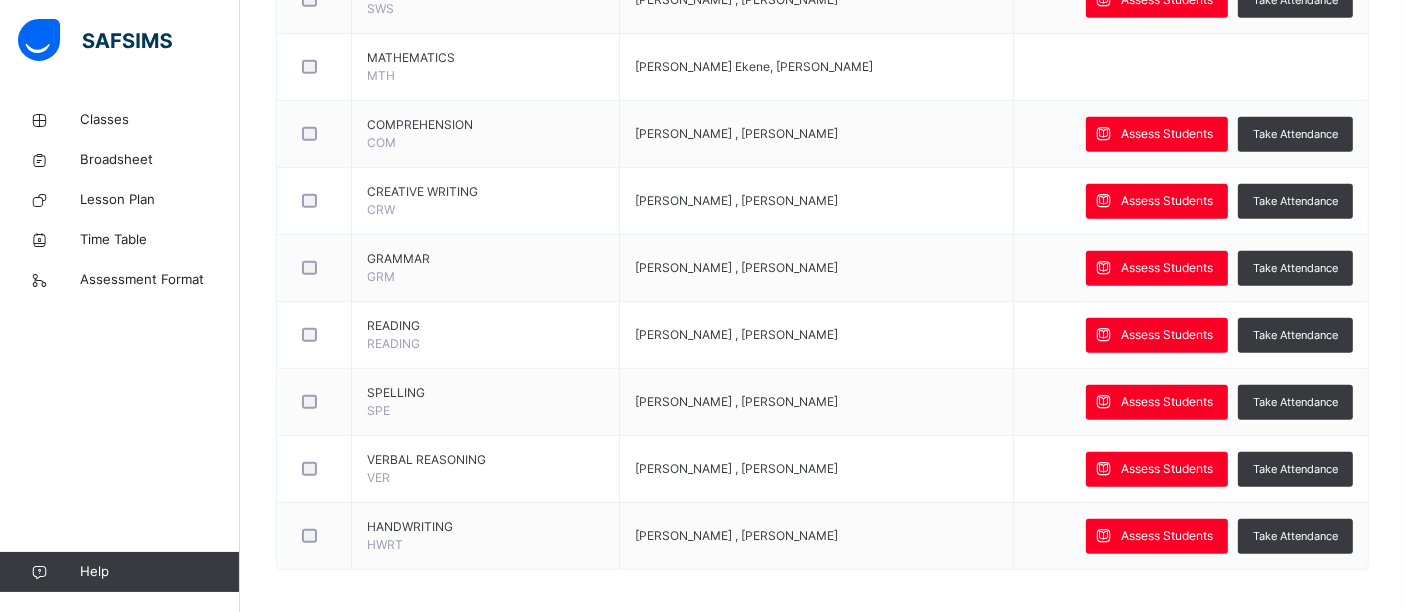 click on "Assess Students" at bounding box center (1167, 536) 